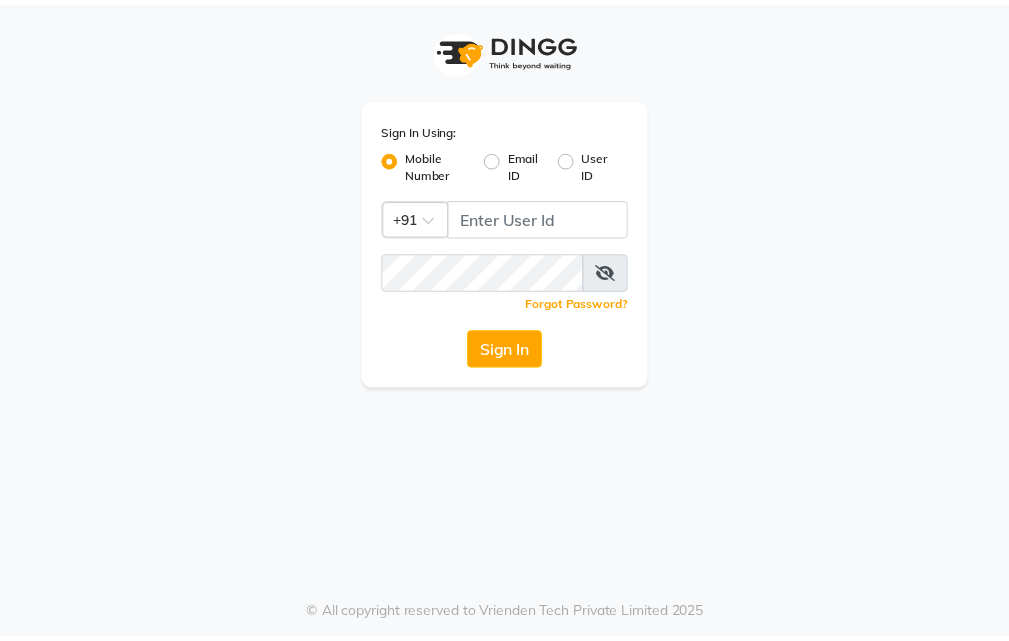 scroll, scrollTop: 0, scrollLeft: 0, axis: both 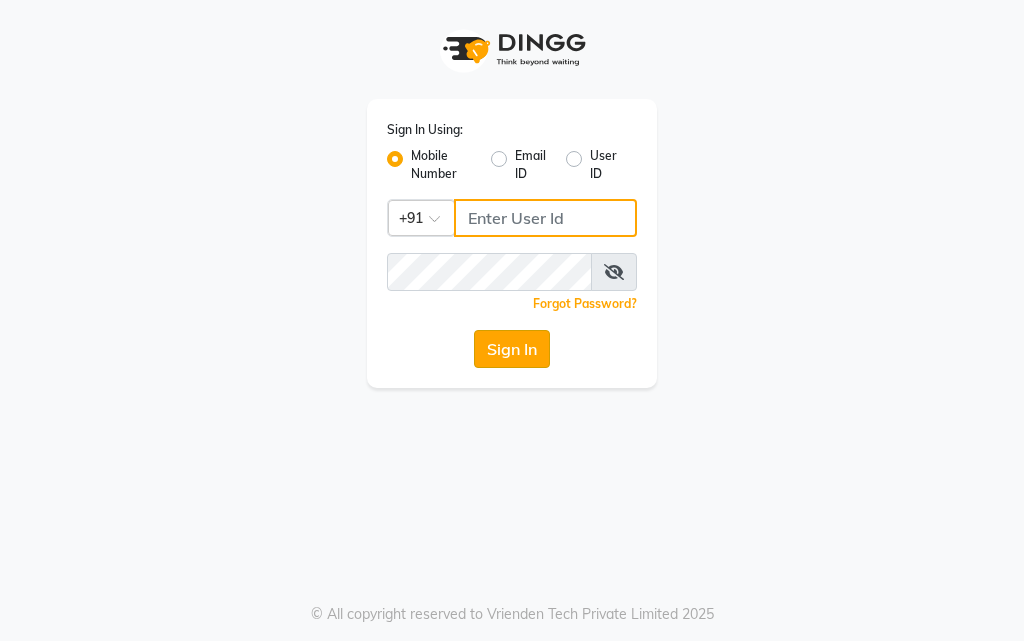 type on "9289583270" 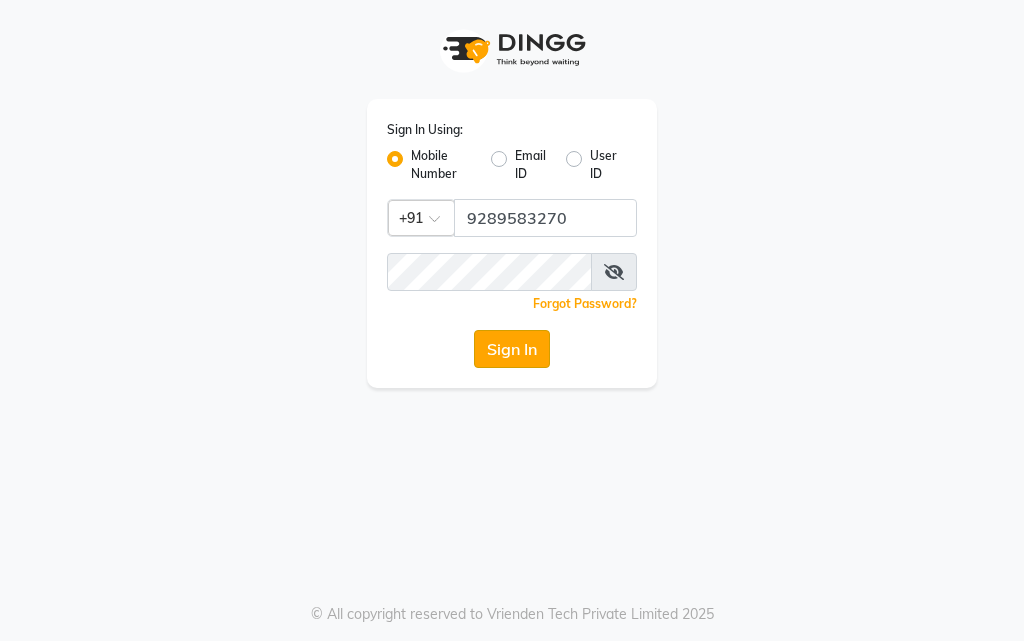 click on "Sign In" 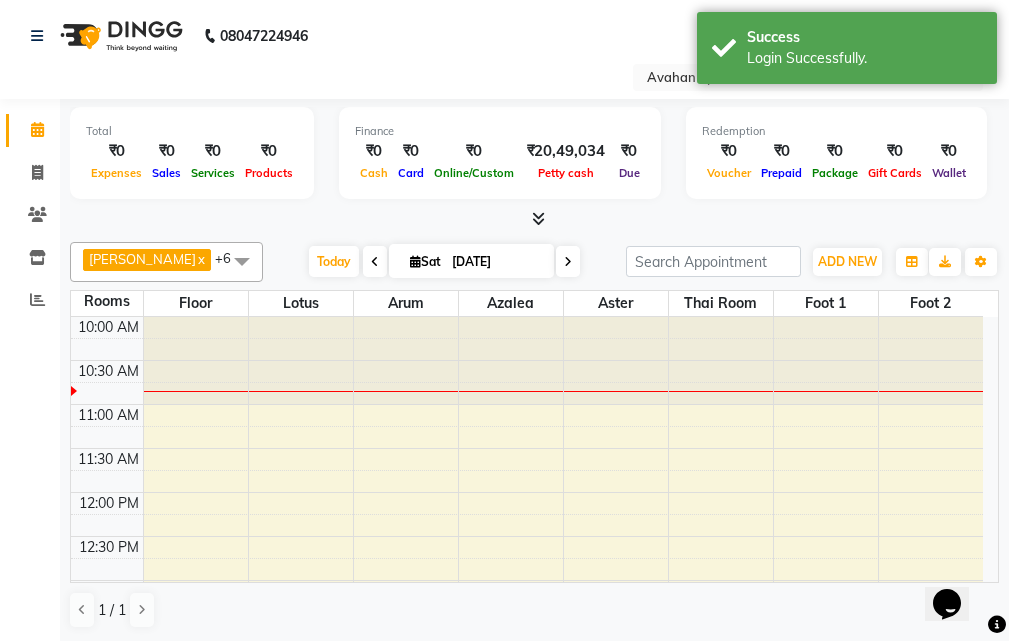 scroll, scrollTop: 0, scrollLeft: 0, axis: both 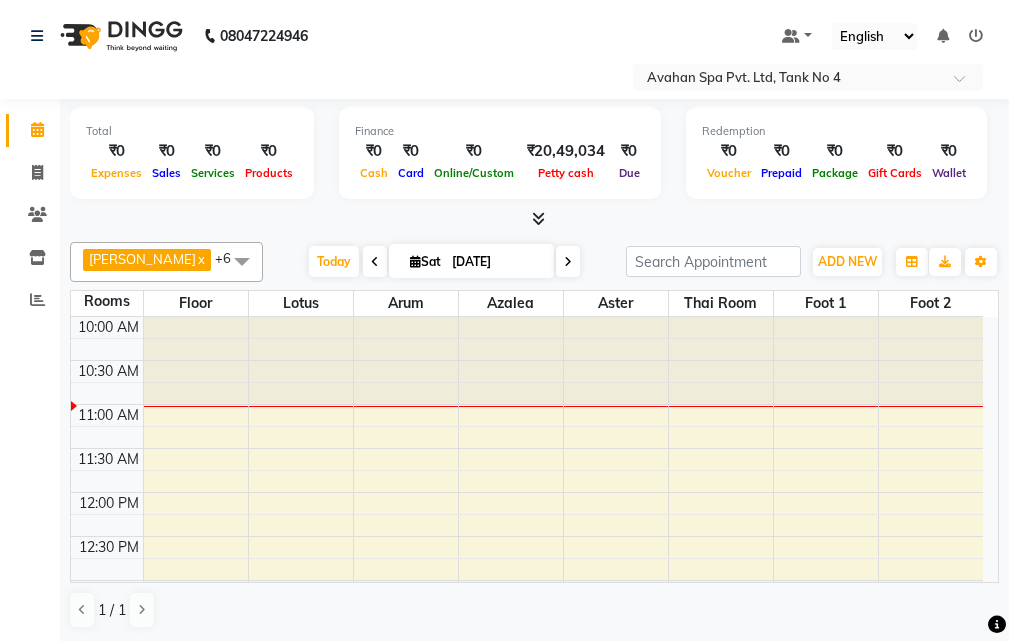 click on "[DATE]" at bounding box center (471, 261) 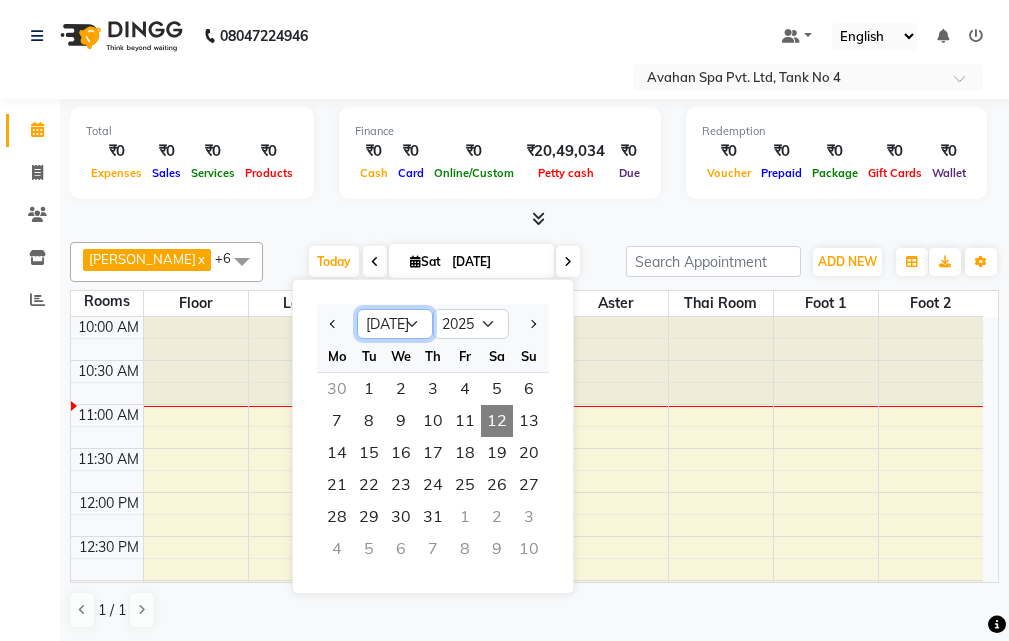 click on "Jan Feb Mar Apr May Jun [DATE] Aug Sep Oct Nov Dec" at bounding box center (395, 324) 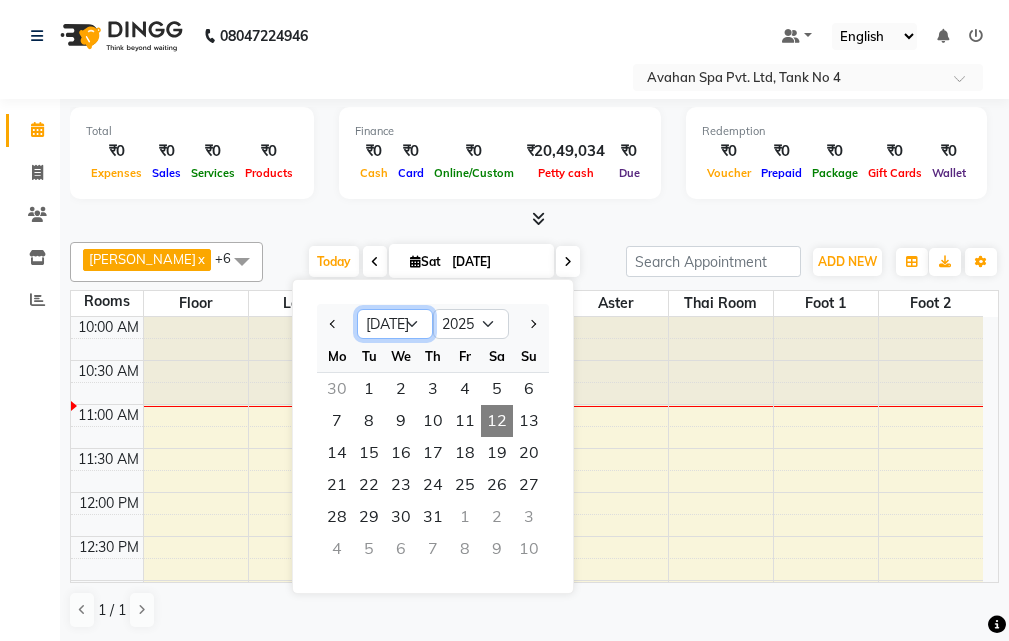 select on "8" 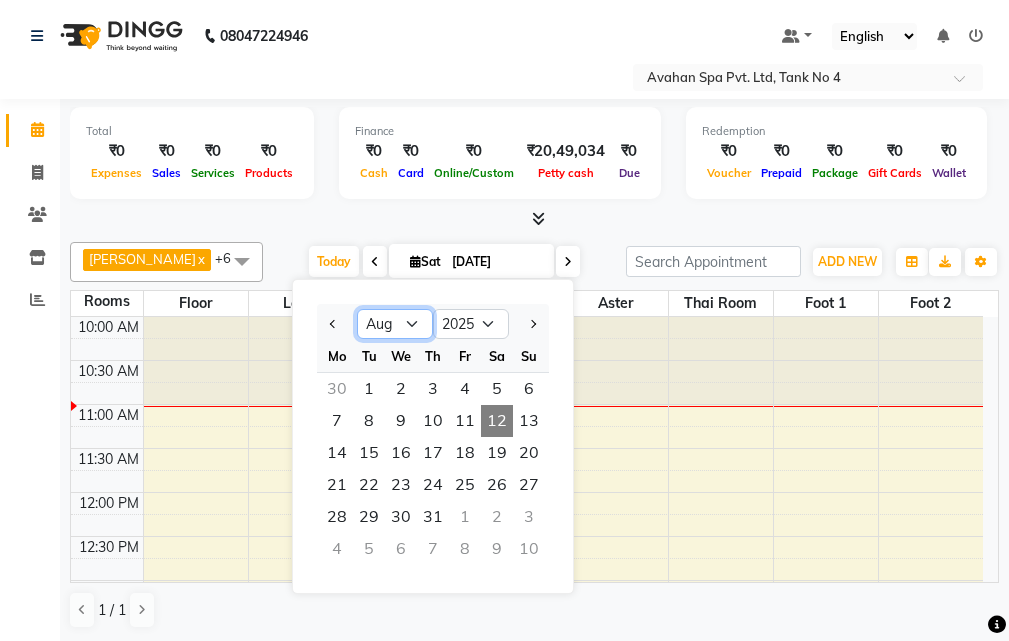 click on "Jan Feb Mar Apr May Jun [DATE] Aug Sep Oct Nov Dec" at bounding box center (395, 324) 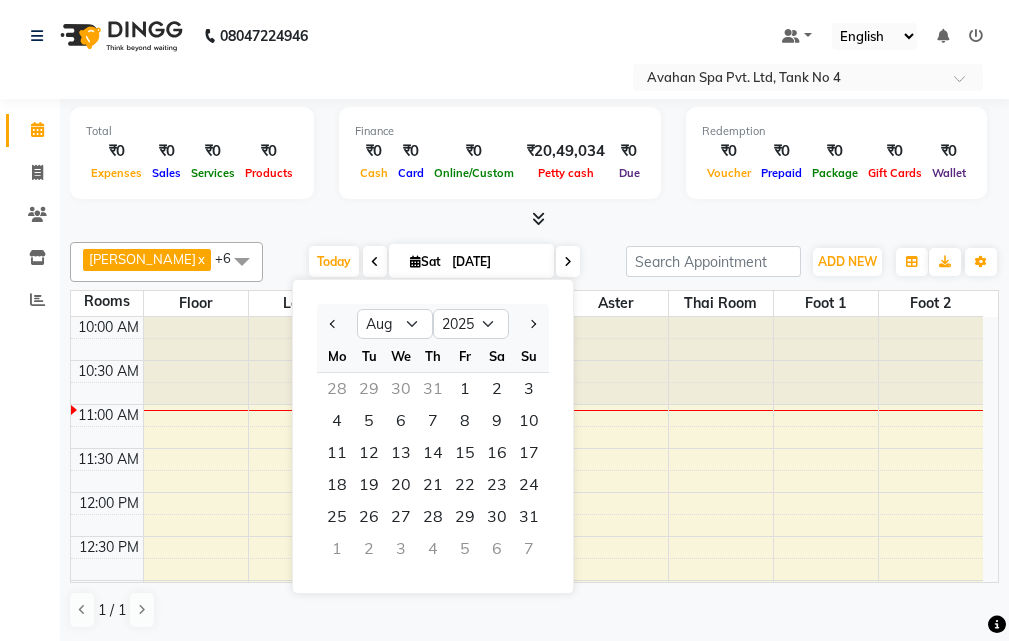 click on "Calendar  Invoice  Clients  Inventory  Reports Completed InProgress Upcoming Dropped Tentative Check-In Confirm Bookings Generate Report Segments Page Builder" 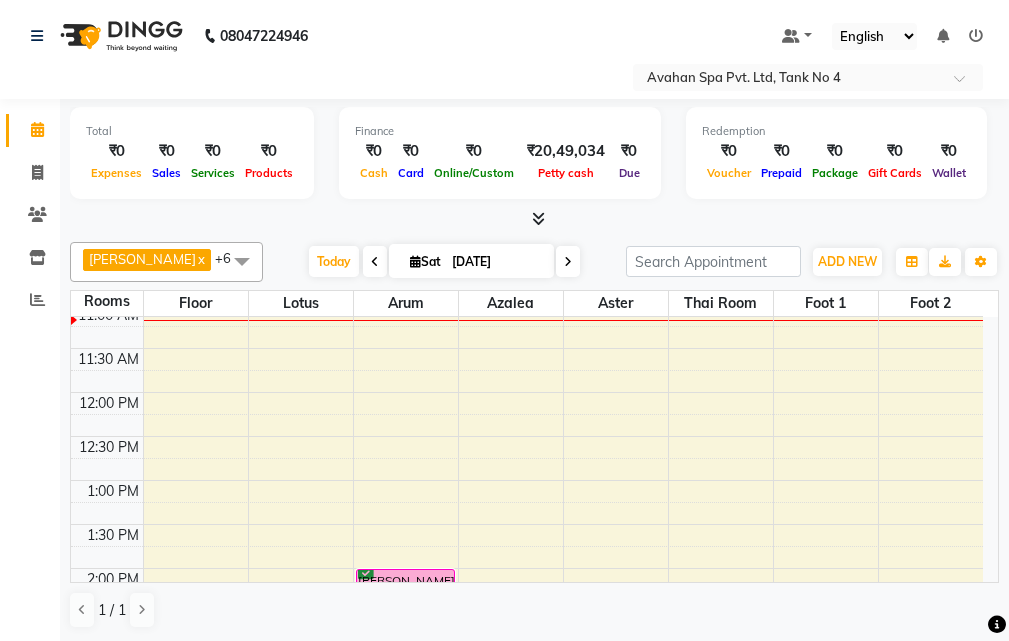scroll, scrollTop: 200, scrollLeft: 0, axis: vertical 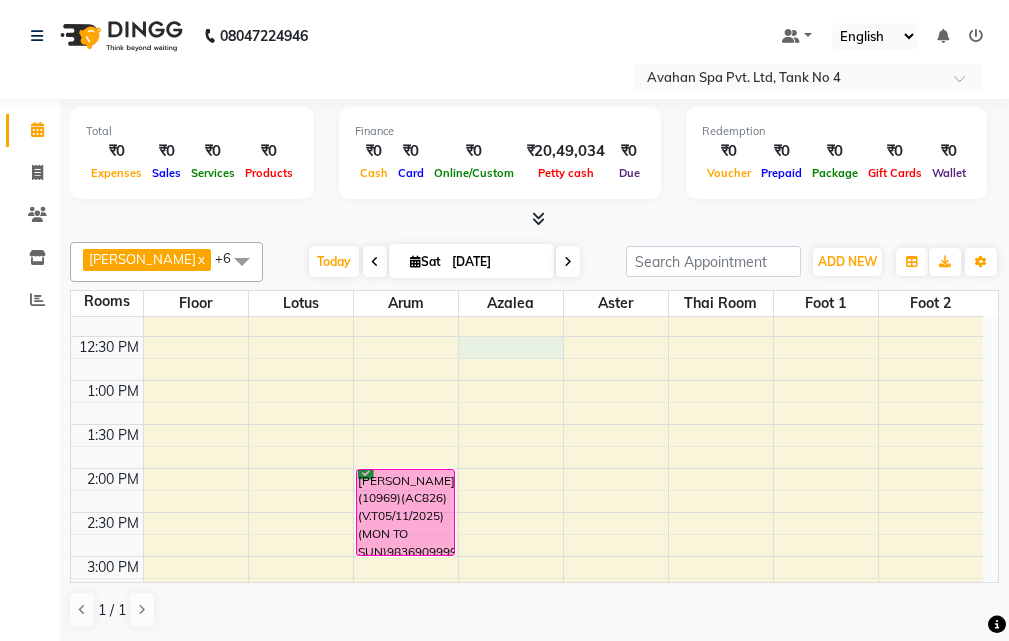 click on "10:00 AM 10:30 AM 11:00 AM 11:30 AM 12:00 PM 12:30 PM 1:00 PM 1:30 PM 2:00 PM 2:30 PM 3:00 PM 3:30 PM 4:00 PM 4:30 PM 5:00 PM 5:30 PM 6:00 PM 6:30 PM 7:00 PM 7:30 PM 8:00 PM 8:30 PM 9:00 PM 9:30 PM 10:00 PM 10:30 PM     [PERSON_NAME](10969)(AC826)(V.T05/11/2025) (MON TO SUN)9836909999, TK01, 02:00 PM-03:00 PM, Swedish Massage Therapy 60 Mins     [PERSON_NAME](12384)(AC696) V.T-([DATE])(MON-SUN) 9836653546, TK02, 07:00 PM-08:30 PM, Swedish Massage Therapy 90 Mins" at bounding box center (527, 688) 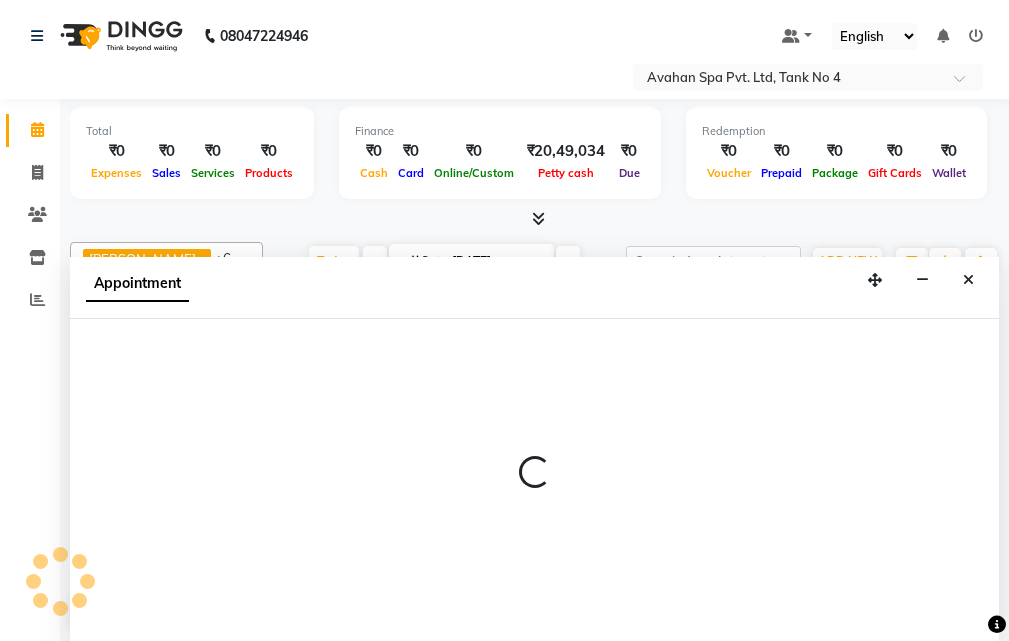 scroll, scrollTop: 1, scrollLeft: 0, axis: vertical 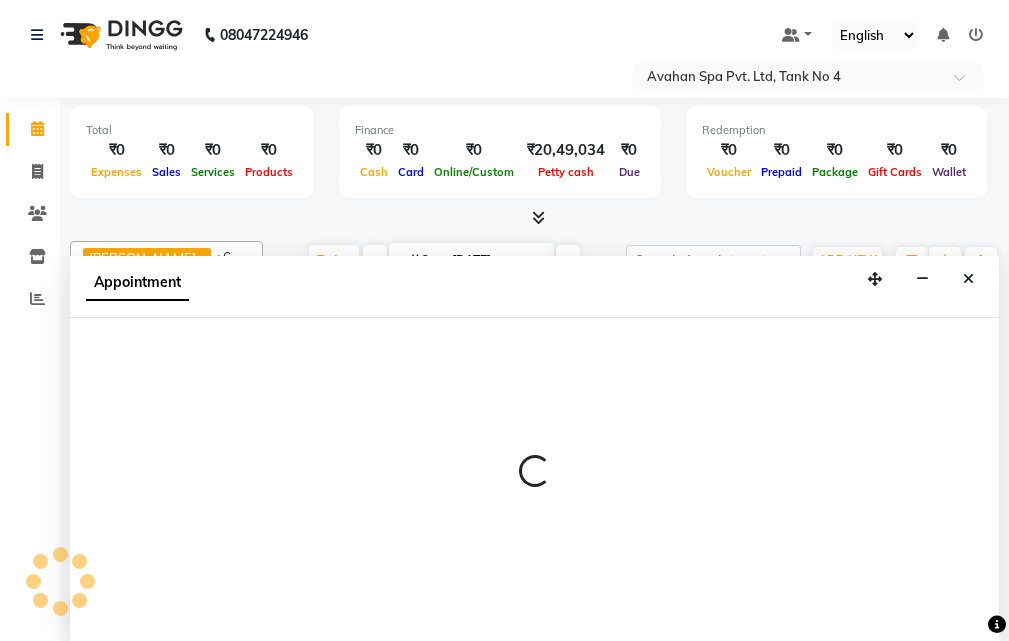 select on "tentative" 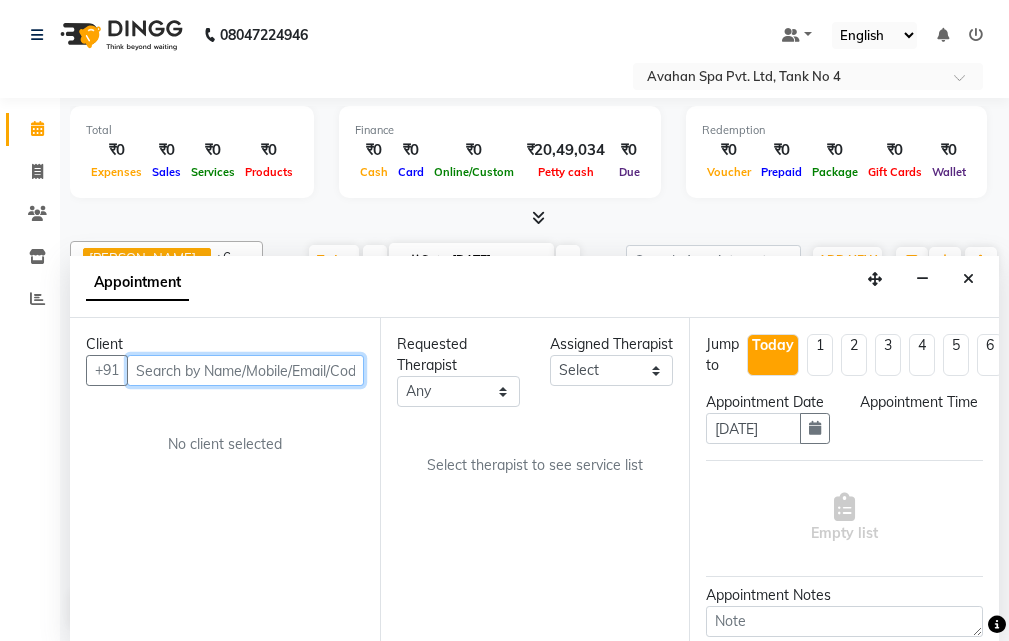 select on "750" 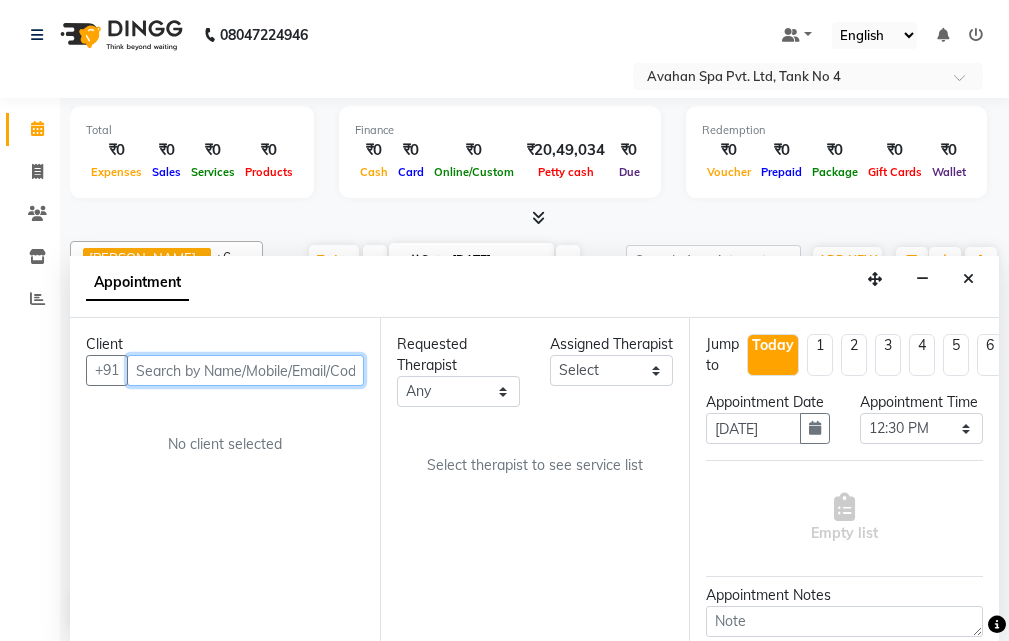 click at bounding box center [245, 370] 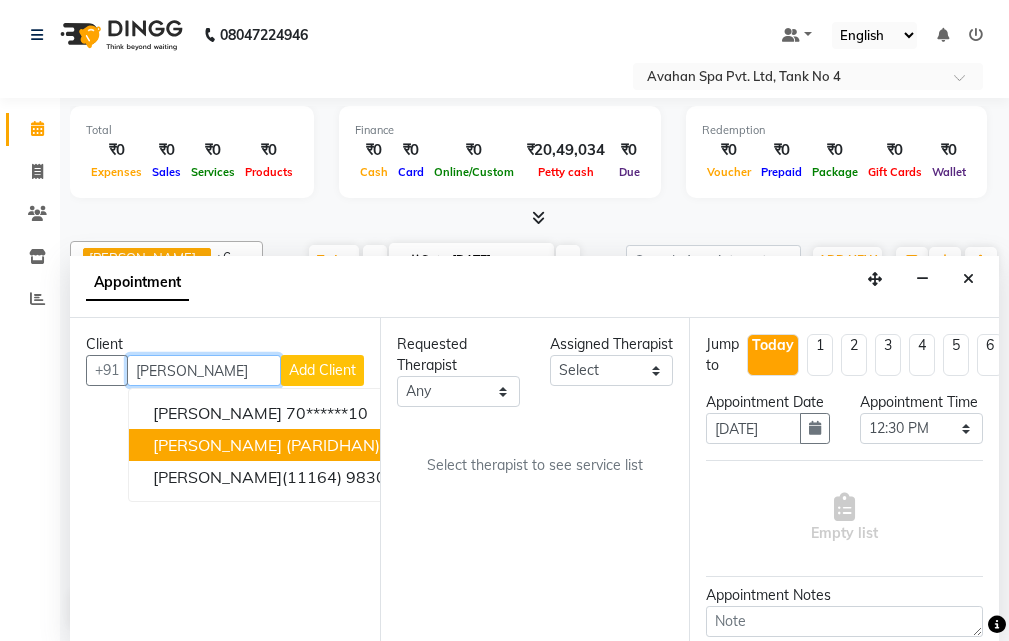 click on "[PERSON_NAME] (PARIDHAN)(11548)(AC590) V.T-([DATE])(MON-SUN) 9830197472  98******72" at bounding box center (515, 445) 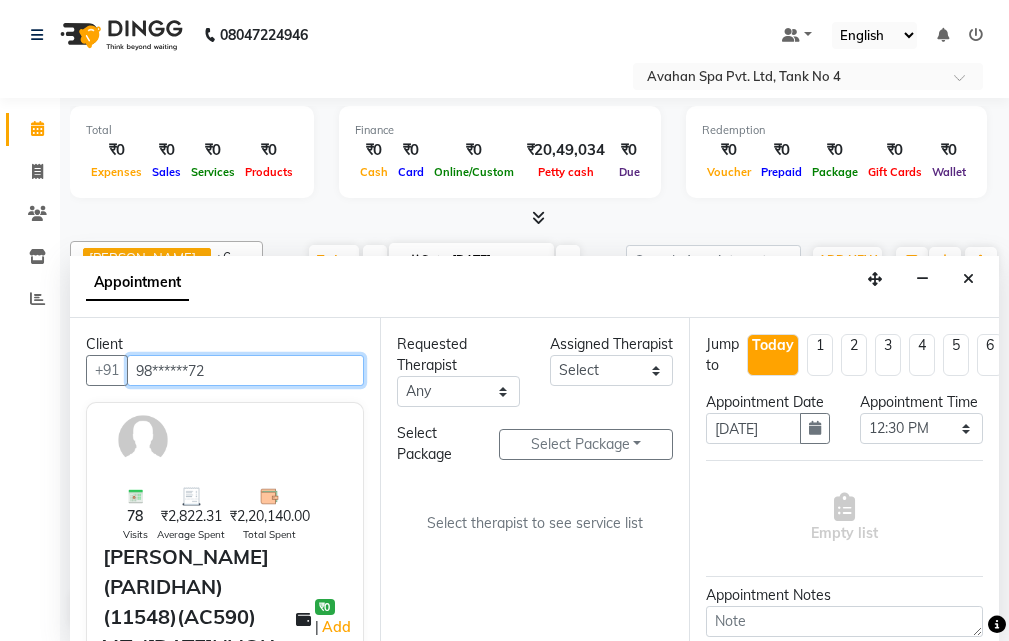 type on "98******72" 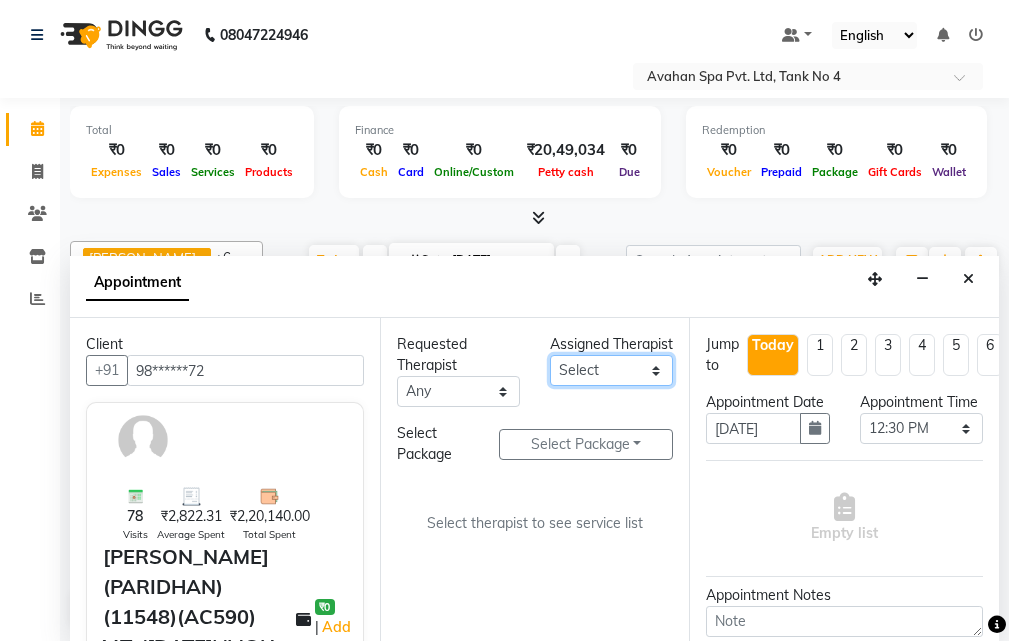 click on "Select ANJU [PERSON_NAME] [DEMOGRAPHIC_DATA] 1 [PERSON_NAME] JUNI [PERSON_NAME] SUSNIM" at bounding box center (611, 370) 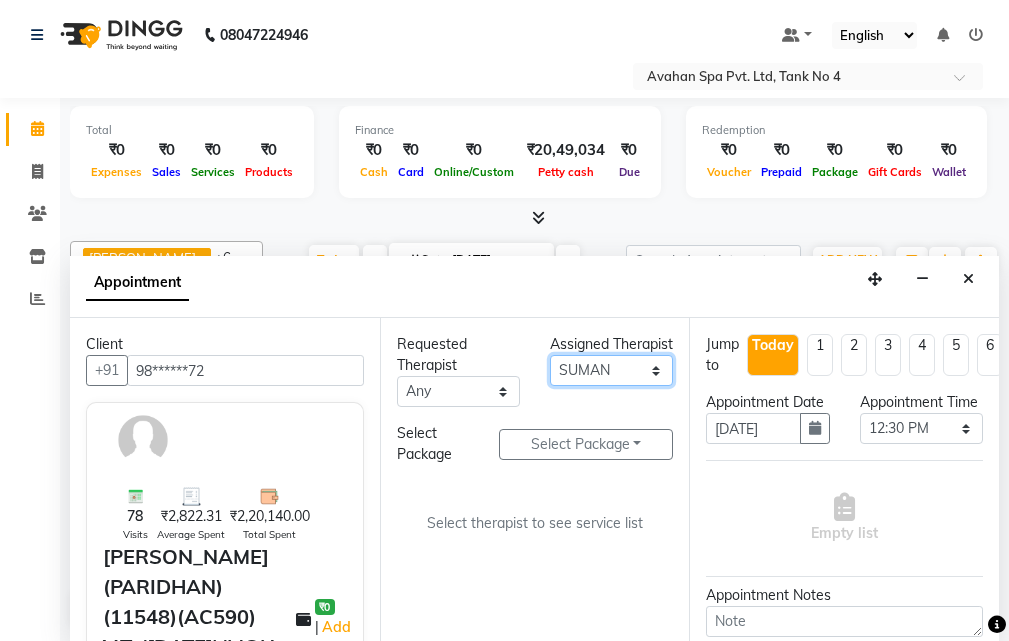 click on "Select ANJU [PERSON_NAME] [DEMOGRAPHIC_DATA] 1 [PERSON_NAME] JUNI [PERSON_NAME] SUSNIM" at bounding box center (611, 370) 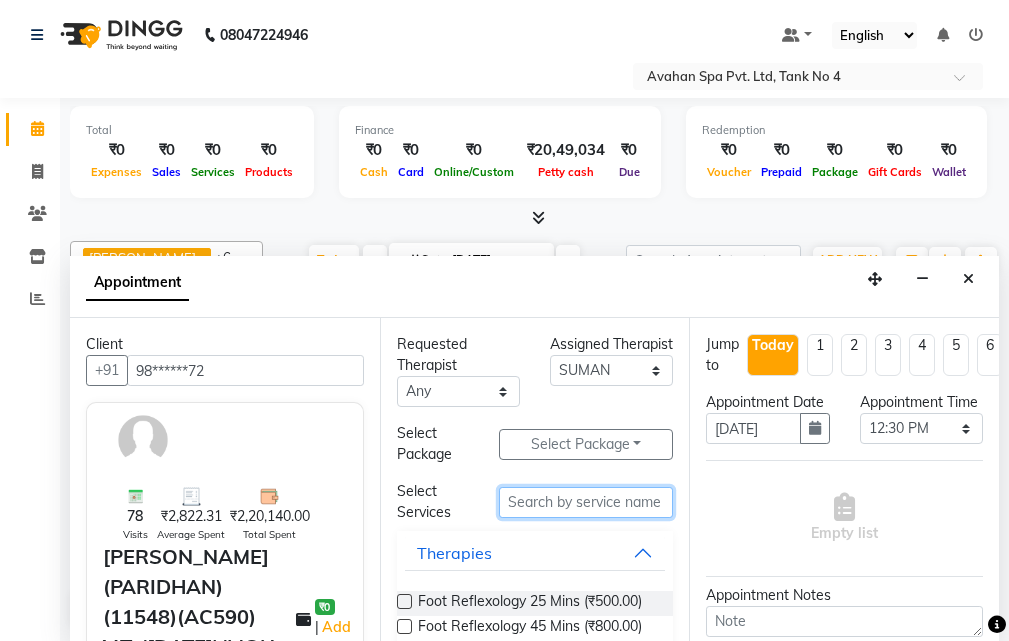 click at bounding box center (586, 502) 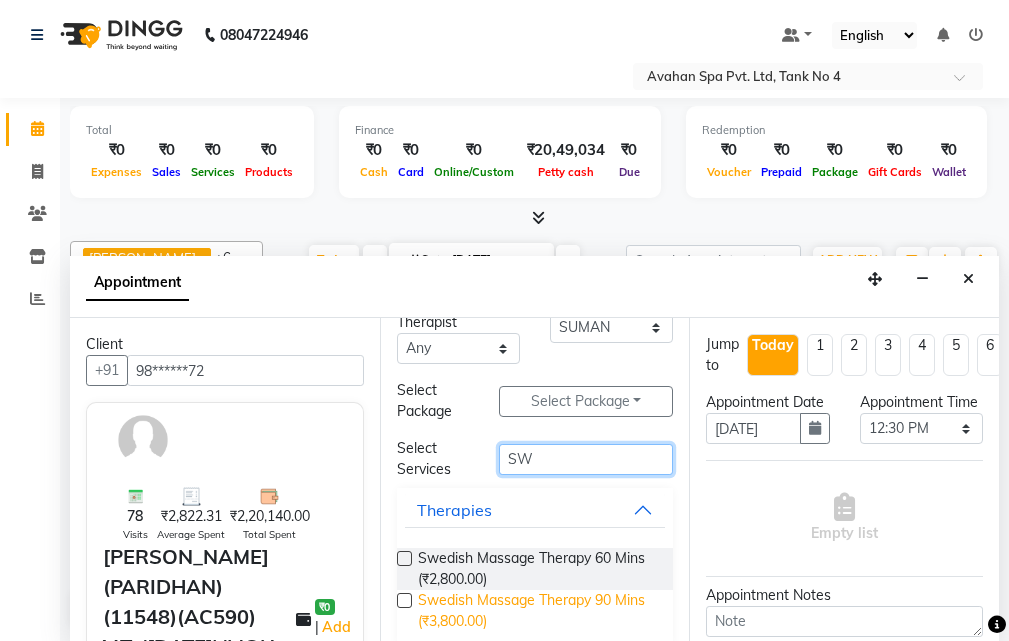 scroll, scrollTop: 66, scrollLeft: 0, axis: vertical 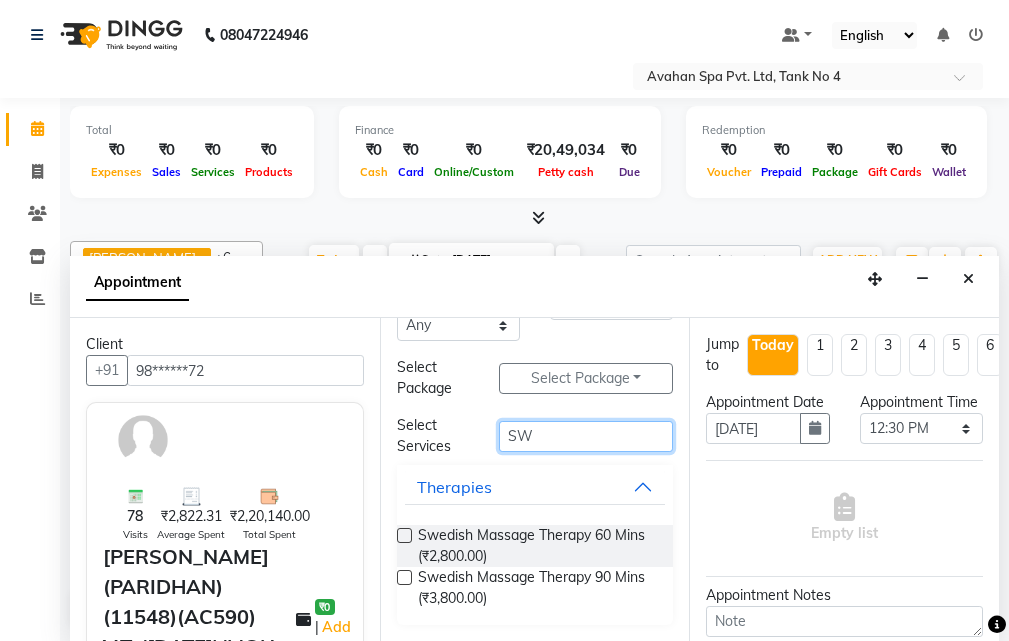 type on "SW" 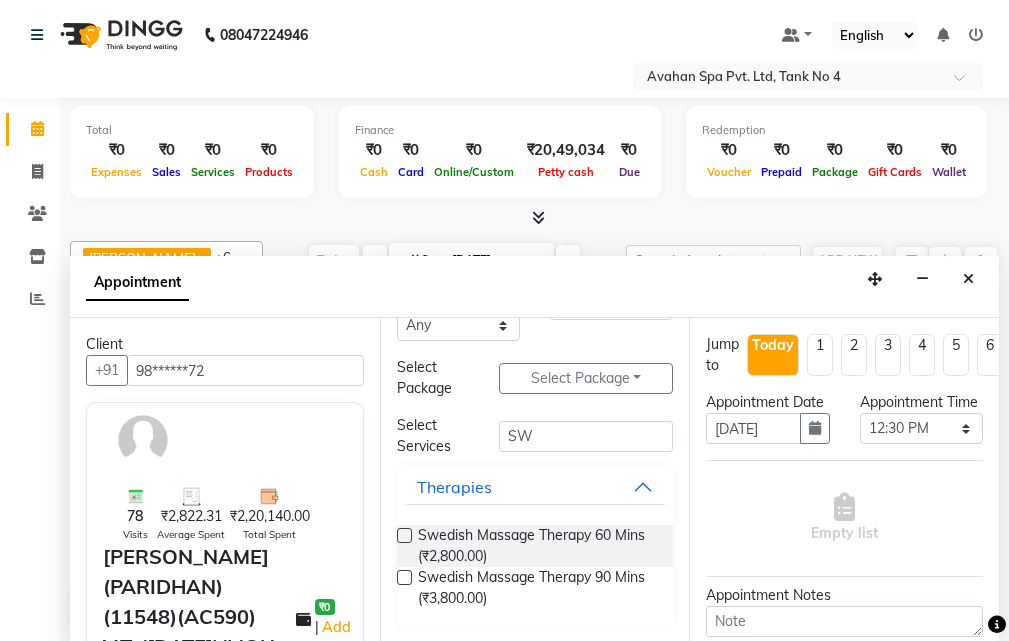click at bounding box center [404, 577] 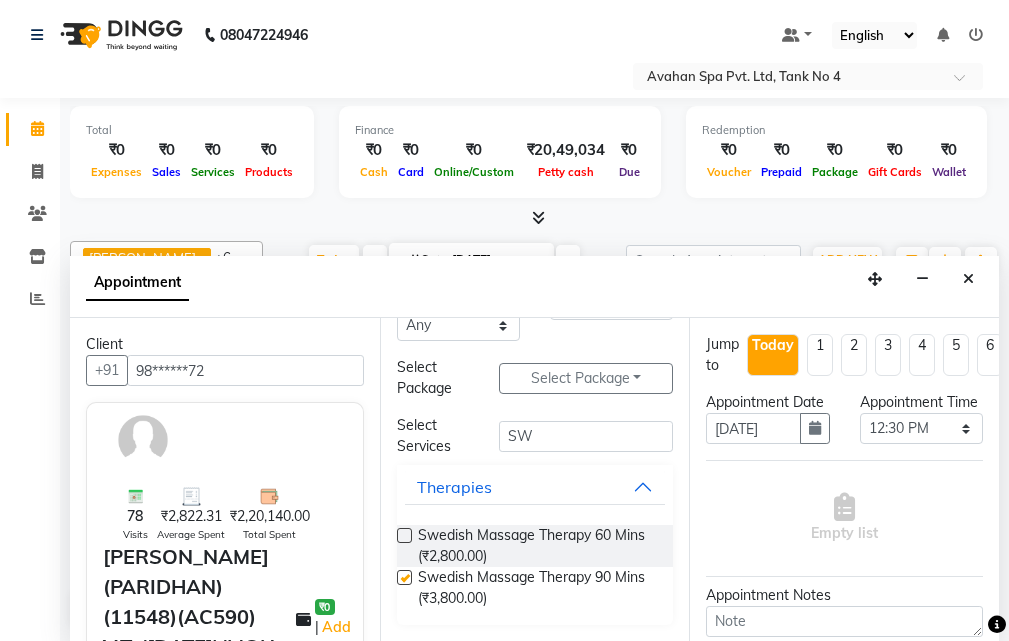 select on "1846" 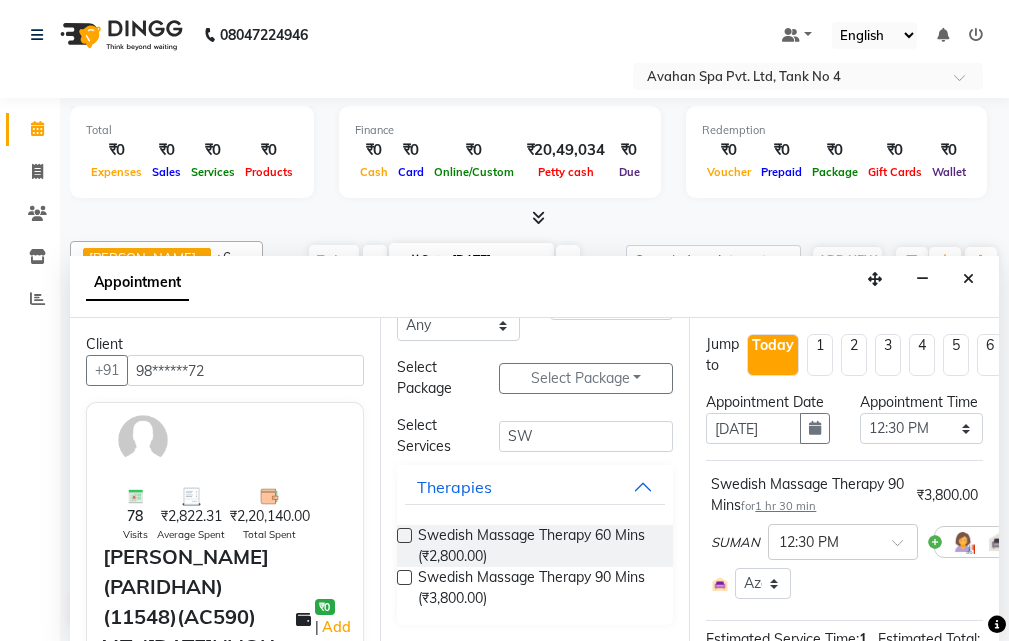 click at bounding box center [404, 577] 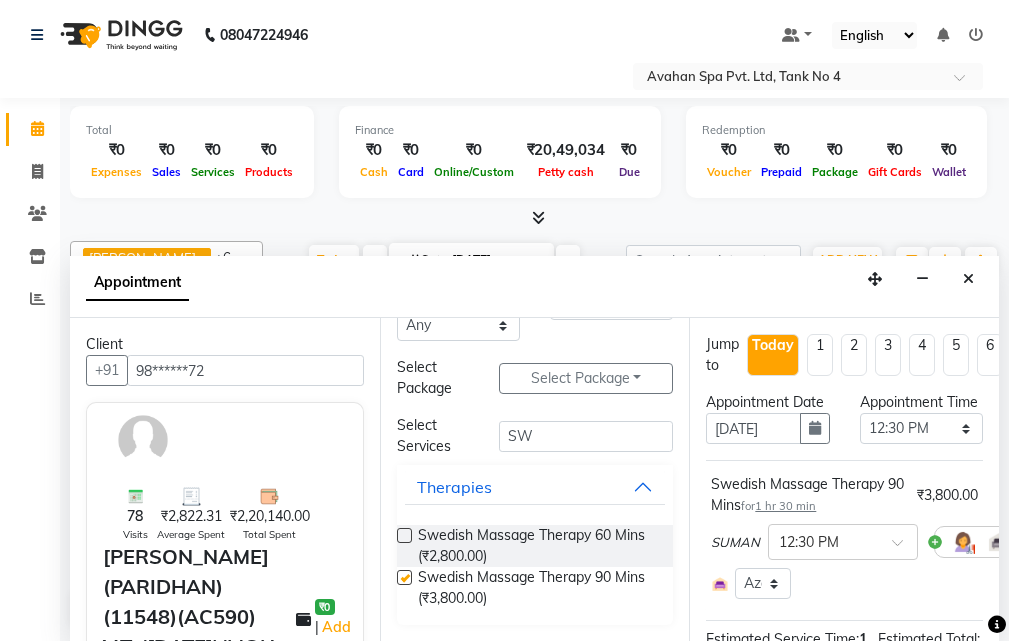 select on "1846" 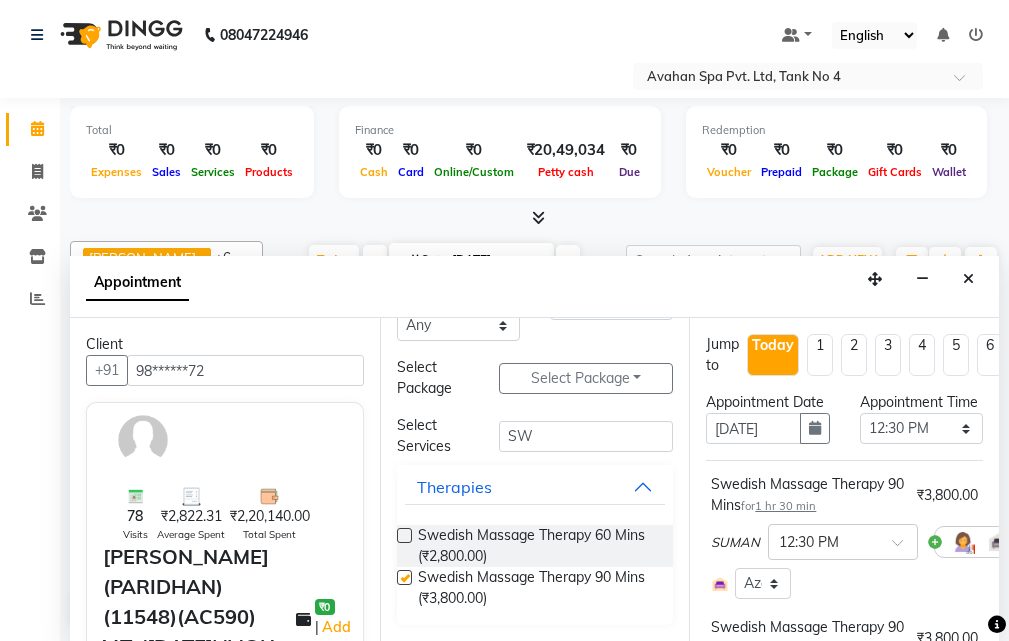 checkbox on "false" 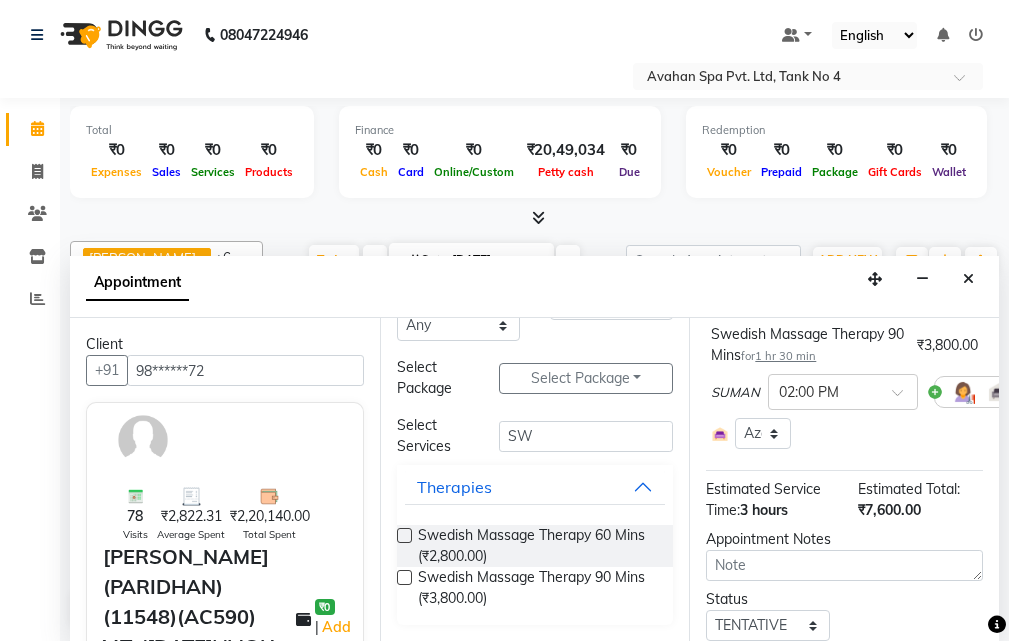 scroll, scrollTop: 300, scrollLeft: 0, axis: vertical 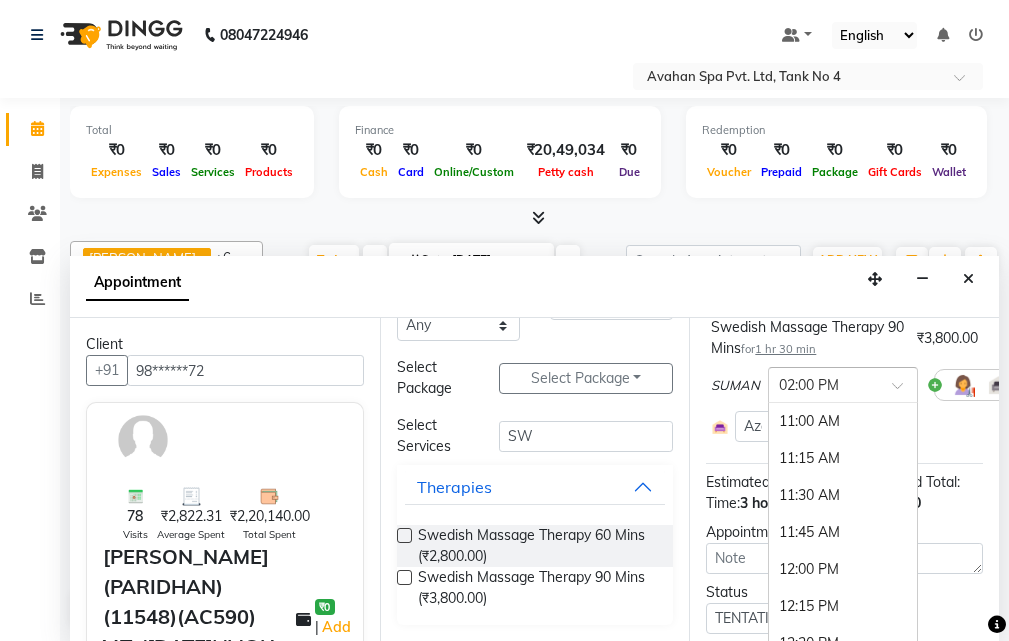 click at bounding box center [823, 383] 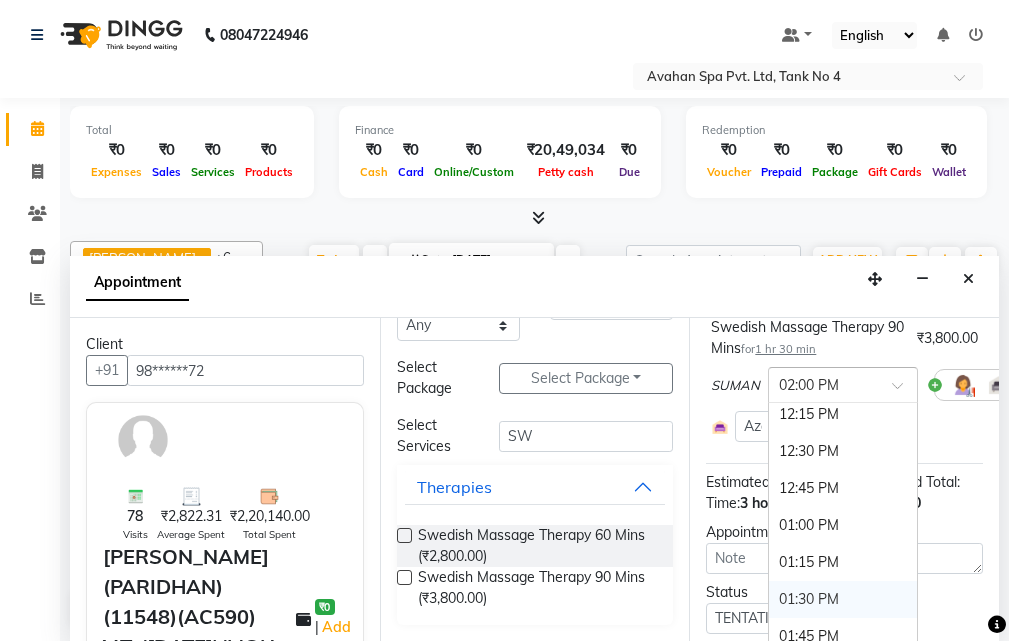 scroll, scrollTop: 144, scrollLeft: 0, axis: vertical 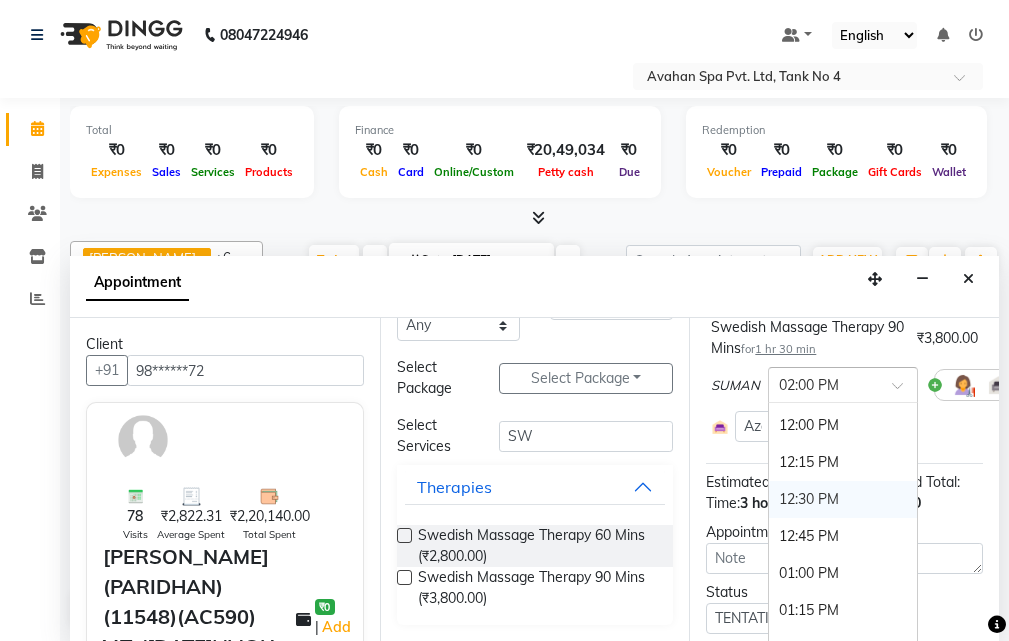click on "12:30 PM" at bounding box center (843, 499) 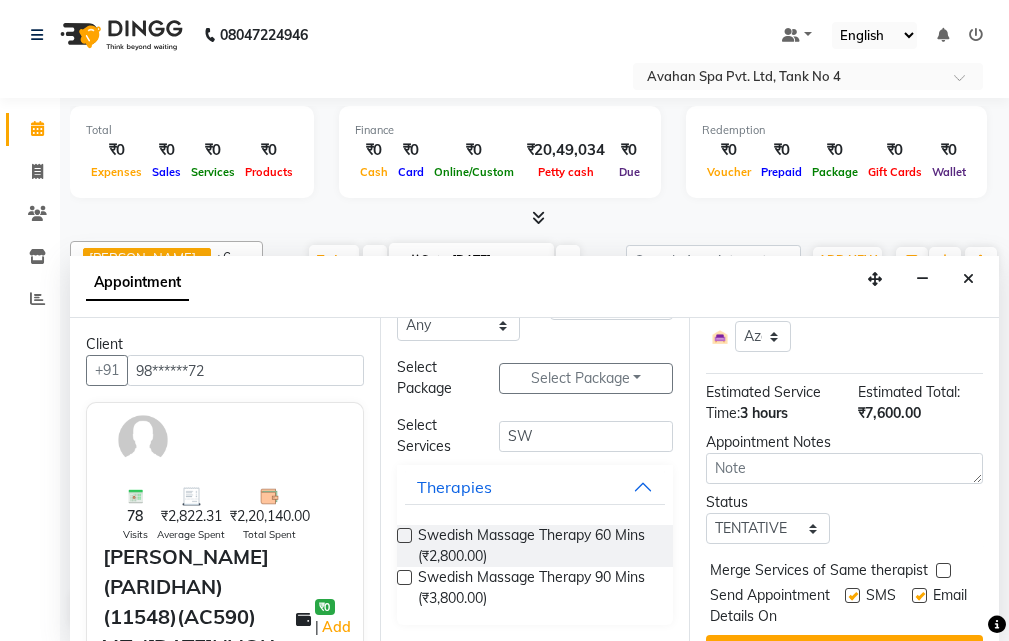 scroll, scrollTop: 535, scrollLeft: 0, axis: vertical 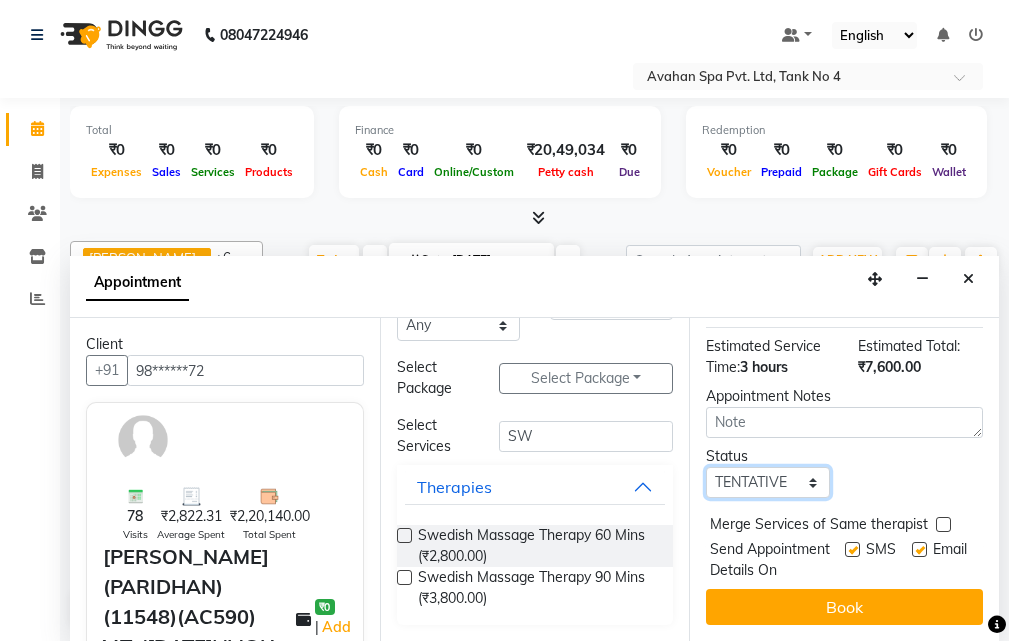 click on "Select TENTATIVE CONFIRM CHECK-IN UPCOMING" at bounding box center [767, 482] 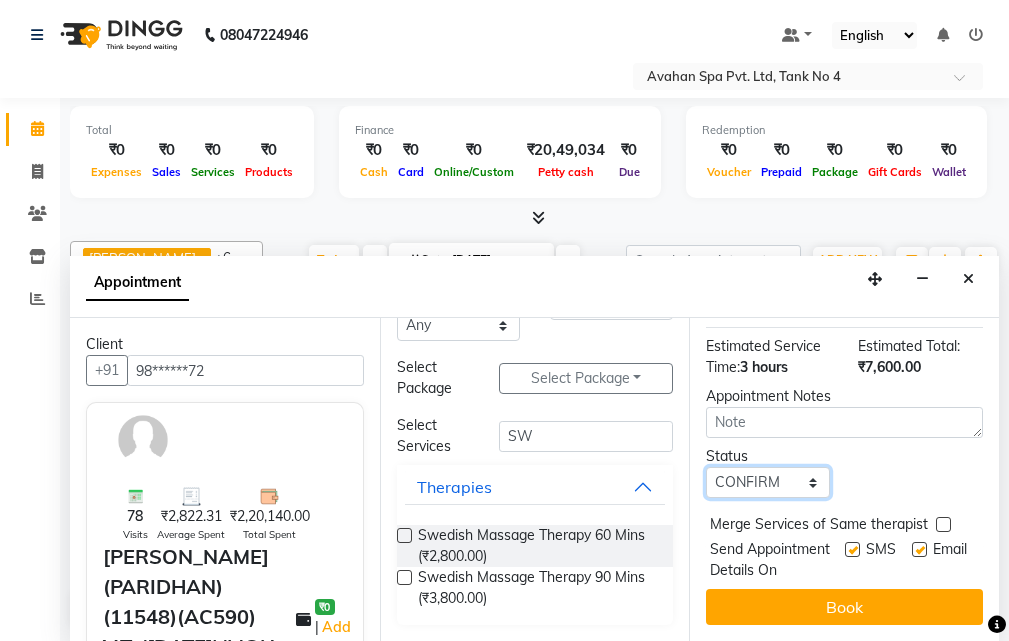 click on "Select TENTATIVE CONFIRM CHECK-IN UPCOMING" at bounding box center [767, 482] 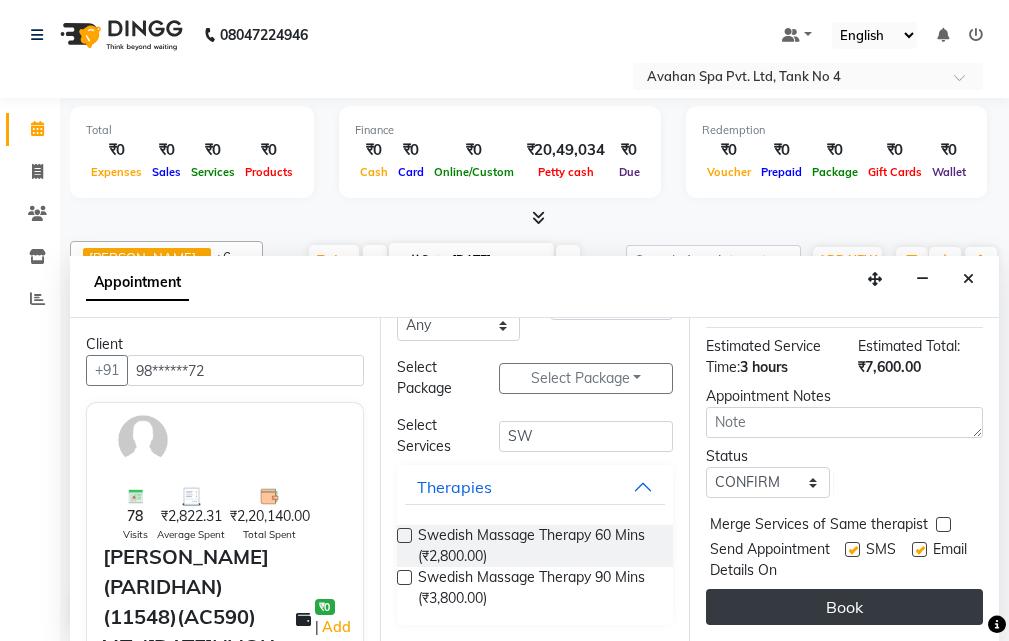 click on "Book" at bounding box center (844, 607) 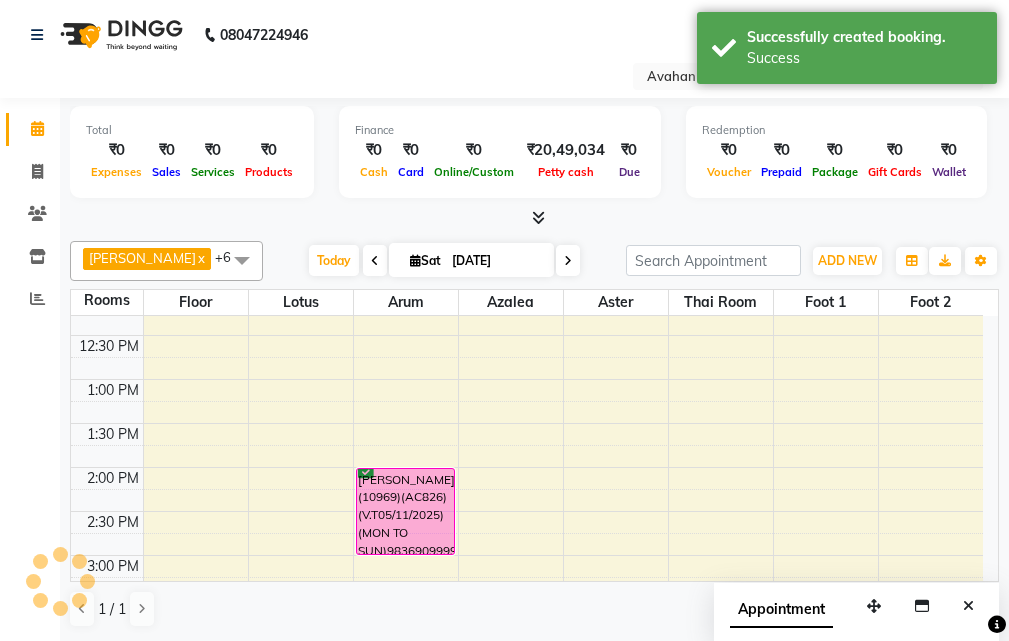 scroll, scrollTop: 0, scrollLeft: 0, axis: both 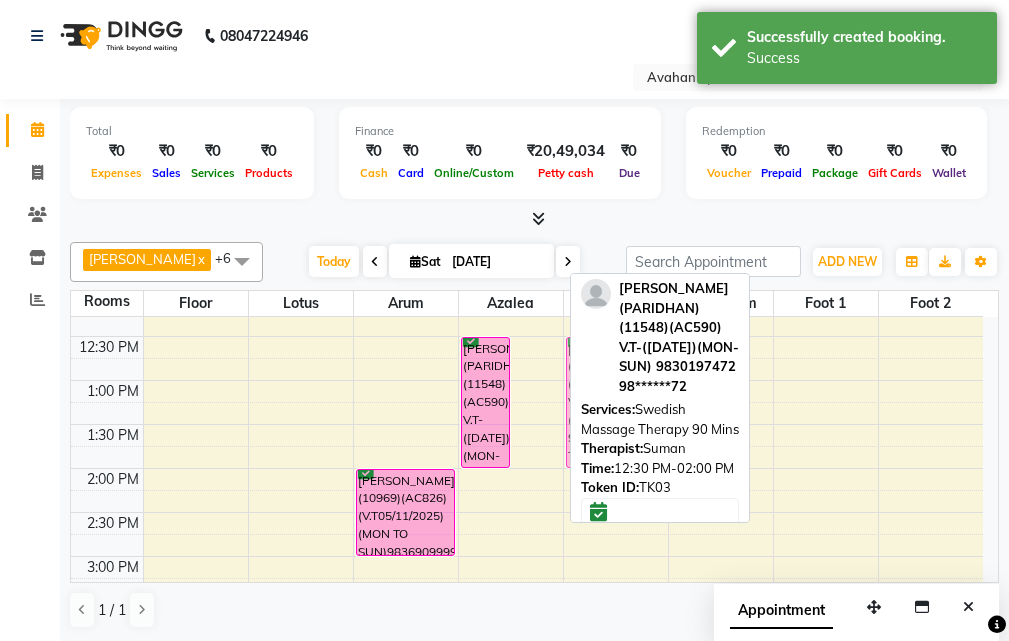 drag, startPoint x: 540, startPoint y: 388, endPoint x: 580, endPoint y: 388, distance: 40 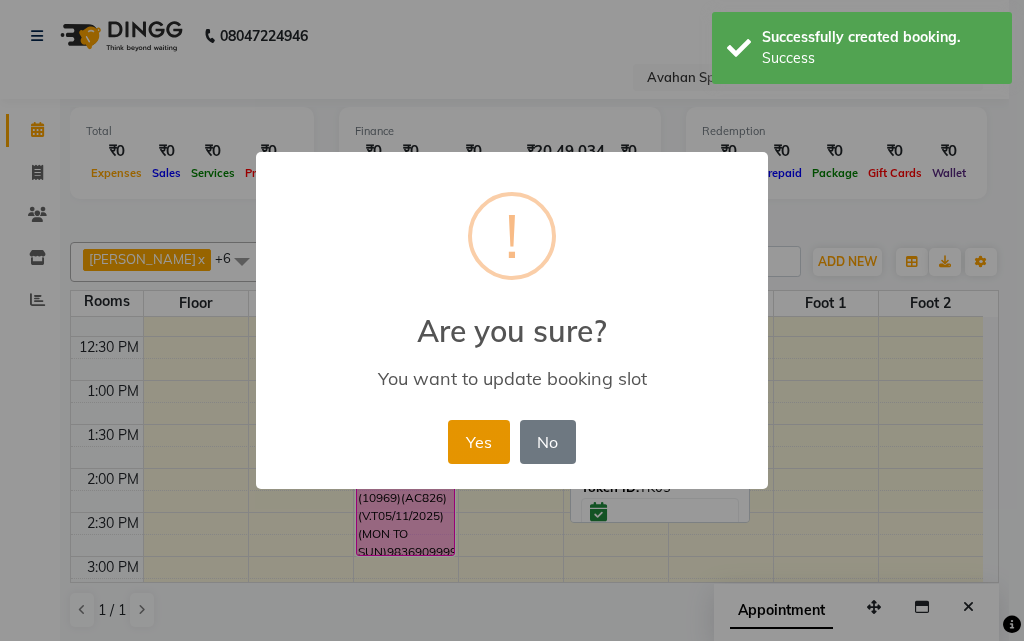 click on "Yes" at bounding box center [478, 442] 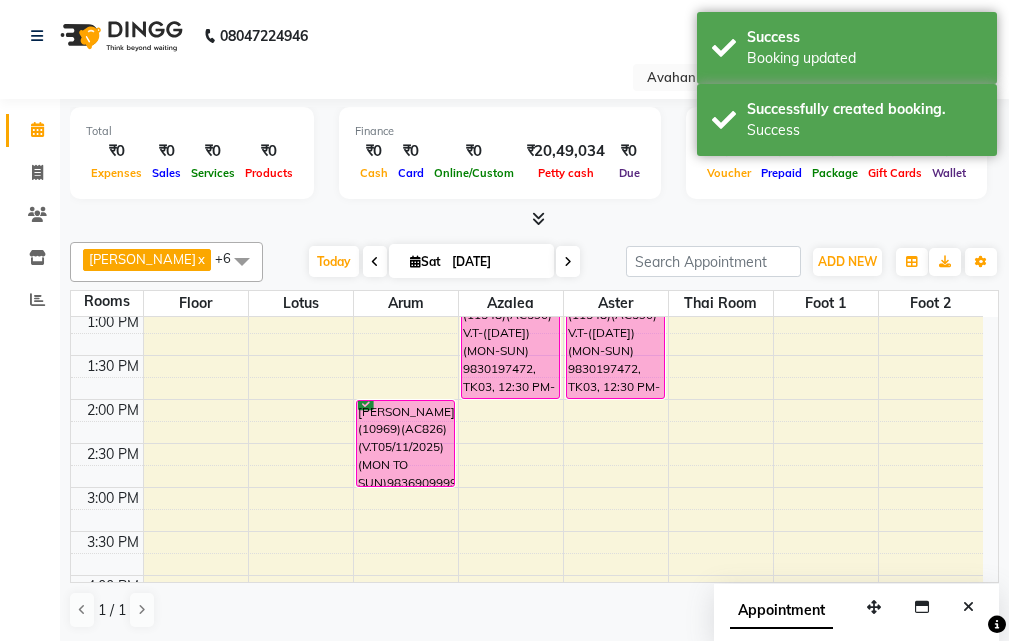scroll, scrollTop: 300, scrollLeft: 0, axis: vertical 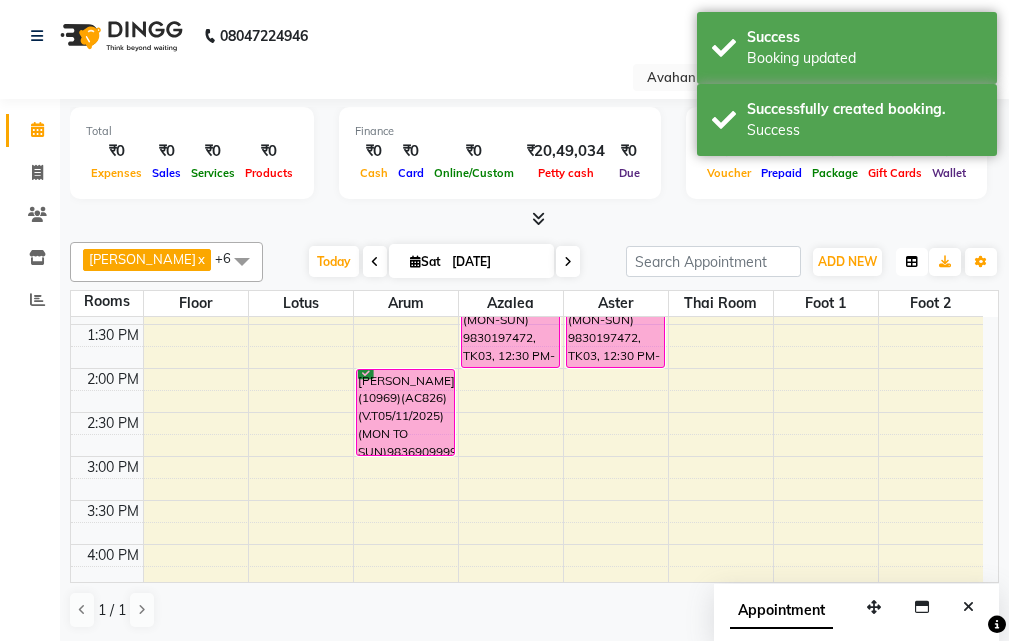 click at bounding box center (912, 262) 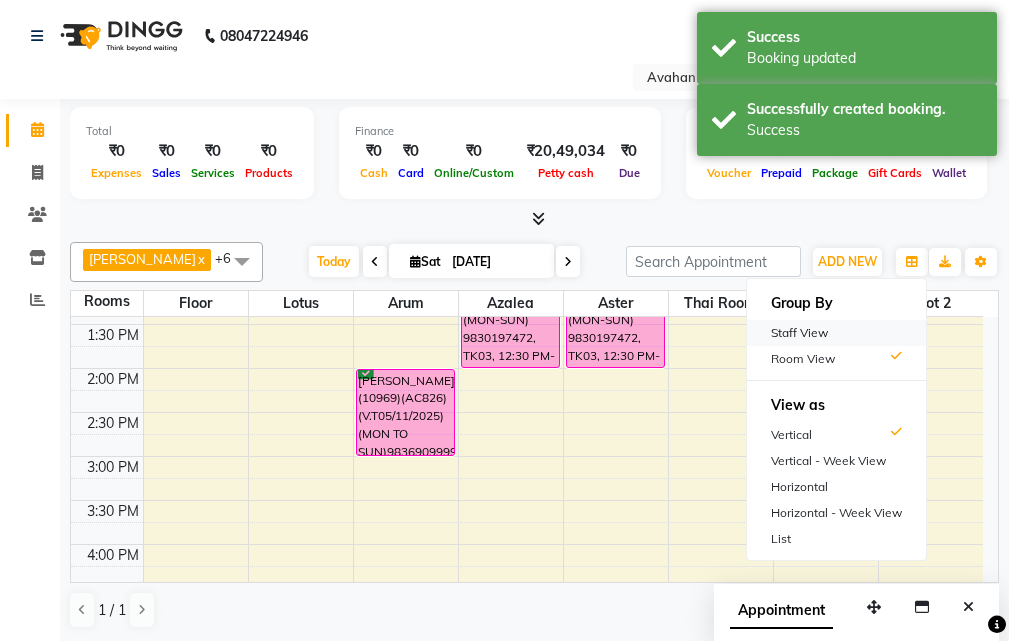 click on "Staff View" at bounding box center [836, 333] 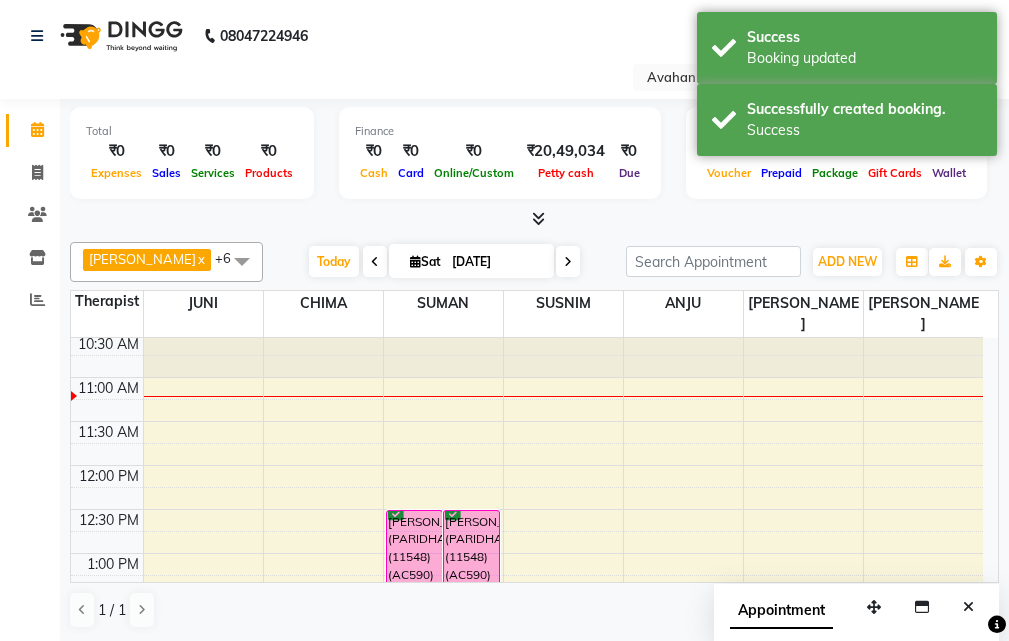 scroll, scrollTop: 0, scrollLeft: 0, axis: both 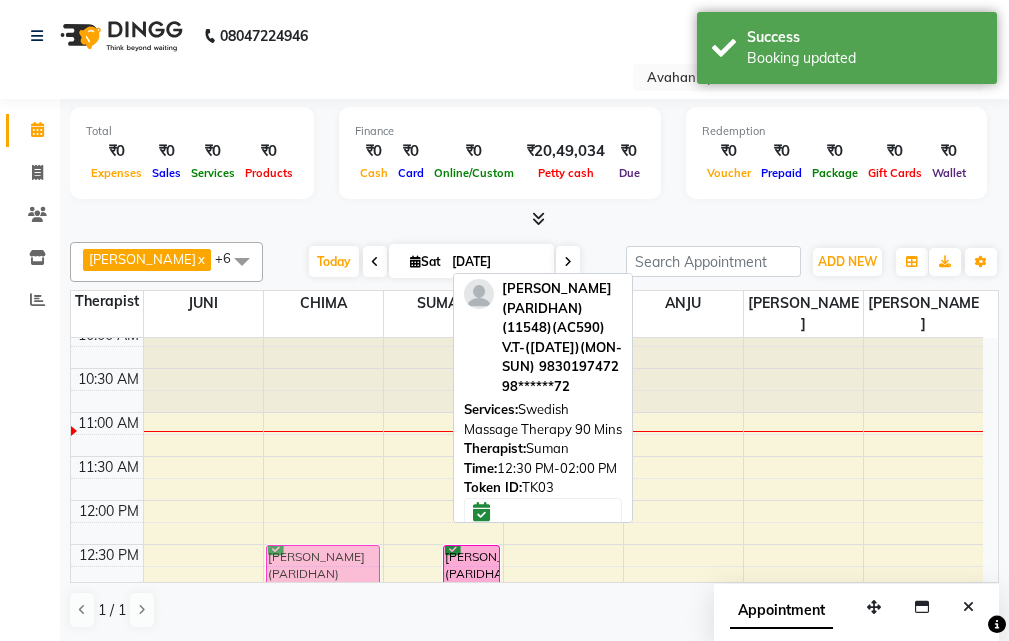 drag, startPoint x: 403, startPoint y: 553, endPoint x: 341, endPoint y: 552, distance: 62.008064 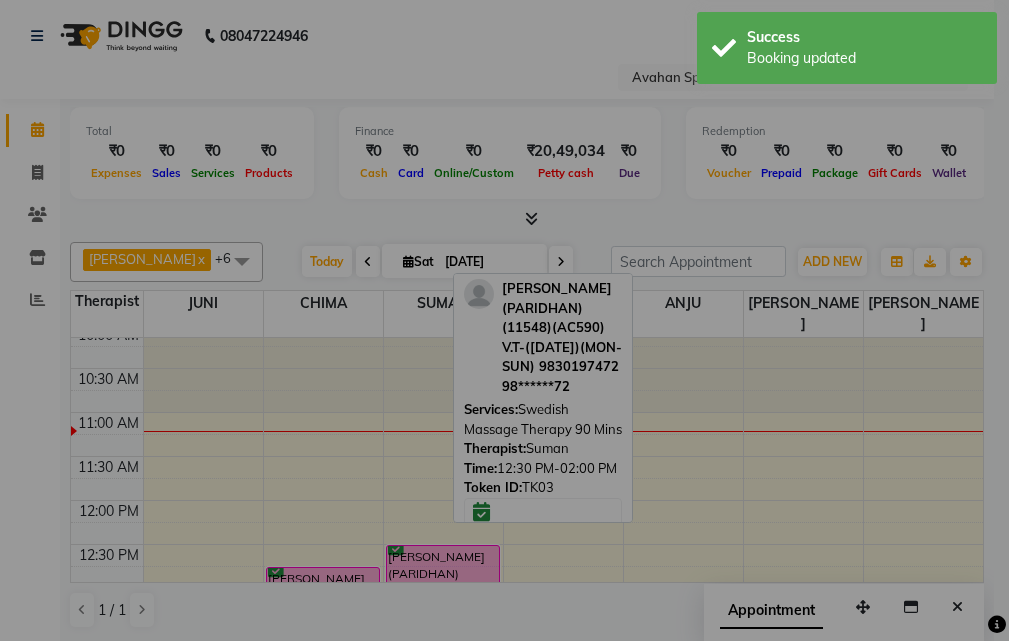 scroll, scrollTop: 18, scrollLeft: 0, axis: vertical 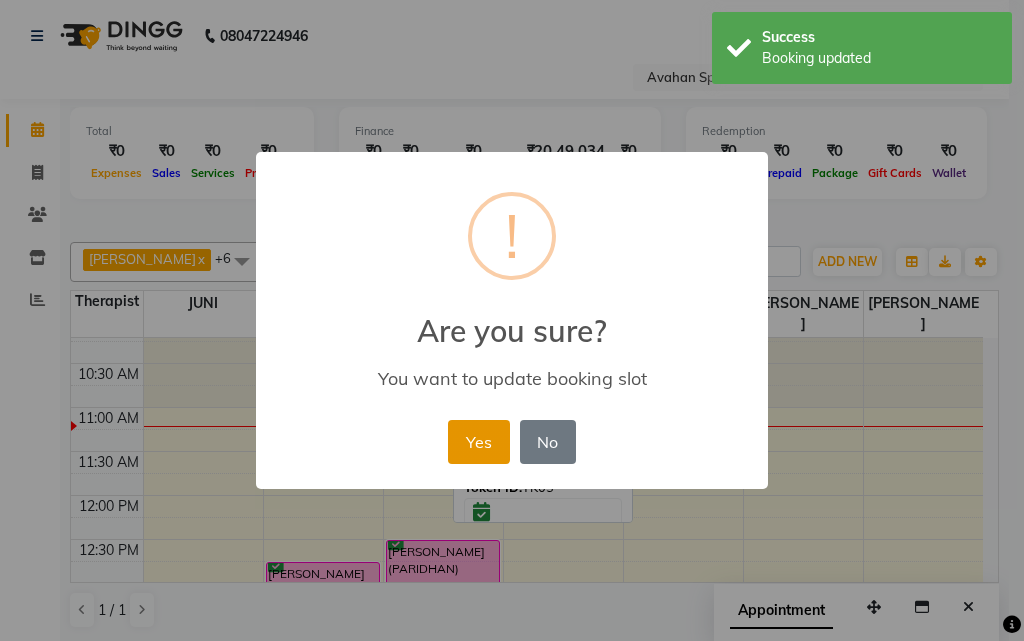 click on "Yes" at bounding box center [478, 442] 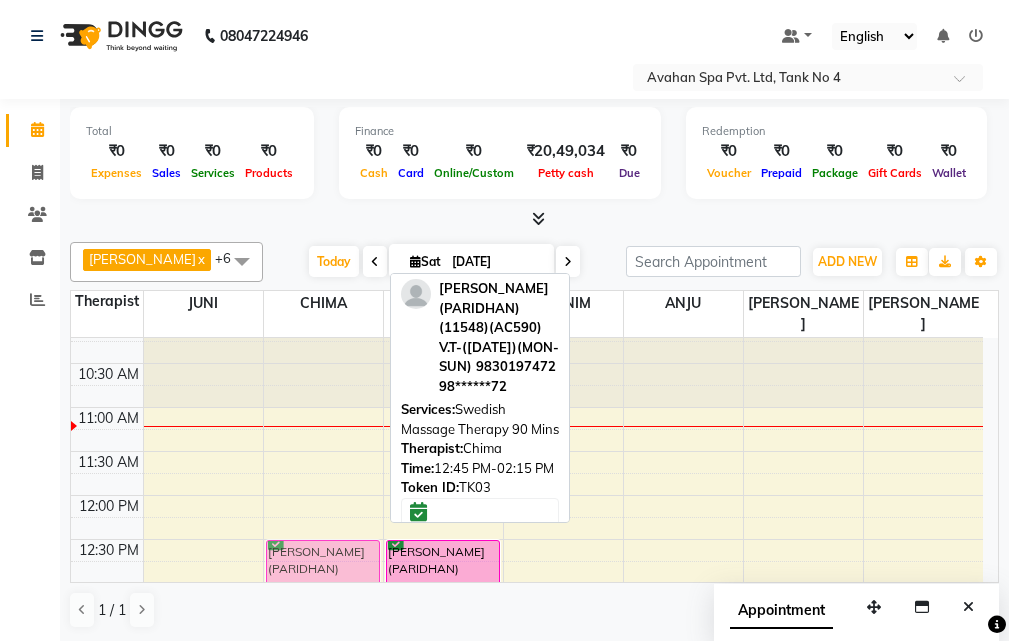 drag, startPoint x: 355, startPoint y: 548, endPoint x: 361, endPoint y: 535, distance: 14.3178215 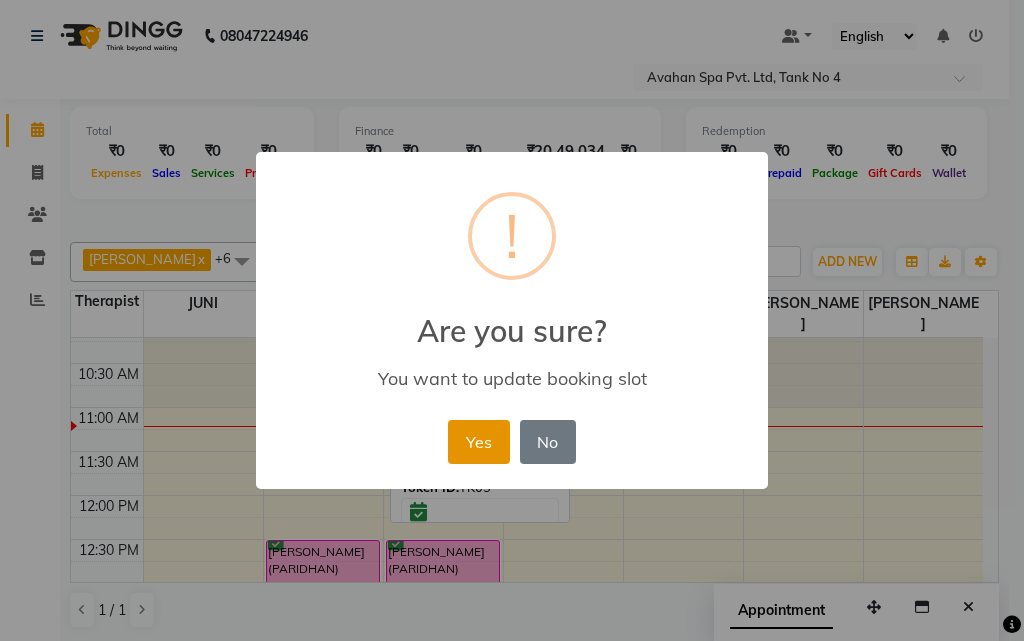 click on "Yes" at bounding box center [478, 442] 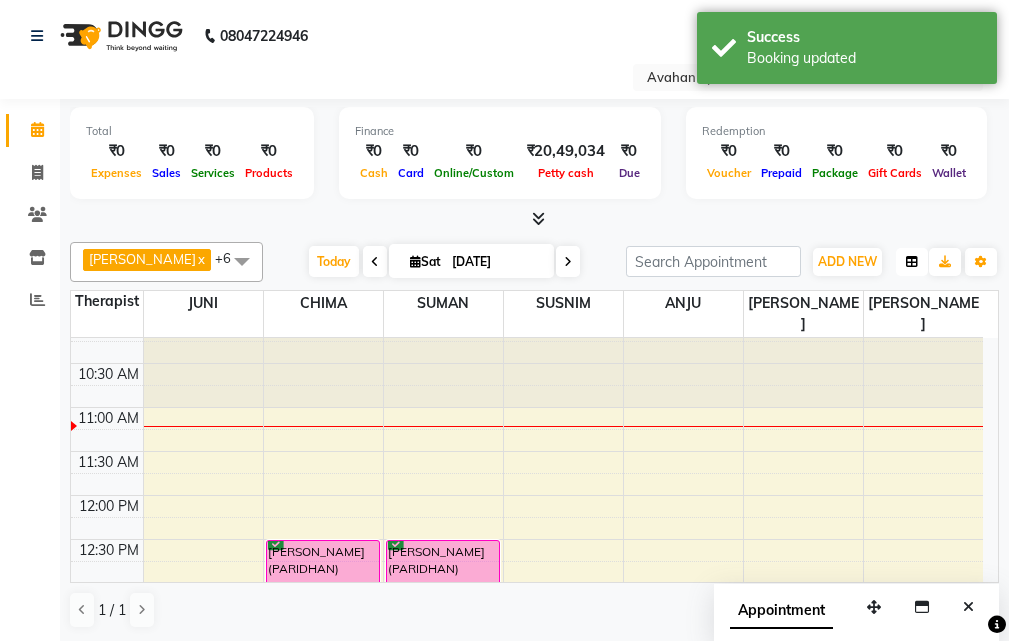 click at bounding box center [912, 262] 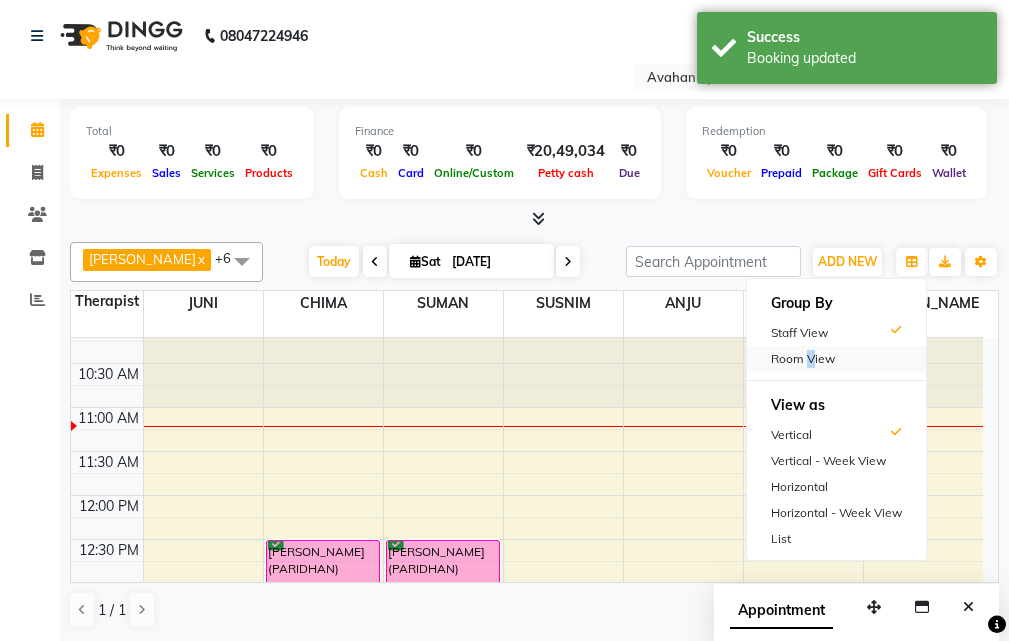 click on "Room View" at bounding box center (836, 359) 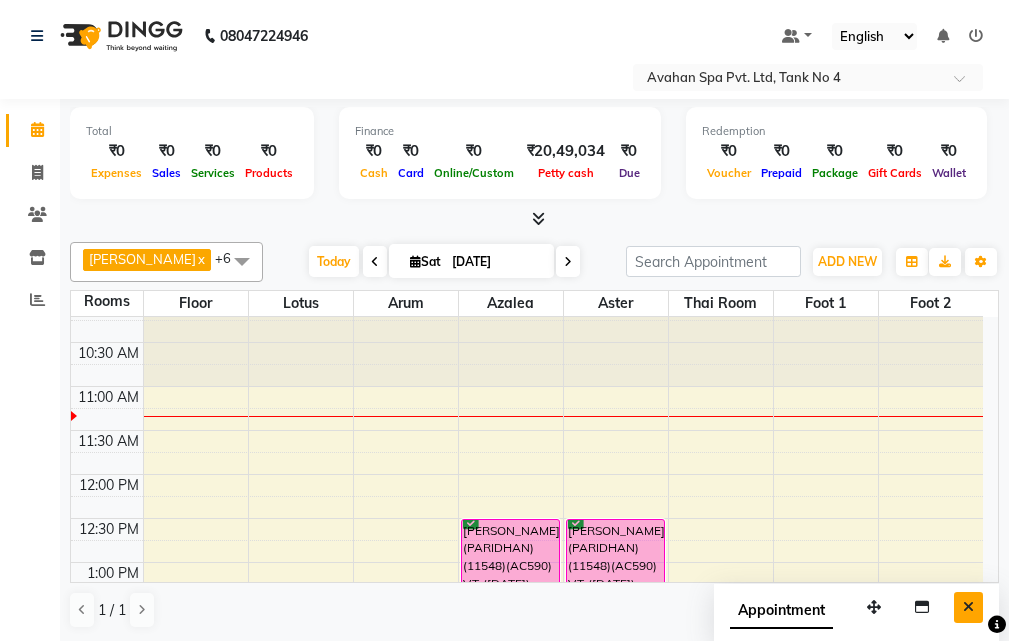click at bounding box center [968, 607] 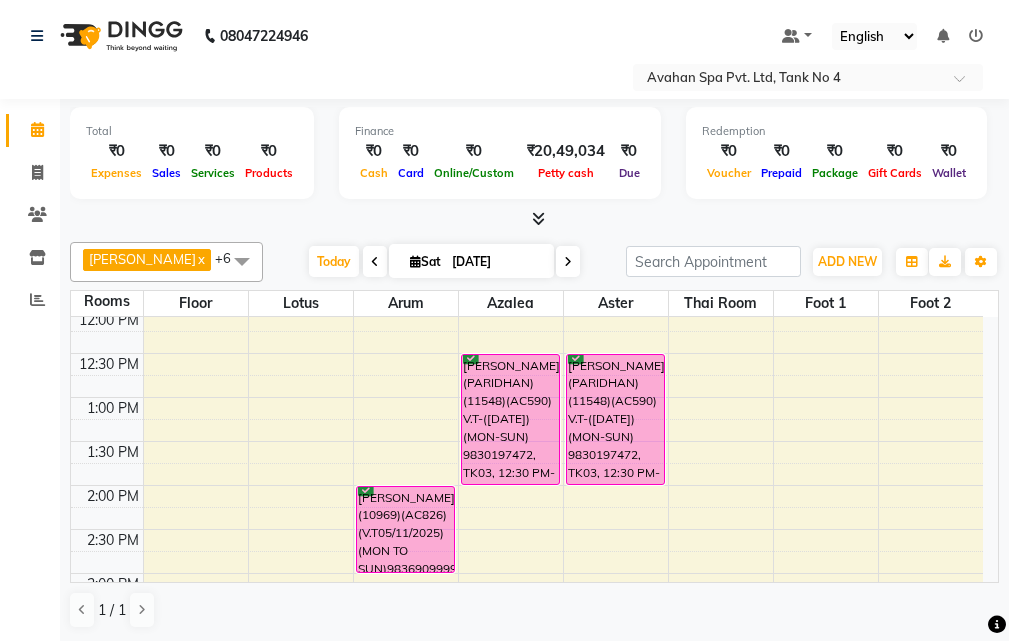 scroll, scrollTop: 218, scrollLeft: 0, axis: vertical 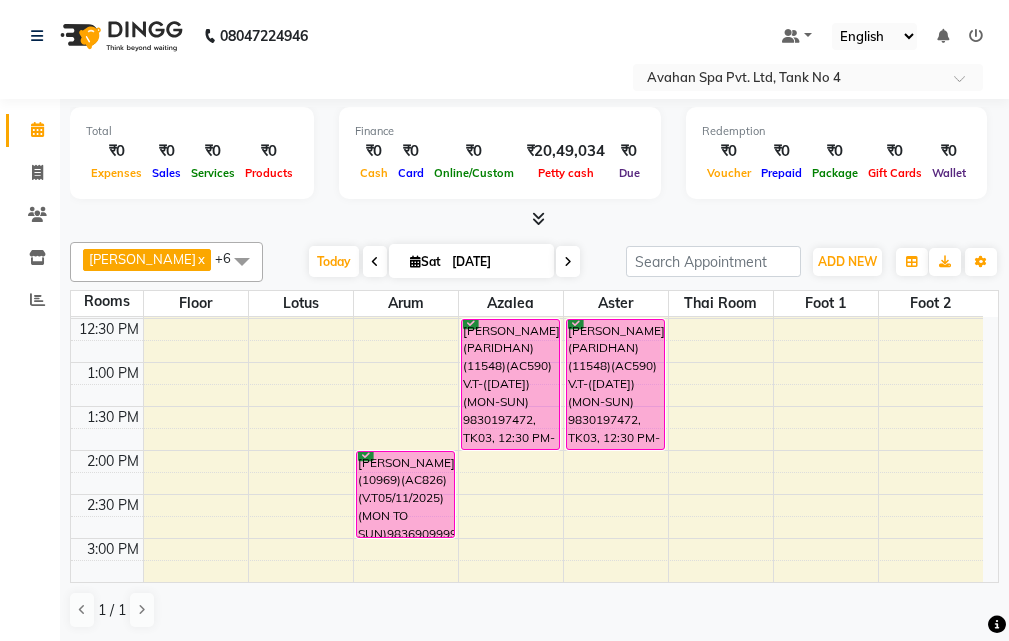 click on "10:00 AM 10:30 AM 11:00 AM 11:30 AM 12:00 PM 12:30 PM 1:00 PM 1:30 PM 2:00 PM 2:30 PM 3:00 PM 3:30 PM 4:00 PM 4:30 PM 5:00 PM 5:30 PM 6:00 PM 6:30 PM 7:00 PM 7:30 PM 8:00 PM 8:30 PM 9:00 PM 9:30 PM 10:00 PM 10:30 PM     [PERSON_NAME](10969)(AC826)(V.T05/11/2025) (MON TO SUN)9836909999, TK01, 02:00 PM-03:00 PM, Swedish Massage Therapy 60 Mins     [PERSON_NAME] (PARIDHAN)(11548)(AC590) V.T-([DATE])(MON-SUN) 9830197472, TK03, 12:30 PM-02:00 PM, Swedish Massage Therapy 90 Mins     [PERSON_NAME](12384)(AC696) V.T-([DATE])(MON-SUN) 9836653546, TK02, 07:00 PM-08:30 PM, Swedish Massage Therapy 90 Mins     [PERSON_NAME] (PARIDHAN)(11548)(AC590) V.T-([DATE])(MON-SUN) 9830197472, TK03, 12:30 PM-02:00 PM, Swedish Massage Therapy 90 Mins" at bounding box center [527, 670] 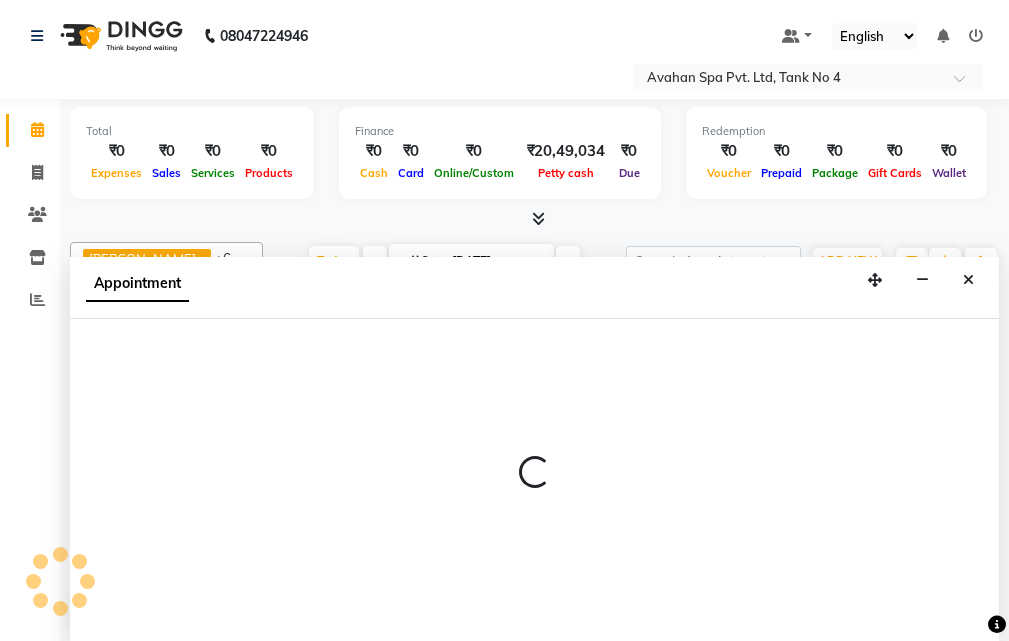 scroll, scrollTop: 1, scrollLeft: 0, axis: vertical 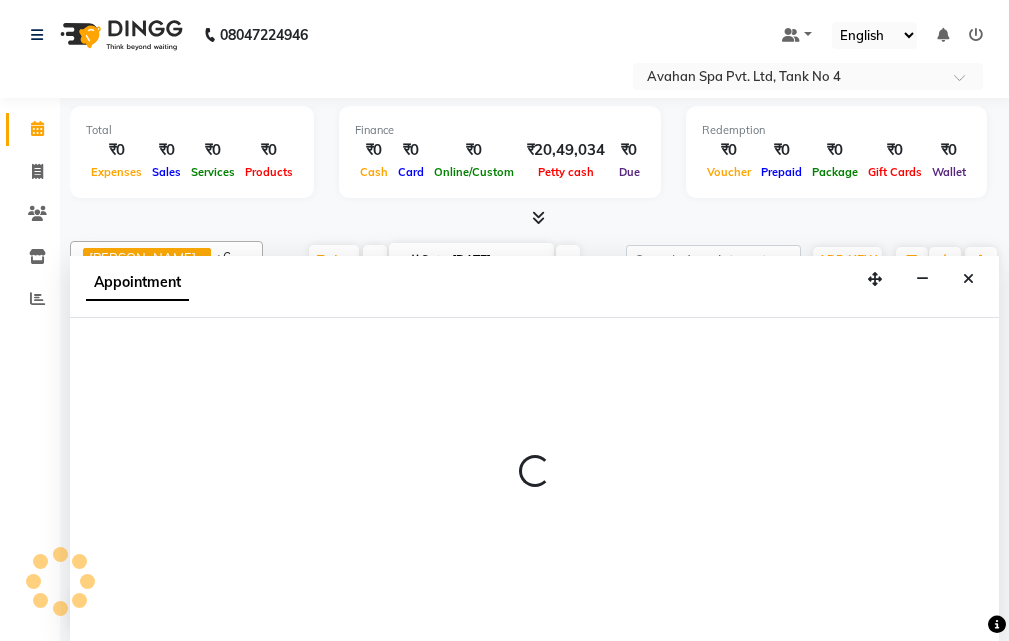 select on "855" 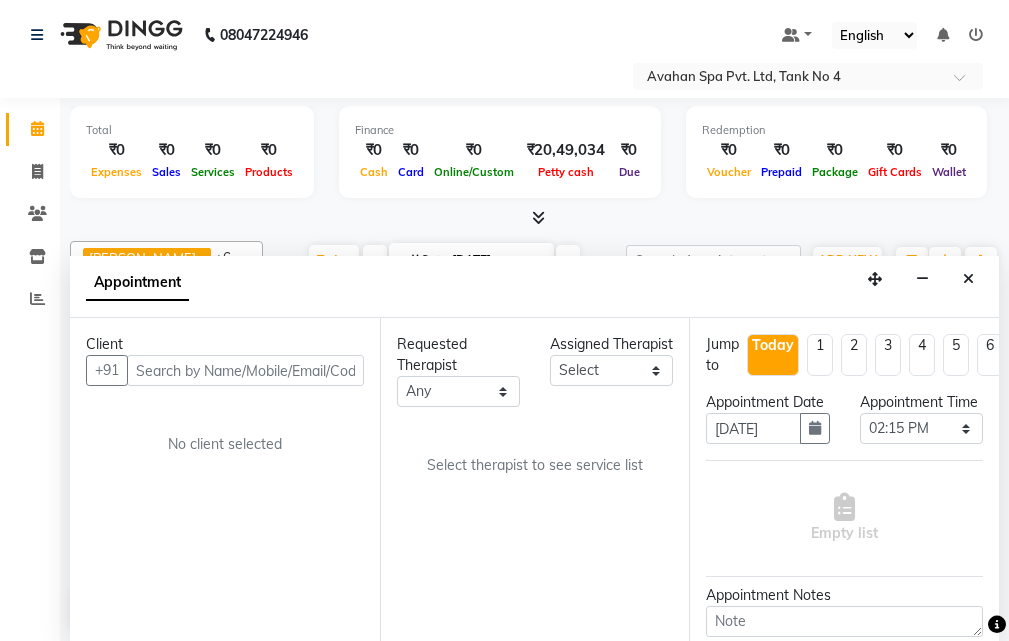 click at bounding box center (245, 370) 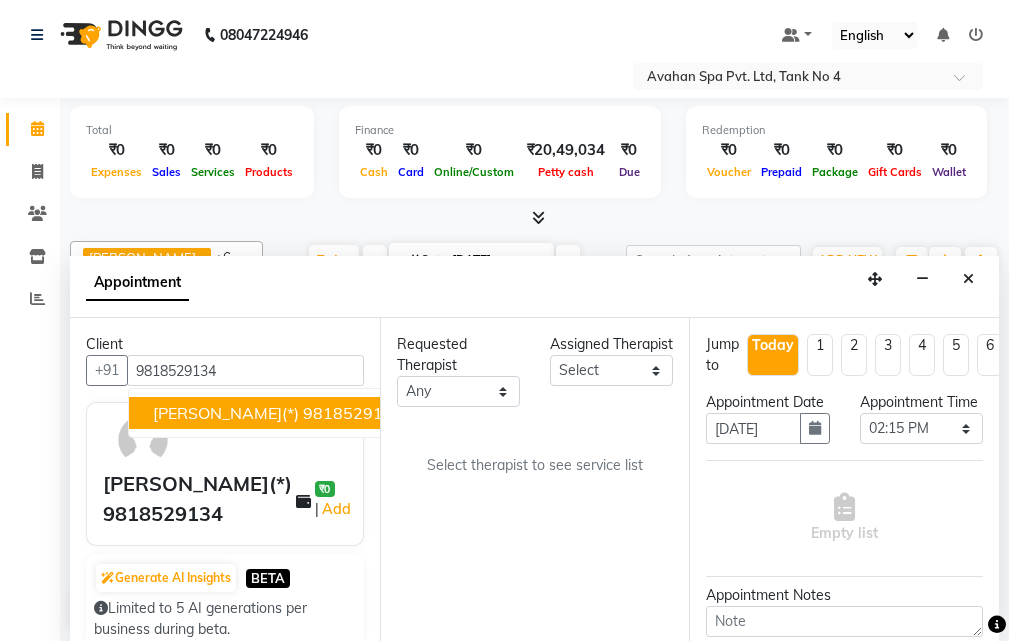 click on "[PERSON_NAME](*) 9818529134" at bounding box center [278, 413] 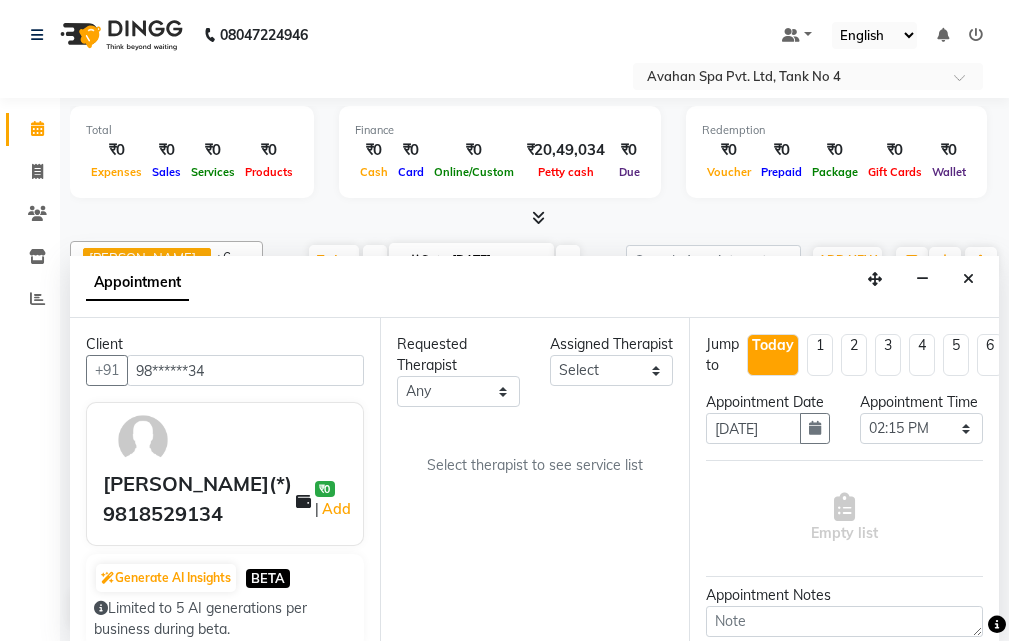 type on "98******34" 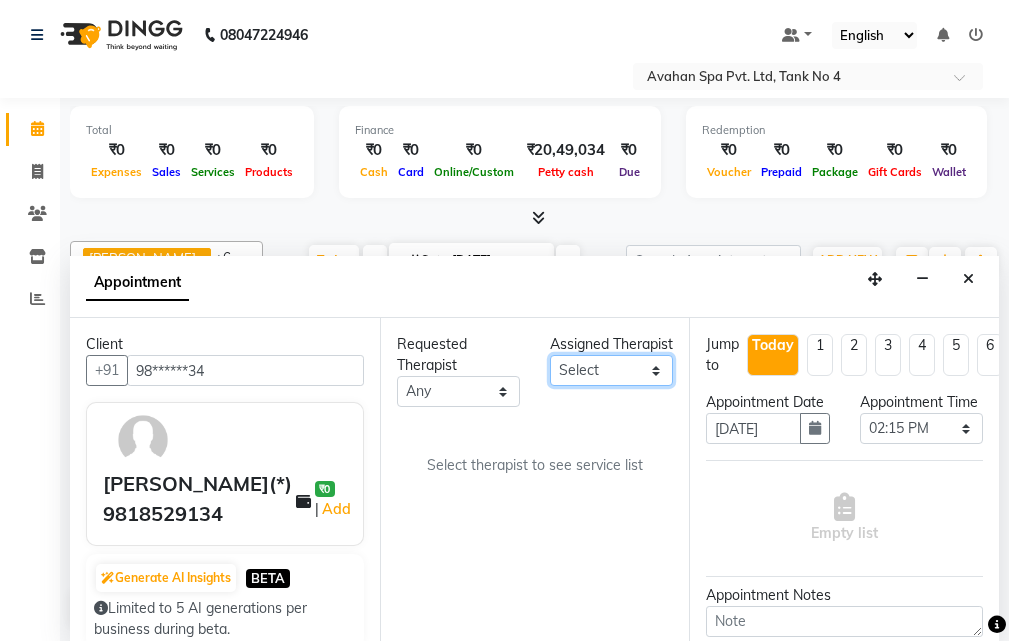 click on "Select ANJU [PERSON_NAME] [DEMOGRAPHIC_DATA] 1 [PERSON_NAME] JUNI [PERSON_NAME] SUSNIM" at bounding box center [611, 370] 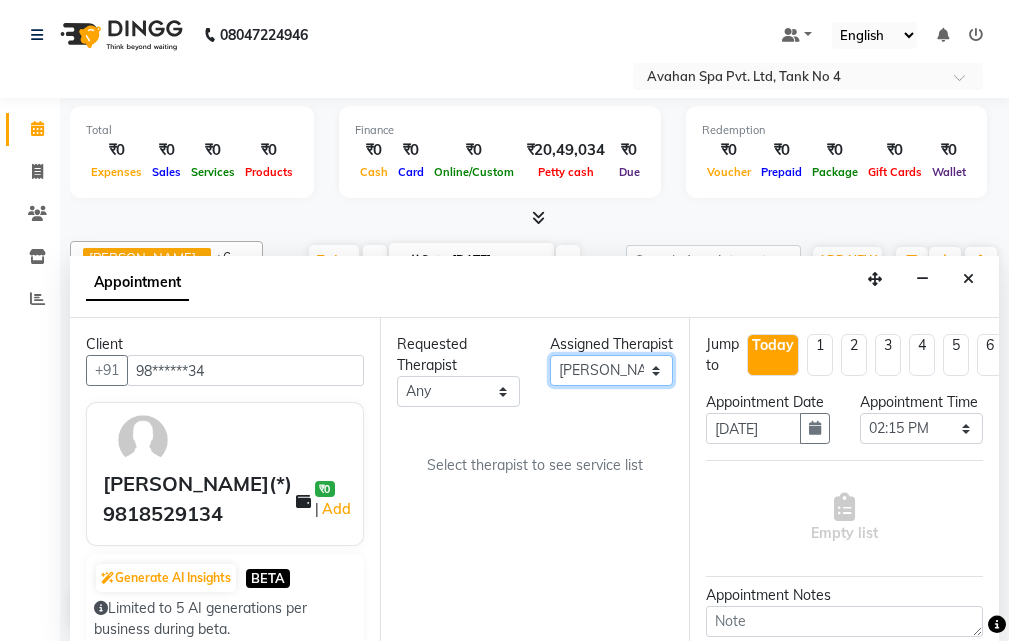 click on "Select ANJU [PERSON_NAME] [DEMOGRAPHIC_DATA] 1 [PERSON_NAME] JUNI [PERSON_NAME] SUSNIM" at bounding box center [611, 370] 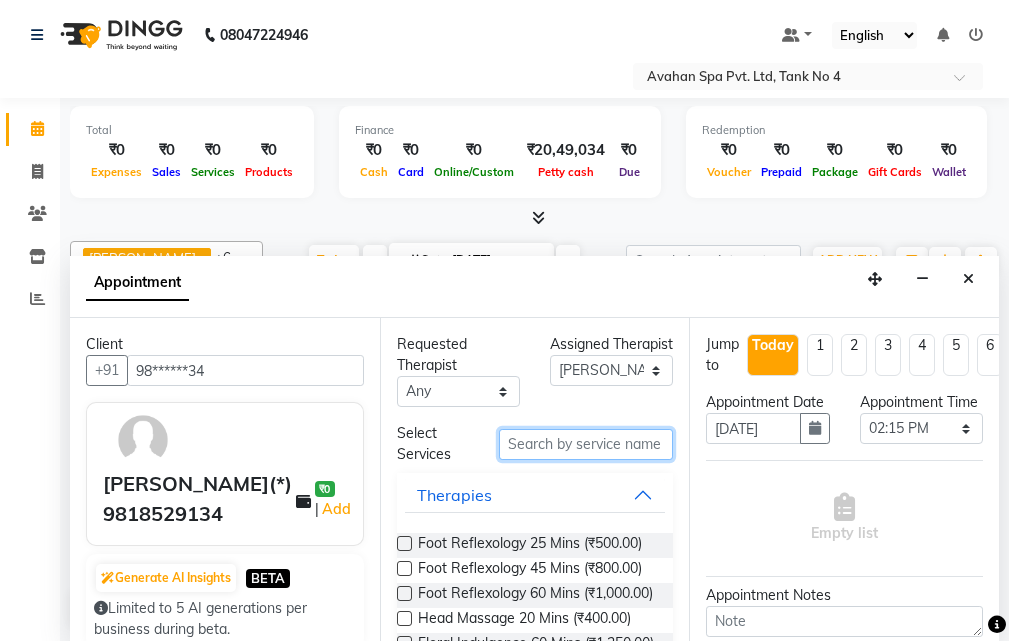 click at bounding box center (586, 444) 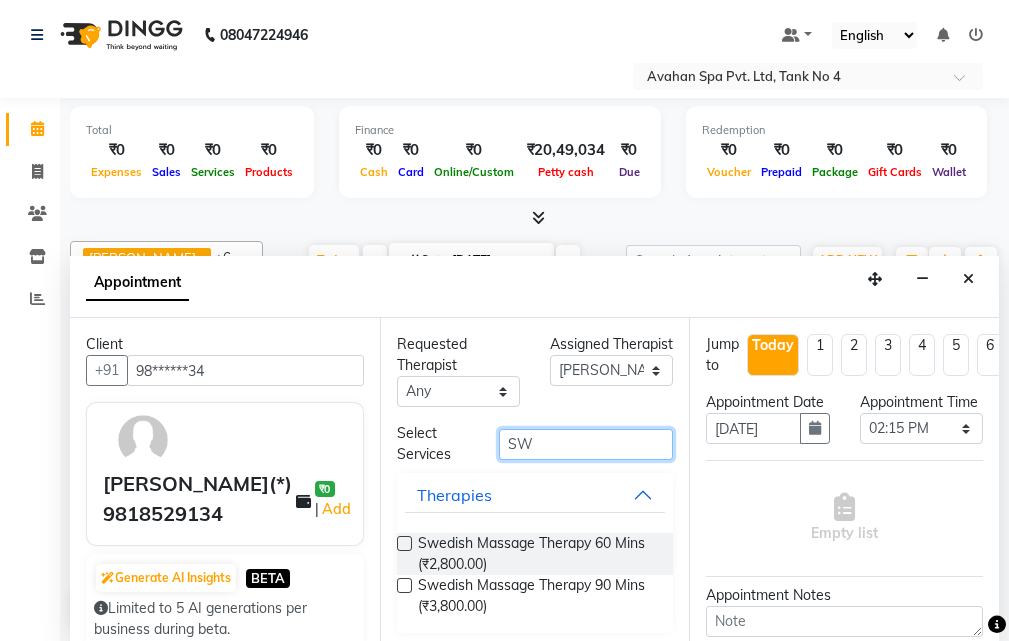 type on "SW" 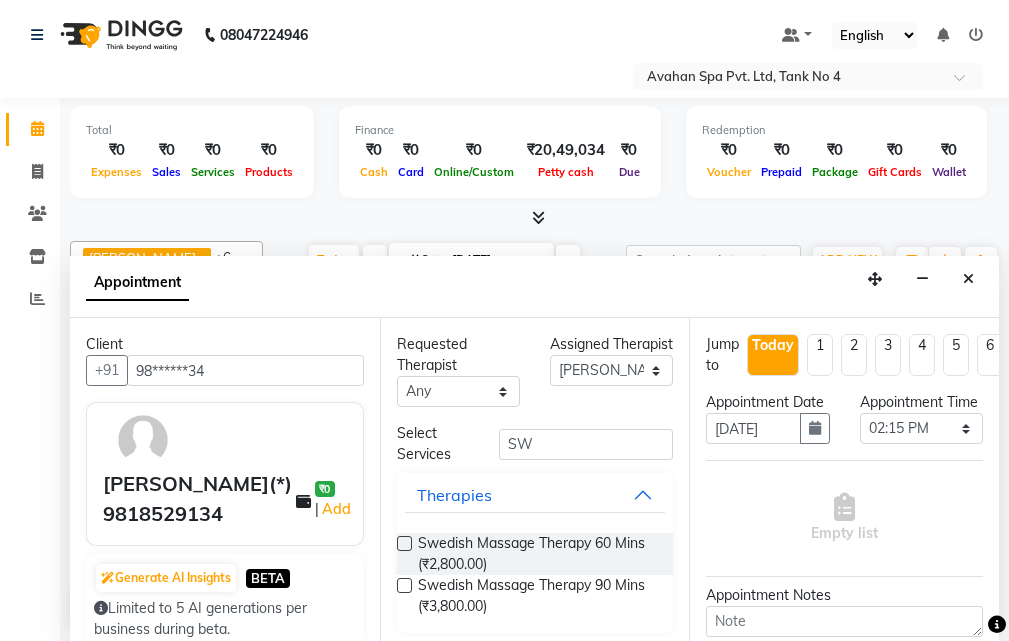 click at bounding box center (404, 543) 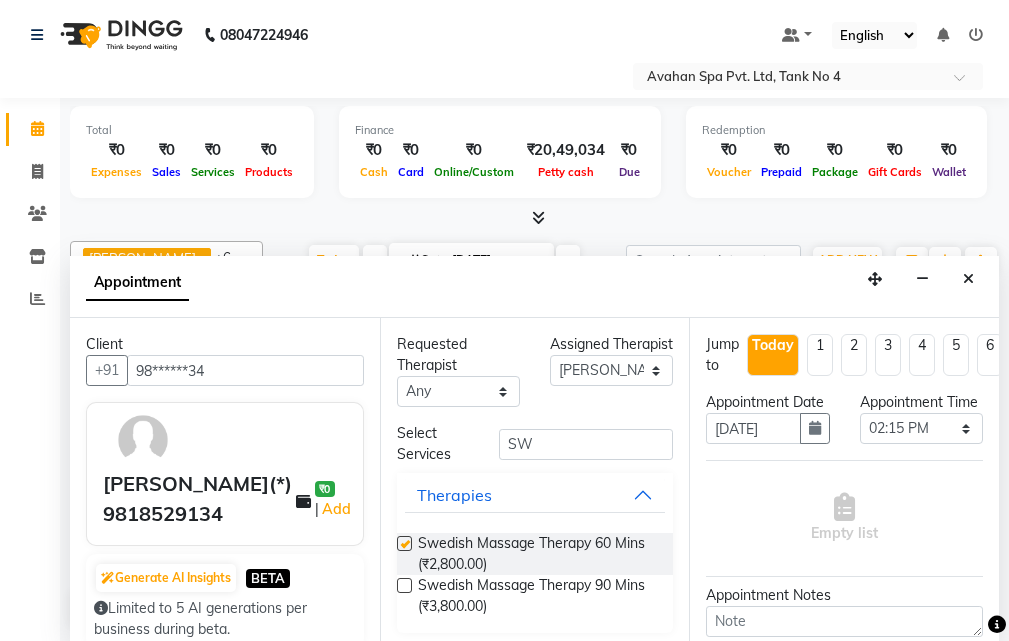 select on "1846" 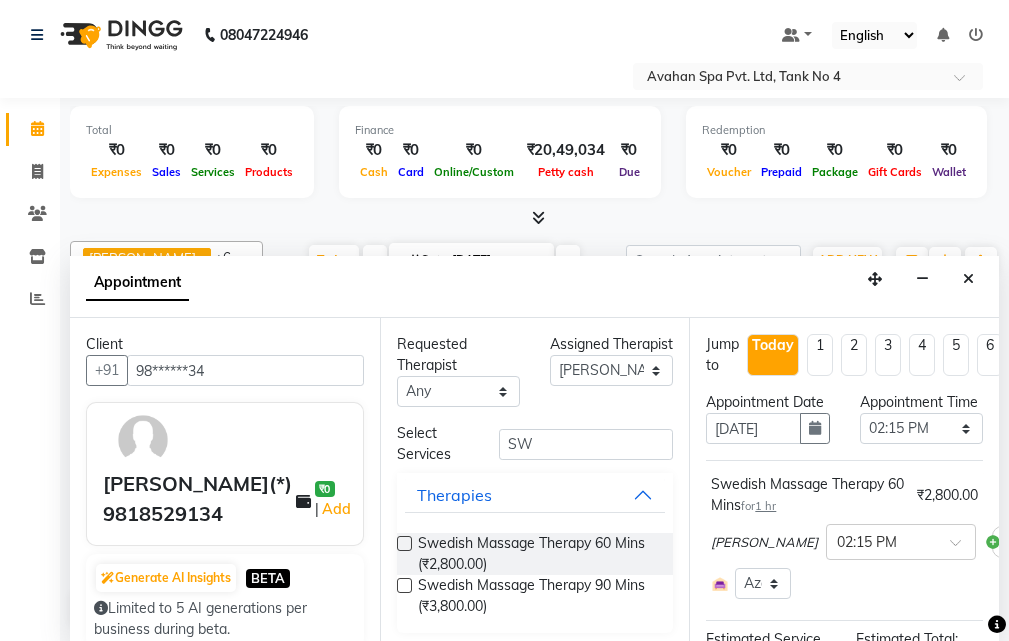 checkbox on "false" 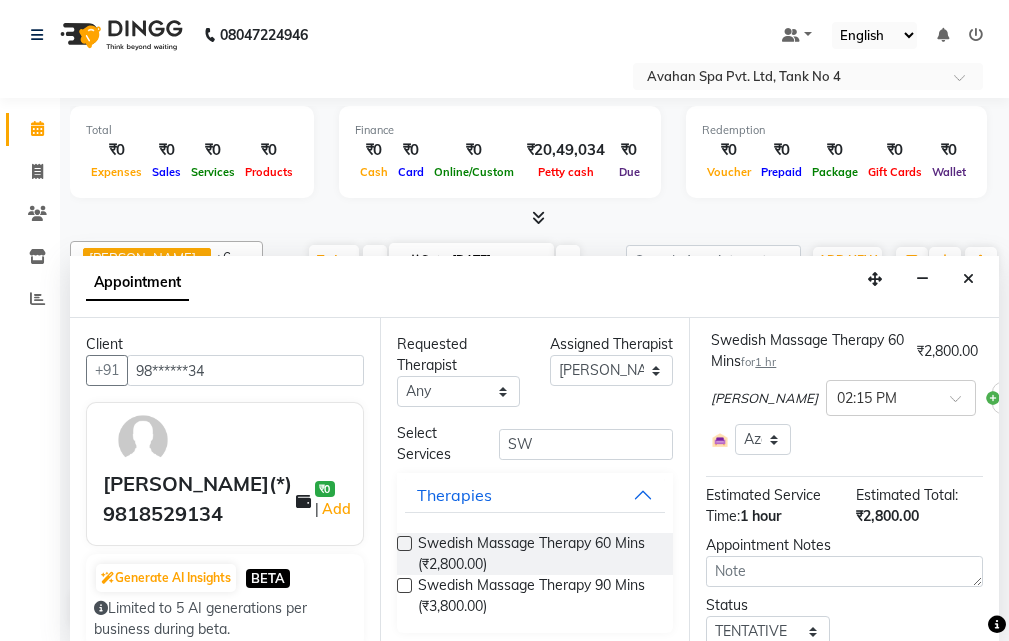 scroll, scrollTop: 350, scrollLeft: 0, axis: vertical 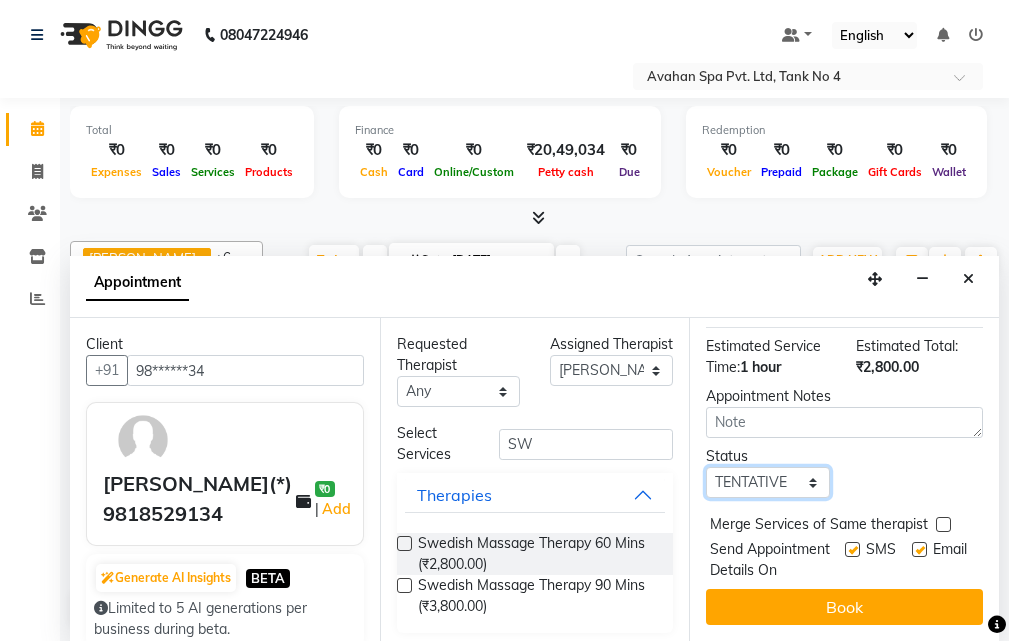 click on "Select TENTATIVE CONFIRM CHECK-IN UPCOMING" at bounding box center [767, 482] 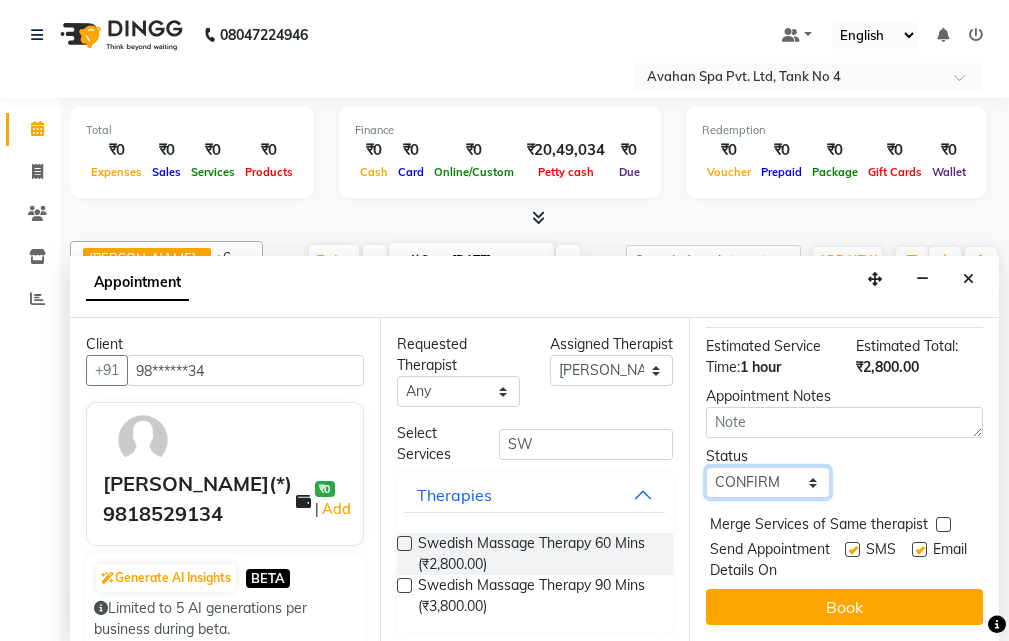 click on "Select TENTATIVE CONFIRM CHECK-IN UPCOMING" at bounding box center (767, 482) 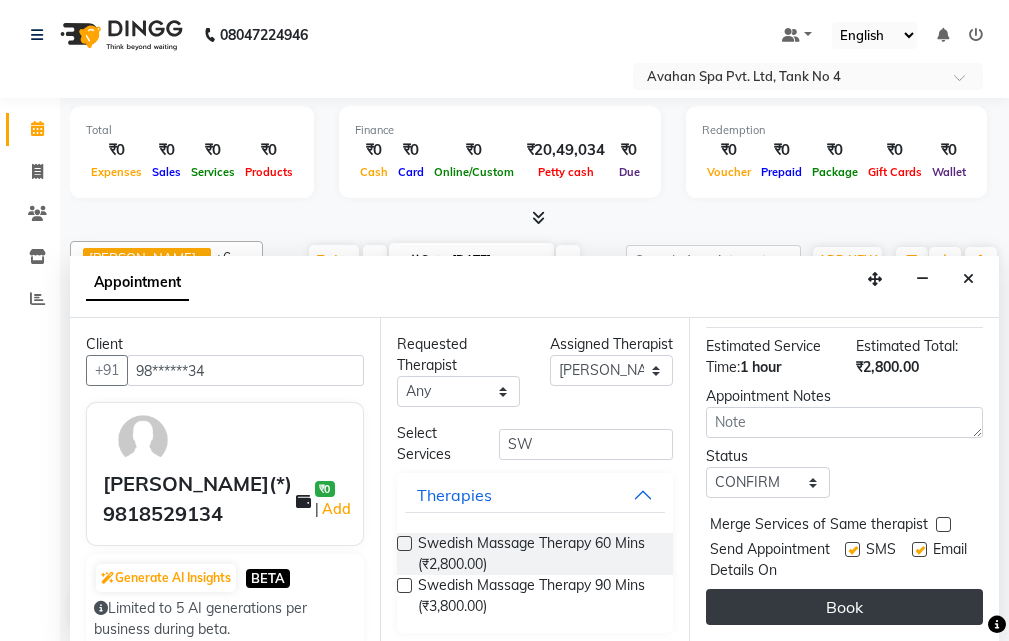 click on "Book" at bounding box center [844, 607] 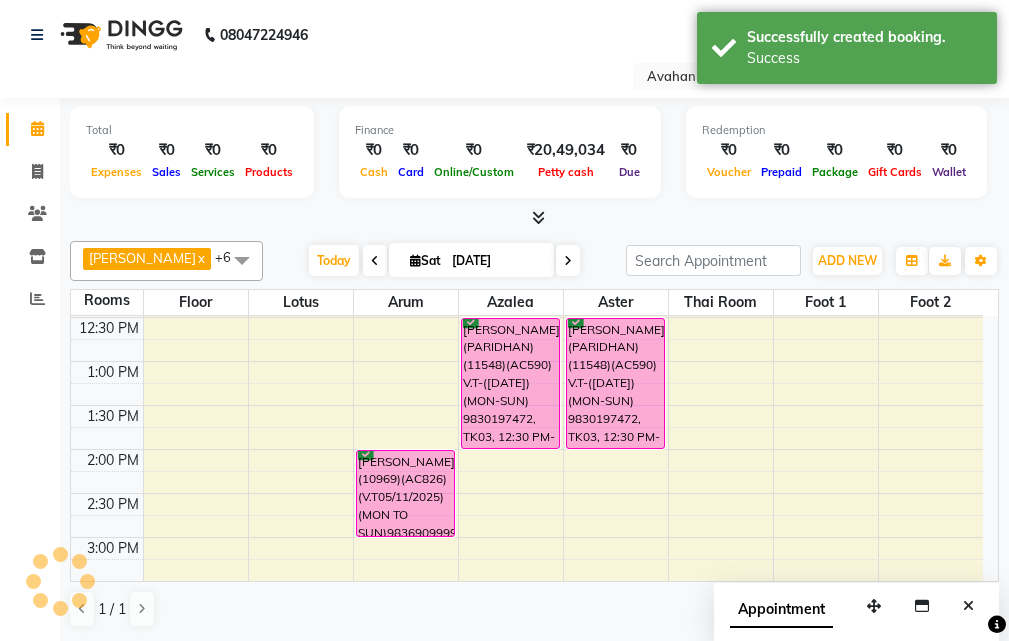 scroll, scrollTop: 0, scrollLeft: 0, axis: both 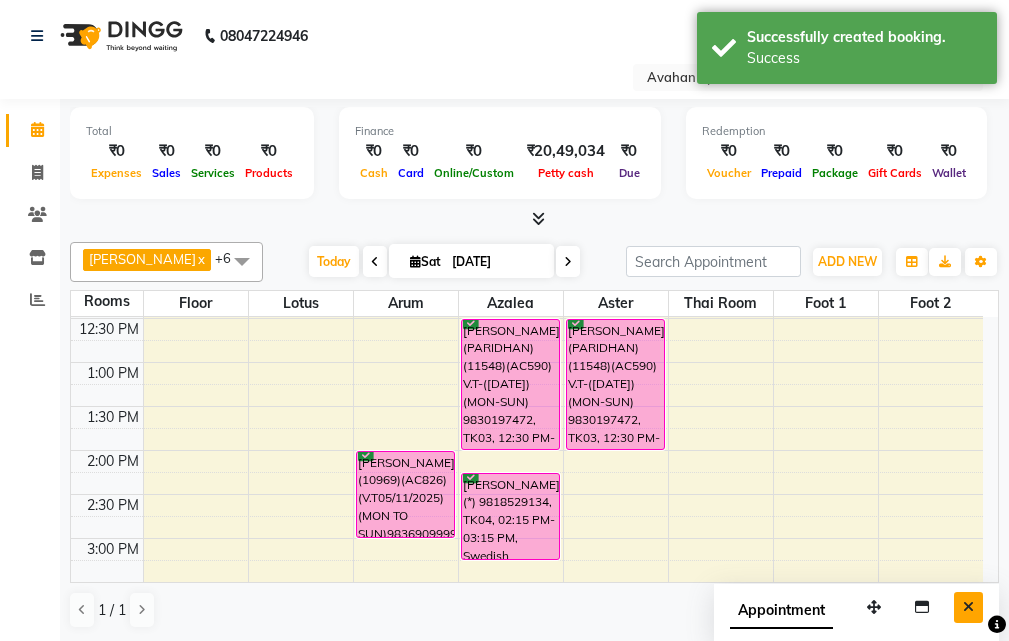 click at bounding box center (968, 607) 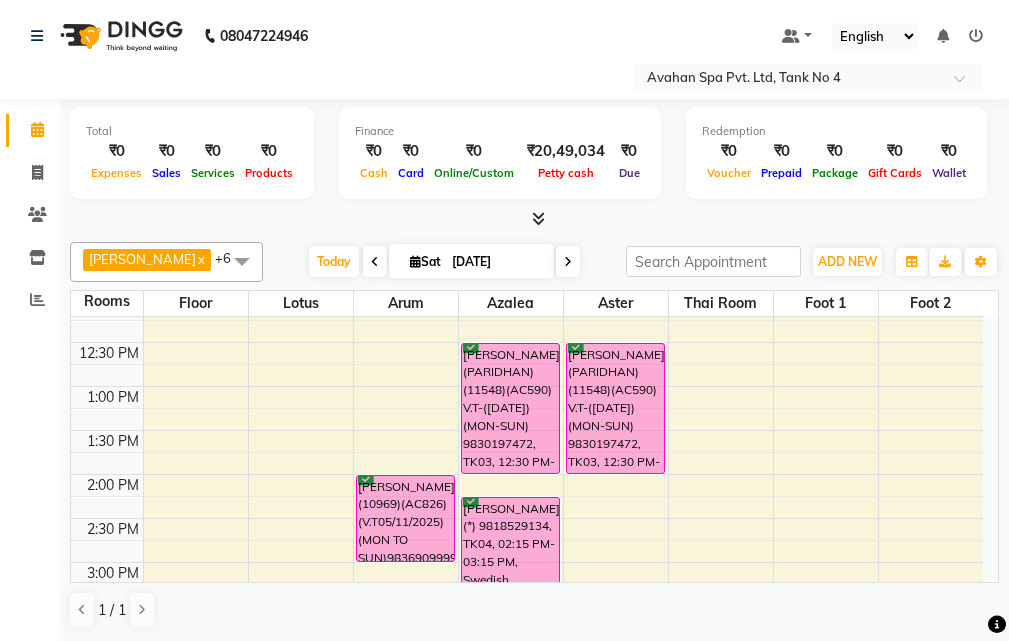 scroll, scrollTop: 400, scrollLeft: 0, axis: vertical 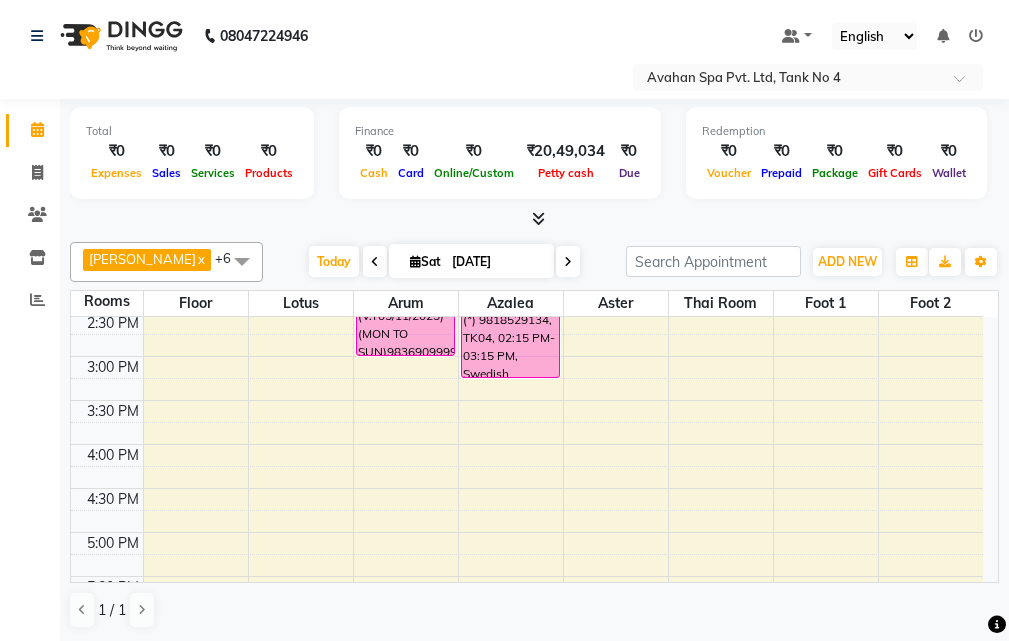 click on "10:00 AM 10:30 AM 11:00 AM 11:30 AM 12:00 PM 12:30 PM 1:00 PM 1:30 PM 2:00 PM 2:30 PM 3:00 PM 3:30 PM 4:00 PM 4:30 PM 5:00 PM 5:30 PM 6:00 PM 6:30 PM 7:00 PM 7:30 PM 8:00 PM 8:30 PM 9:00 PM 9:30 PM 10:00 PM 10:30 PM     [PERSON_NAME](10969)(AC826)(V.T05/11/2025) (MON TO SUN)9836909999, TK01, 02:00 PM-03:00 PM, Swedish Massage Therapy 60 Mins     [PERSON_NAME] (PARIDHAN)(11548)(AC590) V.T-([DATE])(MON-SUN) 9830197472, TK03, 12:30 PM-02:00 PM, Swedish Massage Therapy 90 Mins     [PERSON_NAME](*) 9818529134, TK04, 02:15 PM-03:15 PM, Swedish Massage Therapy 60 Mins     [PERSON_NAME](12384)(AC696) V.T-([DATE])(MON-SUN) 9836653546, TK02, 07:00 PM-08:30 PM, Swedish Massage Therapy 90 Mins     [PERSON_NAME] (PARIDHAN)(11548)(AC590) V.T-([DATE])(MON-SUN) 9830197472, TK03, 12:30 PM-02:00 PM, Swedish Massage Therapy 90 Mins" at bounding box center [527, 488] 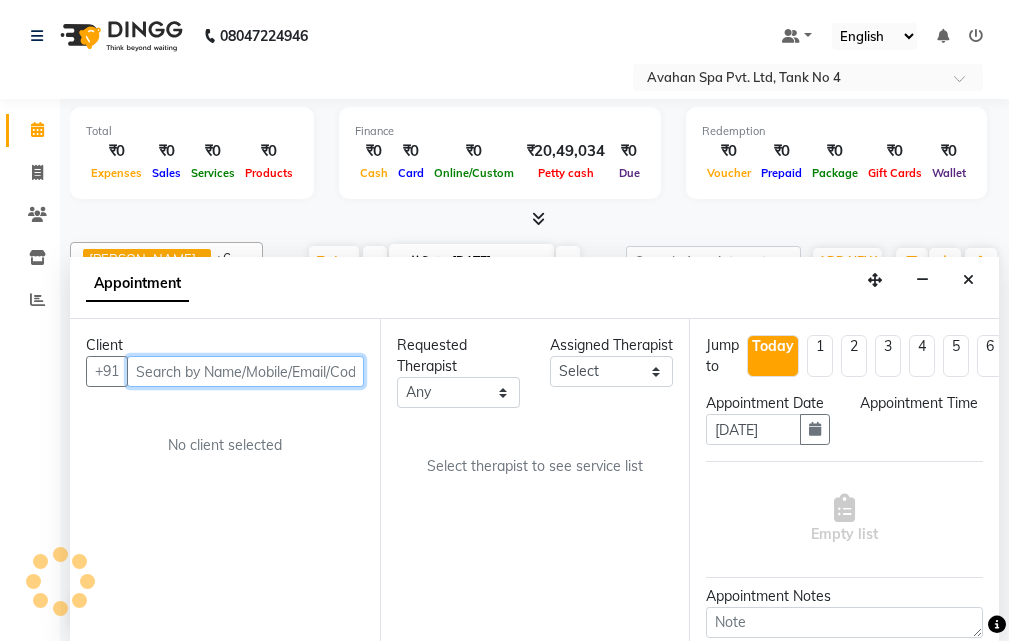 select on "900" 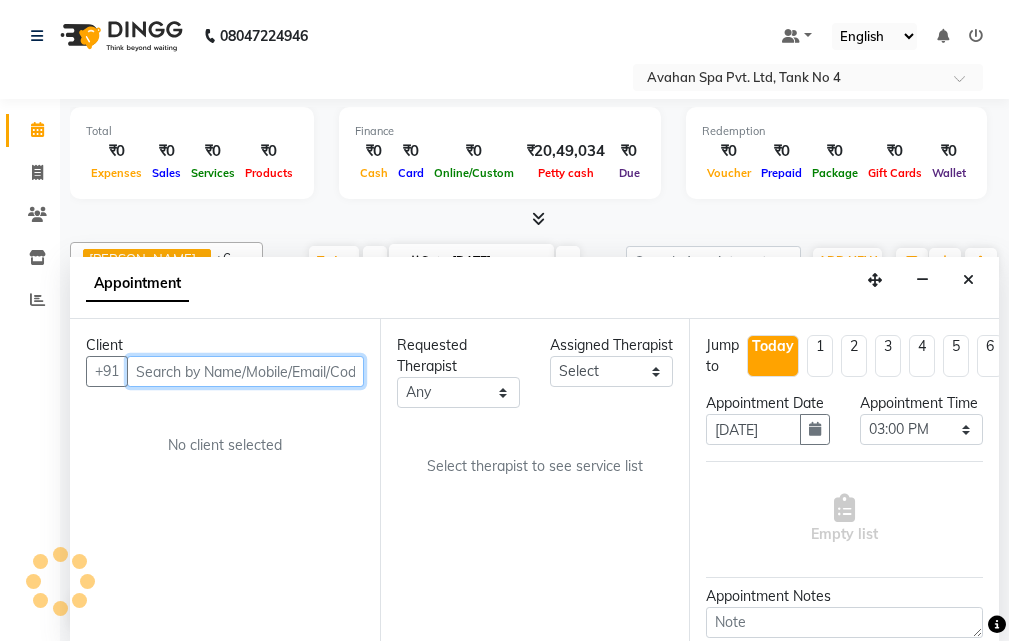 scroll, scrollTop: 1, scrollLeft: 0, axis: vertical 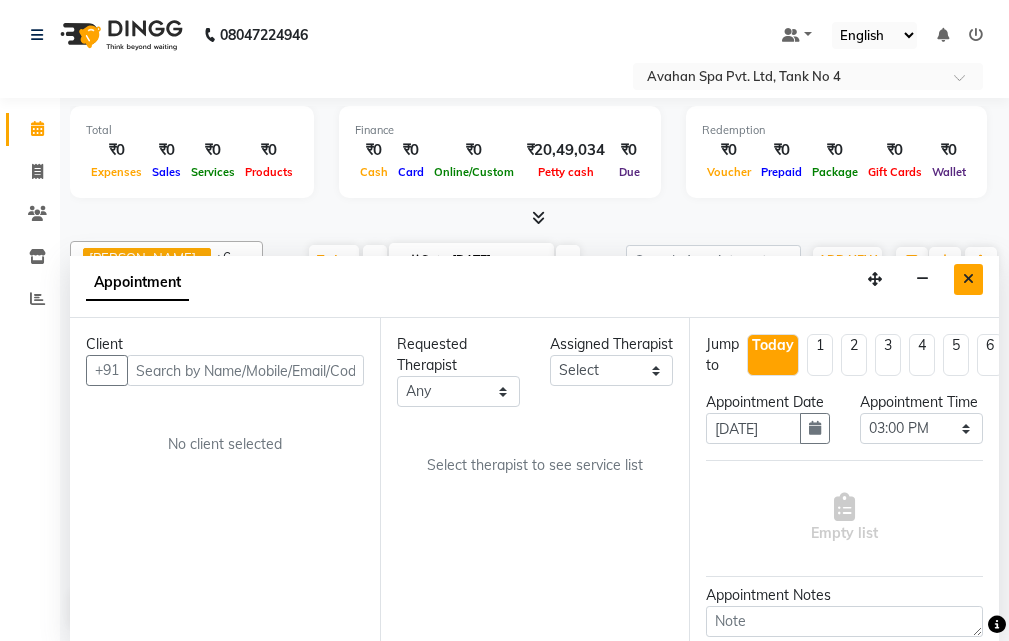 click at bounding box center (968, 279) 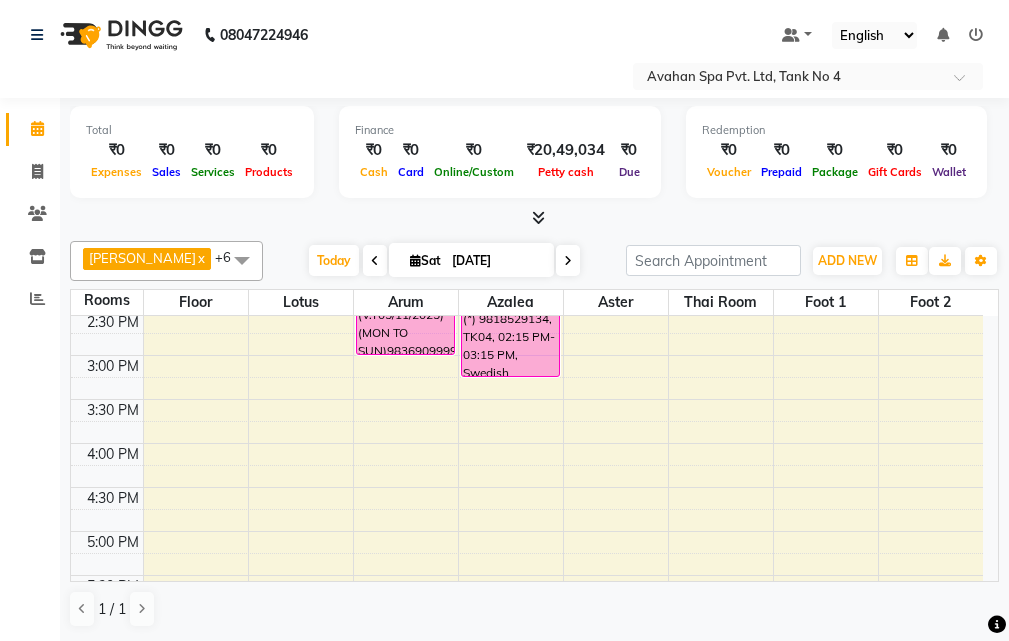 click on "10:00 AM 10:30 AM 11:00 AM 11:30 AM 12:00 PM 12:30 PM 1:00 PM 1:30 PM 2:00 PM 2:30 PM 3:00 PM 3:30 PM 4:00 PM 4:30 PM 5:00 PM 5:30 PM 6:00 PM 6:30 PM 7:00 PM 7:30 PM 8:00 PM 8:30 PM 9:00 PM 9:30 PM 10:00 PM 10:30 PM     [PERSON_NAME](10969)(AC826)(V.T05/11/2025) (MON TO SUN)9836909999, TK01, 02:00 PM-03:00 PM, Swedish Massage Therapy 60 Mins     [PERSON_NAME] (PARIDHAN)(11548)(AC590) V.T-([DATE])(MON-SUN) 9830197472, TK03, 12:30 PM-02:00 PM, Swedish Massage Therapy 90 Mins     [PERSON_NAME](*) 9818529134, TK04, 02:15 PM-03:15 PM, Swedish Massage Therapy 60 Mins     [PERSON_NAME](12384)(AC696) V.T-([DATE])(MON-SUN) 9836653546, TK02, 07:00 PM-08:30 PM, Swedish Massage Therapy 90 Mins     [PERSON_NAME] (PARIDHAN)(11548)(AC590) V.T-([DATE])(MON-SUN) 9830197472, TK03, 12:30 PM-02:00 PM, Swedish Massage Therapy 90 Mins" at bounding box center (527, 487) 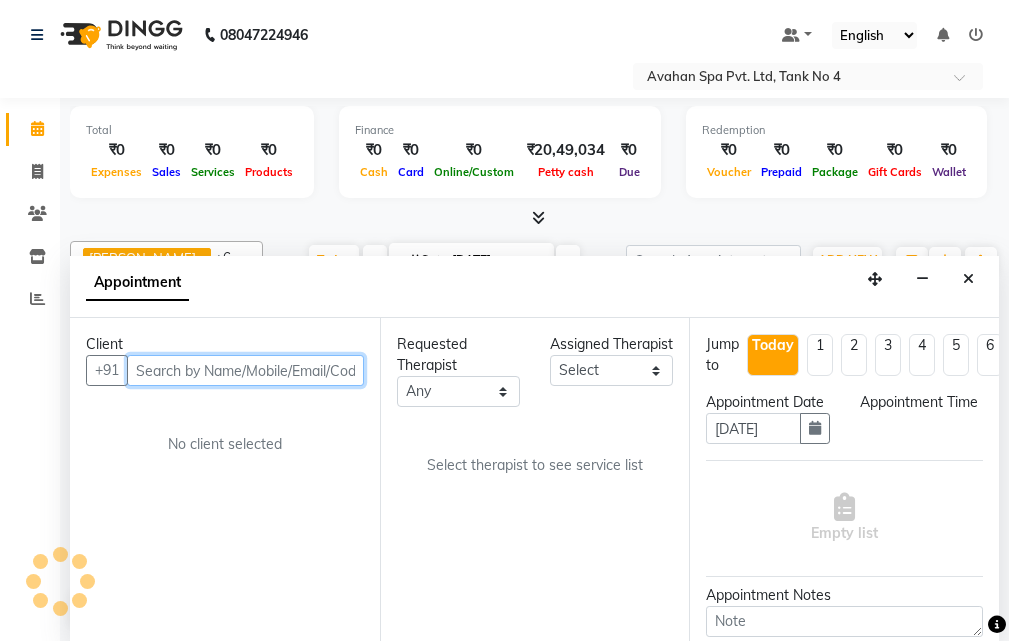 select on "900" 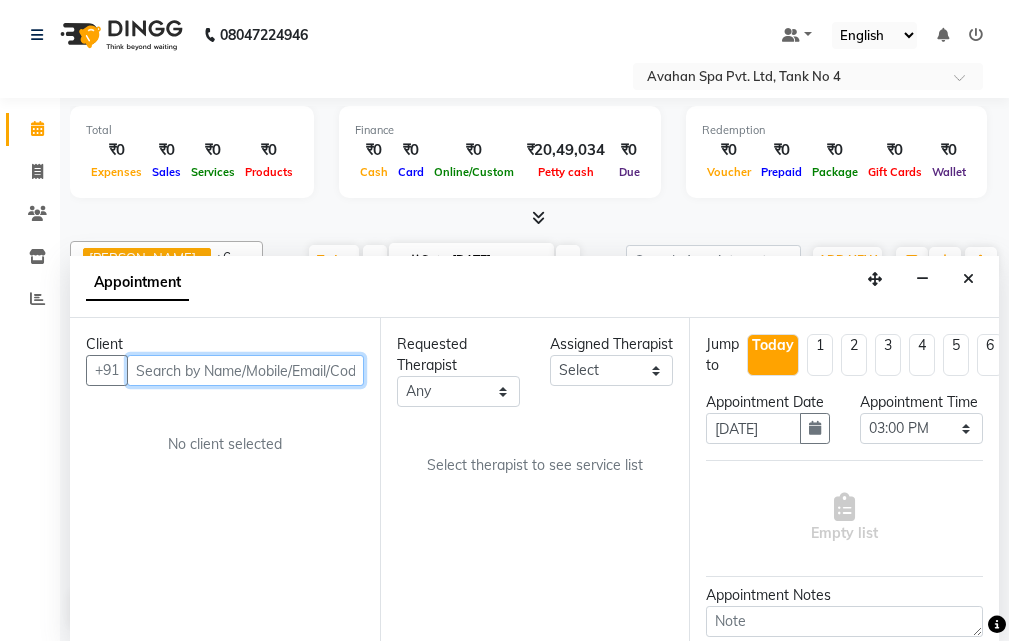 click at bounding box center [245, 370] 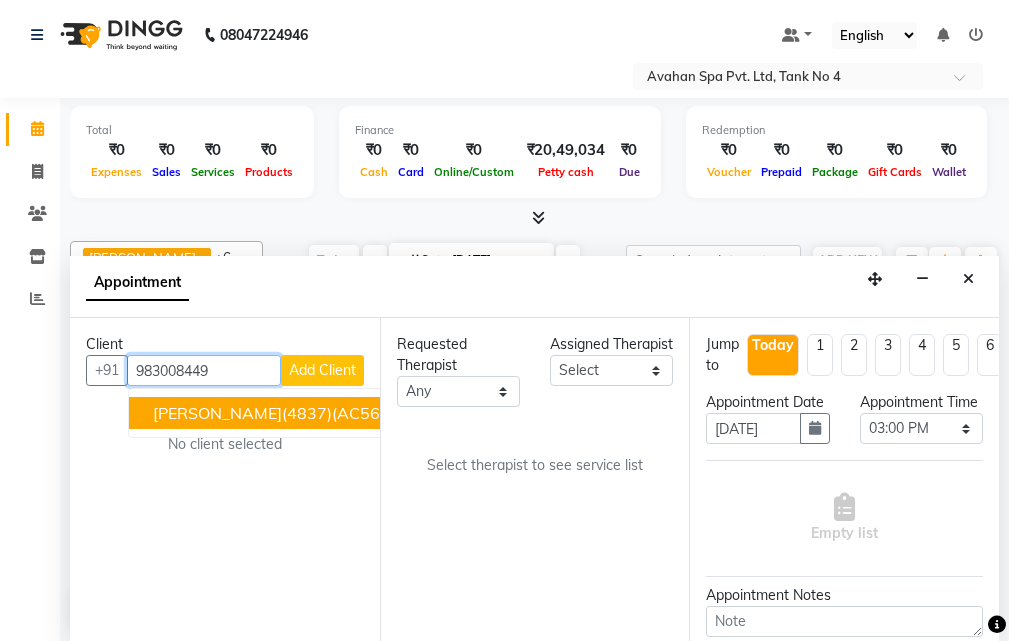 click on "[PERSON_NAME](4837)(AC560) V.T-([DATE])(MON-SUN) 9830084490" at bounding box center [418, 413] 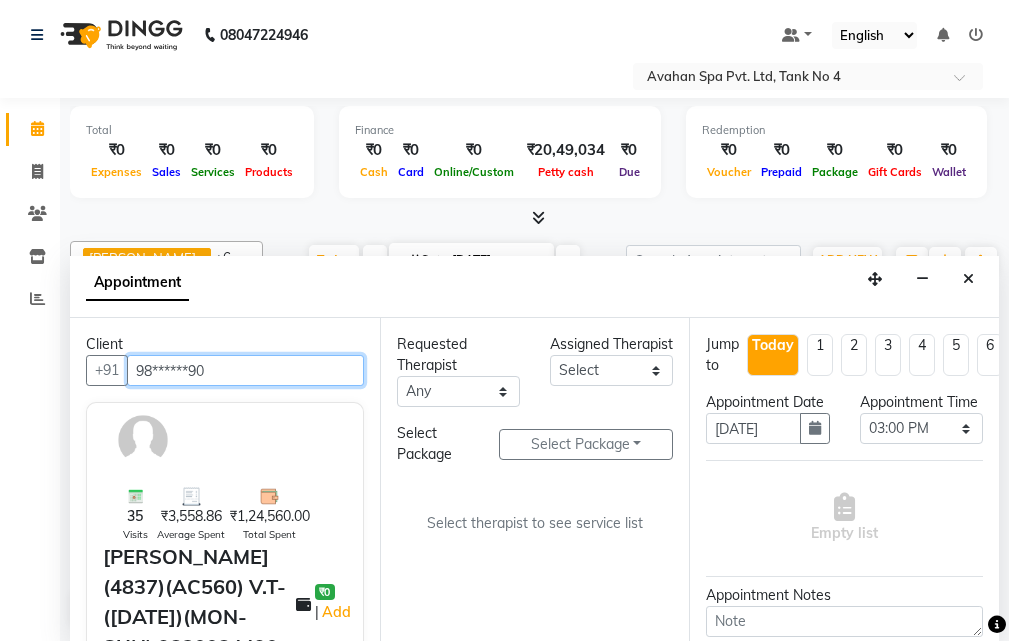 type on "98******90" 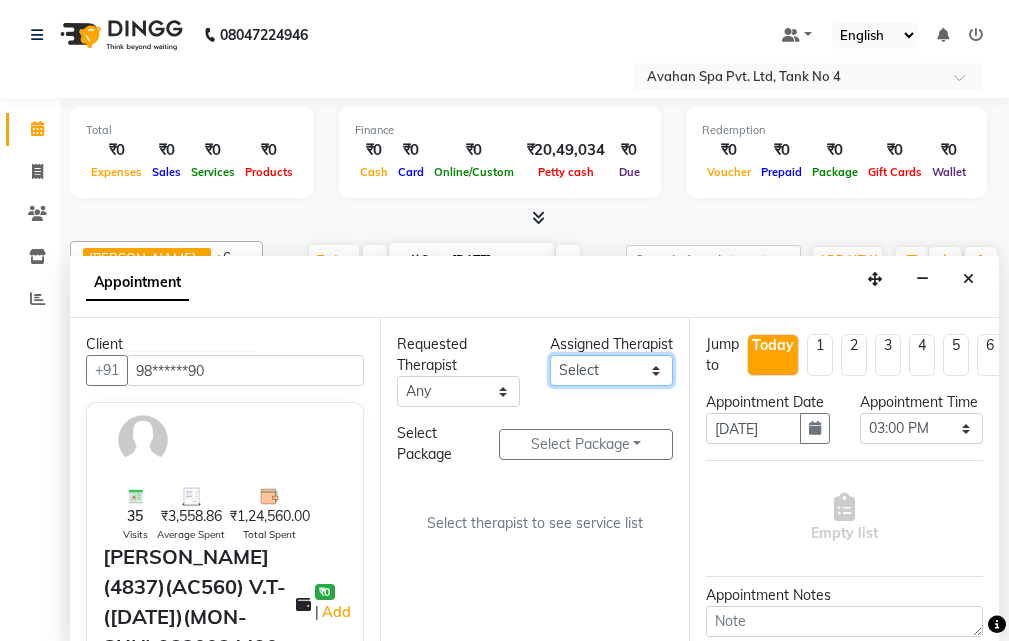 click on "Select ANJU [PERSON_NAME] [DEMOGRAPHIC_DATA] 1 [PERSON_NAME] JUNI [PERSON_NAME] SUSNIM" at bounding box center [611, 370] 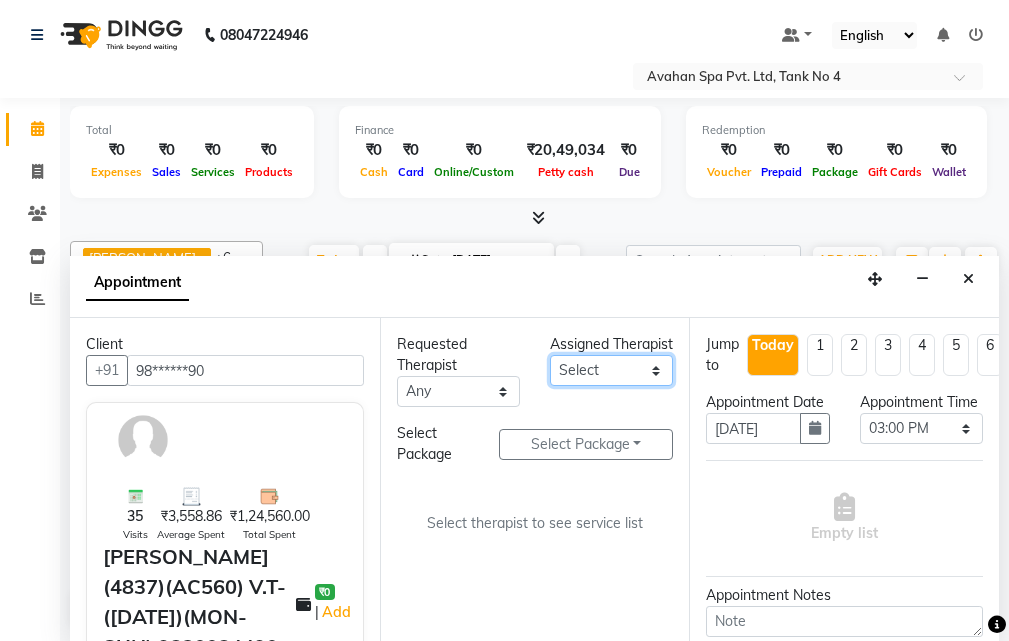 select on "23005" 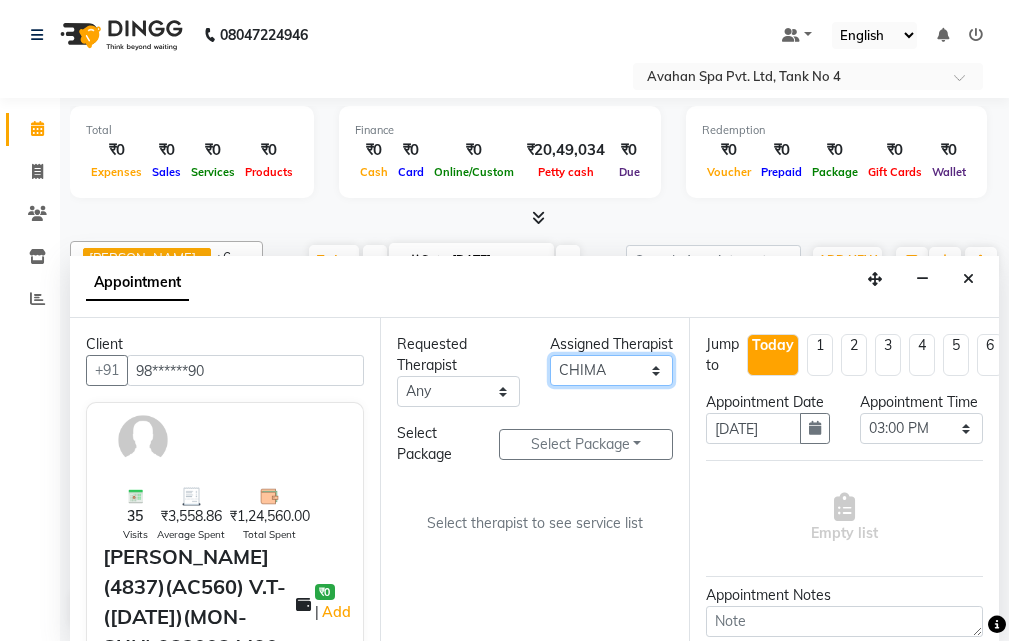 click on "Select ANJU [PERSON_NAME] [DEMOGRAPHIC_DATA] 1 [PERSON_NAME] JUNI [PERSON_NAME] SUSNIM" at bounding box center (611, 370) 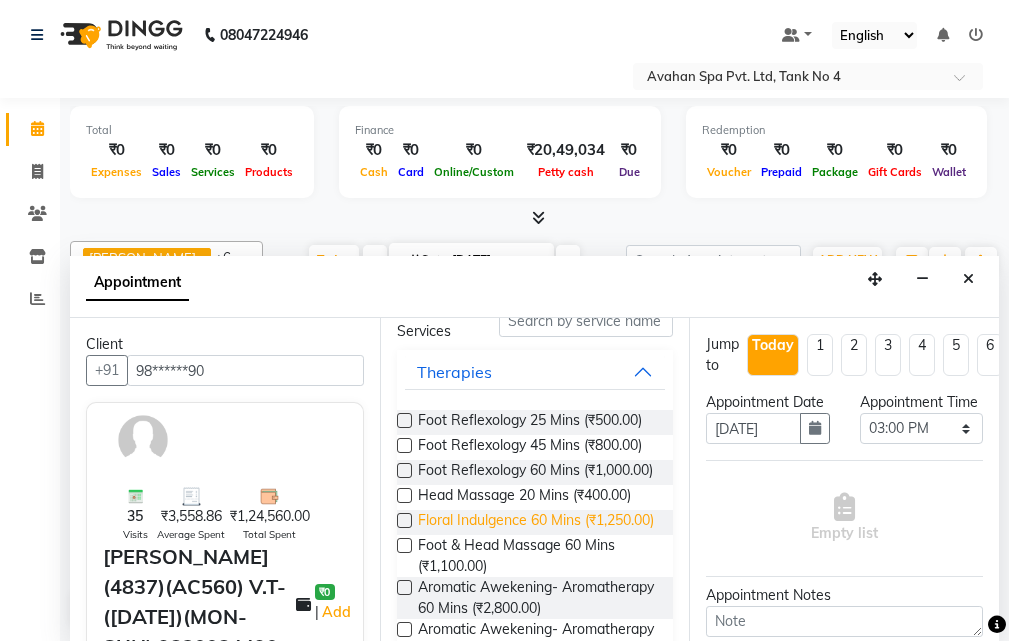 scroll, scrollTop: 200, scrollLeft: 0, axis: vertical 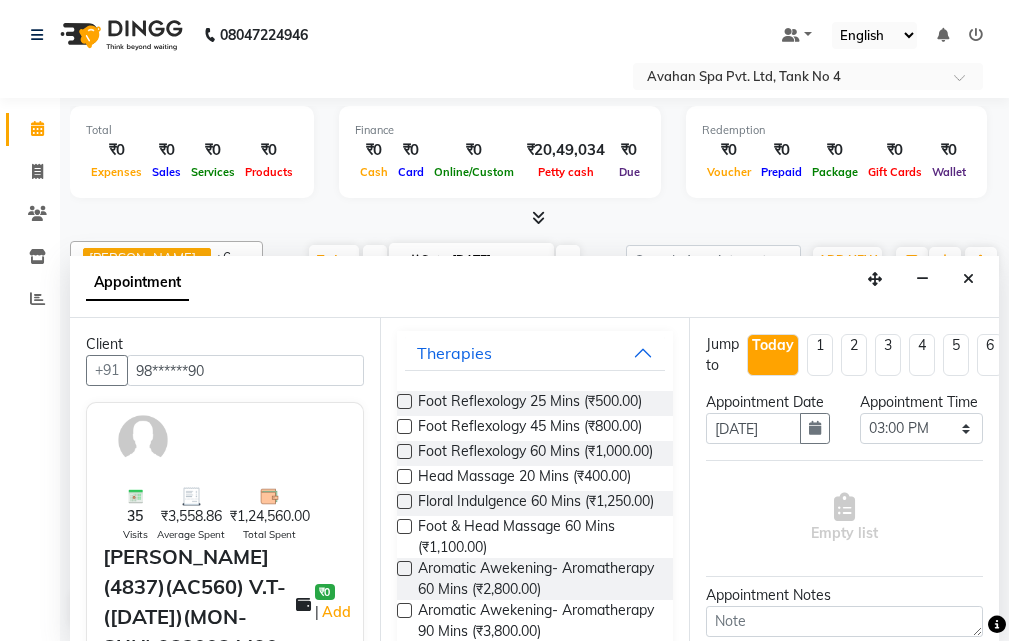 click at bounding box center (404, 526) 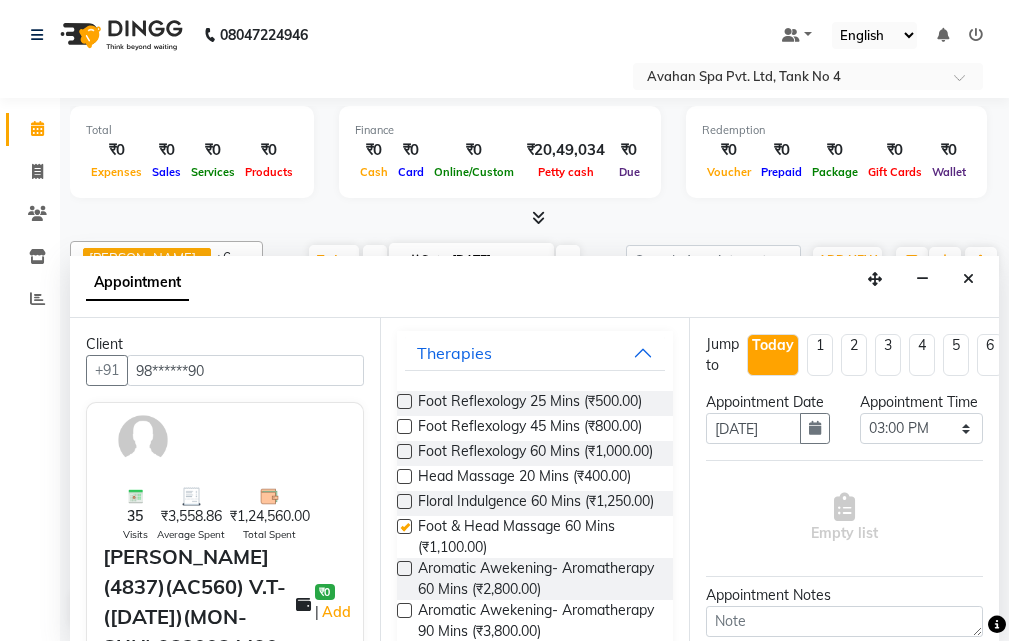select on "1852" 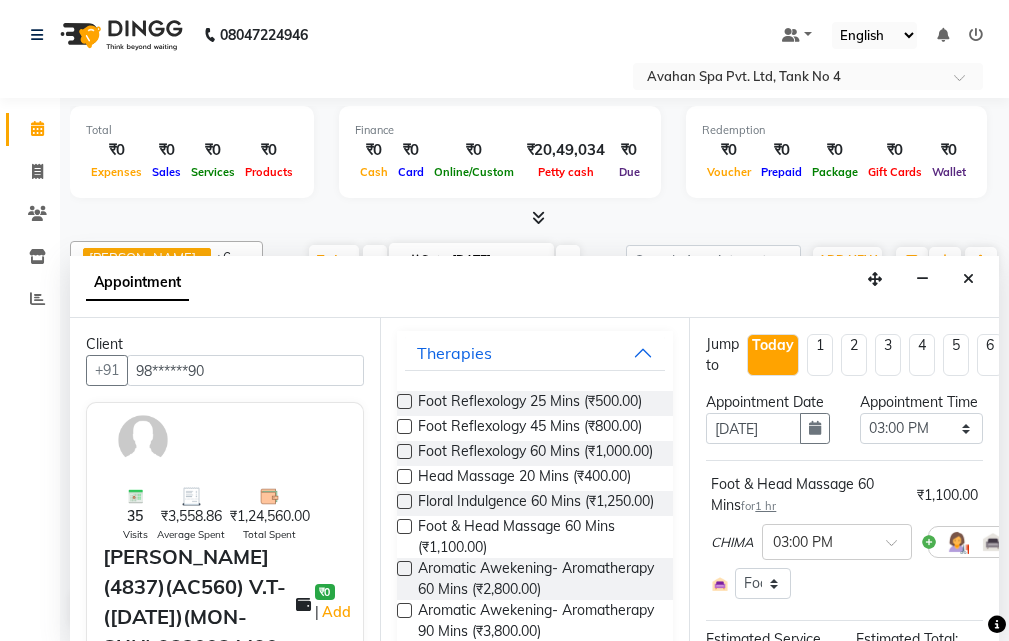 checkbox on "false" 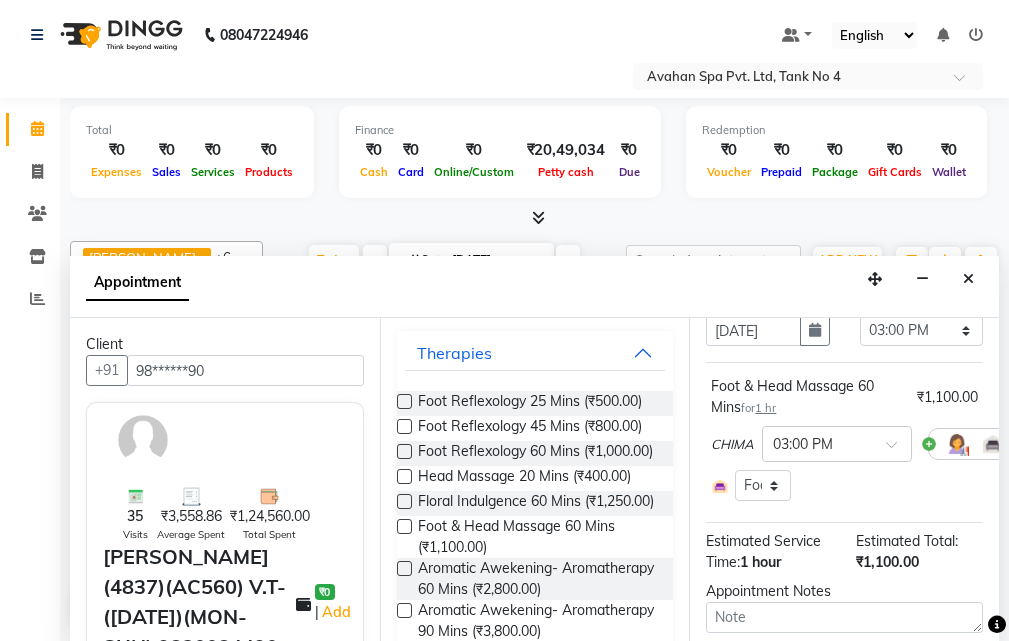 scroll, scrollTop: 350, scrollLeft: 0, axis: vertical 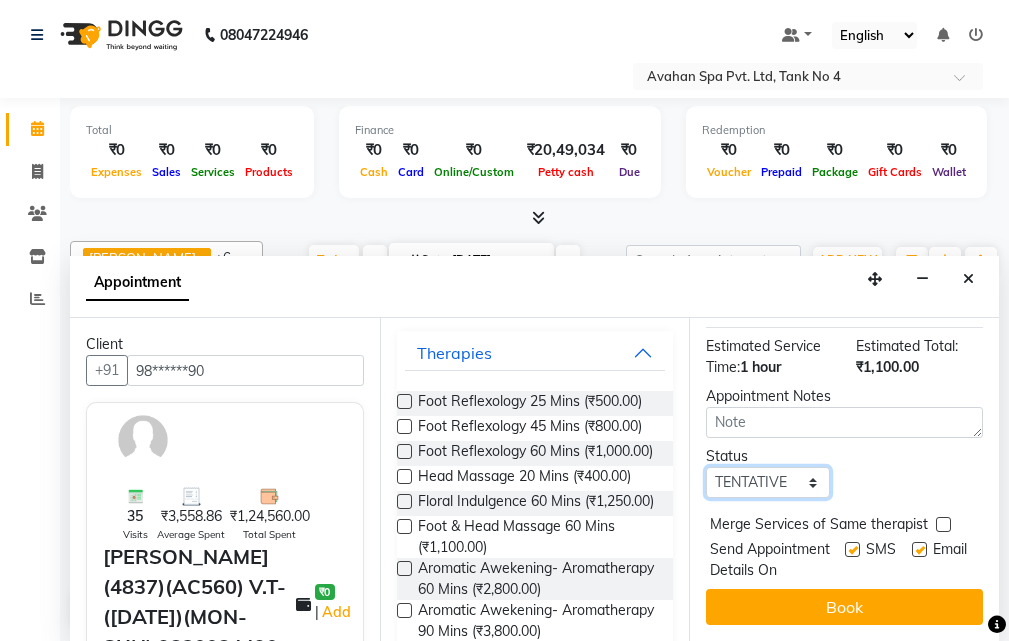 click on "Select TENTATIVE CONFIRM CHECK-IN UPCOMING" at bounding box center (767, 482) 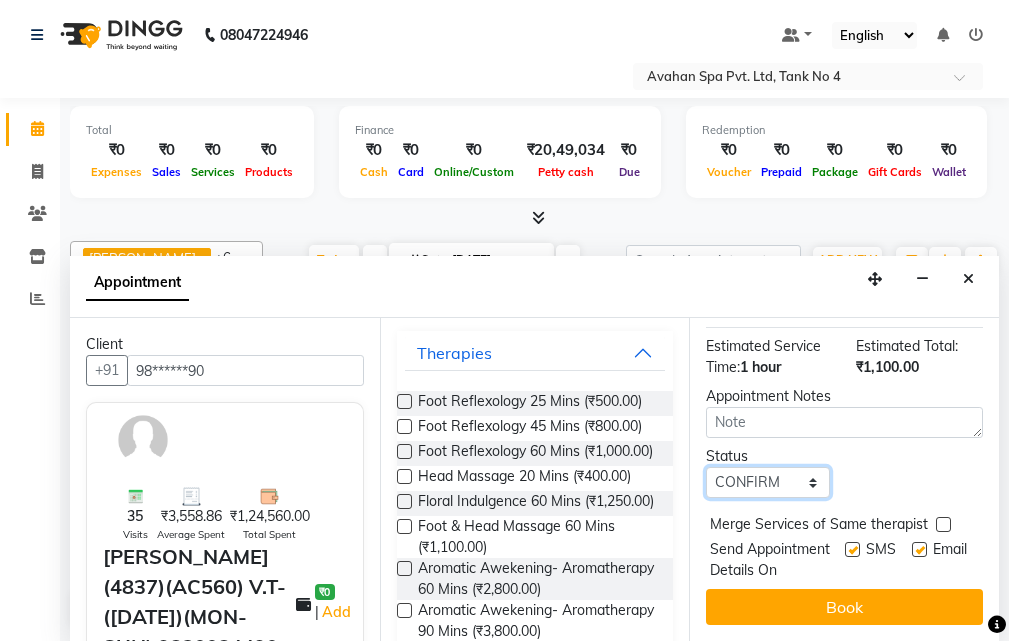 click on "Select TENTATIVE CONFIRM CHECK-IN UPCOMING" at bounding box center [767, 482] 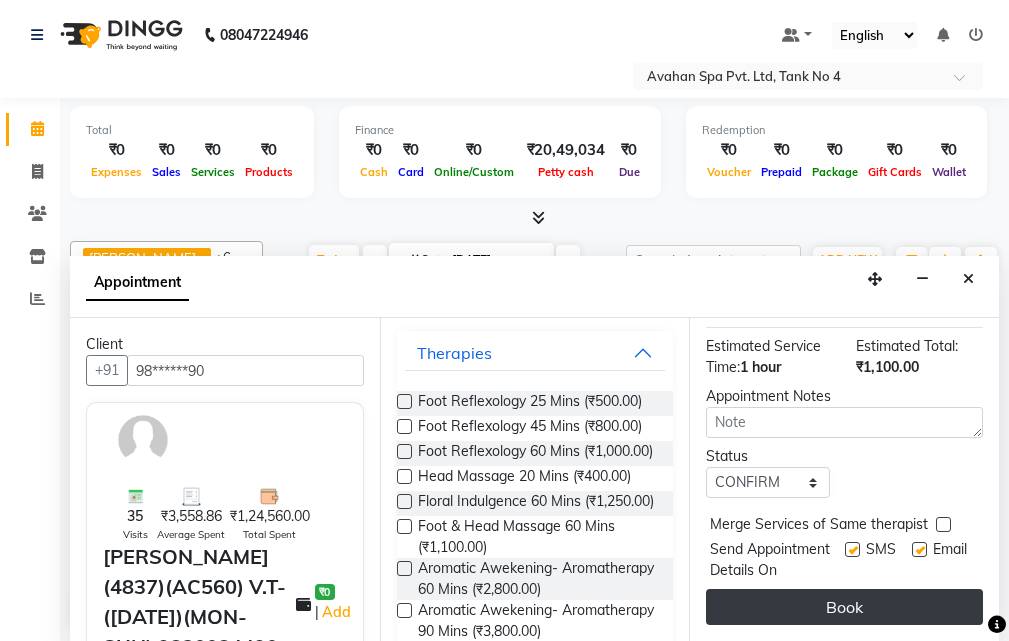 click on "Book" at bounding box center [844, 607] 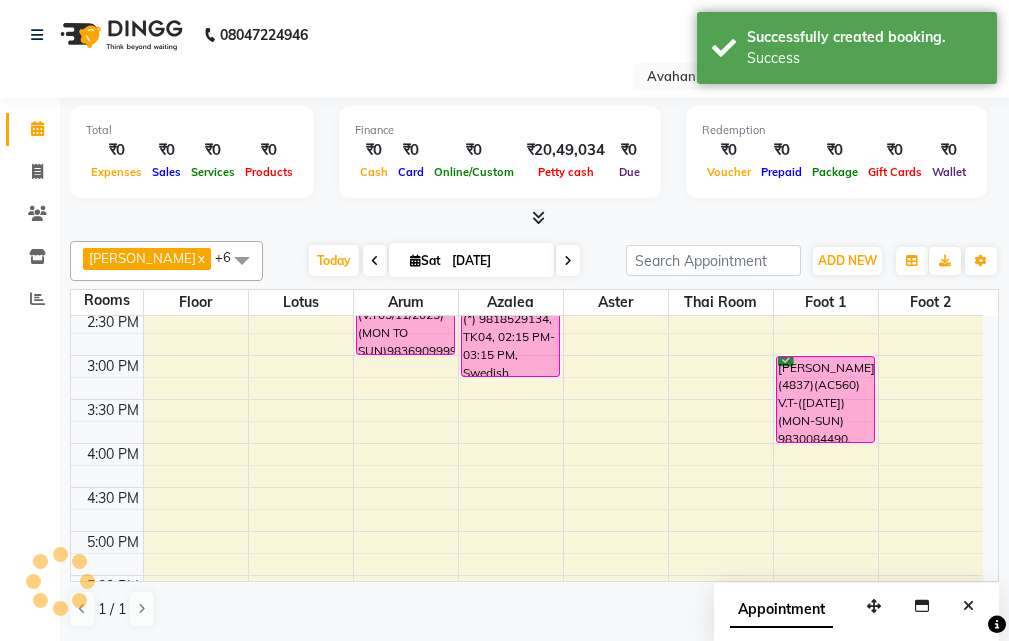 scroll, scrollTop: 0, scrollLeft: 0, axis: both 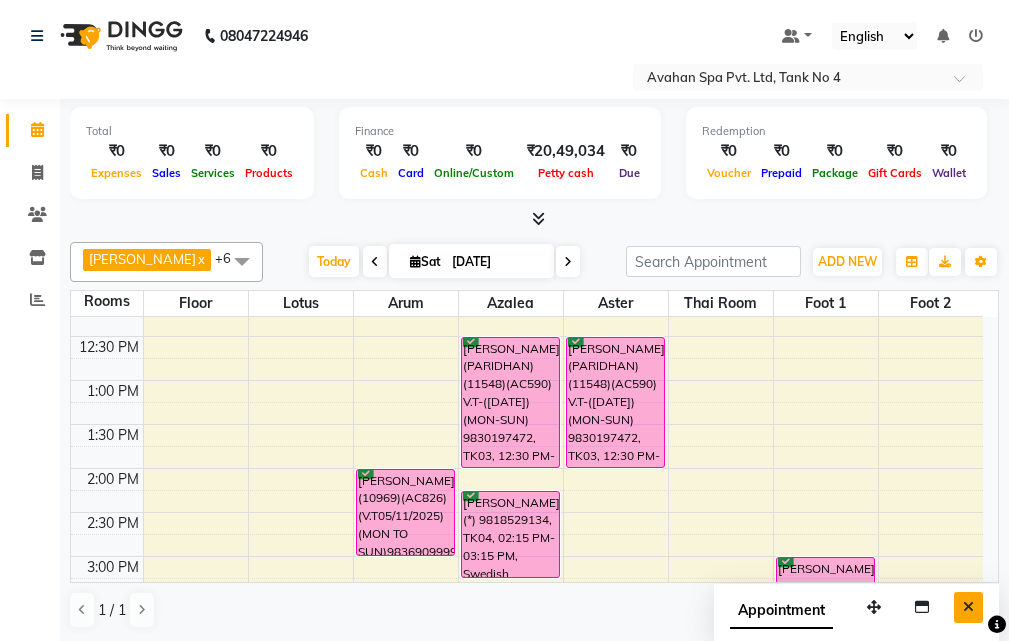 click at bounding box center (968, 607) 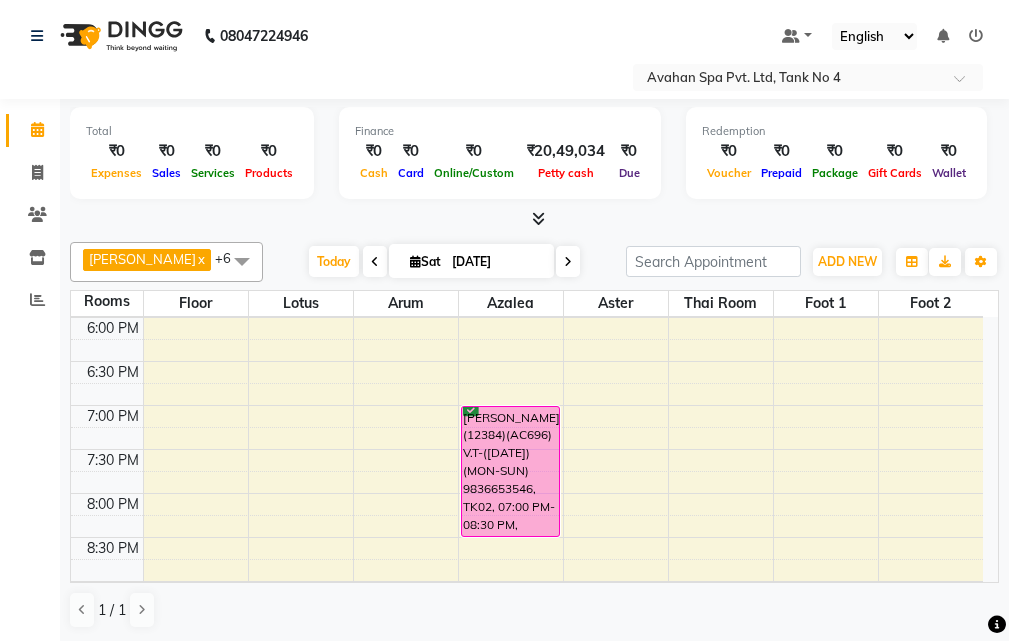scroll, scrollTop: 800, scrollLeft: 0, axis: vertical 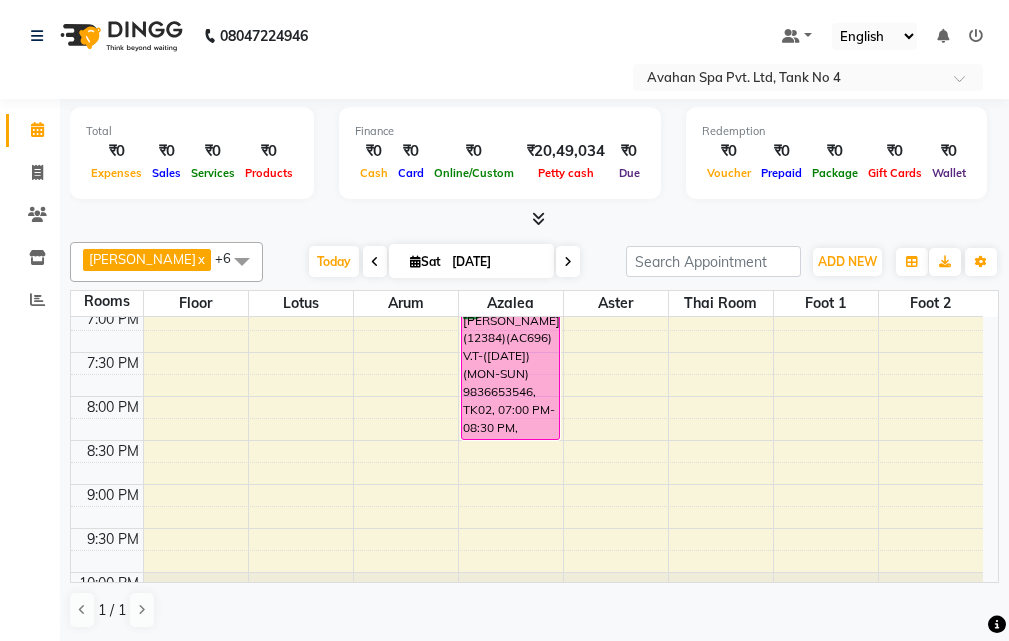click on "10:00 AM 10:30 AM 11:00 AM 11:30 AM 12:00 PM 12:30 PM 1:00 PM 1:30 PM 2:00 PM 2:30 PM 3:00 PM 3:30 PM 4:00 PM 4:30 PM 5:00 PM 5:30 PM 6:00 PM 6:30 PM 7:00 PM 7:30 PM 8:00 PM 8:30 PM 9:00 PM 9:30 PM 10:00 PM 10:30 PM     [PERSON_NAME](10969)(AC826)(V.T05/11/2025) (MON TO SUN)9836909999, TK01, 02:00 PM-03:00 PM, Swedish Massage Therapy 60 Mins     [PERSON_NAME] (PARIDHAN)(11548)(AC590) V.T-([DATE])(MON-SUN) 9830197472, TK03, 12:30 PM-02:00 PM, Swedish Massage Therapy 90 Mins     [PERSON_NAME](*) 9818529134, TK04, 02:15 PM-03:15 PM, Swedish Massage Therapy 60 Mins     [PERSON_NAME](12384)(AC696) V.T-([DATE])(MON-SUN) 9836653546, TK02, 07:00 PM-08:30 PM, Swedish Massage Therapy 90 Mins     [PERSON_NAME] (PARIDHAN)(11548)(AC590) V.T-([DATE])(MON-SUN) 9830197472, TK03, 12:30 PM-02:00 PM, Swedish Massage Therapy 90 Mins     GAURAV [PERSON_NAME](4837)(AC560) V.T-([DATE])(MON-SUN) 9830084490, TK05, 03:00 PM-04:00 PM, Foot & Head Massage 60 Mins" at bounding box center [527, 88] 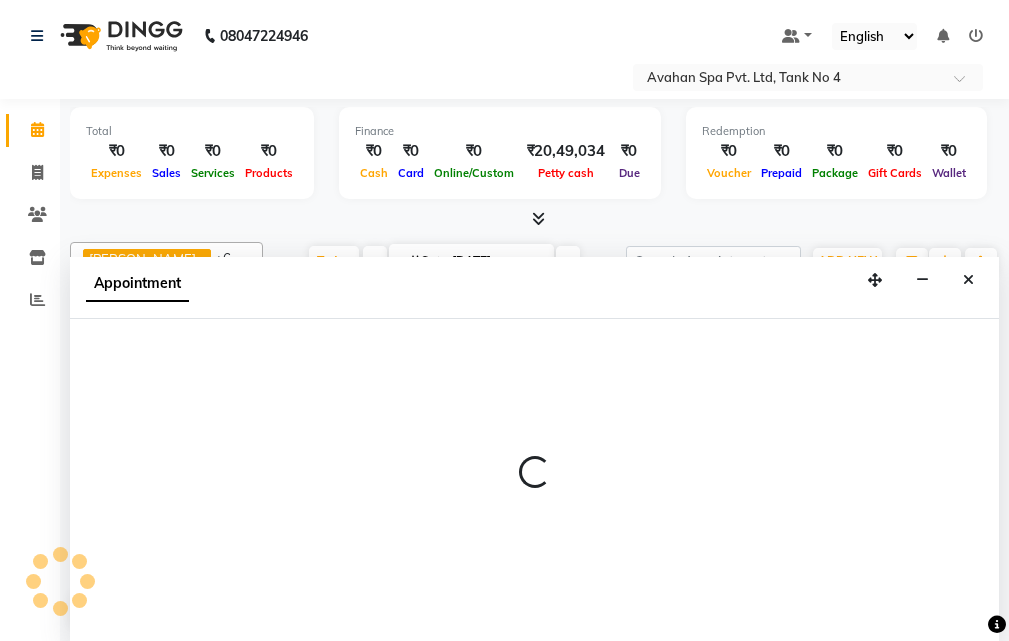 scroll, scrollTop: 1, scrollLeft: 0, axis: vertical 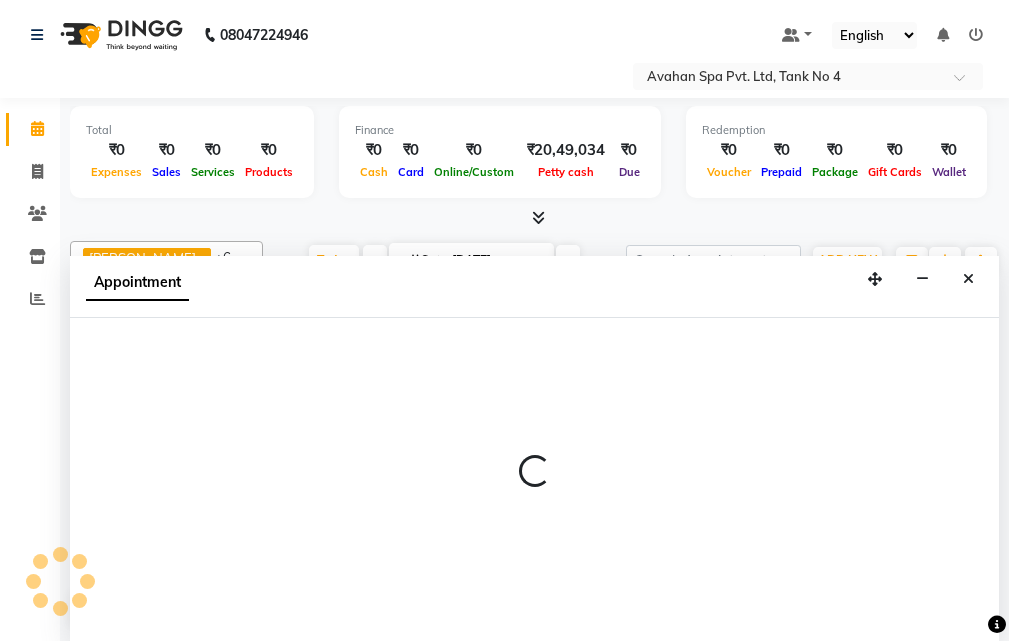 select on "1200" 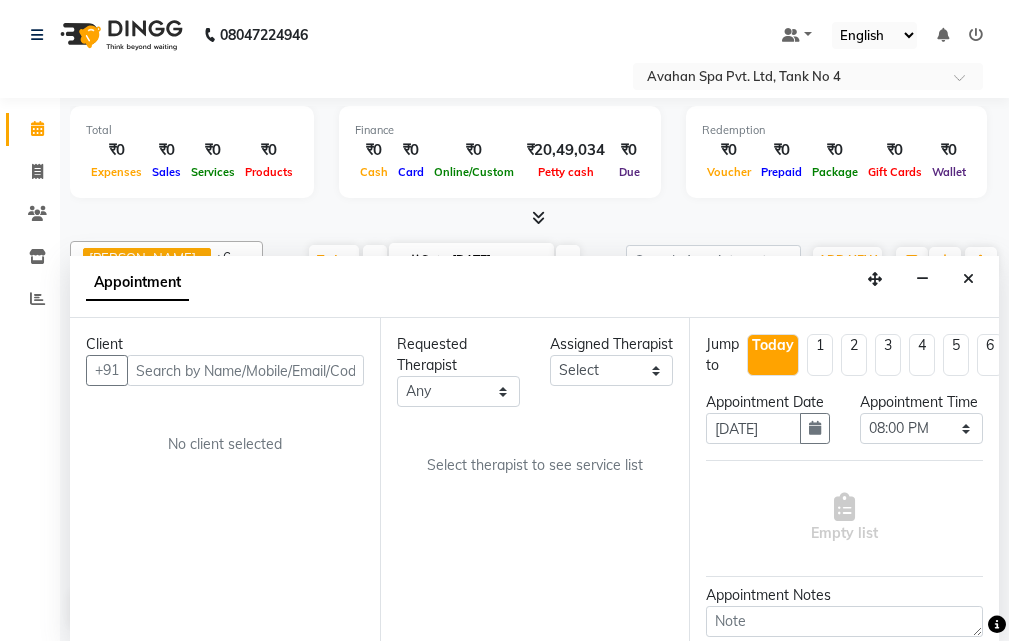 click at bounding box center [245, 370] 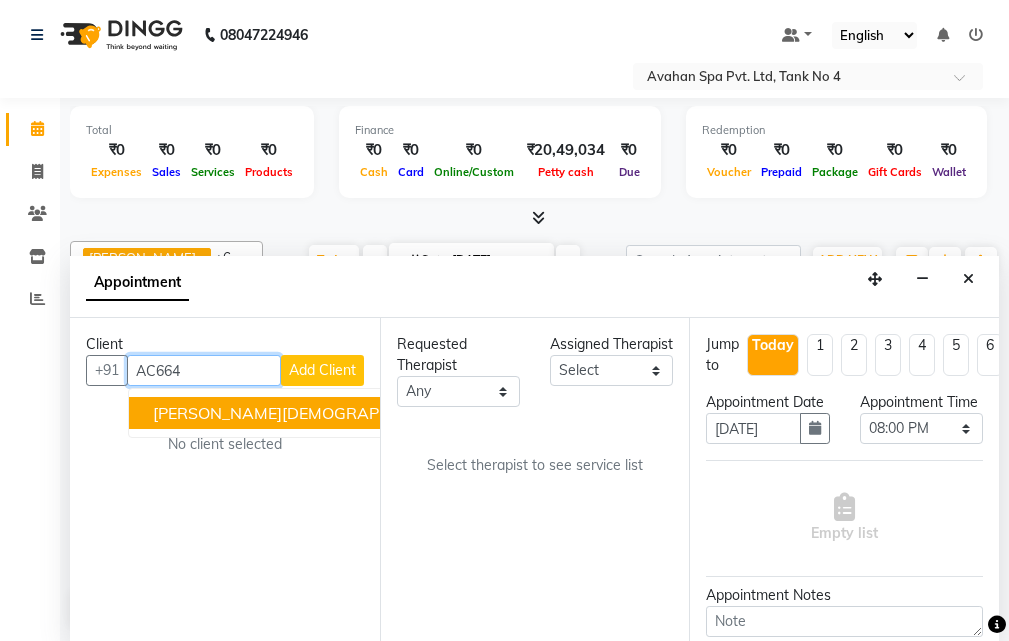 click on "[PERSON_NAME][DEMOGRAPHIC_DATA](12130)(AC664) ([DATE])(MON-SUN) 7980052419" at bounding box center [499, 413] 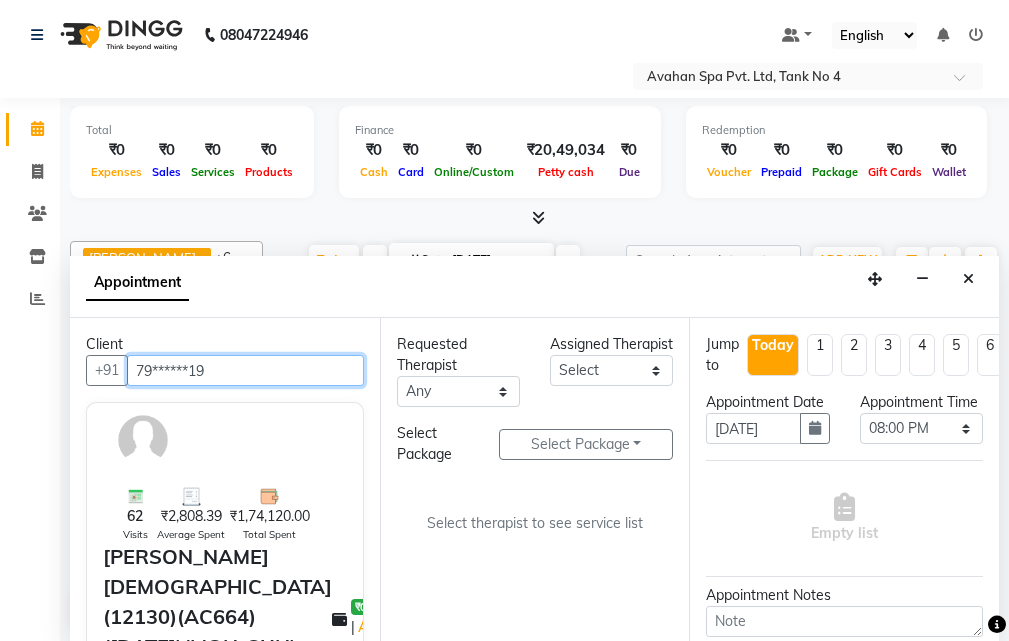 type on "79******19" 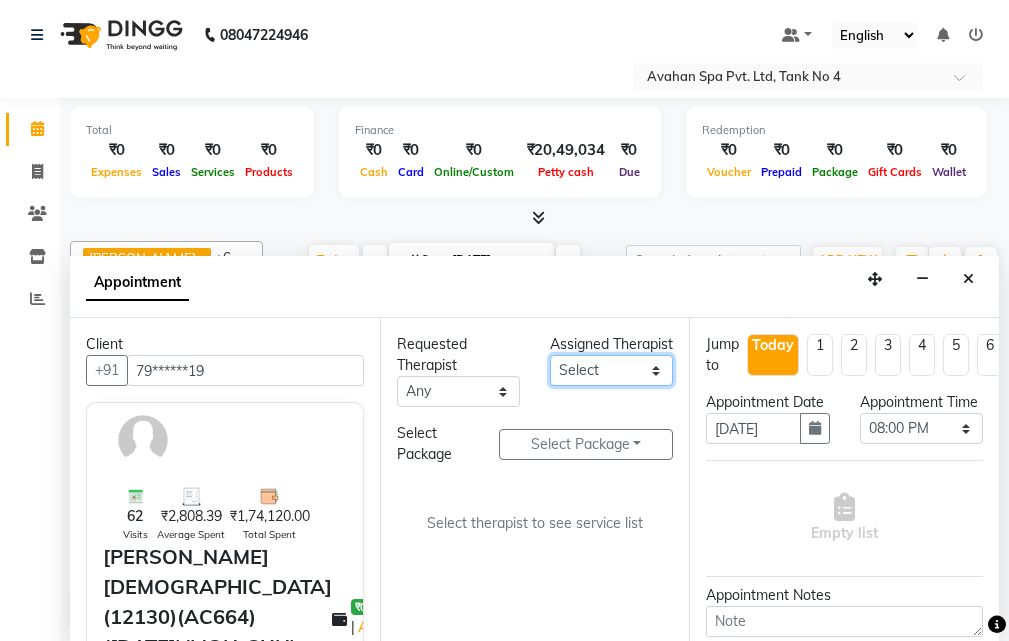 click on "Select ANJU [PERSON_NAME] [DEMOGRAPHIC_DATA] 1 [PERSON_NAME] JUNI [PERSON_NAME] SUSNIM" at bounding box center (611, 370) 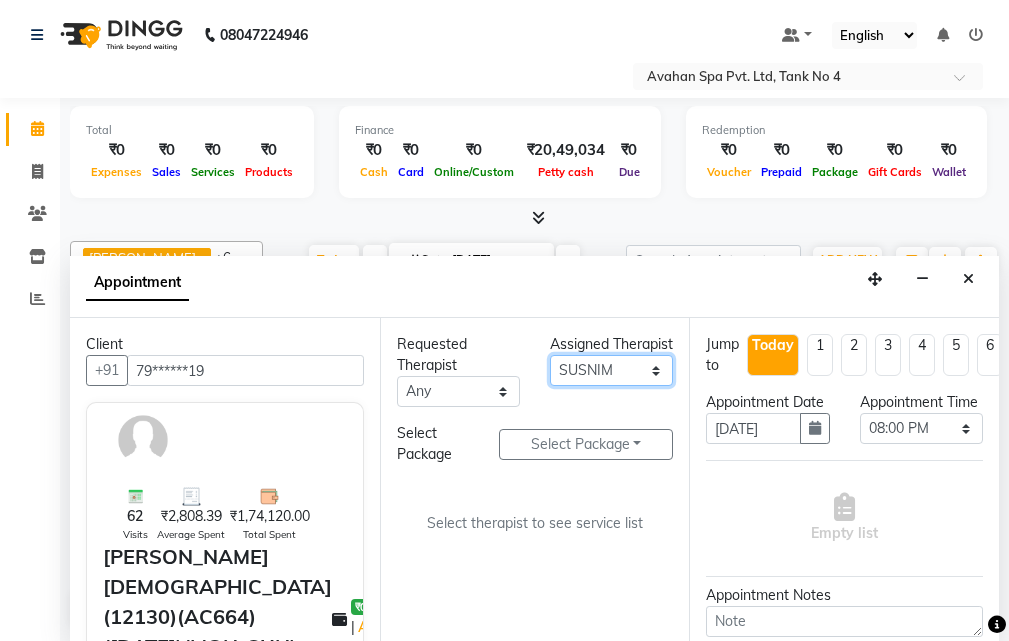 click on "Select ANJU [PERSON_NAME] [DEMOGRAPHIC_DATA] 1 [PERSON_NAME] JUNI [PERSON_NAME] SUSNIM" at bounding box center (611, 370) 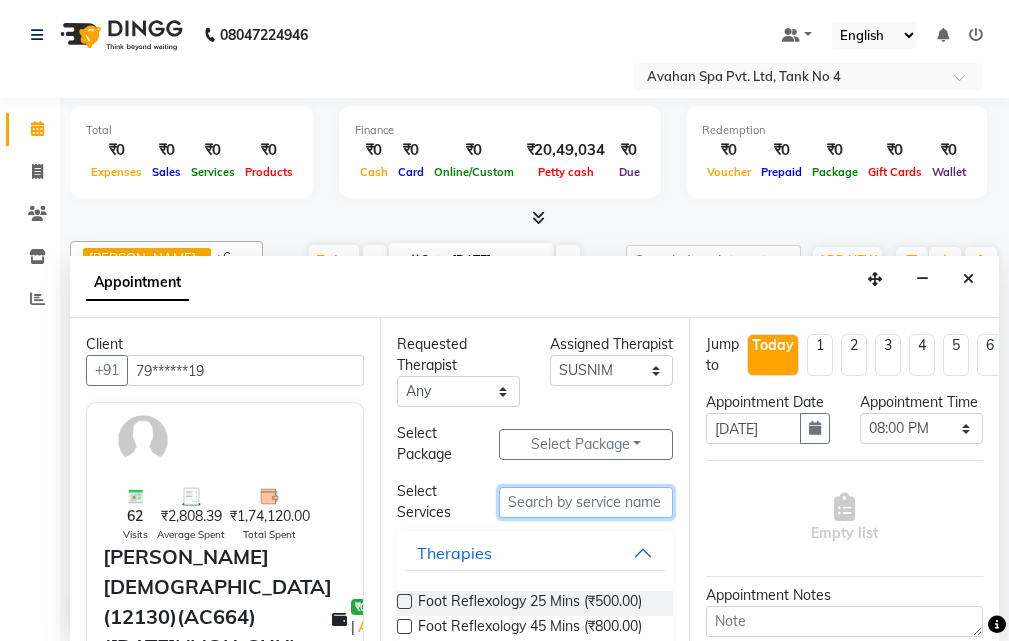 click at bounding box center (586, 502) 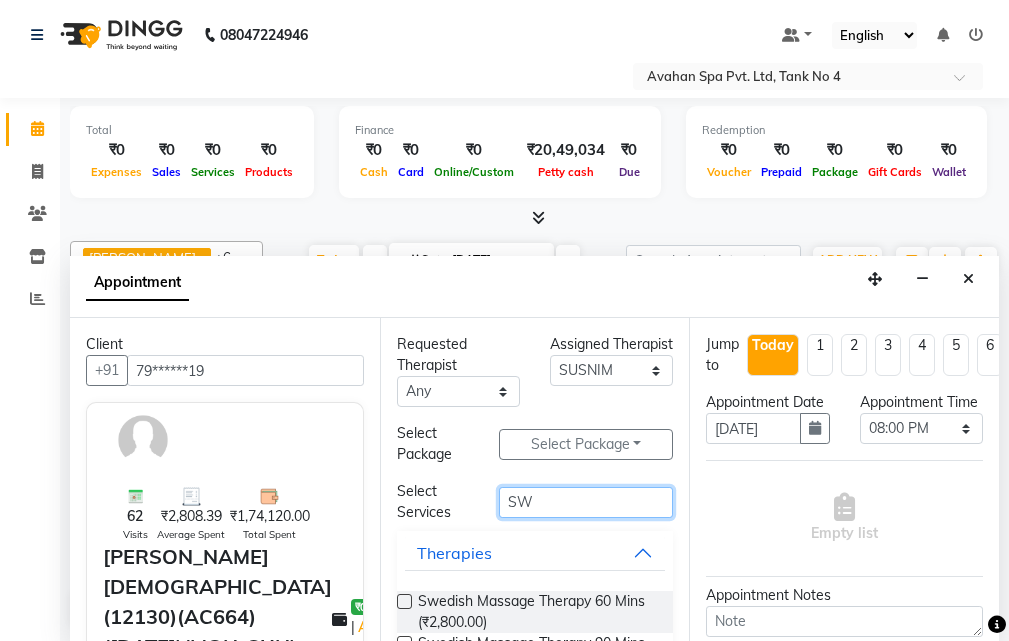 type on "SW" 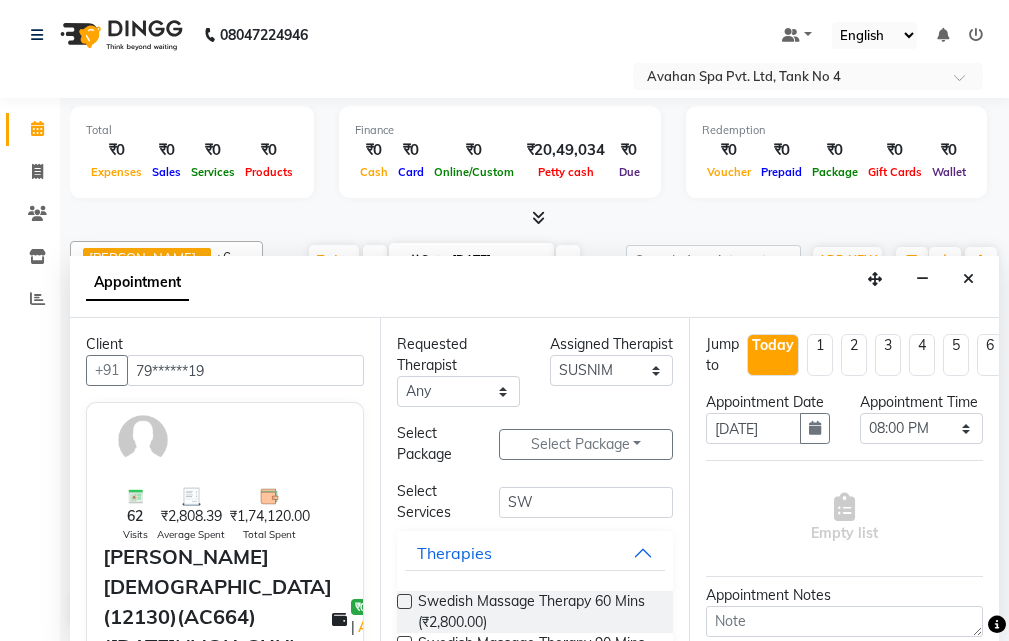 click at bounding box center (404, 601) 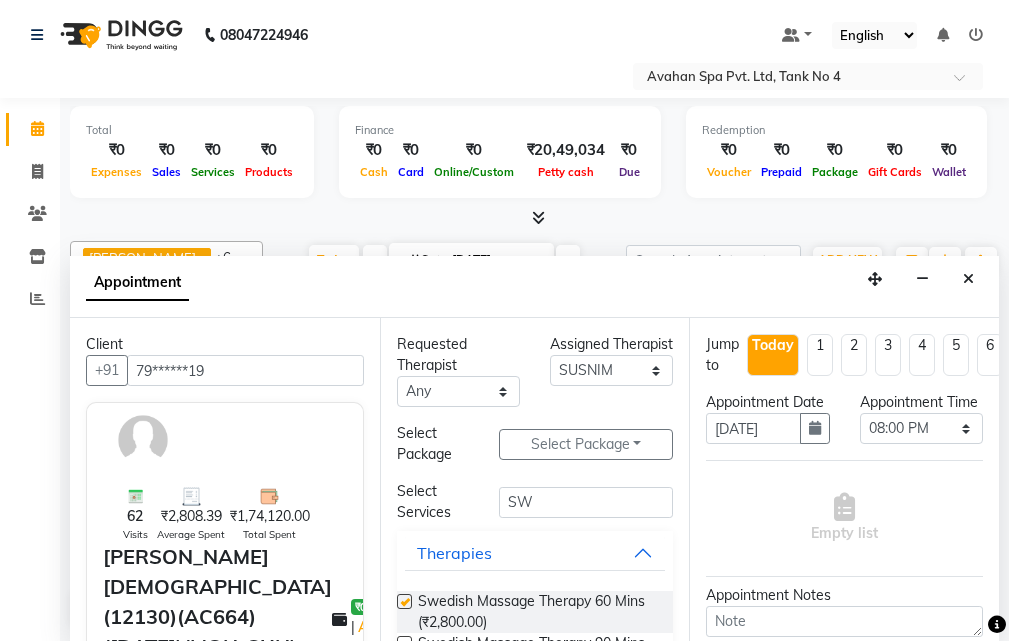select on "1845" 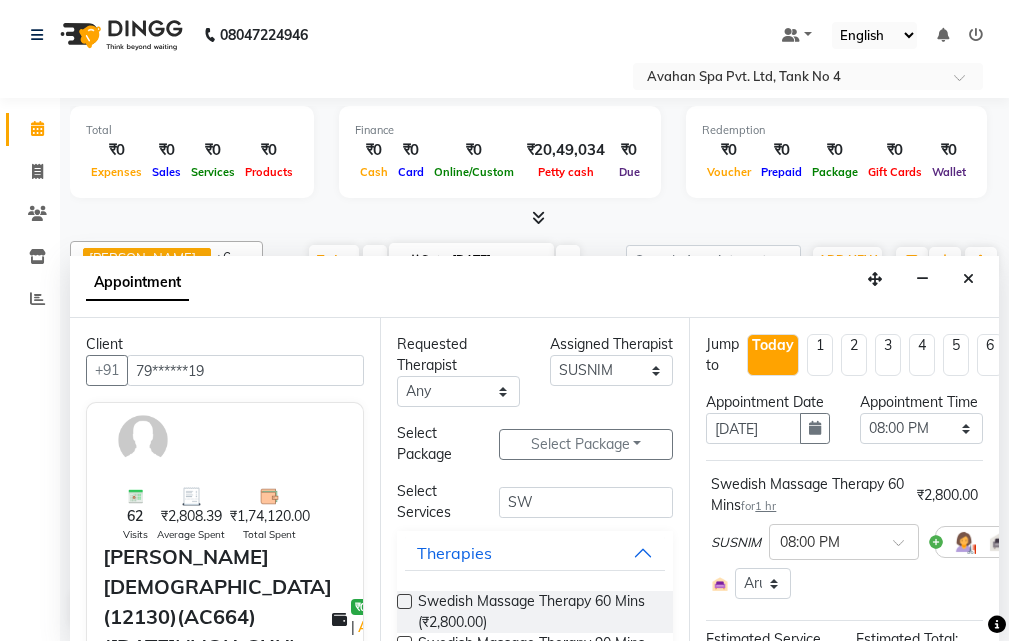 checkbox on "false" 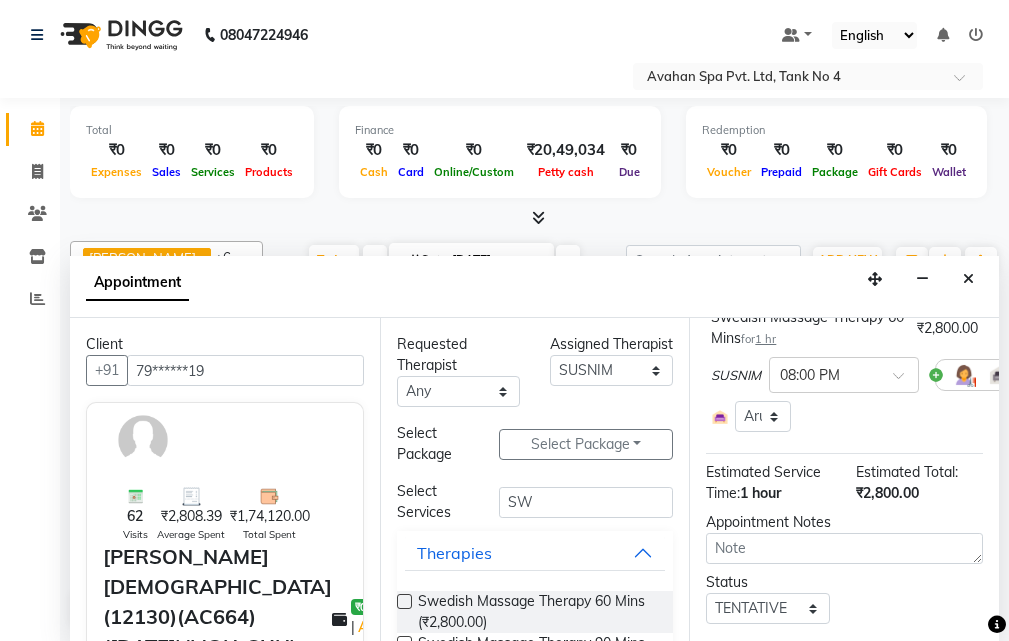 scroll, scrollTop: 350, scrollLeft: 0, axis: vertical 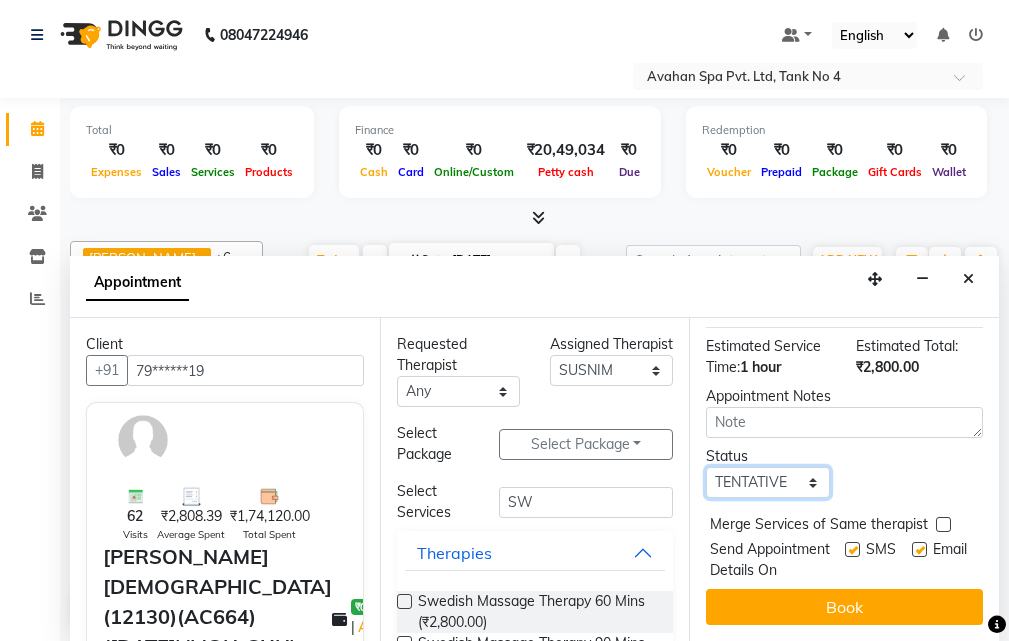 click on "Select TENTATIVE CONFIRM CHECK-IN UPCOMING" at bounding box center (767, 482) 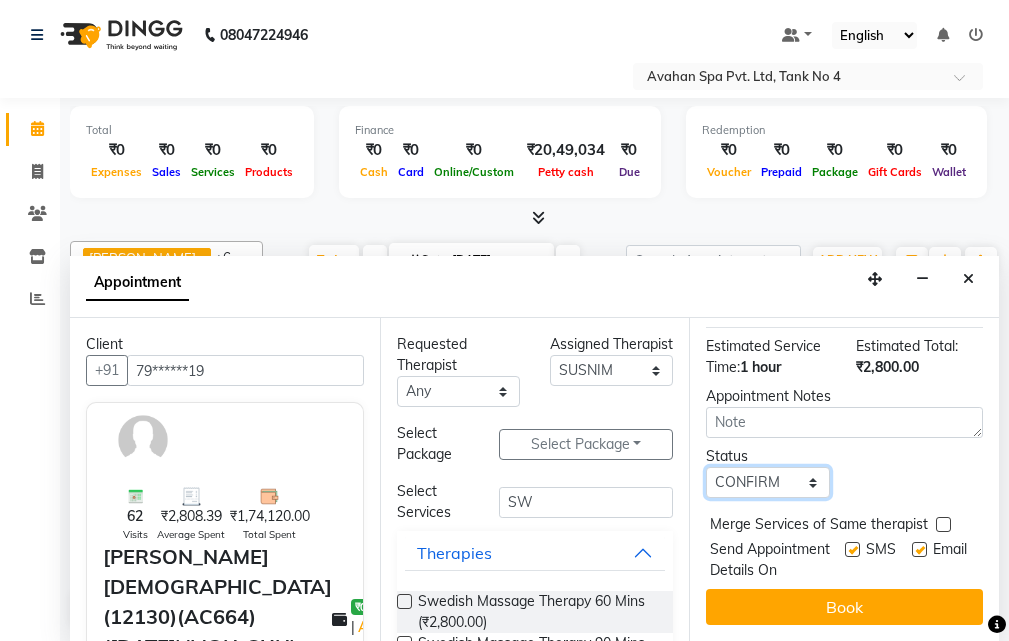 click on "Select TENTATIVE CONFIRM CHECK-IN UPCOMING" at bounding box center [767, 482] 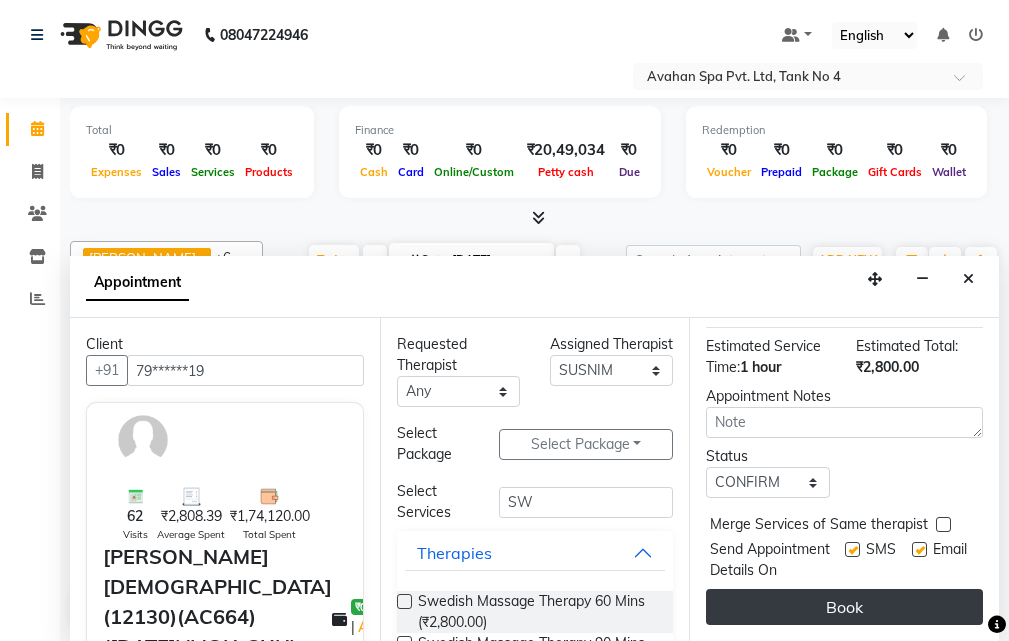 click on "Book" at bounding box center [844, 607] 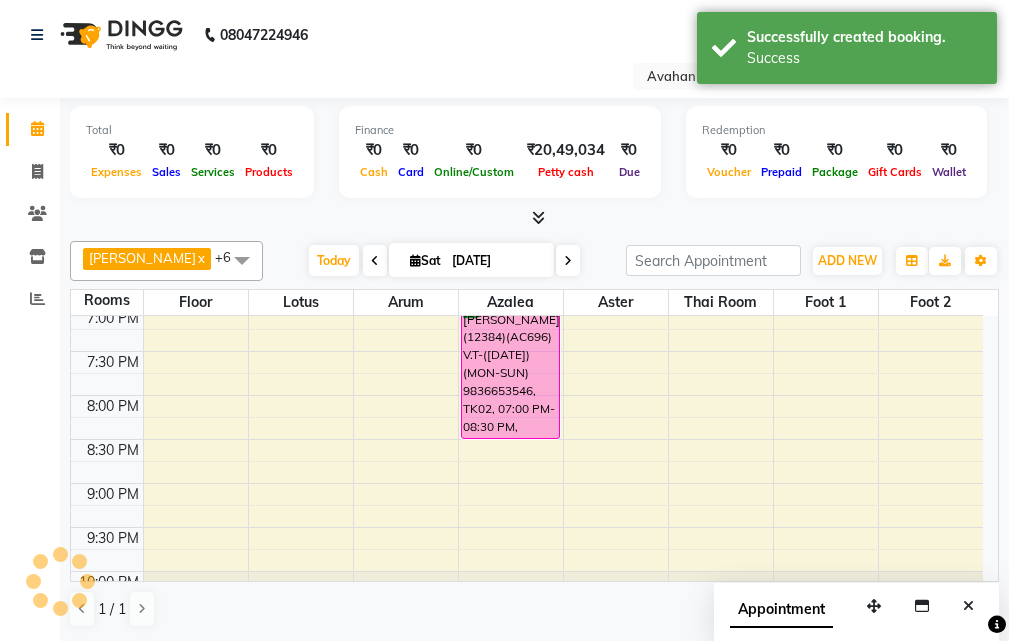 scroll, scrollTop: 0, scrollLeft: 0, axis: both 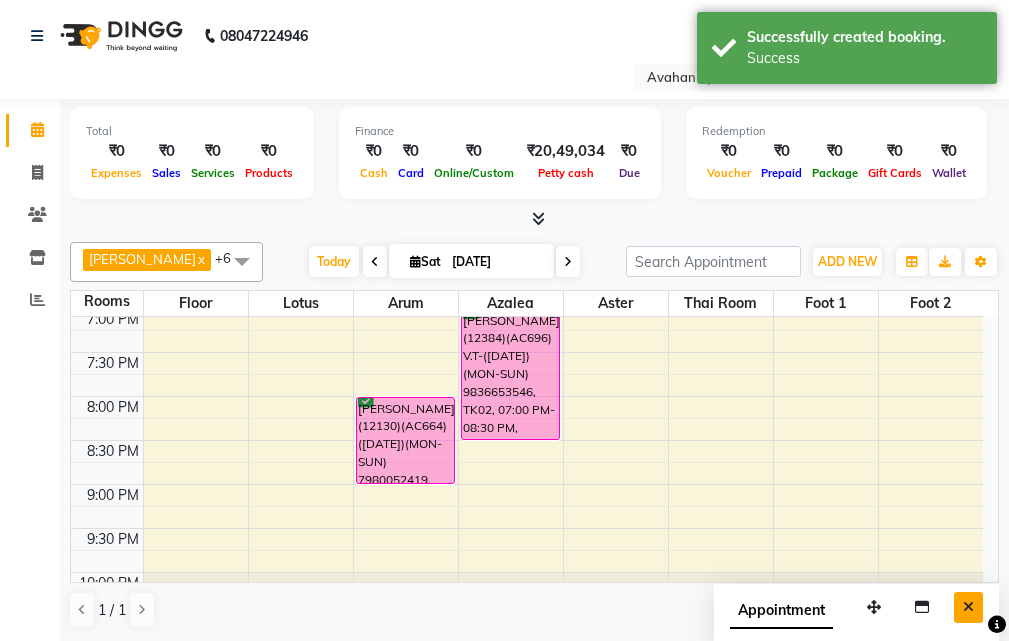 click at bounding box center [968, 607] 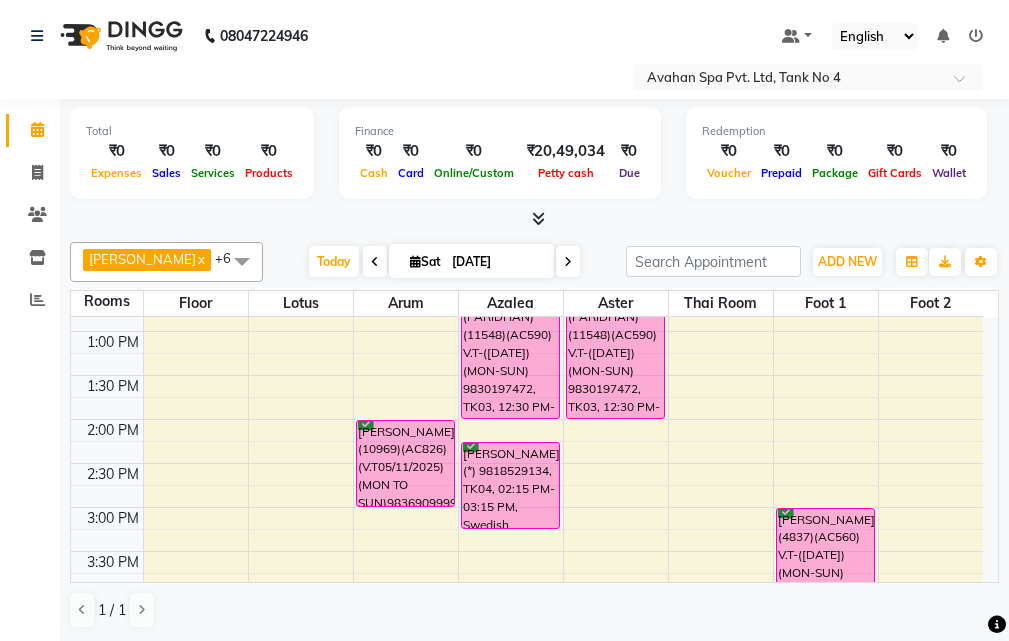 scroll, scrollTop: 200, scrollLeft: 0, axis: vertical 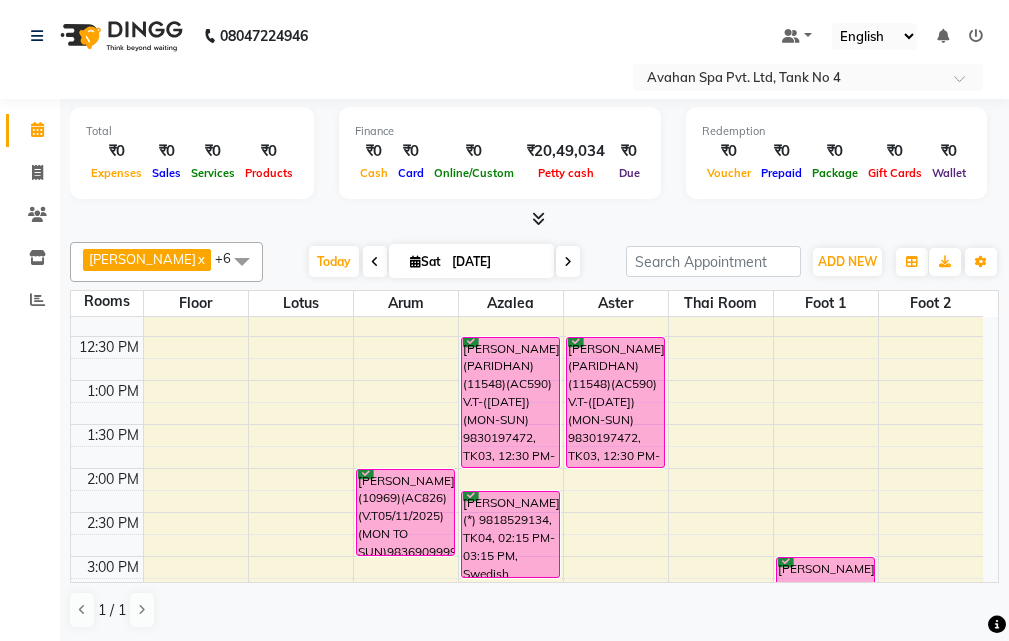 click on "[DATE]" at bounding box center [496, 262] 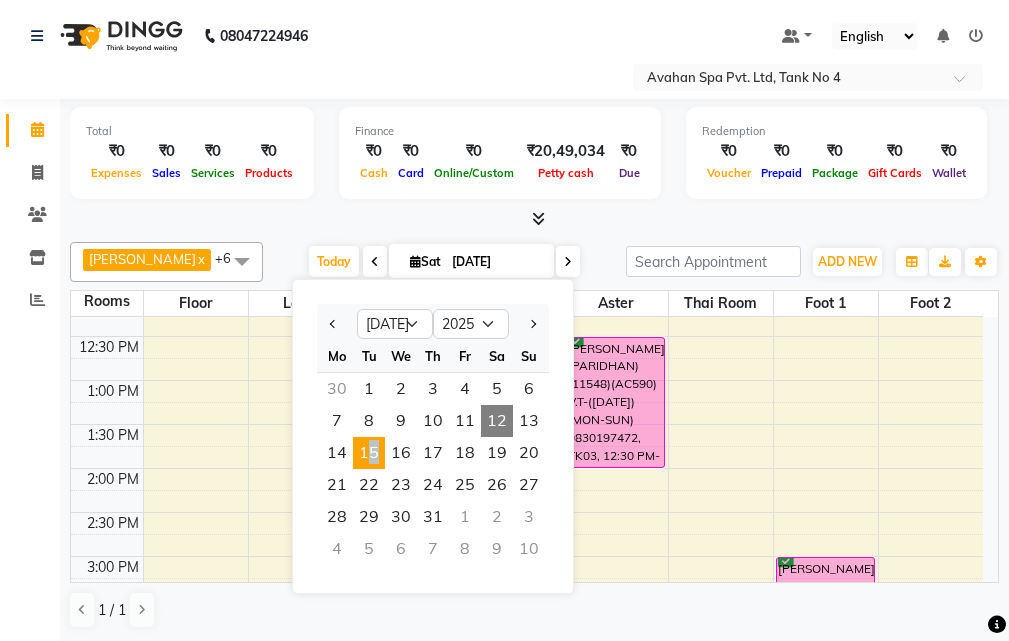 click on "15" at bounding box center [369, 453] 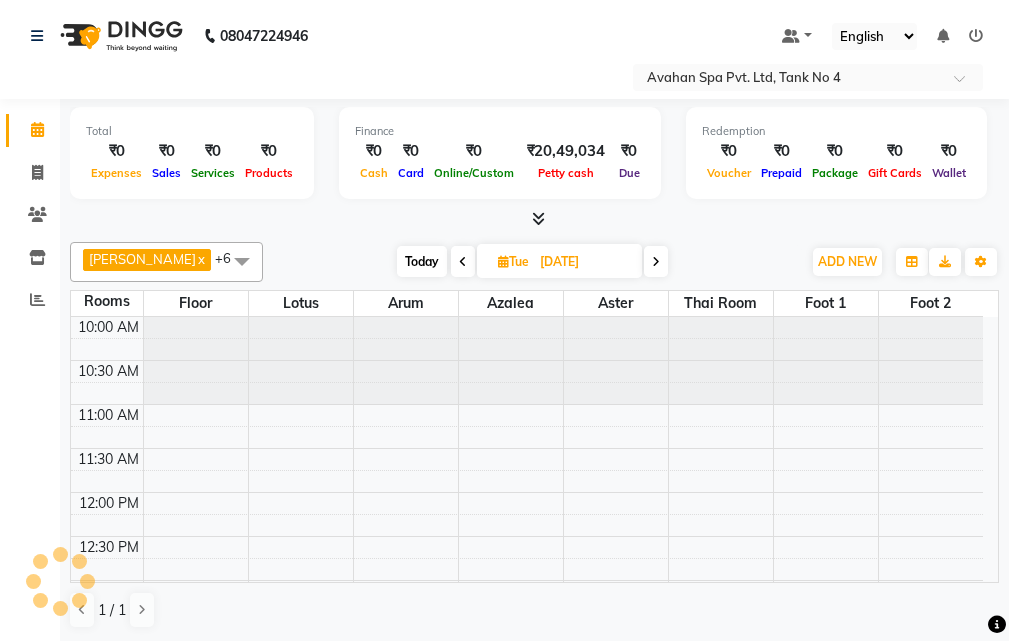 scroll, scrollTop: 89, scrollLeft: 0, axis: vertical 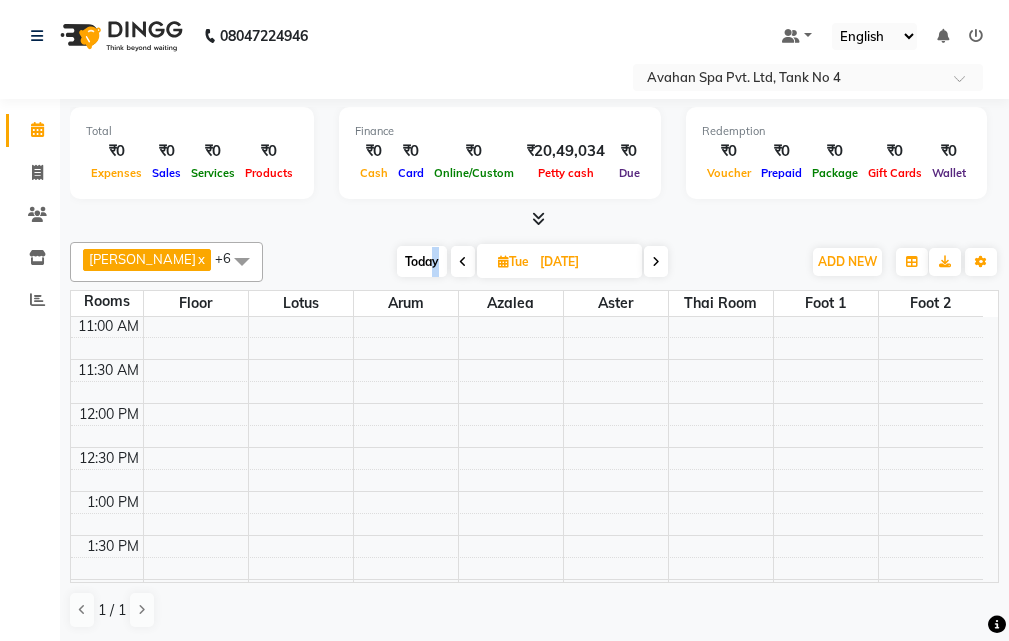 click on "Today" at bounding box center [422, 261] 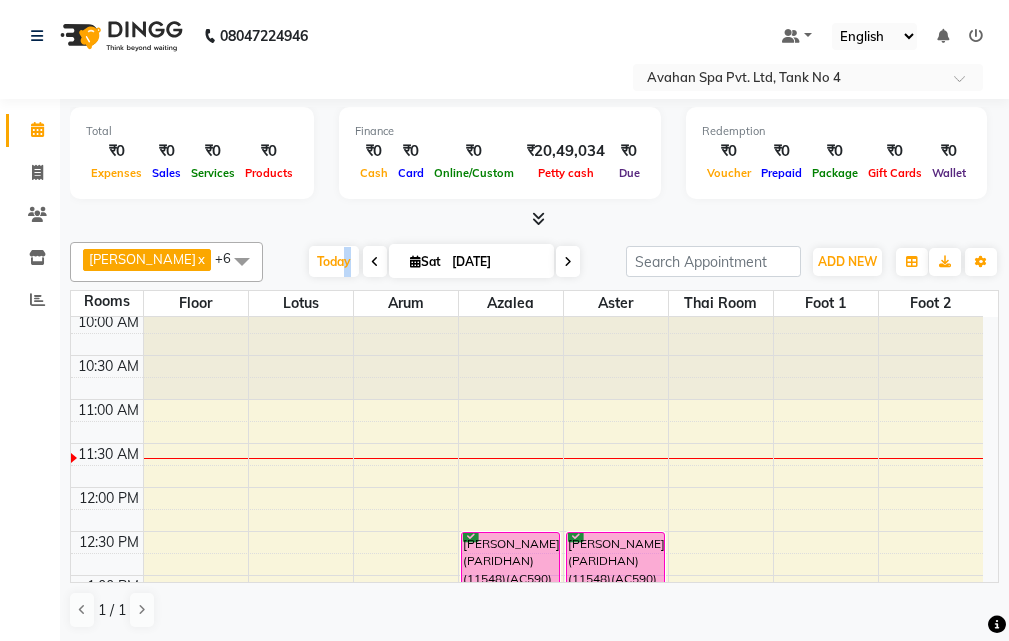 scroll, scrollTop: 0, scrollLeft: 0, axis: both 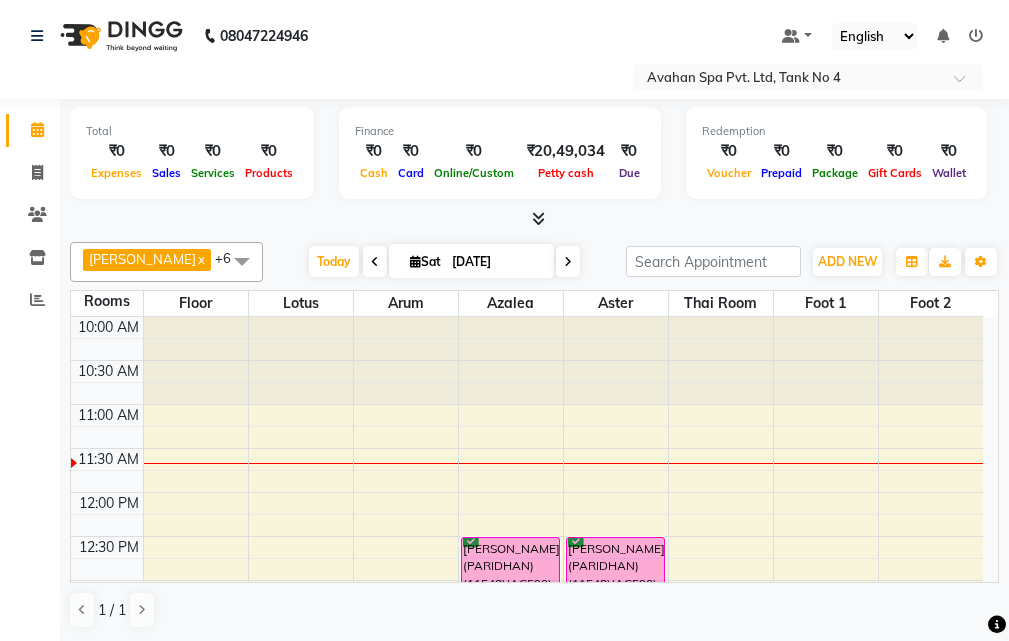 click at bounding box center (534, 219) 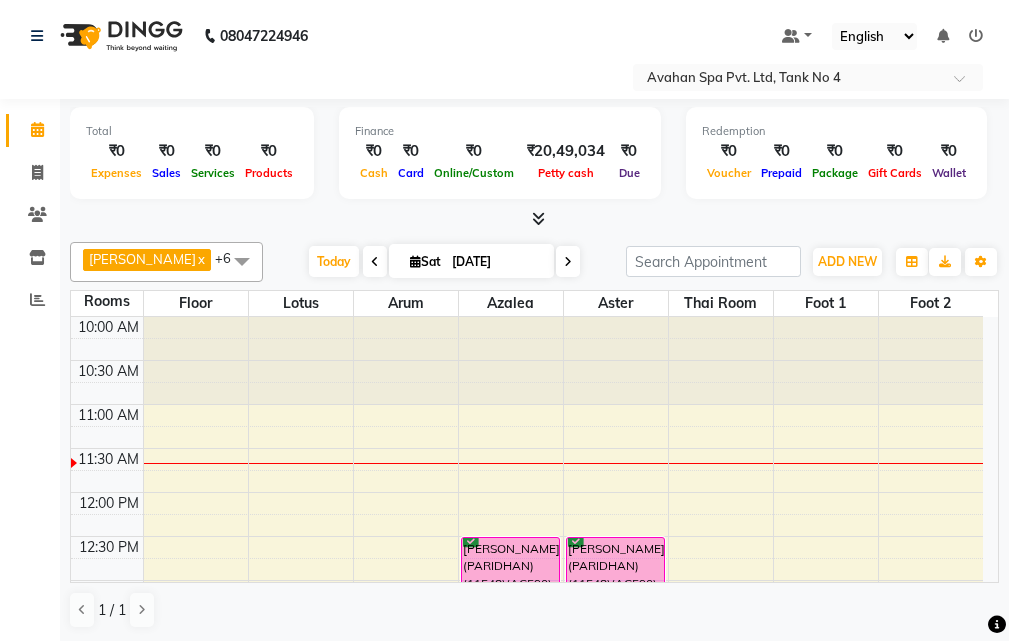 click on "[DATE]" at bounding box center (496, 262) 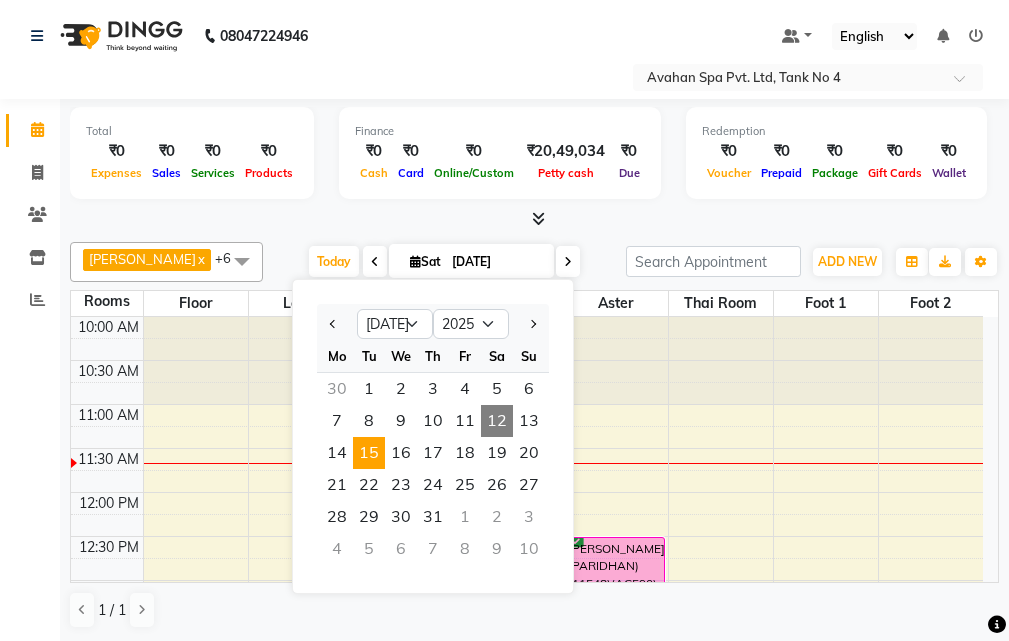 click on "15" at bounding box center [369, 453] 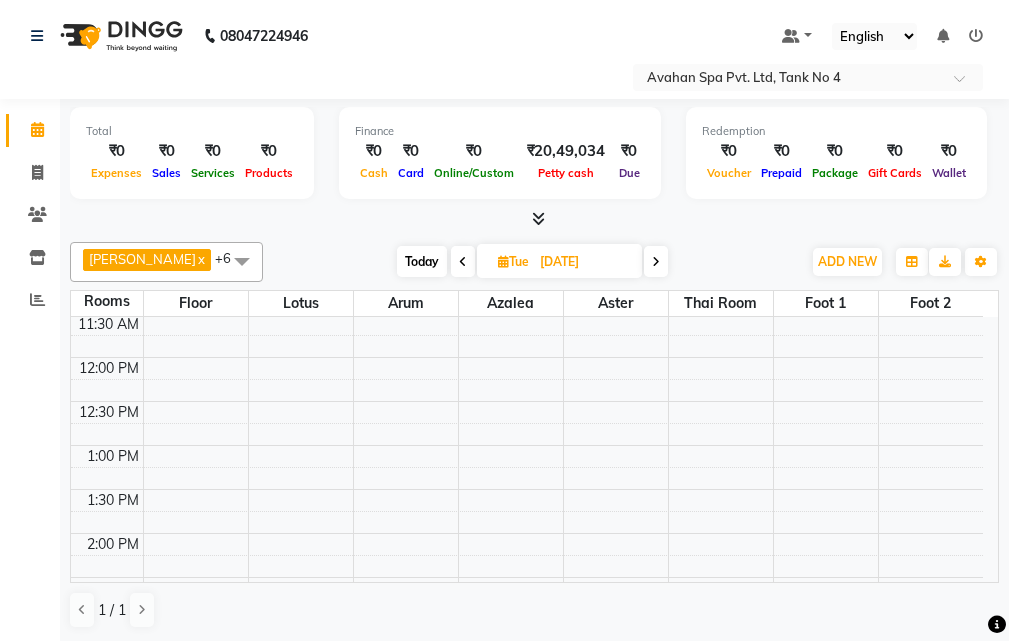 scroll, scrollTop: 100, scrollLeft: 0, axis: vertical 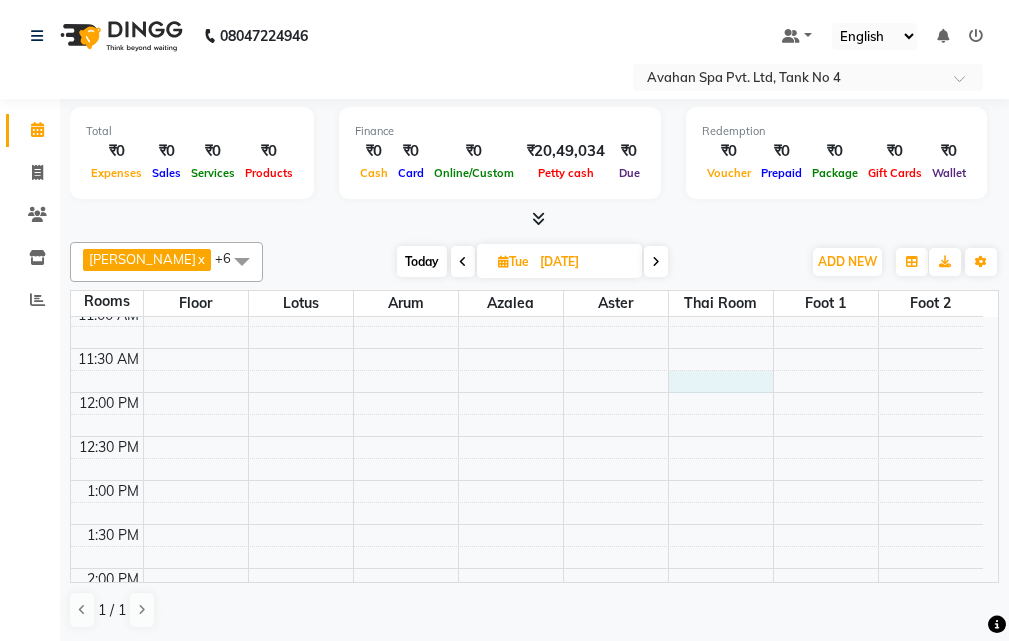 click on "10:00 AM 10:30 AM 11:00 AM 11:30 AM 12:00 PM 12:30 PM 1:00 PM 1:30 PM 2:00 PM 2:30 PM 3:00 PM 3:30 PM 4:00 PM 4:30 PM 5:00 PM 5:30 PM 6:00 PM 6:30 PM 7:00 PM 7:30 PM 8:00 PM 8:30 PM 9:00 PM 9:30 PM 10:00 PM 10:30 PM" at bounding box center [527, 788] 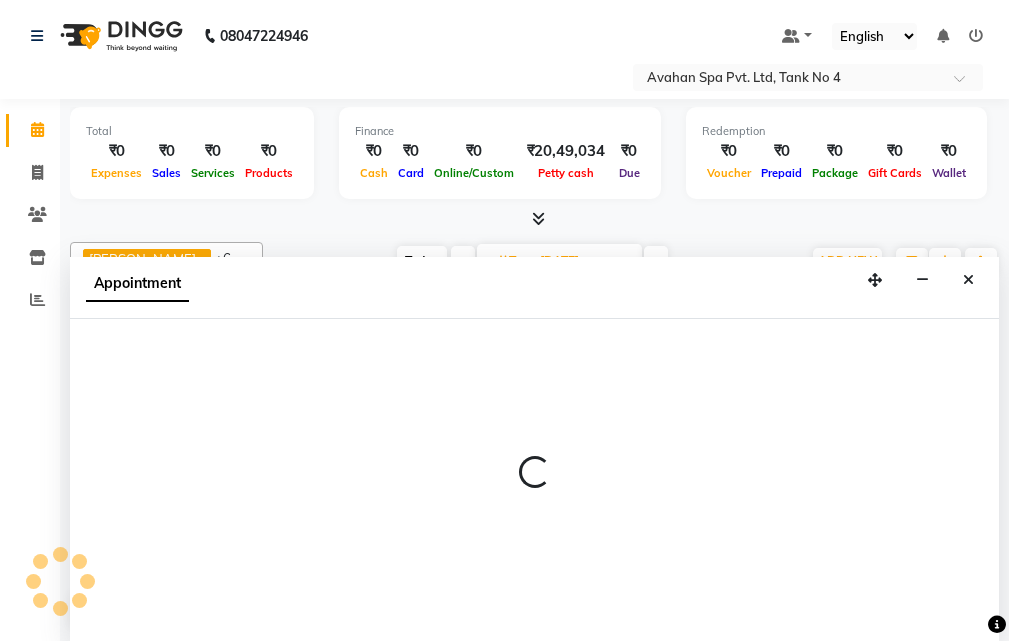 scroll, scrollTop: 1, scrollLeft: 0, axis: vertical 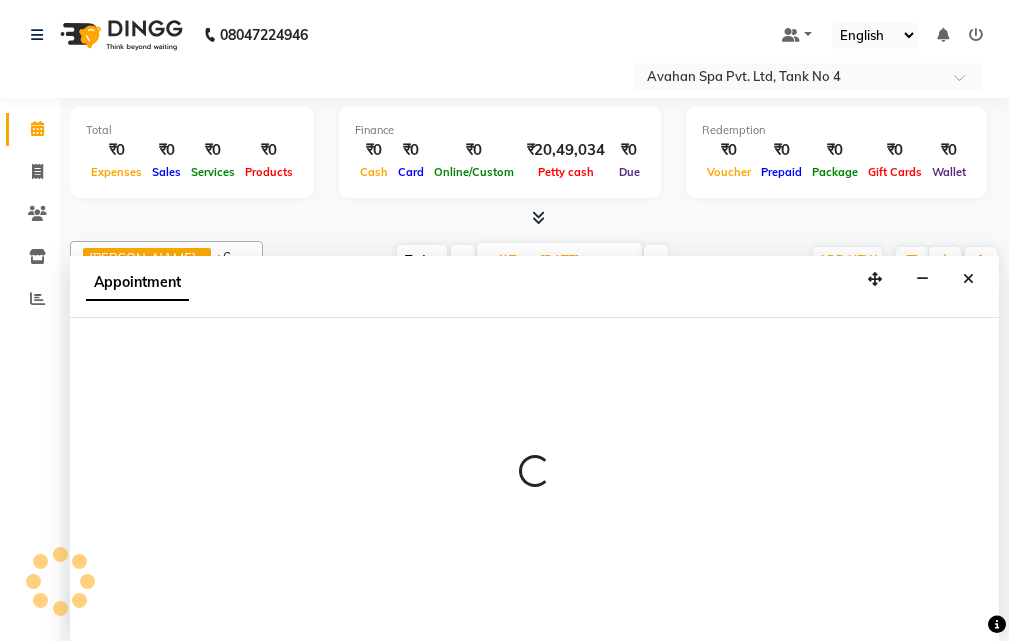 select on "705" 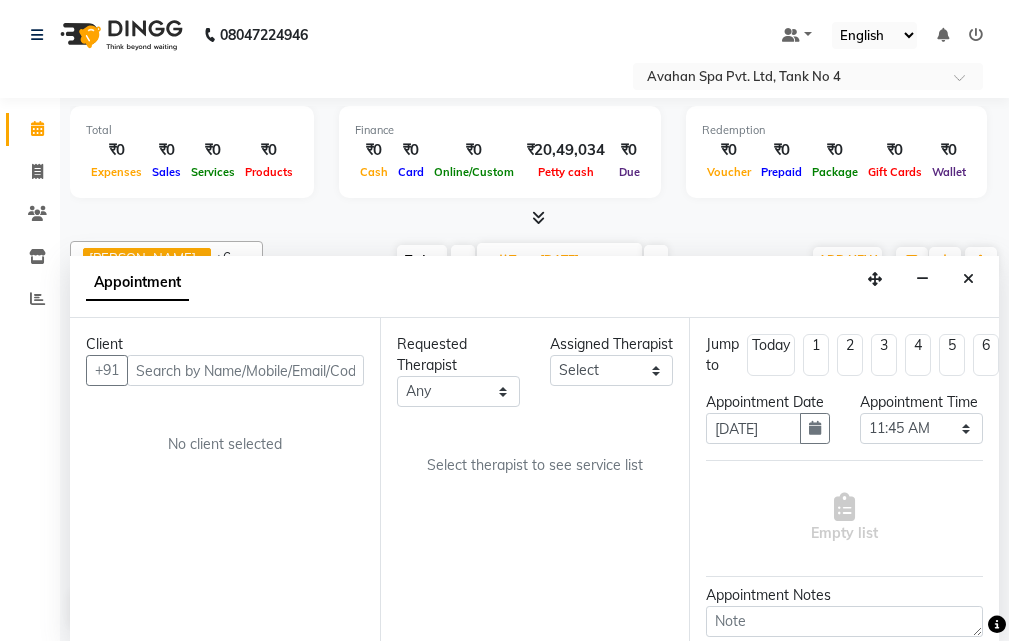 click at bounding box center [245, 370] 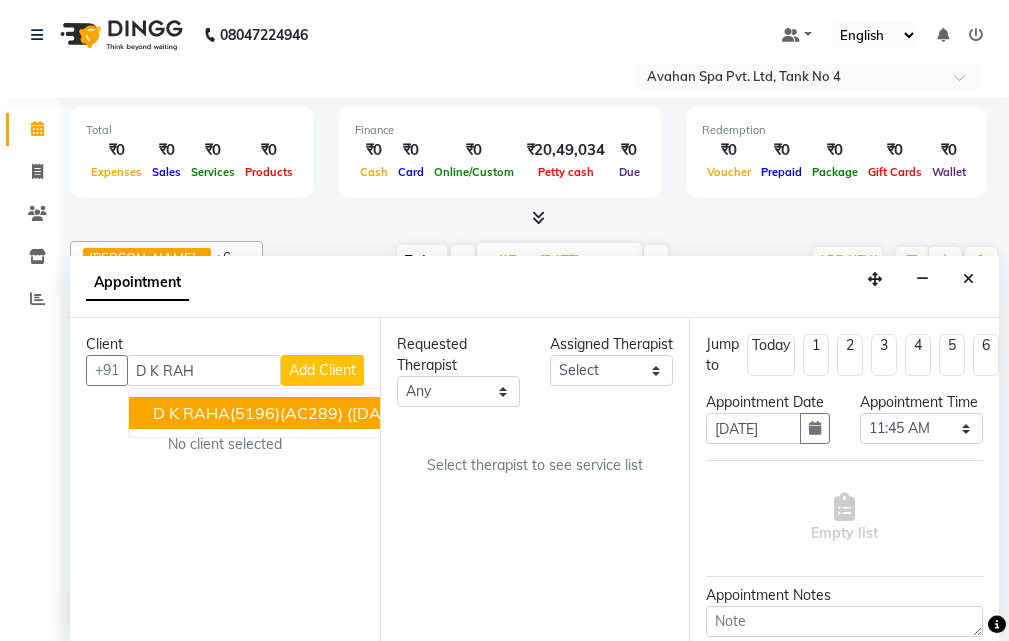 click on "D K RAHA(5196)(AC289) ([DATE])(MON-SUN) 9831080520" at bounding box center (377, 413) 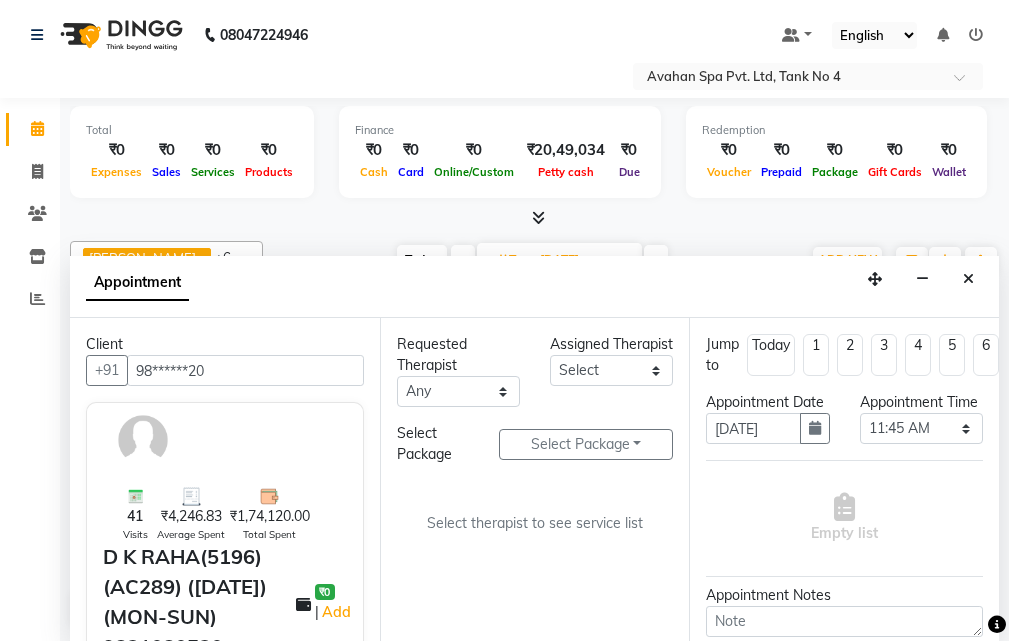 scroll, scrollTop: 0, scrollLeft: 0, axis: both 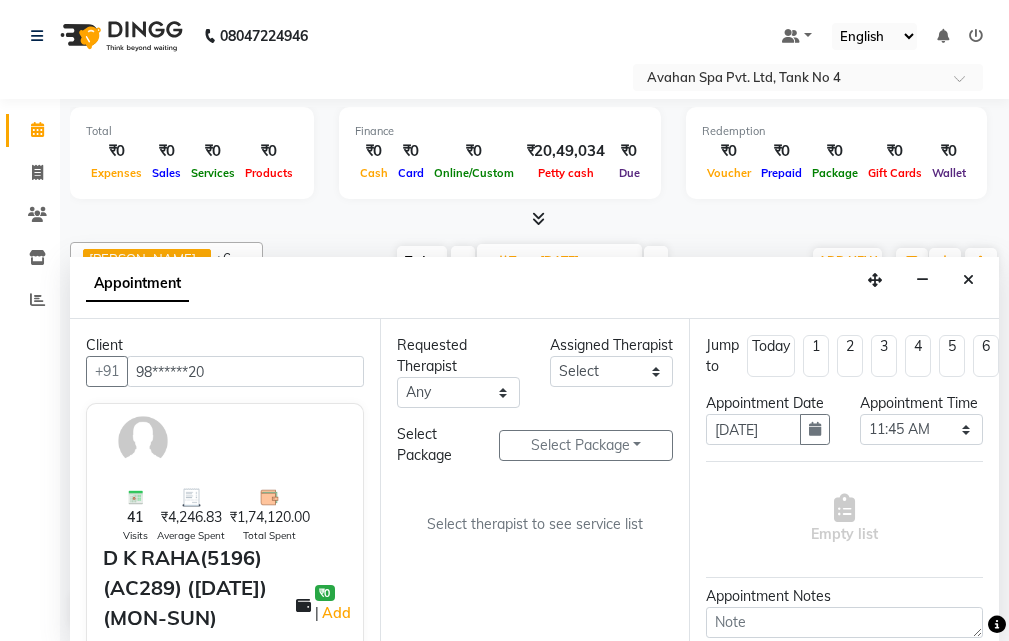 type on "98******20" 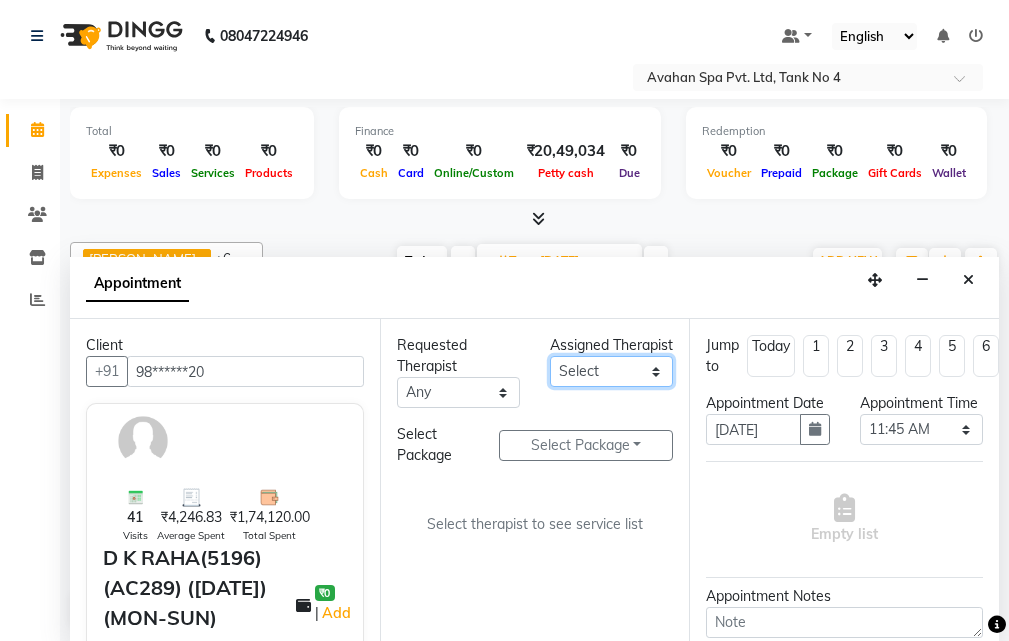 drag, startPoint x: 652, startPoint y: 394, endPoint x: 662, endPoint y: 398, distance: 10.770329 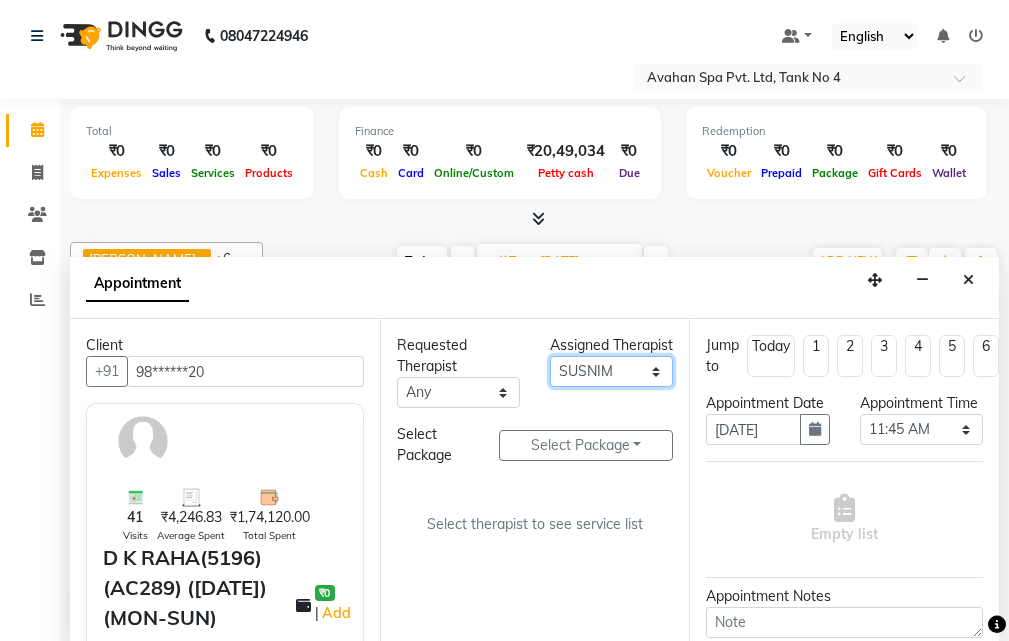 click on "Select ANJU [PERSON_NAME] [DEMOGRAPHIC_DATA] 1 [PERSON_NAME] JUNI [PERSON_NAME] SUSNIM" at bounding box center [611, 371] 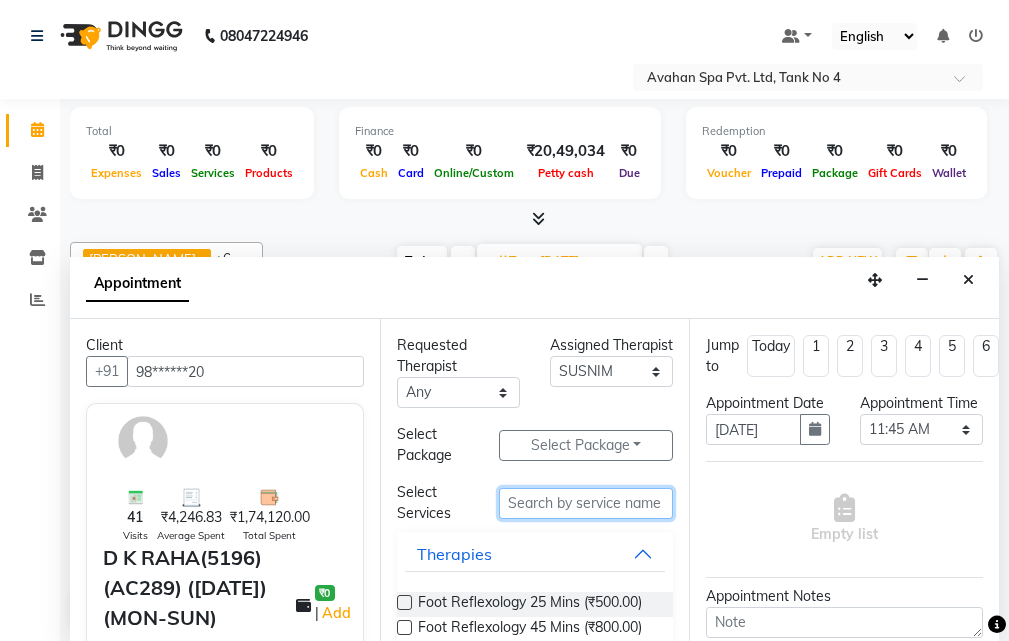 click at bounding box center (586, 503) 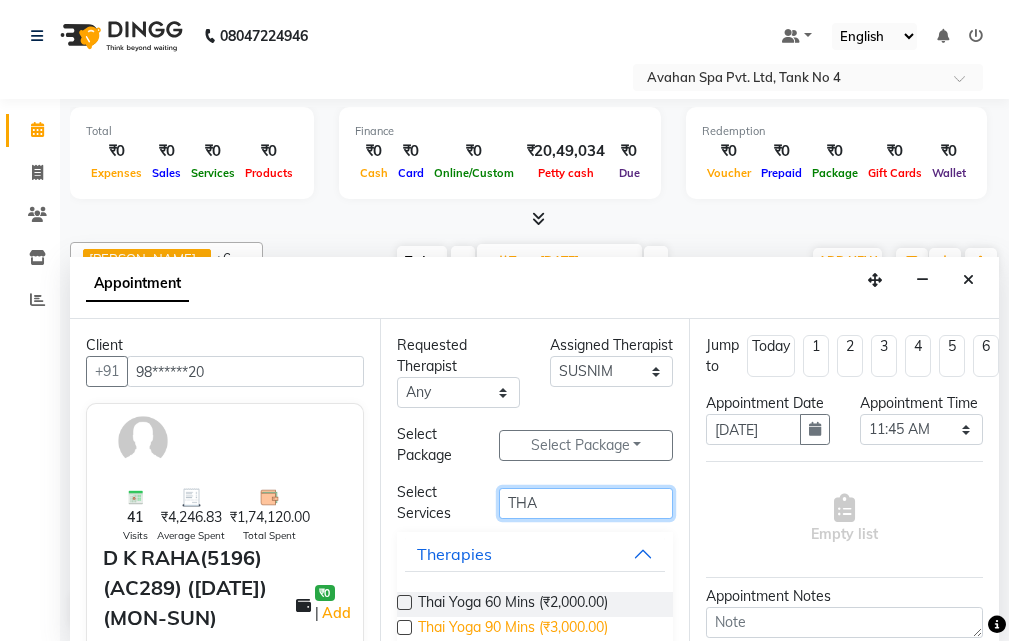 scroll, scrollTop: 99, scrollLeft: 0, axis: vertical 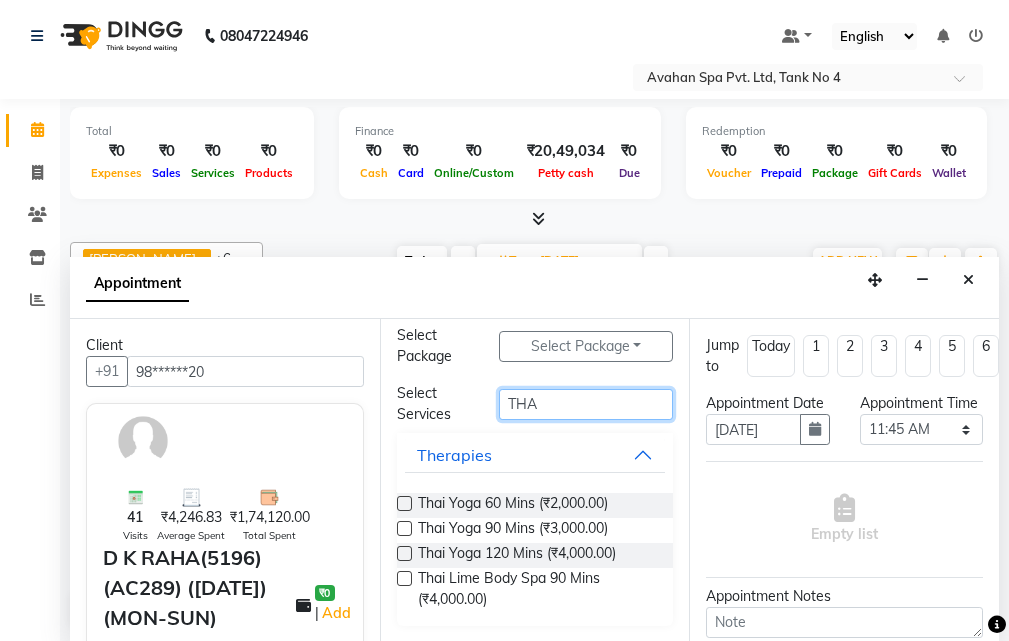 type on "THA" 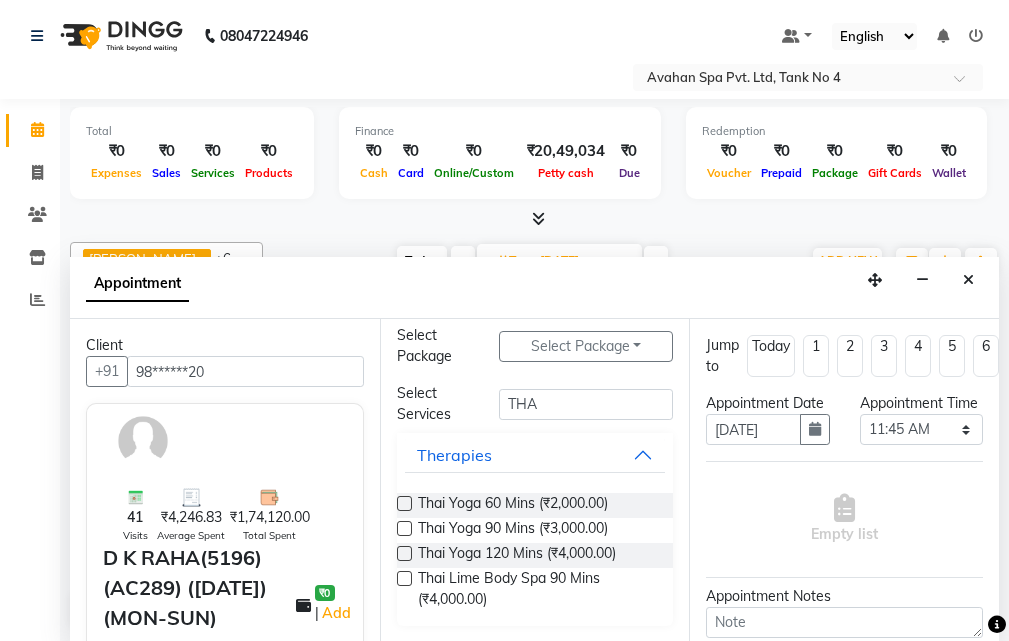 click at bounding box center (404, 528) 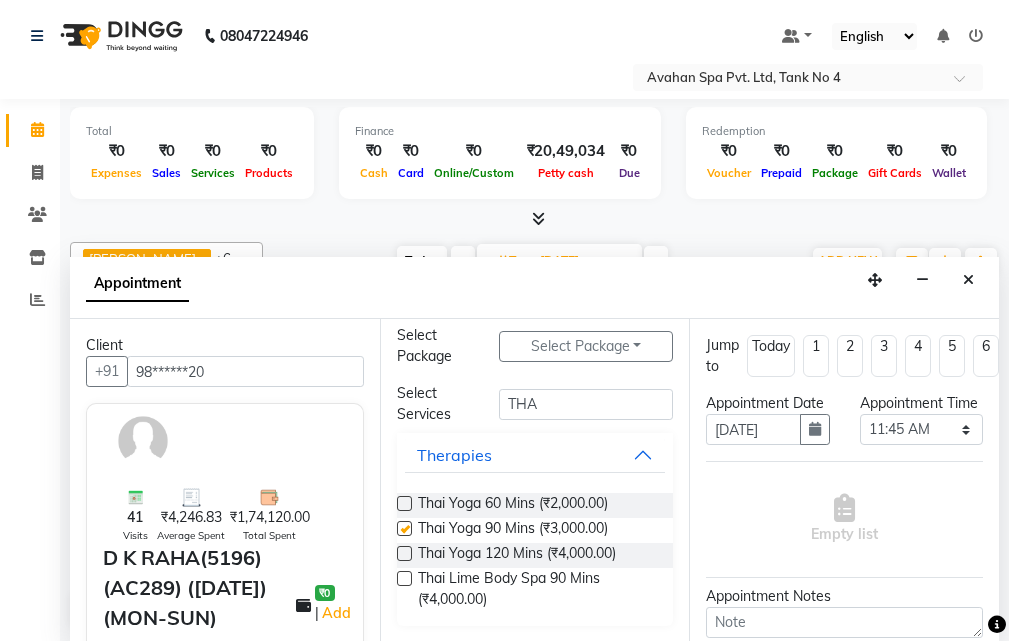 select on "1848" 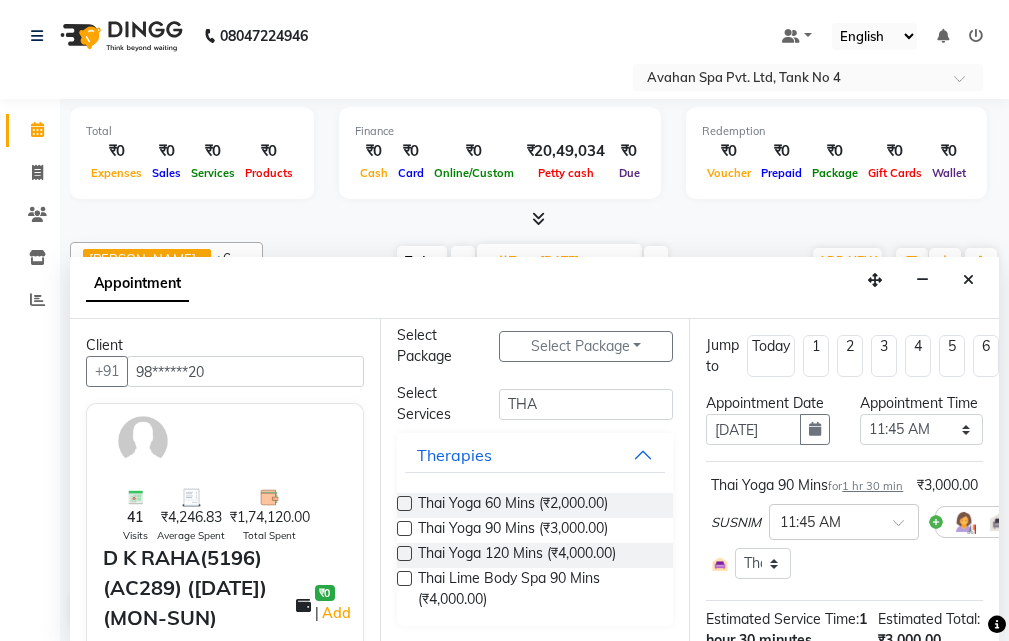 checkbox on "false" 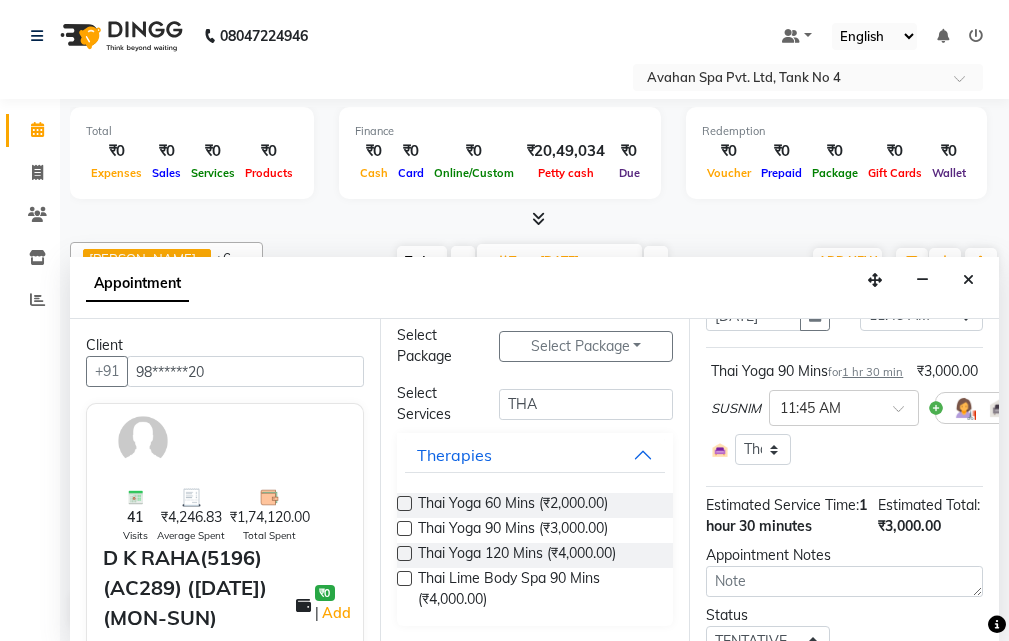 scroll, scrollTop: 371, scrollLeft: 0, axis: vertical 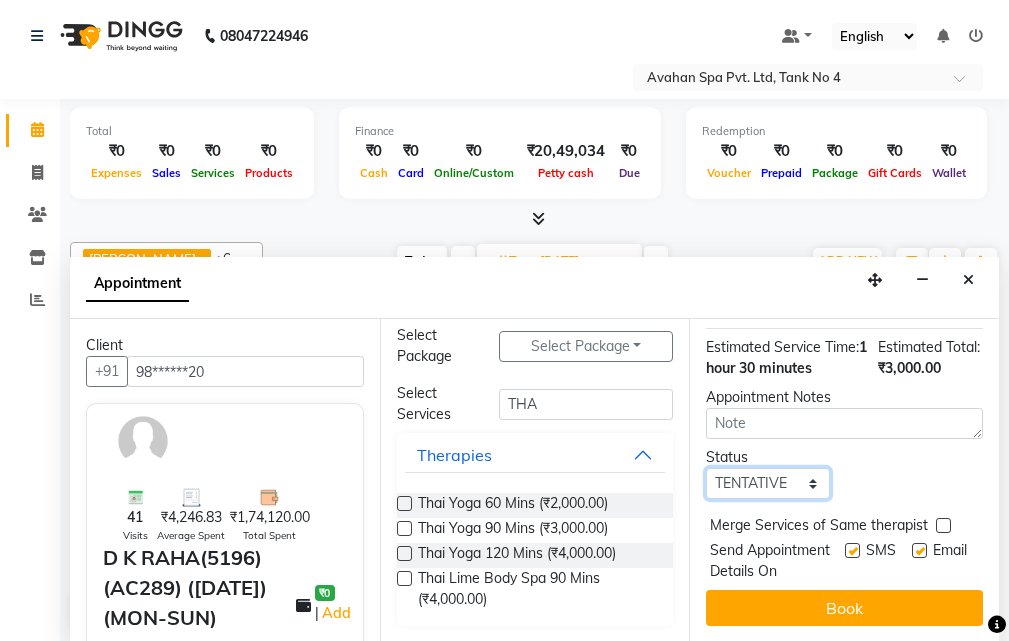 click on "Select TENTATIVE CONFIRM UPCOMING" at bounding box center [767, 483] 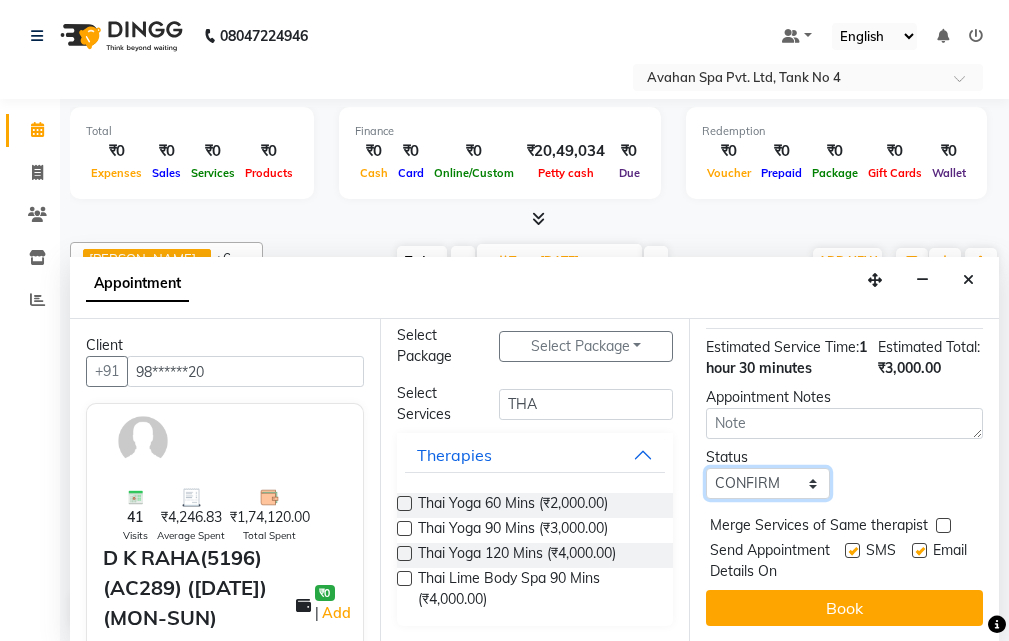 click on "Select TENTATIVE CONFIRM UPCOMING" at bounding box center [767, 483] 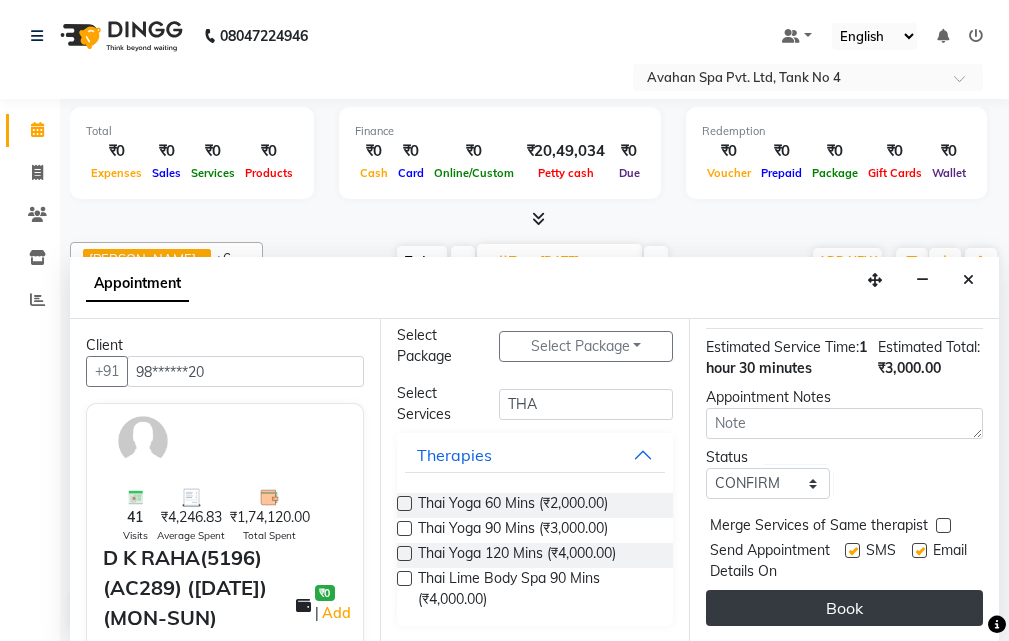 click on "Book" at bounding box center (844, 608) 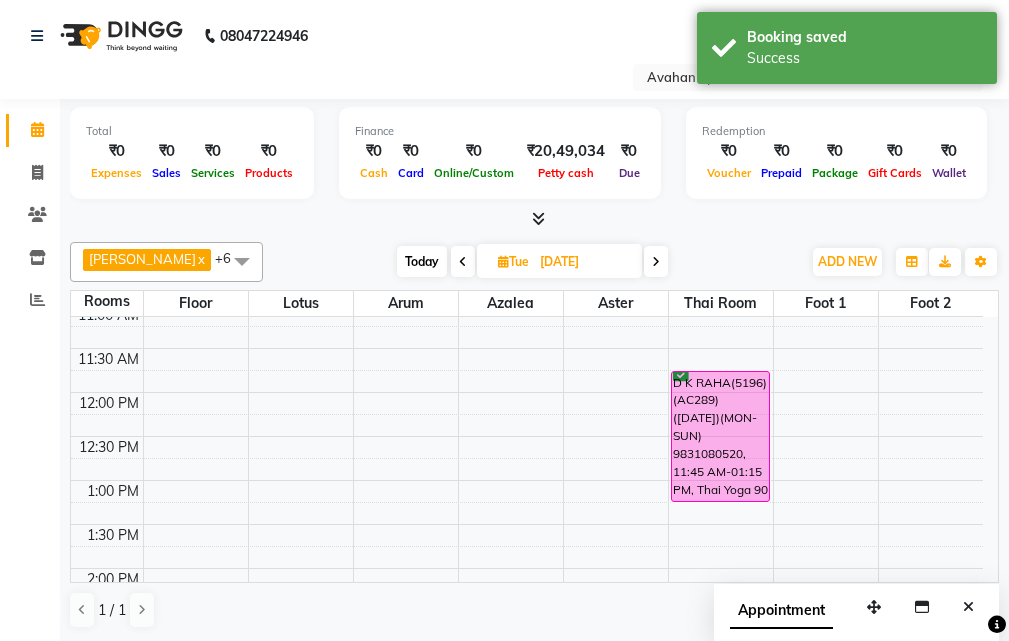 click on "Today" at bounding box center [422, 261] 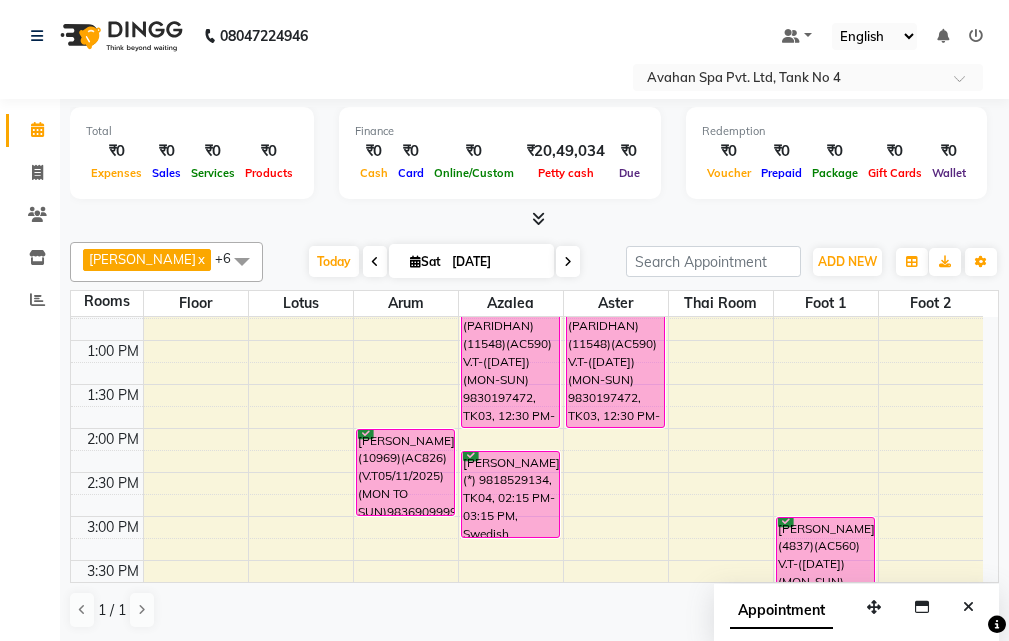scroll, scrollTop: 189, scrollLeft: 0, axis: vertical 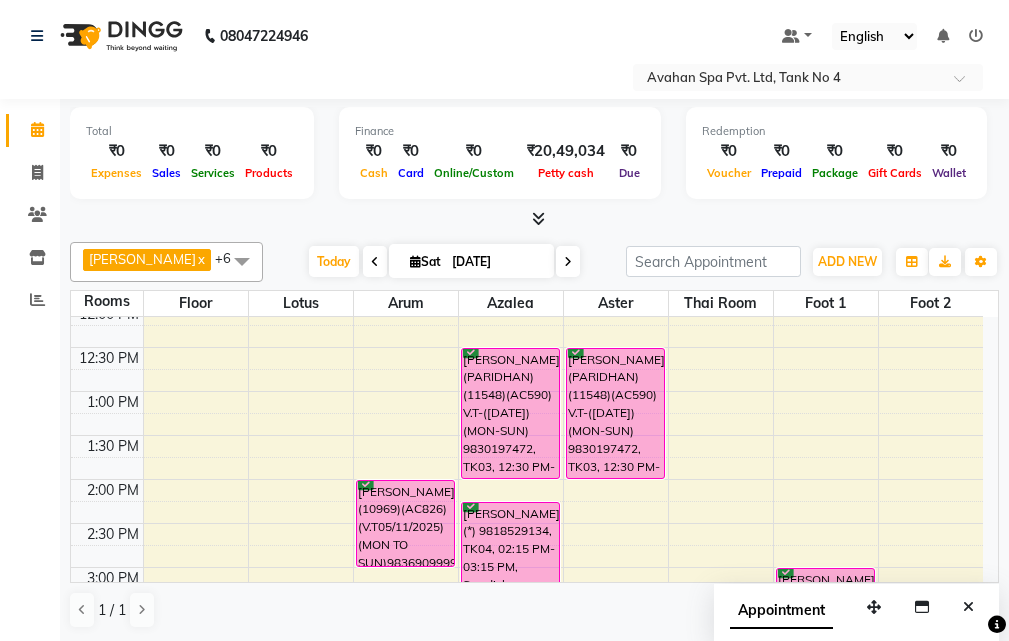 click at bounding box center (568, 262) 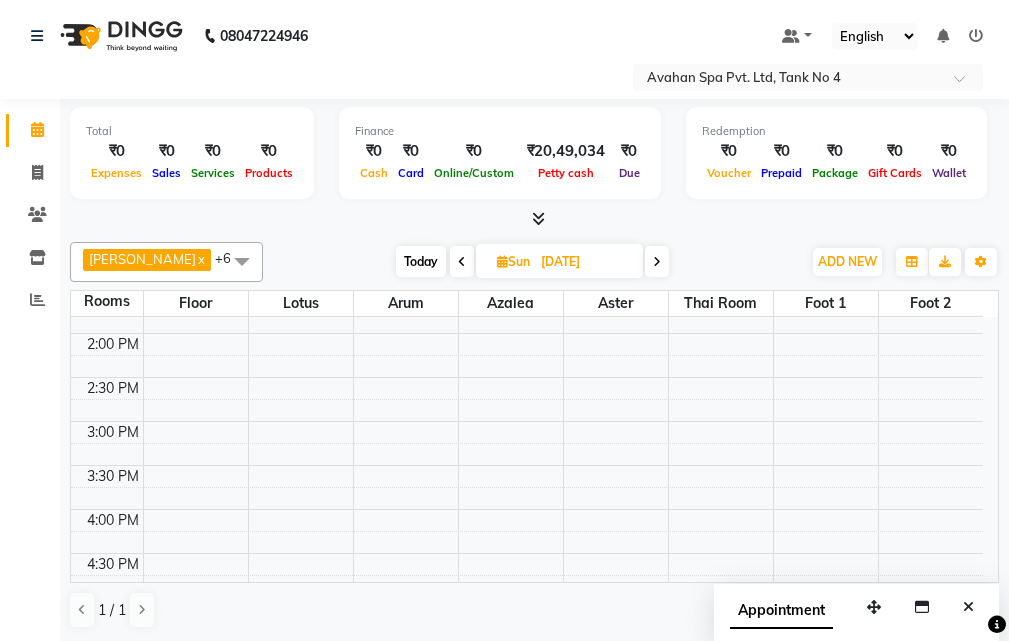 scroll, scrollTop: 289, scrollLeft: 0, axis: vertical 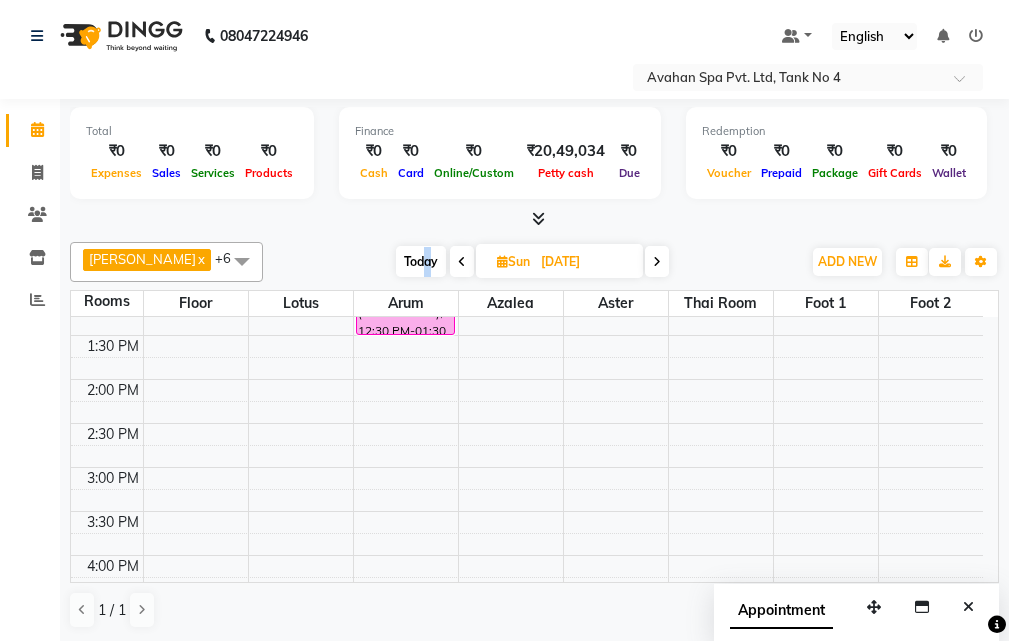click on "Today" at bounding box center [421, 261] 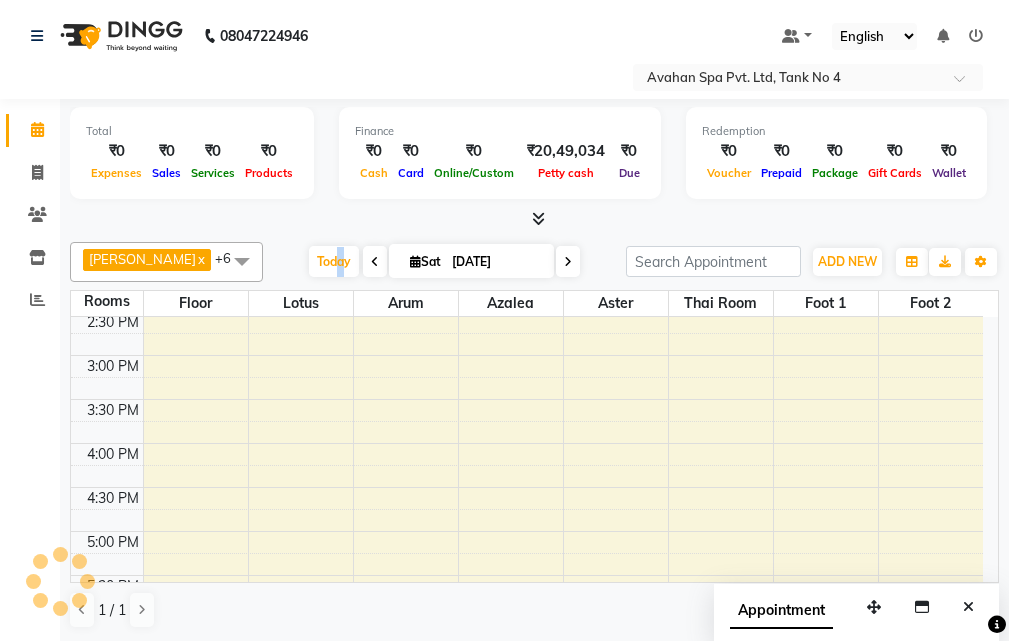 scroll, scrollTop: 0, scrollLeft: 0, axis: both 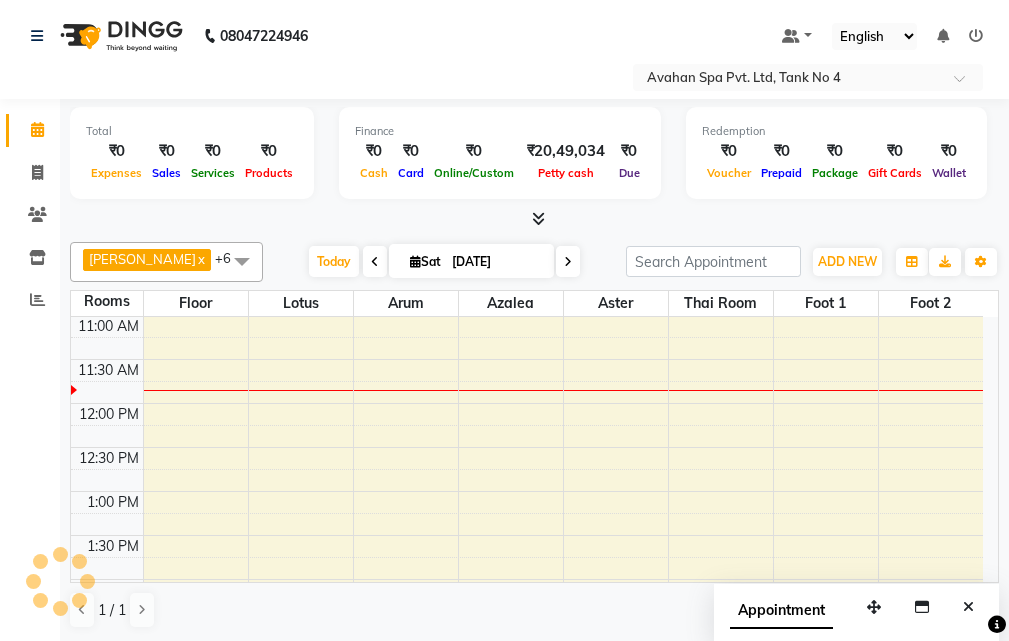 click on "08047224946 Select Location × Avahan Spa Pvt. Ltd, Tank No 4 Default Panel My Panel English ENGLISH Español العربية मराठी हिंदी ગુજરાતી தமிழ் 中文 Notifications nothing to show" 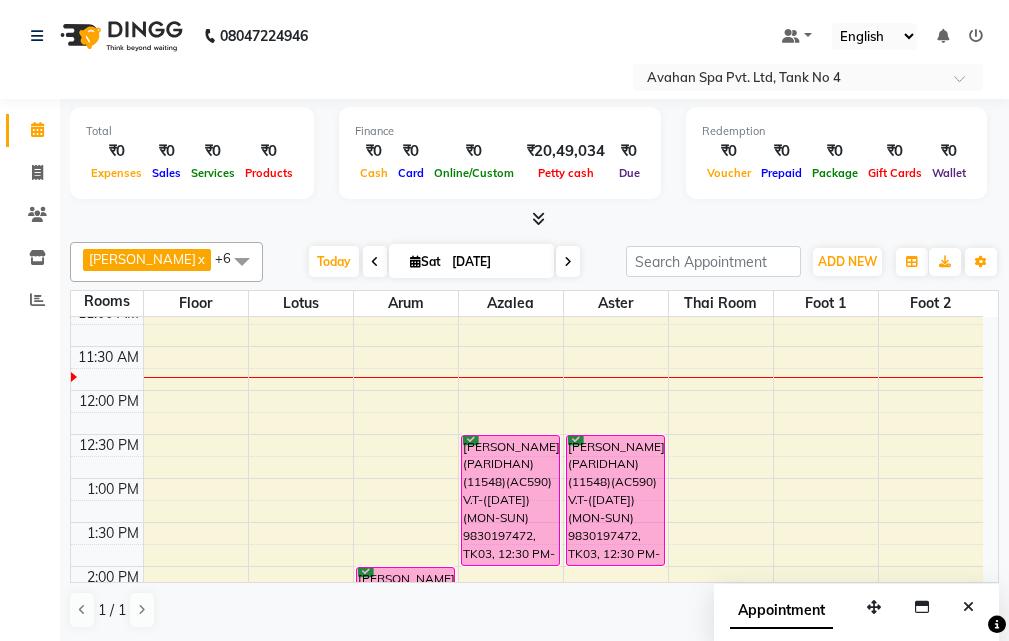 scroll, scrollTop: 89, scrollLeft: 0, axis: vertical 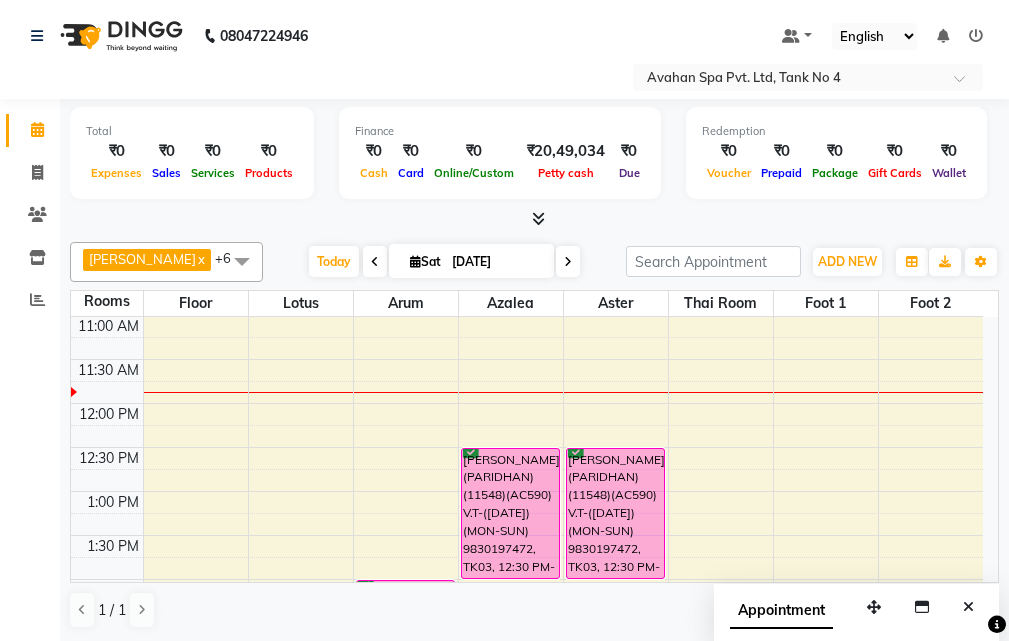 click at bounding box center [568, 262] 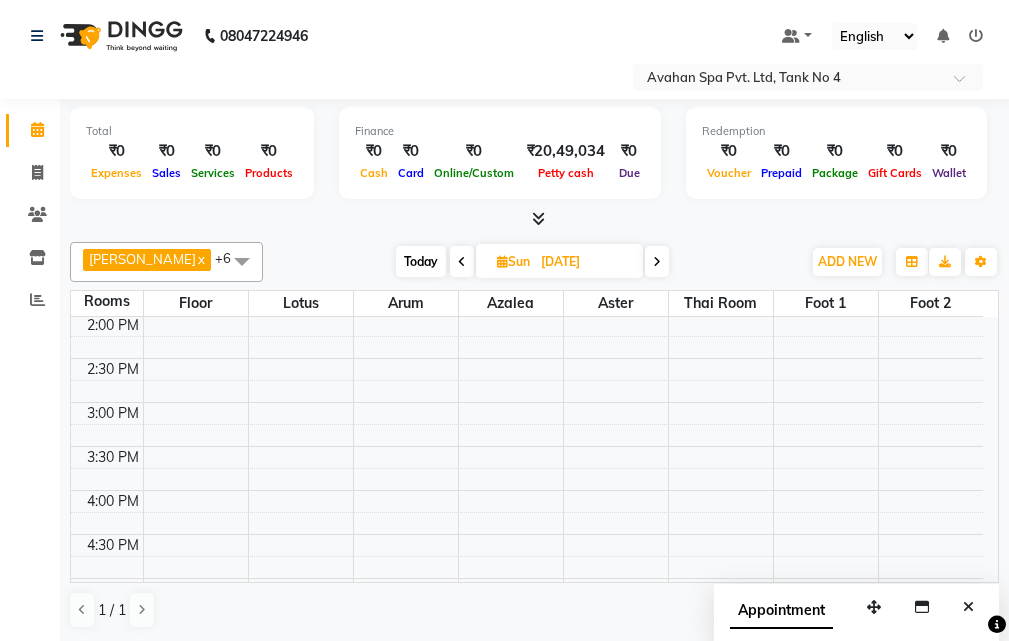 scroll, scrollTop: 389, scrollLeft: 0, axis: vertical 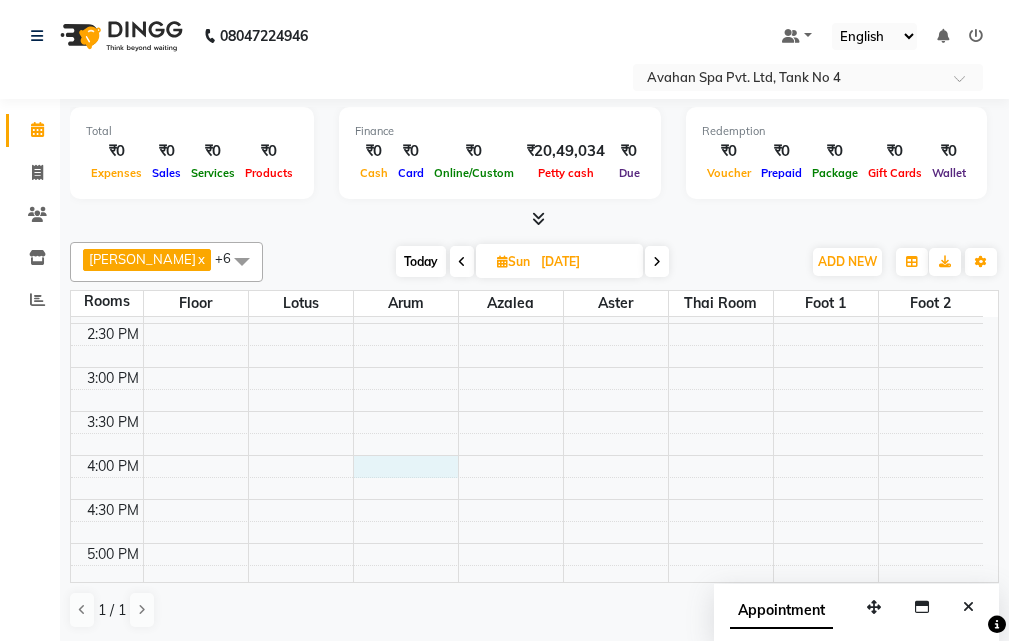click on "10:00 AM 10:30 AM 11:00 AM 11:30 AM 12:00 PM 12:30 PM 1:00 PM 1:30 PM 2:00 PM 2:30 PM 3:00 PM 3:30 PM 4:00 PM 4:30 PM 5:00 PM 5:30 PM 6:00 PM 6:30 PM 7:00 PM 7:30 PM 8:00 PM 8:30 PM 9:00 PM 9:30 PM 10:00 PM 10:30 PM     RAHUL(12039)(AC649)(V.T-06/06/2026)(MON TO SUN), 11:30 AM-12:30 PM, Swedish Massage Therapy 60 Mins     RAHUL(12039)(AC649)(V.T-06/06/2026)(MON TO SUN), 12:30 PM-01:30 PM, Swedish Massage Therapy 60 Mins     TAPAS(12333)(AC689) V.T-([DATE])(MON-SUN) 6302006260, 11:15 AM-12:45 PM, Swedish Massage Therapy 90 Mins     TAPAS(12333)(AC689) V.T-([DATE])(MON-SUN) 6302006260, 12:45 PM-01:15 PM, Rice Scrub 30 Mins     [PERSON_NAME](12773)(AC788)(V.T-16/06/2024) 9831262740, 11:30 AM-01:00 PM, Swedish Massage Therapy 90 Mins     [PERSON_NAME](12773)(AC788)(V.T-16/06/2024) 9831262740, 11:30 AM-01:00 PM, Swedish Massage Therapy 90 Mins" at bounding box center [527, 499] 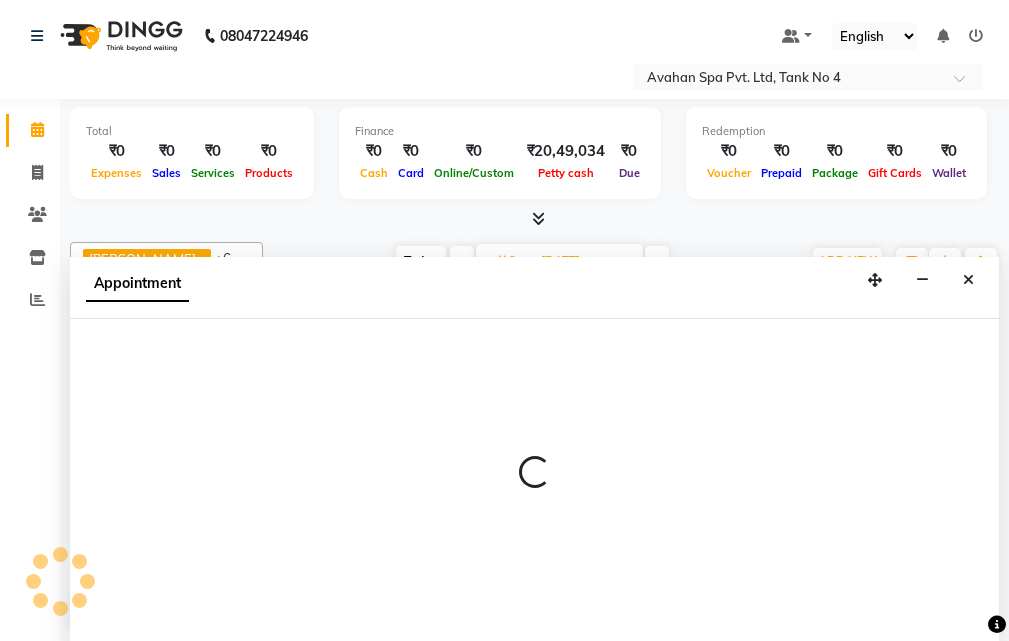 scroll, scrollTop: 1, scrollLeft: 0, axis: vertical 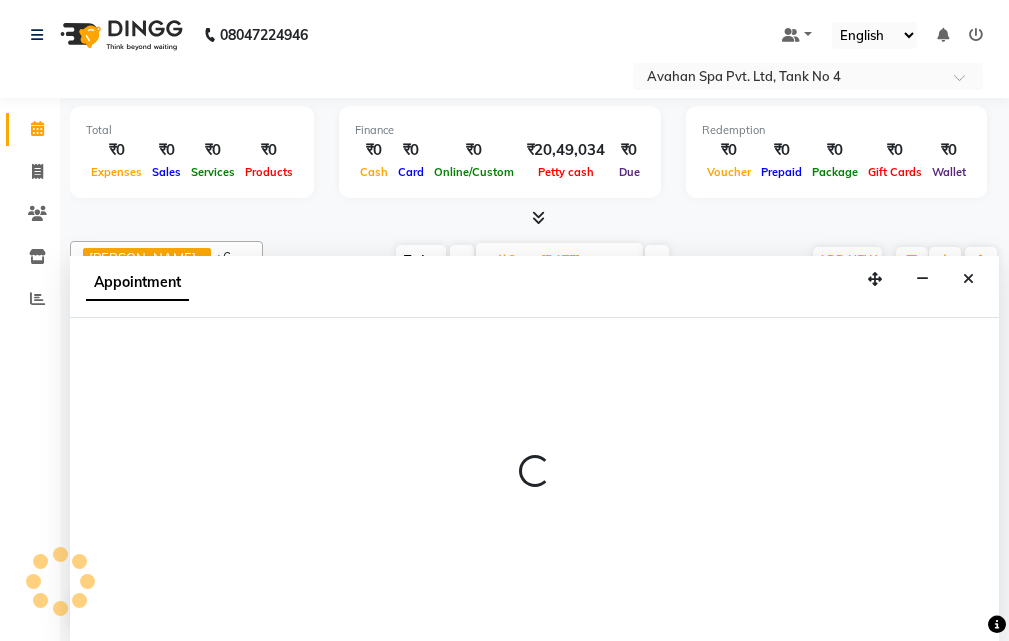 select on "960" 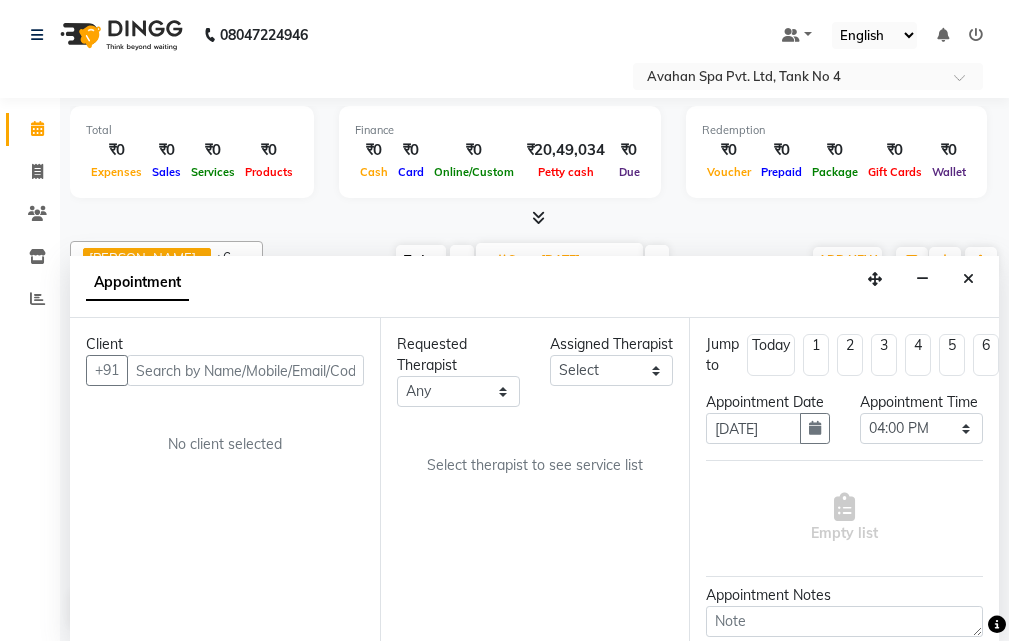 click at bounding box center (245, 370) 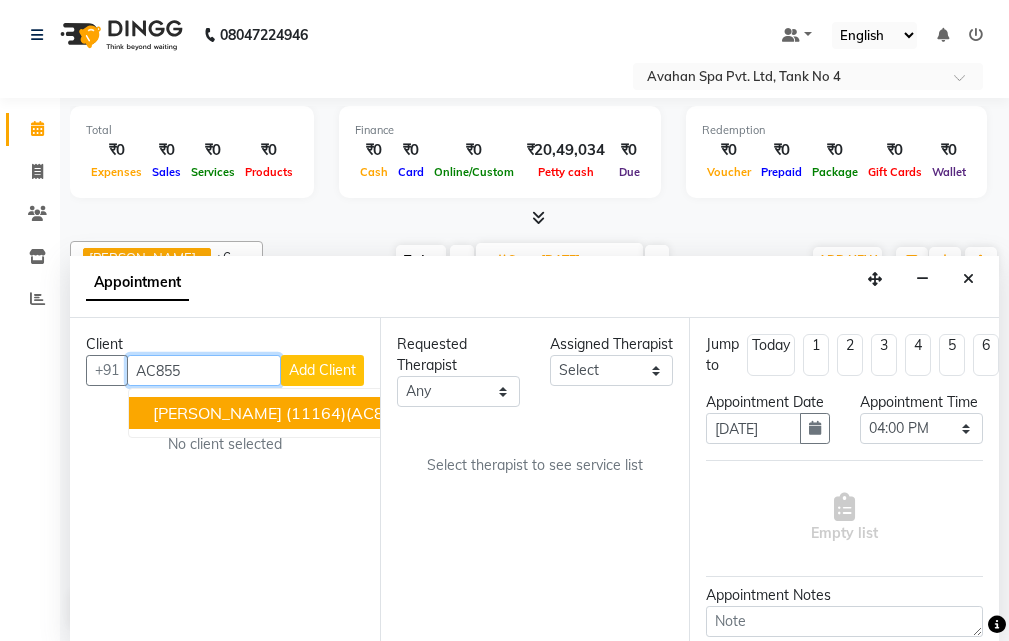 click on "[PERSON_NAME] (11164)(AC855)(V.T-23/03/2026) (MON TO FIR)7003713908" at bounding box center [448, 413] 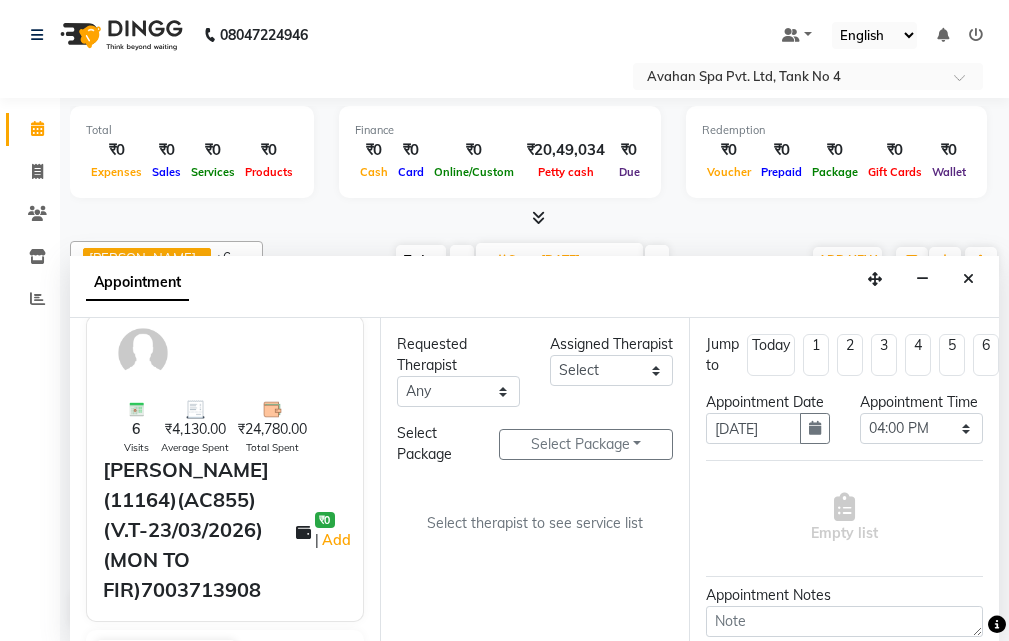 scroll, scrollTop: 100, scrollLeft: 0, axis: vertical 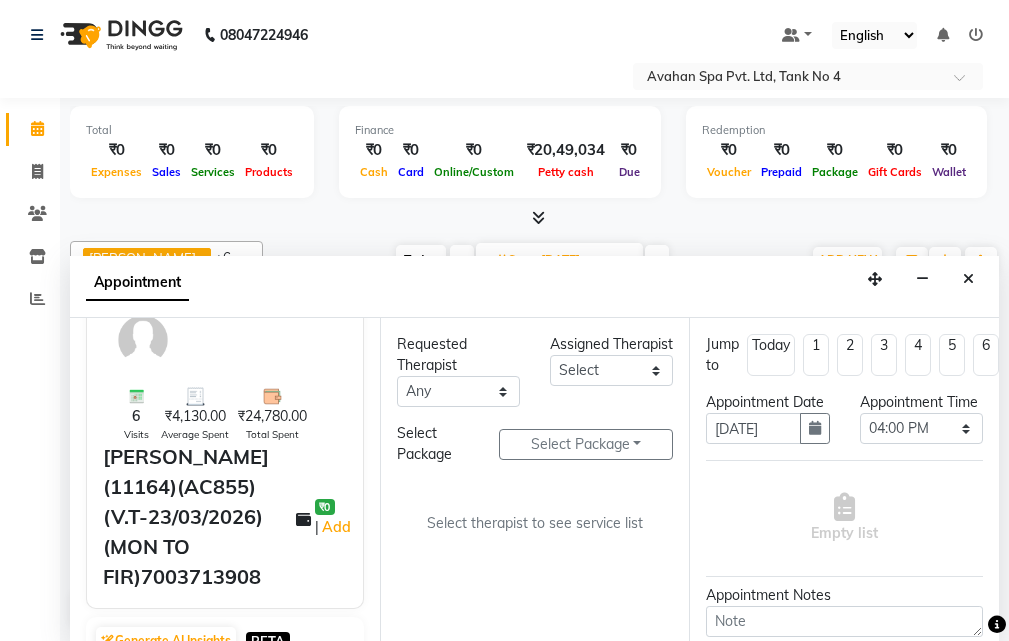 type on "70******08" 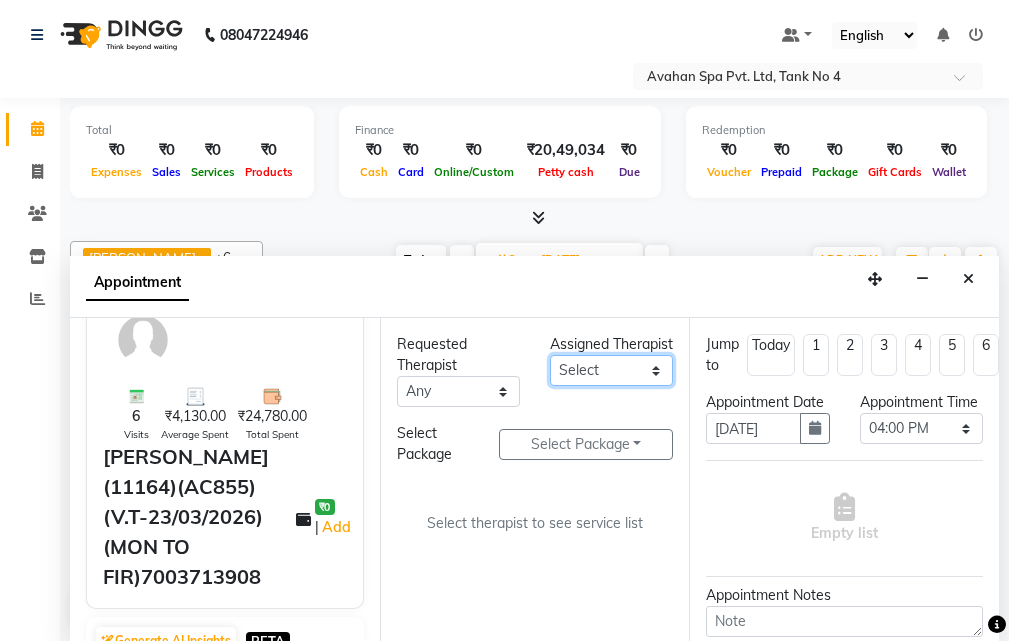 click on "Select ANJU [PERSON_NAME] [DEMOGRAPHIC_DATA] 1 [PERSON_NAME] JUNI [PERSON_NAME] SUSNIM" at bounding box center [611, 370] 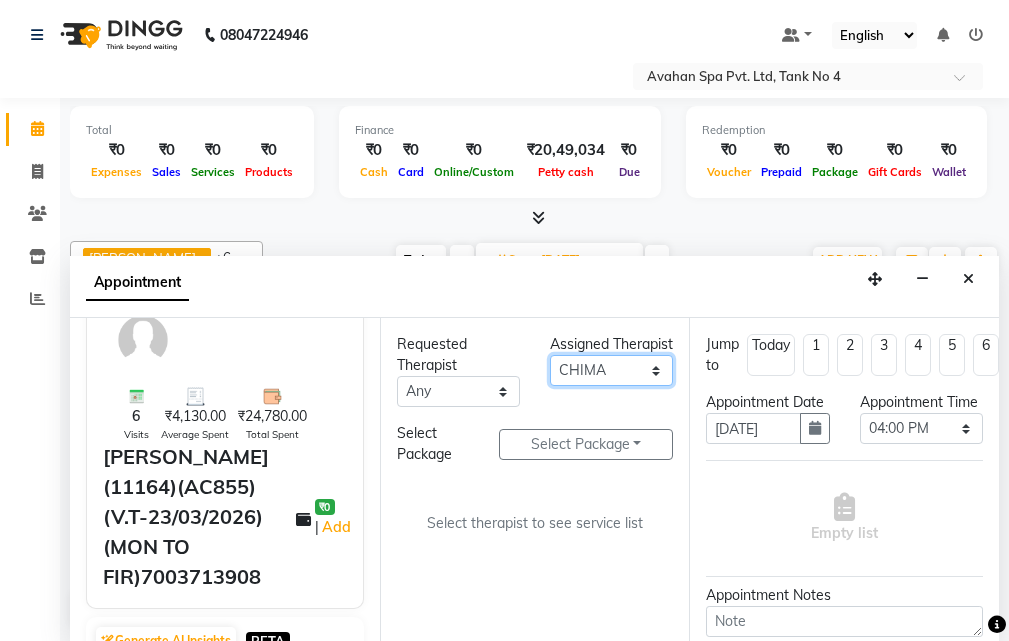 click on "Select ANJU [PERSON_NAME] [DEMOGRAPHIC_DATA] 1 [PERSON_NAME] JUNI [PERSON_NAME] SUSNIM" at bounding box center [611, 370] 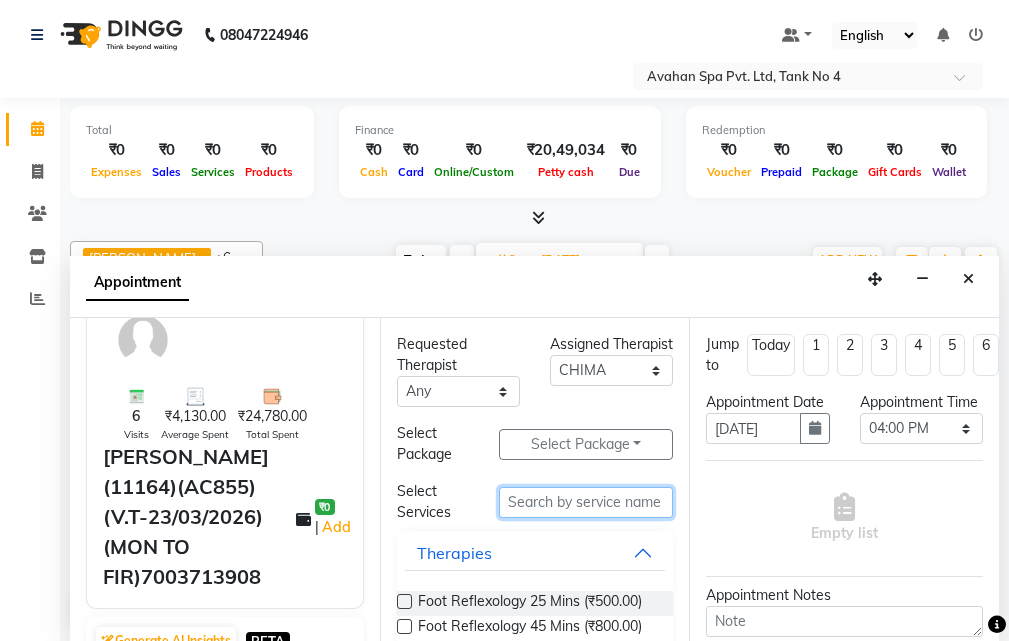 click at bounding box center [586, 502] 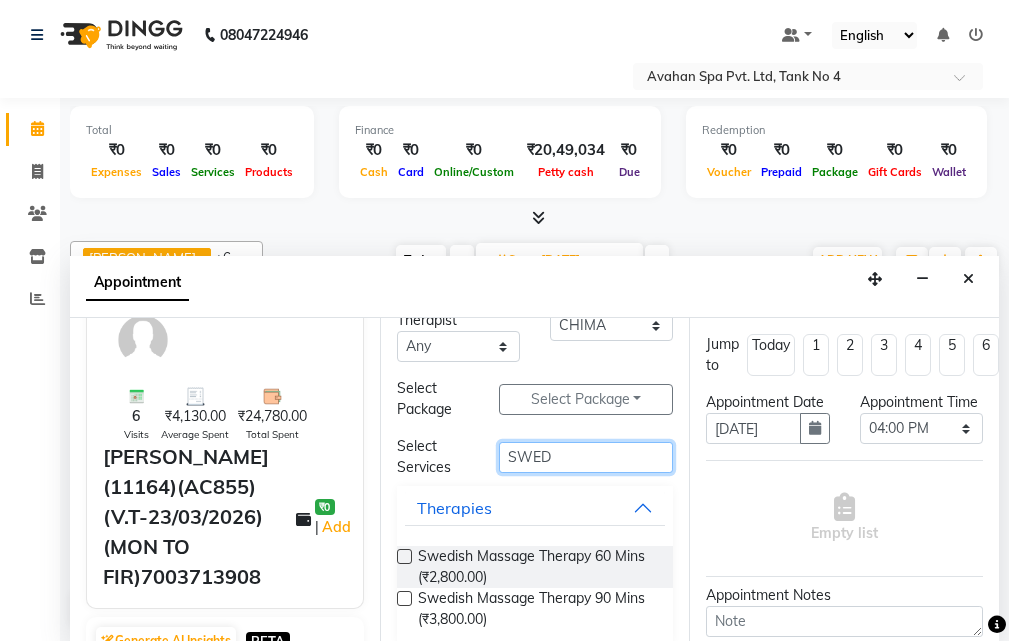 scroll, scrollTop: 66, scrollLeft: 0, axis: vertical 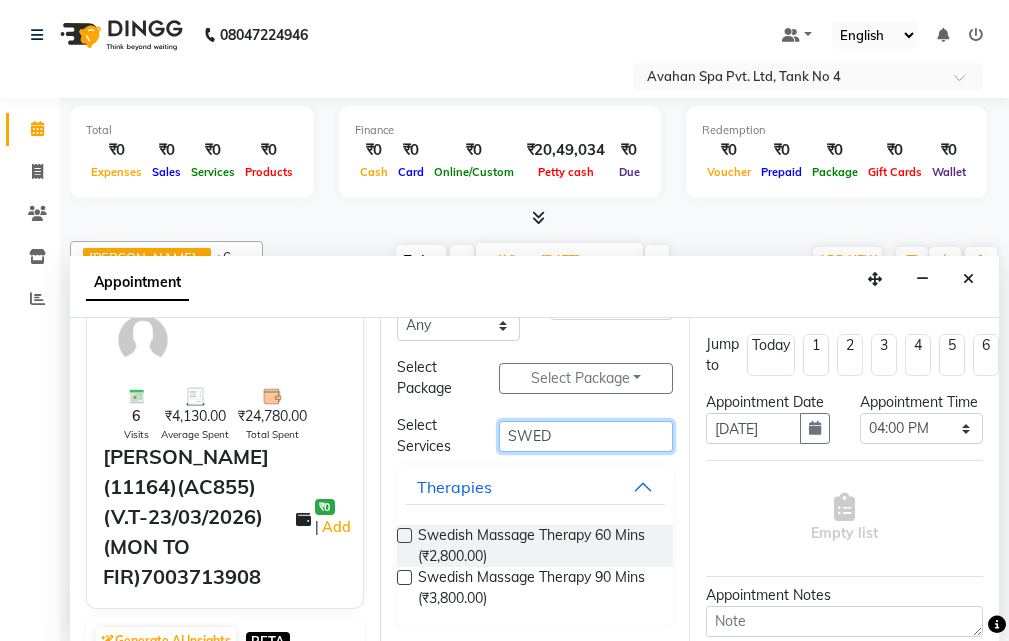 type on "SWED" 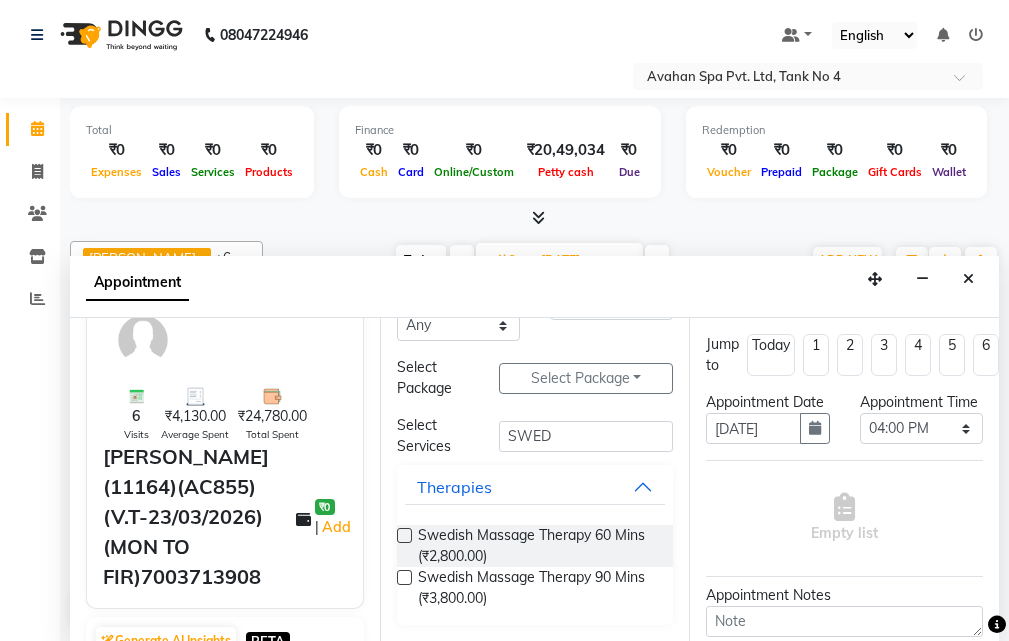 click at bounding box center [404, 577] 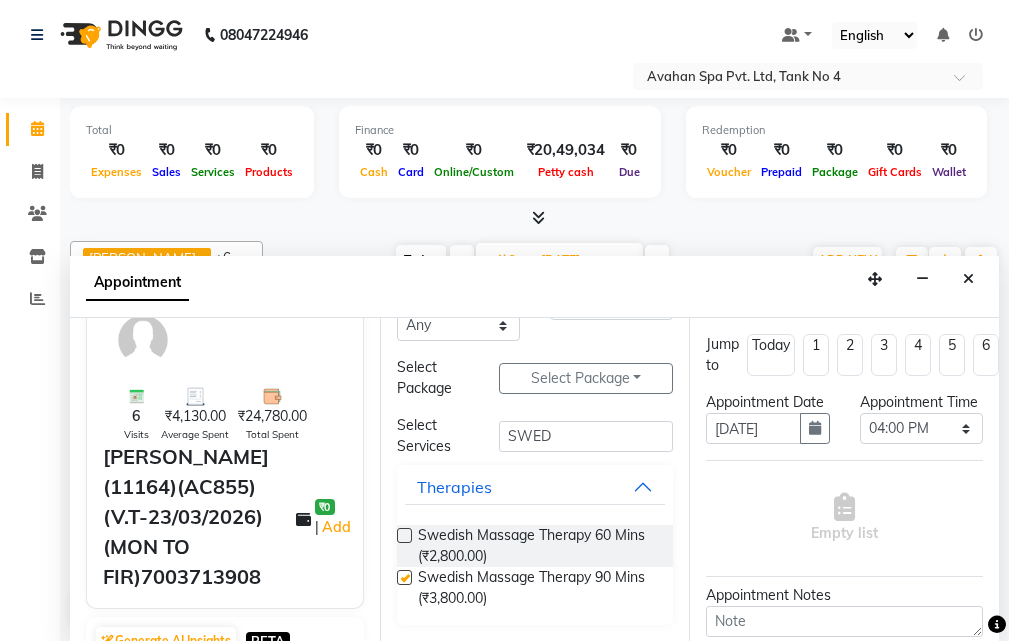 select on "1845" 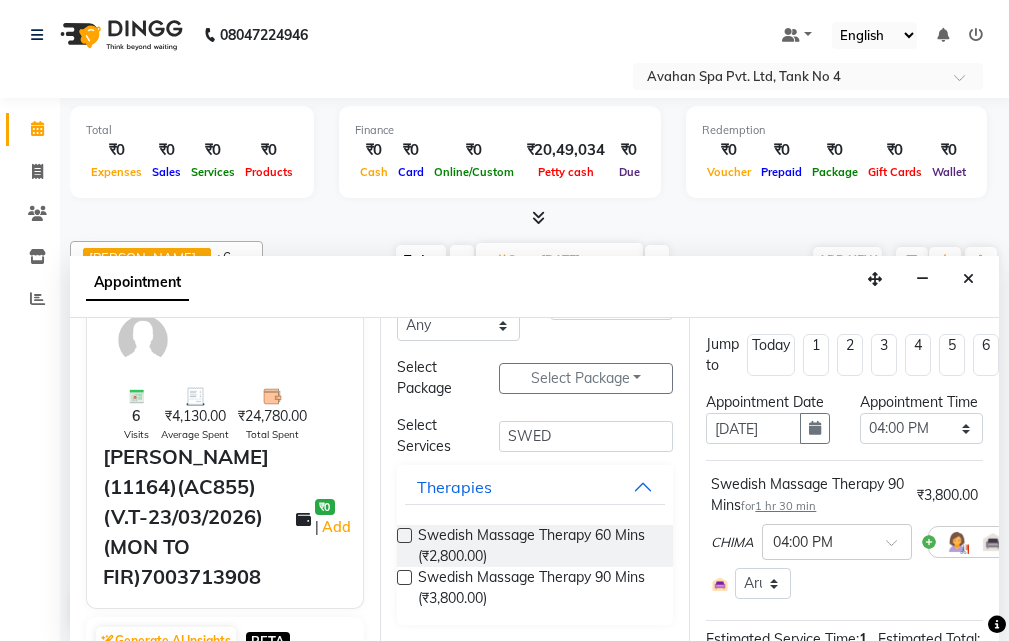 click at bounding box center (404, 577) 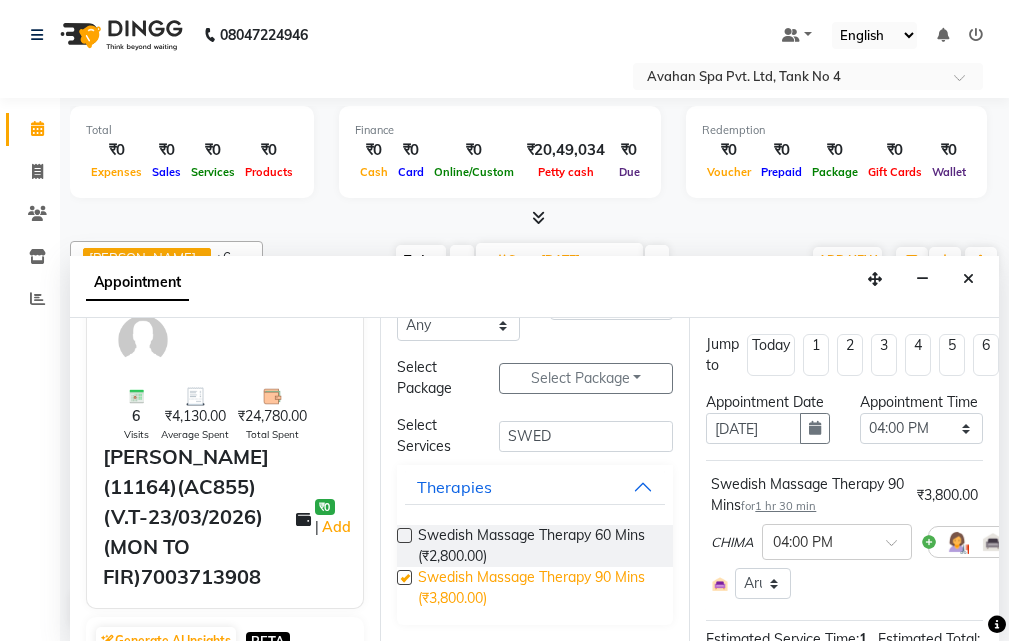 select on "1845" 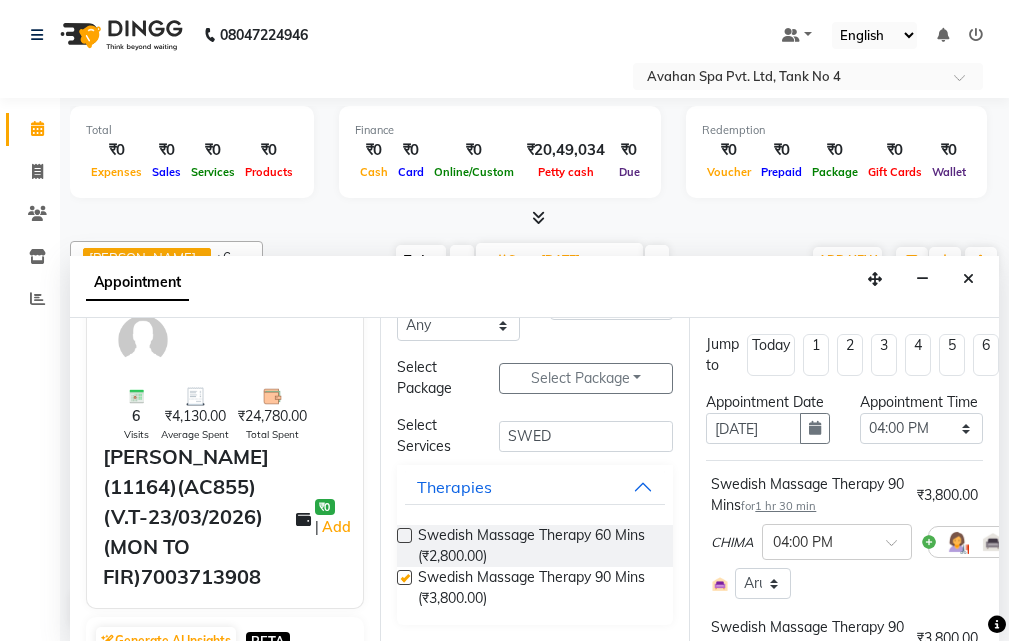 checkbox on "false" 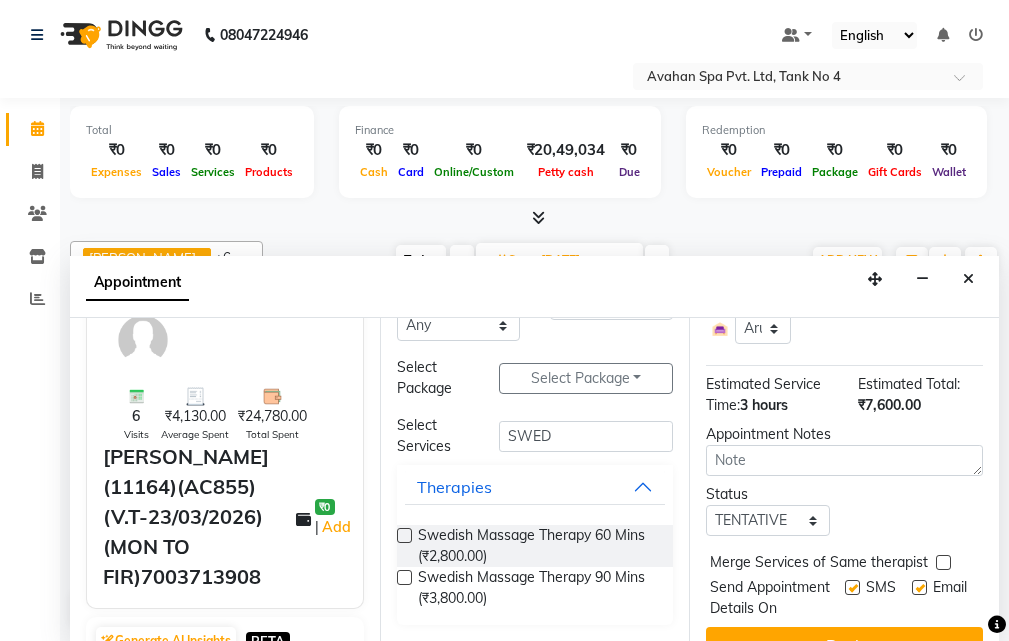scroll, scrollTop: 493, scrollLeft: 0, axis: vertical 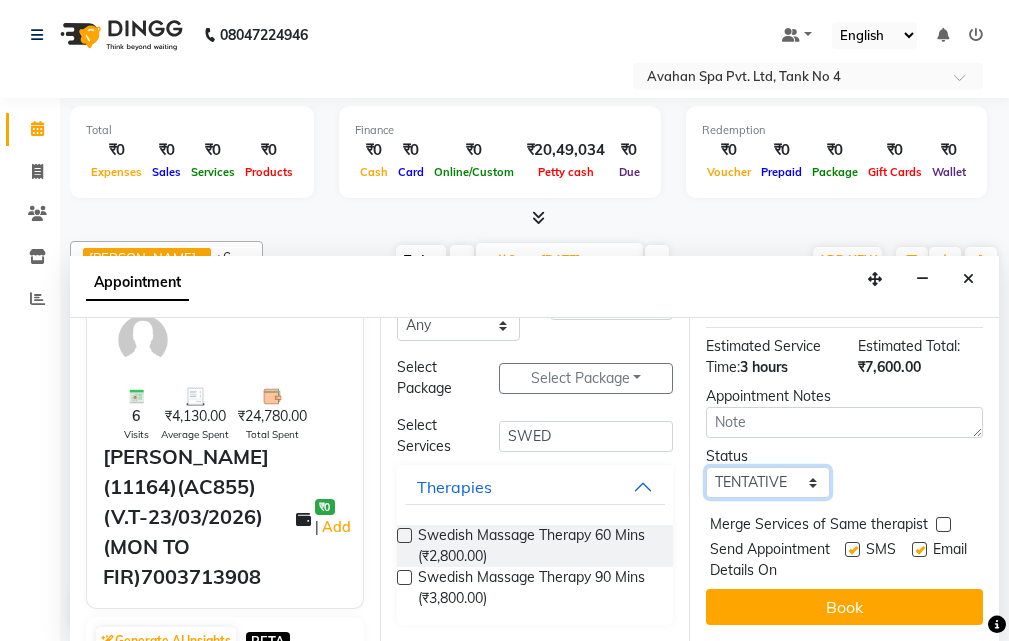 drag, startPoint x: 805, startPoint y: 441, endPoint x: 801, endPoint y: 459, distance: 18.439089 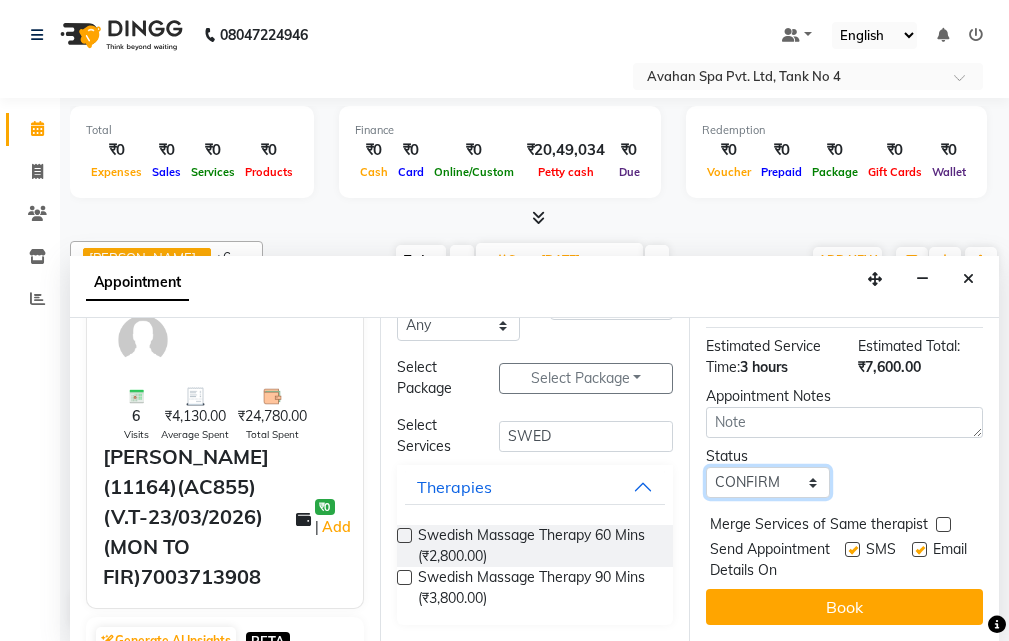click on "Select TENTATIVE CONFIRM UPCOMING" at bounding box center [767, 482] 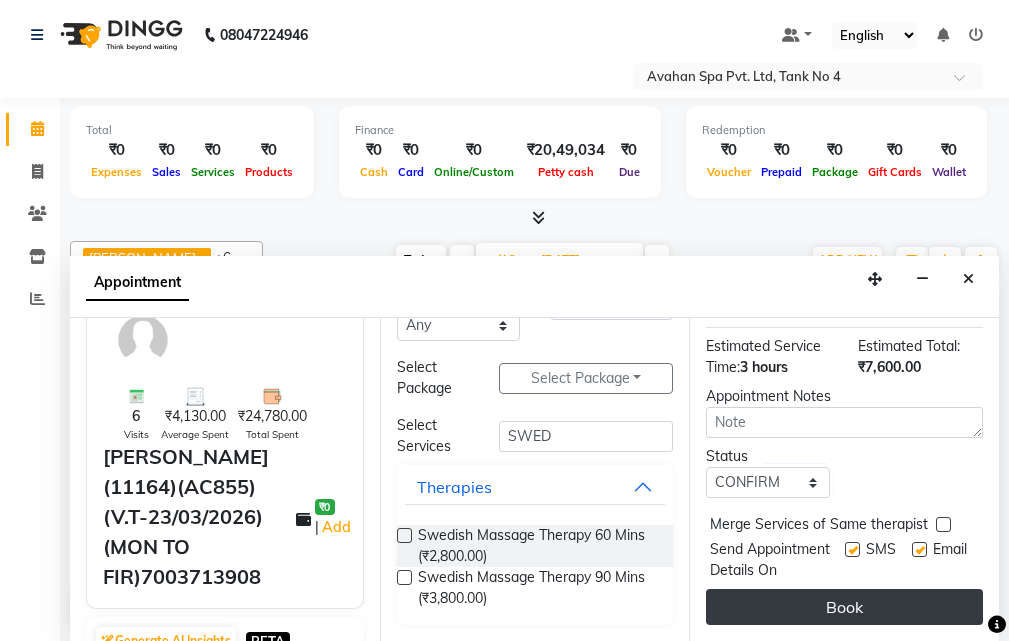 click on "Book" at bounding box center (844, 607) 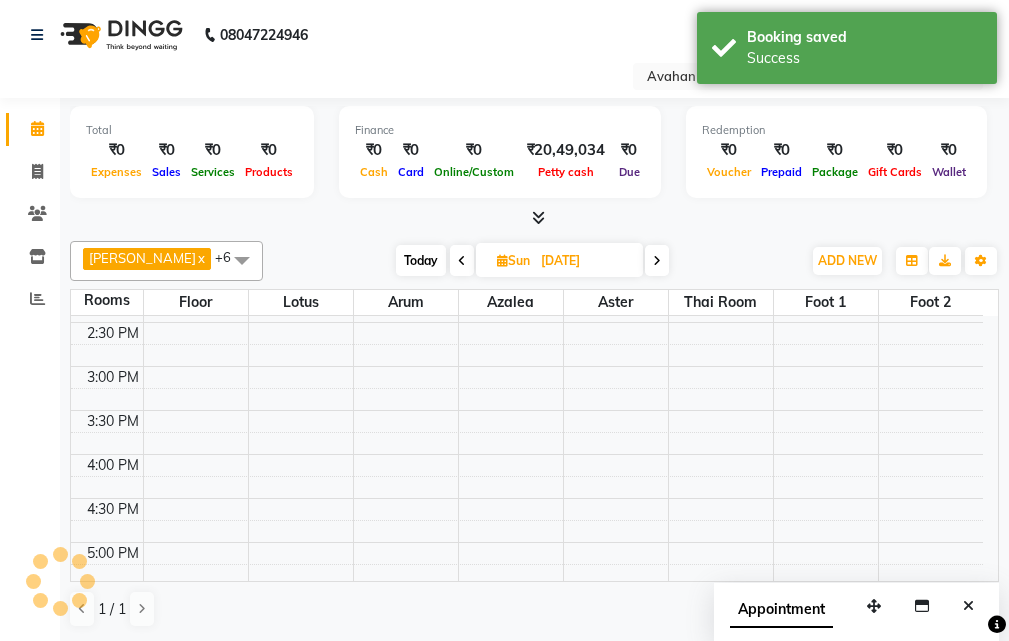 scroll, scrollTop: 0, scrollLeft: 0, axis: both 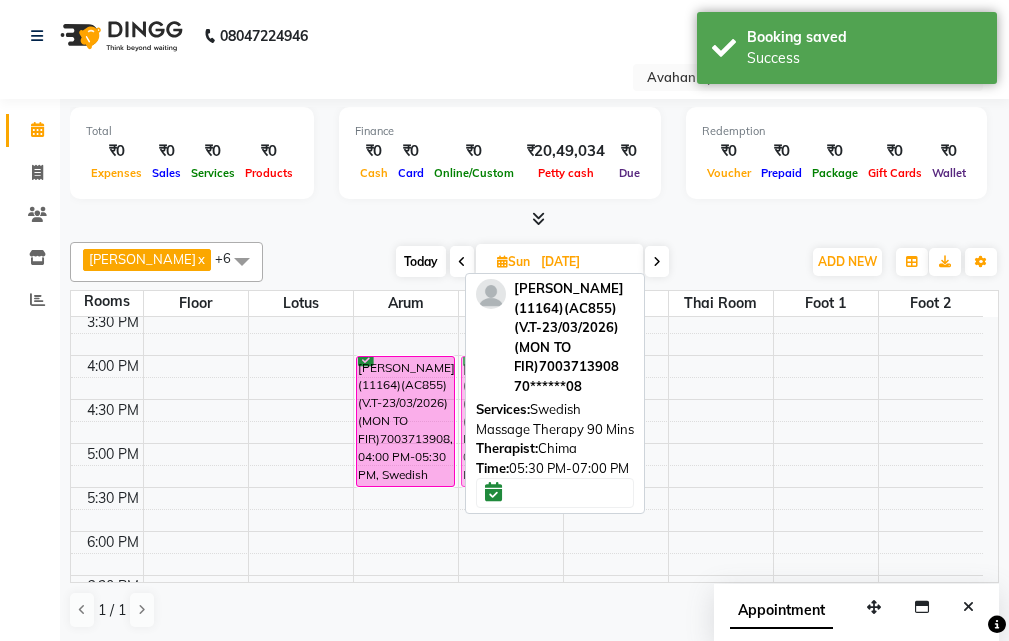 drag, startPoint x: 423, startPoint y: 516, endPoint x: 537, endPoint y: 382, distance: 175.93181 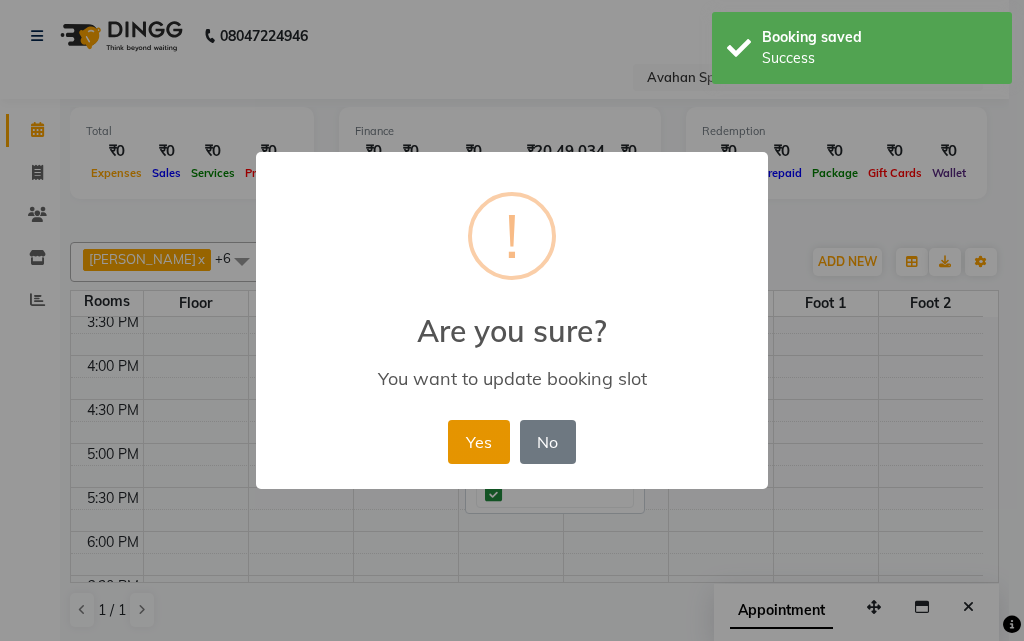 click on "Yes" at bounding box center [478, 442] 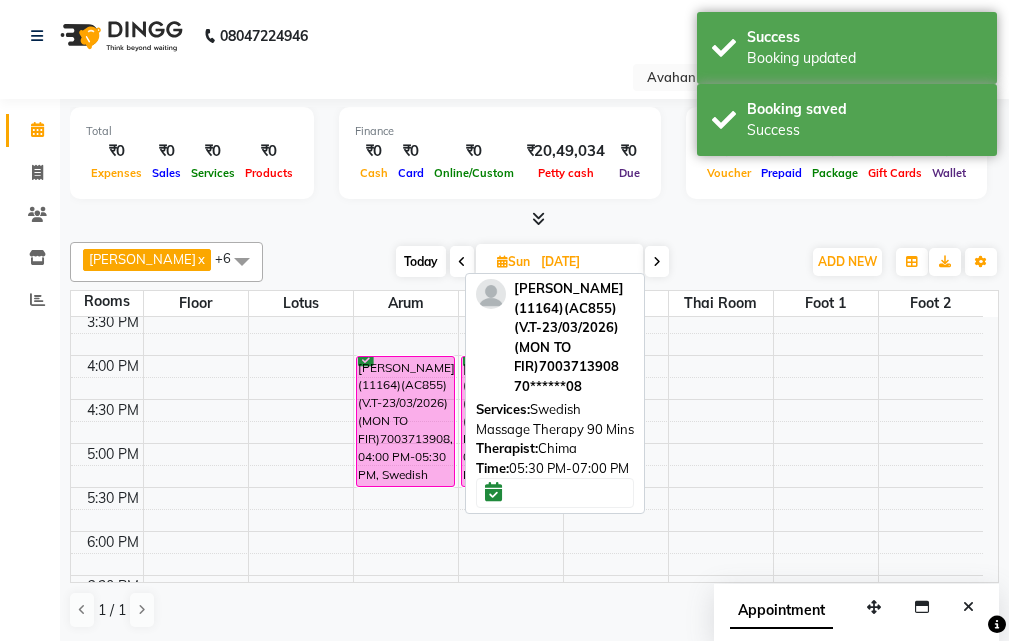 click on "08047224946 Select Location × Avahan Spa Pvt. Ltd, Tank No 4 Default Panel My Panel English ENGLISH Español العربية मराठी हिंदी ગુજરાતી தமிழ் 中文 Notifications nothing to show" 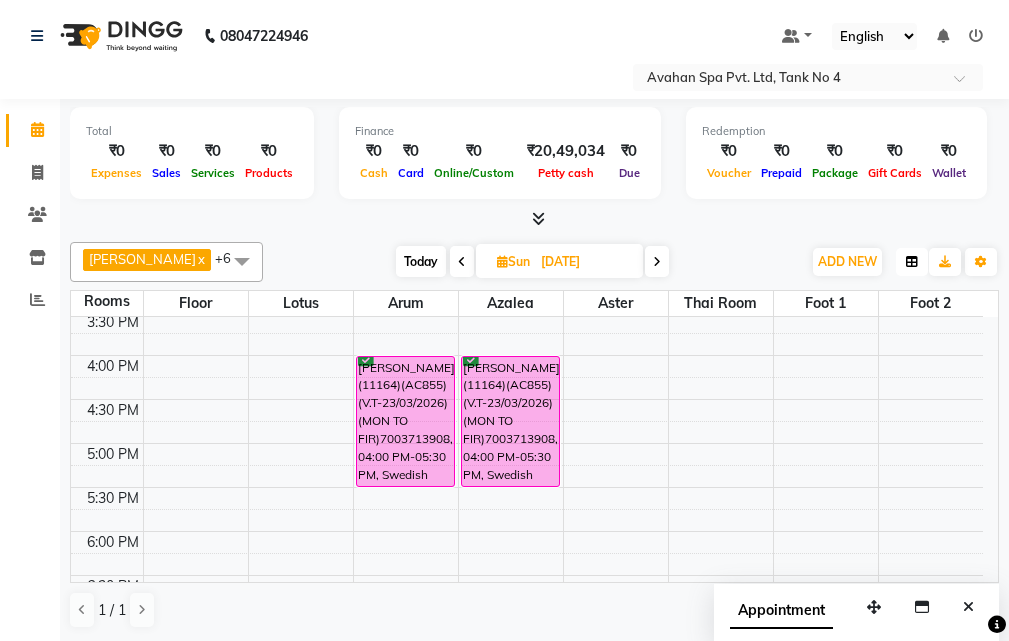 click at bounding box center [912, 262] 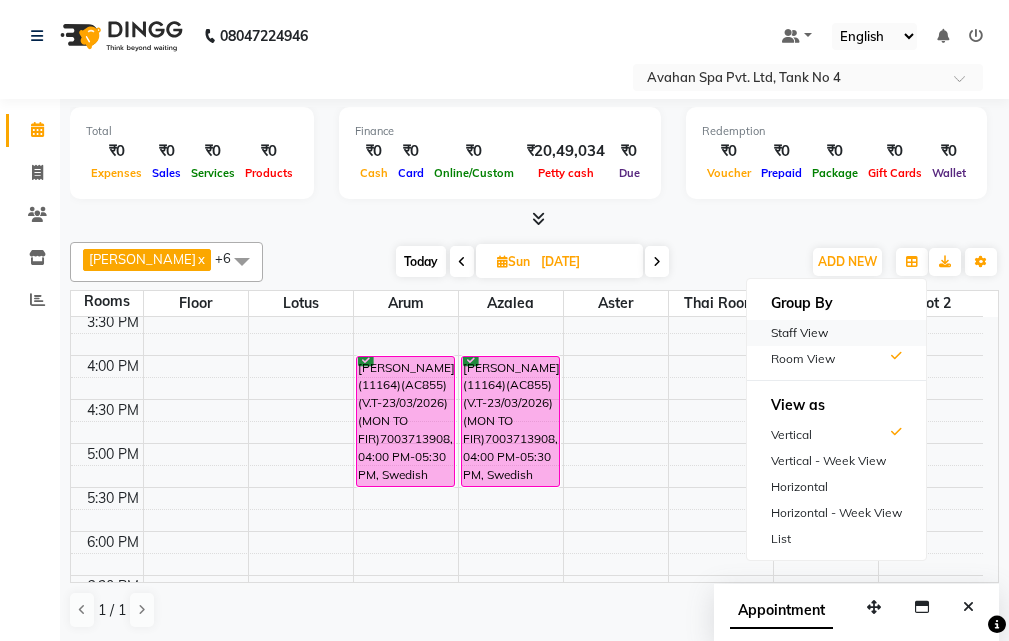 click on "Staff View" at bounding box center [836, 333] 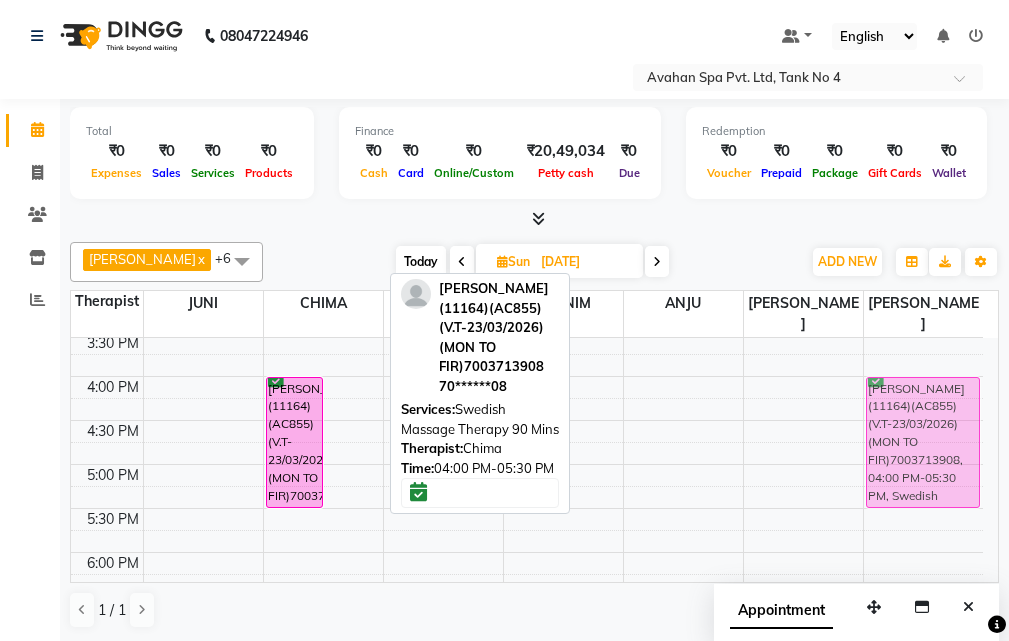 drag, startPoint x: 336, startPoint y: 382, endPoint x: 945, endPoint y: 387, distance: 609.0205 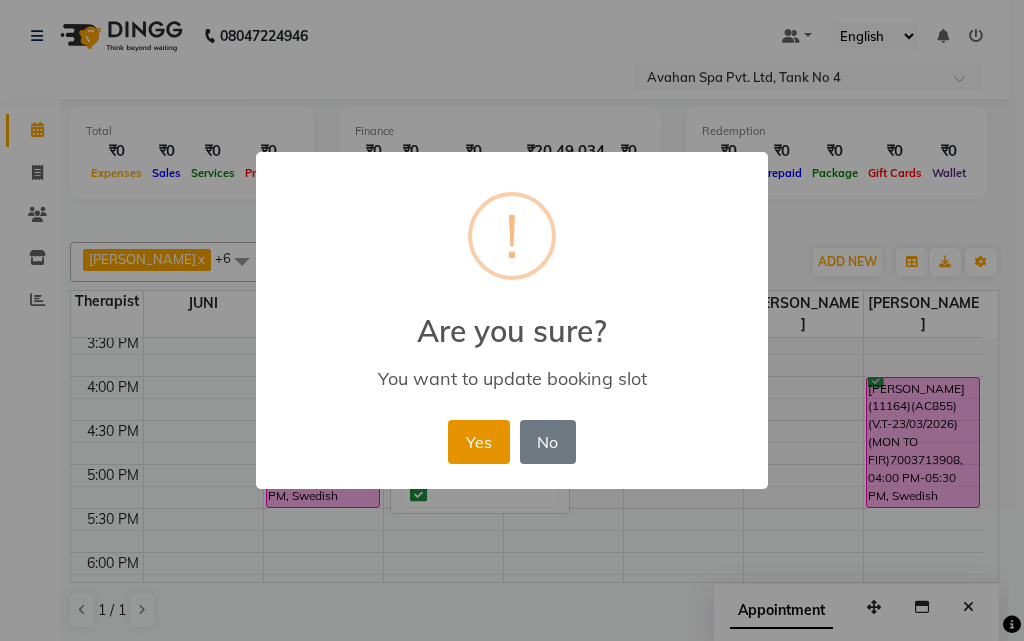 click on "Yes" at bounding box center [478, 442] 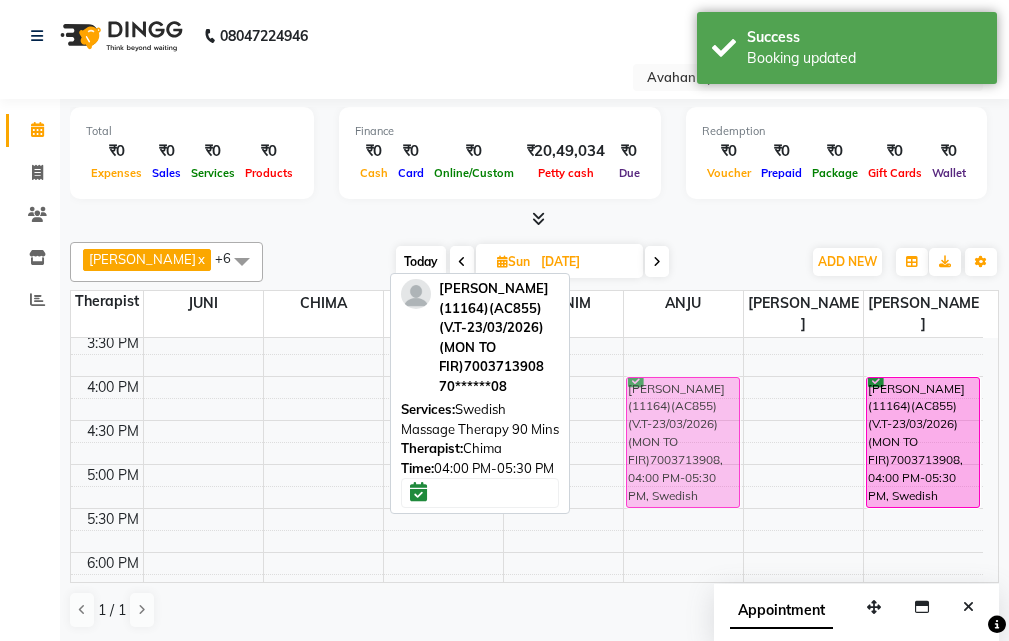 drag, startPoint x: 306, startPoint y: 381, endPoint x: 643, endPoint y: 384, distance: 337.01337 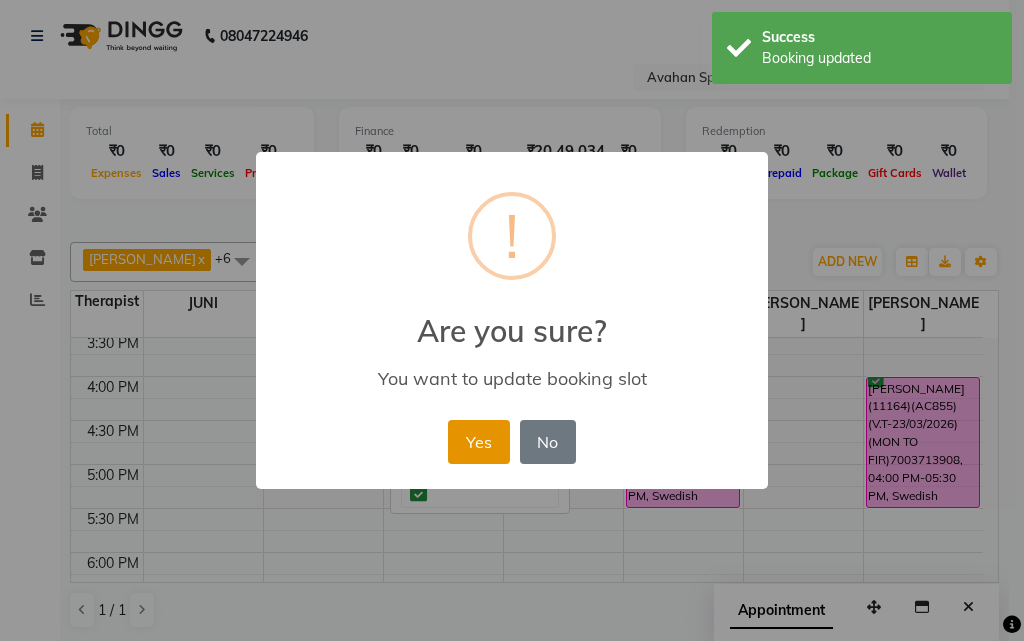 click on "Yes" at bounding box center [478, 442] 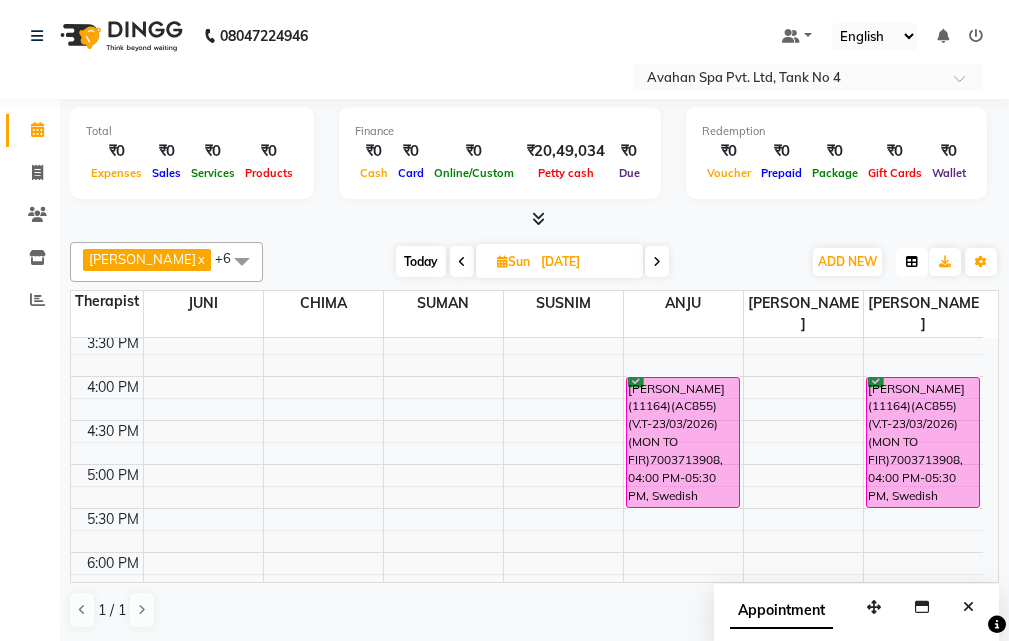 click at bounding box center (912, 262) 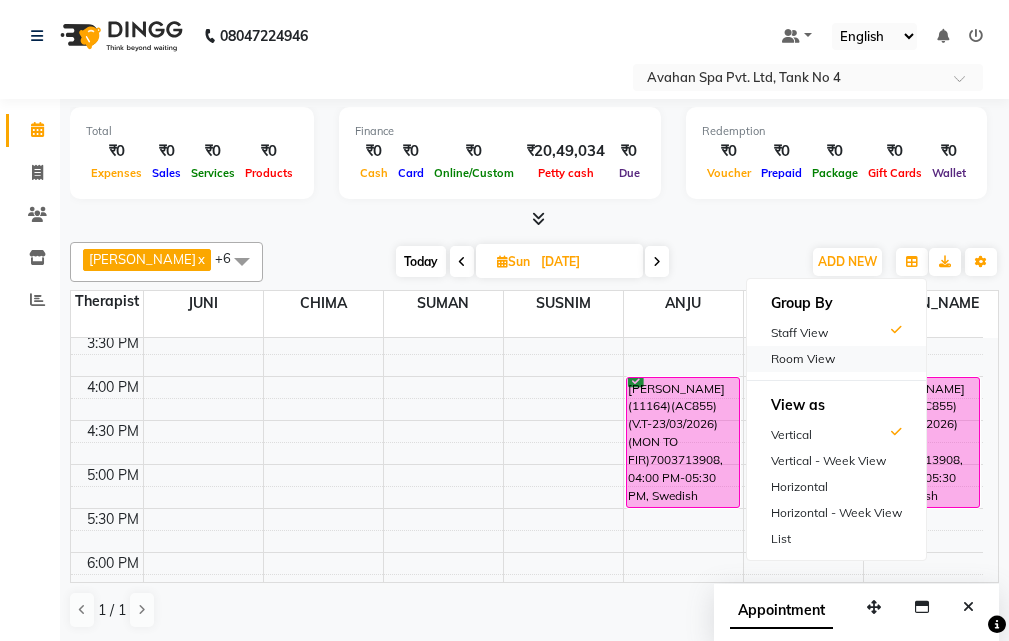 click on "Room View" at bounding box center (836, 359) 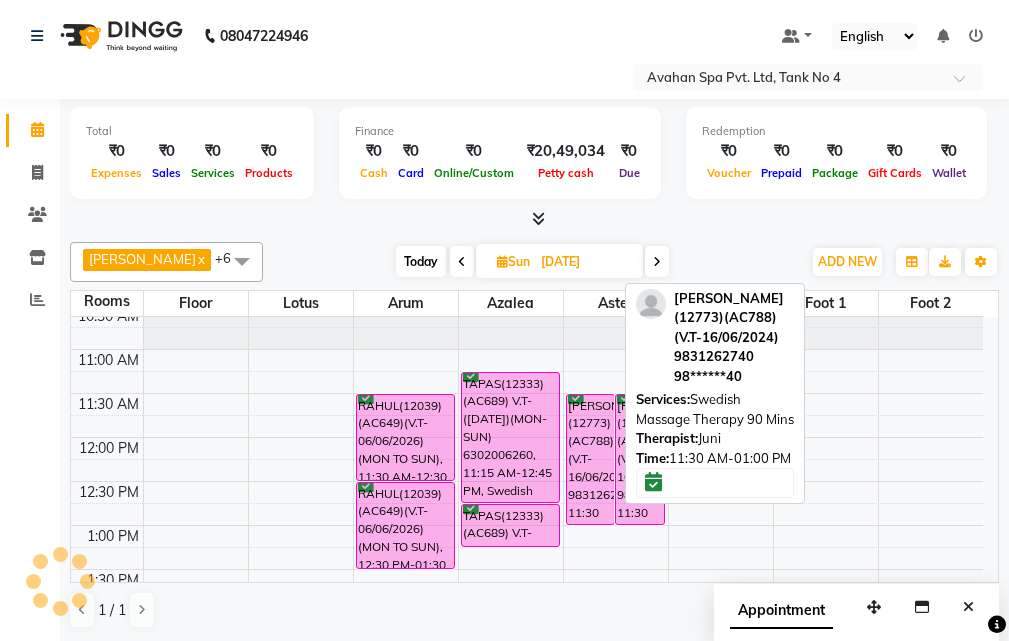 scroll, scrollTop: 100, scrollLeft: 0, axis: vertical 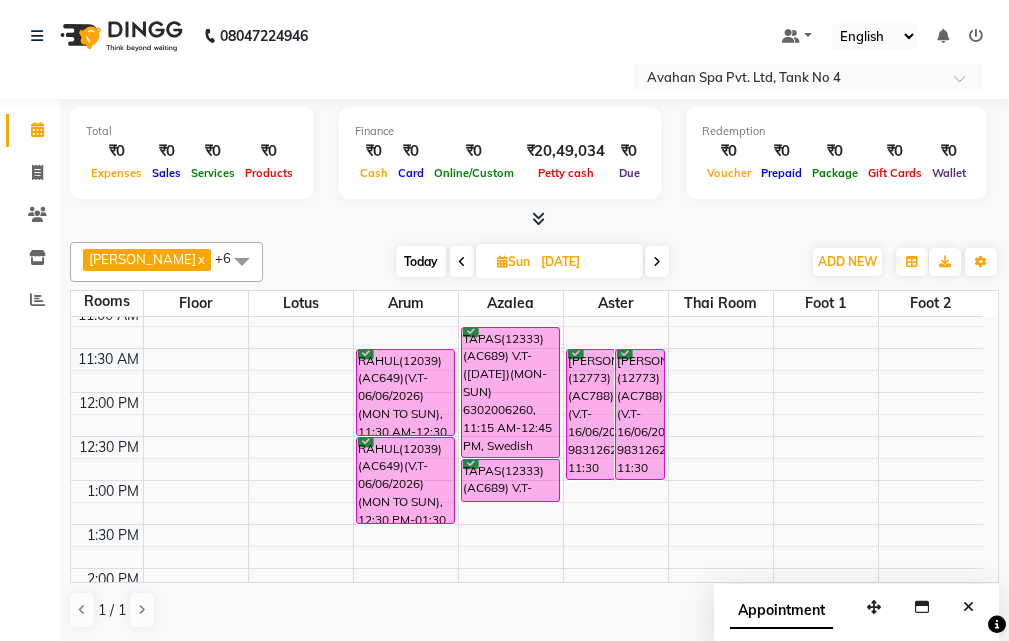 click on "Today" at bounding box center (421, 261) 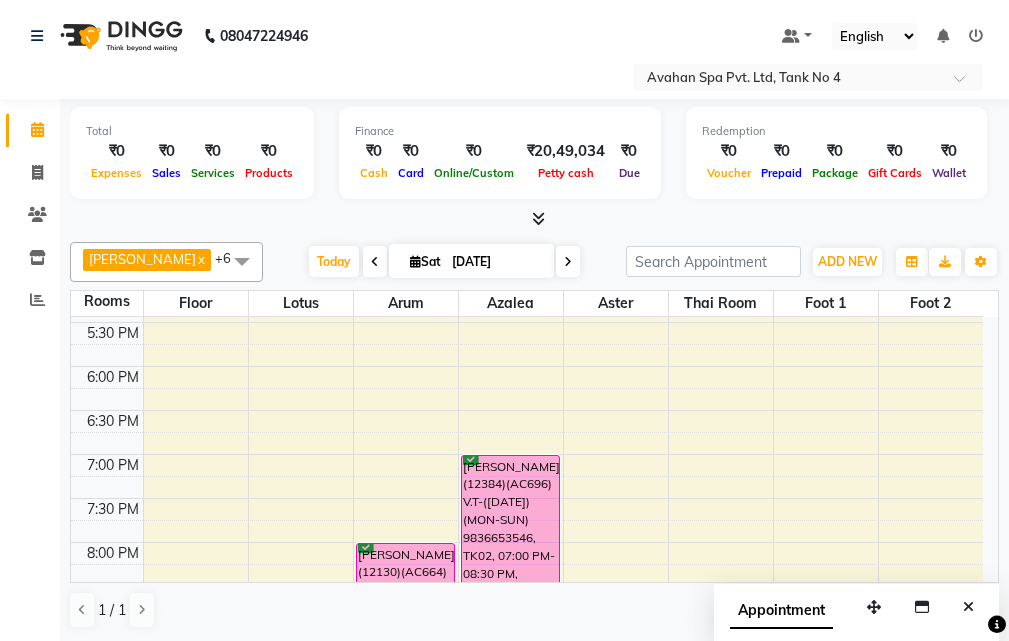 scroll, scrollTop: 689, scrollLeft: 0, axis: vertical 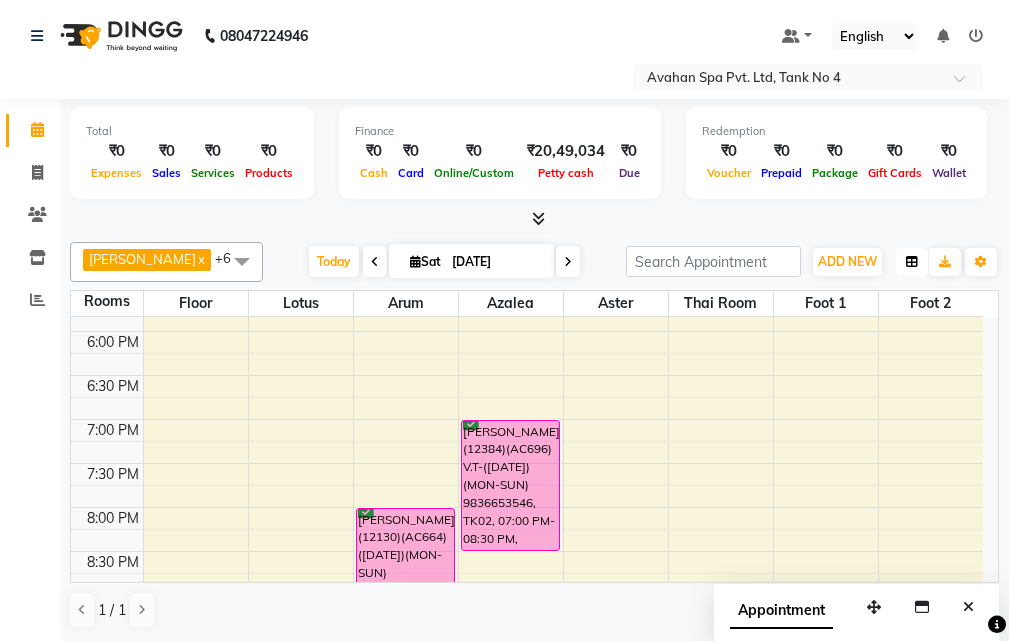 click at bounding box center (912, 262) 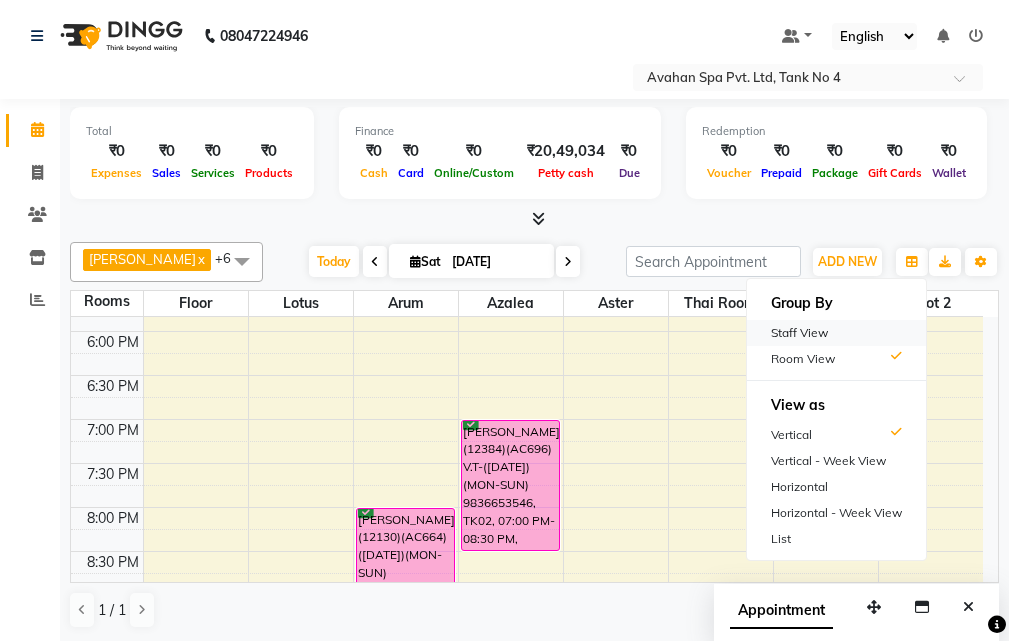 click on "Staff View" at bounding box center [836, 333] 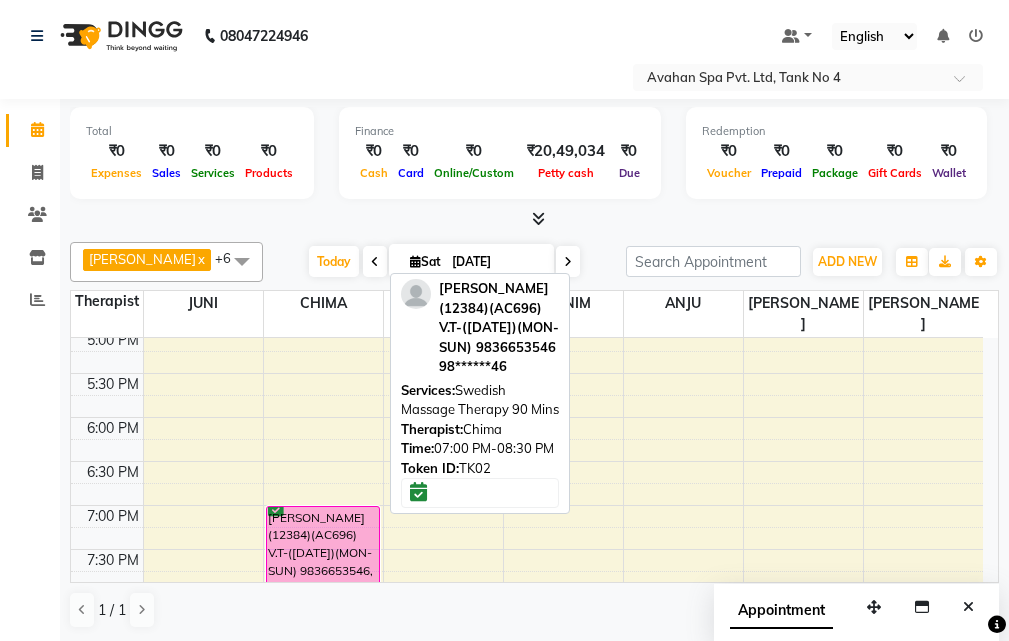 scroll, scrollTop: 589, scrollLeft: 0, axis: vertical 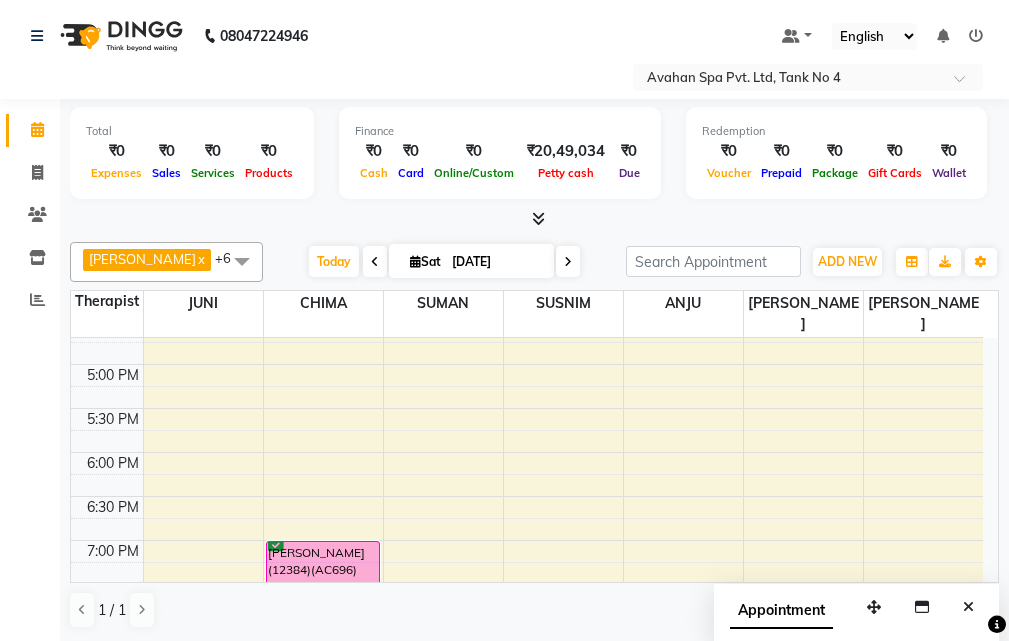 click on "10:00 AM 10:30 AM 11:00 AM 11:30 AM 12:00 PM 12:30 PM 1:00 PM 1:30 PM 2:00 PM 2:30 PM 3:00 PM 3:30 PM 4:00 PM 4:30 PM 5:00 PM 5:30 PM 6:00 PM 6:30 PM 7:00 PM 7:30 PM 8:00 PM 8:30 PM 9:00 PM 9:30 PM 10:00 PM 10:30 PM     [PERSON_NAME] (PARIDHAN)(11548)(AC590) V.T-([DATE])(MON-SUN) 9830197472, TK03, 12:30 PM-02:00 PM, Swedish Massage Therapy 90 Mins     GAURAV [PERSON_NAME](4837)(AC560) V.T-([DATE])(MON-SUN) 9830084490, TK05, 03:00 PM-04:00 PM, Foot & Head Massage 60 Mins     [PERSON_NAME](12384)(AC696) V.T-([DATE])(MON-SUN) 9836653546, TK02, 07:00 PM-08:30 PM, Swedish Massage Therapy 90 Mins     [PERSON_NAME] (PARIDHAN)(11548)(AC590) V.T-([DATE])(MON-SUN) 9830197472, TK03, 12:30 PM-02:00 PM, Swedish Massage Therapy 90 Mins     [PERSON_NAME](10969)(AC826)(V.T05/11/2025) (MON TO SUN)9836909999, TK01, 02:00 PM-03:00 PM, Swedish Massage Therapy 60 Mins     [PERSON_NAME](12130)(AC664) ([DATE])(MON-SUN) 7980052419, TK06, 08:00 PM-09:00 PM, Swedish Massage Therapy 60 Mins" at bounding box center (527, 320) 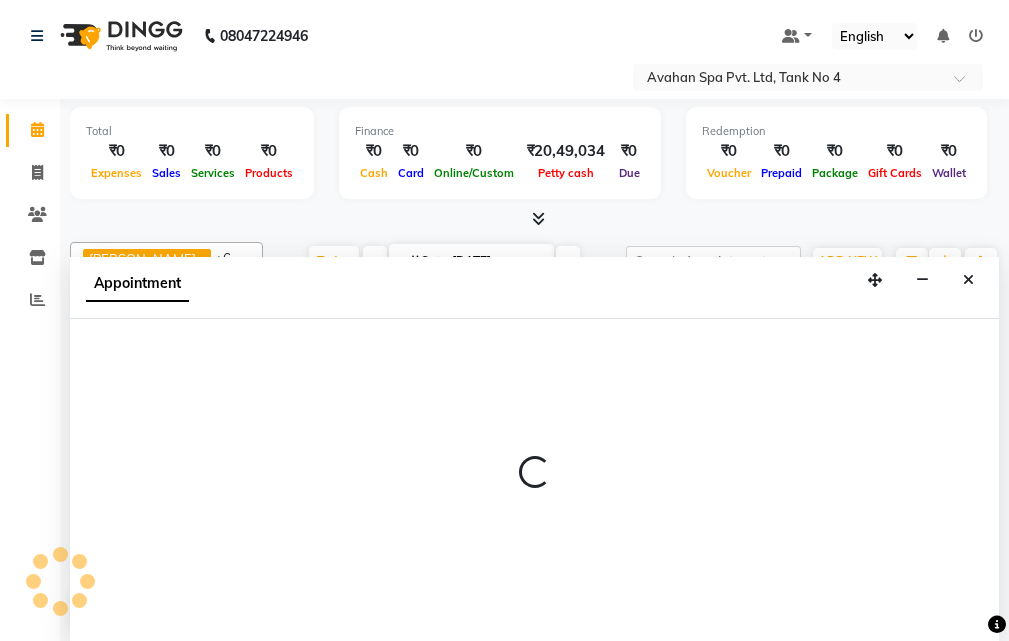scroll, scrollTop: 1, scrollLeft: 0, axis: vertical 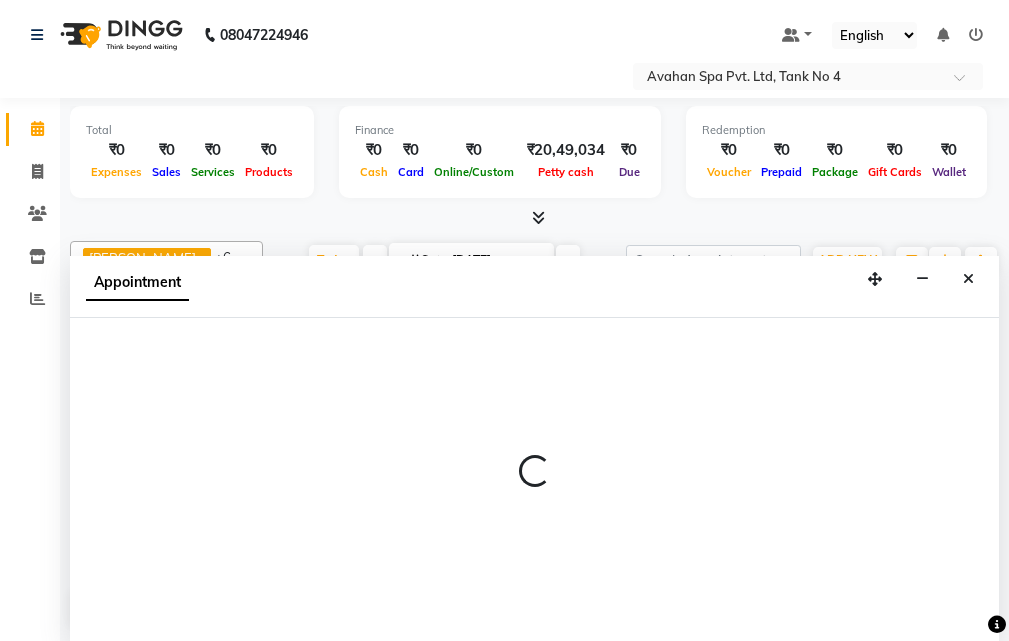 select on "23005" 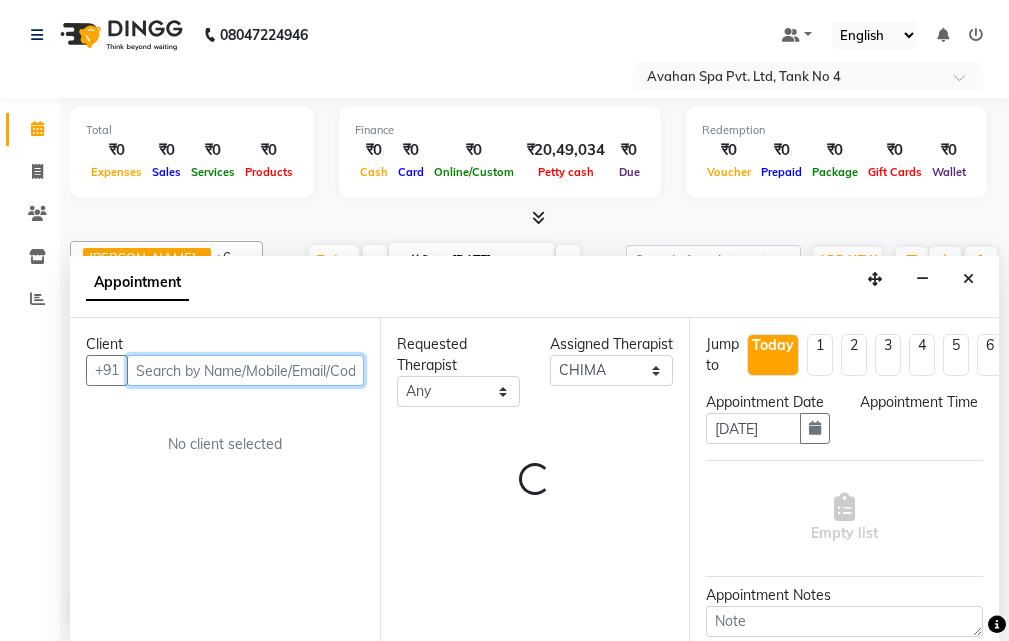 select on "1050" 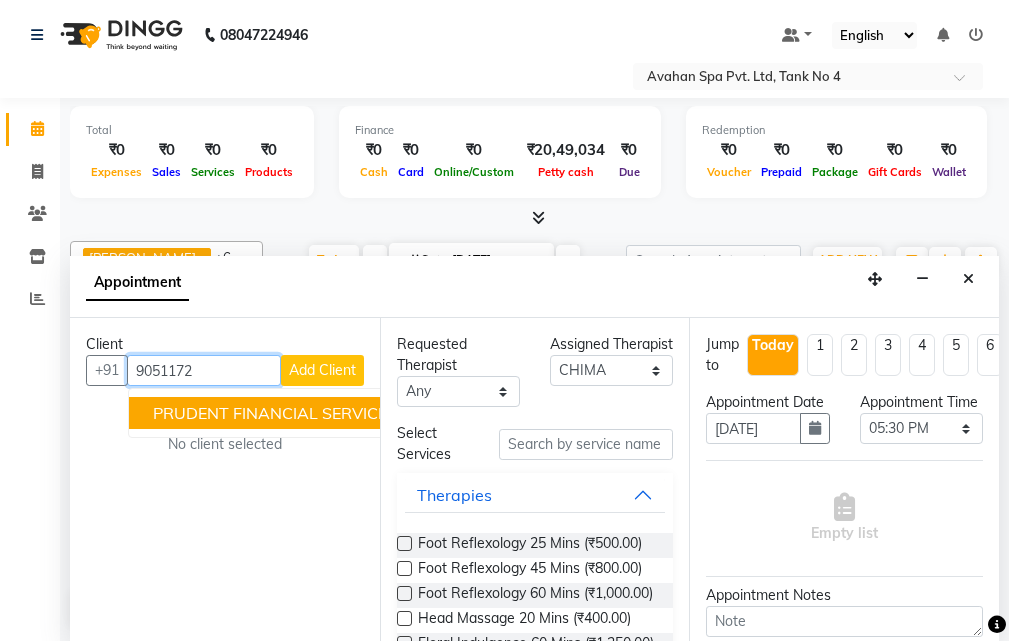 click on "PRUDENT FINANCIAL SERVICES (3249)(AC479)  GST NO-19AALFP7423M1ZL (17-18-12-2025)(MON-SUN) 9051172597" at bounding box center [610, 413] 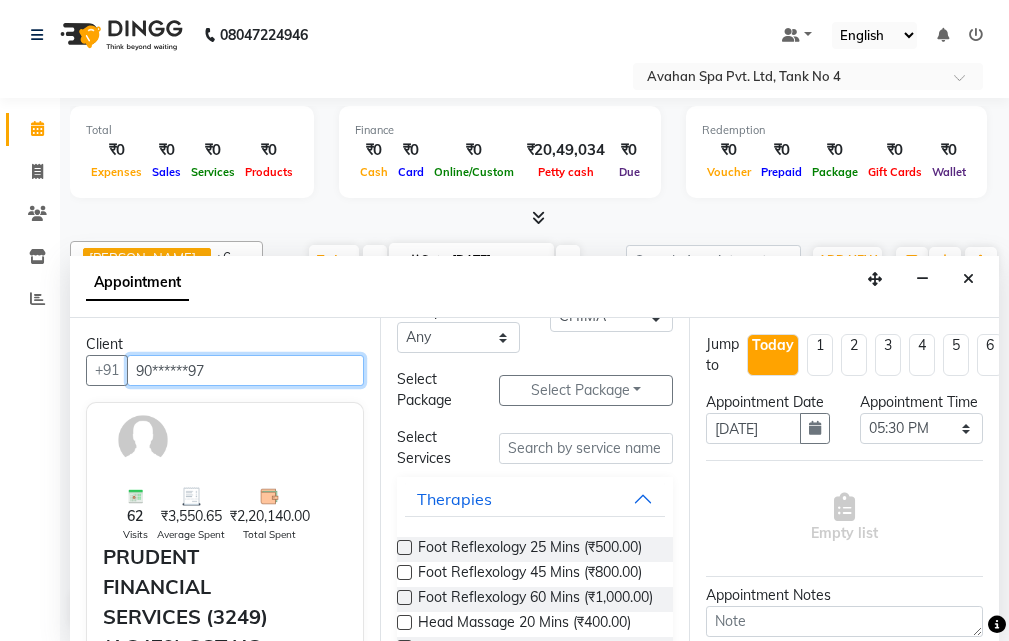 scroll, scrollTop: 100, scrollLeft: 0, axis: vertical 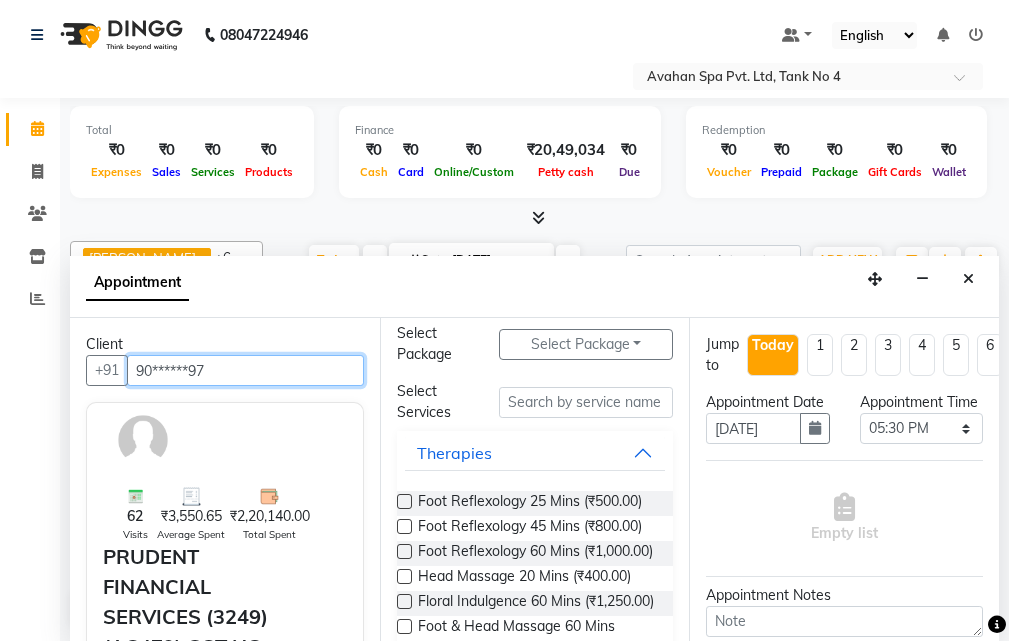 type on "90******97" 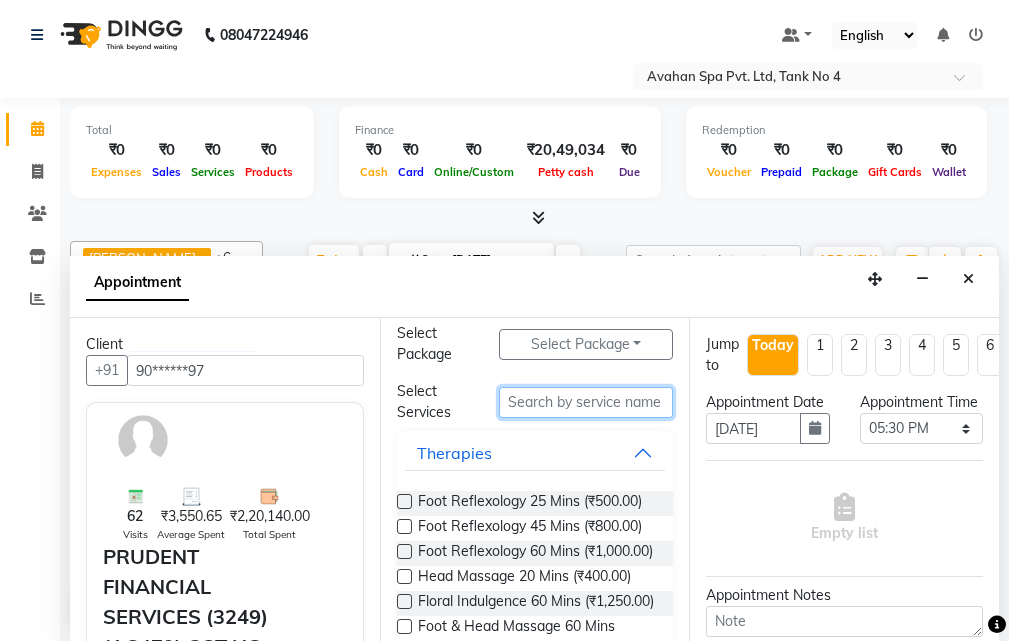 click at bounding box center [586, 402] 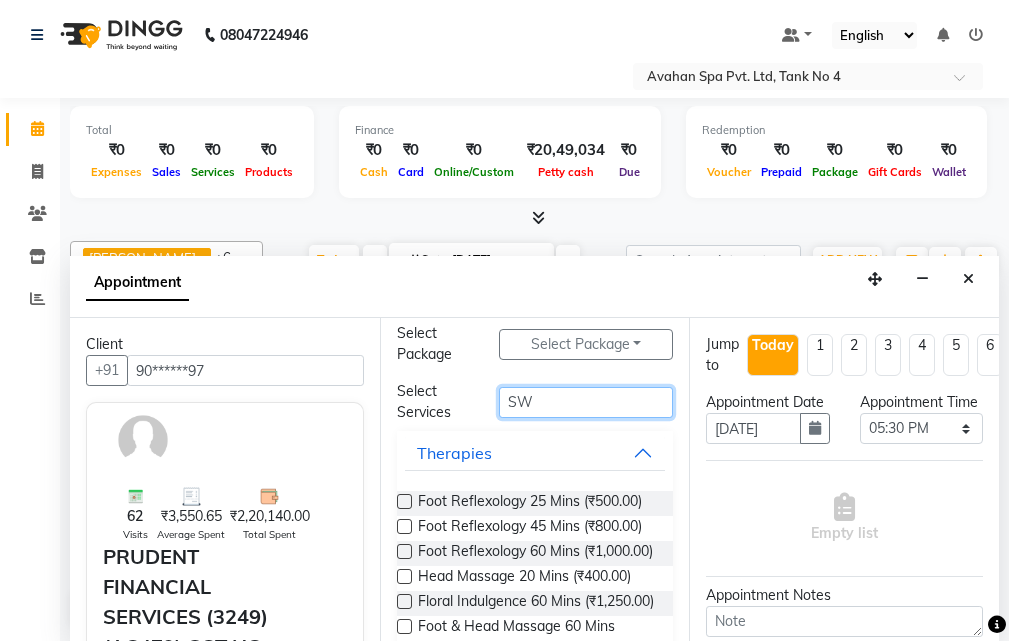 scroll, scrollTop: 66, scrollLeft: 0, axis: vertical 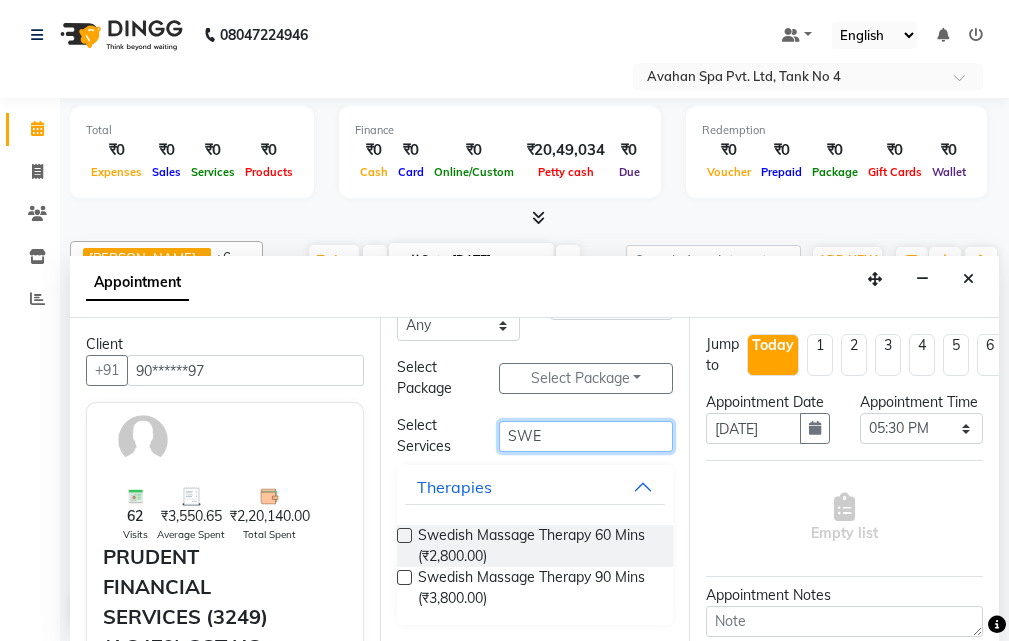 type on "SWE" 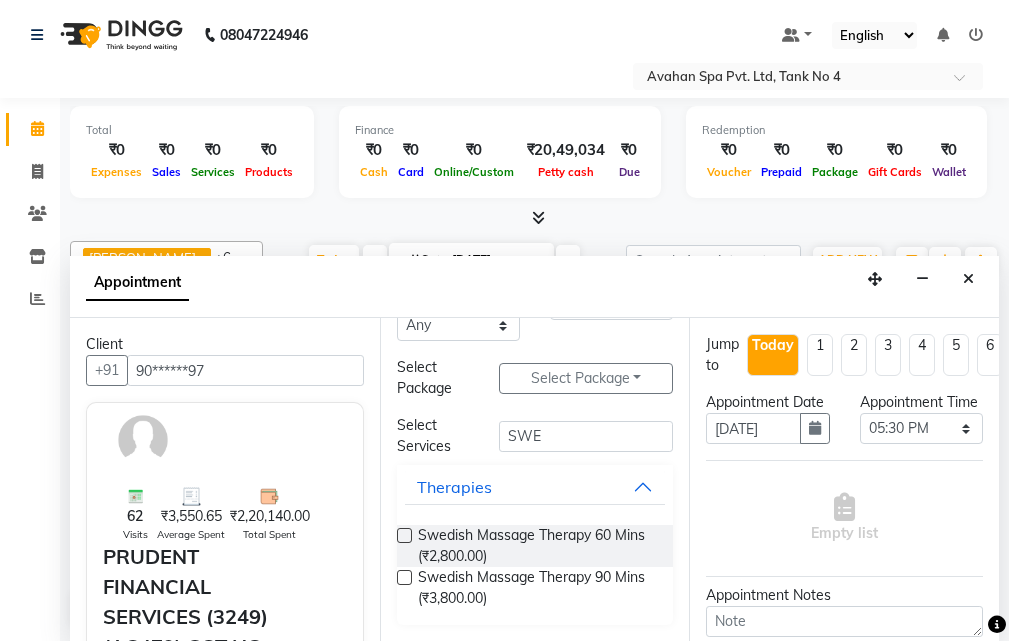click at bounding box center (404, 577) 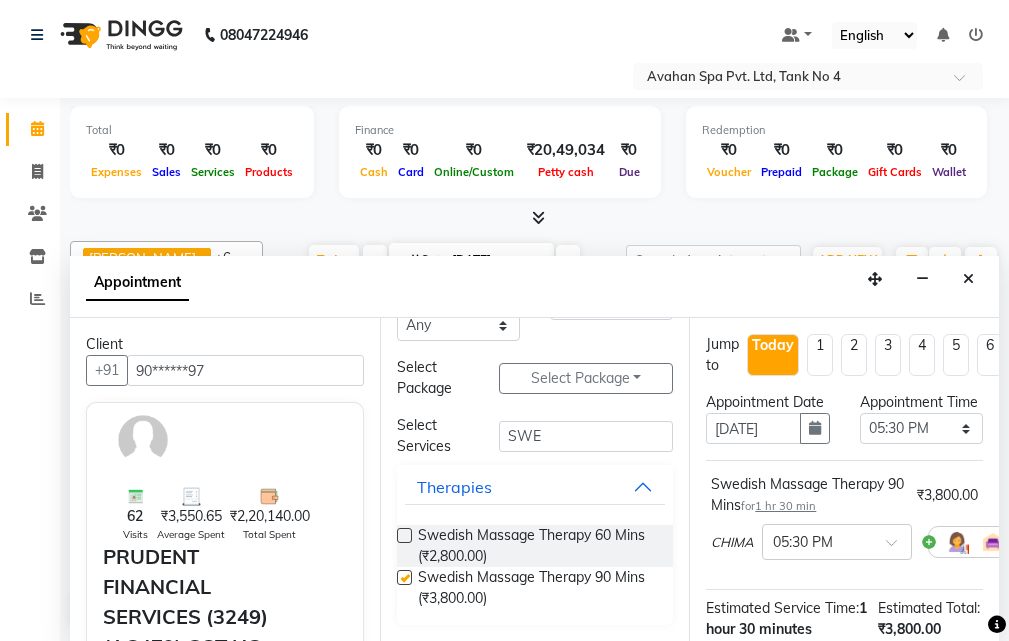 checkbox on "false" 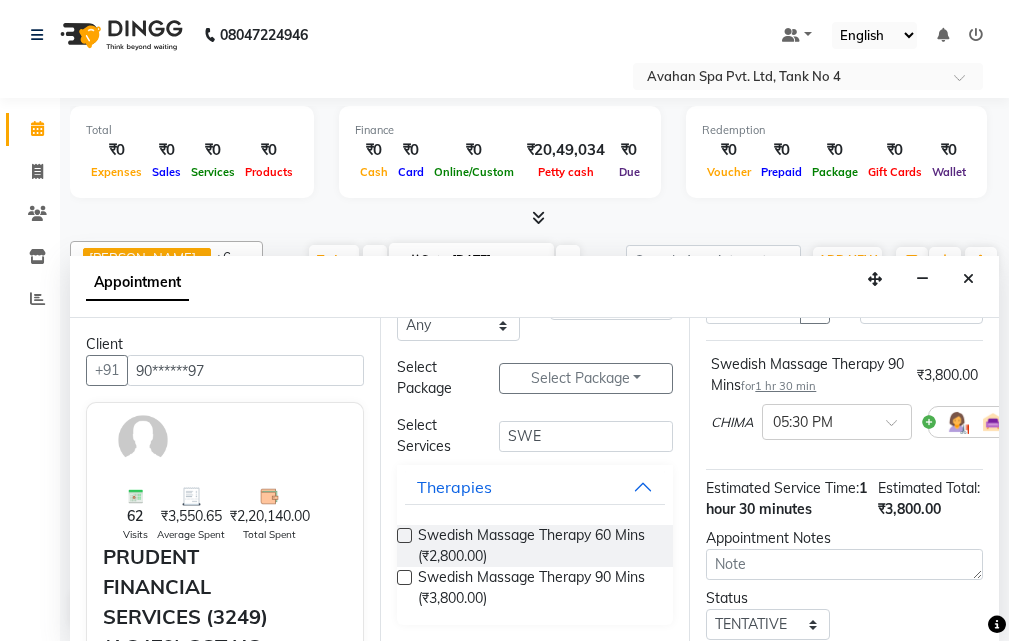 scroll, scrollTop: 300, scrollLeft: 0, axis: vertical 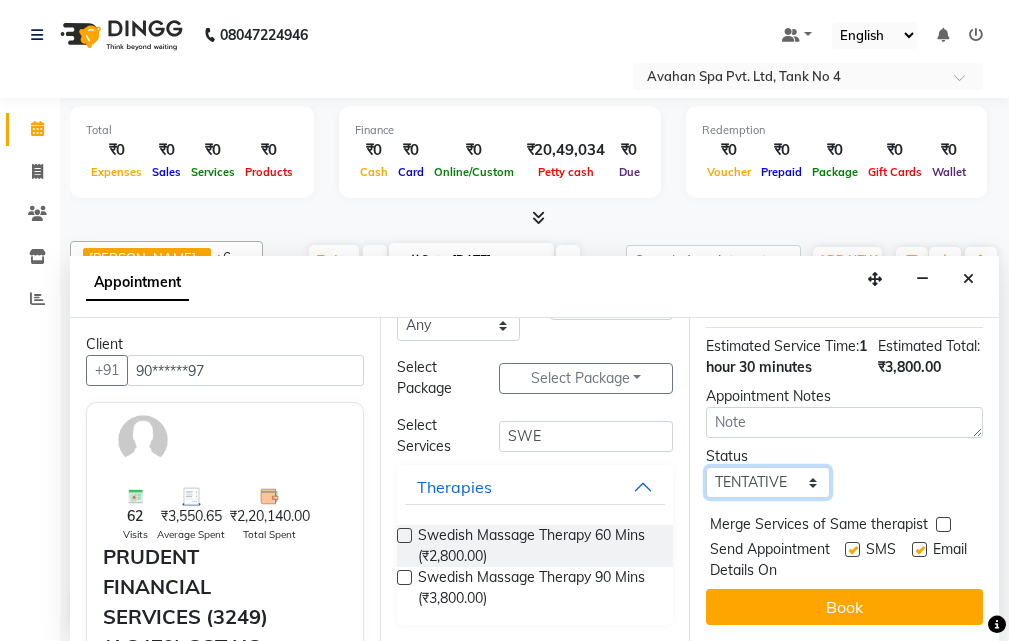 click on "Select TENTATIVE CONFIRM CHECK-IN UPCOMING" at bounding box center (767, 482) 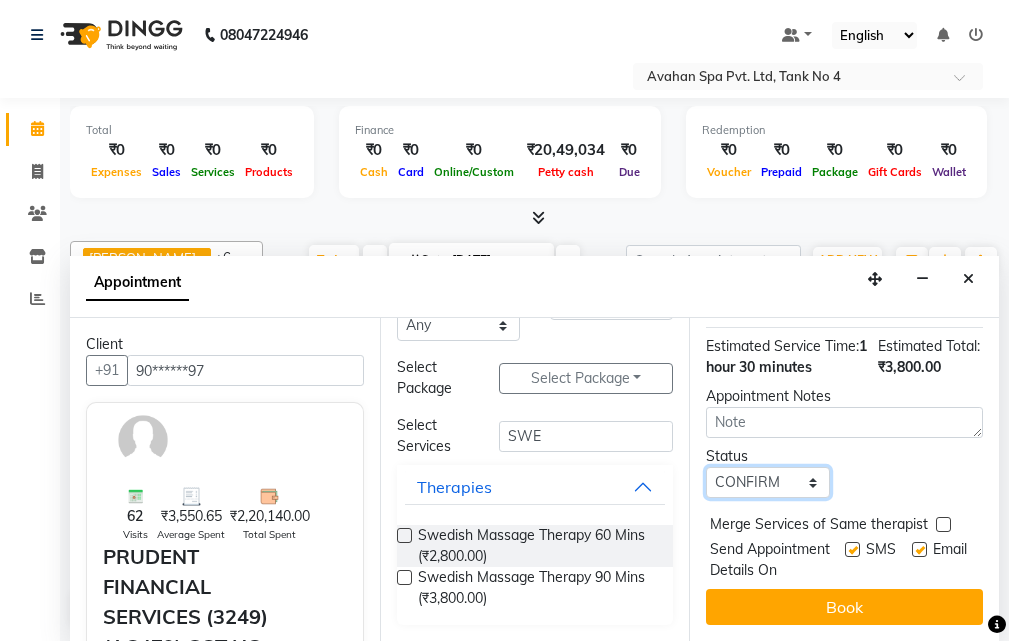 click on "Select TENTATIVE CONFIRM CHECK-IN UPCOMING" at bounding box center [767, 482] 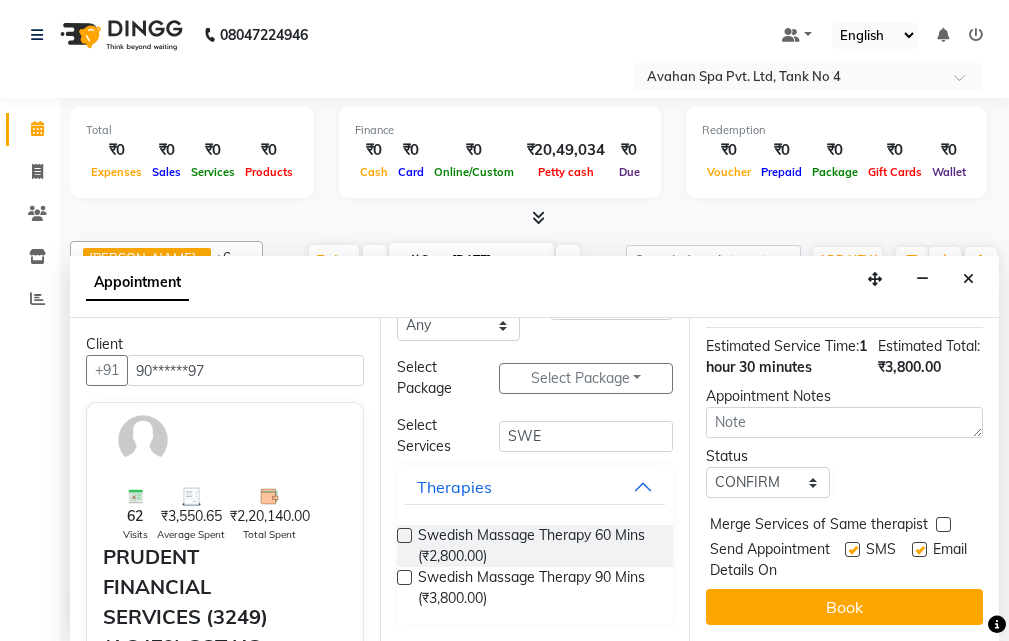 click on "Book" at bounding box center [844, 607] 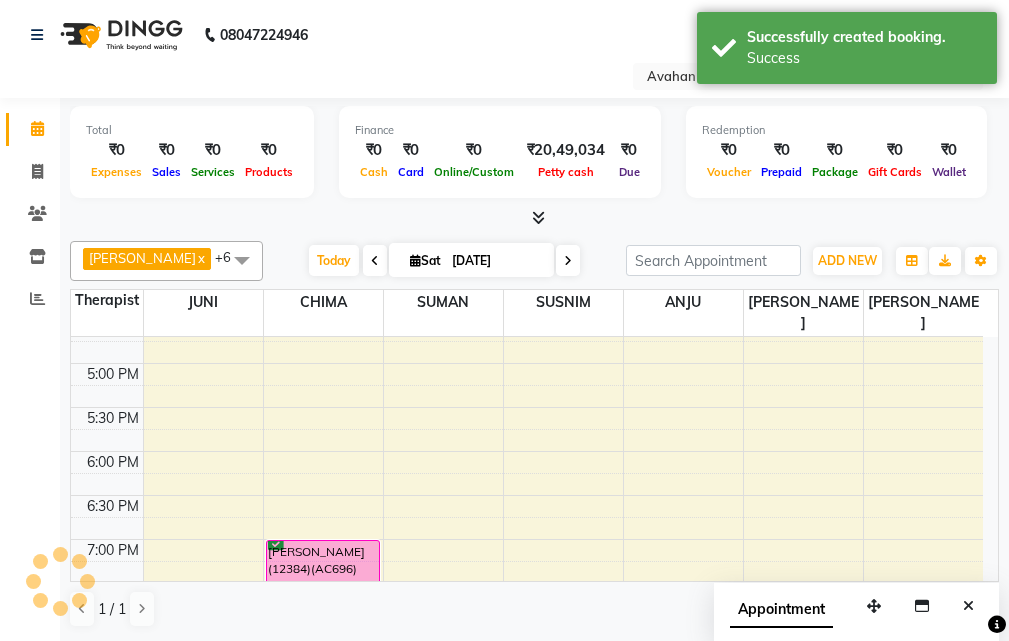 scroll, scrollTop: 0, scrollLeft: 0, axis: both 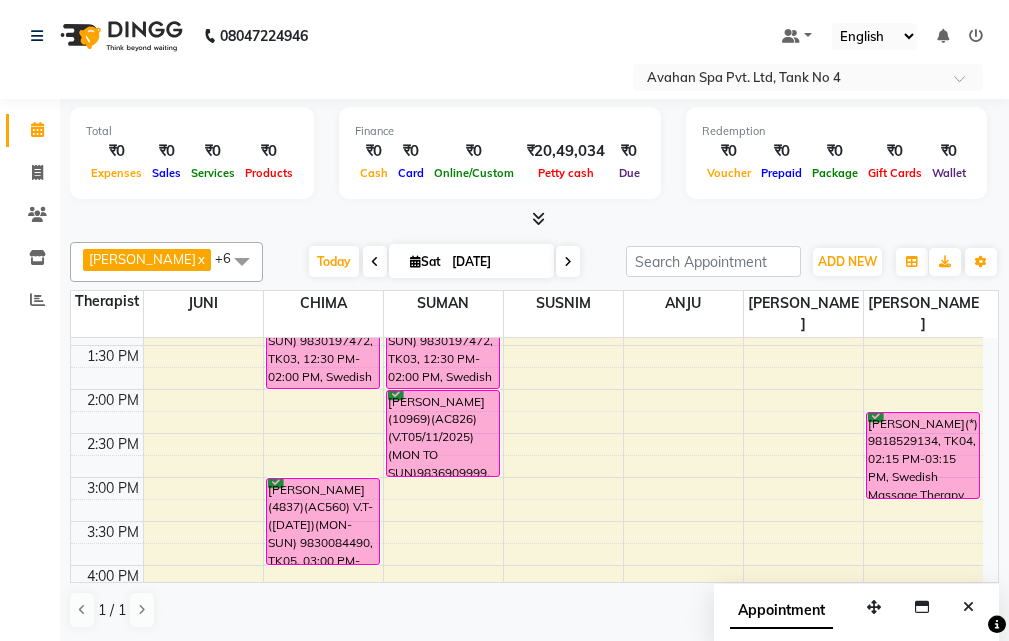 click at bounding box center [968, 607] 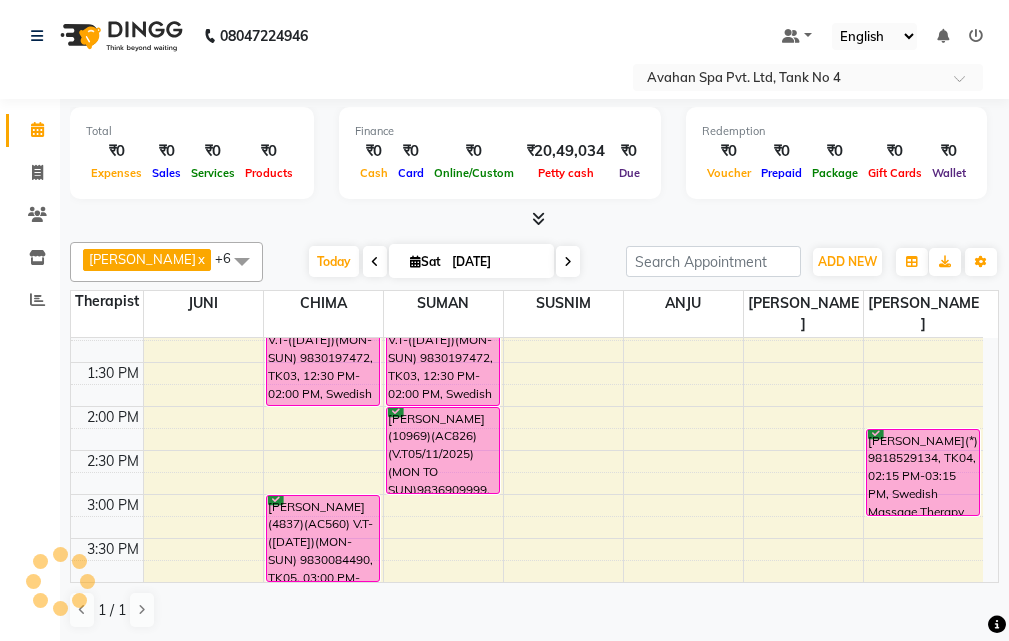 scroll, scrollTop: 300, scrollLeft: 0, axis: vertical 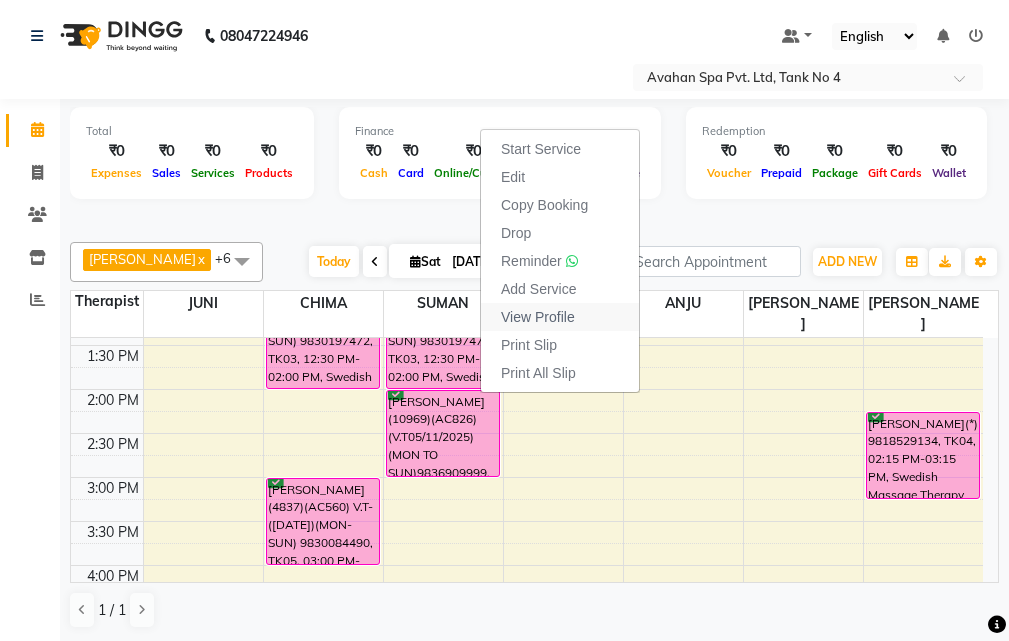 click on "View Profile" at bounding box center (538, 317) 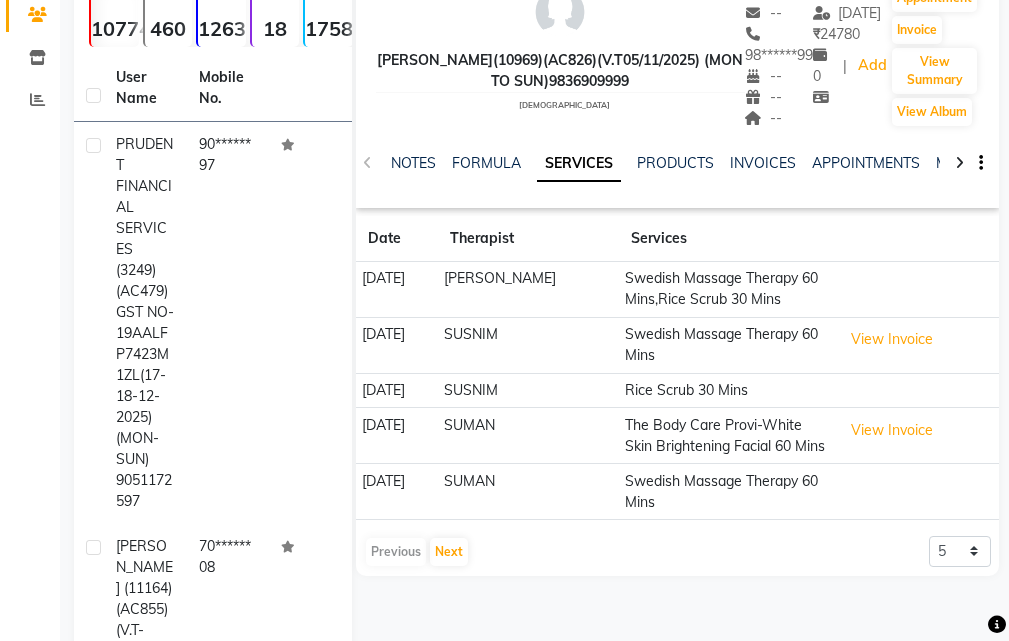 scroll, scrollTop: 300, scrollLeft: 0, axis: vertical 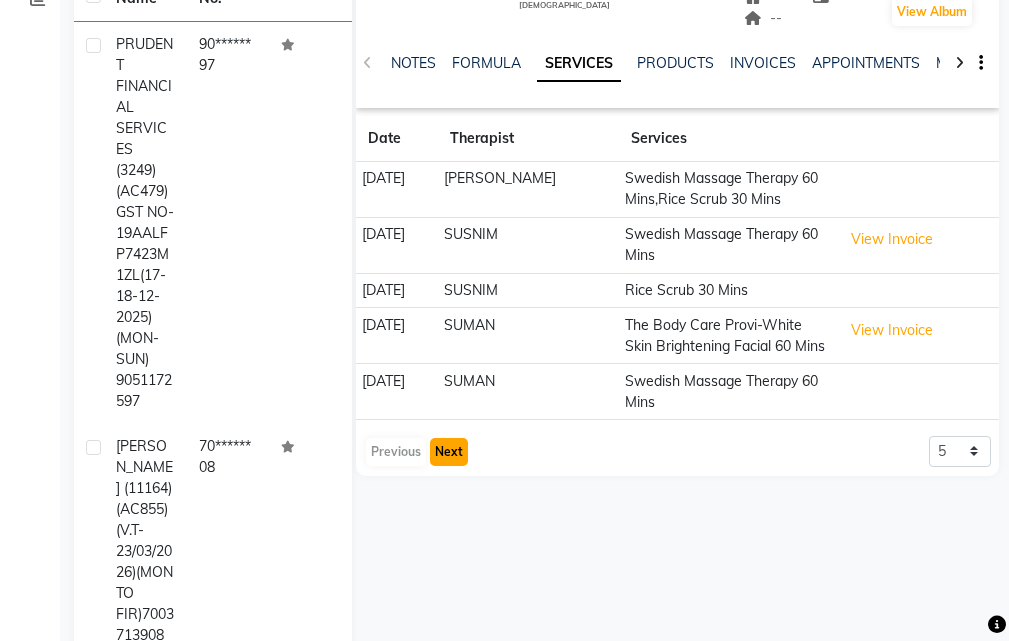 click on "Next" 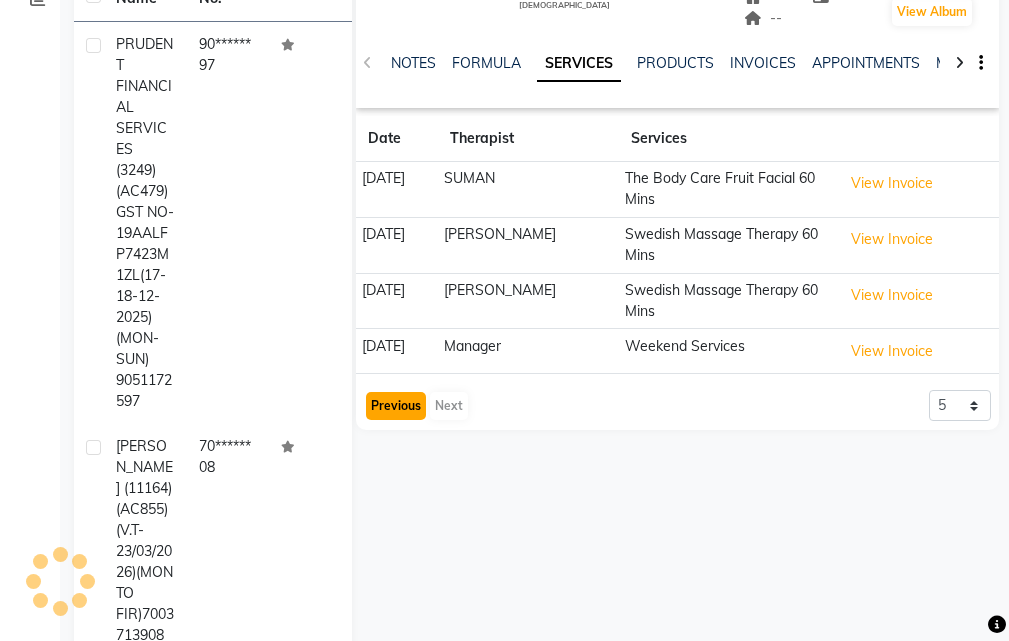 click on "Previous" 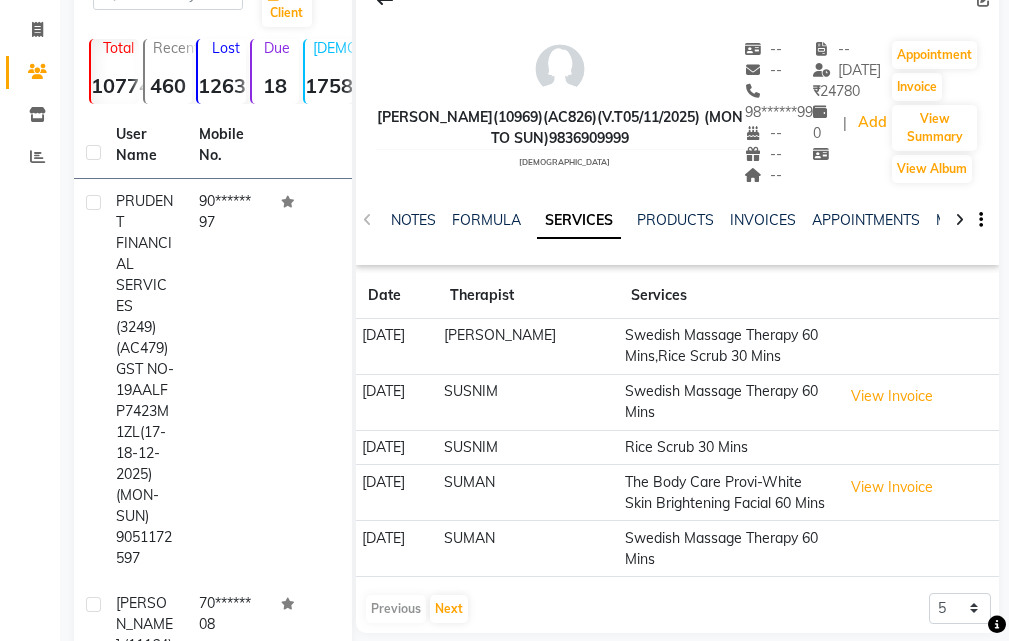 scroll, scrollTop: 100, scrollLeft: 0, axis: vertical 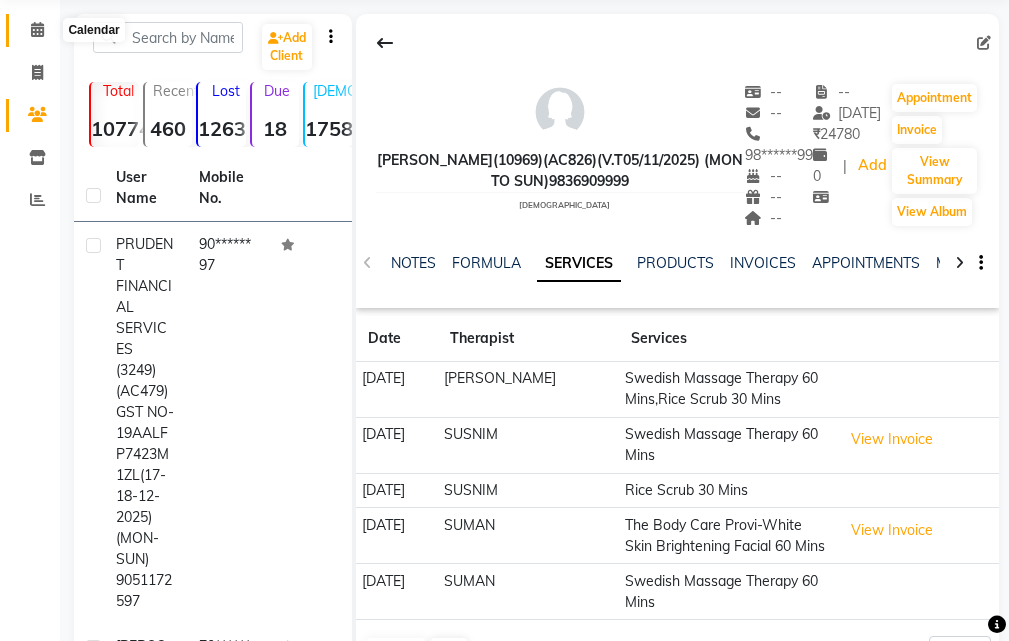 click 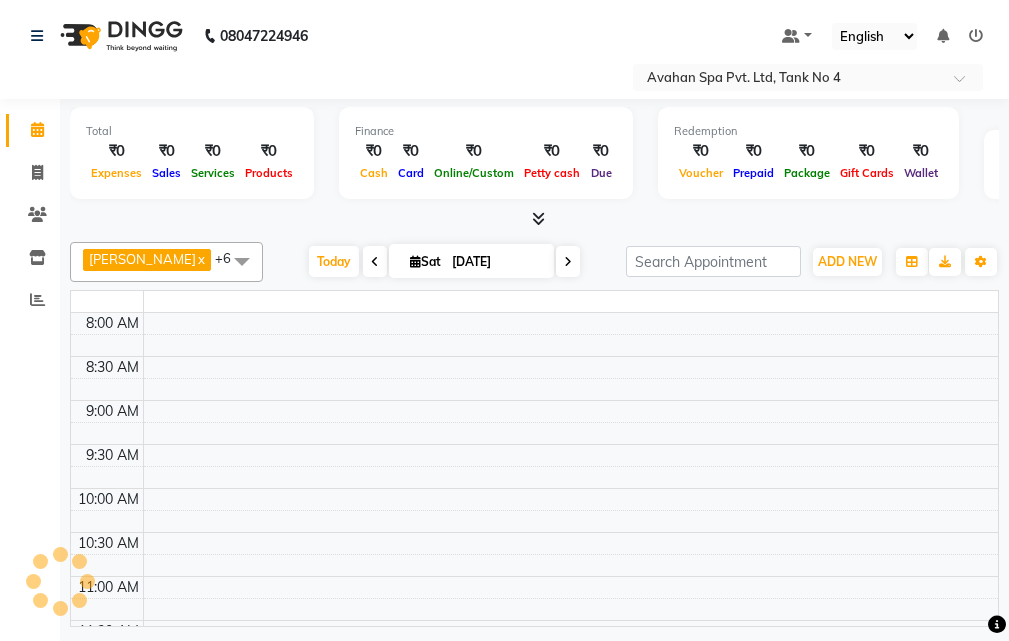 scroll, scrollTop: 0, scrollLeft: 0, axis: both 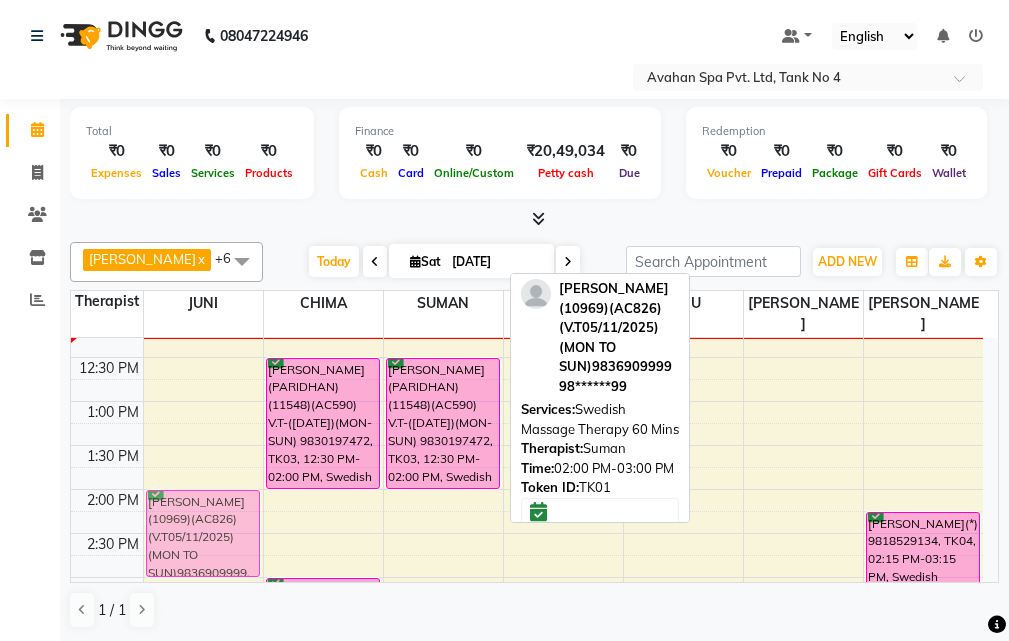 drag, startPoint x: 434, startPoint y: 496, endPoint x: 248, endPoint y: 493, distance: 186.02419 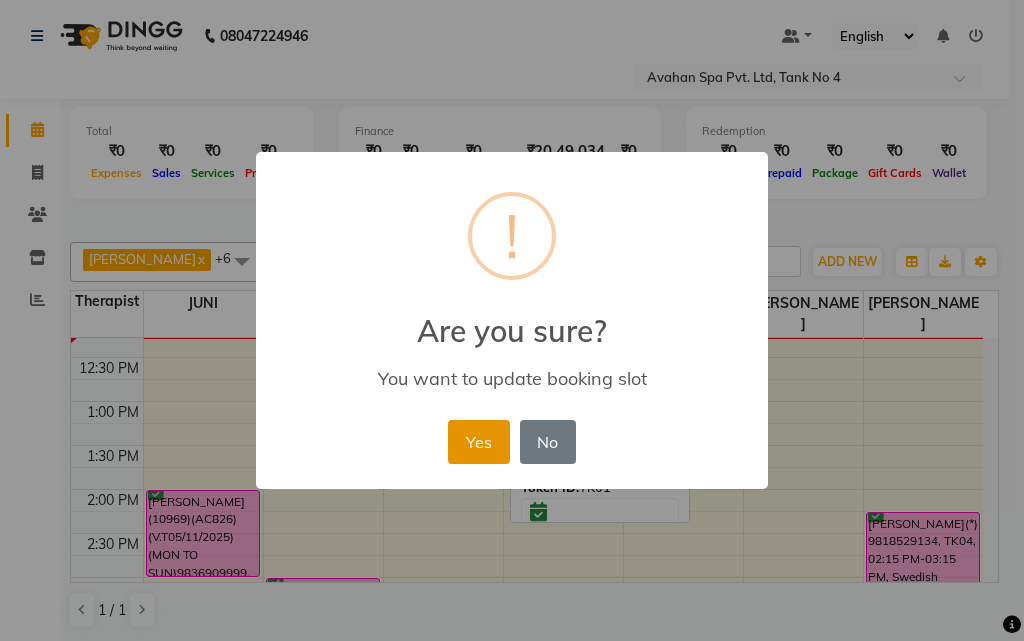 click on "Yes" at bounding box center (478, 442) 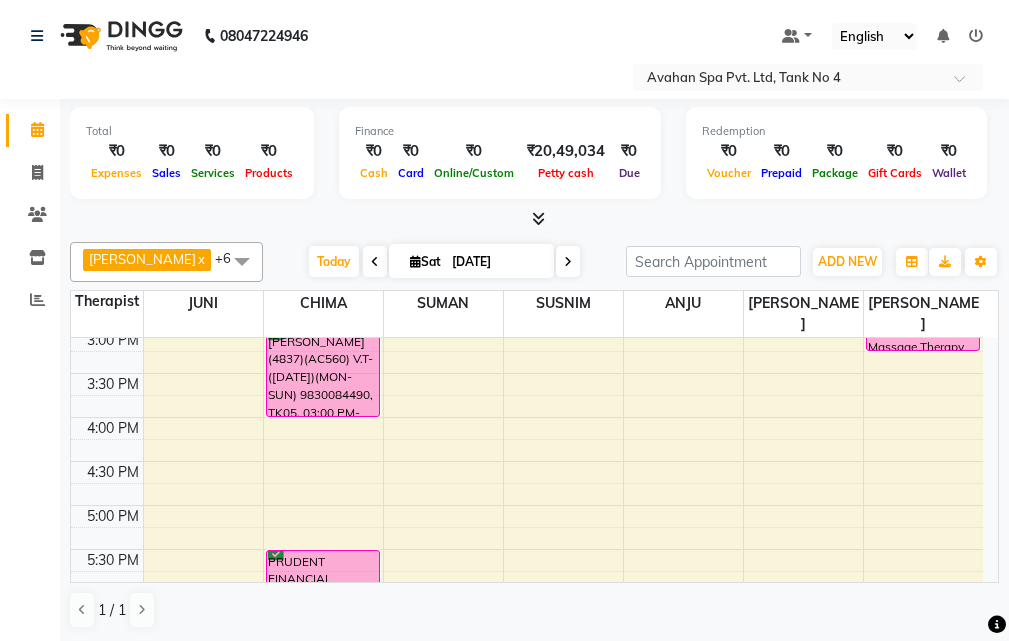 scroll, scrollTop: 400, scrollLeft: 0, axis: vertical 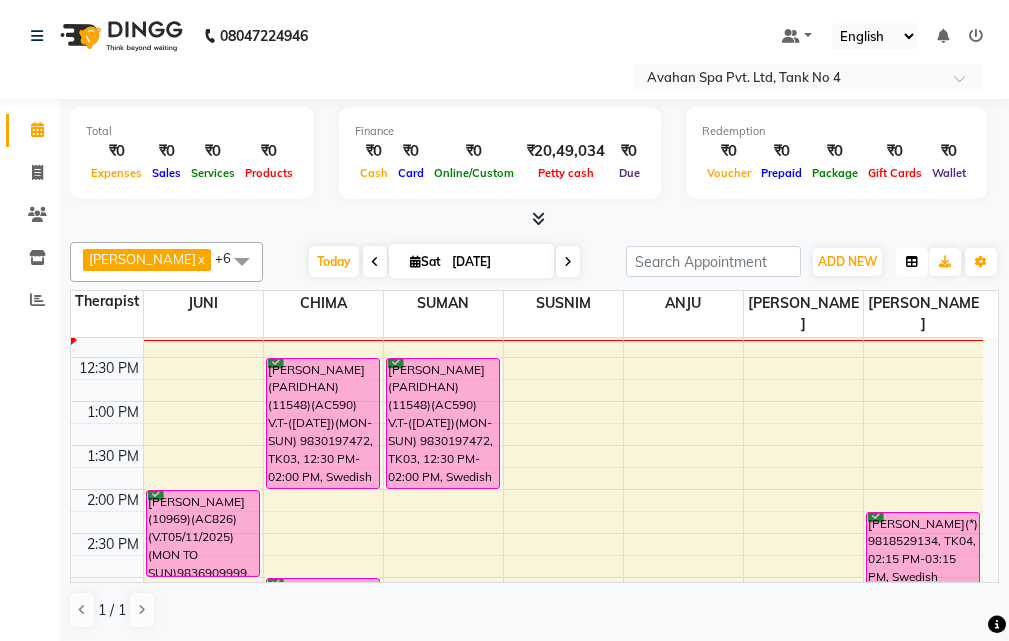 click at bounding box center [912, 262] 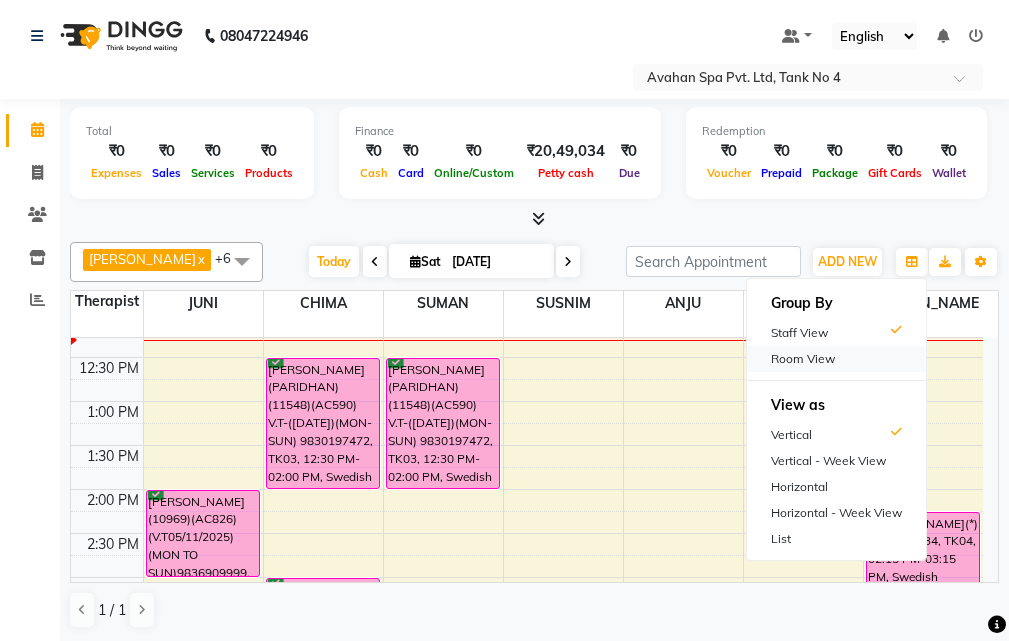 click on "Room View" at bounding box center (836, 359) 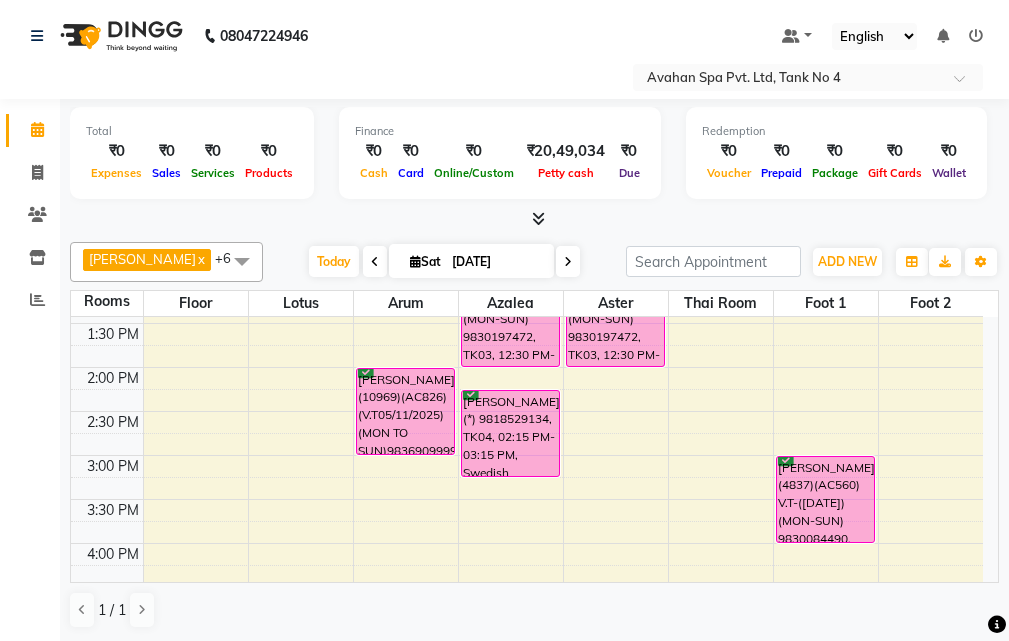 scroll, scrollTop: 300, scrollLeft: 0, axis: vertical 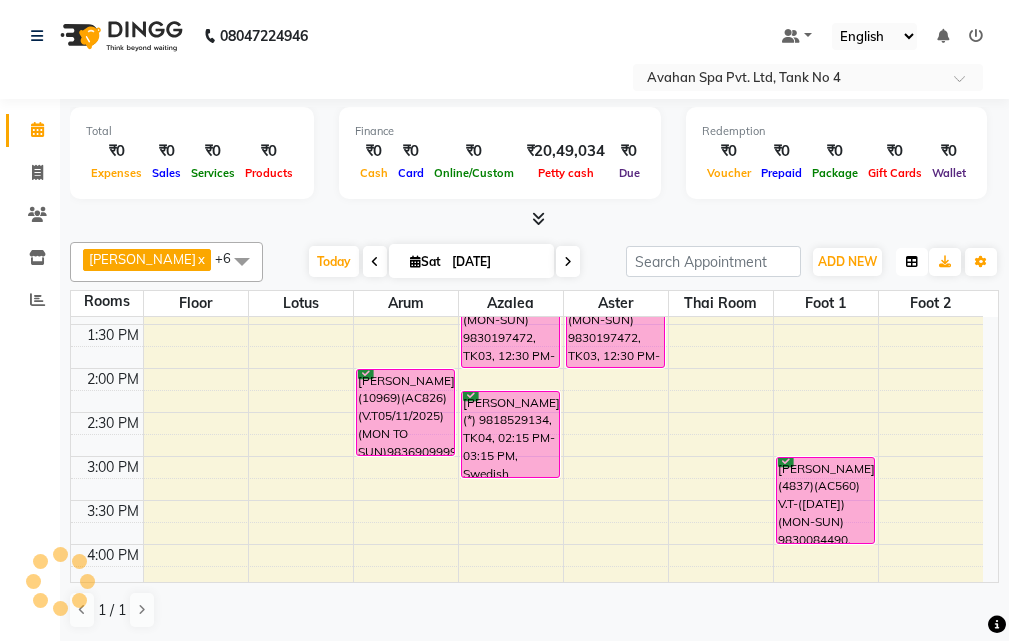 click at bounding box center [912, 262] 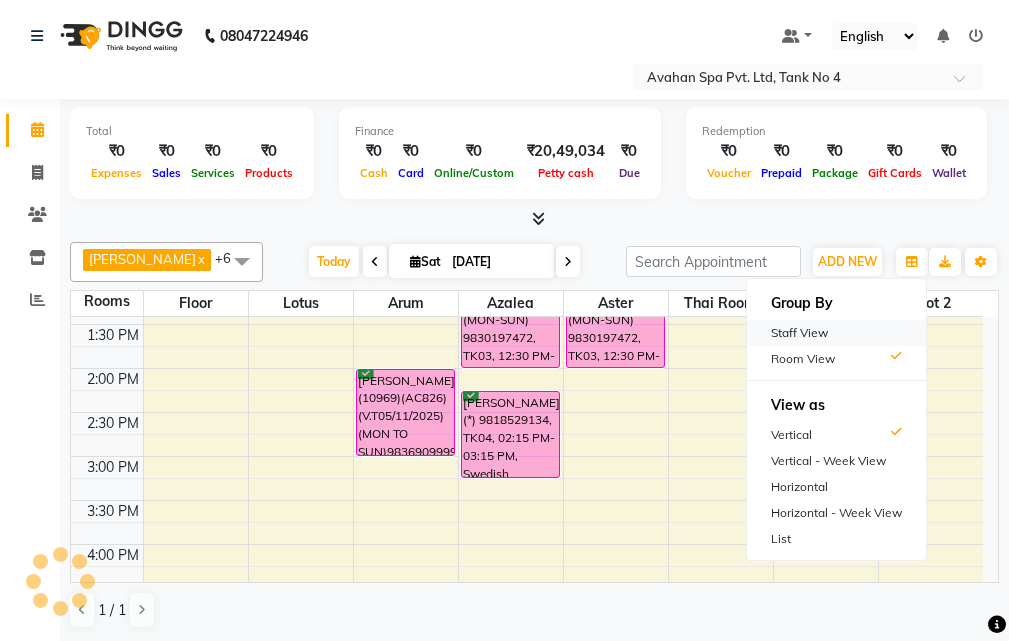 click on "Staff View" at bounding box center [836, 333] 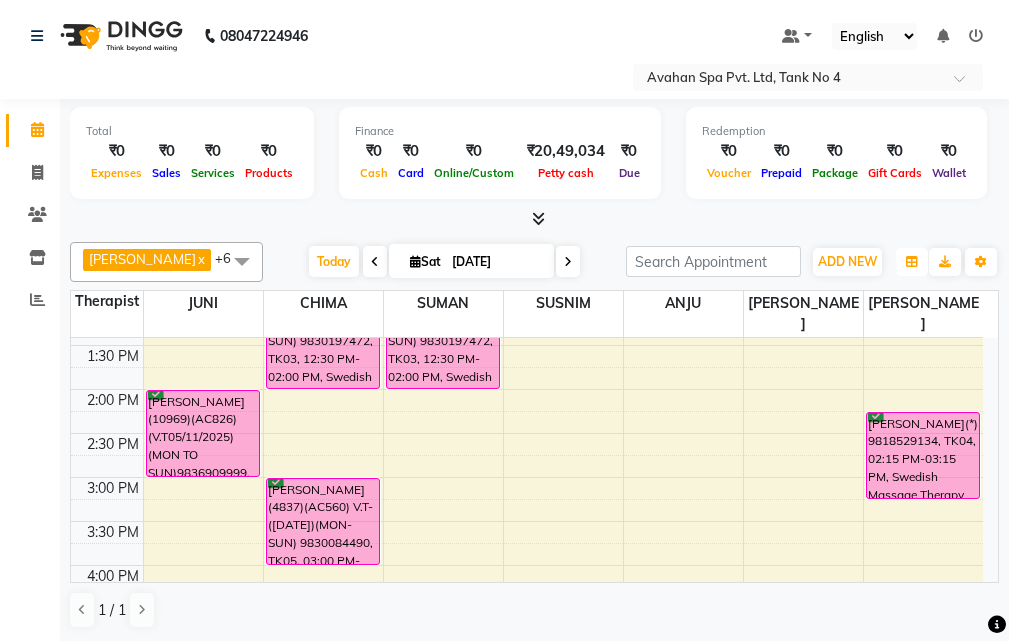 click at bounding box center (912, 262) 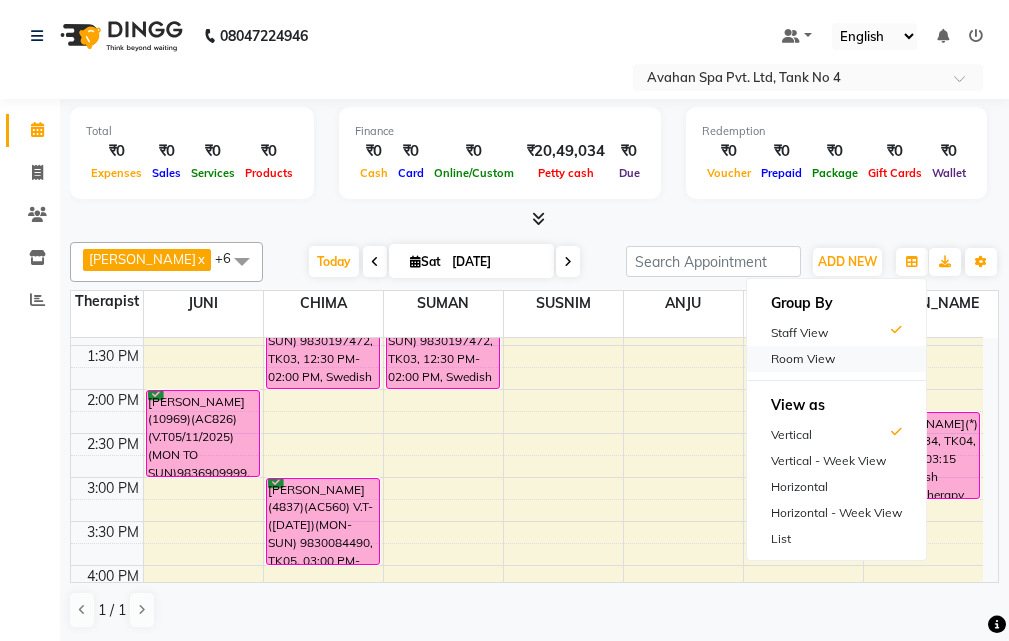 click on "Room View" at bounding box center [836, 359] 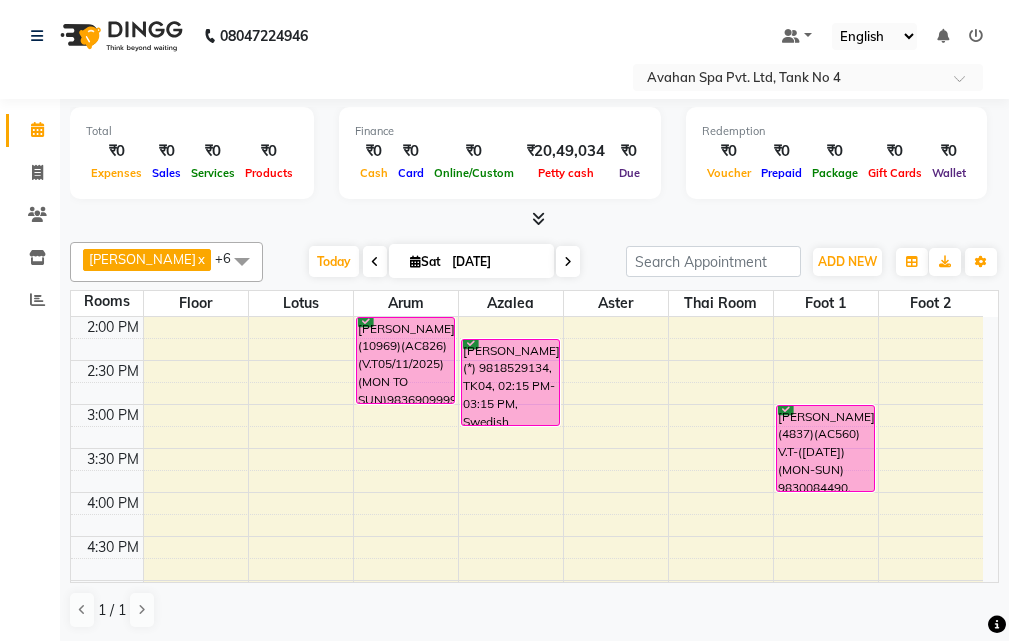 scroll, scrollTop: 400, scrollLeft: 0, axis: vertical 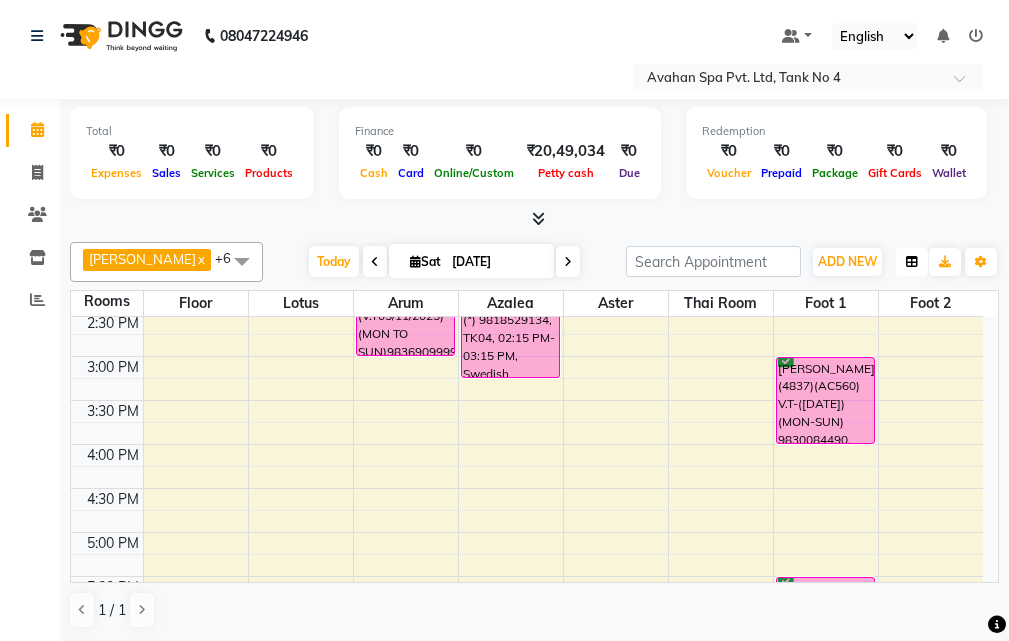 click at bounding box center (912, 262) 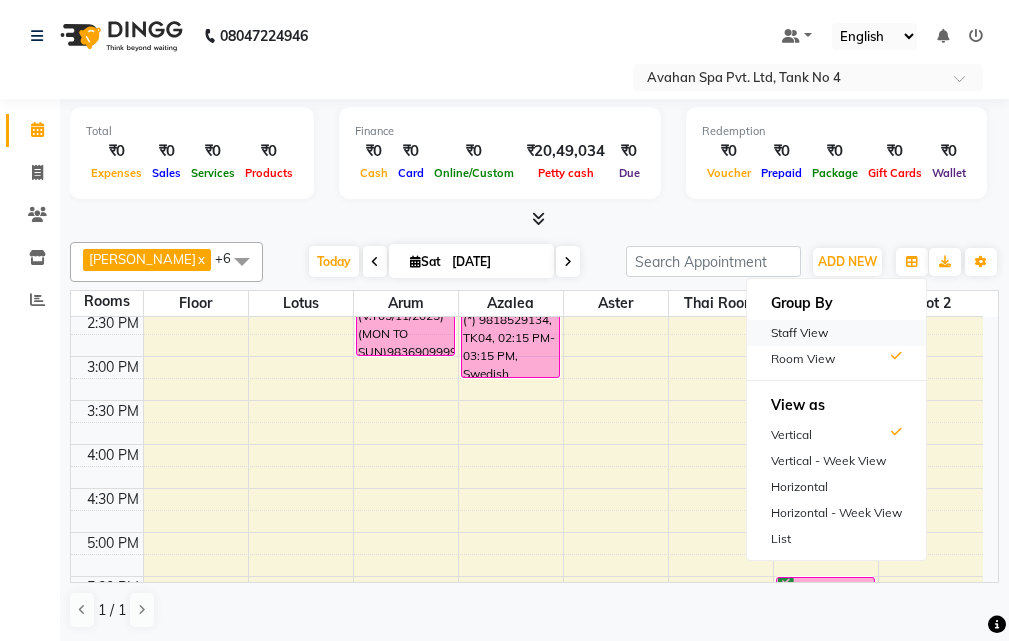 click on "Staff View" at bounding box center [836, 333] 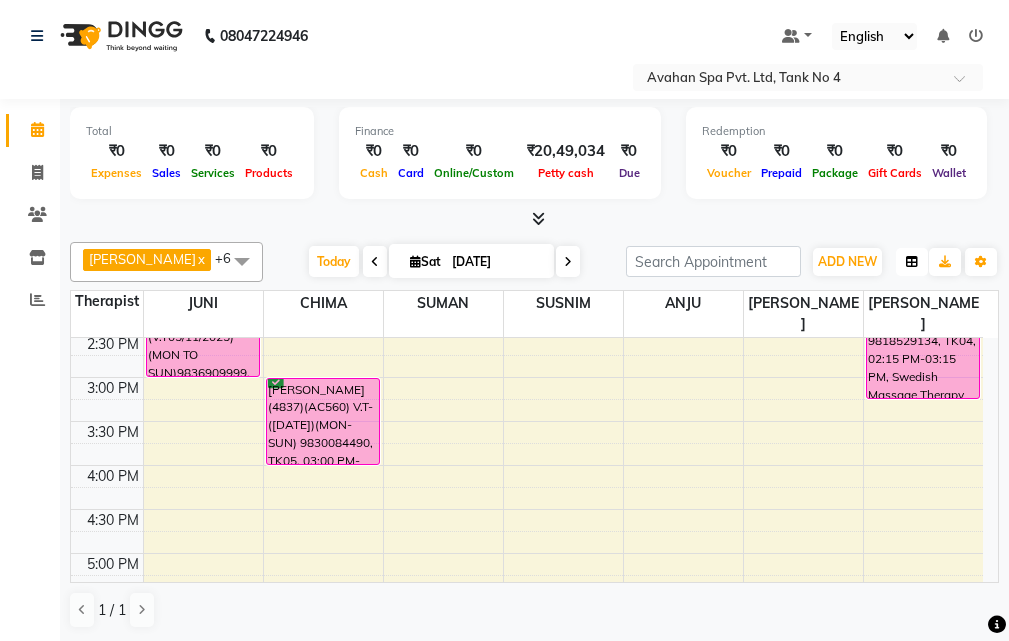 click at bounding box center [912, 262] 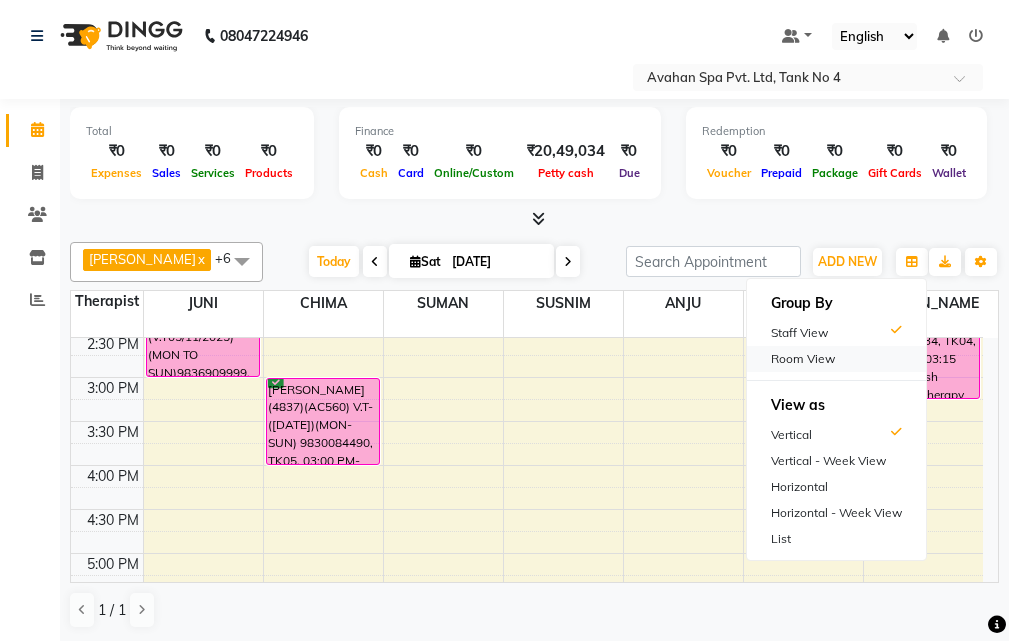 click on "Room View" at bounding box center [836, 359] 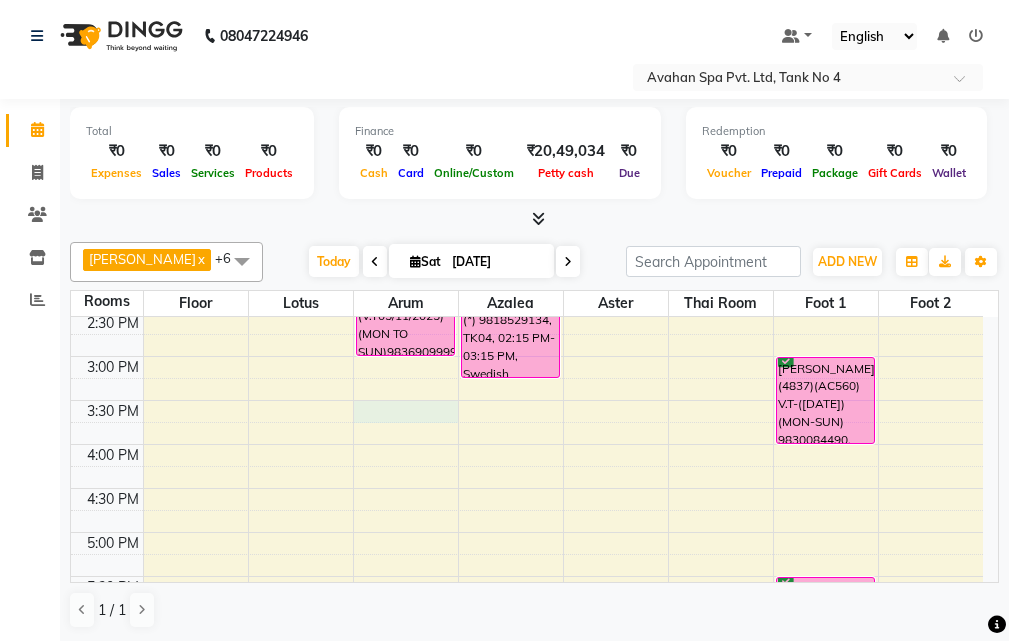 click on "10:00 AM 10:30 AM 11:00 AM 11:30 AM 12:00 PM 12:30 PM 1:00 PM 1:30 PM 2:00 PM 2:30 PM 3:00 PM 3:30 PM 4:00 PM 4:30 PM 5:00 PM 5:30 PM 6:00 PM 6:30 PM 7:00 PM 7:30 PM 8:00 PM 8:30 PM 9:00 PM 9:30 PM 10:00 PM 10:30 PM     [PERSON_NAME](10969)(AC826)(V.T05/11/2025) (MON TO SUN)9836909999, TK01, 02:00 PM-03:00 PM, Swedish Massage Therapy 60 Mins     [PERSON_NAME](12130)(AC664) ([DATE])(MON-SUN) 7980052419, TK06, 08:00 PM-09:00 PM, Swedish Massage Therapy 60 Mins     [PERSON_NAME] (PARIDHAN)(11548)(AC590) V.T-([DATE])(MON-SUN) 9830197472, TK03, 12:30 PM-02:00 PM, Swedish Massage Therapy 90 Mins     [PERSON_NAME](*) 9818529134, TK04, 02:15 PM-03:15 PM, Swedish Massage Therapy 60 Mins     [PERSON_NAME](12384)(AC696) V.T-([DATE])(MON-SUN) 9836653546, TK02, 07:00 PM-08:30 PM, Swedish Massage Therapy 90 Mins     [PERSON_NAME] (PARIDHAN)(11548)(AC590) V.T-([DATE])(MON-SUN) 9830197472, TK03, 12:30 PM-02:00 PM, Swedish Massage Therapy 90 Mins" at bounding box center [527, 488] 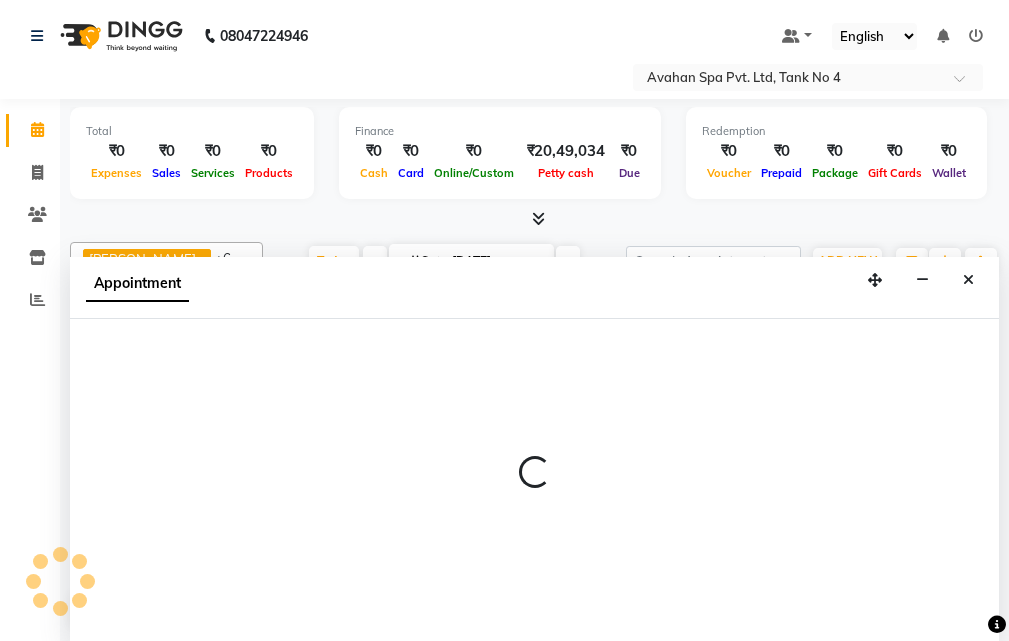 scroll, scrollTop: 1, scrollLeft: 0, axis: vertical 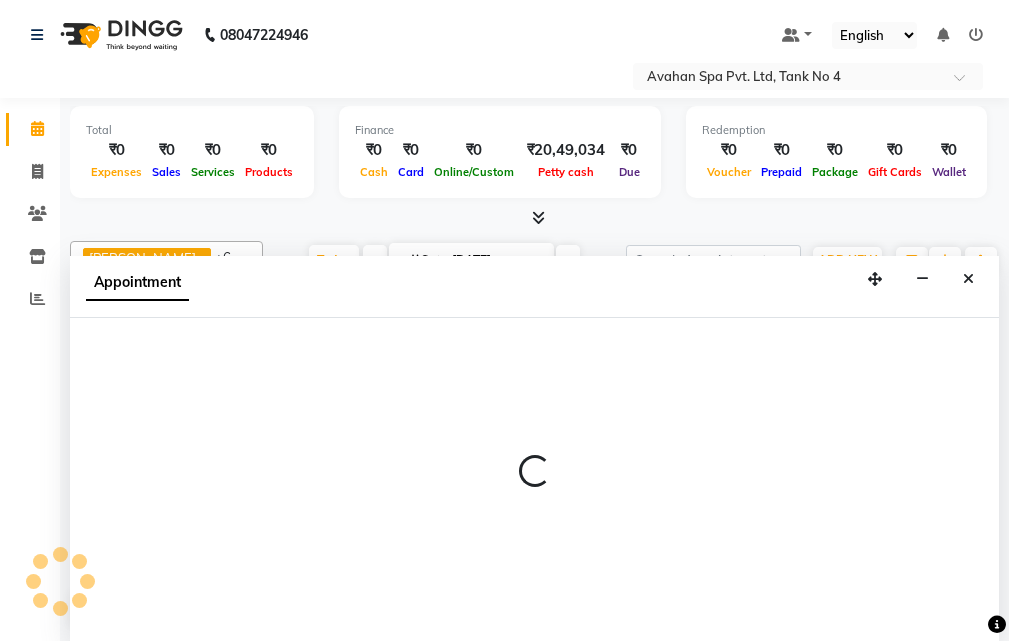 select on "930" 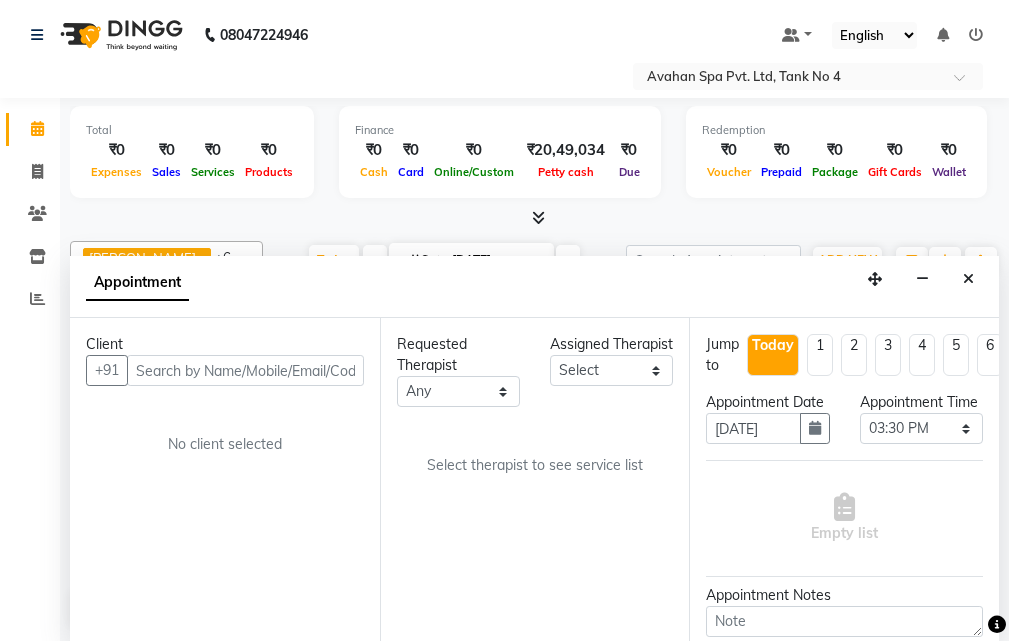 click at bounding box center [245, 370] 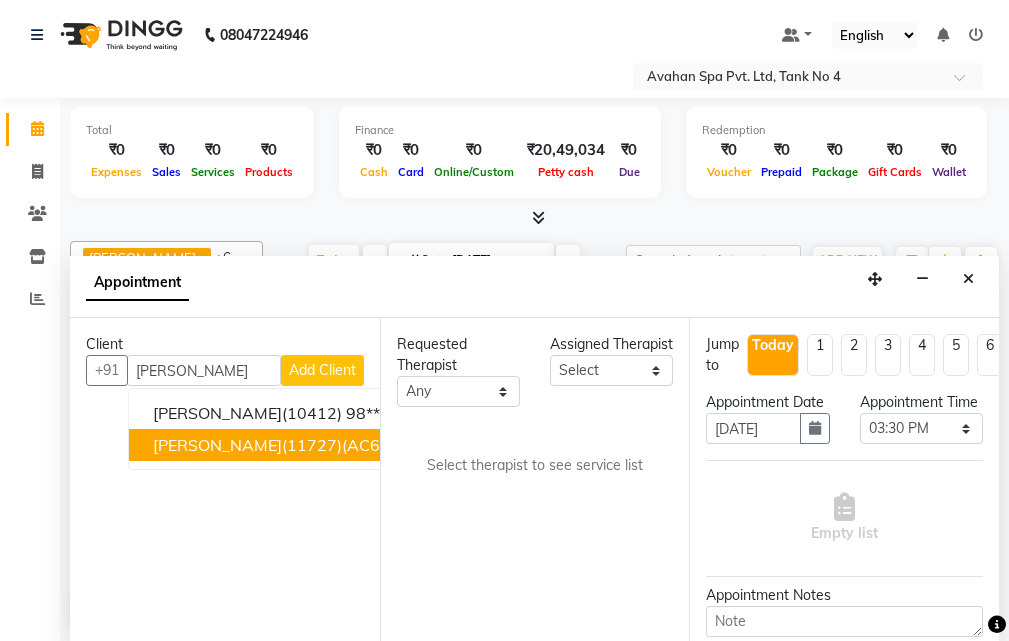 click on "[PERSON_NAME](11727)(AC612) V.T-([DATE]) (MON-SUN) 9674823309" at bounding box center (425, 445) 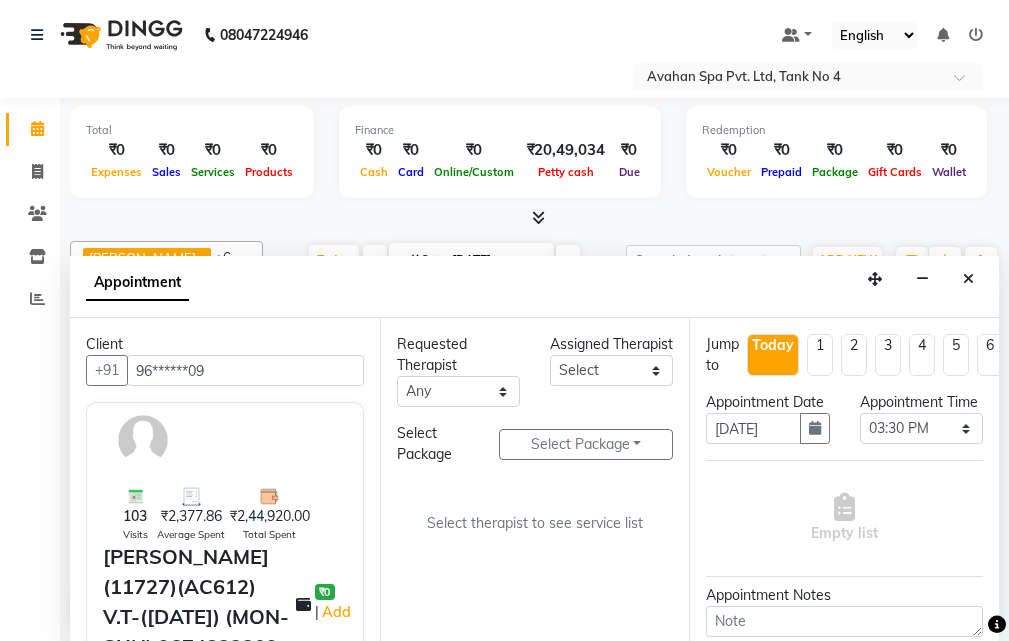 type on "96******09" 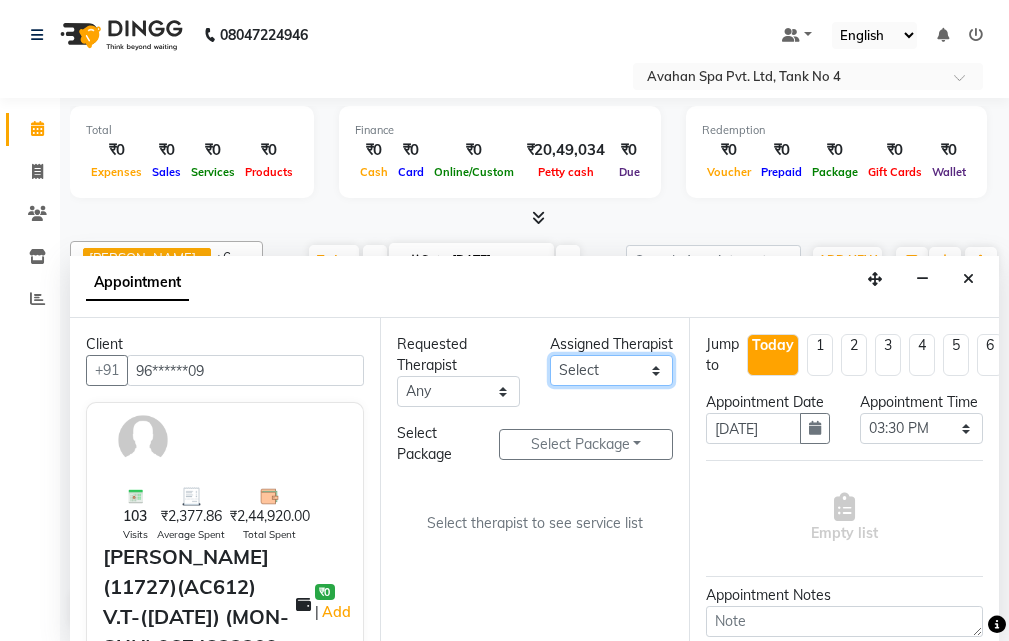 click on "Select ANJU [PERSON_NAME] [DEMOGRAPHIC_DATA] 1 [PERSON_NAME] JUNI [PERSON_NAME] SUSNIM" at bounding box center [611, 370] 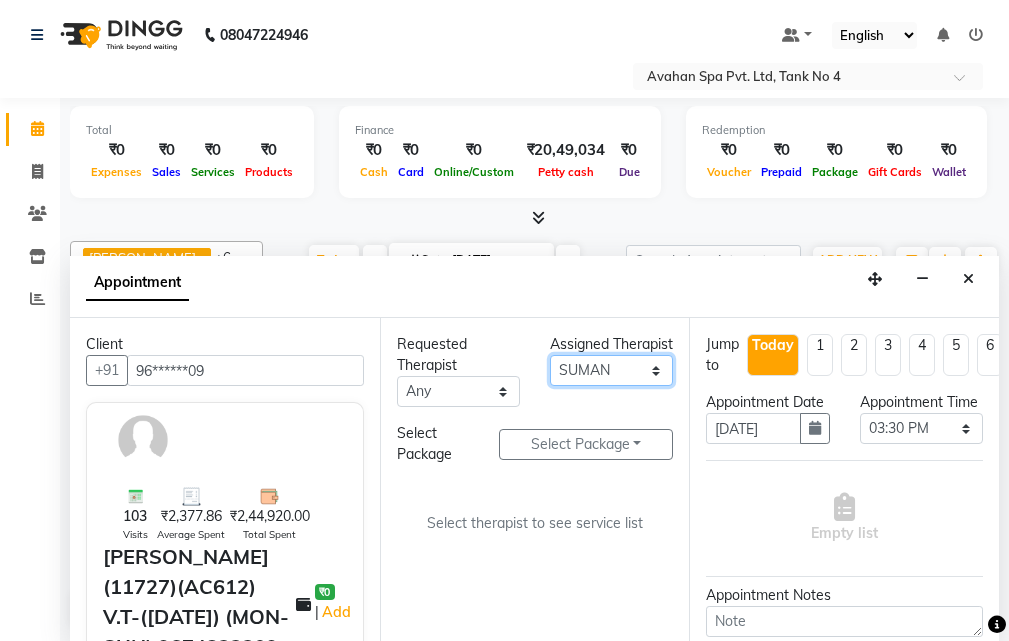 click on "Select ANJU [PERSON_NAME] [DEMOGRAPHIC_DATA] 1 [PERSON_NAME] JUNI [PERSON_NAME] SUSNIM" at bounding box center [611, 370] 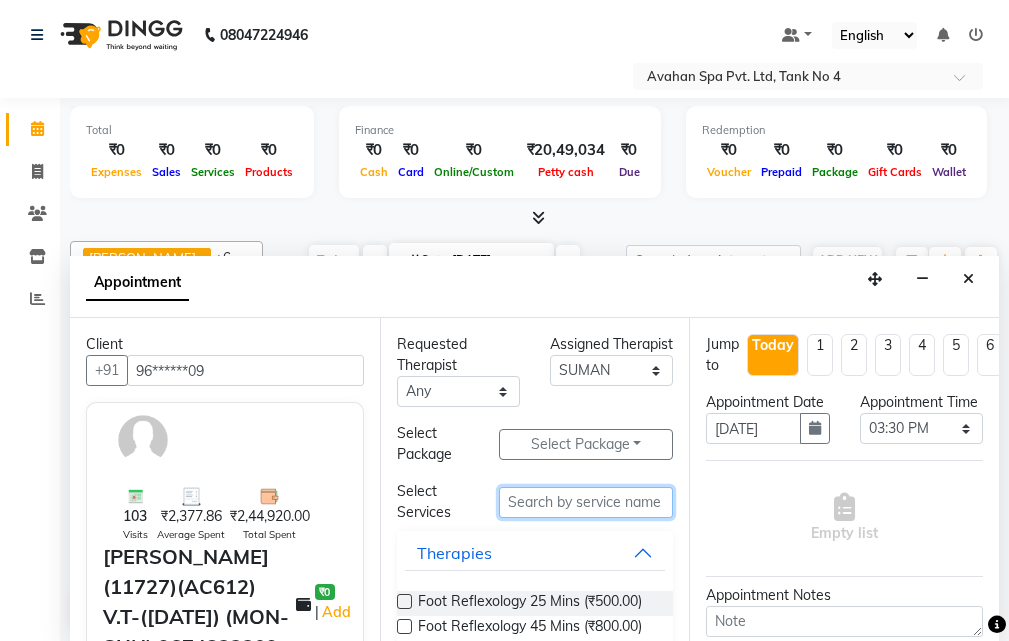 click at bounding box center (586, 502) 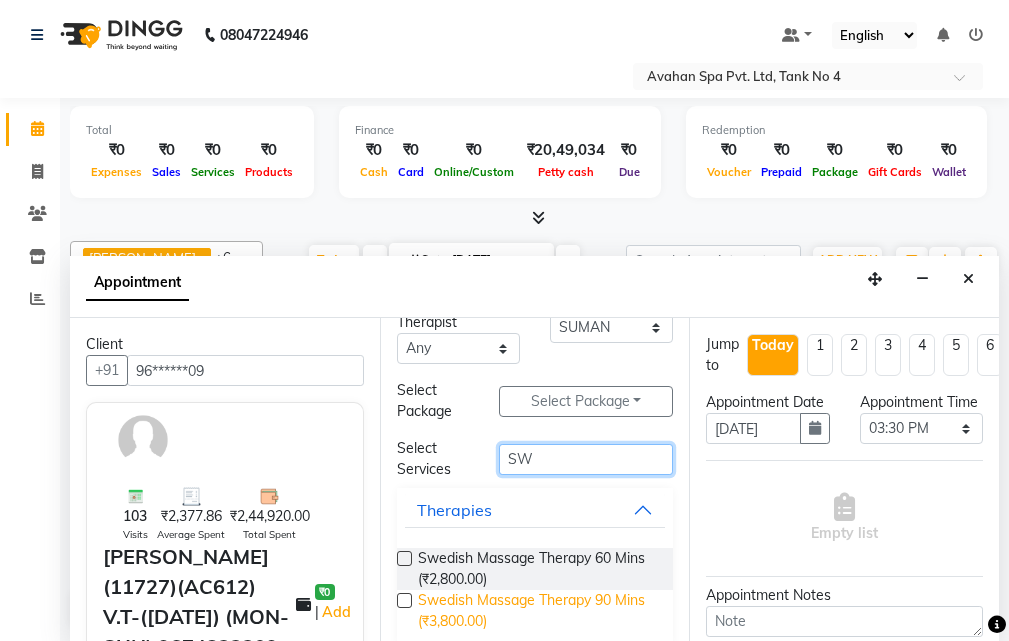 scroll, scrollTop: 66, scrollLeft: 0, axis: vertical 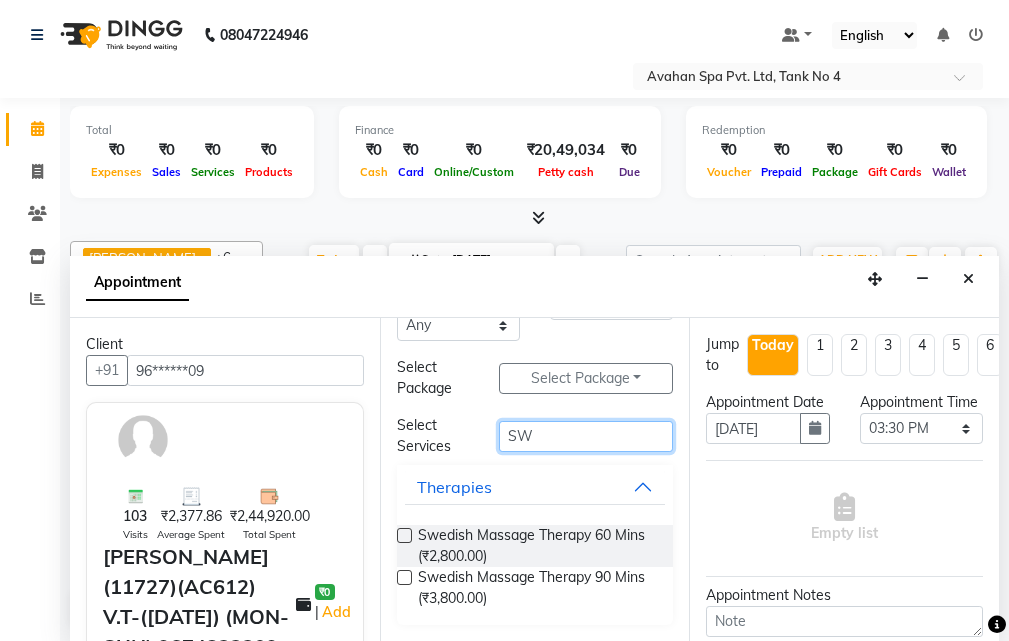 type on "SW" 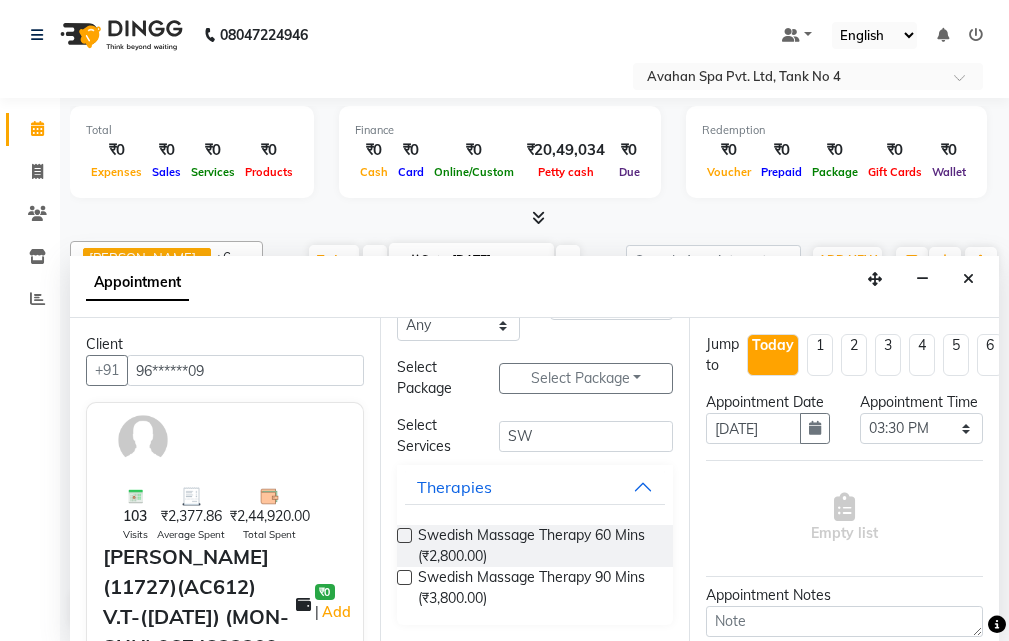 click at bounding box center (404, 577) 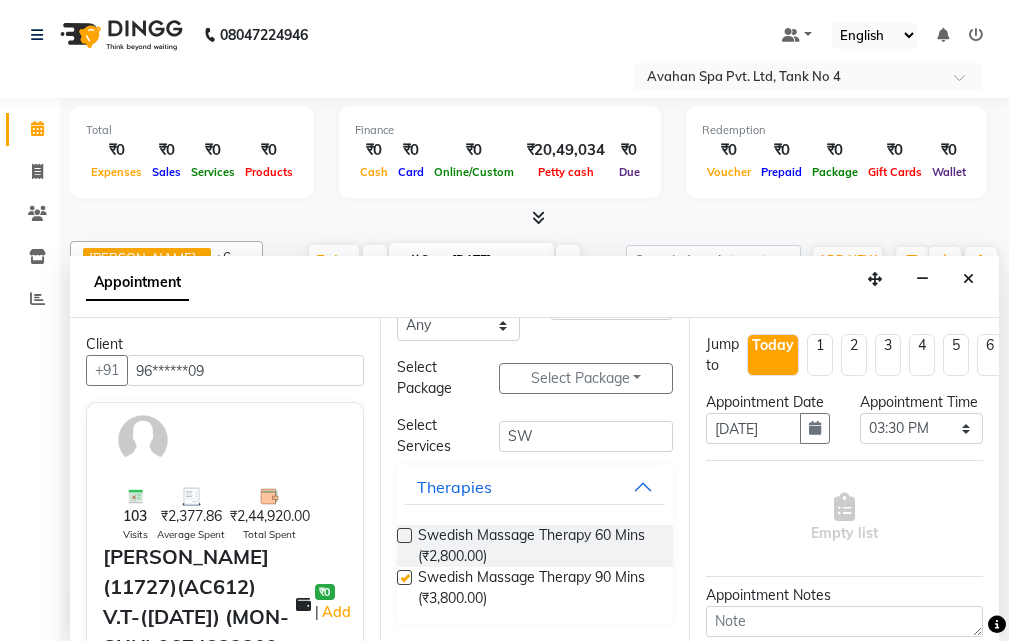 select on "1845" 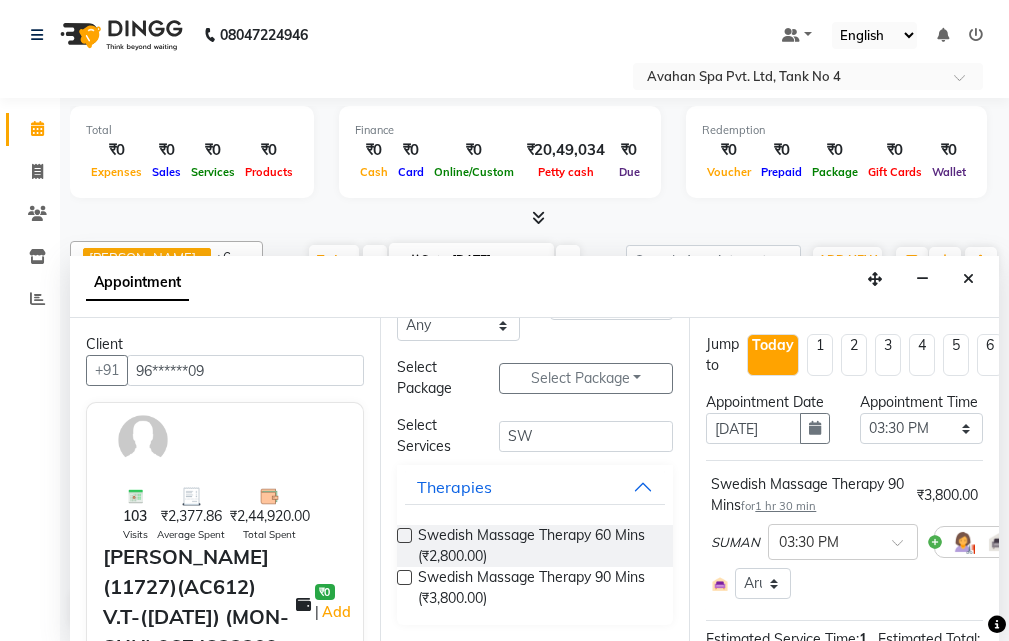 checkbox on "false" 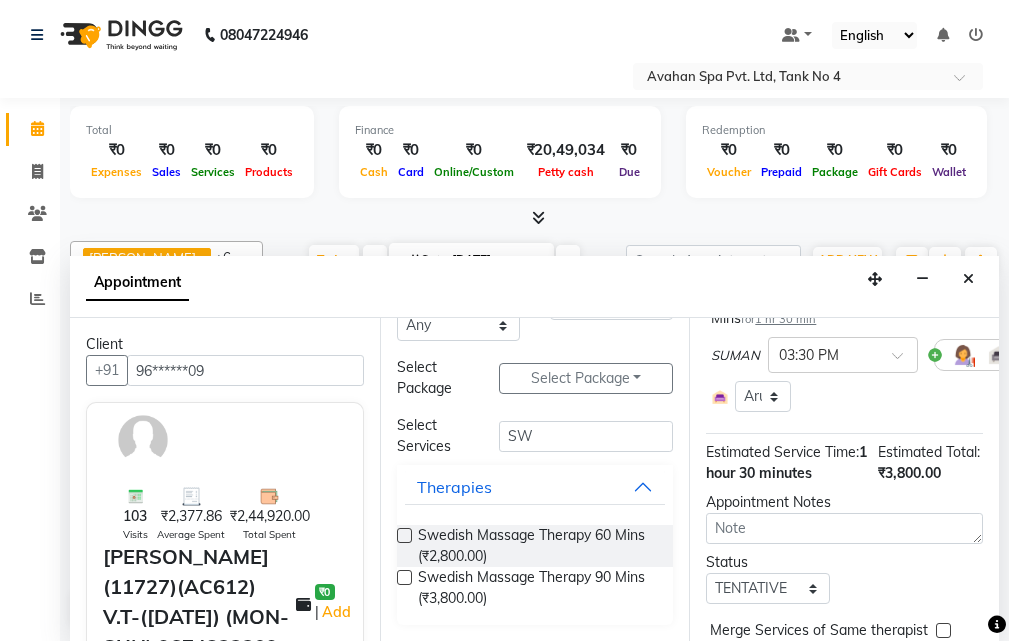 scroll, scrollTop: 371, scrollLeft: 0, axis: vertical 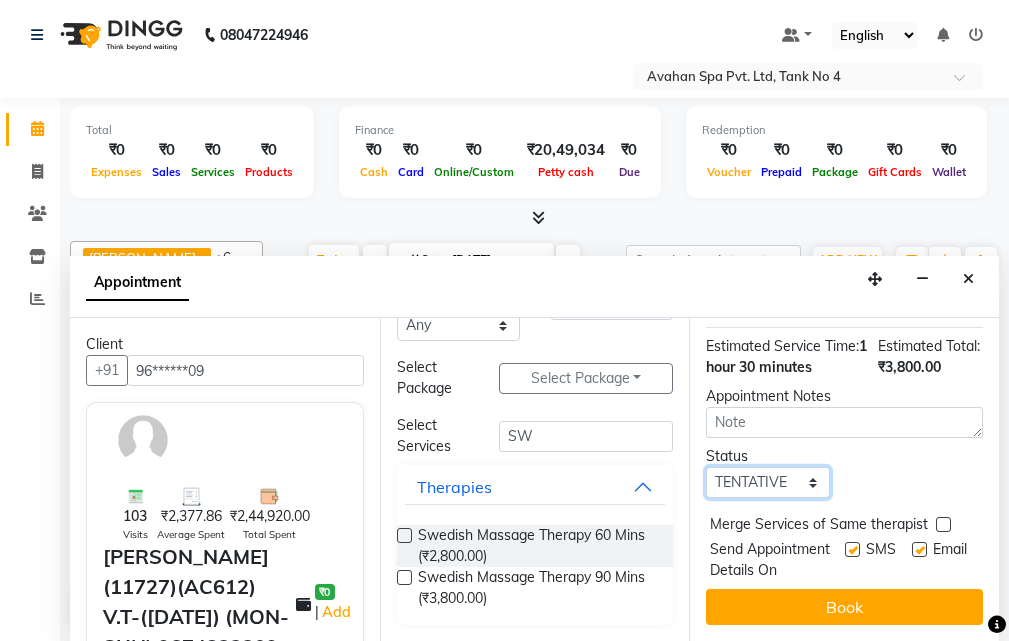 click on "Select TENTATIVE CONFIRM CHECK-IN UPCOMING" at bounding box center (767, 482) 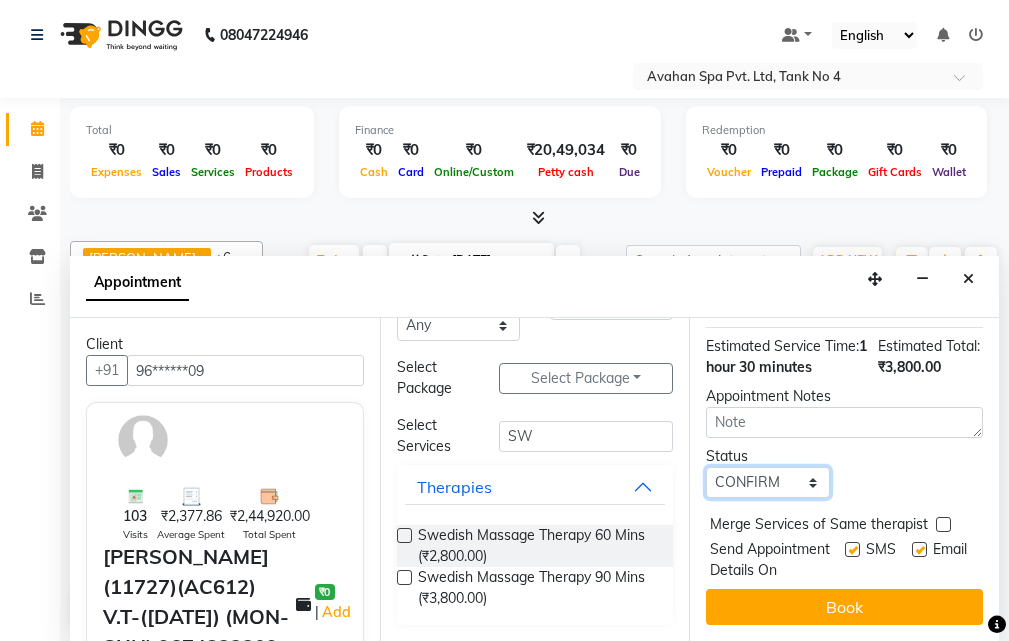 click on "Select TENTATIVE CONFIRM CHECK-IN UPCOMING" at bounding box center (767, 482) 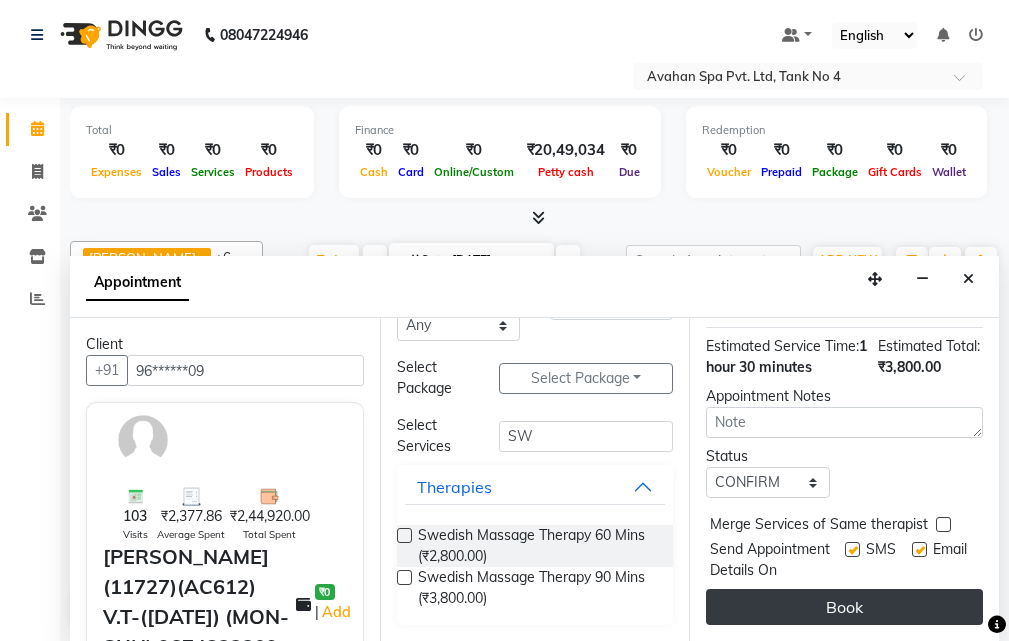 click on "Book" at bounding box center (844, 607) 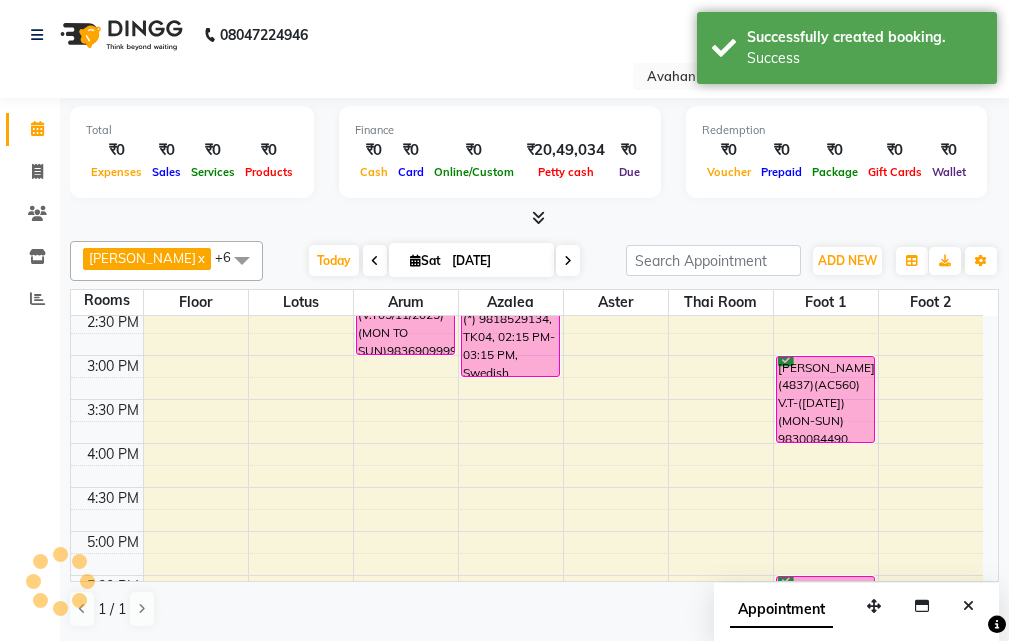 scroll, scrollTop: 0, scrollLeft: 0, axis: both 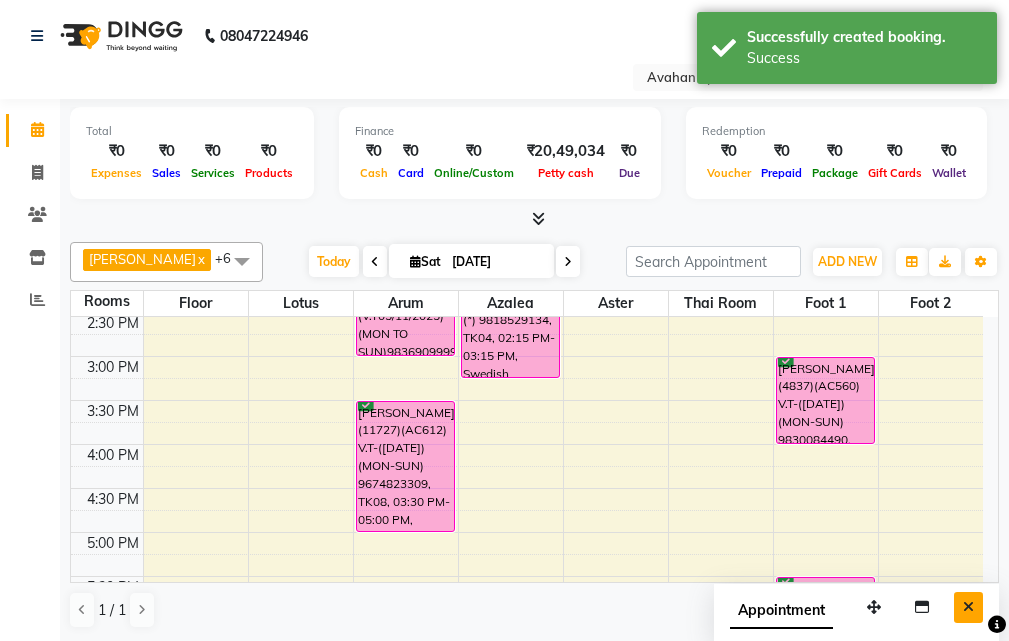 click at bounding box center [968, 607] 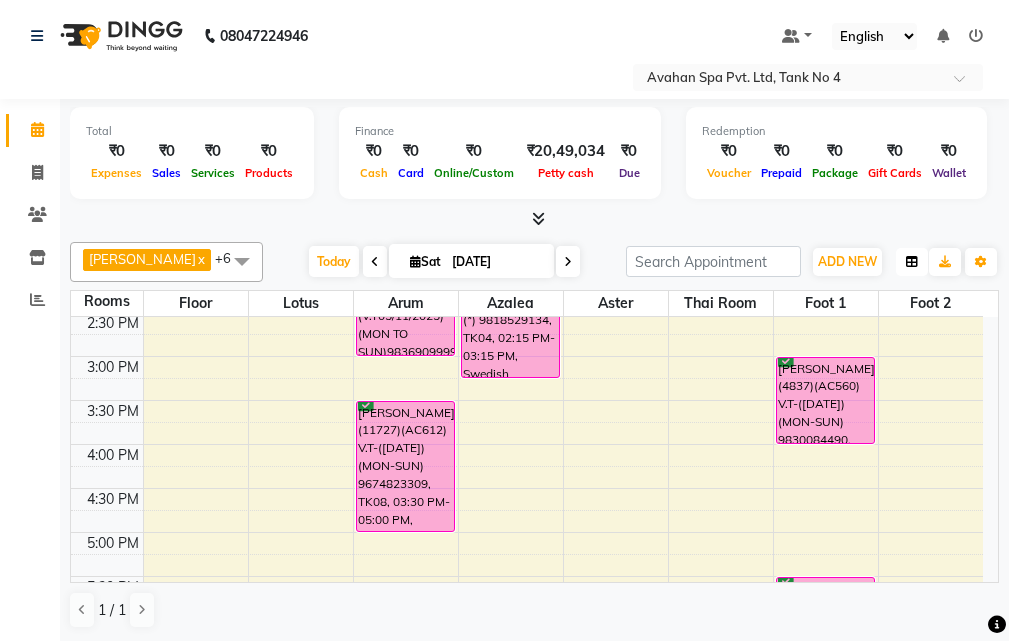 click at bounding box center (912, 262) 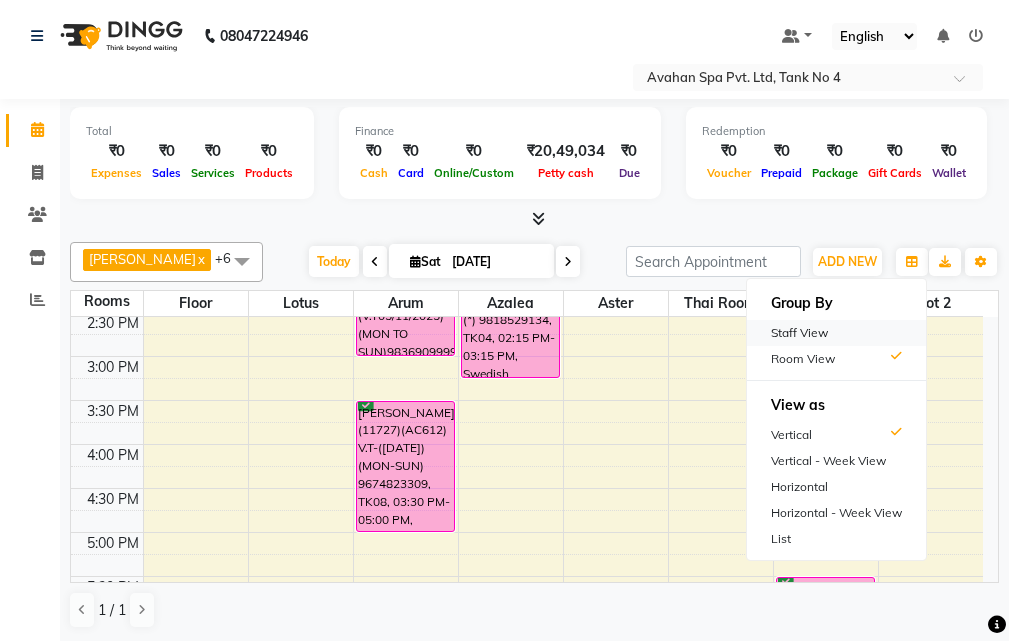 click on "Staff View" at bounding box center [836, 333] 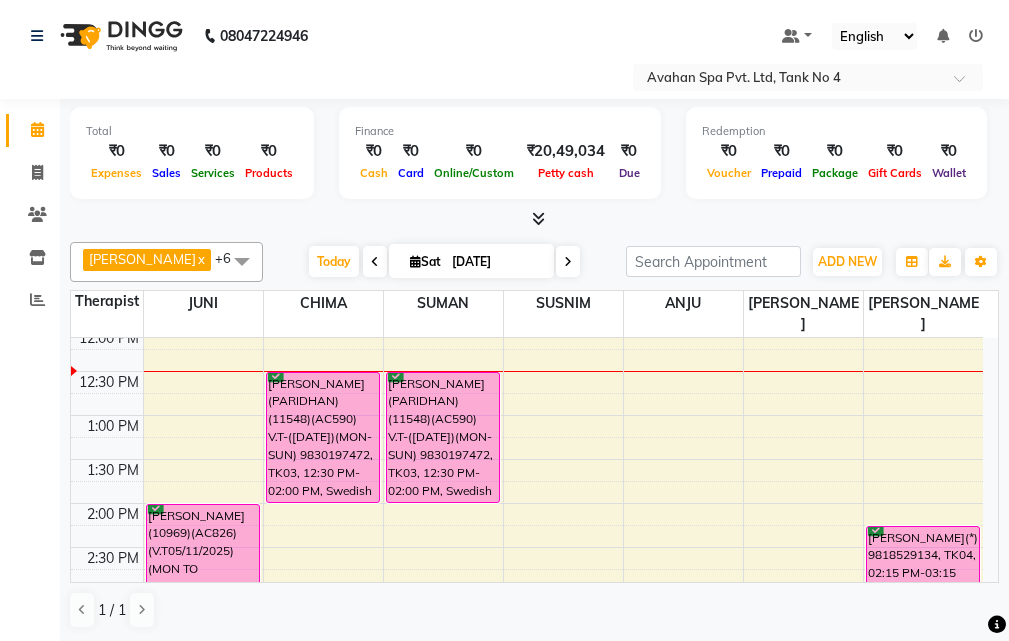 scroll, scrollTop: 178, scrollLeft: 0, axis: vertical 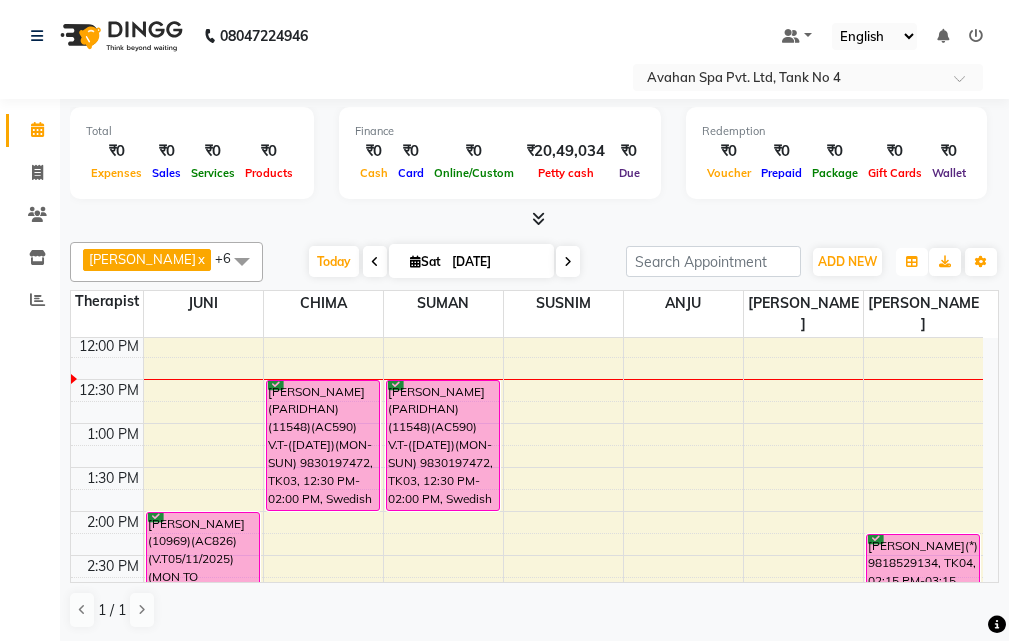 click at bounding box center [912, 262] 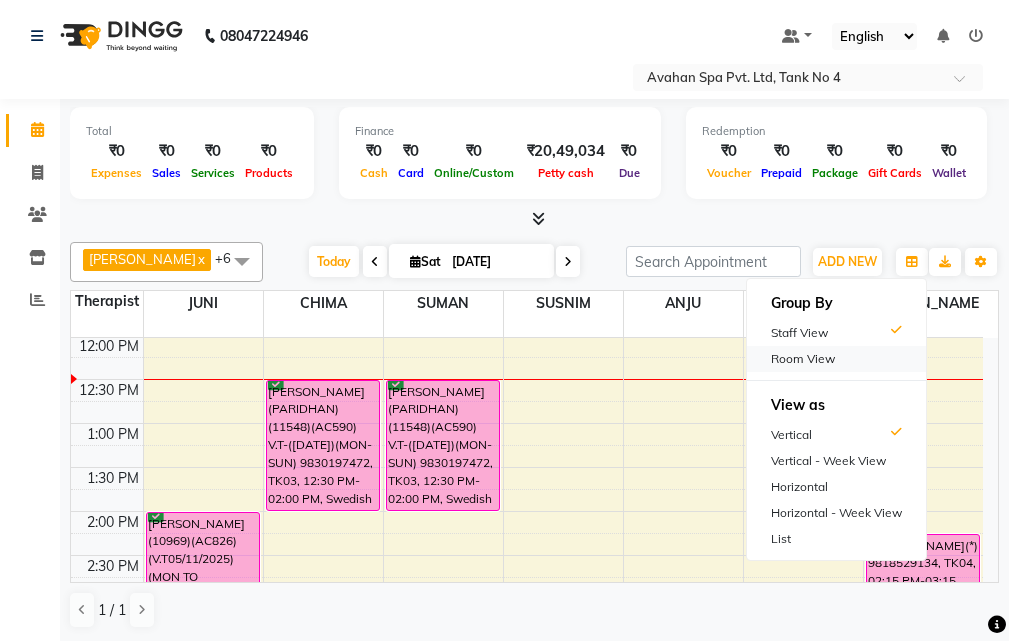 click on "Room View" at bounding box center (836, 359) 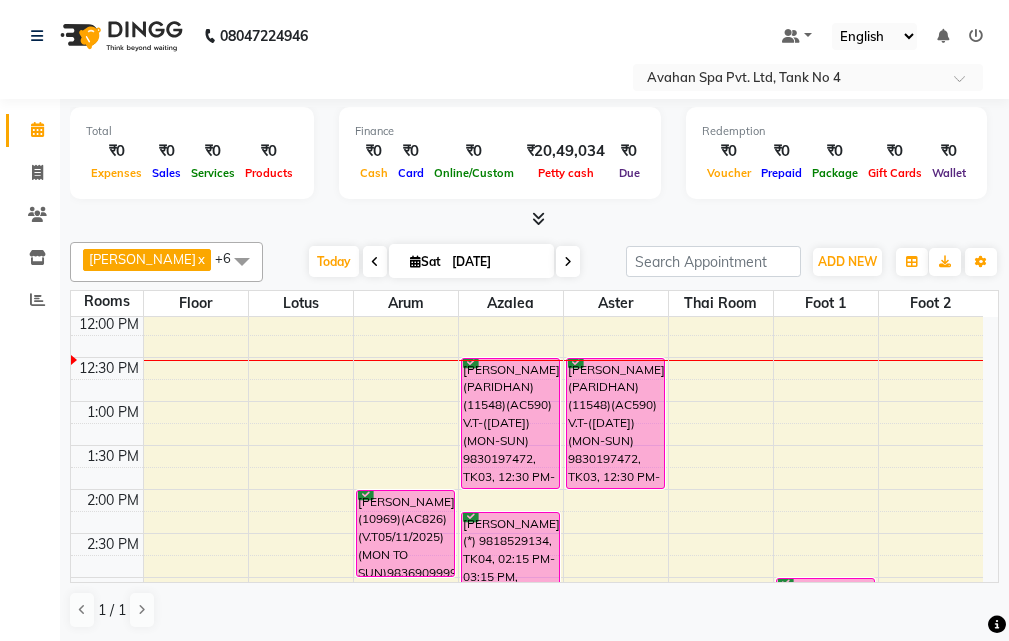 scroll, scrollTop: 178, scrollLeft: 0, axis: vertical 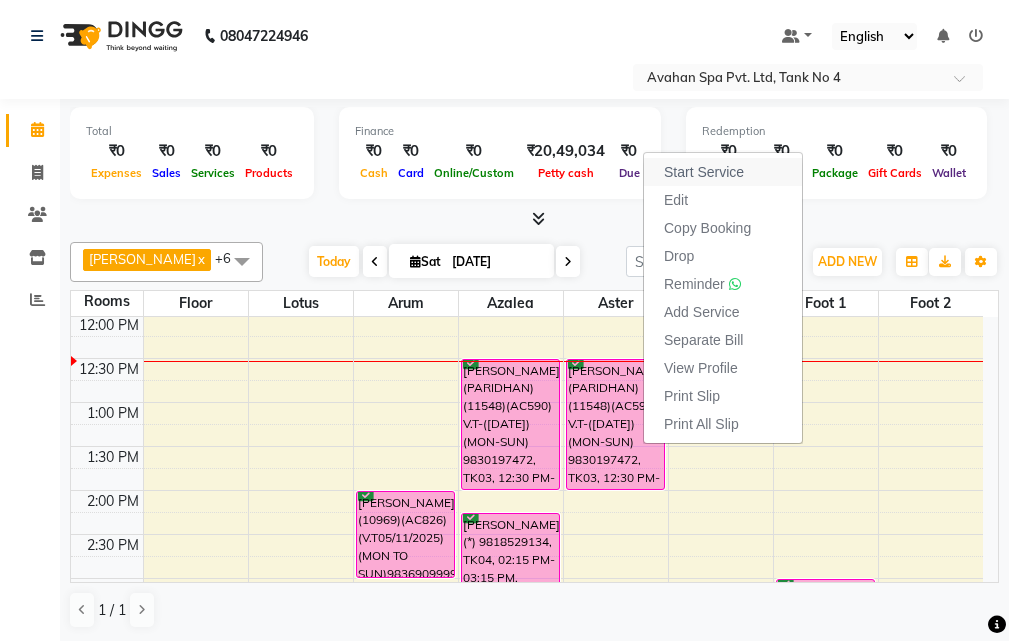 click on "Start Service" at bounding box center (704, 172) 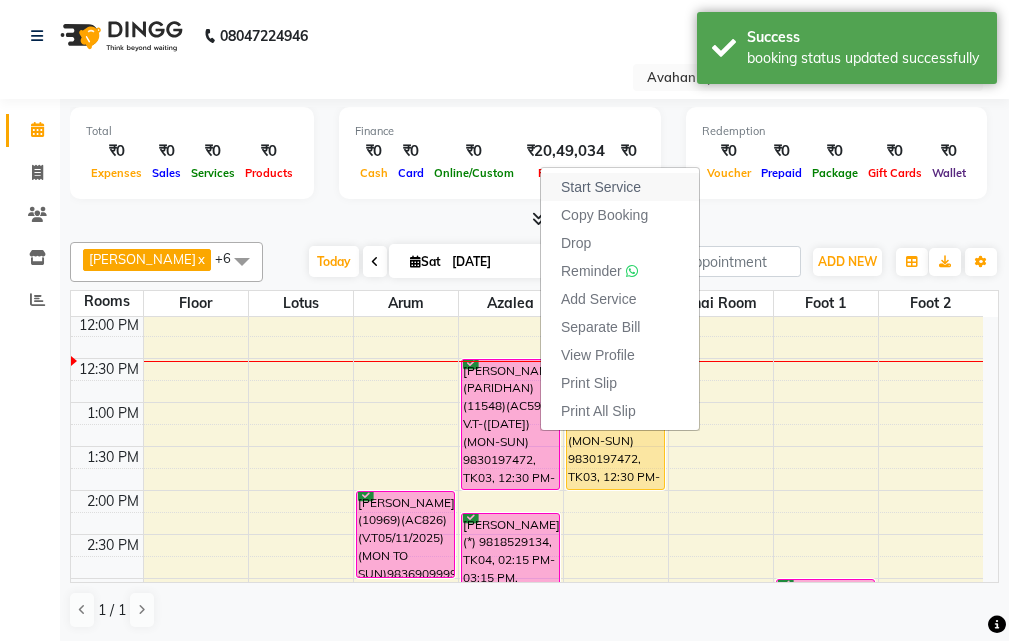 click on "Start Service" at bounding box center [601, 187] 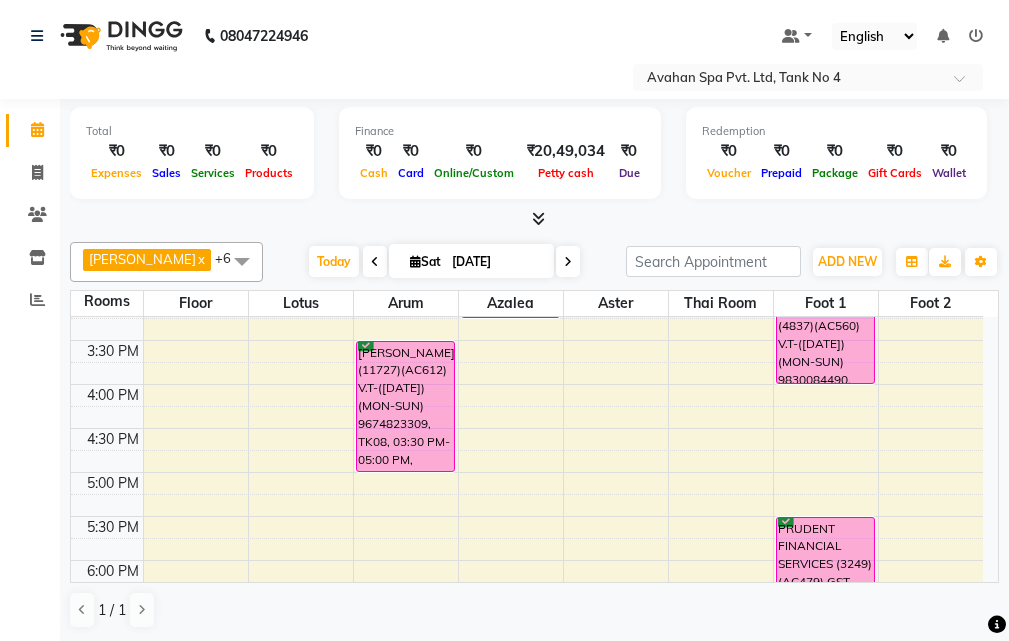 scroll, scrollTop: 578, scrollLeft: 0, axis: vertical 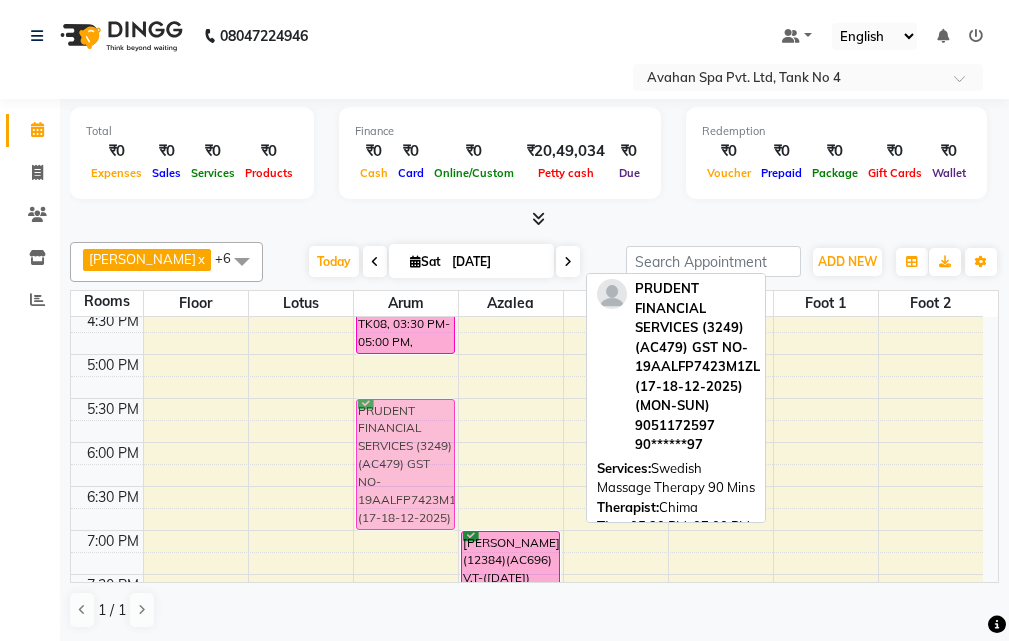 drag, startPoint x: 818, startPoint y: 462, endPoint x: 450, endPoint y: 465, distance: 368.01224 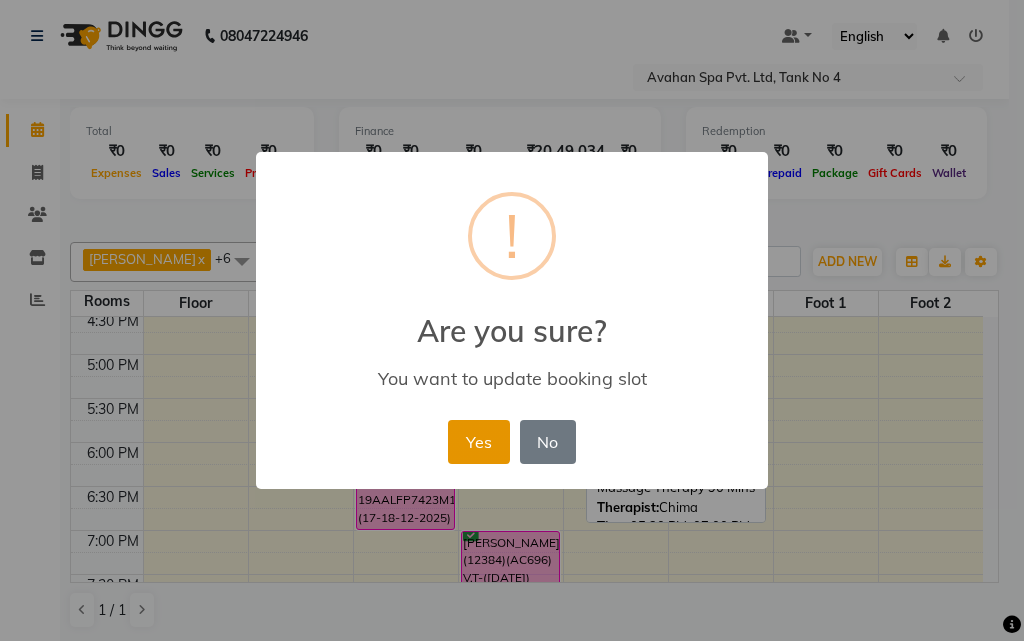 click on "Yes" at bounding box center (478, 442) 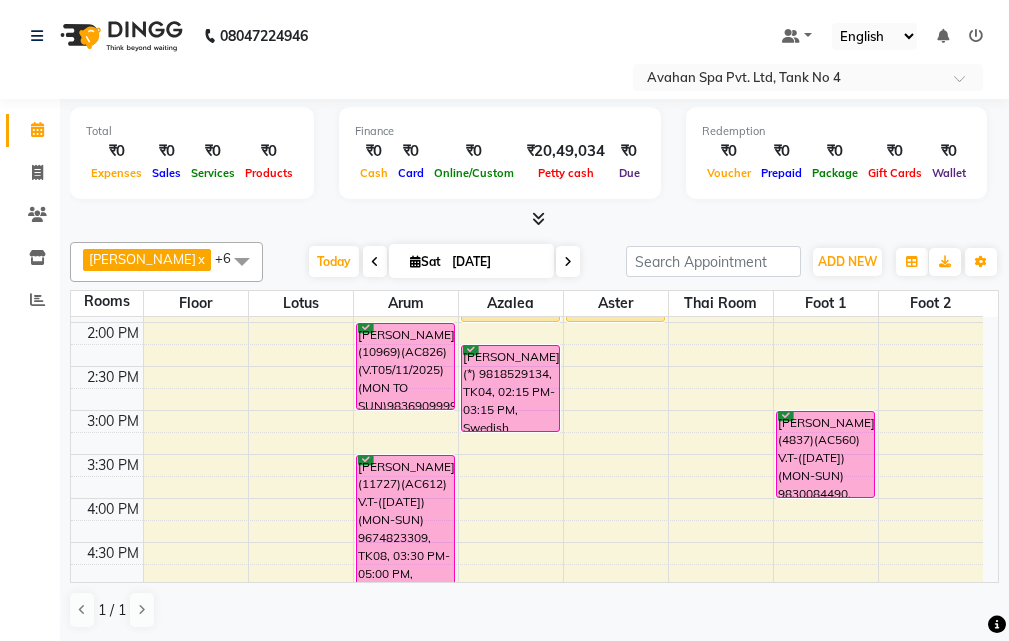 scroll, scrollTop: 300, scrollLeft: 0, axis: vertical 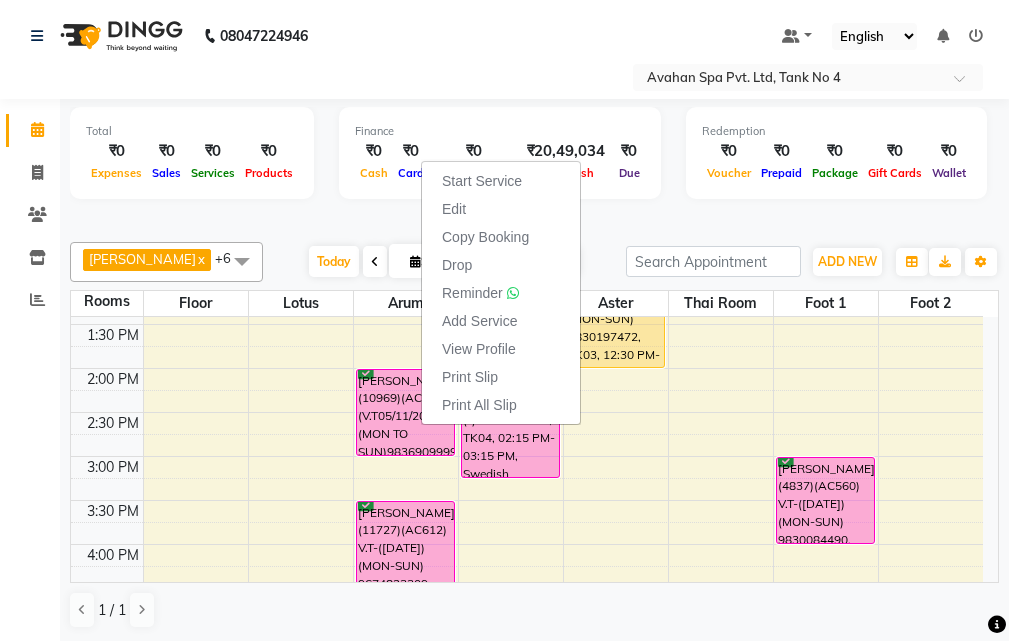 drag, startPoint x: 4, startPoint y: 374, endPoint x: 163, endPoint y: 376, distance: 159.01257 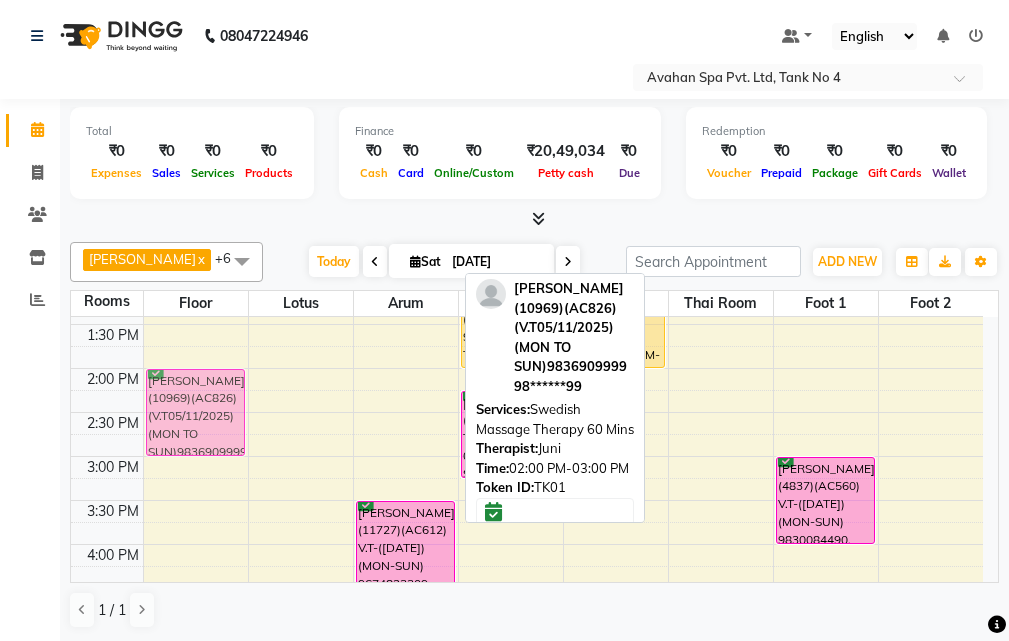 drag, startPoint x: 415, startPoint y: 400, endPoint x: 228, endPoint y: 405, distance: 187.06683 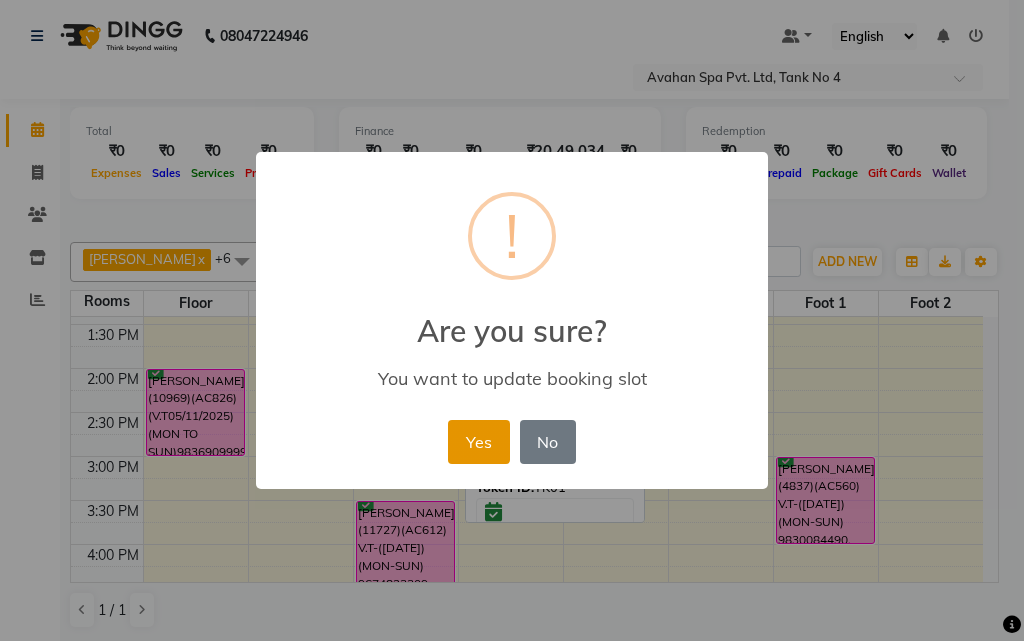 click on "Yes" at bounding box center [478, 442] 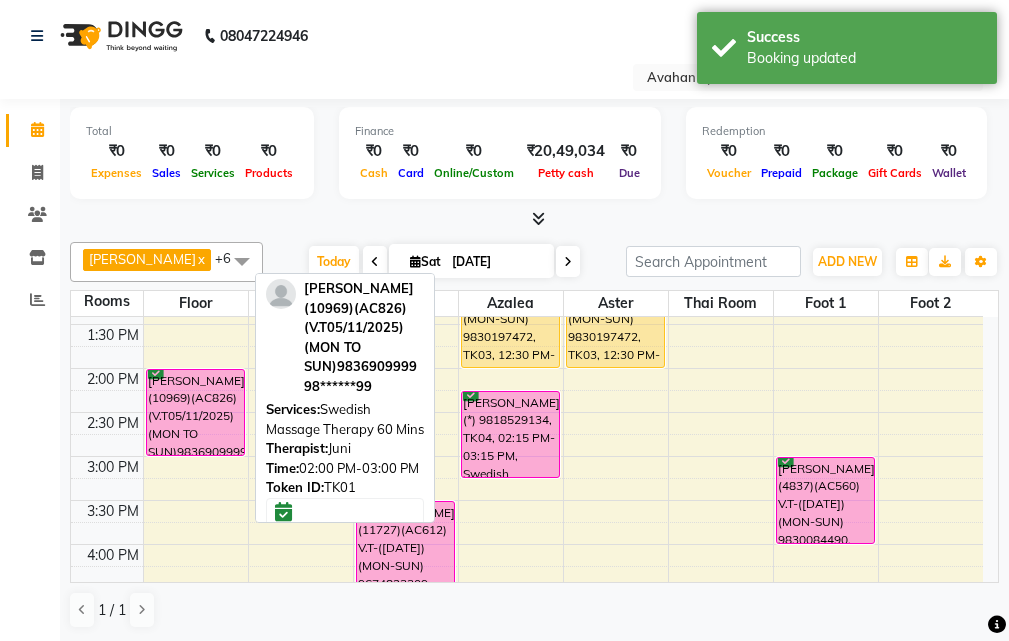 drag, startPoint x: 199, startPoint y: 457, endPoint x: 202, endPoint y: 382, distance: 75.059975 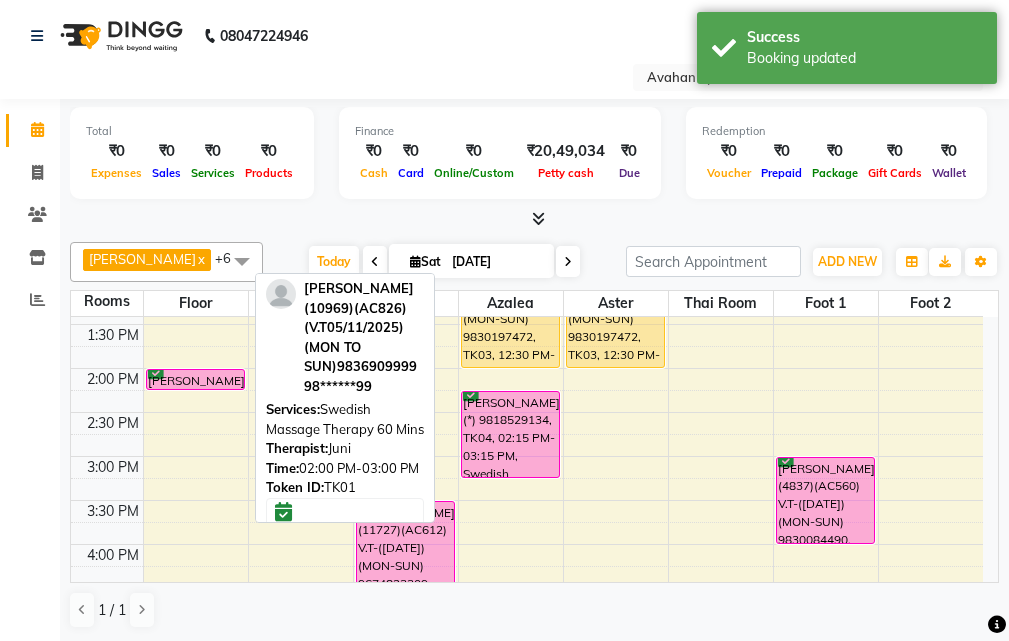 drag, startPoint x: 198, startPoint y: 450, endPoint x: 208, endPoint y: 390, distance: 60.827625 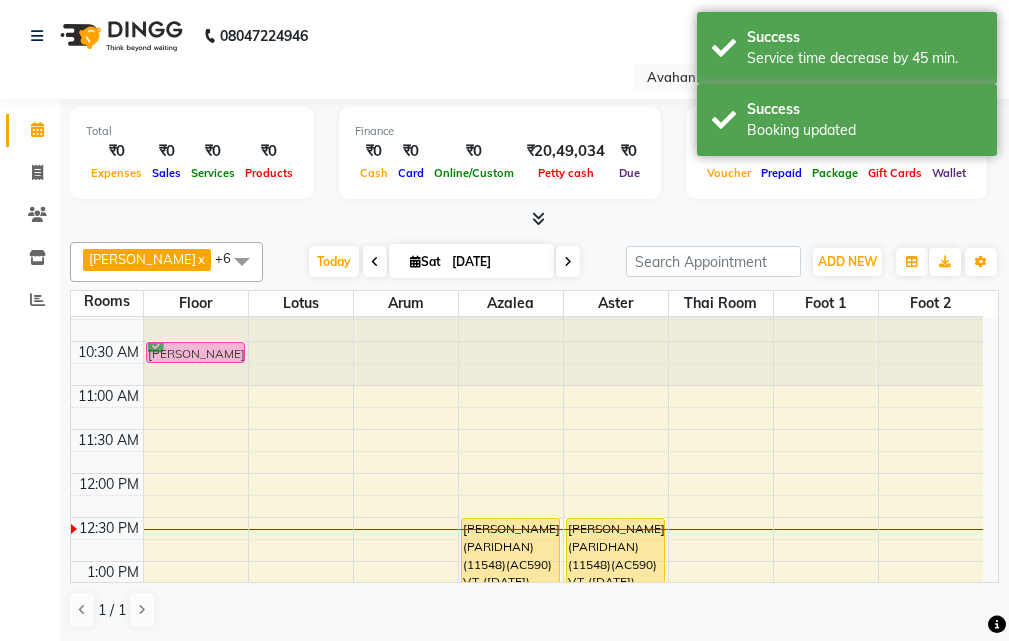 scroll, scrollTop: 0, scrollLeft: 0, axis: both 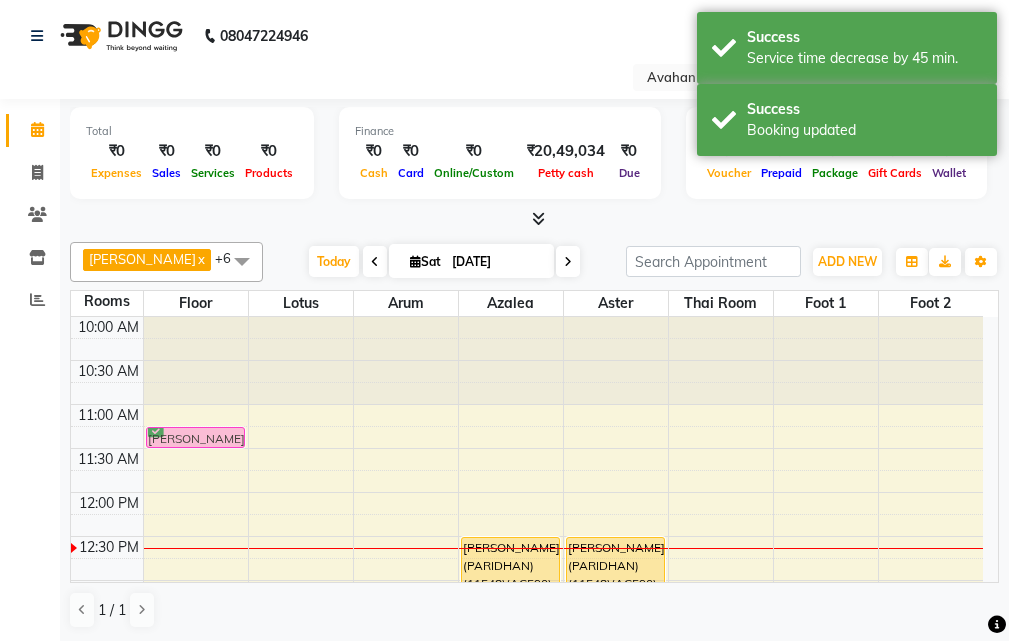 drag, startPoint x: 212, startPoint y: 376, endPoint x: 197, endPoint y: 433, distance: 58.940647 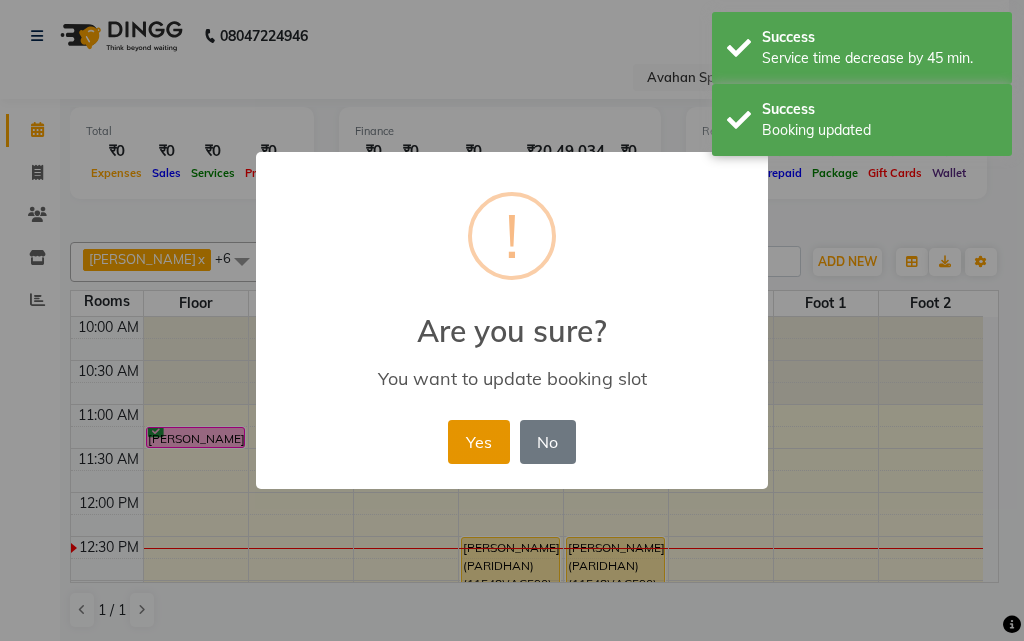 click on "Yes" at bounding box center [478, 442] 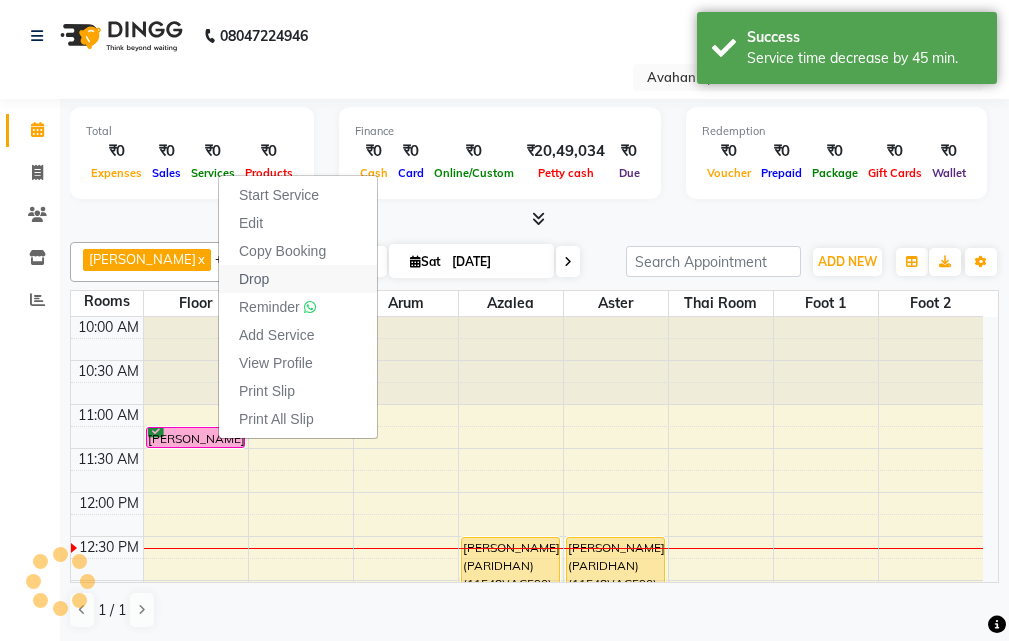 click on "Drop" at bounding box center (298, 279) 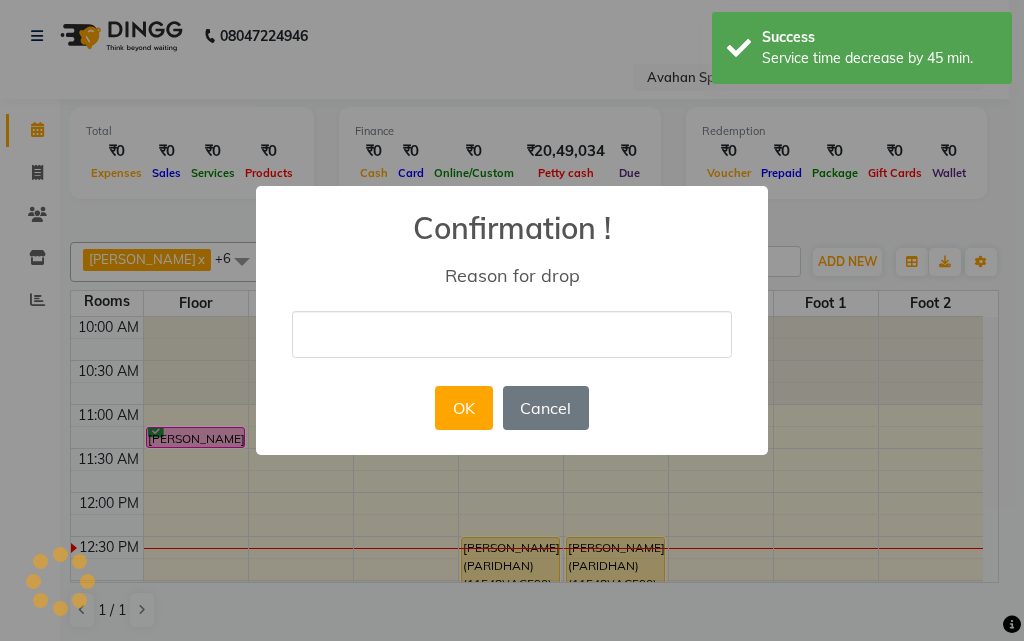 click at bounding box center [512, 334] 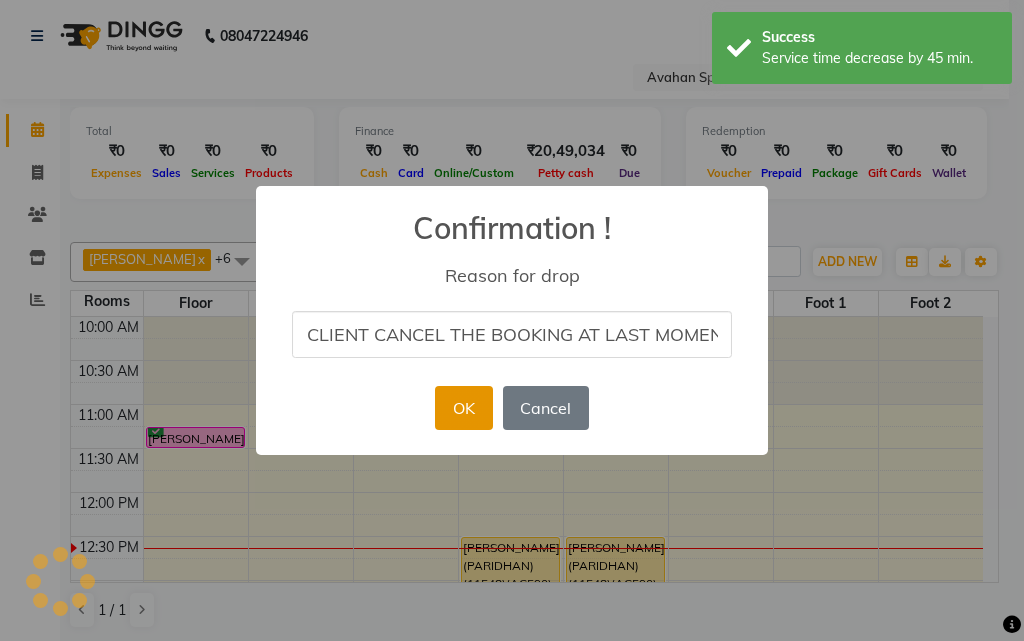 click on "OK" at bounding box center [463, 408] 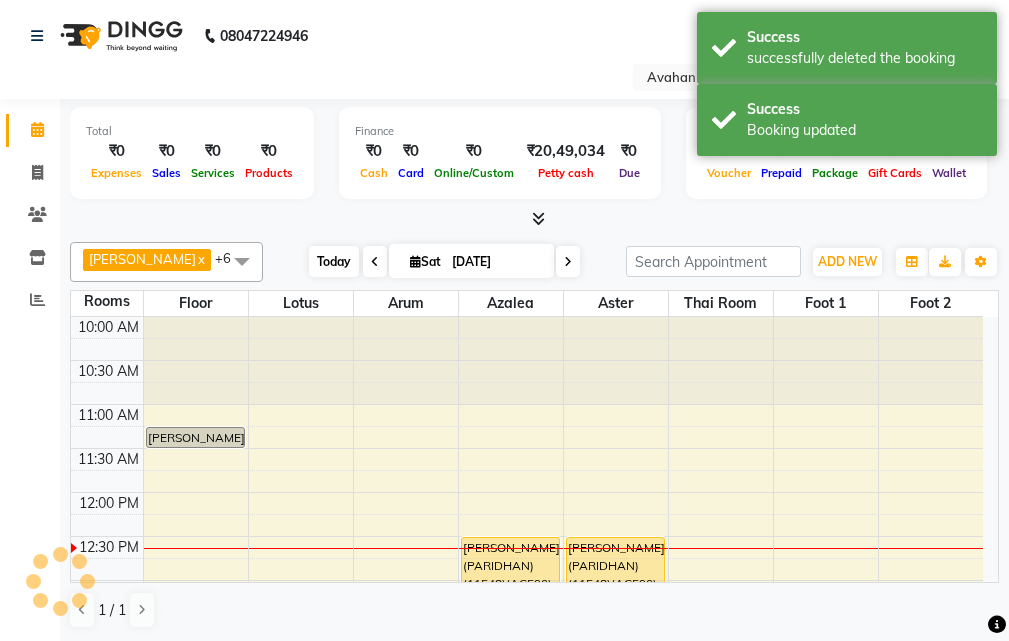 click on "Today" at bounding box center [334, 261] 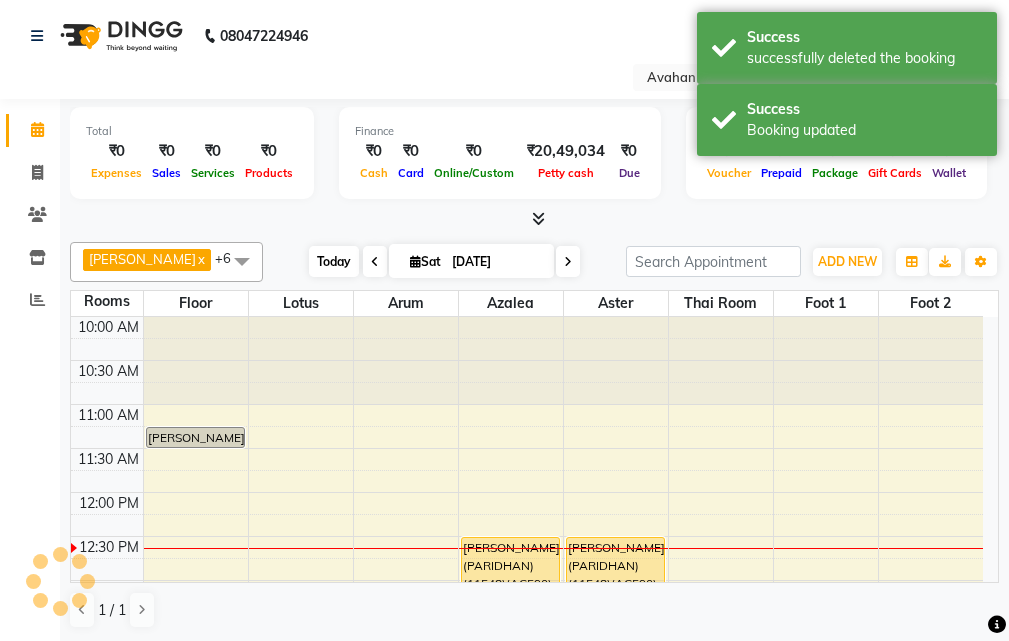 click on "Today" at bounding box center [334, 261] 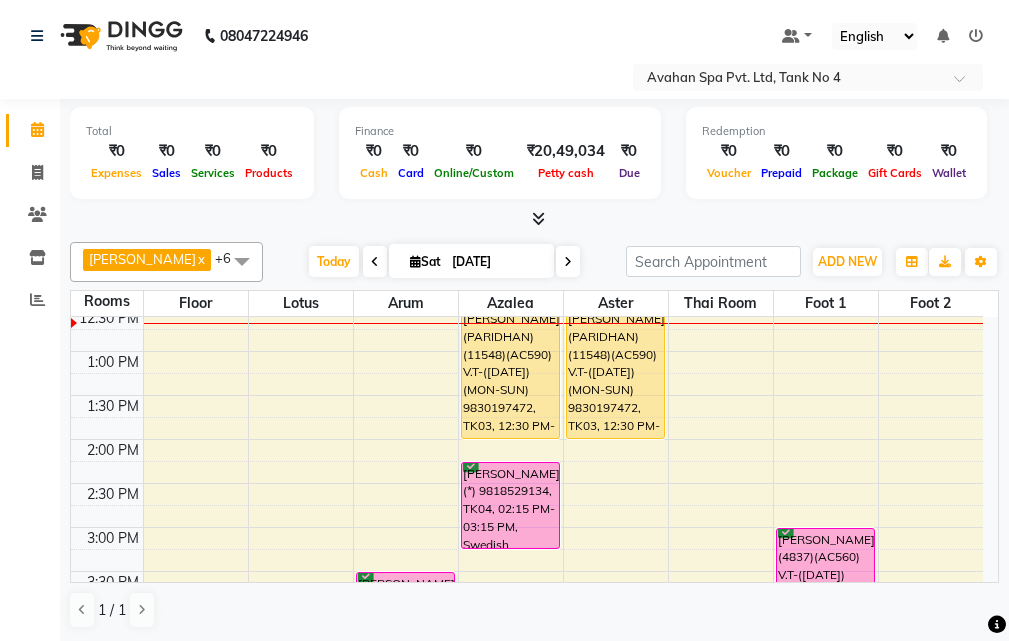 scroll, scrollTop: 277, scrollLeft: 0, axis: vertical 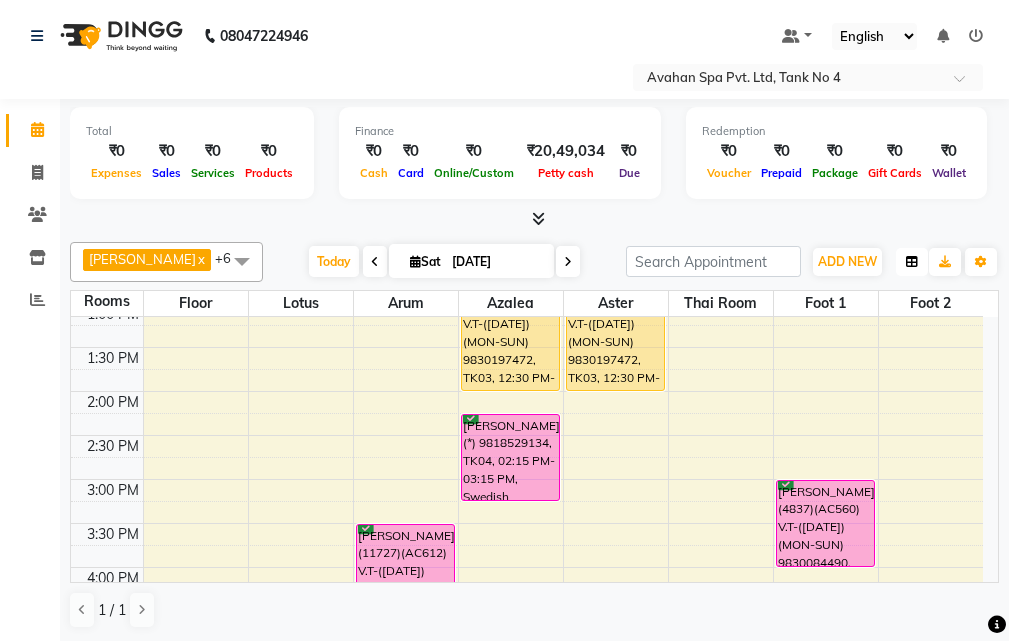 click at bounding box center (912, 262) 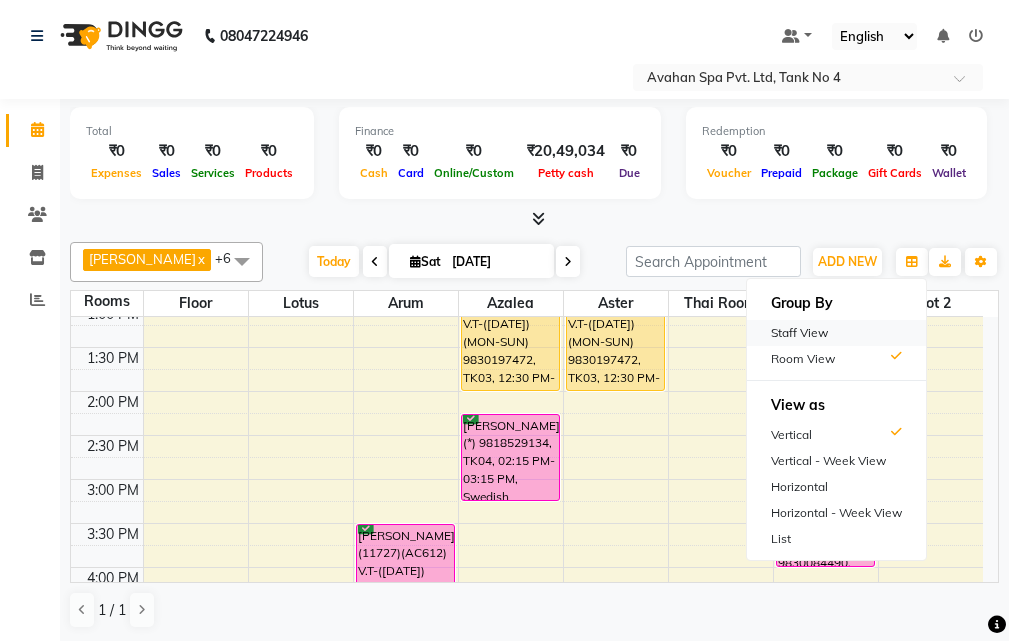 click on "Staff View" at bounding box center (836, 333) 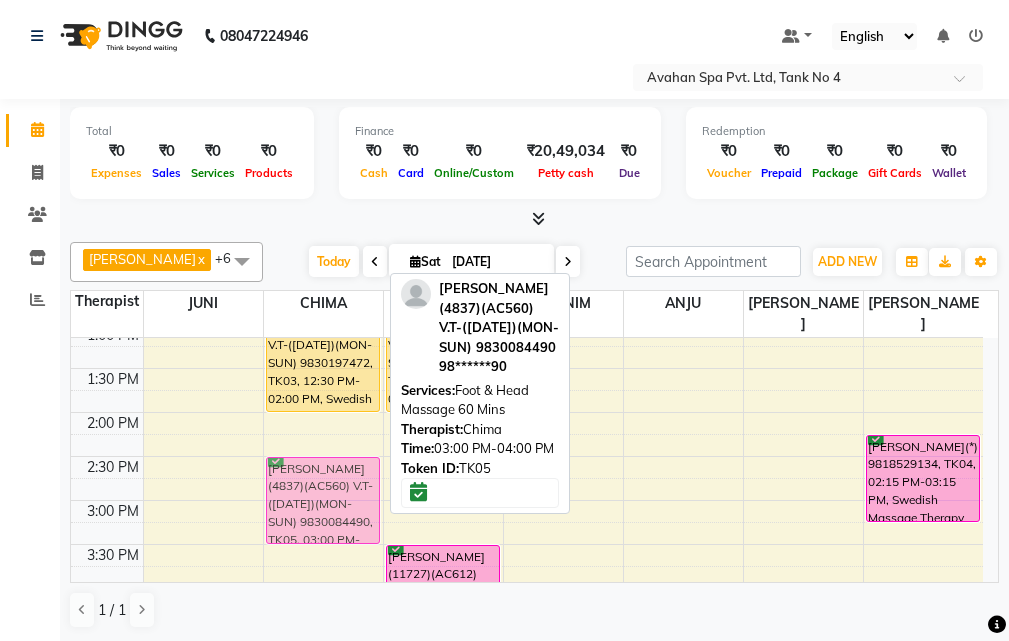 drag, startPoint x: 331, startPoint y: 508, endPoint x: 344, endPoint y: 468, distance: 42.059483 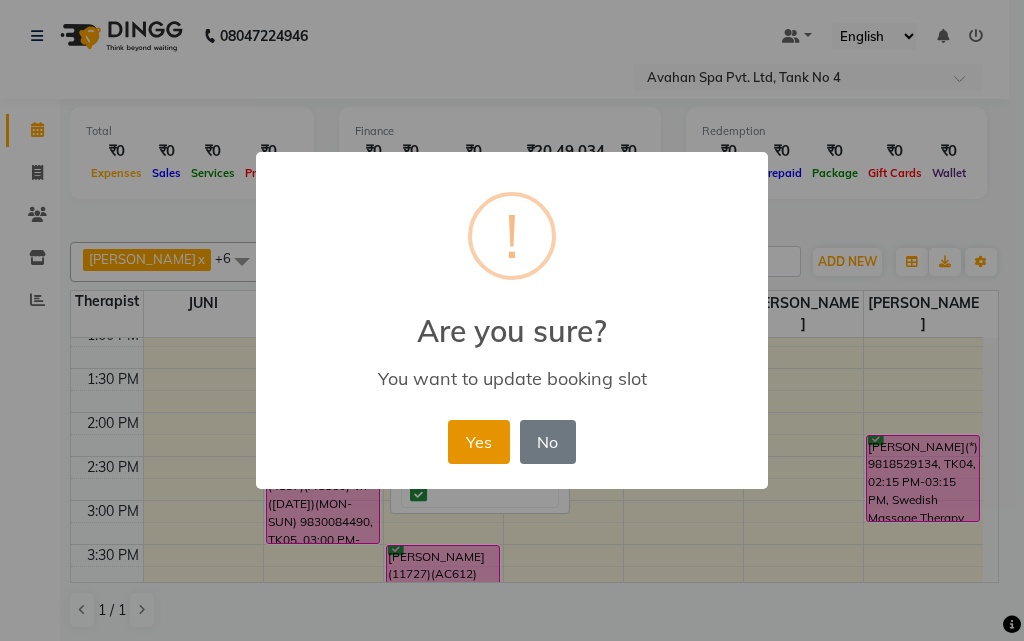click on "Yes" at bounding box center [478, 442] 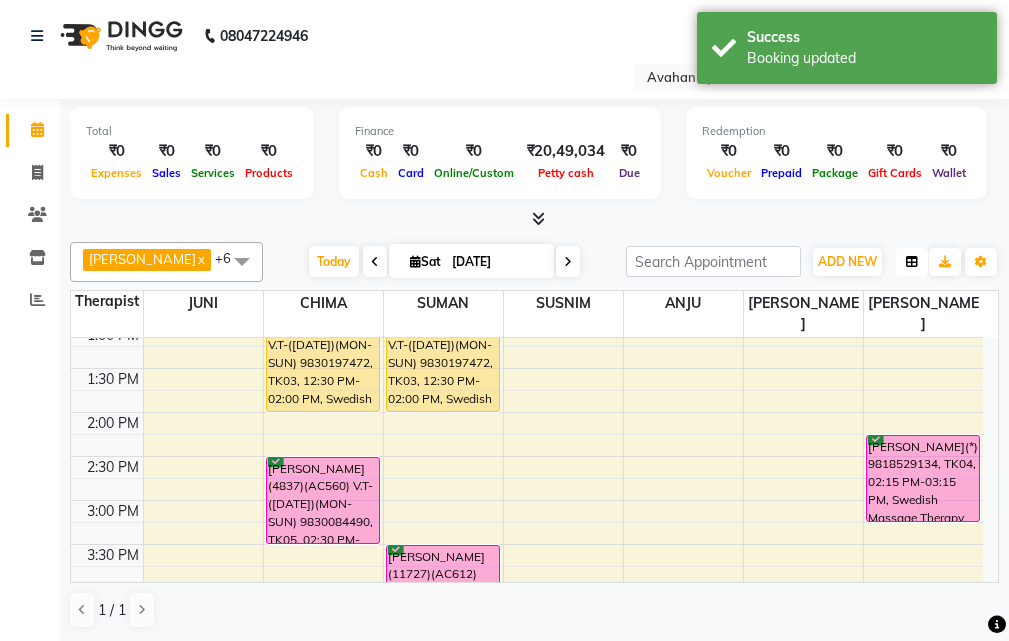 click at bounding box center [912, 262] 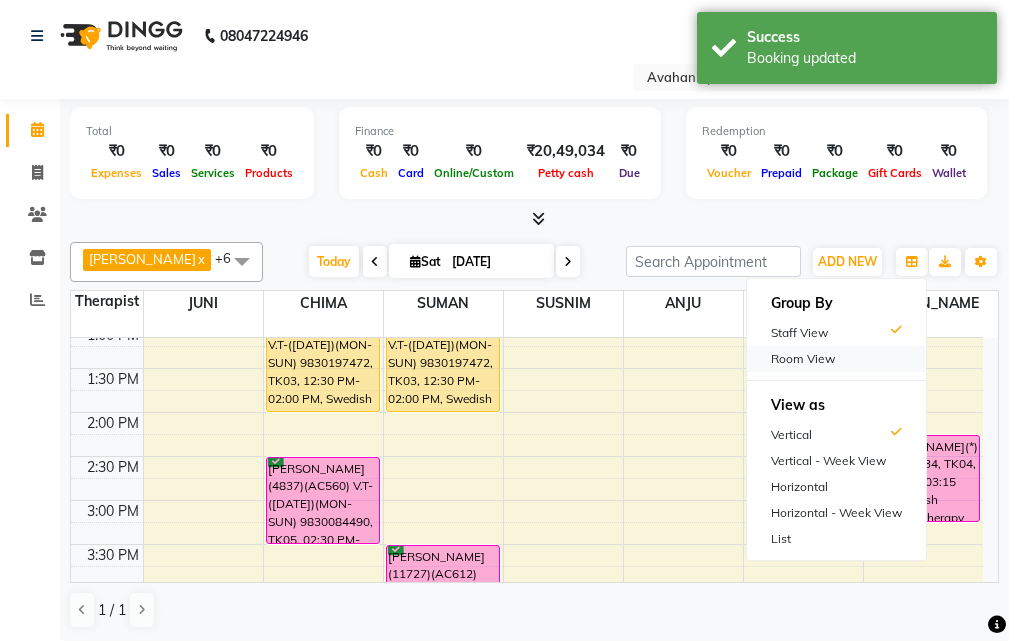 click on "Room View" at bounding box center [836, 359] 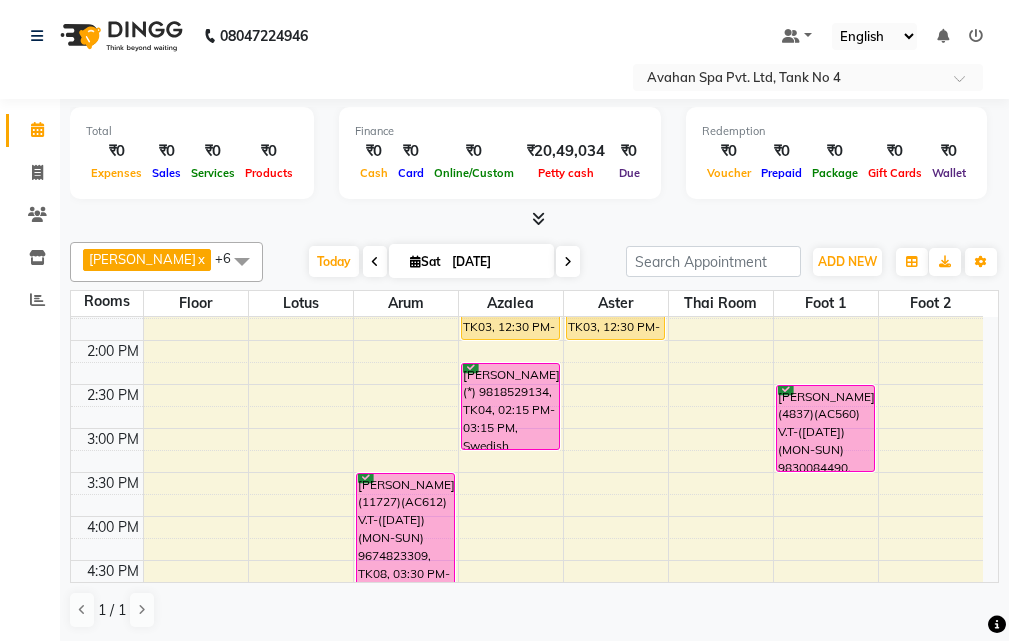 scroll, scrollTop: 377, scrollLeft: 0, axis: vertical 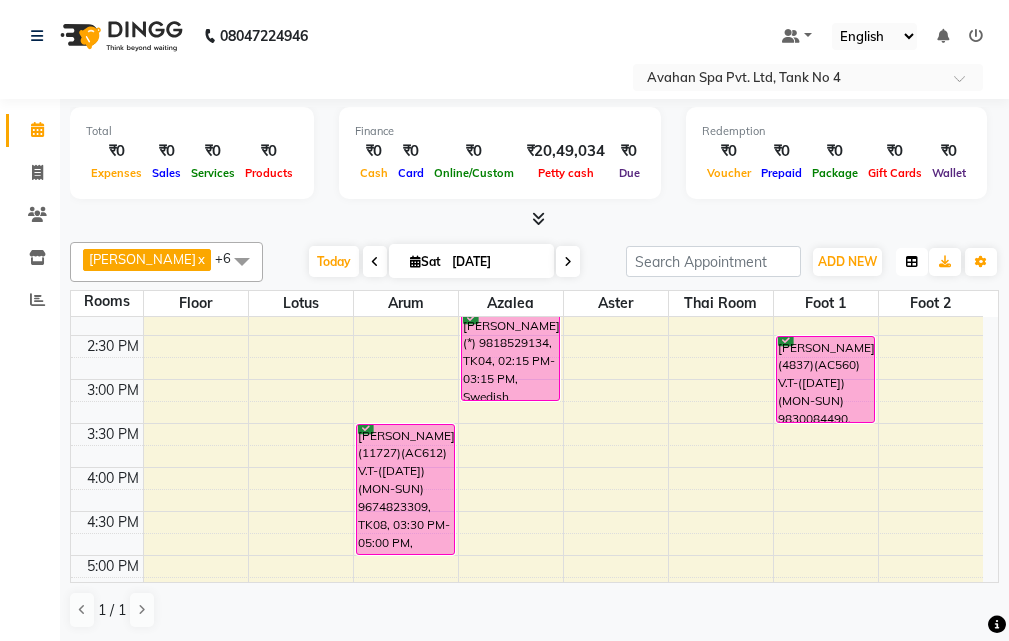 click at bounding box center (912, 262) 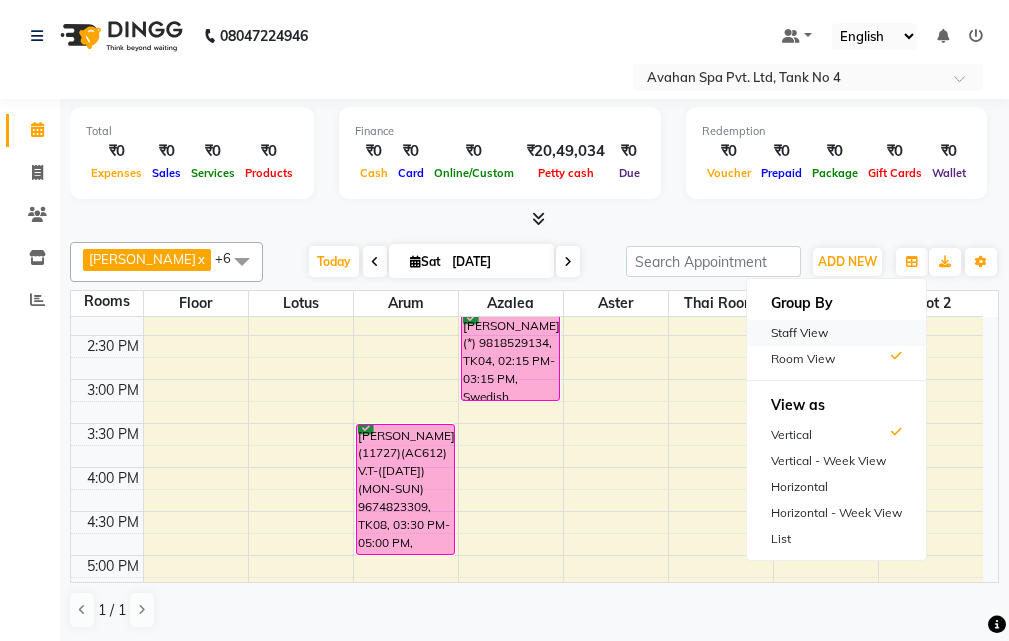 click on "Staff View" at bounding box center (836, 333) 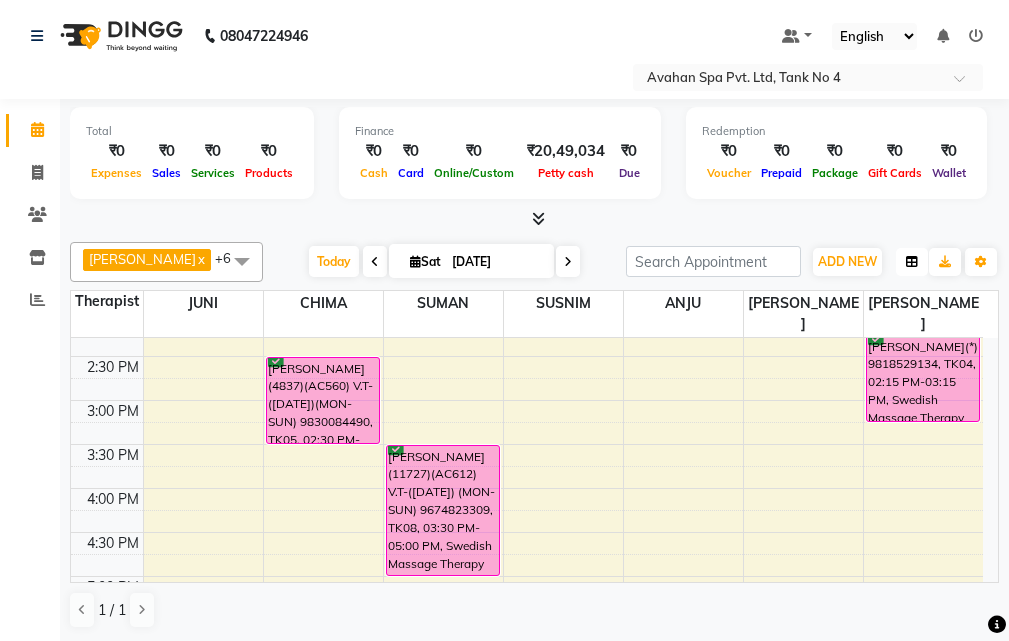 click at bounding box center [912, 262] 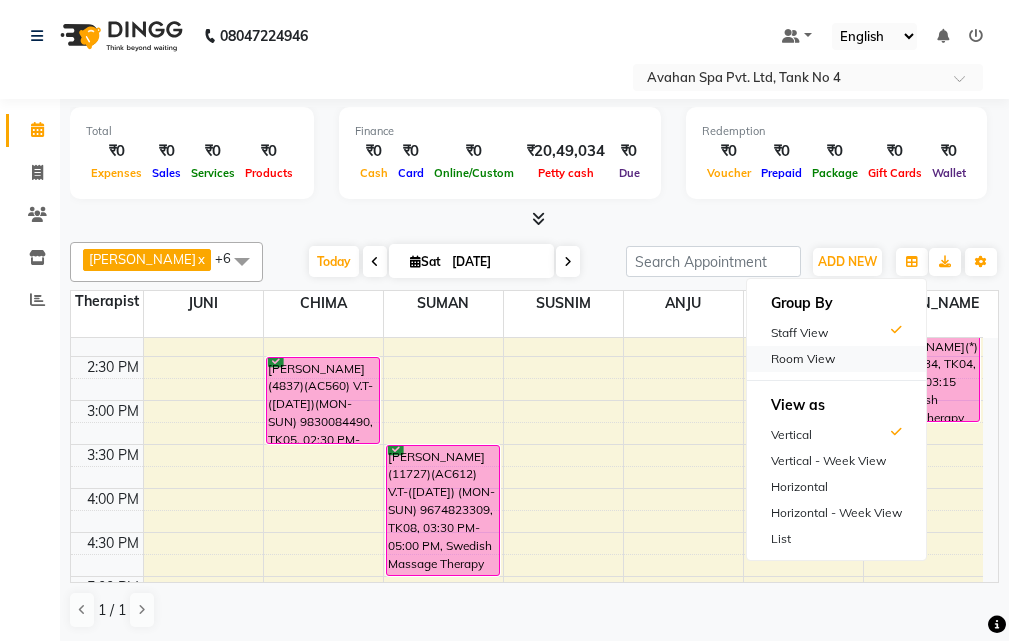 click on "Room View" at bounding box center (836, 359) 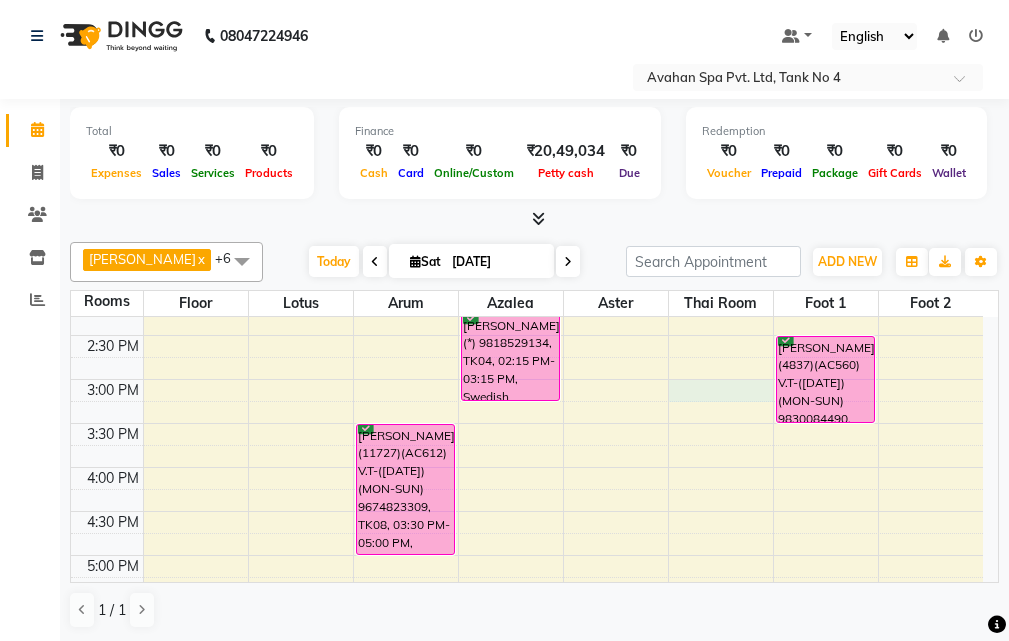 click on "10:00 AM 10:30 AM 11:00 AM 11:30 AM 12:00 PM 12:30 PM 1:00 PM 1:30 PM 2:00 PM 2:30 PM 3:00 PM 3:30 PM 4:00 PM 4:30 PM 5:00 PM 5:30 PM 6:00 PM 6:30 PM 7:00 PM 7:30 PM 8:00 PM 8:30 PM 9:00 PM 9:30 PM 10:00 PM 10:30 PM    [PERSON_NAME](10969)(AC826)(V.T05/11/2025) (MON TO SUN)9836909999, TK01, 11:15 AM-11:30 AM, Swedish Massage Therapy 60 Mins     [PERSON_NAME](11727)(AC612) V.T-([DATE]) (MON-SUN) 9674823309, TK08, 03:30 PM-05:00 PM, Swedish Massage Therapy 90 Mins     PRUDENT FINANCIAL SERVICES (3249)(AC479)  GST NO-19AALFP7423M1ZL (17-18-12-2025)(MON-SUN) 9051172597, TK07, 05:30 PM-07:00 PM, Swedish Massage Therapy 90 Mins     [PERSON_NAME](12130)(AC664) ([DATE])(MON-SUN) 7980052419, TK06, 08:00 PM-09:00 PM, Swedish Massage Therapy 60 Mins    [PERSON_NAME] (PARIDHAN)(11548)(AC590) V.T-([DATE])(MON-SUN) 9830197472, TK03, 12:30 PM-02:00 PM, Swedish Massage Therapy 90 Mins     [PERSON_NAME](*) 9818529134, TK04, 02:15 PM-03:15 PM, Swedish Massage Therapy 60 Mins" at bounding box center (527, 511) 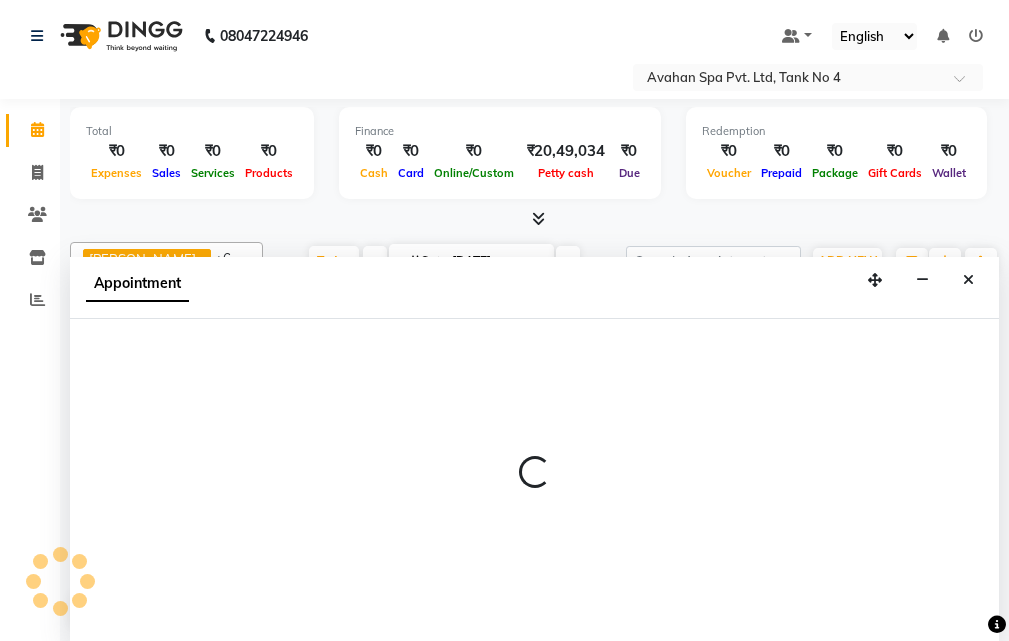 scroll, scrollTop: 1, scrollLeft: 0, axis: vertical 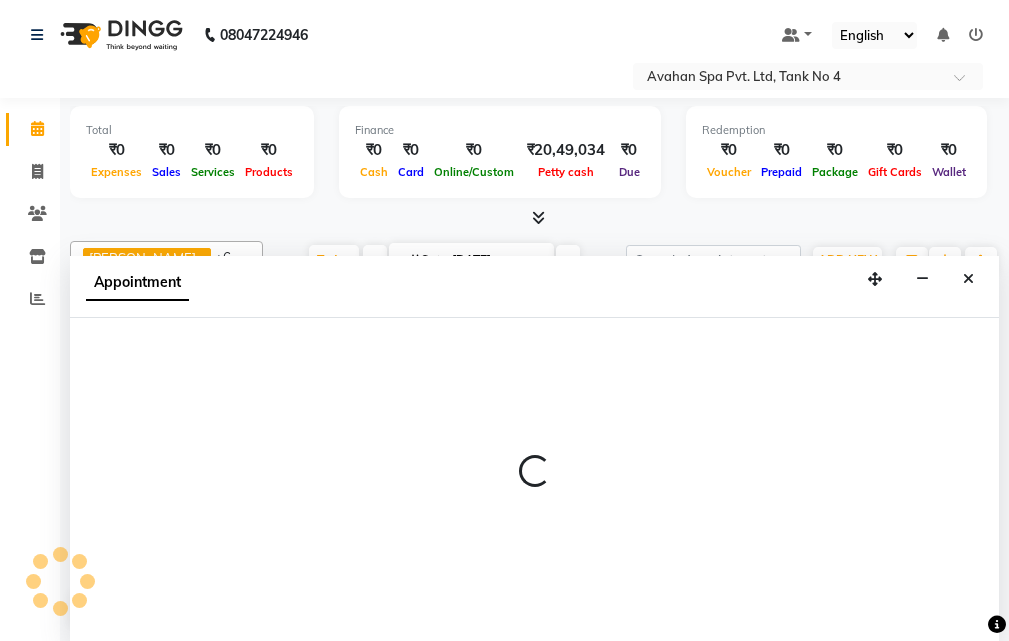 select on "900" 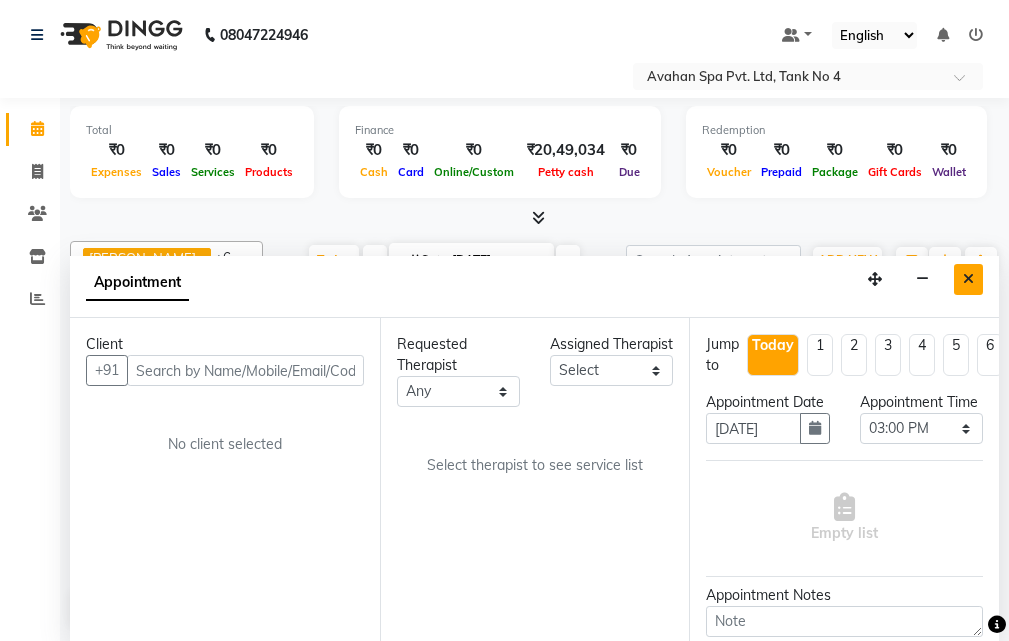 click at bounding box center [968, 279] 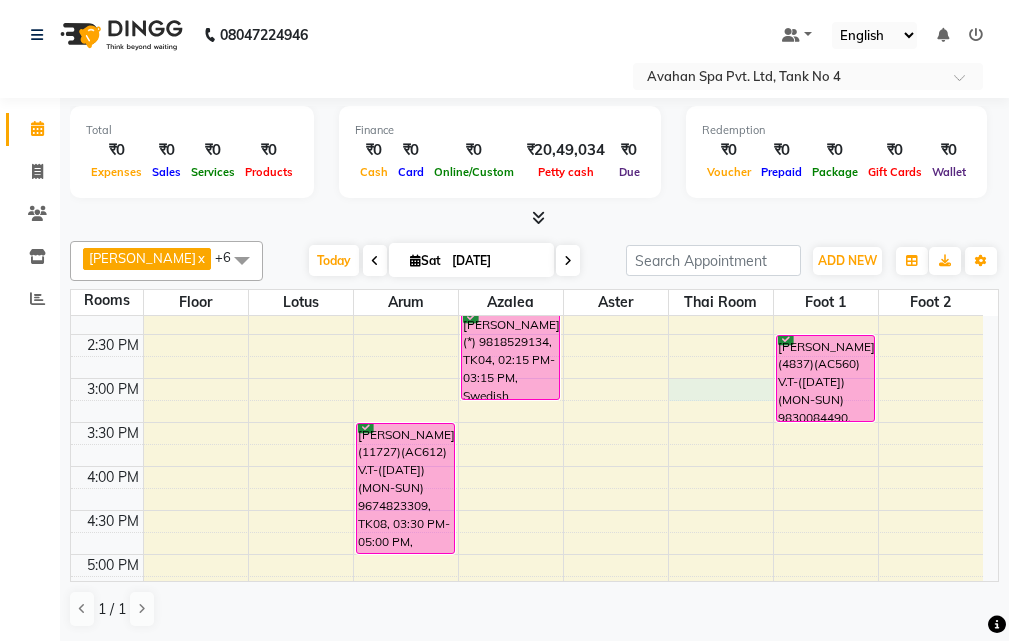 click on "10:00 AM 10:30 AM 11:00 AM 11:30 AM 12:00 PM 12:30 PM 1:00 PM 1:30 PM 2:00 PM 2:30 PM 3:00 PM 3:30 PM 4:00 PM 4:30 PM 5:00 PM 5:30 PM 6:00 PM 6:30 PM 7:00 PM 7:30 PM 8:00 PM 8:30 PM 9:00 PM 9:30 PM 10:00 PM 10:30 PM    [PERSON_NAME](10969)(AC826)(V.T05/11/2025) (MON TO SUN)9836909999, TK01, 11:15 AM-11:30 AM, Swedish Massage Therapy 60 Mins     [PERSON_NAME](11727)(AC612) V.T-([DATE]) (MON-SUN) 9674823309, TK08, 03:30 PM-05:00 PM, Swedish Massage Therapy 90 Mins     PRUDENT FINANCIAL SERVICES (3249)(AC479)  GST NO-19AALFP7423M1ZL (17-18-12-2025)(MON-SUN) 9051172597, TK07, 05:30 PM-07:00 PM, Swedish Massage Therapy 90 Mins     [PERSON_NAME](12130)(AC664) ([DATE])(MON-SUN) 7980052419, TK06, 08:00 PM-09:00 PM, Swedish Massage Therapy 60 Mins    [PERSON_NAME] (PARIDHAN)(11548)(AC590) V.T-([DATE])(MON-SUN) 9830197472, TK03, 12:30 PM-02:00 PM, Swedish Massage Therapy 90 Mins     [PERSON_NAME](*) 9818529134, TK04, 02:15 PM-03:15 PM, Swedish Massage Therapy 60 Mins" at bounding box center [527, 510] 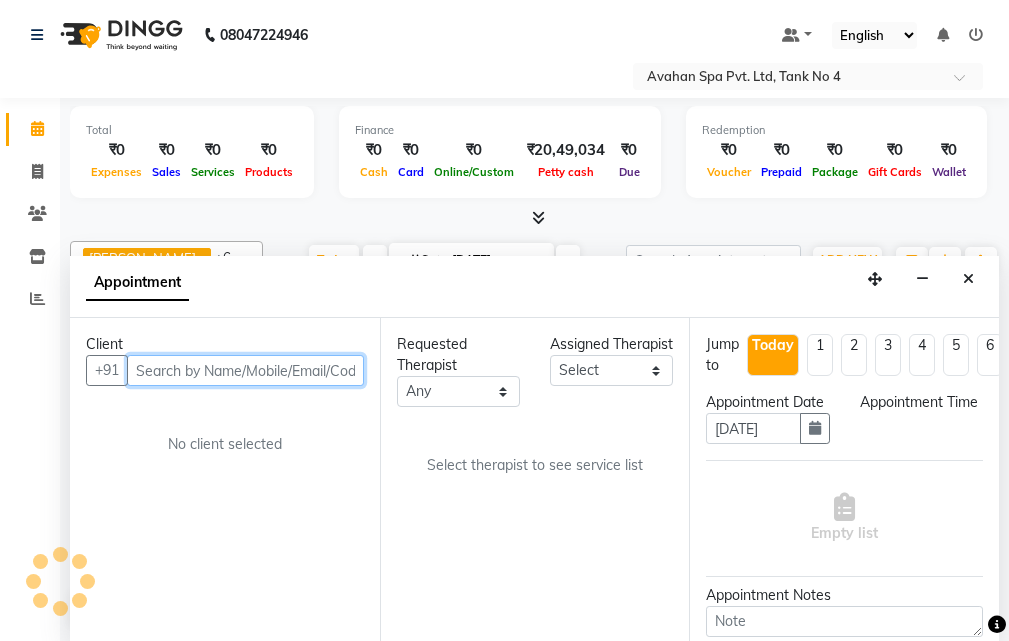 select on "900" 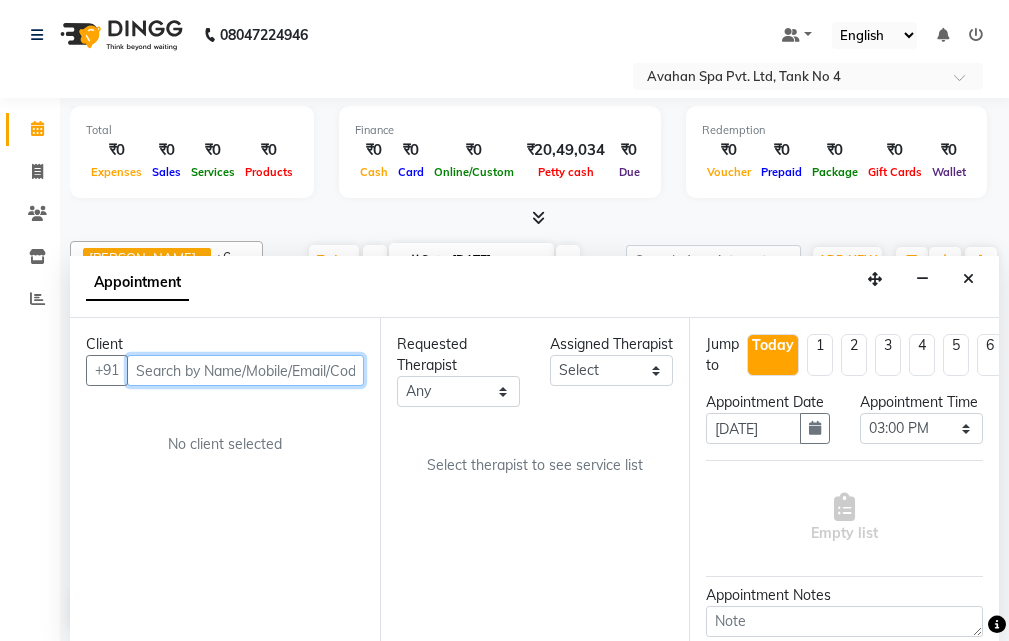 click at bounding box center (245, 370) 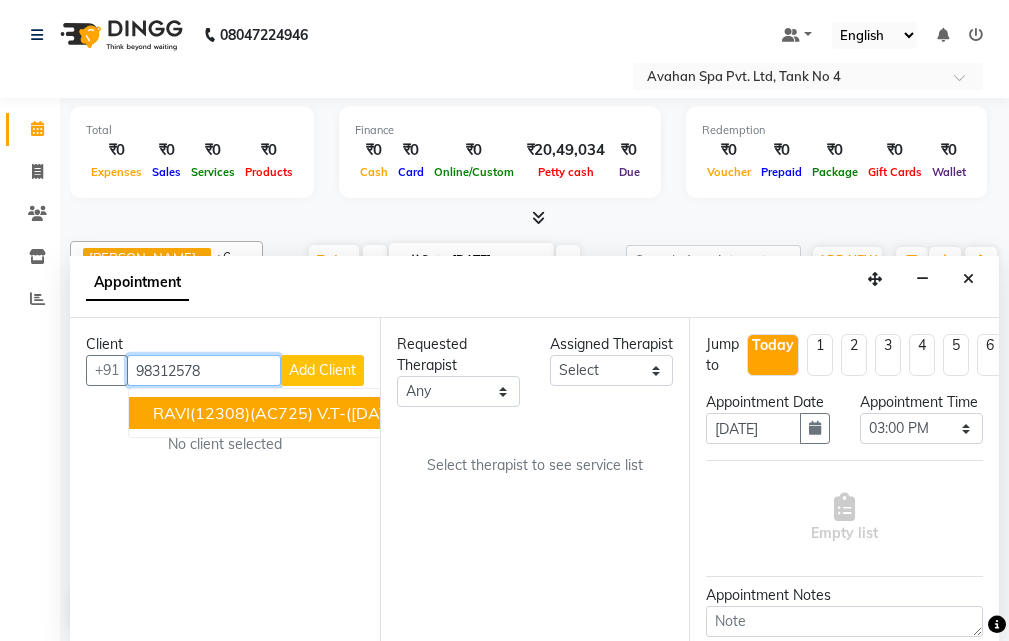 click on "RAVI(12308)(AC725) V.T-([DATE])(MON-FRI) 9831257839" at bounding box center [372, 413] 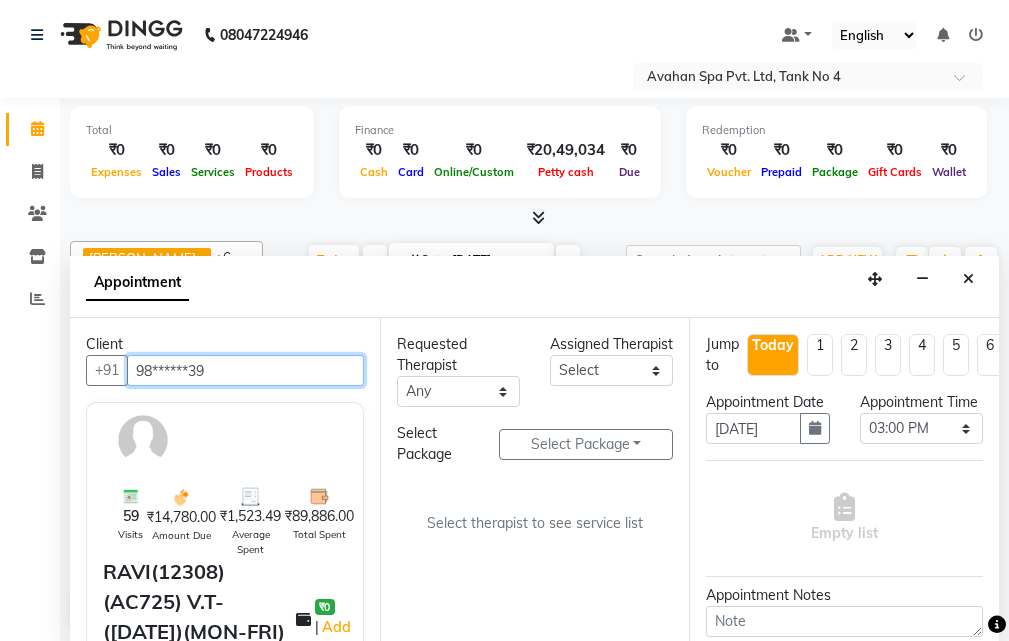 type on "98******39" 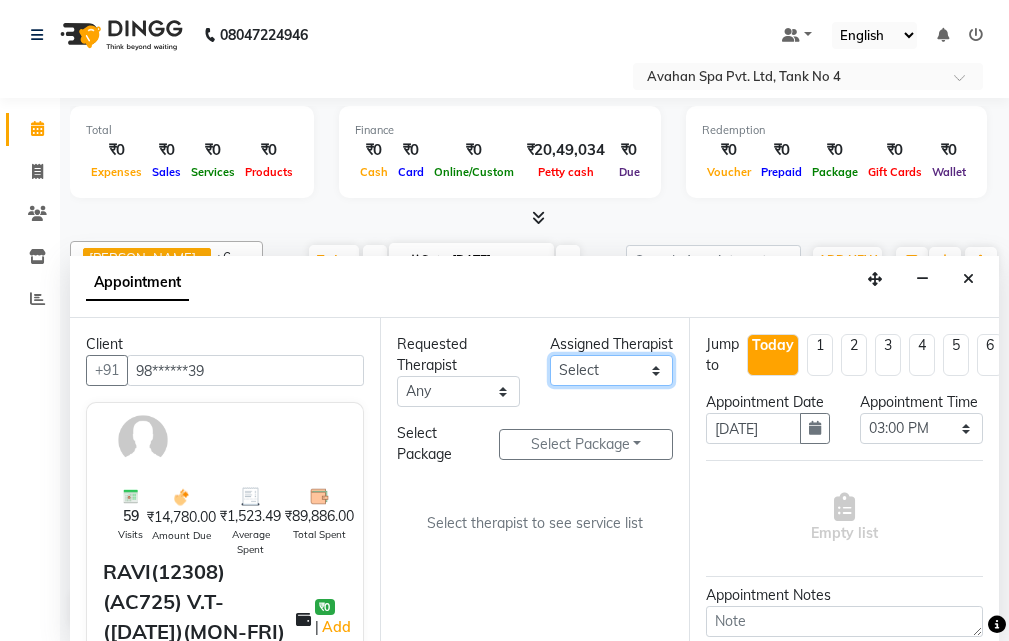 click on "Select ANJU [PERSON_NAME] [DEMOGRAPHIC_DATA] 1 [PERSON_NAME] JUNI [PERSON_NAME] SUSNIM" at bounding box center (611, 370) 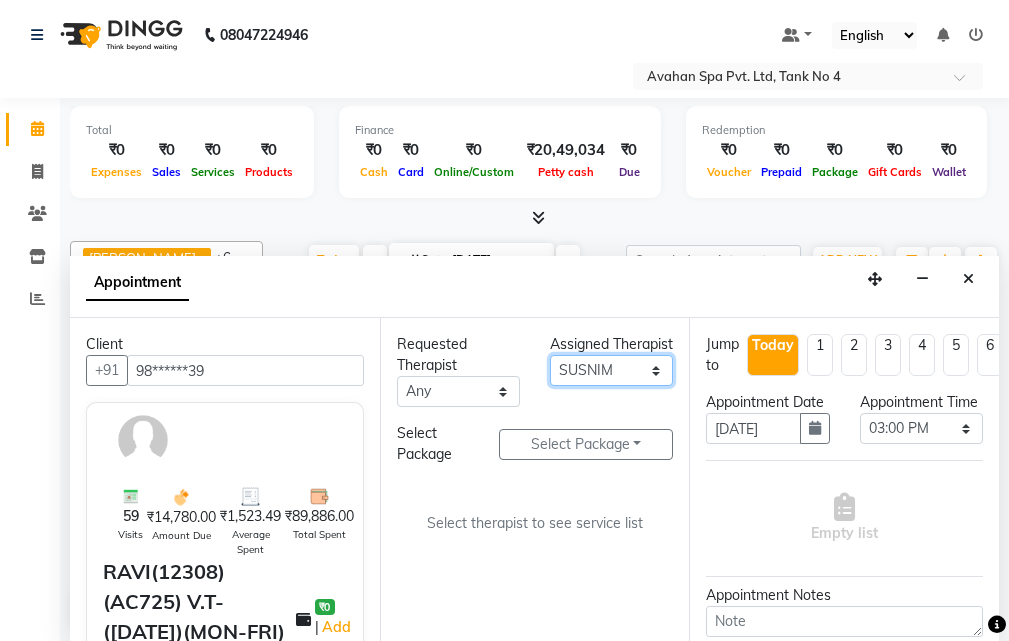click on "Select ANJU [PERSON_NAME] [DEMOGRAPHIC_DATA] 1 [PERSON_NAME] JUNI [PERSON_NAME] SUSNIM" at bounding box center [611, 370] 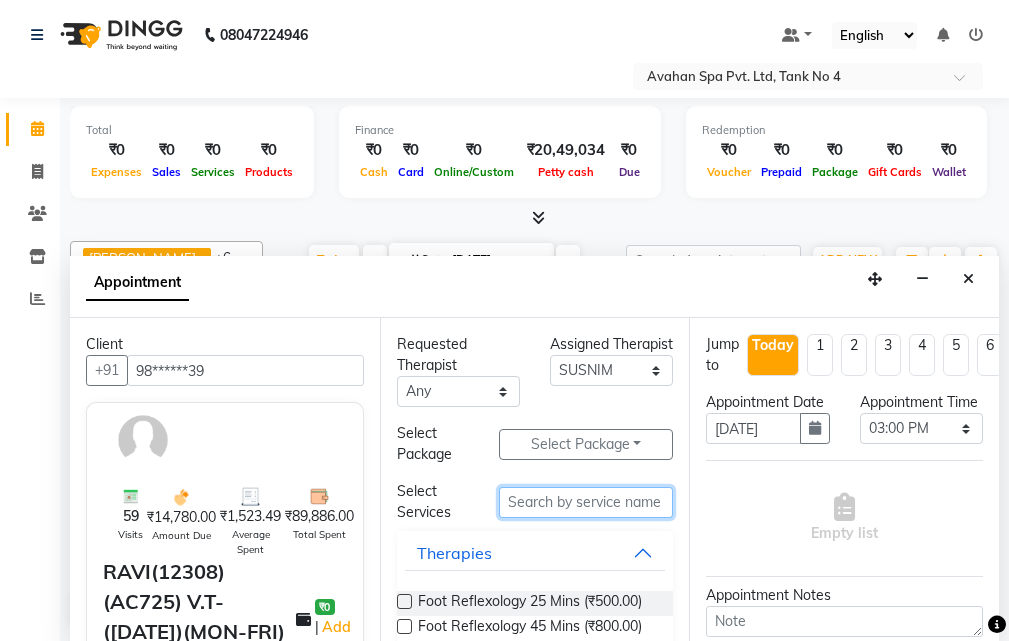 click at bounding box center (586, 502) 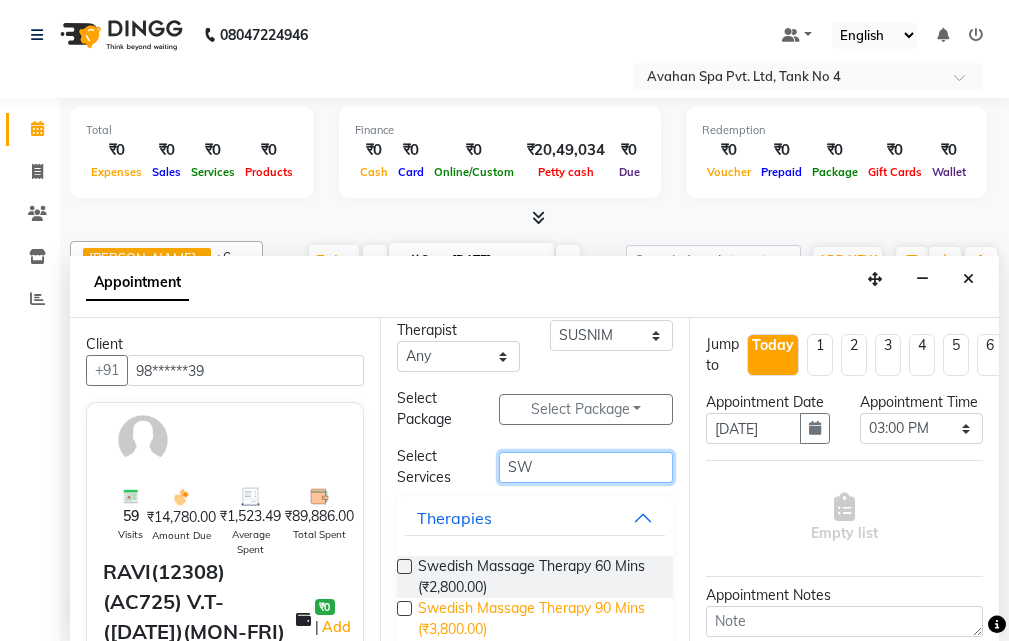 scroll, scrollTop: 66, scrollLeft: 0, axis: vertical 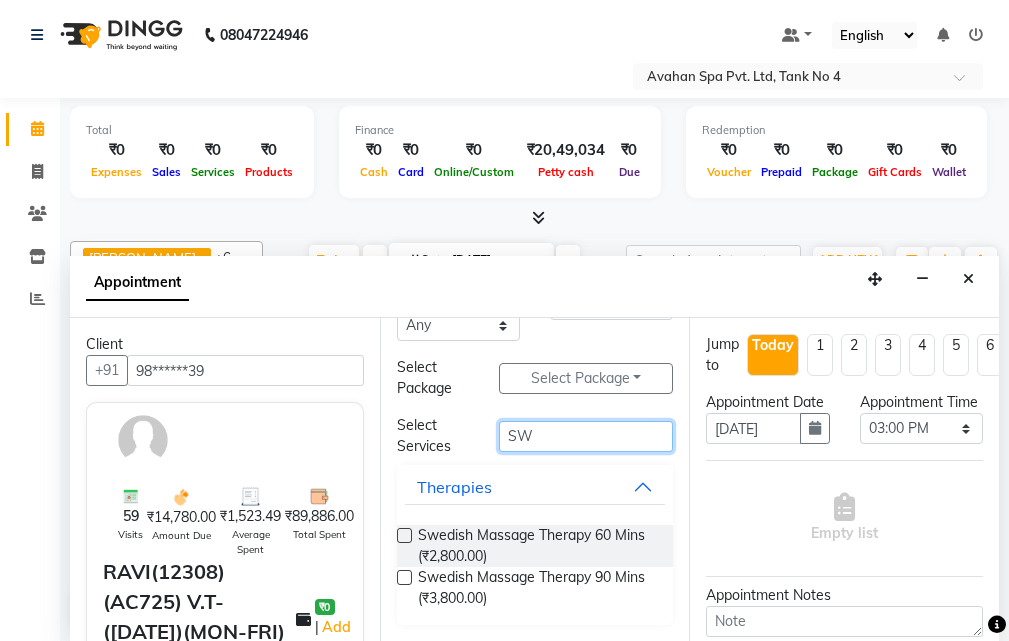 type on "SW" 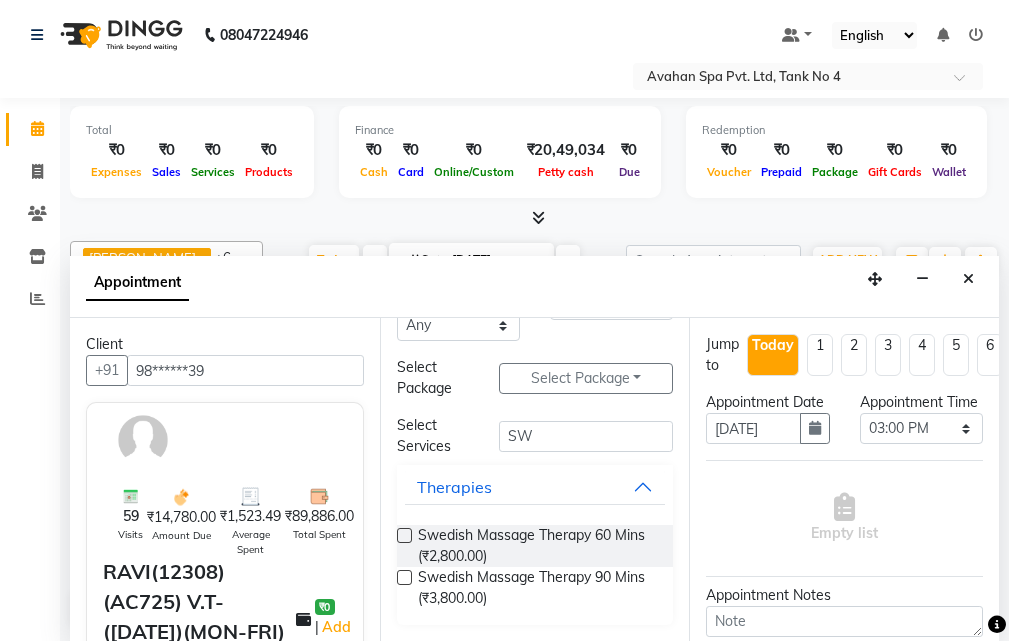 click at bounding box center (403, 548) 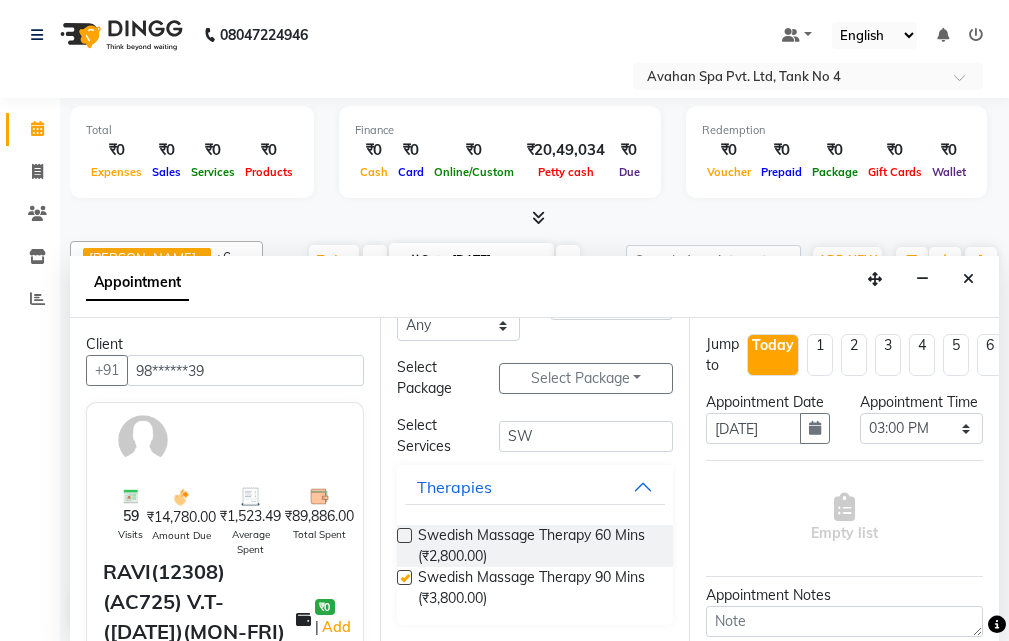 select on "1848" 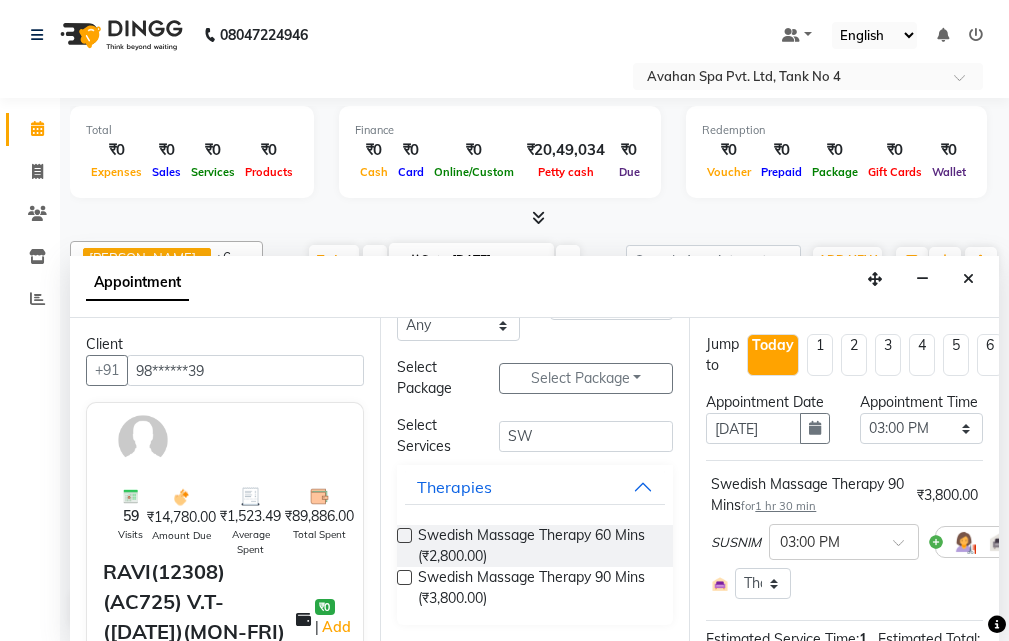 checkbox on "false" 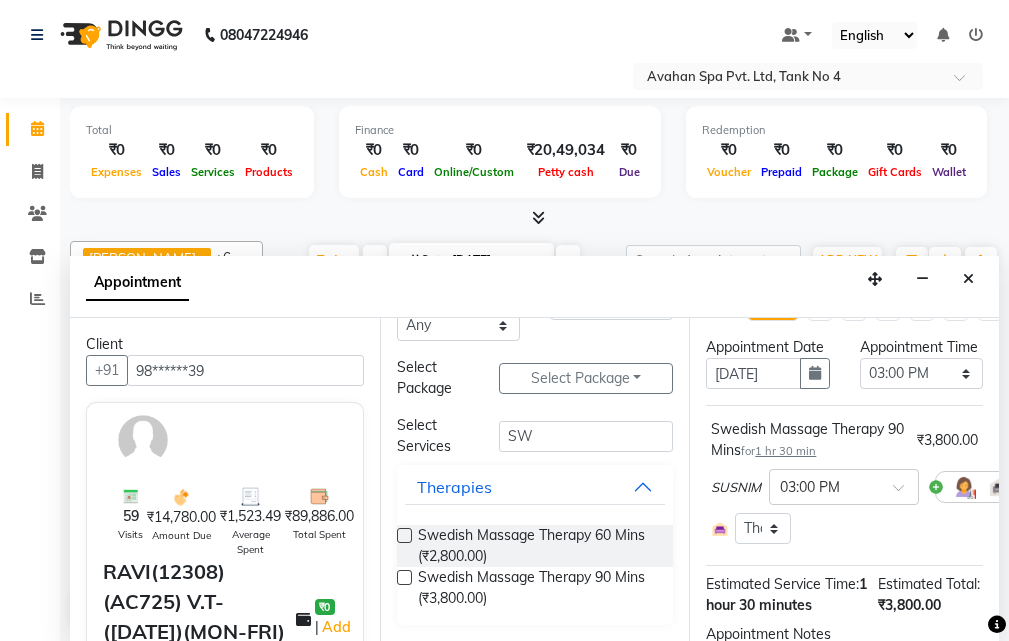 scroll, scrollTop: 371, scrollLeft: 0, axis: vertical 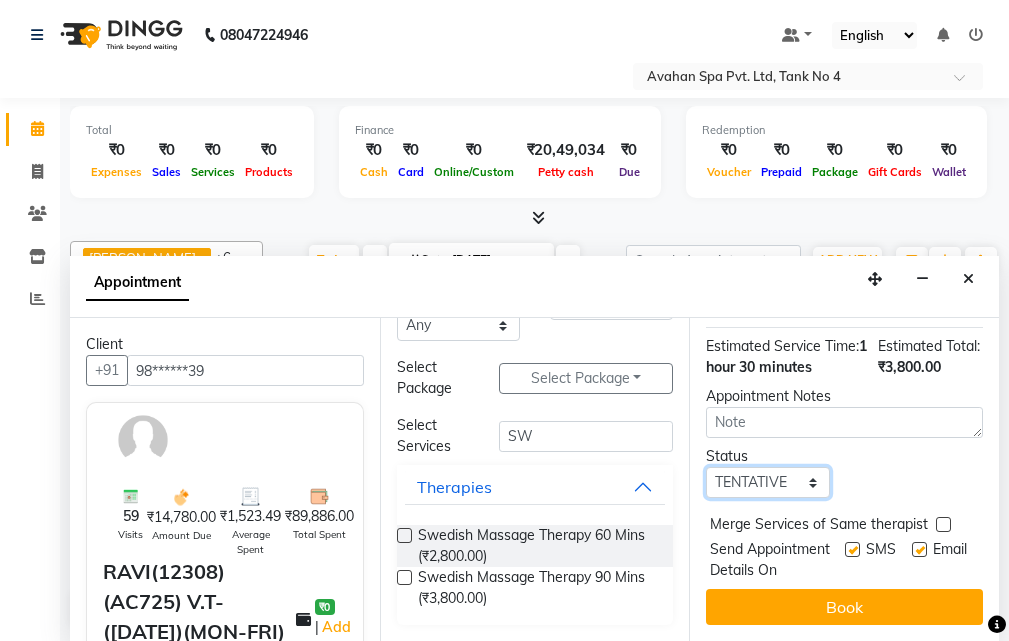 click on "Select TENTATIVE CONFIRM CHECK-IN UPCOMING" at bounding box center (767, 482) 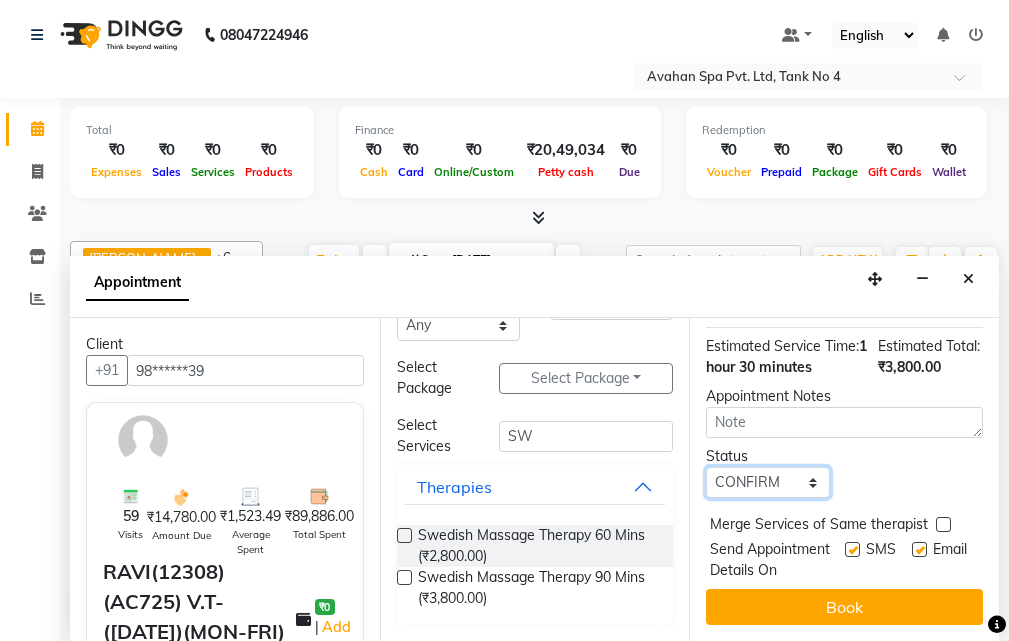click on "Select TENTATIVE CONFIRM CHECK-IN UPCOMING" at bounding box center (767, 482) 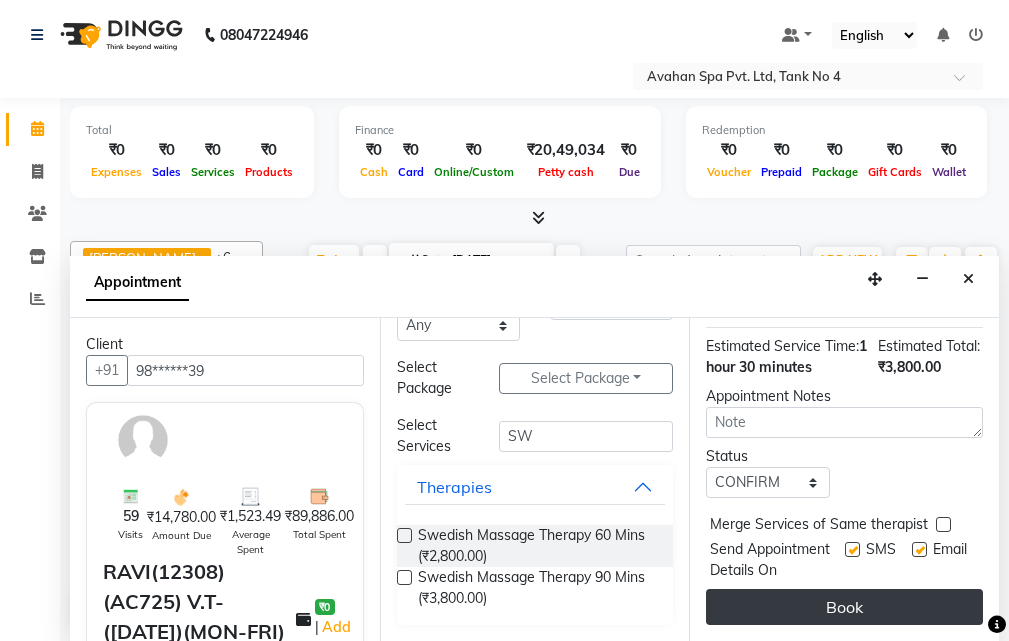 click on "Book" at bounding box center [844, 607] 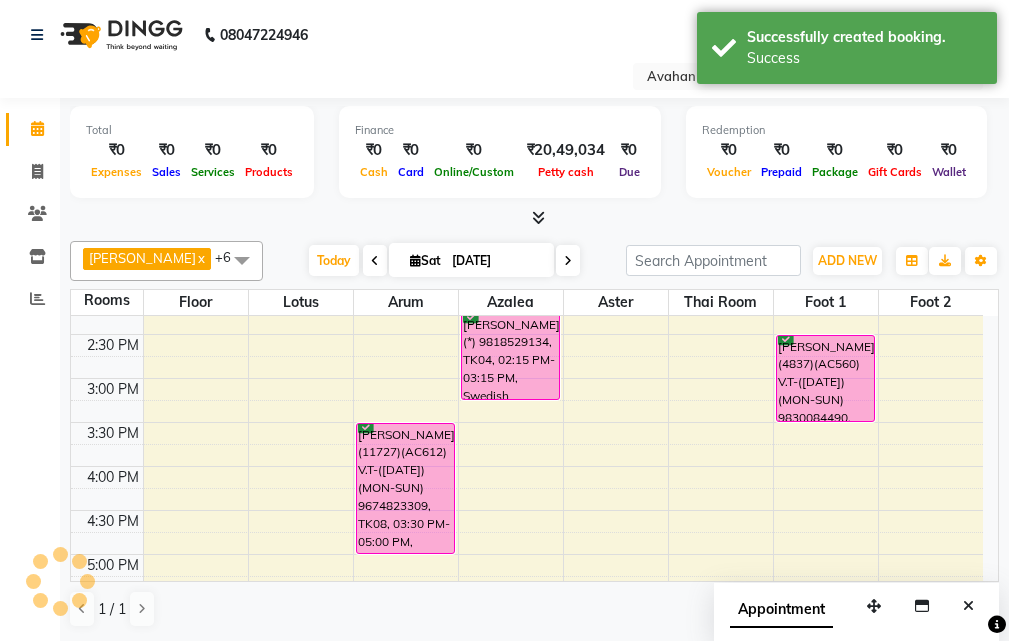 scroll, scrollTop: 0, scrollLeft: 0, axis: both 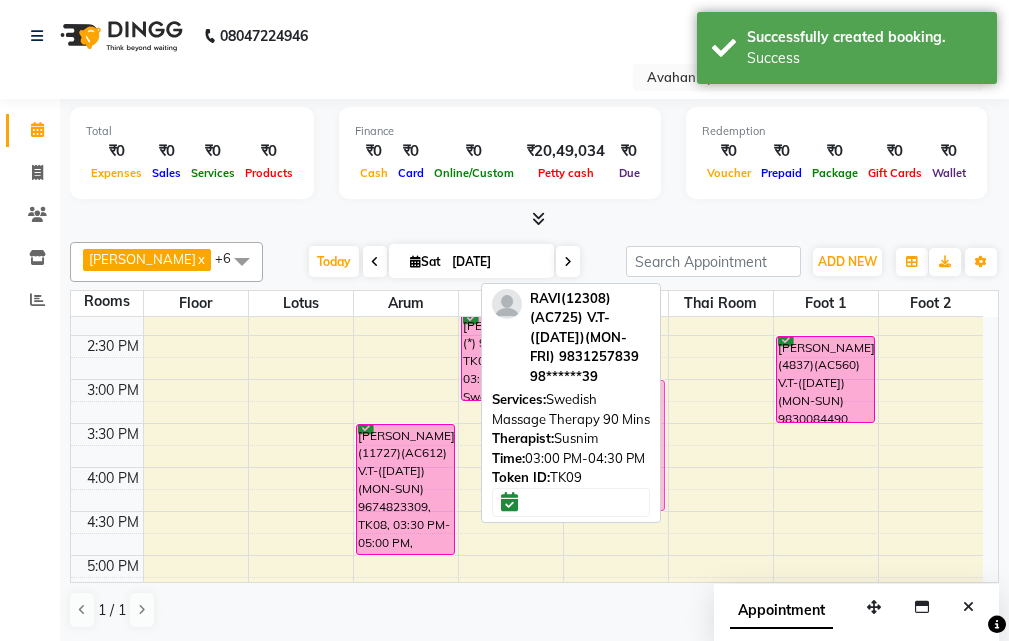 drag, startPoint x: 737, startPoint y: 438, endPoint x: 651, endPoint y: 430, distance: 86.37129 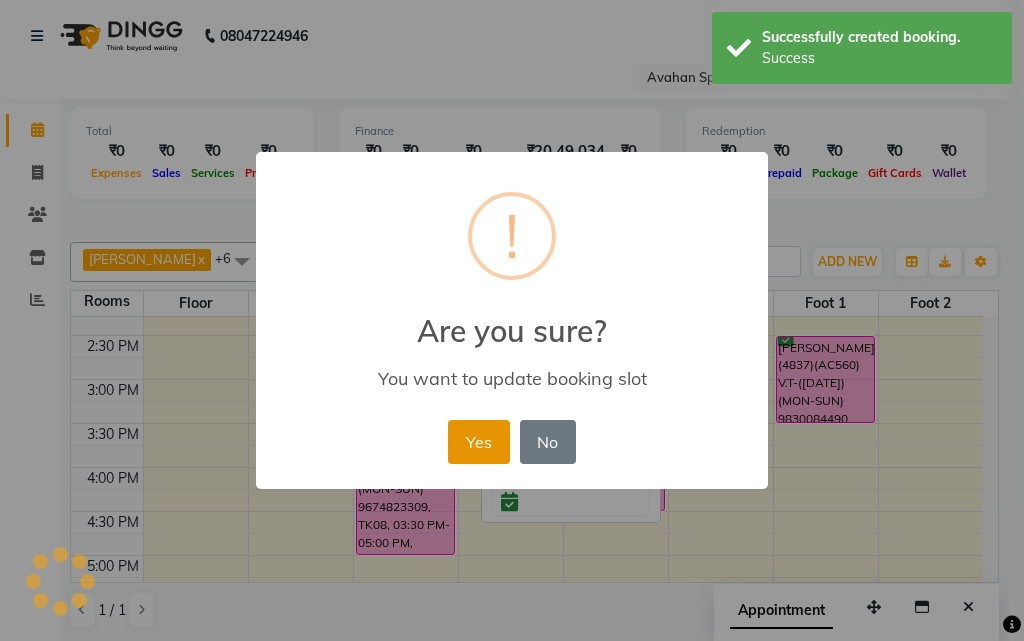 drag, startPoint x: 484, startPoint y: 442, endPoint x: 413, endPoint y: 486, distance: 83.528435 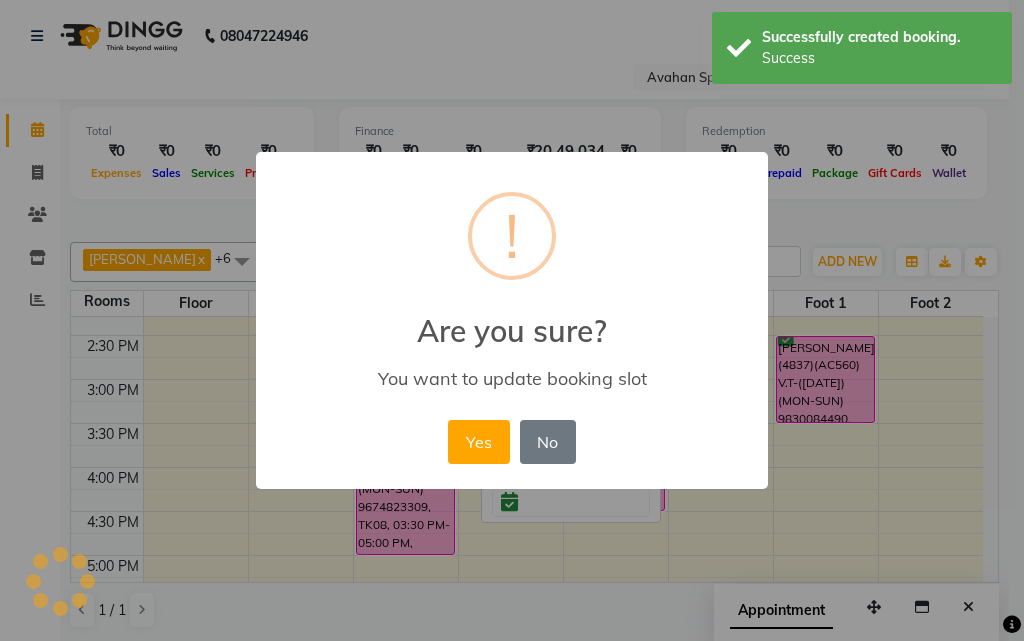click on "Yes" at bounding box center [478, 442] 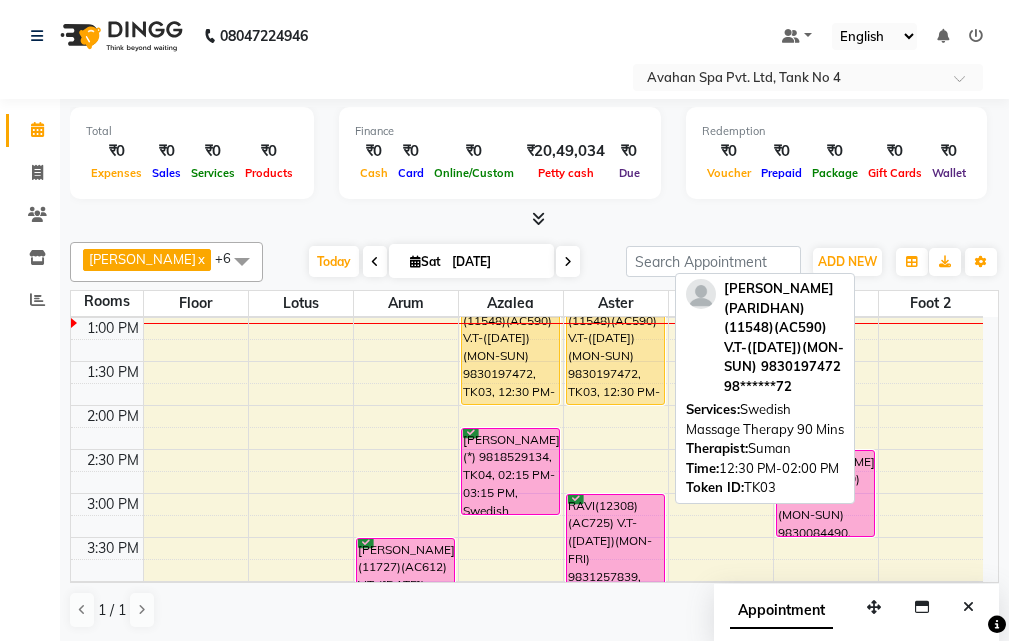 scroll, scrollTop: 200, scrollLeft: 0, axis: vertical 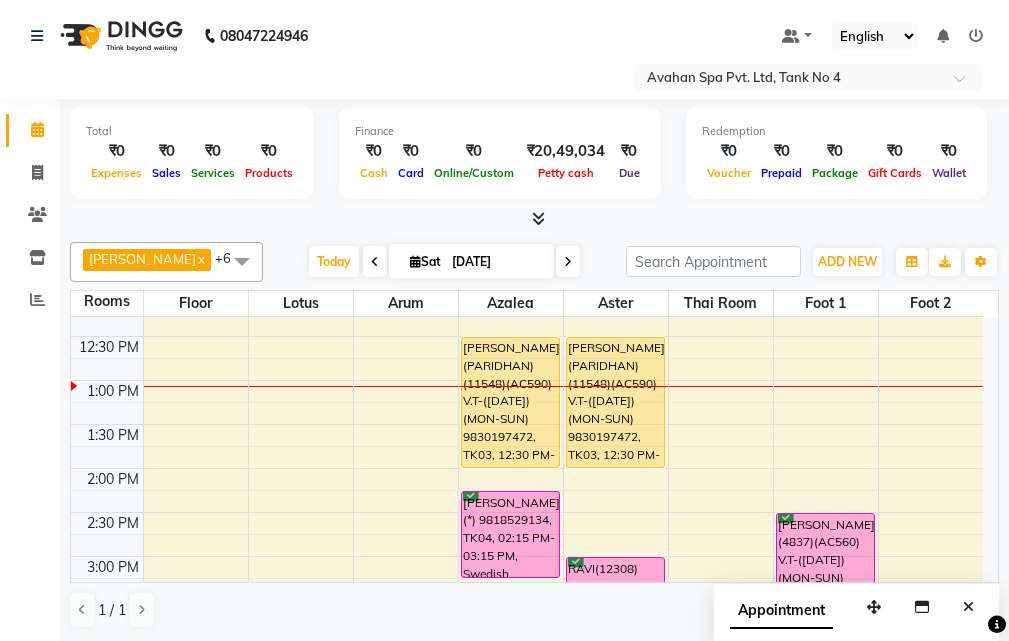 click at bounding box center [568, 261] 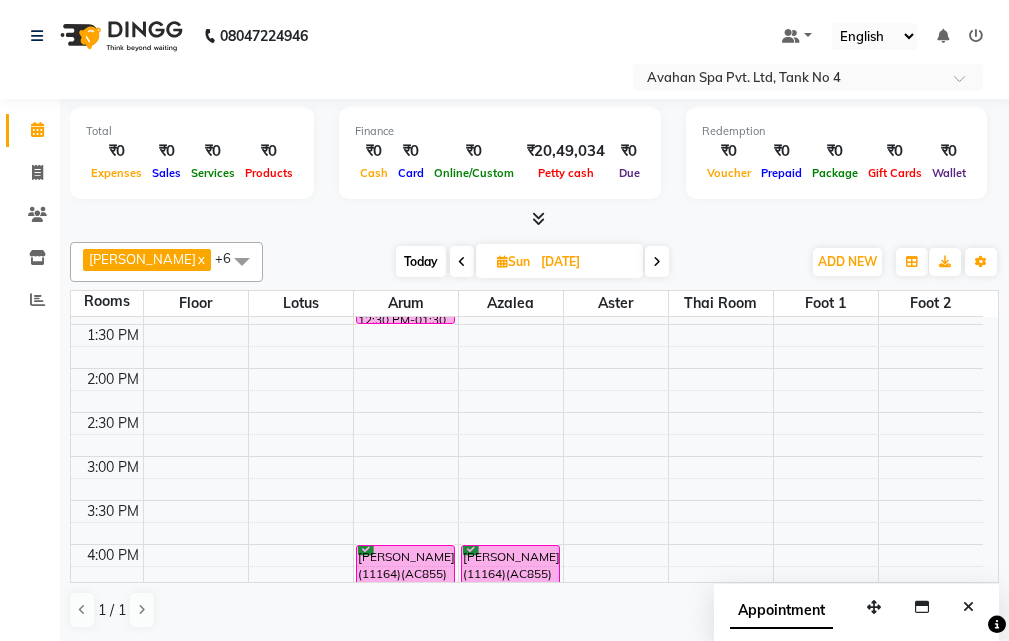 scroll, scrollTop: 700, scrollLeft: 0, axis: vertical 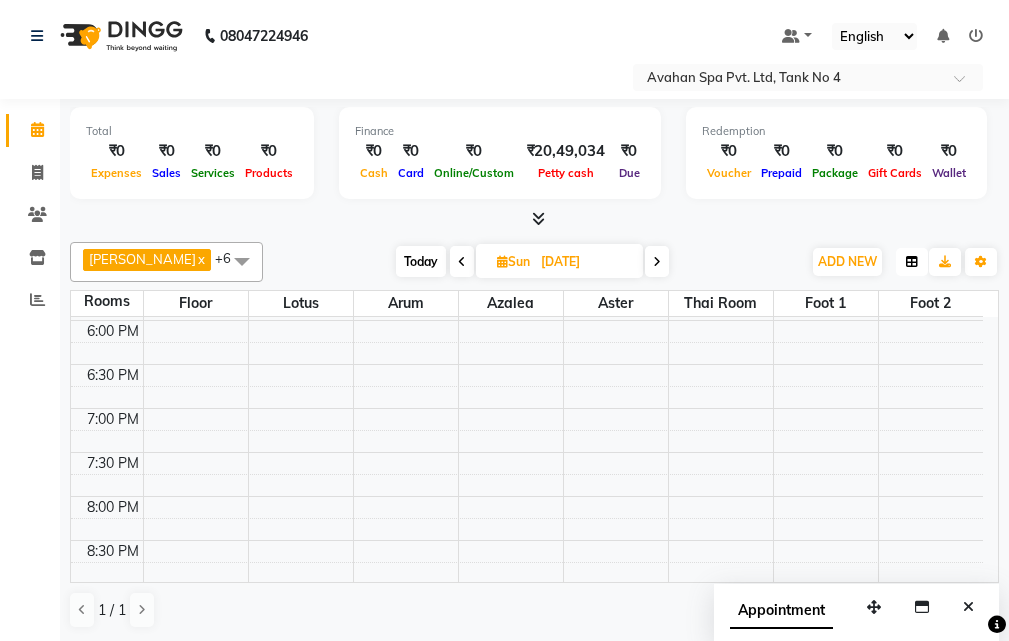 click at bounding box center (912, 262) 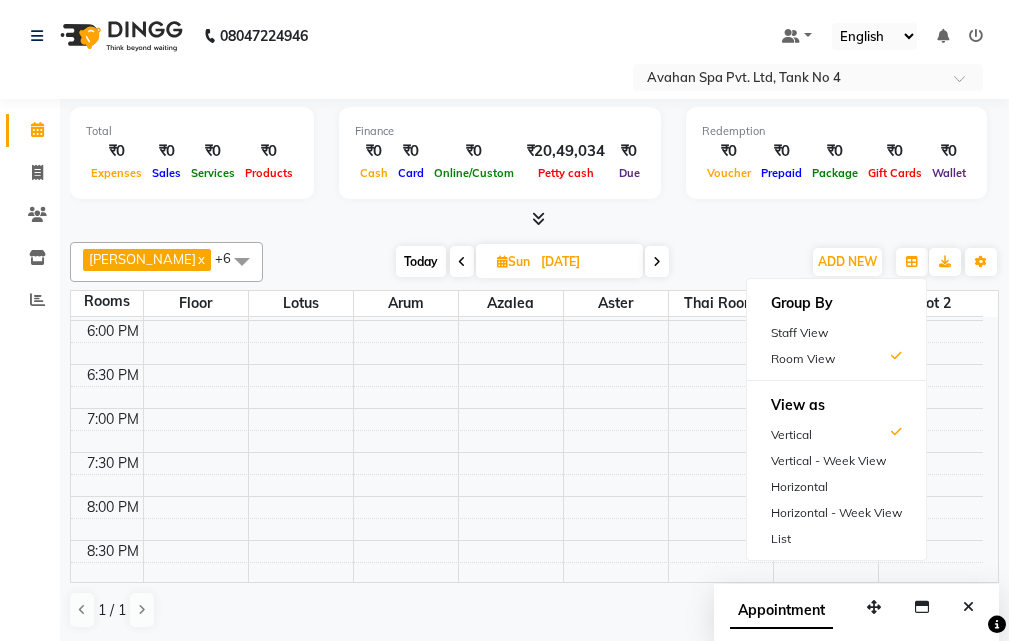 click on "Staff View" at bounding box center [836, 333] 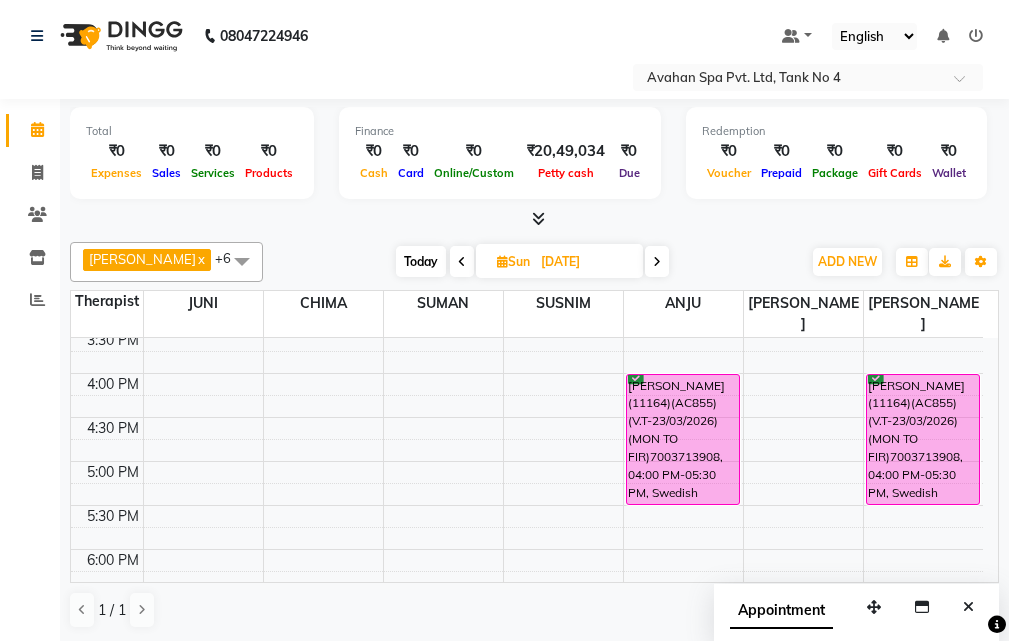 scroll, scrollTop: 478, scrollLeft: 0, axis: vertical 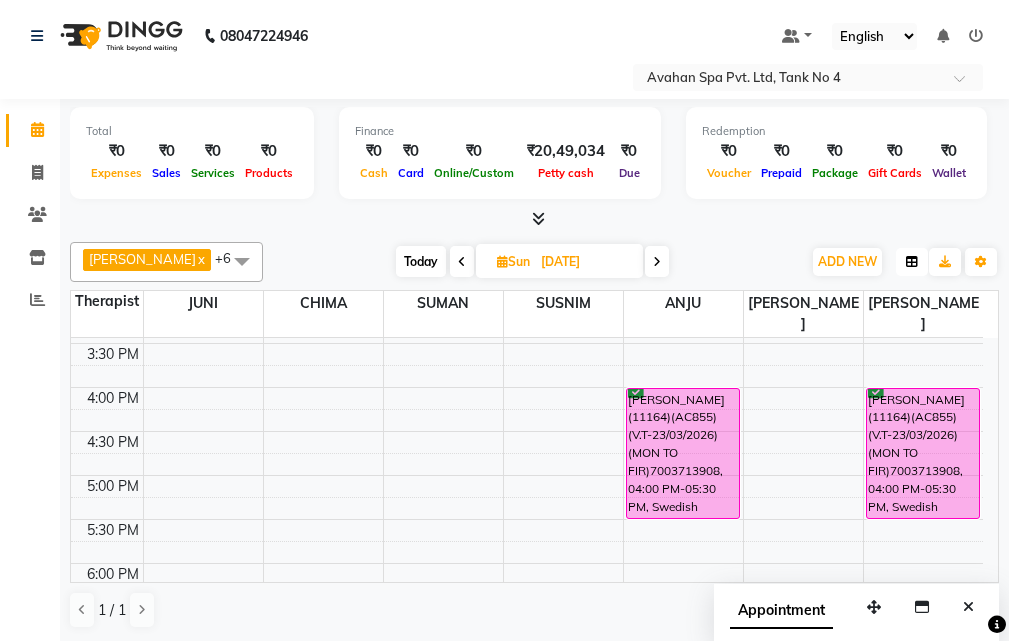 click at bounding box center (912, 262) 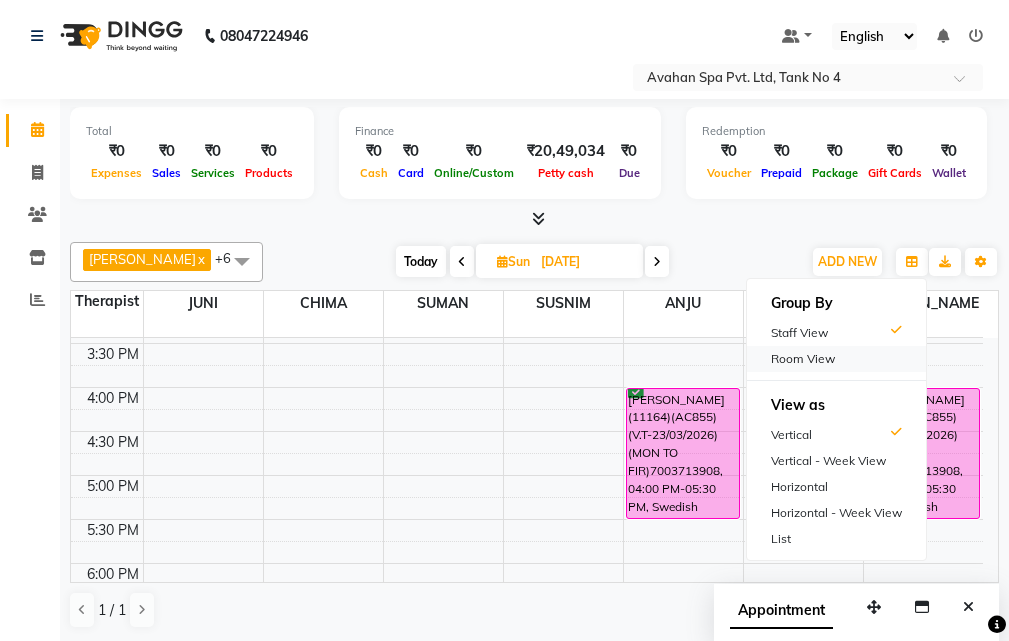 click on "Room View" at bounding box center (836, 359) 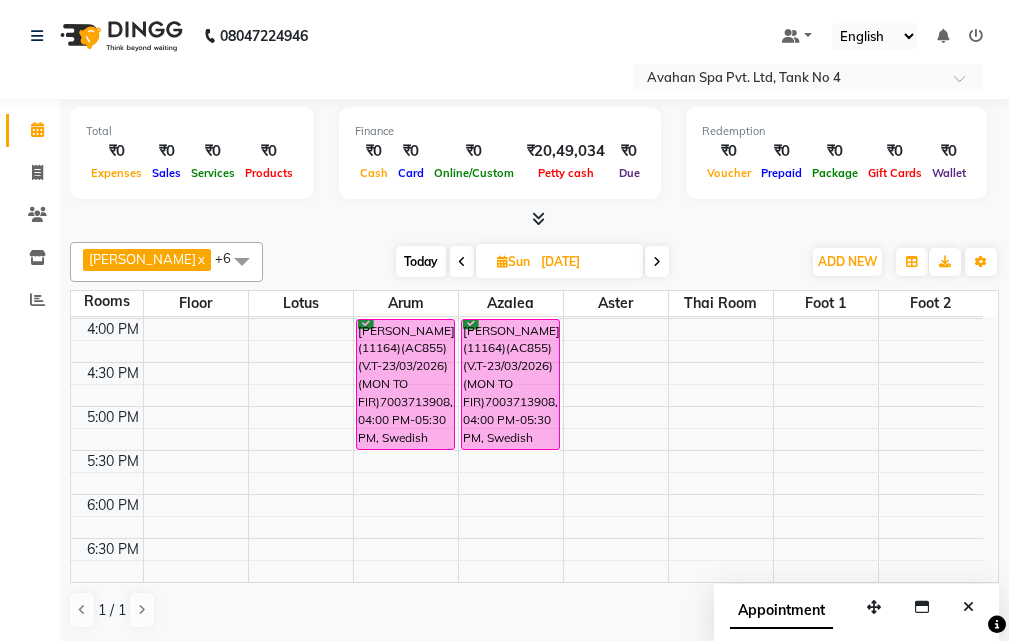 scroll, scrollTop: 478, scrollLeft: 0, axis: vertical 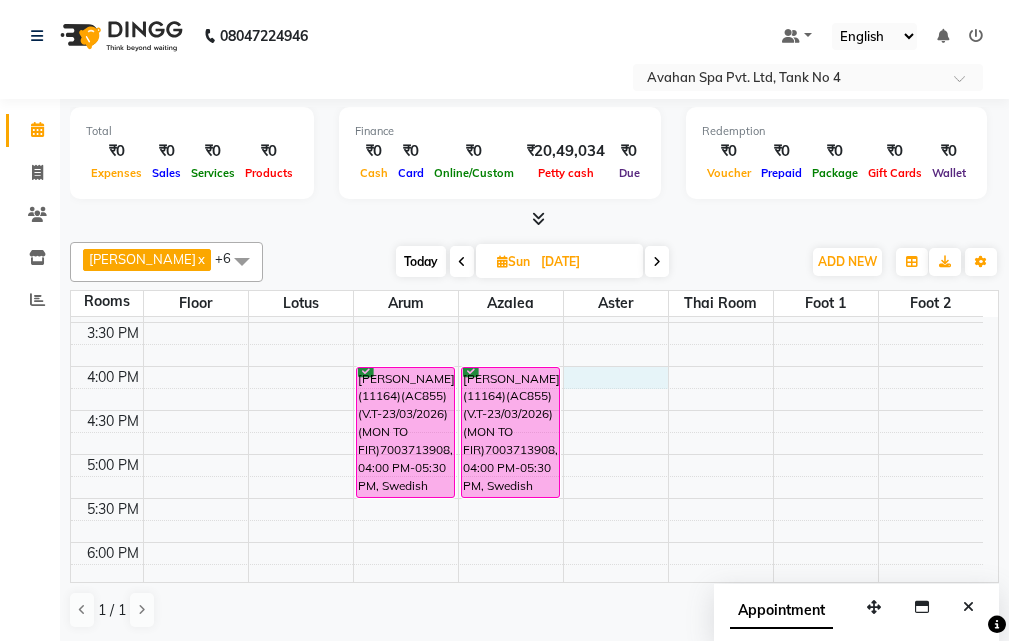 click on "10:00 AM 10:30 AM 11:00 AM 11:30 AM 12:00 PM 12:30 PM 1:00 PM 1:30 PM 2:00 PM 2:30 PM 3:00 PM 3:30 PM 4:00 PM 4:30 PM 5:00 PM 5:30 PM 6:00 PM 6:30 PM 7:00 PM 7:30 PM 8:00 PM 8:30 PM 9:00 PM 9:30 PM 10:00 PM 10:30 PM     RAHUL(12039)(AC649)(V.T-06/06/2026)(MON TO SUN), 11:30 AM-12:30 PM, Swedish Massage Therapy 60 Mins     RAHUL(12039)(AC649)(V.T-06/06/2026)(MON TO SUN), 12:30 PM-01:30 PM, Swedish Massage Therapy 60 Mins     [PERSON_NAME] (11164)(AC855)(V.T-23/03/2026) (MON TO FIR)7003713908, 04:00 PM-05:30 PM, Swedish Massage Therapy 90 Mins     TAPAS(12333)(AC689) V.T-([DATE])(MON-SUN) 6302006260, 11:15 AM-12:45 PM, Swedish Massage Therapy 90 Mins     TAPAS(12333)(AC689) V.T-([DATE])(MON-SUN) 6302006260, 12:45 PM-01:15 PM, Rice Scrub 30 Mins     [PERSON_NAME] (11164)(AC855)(V.T-23/03/2026) (MON TO FIR)7003713908, 04:00 PM-05:30 PM, Swedish Massage Therapy 90 Mins     [PERSON_NAME](12773)(AC788)(V.T-16/06/2024) 9831262740, 11:30 AM-01:00 PM, Swedish Massage Therapy 90 Mins" at bounding box center (527, 410) 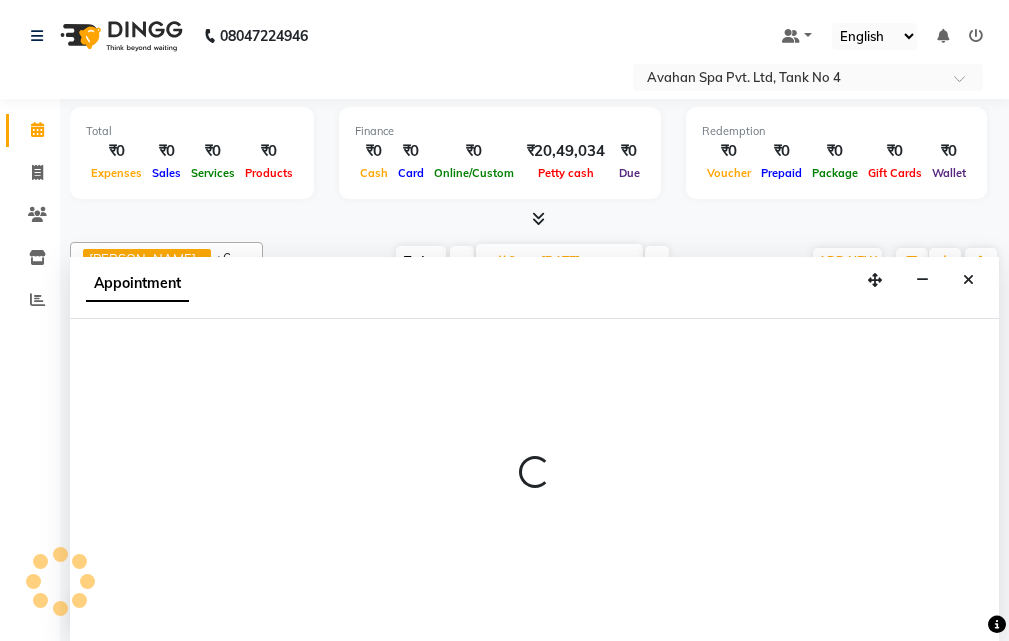 scroll, scrollTop: 1, scrollLeft: 0, axis: vertical 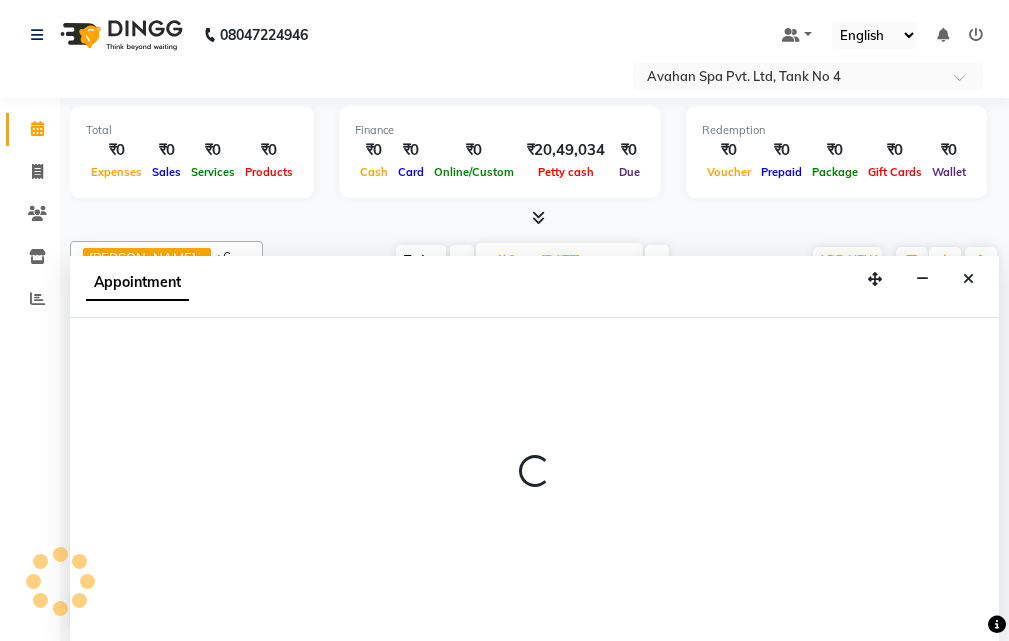 select on "960" 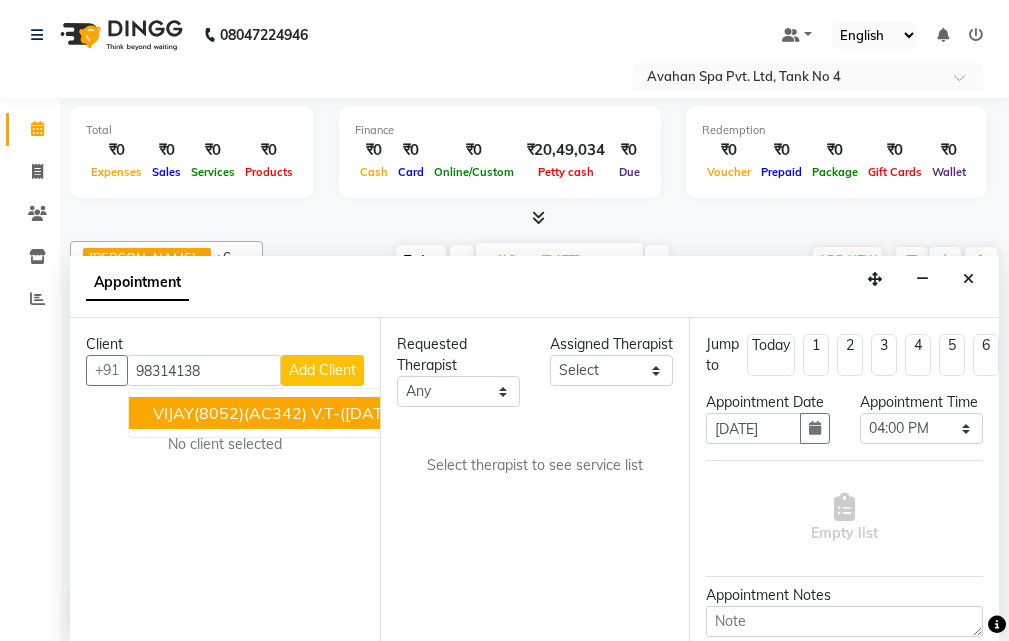 click on "VIJAY(8052)(AC342) V.T-([DATE])(MON-SUN) 9831413816" at bounding box center (374, 413) 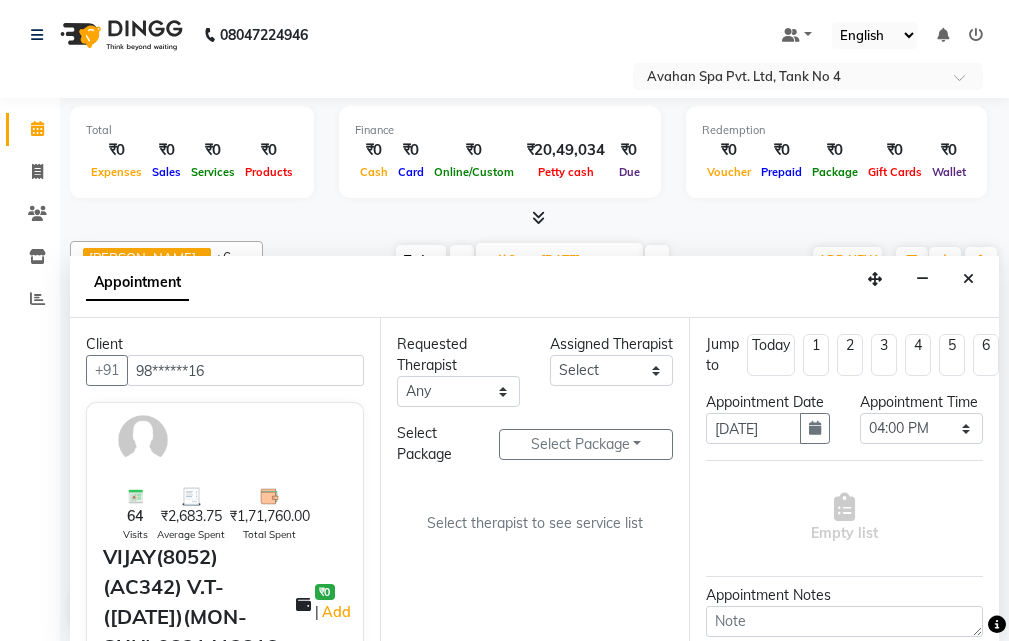 type on "98******16" 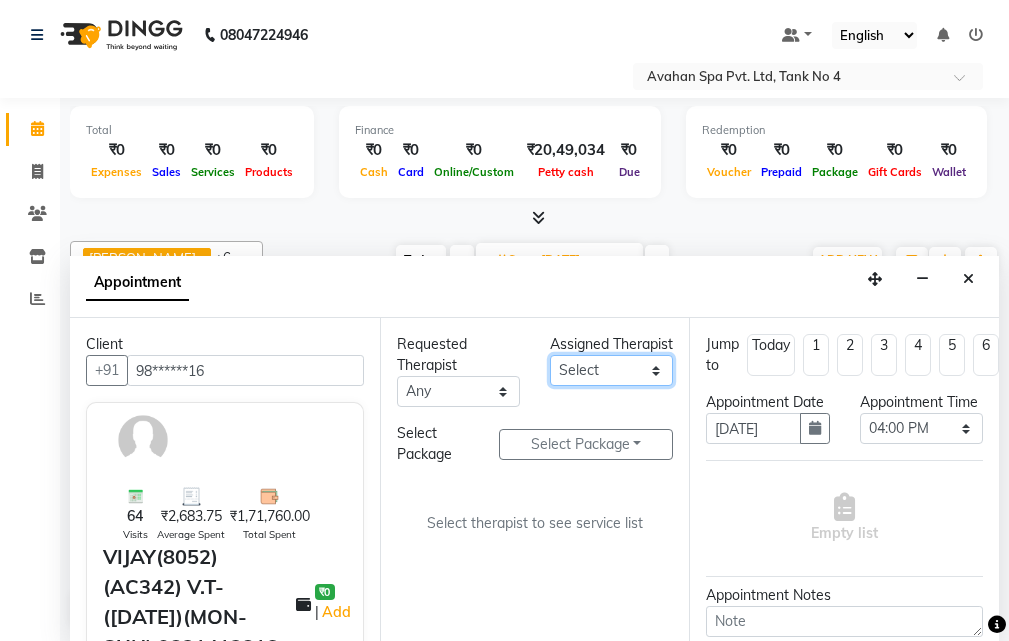 click on "Select ANJU [PERSON_NAME] [DEMOGRAPHIC_DATA] 1 [PERSON_NAME] JUNI [PERSON_NAME] SUSNIM" at bounding box center (611, 370) 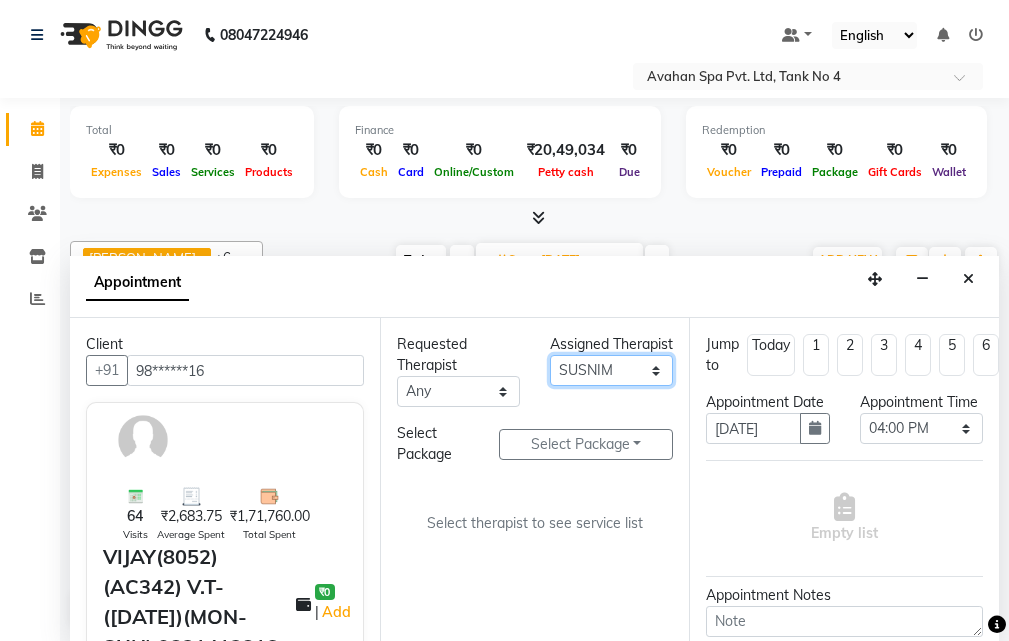 click on "Select ANJU [PERSON_NAME] [DEMOGRAPHIC_DATA] 1 [PERSON_NAME] JUNI [PERSON_NAME] SUSNIM" at bounding box center (611, 370) 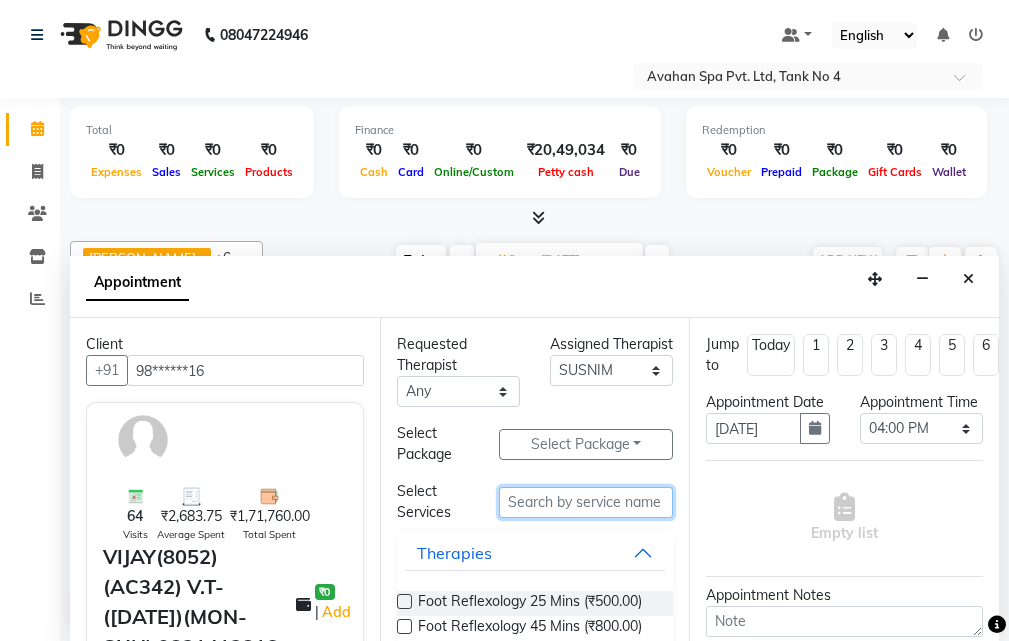 click at bounding box center [586, 502] 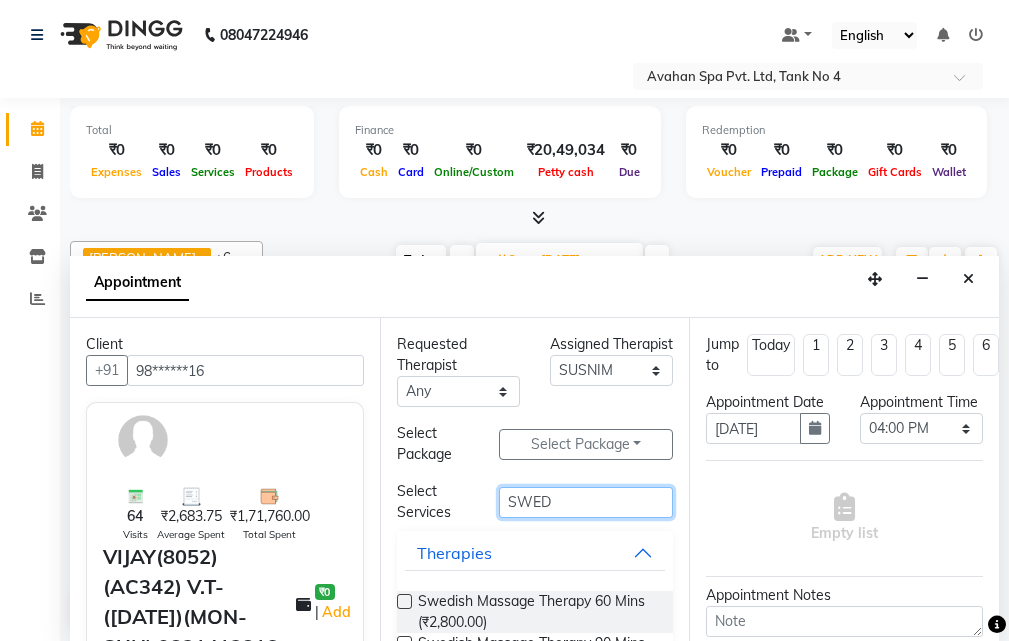 scroll, scrollTop: 0, scrollLeft: 0, axis: both 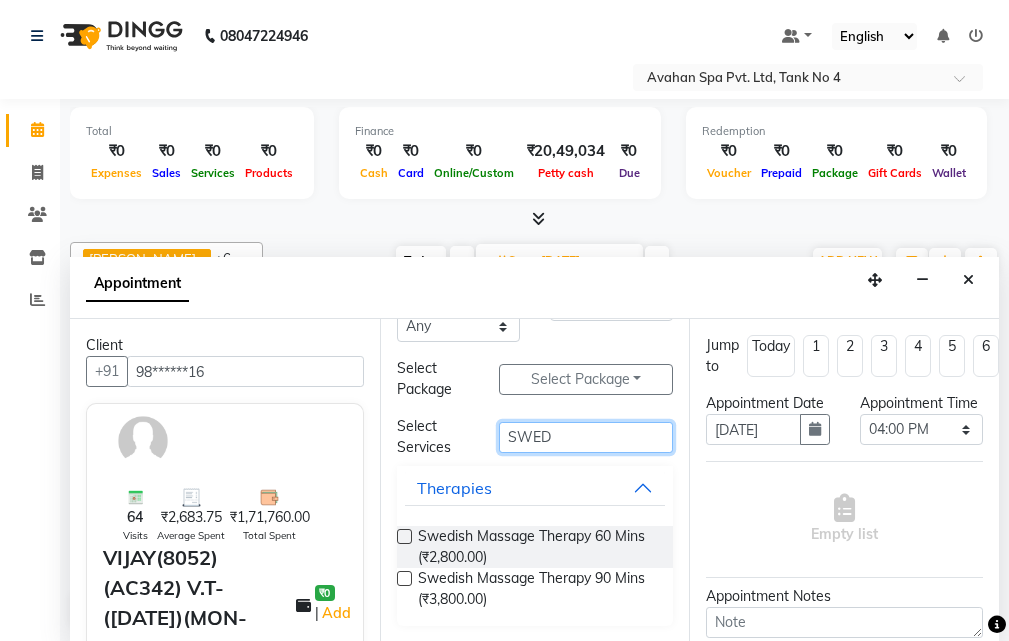 type on "SWED" 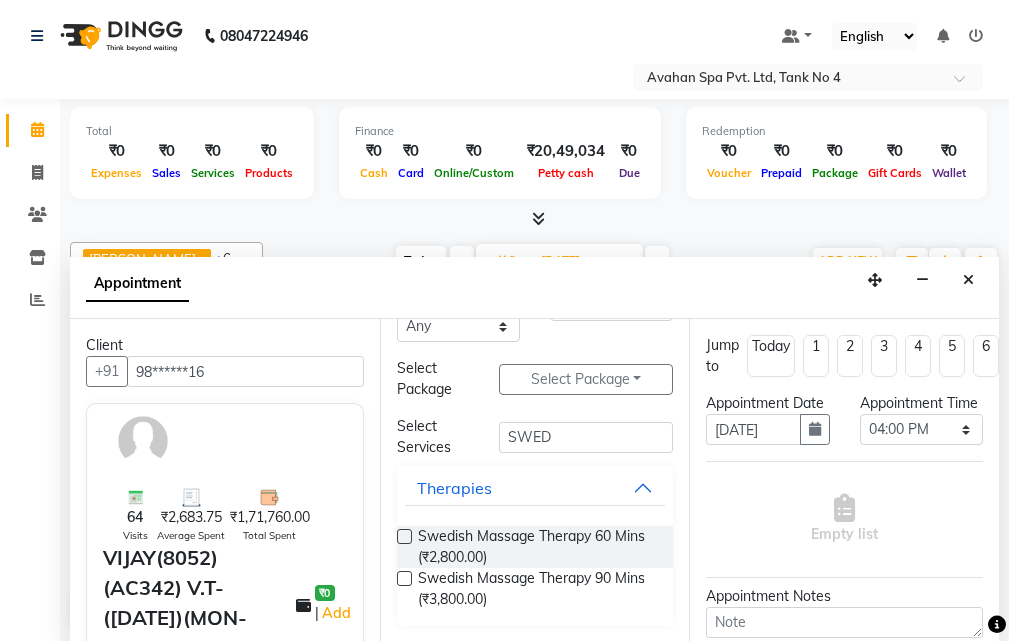 click at bounding box center [404, 578] 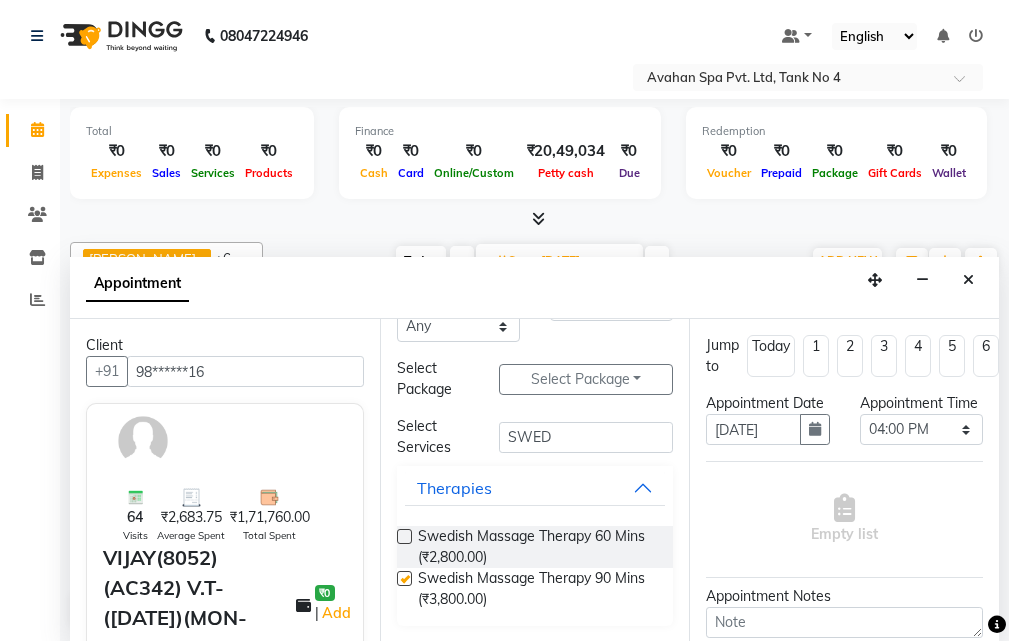 select on "1847" 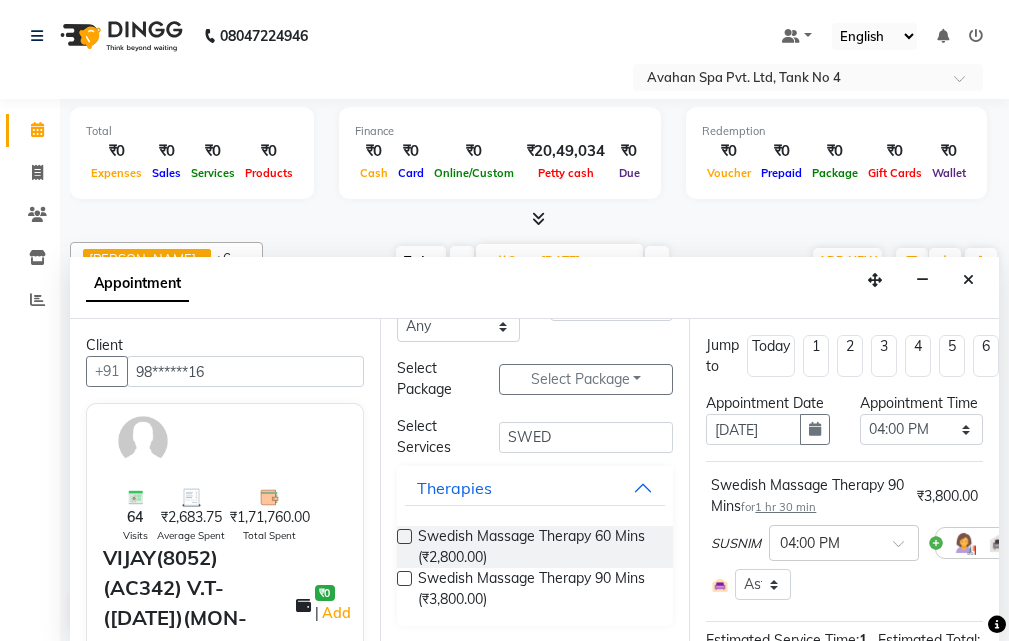 click at bounding box center [404, 578] 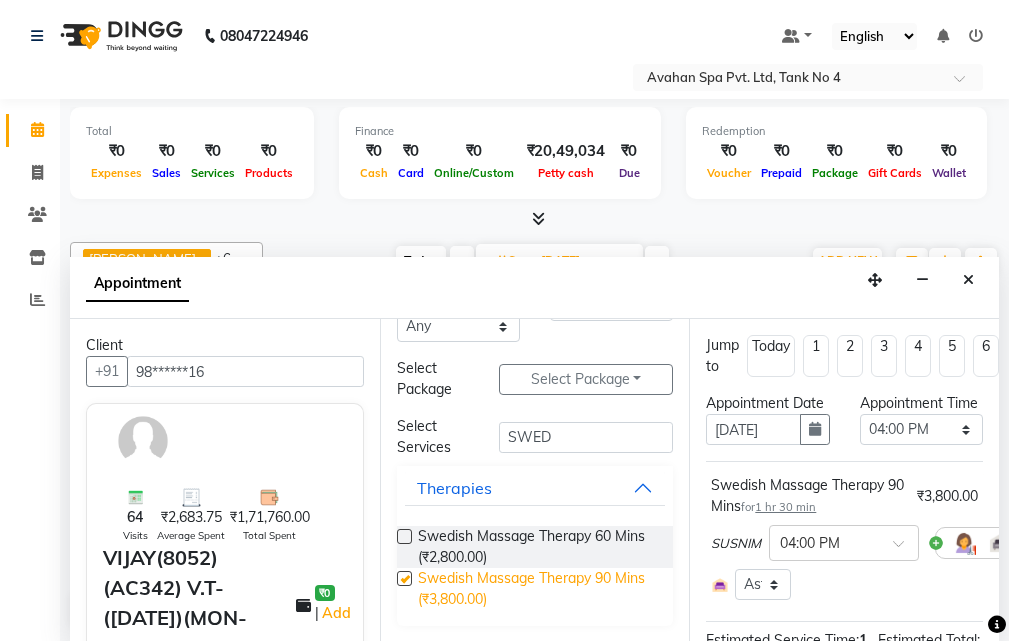 select on "1847" 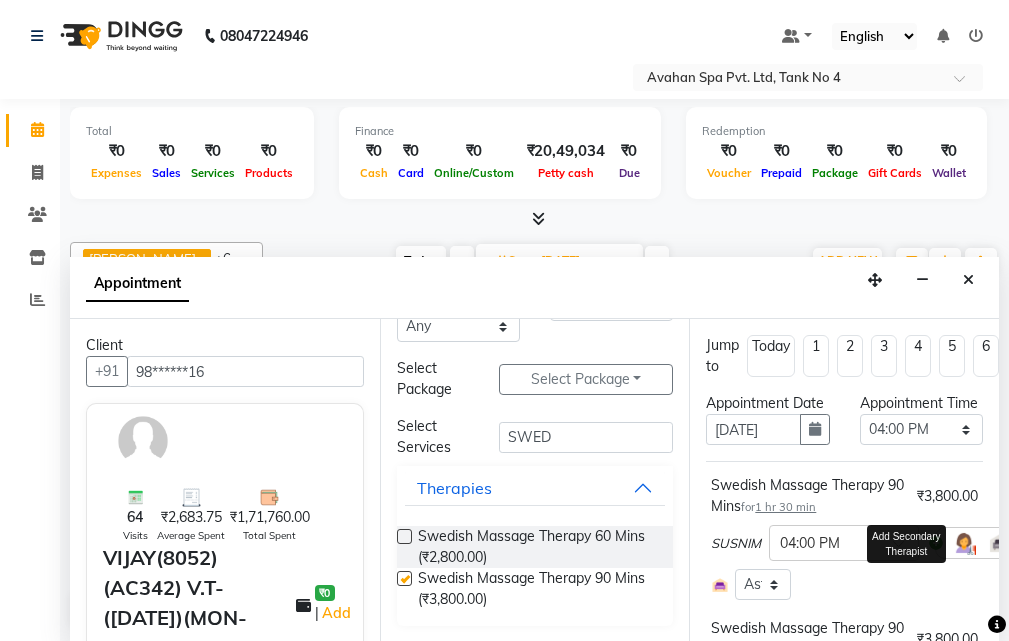 checkbox on "false" 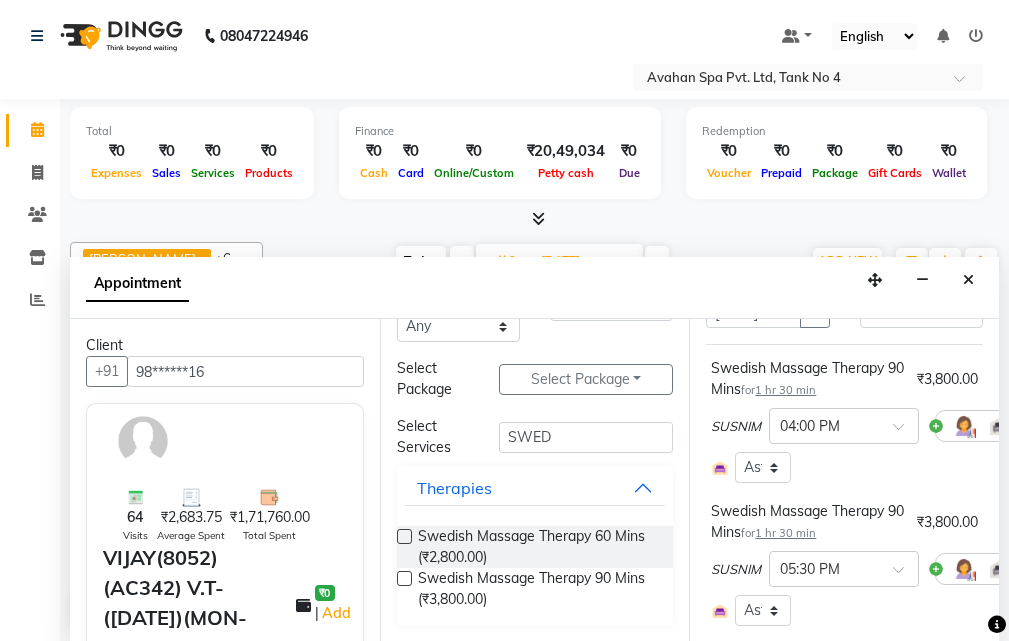scroll, scrollTop: 493, scrollLeft: 0, axis: vertical 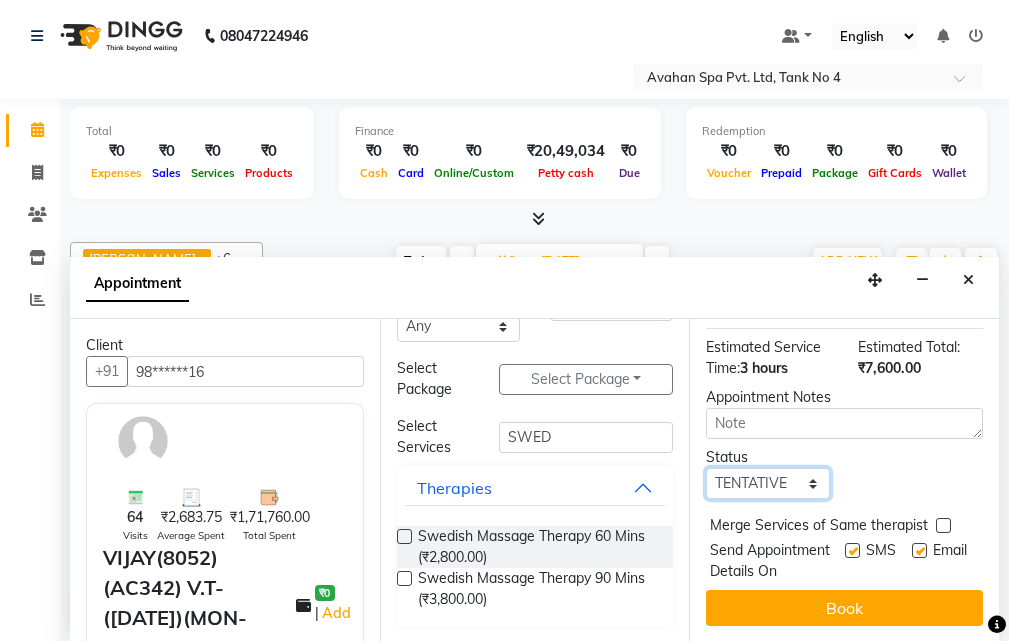 click on "Select TENTATIVE CONFIRM UPCOMING" at bounding box center [767, 483] 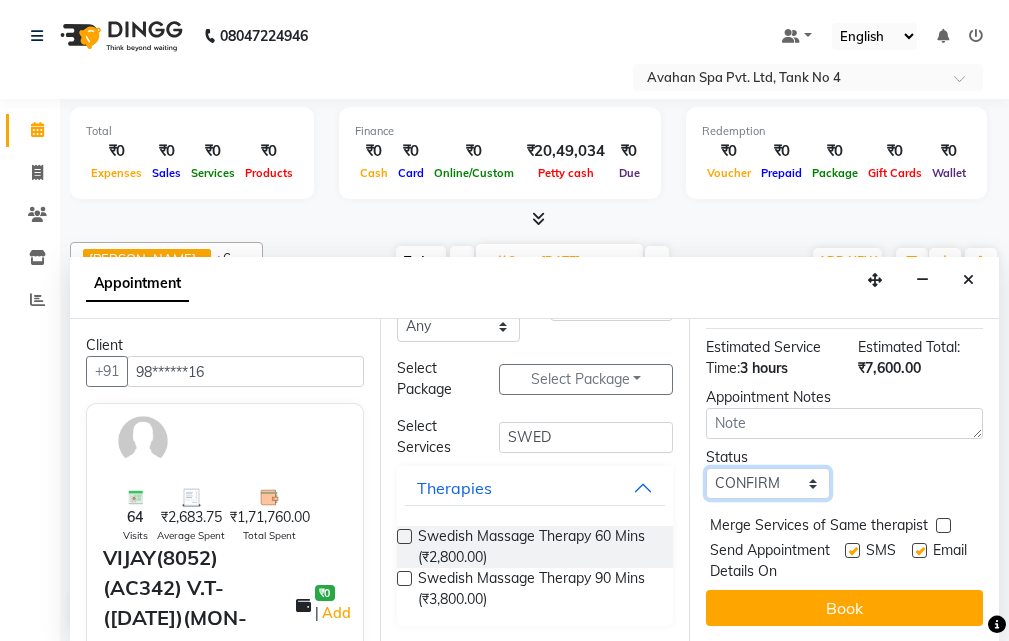 click on "Select TENTATIVE CONFIRM UPCOMING" at bounding box center (767, 483) 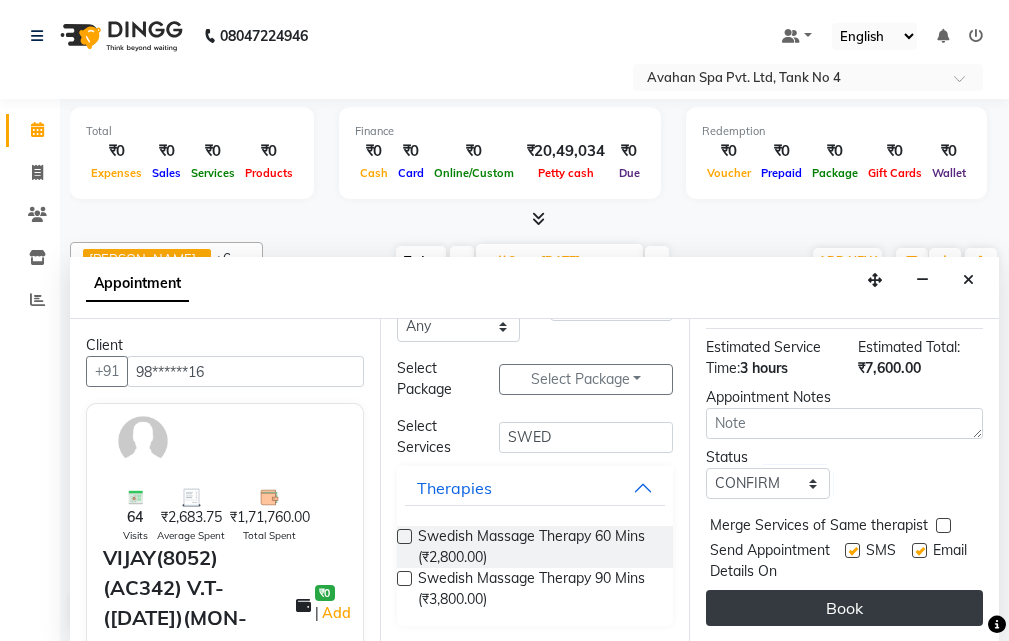 click on "Book" at bounding box center [844, 608] 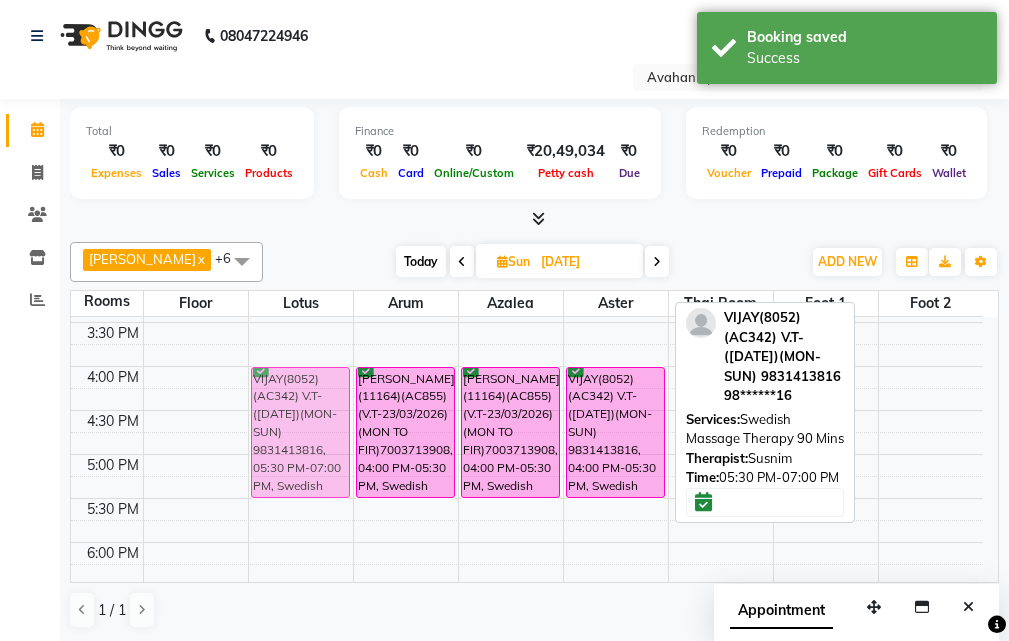 drag, startPoint x: 620, startPoint y: 529, endPoint x: 281, endPoint y: 402, distance: 362.0083 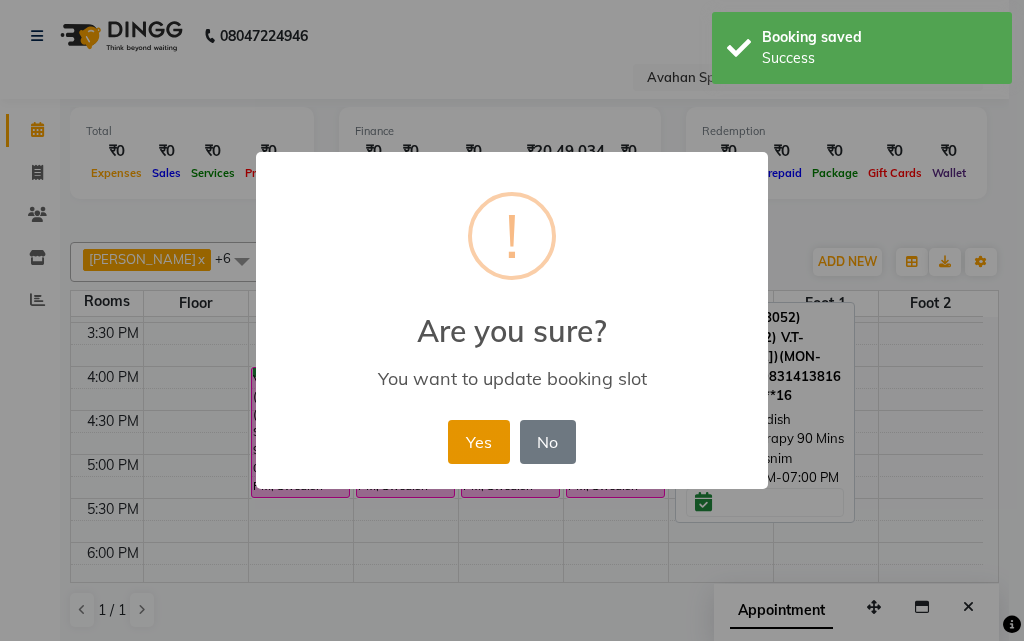 click on "Yes" at bounding box center [478, 442] 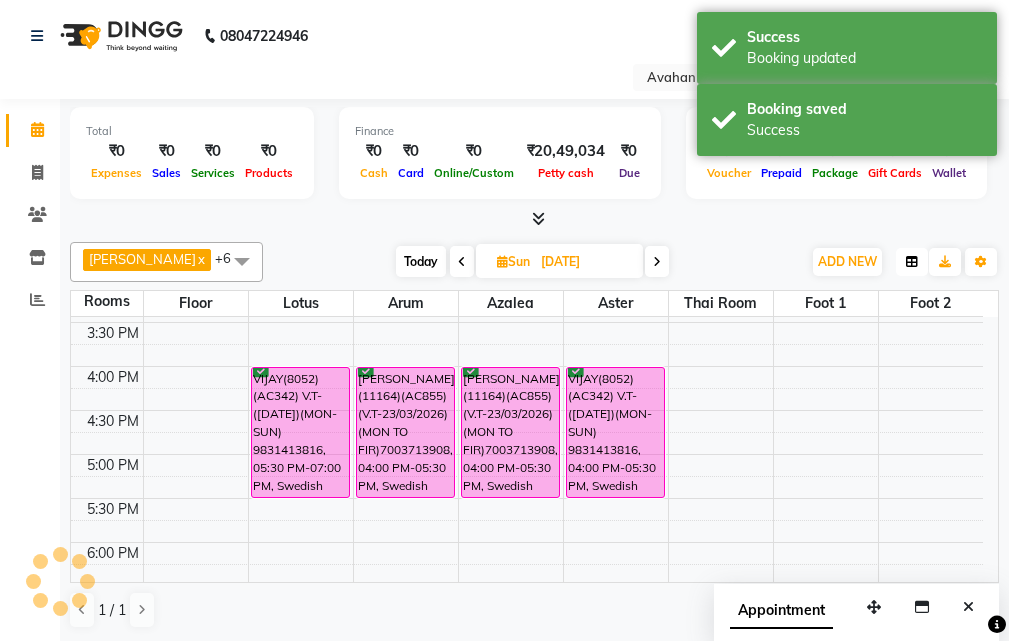 click at bounding box center [912, 262] 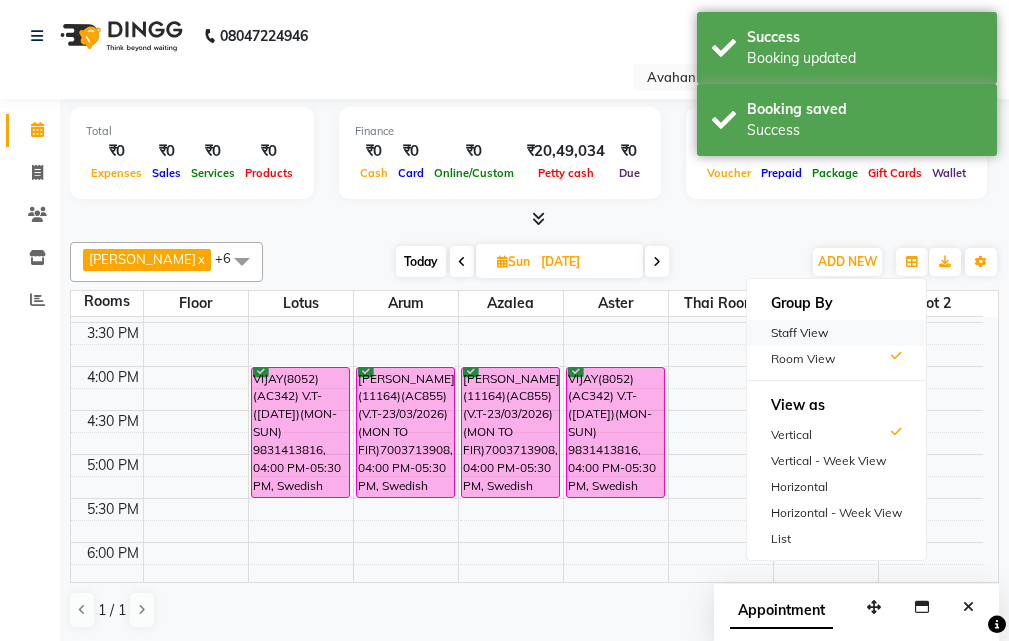click on "Staff View" at bounding box center (836, 333) 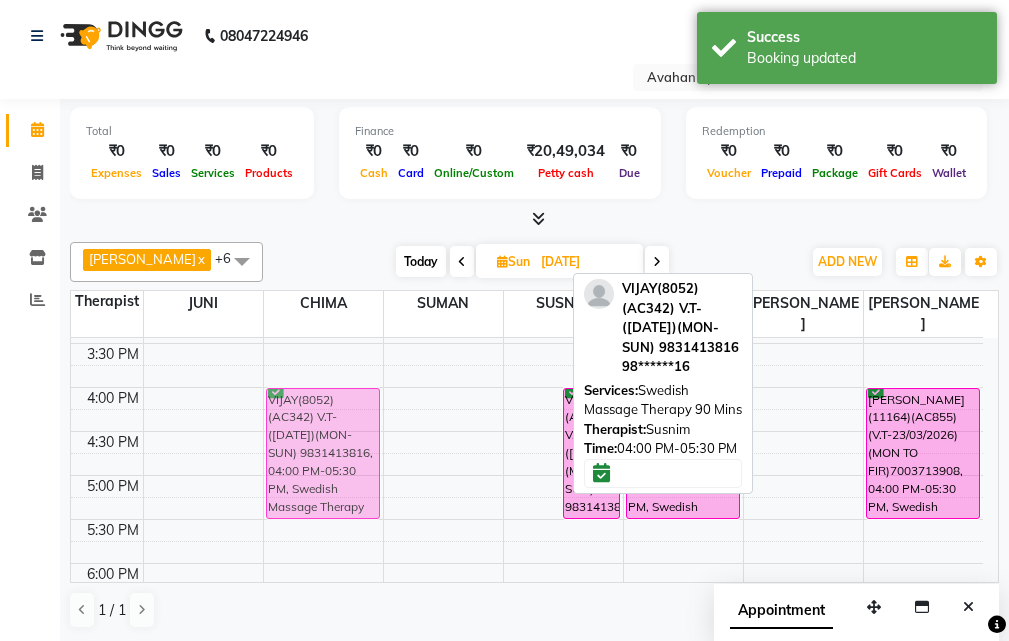 drag, startPoint x: 536, startPoint y: 394, endPoint x: 338, endPoint y: 392, distance: 198.0101 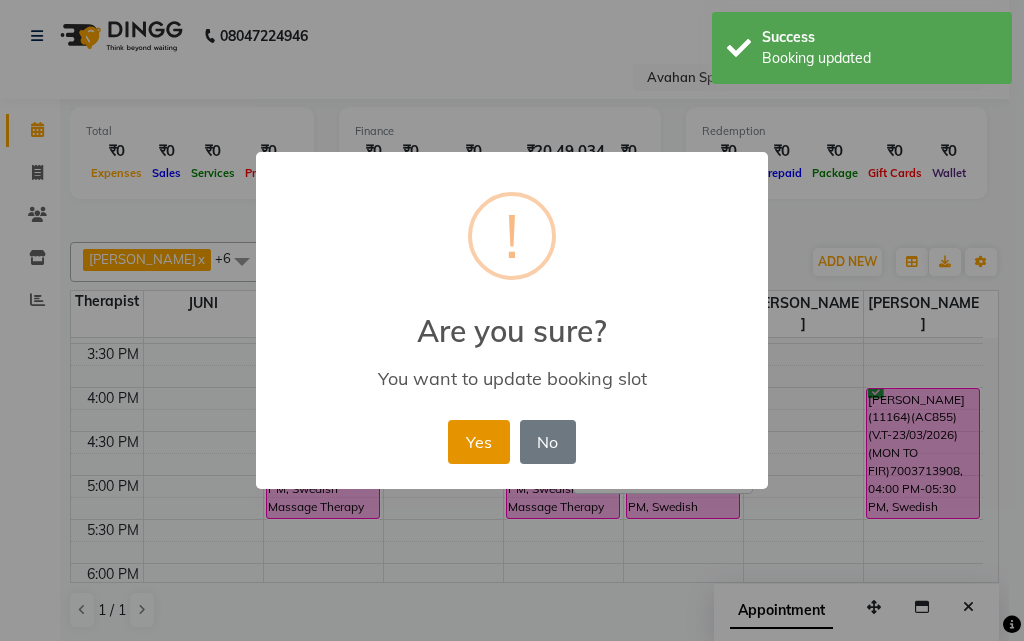 click on "Yes" at bounding box center (478, 442) 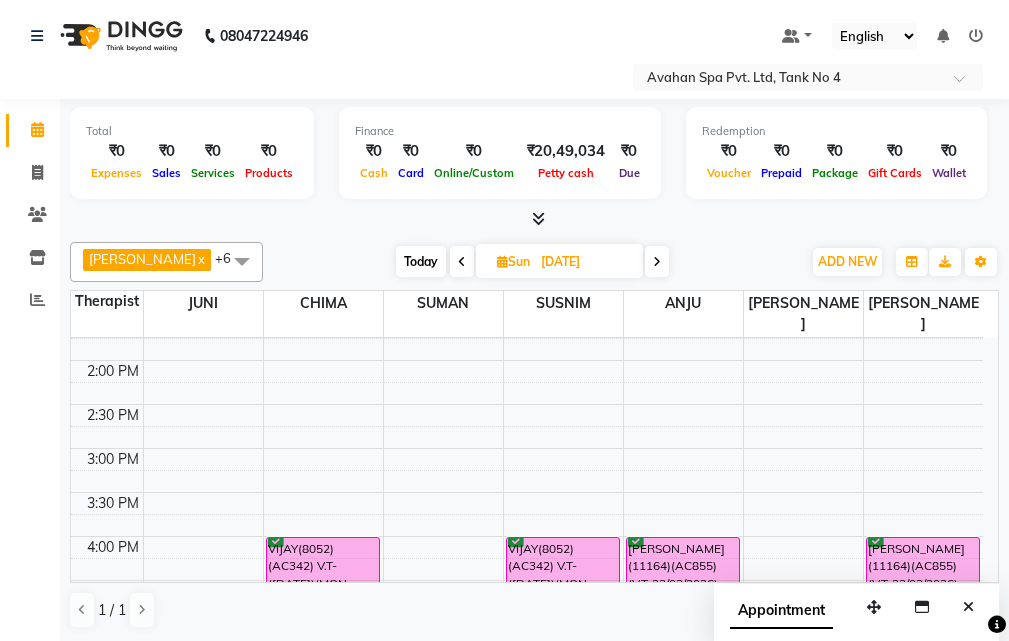 scroll, scrollTop: 278, scrollLeft: 0, axis: vertical 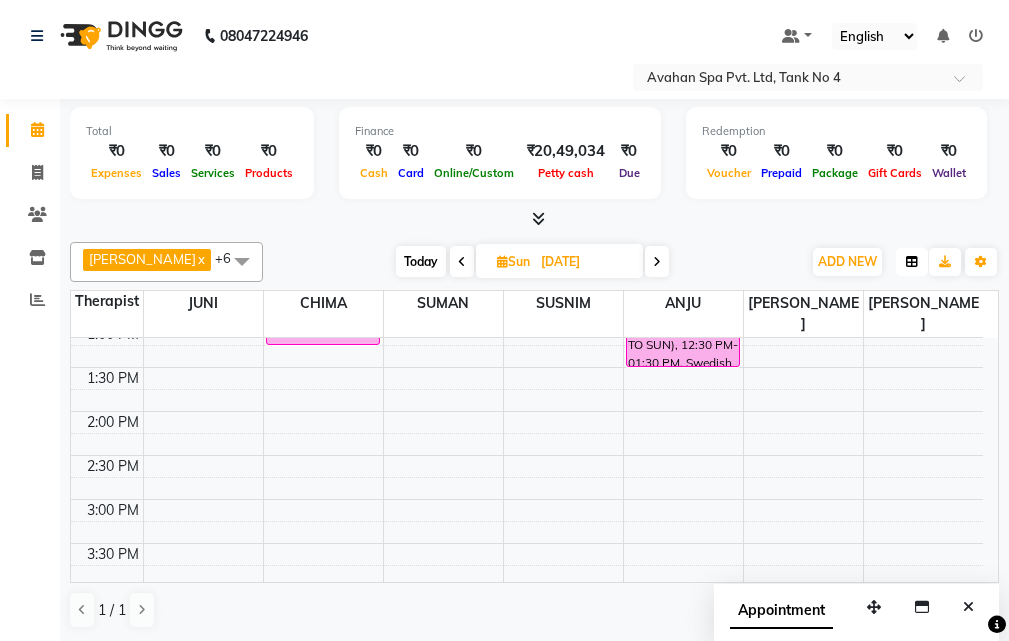 click at bounding box center [912, 262] 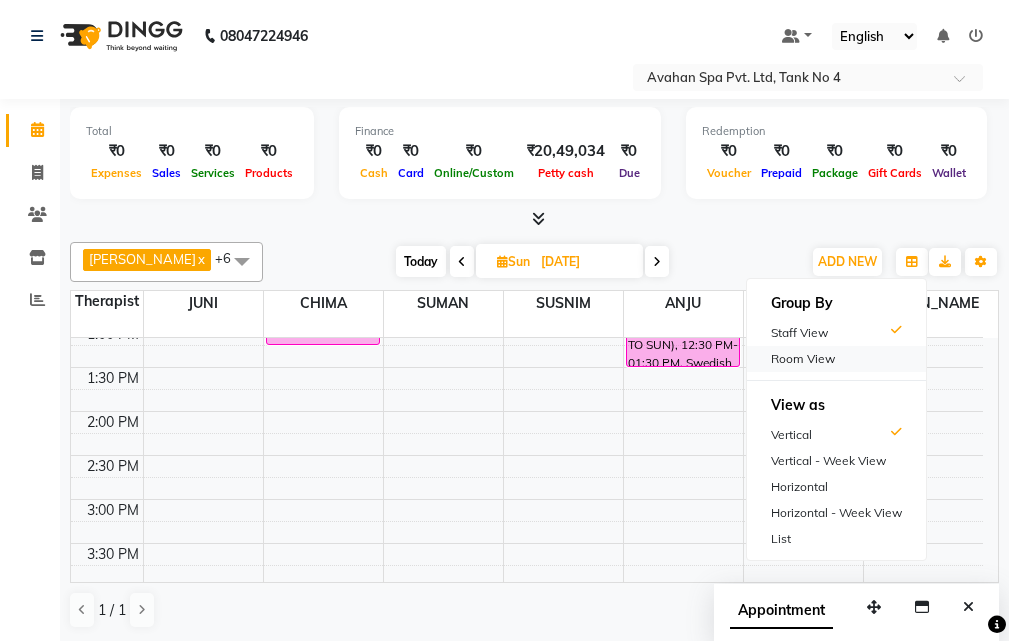 click on "Room View" at bounding box center [836, 359] 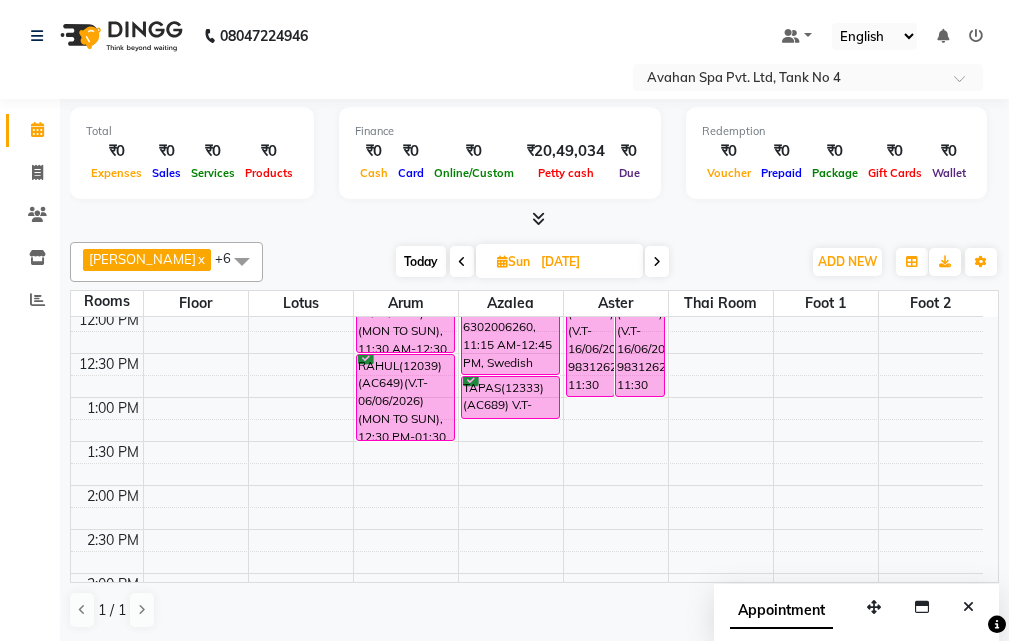 scroll, scrollTop: 0, scrollLeft: 0, axis: both 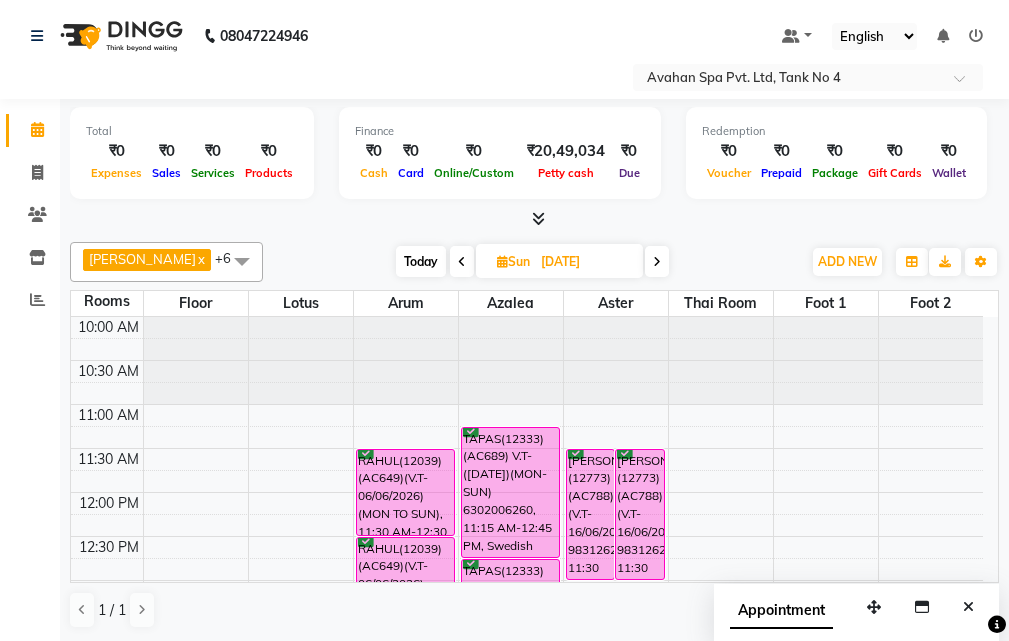 click on "Today" at bounding box center [421, 261] 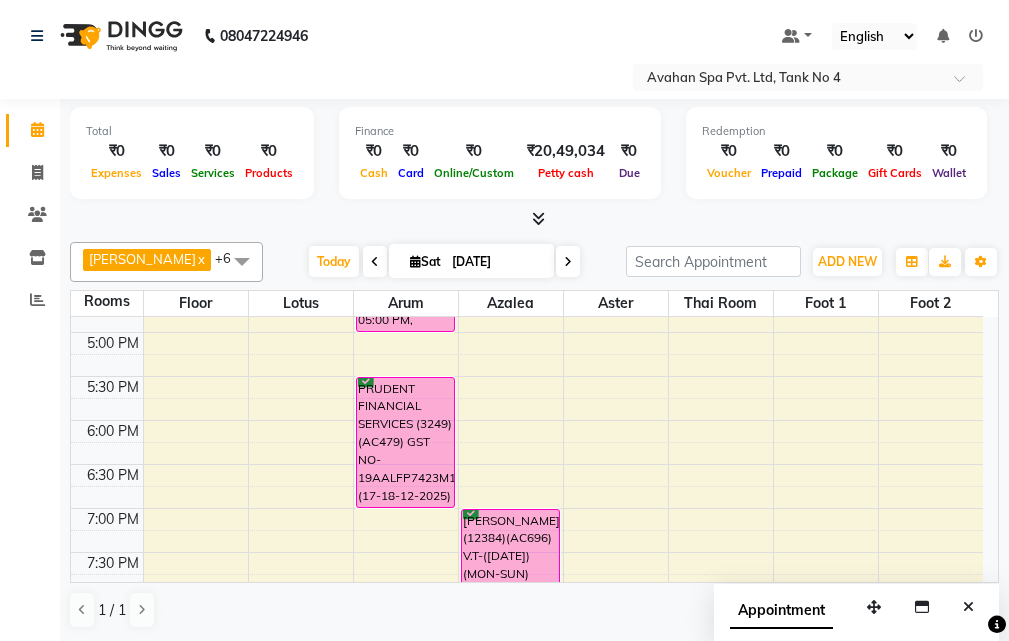 scroll, scrollTop: 700, scrollLeft: 0, axis: vertical 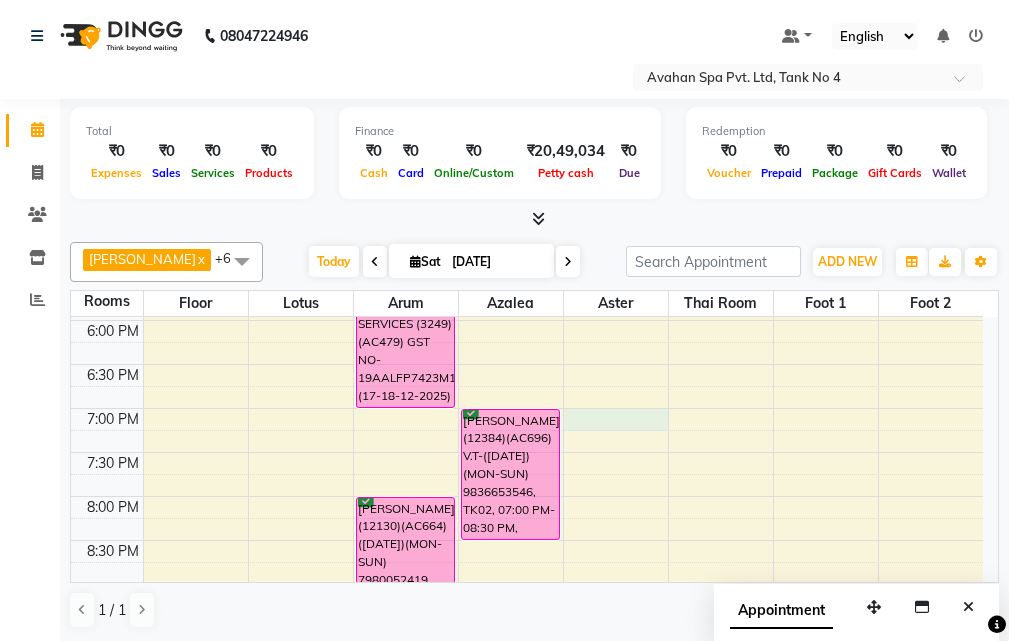 click on "10:00 AM 10:30 AM 11:00 AM 11:30 AM 12:00 PM 12:30 PM 1:00 PM 1:30 PM 2:00 PM 2:30 PM 3:00 PM 3:30 PM 4:00 PM 4:30 PM 5:00 PM 5:30 PM 6:00 PM 6:30 PM 7:00 PM 7:30 PM 8:00 PM 8:30 PM 9:00 PM 9:30 PM 10:00 PM 10:30 PM    [PERSON_NAME](10969)(AC826)(V.T05/11/2025) (MON TO SUN)9836909999, TK01, 11:15 AM-11:30 AM, Swedish Massage Therapy 60 Mins     [PERSON_NAME](11727)(AC612) V.T-([DATE]) (MON-SUN) 9674823309, TK08, 03:30 PM-05:00 PM, Swedish Massage Therapy 90 Mins     PRUDENT FINANCIAL SERVICES (3249)(AC479)  GST NO-19AALFP7423M1ZL (17-18-12-2025)(MON-SUN) 9051172597, TK07, 05:30 PM-07:00 PM, Swedish Massage Therapy 90 Mins     [PERSON_NAME](12130)(AC664) ([DATE])(MON-SUN) 7980052419, TK06, 08:00 PM-09:00 PM, Swedish Massage Therapy 60 Mins    [PERSON_NAME] (PARIDHAN)(11548)(AC590) V.T-([DATE])(MON-SUN) 9830197472, TK03, 12:30 PM-02:00 PM, Swedish Massage Therapy 90 Mins     [PERSON_NAME](*) 9818529134, TK04, 02:15 PM-03:15 PM, Swedish Massage Therapy 60 Mins" at bounding box center (527, 188) 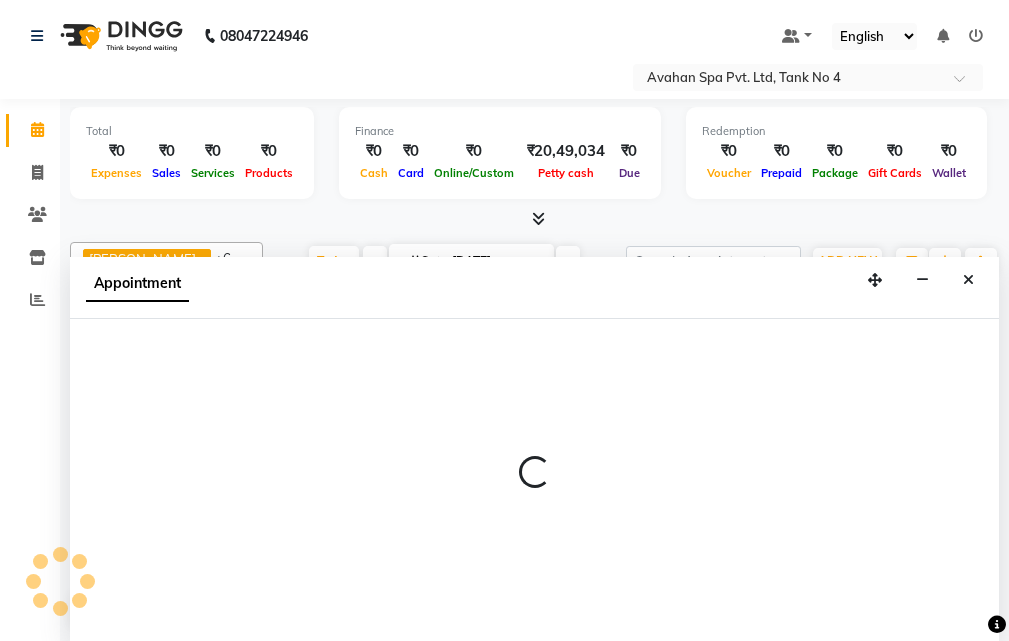 scroll, scrollTop: 1, scrollLeft: 0, axis: vertical 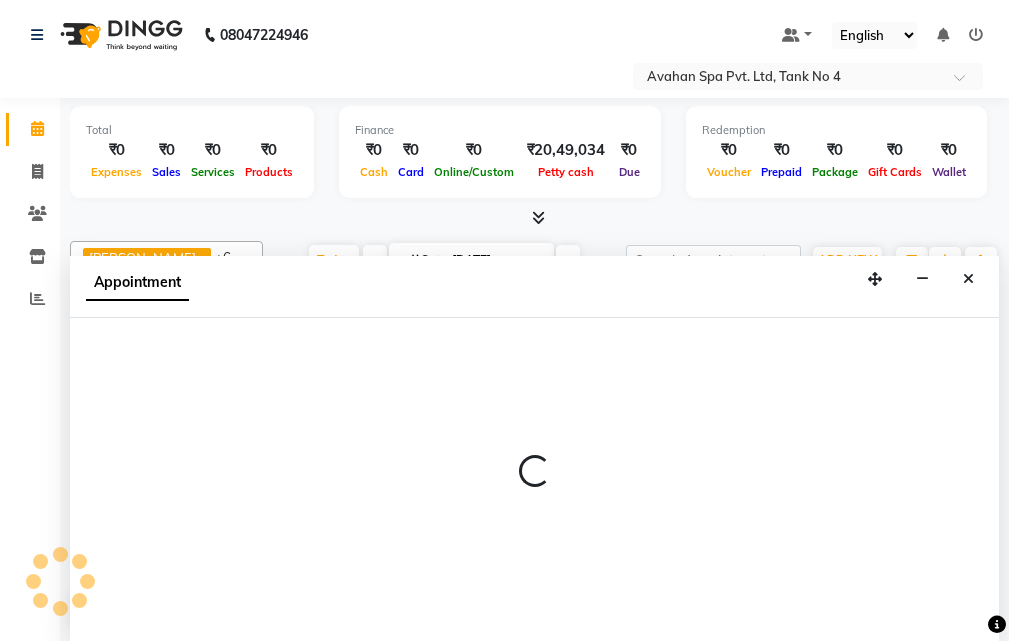 select on "1140" 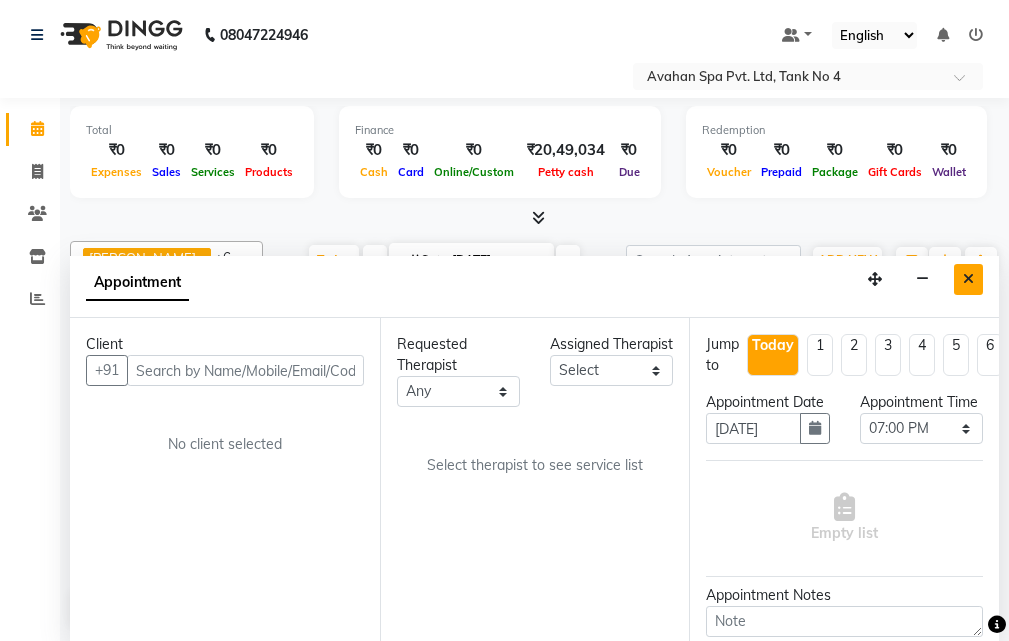 click at bounding box center (968, 279) 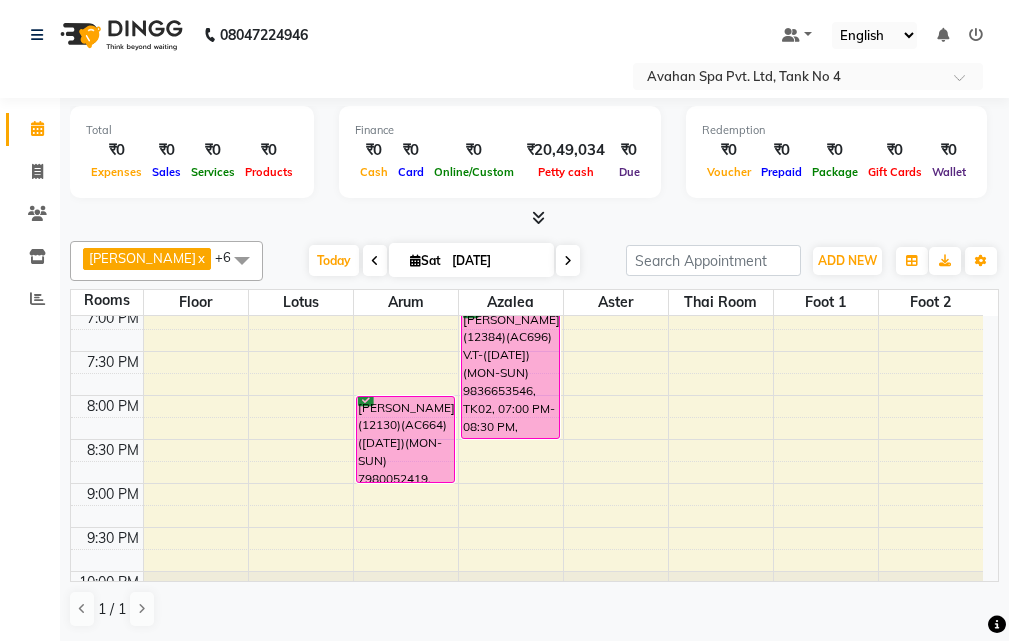scroll, scrollTop: 700, scrollLeft: 0, axis: vertical 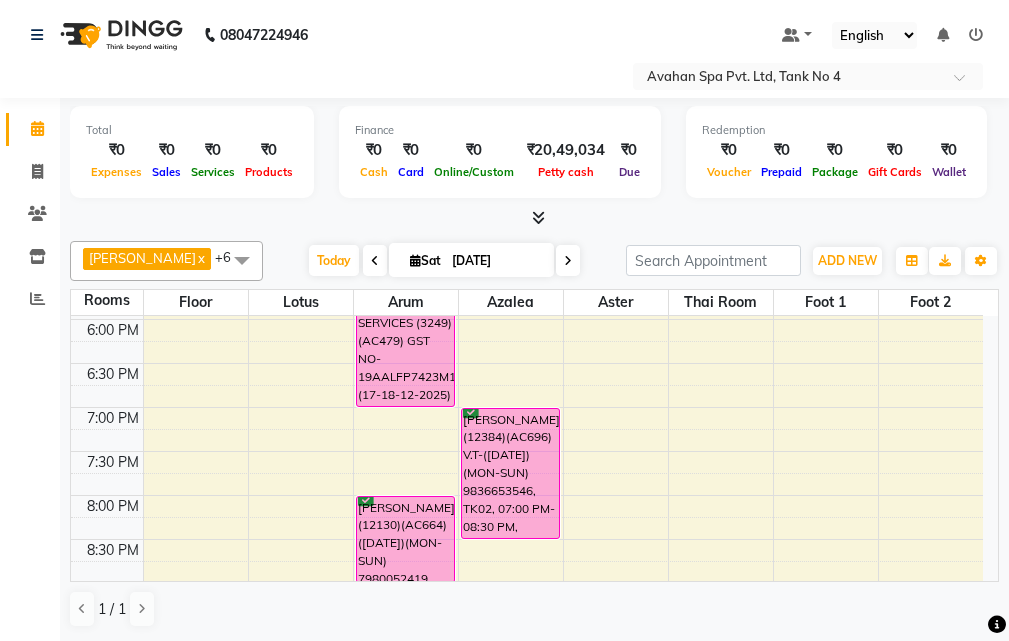 click on "10:00 AM 10:30 AM 11:00 AM 11:30 AM 12:00 PM 12:30 PM 1:00 PM 1:30 PM 2:00 PM 2:30 PM 3:00 PM 3:30 PM 4:00 PM 4:30 PM 5:00 PM 5:30 PM 6:00 PM 6:30 PM 7:00 PM 7:30 PM 8:00 PM 8:30 PM 9:00 PM 9:30 PM 10:00 PM 10:30 PM    [PERSON_NAME](10969)(AC826)(V.T05/11/2025) (MON TO SUN)9836909999, TK01, 11:15 AM-11:30 AM, Swedish Massage Therapy 60 Mins     [PERSON_NAME](11727)(AC612) V.T-([DATE]) (MON-SUN) 9674823309, TK08, 03:30 PM-05:00 PM, Swedish Massage Therapy 90 Mins     PRUDENT FINANCIAL SERVICES (3249)(AC479)  GST NO-19AALFP7423M1ZL (17-18-12-2025)(MON-SUN) 9051172597, TK07, 05:30 PM-07:00 PM, Swedish Massage Therapy 90 Mins     [PERSON_NAME](12130)(AC664) ([DATE])(MON-SUN) 7980052419, TK06, 08:00 PM-09:00 PM, Swedish Massage Therapy 60 Mins    [PERSON_NAME] (PARIDHAN)(11548)(AC590) V.T-([DATE])(MON-SUN) 9830197472, TK03, 12:30 PM-02:00 PM, Swedish Massage Therapy 90 Mins     [PERSON_NAME](*) 9818529134, TK04, 02:15 PM-03:15 PM, Swedish Massage Therapy 60 Mins" at bounding box center (527, 187) 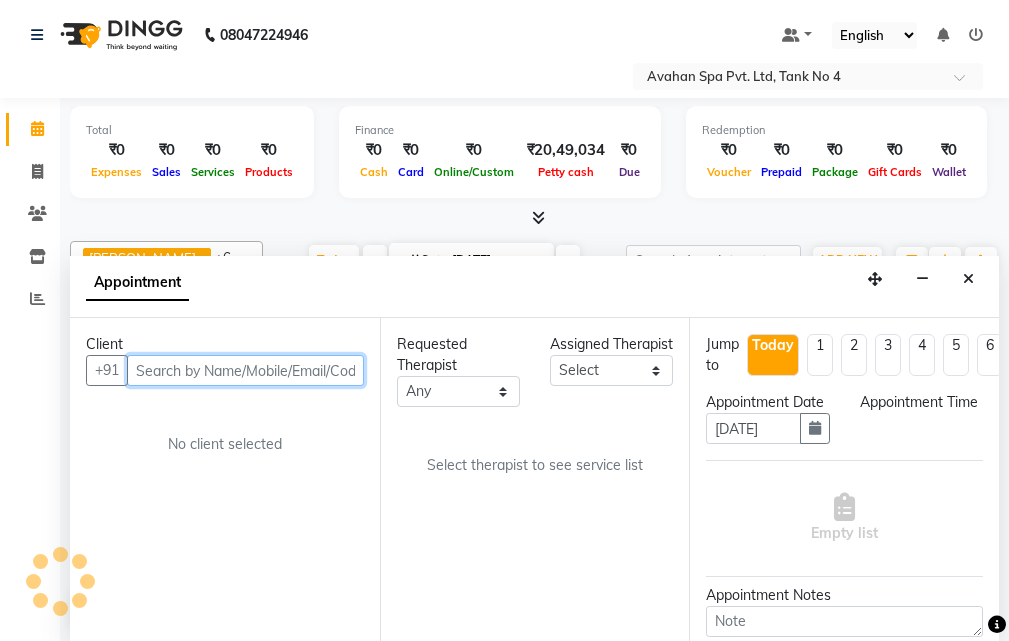 select on "1110" 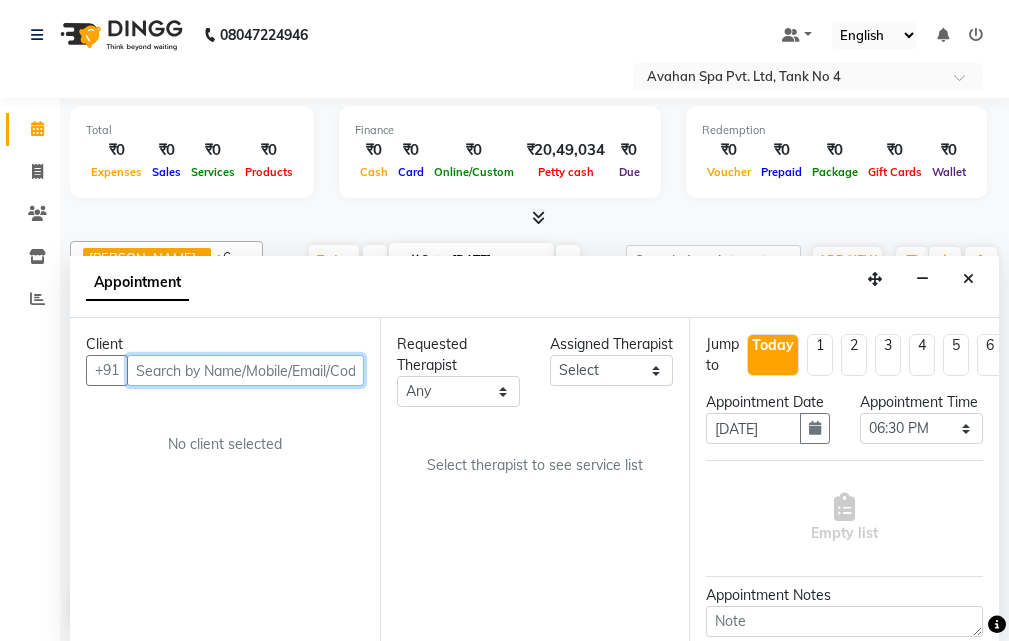 click at bounding box center (245, 370) 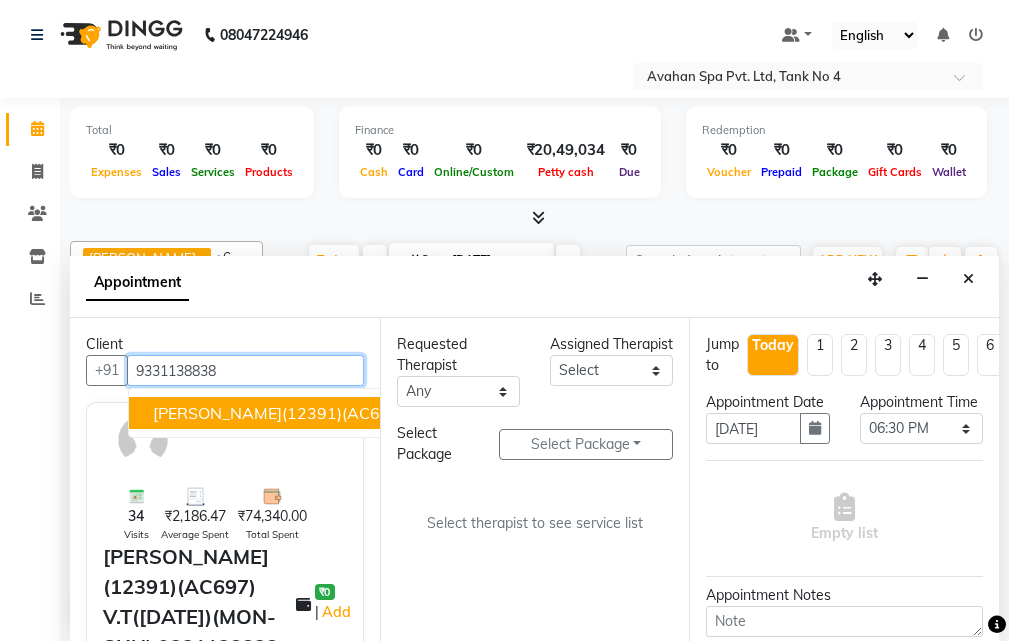 click on "[PERSON_NAME](12391)(AC697) V.T([DATE])(MON-SUN) 9331138838" at bounding box center [420, 413] 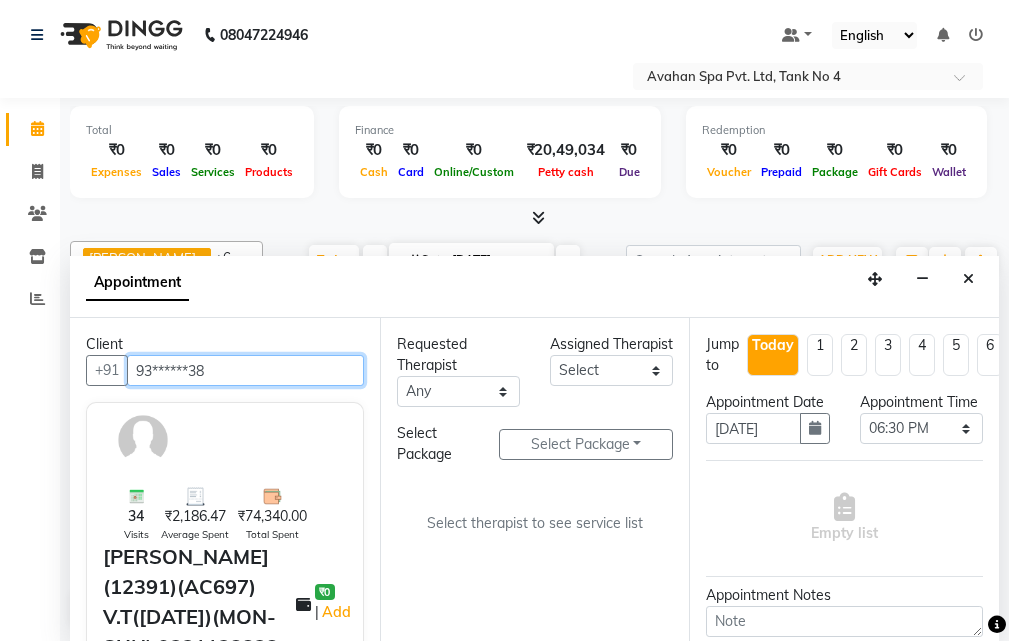 scroll, scrollTop: 200, scrollLeft: 0, axis: vertical 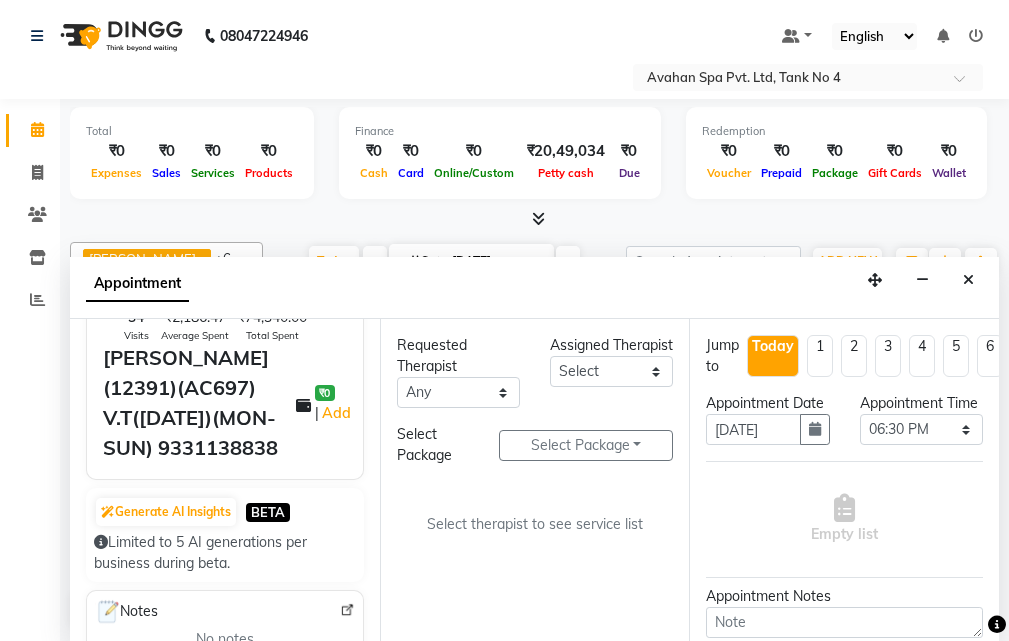 type on "93******38" 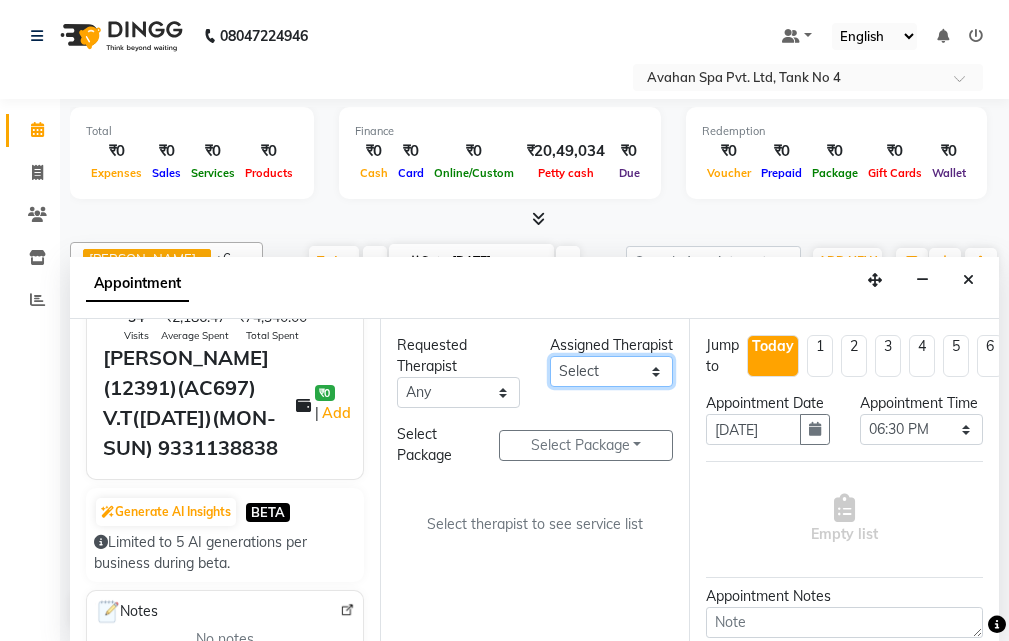 click on "Select ANJU [PERSON_NAME] [DEMOGRAPHIC_DATA] 1 [PERSON_NAME] JUNI [PERSON_NAME] SUSNIM" at bounding box center (611, 371) 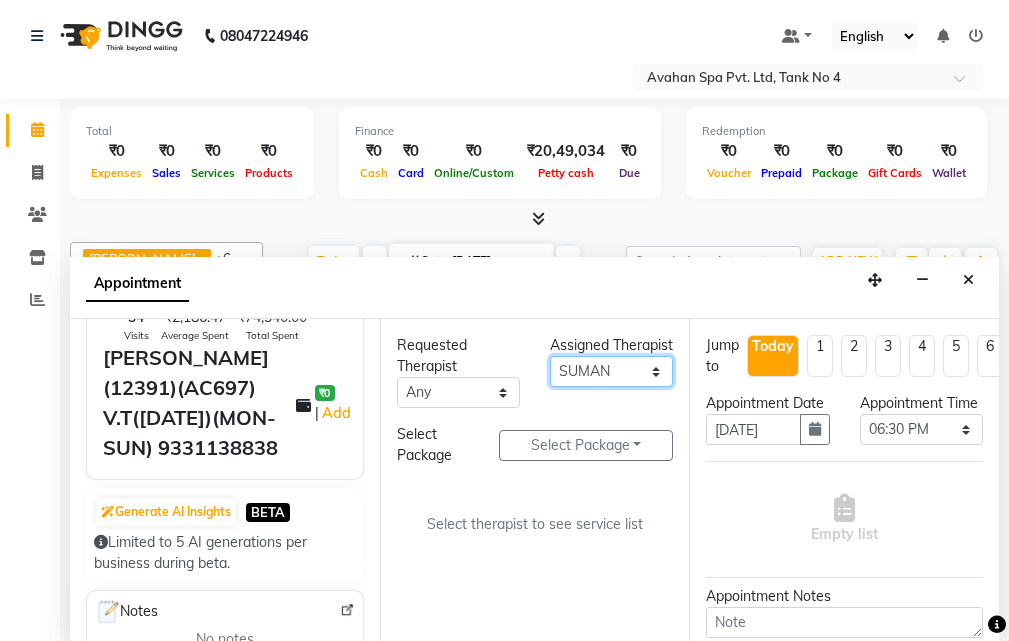 click on "Select ANJU [PERSON_NAME] [DEMOGRAPHIC_DATA] 1 [PERSON_NAME] JUNI [PERSON_NAME] SUSNIM" at bounding box center (611, 371) 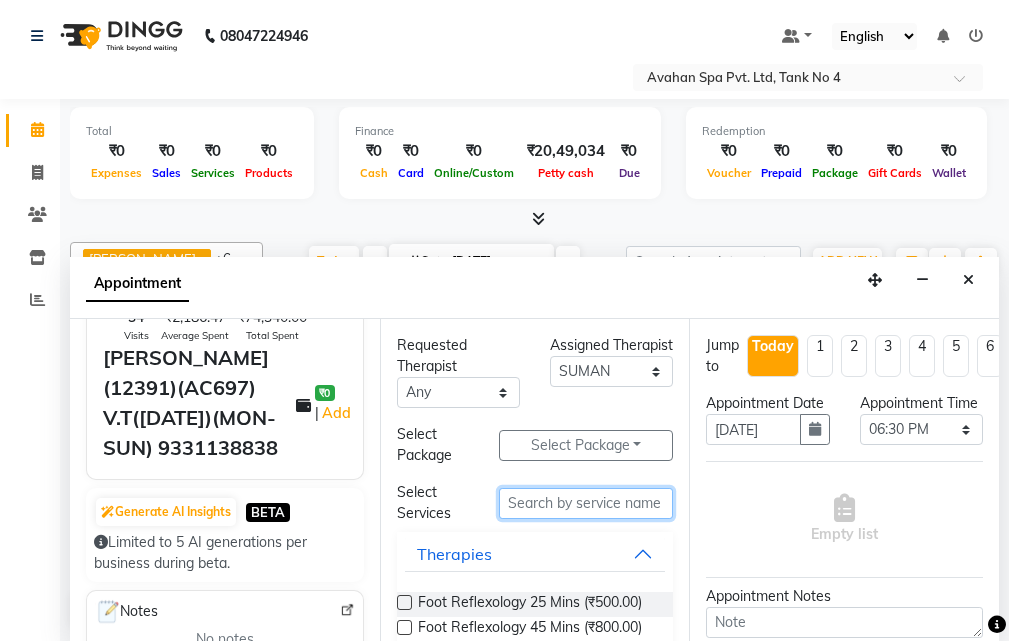 click at bounding box center [586, 503] 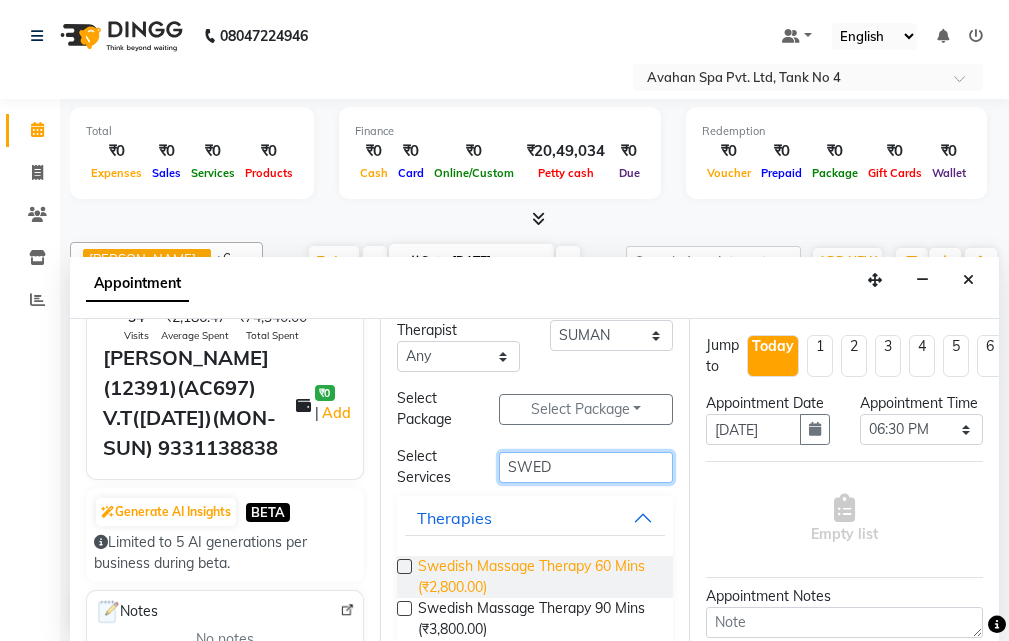 scroll, scrollTop: 66, scrollLeft: 0, axis: vertical 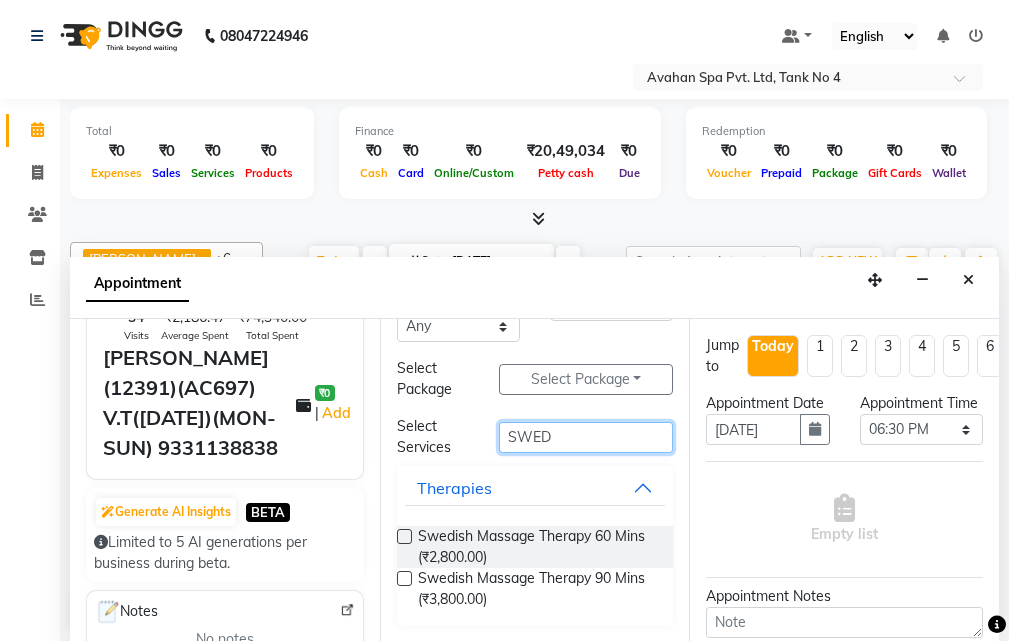 type on "SWED" 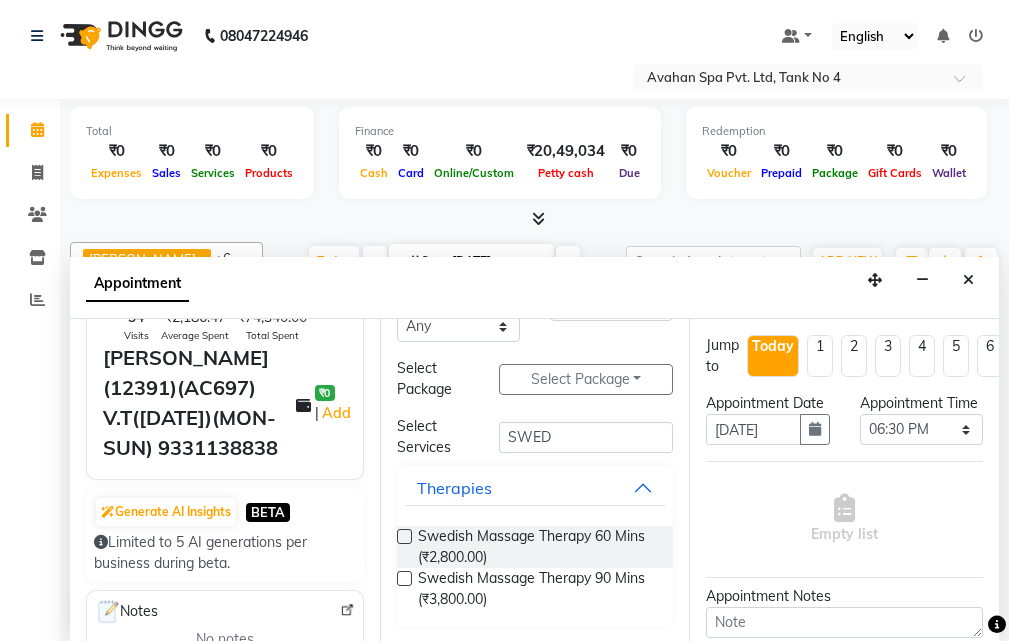 click at bounding box center (404, 578) 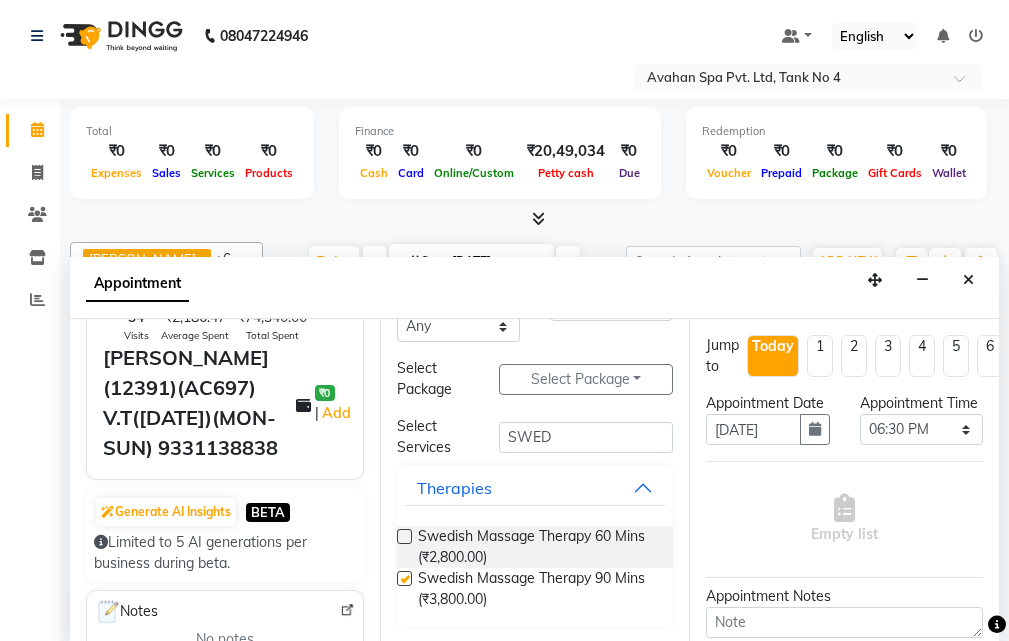 select on "1847" 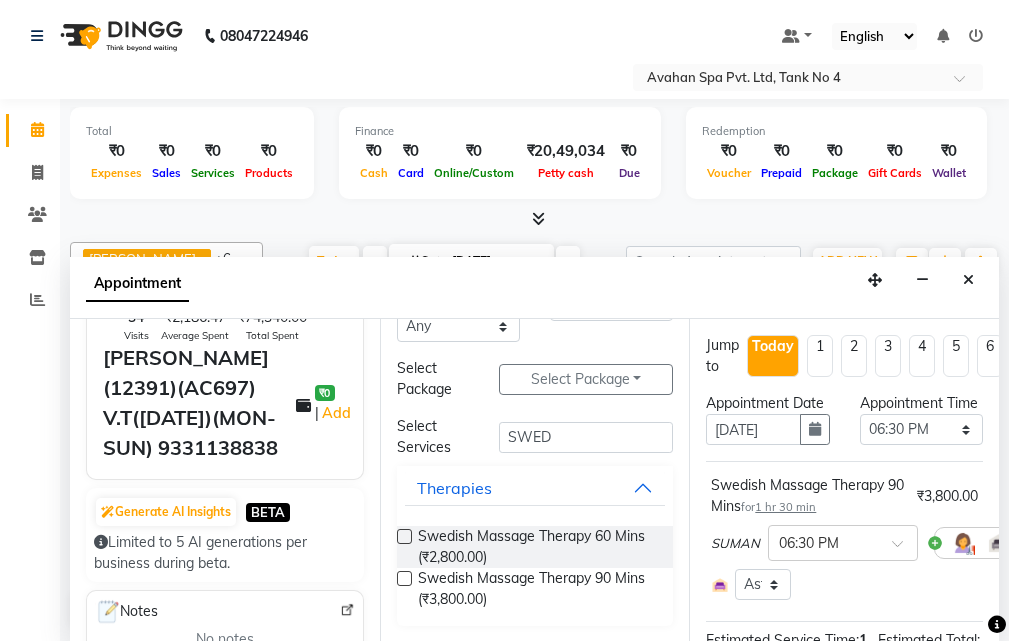 click at bounding box center [404, 578] 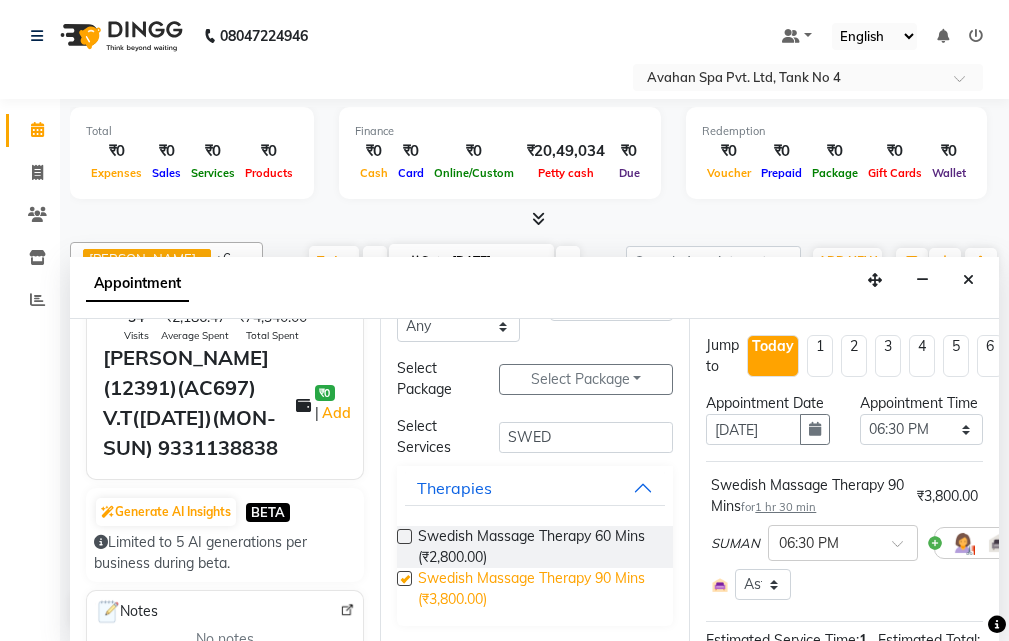 select on "1847" 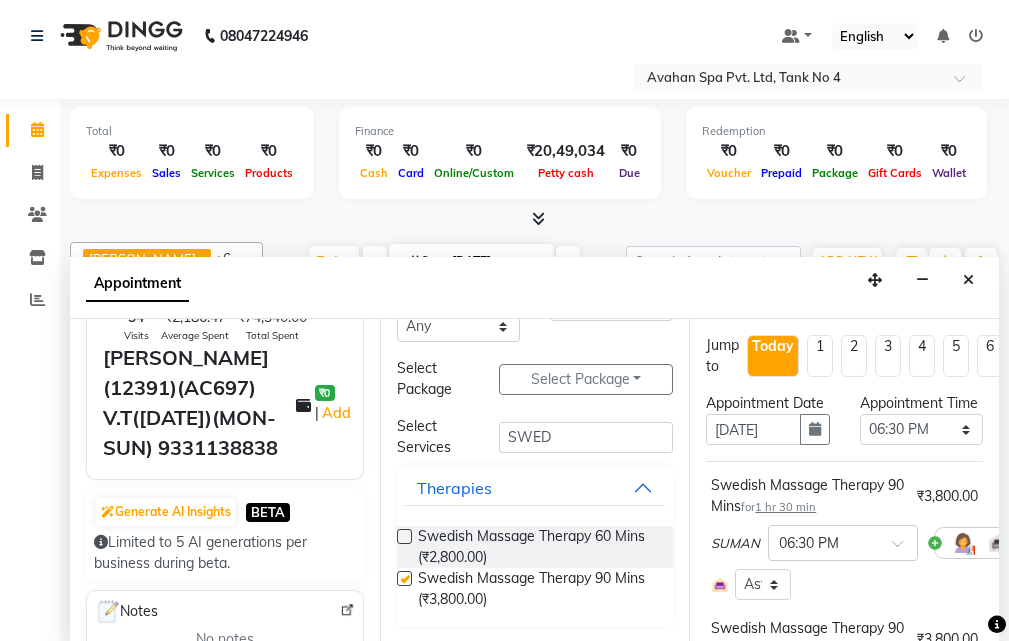 checkbox on "false" 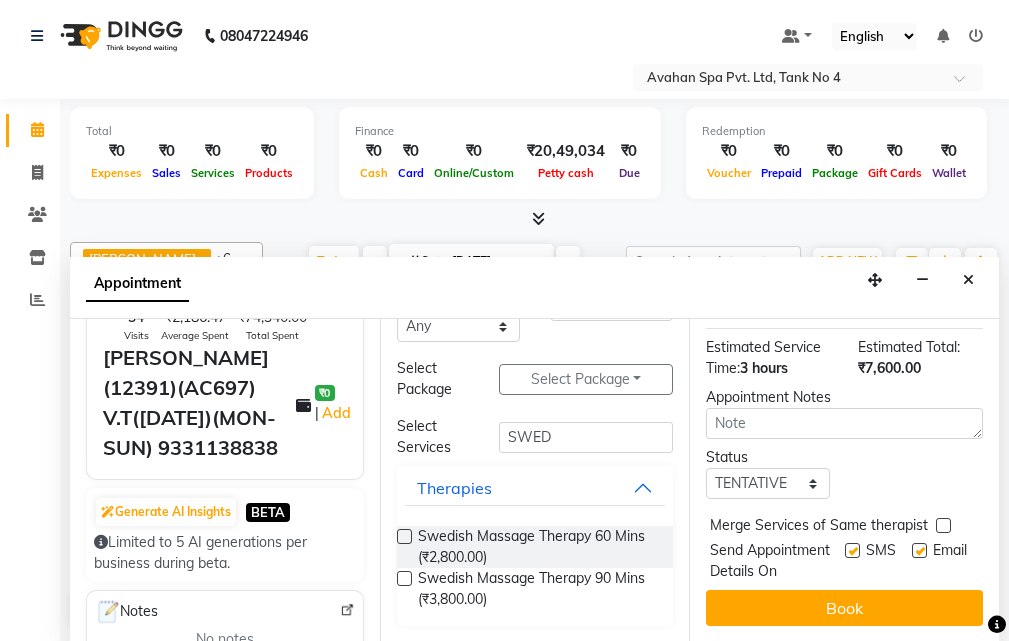 scroll, scrollTop: 493, scrollLeft: 0, axis: vertical 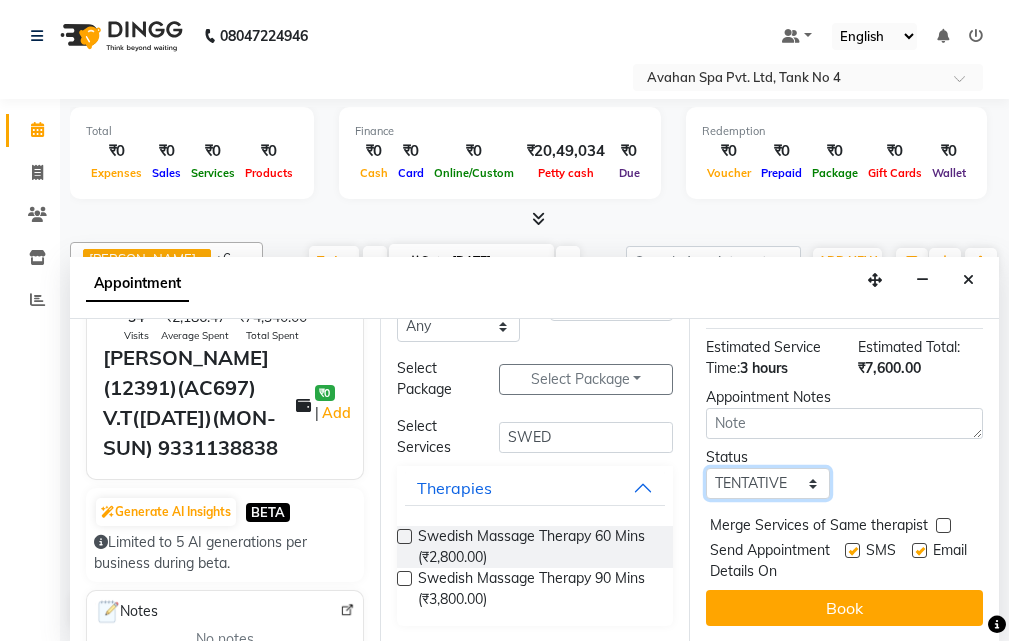 click on "Select TENTATIVE CONFIRM CHECK-IN UPCOMING" at bounding box center (767, 483) 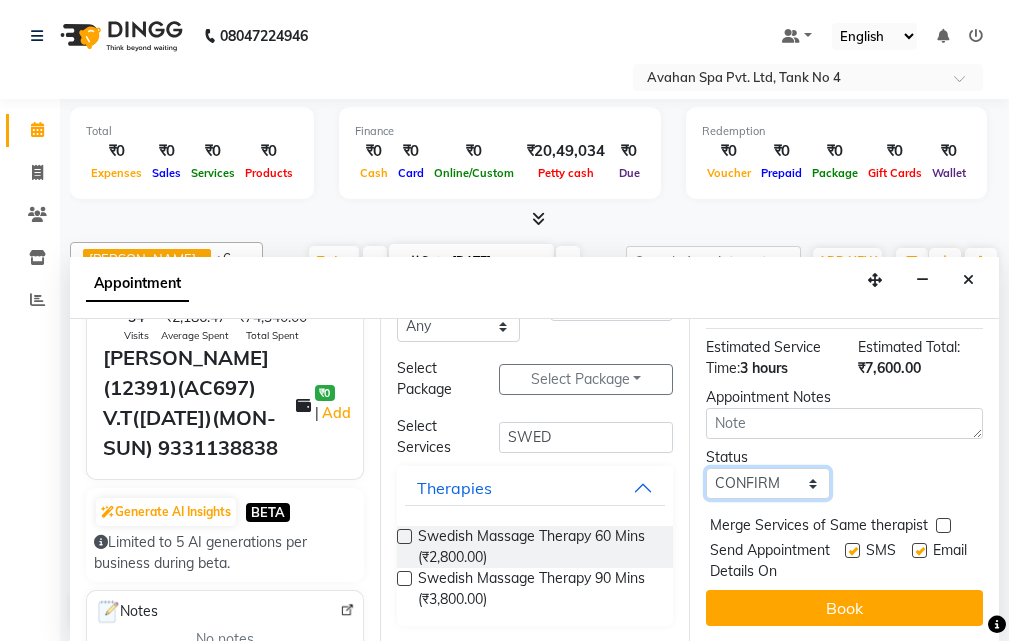 click on "Select TENTATIVE CONFIRM CHECK-IN UPCOMING" at bounding box center [767, 483] 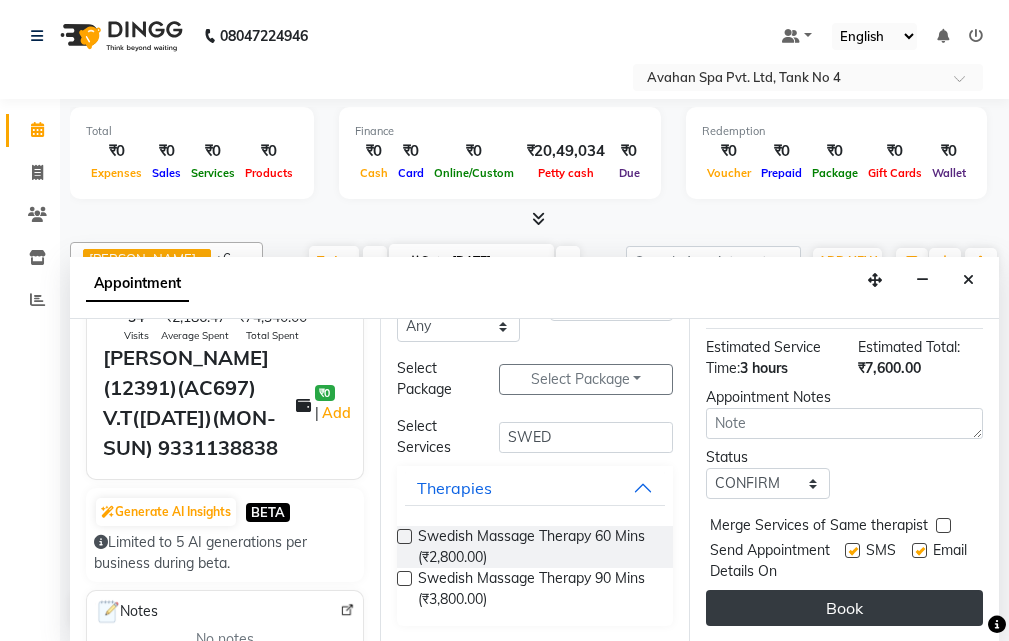 click on "Book" at bounding box center [844, 608] 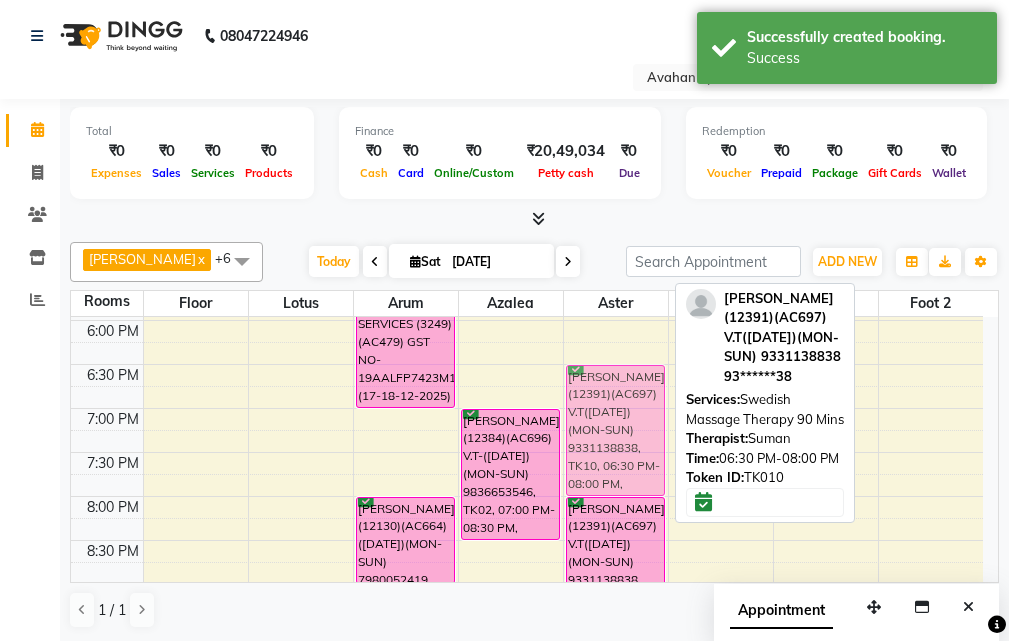 click on "[PERSON_NAME] (PARIDHAN)(11548)(AC590) V.T-([DATE])(MON-SUN) 9830197472, TK03, 12:30 PM-02:00 PM, Swedish Massage Therapy 90 Mins     RAVI(12308)(AC725) V.T-([DATE])(MON-FRI) 9831257839, TK09, 03:00 PM-04:30 PM, Swedish Massage Therapy 90 Mins     [PERSON_NAME](12391)(AC697) V.T([DATE])(MON-SUN) 9331138838, TK10, 06:30 PM-08:00 PM, Swedish Massage Therapy 90 Mins     [PERSON_NAME](12391)(AC697) V.T([DATE])(MON-SUN) 9331138838, TK10, 08:00 PM-09:30 PM, Swedish Massage Therapy 90 Mins     [PERSON_NAME](12391)(AC697) V.T([DATE])(MON-SUN) 9331138838, TK10, 06:30 PM-08:00 PM, Swedish Massage Therapy 90 Mins" at bounding box center [616, 188] 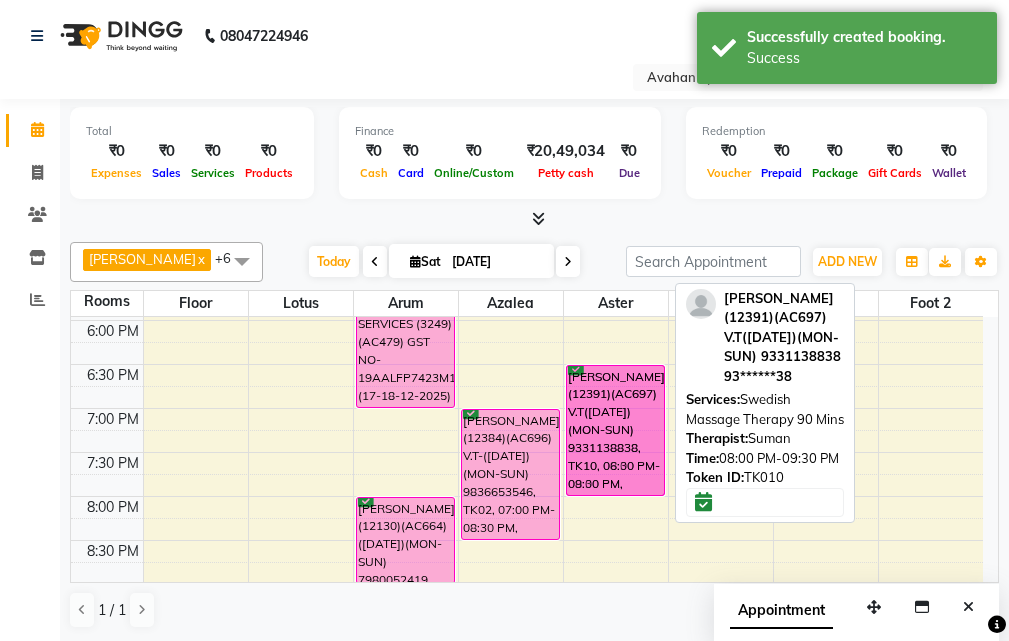 drag, startPoint x: 599, startPoint y: 531, endPoint x: 615, endPoint y: 389, distance: 142.89856 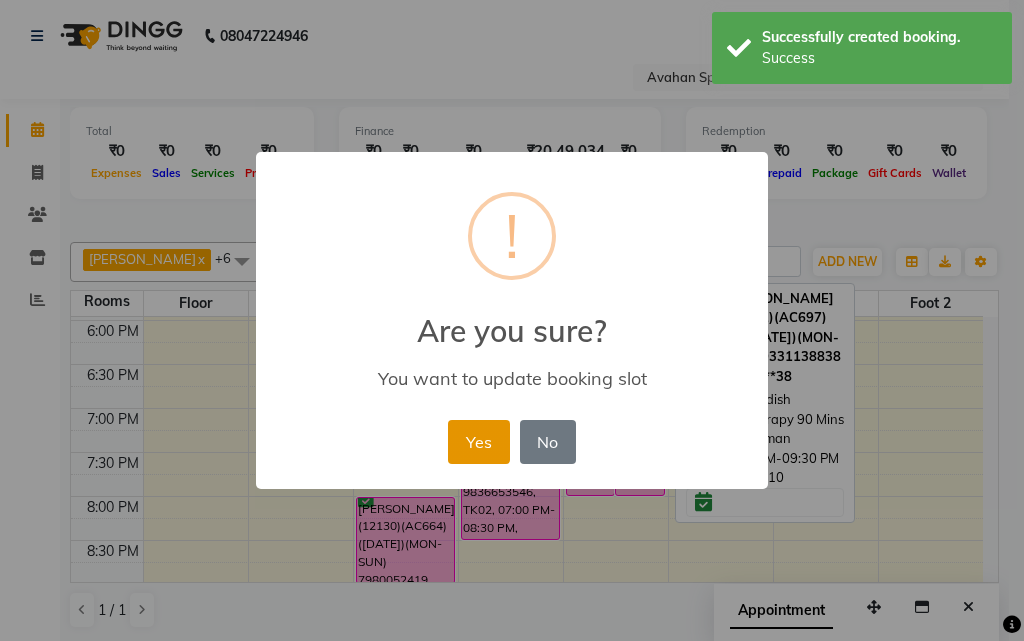 click on "Yes" at bounding box center (478, 442) 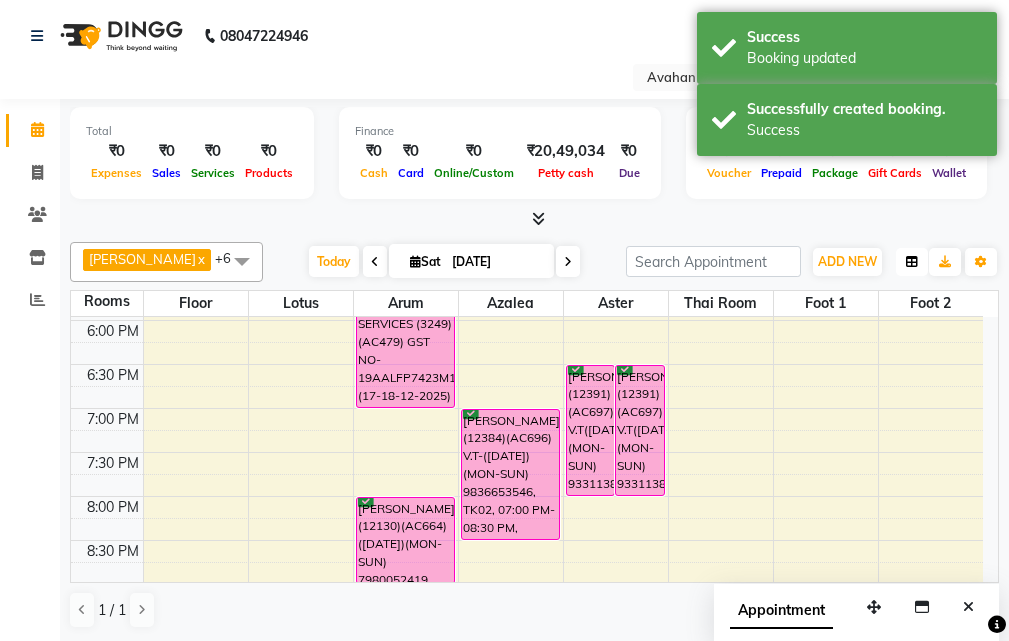 click at bounding box center [912, 262] 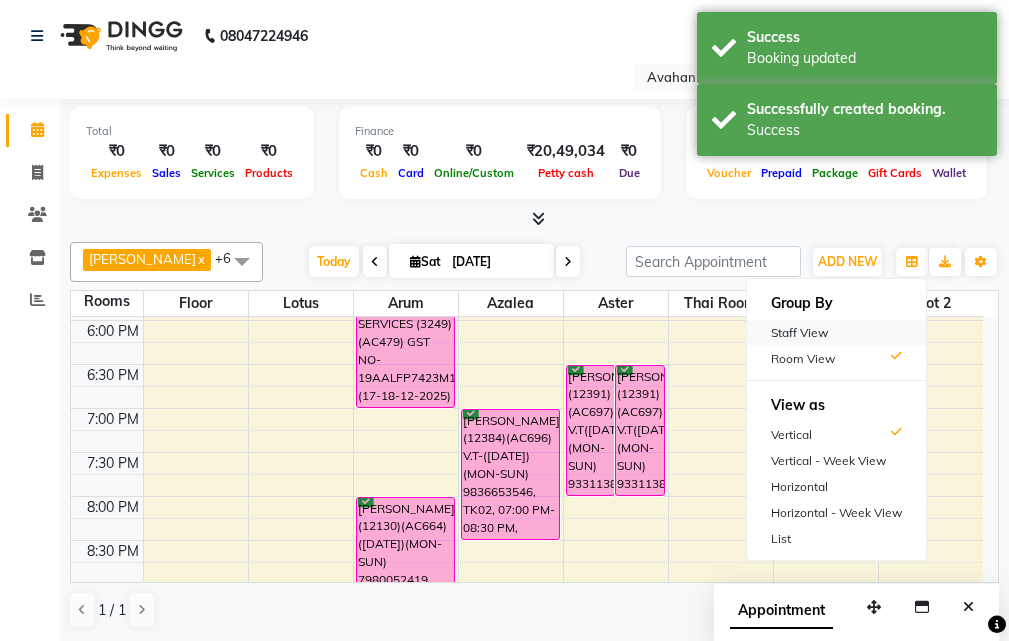 click on "Staff View" at bounding box center (836, 333) 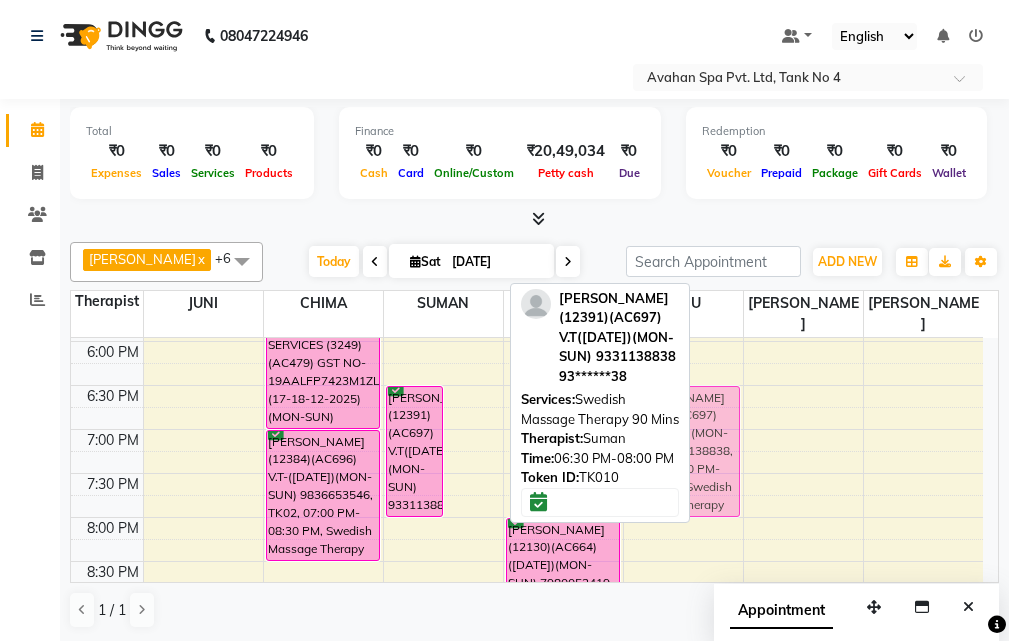 drag, startPoint x: 469, startPoint y: 378, endPoint x: 717, endPoint y: 370, distance: 248.129 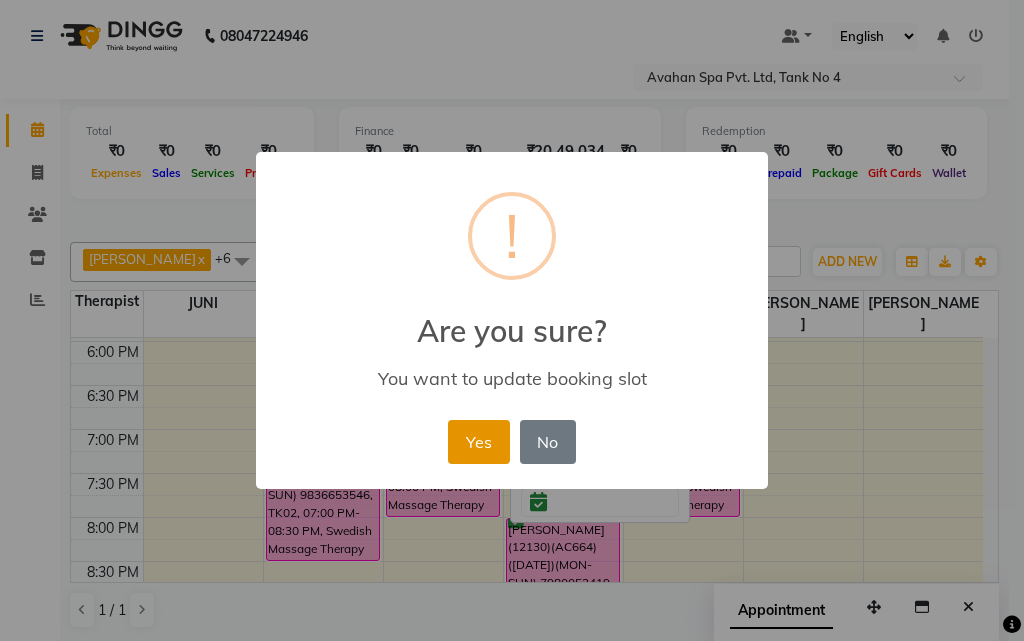 click on "Yes" at bounding box center (478, 442) 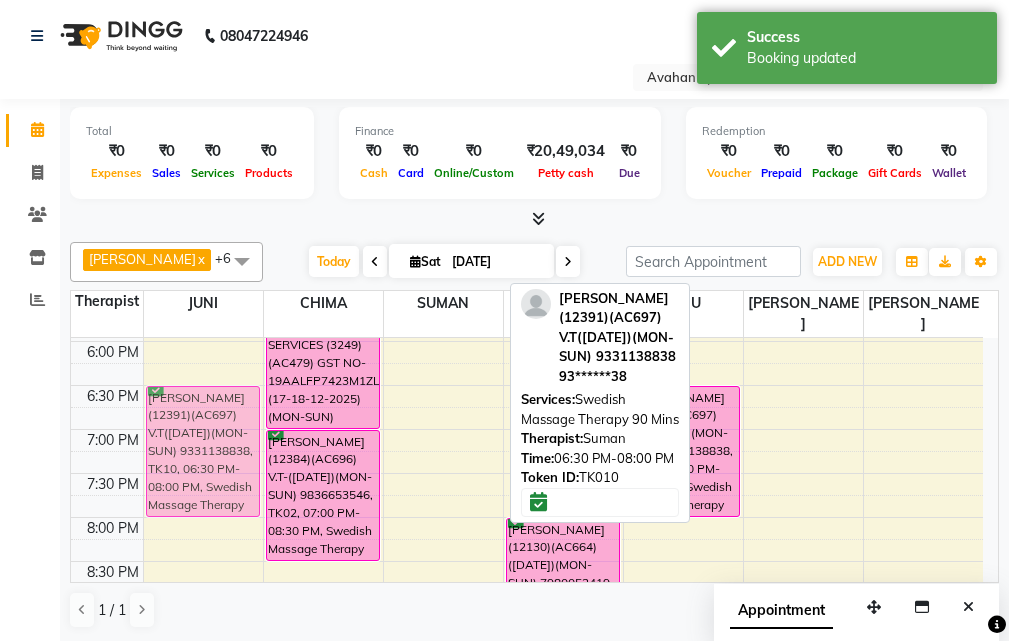 drag, startPoint x: 428, startPoint y: 407, endPoint x: 166, endPoint y: 409, distance: 262.00763 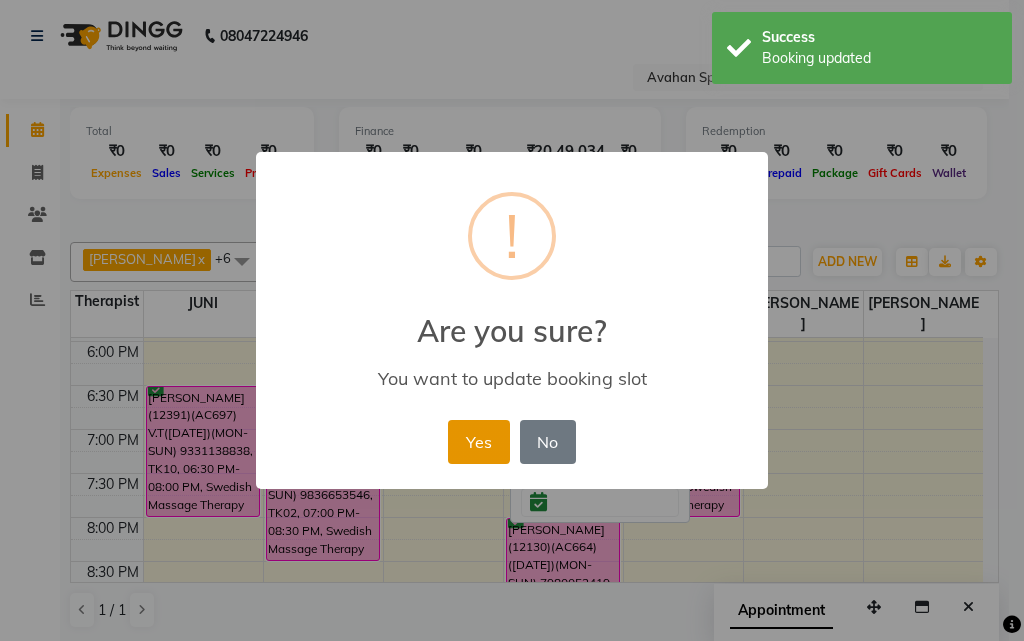 click on "Yes" at bounding box center [478, 442] 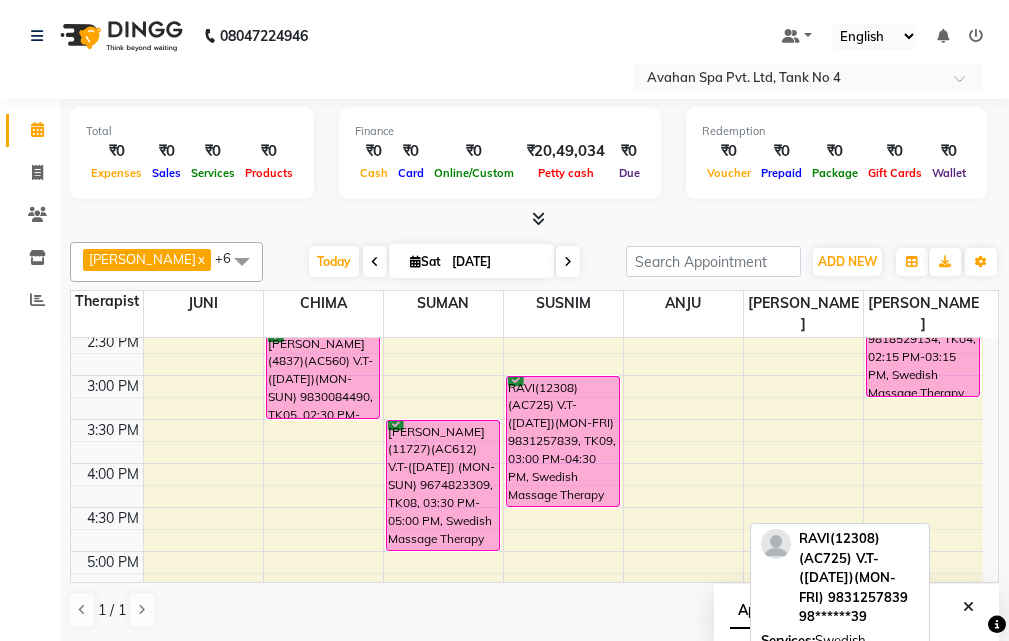 scroll, scrollTop: 400, scrollLeft: 0, axis: vertical 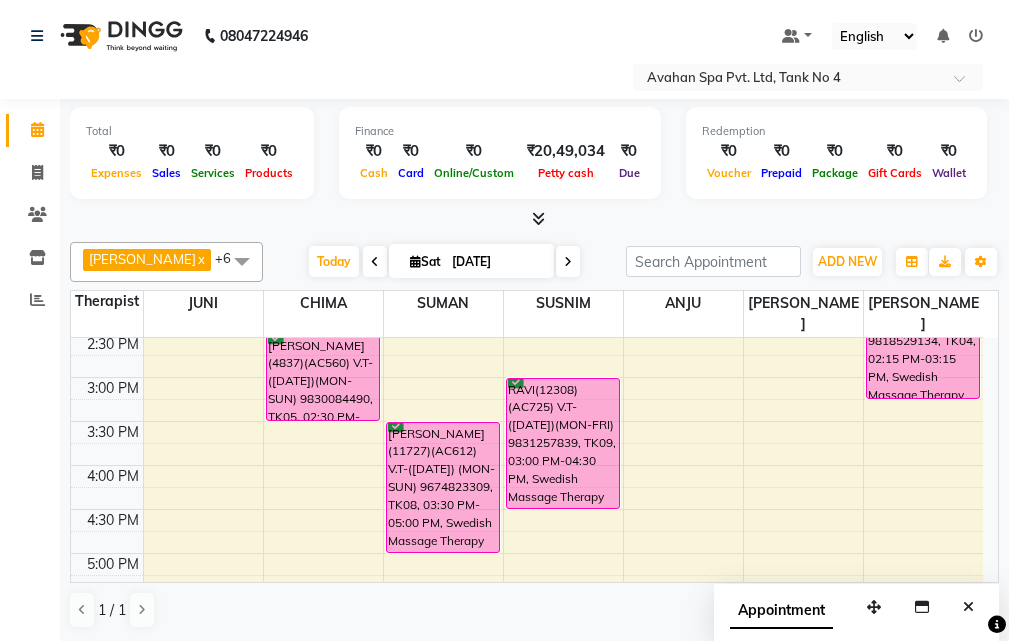 click at bounding box center (568, 261) 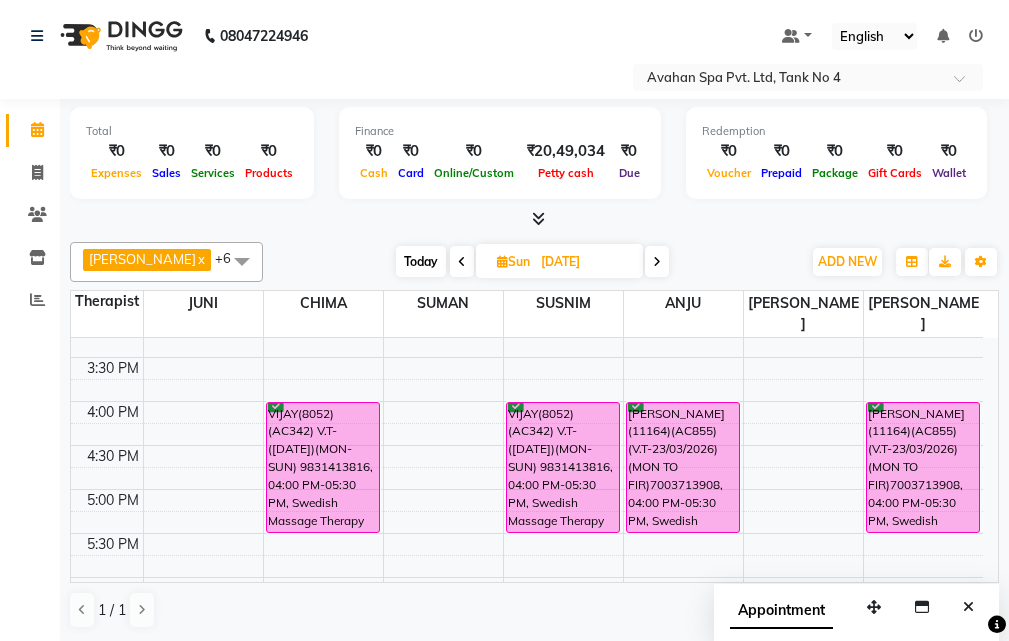scroll, scrollTop: 465, scrollLeft: 0, axis: vertical 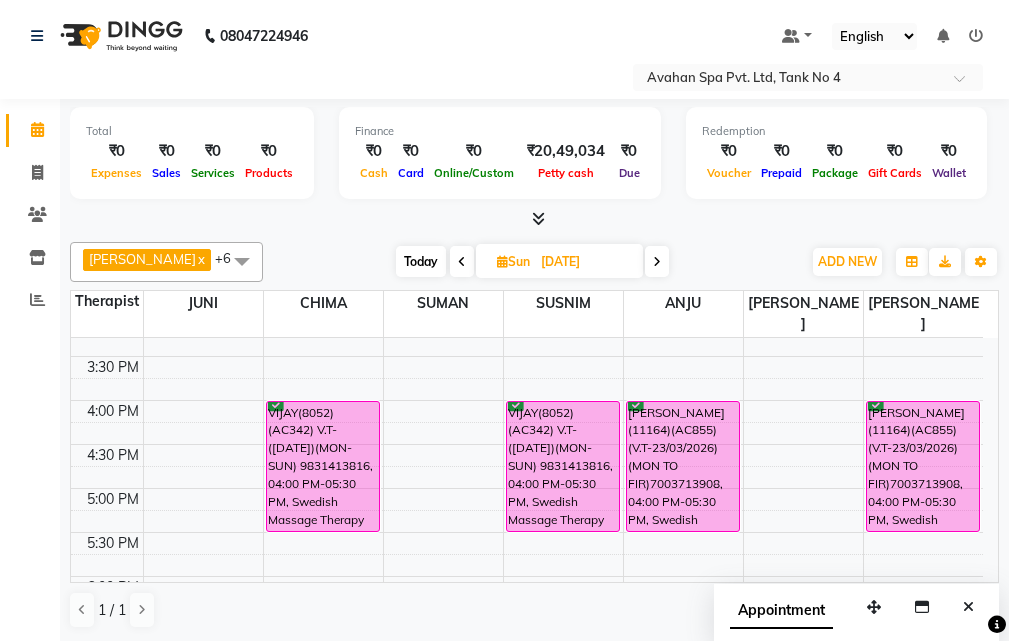 click on "Today" at bounding box center [421, 261] 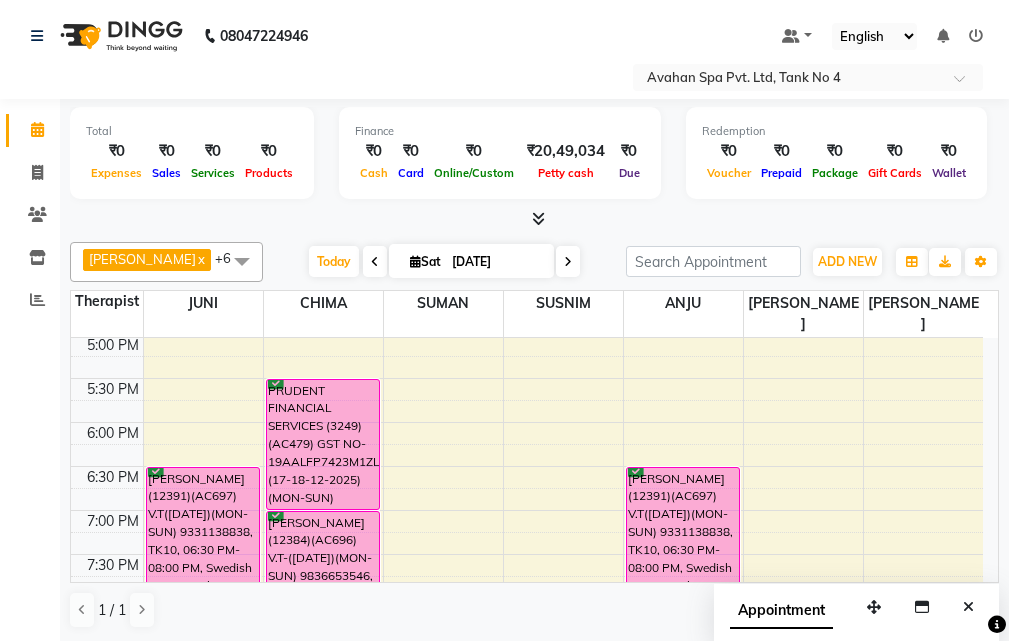 scroll, scrollTop: 665, scrollLeft: 0, axis: vertical 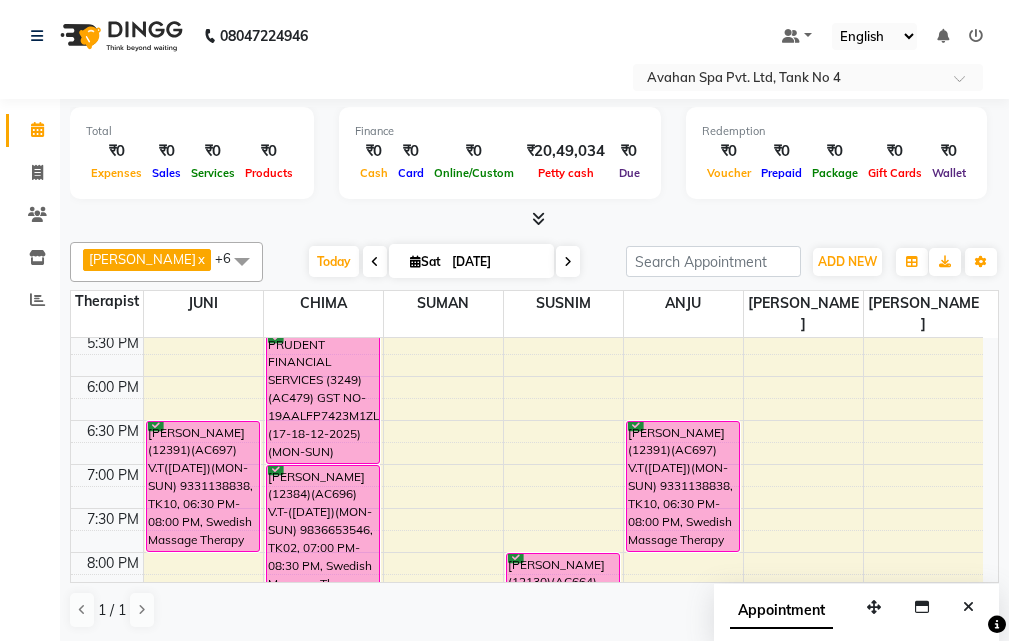 click at bounding box center [568, 262] 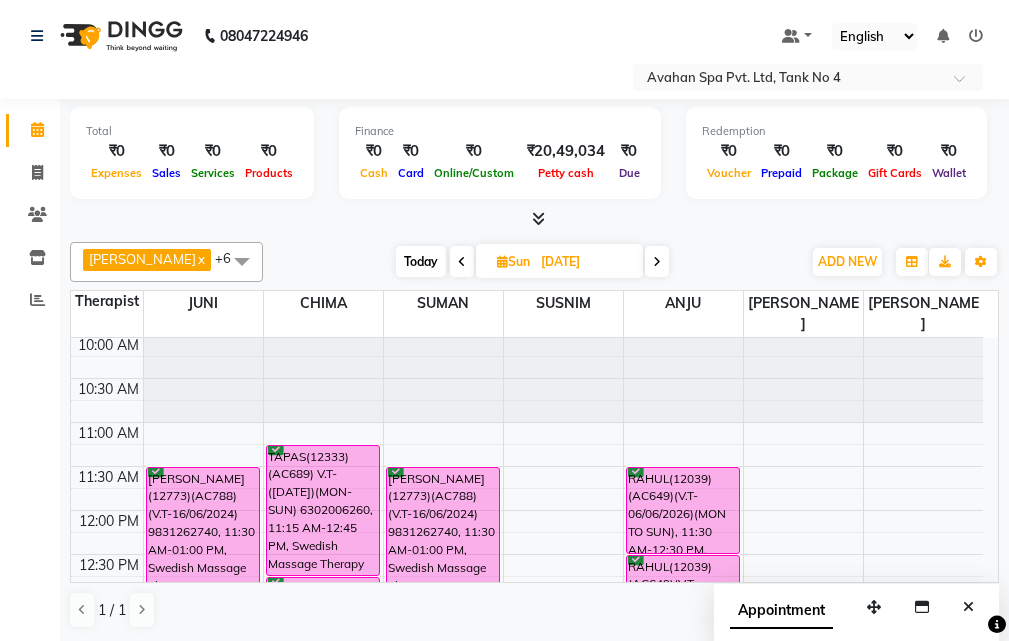 scroll, scrollTop: 0, scrollLeft: 0, axis: both 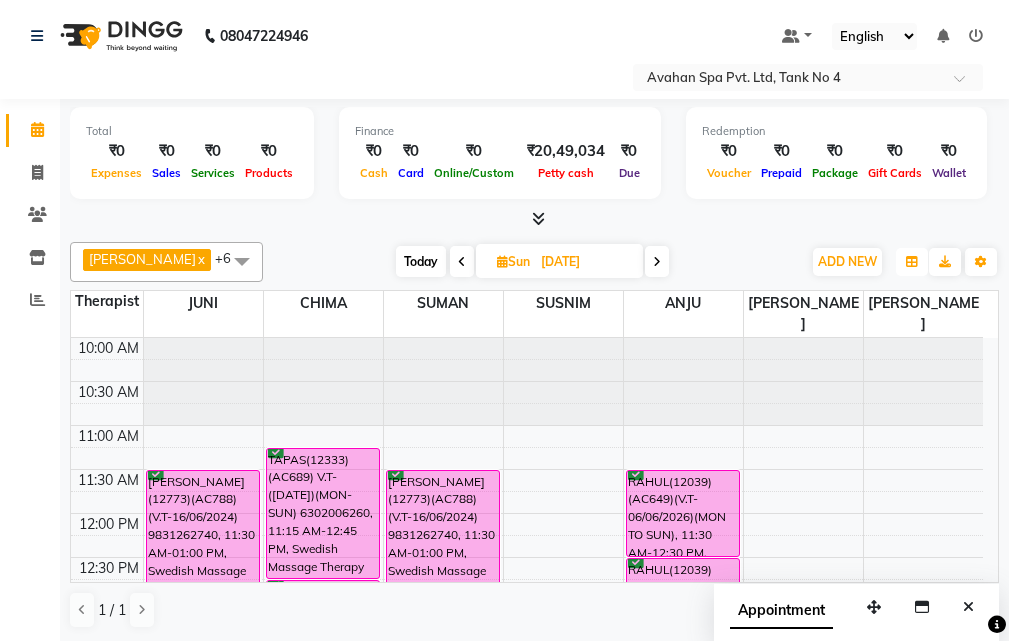 click at bounding box center [912, 262] 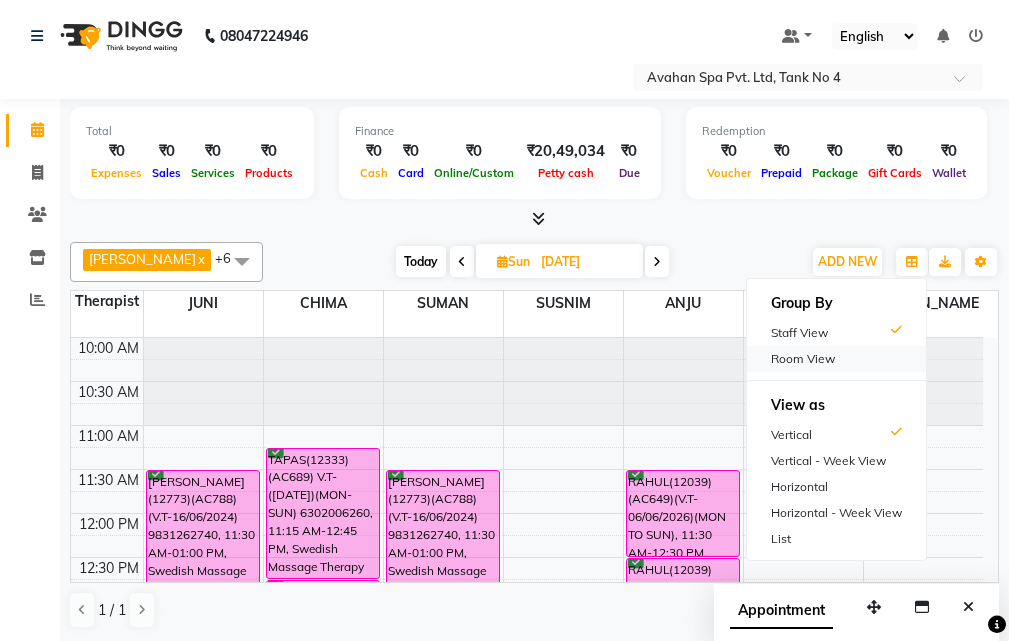 click on "Room View" at bounding box center [836, 359] 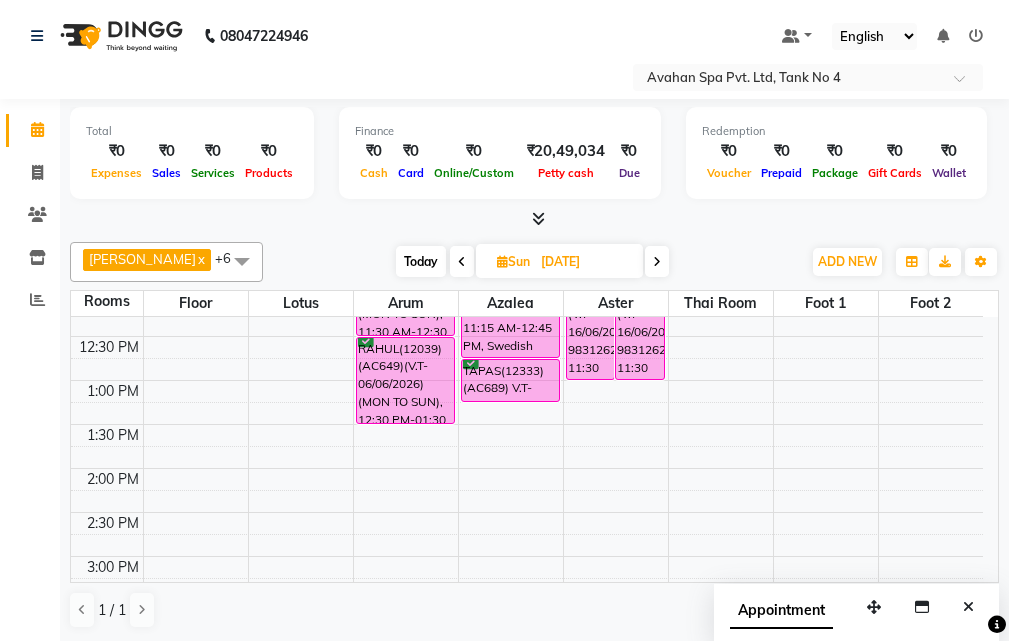scroll, scrollTop: 0, scrollLeft: 0, axis: both 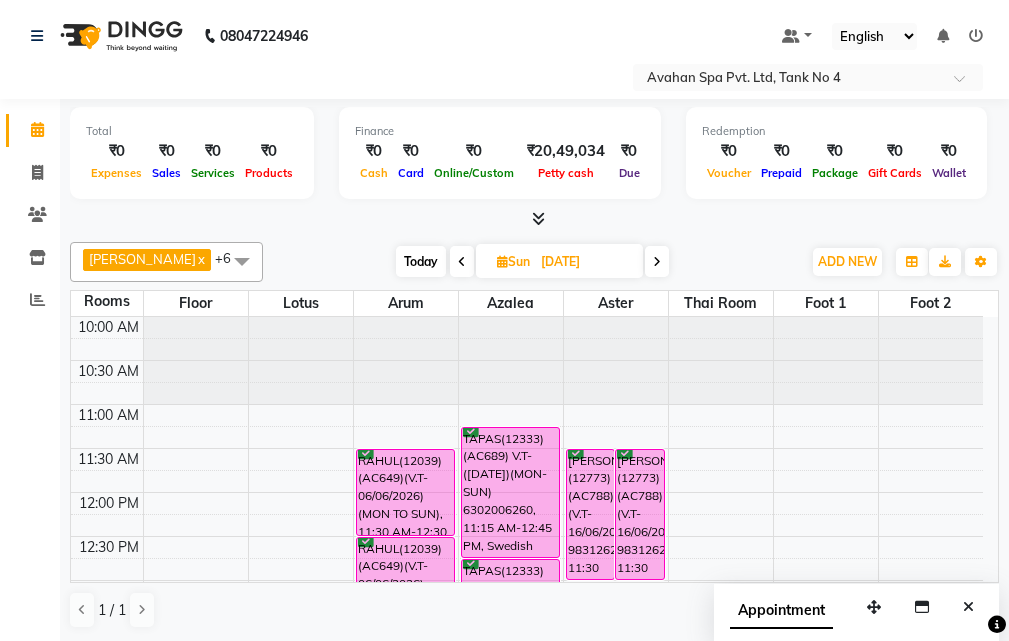 click on "Today" at bounding box center [421, 261] 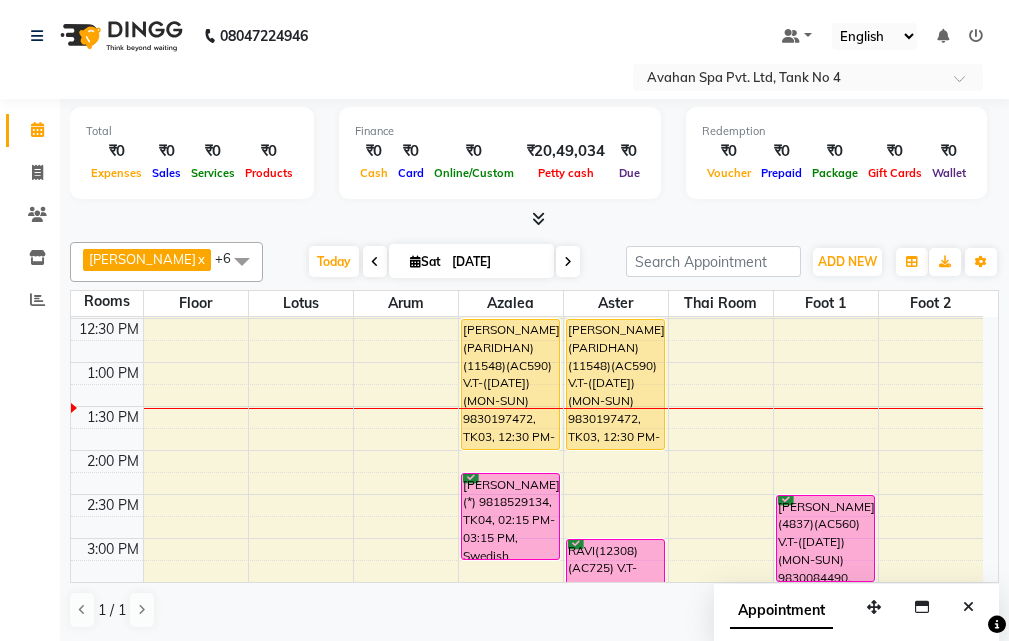 scroll, scrollTop: 265, scrollLeft: 0, axis: vertical 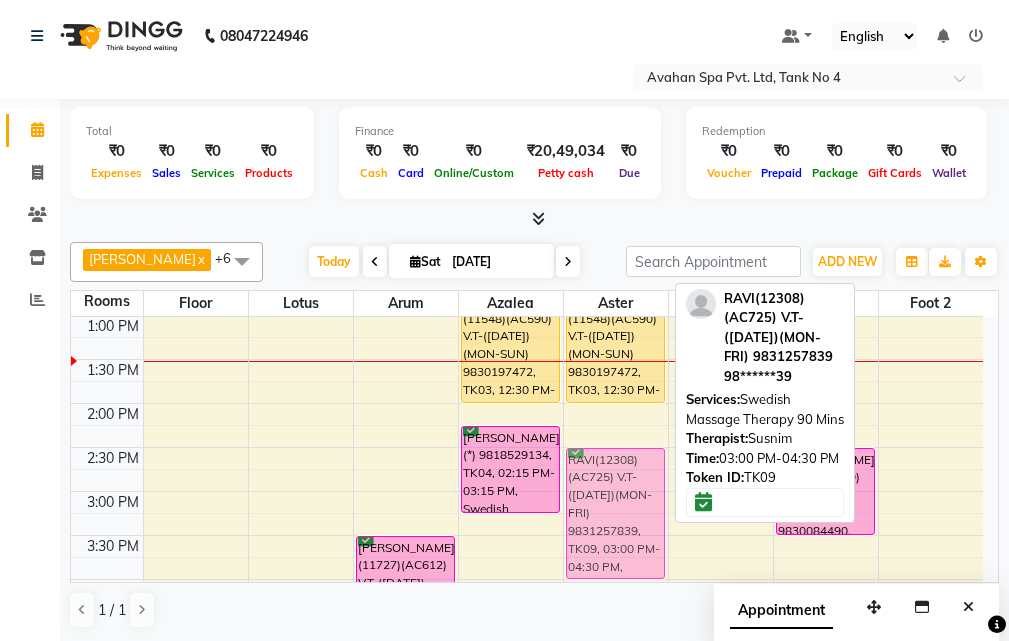 drag, startPoint x: 608, startPoint y: 524, endPoint x: 609, endPoint y: 483, distance: 41.01219 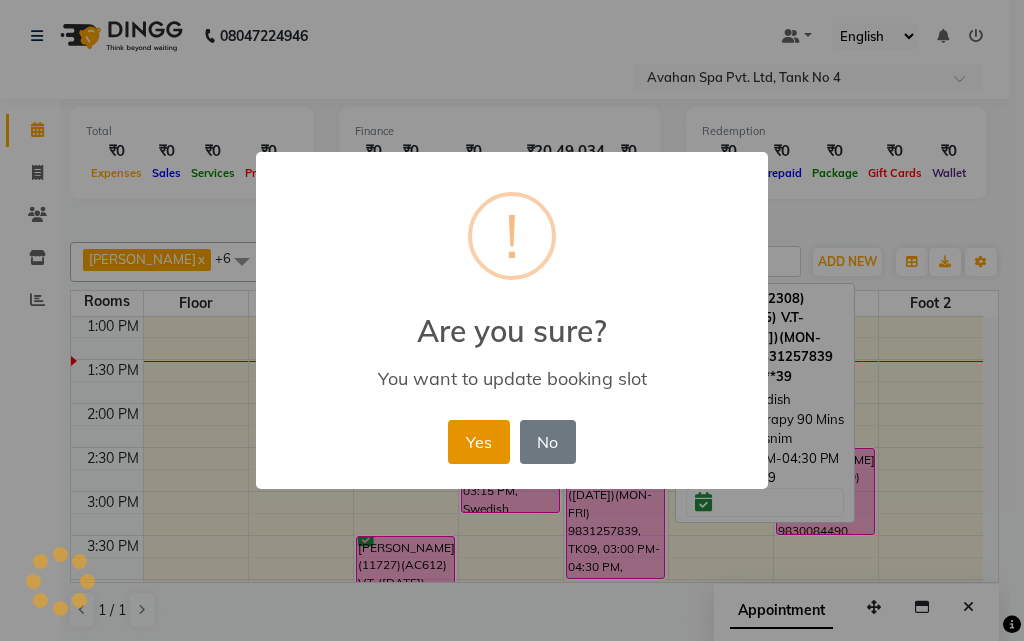 click on "Yes" at bounding box center (478, 442) 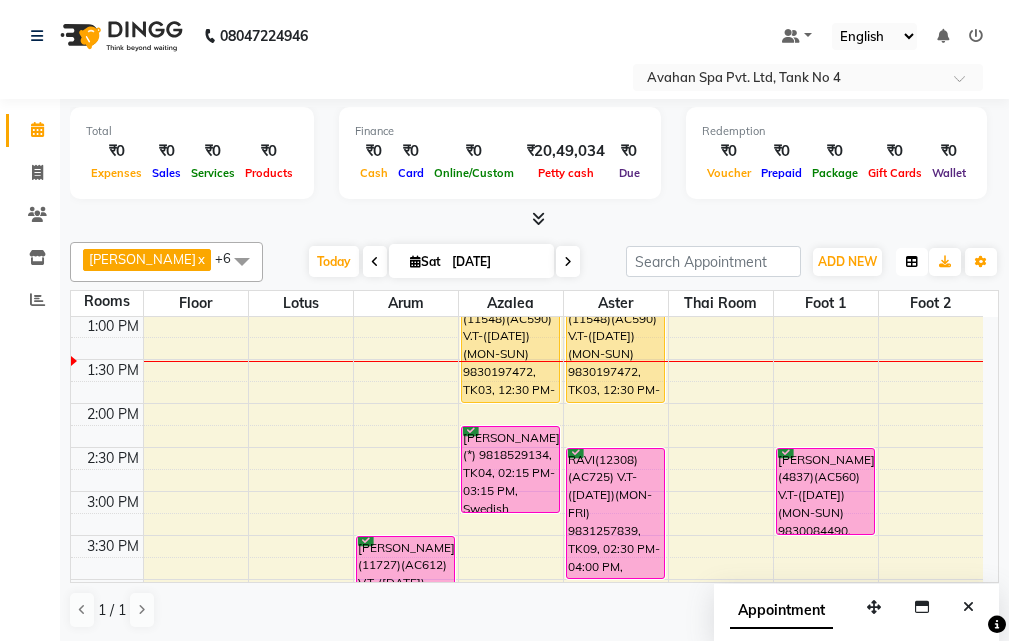 click at bounding box center [912, 262] 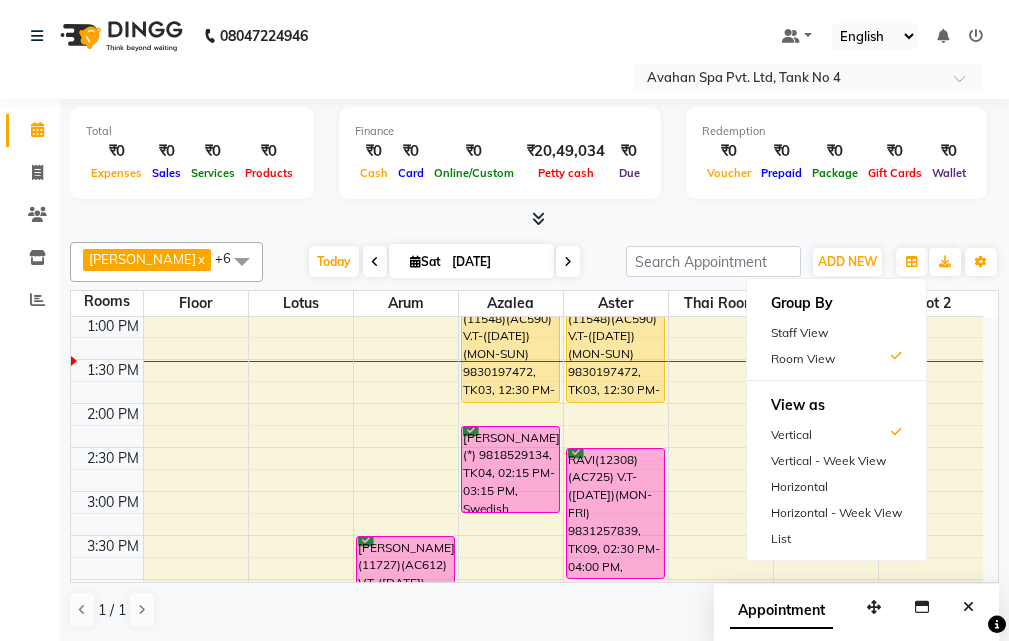 drag, startPoint x: 831, startPoint y: 332, endPoint x: 724, endPoint y: 363, distance: 111.40018 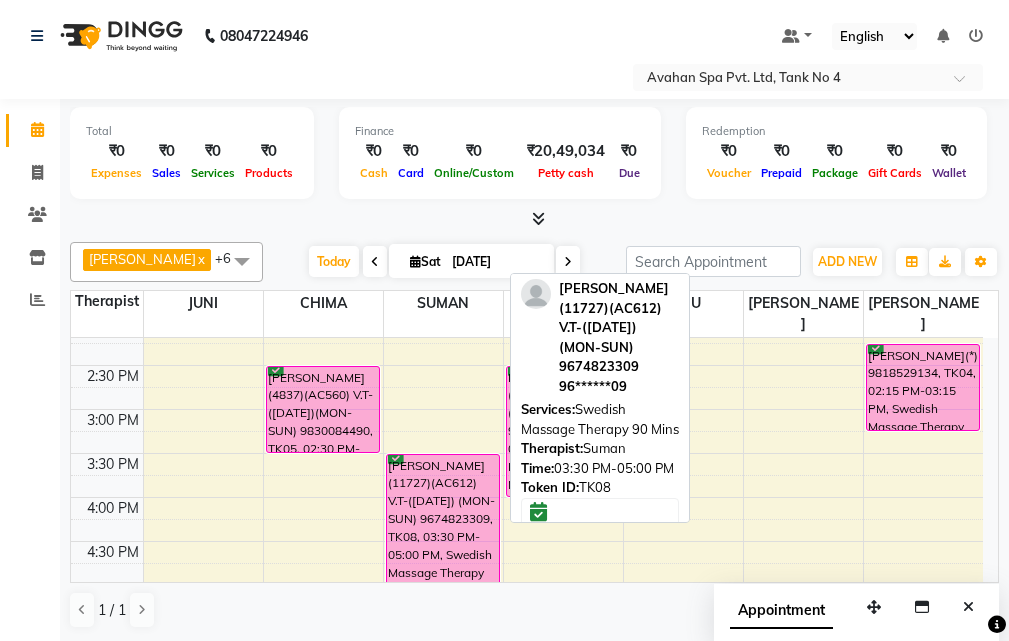 scroll, scrollTop: 465, scrollLeft: 0, axis: vertical 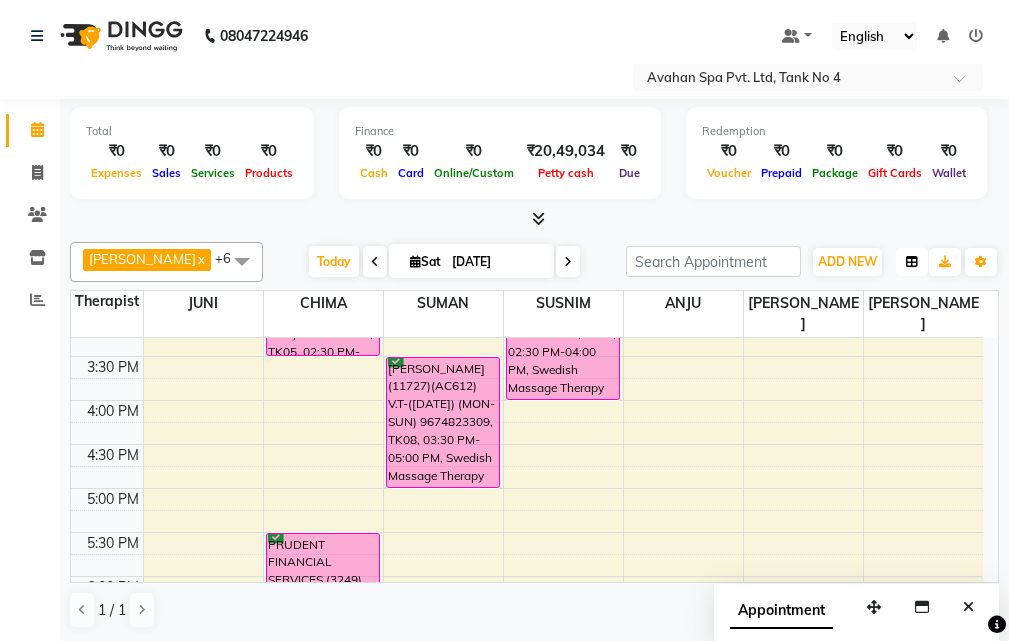 click at bounding box center (912, 262) 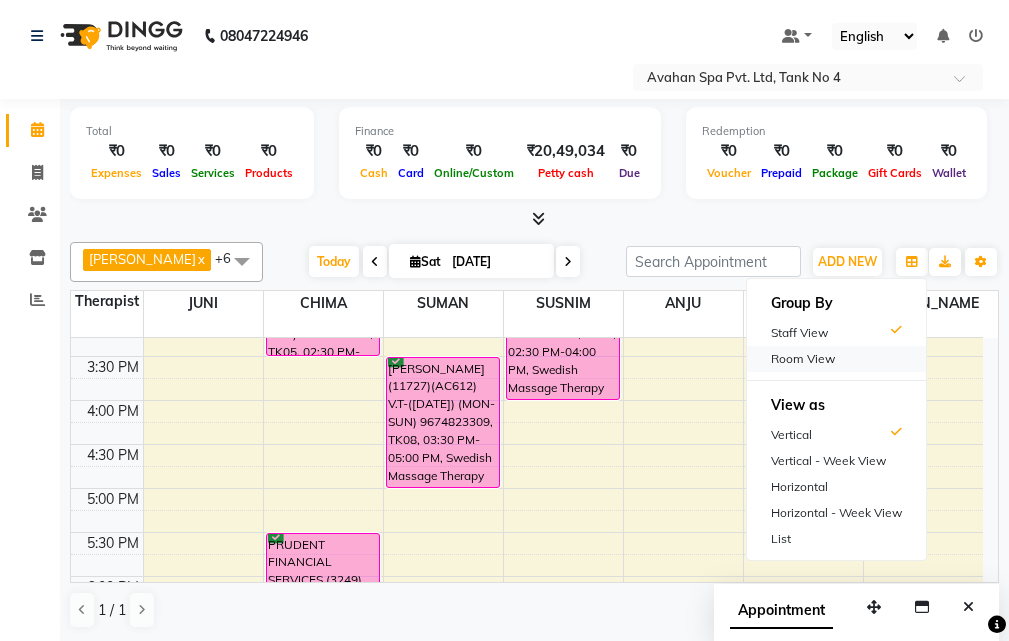 click on "Room View" at bounding box center [836, 359] 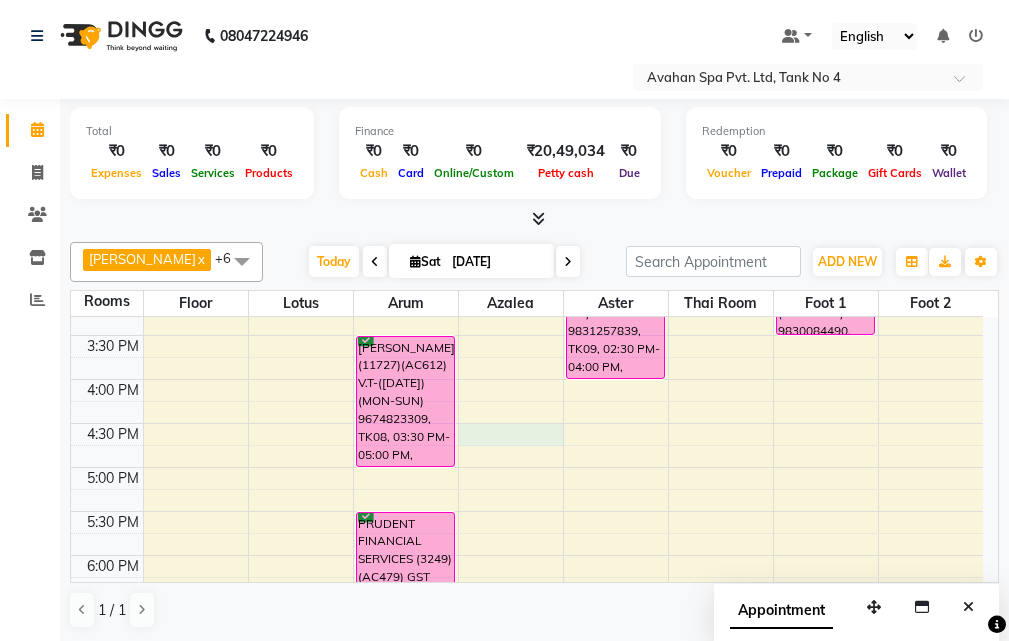 click on "10:00 AM 10:30 AM 11:00 AM 11:30 AM 12:00 PM 12:30 PM 1:00 PM 1:30 PM 2:00 PM 2:30 PM 3:00 PM 3:30 PM 4:00 PM 4:30 PM 5:00 PM 5:30 PM 6:00 PM 6:30 PM 7:00 PM 7:30 PM 8:00 PM 8:30 PM 9:00 PM 9:30 PM 10:00 PM 10:30 PM    [PERSON_NAME](10969)(AC826)(V.T05/11/2025) (MON TO SUN)9836909999, TK01, 11:15 AM-11:30 AM, Swedish Massage Therapy 60 Mins     [PERSON_NAME](11727)(AC612) V.T-([DATE]) (MON-SUN) 9674823309, TK08, 03:30 PM-05:00 PM, Swedish Massage Therapy 90 Mins     PRUDENT FINANCIAL SERVICES (3249)(AC479)  GST NO-19AALFP7423M1ZL (17-18-12-2025)(MON-SUN) 9051172597, TK07, 05:30 PM-07:00 PM, Swedish Massage Therapy 90 Mins     [PERSON_NAME](12130)(AC664) ([DATE])(MON-SUN) 7980052419, TK06, 08:00 PM-09:00 PM, Swedish Massage Therapy 60 Mins    [PERSON_NAME] (PARIDHAN)(11548)(AC590) V.T-([DATE])(MON-SUN) 9830197472, TK03, 12:30 PM-02:00 PM, Swedish Massage Therapy 90 Mins     [PERSON_NAME](*) 9818529134, TK04, 02:15 PM-03:15 PM, Swedish Massage Therapy 60 Mins" at bounding box center (527, 423) 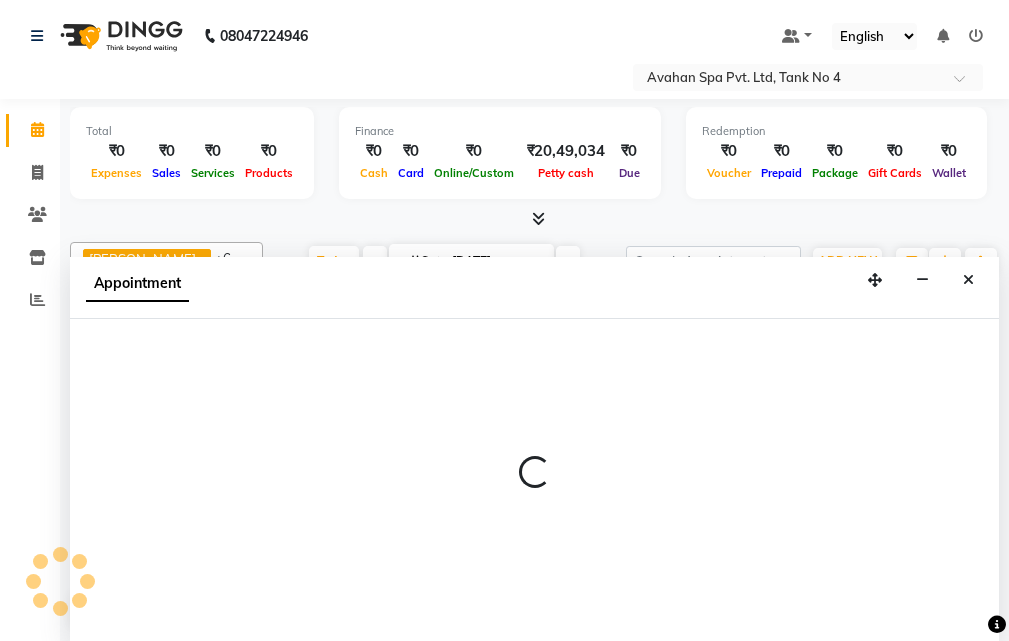 scroll, scrollTop: 1, scrollLeft: 0, axis: vertical 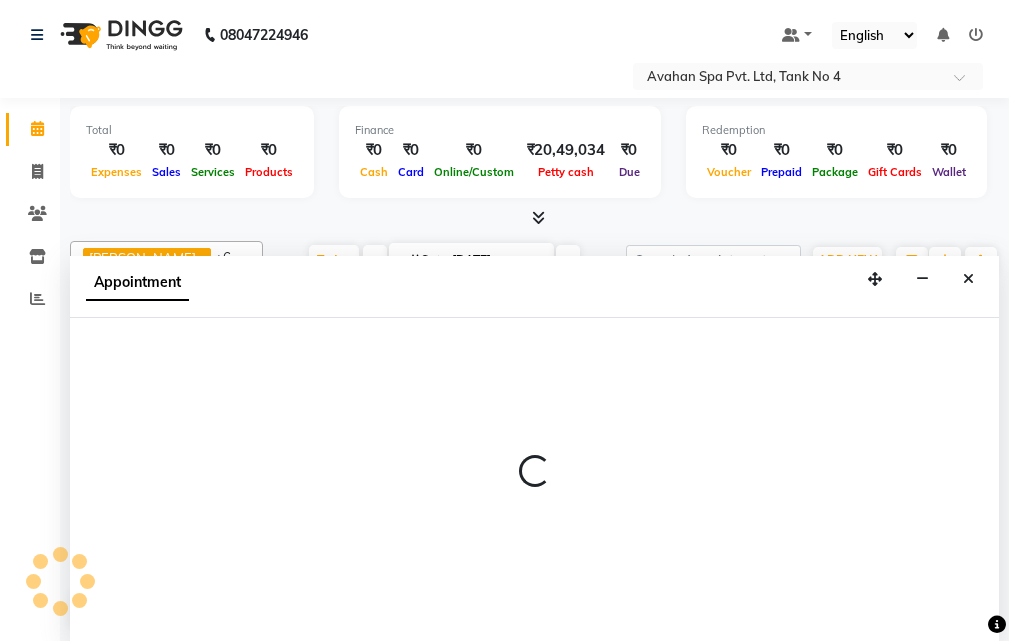 select on "tentative" 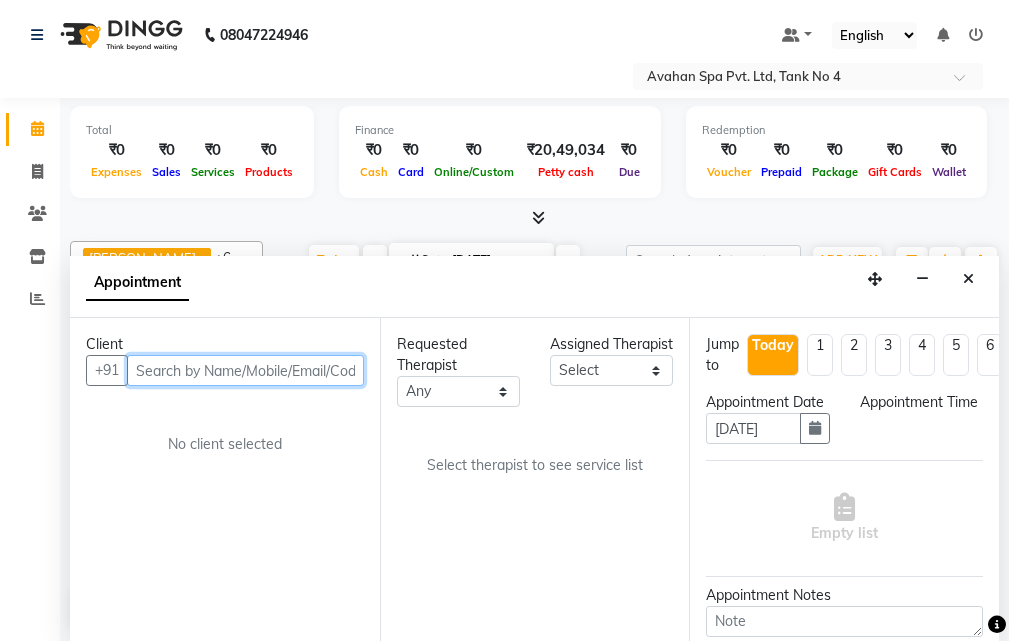 select on "990" 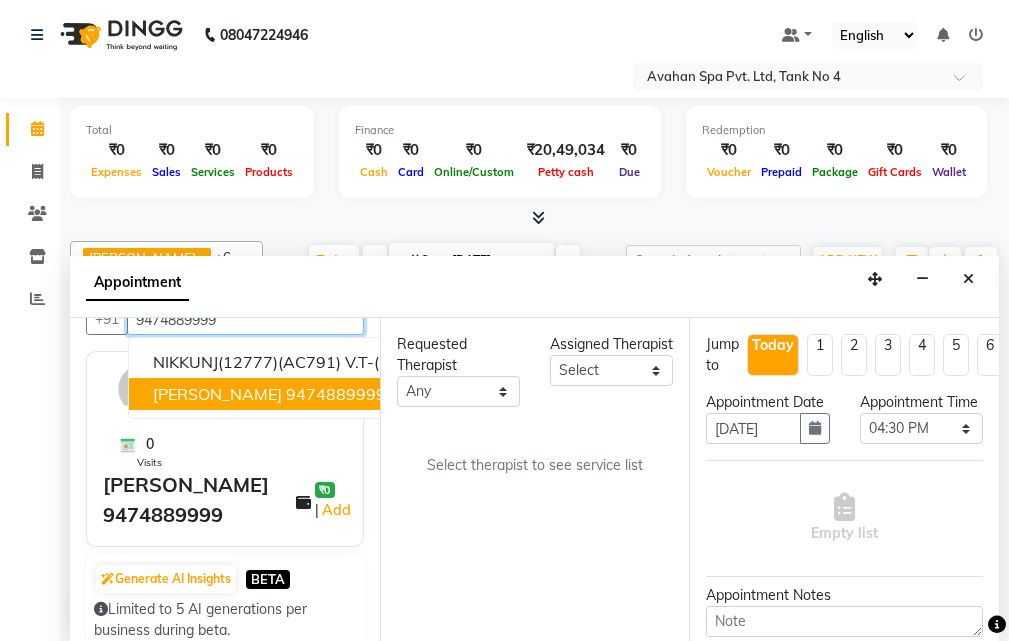 scroll, scrollTop: 100, scrollLeft: 0, axis: vertical 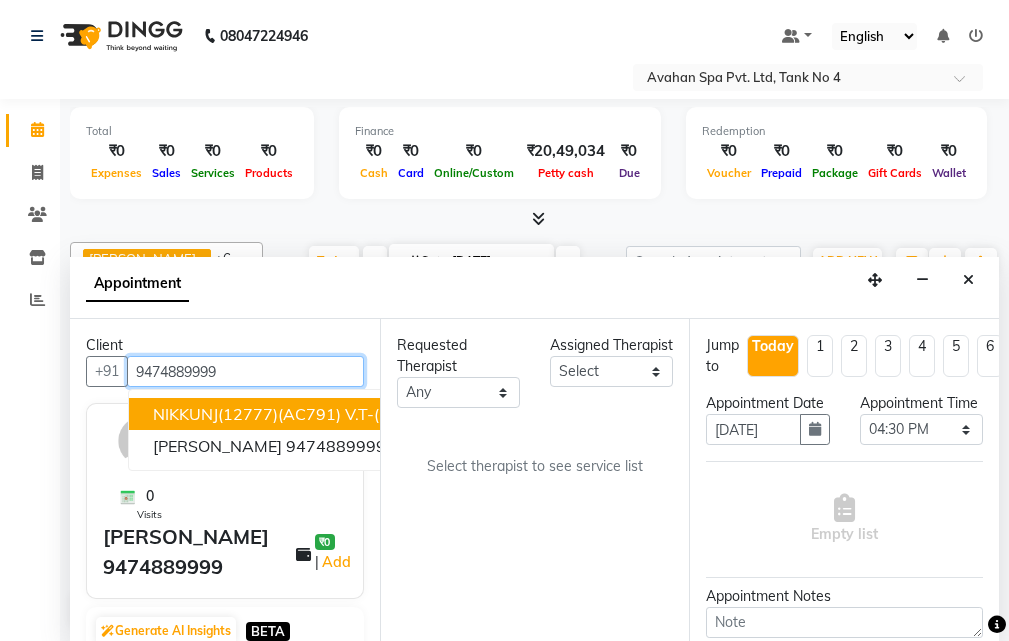 click on "NIKKUNJ(12777)(AC791) V.T-([DATE])9474889999" at bounding box center (344, 414) 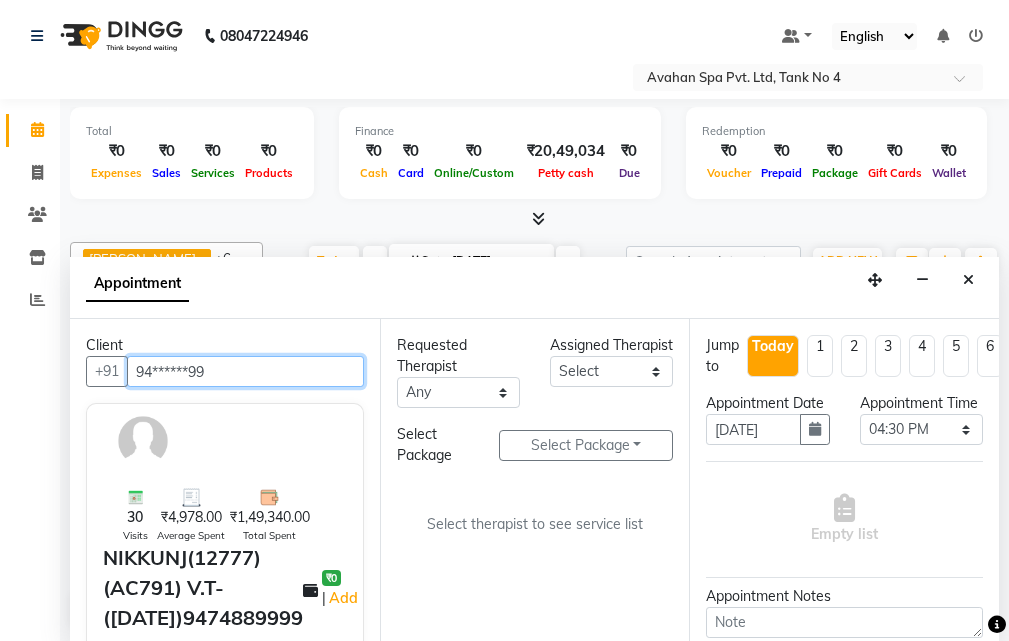 type on "94******99" 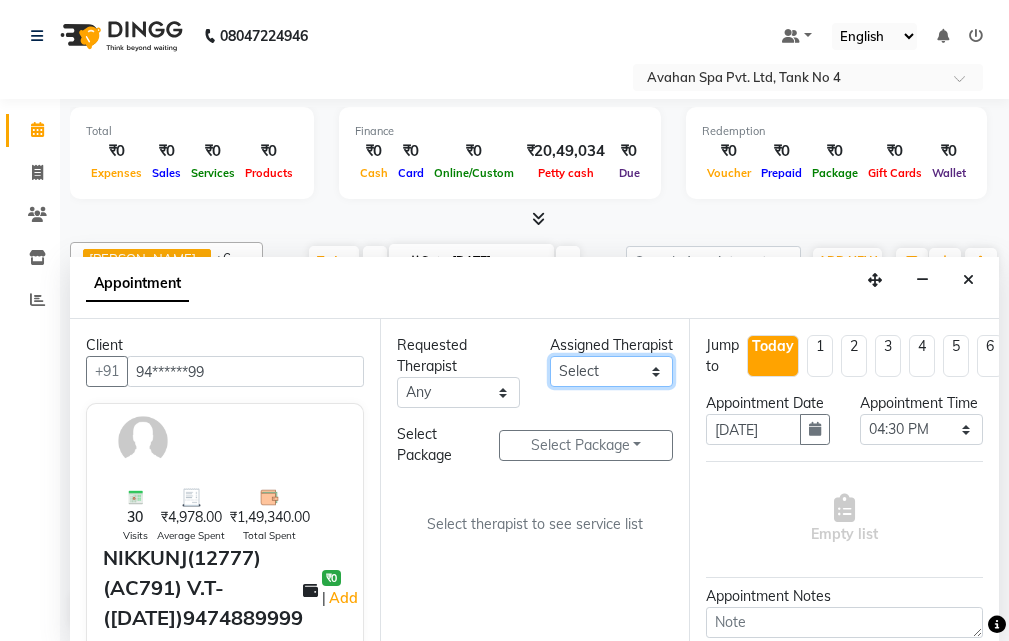 click on "Select ANJU [PERSON_NAME] [DEMOGRAPHIC_DATA] 1 [PERSON_NAME] JUNI [PERSON_NAME] SUSNIM" at bounding box center (611, 371) 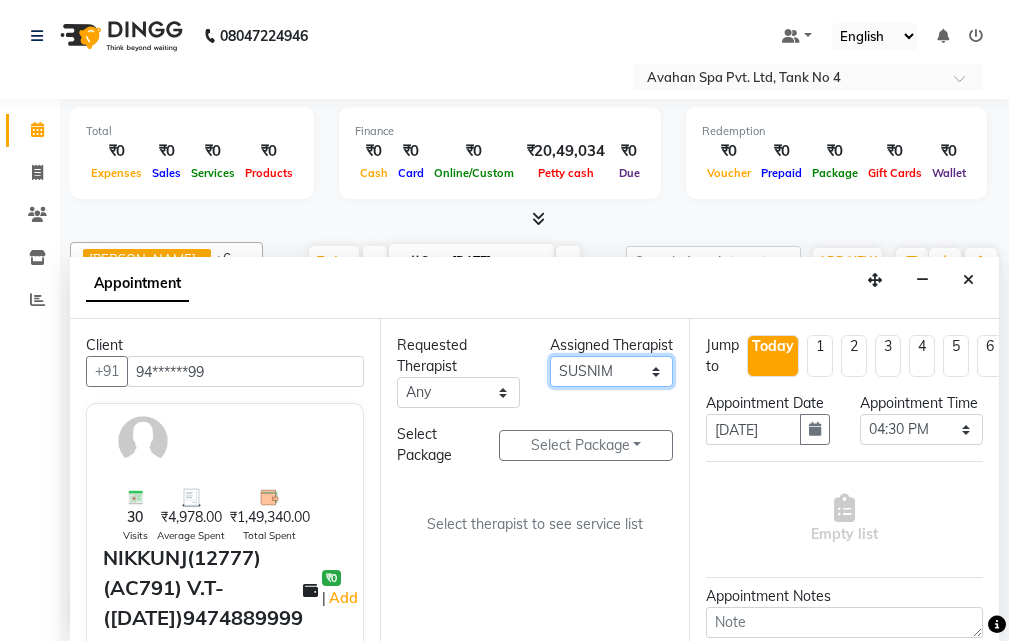 click on "Select ANJU [PERSON_NAME] [DEMOGRAPHIC_DATA] 1 [PERSON_NAME] JUNI [PERSON_NAME] SUSNIM" at bounding box center [611, 371] 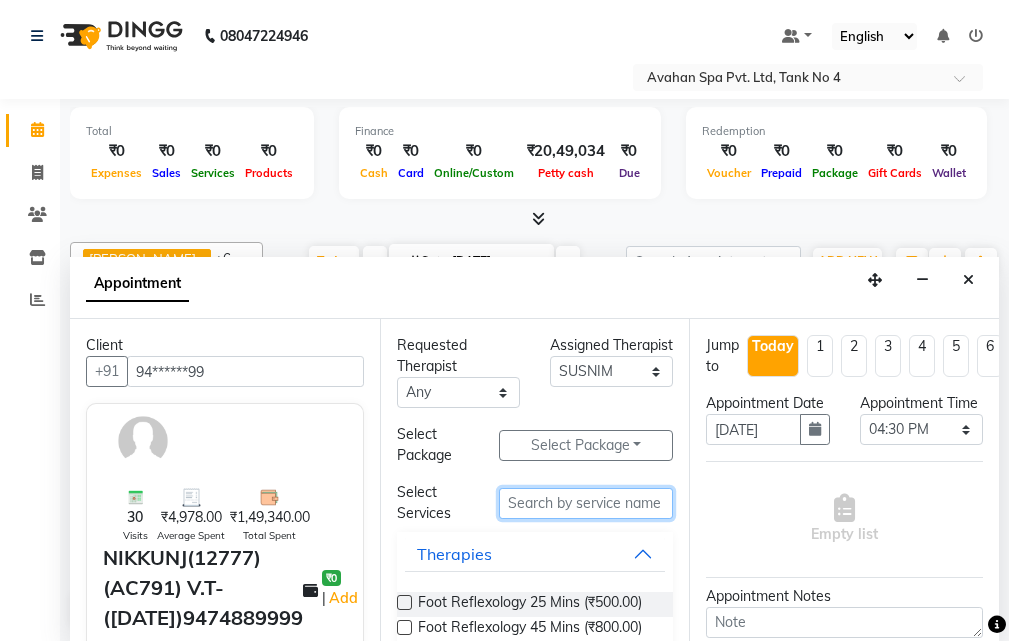 click at bounding box center [586, 503] 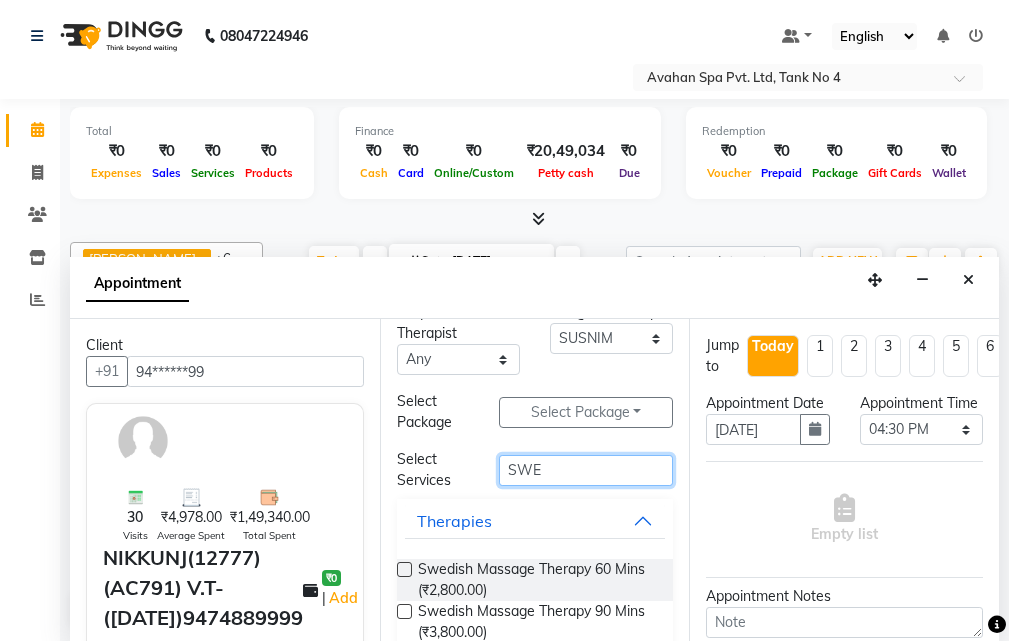 scroll, scrollTop: 66, scrollLeft: 0, axis: vertical 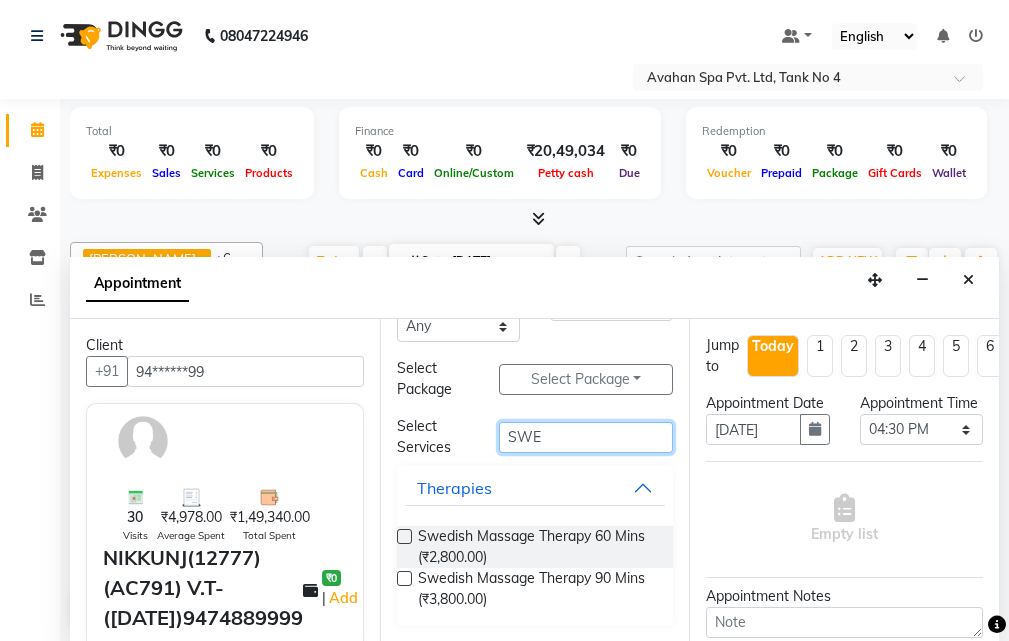 type on "SWE" 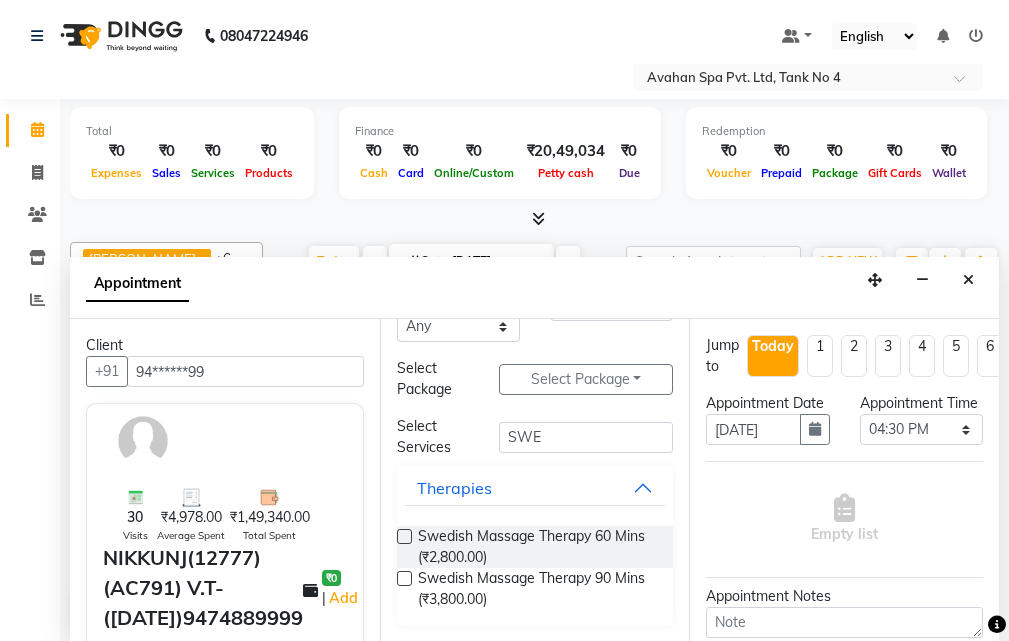 click at bounding box center [404, 578] 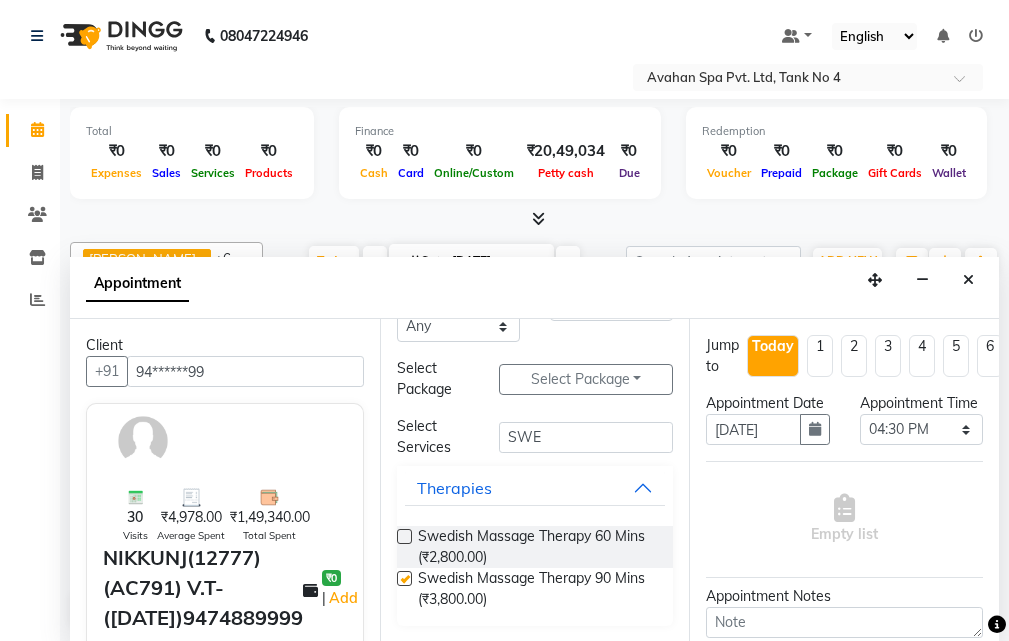 select on "1846" 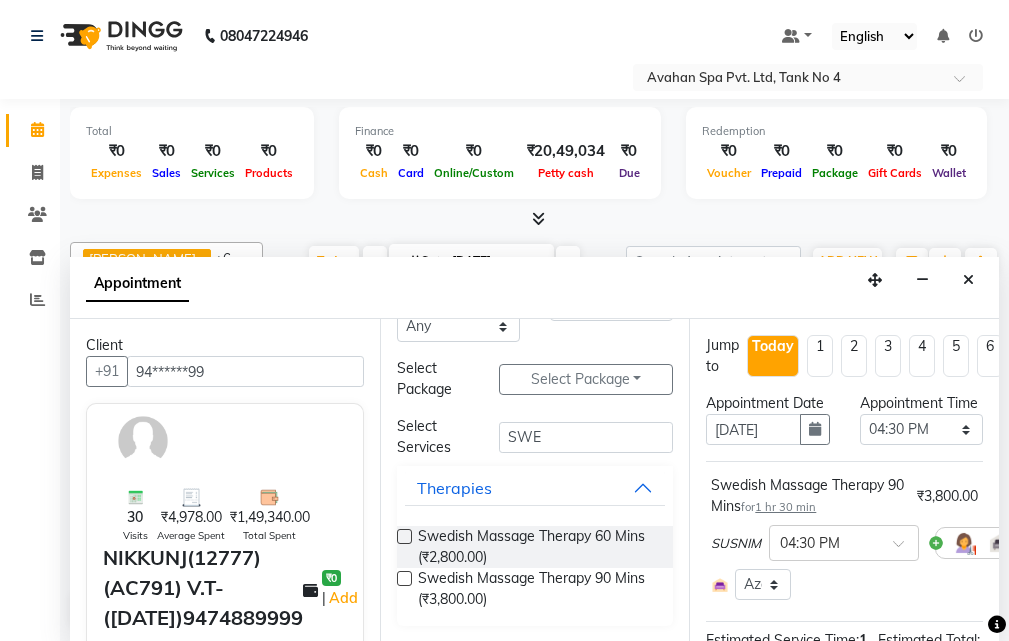 checkbox on "false" 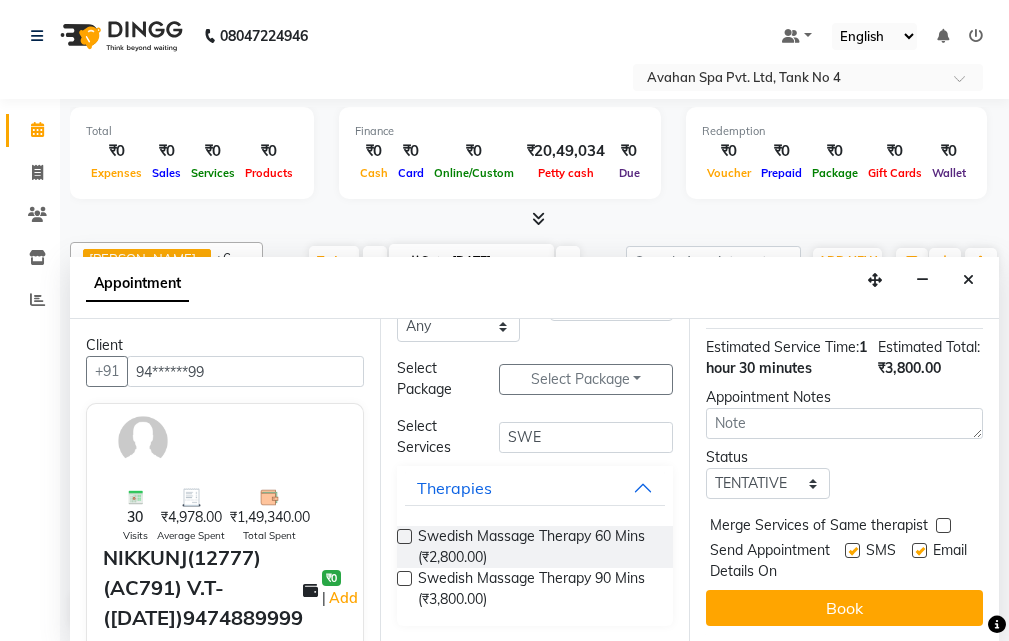 scroll, scrollTop: 371, scrollLeft: 0, axis: vertical 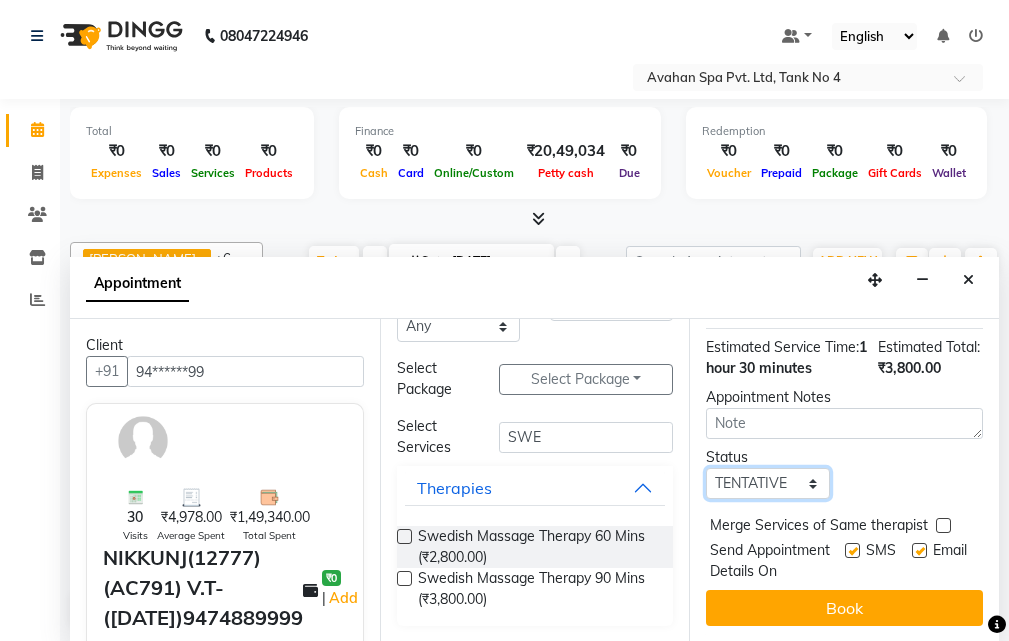 click on "Select TENTATIVE CONFIRM CHECK-IN UPCOMING" at bounding box center (767, 483) 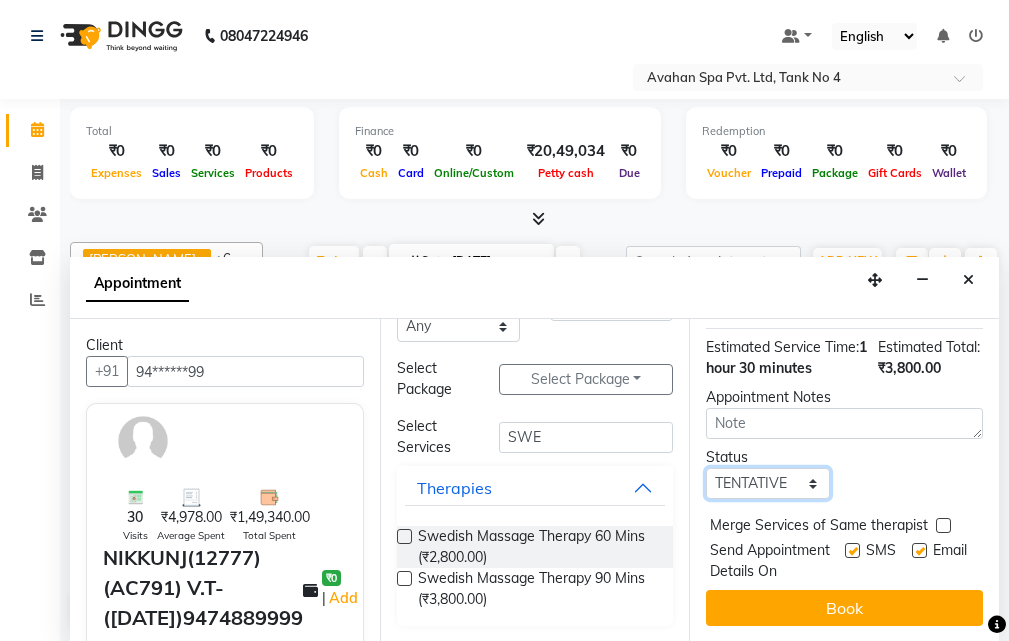 select on "confirm booking" 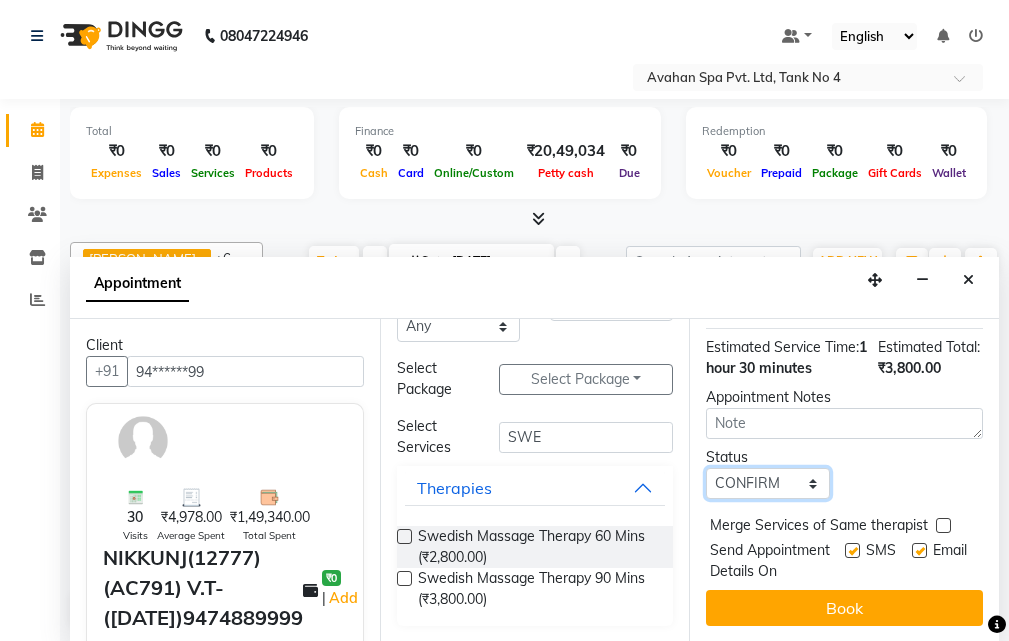 click on "Select TENTATIVE CONFIRM CHECK-IN UPCOMING" at bounding box center (767, 483) 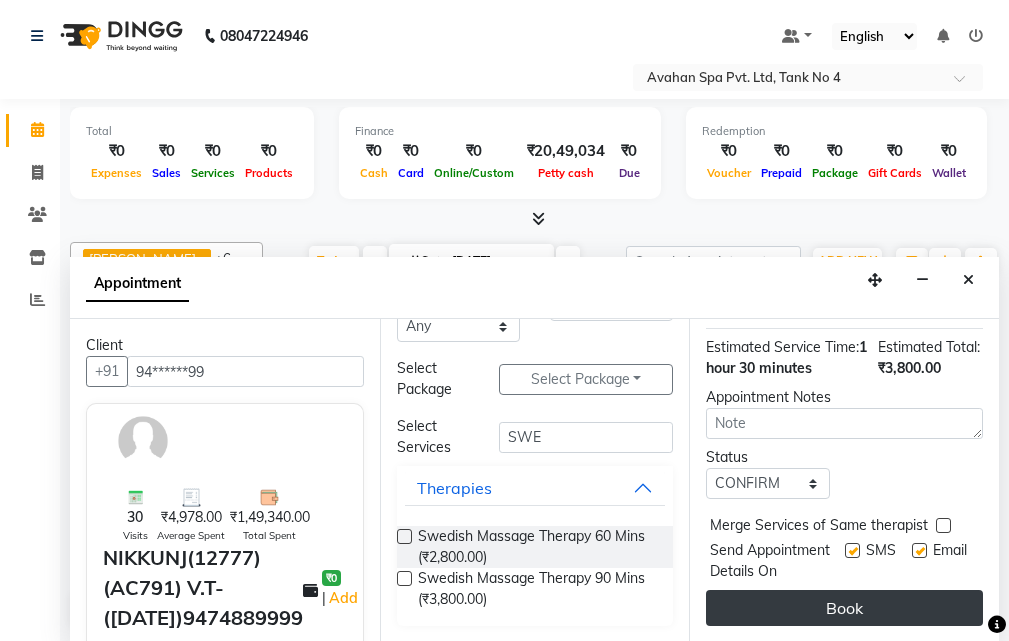 click on "Book" at bounding box center (844, 608) 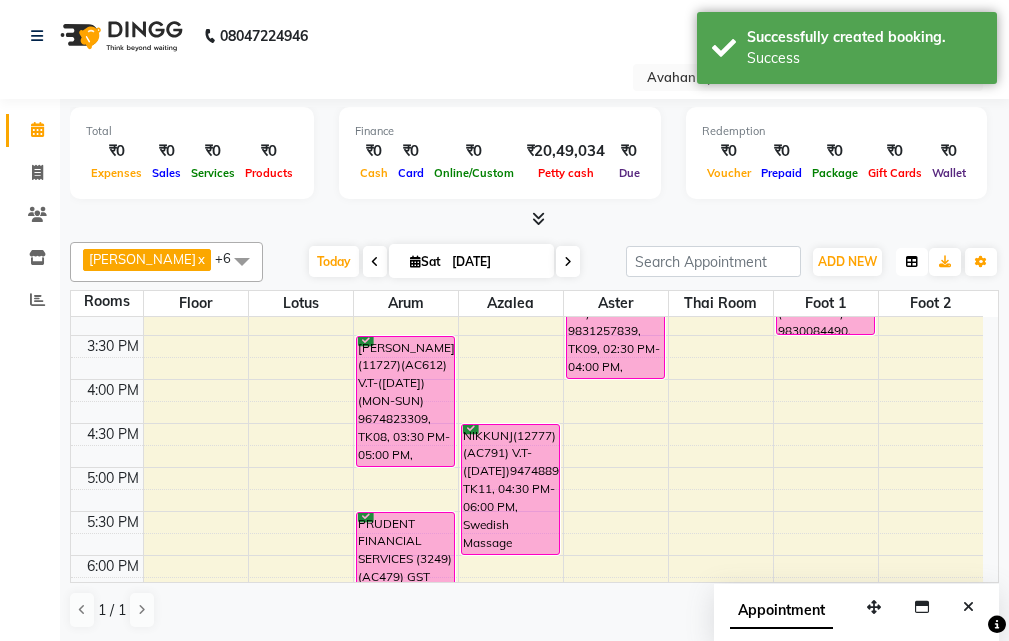 click at bounding box center (912, 262) 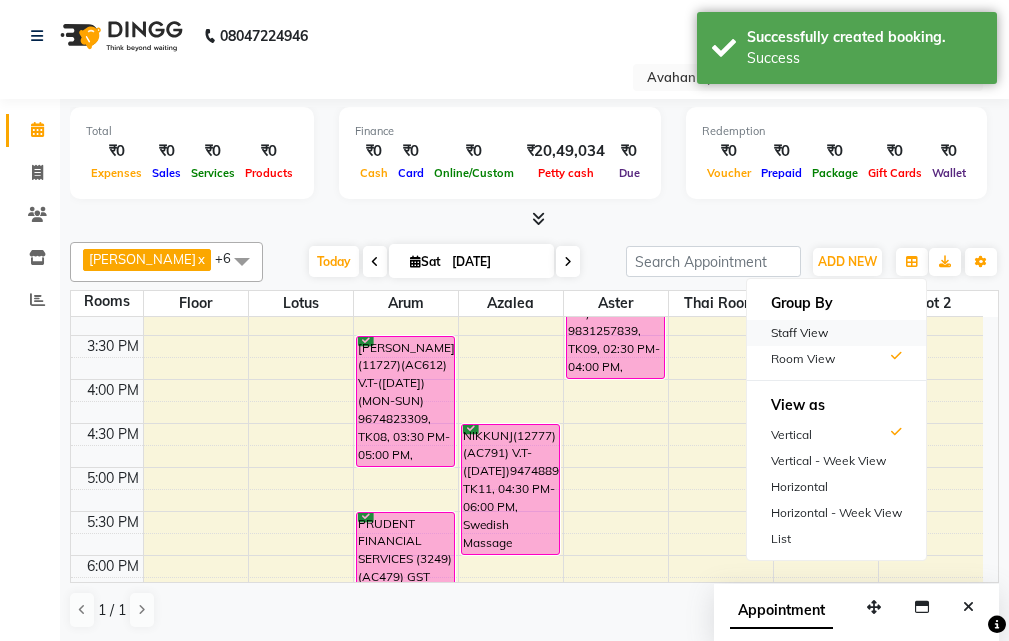 click on "Staff View" at bounding box center (836, 333) 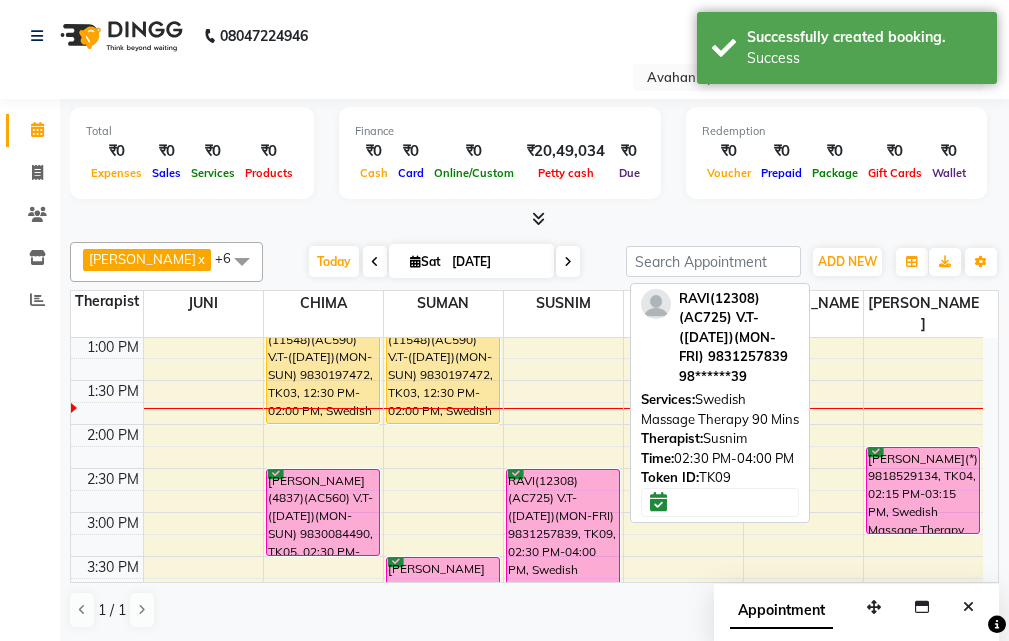 scroll, scrollTop: 365, scrollLeft: 0, axis: vertical 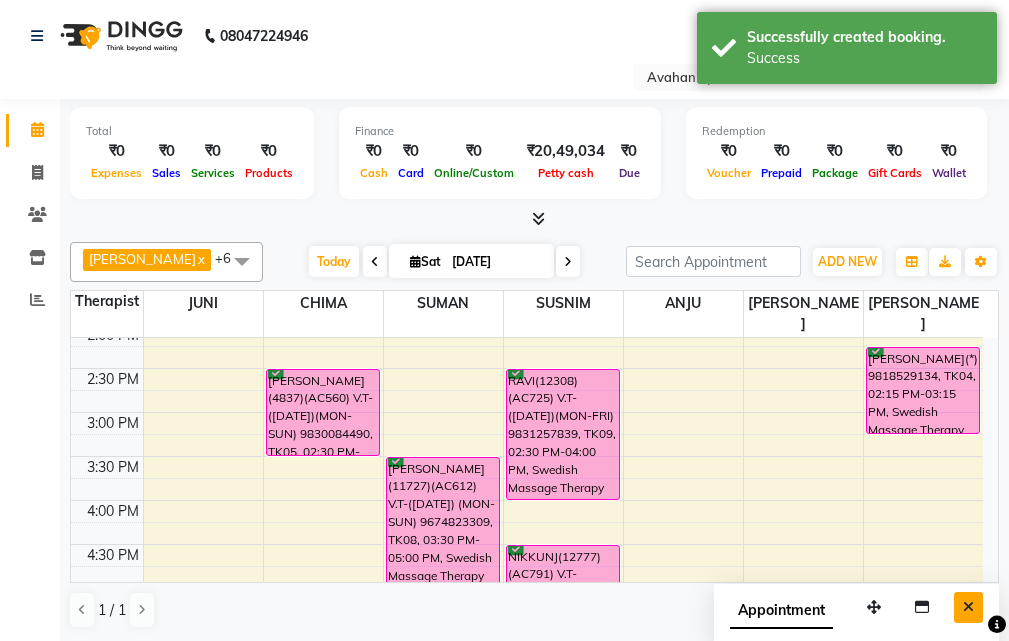 click at bounding box center [968, 607] 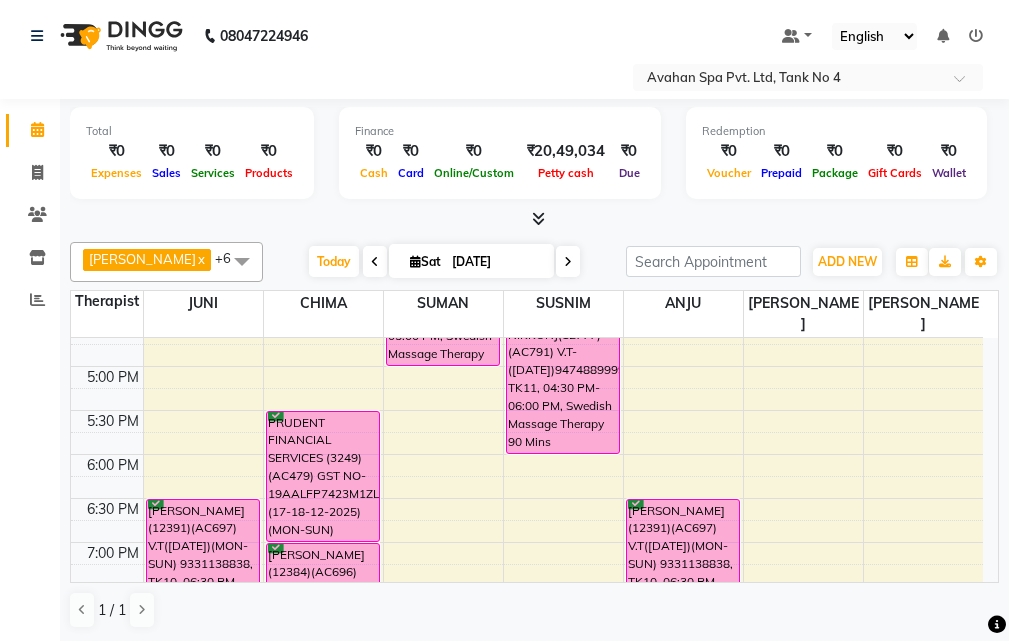 scroll, scrollTop: 578, scrollLeft: 0, axis: vertical 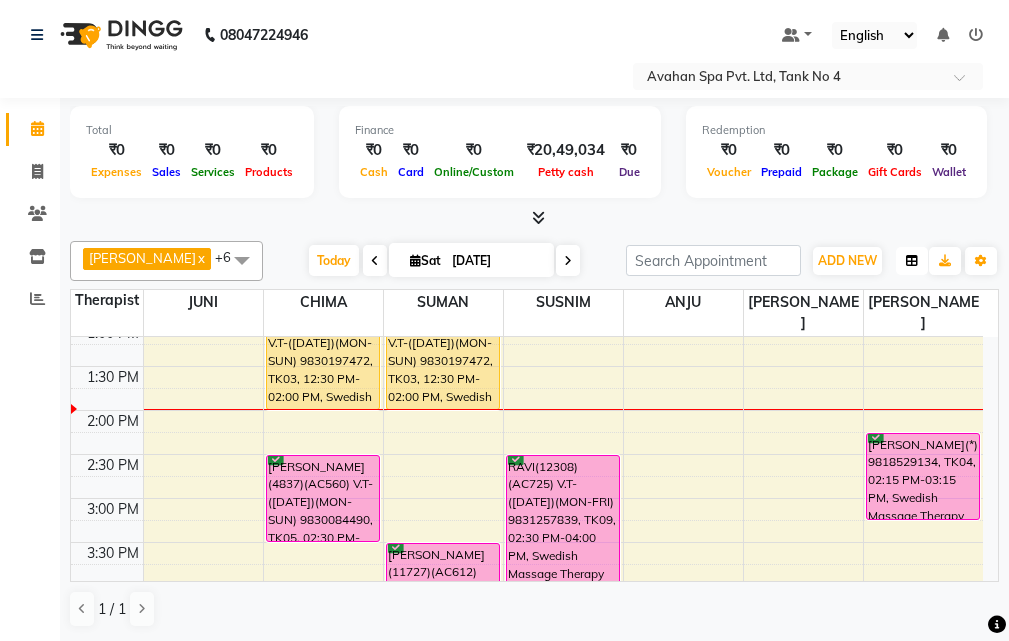 click at bounding box center (912, 261) 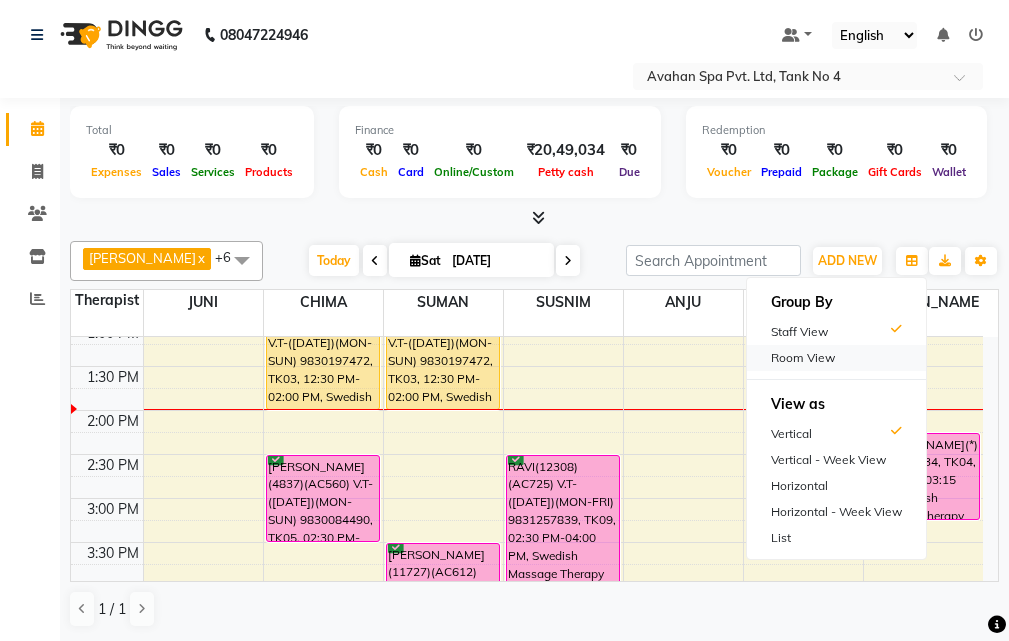 click on "Room View" at bounding box center [836, 358] 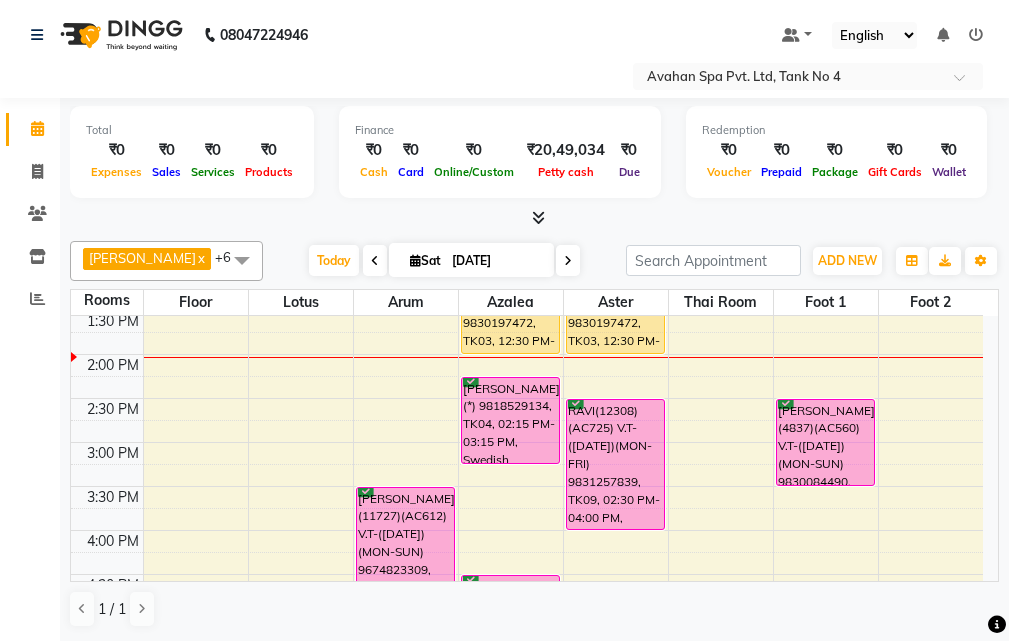 scroll, scrollTop: 278, scrollLeft: 0, axis: vertical 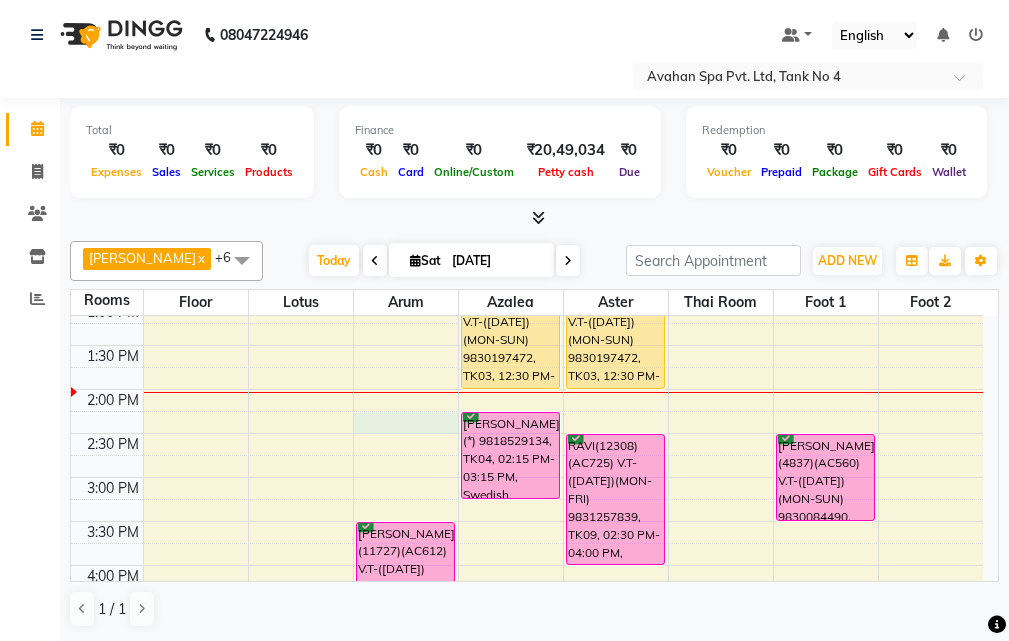 click on "10:00 AM 10:30 AM 11:00 AM 11:30 AM 12:00 PM 12:30 PM 1:00 PM 1:30 PM 2:00 PM 2:30 PM 3:00 PM 3:30 PM 4:00 PM 4:30 PM 5:00 PM 5:30 PM 6:00 PM 6:30 PM 7:00 PM 7:30 PM 8:00 PM 8:30 PM 9:00 PM 9:30 PM 10:00 PM 10:30 PM    [PERSON_NAME](10969)(AC826)(V.T05/11/2025) (MON TO SUN)9836909999, TK01, 11:15 AM-11:30 AM, Swedish Massage Therapy 60 Mins     [PERSON_NAME](11727)(AC612) V.T-([DATE]) (MON-SUN) 9674823309, TK08, 03:30 PM-05:00 PM, Swedish Massage Therapy 90 Mins     PRUDENT FINANCIAL SERVICES (3249)(AC479)  GST NO-19AALFP7423M1ZL (17-18-12-2025)(MON-SUN) 9051172597, TK07, 05:30 PM-07:00 PM, Swedish Massage Therapy 90 Mins     [PERSON_NAME](12130)(AC664) ([DATE])(MON-SUN) 7980052419, TK06, 08:00 PM-09:00 PM, Swedish Massage Therapy 60 Mins    [PERSON_NAME] (PARIDHAN)(11548)(AC590) V.T-([DATE])(MON-SUN) 9830197472, TK03, 12:30 PM-02:00 PM, Swedish Massage Therapy 90 Mins     [PERSON_NAME](*) 9818529134, TK04, 02:15 PM-03:15 PM, Swedish Massage Therapy 60 Mins" at bounding box center [527, 609] 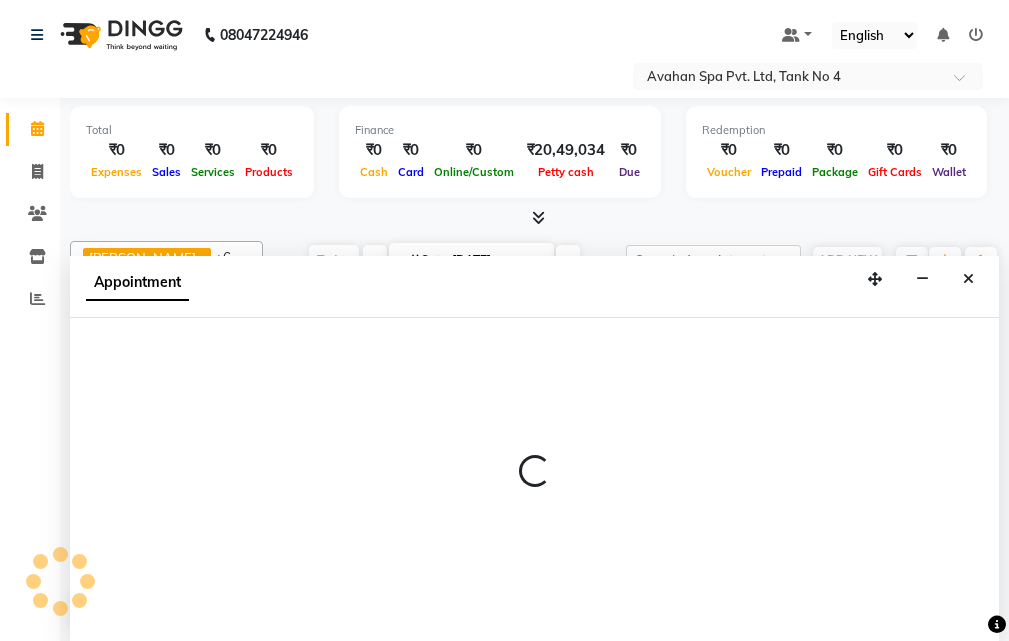 select on "tentative" 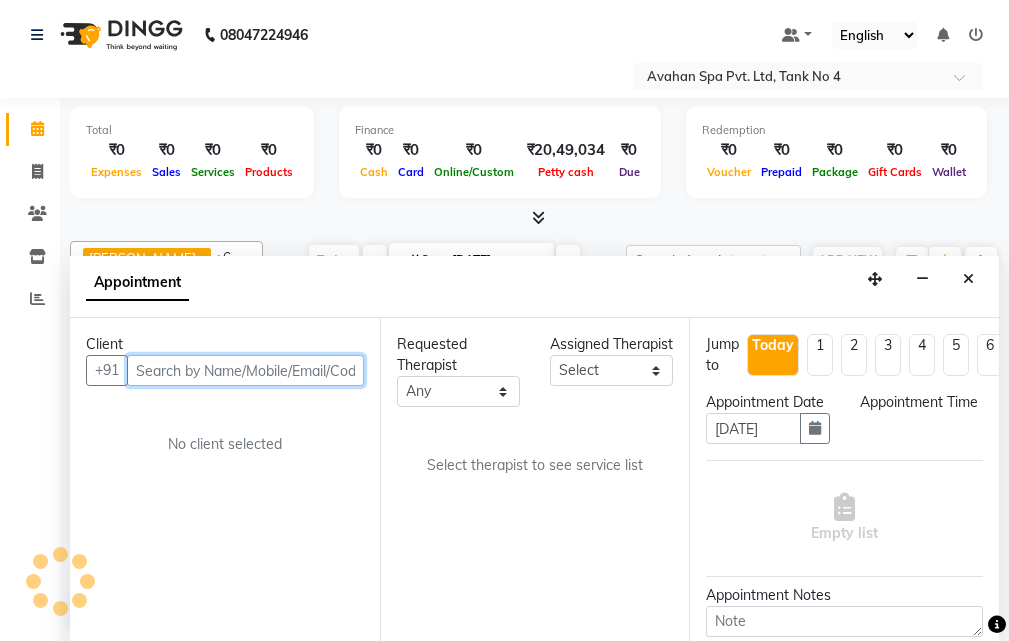 select on "855" 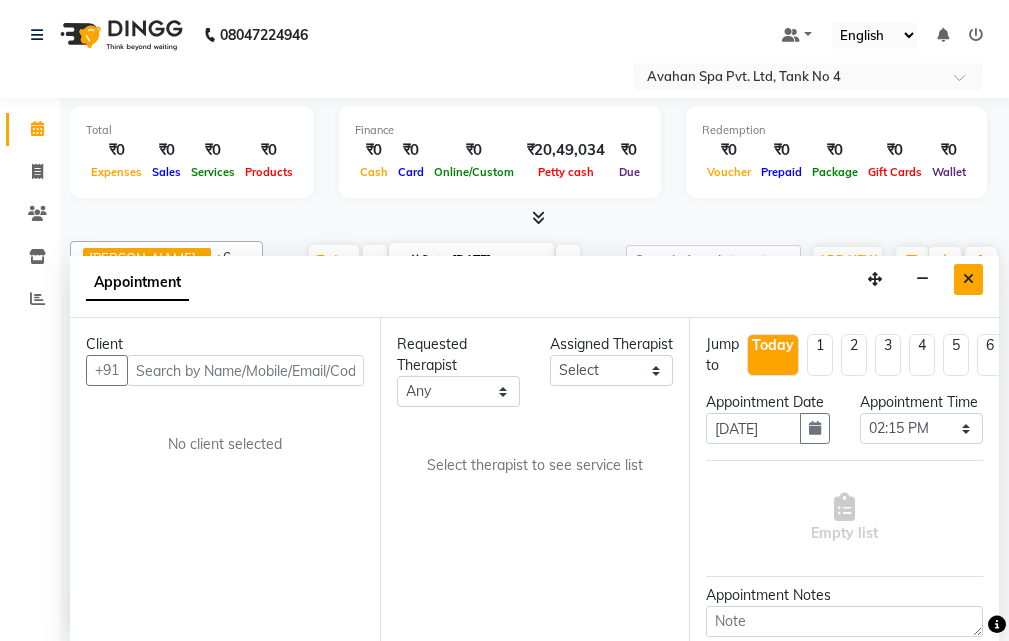 click at bounding box center (968, 279) 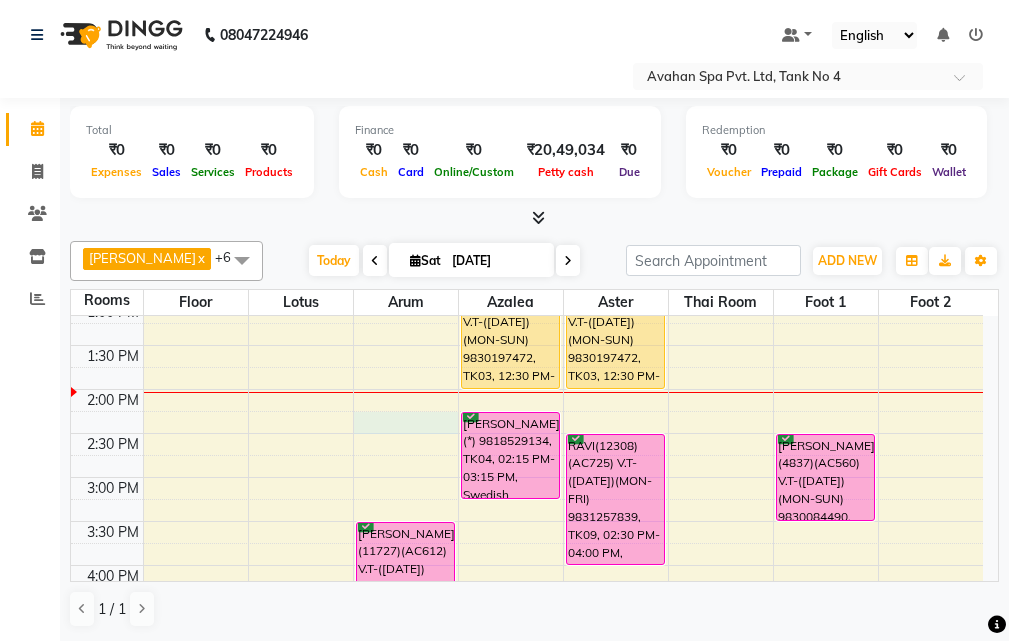 click on "10:00 AM 10:30 AM 11:00 AM 11:30 AM 12:00 PM 12:30 PM 1:00 PM 1:30 PM 2:00 PM 2:30 PM 3:00 PM 3:30 PM 4:00 PM 4:30 PM 5:00 PM 5:30 PM 6:00 PM 6:30 PM 7:00 PM 7:30 PM 8:00 PM 8:30 PM 9:00 PM 9:30 PM 10:00 PM 10:30 PM    [PERSON_NAME](10969)(AC826)(V.T05/11/2025) (MON TO SUN)9836909999, TK01, 11:15 AM-11:30 AM, Swedish Massage Therapy 60 Mins     [PERSON_NAME](11727)(AC612) V.T-([DATE]) (MON-SUN) 9674823309, TK08, 03:30 PM-05:00 PM, Swedish Massage Therapy 90 Mins     PRUDENT FINANCIAL SERVICES (3249)(AC479)  GST NO-19AALFP7423M1ZL (17-18-12-2025)(MON-SUN) 9051172597, TK07, 05:30 PM-07:00 PM, Swedish Massage Therapy 90 Mins     [PERSON_NAME](12130)(AC664) ([DATE])(MON-SUN) 7980052419, TK06, 08:00 PM-09:00 PM, Swedish Massage Therapy 60 Mins    [PERSON_NAME] (PARIDHAN)(11548)(AC590) V.T-([DATE])(MON-SUN) 9830197472, TK03, 12:30 PM-02:00 PM, Swedish Massage Therapy 90 Mins     [PERSON_NAME](*) 9818529134, TK04, 02:15 PM-03:15 PM, Swedish Massage Therapy 60 Mins" at bounding box center (527, 609) 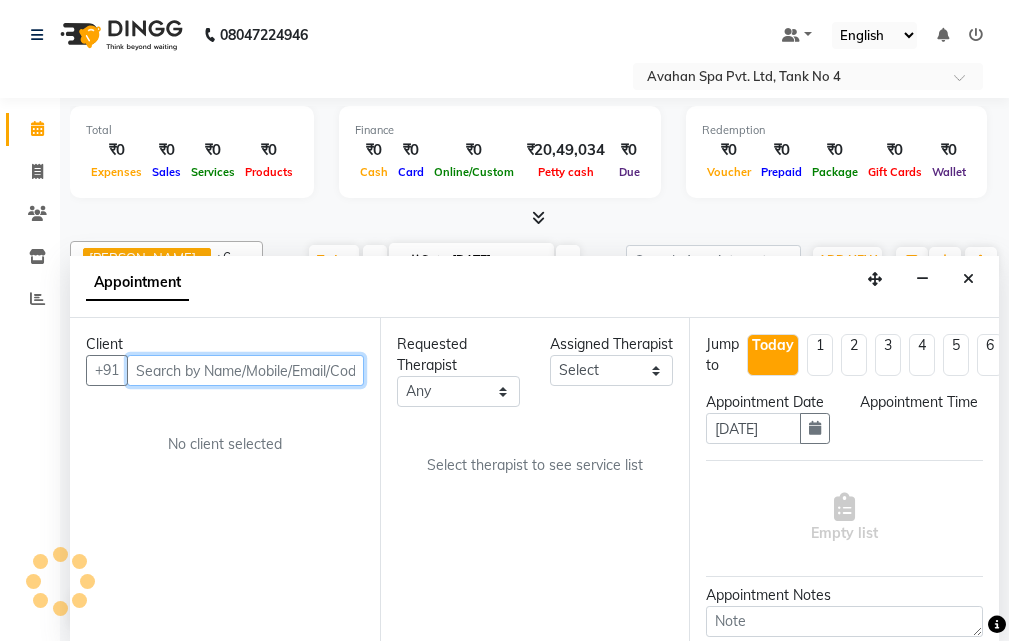 select on "855" 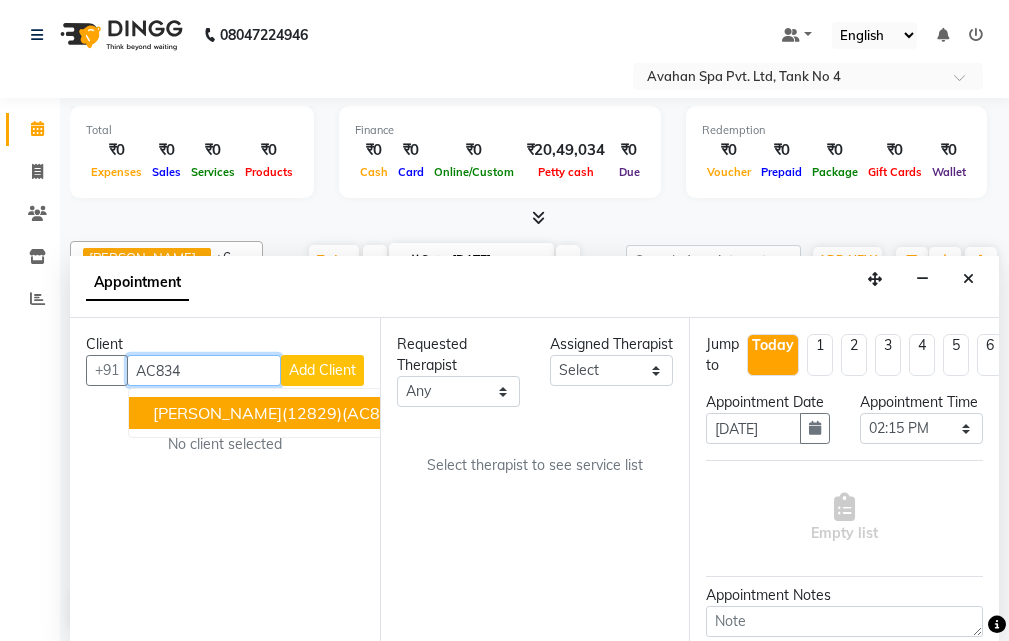 click on "[PERSON_NAME](12829)(AC834)(V.T-07/12/2025) (MON-SUN)8820031104" at bounding box center (440, 413) 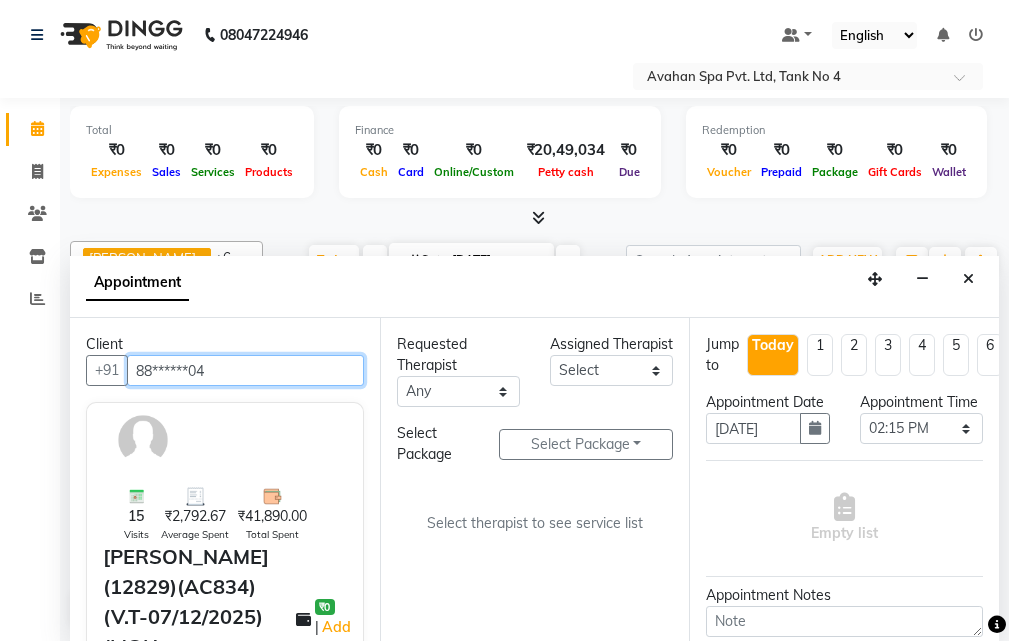 type on "88******04" 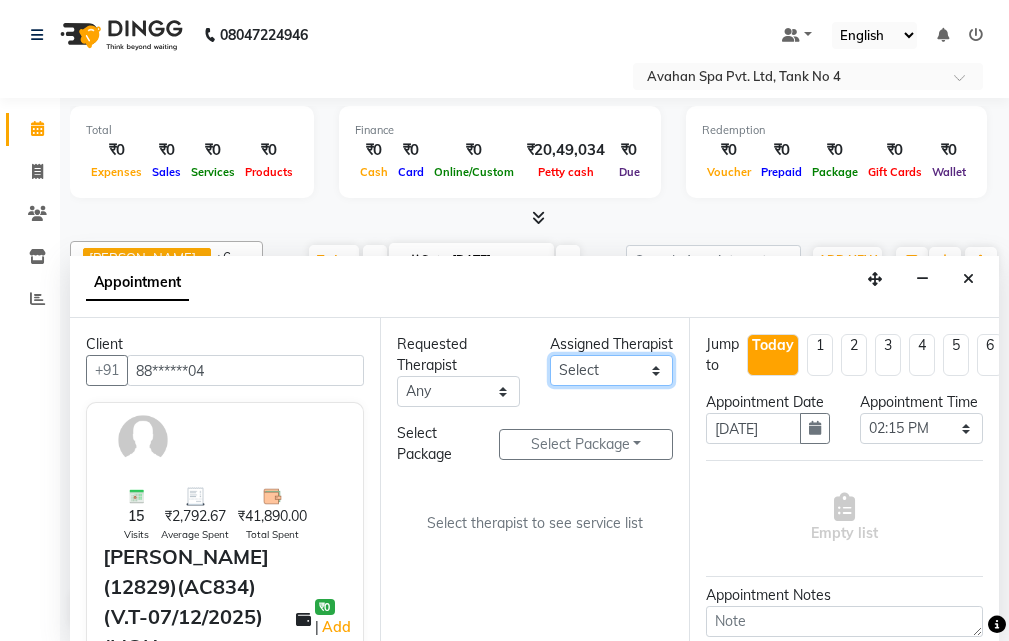 click on "Select ANJU [PERSON_NAME] [DEMOGRAPHIC_DATA] 1 [PERSON_NAME] JUNI [PERSON_NAME] SUSNIM" at bounding box center [611, 370] 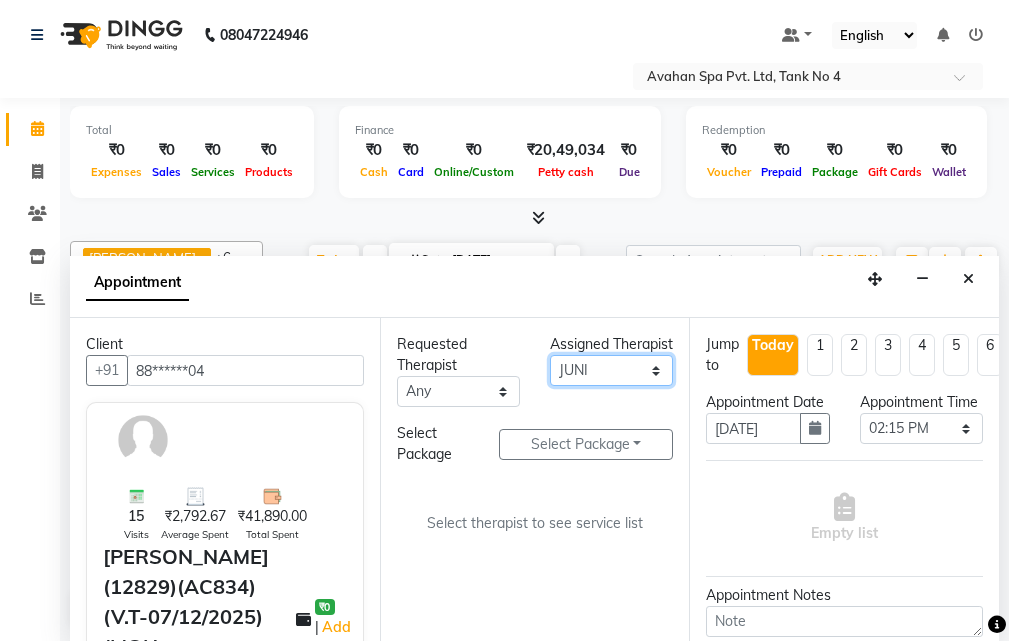 click on "Select ANJU [PERSON_NAME] [DEMOGRAPHIC_DATA] 1 [PERSON_NAME] JUNI [PERSON_NAME] SUSNIM" at bounding box center [611, 370] 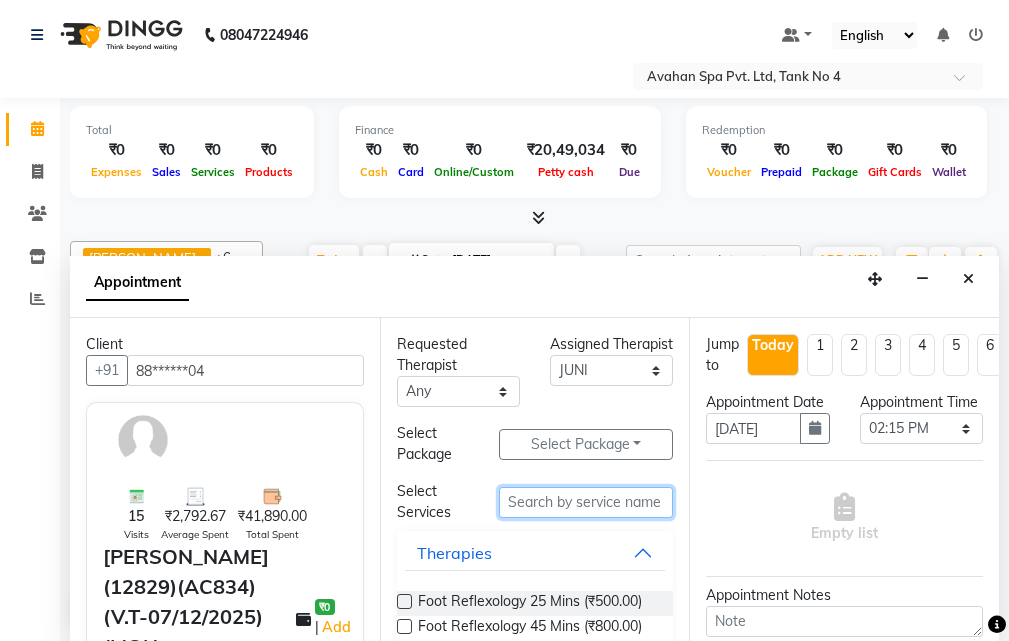 click at bounding box center [586, 502] 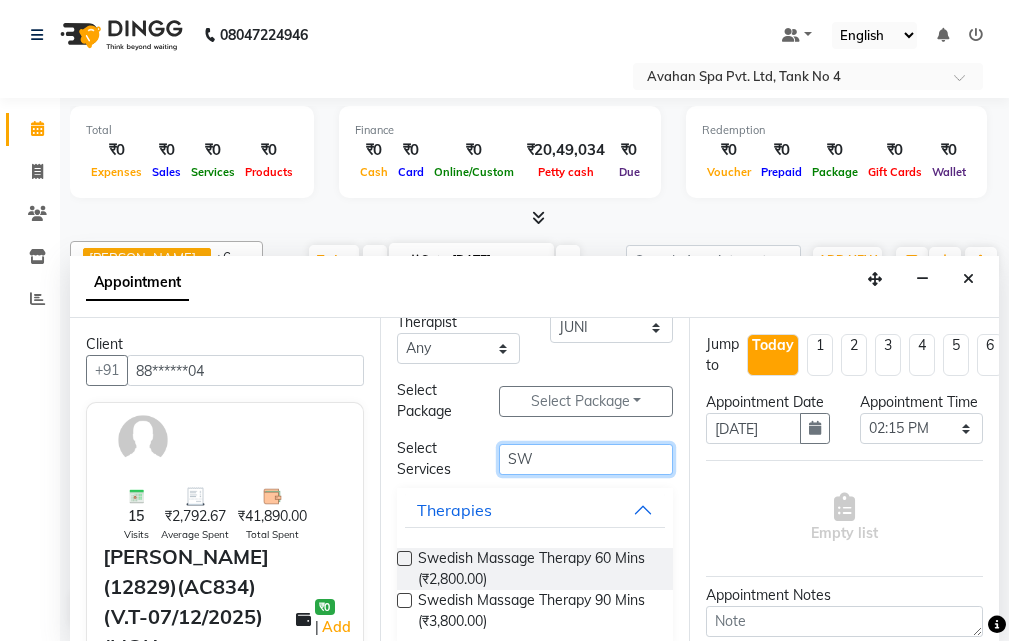 scroll, scrollTop: 66, scrollLeft: 0, axis: vertical 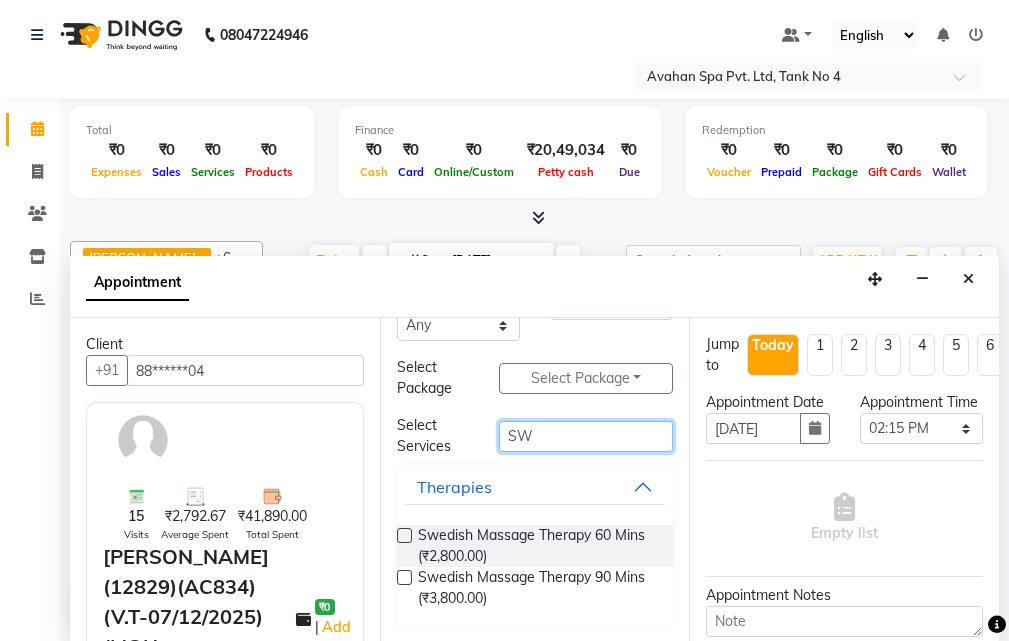 type on "SW" 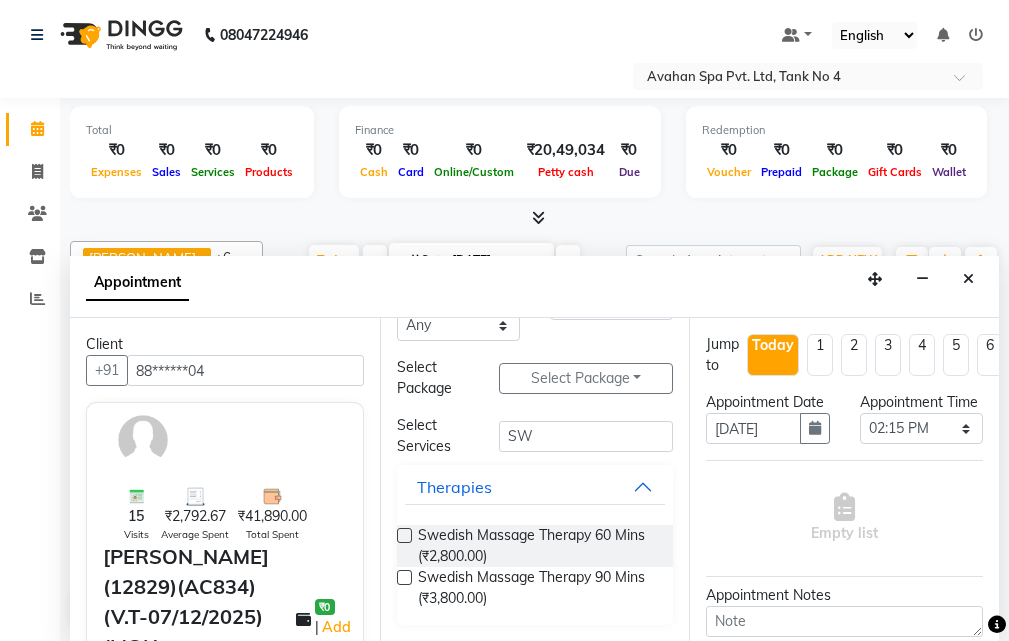 click at bounding box center [404, 535] 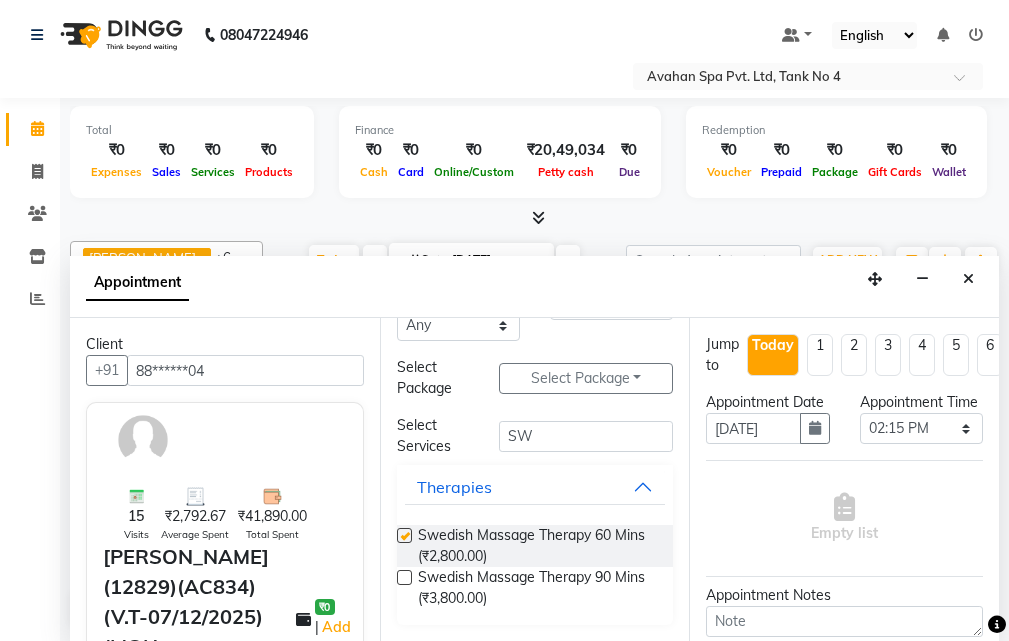 select on "1845" 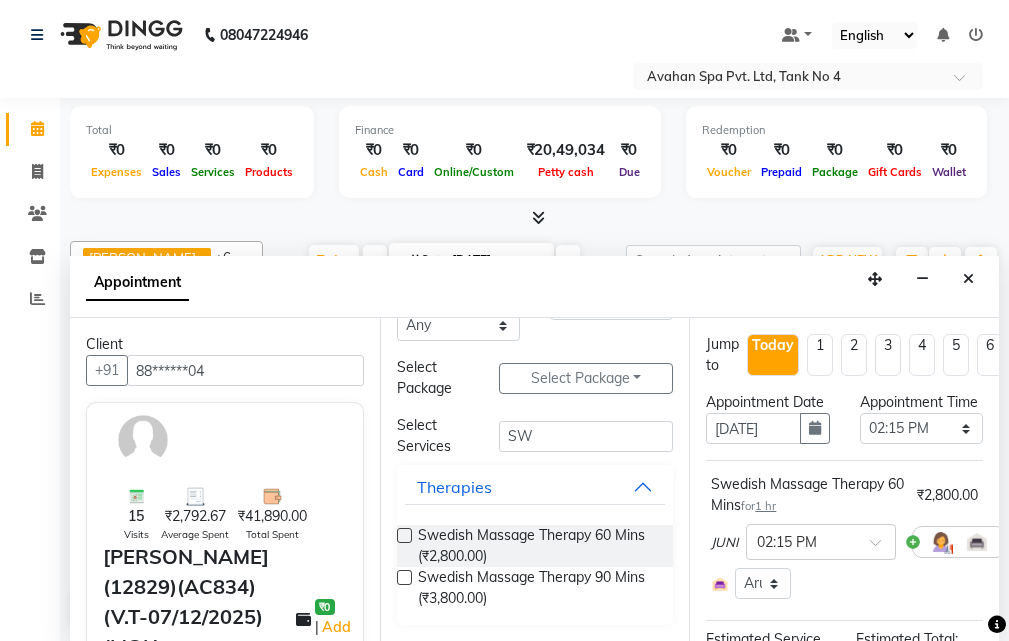checkbox on "false" 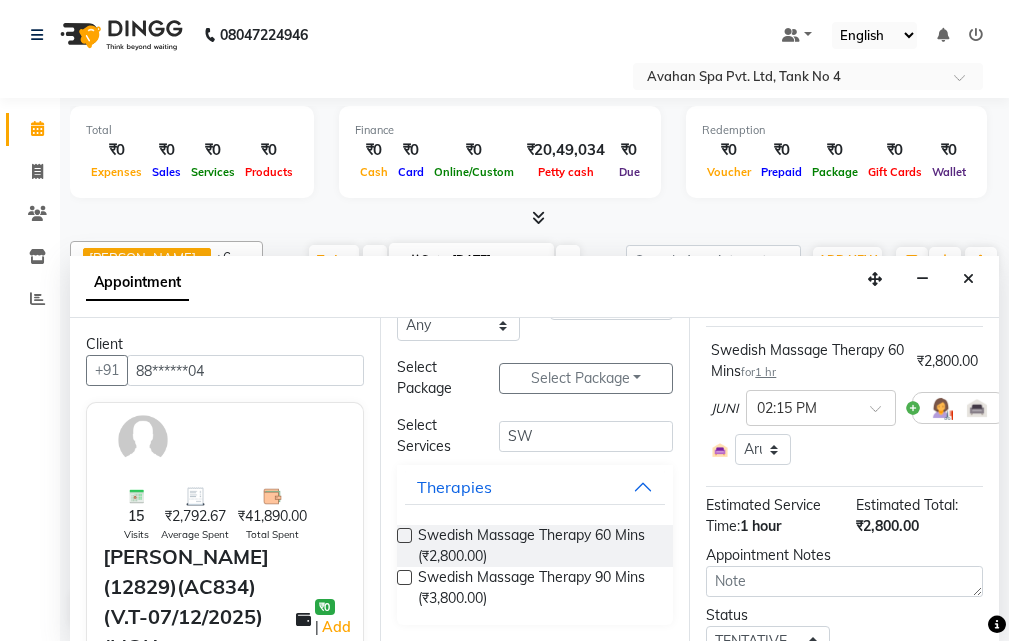 scroll, scrollTop: 350, scrollLeft: 0, axis: vertical 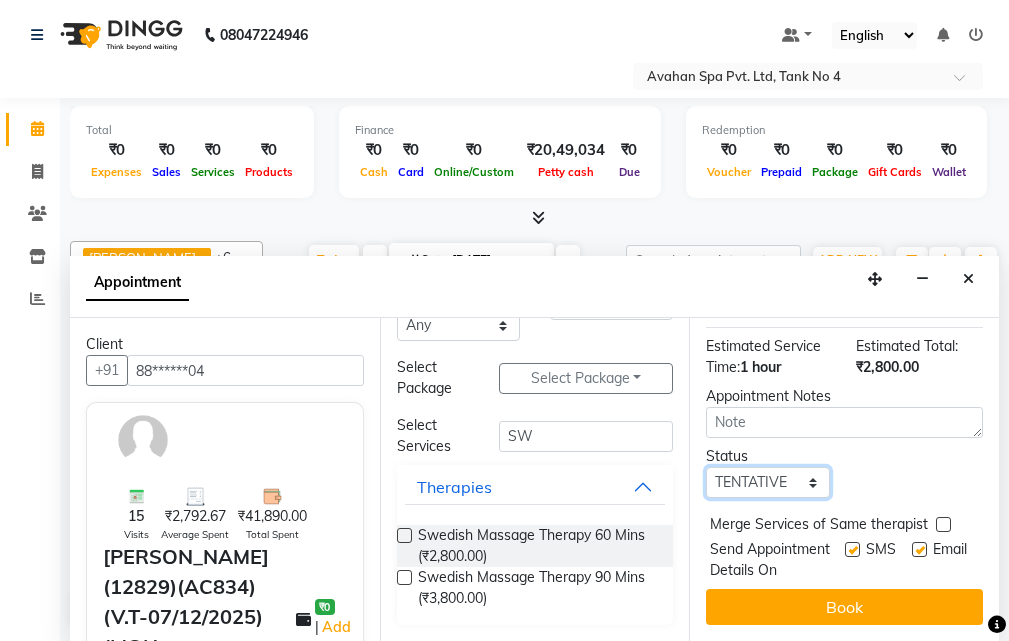 click on "Select TENTATIVE CONFIRM CHECK-IN UPCOMING" at bounding box center [767, 482] 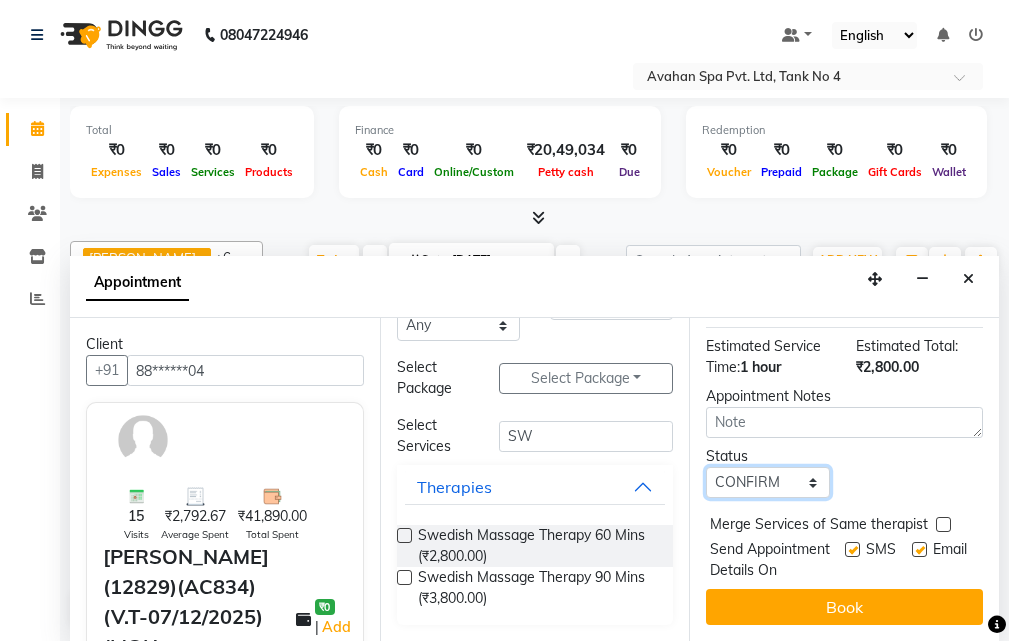 click on "Select TENTATIVE CONFIRM CHECK-IN UPCOMING" at bounding box center [767, 482] 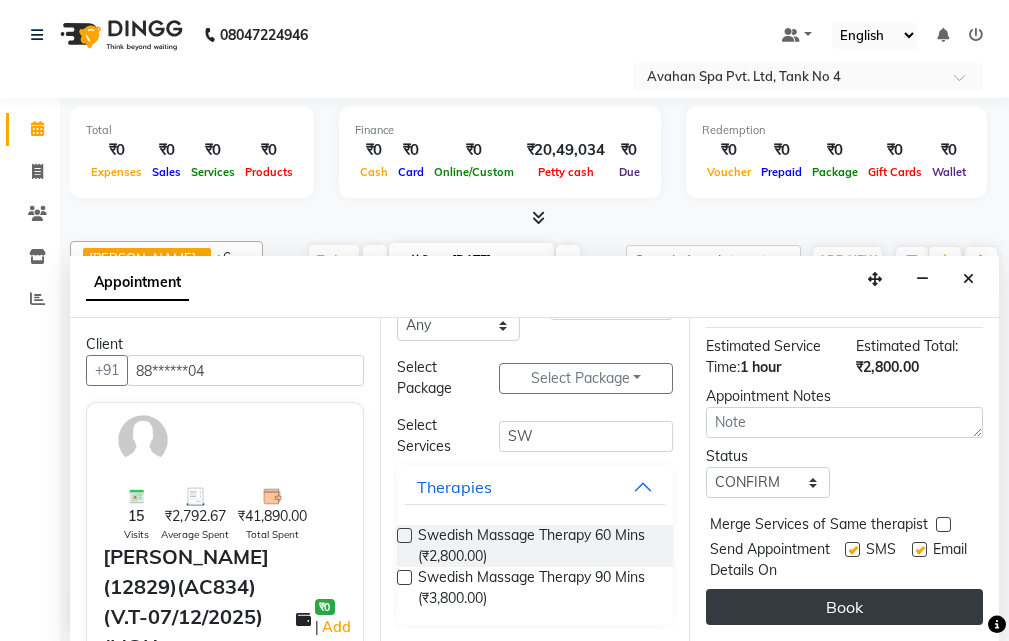 click on "Book" at bounding box center [844, 607] 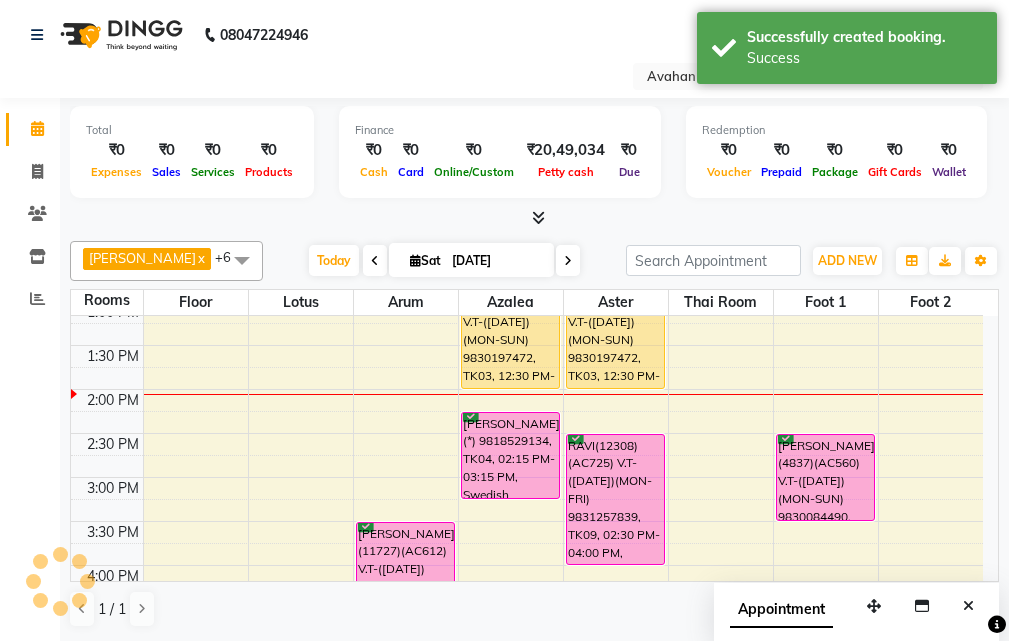 scroll, scrollTop: 0, scrollLeft: 0, axis: both 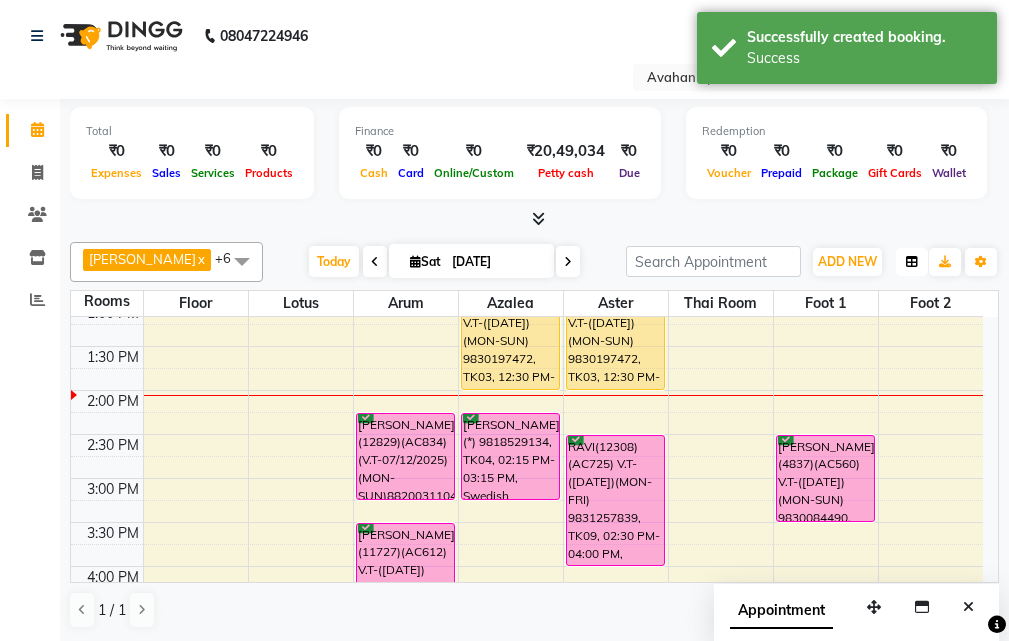 click at bounding box center (912, 262) 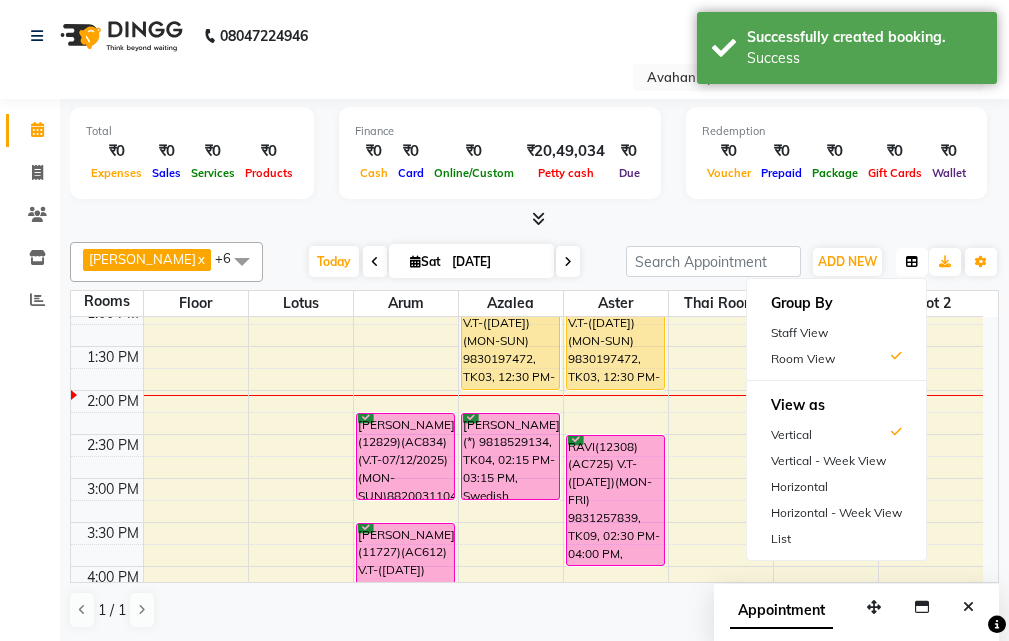 click at bounding box center [912, 262] 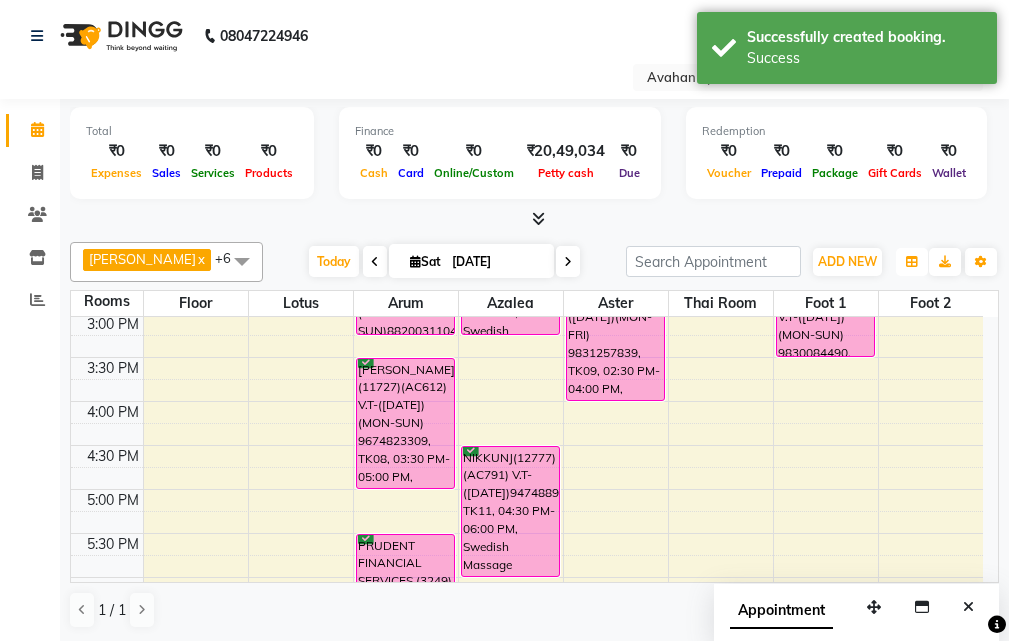 scroll, scrollTop: 478, scrollLeft: 0, axis: vertical 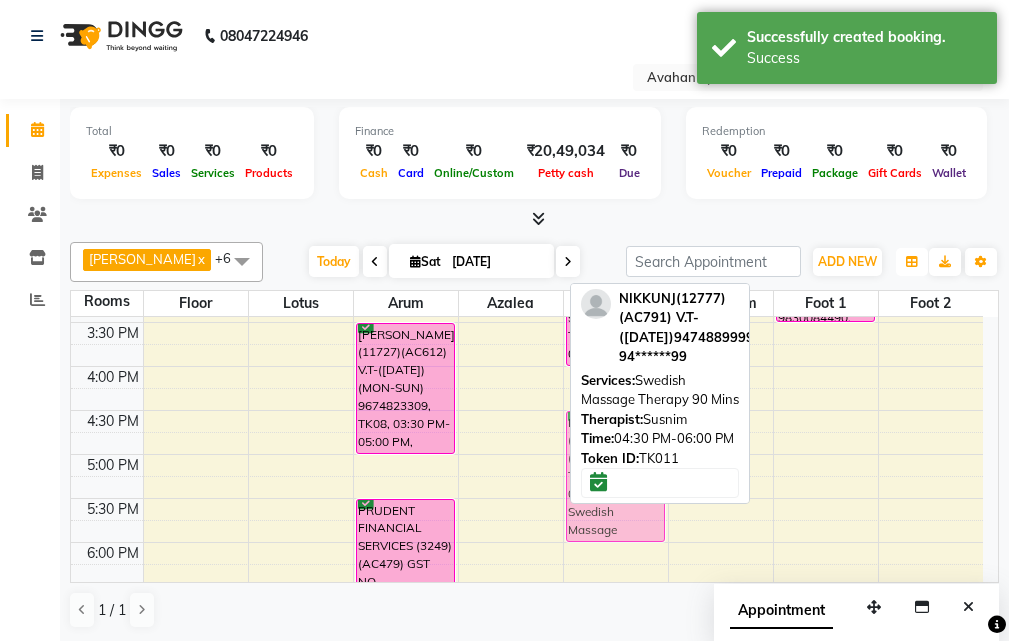 drag, startPoint x: 531, startPoint y: 471, endPoint x: 590, endPoint y: 463, distance: 59.5399 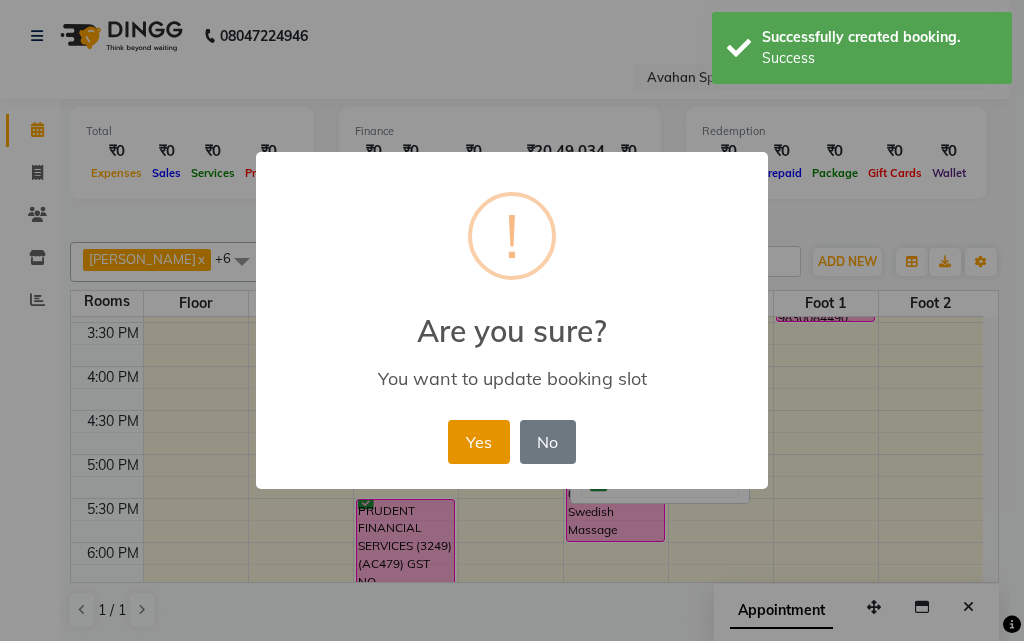 click on "Yes" at bounding box center [478, 442] 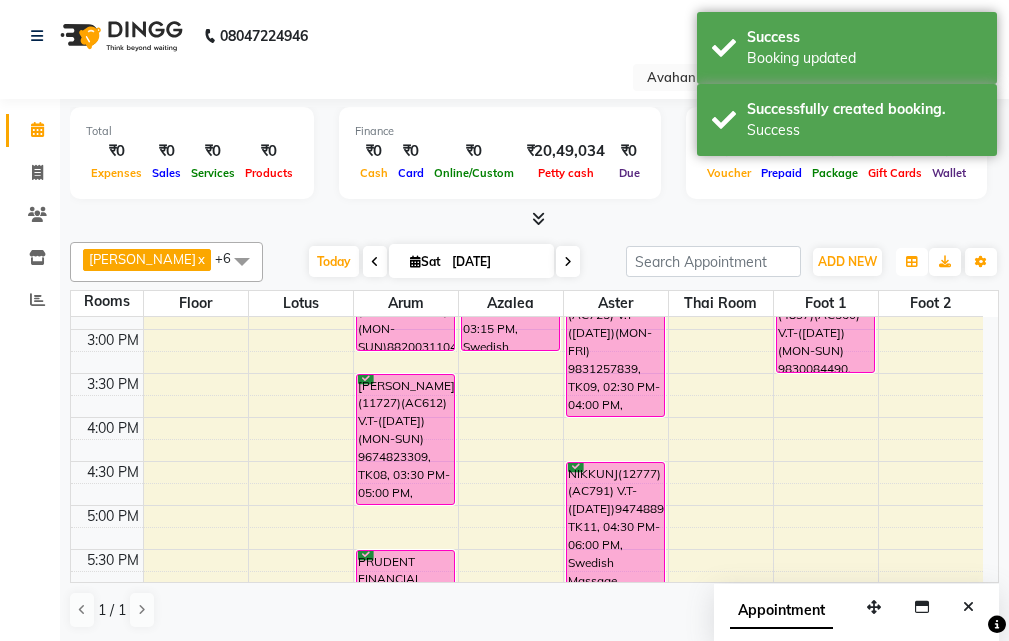 scroll, scrollTop: 378, scrollLeft: 0, axis: vertical 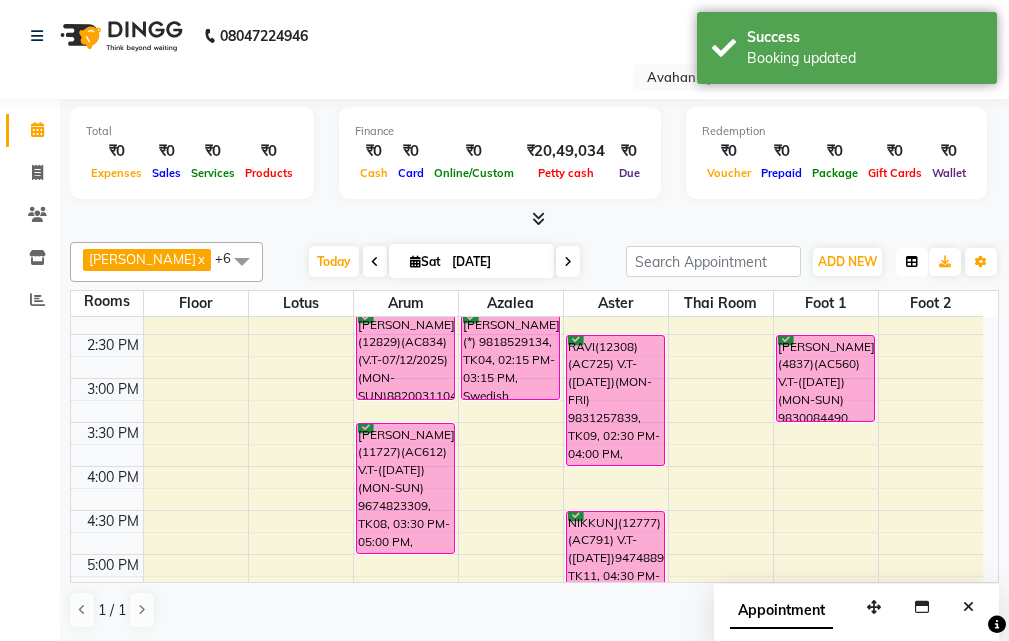 click at bounding box center [912, 262] 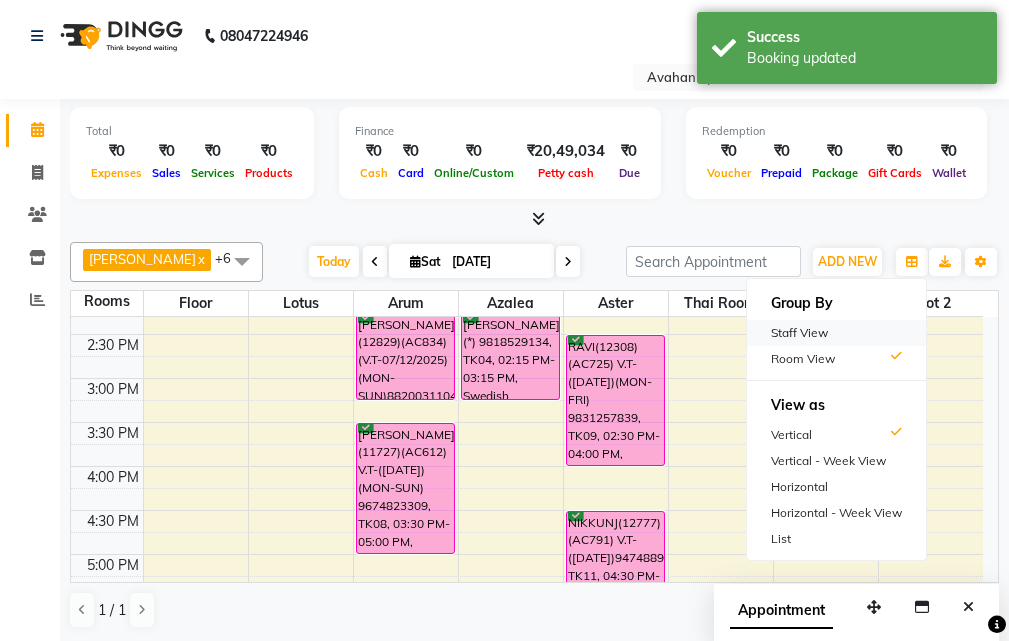 click on "Staff View" at bounding box center [836, 333] 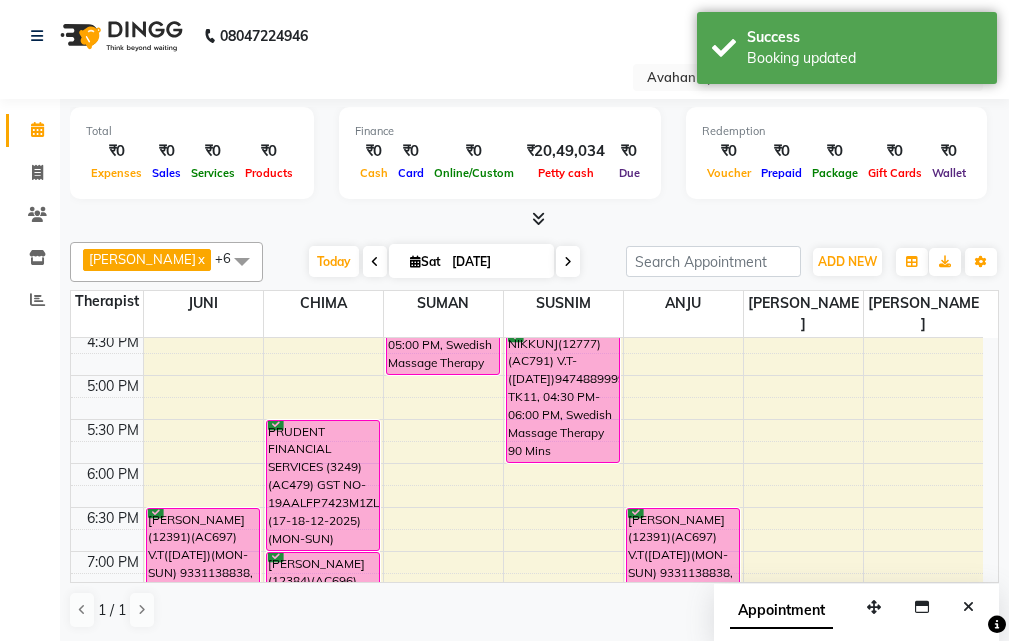 scroll, scrollTop: 678, scrollLeft: 0, axis: vertical 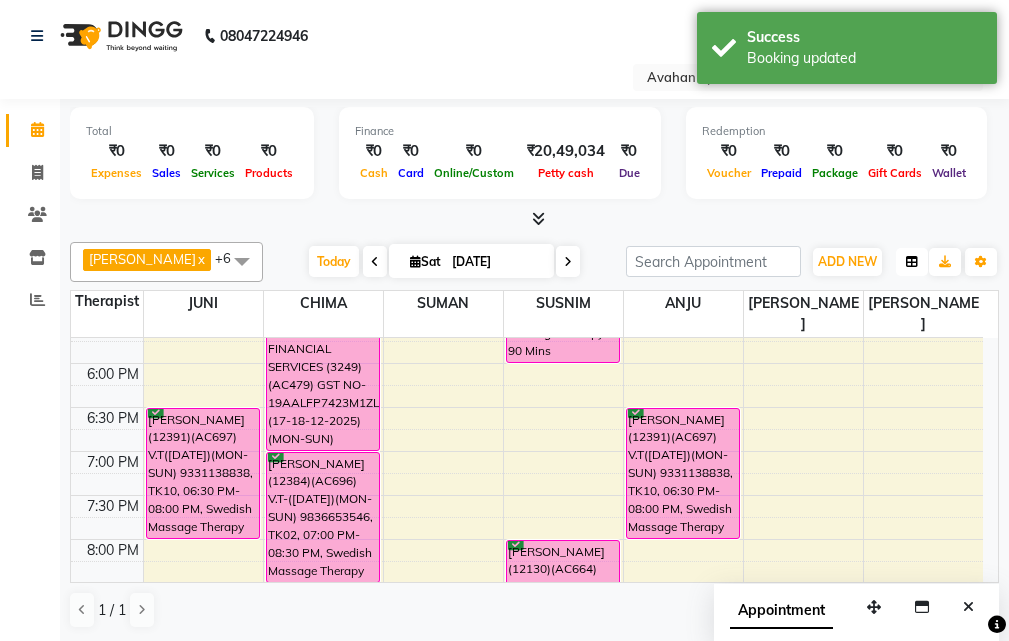 click at bounding box center (912, 262) 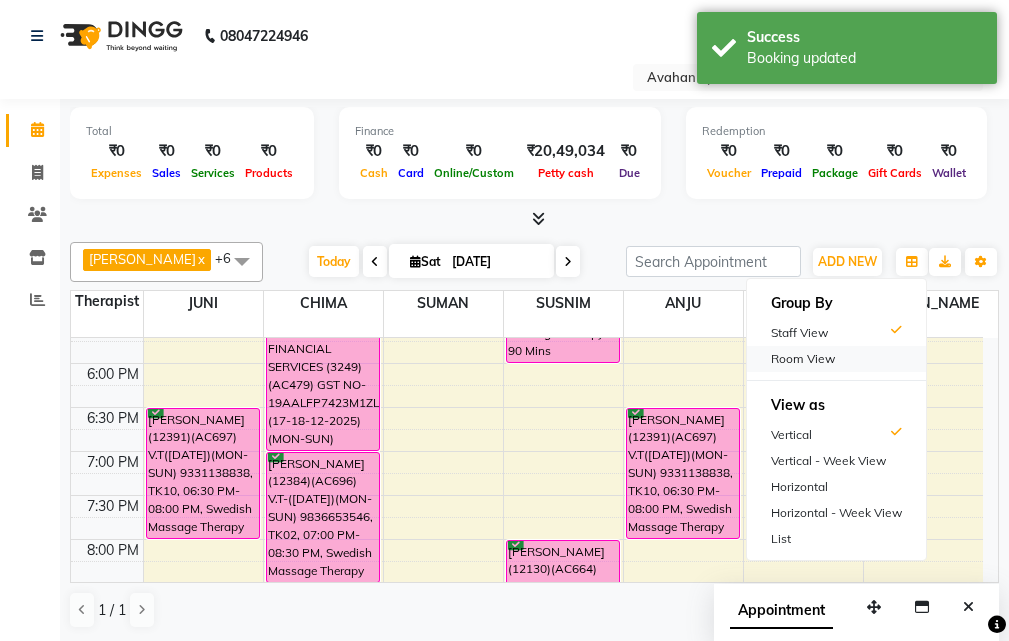 click on "Room View" at bounding box center (836, 359) 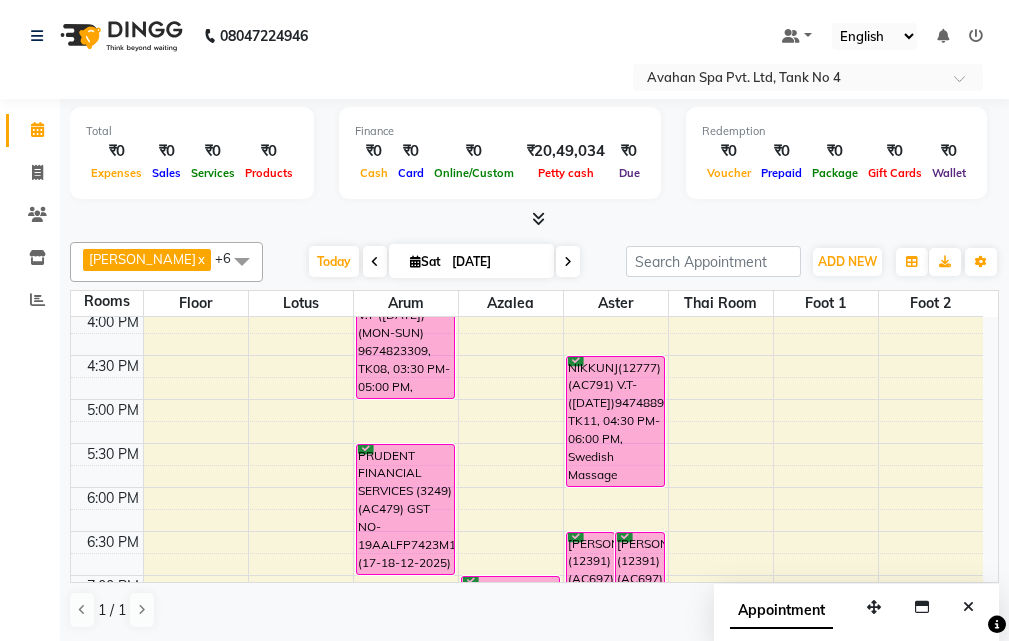 scroll, scrollTop: 478, scrollLeft: 0, axis: vertical 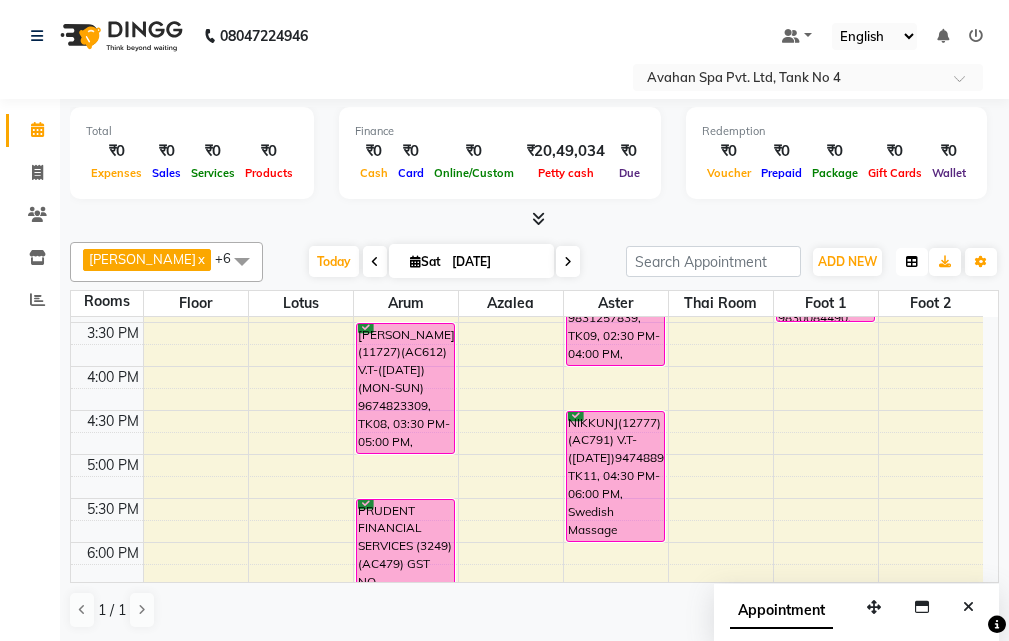 click at bounding box center [912, 262] 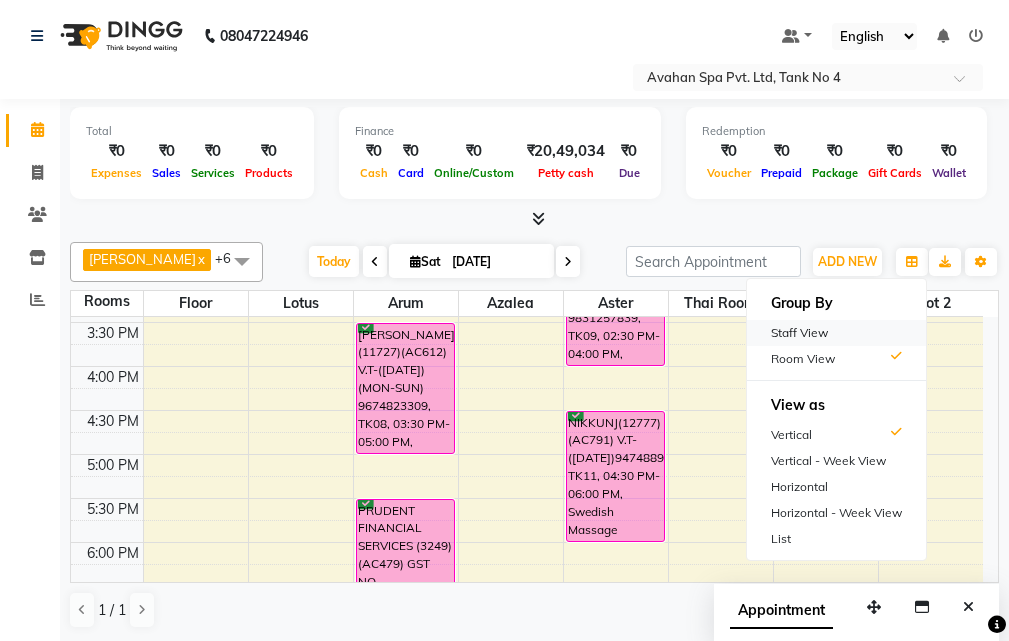 click on "Staff View" at bounding box center (836, 333) 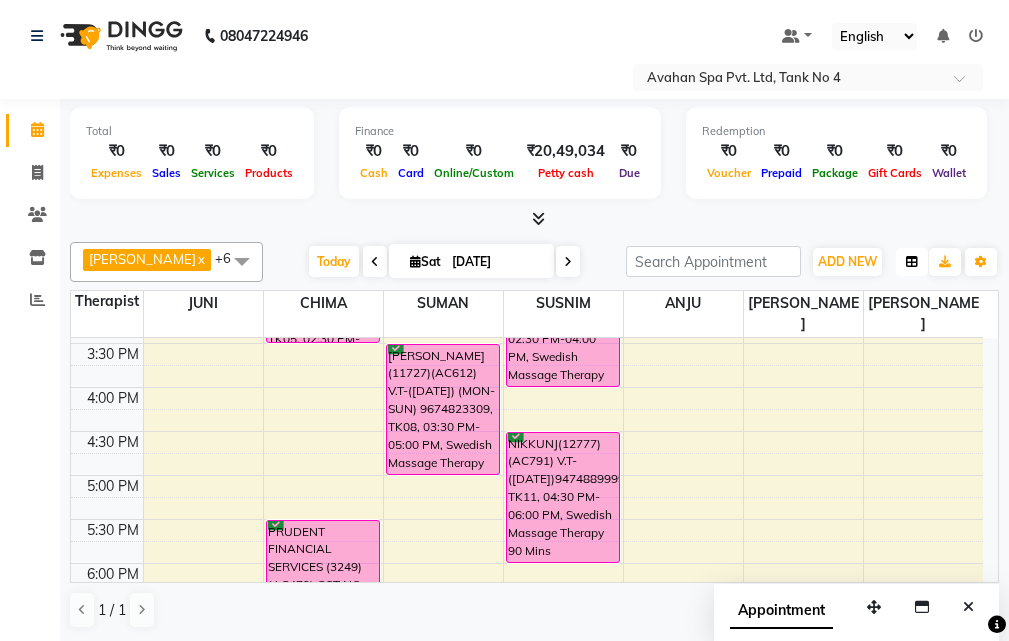 click at bounding box center (912, 262) 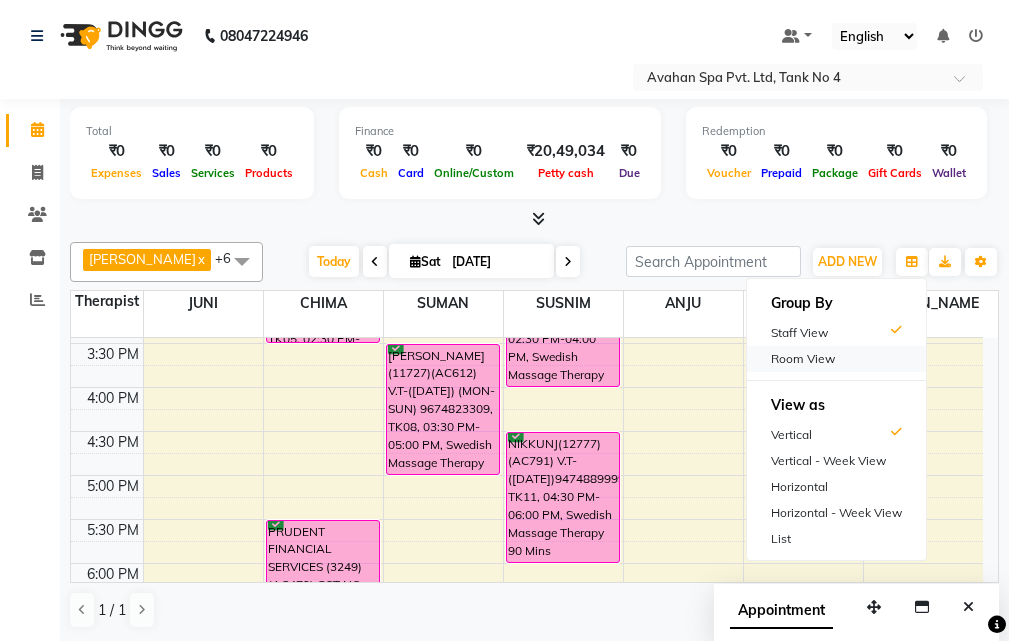 click on "Room View" at bounding box center [836, 359] 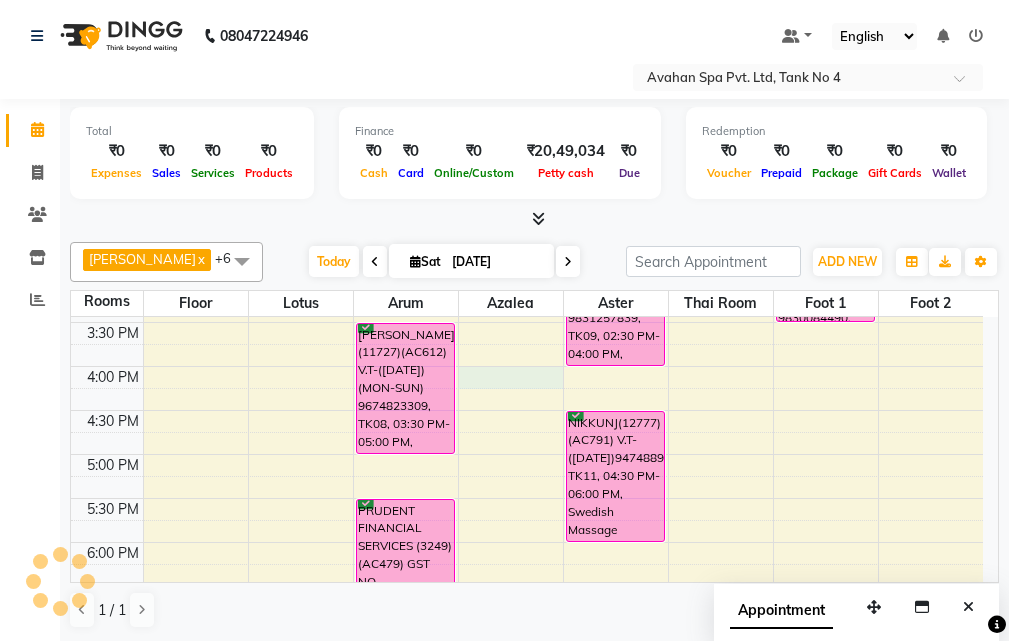 click on "10:00 AM 10:30 AM 11:00 AM 11:30 AM 12:00 PM 12:30 PM 1:00 PM 1:30 PM 2:00 PM 2:30 PM 3:00 PM 3:30 PM 4:00 PM 4:30 PM 5:00 PM 5:30 PM 6:00 PM 6:30 PM 7:00 PM 7:30 PM 8:00 PM 8:30 PM 9:00 PM 9:30 PM 10:00 PM 10:30 PM    [PERSON_NAME](10969)(AC826)(V.T05/11/2025) (MON TO SUN)9836909999, TK01, 11:15 AM-11:30 AM, Swedish Massage Therapy 60 Mins     [PERSON_NAME](12829)(AC834)(V.T-07/12/2025) (MON-SUN)8820031104, TK12, 02:15 PM-03:15 PM, Swedish Massage Therapy 60 Mins     [PERSON_NAME](11727)(AC612) V.T-([DATE]) (MON-SUN) 9674823309, TK08, 03:30 PM-05:00 PM, Swedish Massage Therapy 90 Mins     PRUDENT FINANCIAL SERVICES (3249)(AC479)  GST NO-19AALFP7423M1ZL (17-18-12-2025)(MON-SUN) 9051172597, TK07, 05:30 PM-07:00 PM, Swedish Massage Therapy 90 Mins     [PERSON_NAME](12130)(AC664) ([DATE])(MON-SUN) 7980052419, TK06, 08:00 PM-09:00 PM, Swedish Massage Therapy 60 Mins    [PERSON_NAME] (PARIDHAN)(11548)(AC590) V.T-([DATE])(MON-SUN) 9830197472, TK03, 12:30 PM-02:00 PM, Swedish Massage Therapy 90 Mins" at bounding box center [527, 410] 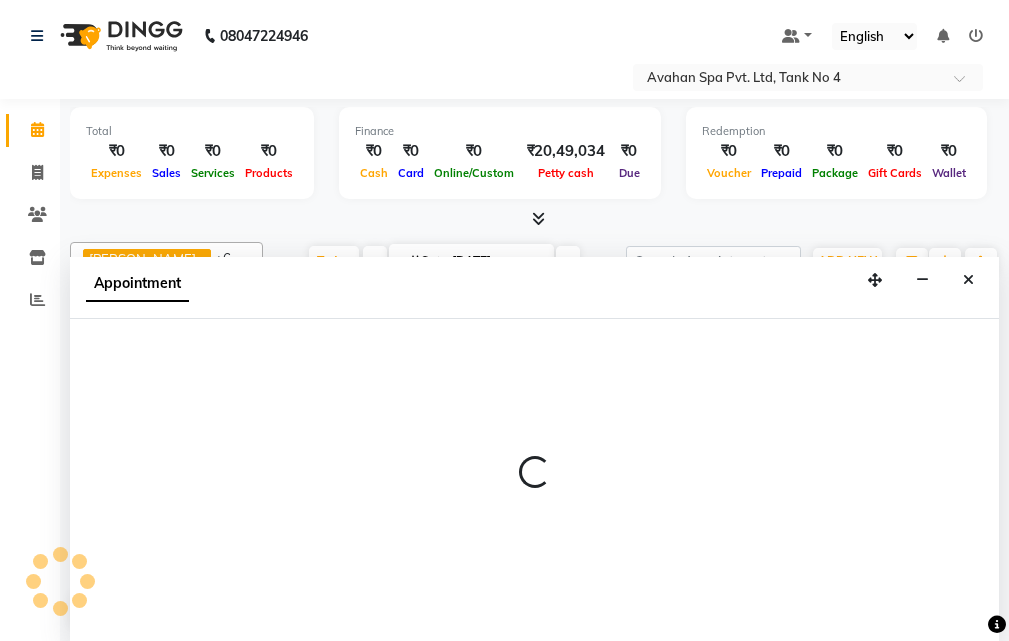 scroll, scrollTop: 1, scrollLeft: 0, axis: vertical 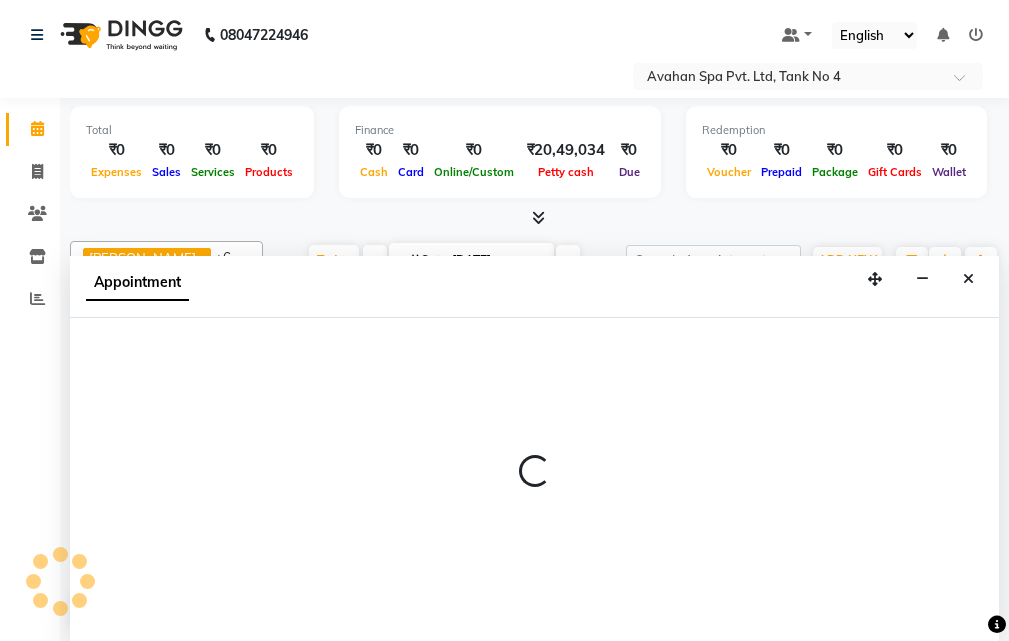 select on "960" 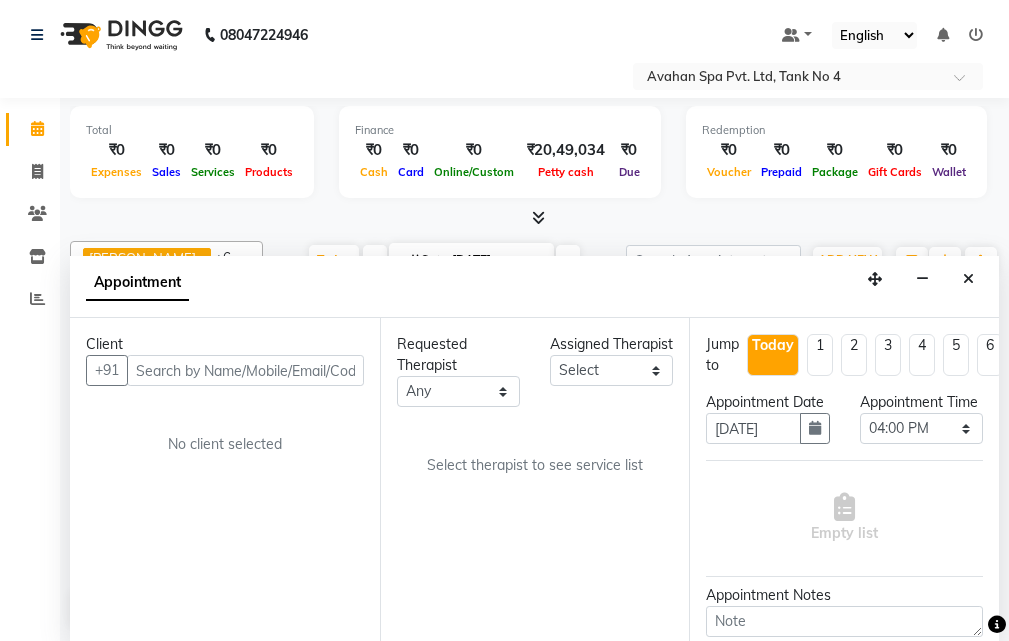click at bounding box center [245, 370] 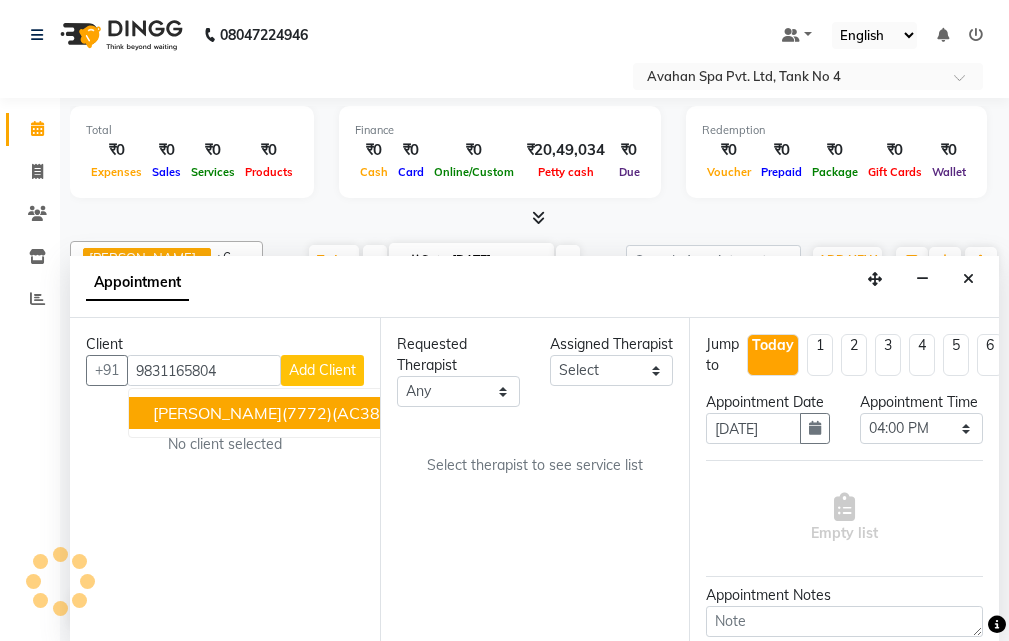 click on "[PERSON_NAME](7772)(AC385) V.T-([DATE])(MON-SUN) 9831165804" at bounding box center (418, 413) 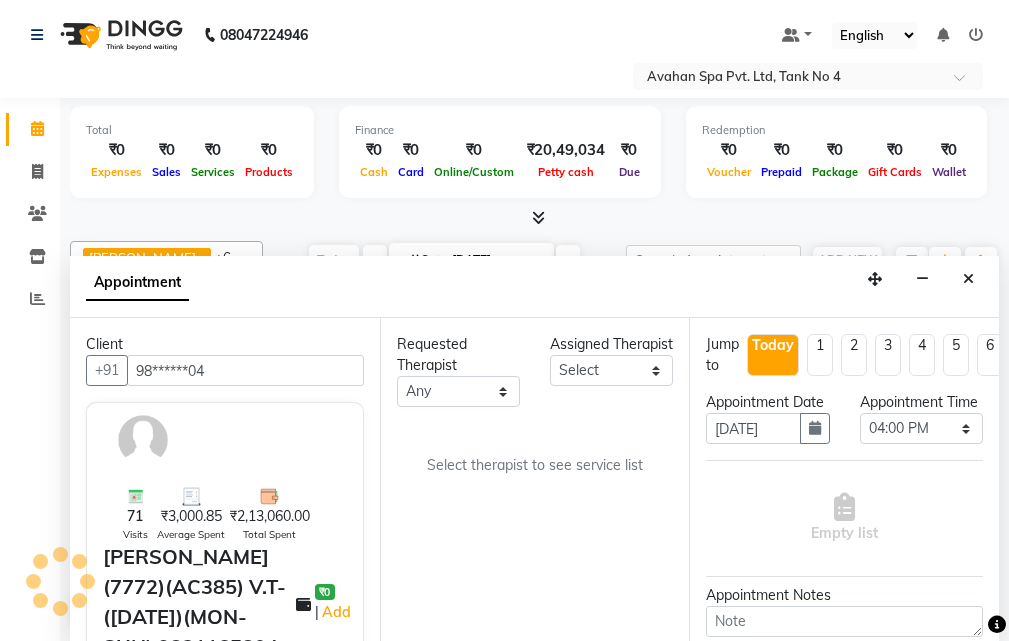 type on "98******04" 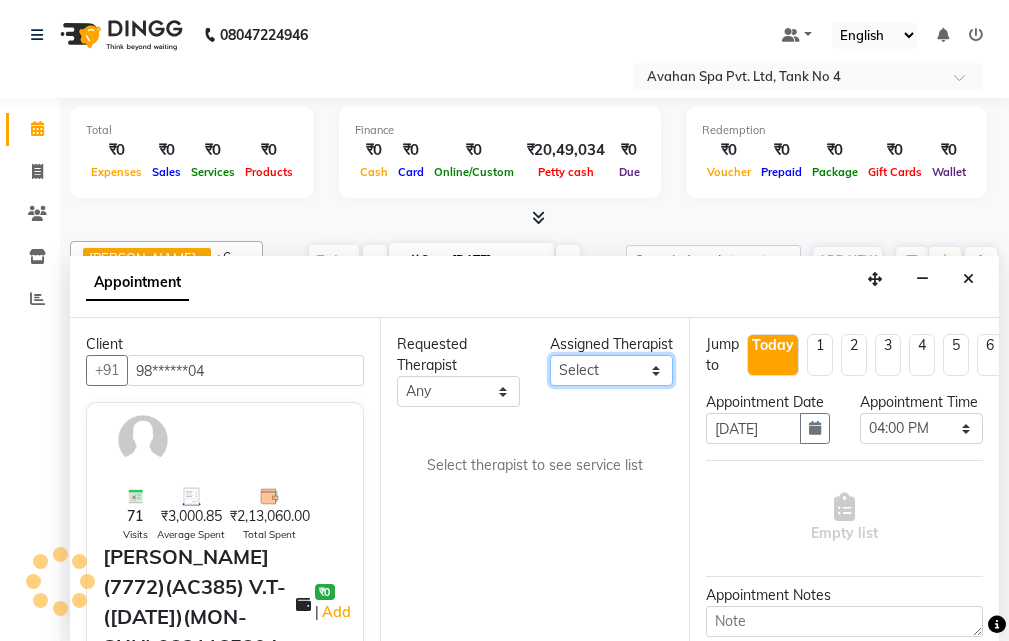 click on "Select ANJU [PERSON_NAME] [DEMOGRAPHIC_DATA] 1 [PERSON_NAME] JUNI [PERSON_NAME] SUSNIM" at bounding box center (611, 370) 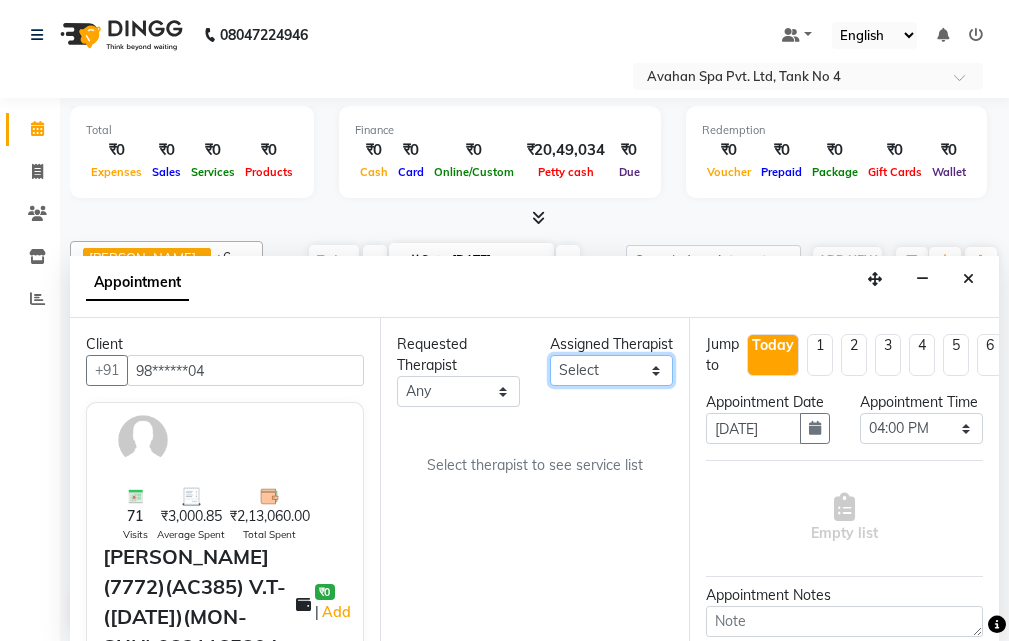 select on "23004" 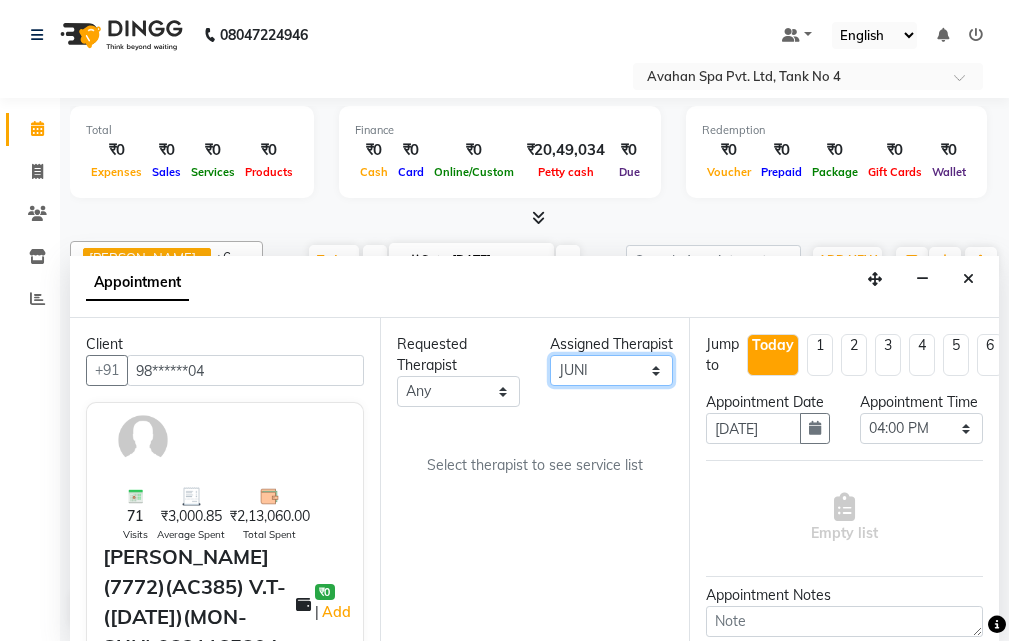 click on "Select ANJU [PERSON_NAME] [DEMOGRAPHIC_DATA] 1 [PERSON_NAME] JUNI [PERSON_NAME] SUSNIM" at bounding box center (611, 370) 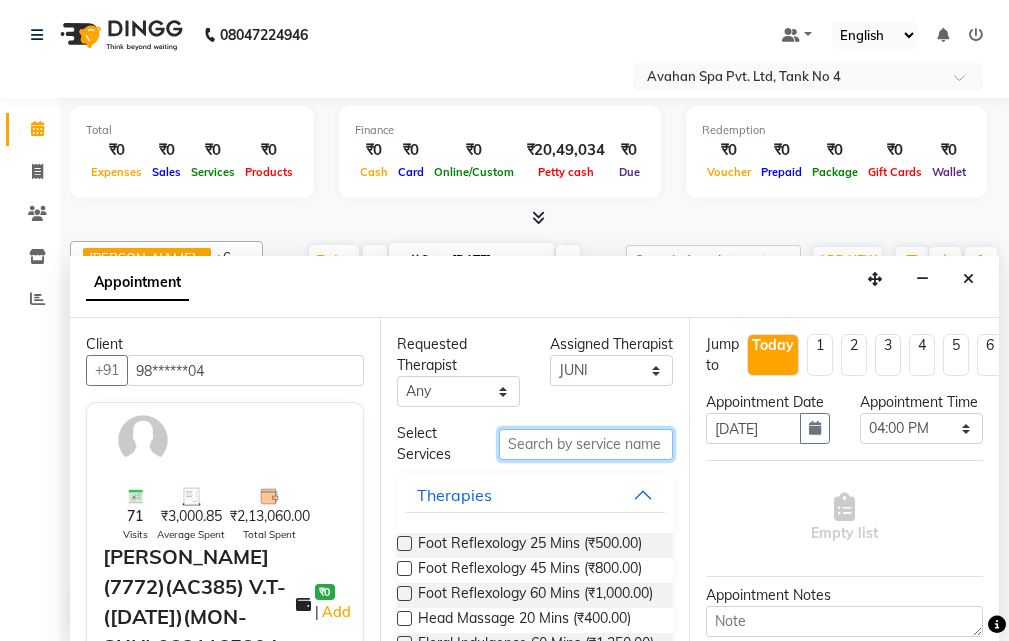 click at bounding box center (586, 444) 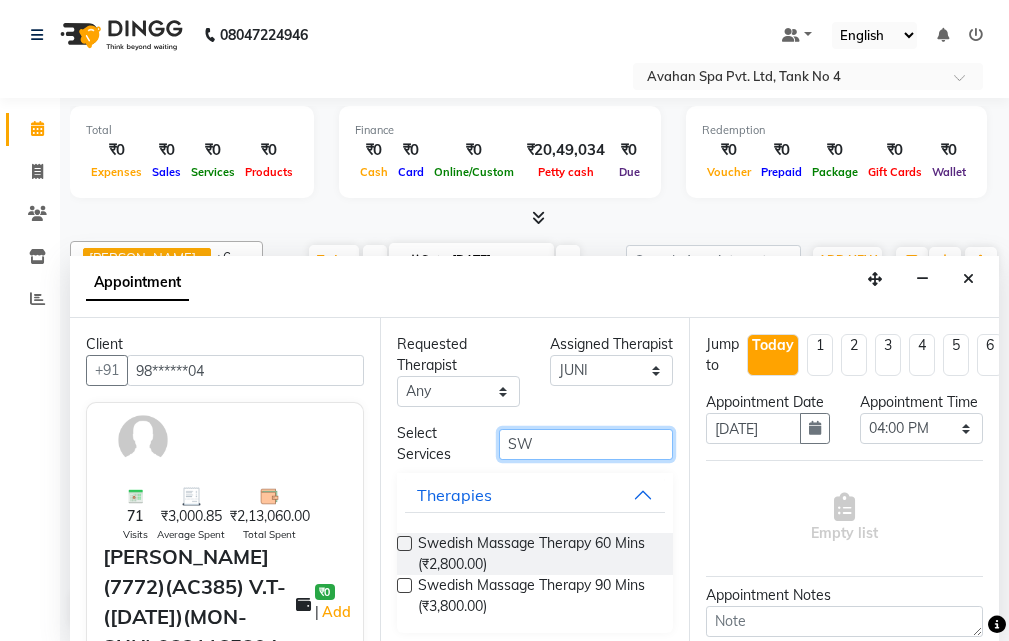 type on "SW" 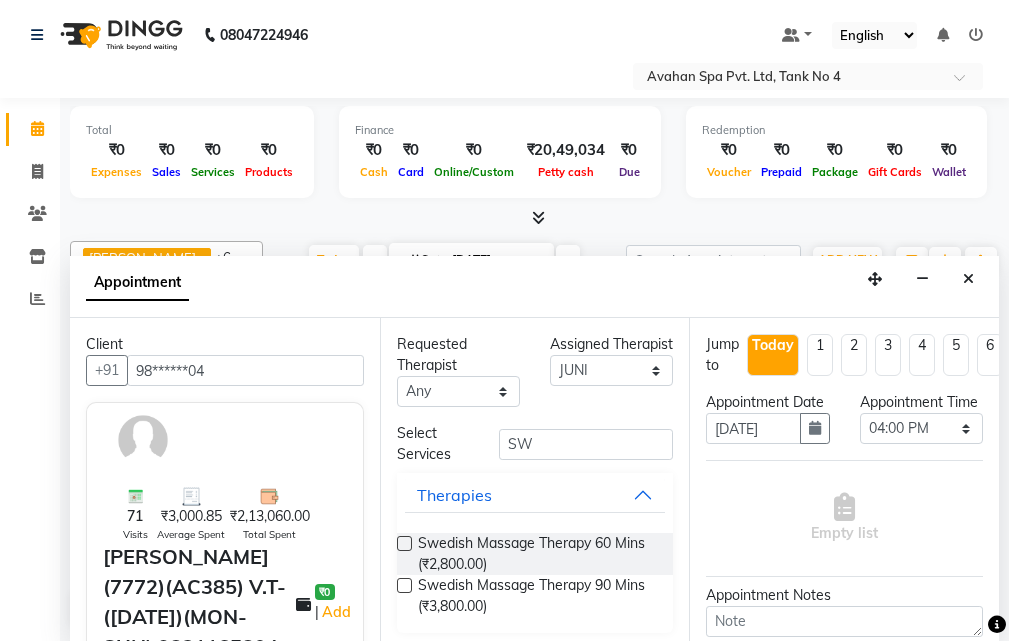 click at bounding box center [404, 585] 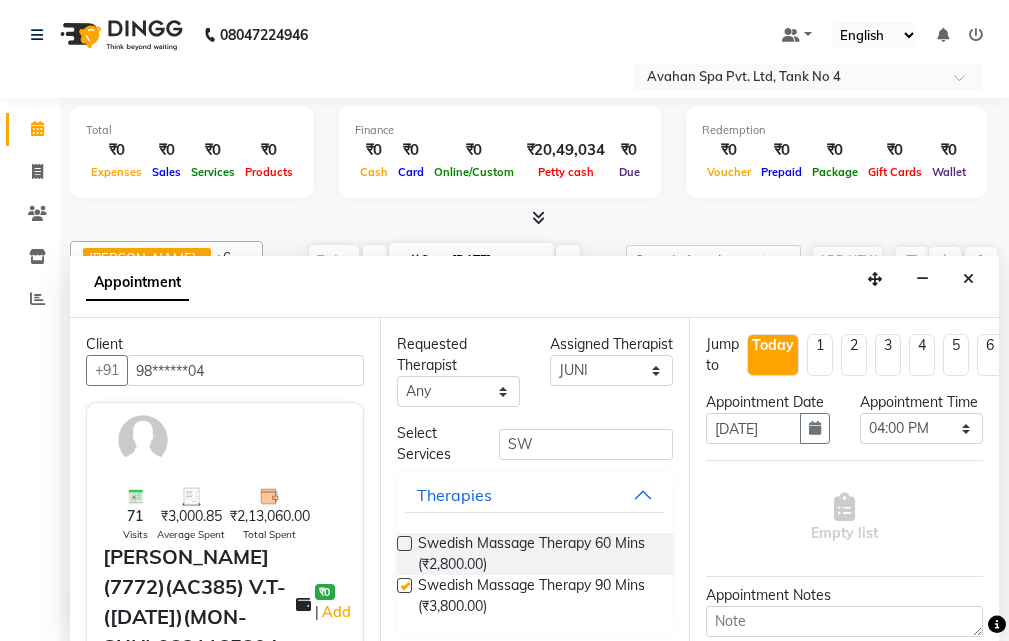 select on "1846" 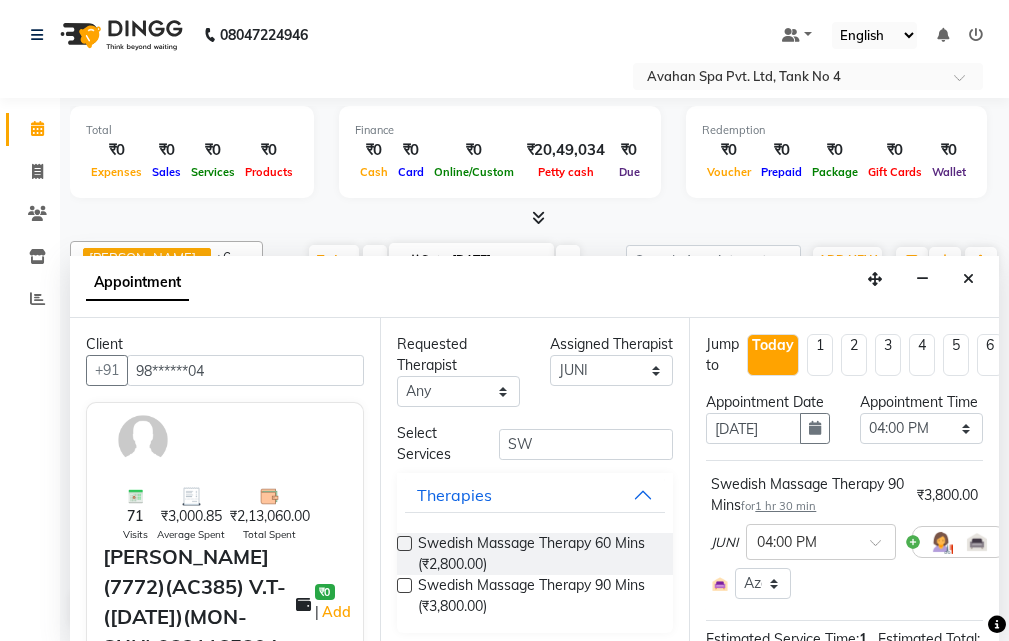 checkbox on "false" 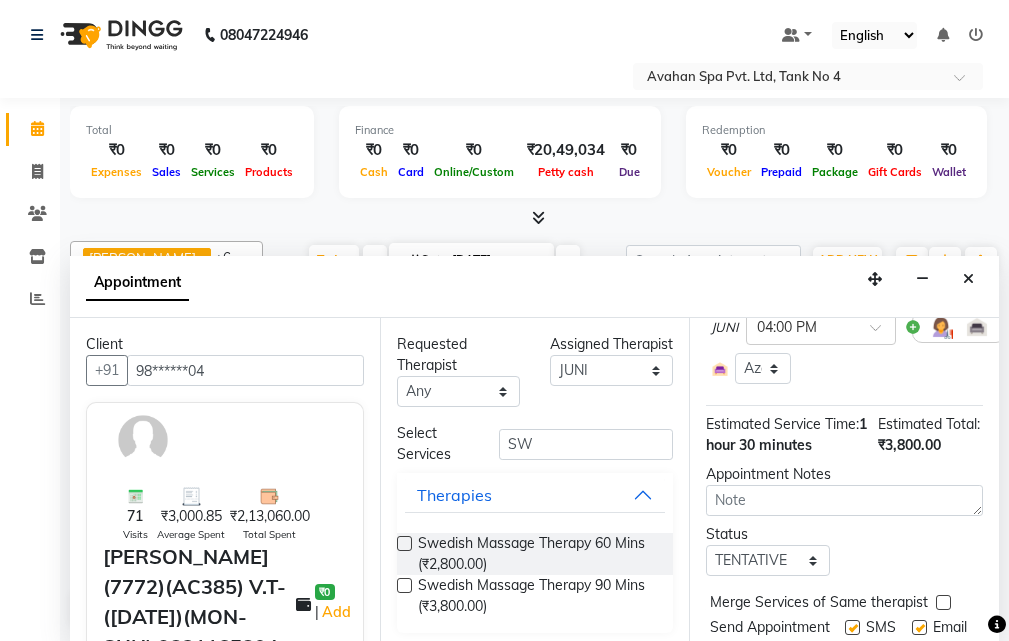 scroll, scrollTop: 371, scrollLeft: 0, axis: vertical 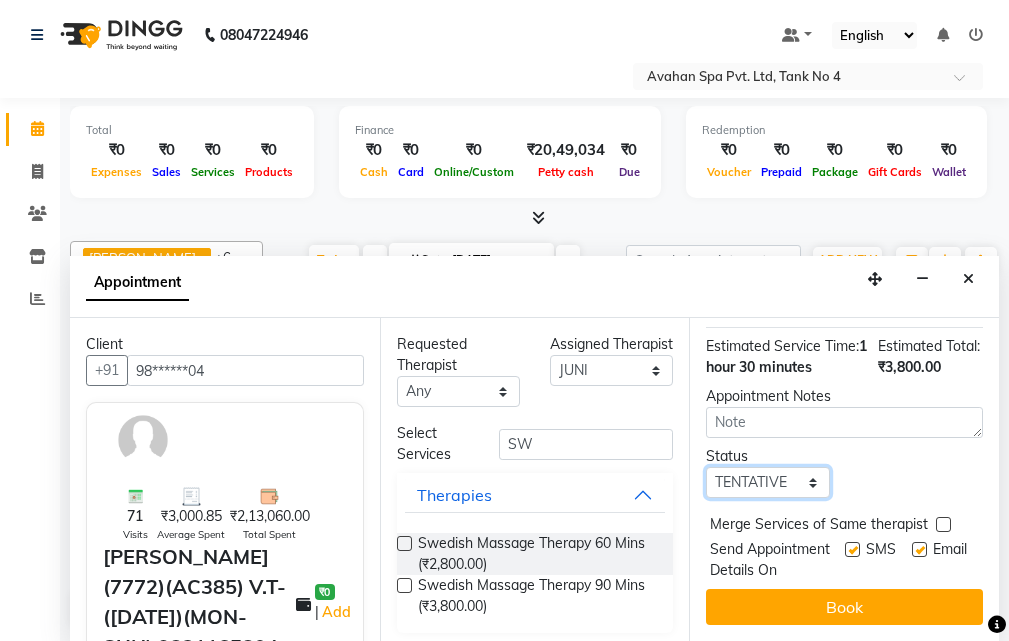 drag, startPoint x: 807, startPoint y: 449, endPoint x: 802, endPoint y: 460, distance: 12.083046 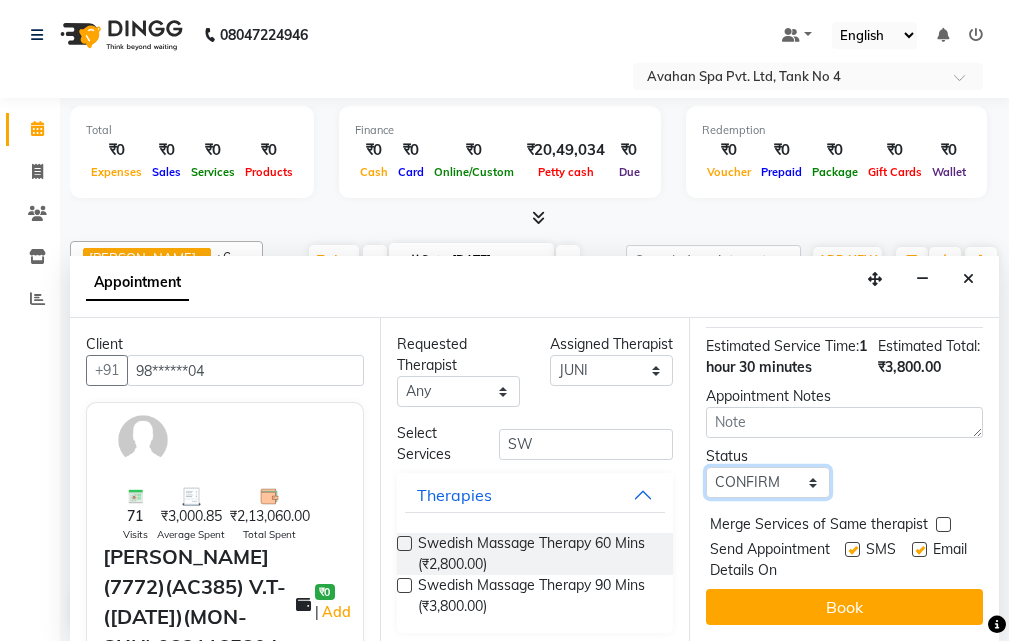 click on "Select TENTATIVE CONFIRM CHECK-IN UPCOMING" at bounding box center [767, 482] 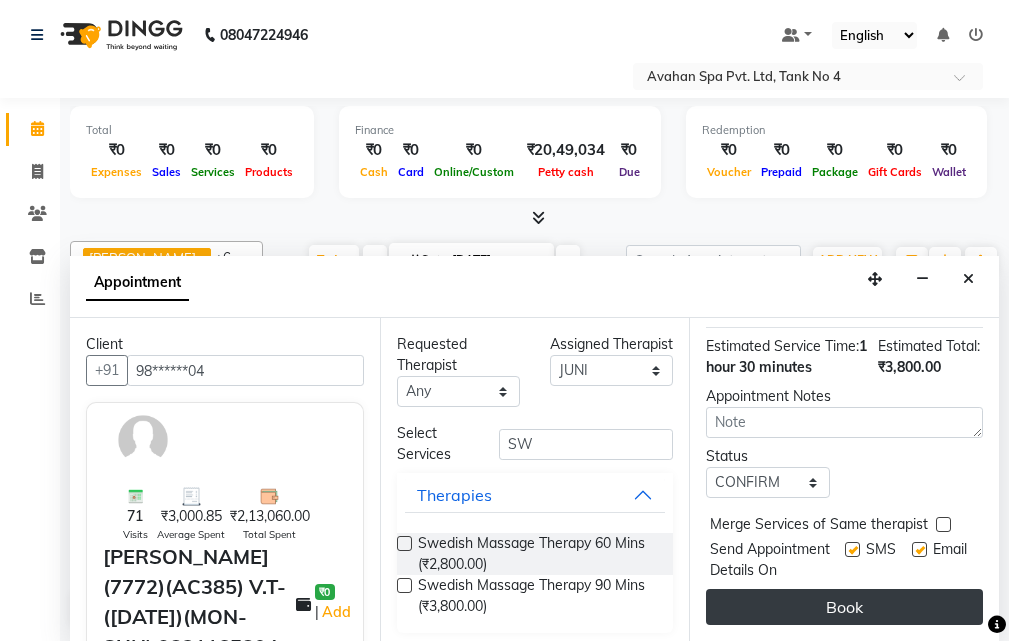 click on "Book" at bounding box center [844, 607] 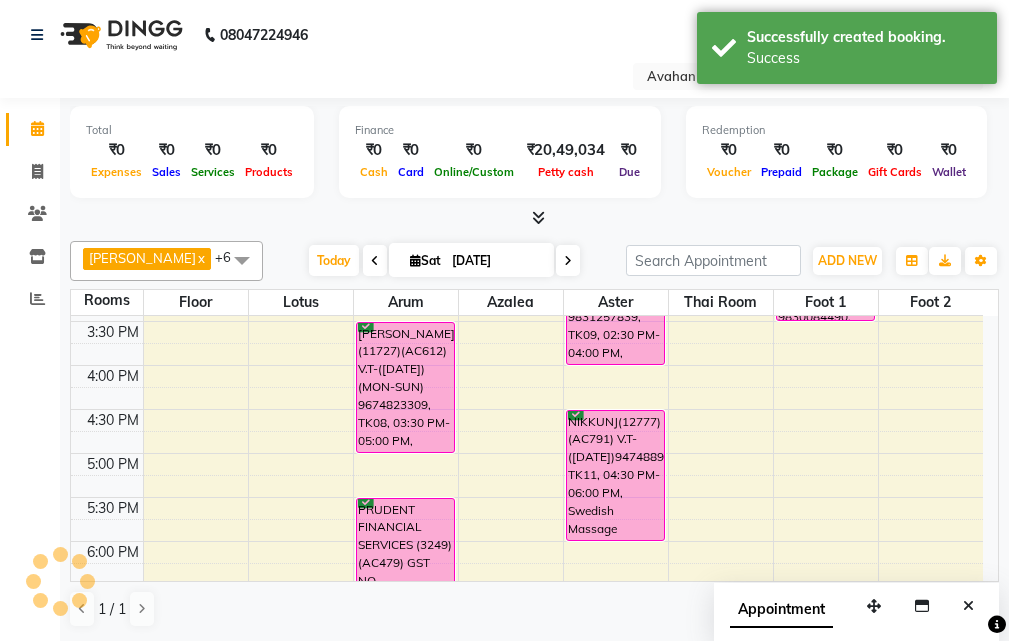scroll, scrollTop: 0, scrollLeft: 0, axis: both 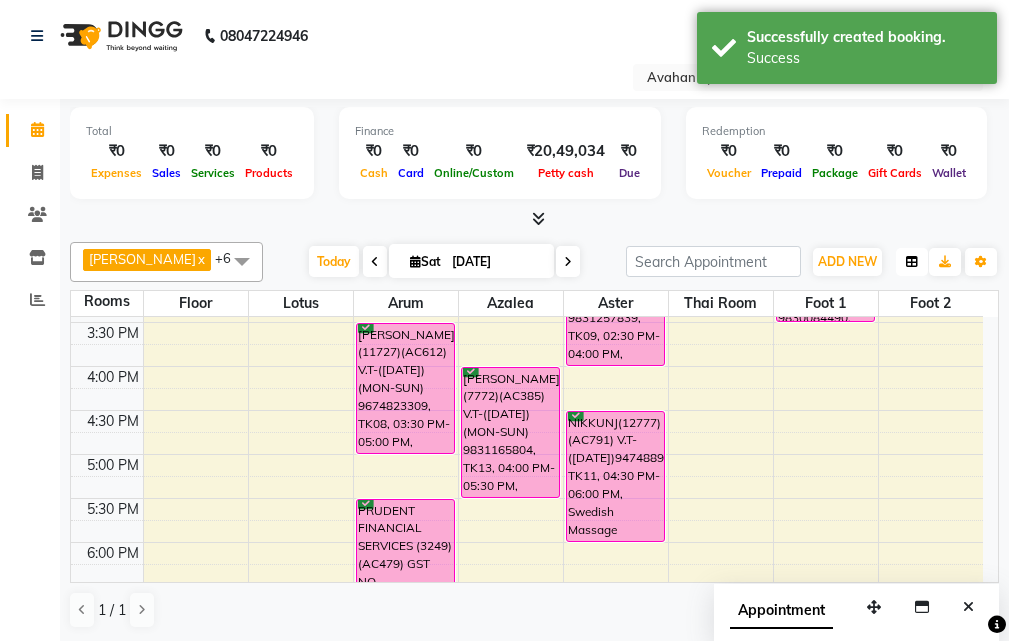 click at bounding box center (912, 262) 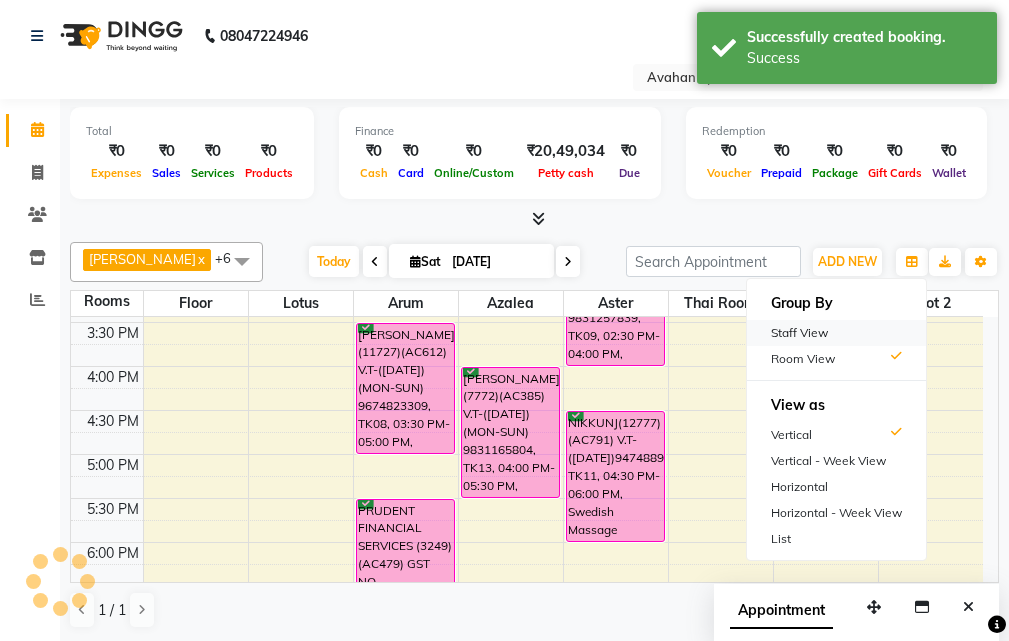 click on "Staff View" at bounding box center (836, 333) 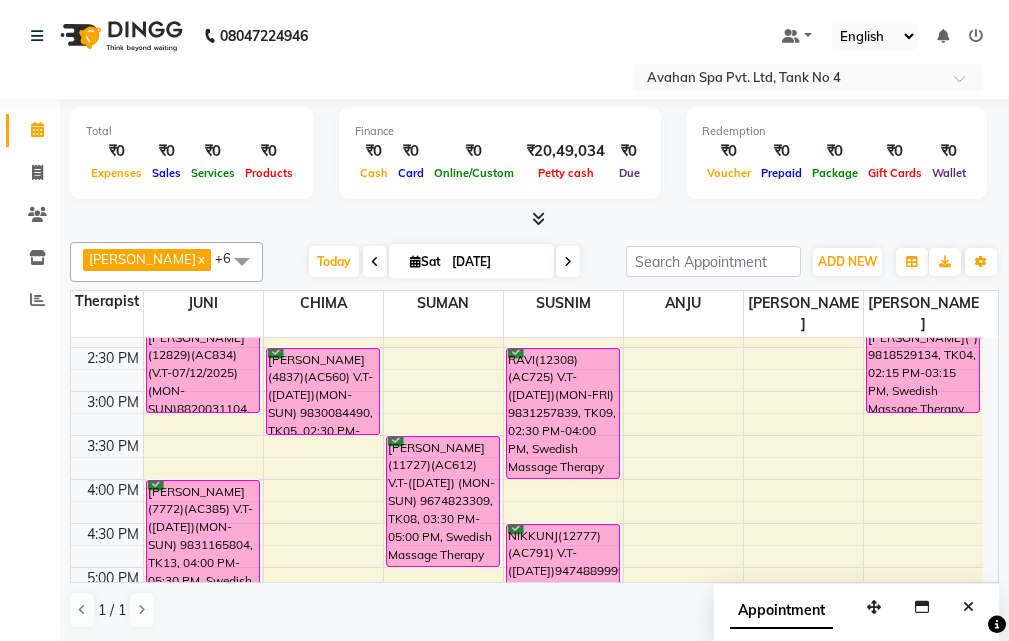 scroll, scrollTop: 300, scrollLeft: 0, axis: vertical 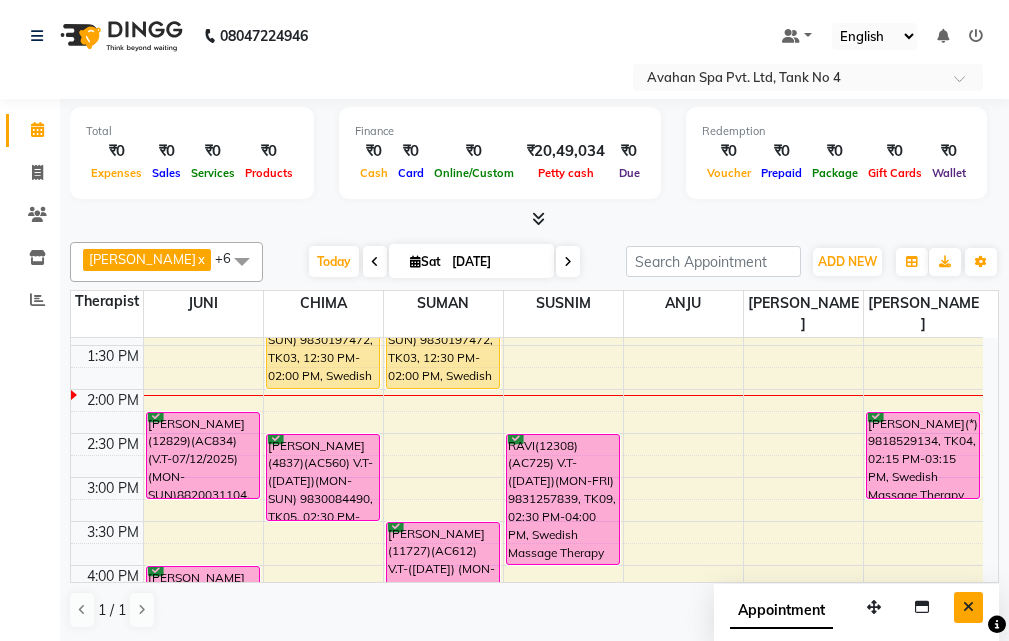click at bounding box center (968, 607) 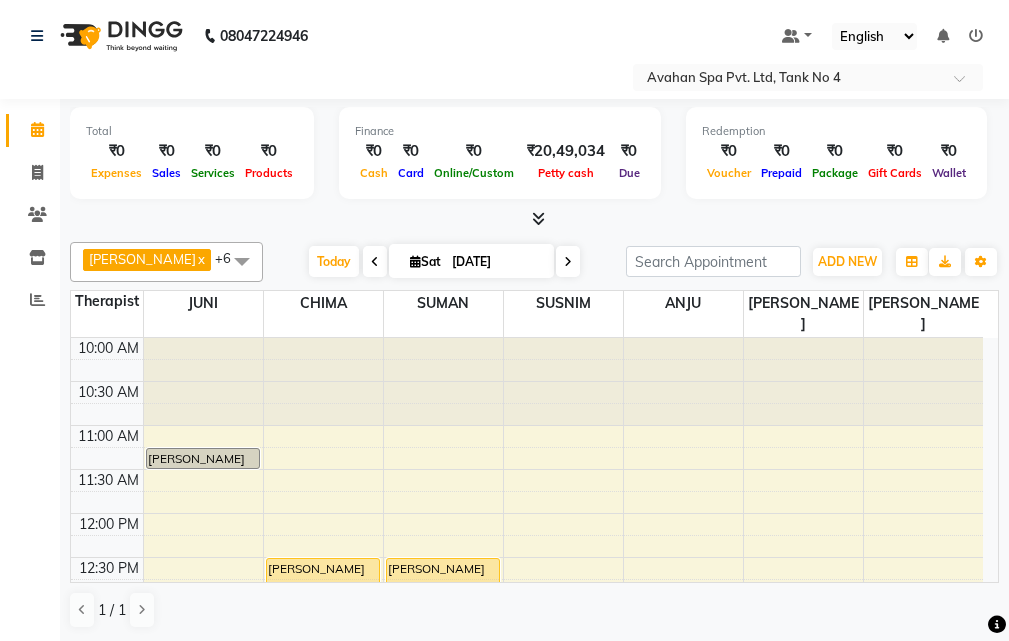 scroll, scrollTop: 300, scrollLeft: 0, axis: vertical 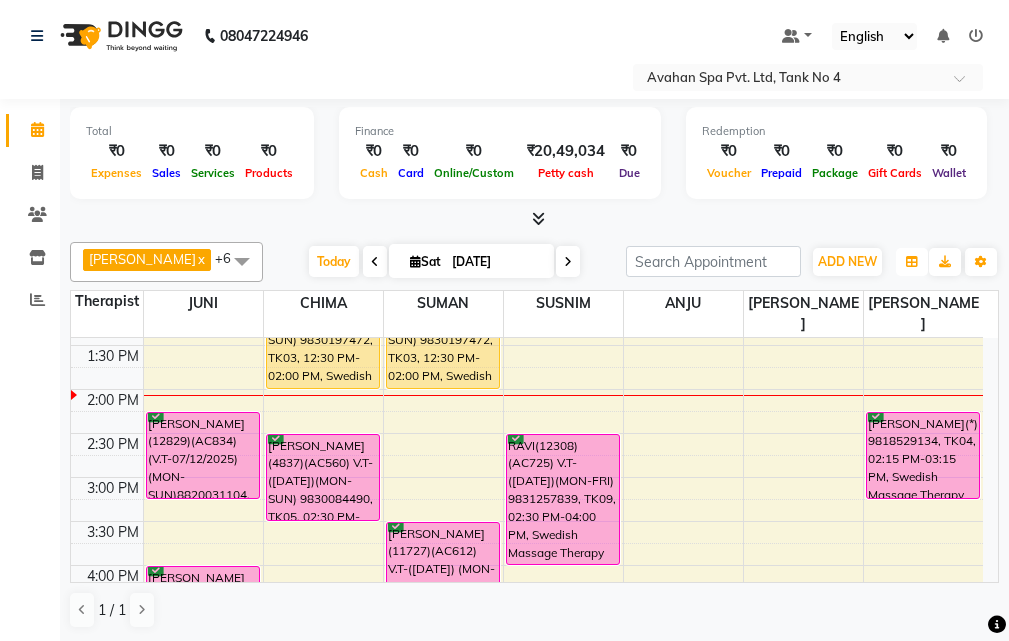 drag, startPoint x: 916, startPoint y: 270, endPoint x: 895, endPoint y: 280, distance: 23.259407 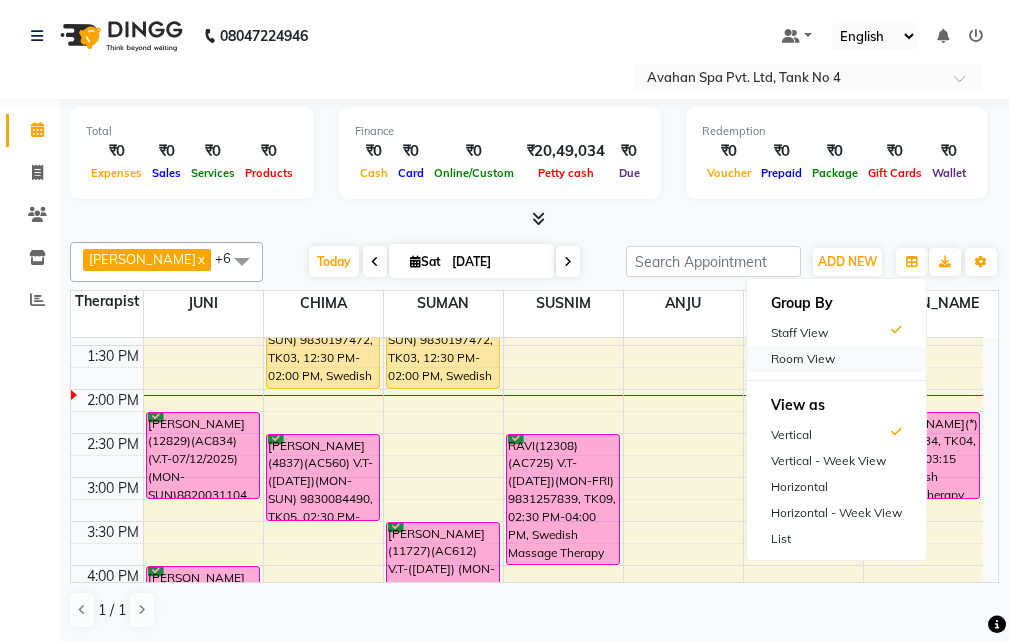 click on "Room View" at bounding box center [836, 359] 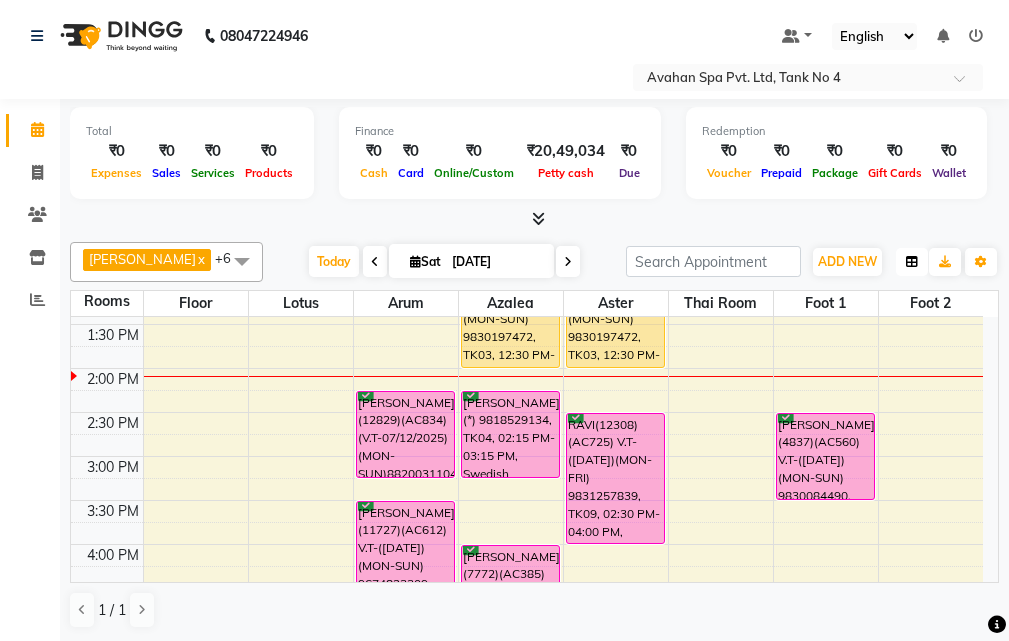 click at bounding box center [912, 262] 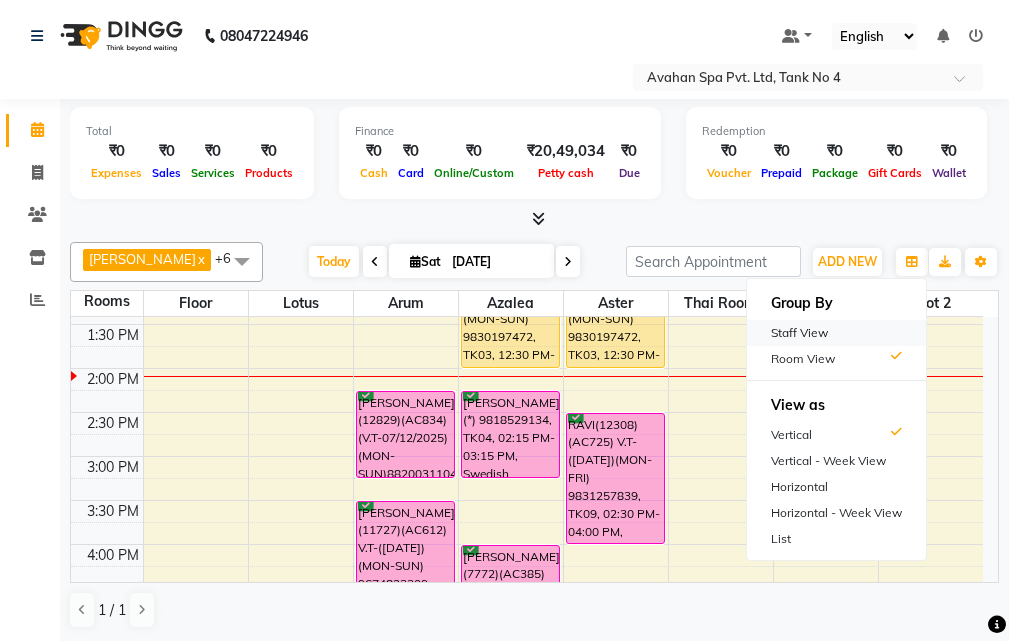 click on "Staff View" at bounding box center [836, 333] 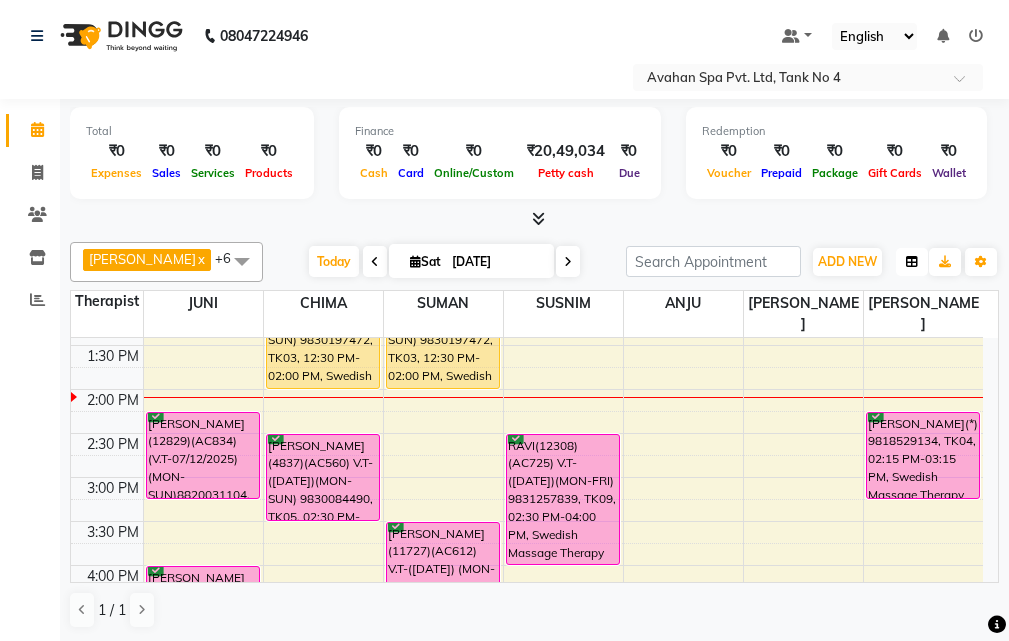 click at bounding box center (912, 262) 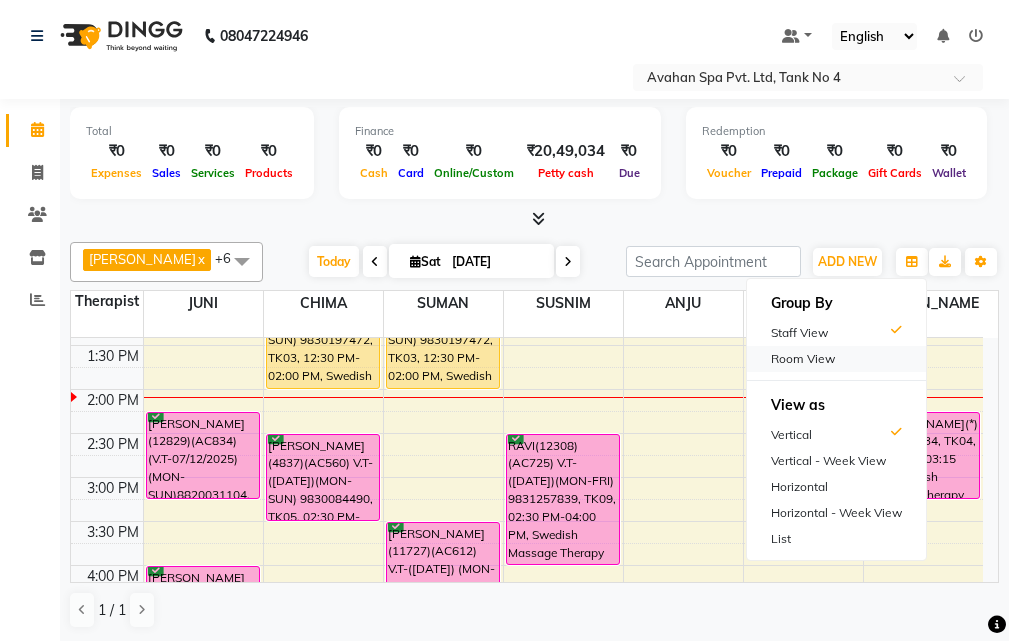 click on "Room View" at bounding box center [836, 359] 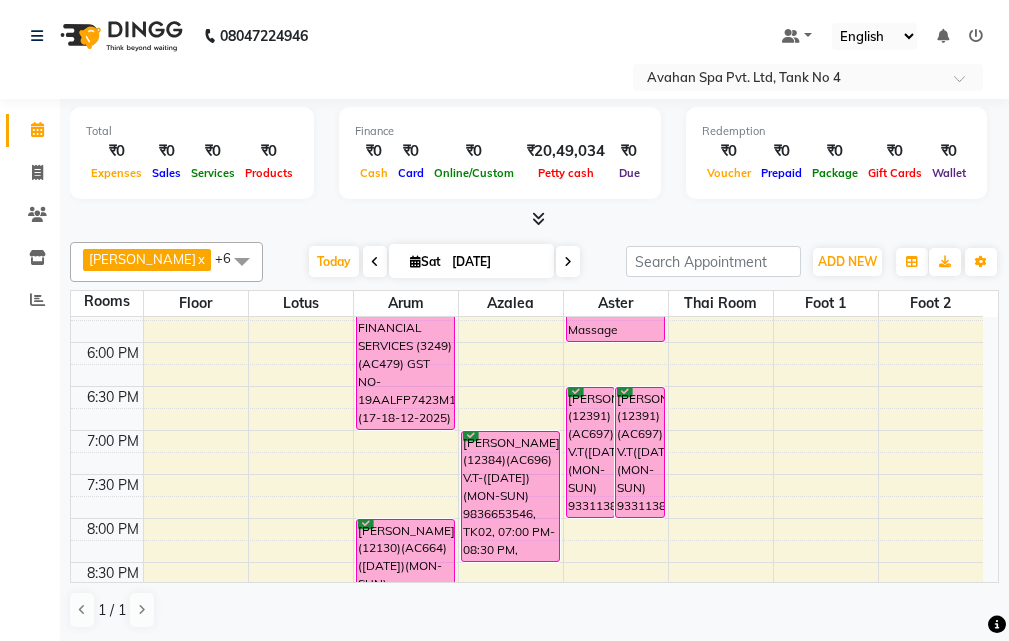 scroll, scrollTop: 578, scrollLeft: 0, axis: vertical 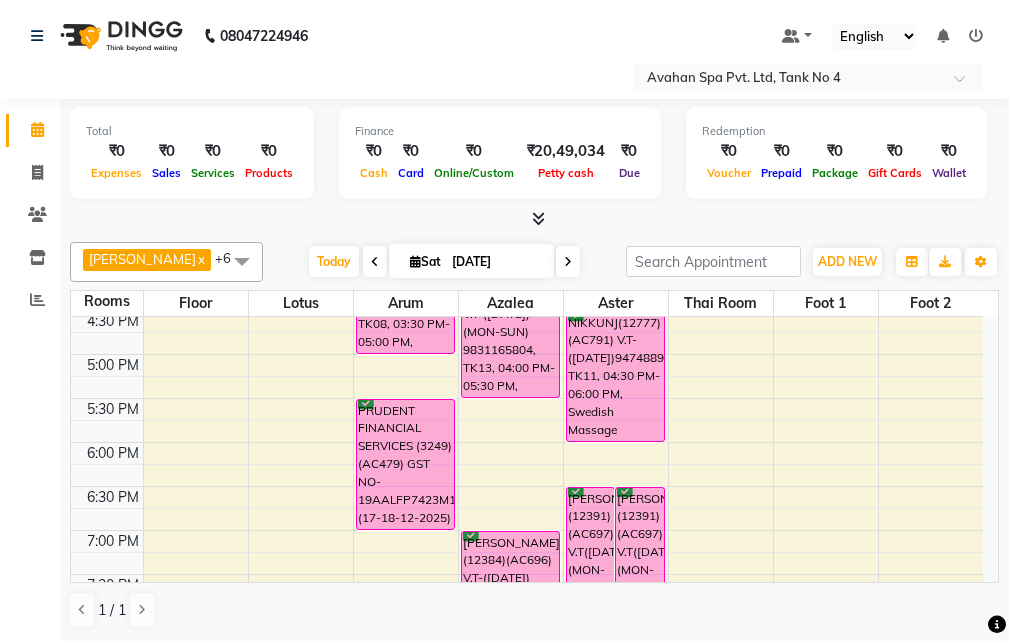 drag, startPoint x: 520, startPoint y: 429, endPoint x: 0, endPoint y: 454, distance: 520.6006 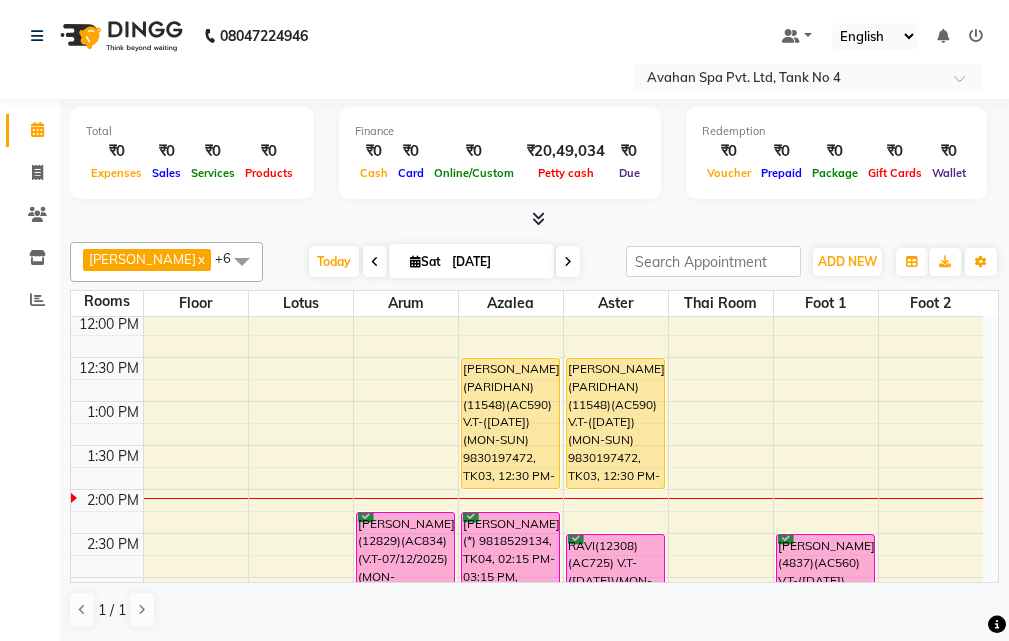 scroll, scrollTop: 178, scrollLeft: 0, axis: vertical 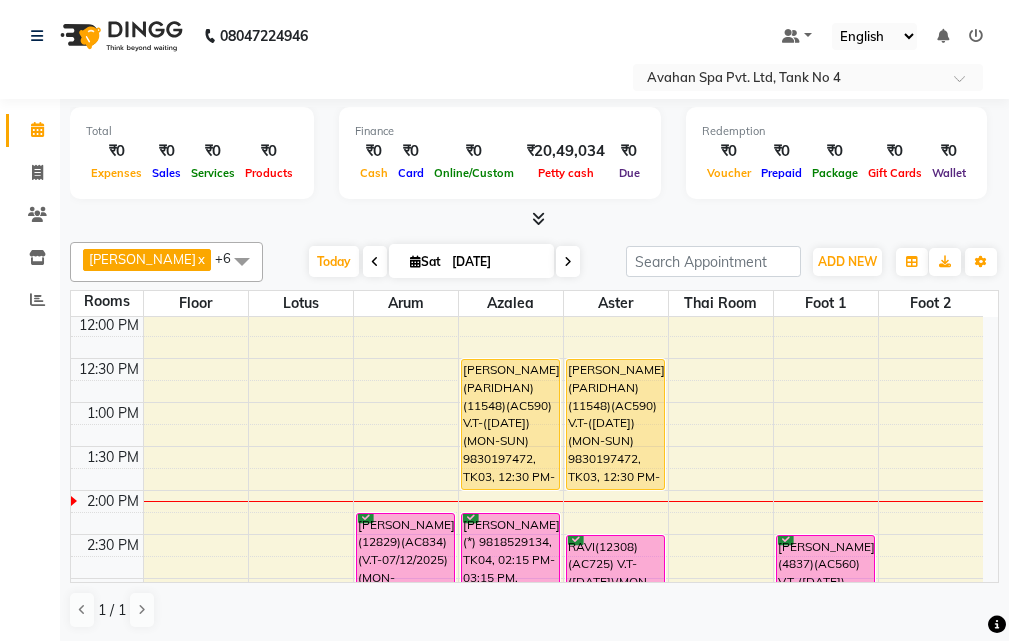 click at bounding box center (568, 262) 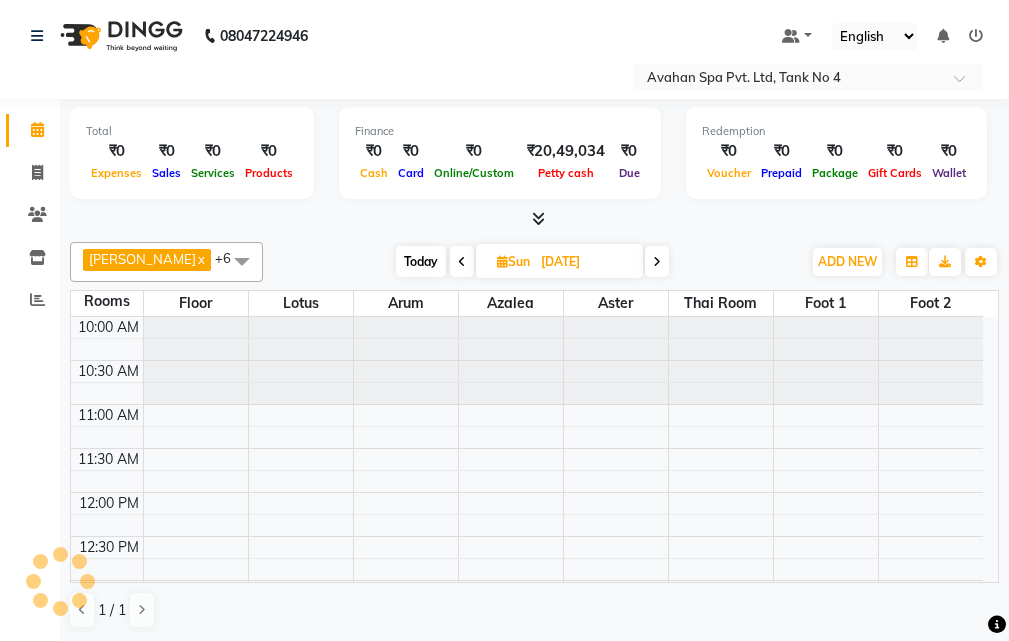 scroll, scrollTop: 353, scrollLeft: 0, axis: vertical 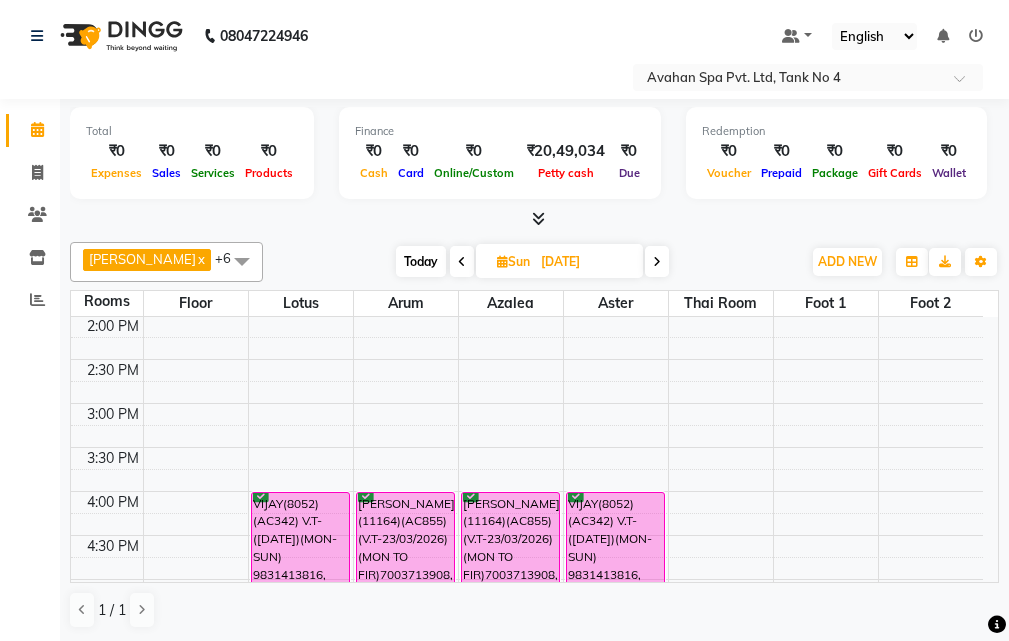 click on "Total  ₹0  Expenses ₹0  Sales ₹0  Services ₹0  Products Finance  ₹0  Cash ₹0  Card ₹0  Online/Custom ₹20,49,034 [PERSON_NAME] cash ₹0 Due  Redemption  ₹0 Voucher ₹0 Prepaid ₹0 Package ₹0  Gift Cards ₹0  Wallet  Appointment  0 Completed 8 Upcoming 0 Ongoing 0 No show  Other sales  ₹0  Packages ₹0  Memberships ₹0  Vouchers ₹0  Prepaids ₹0  Gift Cards [PERSON_NAME]  x [PERSON_NAME]  x JUNI  x SUMAN  x SUSNIM  x ANJU  x +6 Select All ANJU [PERSON_NAME] [DEMOGRAPHIC_DATA] 1 [PERSON_NAME] [PERSON_NAME] SUSNIM [DATE]  [DATE] Toggle Dropdown Add Appointment Add Invoice Add Client Toggle Dropdown Add Appointment Add Invoice Add Client ADD NEW Toggle Dropdown Add Appointment Add Invoice Add Client [PERSON_NAME]  x [PERSON_NAME]  x JUNI  x SUMAN  x SUSNIM  x ANJU  x +6 Select All ANJU [PERSON_NAME] [DEMOGRAPHIC_DATA] 1 [PERSON_NAME] JUNI [PERSON_NAME] SUSNIM Group By  Staff View   Room View  View as Vertical  Vertical - Week View  Horizontal  Horizontal - Week View  List  Toggle Dropdown Calendar Settings Manage Tags  Zoom 8" 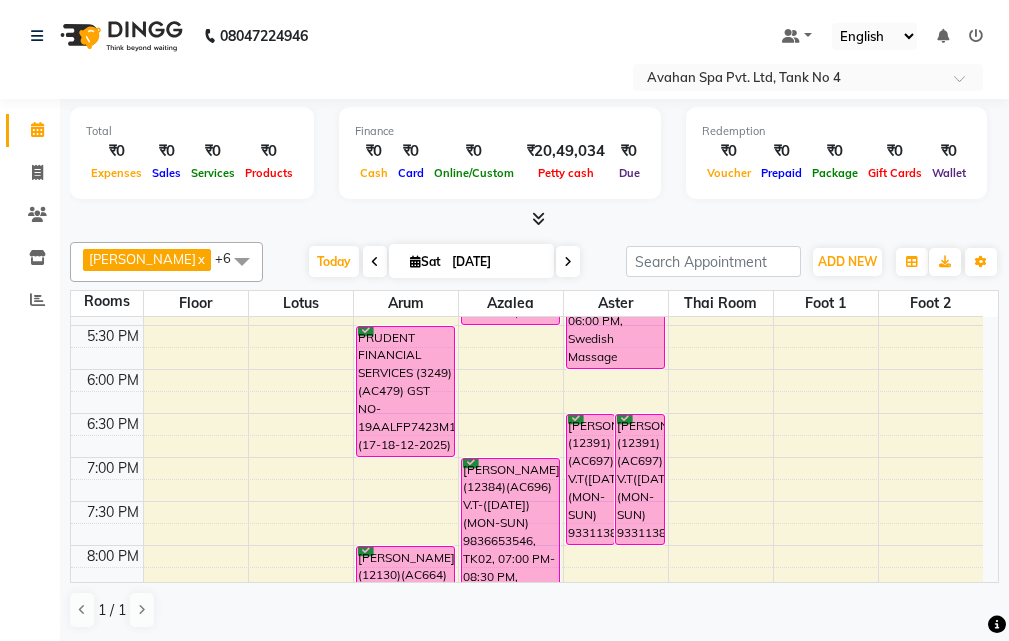 scroll, scrollTop: 653, scrollLeft: 0, axis: vertical 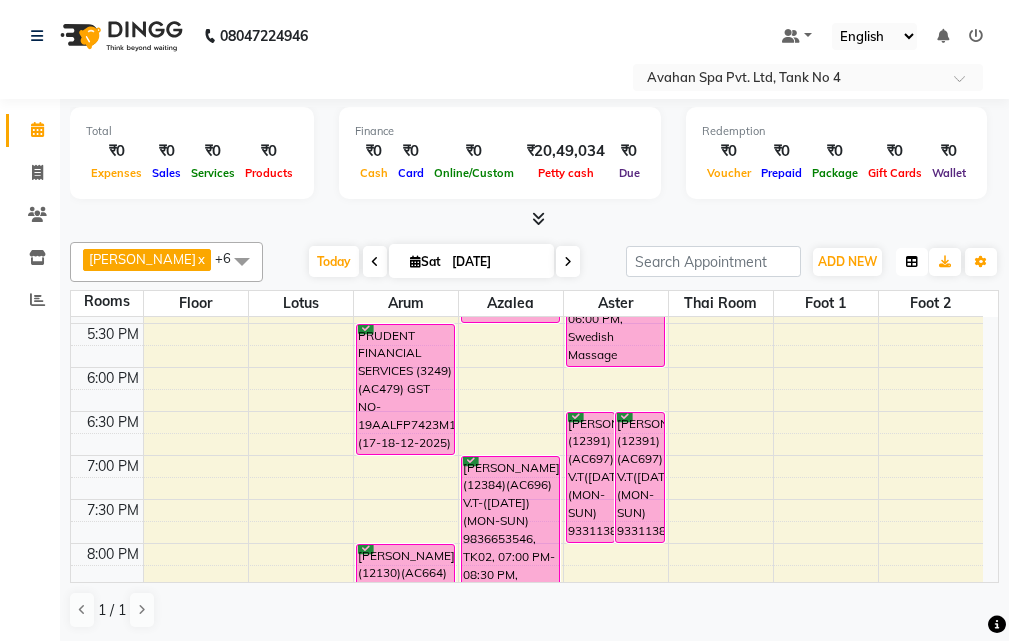 click at bounding box center [912, 262] 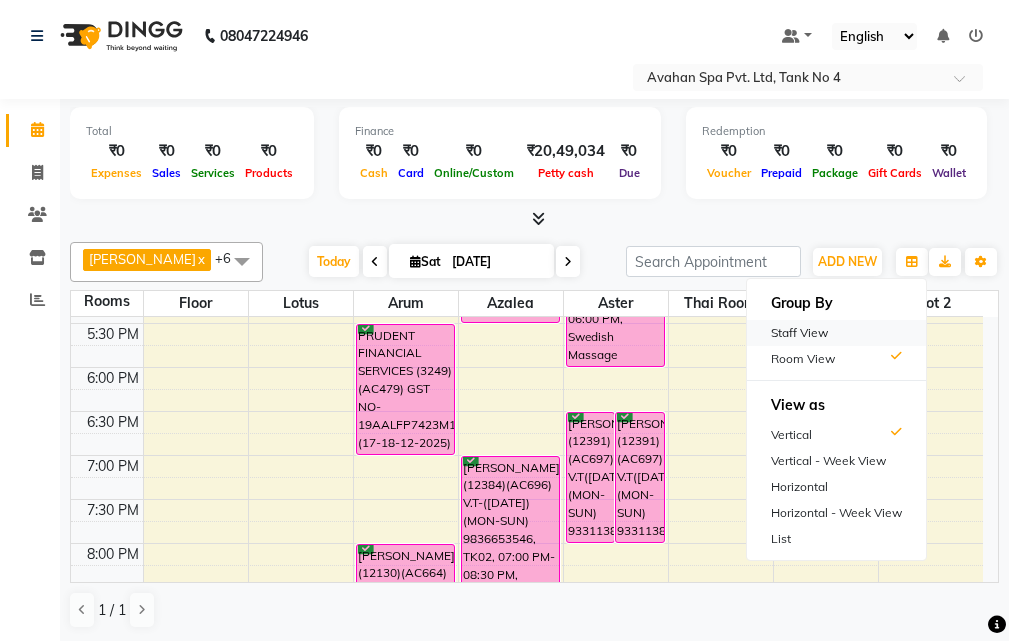 click on "Staff View" at bounding box center (836, 333) 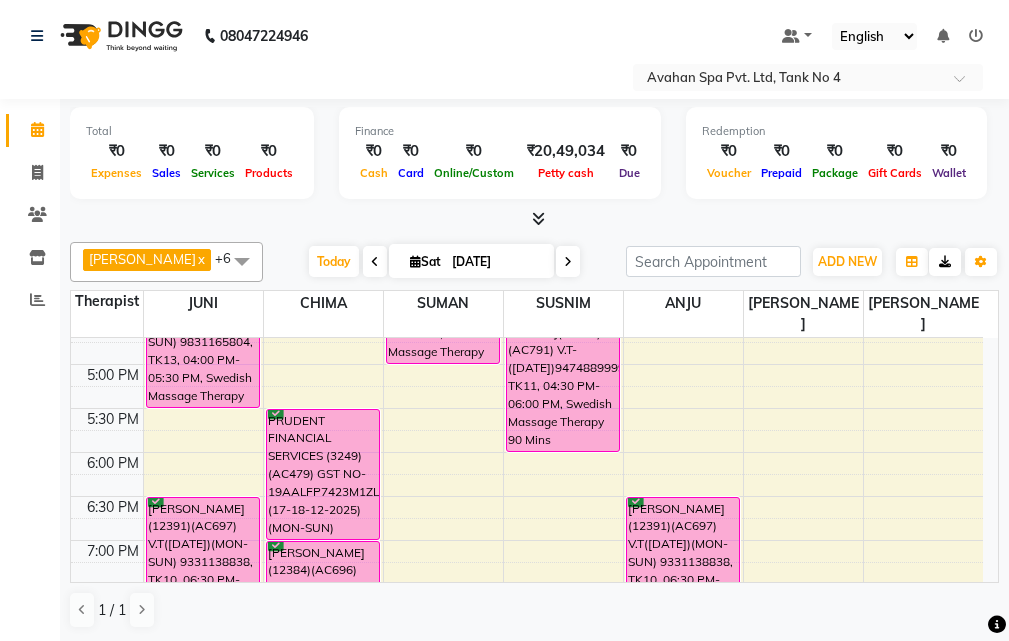 scroll, scrollTop: 553, scrollLeft: 0, axis: vertical 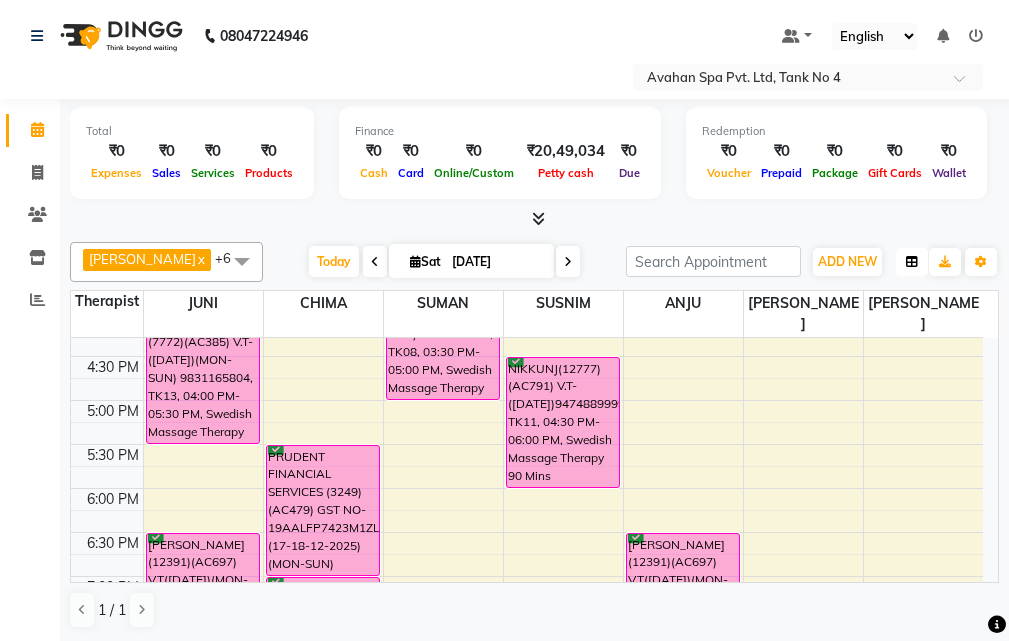 click at bounding box center [912, 262] 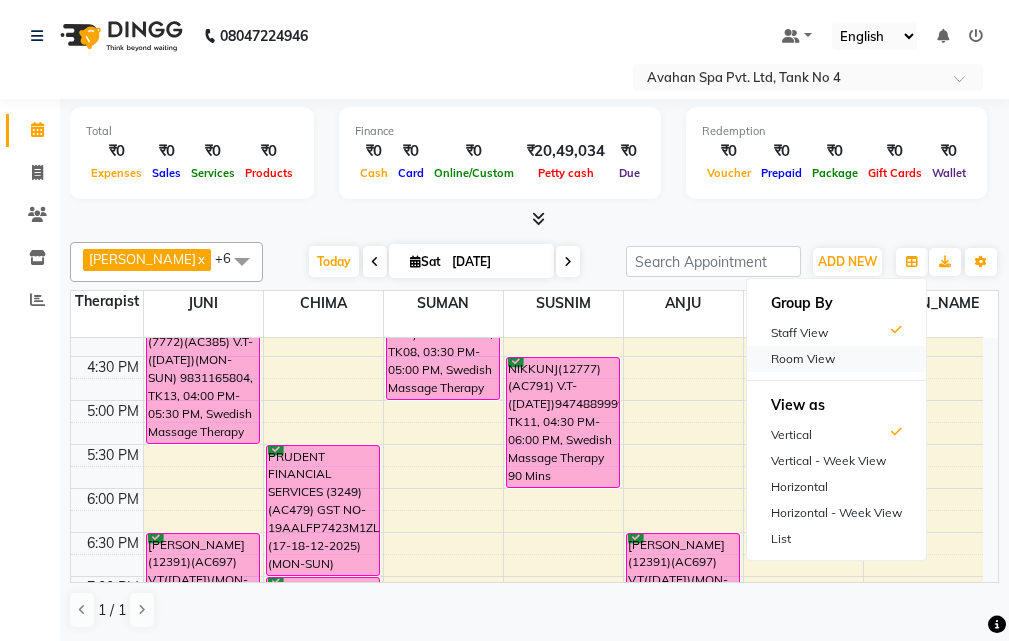 click on "Room View" at bounding box center (836, 359) 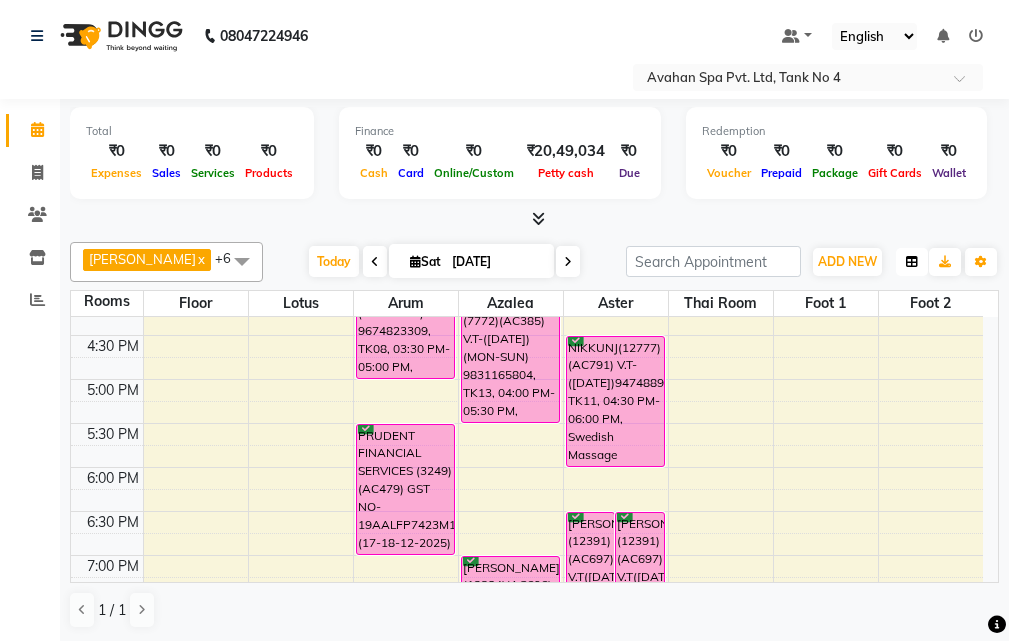 click at bounding box center (912, 262) 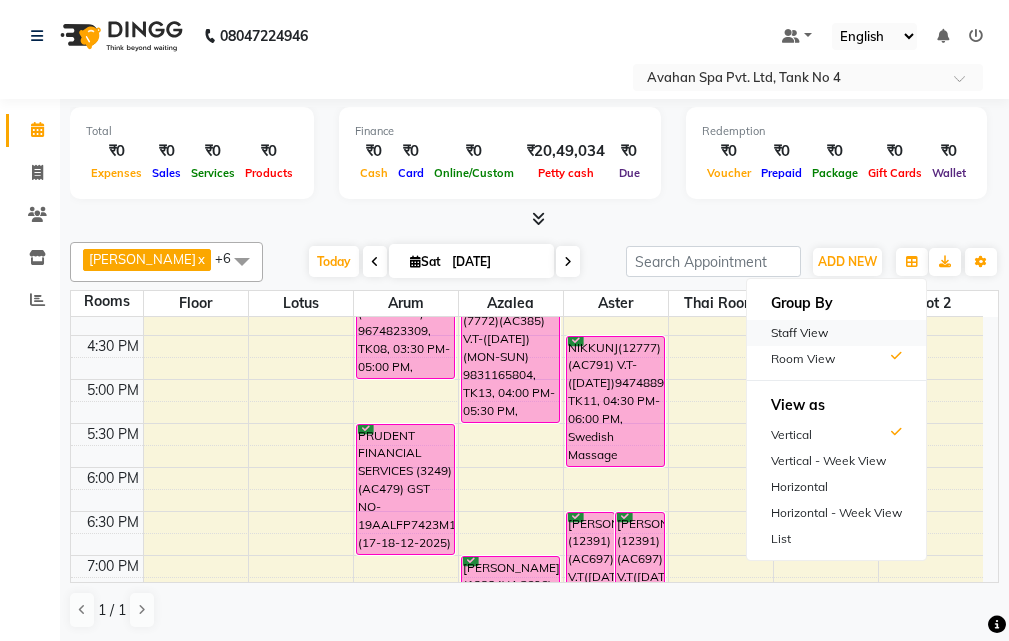 click on "Staff View" at bounding box center (836, 333) 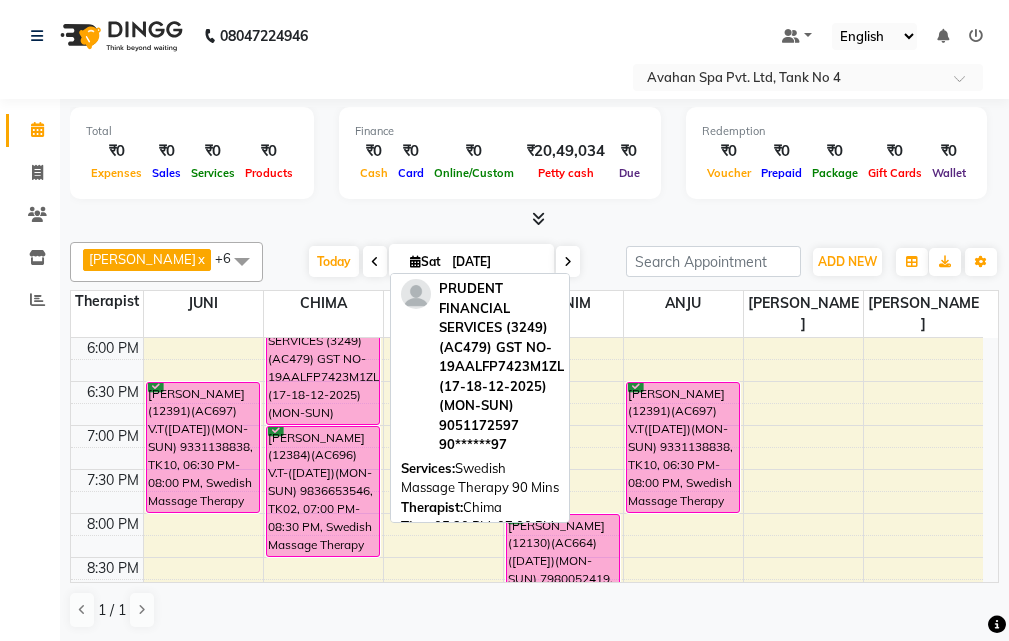 scroll, scrollTop: 753, scrollLeft: 0, axis: vertical 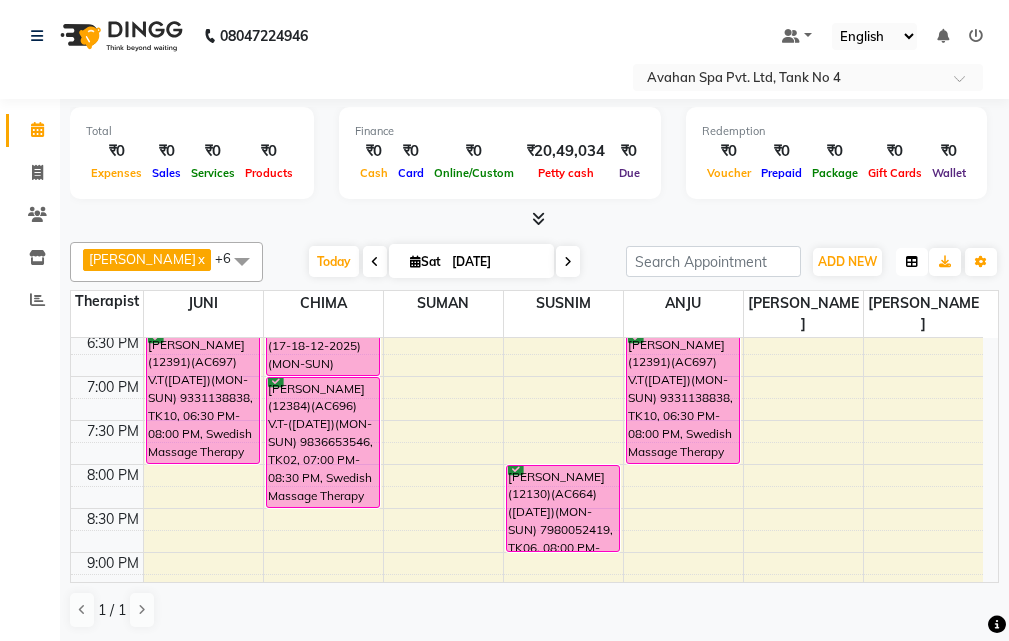click at bounding box center (912, 262) 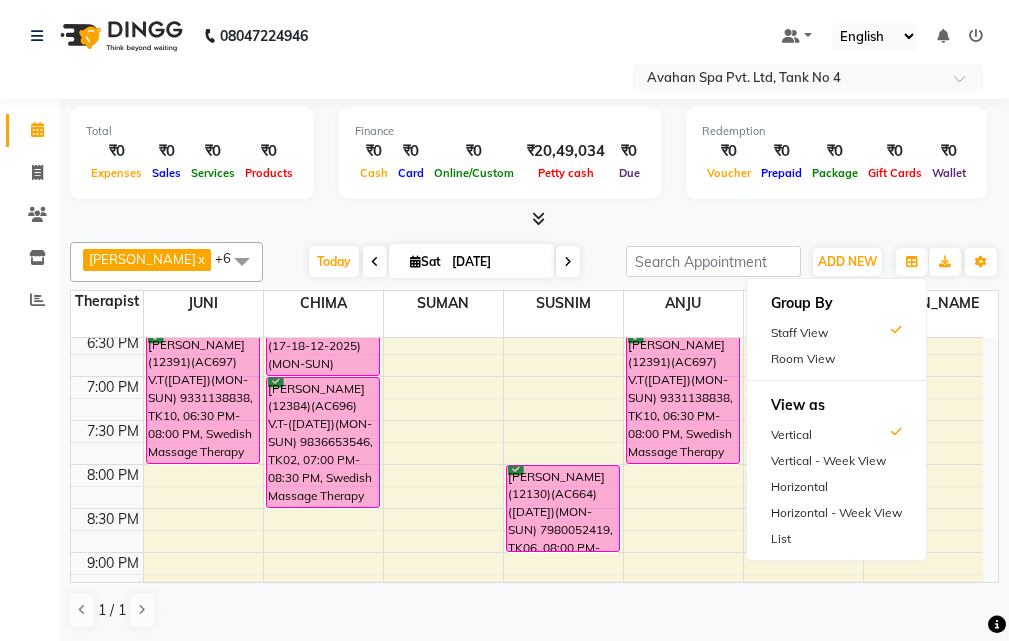 click on "Room View" at bounding box center [836, 359] 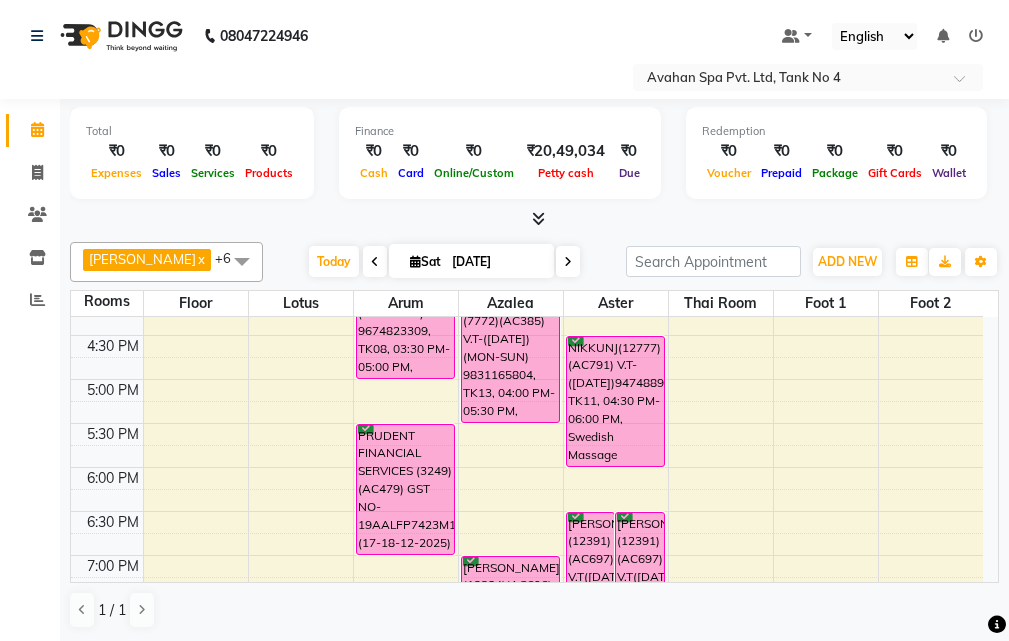 scroll, scrollTop: 653, scrollLeft: 0, axis: vertical 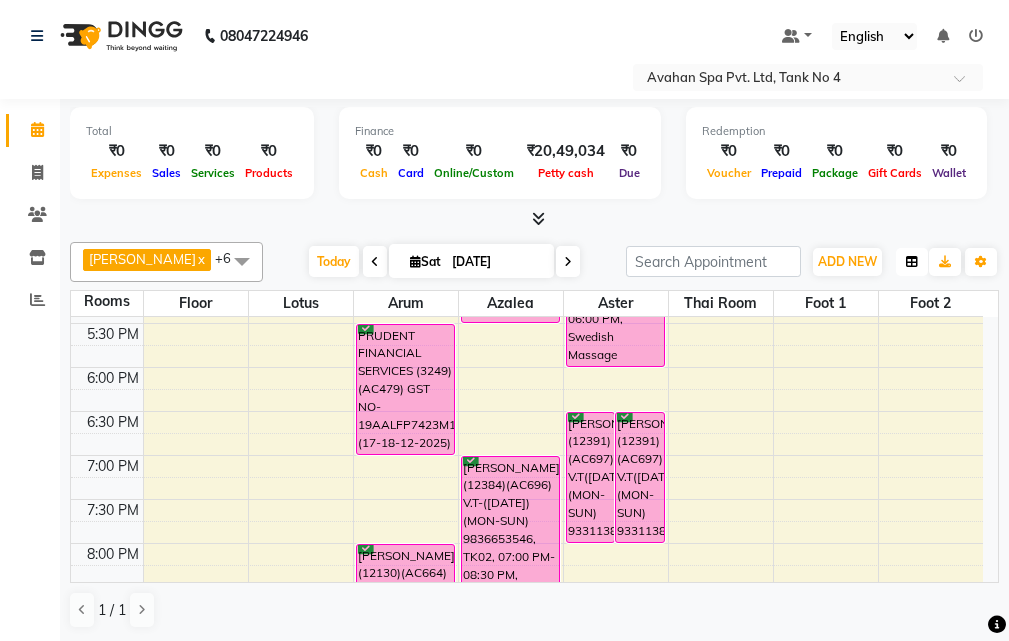 click at bounding box center [912, 262] 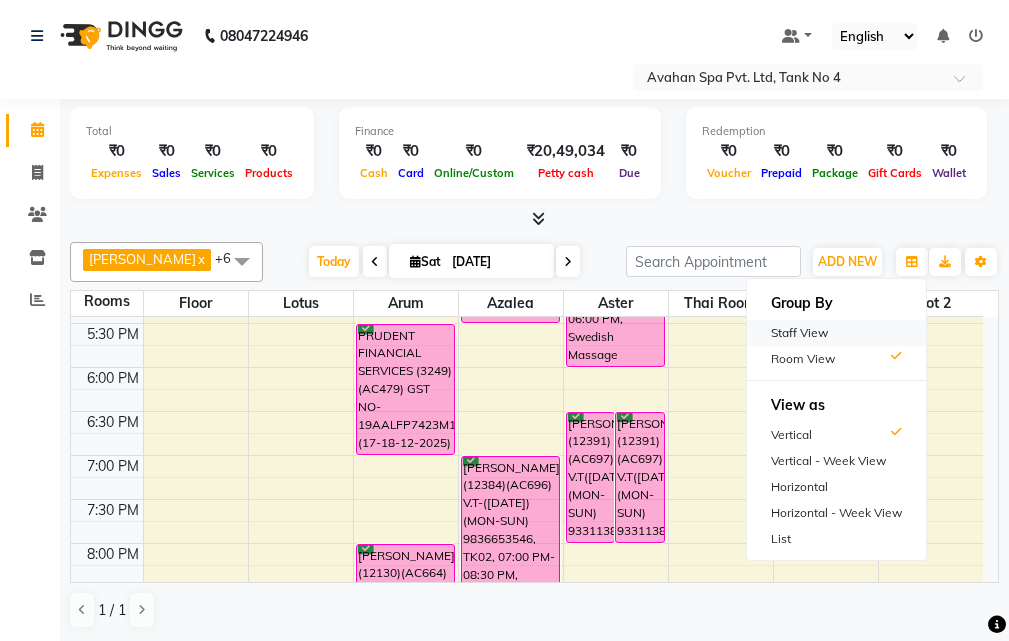 click on "Staff View" at bounding box center [836, 333] 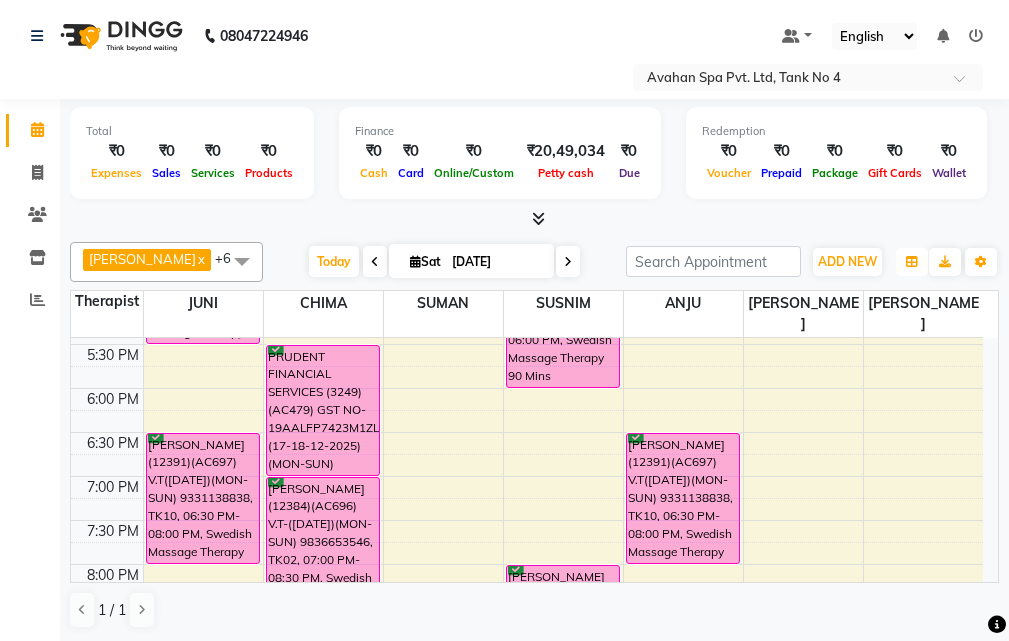 drag, startPoint x: 913, startPoint y: 262, endPoint x: 911, endPoint y: 292, distance: 30.066593 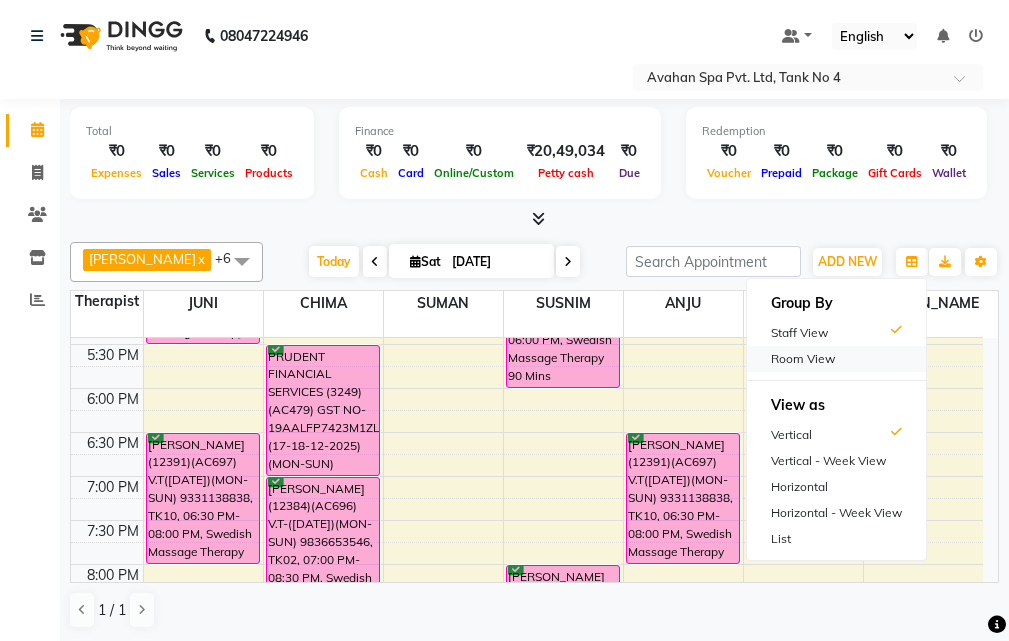 click on "Room View" at bounding box center [836, 359] 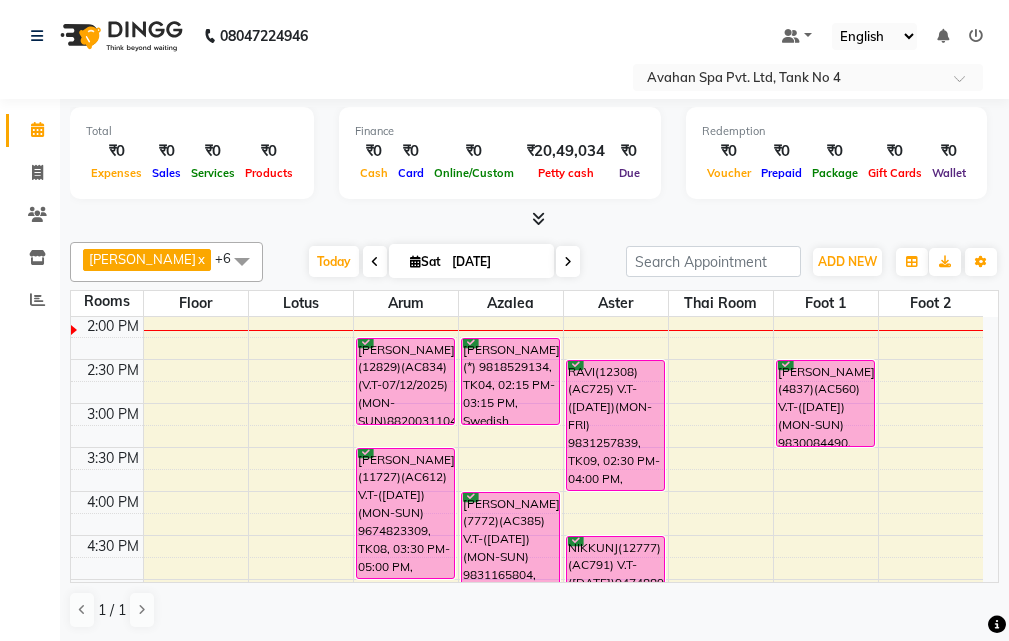 scroll, scrollTop: 253, scrollLeft: 0, axis: vertical 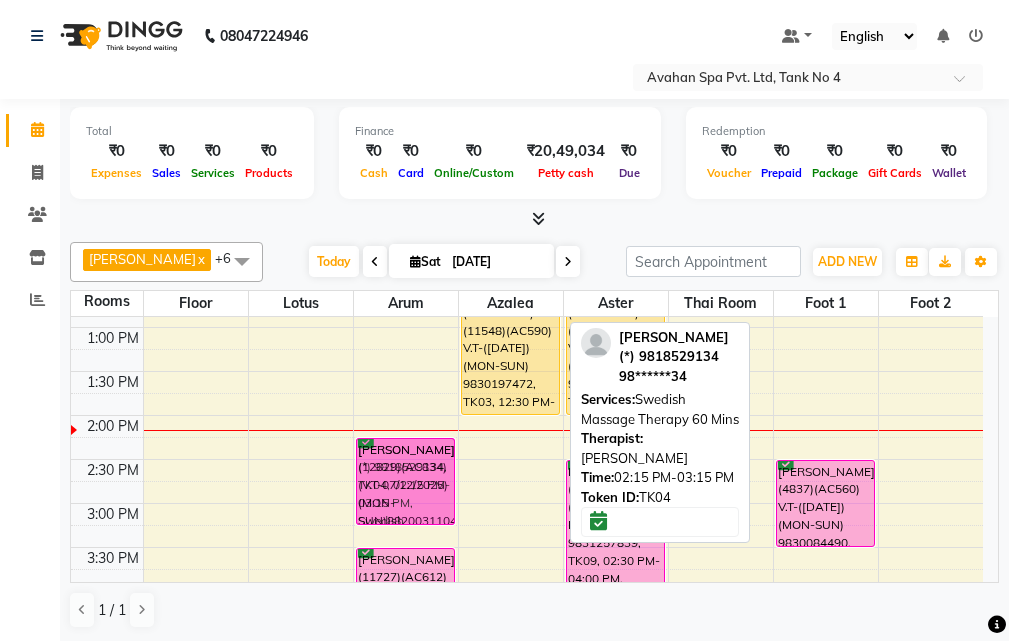 drag, startPoint x: 494, startPoint y: 471, endPoint x: 421, endPoint y: 480, distance: 73.552704 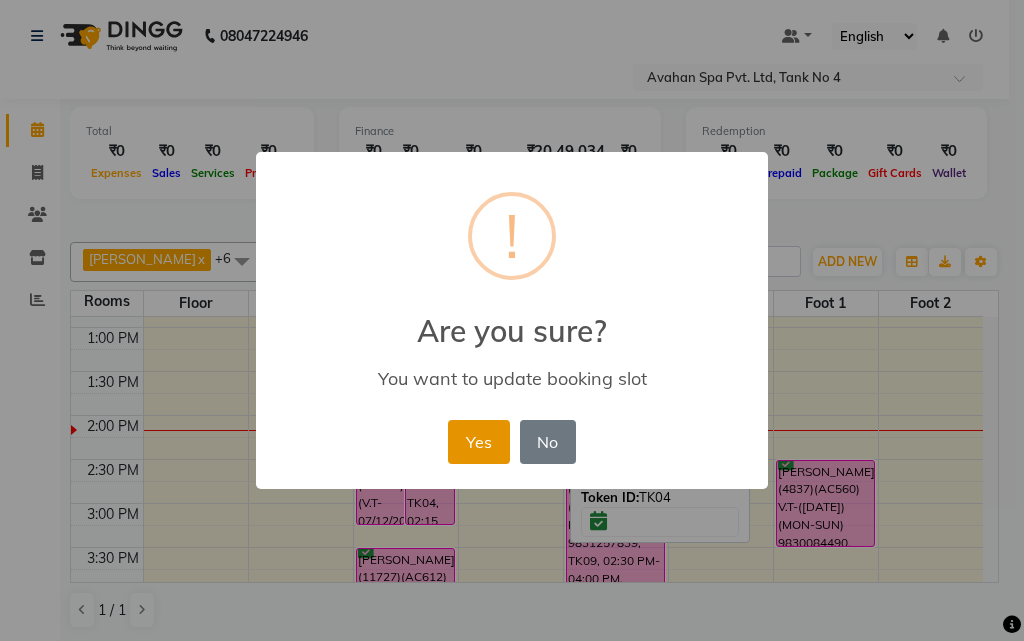 click on "Yes" at bounding box center (478, 442) 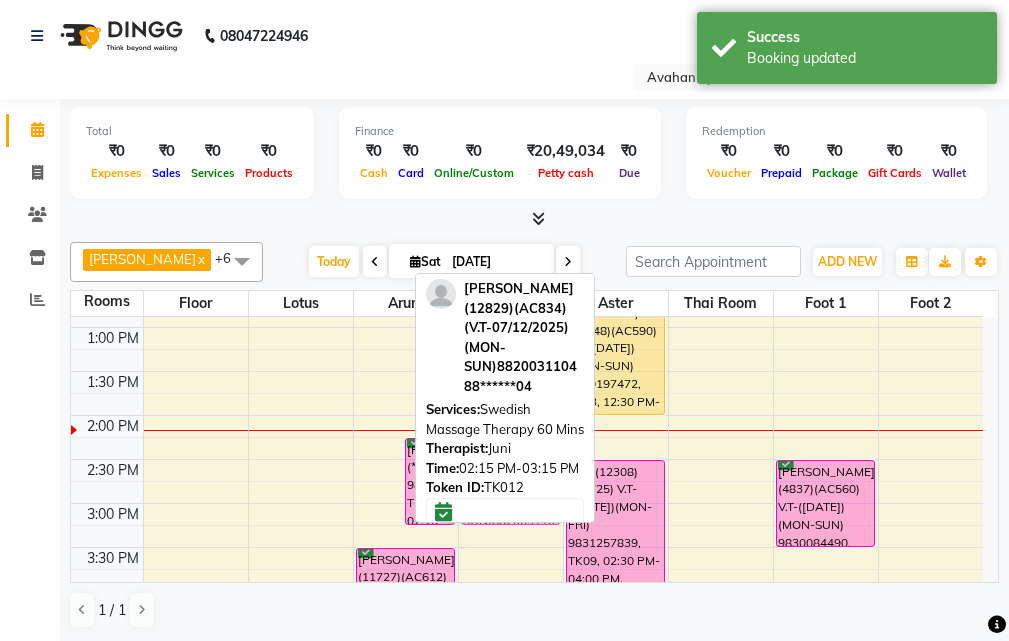 drag, startPoint x: 367, startPoint y: 474, endPoint x: 488, endPoint y: 474, distance: 121 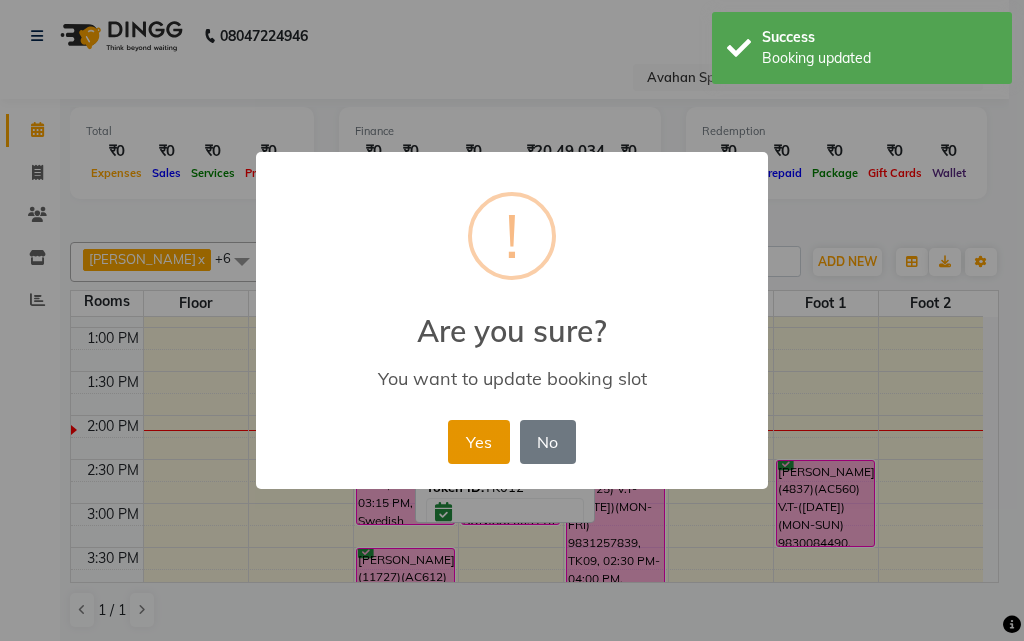 click on "Yes" at bounding box center [478, 442] 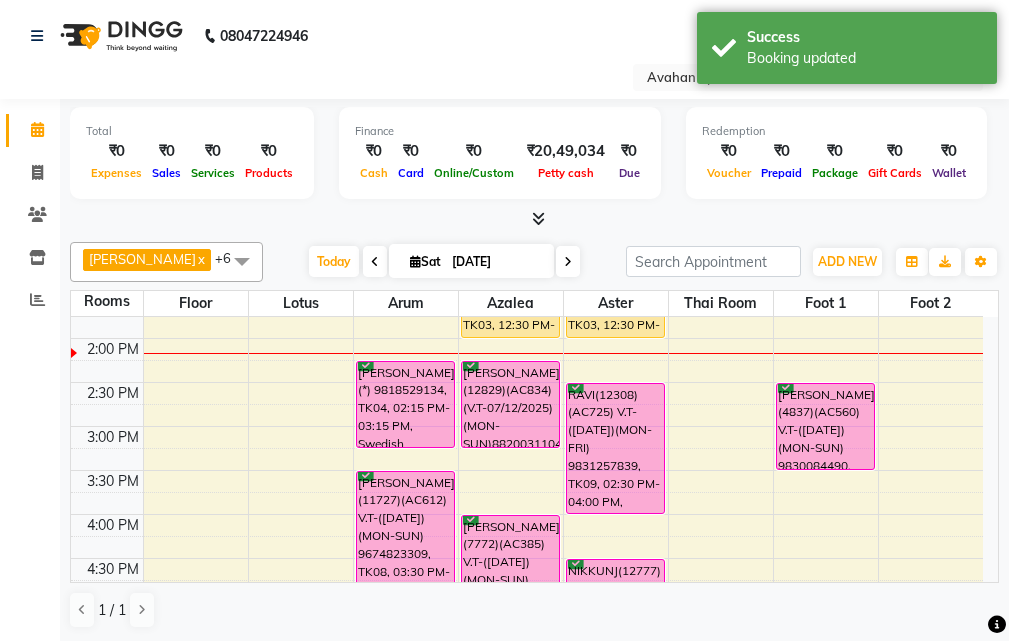 scroll, scrollTop: 353, scrollLeft: 0, axis: vertical 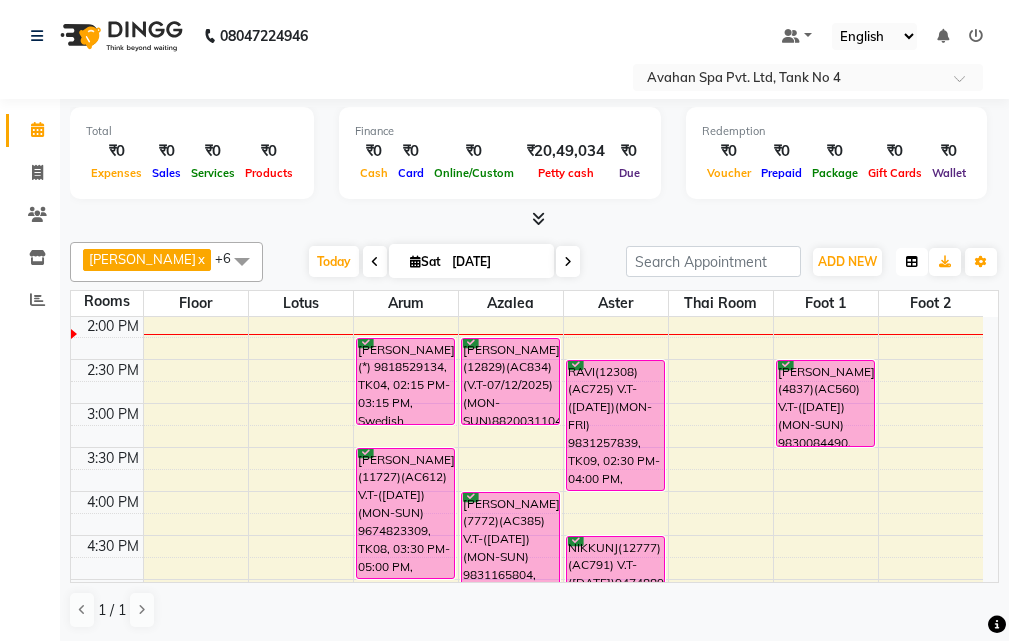drag, startPoint x: 905, startPoint y: 262, endPoint x: 908, endPoint y: 277, distance: 15.297058 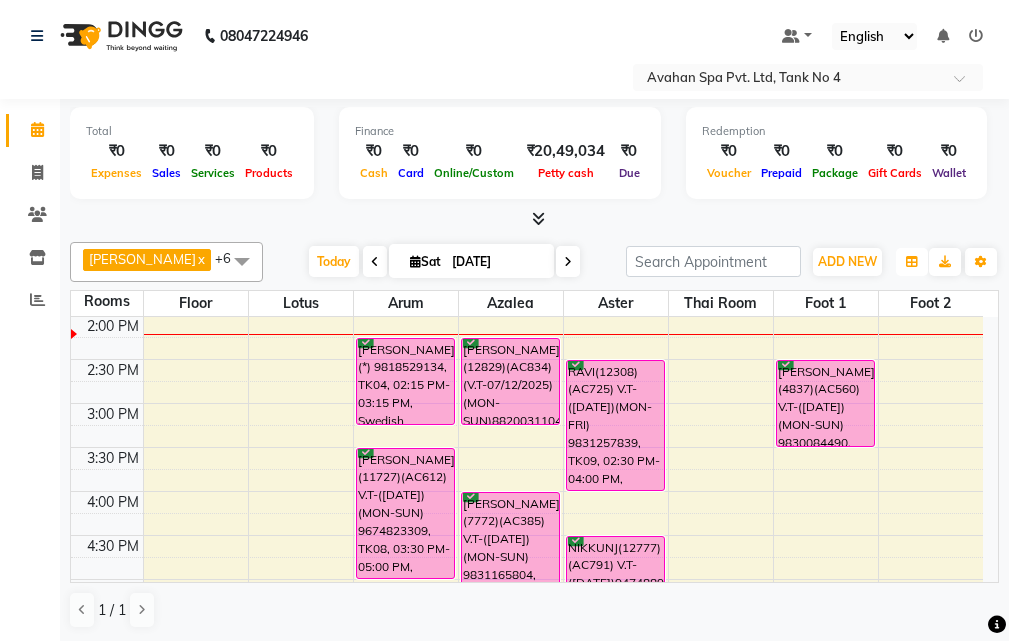 click at bounding box center [912, 262] 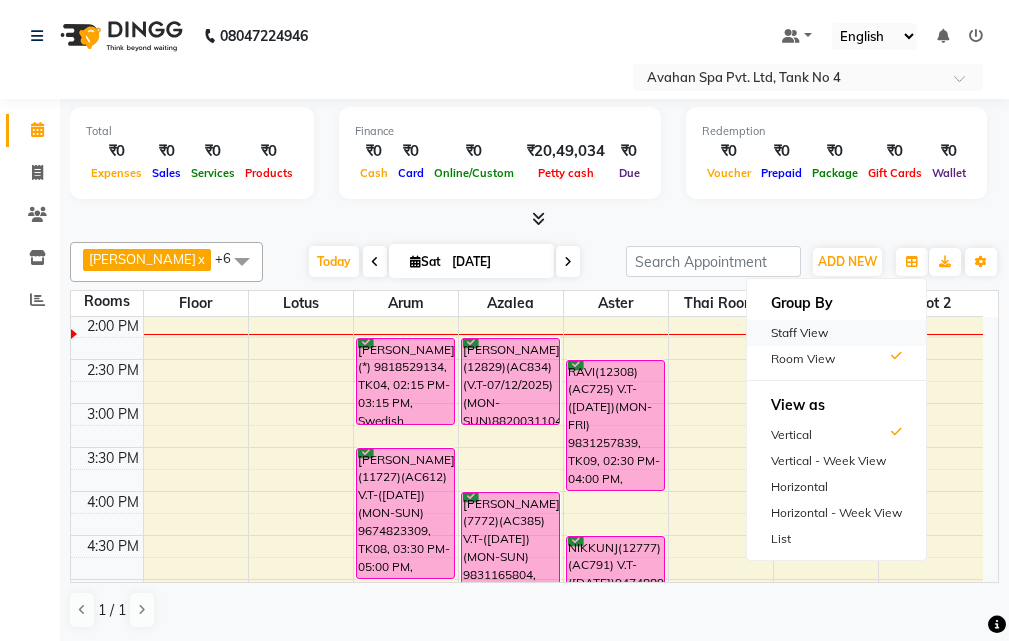 click on "Staff View" at bounding box center (836, 333) 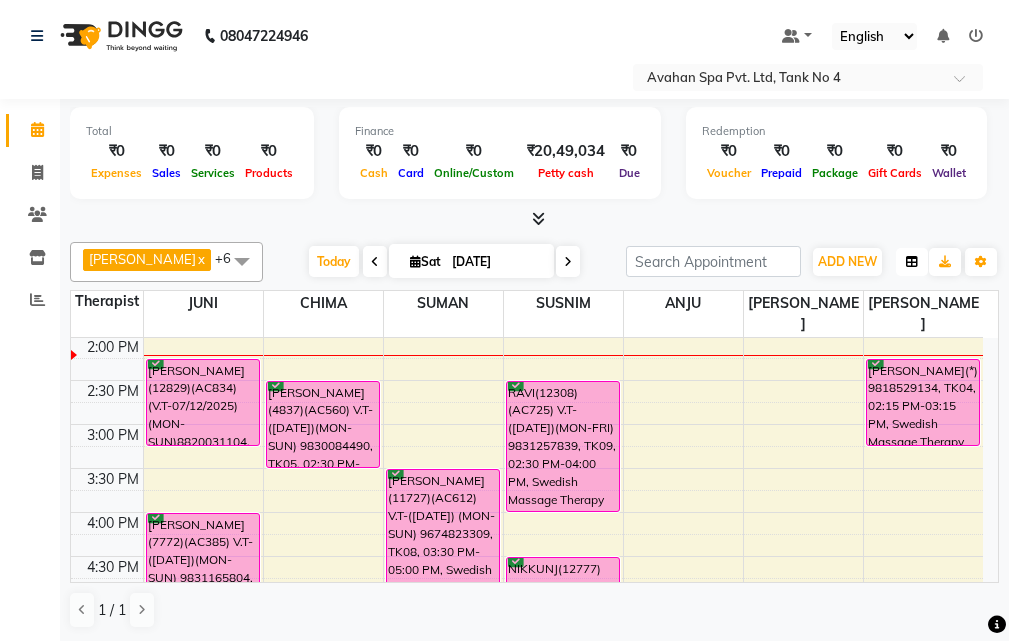 click at bounding box center [912, 262] 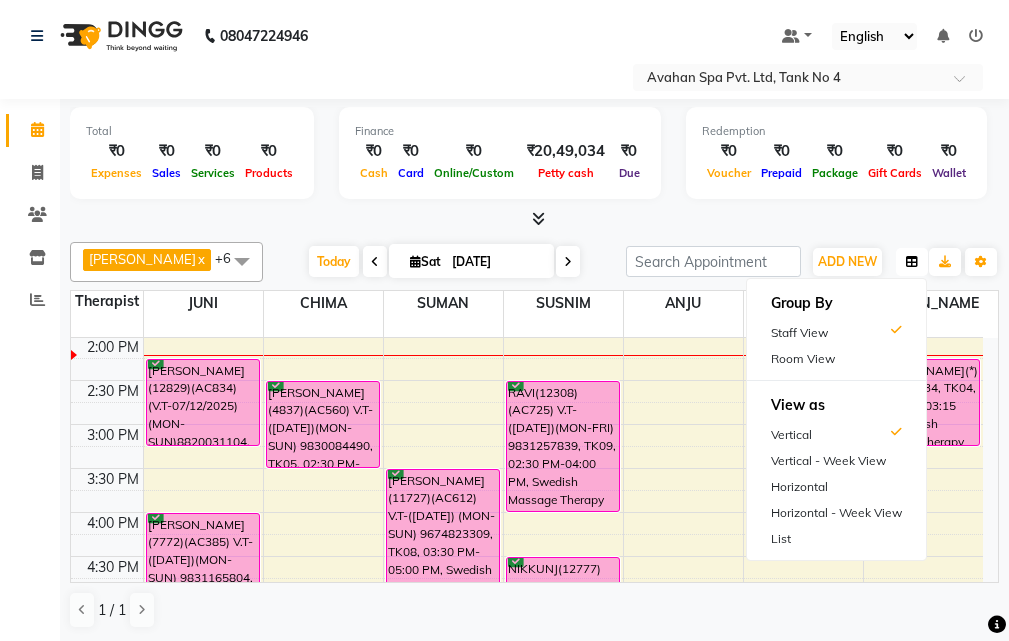 click at bounding box center (912, 262) 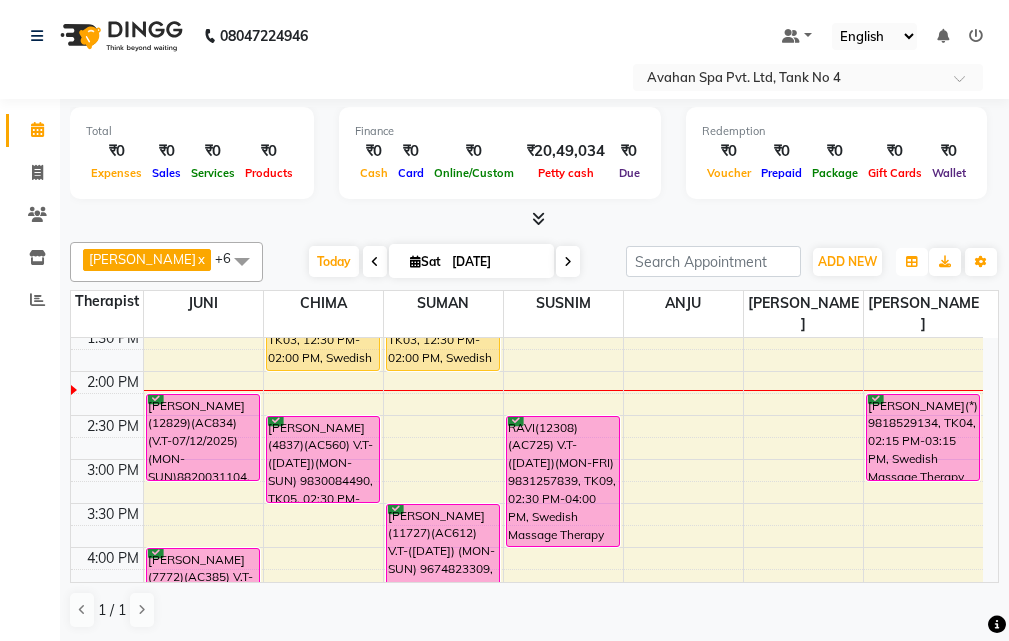 scroll, scrollTop: 353, scrollLeft: 0, axis: vertical 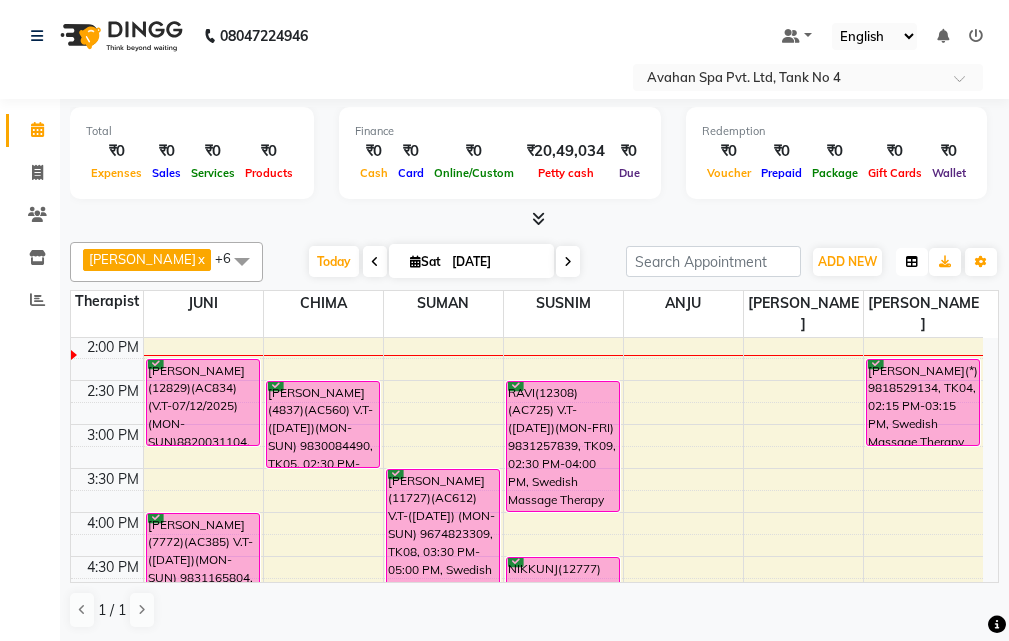 click at bounding box center (912, 262) 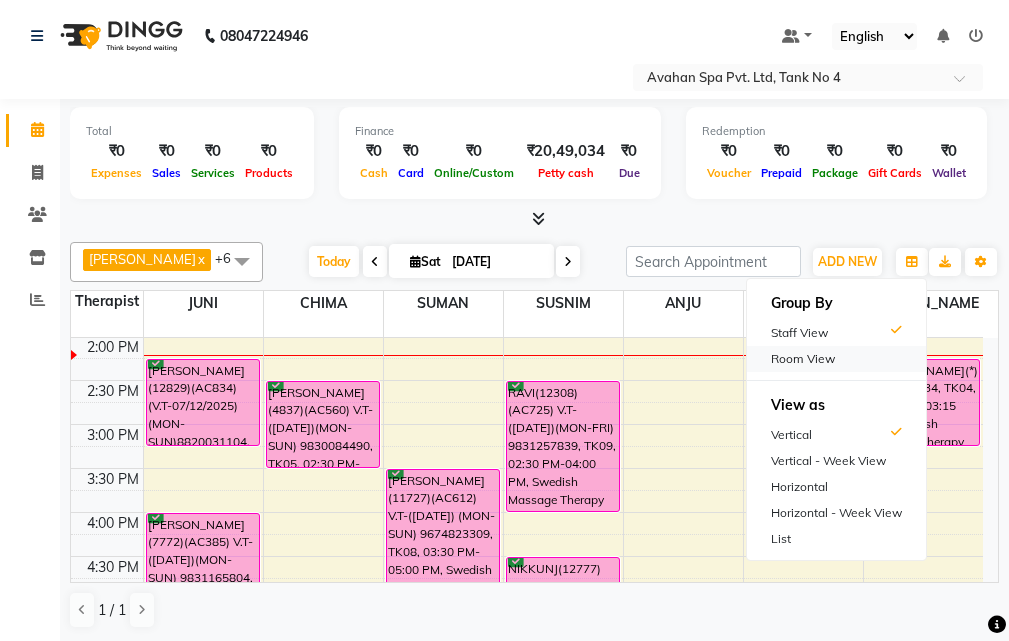 click on "Room View" at bounding box center [836, 359] 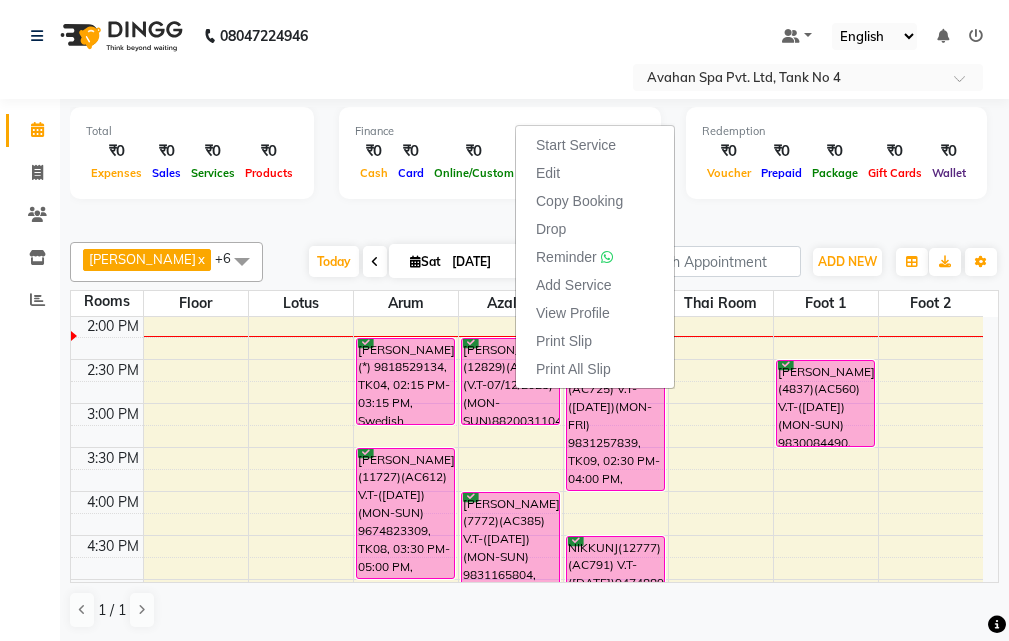 click on "Start Service" at bounding box center [576, 145] 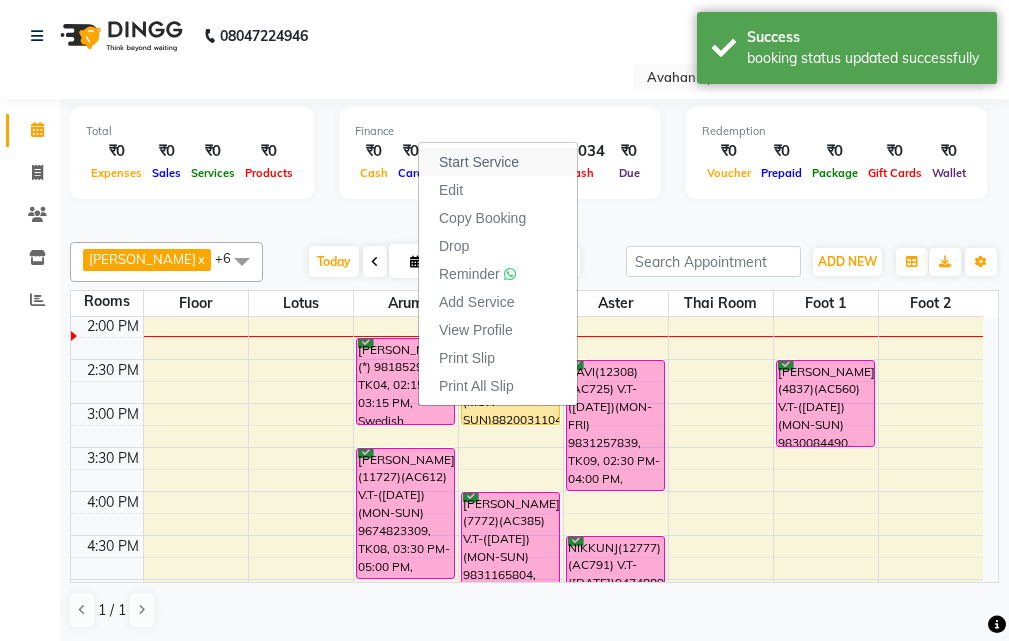 click on "Start Service" at bounding box center (498, 162) 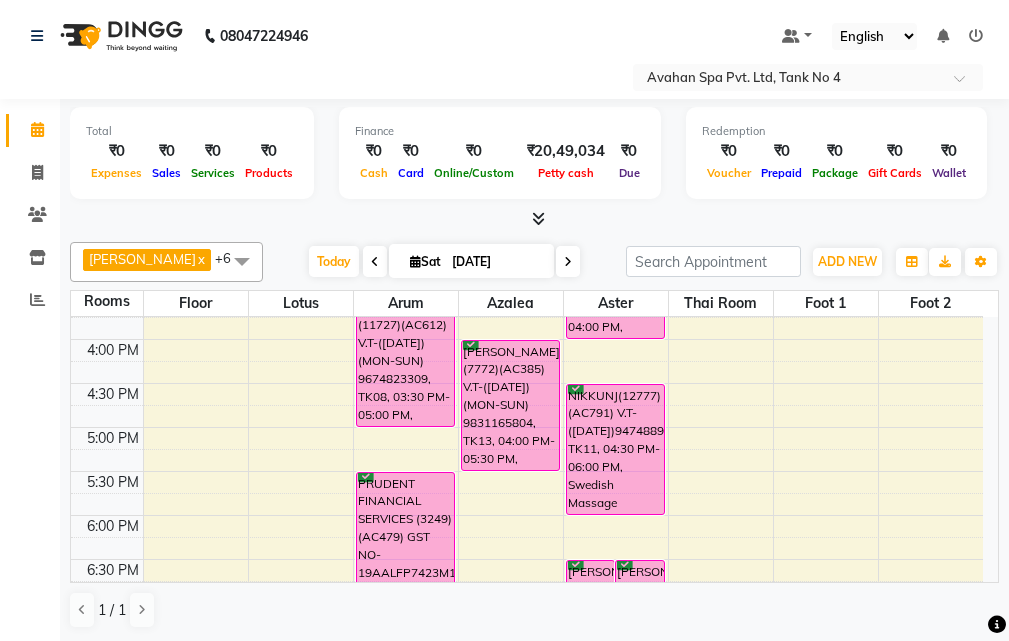 scroll, scrollTop: 553, scrollLeft: 0, axis: vertical 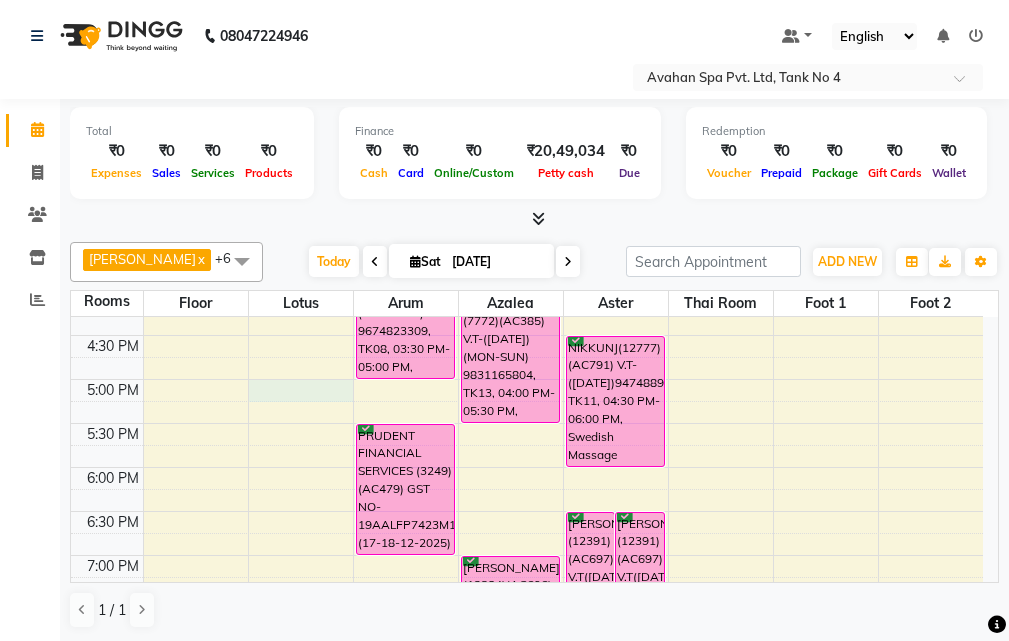 click on "10:00 AM 10:30 AM 11:00 AM 11:30 AM 12:00 PM 12:30 PM 1:00 PM 1:30 PM 2:00 PM 2:30 PM 3:00 PM 3:30 PM 4:00 PM 4:30 PM 5:00 PM 5:30 PM 6:00 PM 6:30 PM 7:00 PM 7:30 PM 8:00 PM 8:30 PM 9:00 PM 9:30 PM 10:00 PM 10:30 PM    [PERSON_NAME](10969)(AC826)(V.T05/11/2025) (MON TO SUN)9836909999, TK01, 11:15 AM-11:30 AM, Swedish Massage Therapy 60 Mins    [PERSON_NAME](*) 9818529134, TK04, 02:15 PM-03:15 PM, Swedish Massage Therapy 60 Mins     [PERSON_NAME](11727)(AC612) V.T-([DATE]) (MON-SUN) 9674823309, TK08, 03:30 PM-05:00 PM, Swedish Massage Therapy 90 Mins     PRUDENT FINANCIAL SERVICES (3249)(AC479)  GST NO-19AALFP7423M1ZL (17-18-12-2025)(MON-SUN) 9051172597, TK07, 05:30 PM-07:00 PM, Swedish Massage Therapy 90 Mins     [PERSON_NAME](12130)(AC664) ([DATE])(MON-SUN) 7980052419, TK06, 08:00 PM-09:00 PM, Swedish Massage Therapy 60 Mins    [PERSON_NAME] (PARIDHAN)(11548)(AC590) V.T-([DATE])(MON-SUN) 9830197472, TK03, 12:30 PM-02:00 PM, Swedish Massage Therapy 90 Mins" at bounding box center [527, 335] 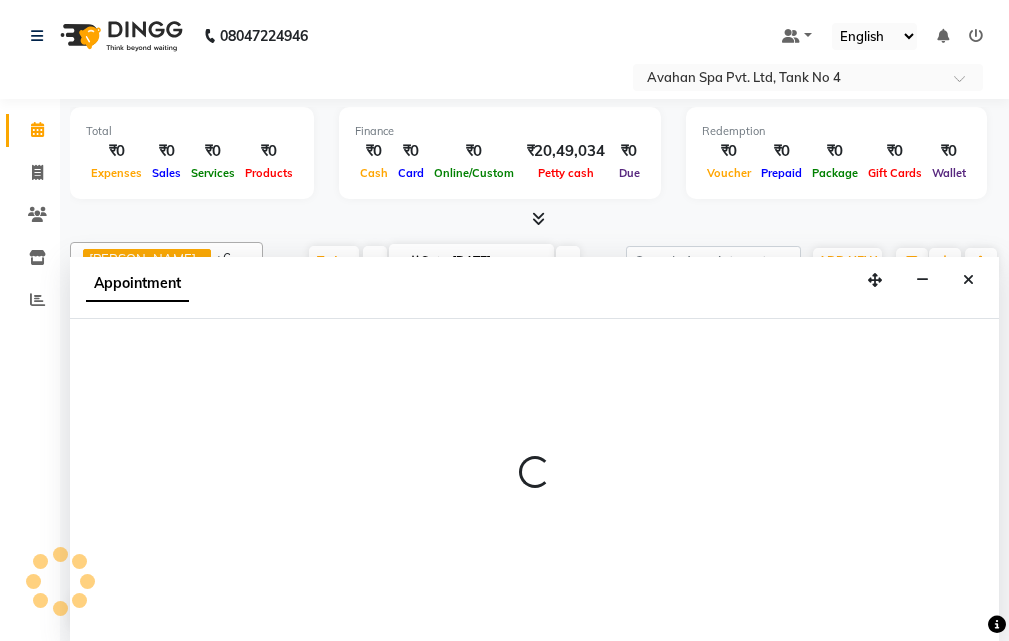 scroll, scrollTop: 1, scrollLeft: 0, axis: vertical 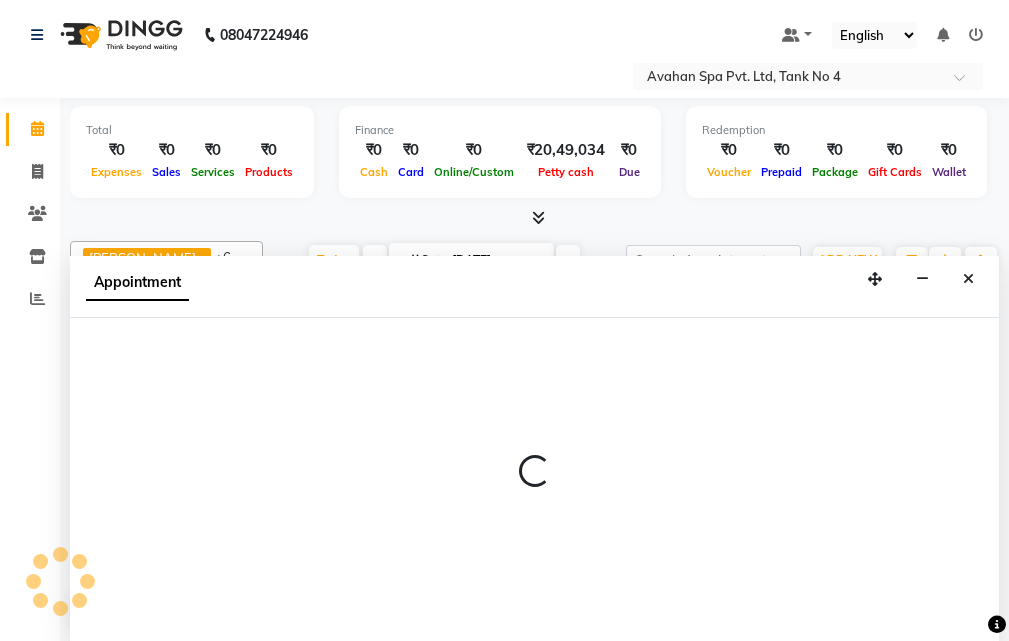 select on "1020" 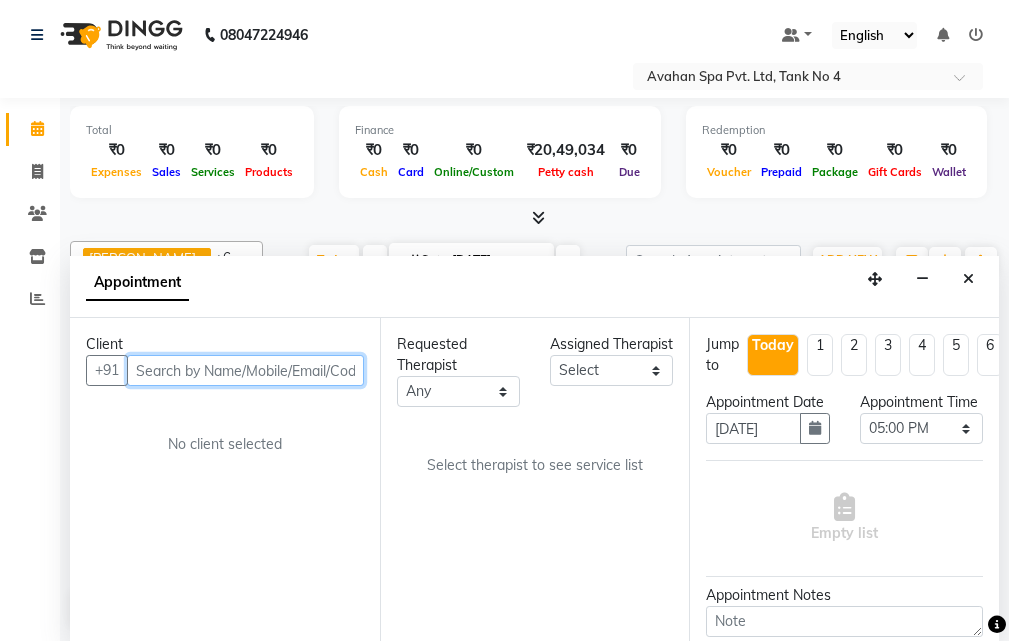click at bounding box center (245, 370) 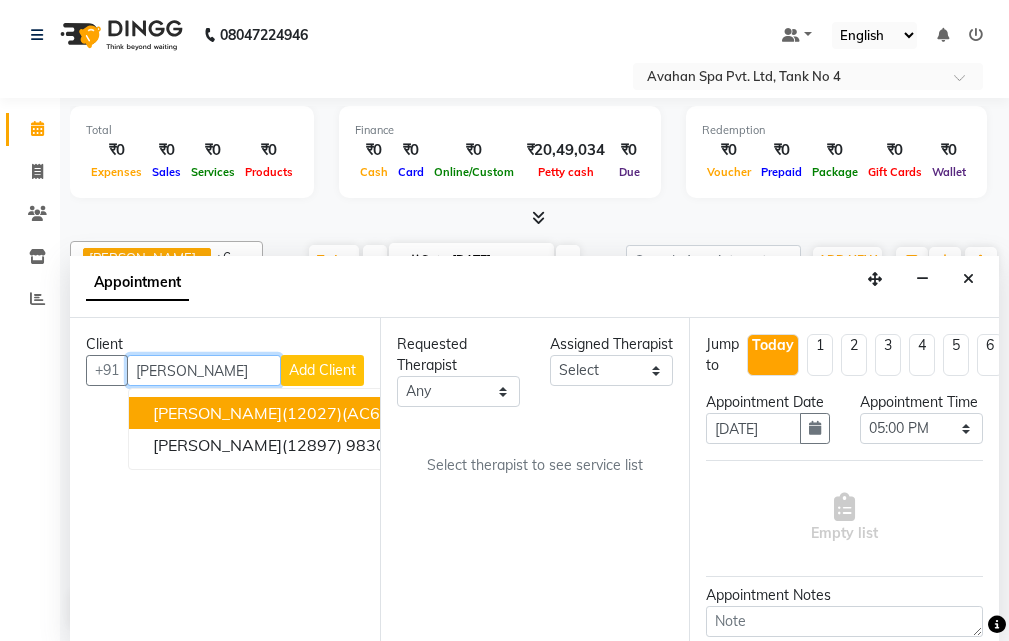 click on "[PERSON_NAME](12027)(AC647) V.T-([DATE])(MON-SUN) 9830148814" at bounding box center (423, 413) 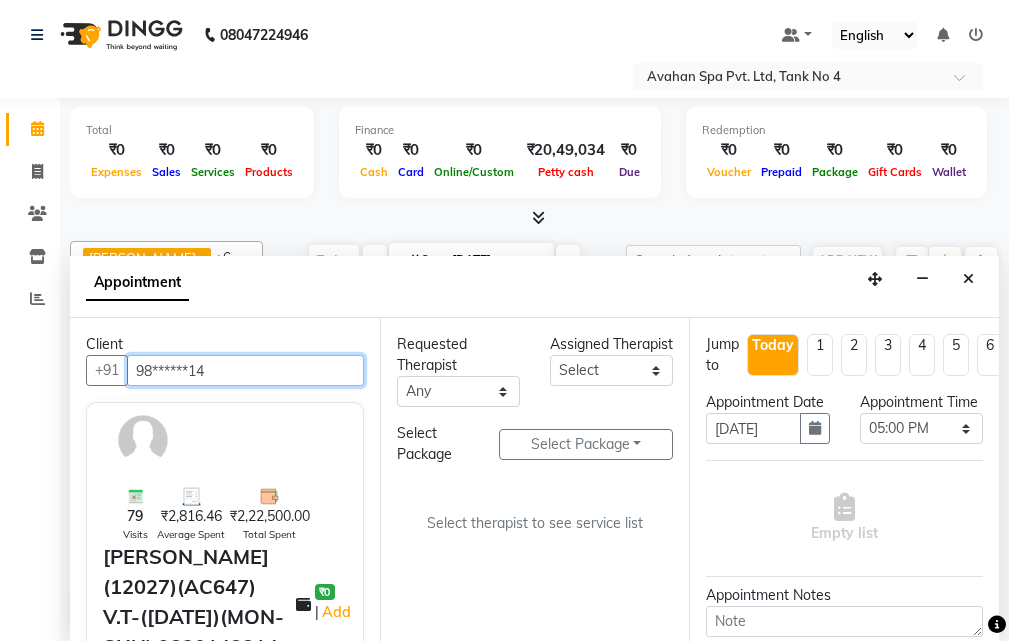 type on "98******14" 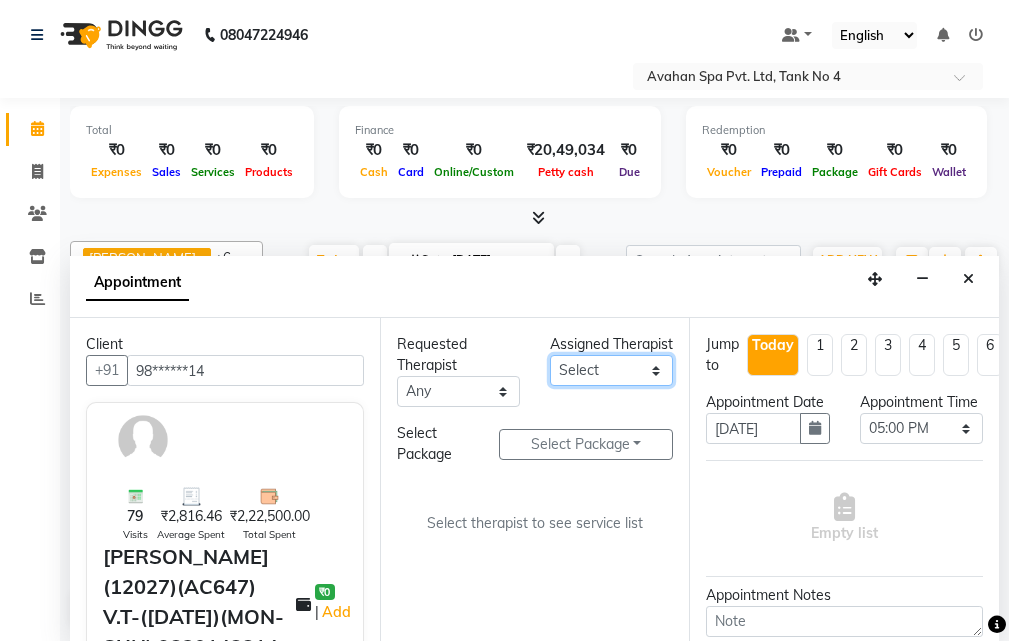 click on "Select ANJU [PERSON_NAME] [DEMOGRAPHIC_DATA] 1 [PERSON_NAME] JUNI [PERSON_NAME] SUSNIM" at bounding box center [611, 370] 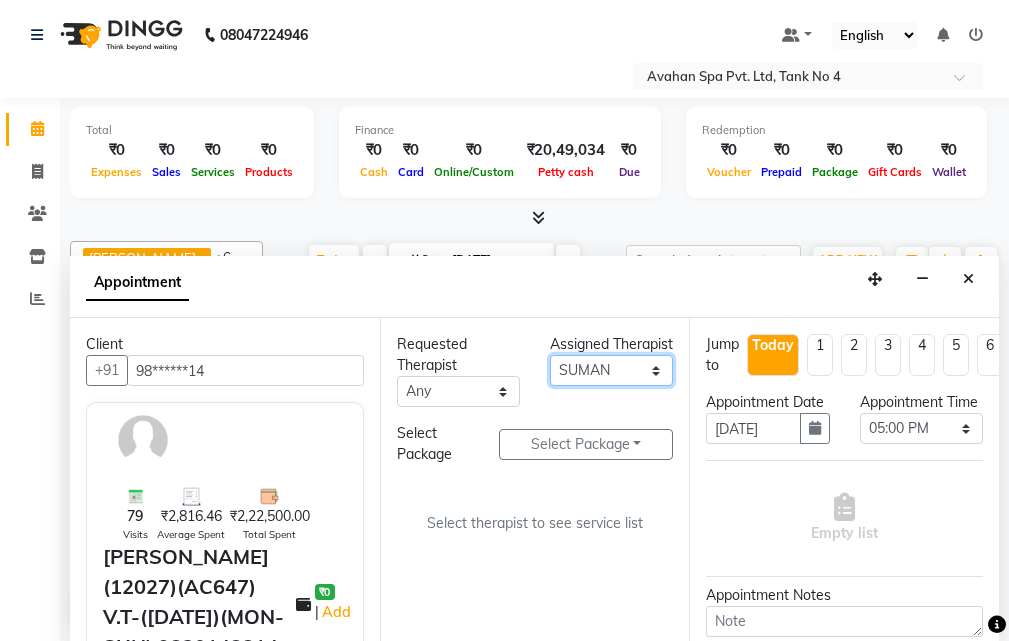 click on "Select ANJU [PERSON_NAME] [DEMOGRAPHIC_DATA] 1 [PERSON_NAME] JUNI [PERSON_NAME] SUSNIM" at bounding box center [611, 370] 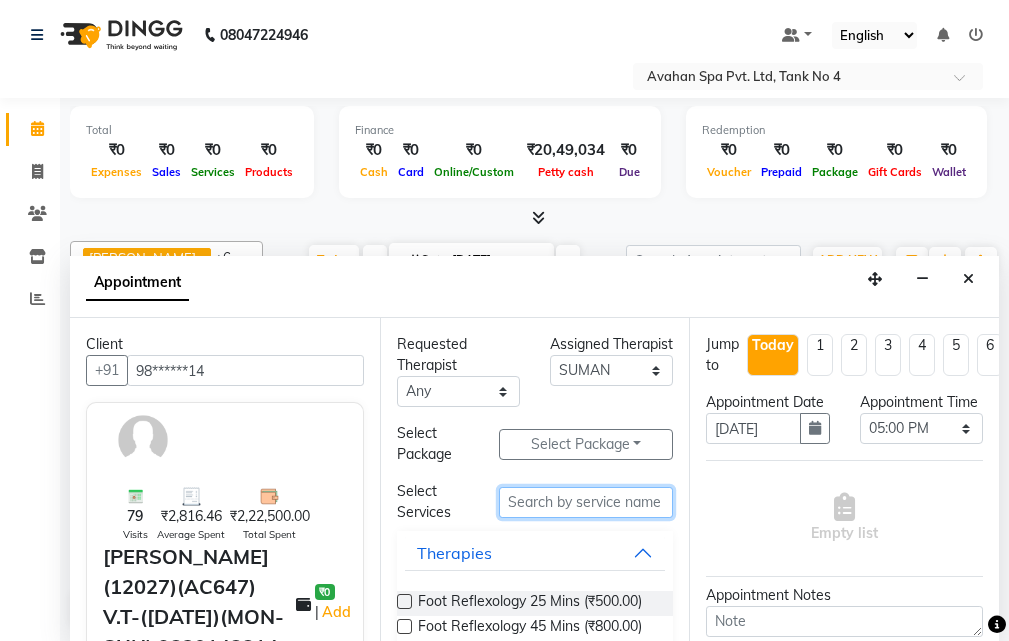 click at bounding box center [586, 502] 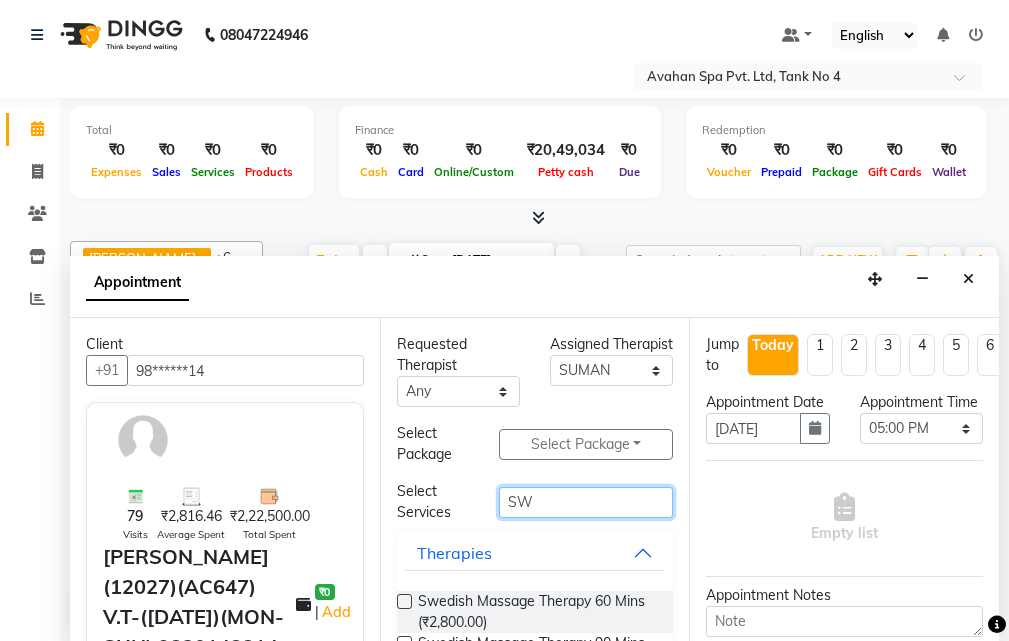 type on "SW" 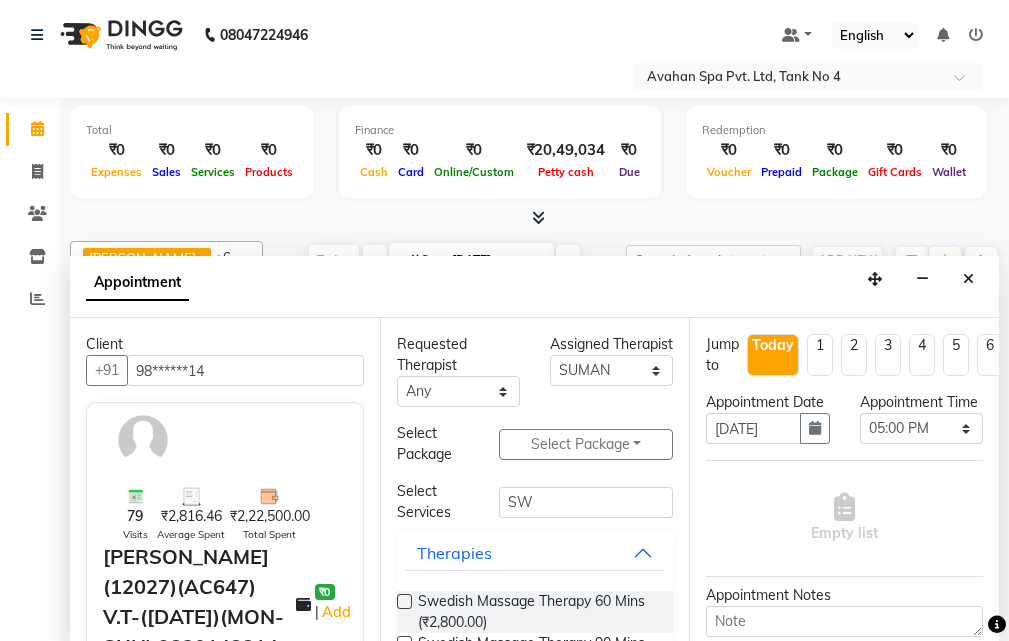click at bounding box center [404, 601] 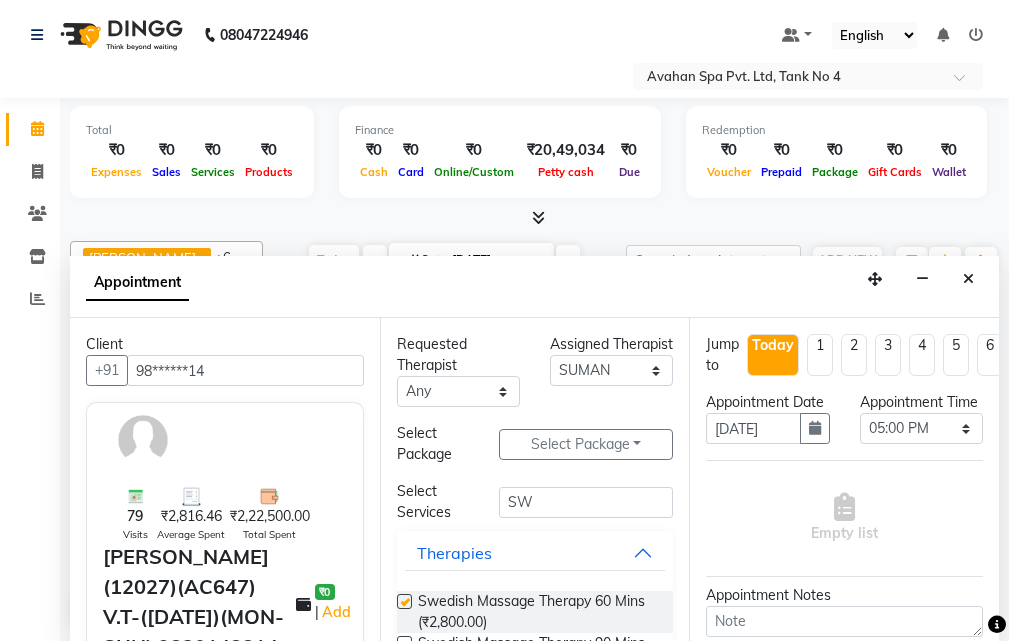 select on "1844" 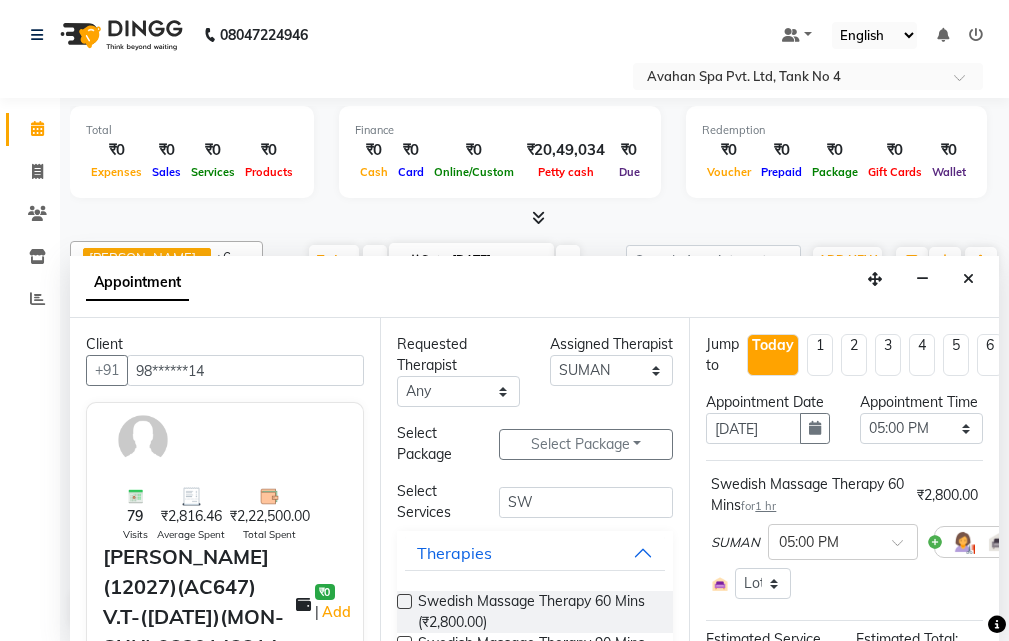 click at bounding box center (404, 601) 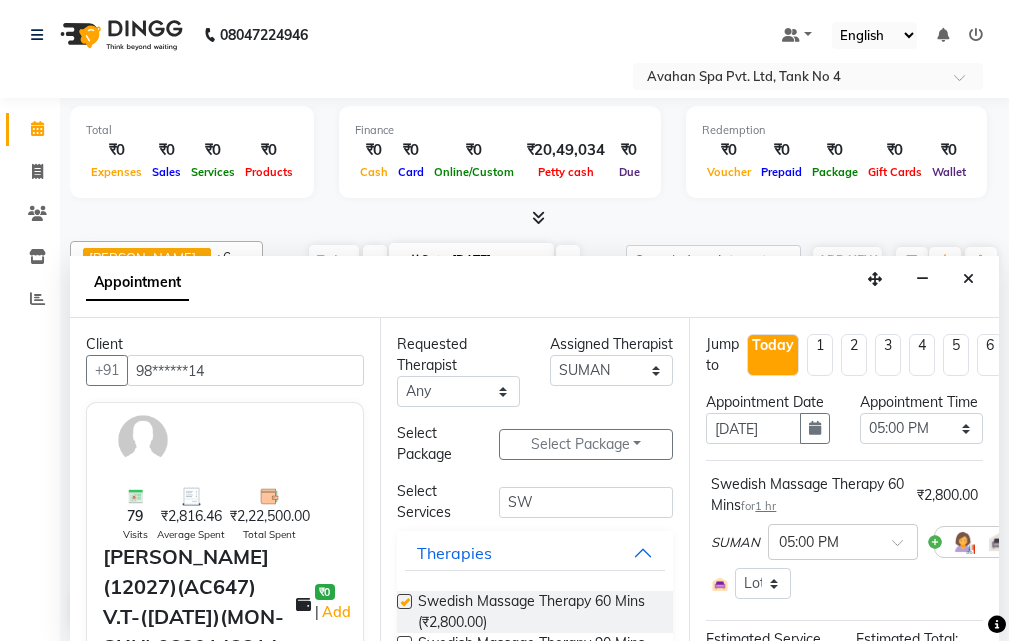 select on "1844" 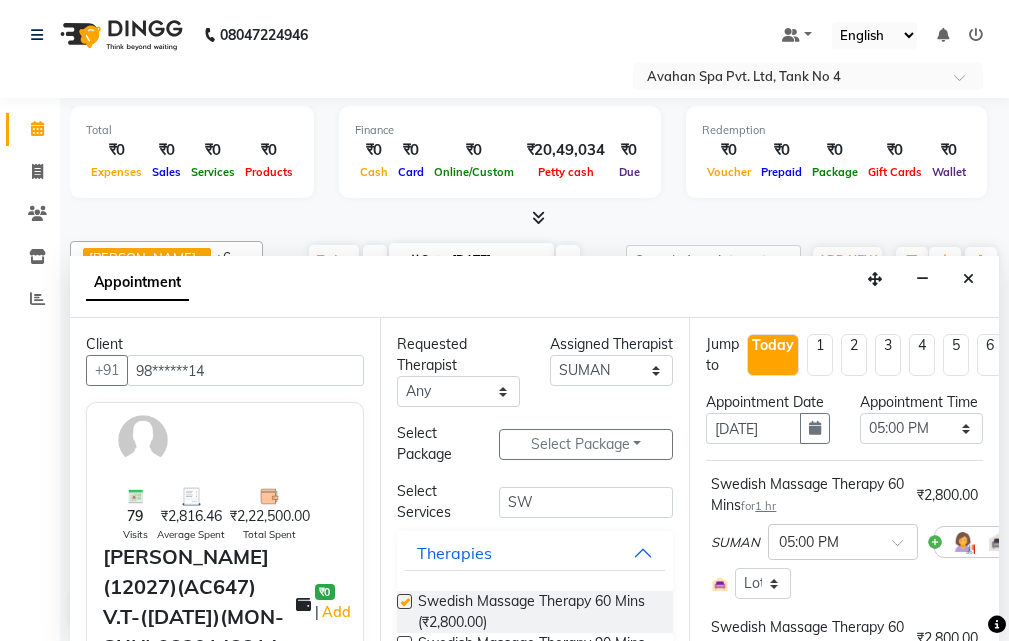 checkbox on "false" 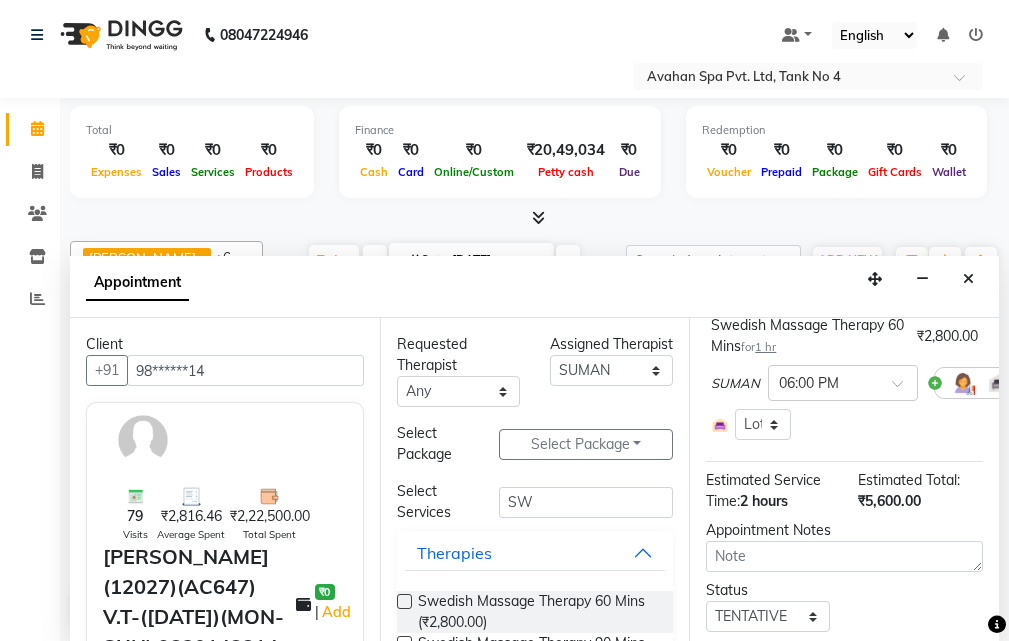 scroll, scrollTop: 493, scrollLeft: 0, axis: vertical 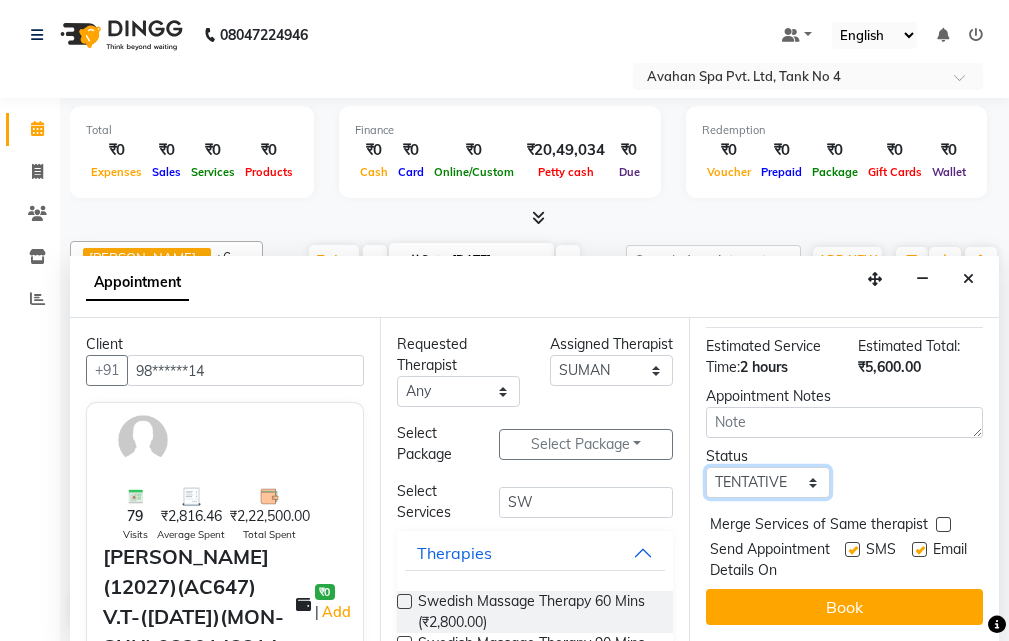 click on "Select TENTATIVE CONFIRM CHECK-IN UPCOMING" at bounding box center (767, 482) 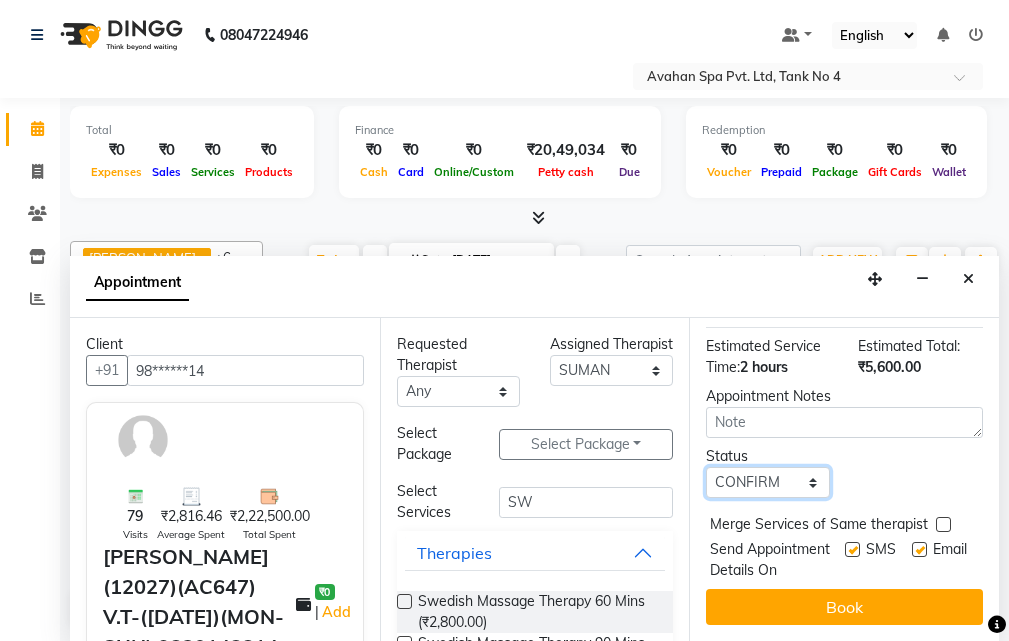 click on "Select TENTATIVE CONFIRM CHECK-IN UPCOMING" at bounding box center [767, 482] 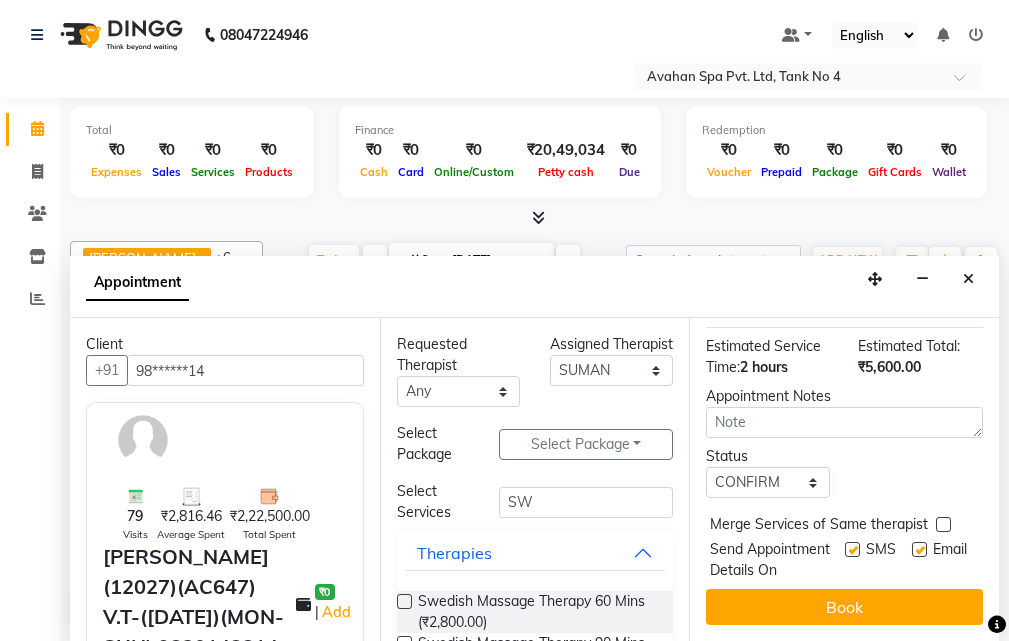 click on "Book" at bounding box center (844, 607) 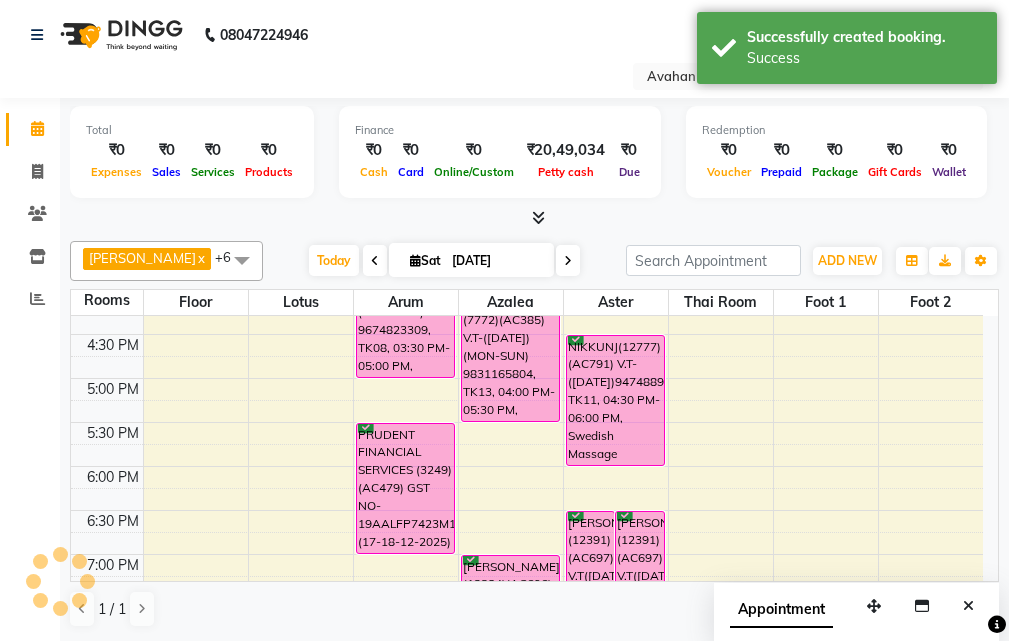 scroll, scrollTop: 0, scrollLeft: 0, axis: both 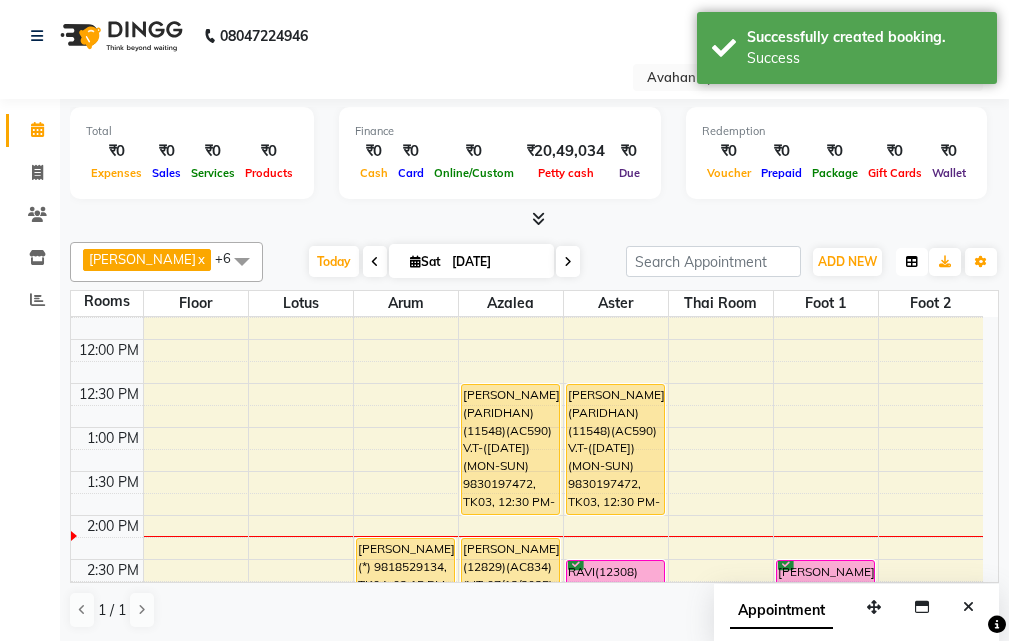 click at bounding box center (912, 262) 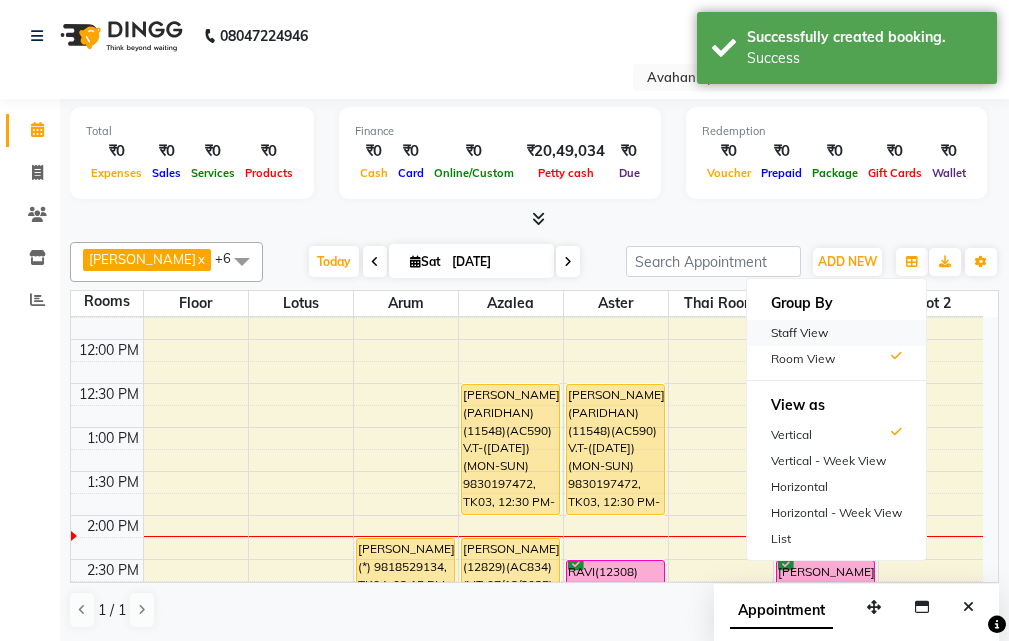 click on "Staff View" at bounding box center (836, 333) 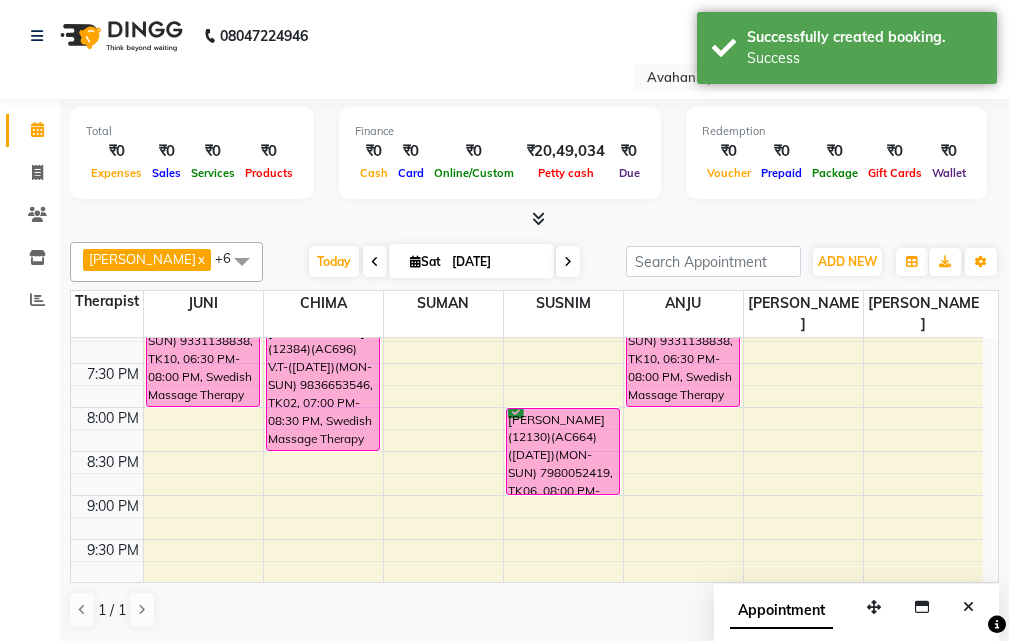 scroll, scrollTop: 853, scrollLeft: 0, axis: vertical 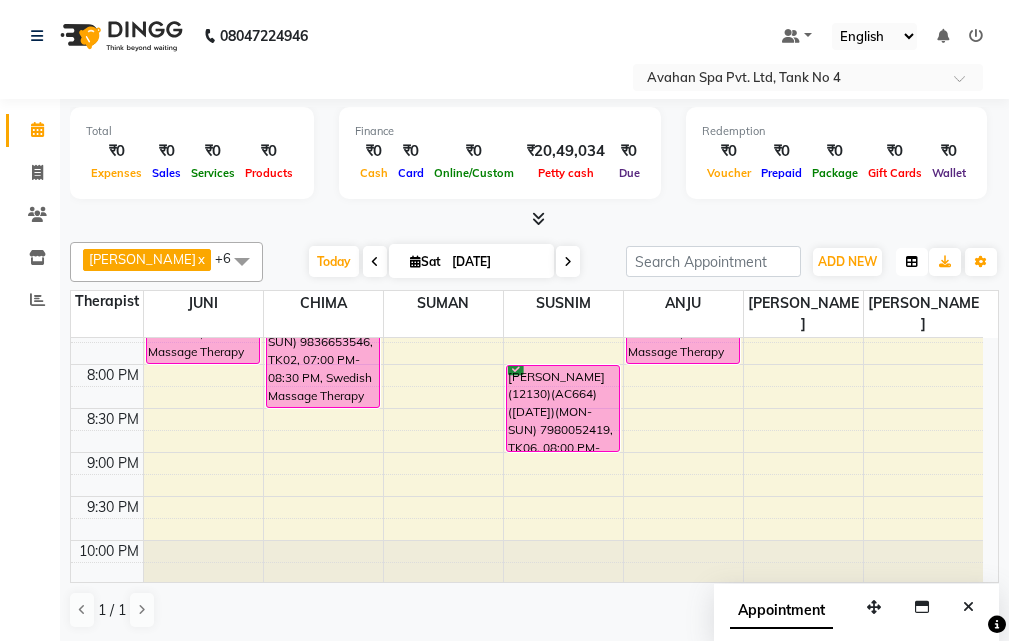 click at bounding box center (912, 262) 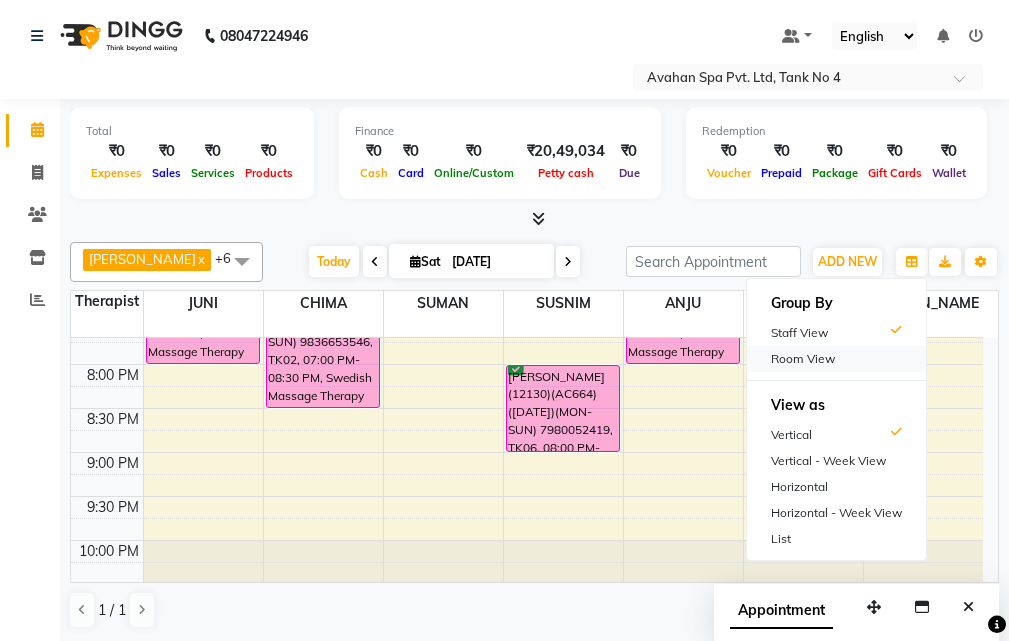 click on "Room View" at bounding box center [836, 359] 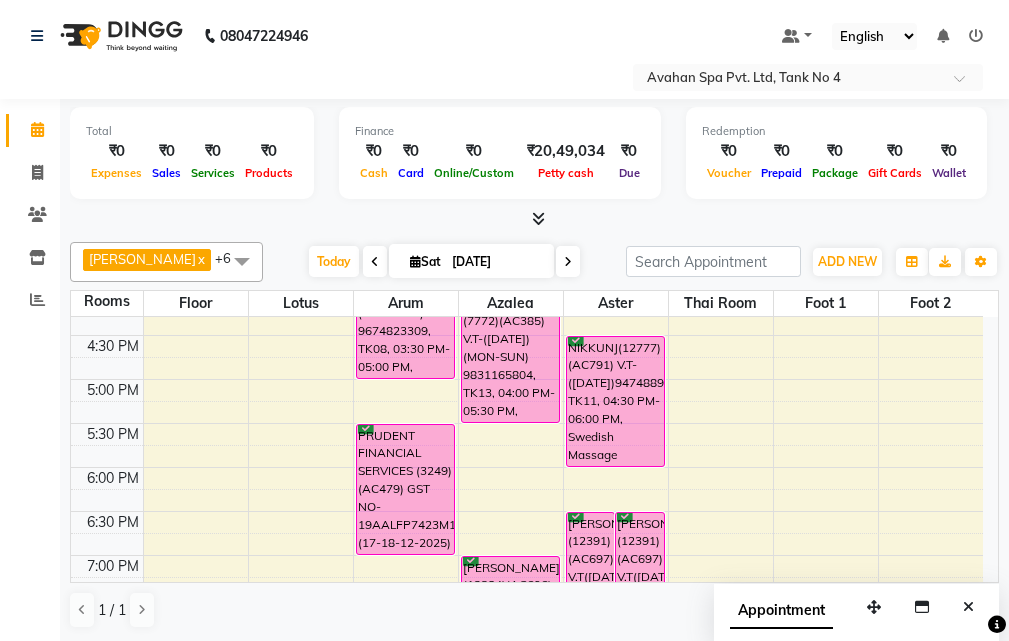scroll, scrollTop: 453, scrollLeft: 0, axis: vertical 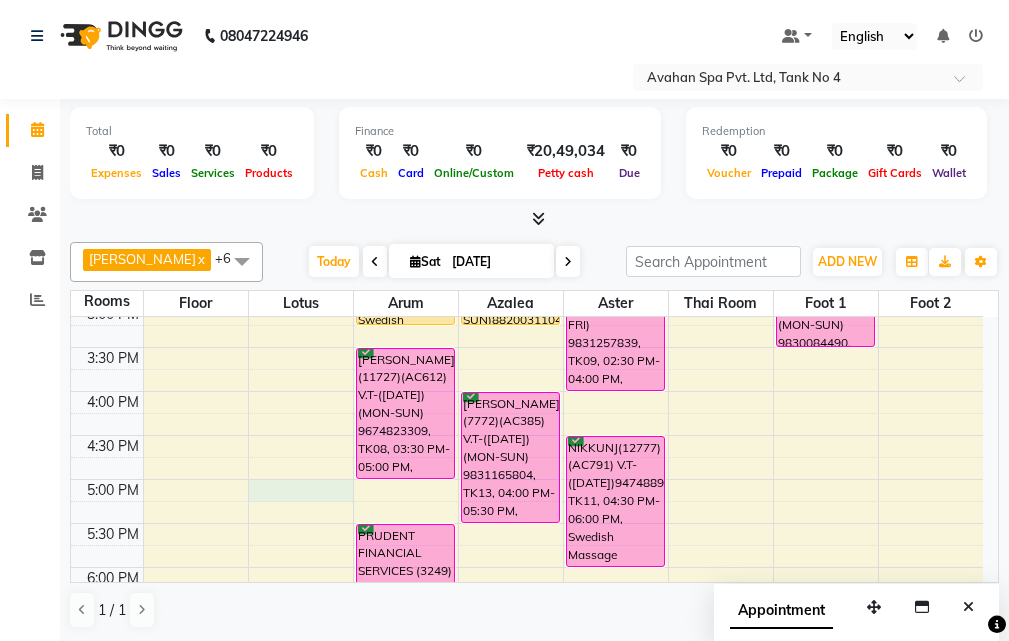 click on "10:00 AM 10:30 AM 11:00 AM 11:30 AM 12:00 PM 12:30 PM 1:00 PM 1:30 PM 2:00 PM 2:30 PM 3:00 PM 3:30 PM 4:00 PM 4:30 PM 5:00 PM 5:30 PM 6:00 PM 6:30 PM 7:00 PM 7:30 PM 8:00 PM 8:30 PM 9:00 PM 9:30 PM 10:00 PM 10:30 PM    [PERSON_NAME](10969)(AC826)(V.T05/11/2025) (MON TO SUN)9836909999, TK01, 11:15 AM-11:30 AM, Swedish Massage Therapy 60 Mins    [PERSON_NAME](*) 9818529134, TK04, 02:15 PM-03:15 PM, Swedish Massage Therapy 60 Mins     [PERSON_NAME](11727)(AC612) V.T-([DATE]) (MON-SUN) 9674823309, TK08, 03:30 PM-05:00 PM, Swedish Massage Therapy 90 Mins     PRUDENT FINANCIAL SERVICES (3249)(AC479)  GST NO-19AALFP7423M1ZL (17-18-12-2025)(MON-SUN) 9051172597, TK07, 05:30 PM-07:00 PM, Swedish Massage Therapy 90 Mins     [PERSON_NAME](12130)(AC664) ([DATE])(MON-SUN) 7980052419, TK06, 08:00 PM-09:00 PM, Swedish Massage Therapy 60 Mins    [PERSON_NAME] (PARIDHAN)(11548)(AC590) V.T-([DATE])(MON-SUN) 9830197472, TK03, 12:30 PM-02:00 PM, Swedish Massage Therapy 90 Mins" at bounding box center (527, 435) 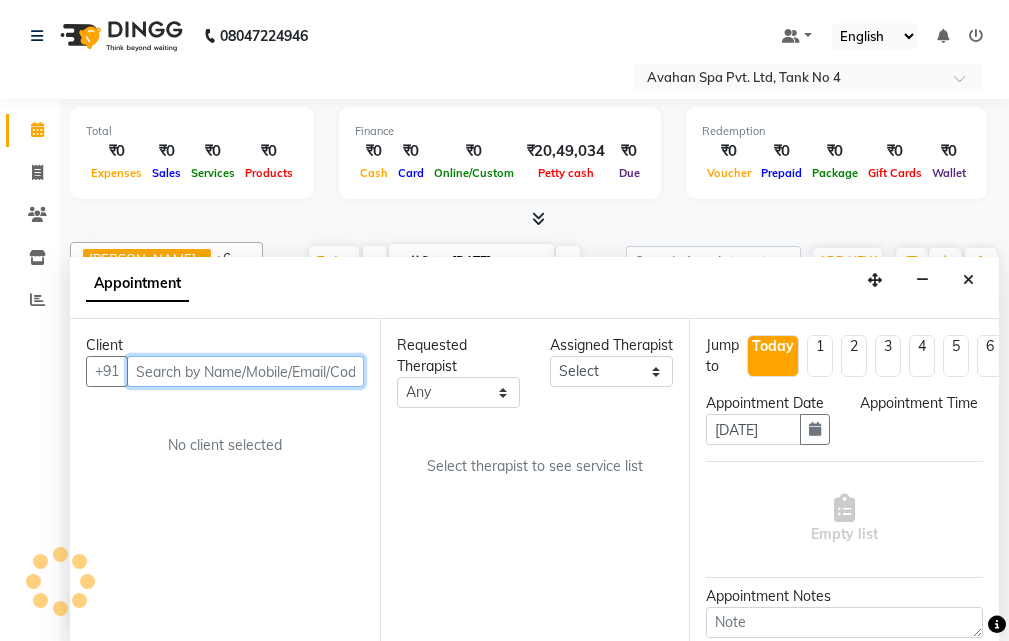 select on "1020" 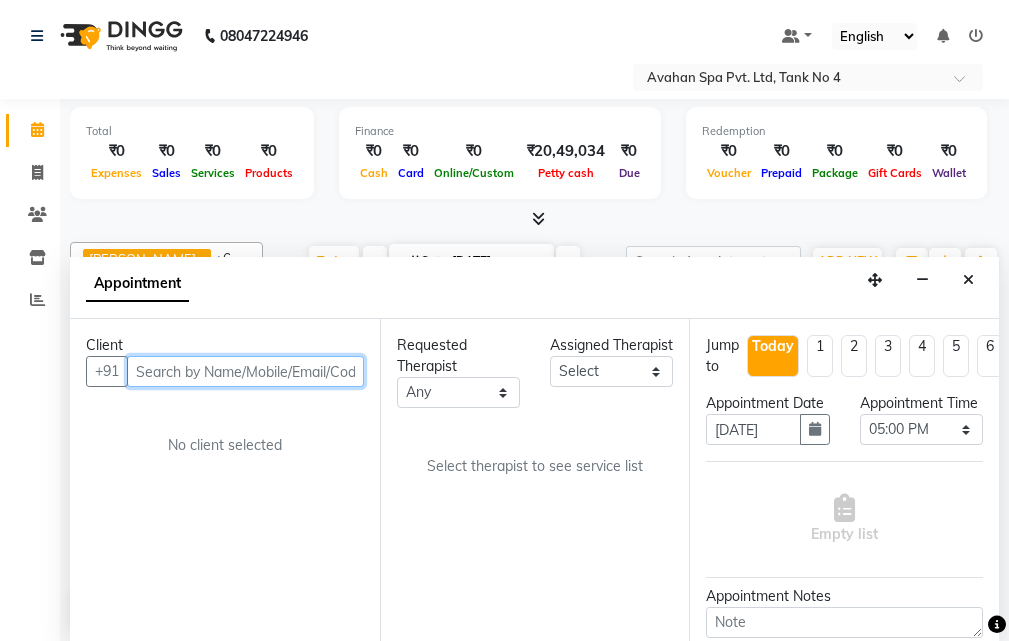scroll, scrollTop: 1, scrollLeft: 0, axis: vertical 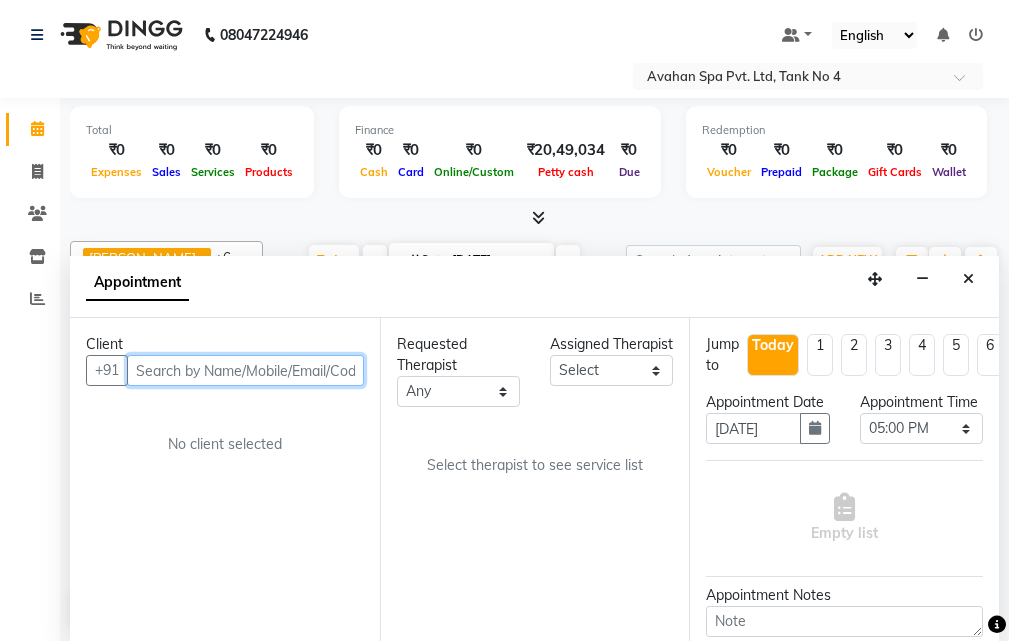 click at bounding box center [245, 370] 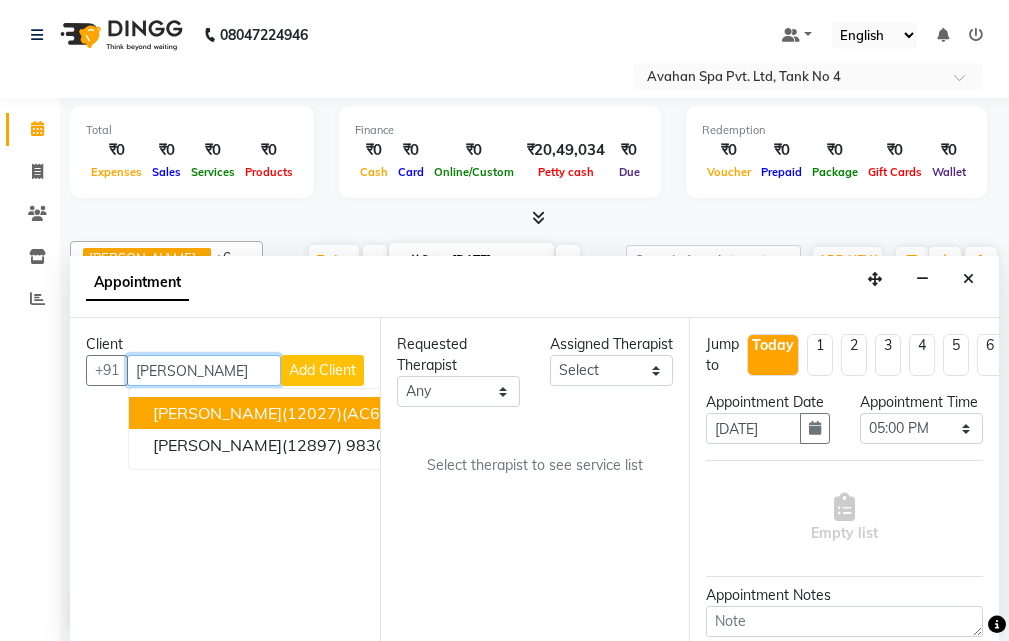 click on "[PERSON_NAME](12027)(AC647) V.T-([DATE])(MON-SUN) 9830148814" at bounding box center [423, 413] 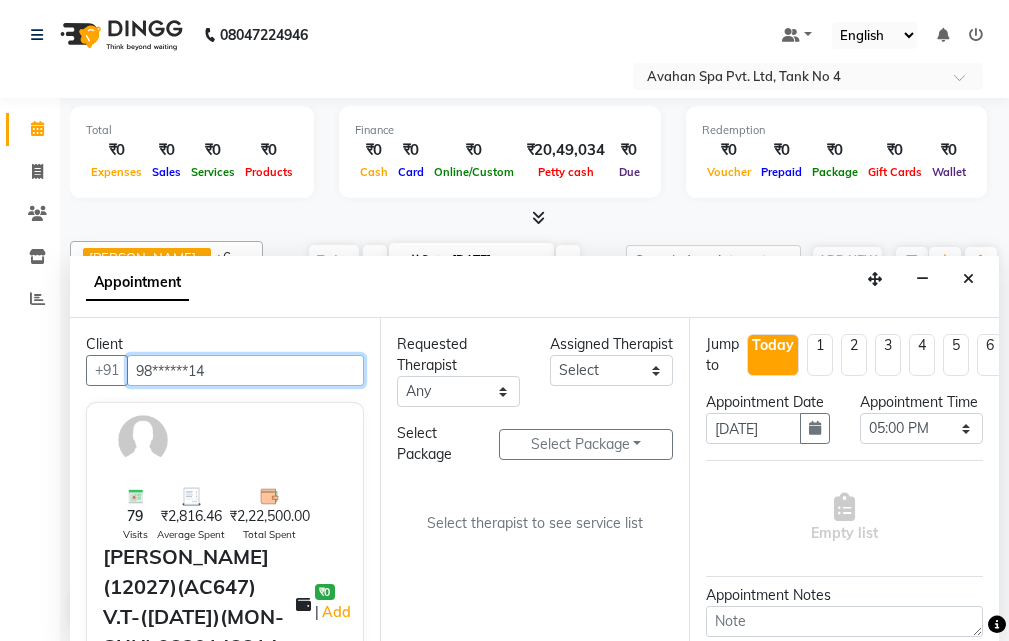 type on "98******14" 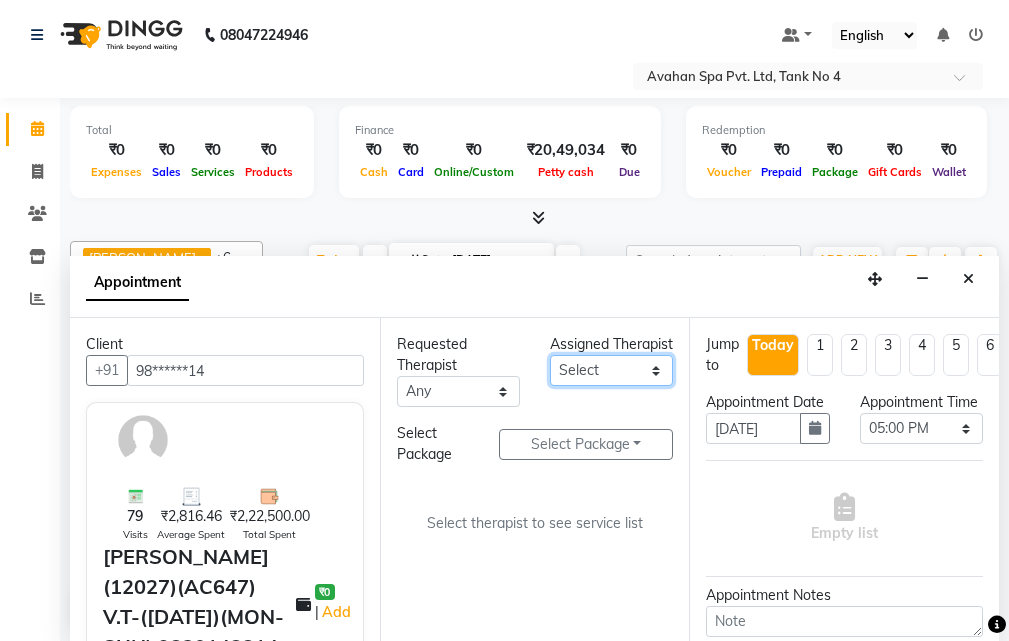 click on "Select ANJU [PERSON_NAME] [DEMOGRAPHIC_DATA] 1 [PERSON_NAME] JUNI [PERSON_NAME] SUSNIM" at bounding box center [611, 370] 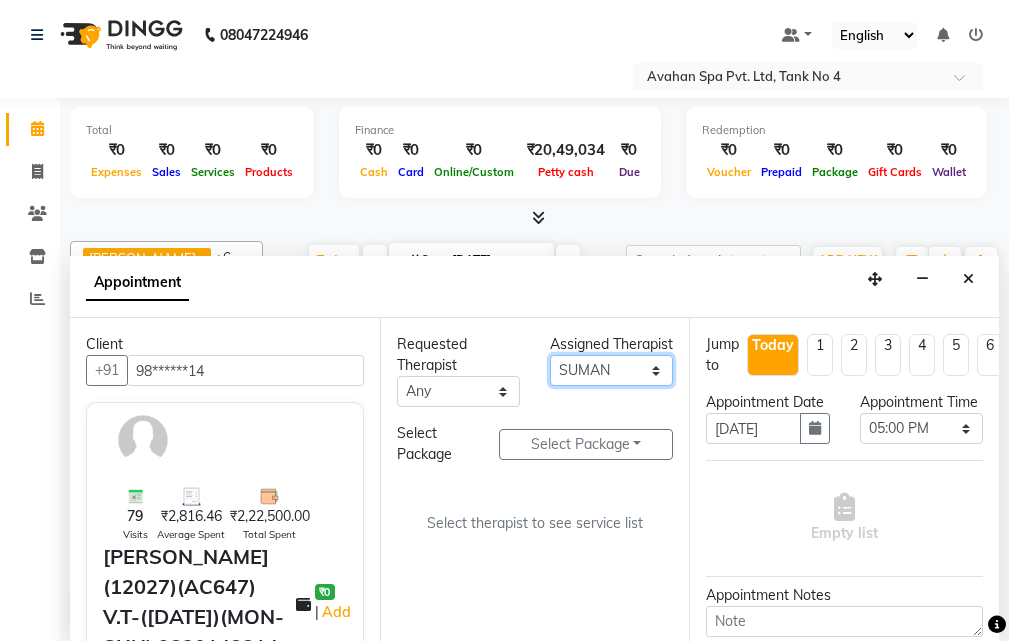 click on "Select ANJU [PERSON_NAME] [DEMOGRAPHIC_DATA] 1 [PERSON_NAME] JUNI [PERSON_NAME] SUSNIM" at bounding box center [611, 370] 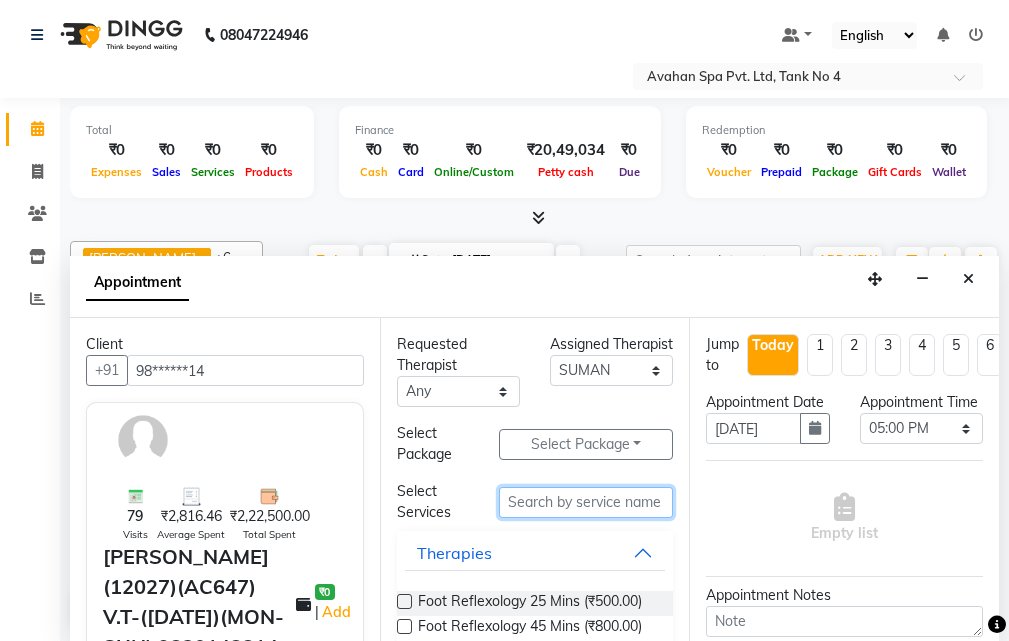 click at bounding box center [586, 502] 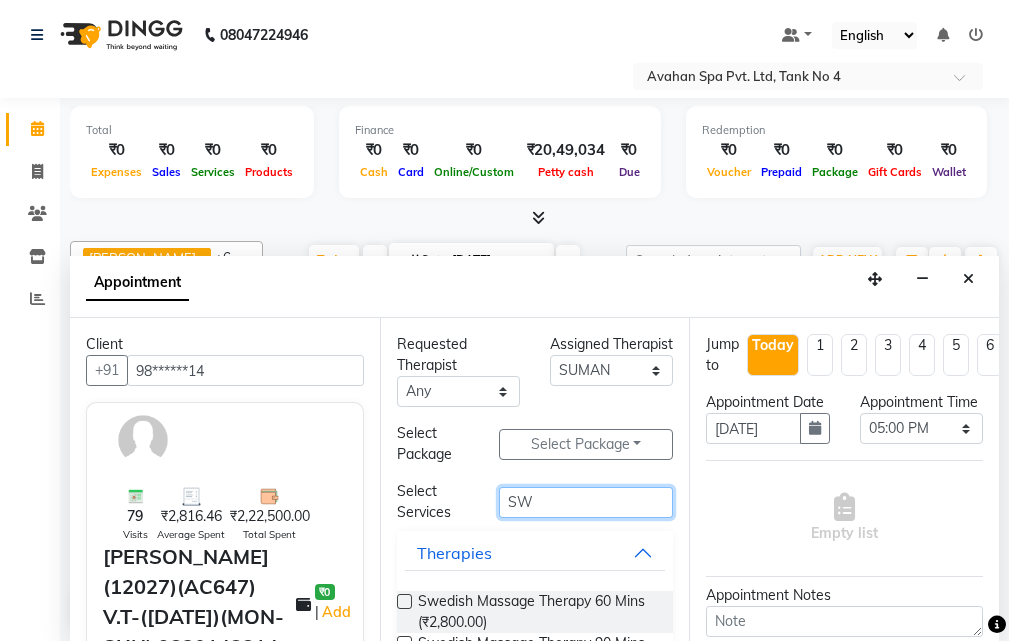 type on "SW" 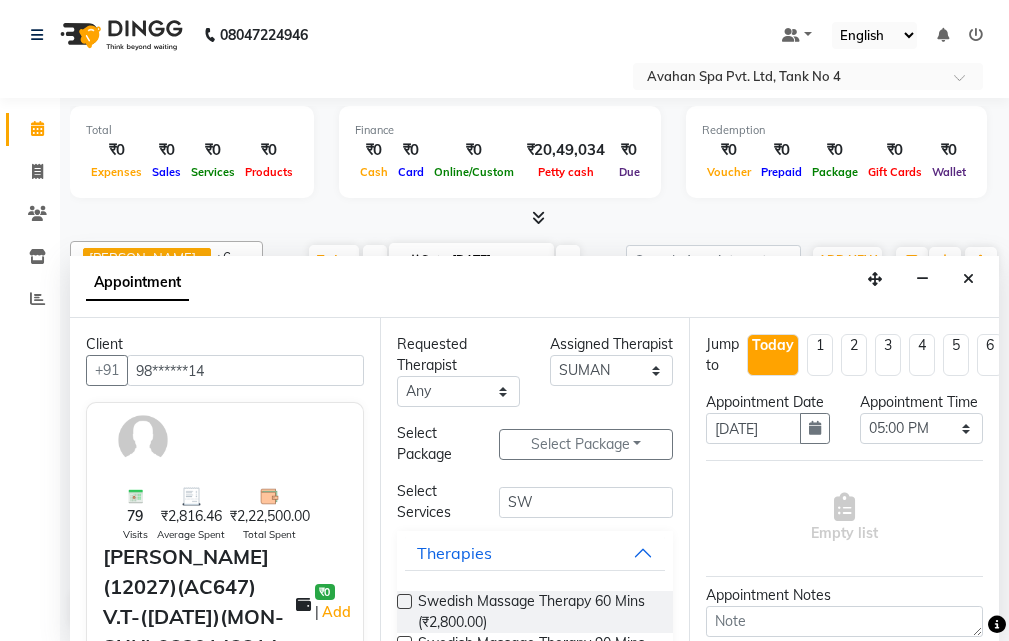 click at bounding box center [404, 601] 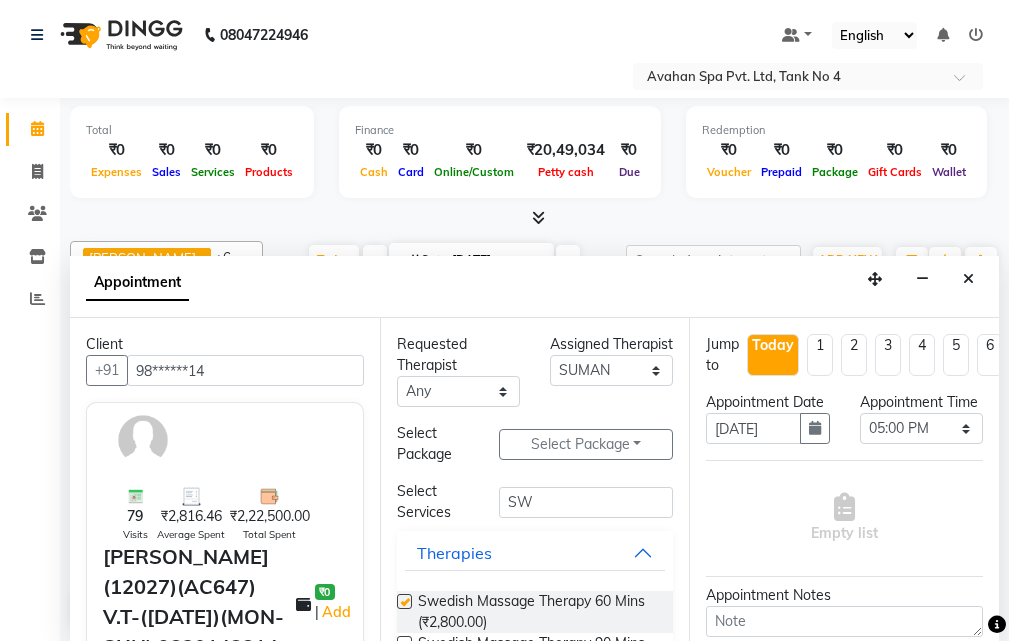 select on "1844" 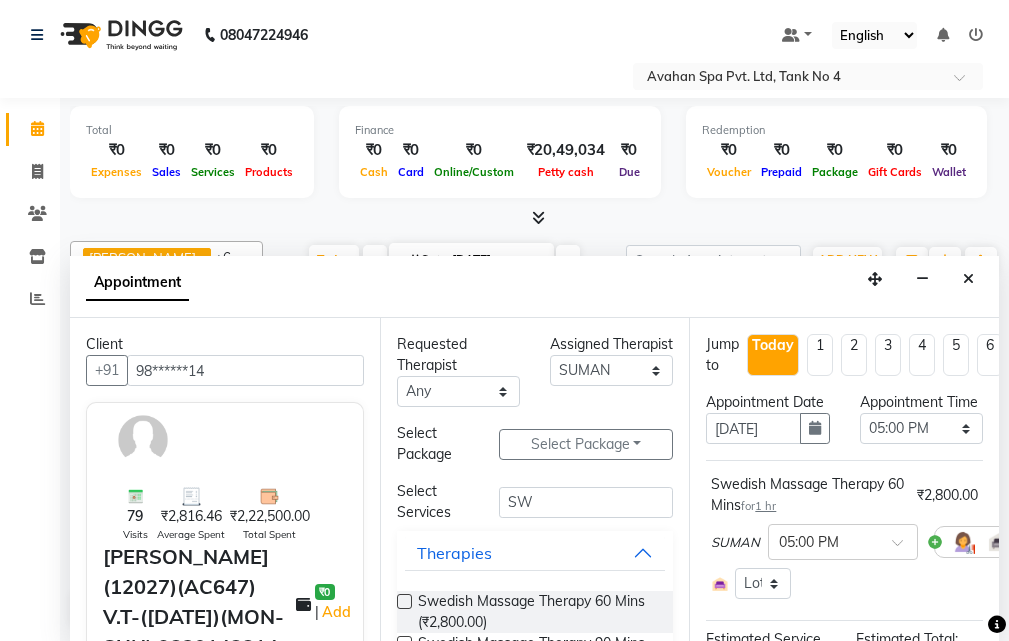 click at bounding box center (404, 601) 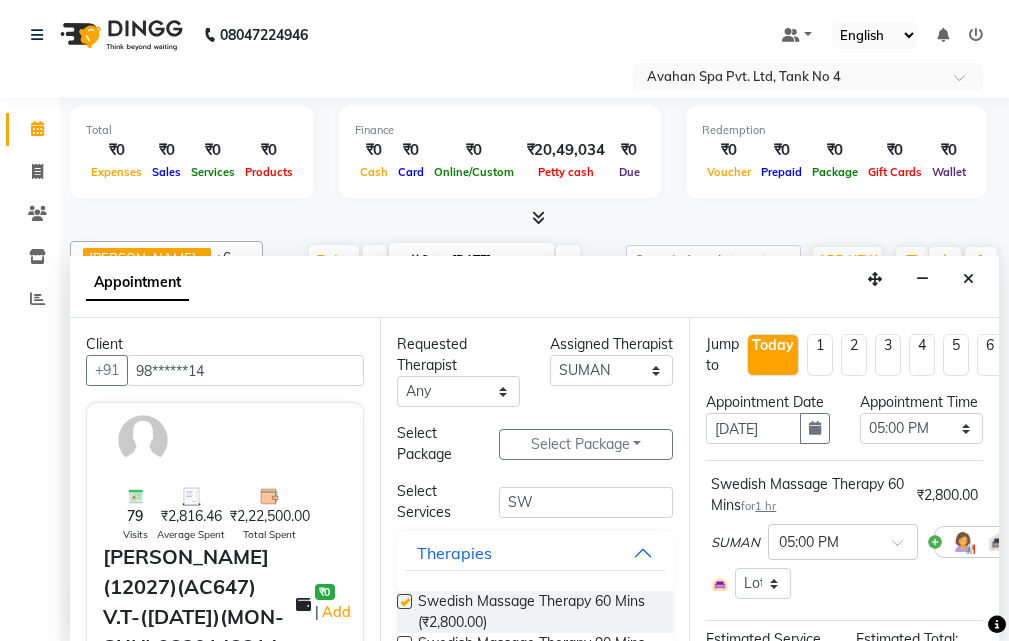 select on "1844" 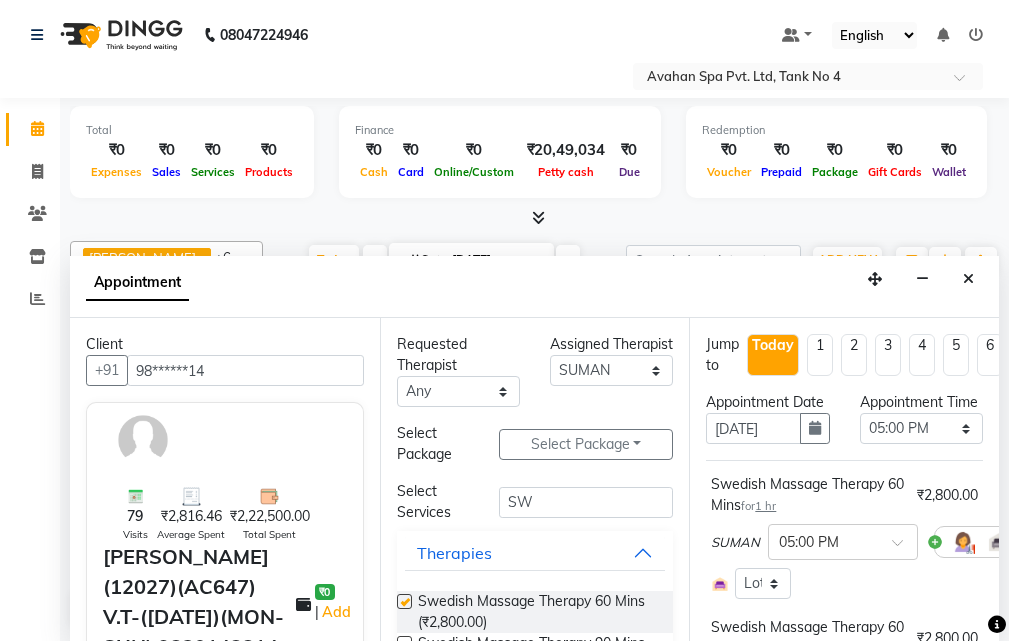 checkbox on "false" 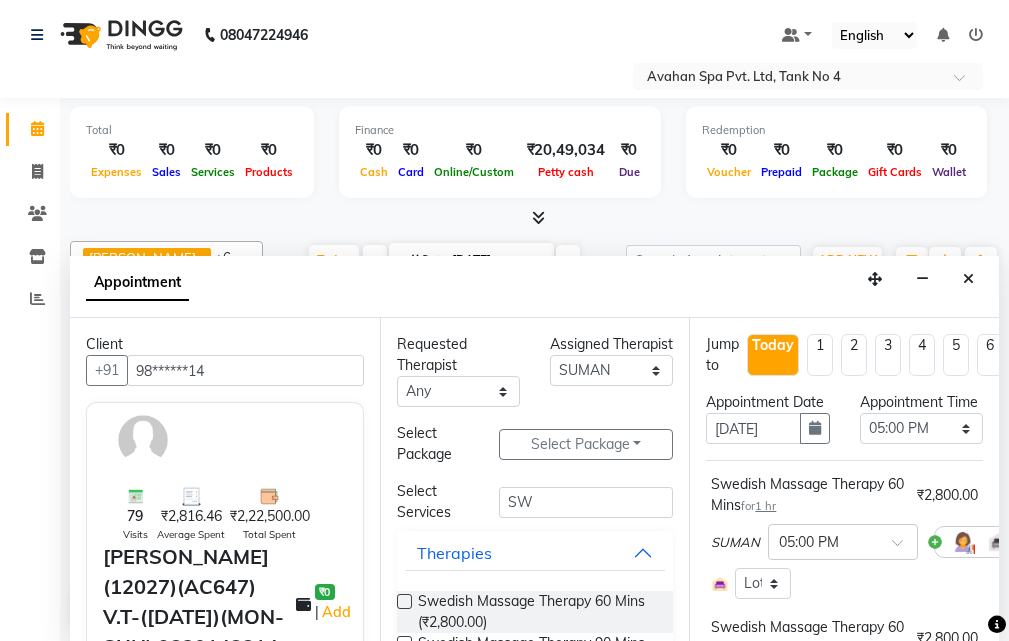 scroll, scrollTop: 493, scrollLeft: 0, axis: vertical 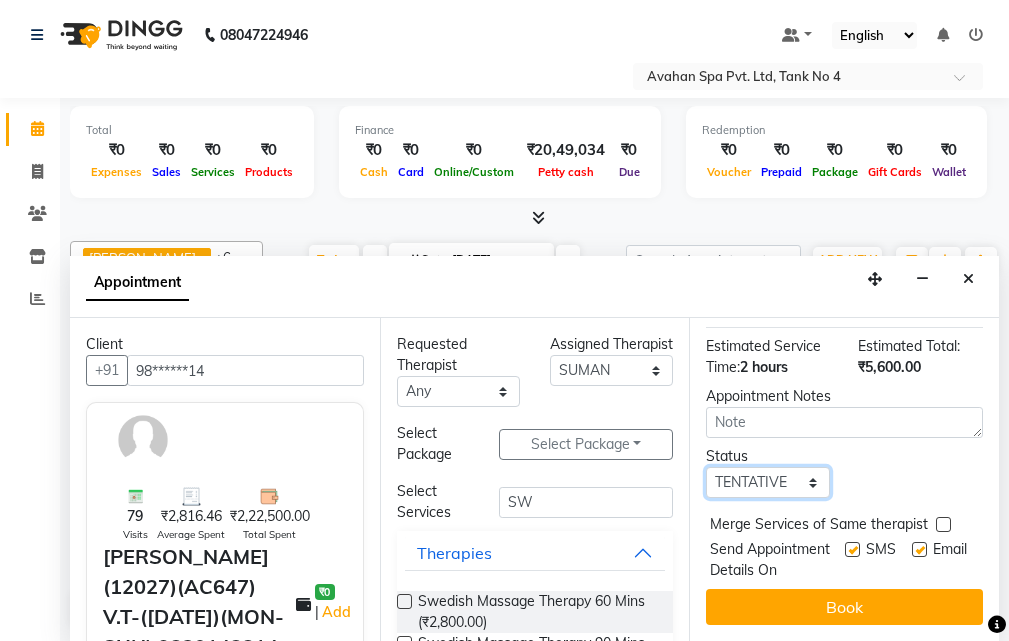 click on "Select TENTATIVE CONFIRM CHECK-IN UPCOMING" at bounding box center [767, 482] 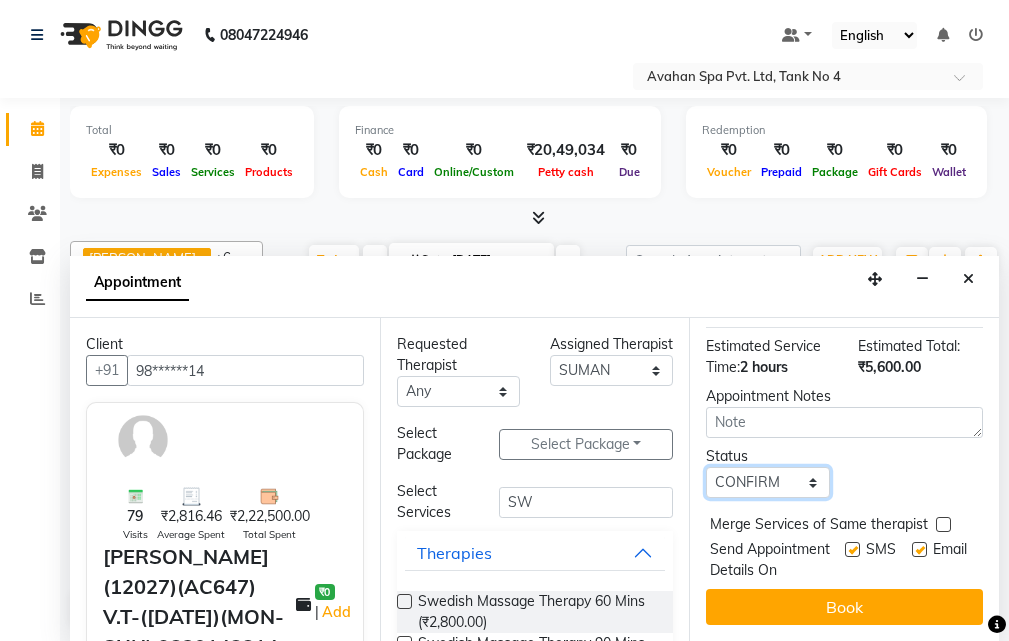 click on "Select TENTATIVE CONFIRM CHECK-IN UPCOMING" at bounding box center [767, 482] 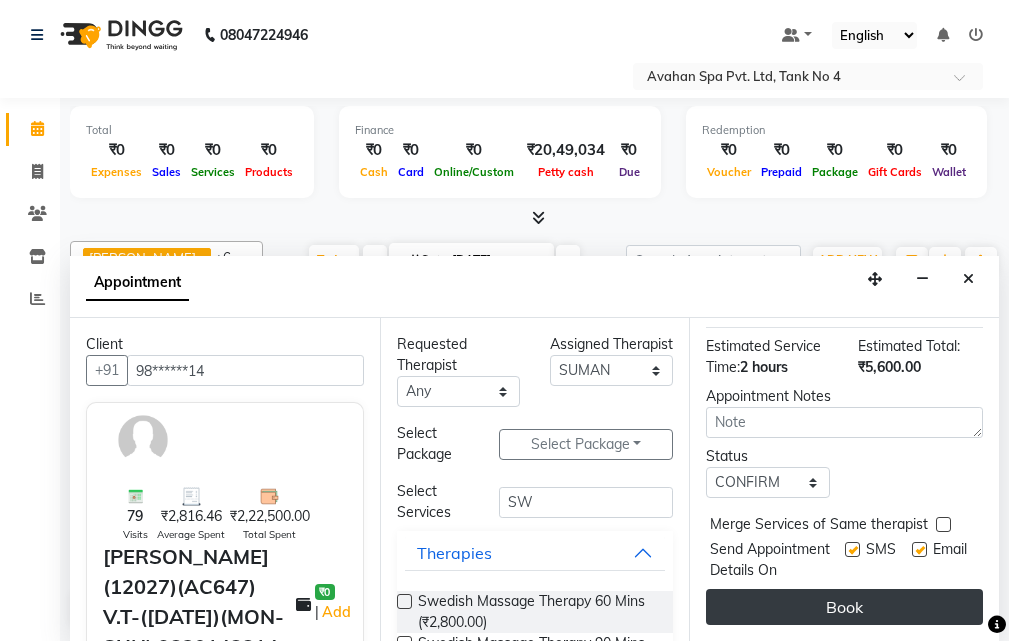 click on "Book" at bounding box center (844, 607) 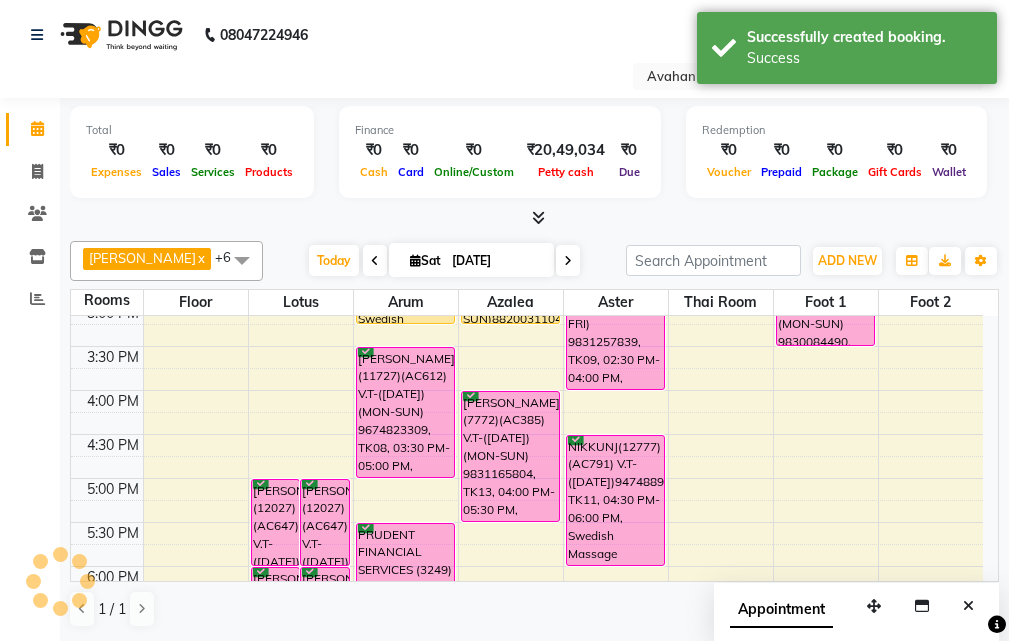 scroll, scrollTop: 0, scrollLeft: 0, axis: both 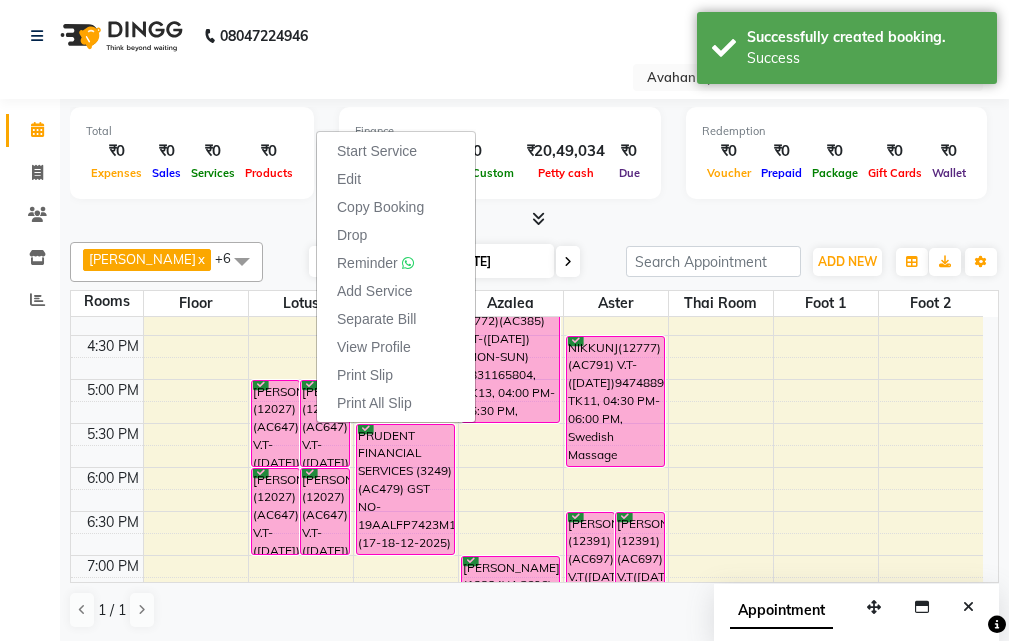 click on "Edit" at bounding box center (396, 179) 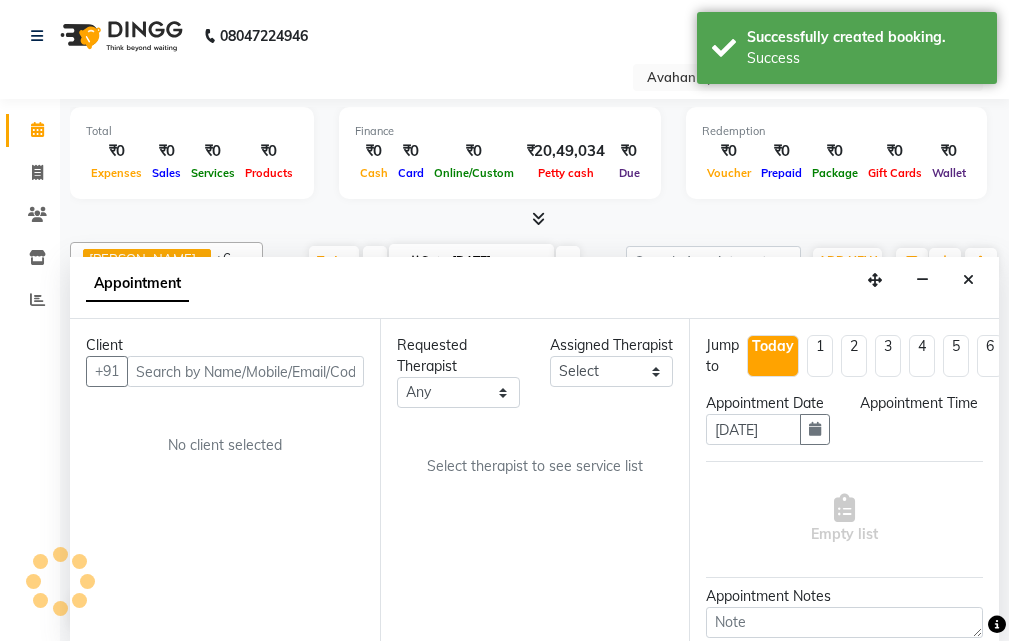 select on "1020" 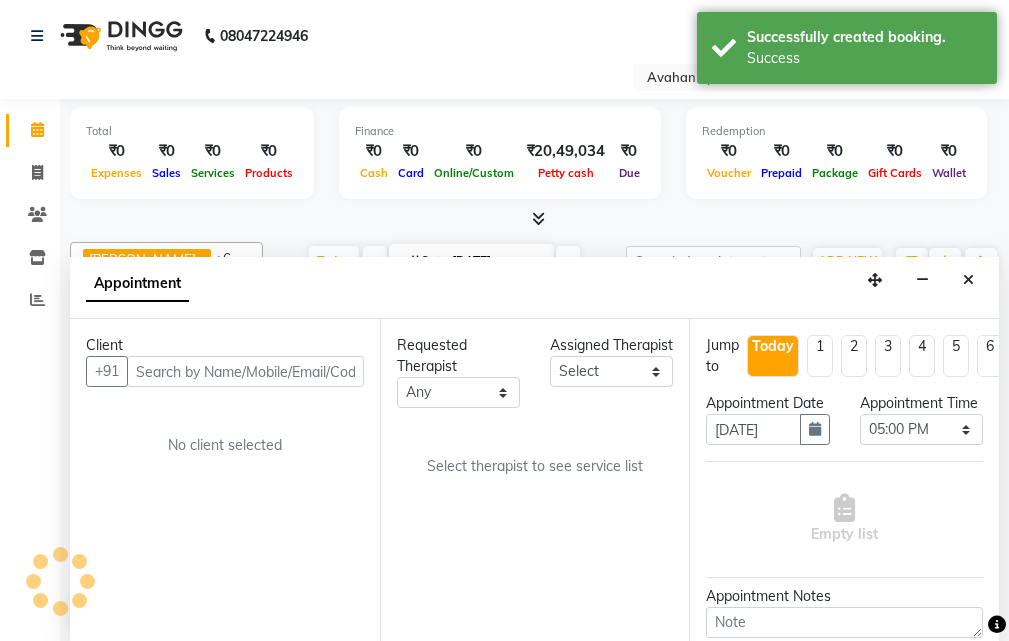 scroll, scrollTop: 1, scrollLeft: 0, axis: vertical 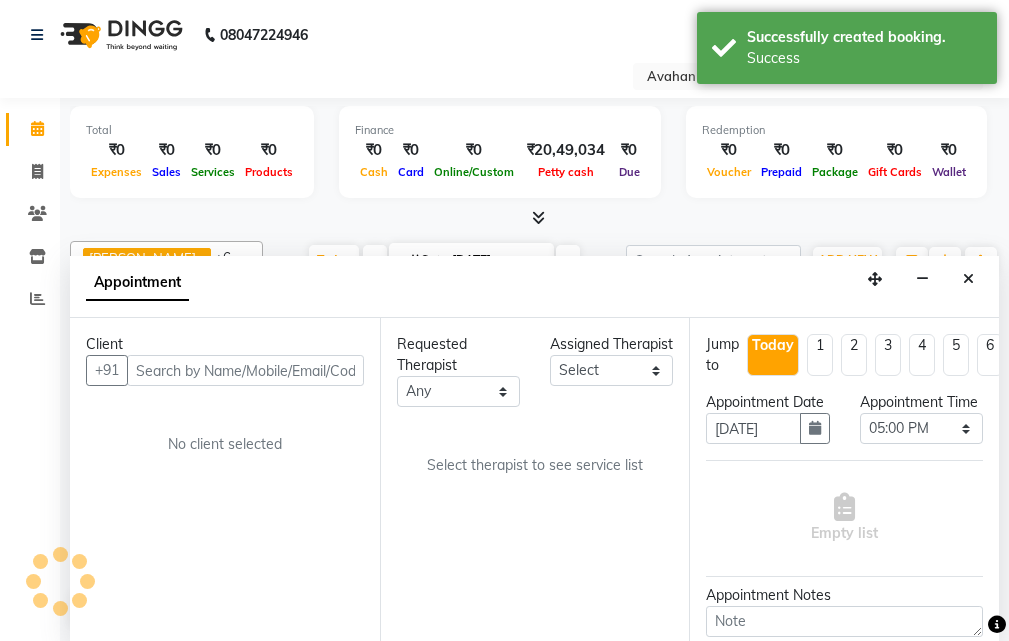 select on "23008" 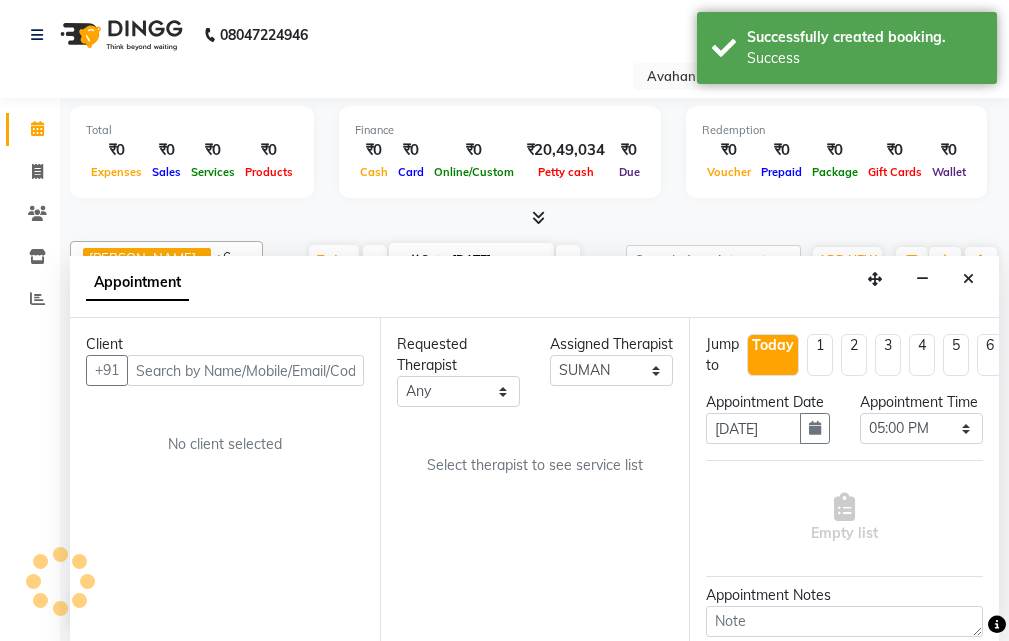 select on "1844" 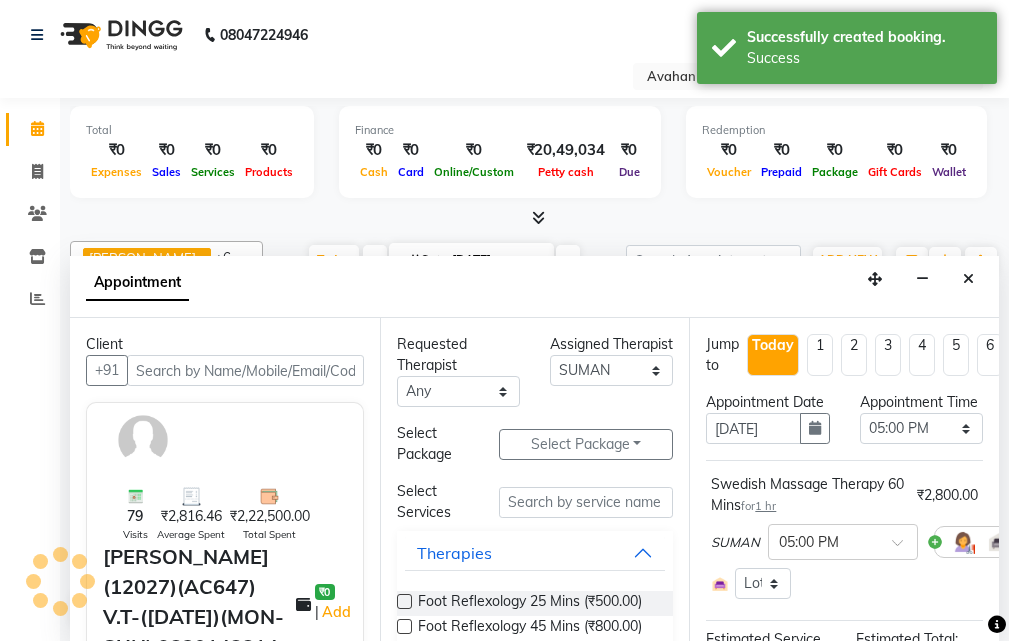 scroll, scrollTop: 353, scrollLeft: 0, axis: vertical 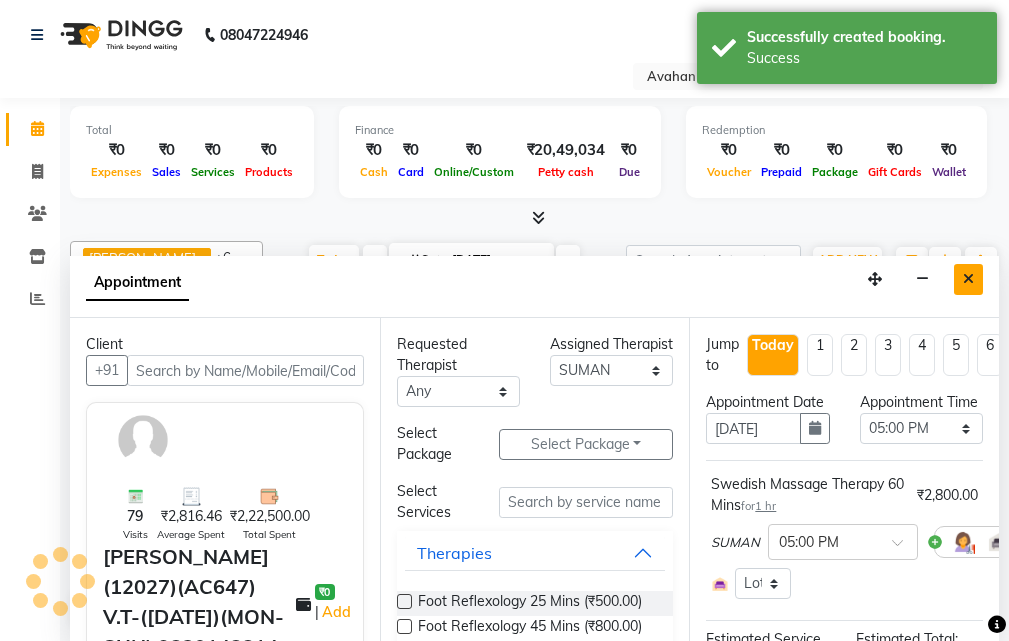 select on "1844" 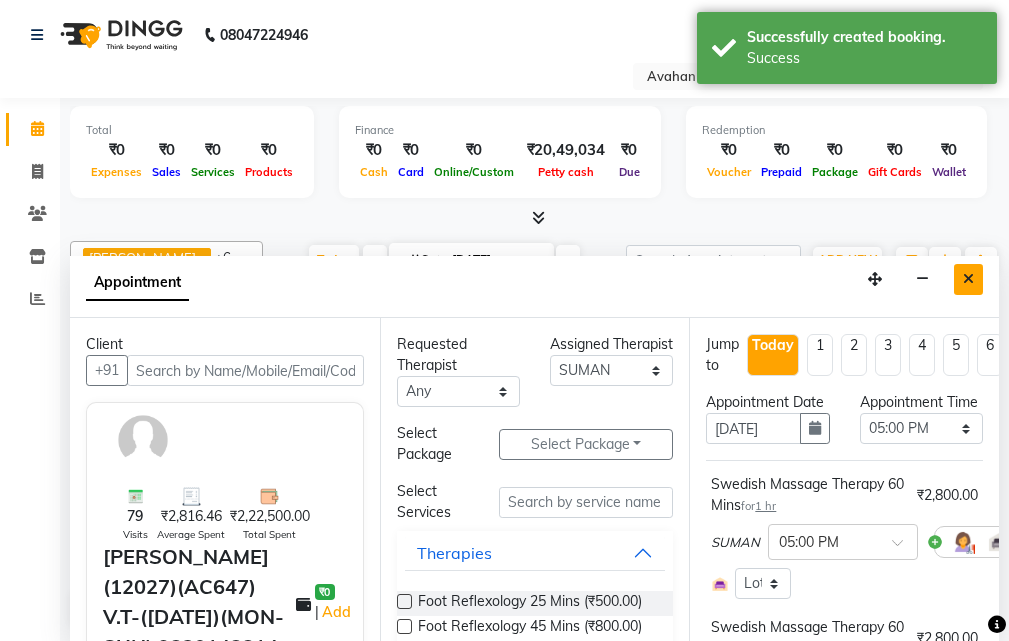 click at bounding box center (968, 279) 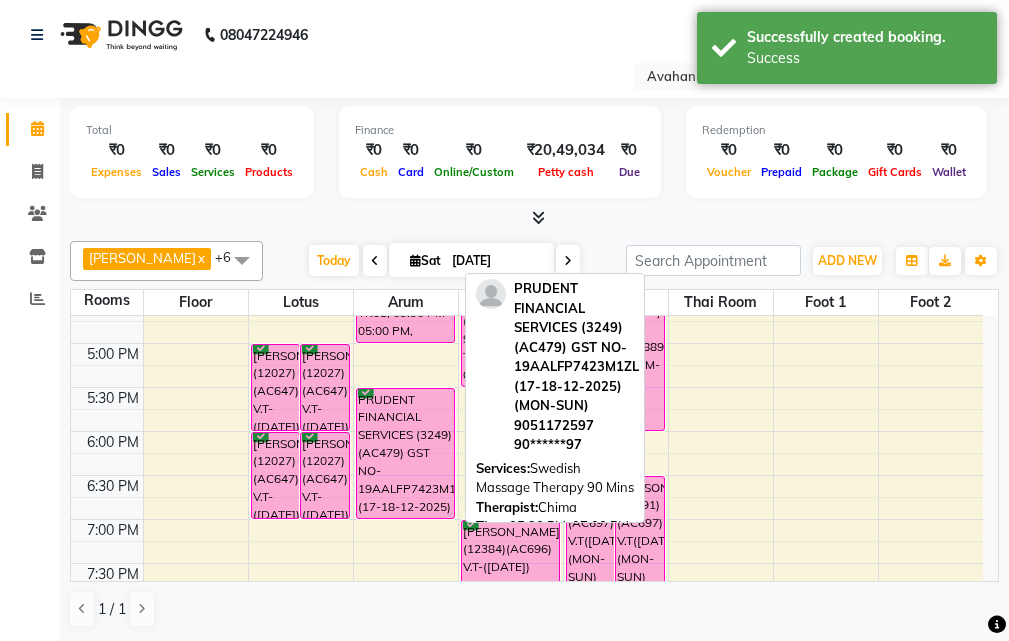 scroll, scrollTop: 553, scrollLeft: 0, axis: vertical 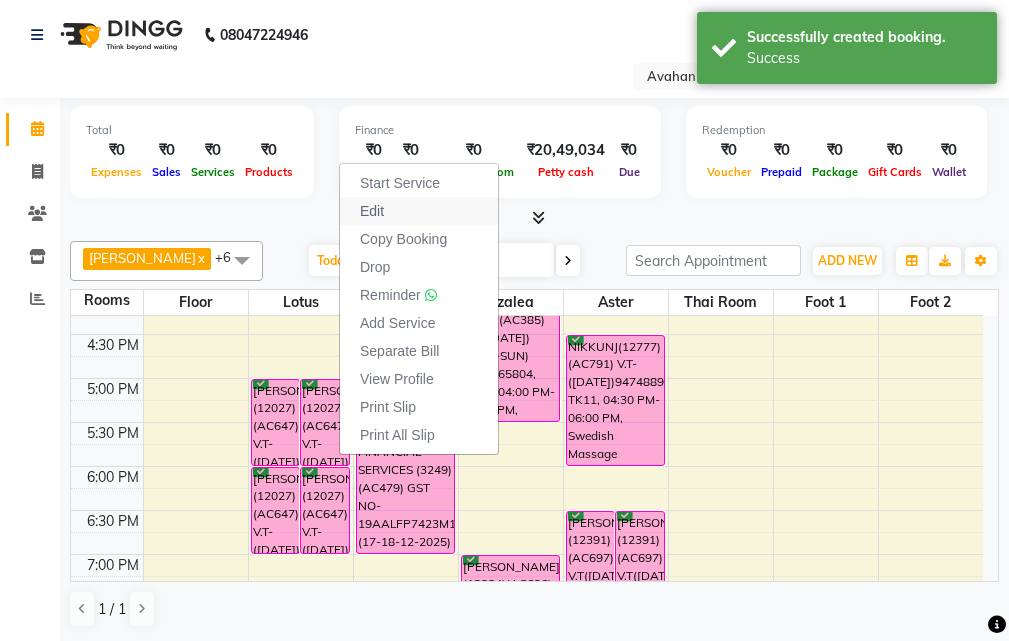 click on "Edit" at bounding box center [419, 211] 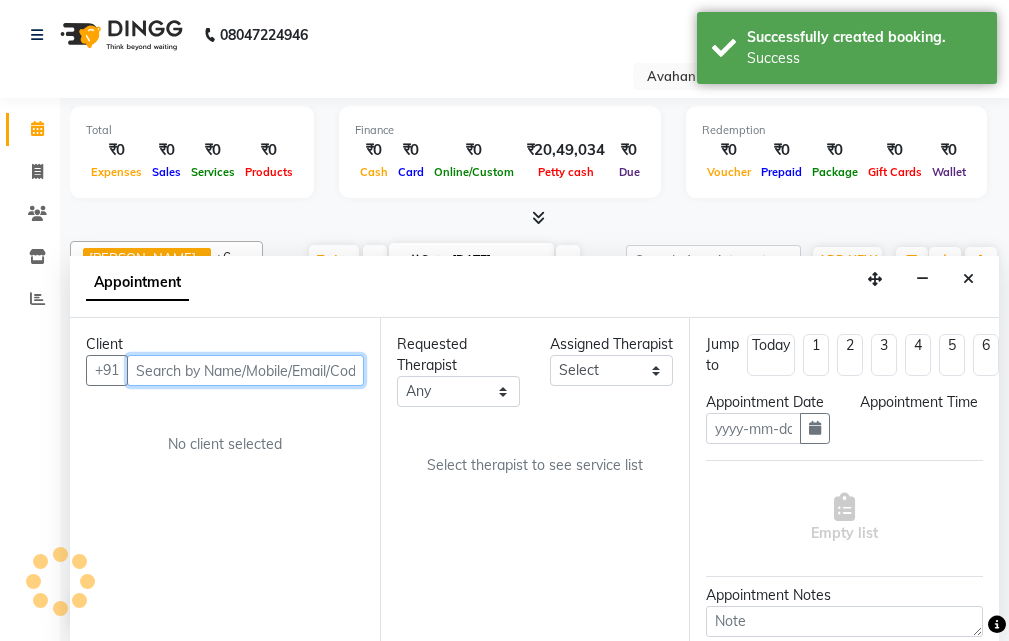 type on "[DATE]" 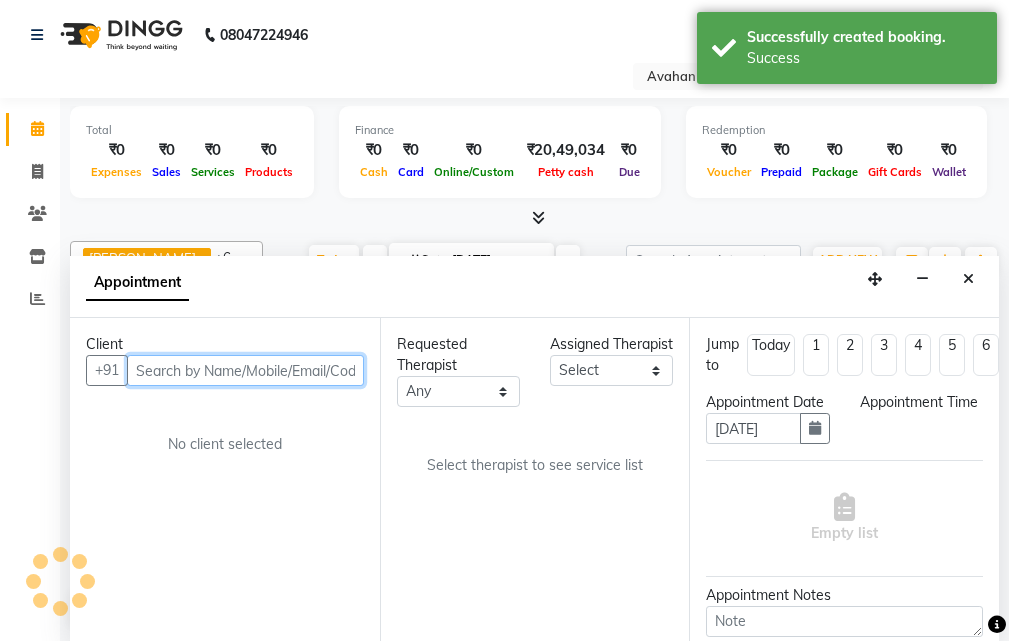 select on "confirm booking" 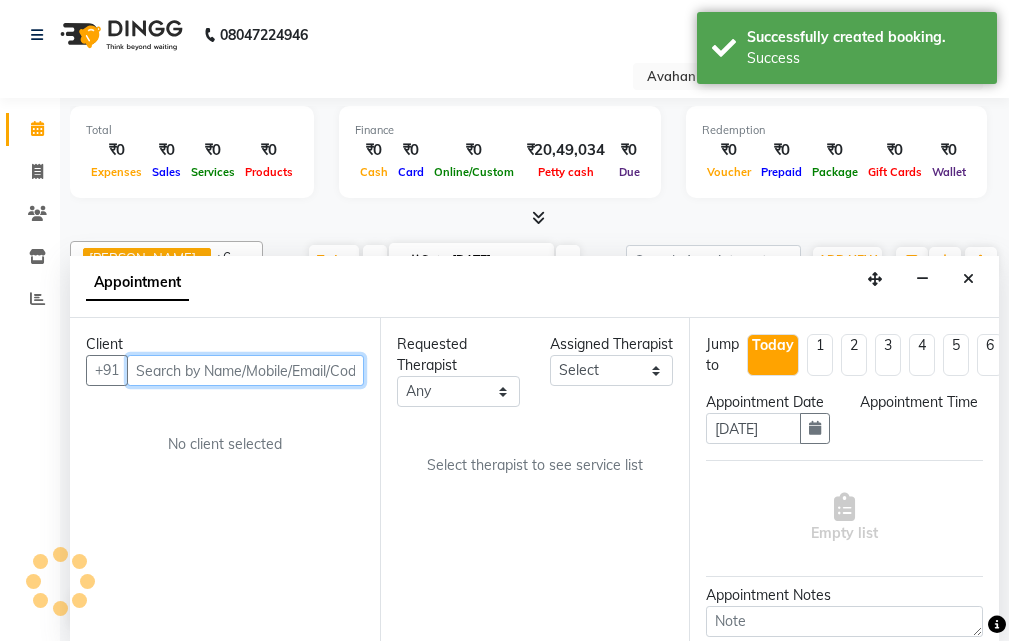 select on "23008" 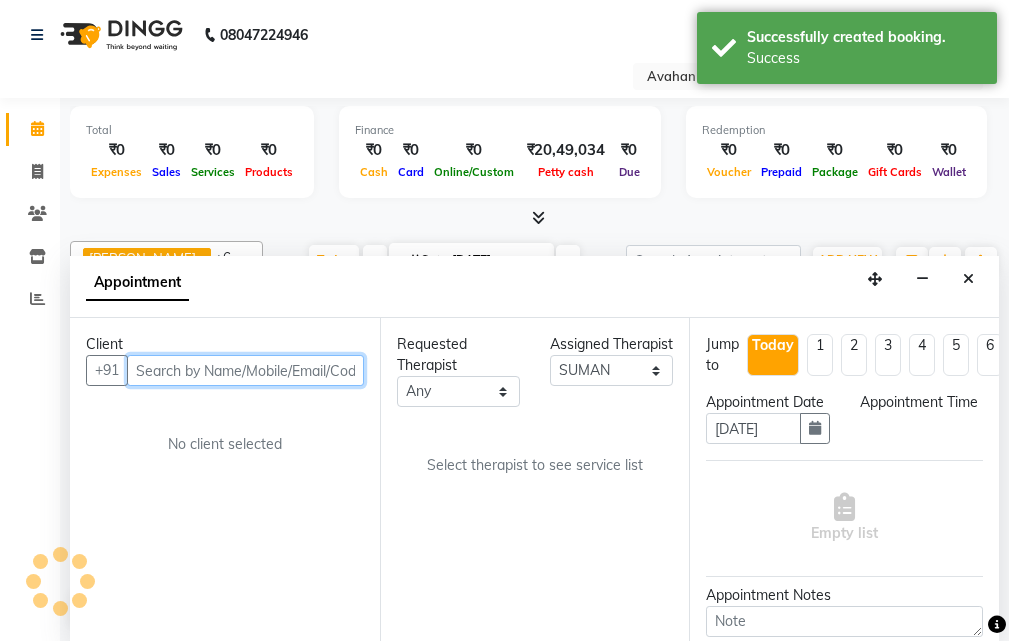 scroll, scrollTop: 353, scrollLeft: 0, axis: vertical 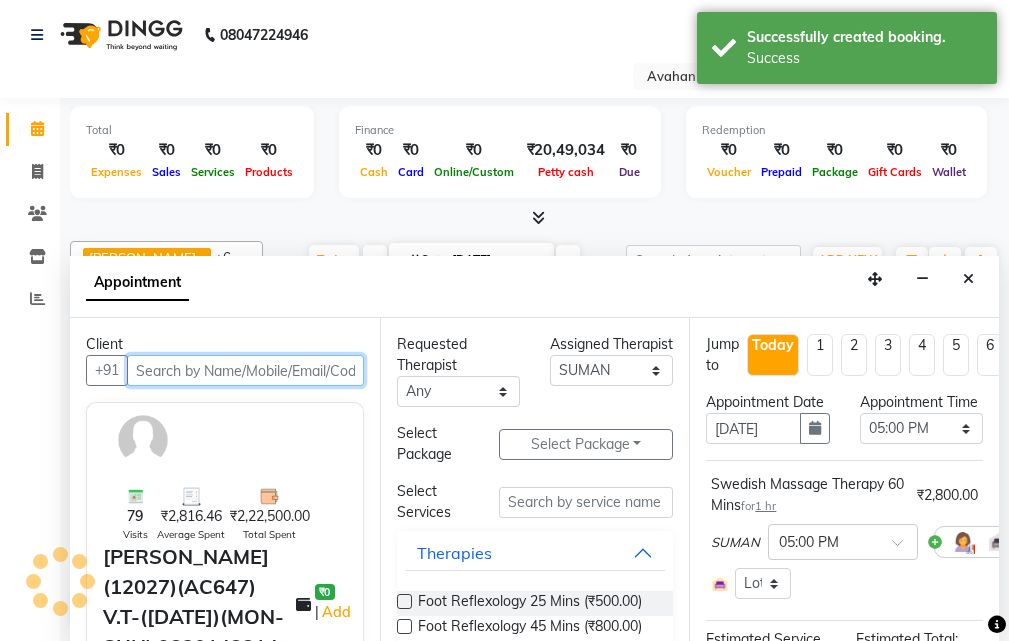 select on "1844" 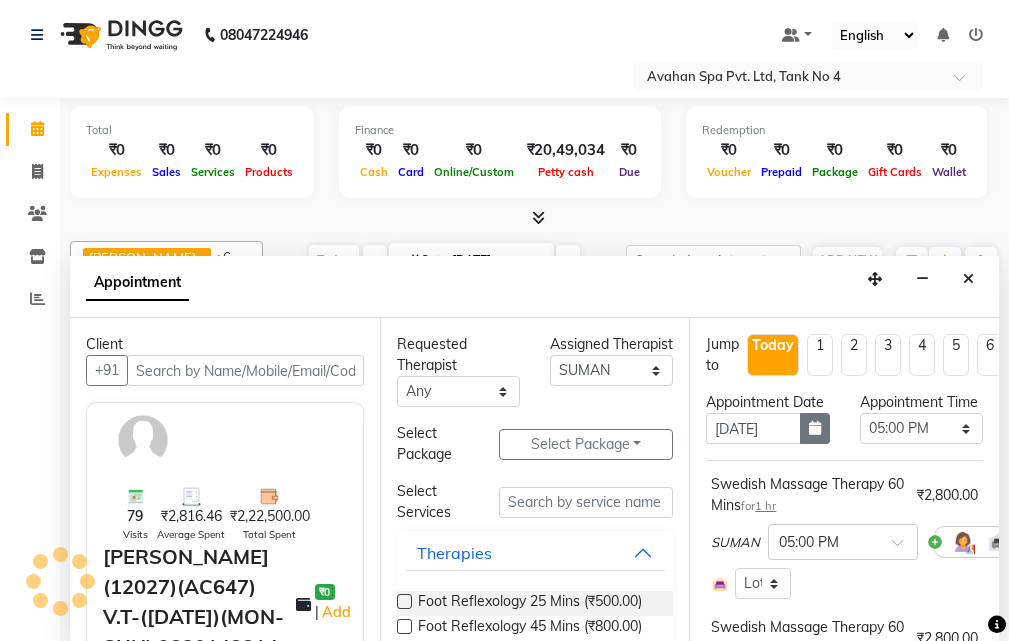 click at bounding box center [815, 428] 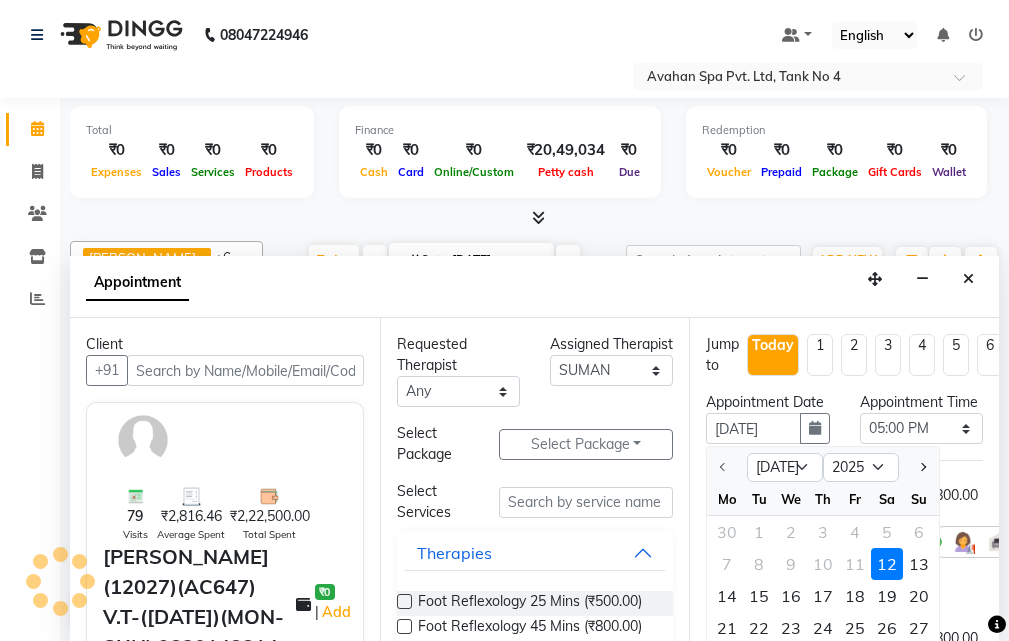 click on "13" at bounding box center [919, 564] 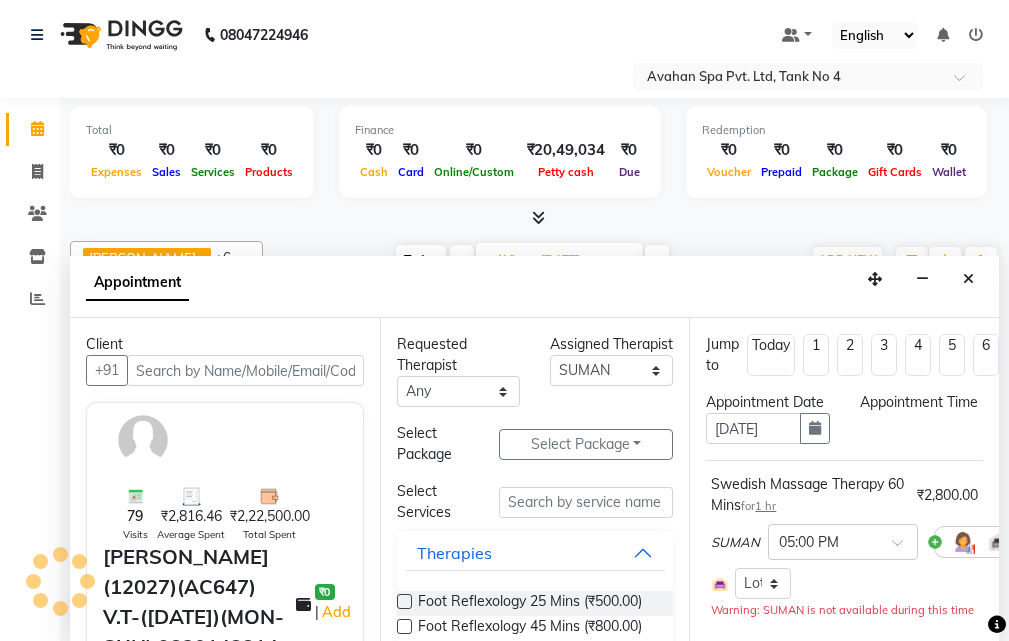 scroll, scrollTop: 0, scrollLeft: 0, axis: both 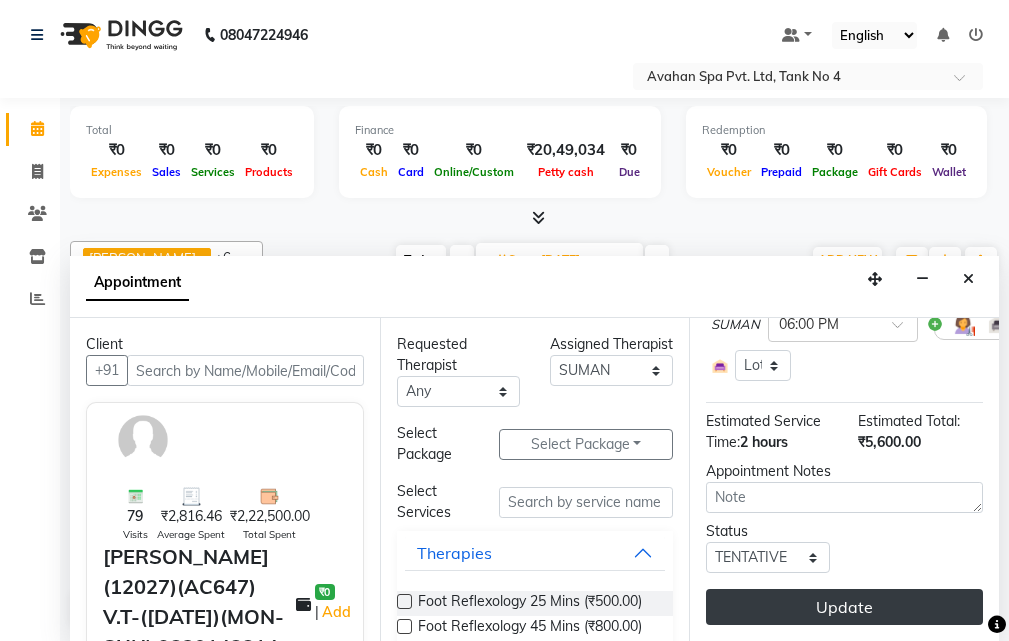 click on "Update" at bounding box center [844, 607] 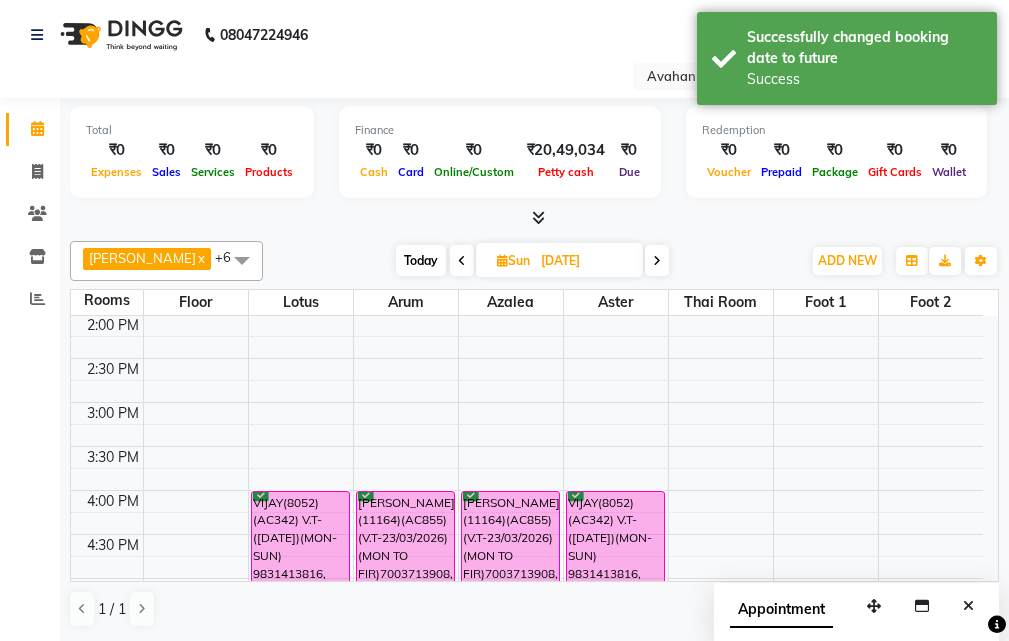 scroll, scrollTop: 0, scrollLeft: 0, axis: both 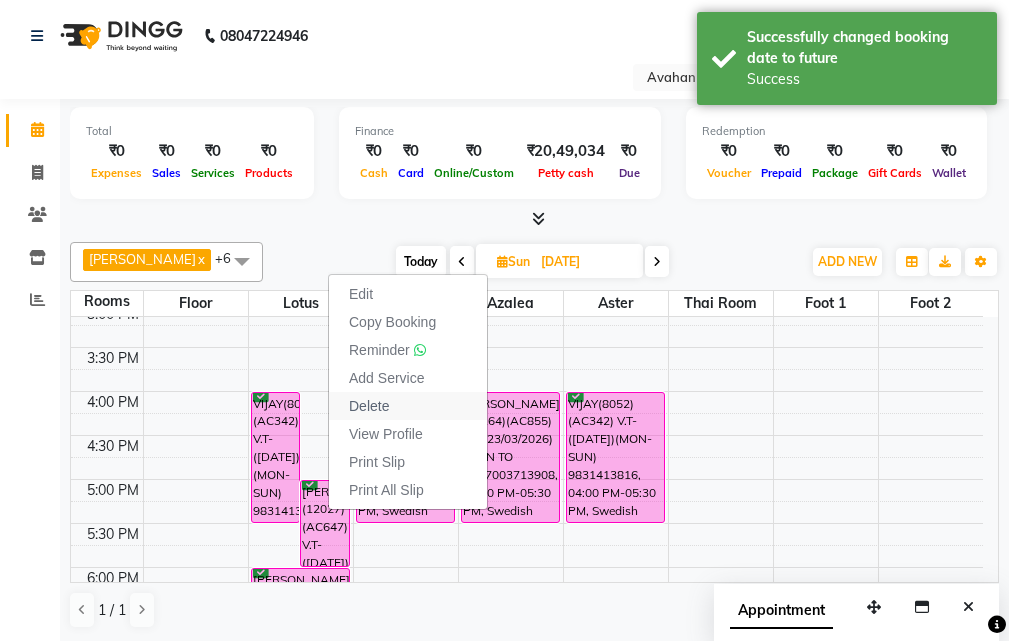 click on "Delete" at bounding box center [408, 406] 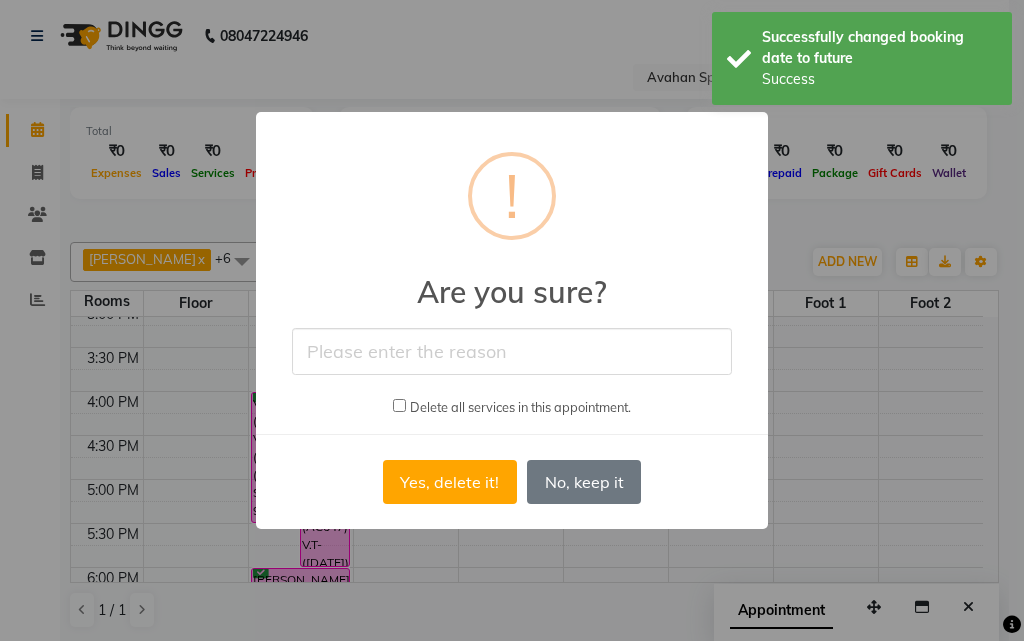 click at bounding box center [512, 351] 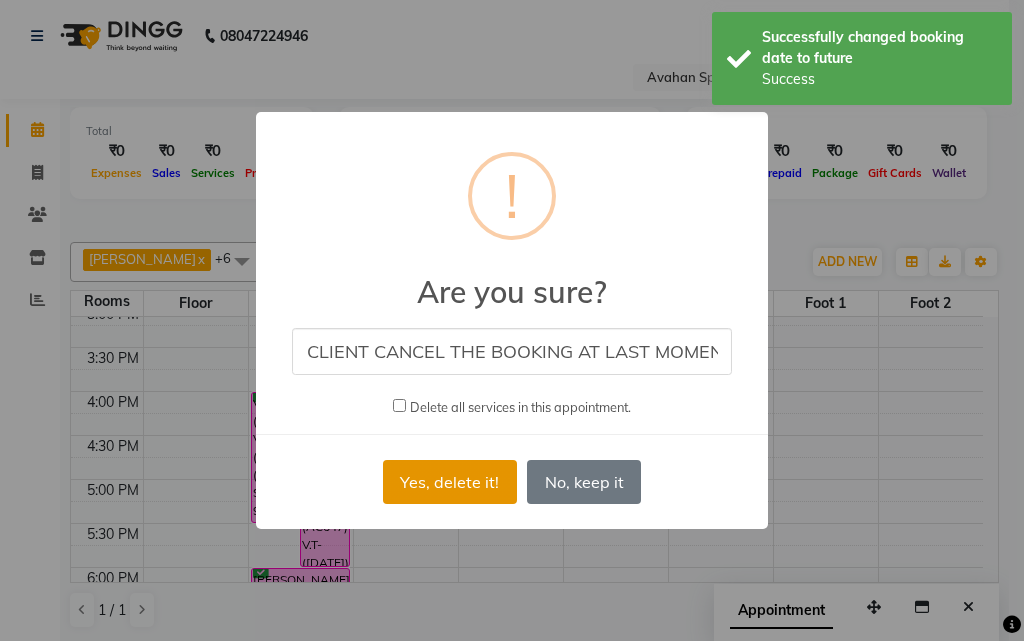 click on "Yes, delete it!" at bounding box center (450, 482) 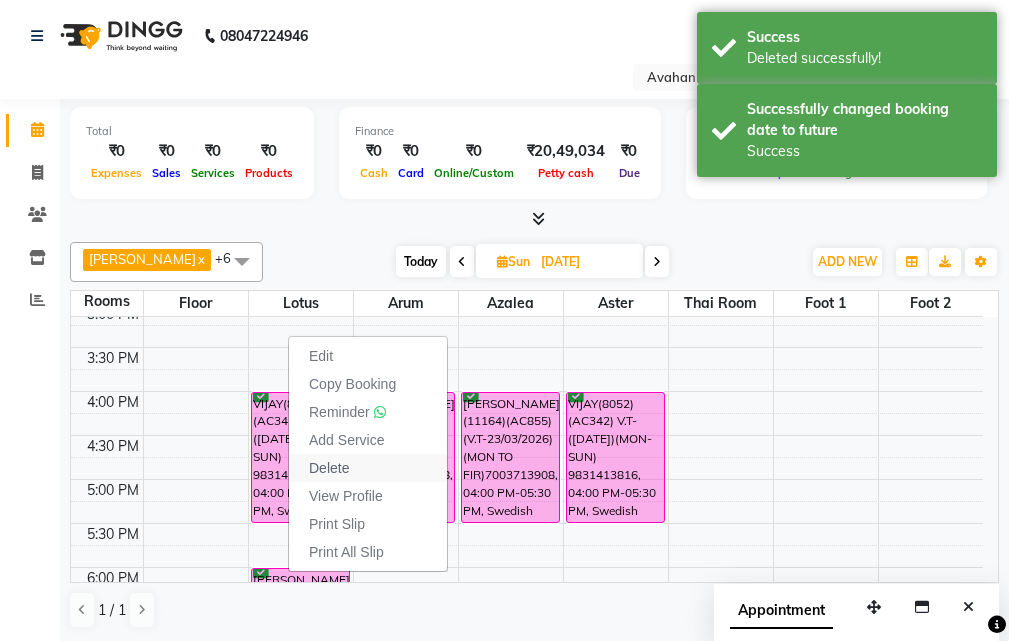 click on "Delete" at bounding box center (368, 468) 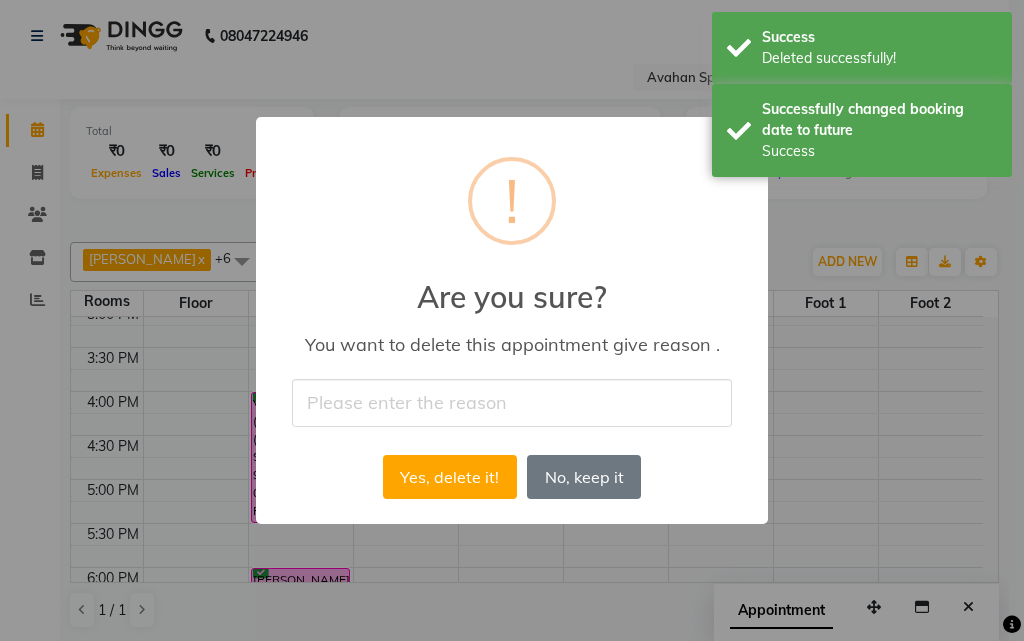 click at bounding box center [512, 402] 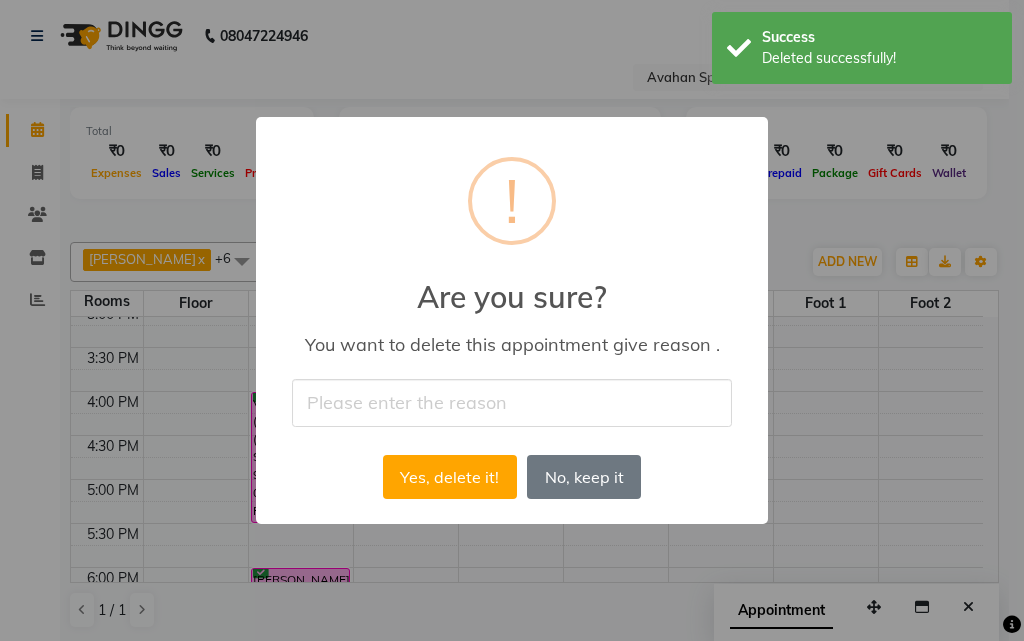 type on "CLIENT CANCEL THE BOOKING AT LAST MOMENT" 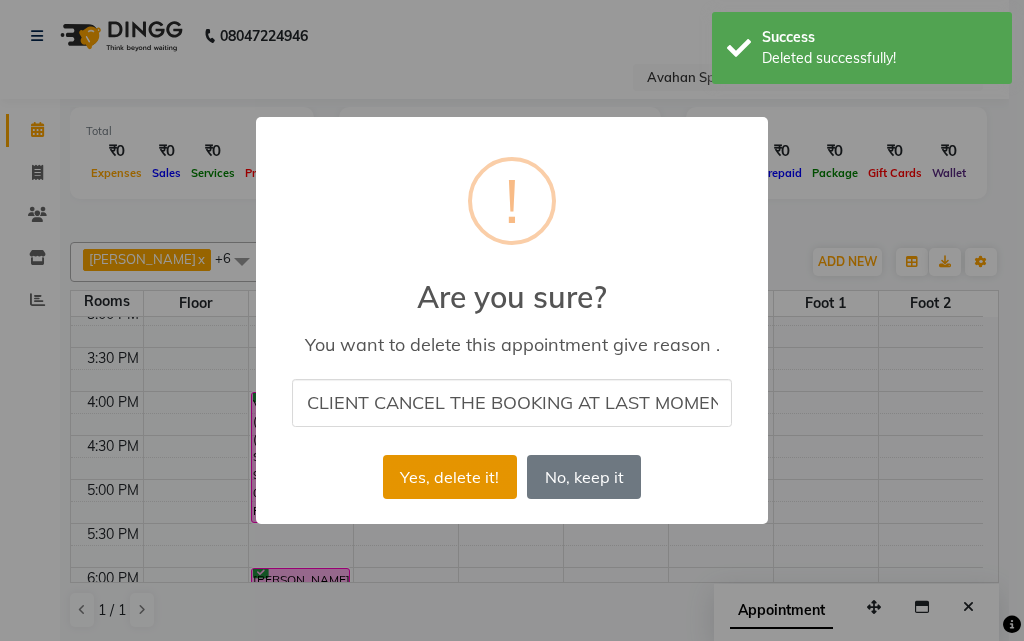click on "Yes, delete it!" at bounding box center (450, 477) 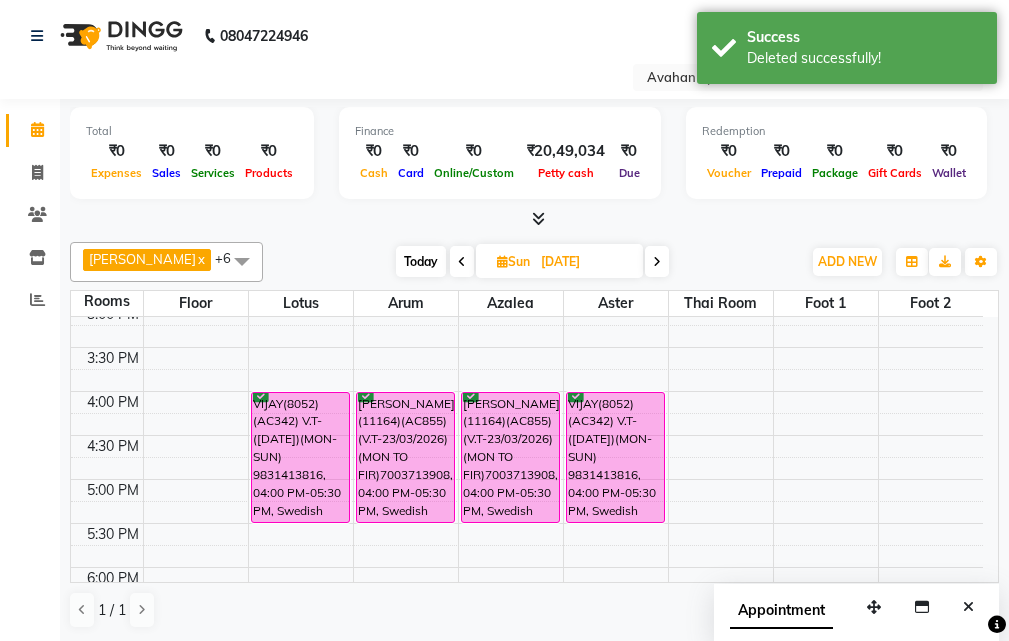 click on "Today" at bounding box center (421, 261) 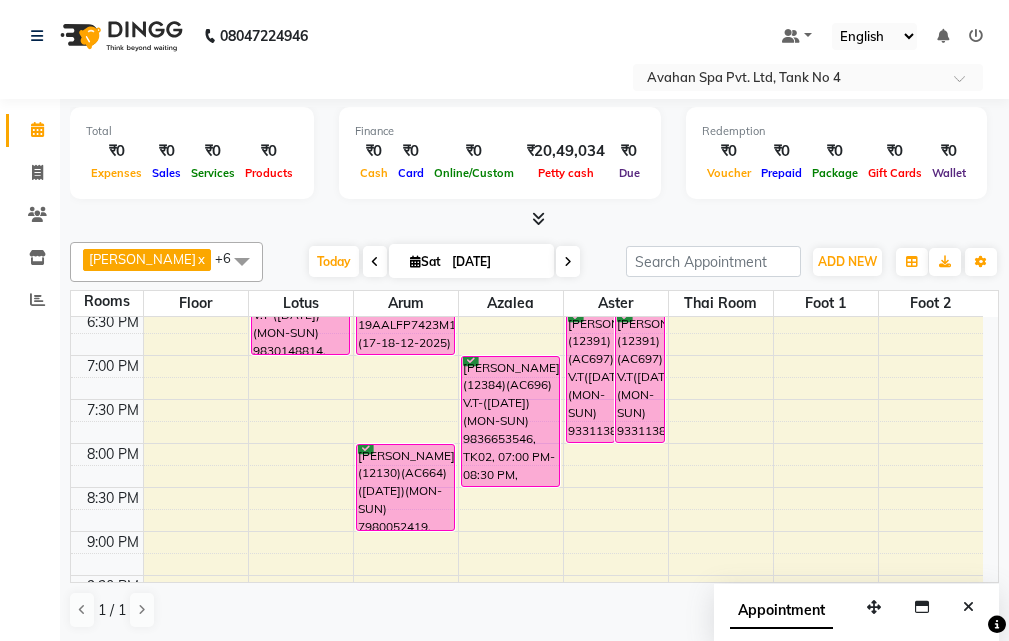 scroll, scrollTop: 553, scrollLeft: 0, axis: vertical 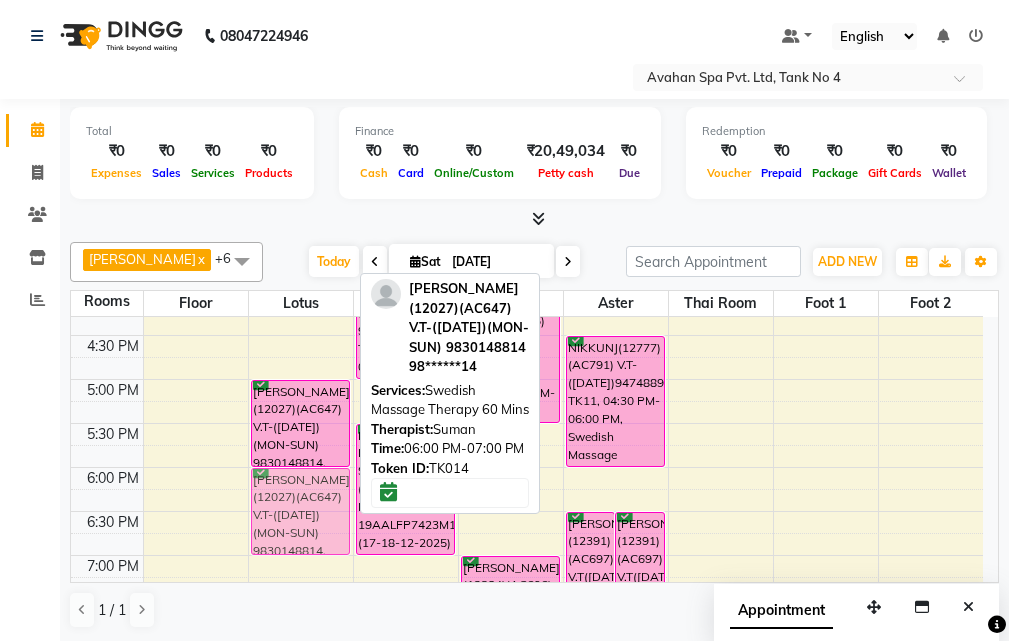 drag, startPoint x: 283, startPoint y: 496, endPoint x: 305, endPoint y: 500, distance: 22.36068 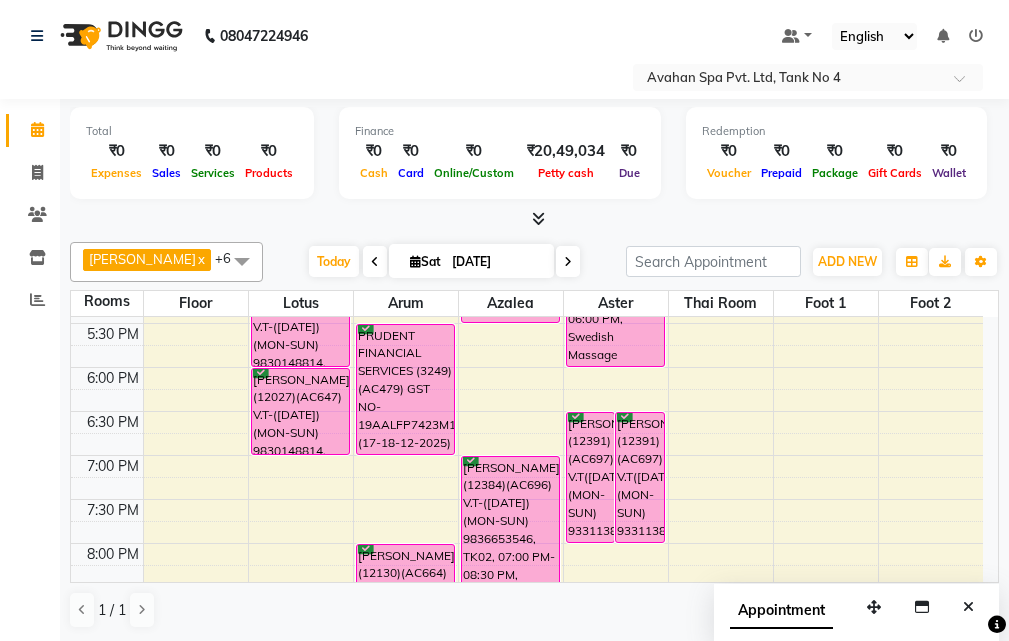 scroll, scrollTop: 753, scrollLeft: 0, axis: vertical 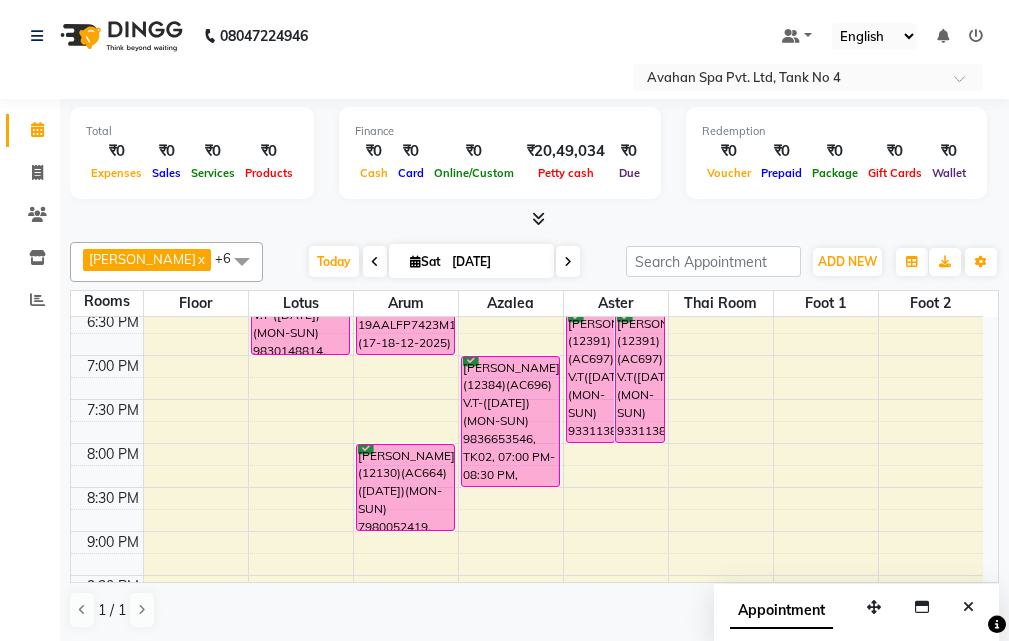 drag, startPoint x: 964, startPoint y: 609, endPoint x: 837, endPoint y: 556, distance: 137.6154 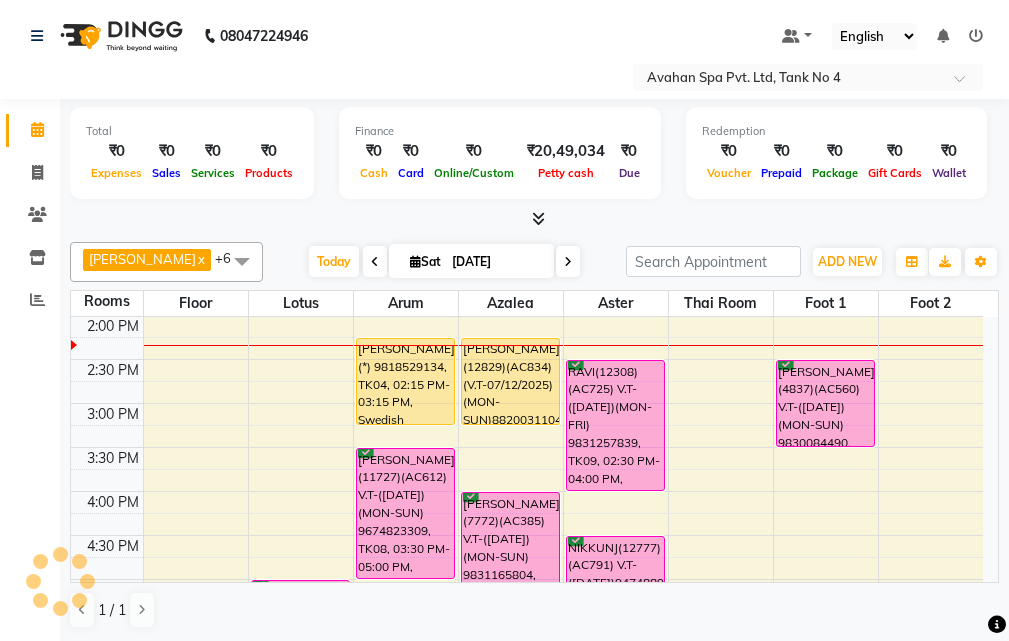 scroll, scrollTop: 253, scrollLeft: 0, axis: vertical 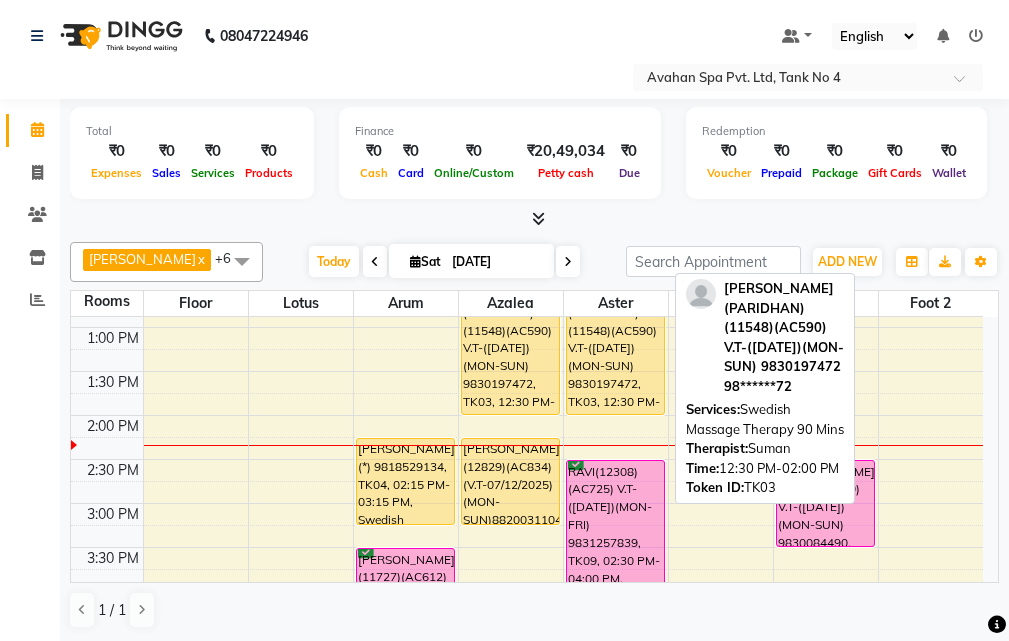 click on "[PERSON_NAME] (PARIDHAN)(11548)(AC590) V.T-([DATE])(MON-SUN) 9830197472, TK03, 12:30 PM-02:00 PM, Swedish Massage Therapy 90 Mins" at bounding box center (615, 349) 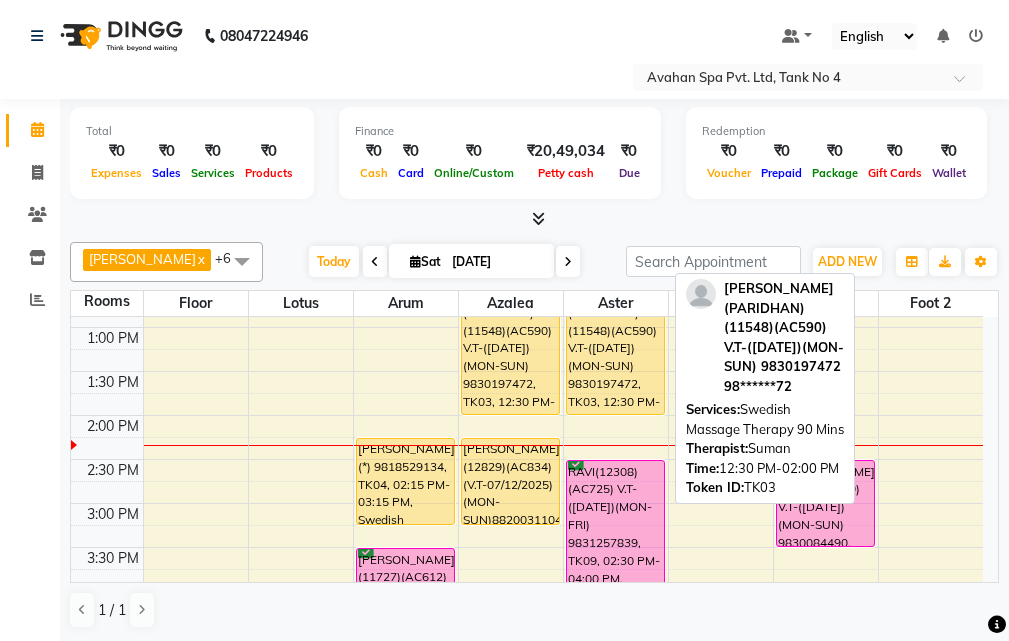 click on "[PERSON_NAME] (PARIDHAN)(11548)(AC590) V.T-([DATE])(MON-SUN) 9830197472, TK03, 12:30 PM-02:00 PM, Swedish Massage Therapy 90 Mins" at bounding box center (615, 349) 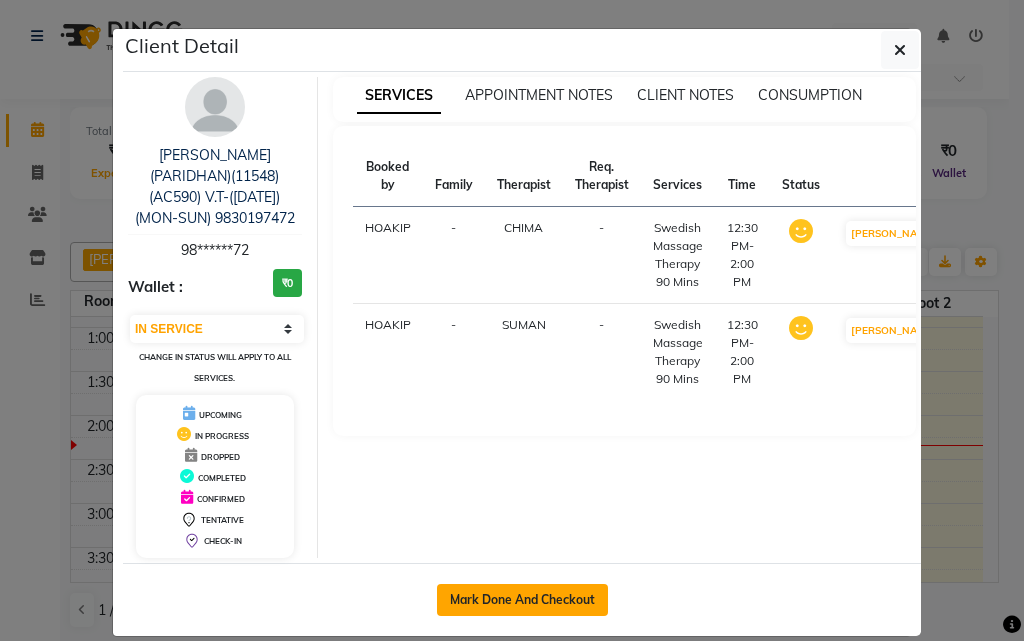 click on "Mark Done And Checkout" 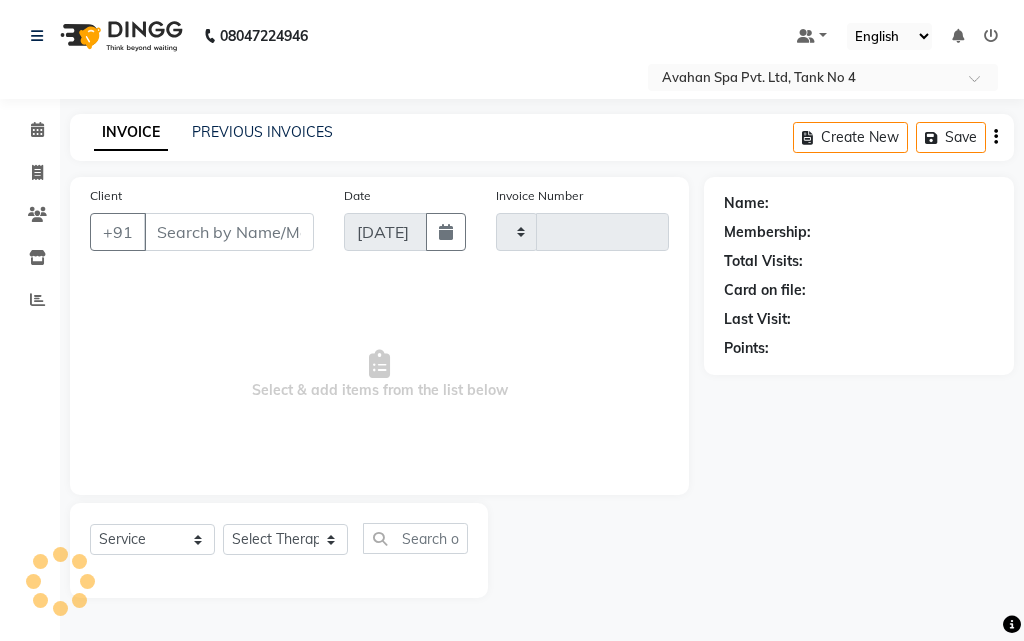type on "1739" 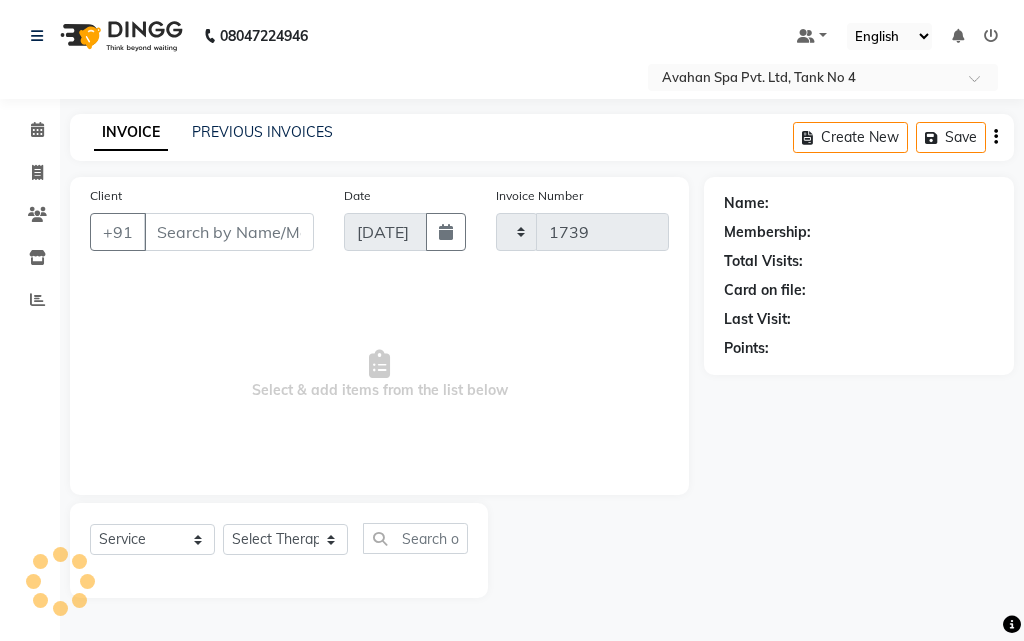 select on "4269" 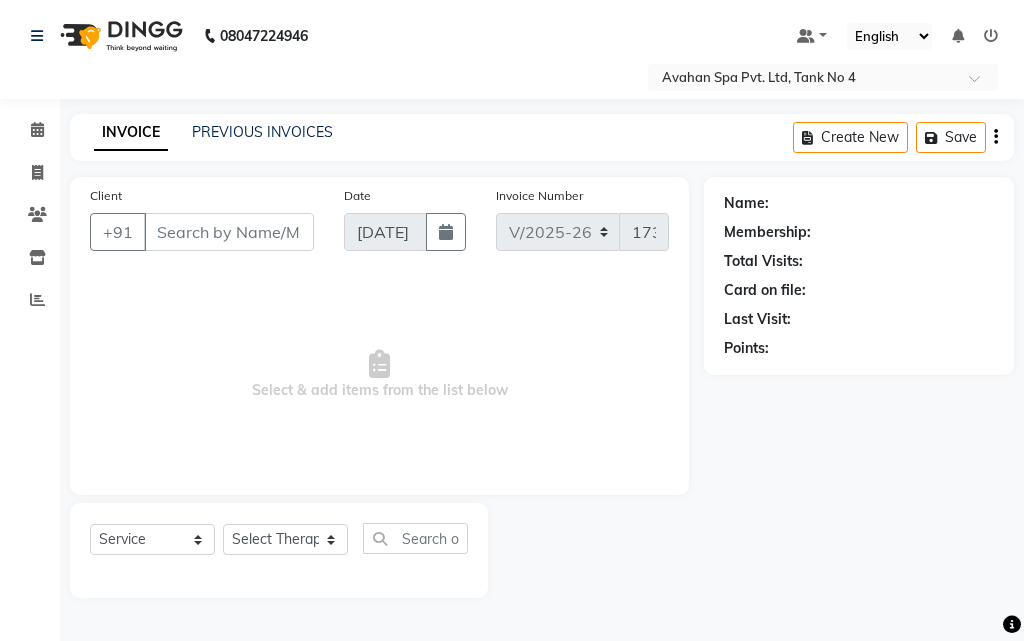 type 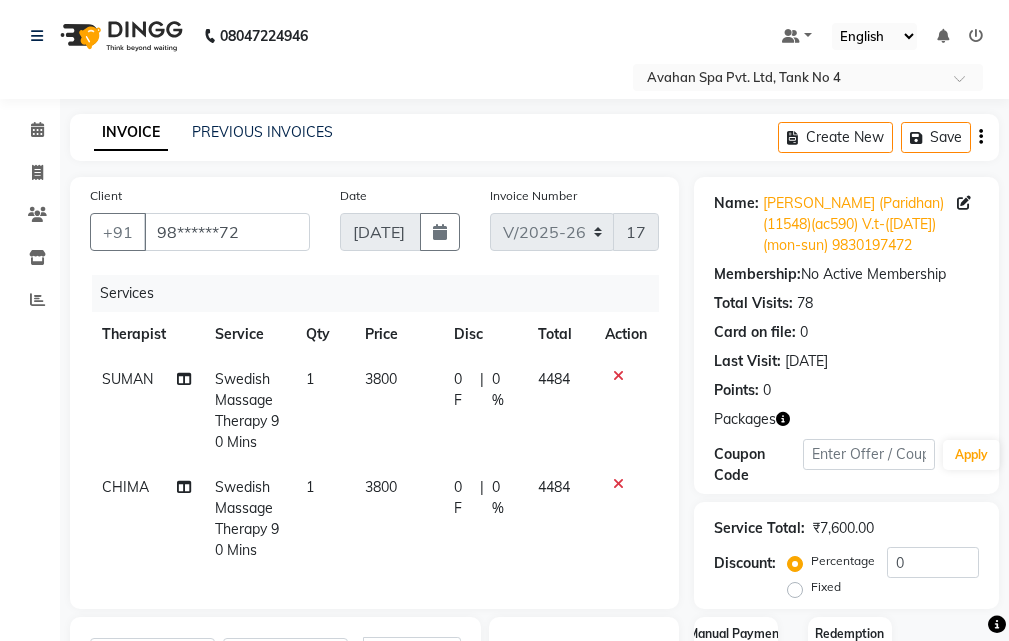 scroll, scrollTop: 400, scrollLeft: 0, axis: vertical 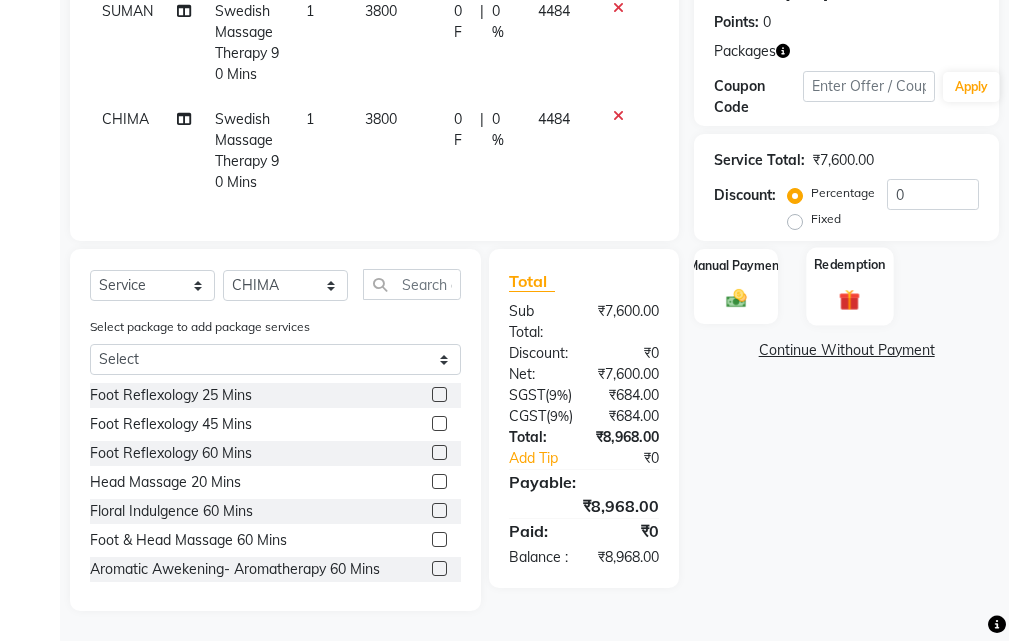 click on "Redemption" 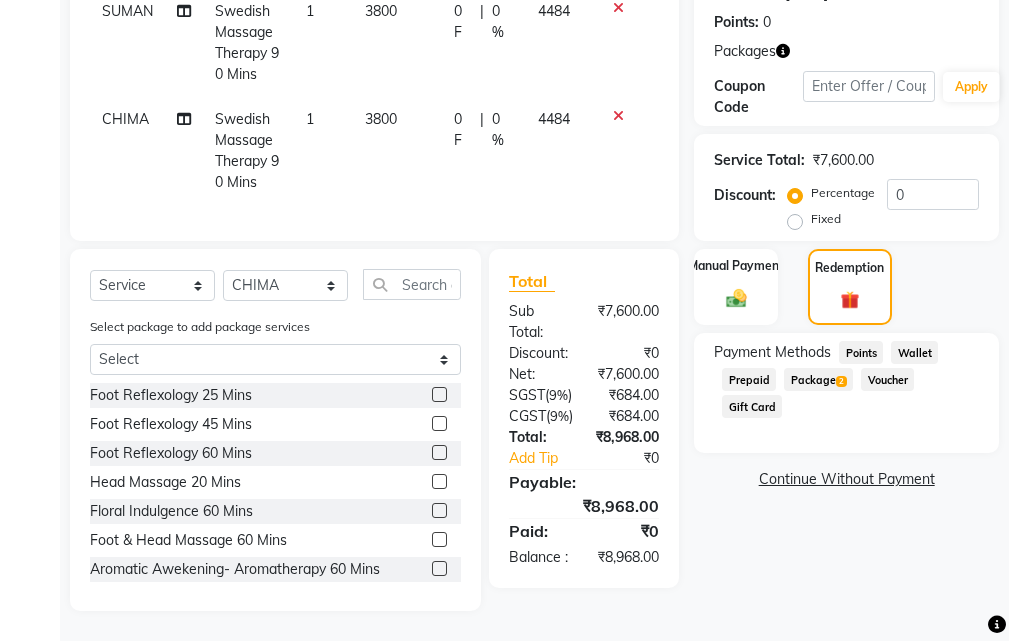 click on "Package  2" 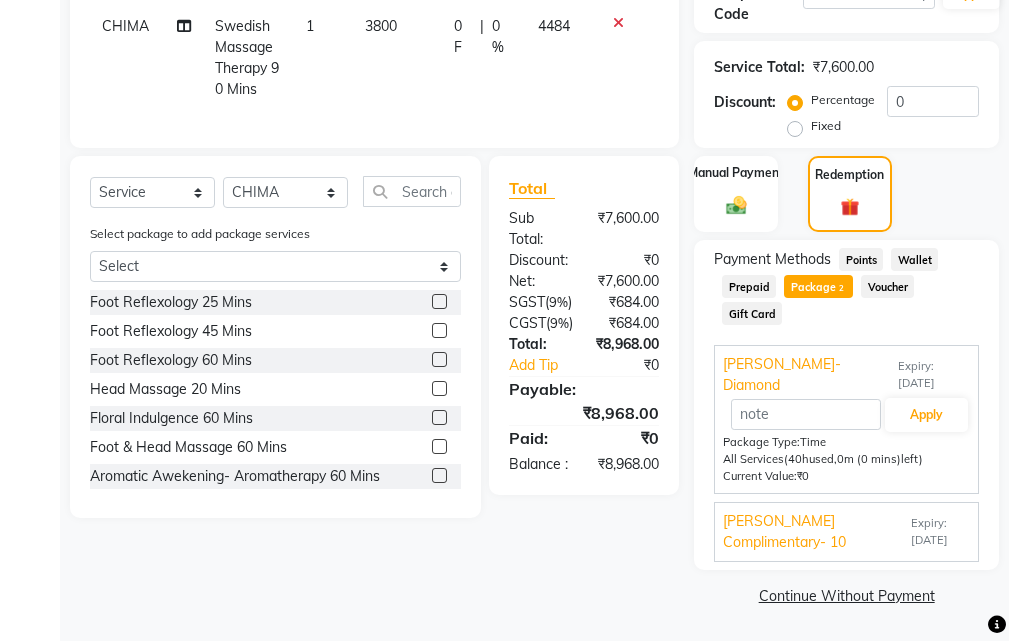 click on "[PERSON_NAME] Complimentary- 10" at bounding box center (815, 532) 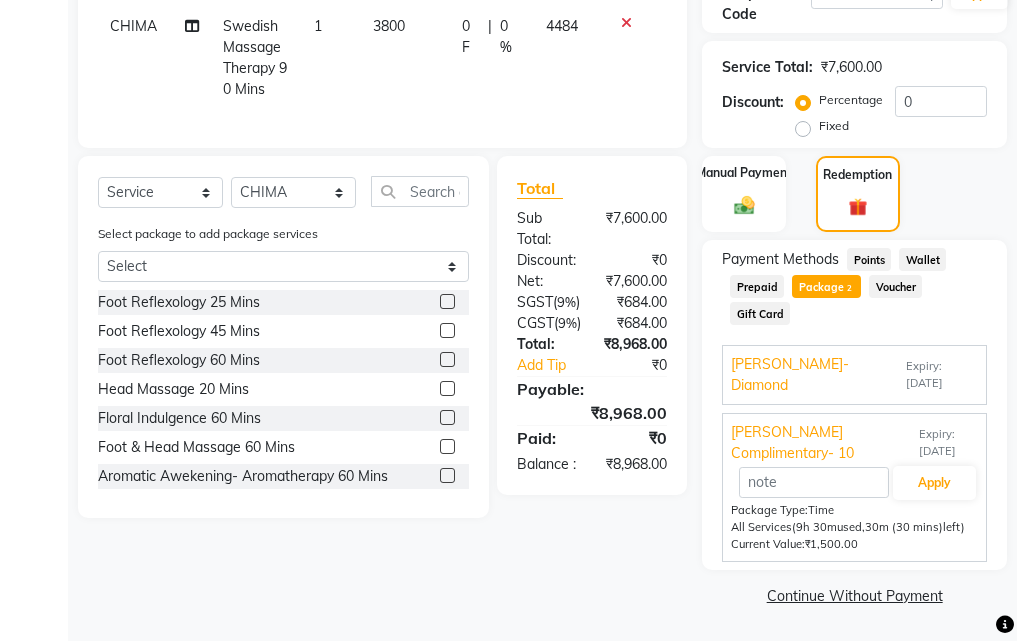 scroll, scrollTop: 0, scrollLeft: 0, axis: both 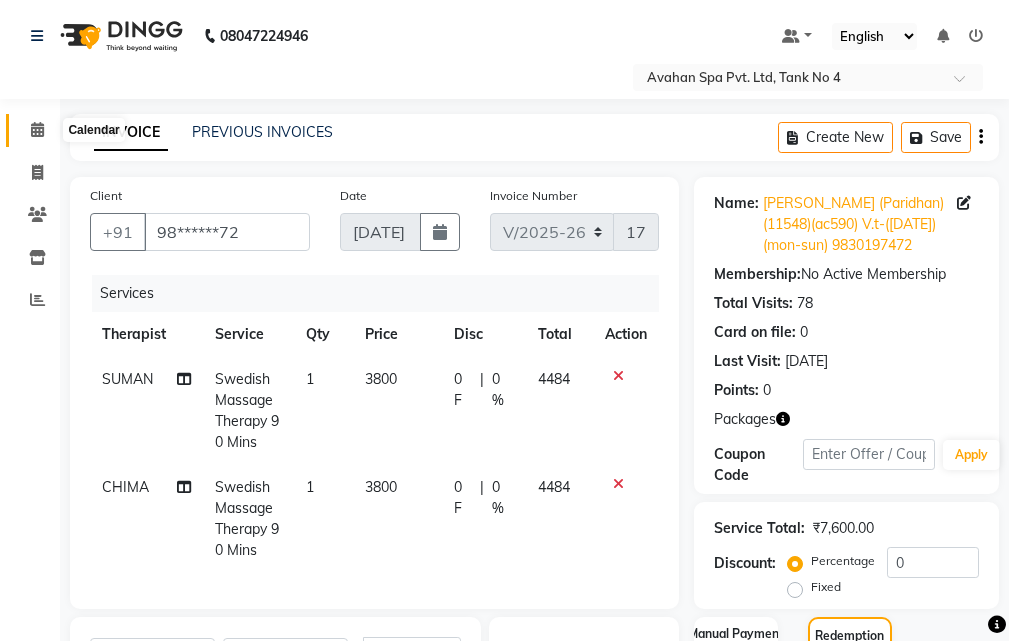 click 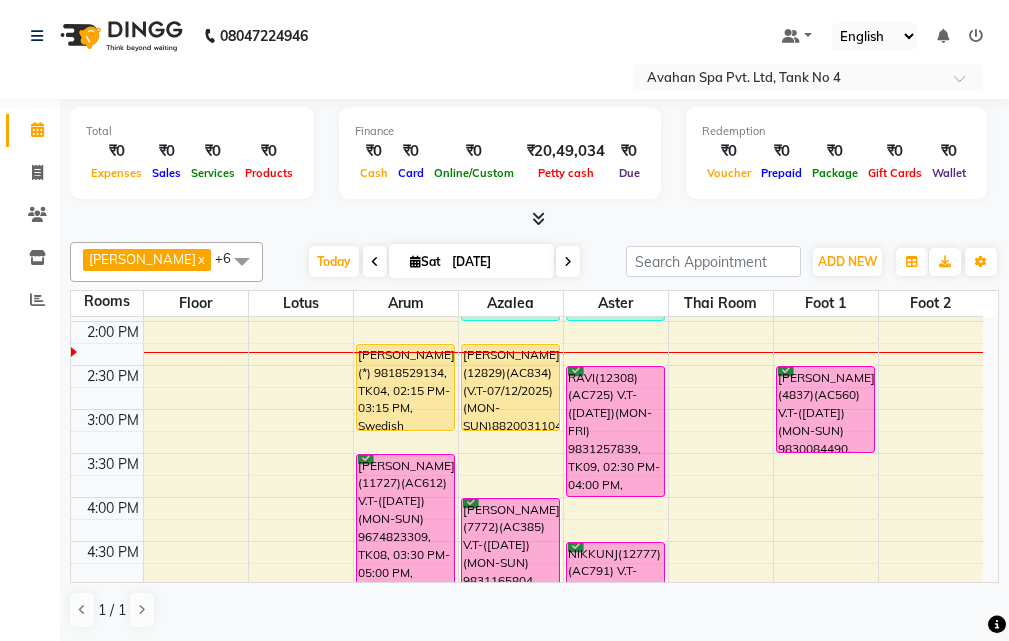 scroll, scrollTop: 300, scrollLeft: 0, axis: vertical 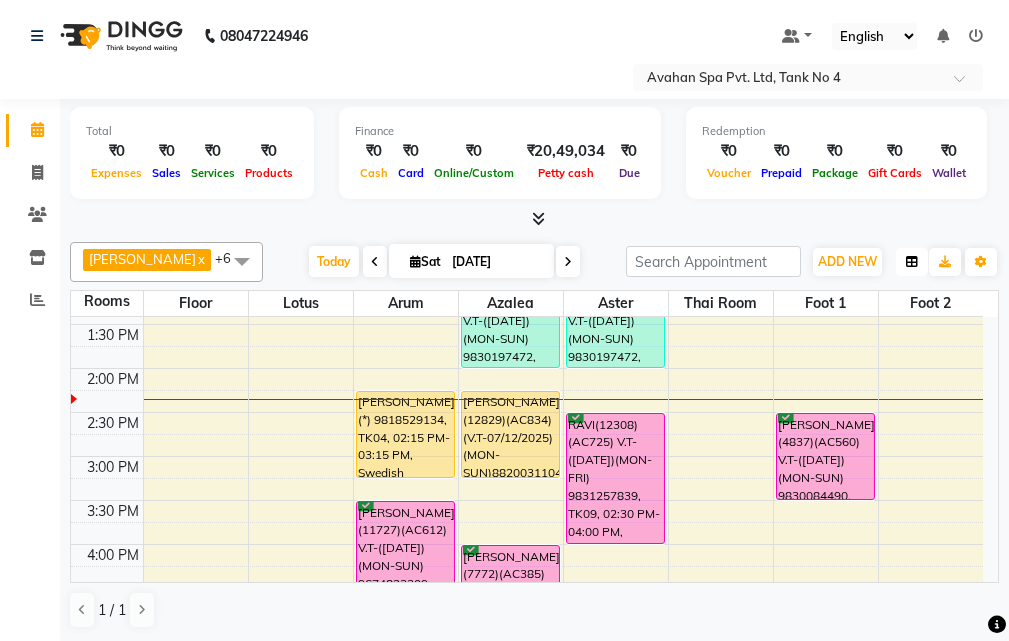 click at bounding box center (912, 262) 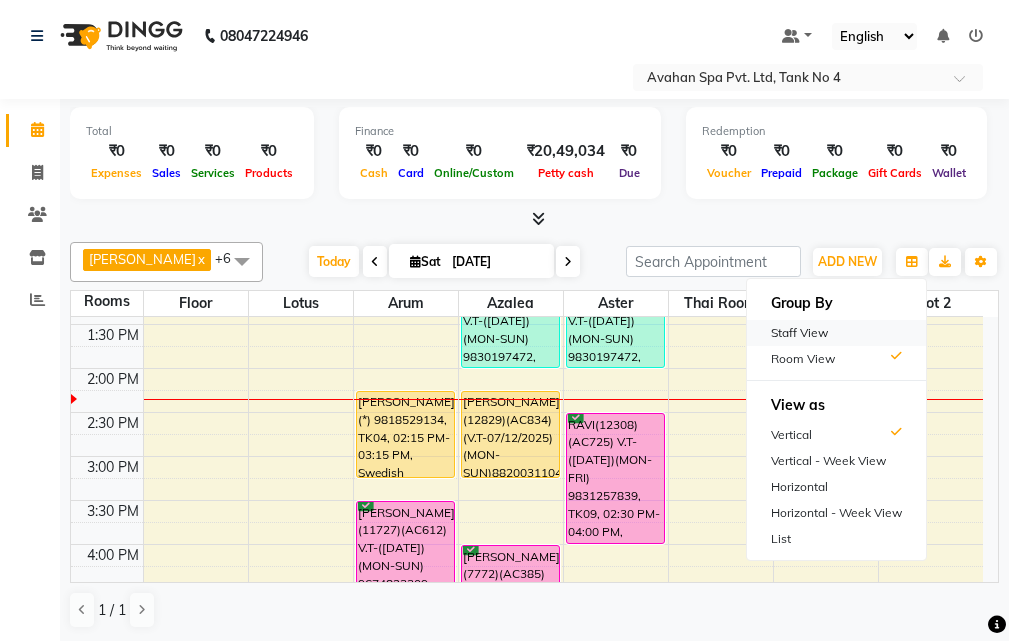 click on "Staff View" at bounding box center [836, 333] 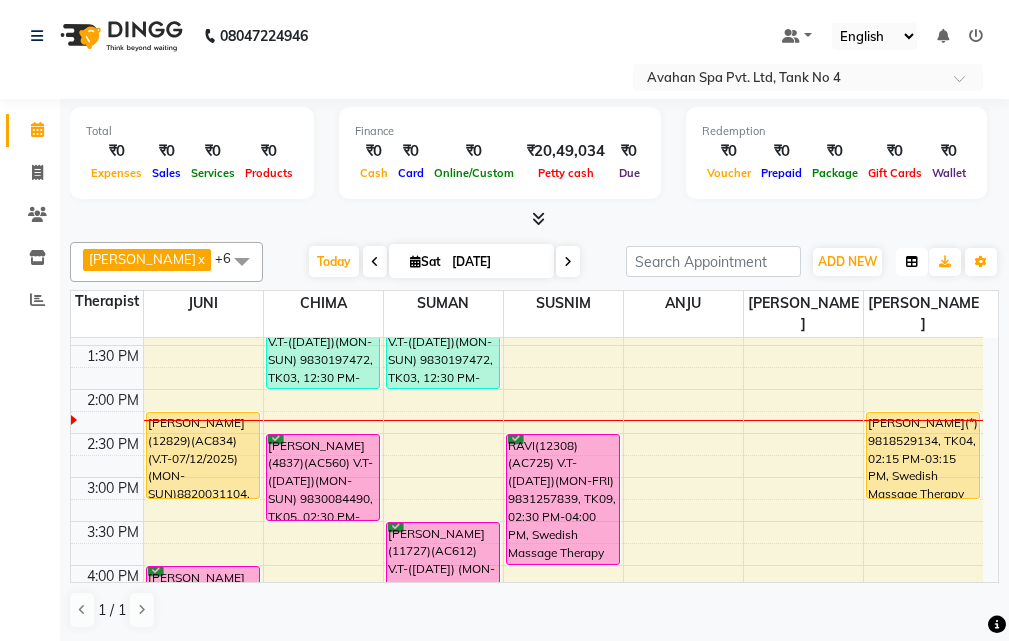 click at bounding box center (912, 262) 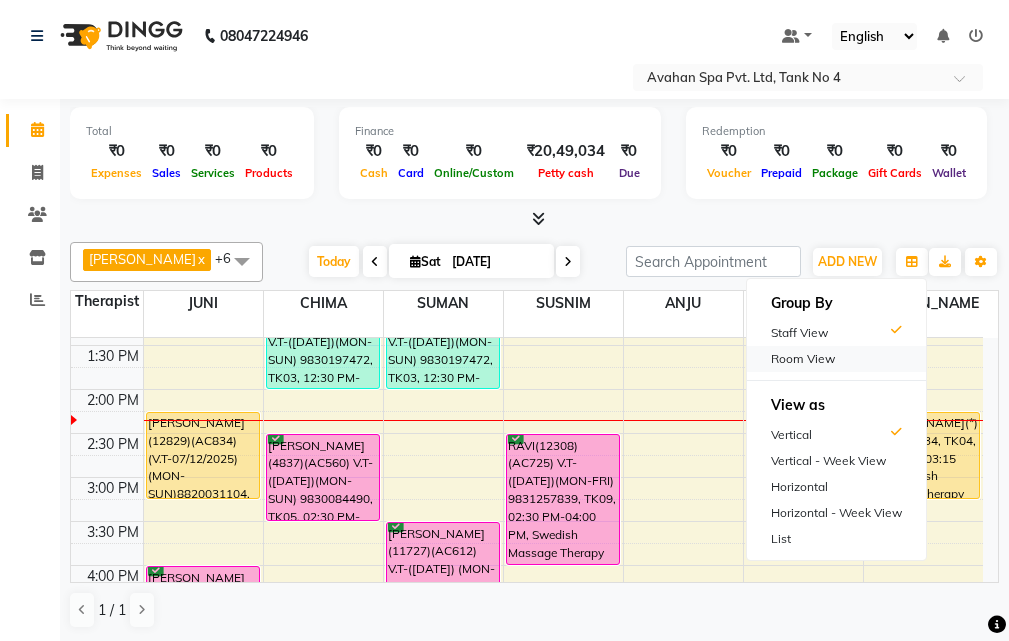 click on "Room View" at bounding box center (836, 359) 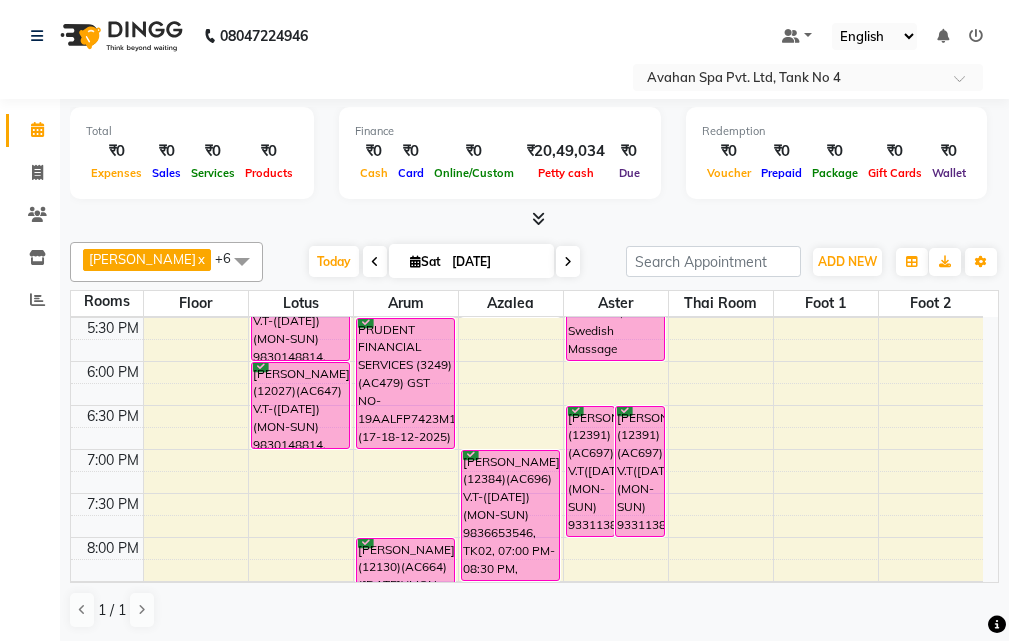 scroll, scrollTop: 678, scrollLeft: 0, axis: vertical 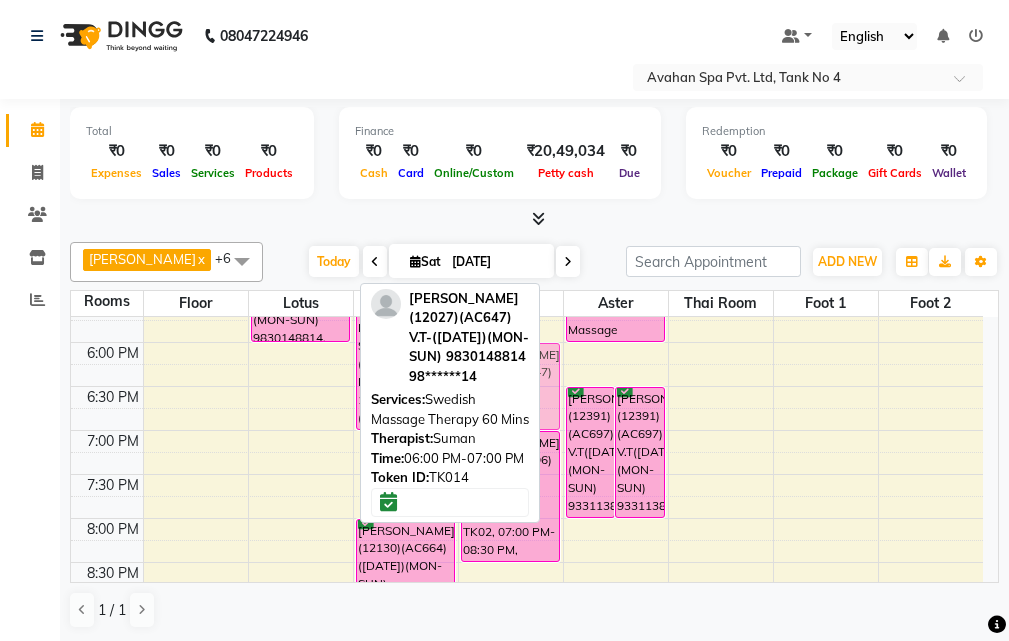 drag, startPoint x: 309, startPoint y: 370, endPoint x: 482, endPoint y: 377, distance: 173.14156 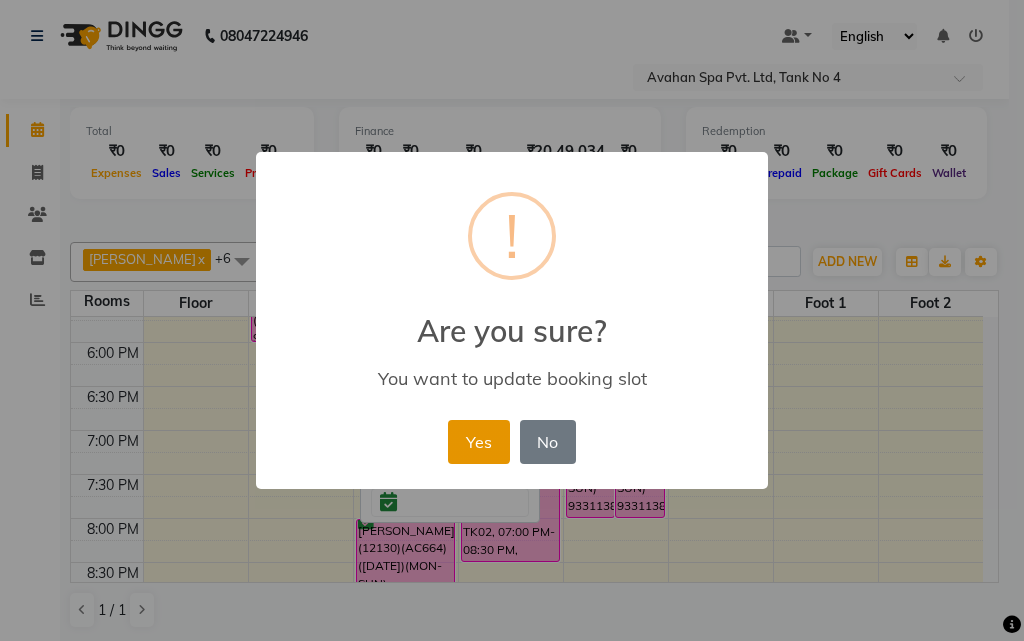 click on "Yes" at bounding box center [478, 442] 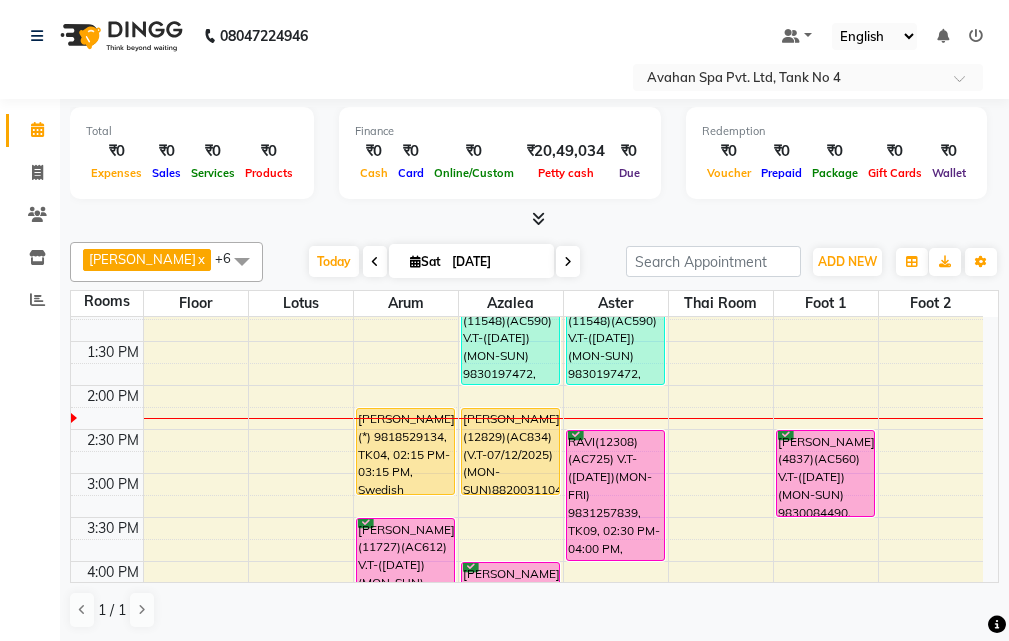 scroll, scrollTop: 278, scrollLeft: 0, axis: vertical 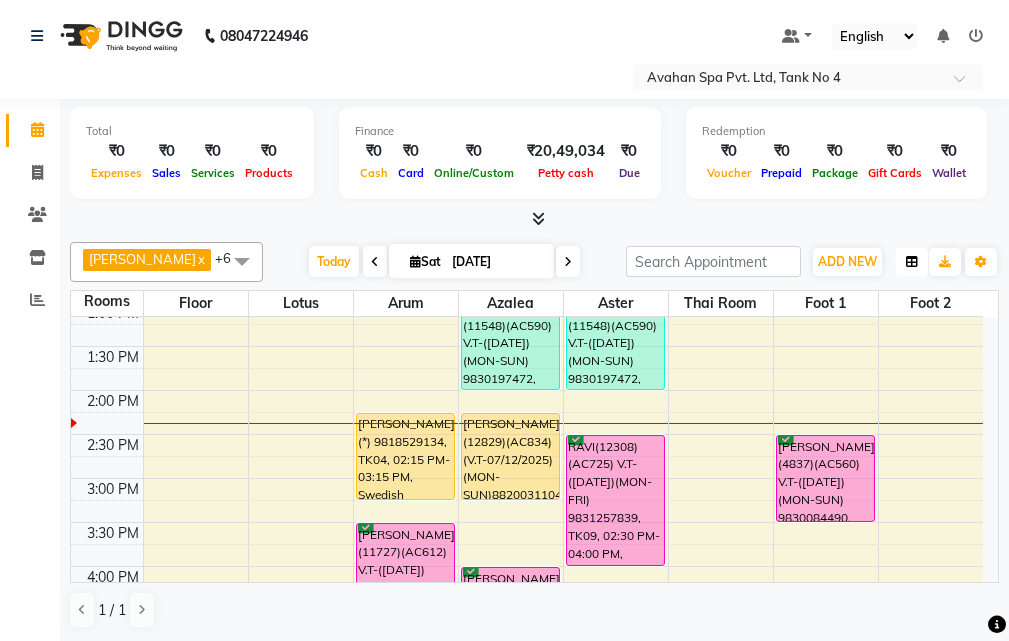 click at bounding box center [912, 262] 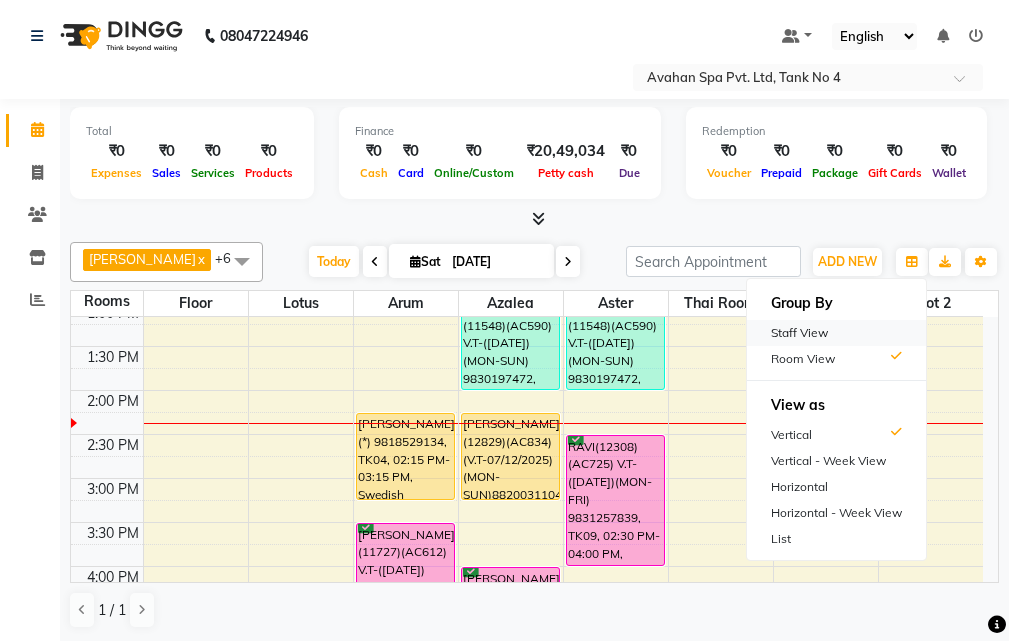 click on "Staff View" at bounding box center (836, 333) 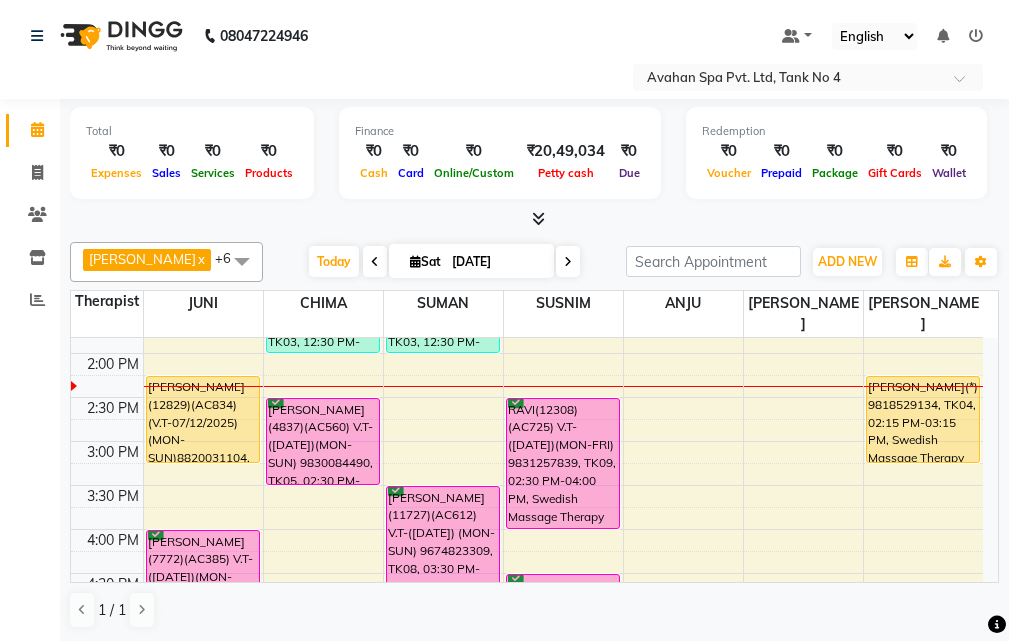 scroll, scrollTop: 378, scrollLeft: 0, axis: vertical 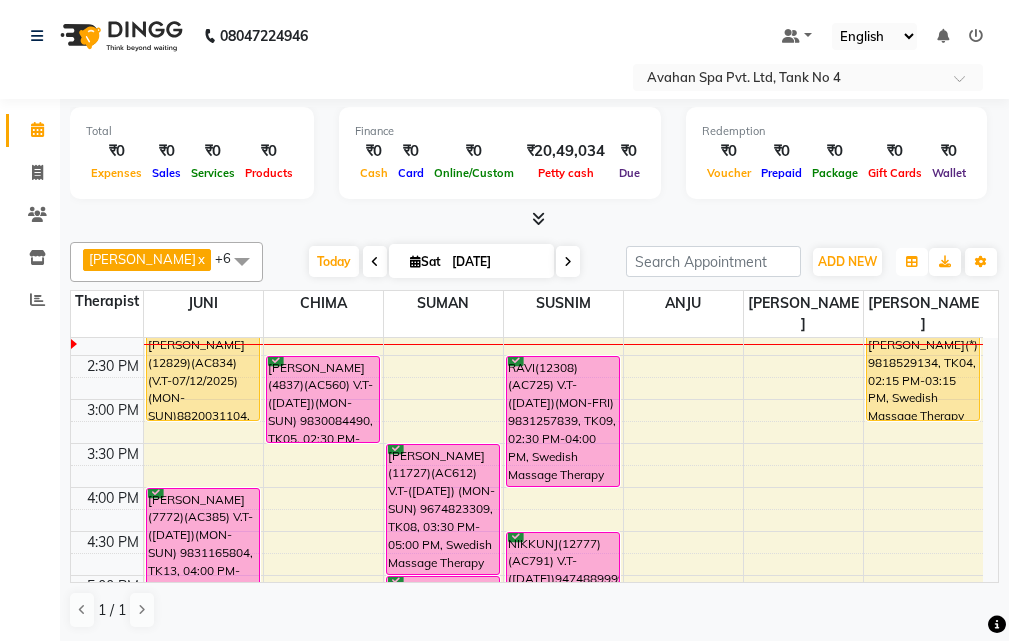 click at bounding box center (912, 262) 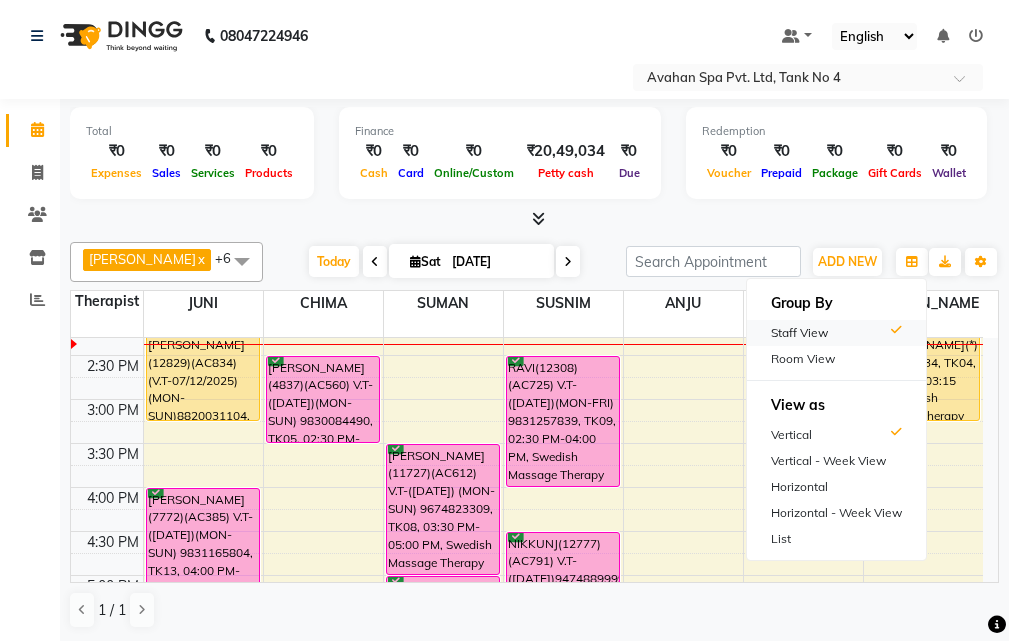 click on "Staff View" at bounding box center [836, 333] 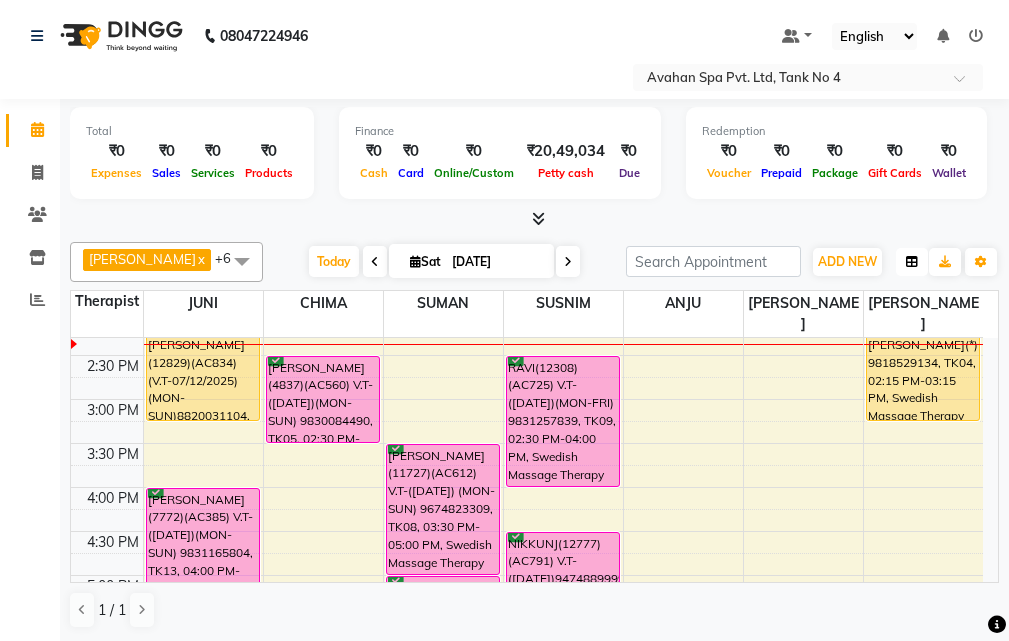 click at bounding box center [912, 262] 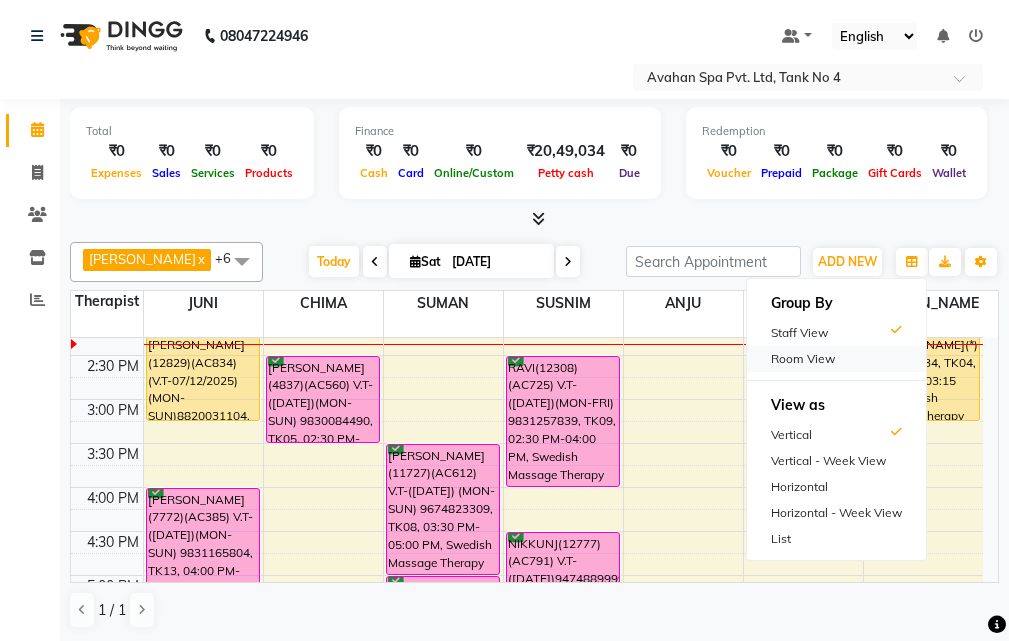 click on "Room View" at bounding box center [836, 359] 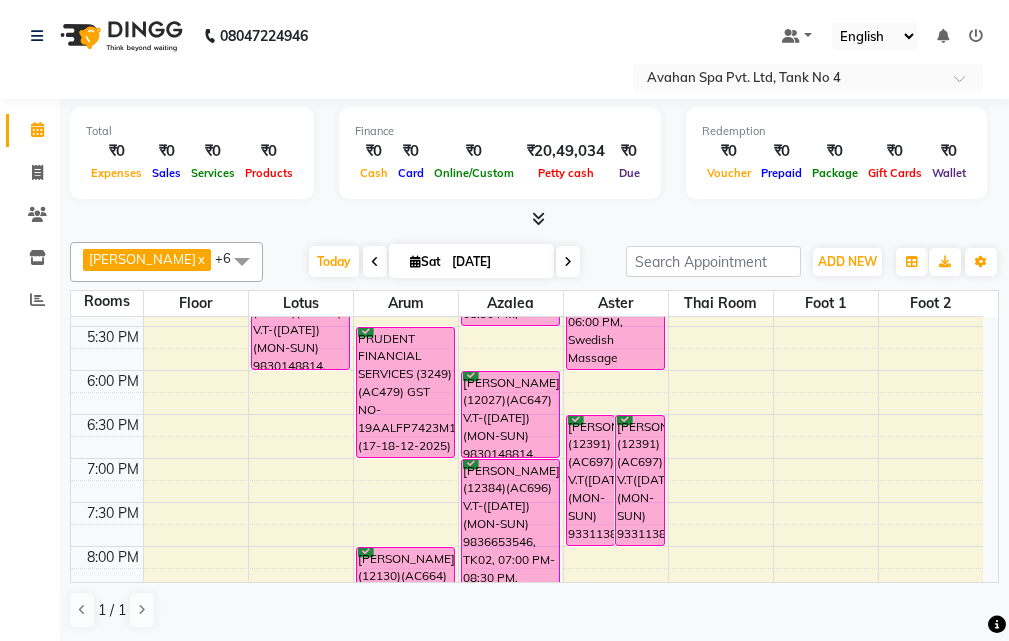 scroll, scrollTop: 700, scrollLeft: 0, axis: vertical 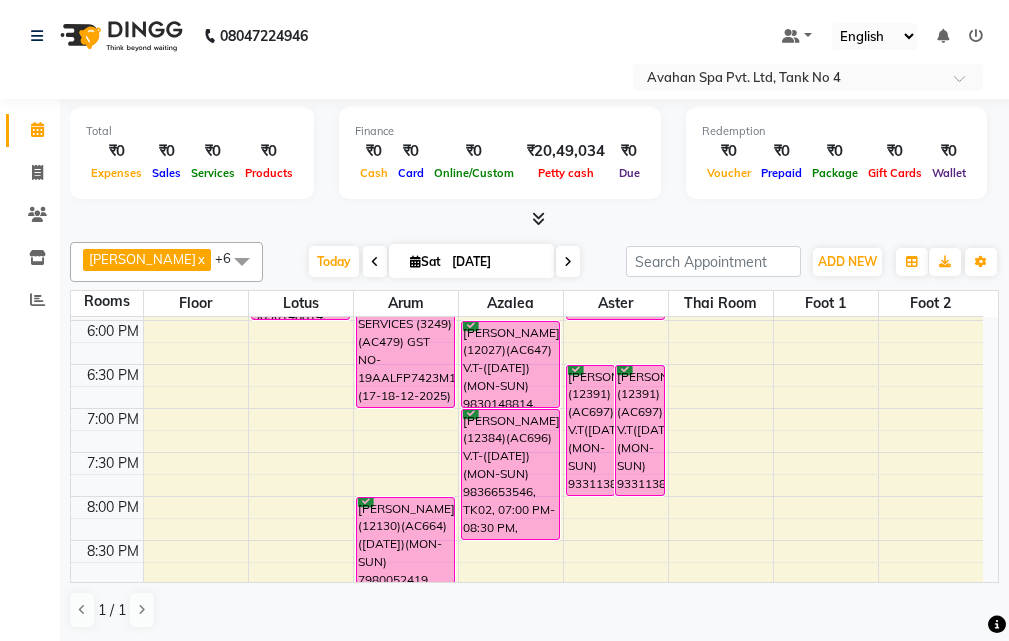 click on "10:00 AM 10:30 AM 11:00 AM 11:30 AM 12:00 PM 12:30 PM 1:00 PM 1:30 PM 2:00 PM 2:30 PM 3:00 PM 3:30 PM 4:00 PM 4:30 PM 5:00 PM 5:30 PM 6:00 PM 6:30 PM 7:00 PM 7:30 PM 8:00 PM 8:30 PM 9:00 PM 9:30 PM 10:00 PM 10:30 PM    [PERSON_NAME](10969)(AC826)(V.T05/11/2025) (MON TO SUN)9836909999, TK01, 11:15 AM-11:30 AM, Swedish Massage Therapy 60 Mins     [PERSON_NAME](12027)(AC647) V.T-([DATE])(MON-SUN) 9830148814, TK14, 05:00 PM-06:00 PM, Swedish Massage Therapy 60 Mins    [PERSON_NAME](*) 9818529134, TK04, 02:15 PM-03:15 PM, Swedish Massage Therapy 60 Mins     [PERSON_NAME](11727)(AC612) V.T-([DATE]) (MON-SUN) 9674823309, TK08, 03:30 PM-05:00 PM, Swedish Massage Therapy 90 Mins     PRUDENT FINANCIAL SERVICES (3249)(AC479)  GST NO-19AALFP7423M1ZL (17-18-12-2025)(MON-SUN) 9051172597, TK07, 05:30 PM-07:00 PM, Swedish Massage Therapy 90 Mins     [PERSON_NAME](12130)(AC664) ([DATE])(MON-SUN) 7980052419, TK06, 08:00 PM-09:00 PM, Swedish Massage Therapy 60 Mins" at bounding box center (527, 188) 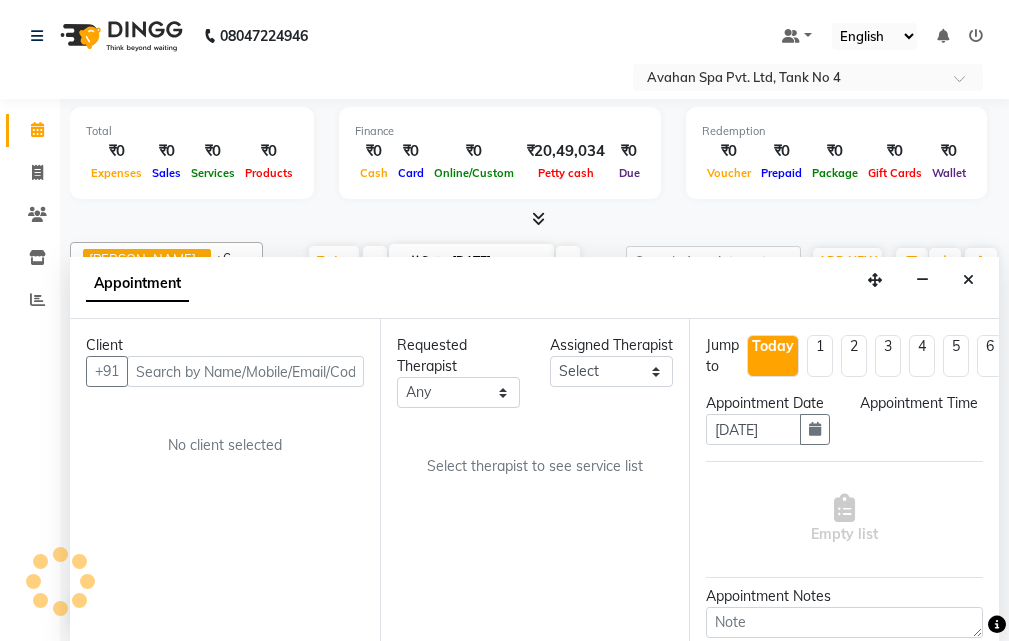 scroll, scrollTop: 1, scrollLeft: 0, axis: vertical 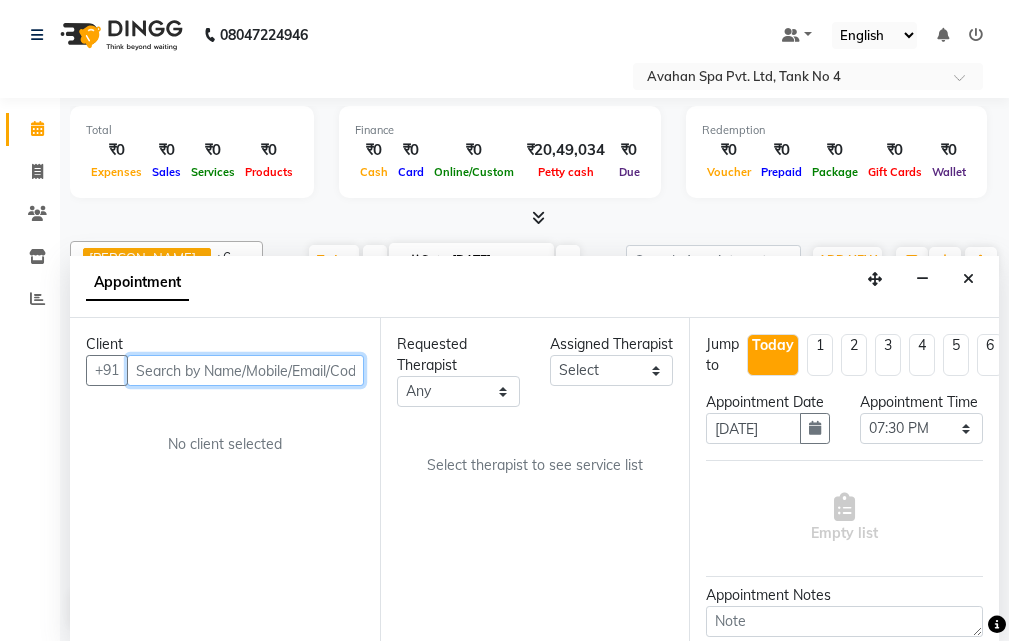 click at bounding box center [245, 370] 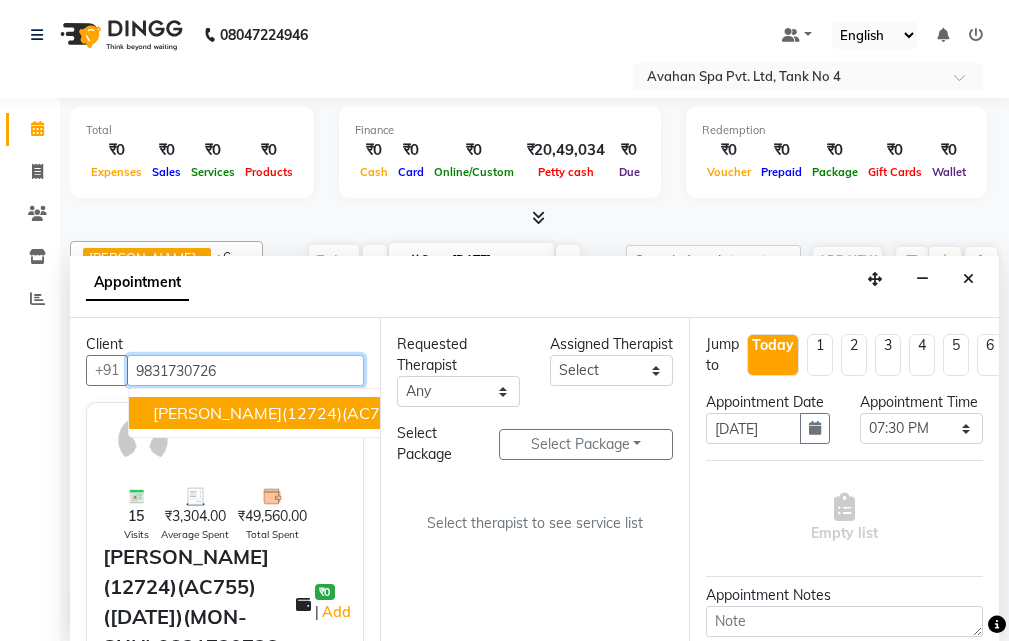 click on "[PERSON_NAME](12724)(AC755) ([DATE])(MON-SUN) 9831730726" at bounding box center (408, 413) 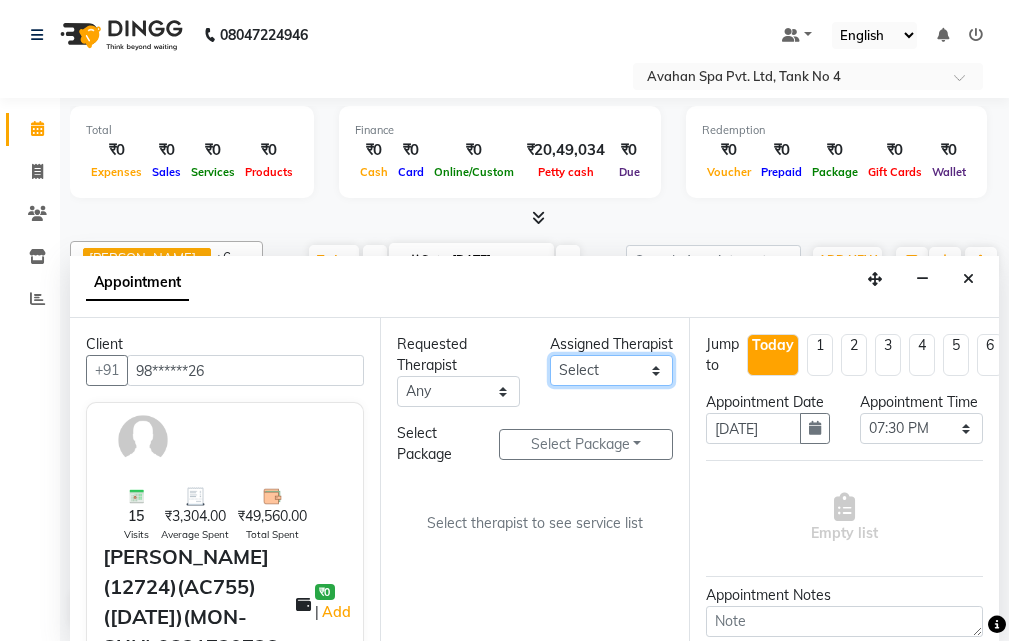 click on "Select ANJU [PERSON_NAME] [DEMOGRAPHIC_DATA] 1 [PERSON_NAME] JUNI [PERSON_NAME] SUSNIM" at bounding box center (611, 370) 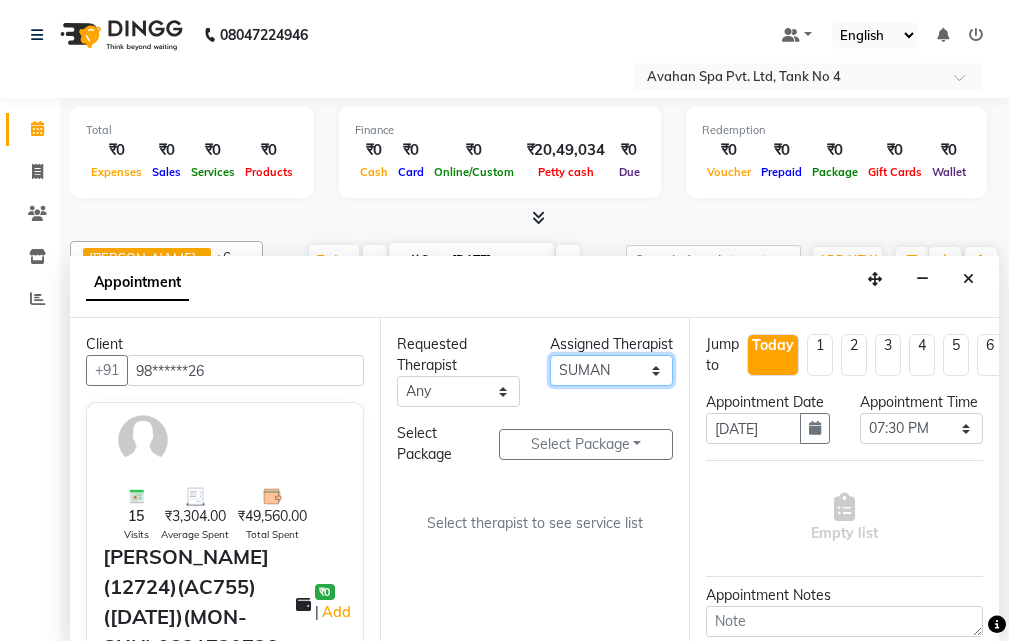 click on "Select ANJU [PERSON_NAME] [DEMOGRAPHIC_DATA] 1 [PERSON_NAME] JUNI [PERSON_NAME] SUSNIM" at bounding box center [611, 370] 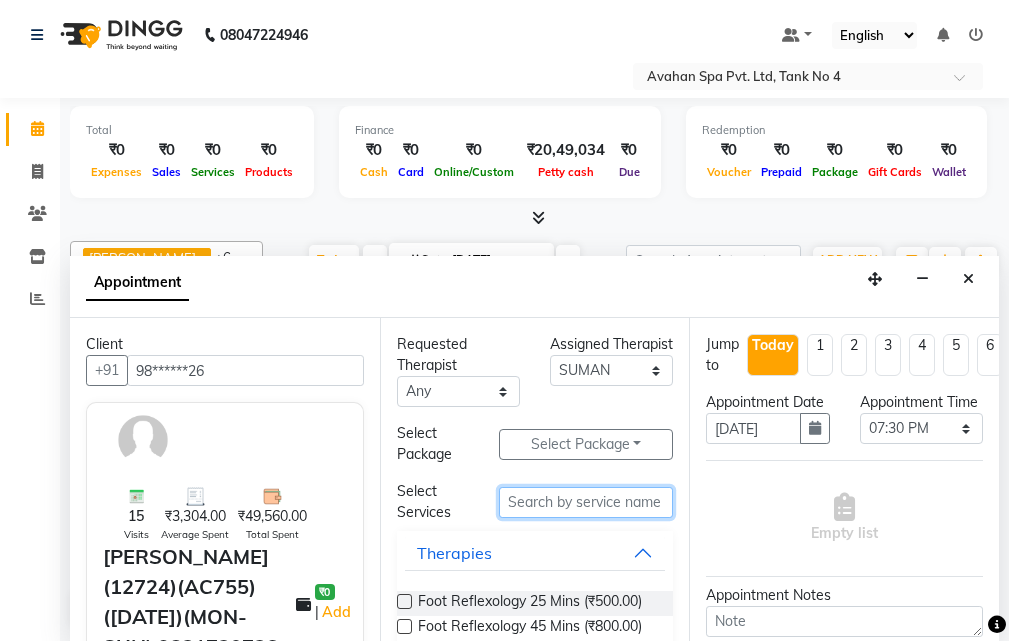 click at bounding box center [586, 502] 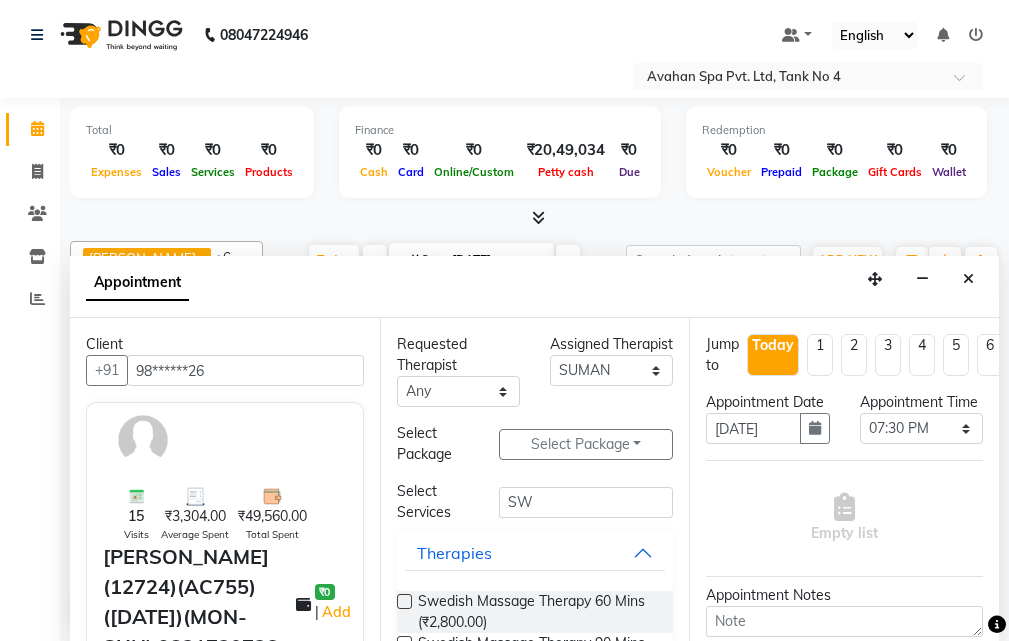 click on "Requested Therapist Any ANJU [PERSON_NAME] [DEMOGRAPHIC_DATA] 1 [PERSON_NAME] JUNI [PERSON_NAME] SUSNIM Assigned Therapist Select ANJU [PERSON_NAME] [DEMOGRAPHIC_DATA] 1 [PERSON_NAME] JUNI [PERSON_NAME] SUSNIM Select Package Select Package  Toggle Dropdown [PERSON_NAME]- Gold [PERSON_NAME] Complimentary- 3 Select Services SW    Therapies Swedish Massage Therapy 60 Mins (₹2,800.00) Swedish Massage Therapy 90 Mins (₹3,800.00)" at bounding box center (535, 479) 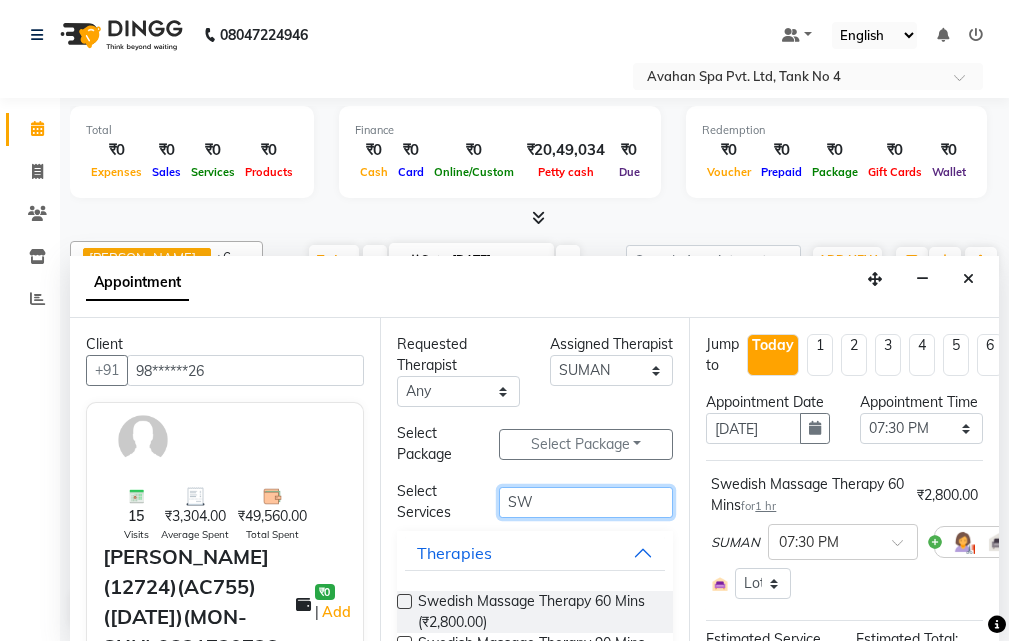 drag, startPoint x: 510, startPoint y: 490, endPoint x: 553, endPoint y: 580, distance: 99.744675 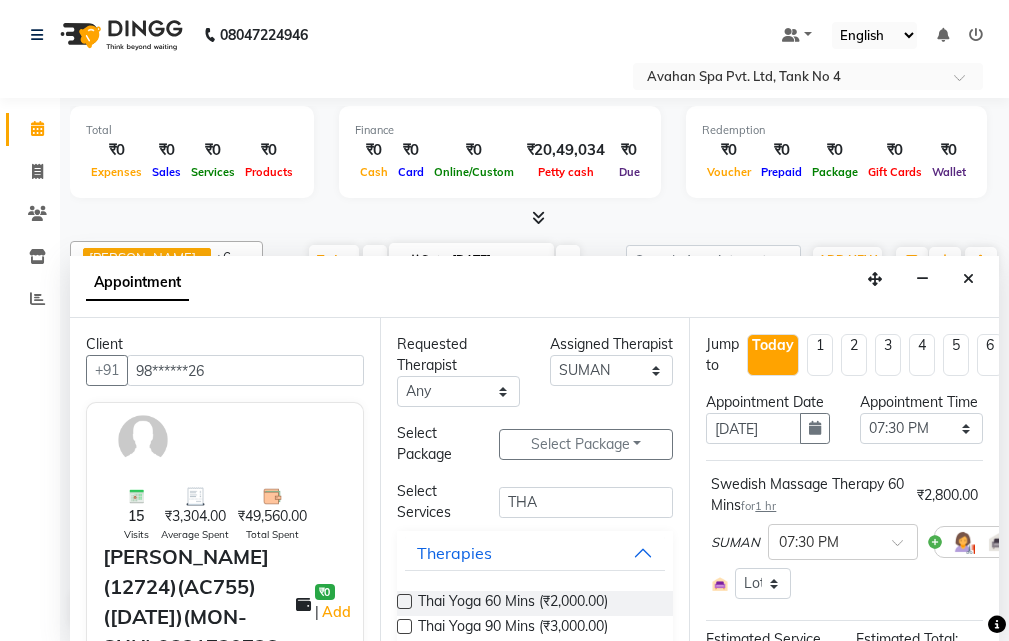 click at bounding box center [404, 601] 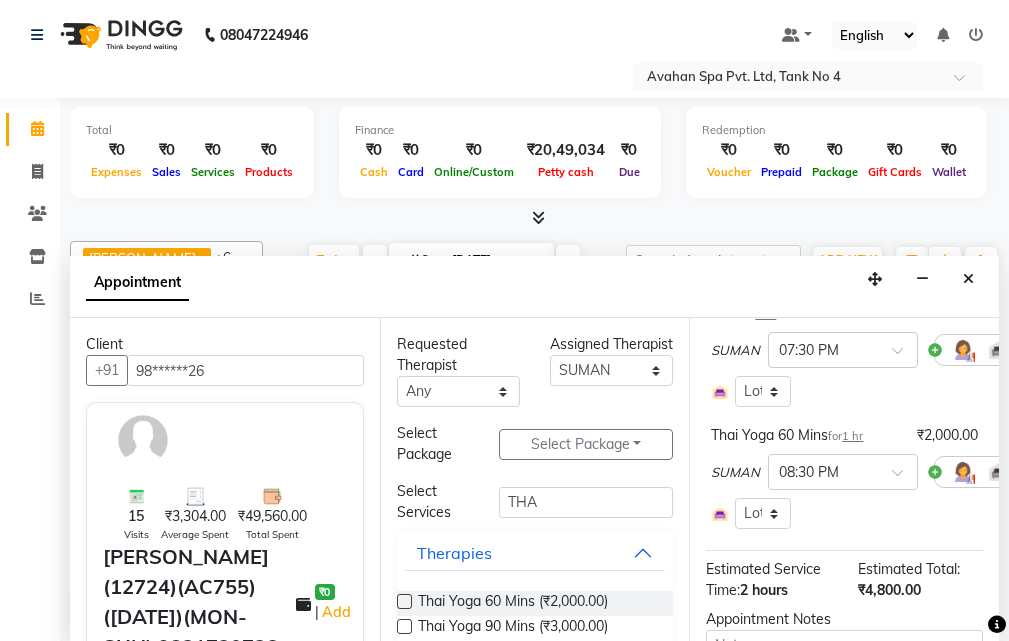 scroll, scrollTop: 200, scrollLeft: 0, axis: vertical 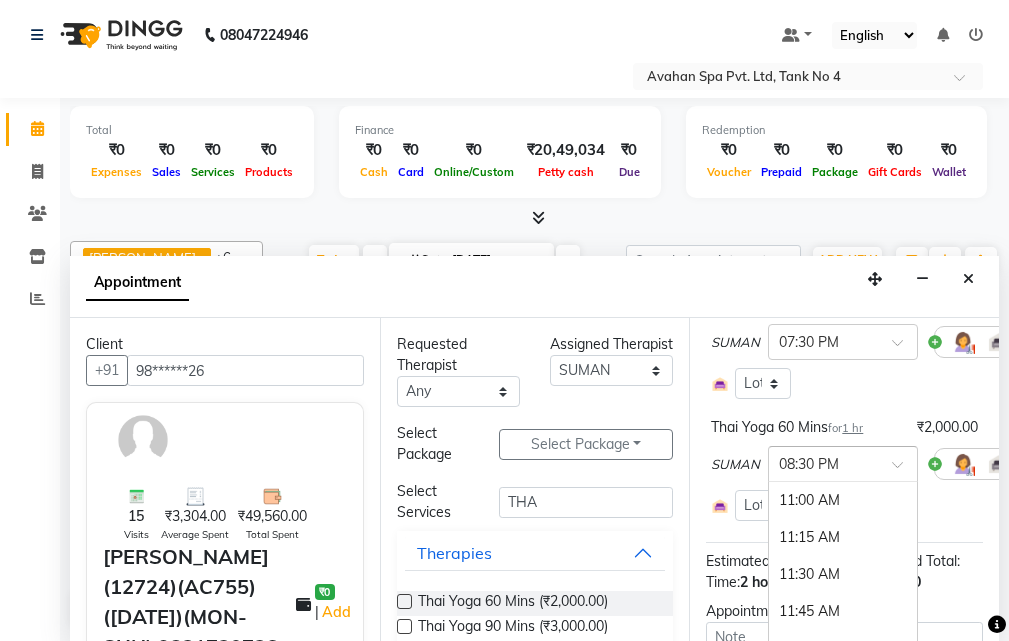 drag, startPoint x: 849, startPoint y: 486, endPoint x: 835, endPoint y: 486, distance: 14 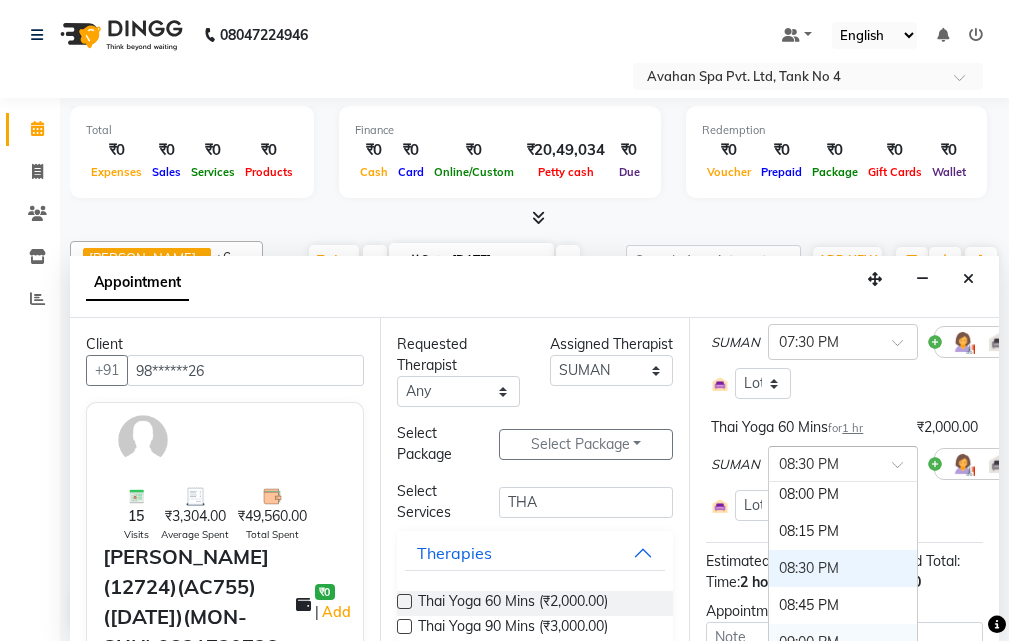 scroll, scrollTop: 1246, scrollLeft: 0, axis: vertical 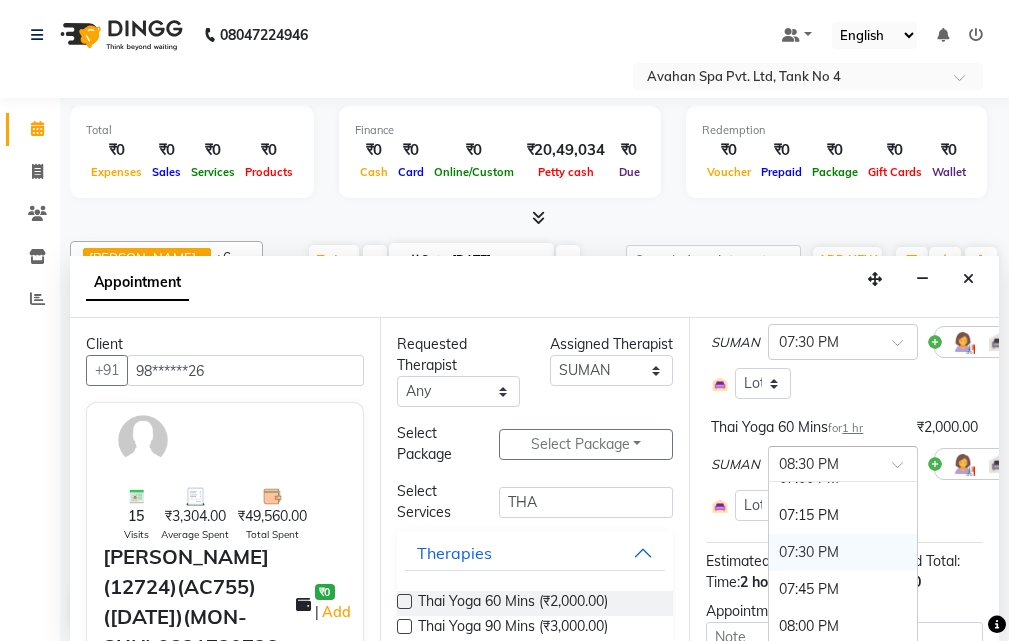 click on "07:30 PM" at bounding box center (843, 552) 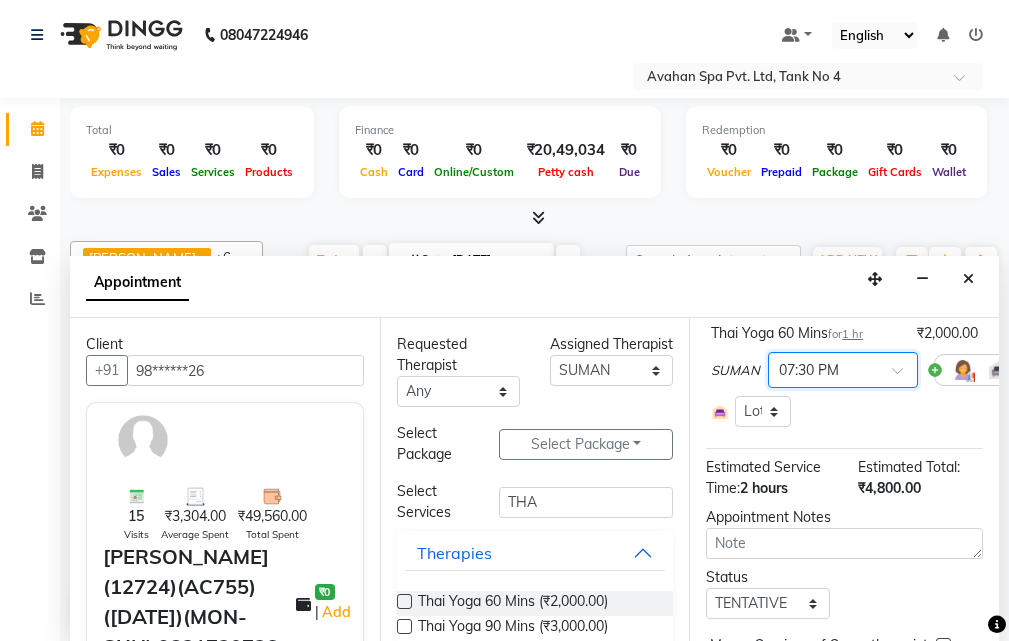 scroll, scrollTop: 514, scrollLeft: 0, axis: vertical 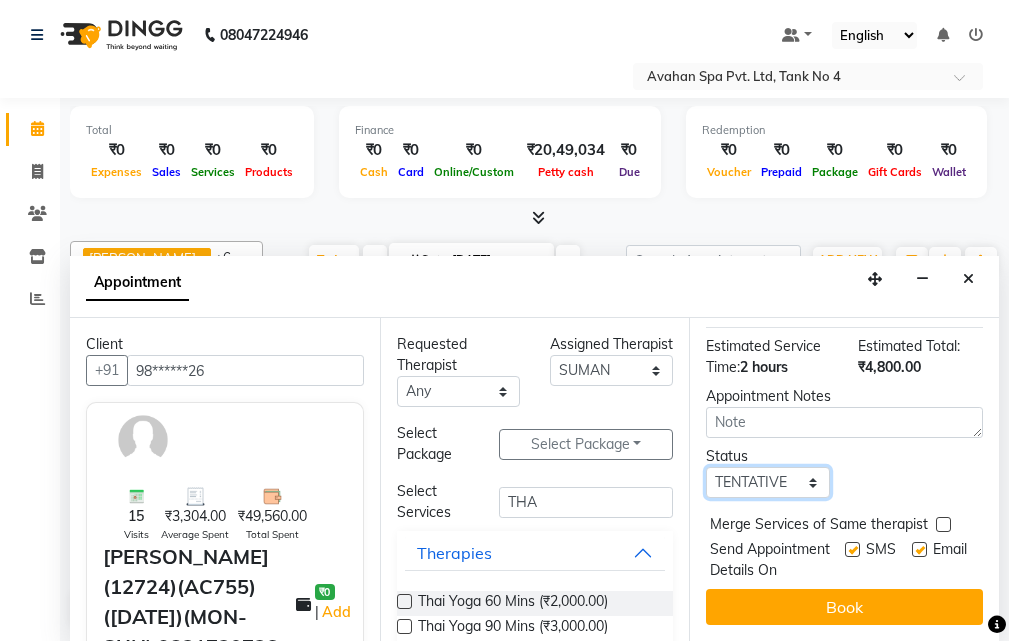 click on "Select TENTATIVE CONFIRM CHECK-IN UPCOMING" at bounding box center (767, 482) 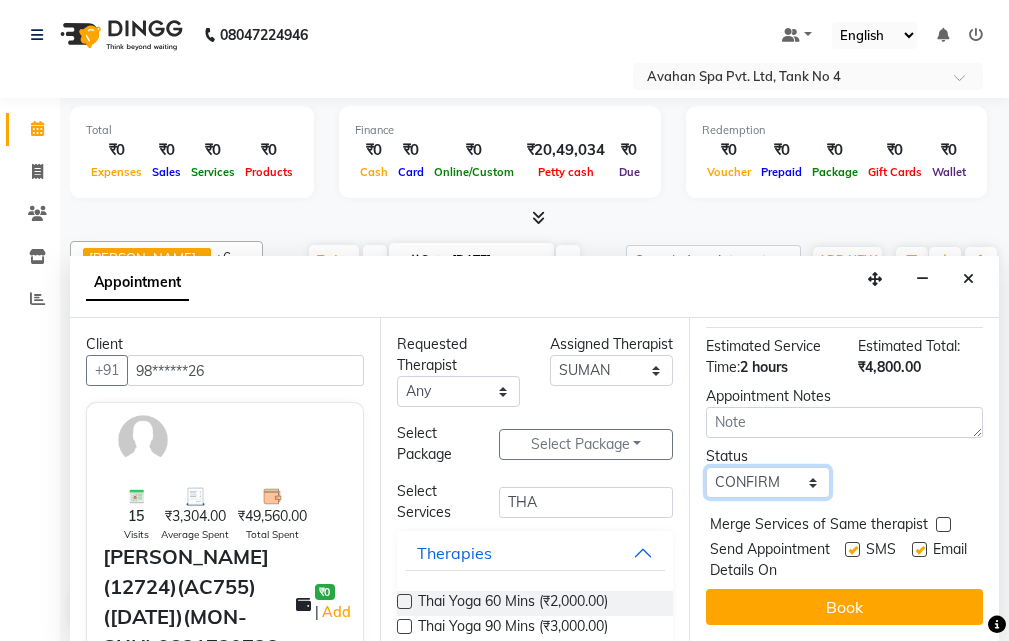 click on "Select TENTATIVE CONFIRM CHECK-IN UPCOMING" at bounding box center [767, 482] 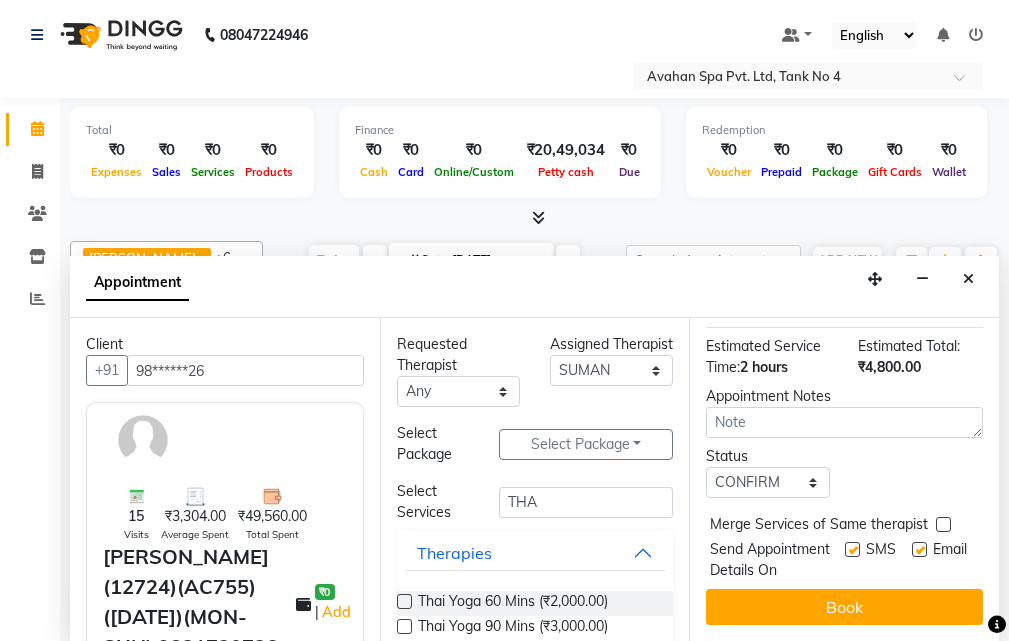 click on "Book" at bounding box center [844, 607] 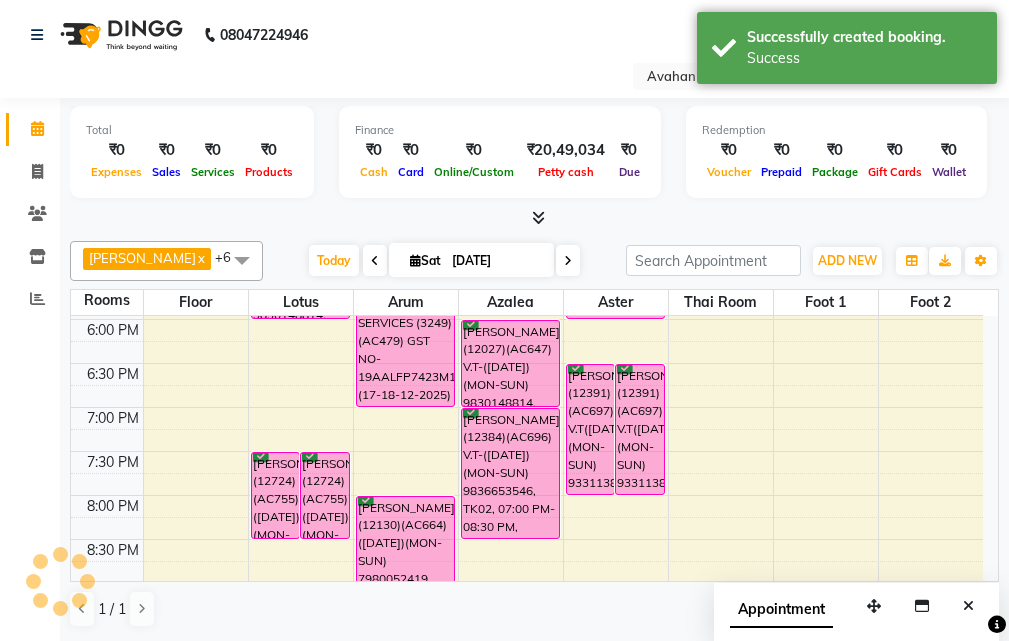 scroll, scrollTop: 0, scrollLeft: 0, axis: both 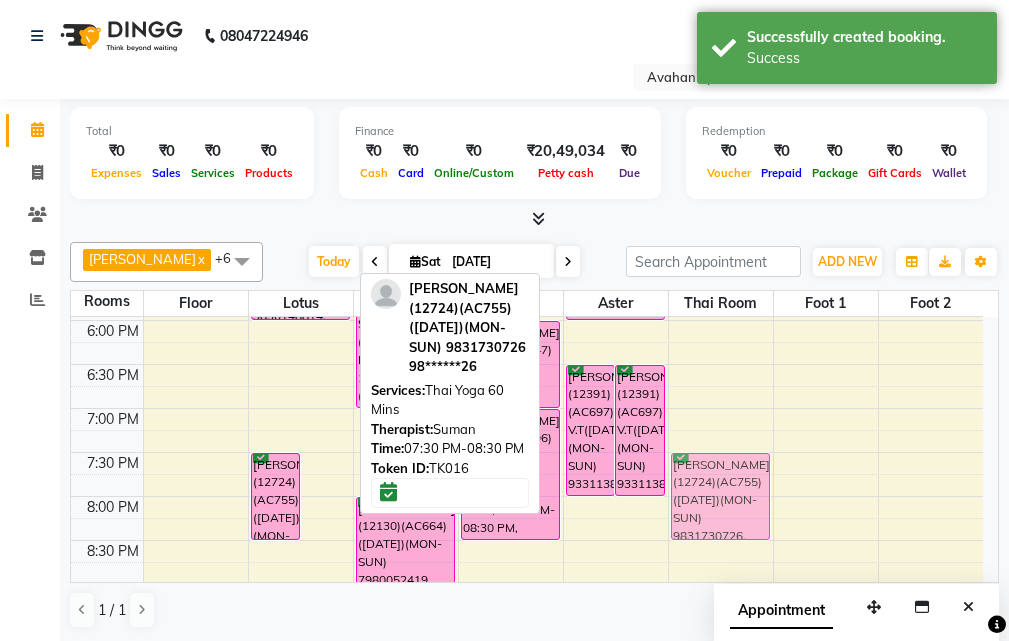 drag, startPoint x: 304, startPoint y: 492, endPoint x: 658, endPoint y: 489, distance: 354.01273 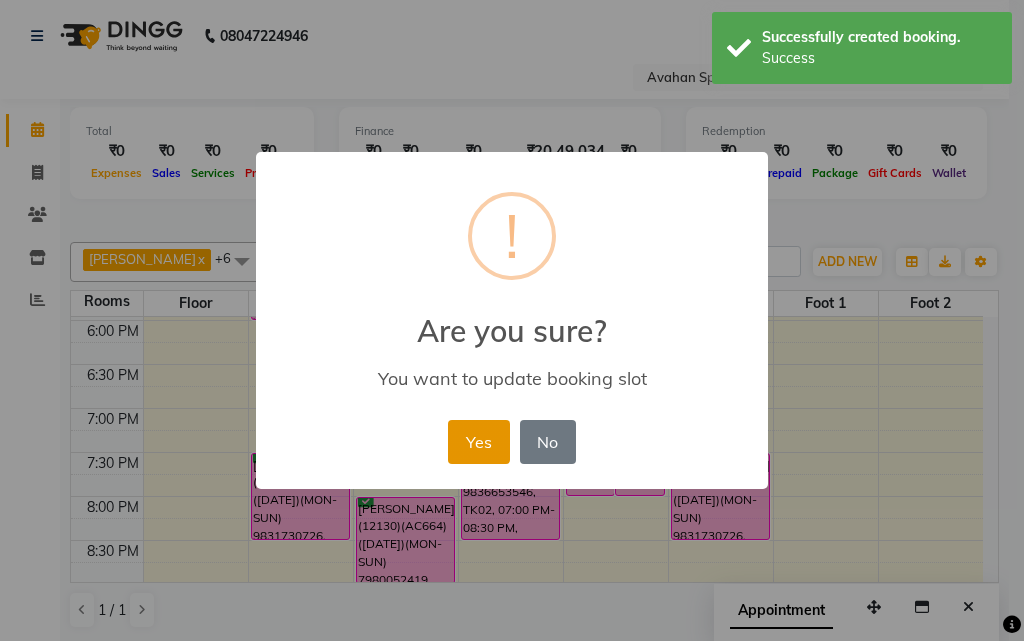click on "Yes" at bounding box center [478, 442] 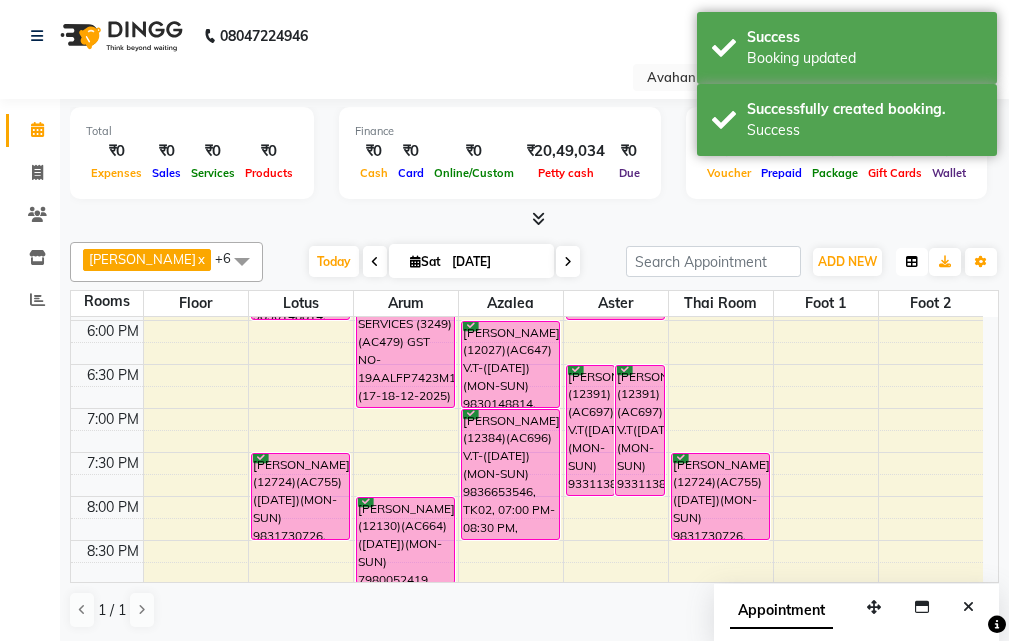 click at bounding box center [912, 262] 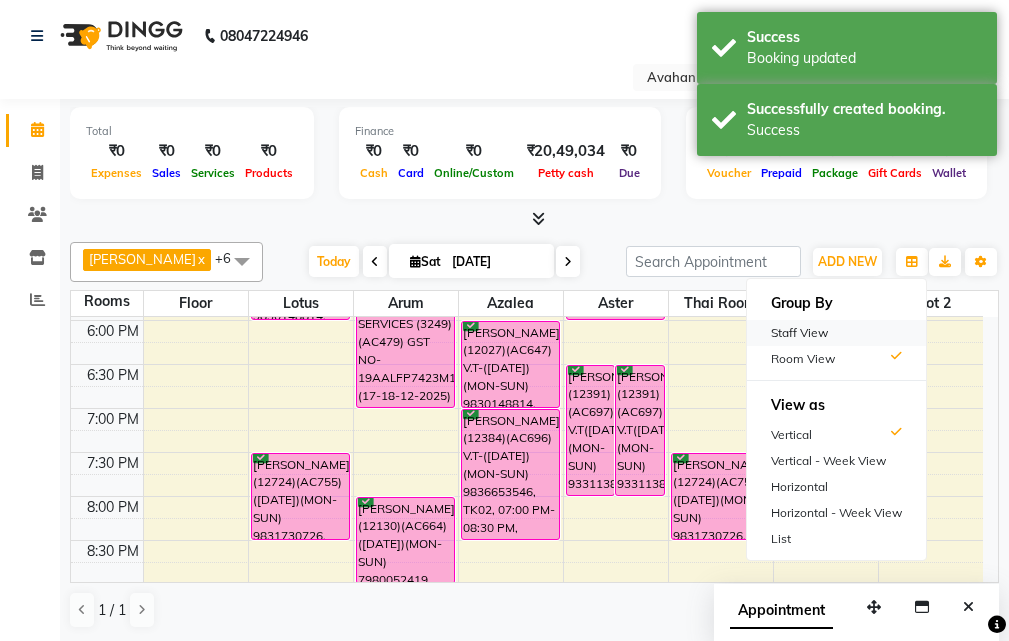 click on "Staff View" at bounding box center (836, 333) 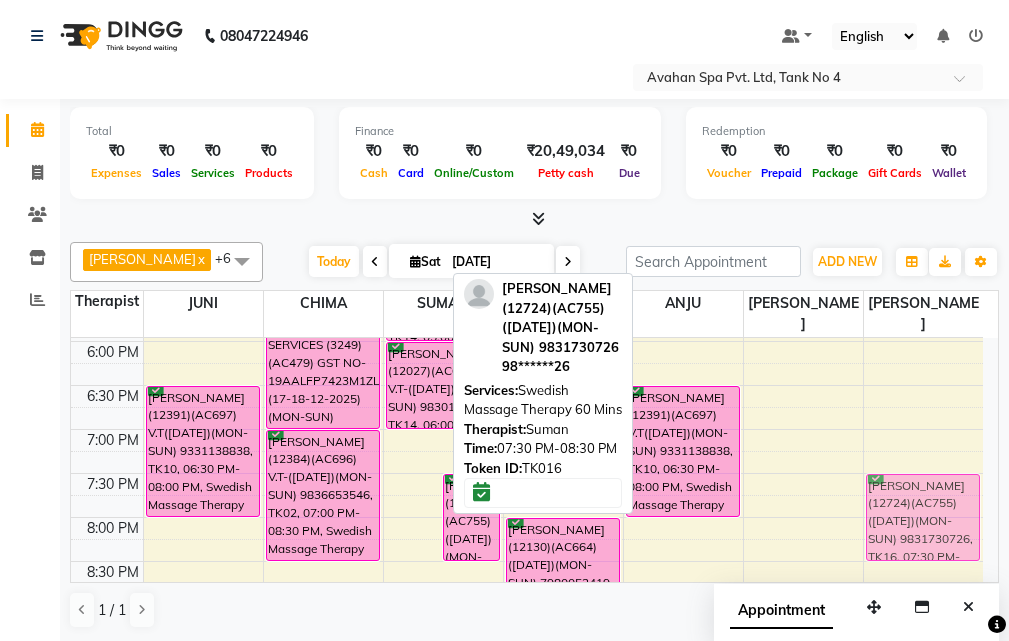 drag, startPoint x: 403, startPoint y: 489, endPoint x: 890, endPoint y: 494, distance: 487.02567 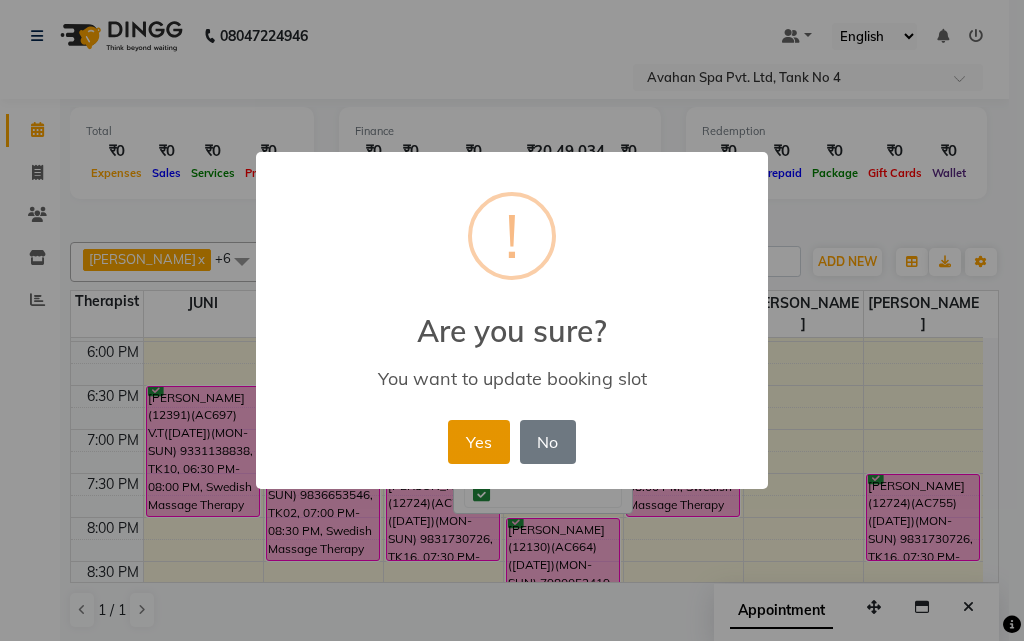 click on "Yes" at bounding box center (478, 442) 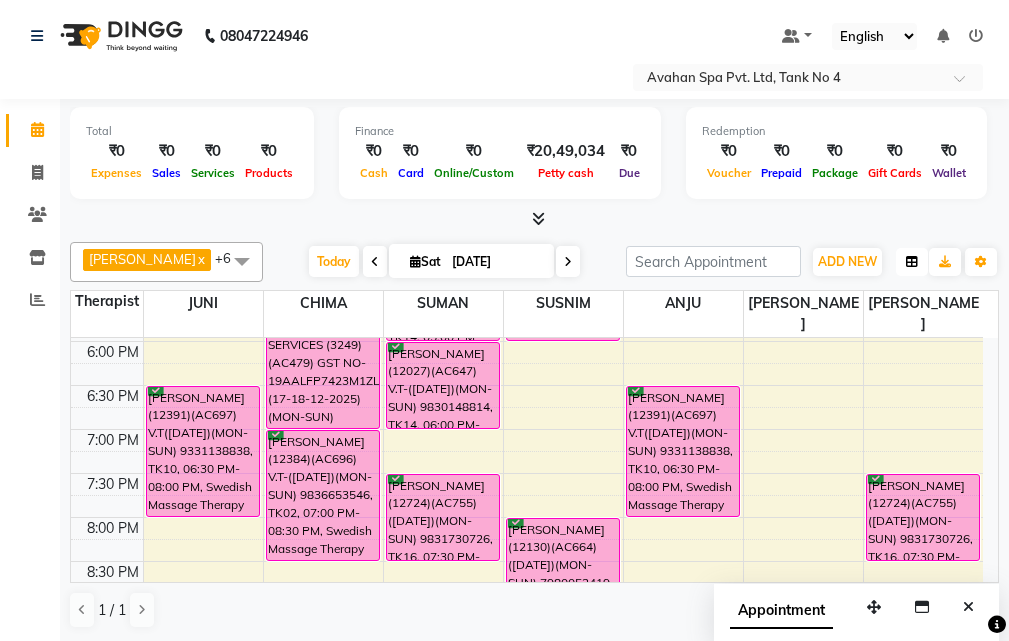 click at bounding box center (912, 262) 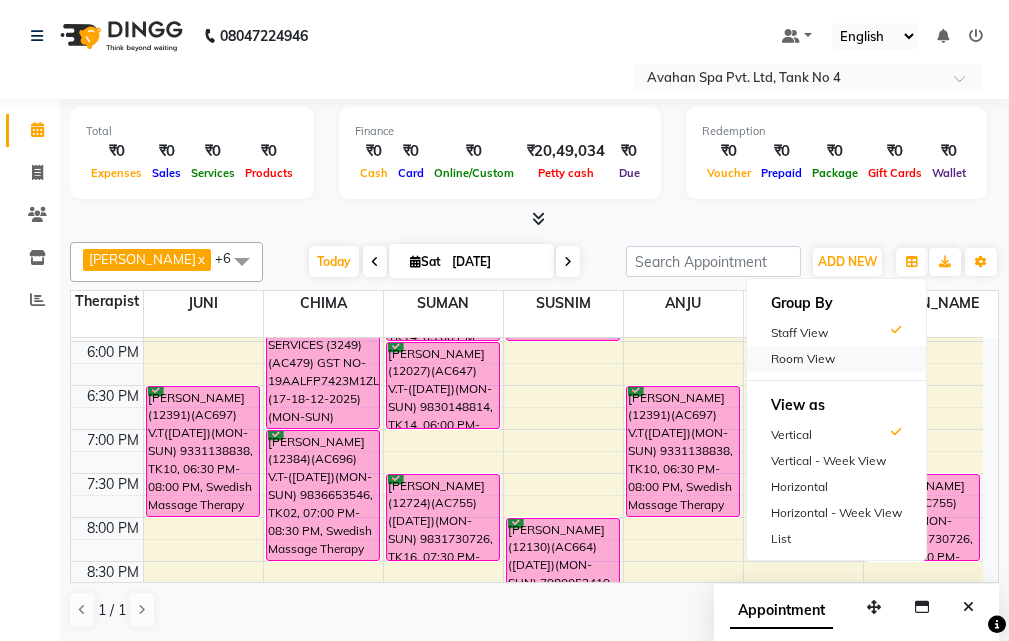 click on "Room View" at bounding box center (836, 359) 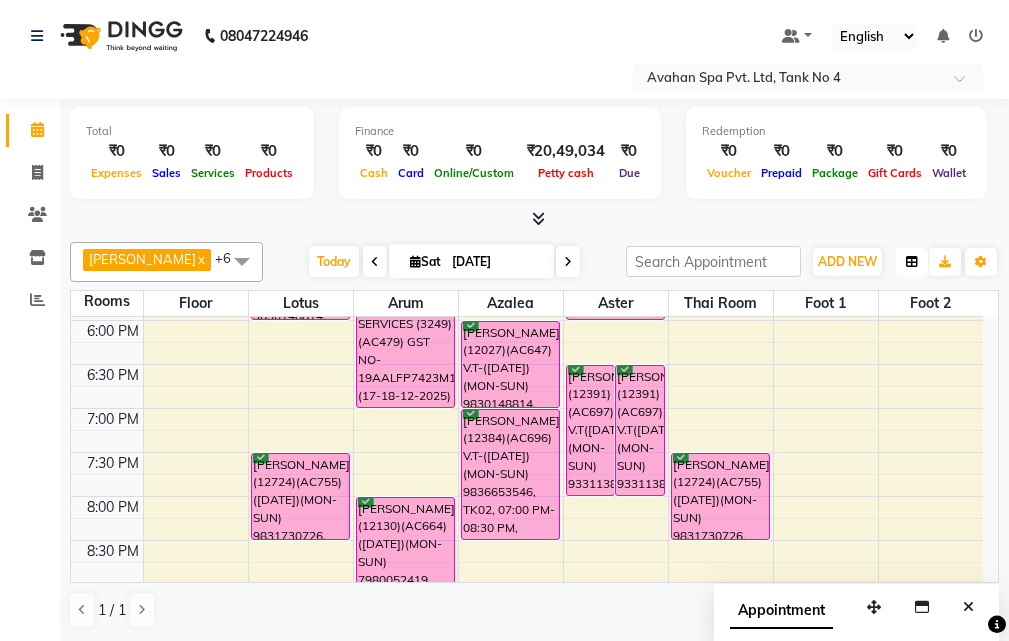 click at bounding box center (912, 262) 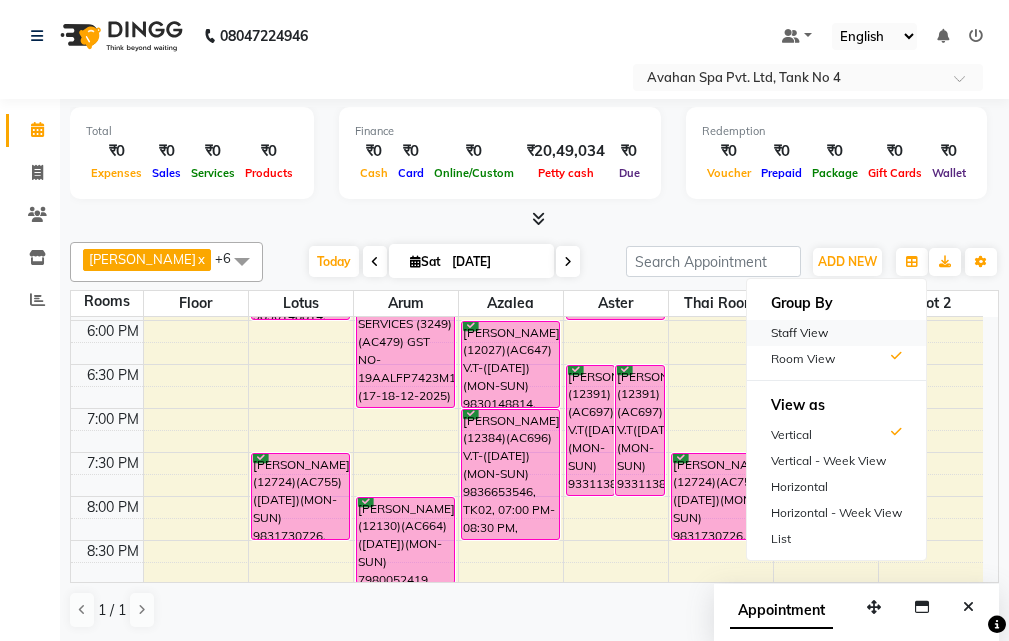 click on "Staff View" at bounding box center [836, 333] 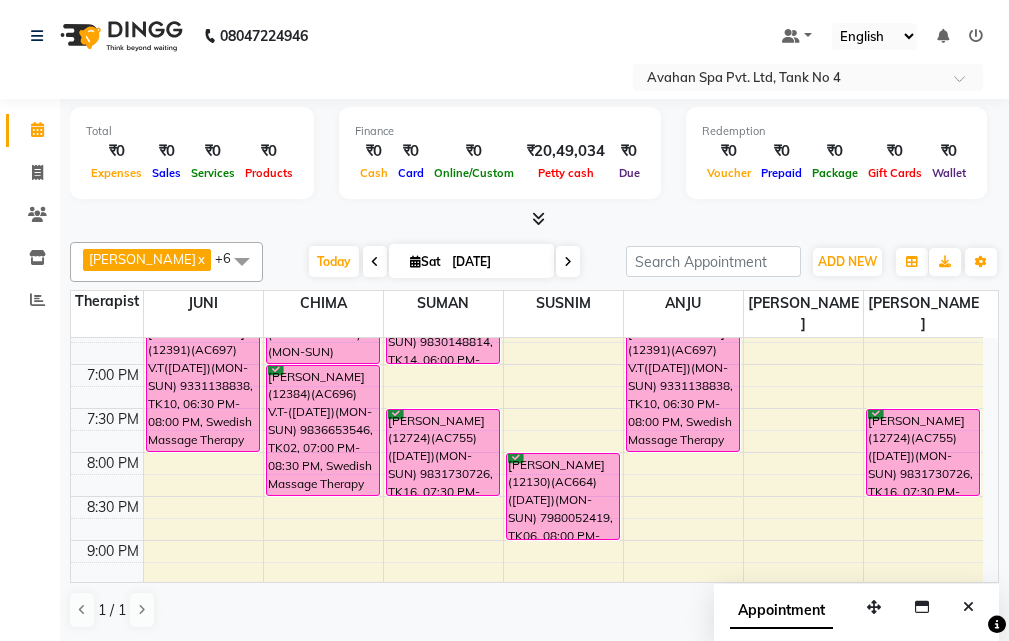 scroll, scrollTop: 800, scrollLeft: 0, axis: vertical 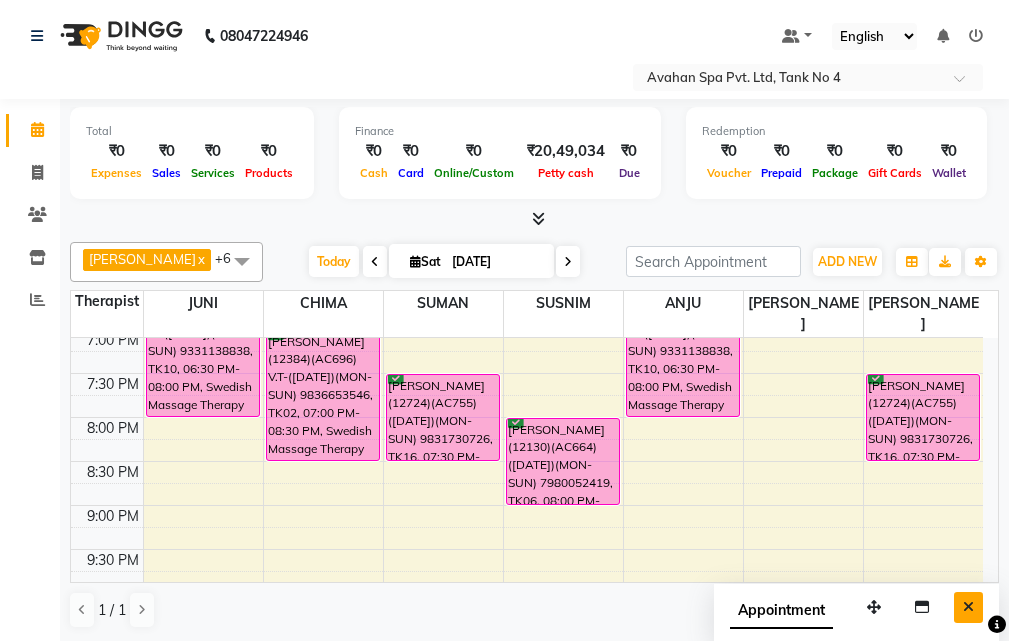 click at bounding box center (968, 607) 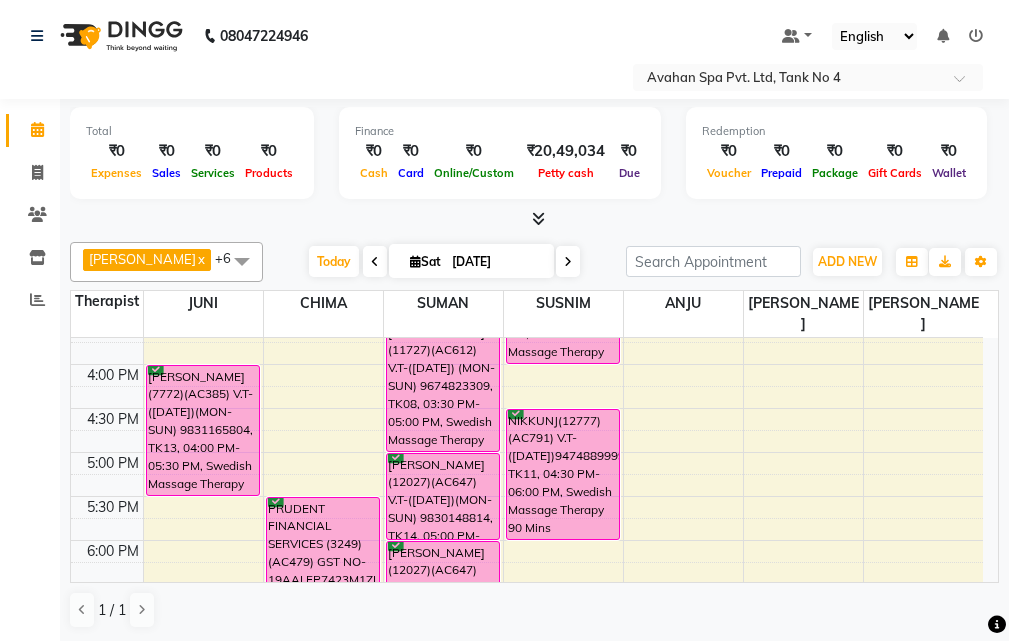 scroll, scrollTop: 500, scrollLeft: 0, axis: vertical 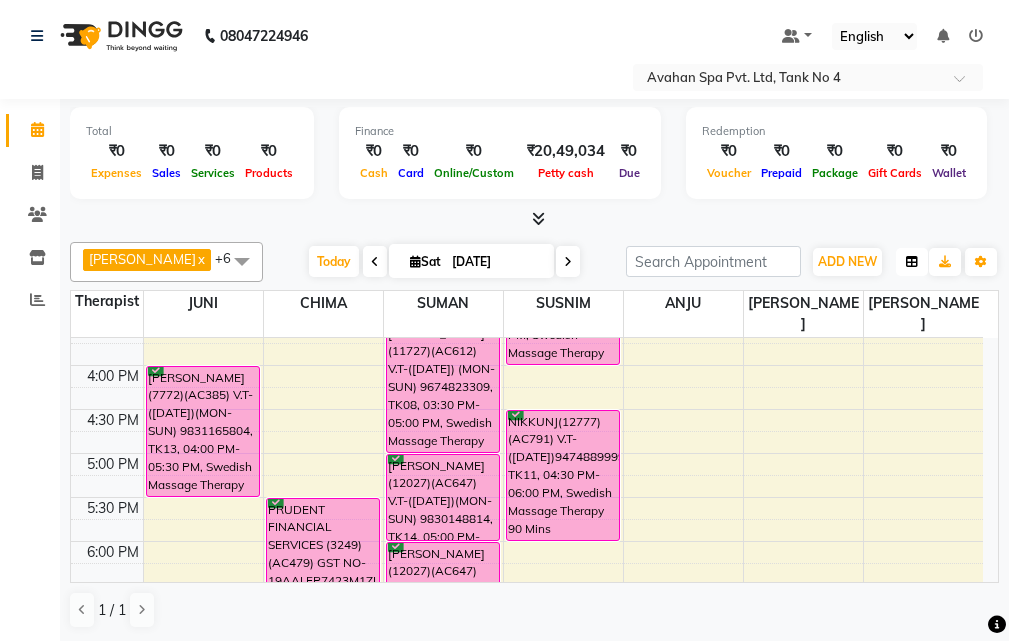 click at bounding box center (912, 262) 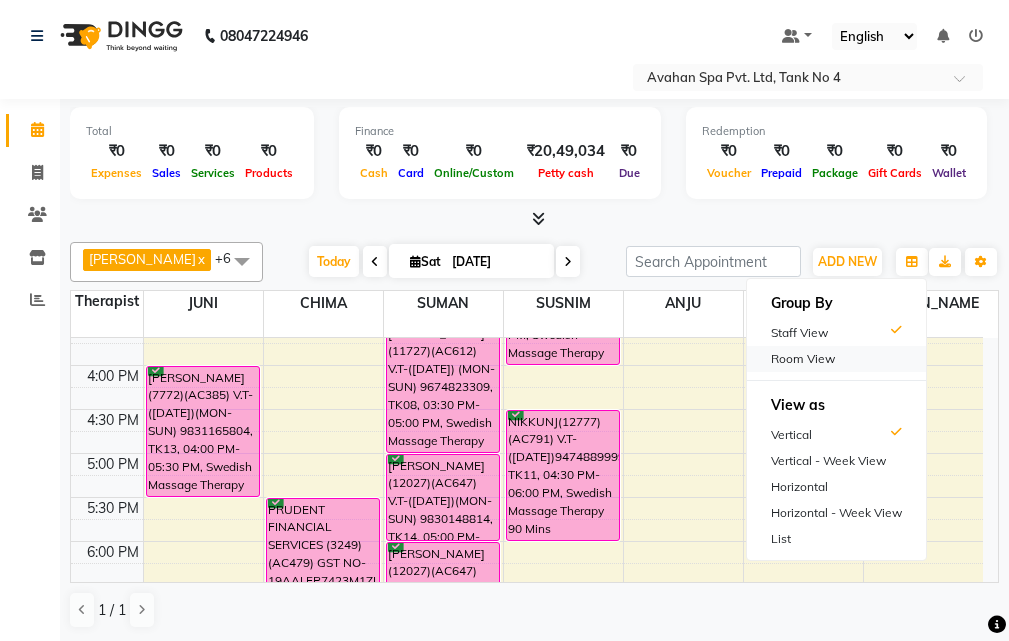 click on "Room View" at bounding box center (836, 359) 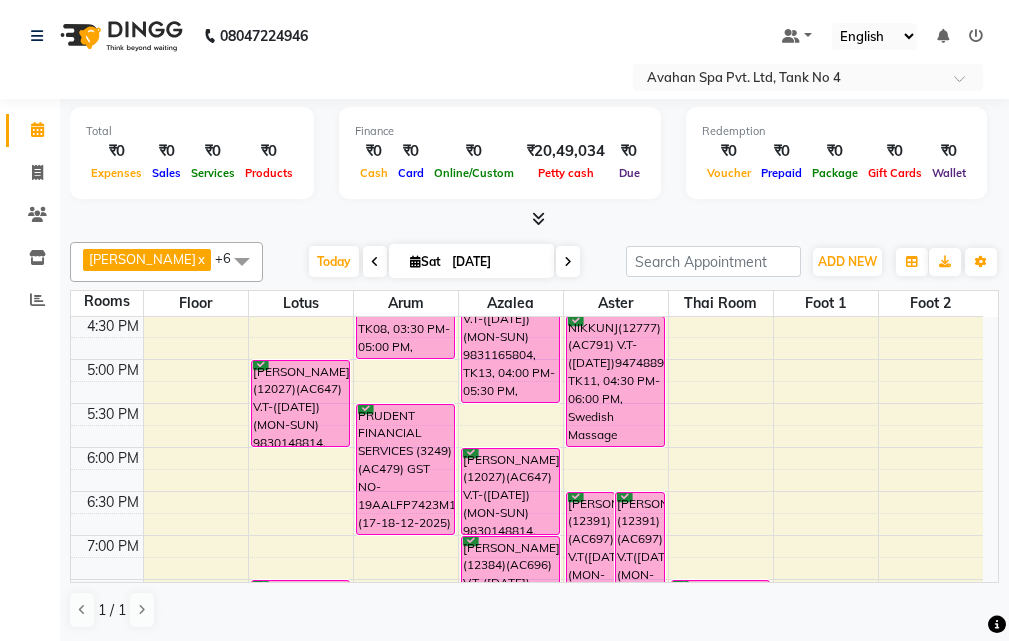 scroll, scrollTop: 600, scrollLeft: 0, axis: vertical 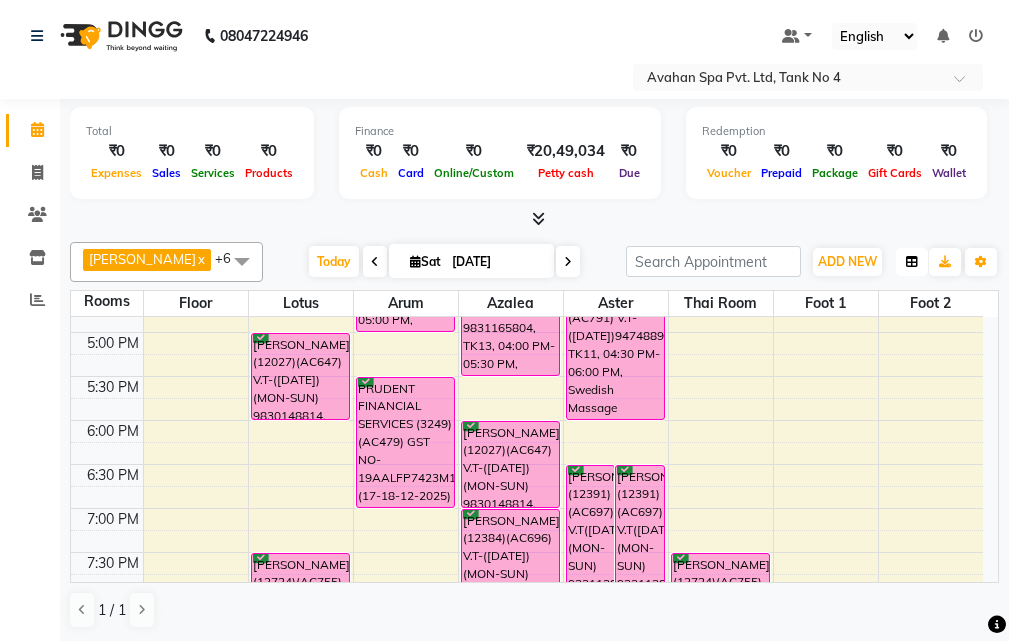 click at bounding box center [912, 262] 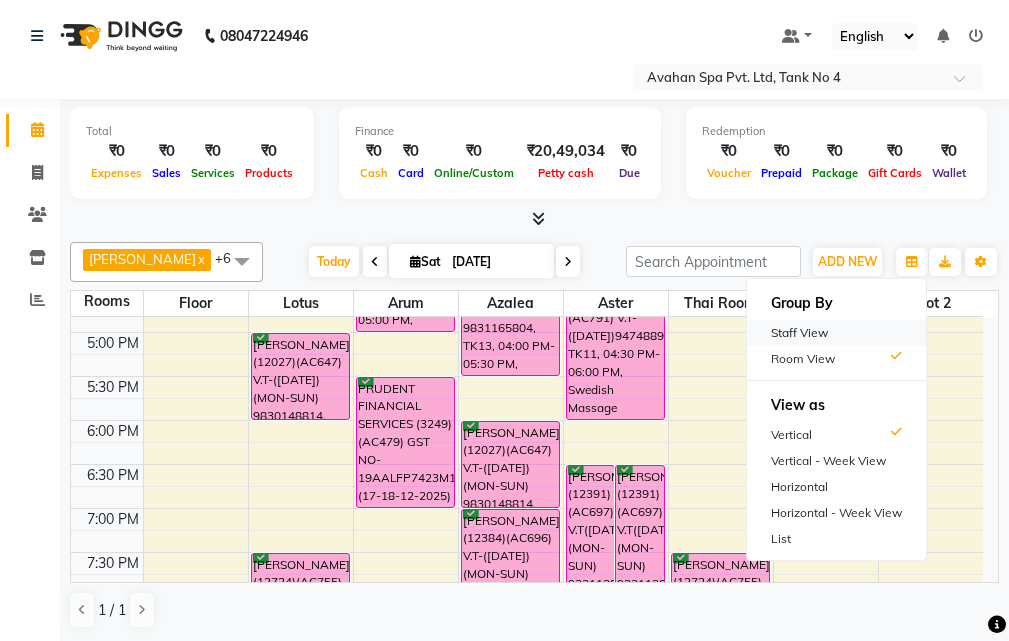 click on "Staff View" at bounding box center [836, 333] 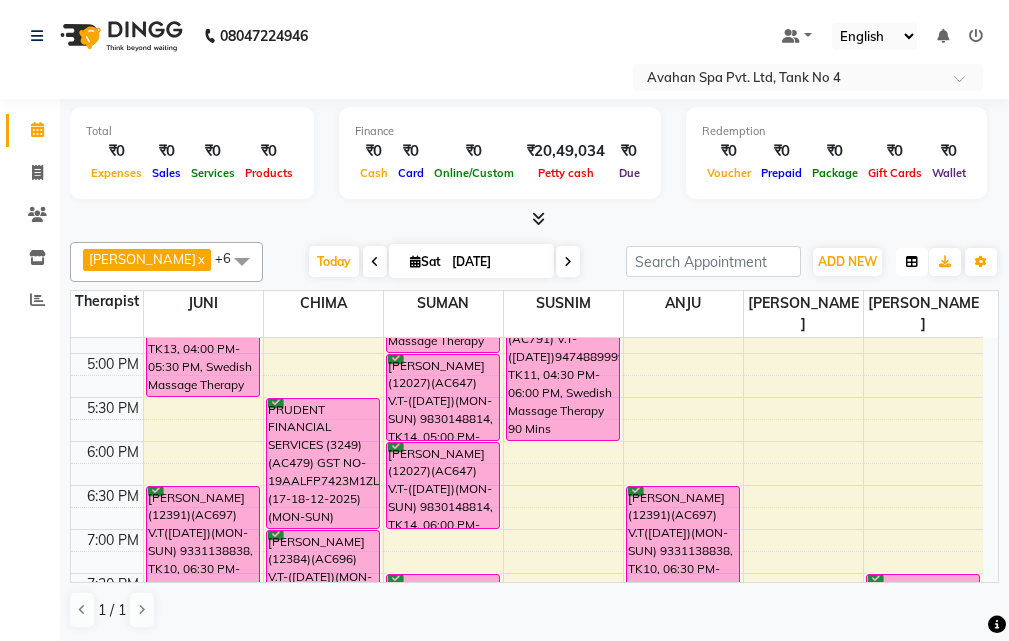 click at bounding box center [912, 262] 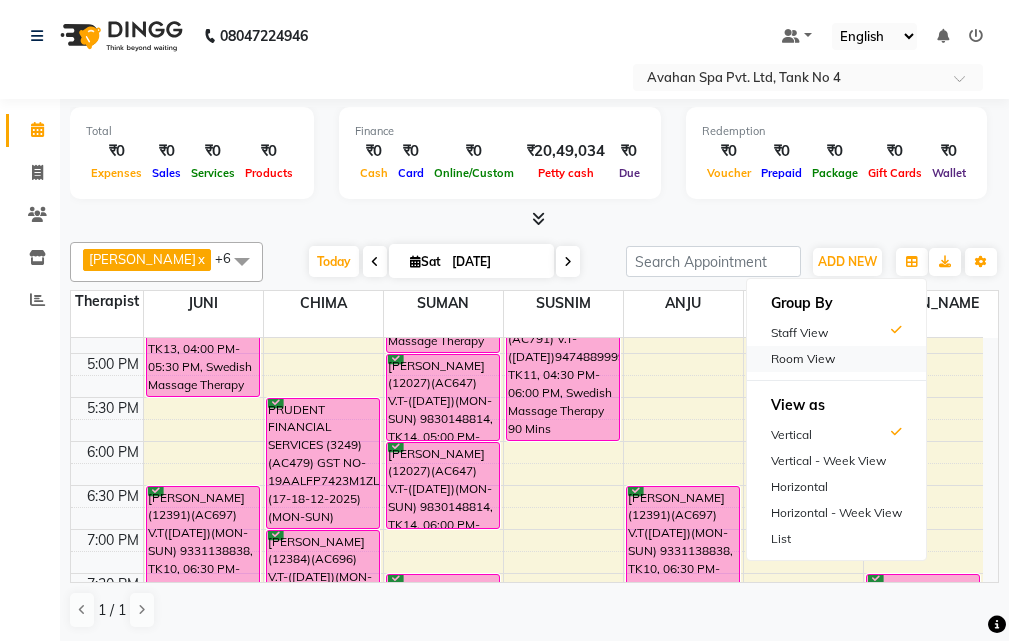 click on "Room View" at bounding box center [836, 359] 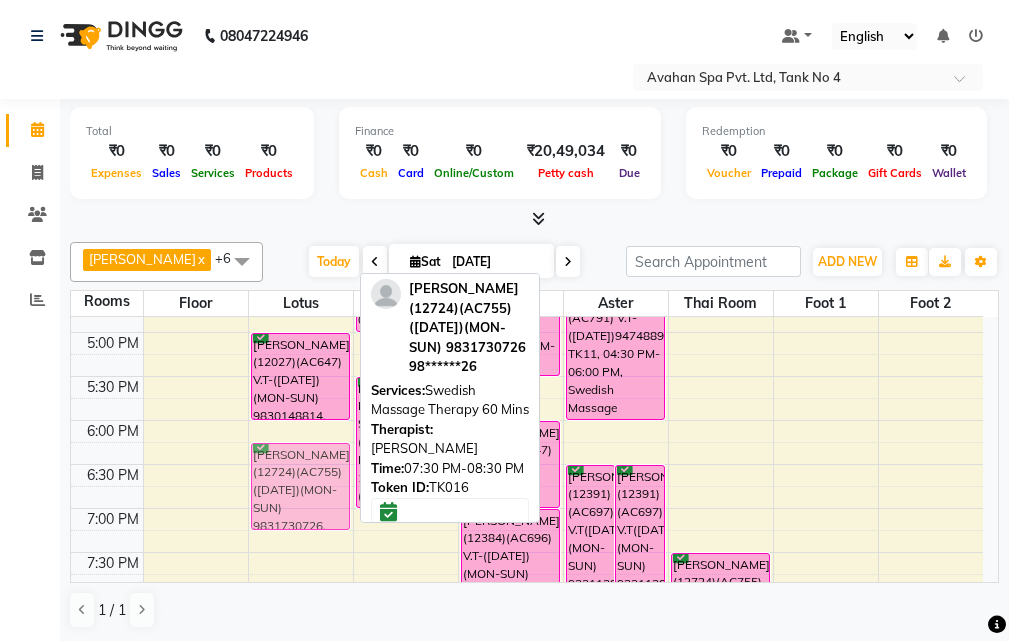 drag, startPoint x: 294, startPoint y: 564, endPoint x: 305, endPoint y: 458, distance: 106.56923 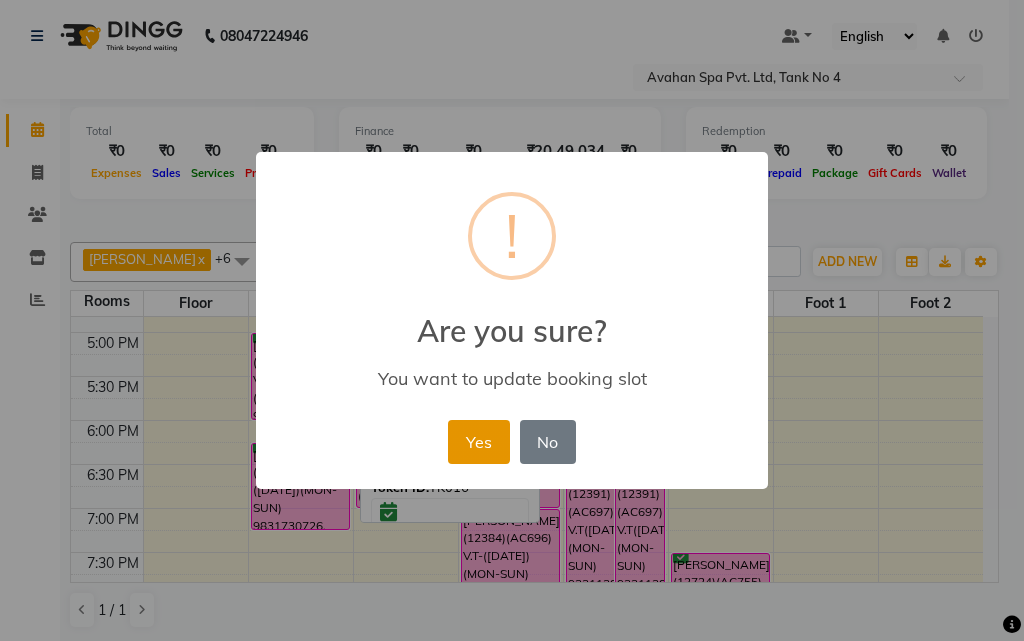 drag, startPoint x: 524, startPoint y: 424, endPoint x: 496, endPoint y: 435, distance: 30.083218 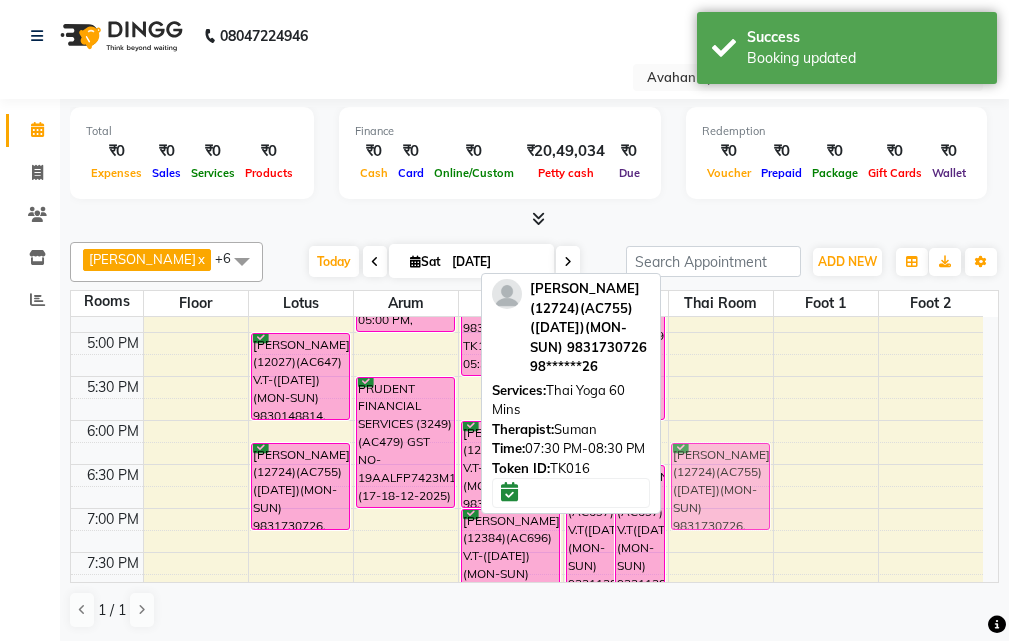 drag, startPoint x: 742, startPoint y: 563, endPoint x: 733, endPoint y: 456, distance: 107.37784 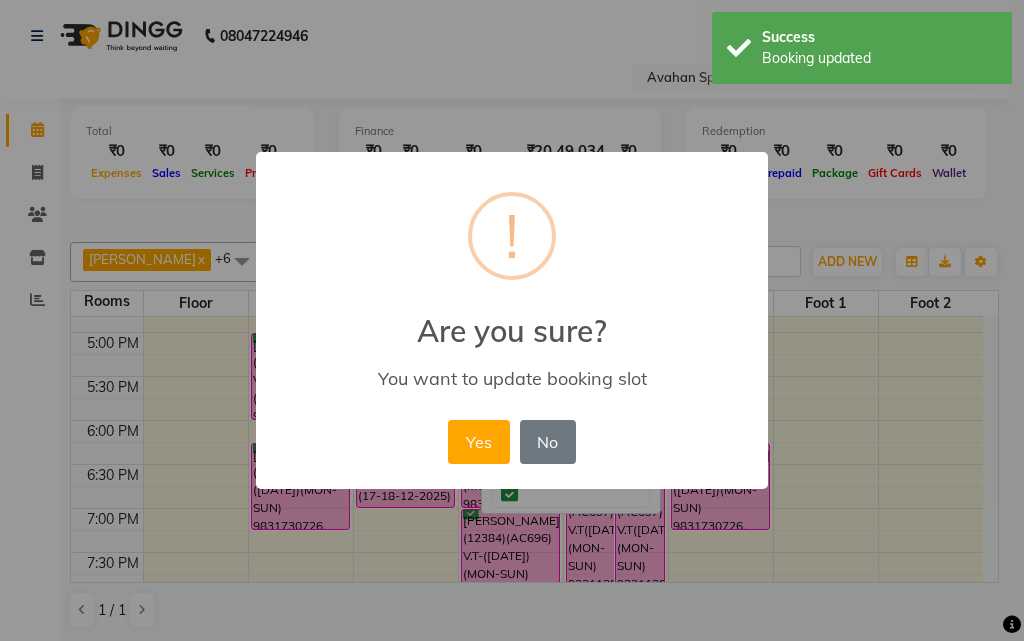drag, startPoint x: 467, startPoint y: 437, endPoint x: 385, endPoint y: 449, distance: 82.8734 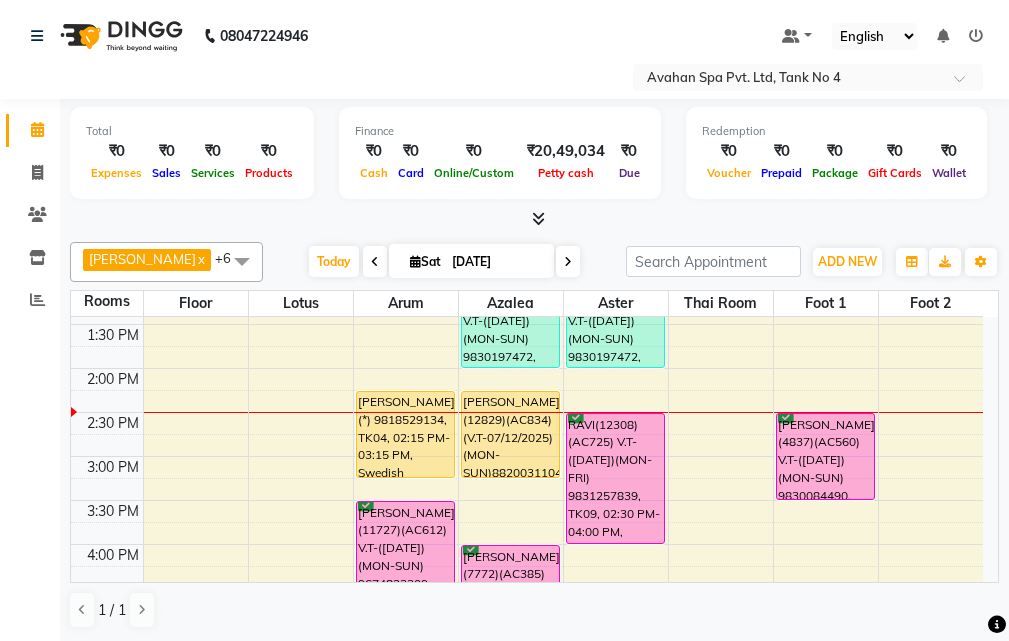 scroll, scrollTop: 400, scrollLeft: 0, axis: vertical 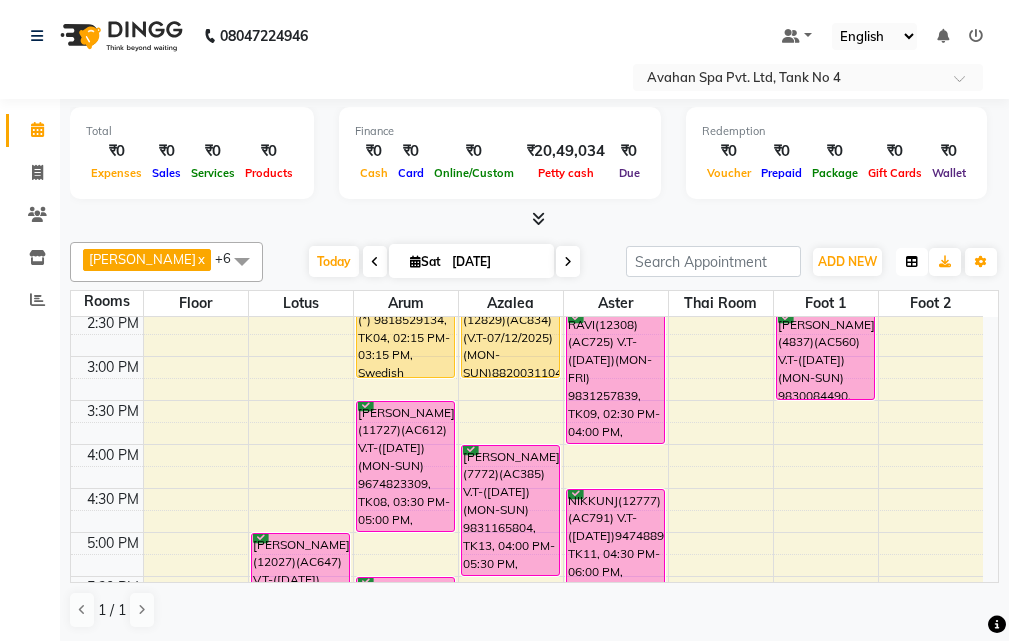 click at bounding box center [912, 262] 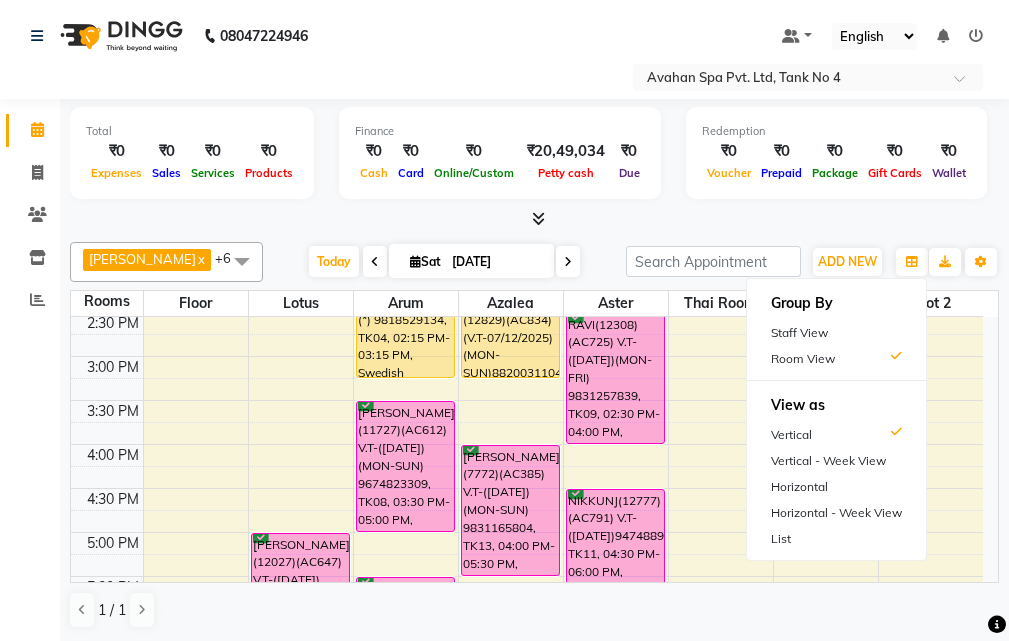 click on "Staff View" at bounding box center [836, 333] 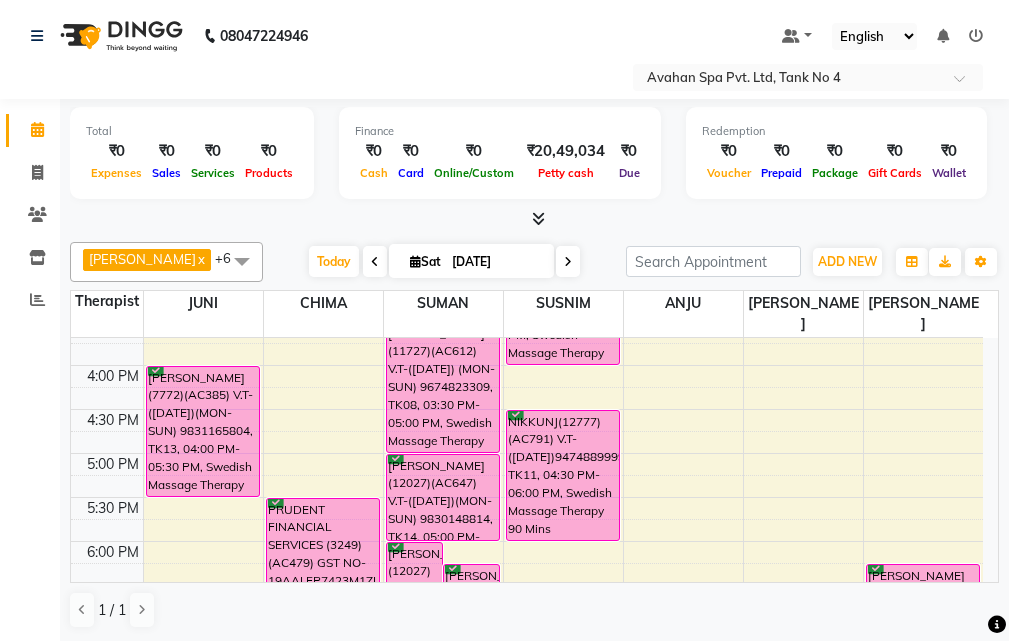 scroll, scrollTop: 600, scrollLeft: 0, axis: vertical 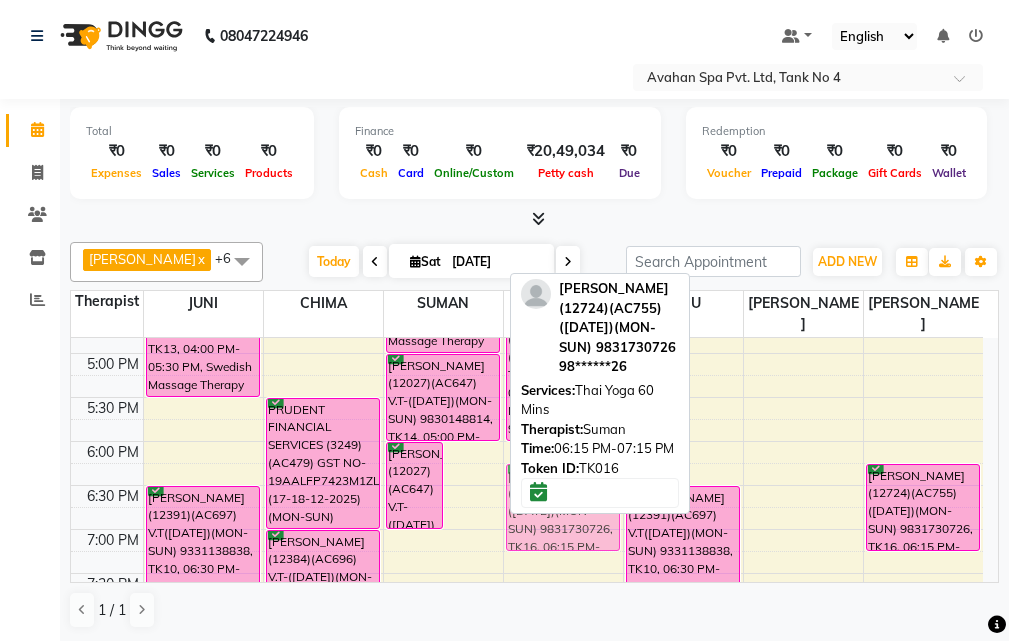 drag, startPoint x: 477, startPoint y: 476, endPoint x: 516, endPoint y: 473, distance: 39.115215 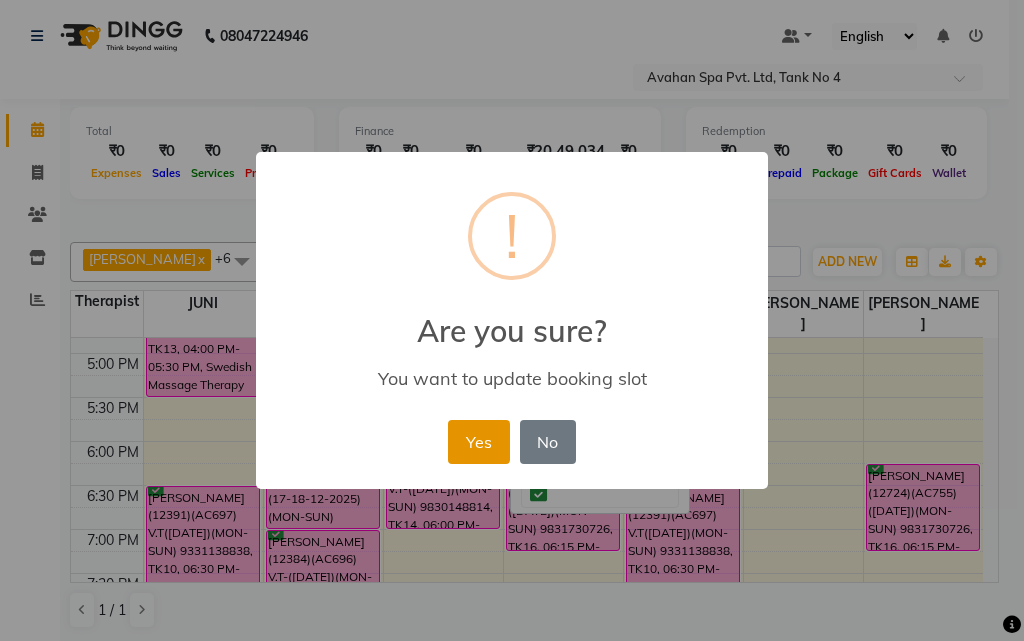 click on "Yes" at bounding box center (478, 442) 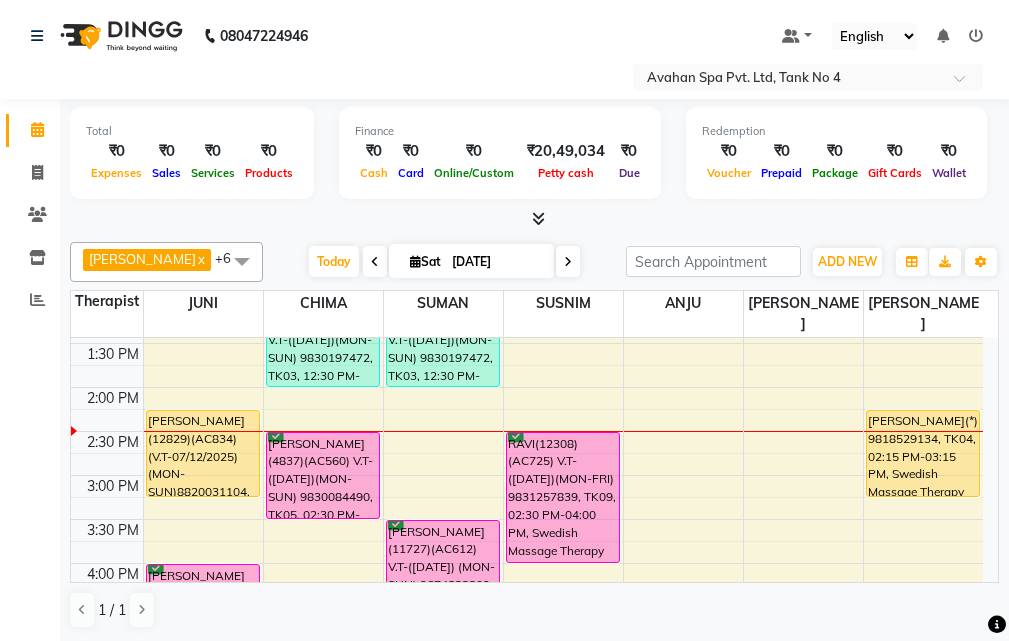 scroll, scrollTop: 300, scrollLeft: 0, axis: vertical 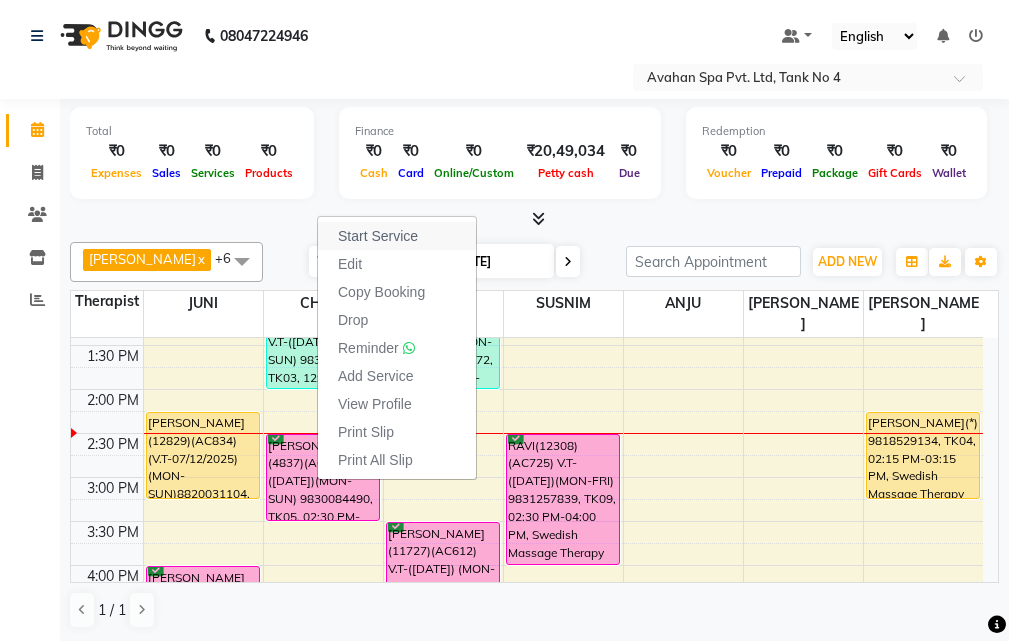 click on "Start Service" at bounding box center (378, 236) 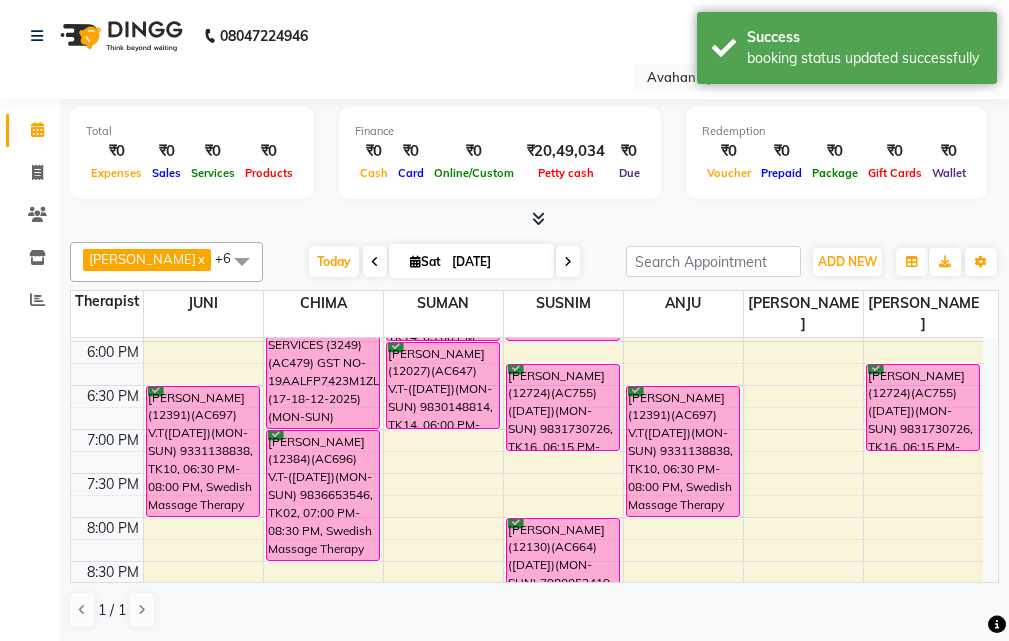 scroll, scrollTop: 600, scrollLeft: 0, axis: vertical 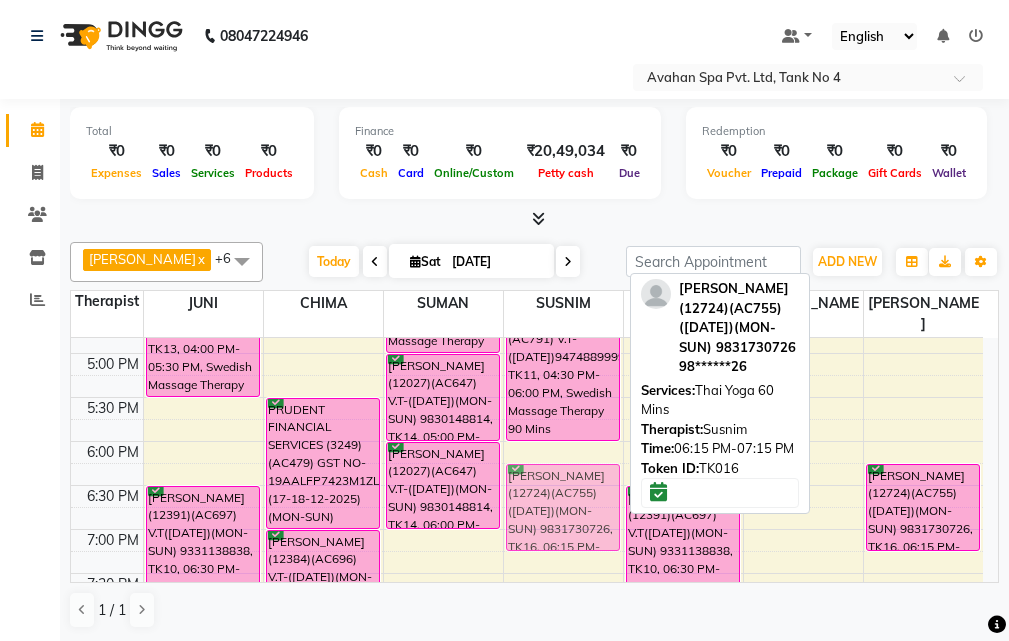 drag, startPoint x: 545, startPoint y: 468, endPoint x: 500, endPoint y: 466, distance: 45.044422 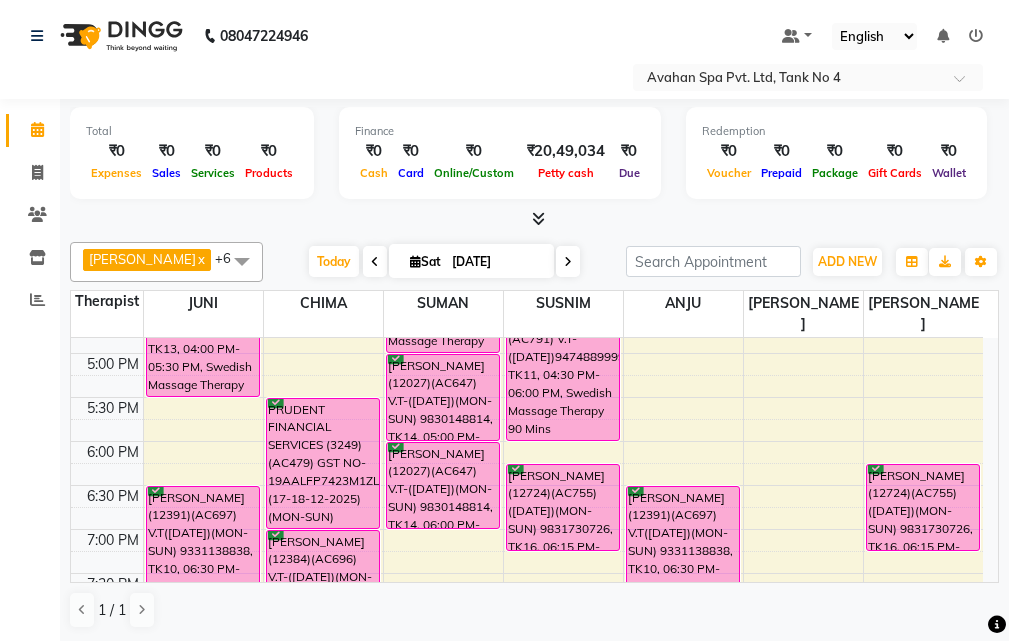 scroll, scrollTop: 500, scrollLeft: 0, axis: vertical 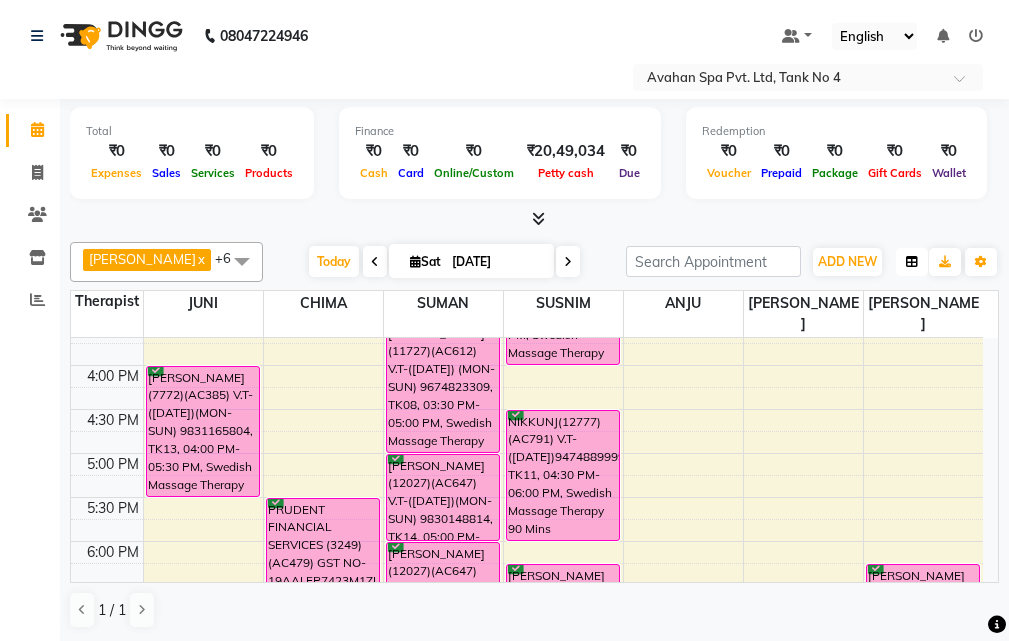 click at bounding box center [912, 262] 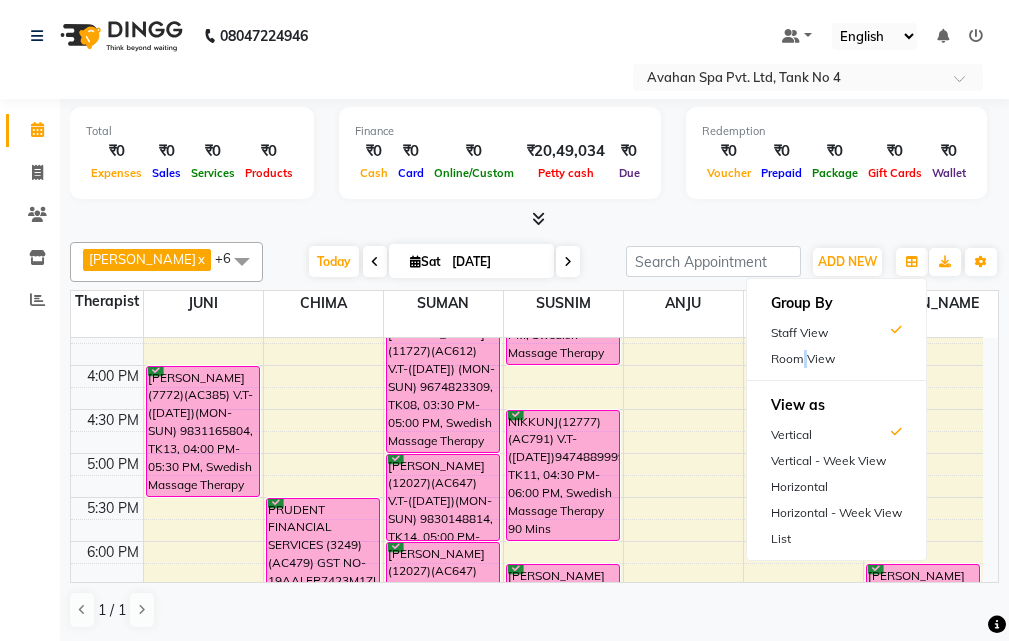 drag, startPoint x: 798, startPoint y: 355, endPoint x: 797, endPoint y: 367, distance: 12.0415945 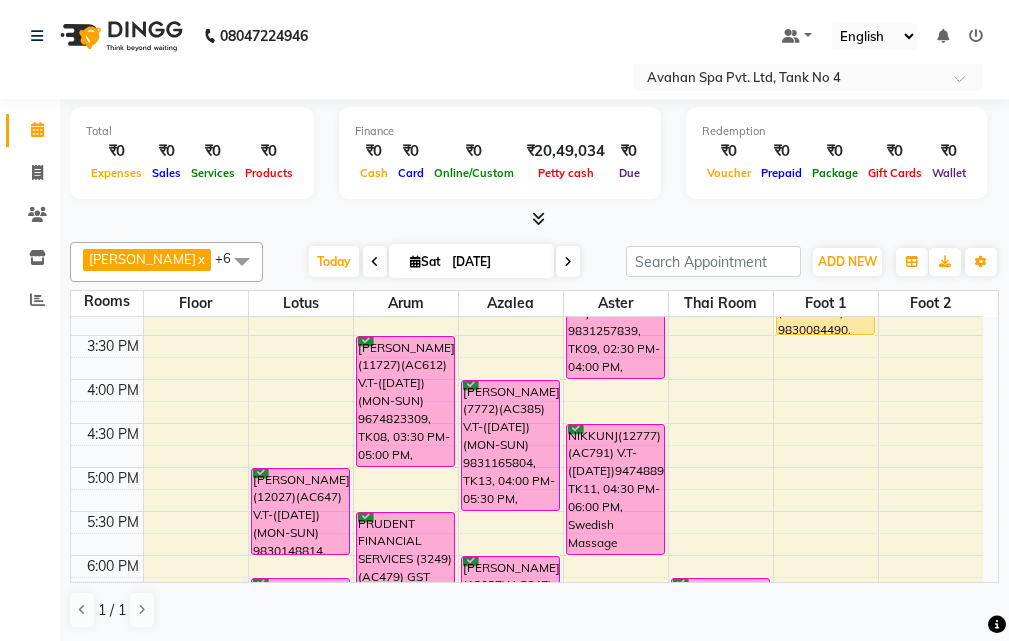 scroll, scrollTop: 500, scrollLeft: 0, axis: vertical 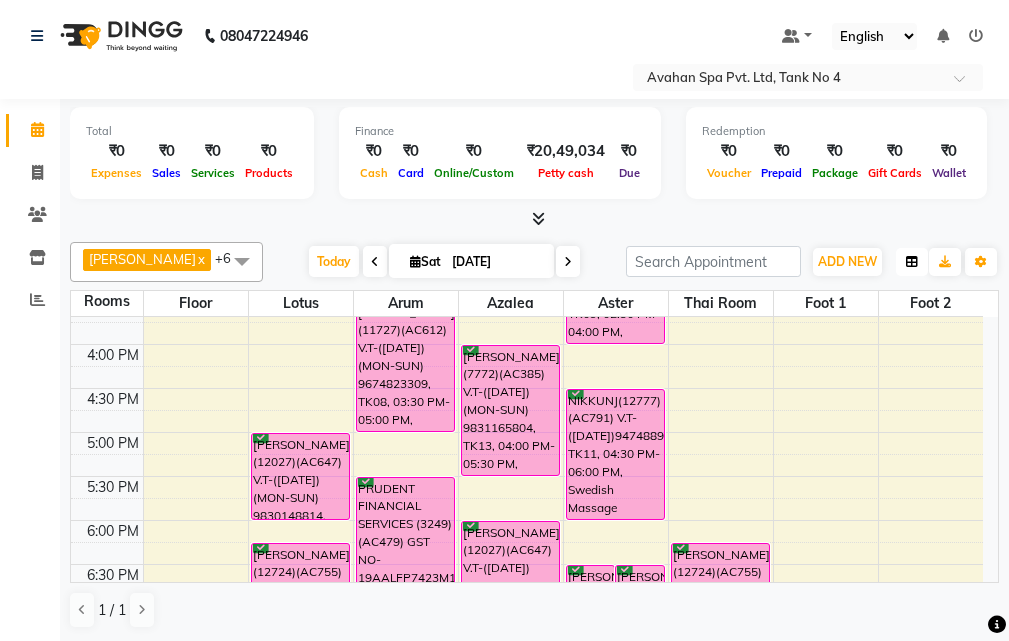 click at bounding box center [912, 262] 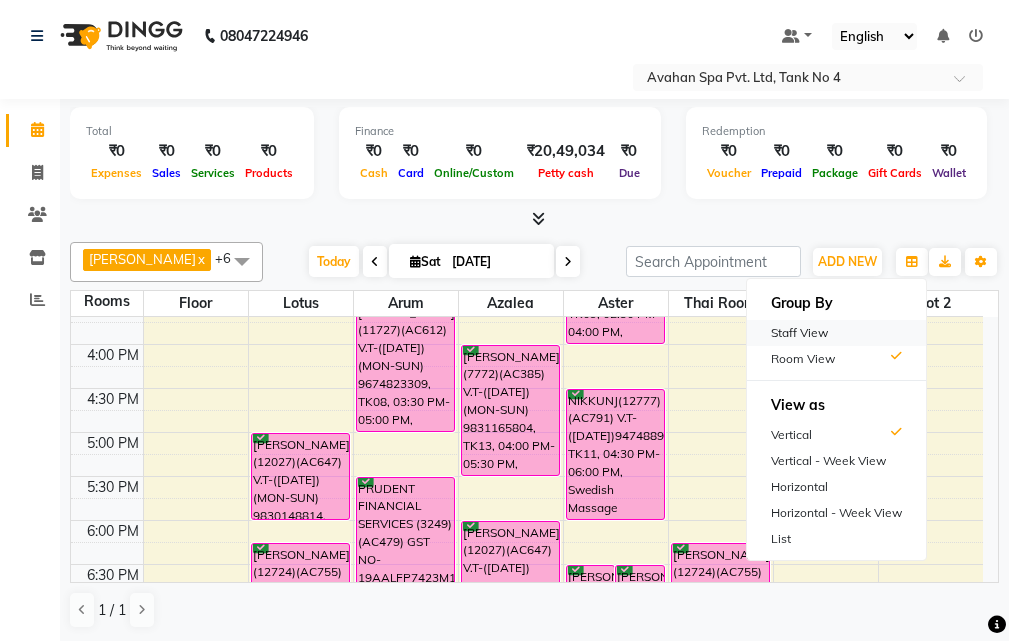 click on "Staff View" at bounding box center (836, 333) 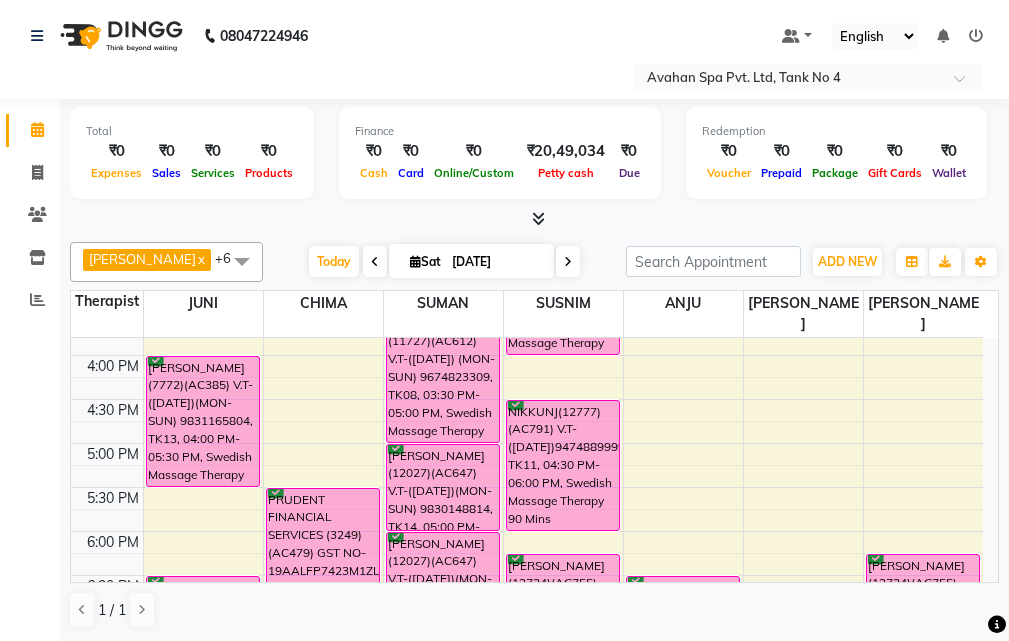 scroll, scrollTop: 600, scrollLeft: 0, axis: vertical 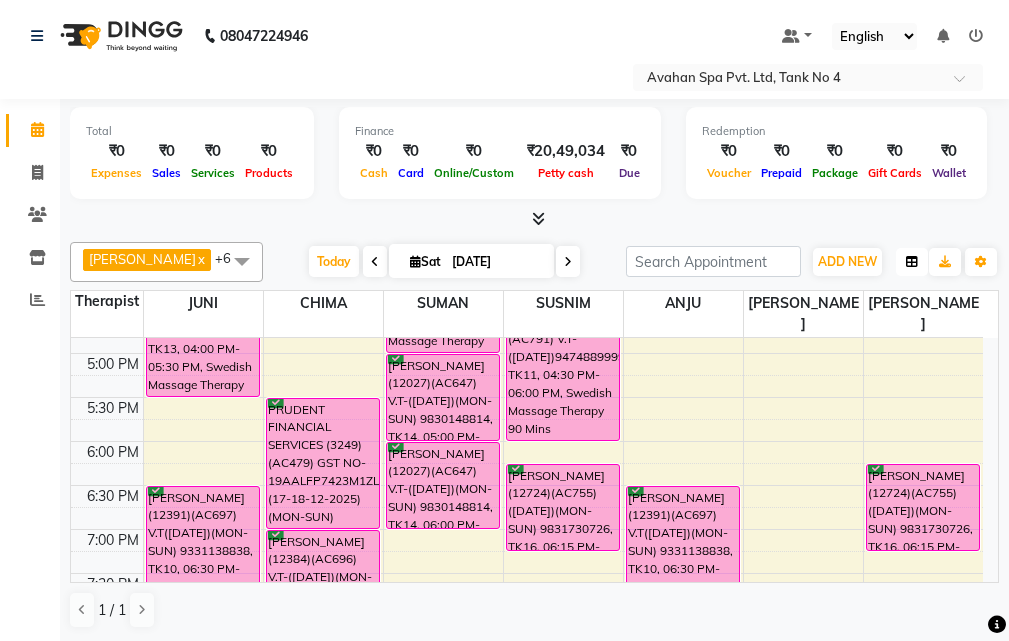 click at bounding box center (912, 262) 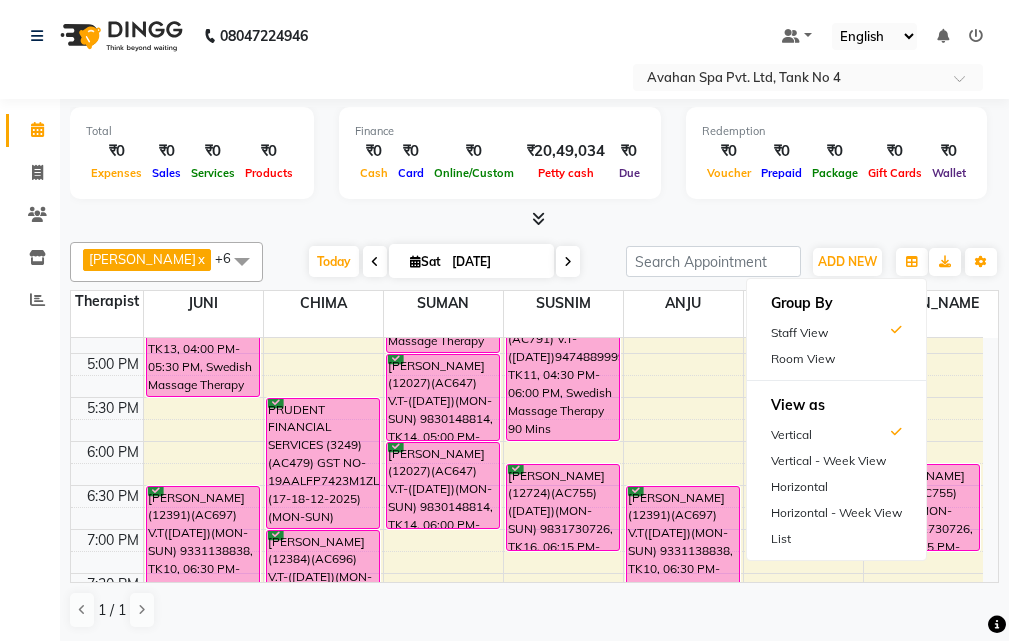 click on "Room View" at bounding box center [836, 359] 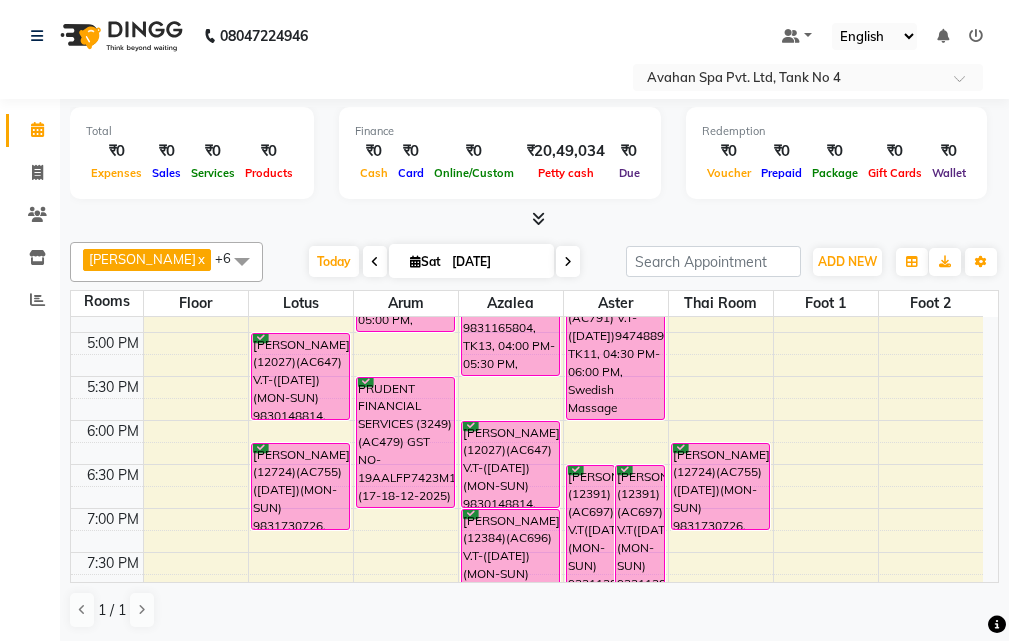 scroll, scrollTop: 1, scrollLeft: 0, axis: vertical 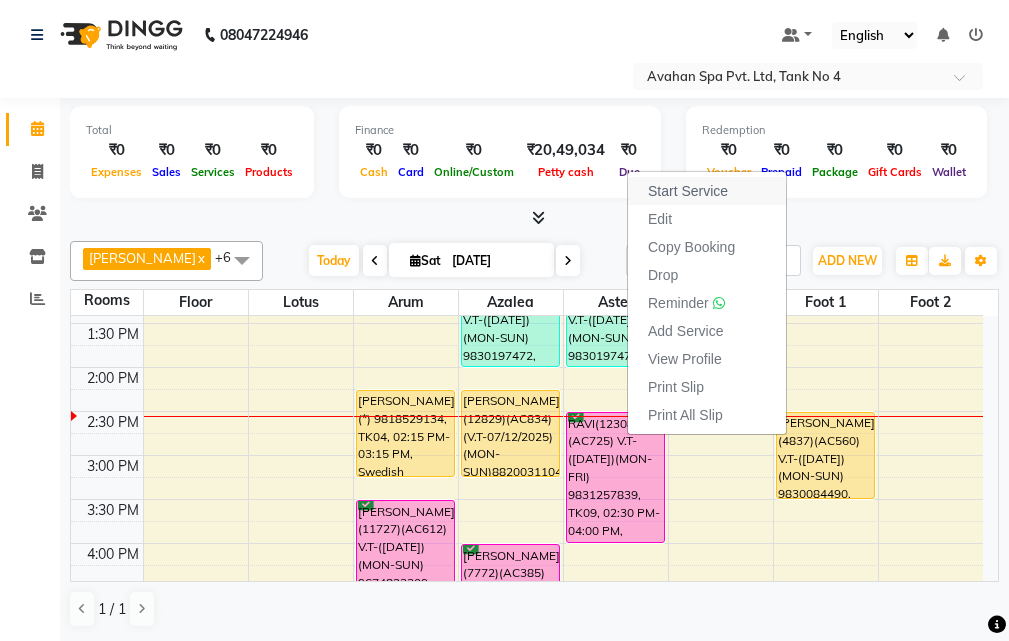 click on "Start Service" at bounding box center (707, 191) 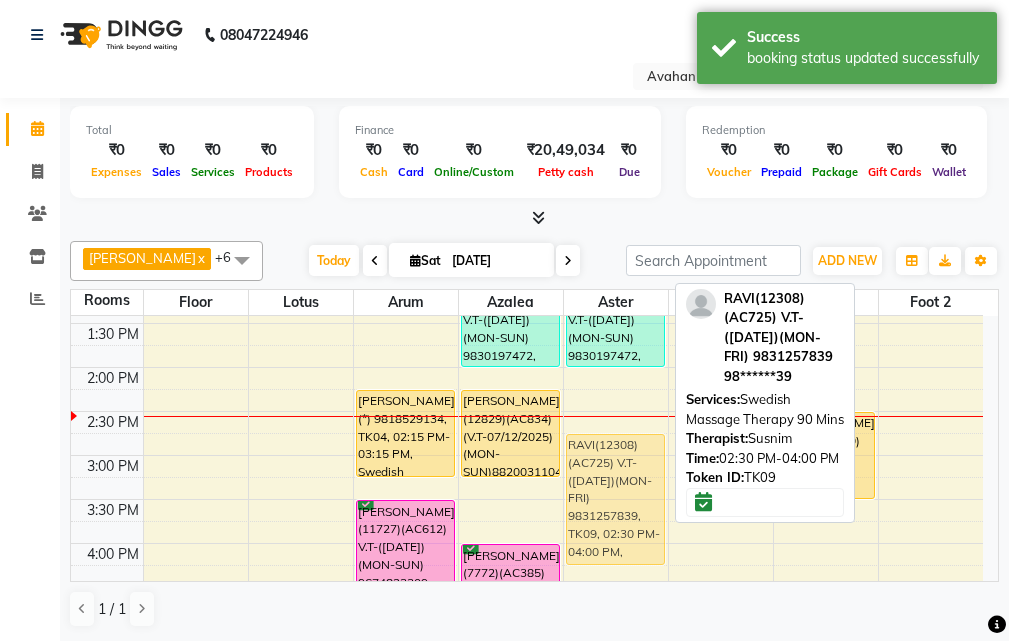 click on "[PERSON_NAME](12391)(AC697) V.T([DATE])(MON-SUN) 9331138838, TK10, 06:30 PM-08:00 PM, Swedish Massage Therapy 90 Mins     [PERSON_NAME](12391)(AC697) V.T([DATE])(MON-SUN) 9331138838, TK10, 06:30 PM-08:00 PM, Swedish Massage Therapy 90 Mins     [PERSON_NAME] (PARIDHAN)(11548)(AC590) V.T-([DATE])(MON-SUN) 9830197472, TK03, 12:30 PM-02:00 PM, Swedish Massage Therapy 90 Mins    RAVI(12308)(AC725) V.T-([DATE])(MON-FRI) 9831257839, TK09, 02:30 PM-04:00 PM, Swedish Massage Therapy 90 Mins     NIKKUNJ(12777)(AC791) V.T-([DATE])9474889999, TK11, 04:30 PM-06:00 PM, Swedish Massage Therapy 90 Mins    RAVI(12308)(AC725) V.T-([DATE])(MON-FRI) 9831257839, TK09, 02:30 PM-04:00 PM, Swedish Massage Therapy 90 Mins" at bounding box center [616, 587] 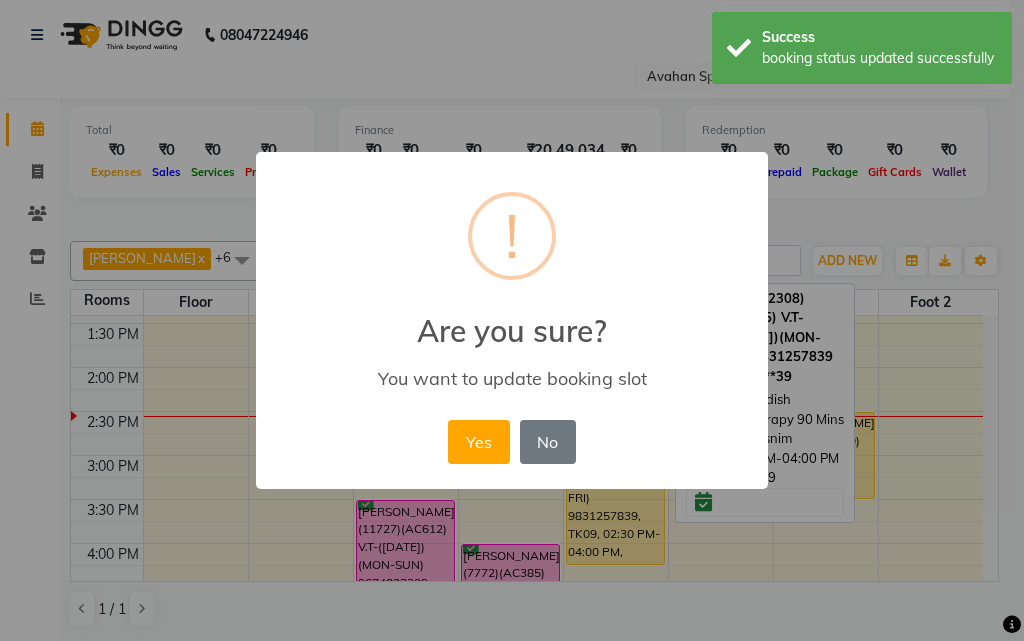 drag, startPoint x: 463, startPoint y: 449, endPoint x: 443, endPoint y: 450, distance: 20.024984 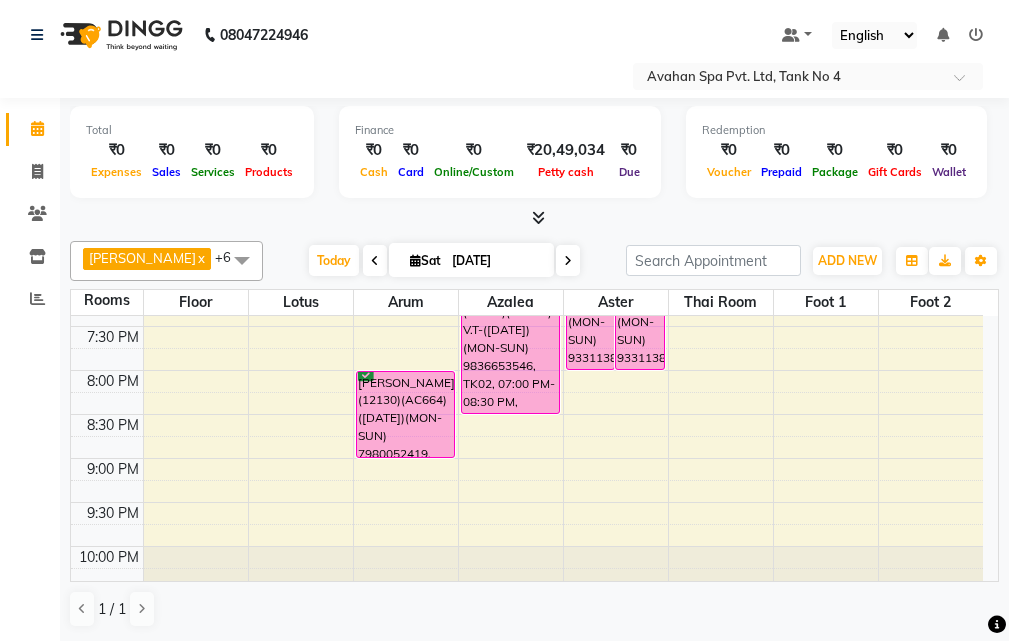 scroll, scrollTop: 778, scrollLeft: 0, axis: vertical 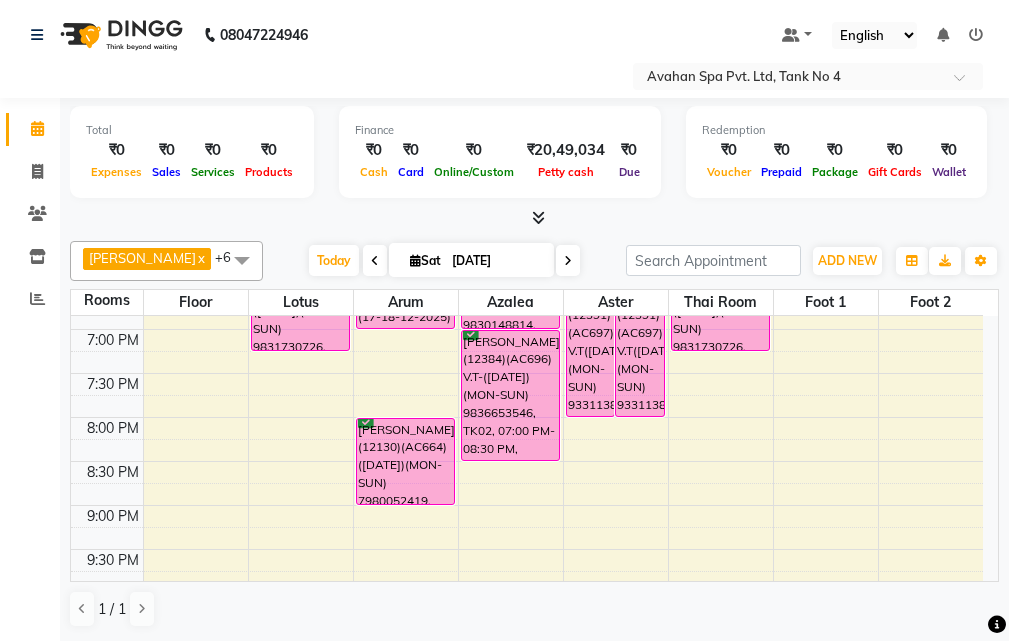 click on "10:00 AM 10:30 AM 11:00 AM 11:30 AM 12:00 PM 12:30 PM 1:00 PM 1:30 PM 2:00 PM 2:30 PM 3:00 PM 3:30 PM 4:00 PM 4:30 PM 5:00 PM 5:30 PM 6:00 PM 6:30 PM 7:00 PM 7:30 PM 8:00 PM 8:30 PM 9:00 PM 9:30 PM 10:00 PM 10:30 PM    [PERSON_NAME](10969)(AC826)(V.T05/11/2025) (MON TO SUN)9836909999, TK01, 11:15 AM-11:30 AM, Swedish Massage Therapy 60 Mins     [PERSON_NAME](12027)(AC647) V.T-([DATE])(MON-SUN) 9830148814, TK14, 05:00 PM-06:00 PM, Swedish Massage Therapy 60 Mins     [PERSON_NAME](12724)(AC755) ([DATE])(MON-SUN) 9831730726, TK16, 06:15 PM-07:15 PM, Swedish Massage Therapy 60 Mins    [PERSON_NAME](*) 9818529134, TK04, 02:15 PM-03:15 PM, Swedish Massage Therapy 60 Mins     [PERSON_NAME](11727)(AC612) V.T-([DATE]) (MON-SUN) 9674823309, TK08, 03:30 PM-05:00 PM, Swedish Massage Therapy 90 Mins     PRUDENT FINANCIAL SERVICES (3249)(AC479)  GST NO-19AALFP7423M1ZL (17-18-12-2025)(MON-SUN) 9051172597, TK07, 05:30 PM-07:00 PM, Swedish Massage Therapy 90 Mins" at bounding box center (527, 109) 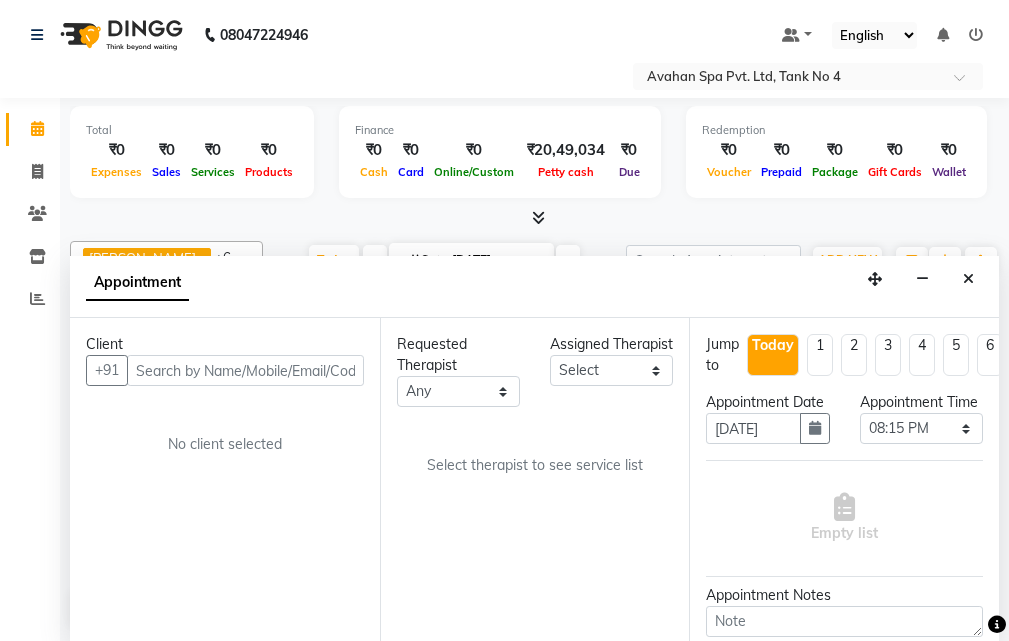 click at bounding box center [245, 370] 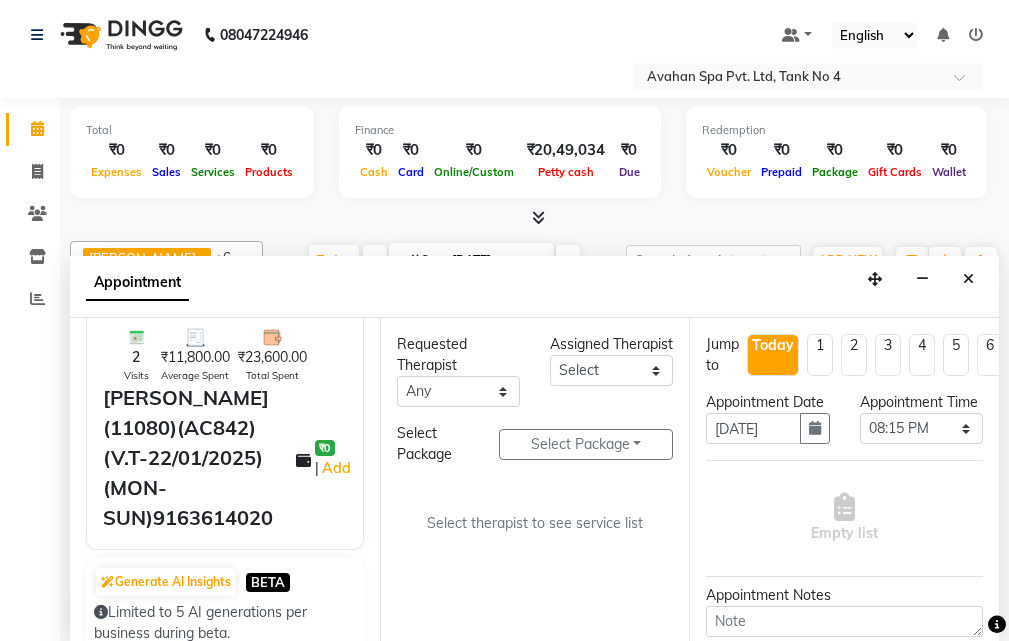 scroll, scrollTop: 100, scrollLeft: 0, axis: vertical 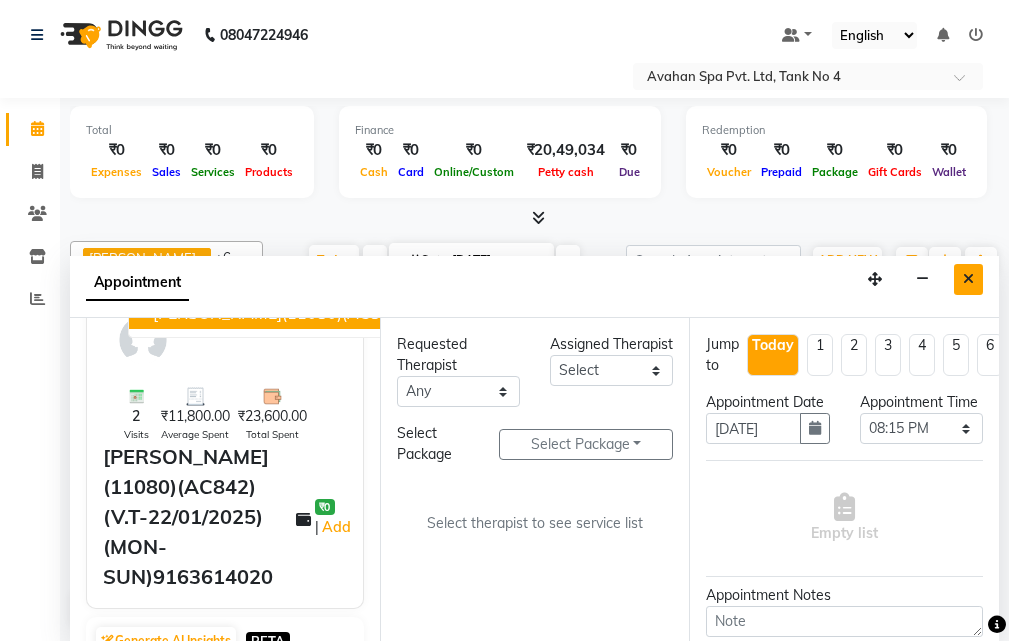 click at bounding box center (968, 279) 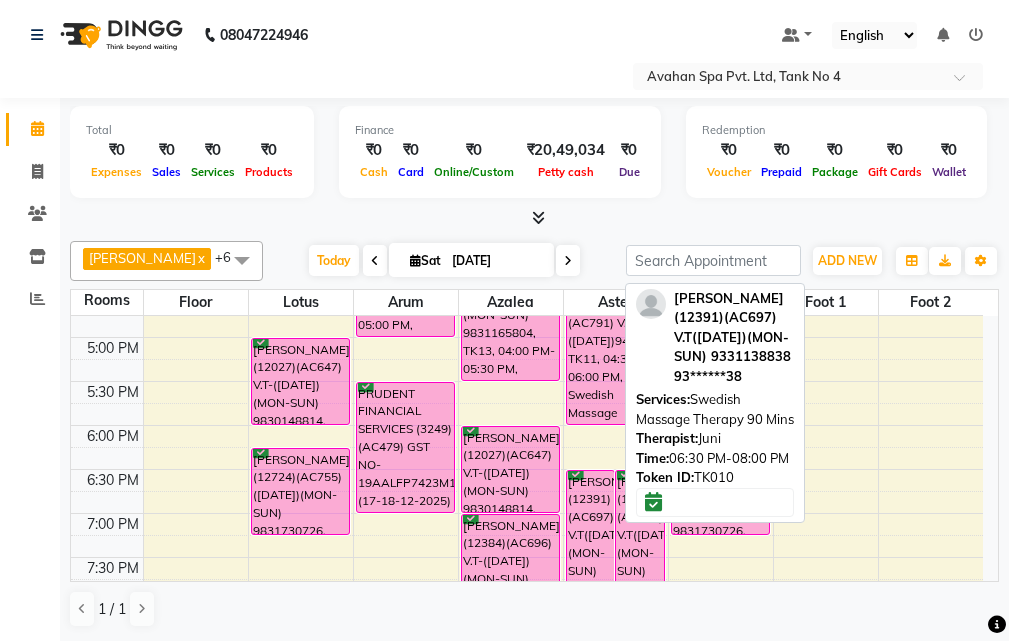 scroll, scrollTop: 578, scrollLeft: 0, axis: vertical 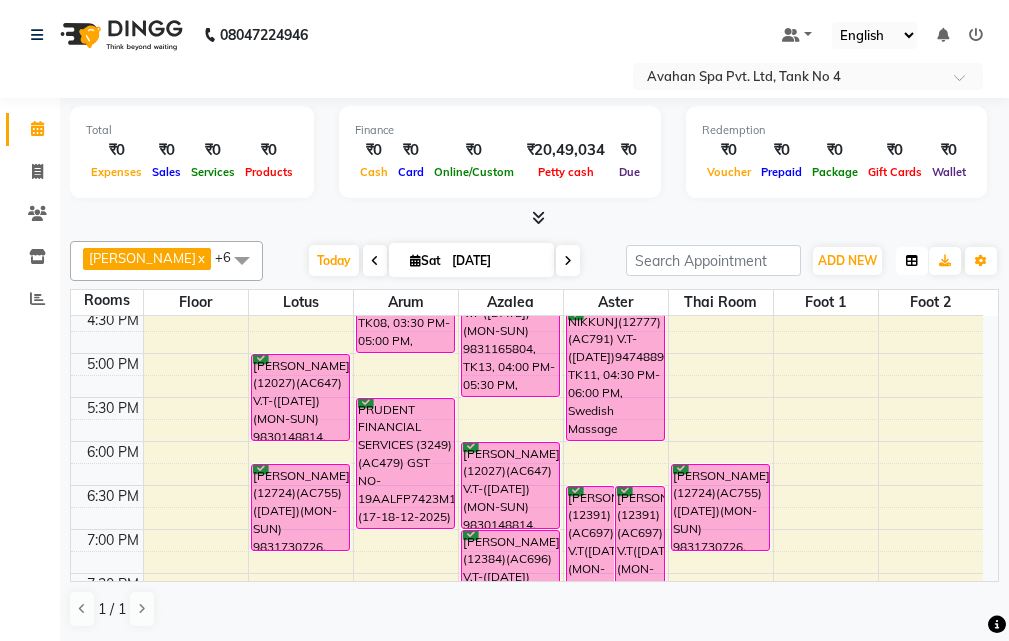 click at bounding box center (912, 261) 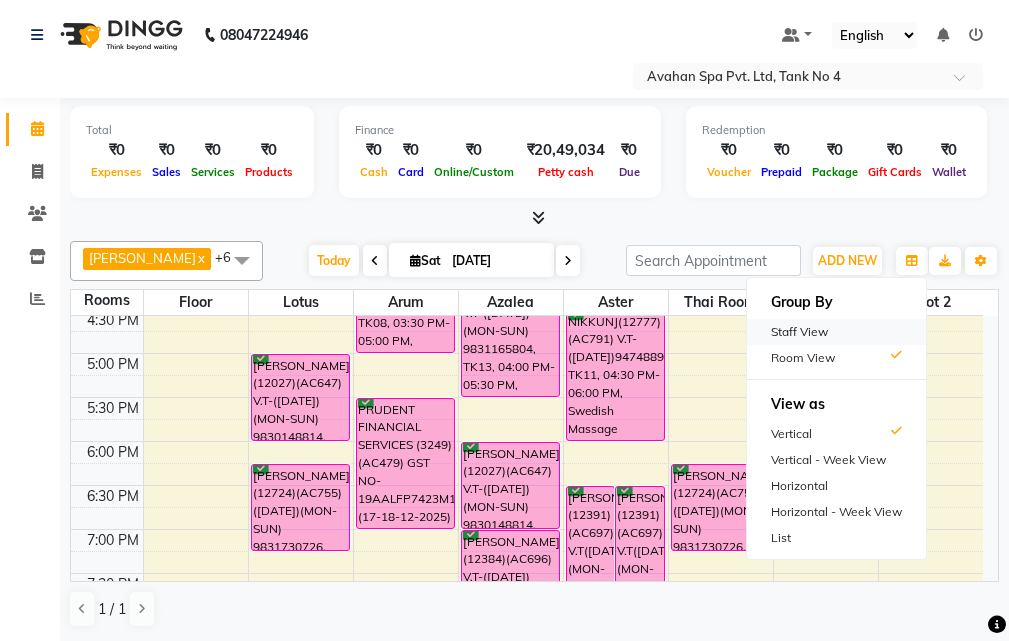 click on "Staff View" at bounding box center [836, 332] 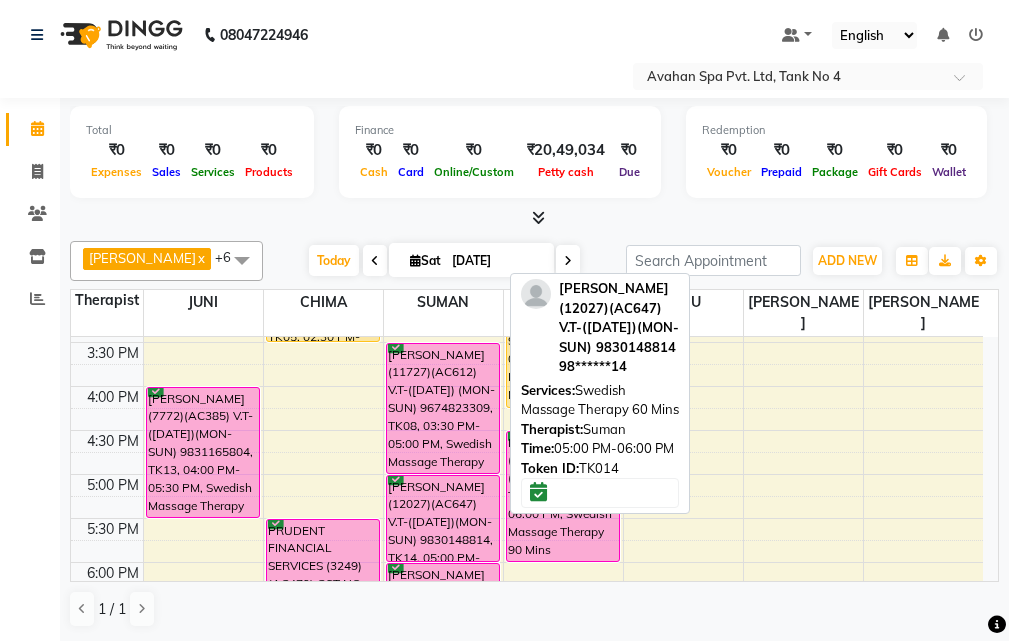 scroll, scrollTop: 578, scrollLeft: 0, axis: vertical 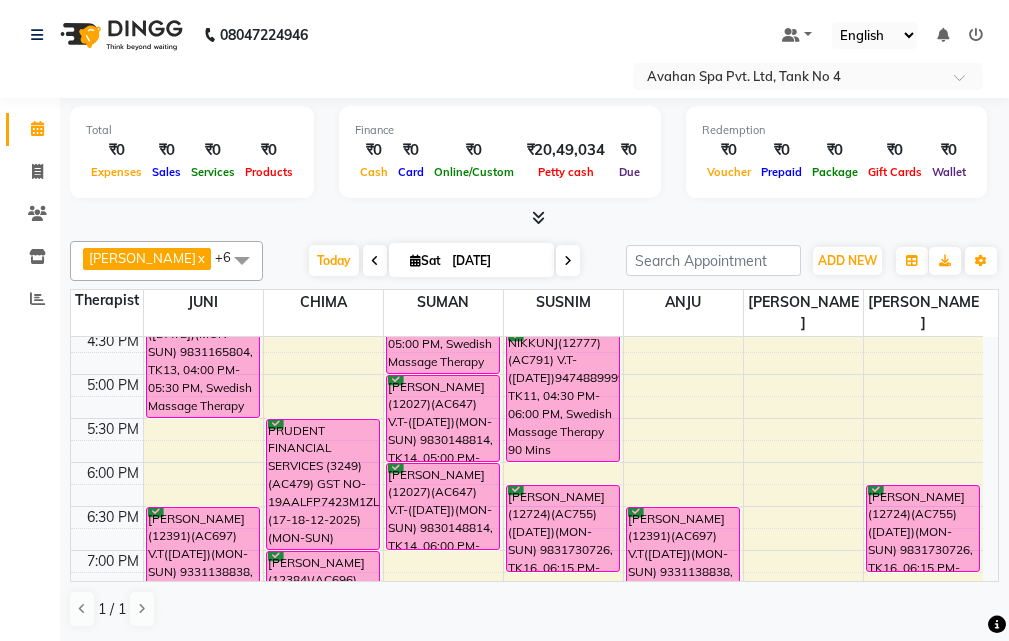drag, startPoint x: 855, startPoint y: 488, endPoint x: 805, endPoint y: 467, distance: 54.230988 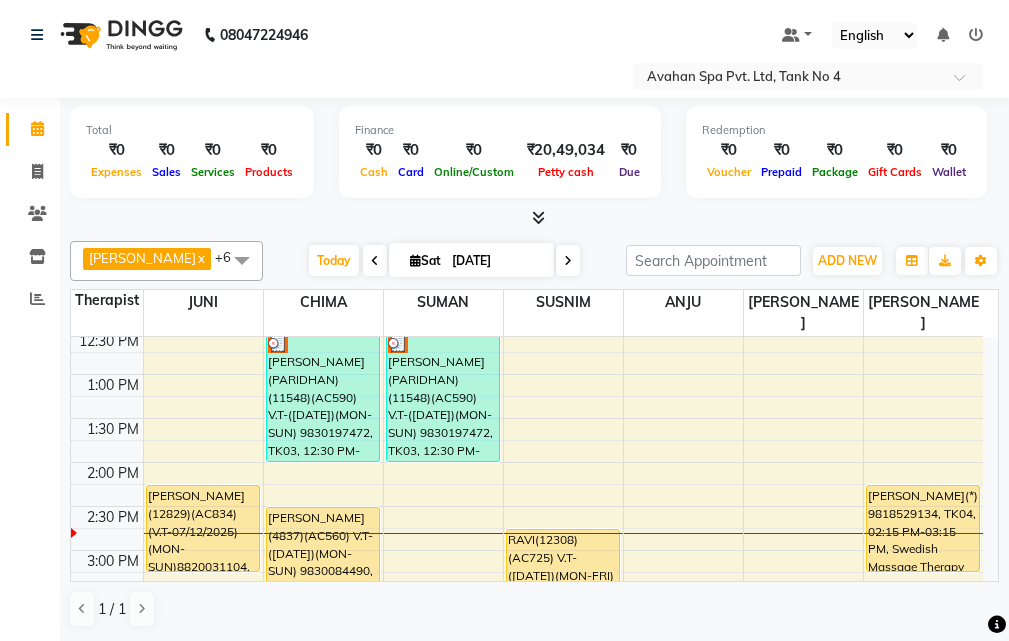 scroll, scrollTop: 200, scrollLeft: 0, axis: vertical 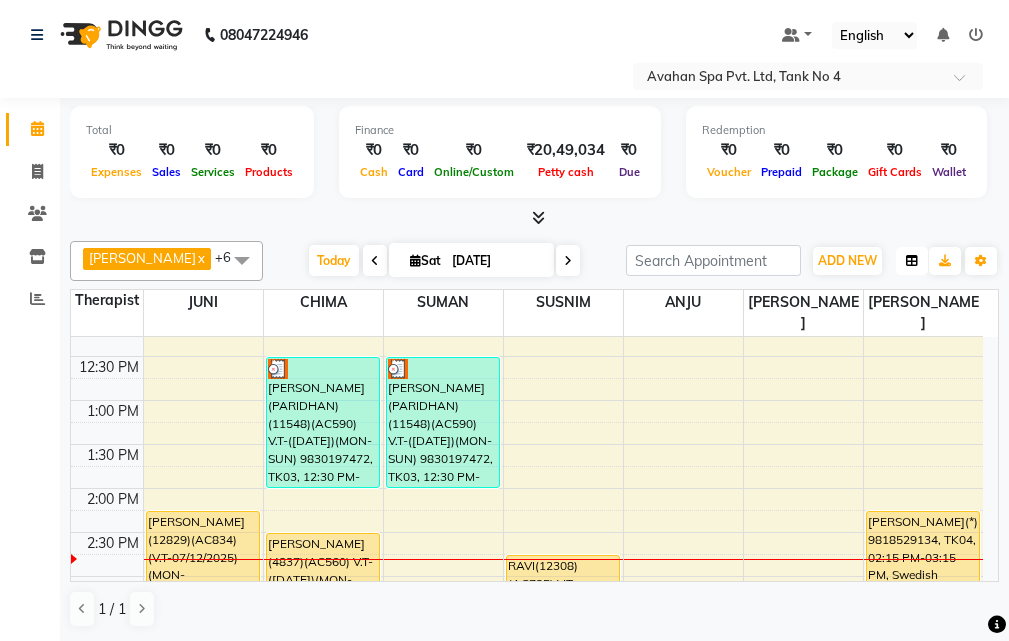 click at bounding box center (912, 261) 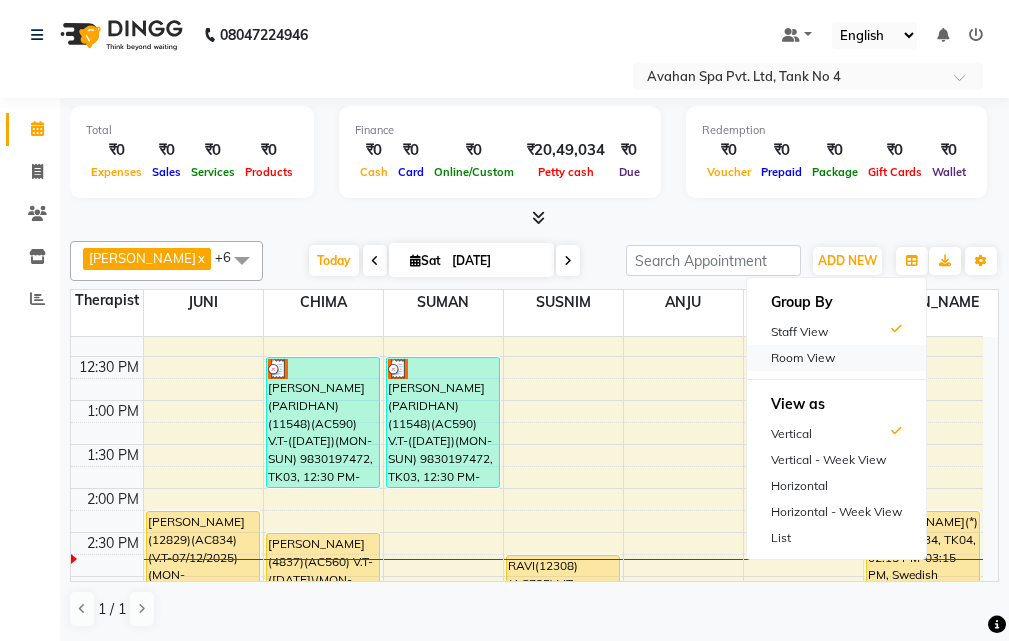 click on "Room View" at bounding box center (836, 358) 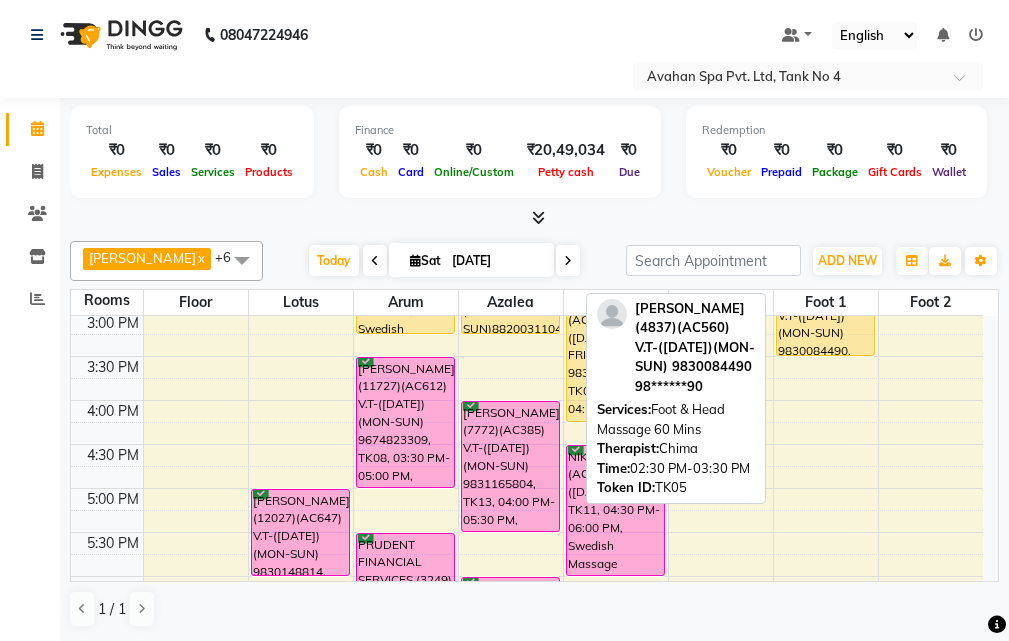 scroll, scrollTop: 478, scrollLeft: 0, axis: vertical 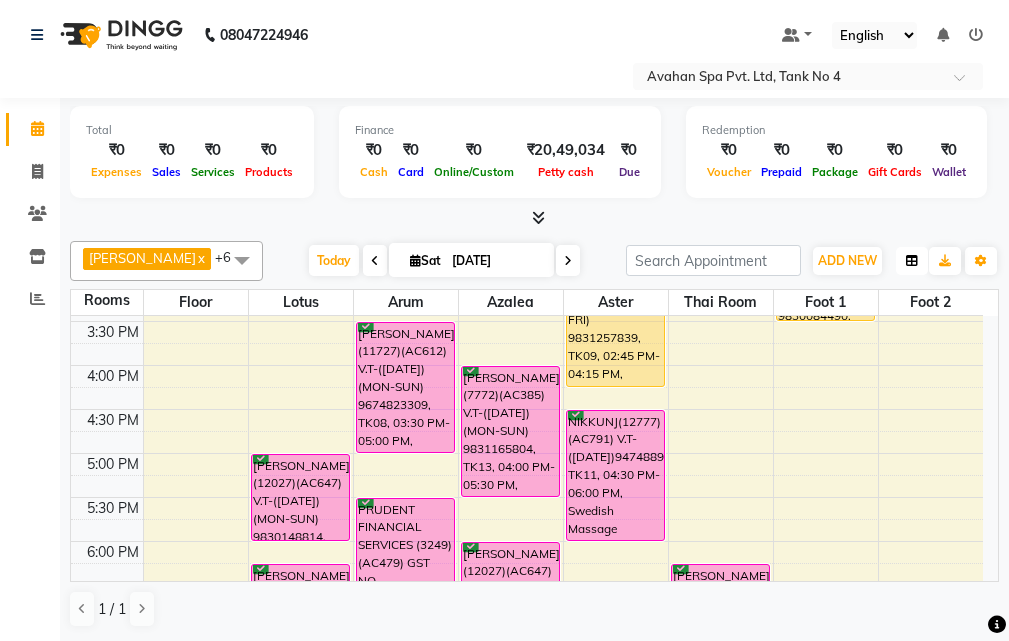click at bounding box center [912, 261] 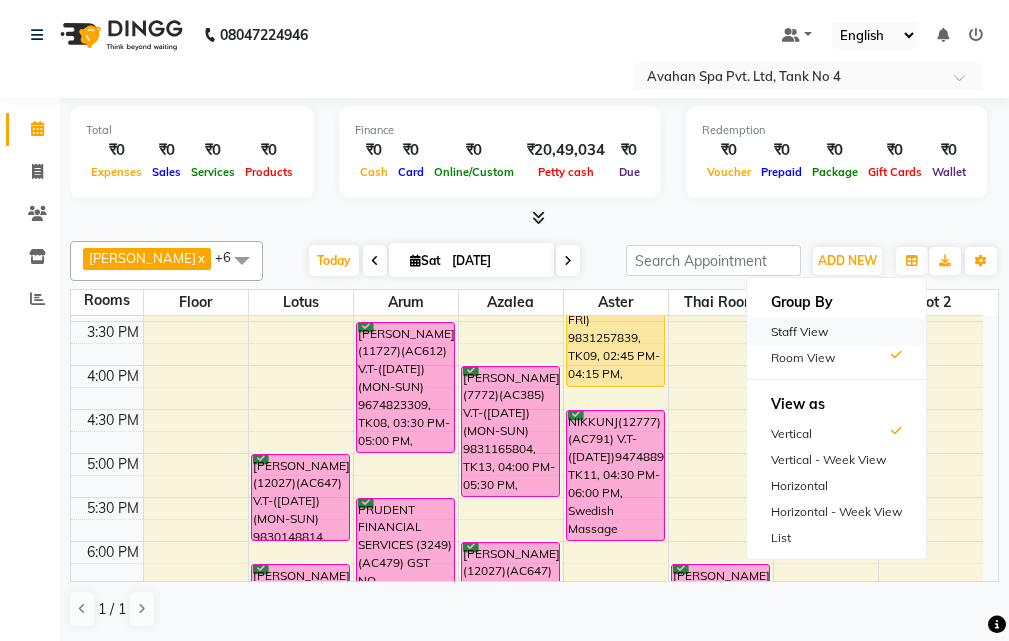 click on "Staff View" at bounding box center [836, 332] 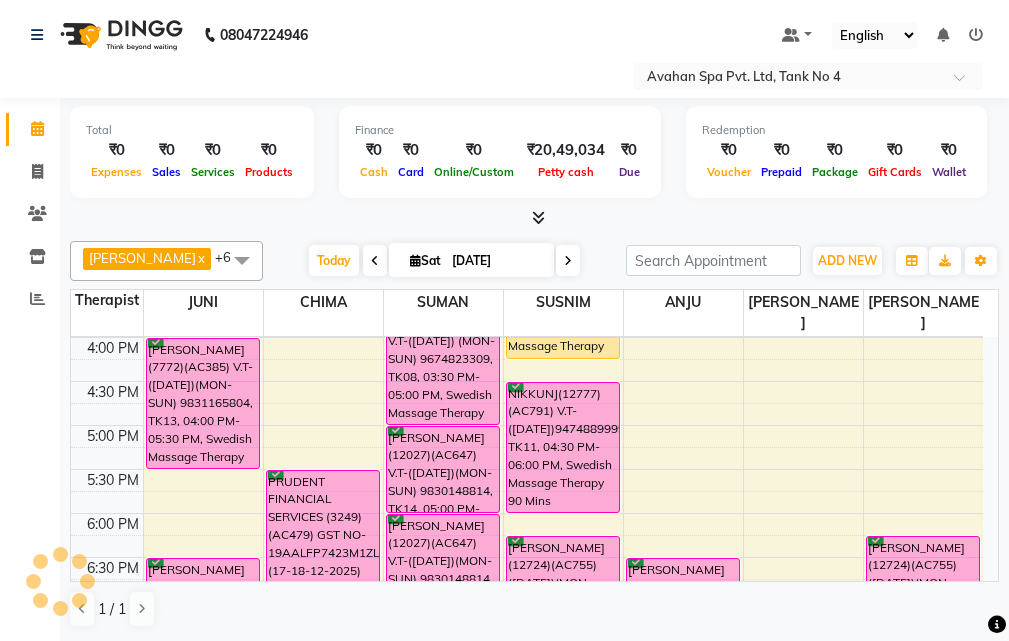 scroll, scrollTop: 478, scrollLeft: 0, axis: vertical 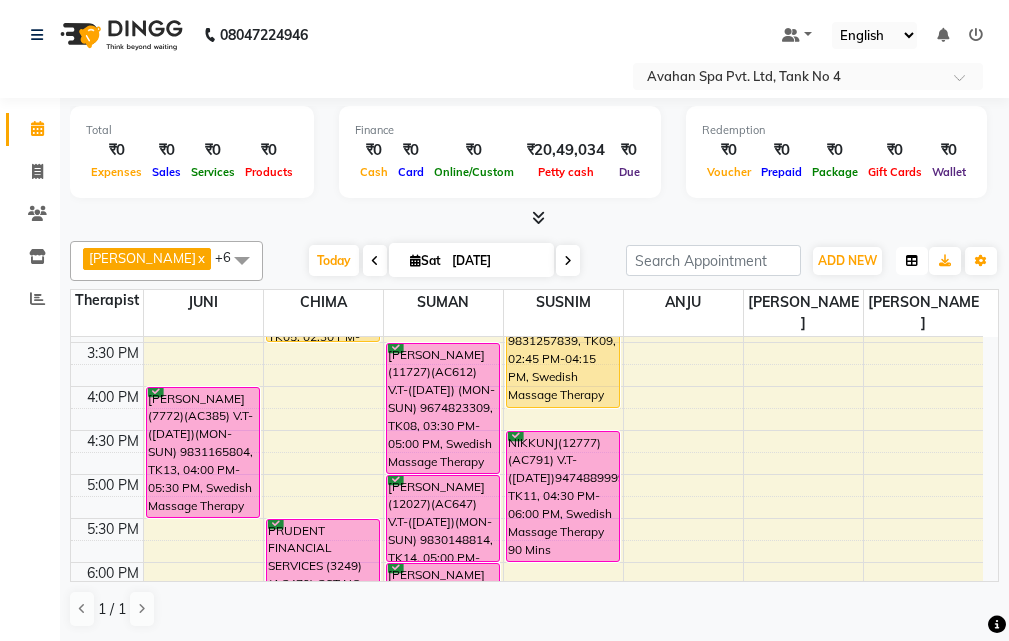 click at bounding box center [912, 261] 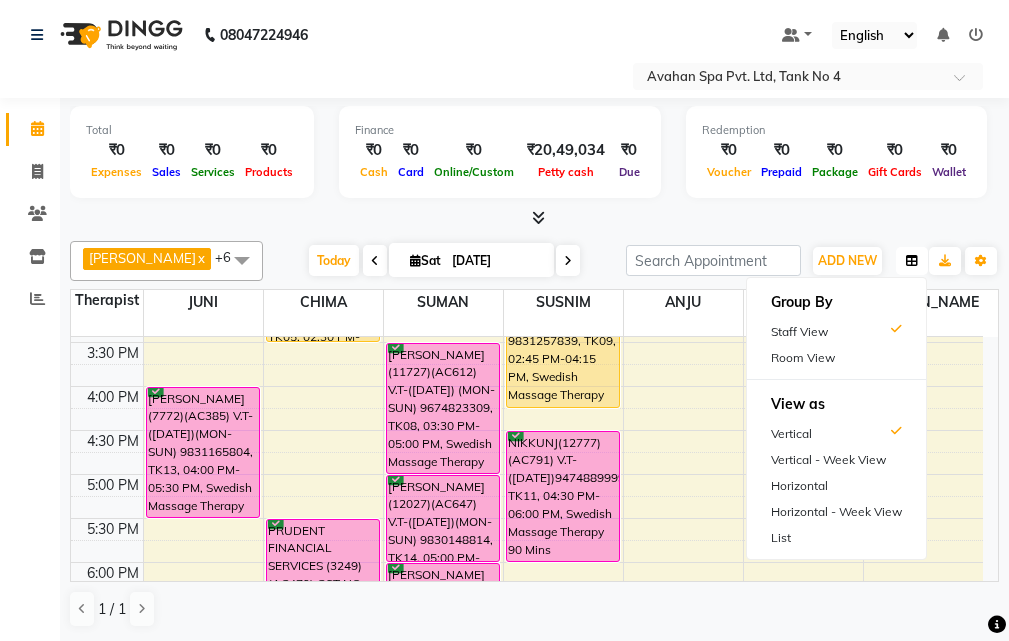 click at bounding box center [912, 261] 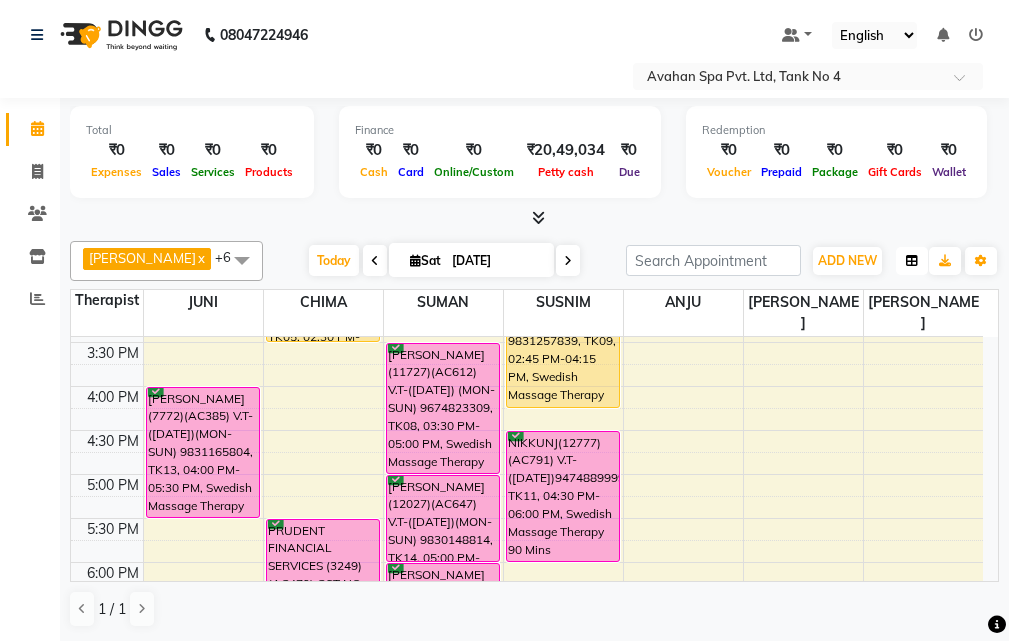 click at bounding box center [912, 261] 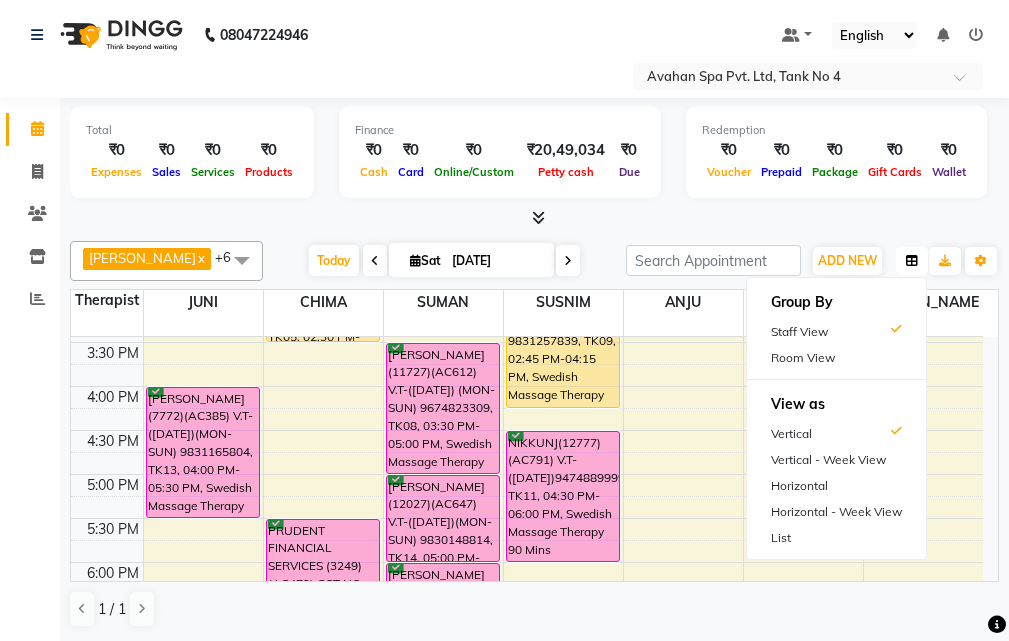 click at bounding box center [912, 261] 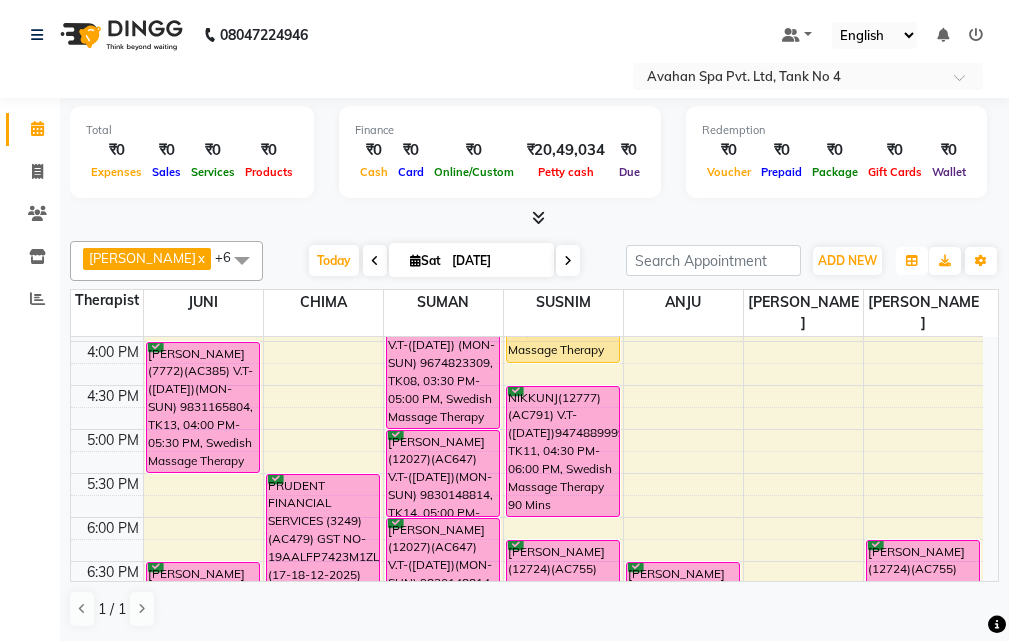 scroll, scrollTop: 478, scrollLeft: 0, axis: vertical 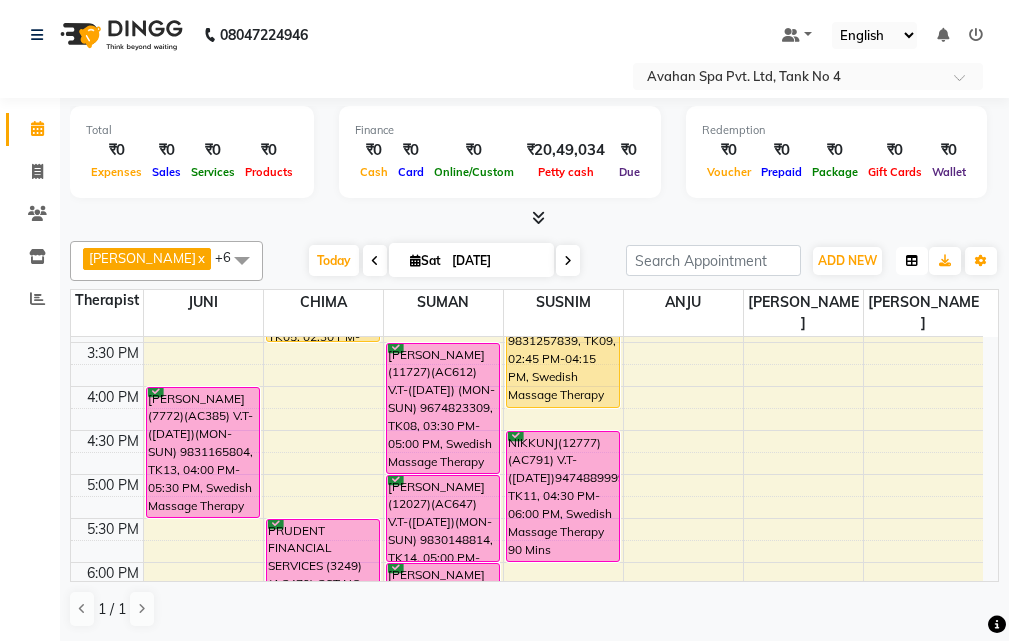 click at bounding box center [912, 261] 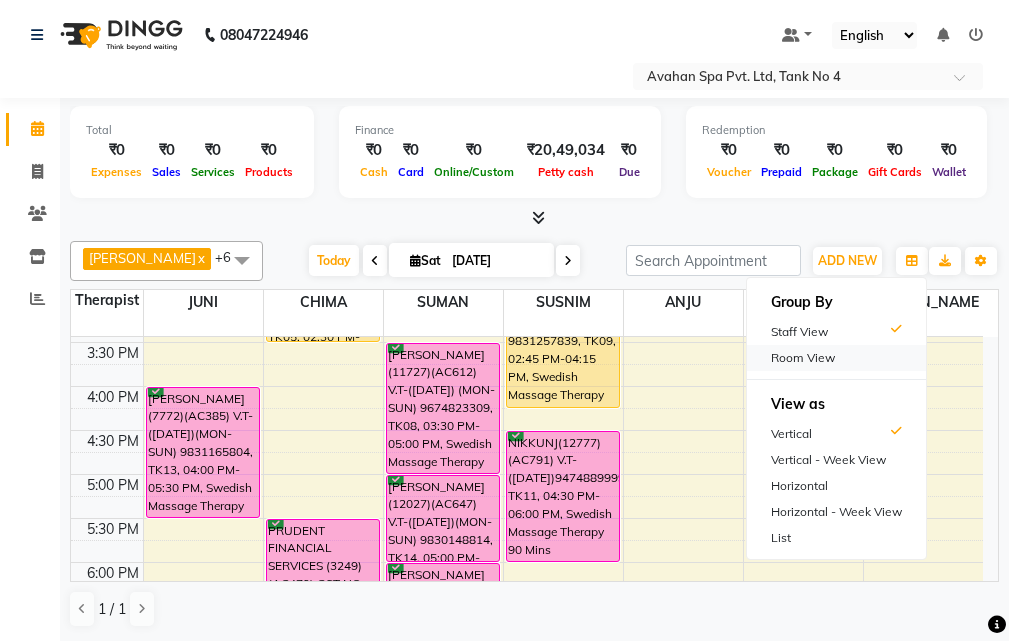 click on "Room View" at bounding box center [836, 358] 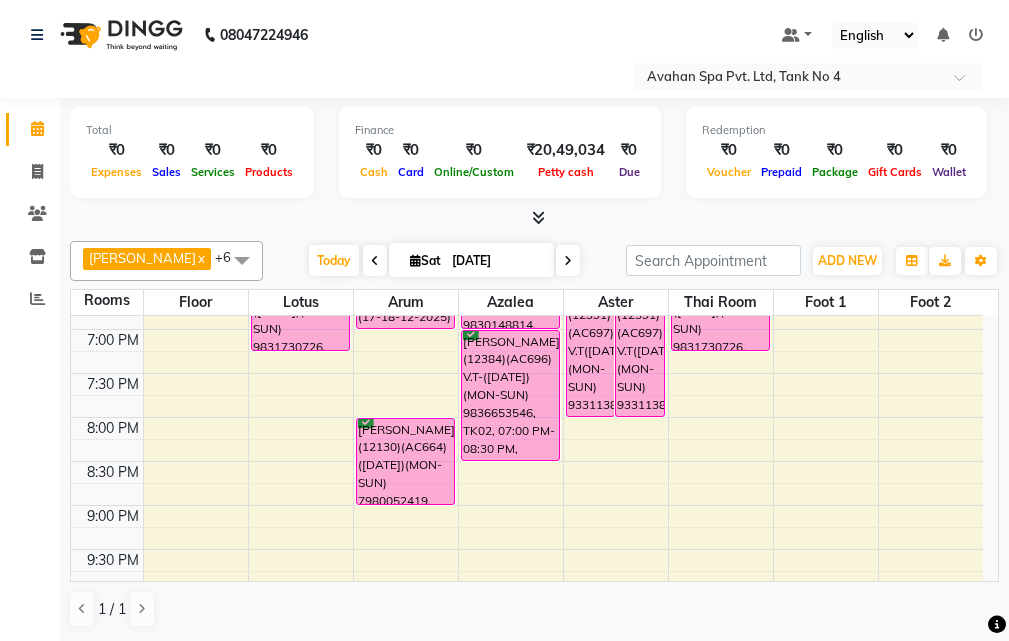 scroll, scrollTop: 678, scrollLeft: 0, axis: vertical 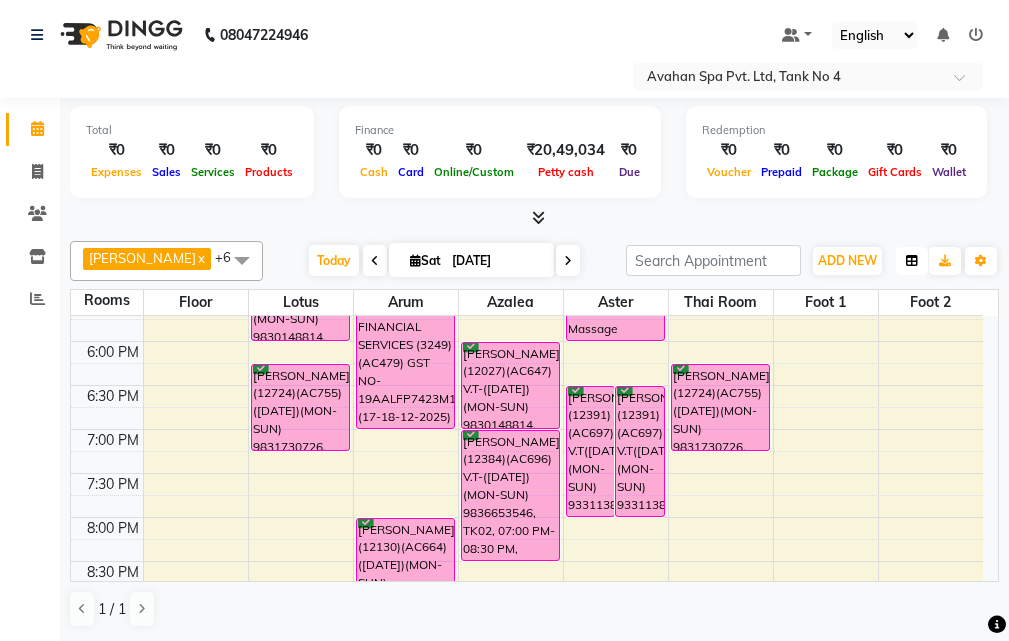 click at bounding box center [912, 261] 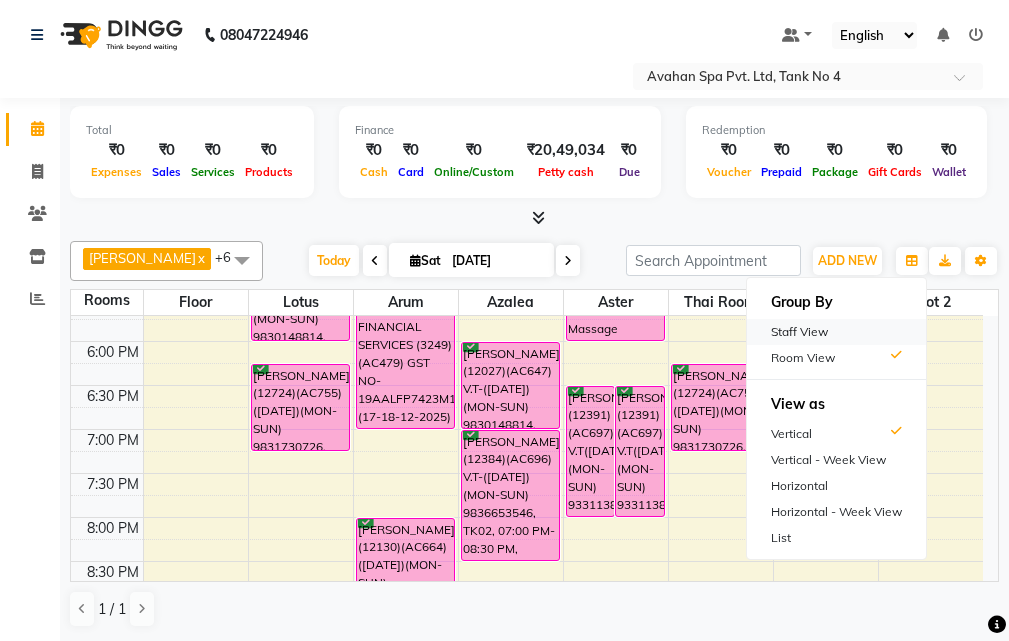 click on "Staff View" at bounding box center [836, 332] 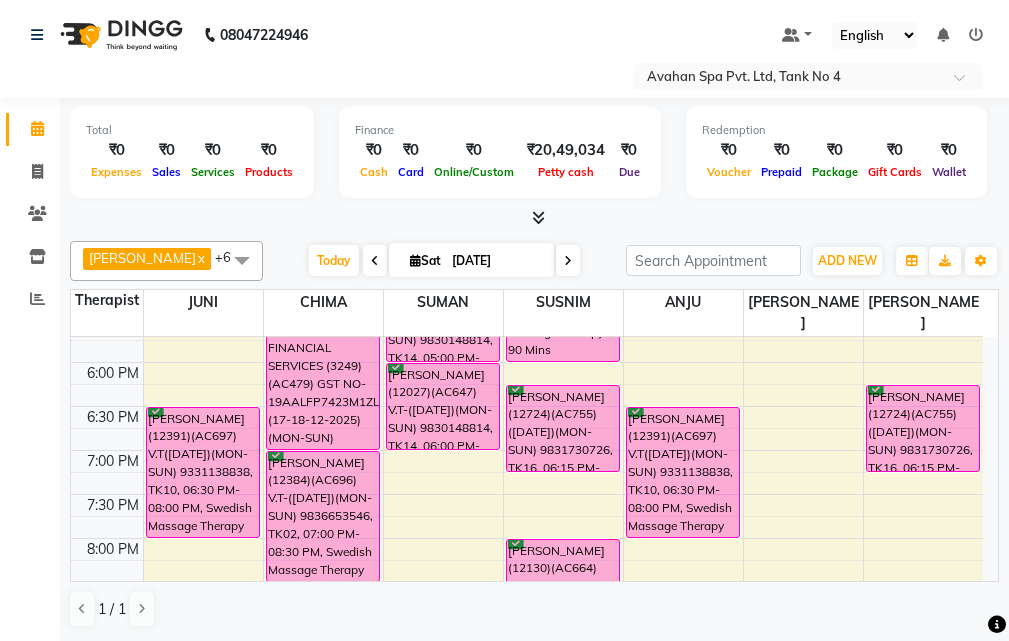 scroll, scrollTop: 778, scrollLeft: 0, axis: vertical 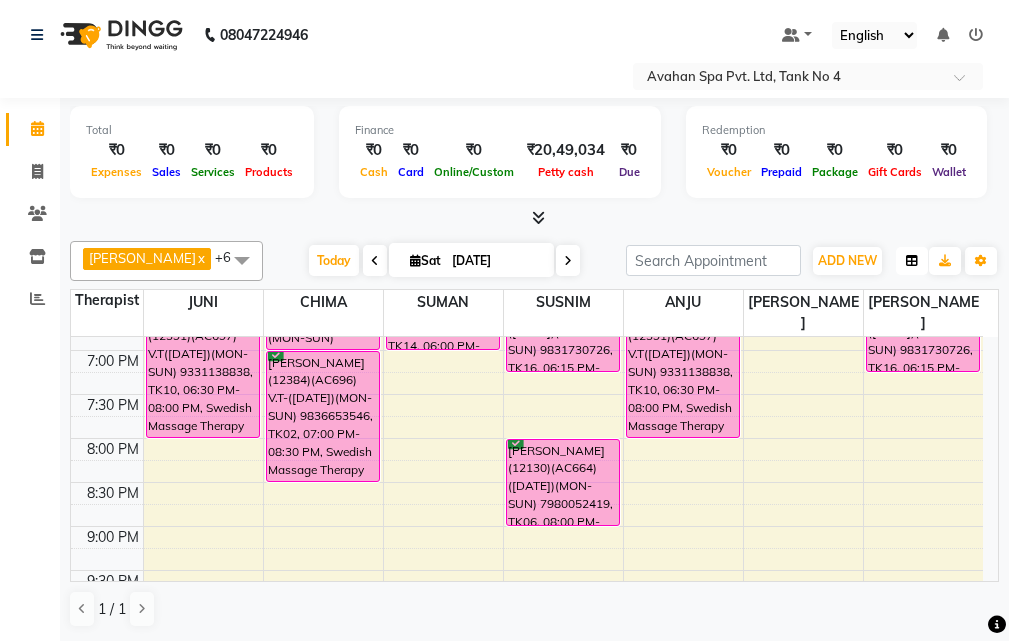 click at bounding box center (912, 261) 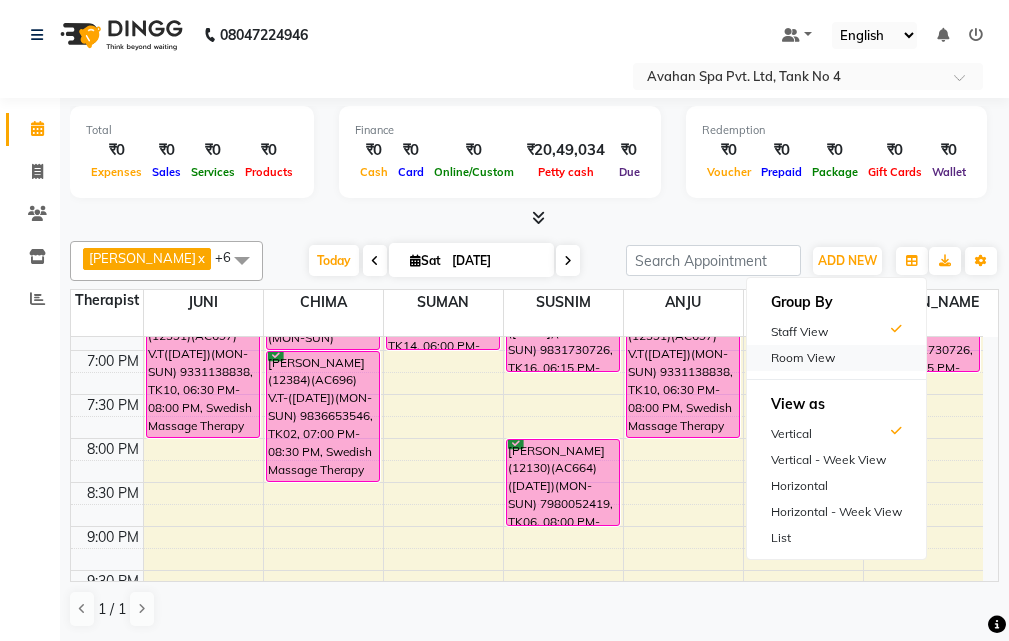 click on "Room View" at bounding box center [836, 358] 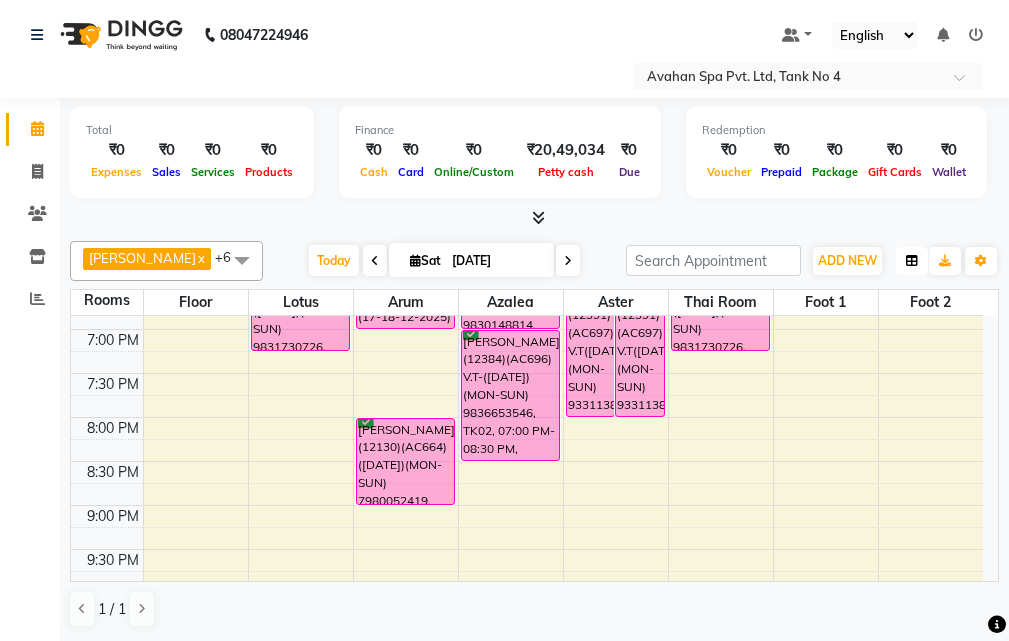 click at bounding box center [912, 261] 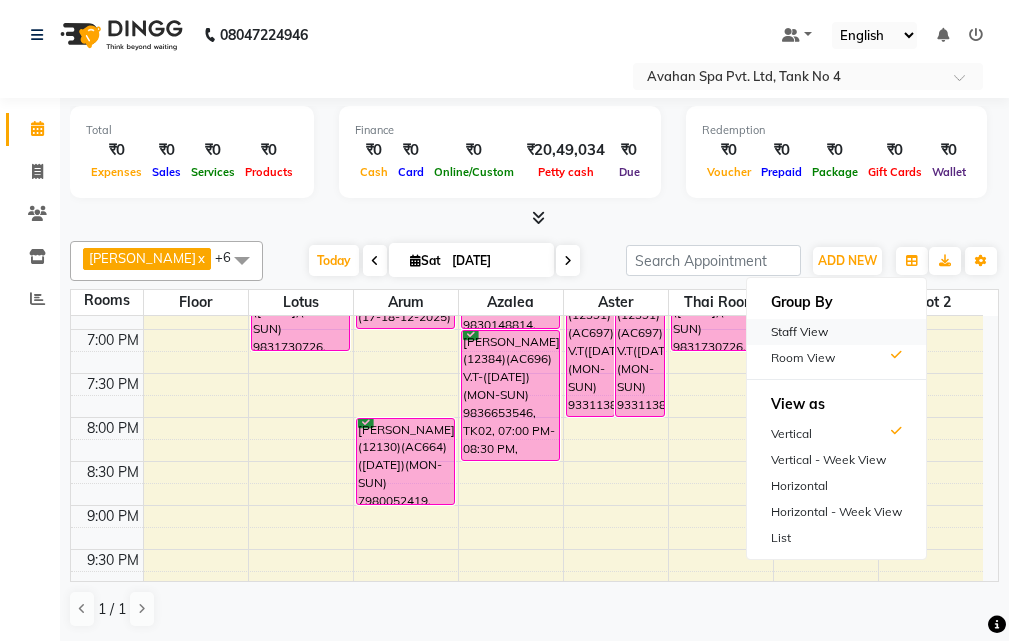 click on "Staff View" at bounding box center (836, 332) 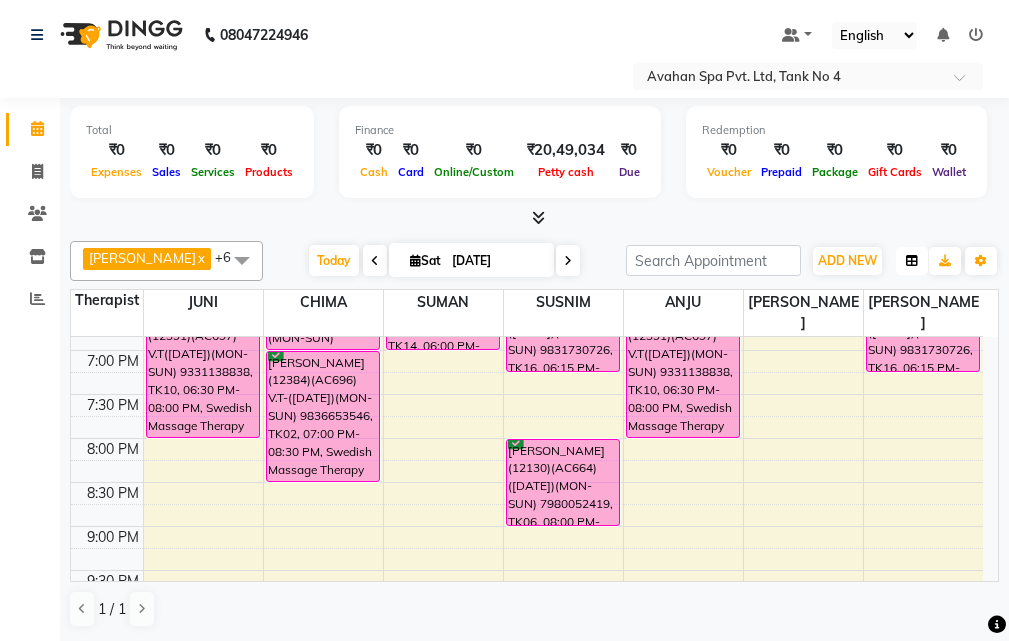 click at bounding box center [912, 261] 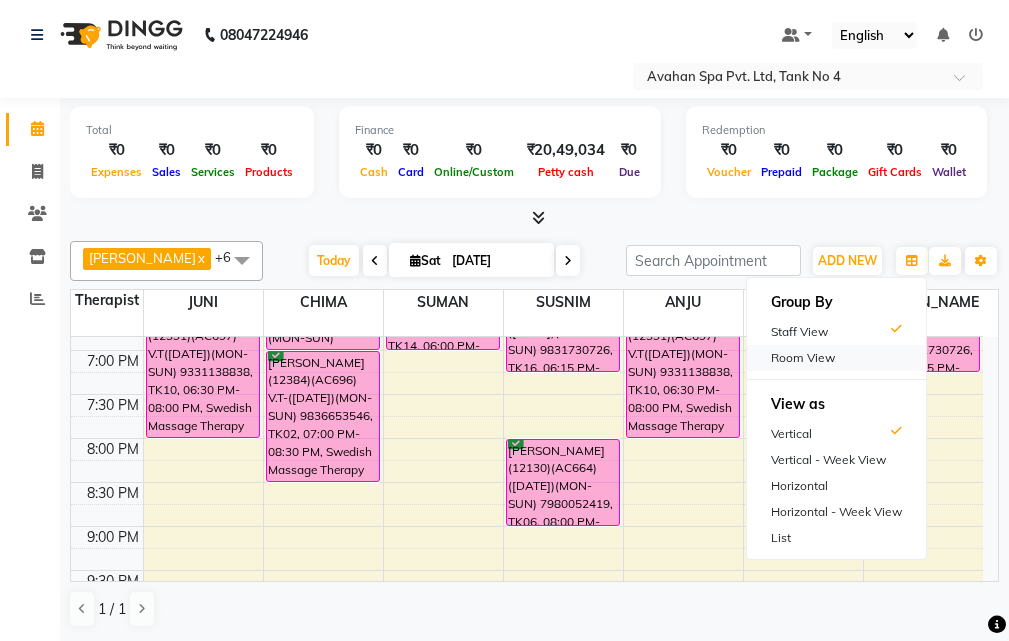 click on "Room View" at bounding box center (836, 358) 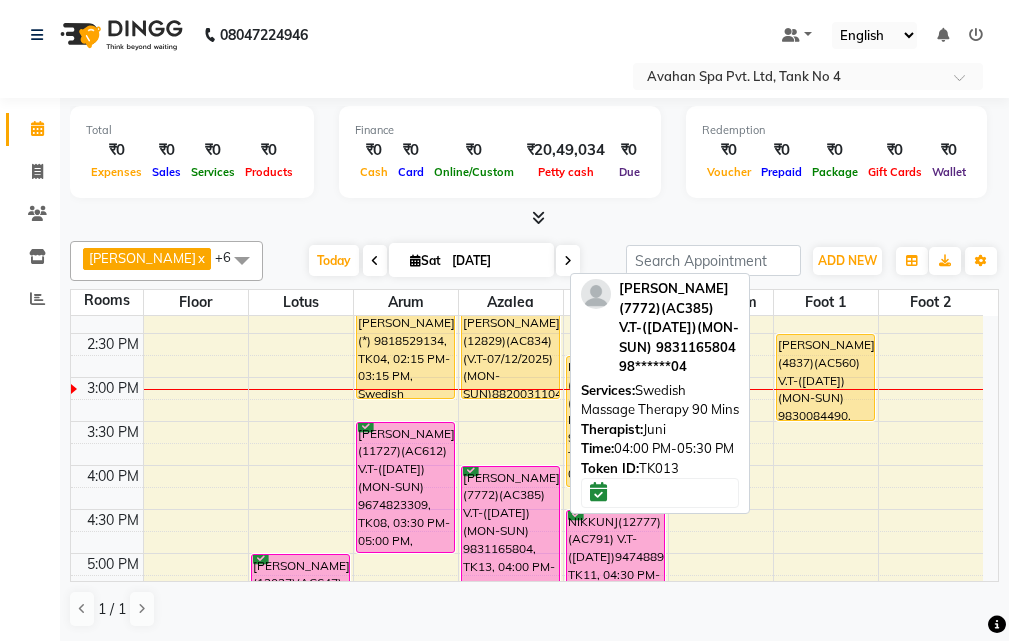 scroll, scrollTop: 278, scrollLeft: 0, axis: vertical 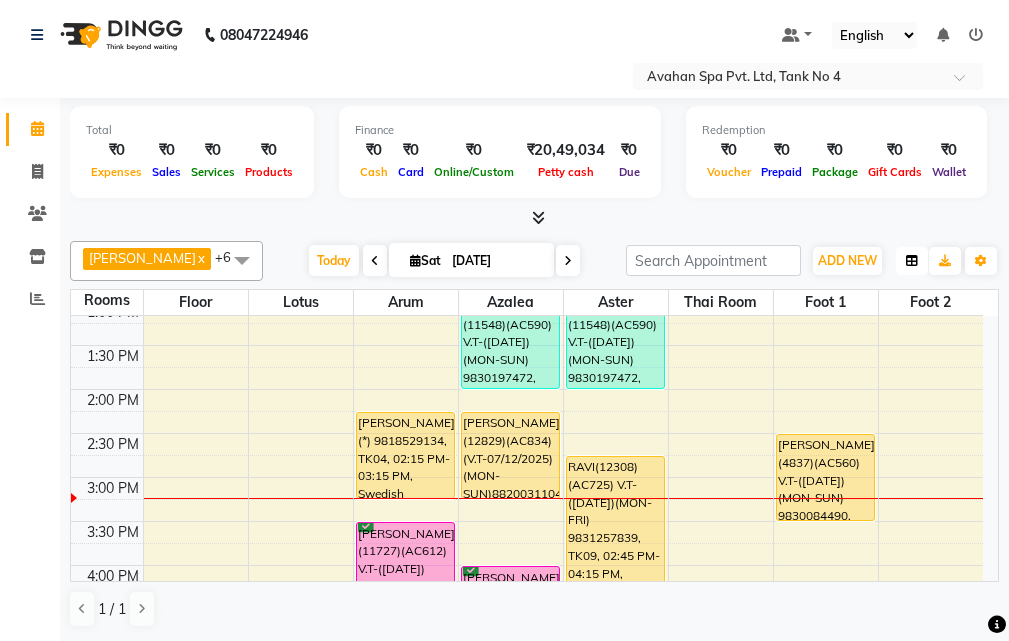 click at bounding box center [912, 261] 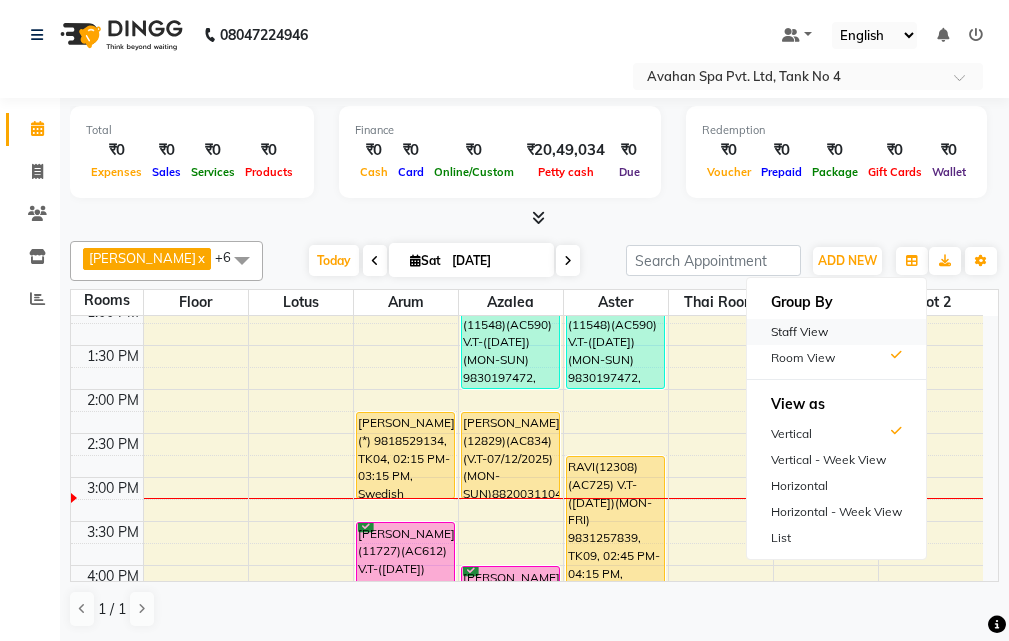 click on "Staff View" at bounding box center (836, 332) 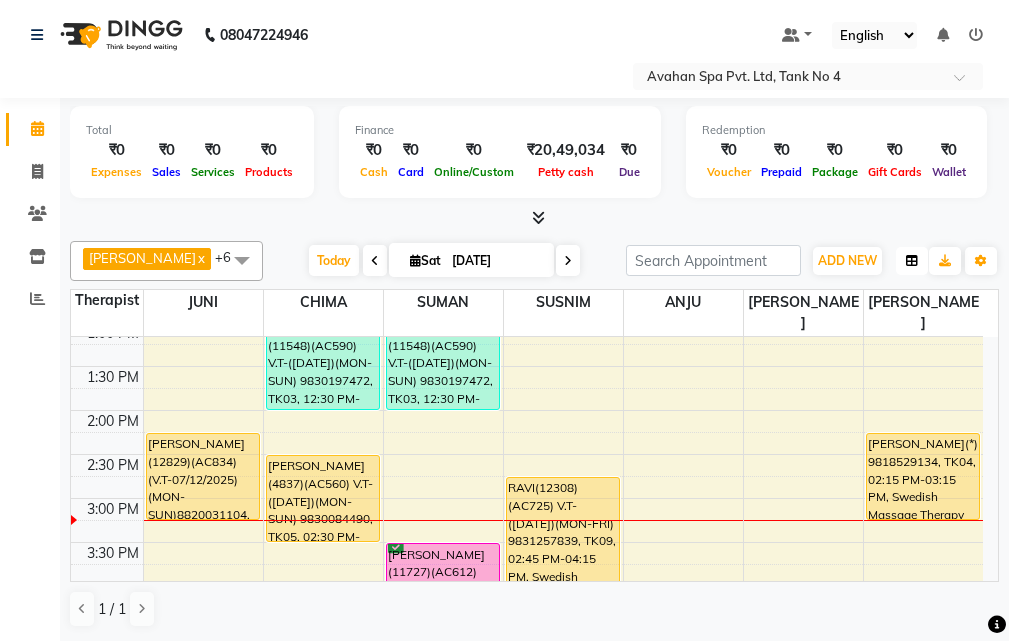 click at bounding box center [912, 261] 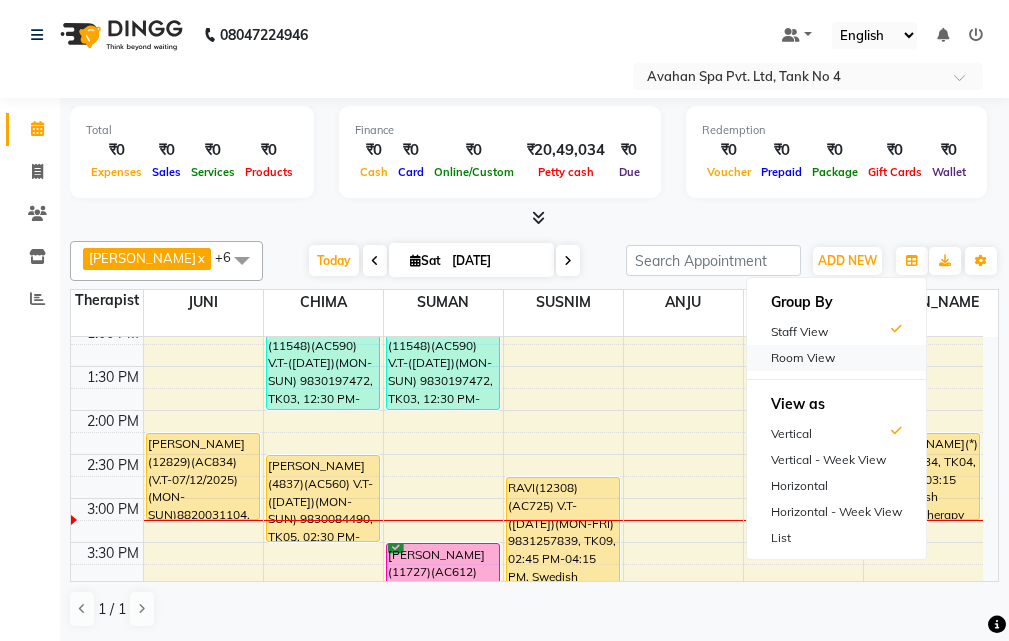 click on "Room View" at bounding box center (836, 358) 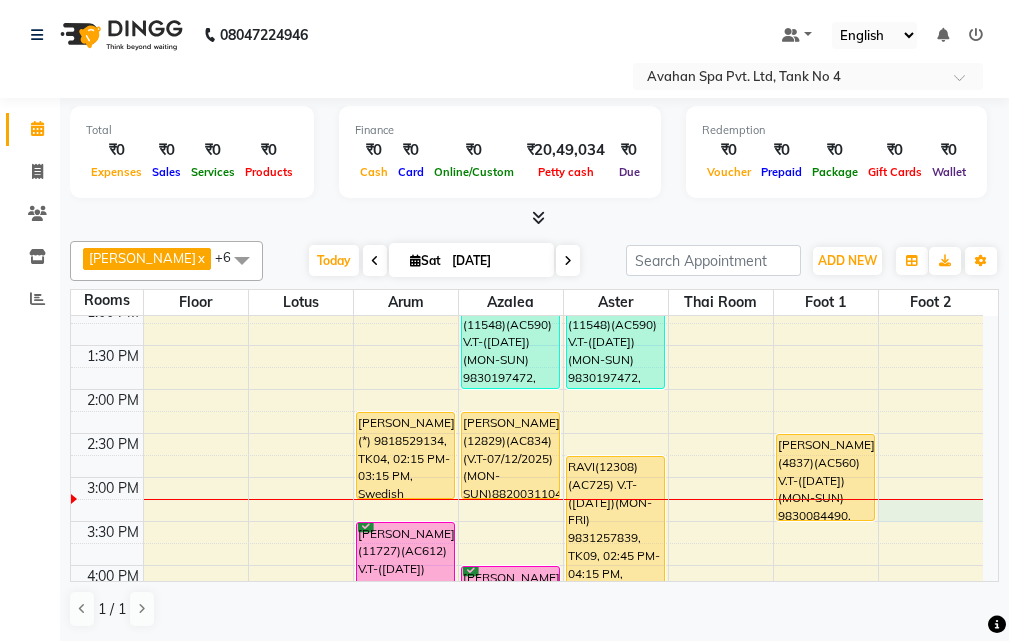 click on "10:00 AM 10:30 AM 11:00 AM 11:30 AM 12:00 PM 12:30 PM 1:00 PM 1:30 PM 2:00 PM 2:30 PM 3:00 PM 3:30 PM 4:00 PM 4:30 PM 5:00 PM 5:30 PM 6:00 PM 6:30 PM 7:00 PM 7:30 PM 8:00 PM 8:30 PM 9:00 PM 9:30 PM 10:00 PM 10:30 PM    [PERSON_NAME](10969)(AC826)(V.T05/11/2025) (MON TO SUN)9836909999, TK01, 11:15 AM-11:30 AM, Swedish Massage Therapy 60 Mins     [PERSON_NAME](12027)(AC647) V.T-([DATE])(MON-SUN) 9830148814, TK14, 05:00 PM-06:00 PM, Swedish Massage Therapy 60 Mins     [PERSON_NAME](12724)(AC755) ([DATE])(MON-SUN) 9831730726, TK16, 06:15 PM-07:15 PM, Swedish Massage Therapy 60 Mins    [PERSON_NAME](*) 9818529134, TK04, 02:15 PM-03:15 PM, Swedish Massage Therapy 60 Mins     [PERSON_NAME](11727)(AC612) V.T-([DATE]) (MON-SUN) 9674823309, TK08, 03:30 PM-05:00 PM, Swedish Massage Therapy 90 Mins     PRUDENT FINANCIAL SERVICES (3249)(AC479)  GST NO-19AALFP7423M1ZL (17-18-12-2025)(MON-SUN) 9051172597, TK07, 05:30 PM-07:00 PM, Swedish Massage Therapy 90 Mins" at bounding box center (527, 609) 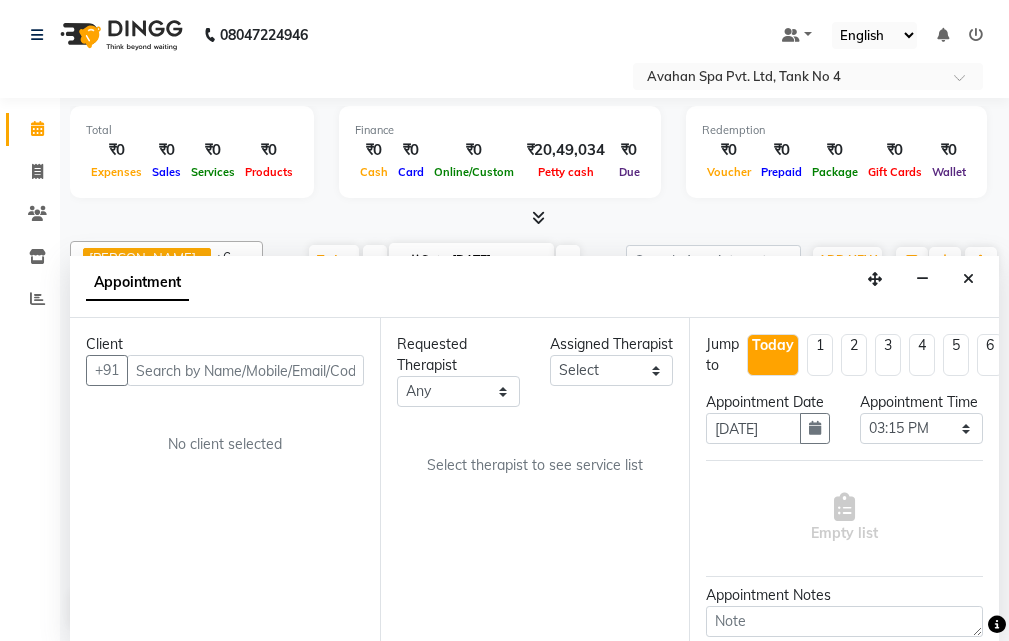 click at bounding box center (245, 370) 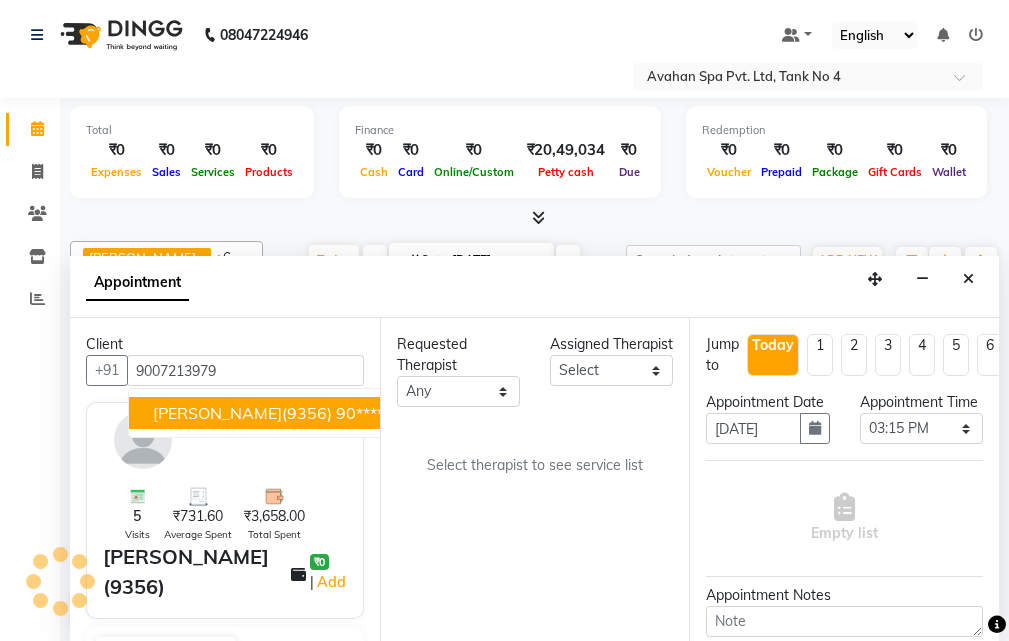click on "[PERSON_NAME](9356)" at bounding box center [242, 413] 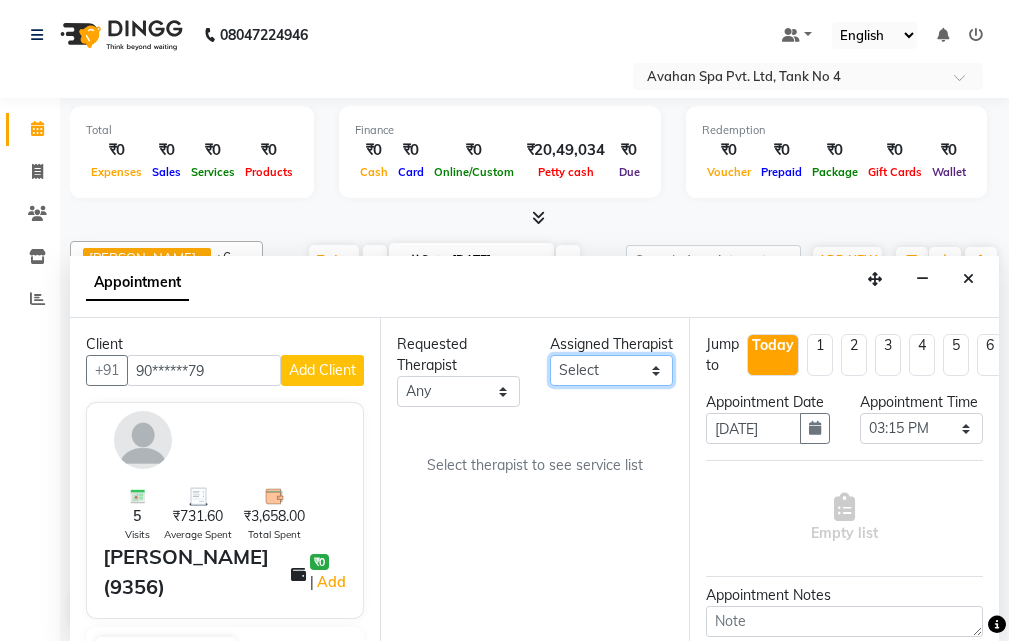 click on "Select ANJU [PERSON_NAME] [DEMOGRAPHIC_DATA] 1 [PERSON_NAME] JUNI [PERSON_NAME] SUSNIM" at bounding box center (611, 370) 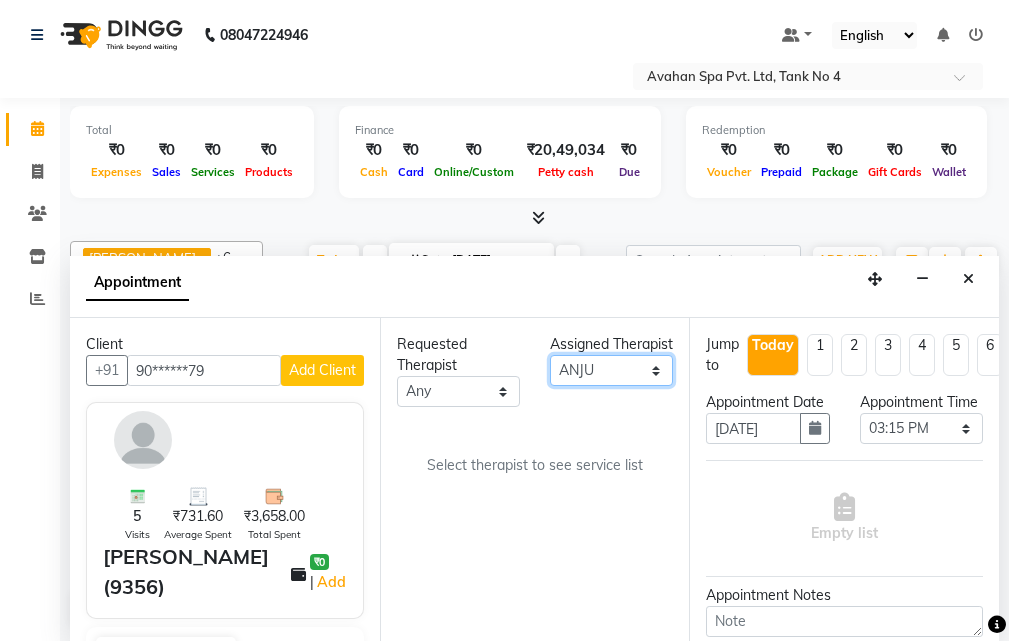 click on "Select ANJU [PERSON_NAME] [DEMOGRAPHIC_DATA] 1 [PERSON_NAME] JUNI [PERSON_NAME] SUSNIM" at bounding box center (611, 370) 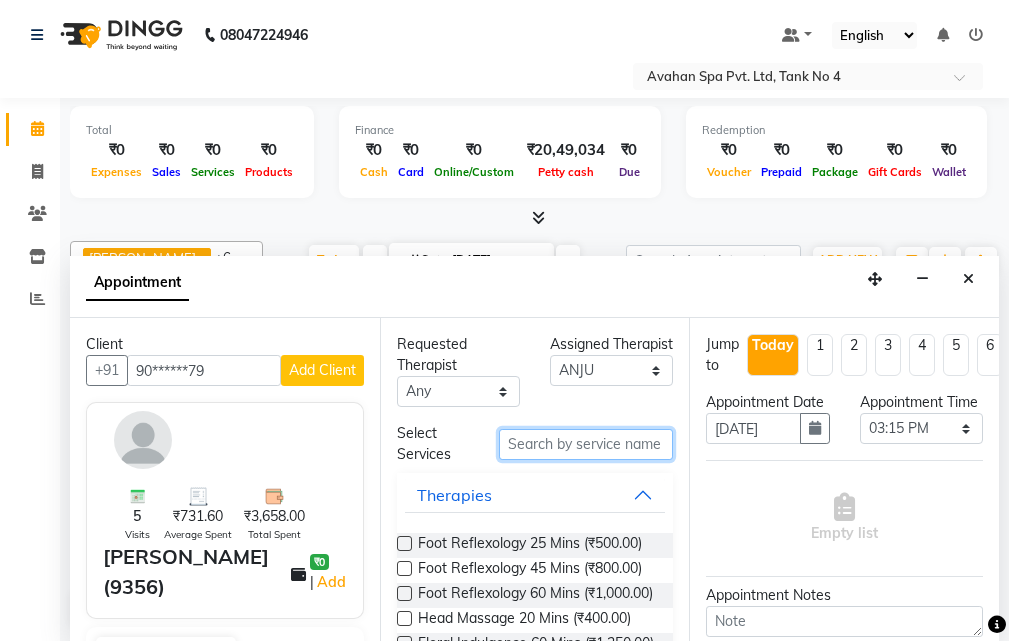 click at bounding box center [586, 444] 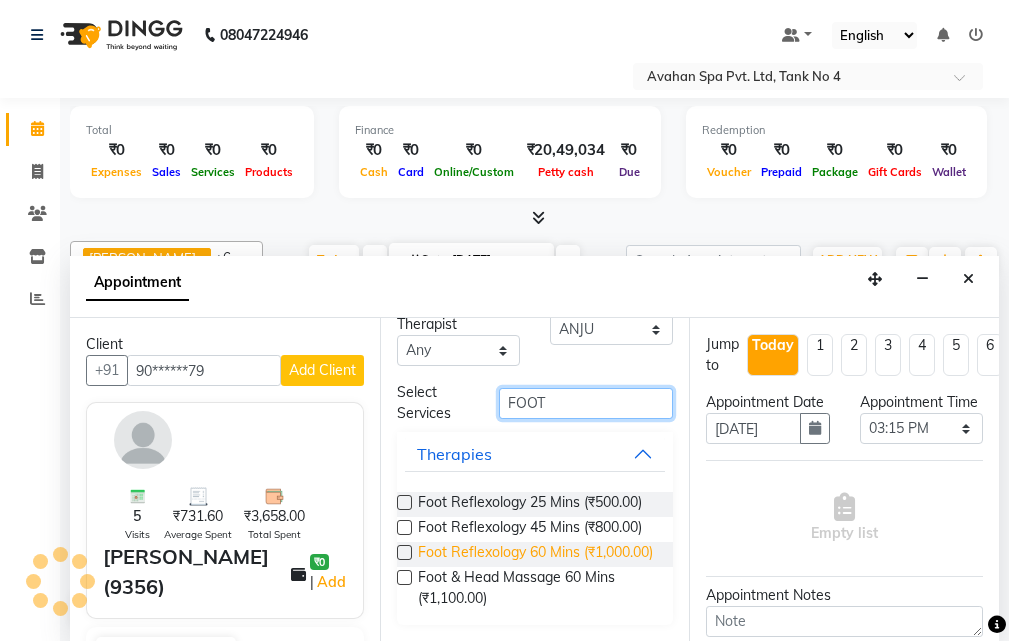 scroll, scrollTop: 92, scrollLeft: 0, axis: vertical 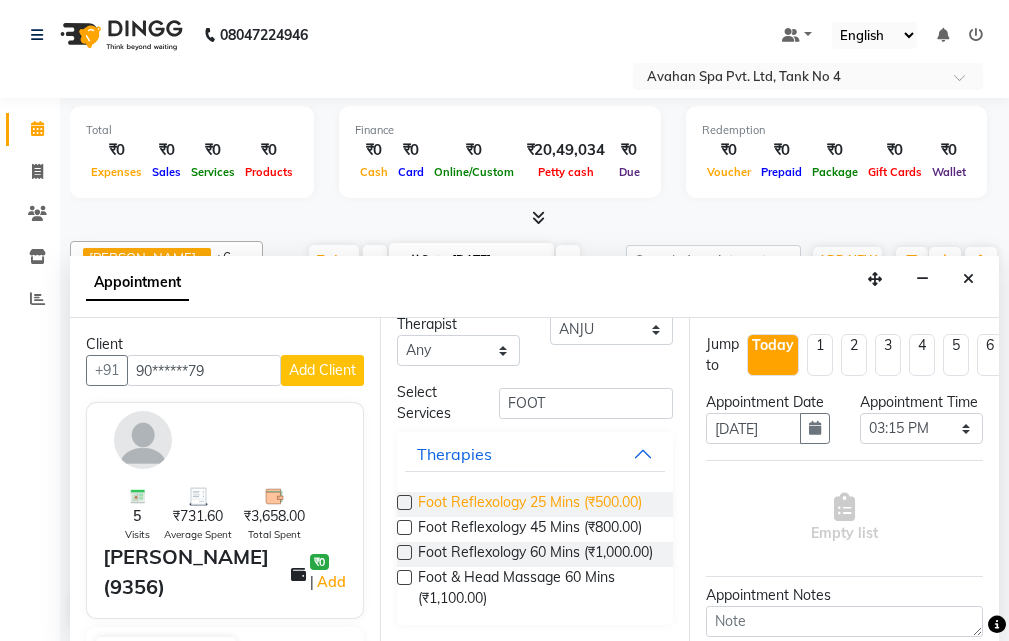 drag, startPoint x: 405, startPoint y: 454, endPoint x: 462, endPoint y: 468, distance: 58.694122 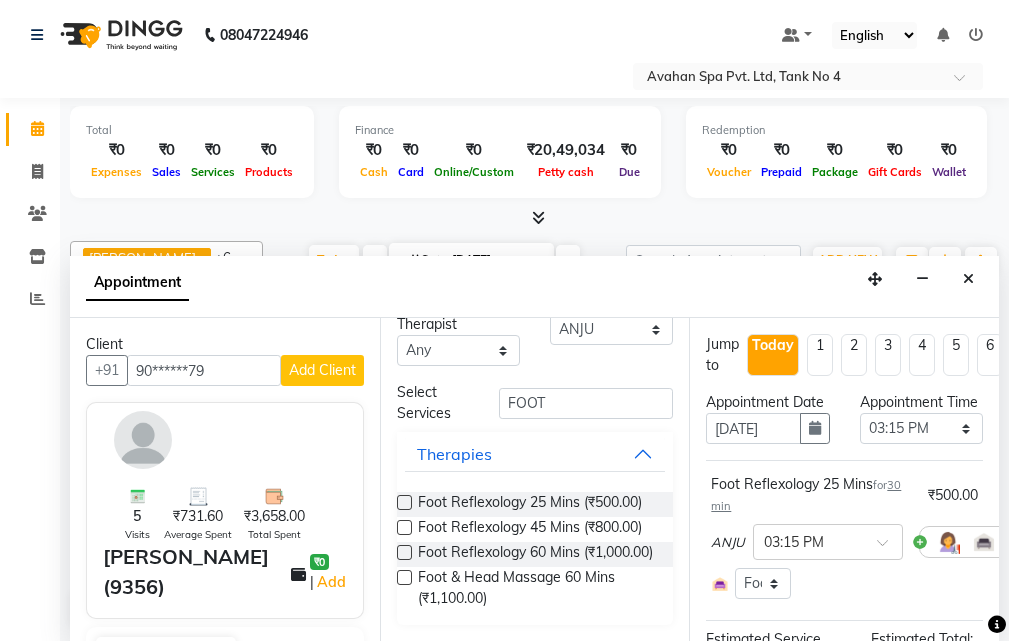 scroll, scrollTop: 300, scrollLeft: 0, axis: vertical 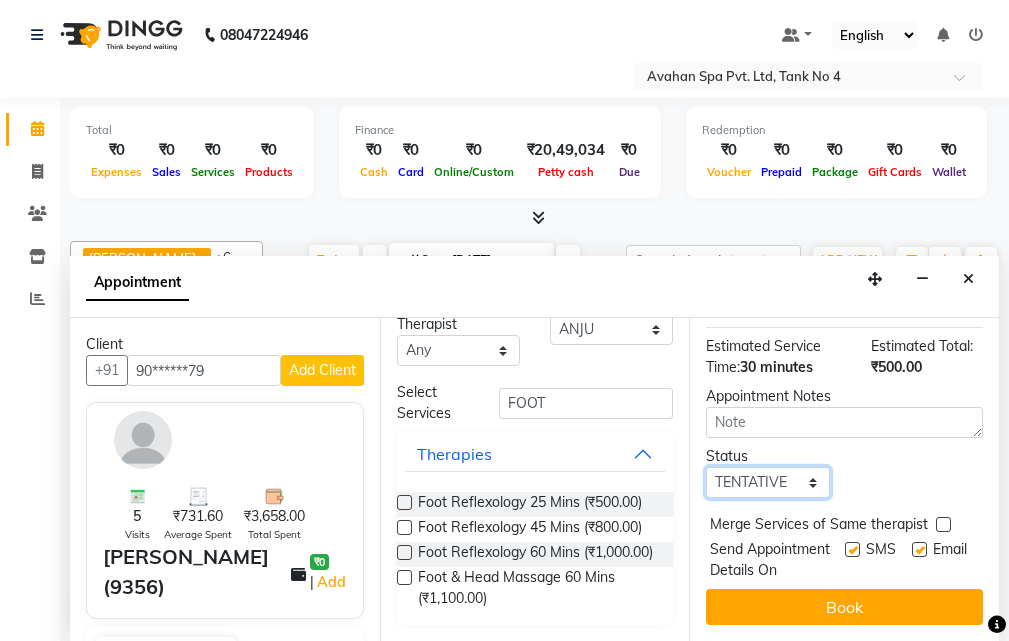 click on "Select TENTATIVE CONFIRM CHECK-IN UPCOMING" at bounding box center (767, 482) 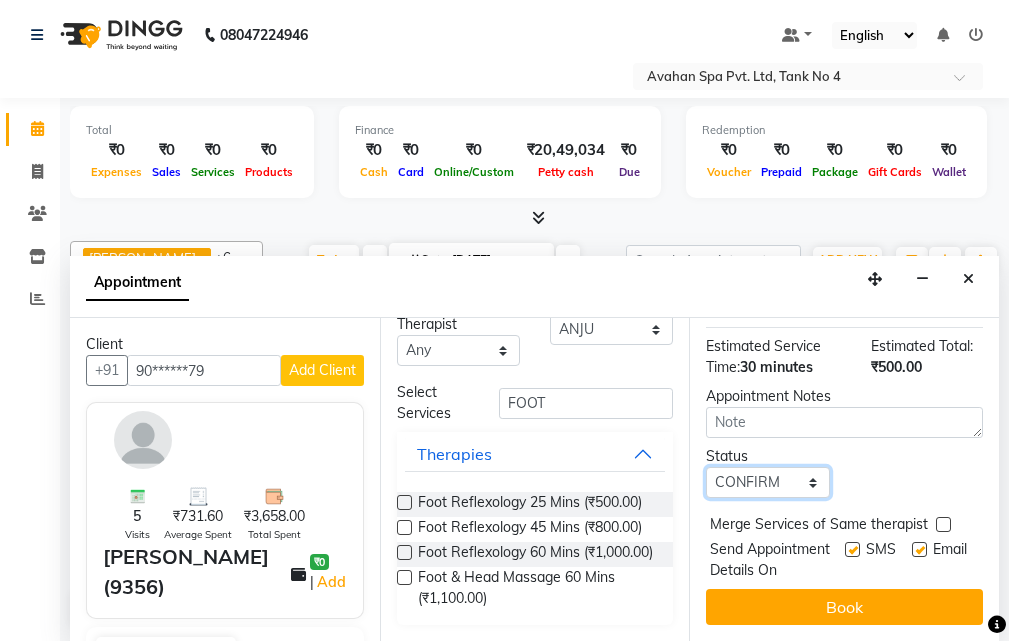 click on "Select TENTATIVE CONFIRM CHECK-IN UPCOMING" at bounding box center [767, 482] 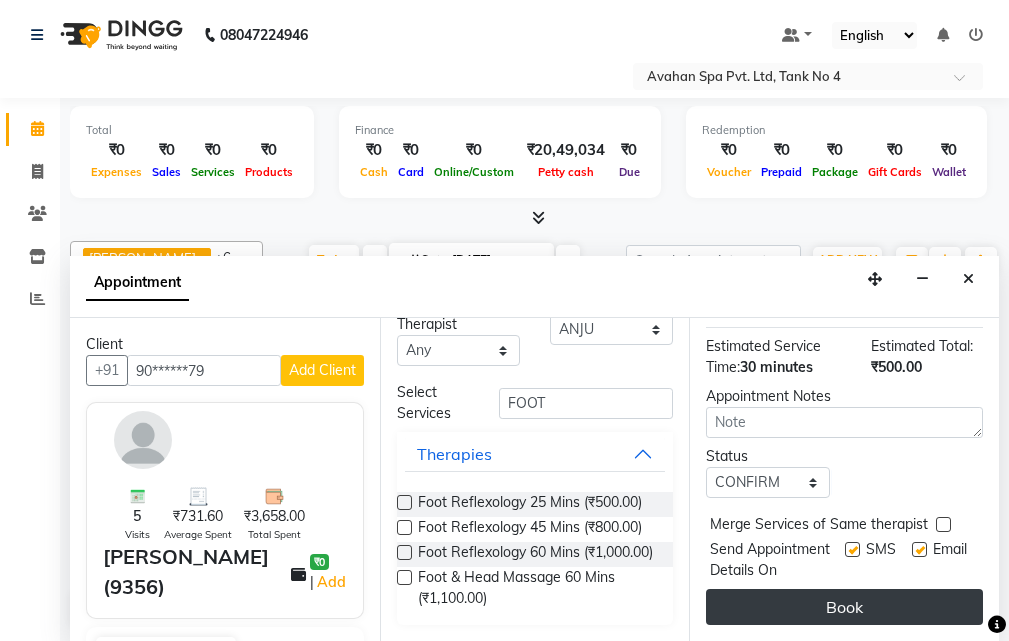 click on "Book" at bounding box center (844, 607) 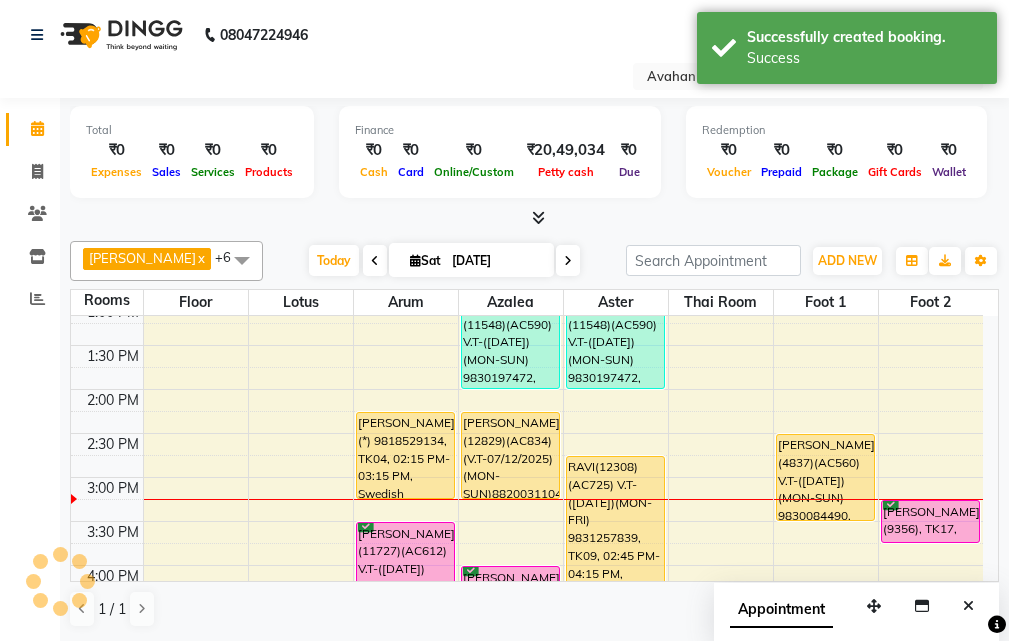 scroll, scrollTop: 0, scrollLeft: 0, axis: both 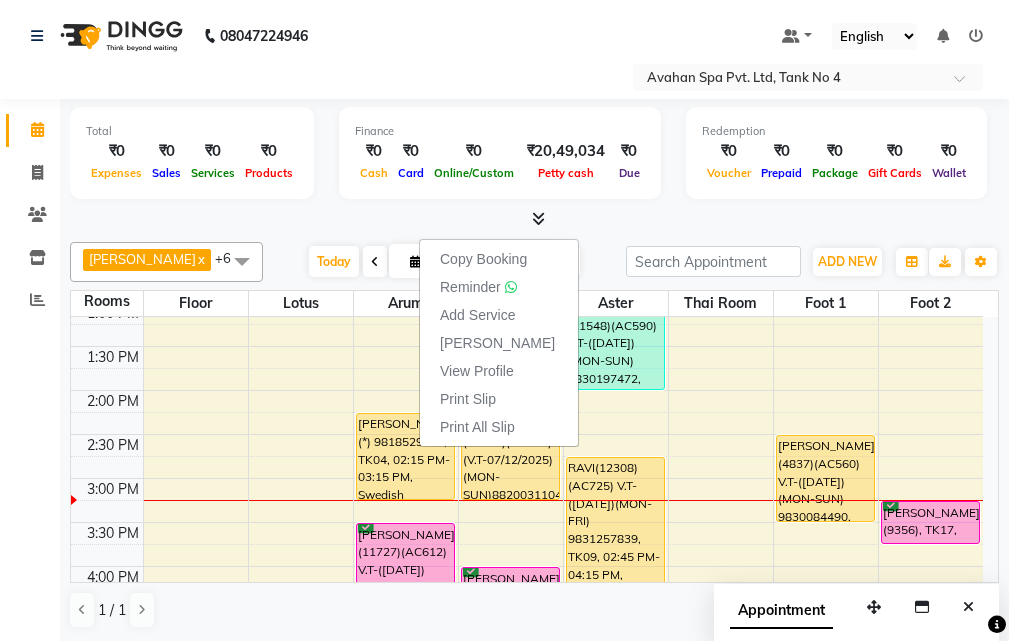 click on "[PERSON_NAME]" at bounding box center [497, 343] 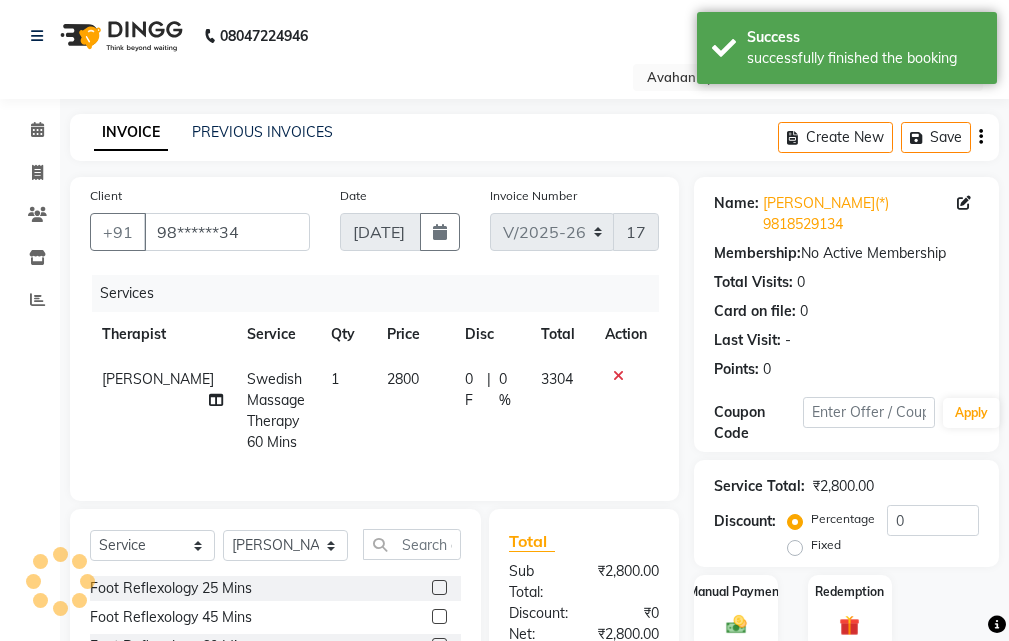 scroll, scrollTop: 315, scrollLeft: 0, axis: vertical 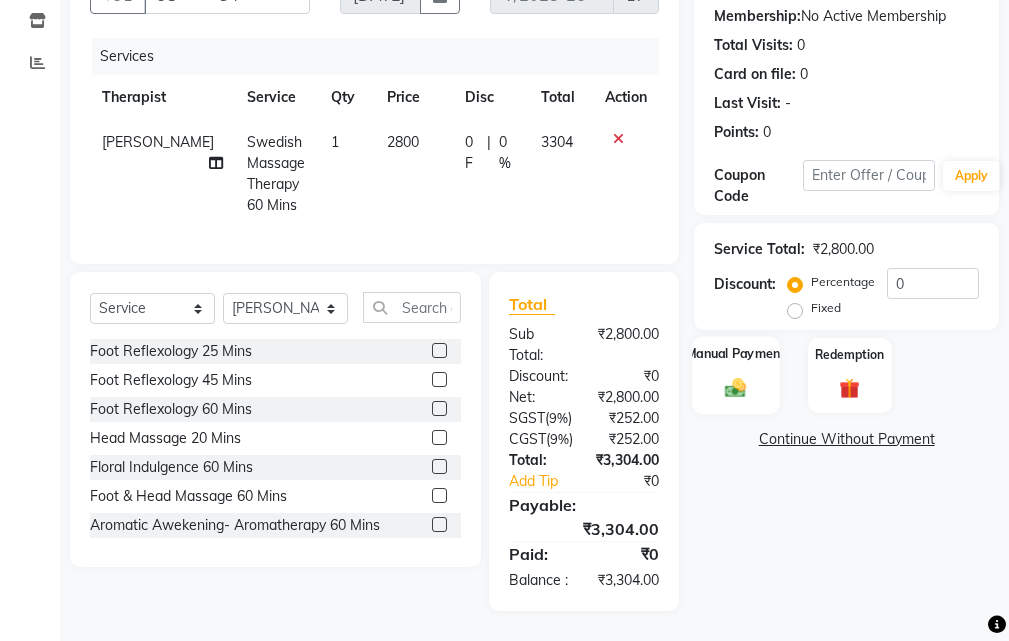 click 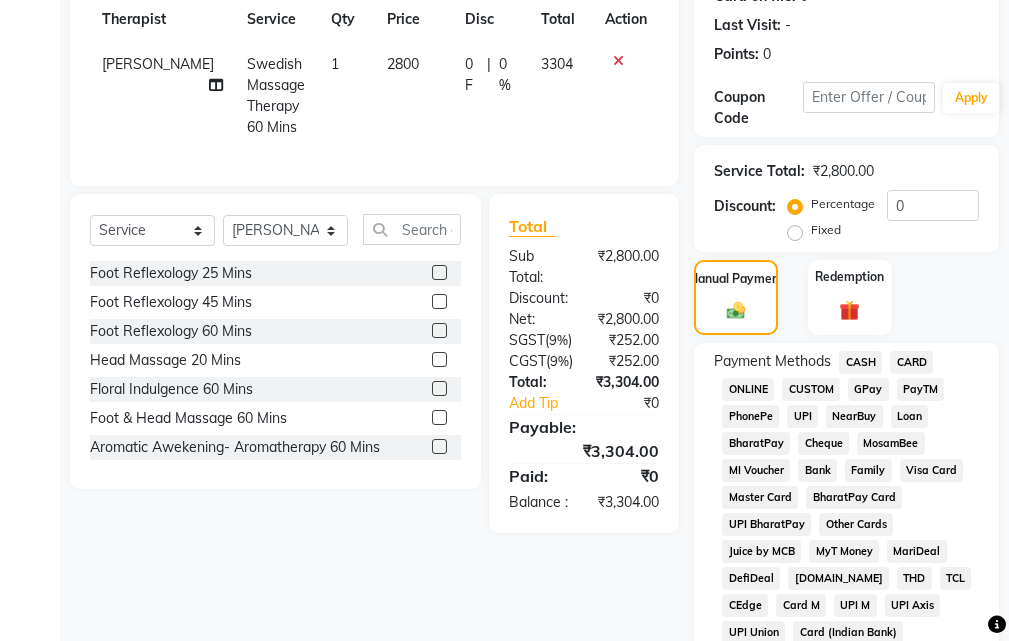 click on "CASH" 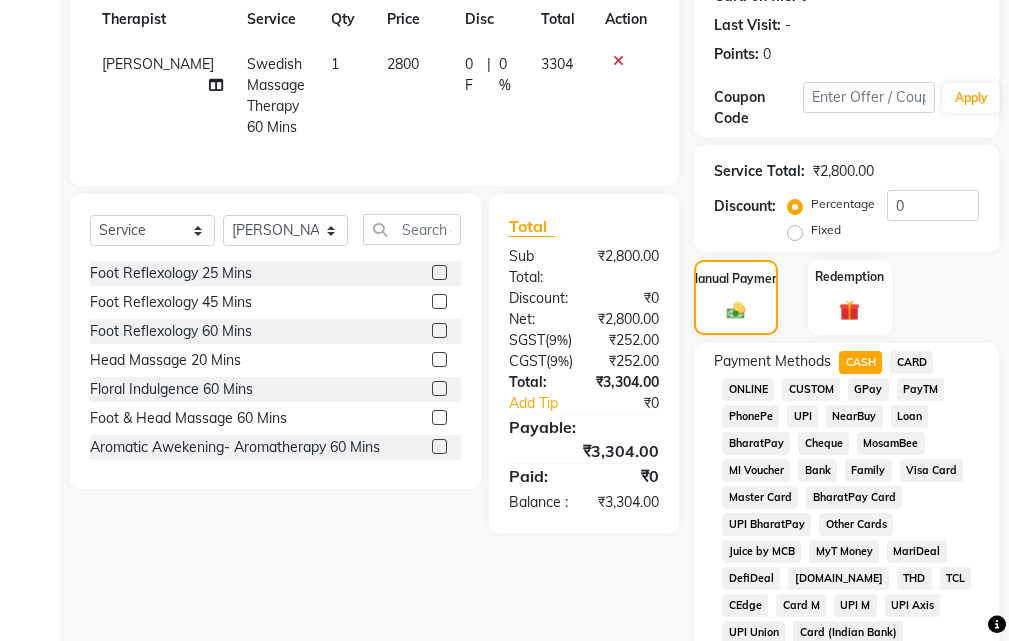 scroll, scrollTop: 1134, scrollLeft: 0, axis: vertical 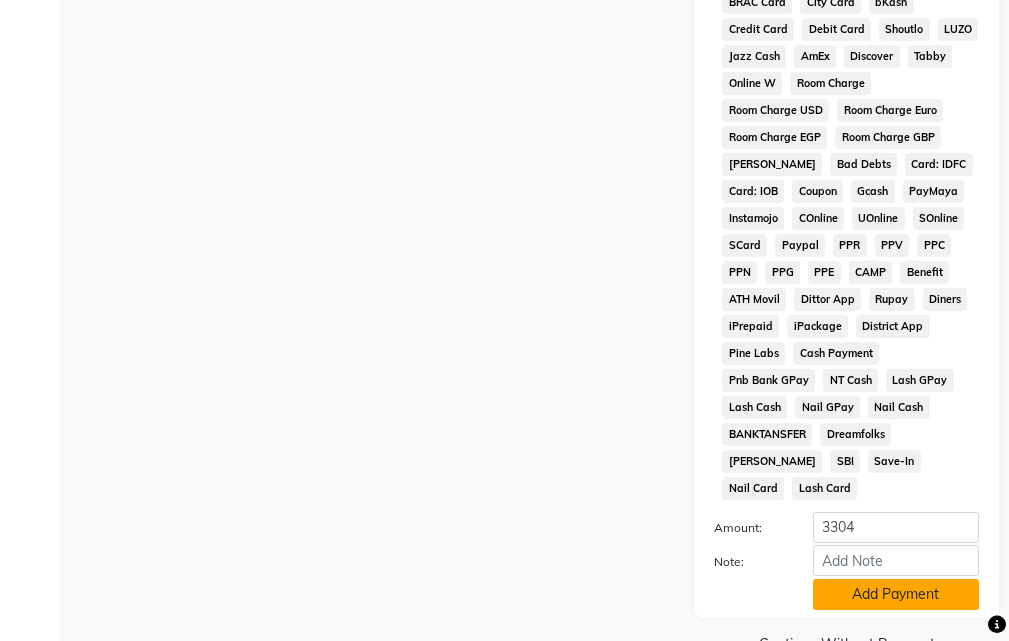 click on "Add Payment" 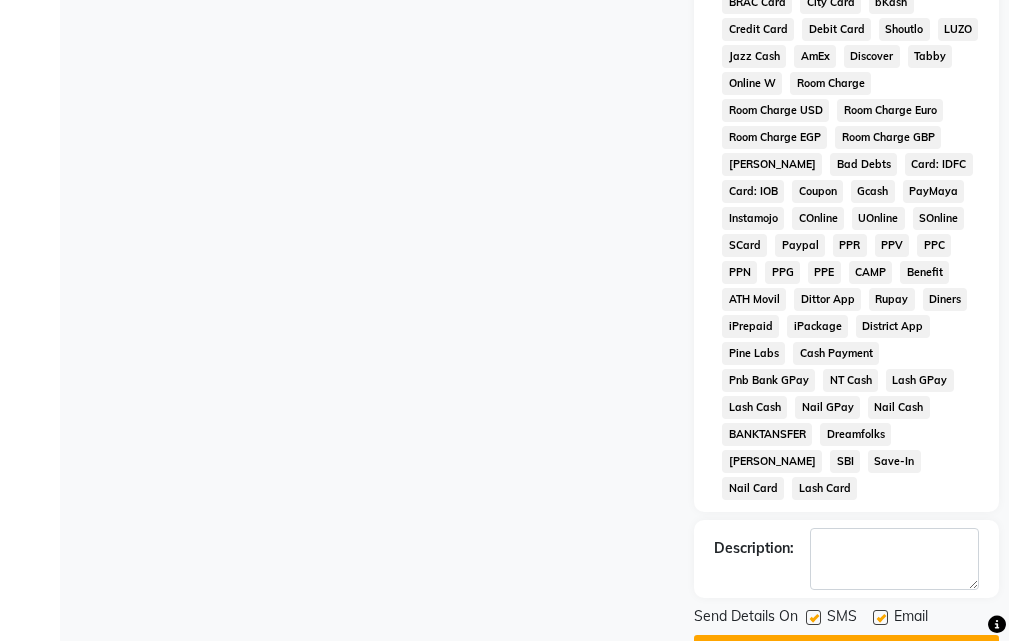 click 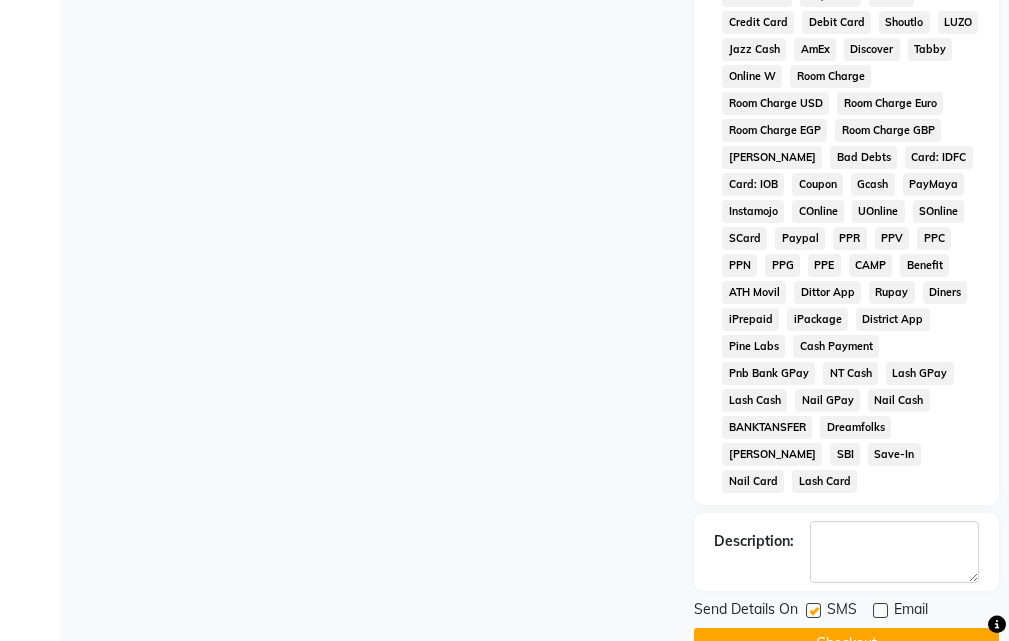 scroll, scrollTop: 241, scrollLeft: 0, axis: vertical 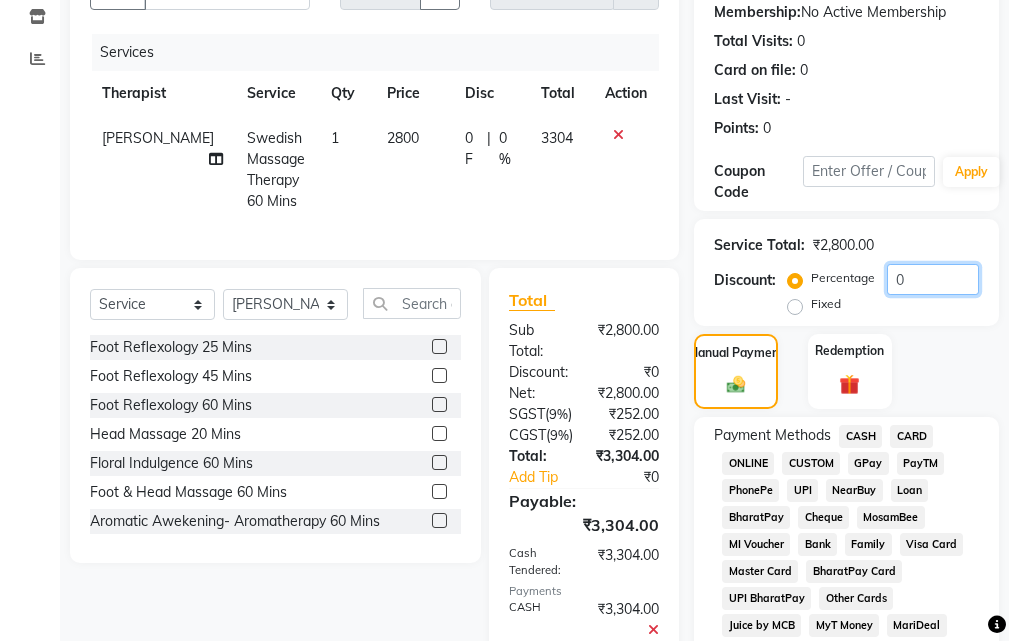 click on "0" 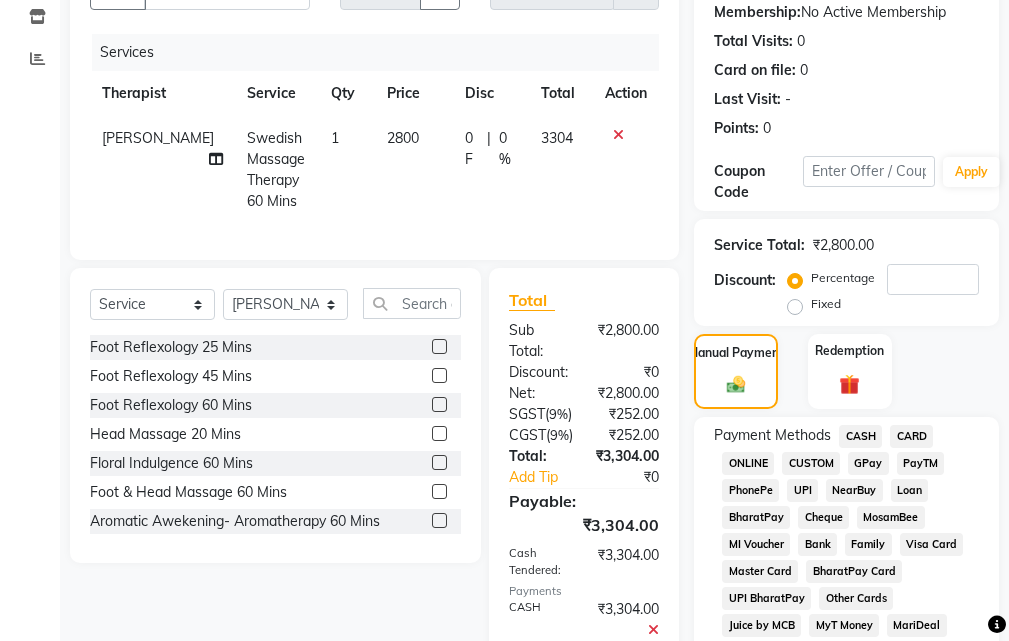 click on "Fixed" 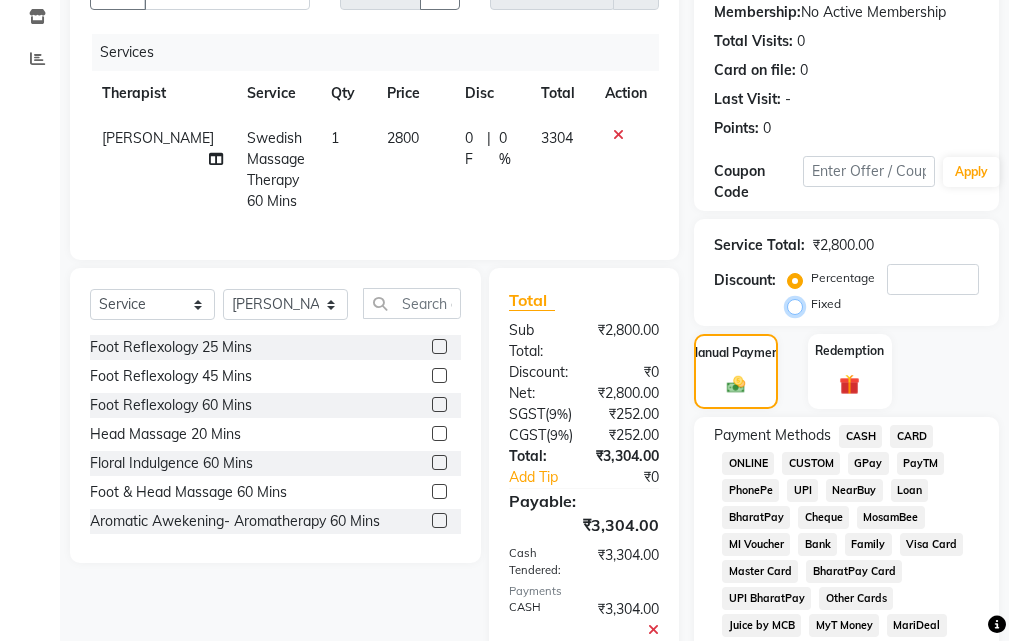 click on "Fixed" at bounding box center [799, 304] 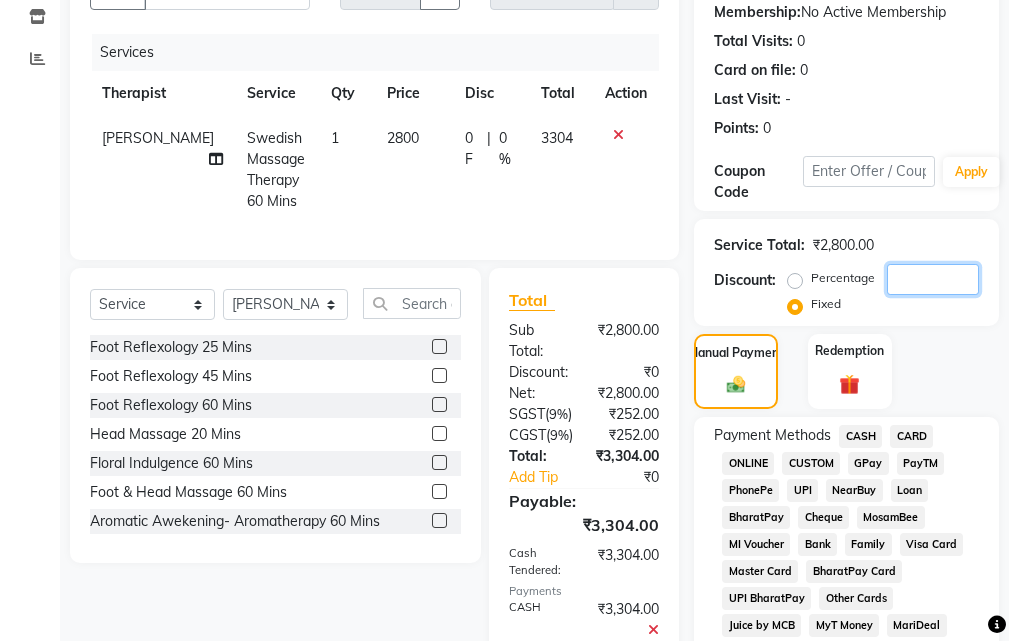 click 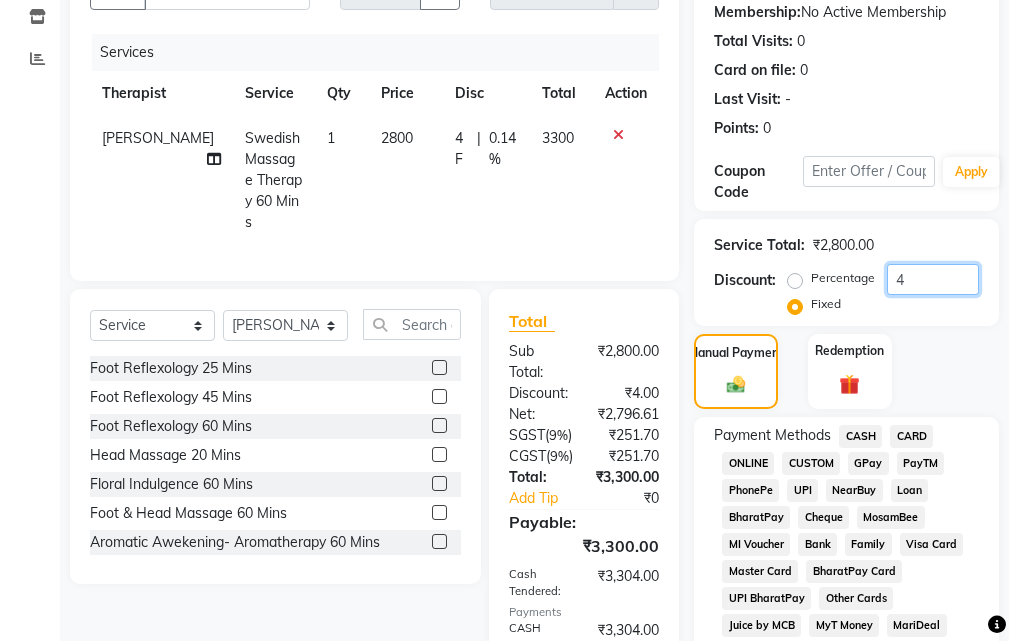 scroll, scrollTop: 1141, scrollLeft: 0, axis: vertical 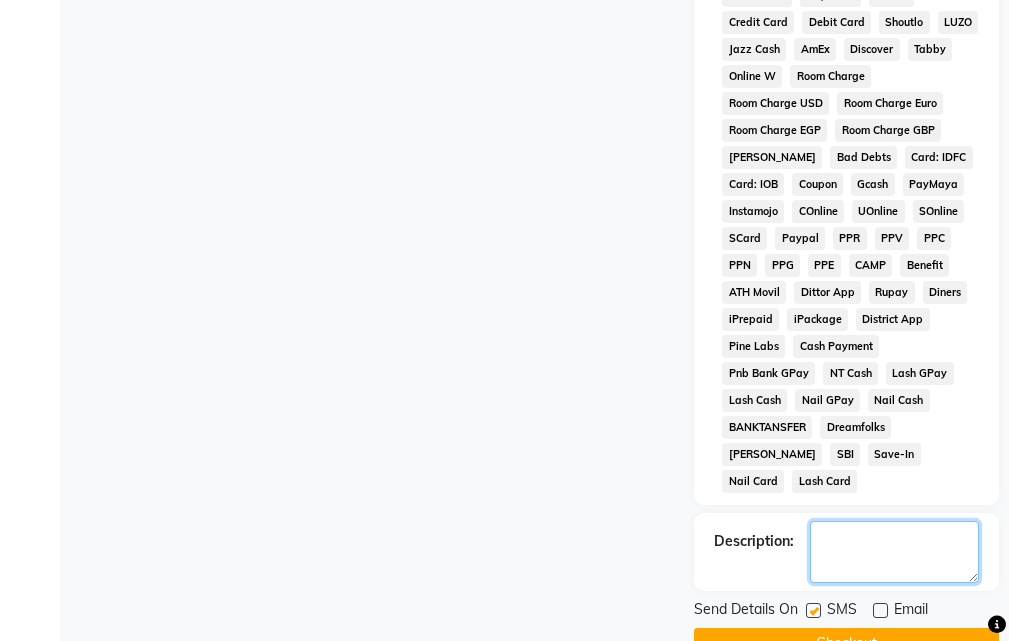 click 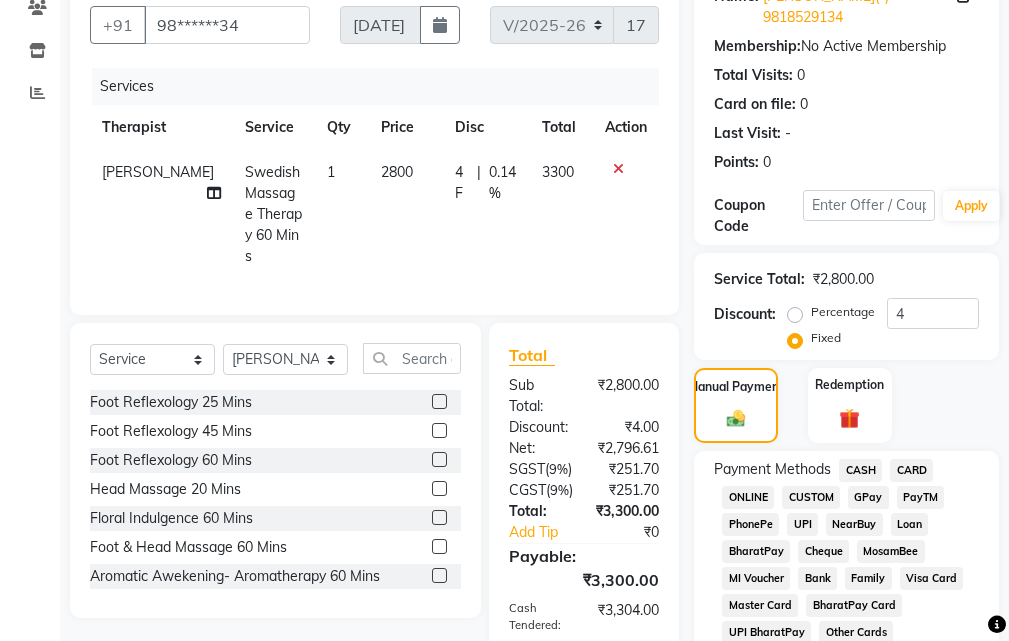 scroll, scrollTop: 541, scrollLeft: 0, axis: vertical 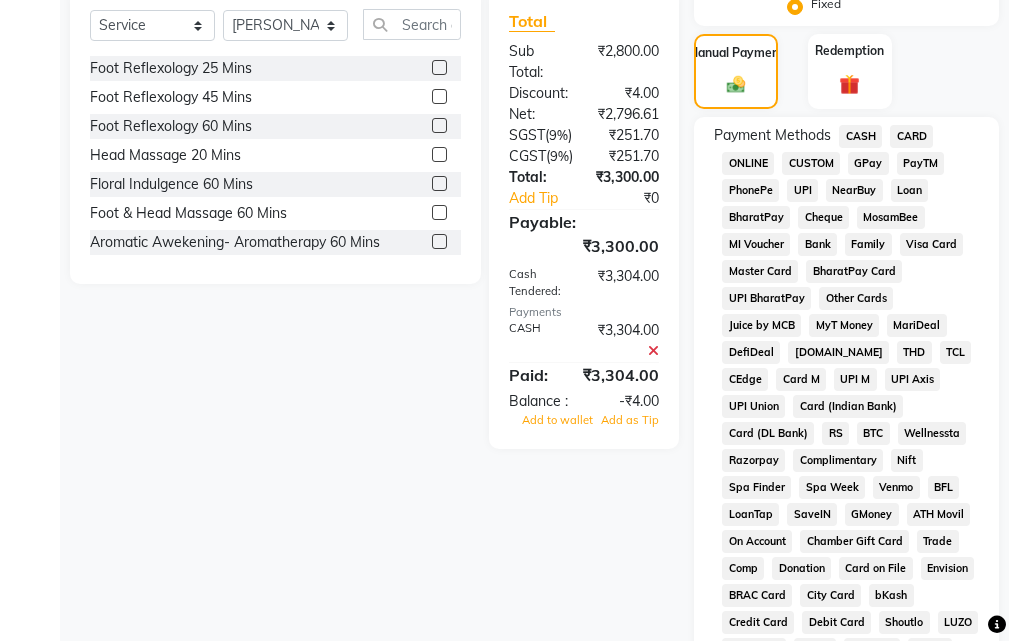 click on "₹3,304.00" 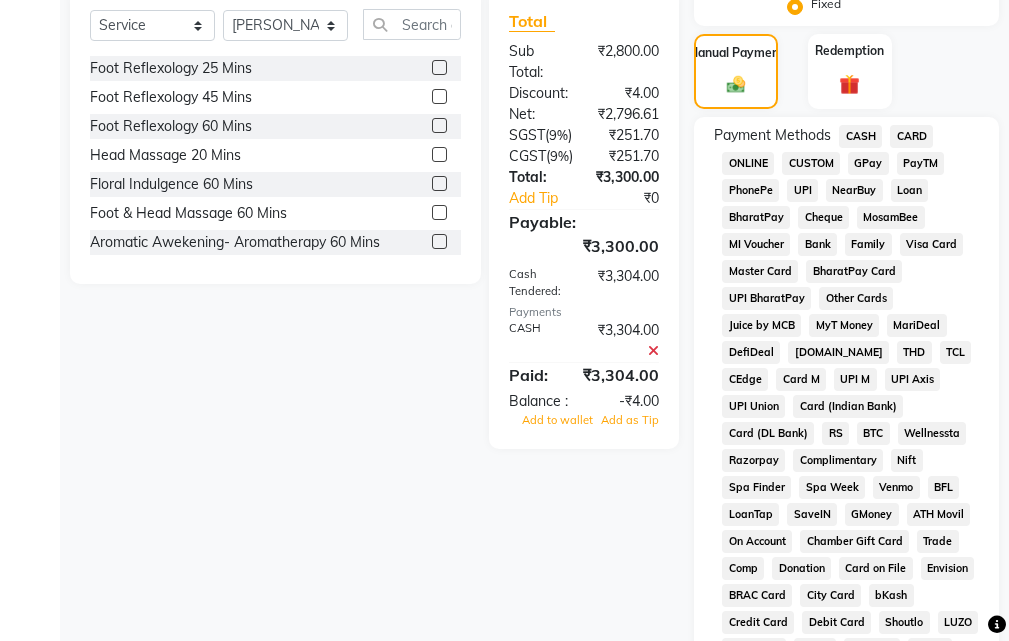 click 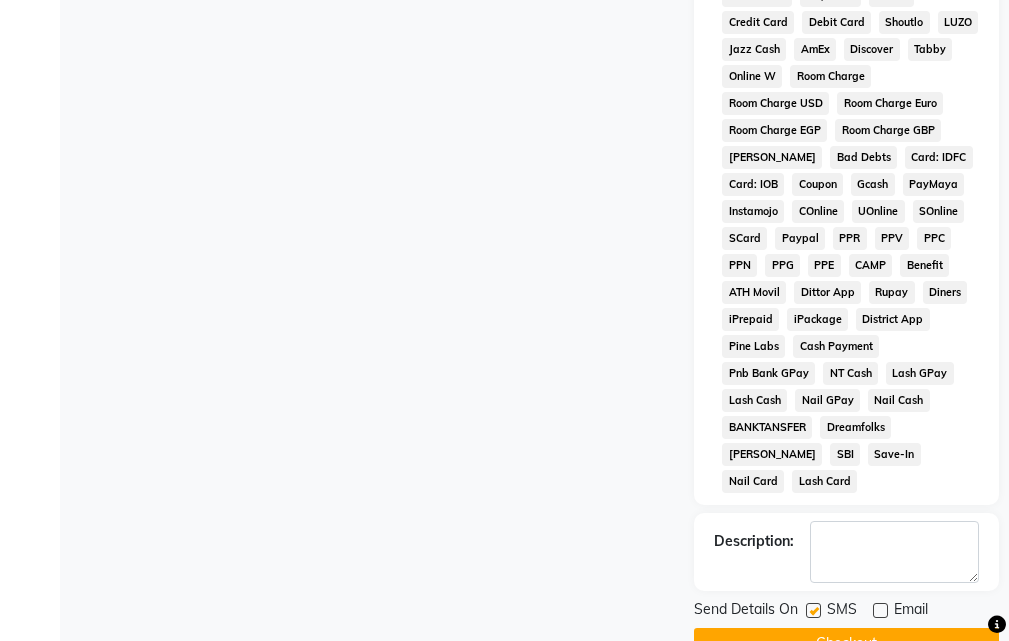 click 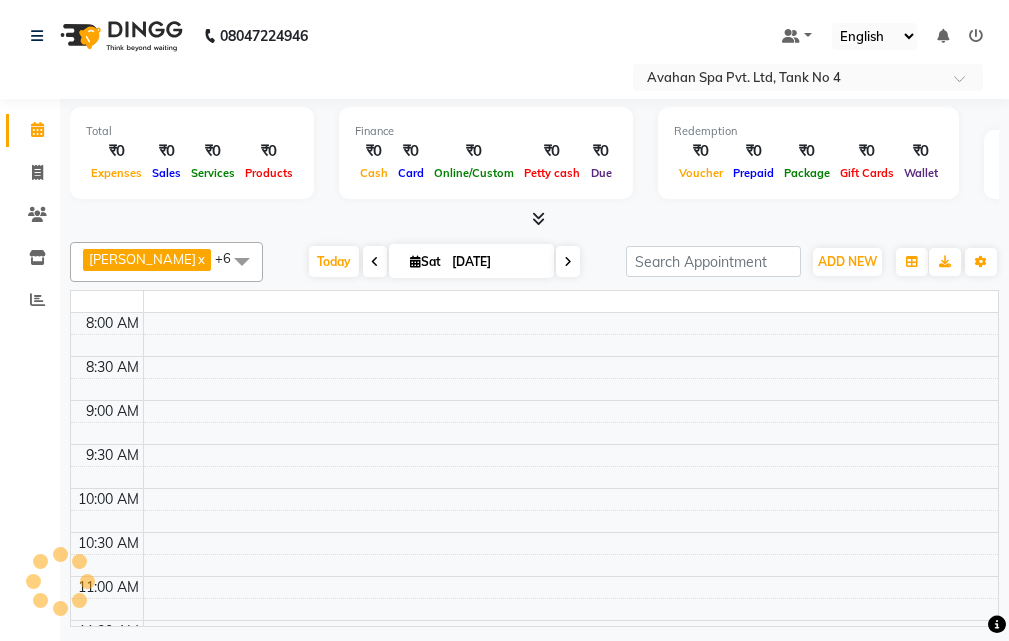 scroll, scrollTop: 0, scrollLeft: 0, axis: both 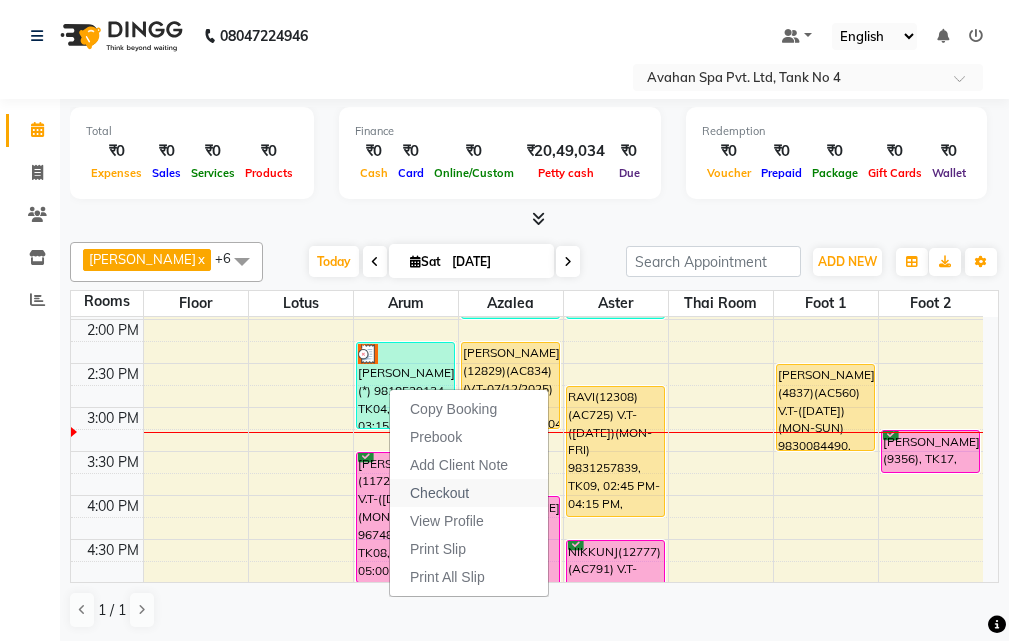click on "Checkout" at bounding box center [439, 493] 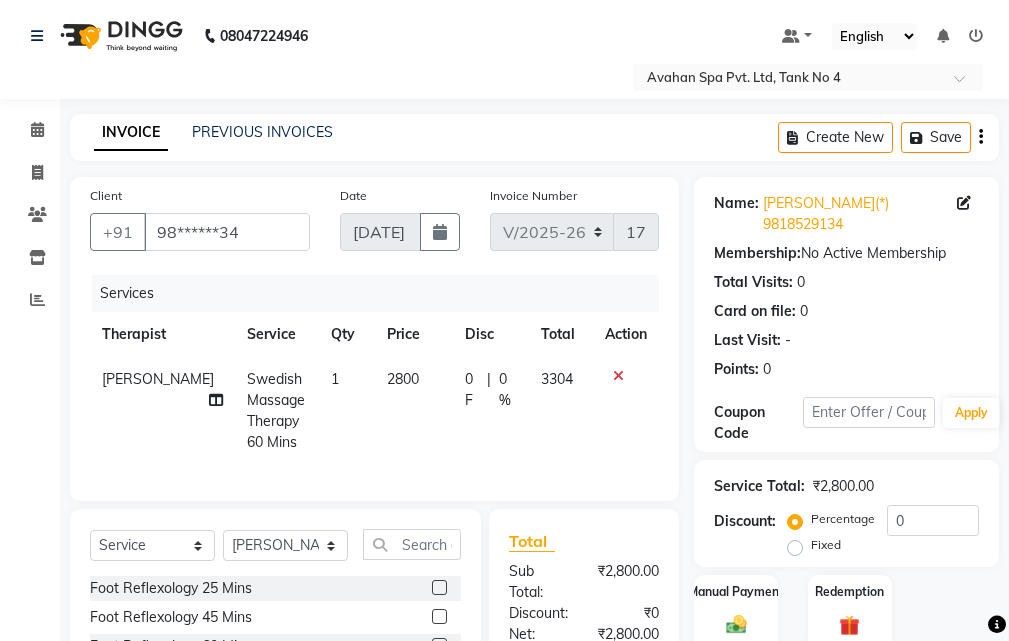 drag, startPoint x: 792, startPoint y: 521, endPoint x: 859, endPoint y: 523, distance: 67.02985 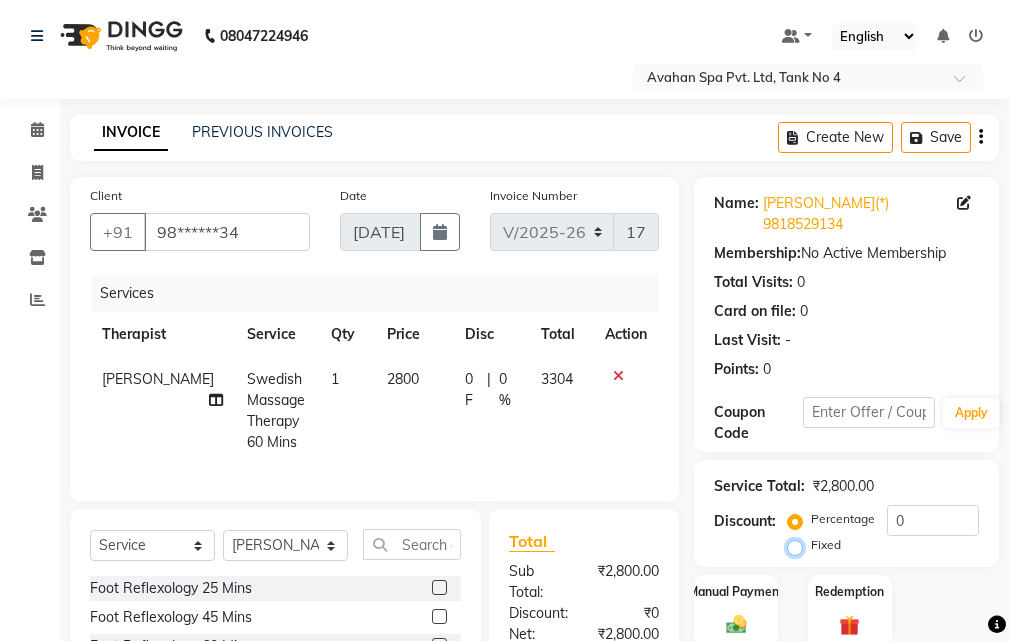 click on "Fixed" at bounding box center [799, 545] 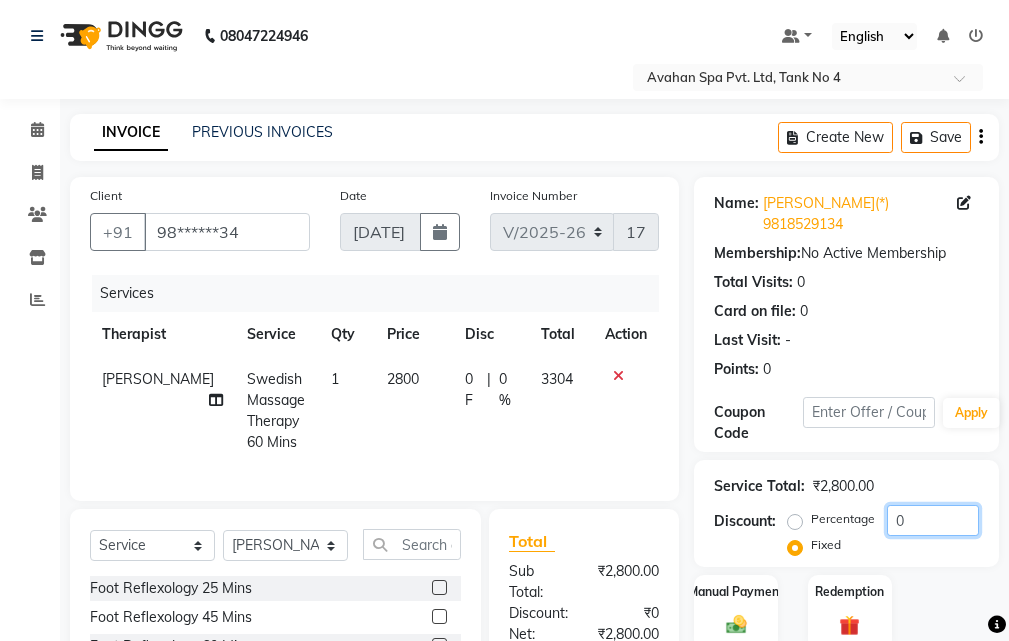 click on "0" 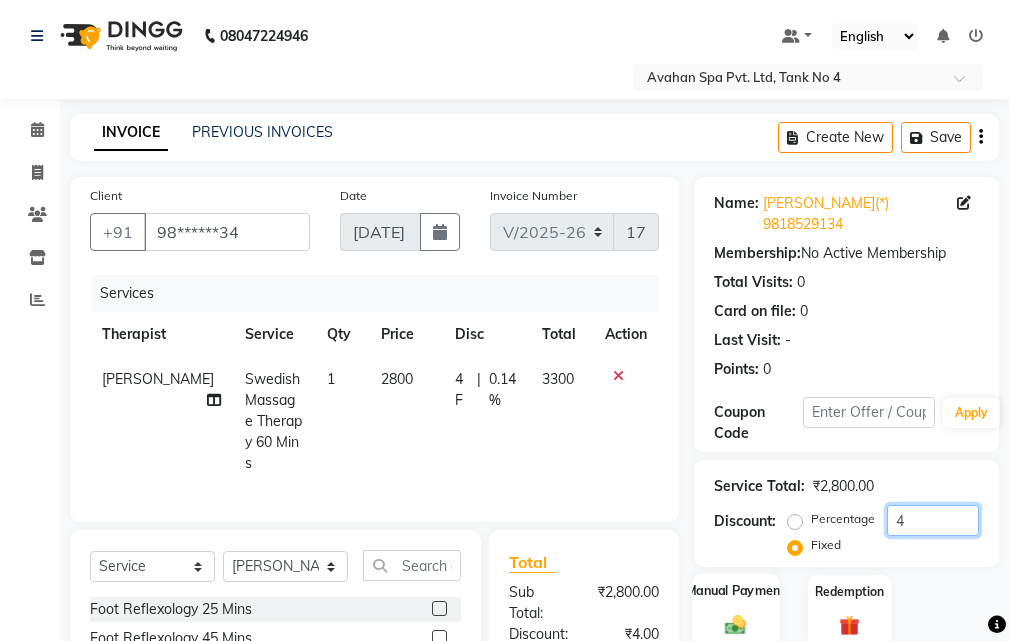 scroll, scrollTop: 315, scrollLeft: 0, axis: vertical 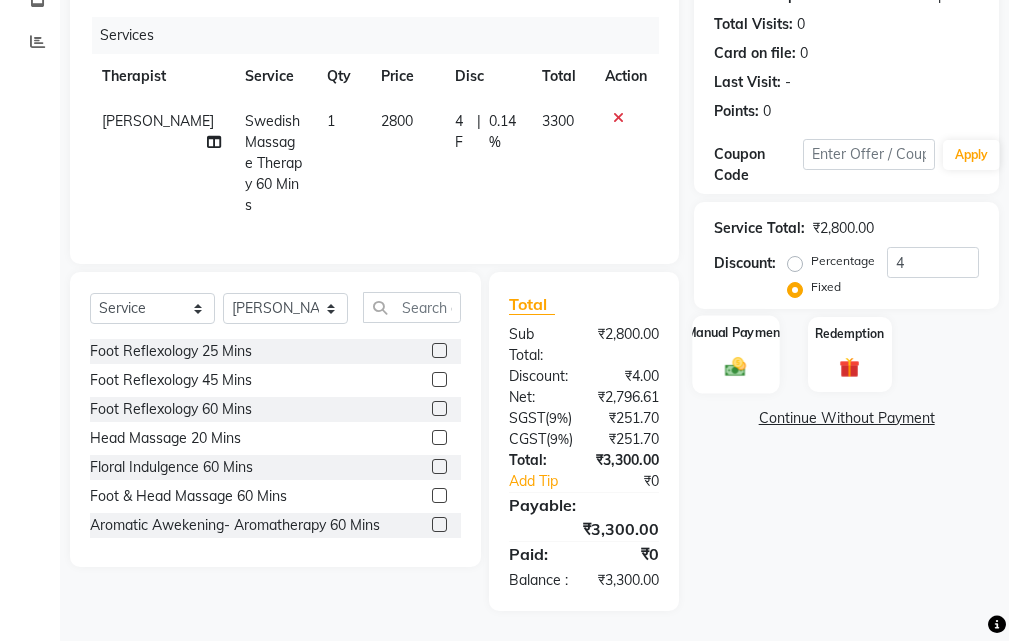 click on "Manual Payment" 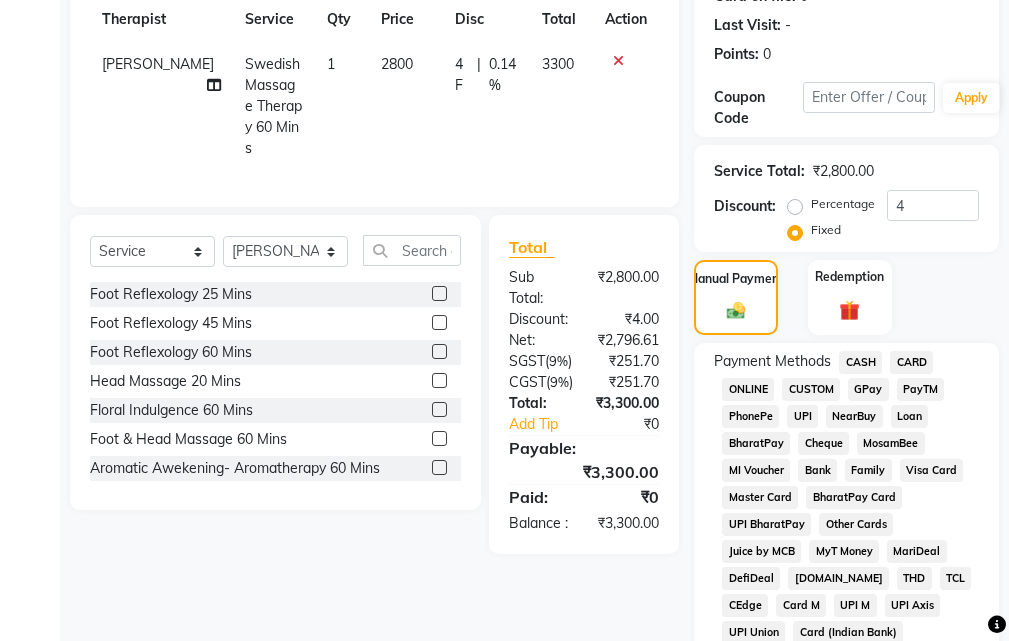 click on "CASH" 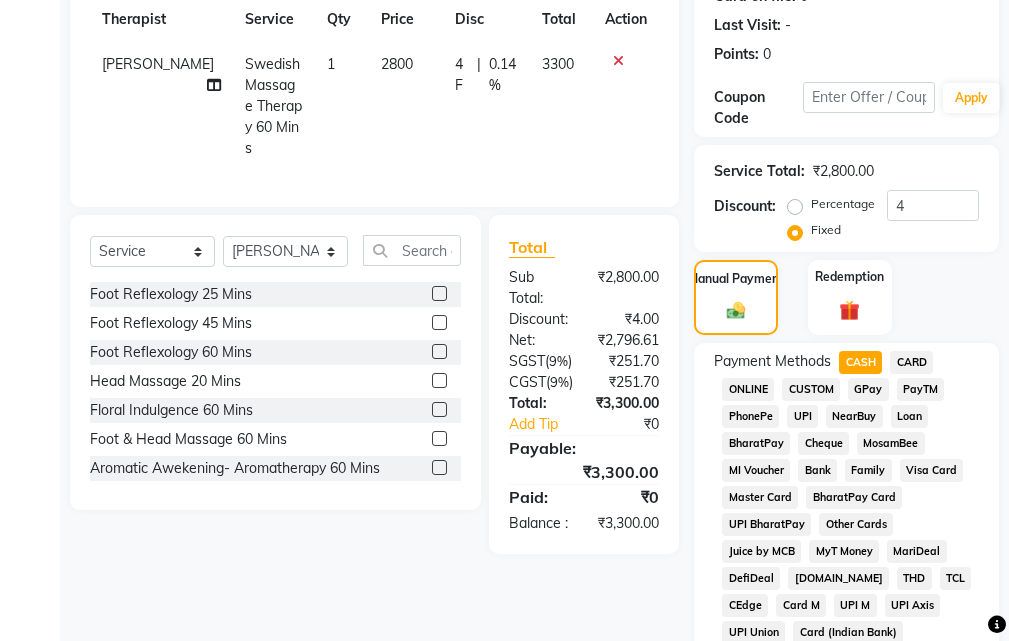 scroll, scrollTop: 1134, scrollLeft: 0, axis: vertical 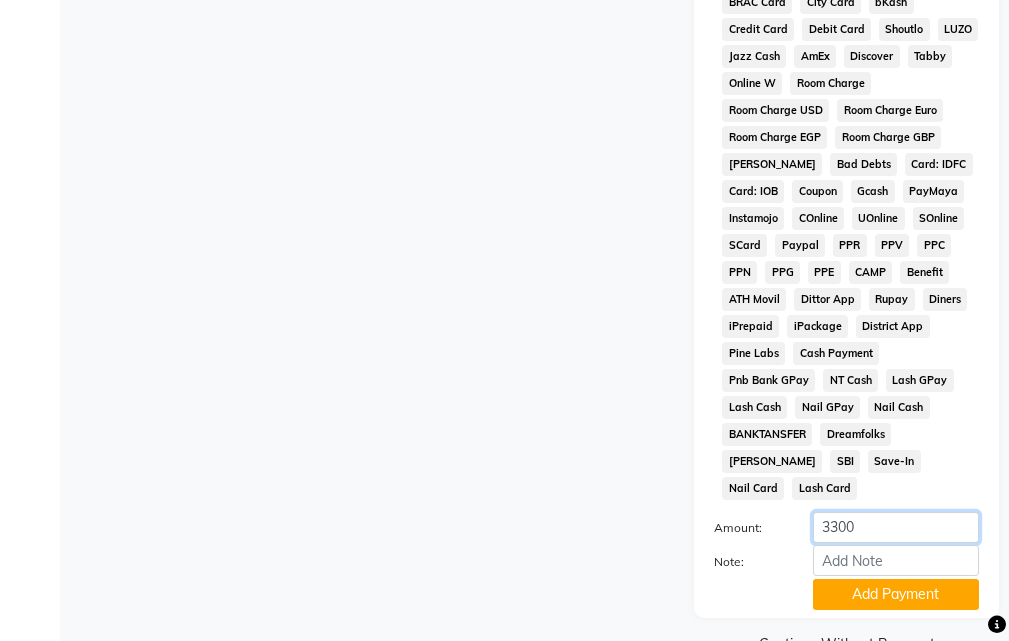 click on "3300" 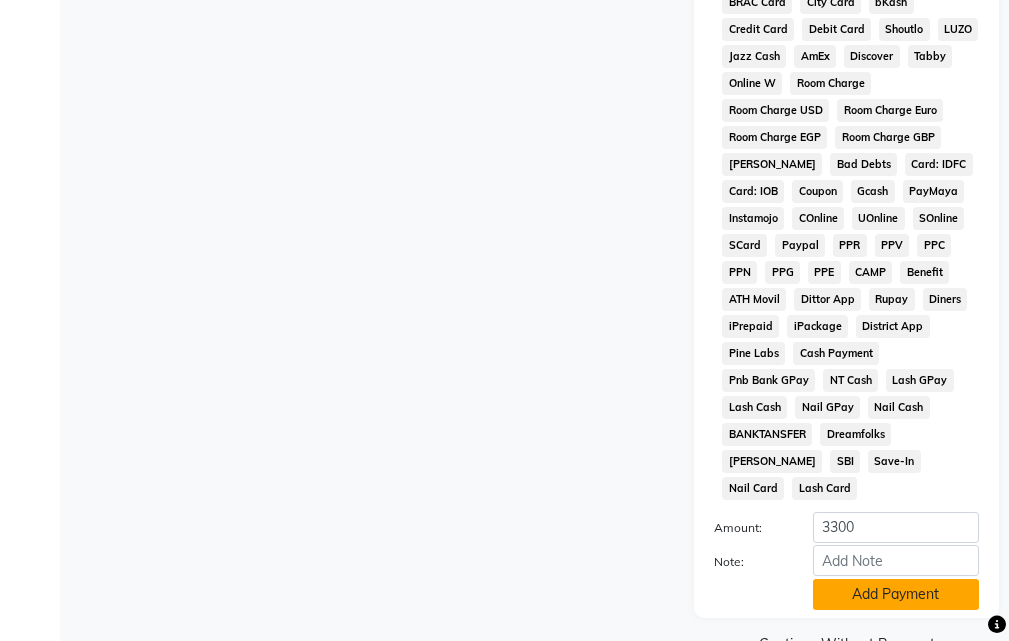 click on "Add Payment" 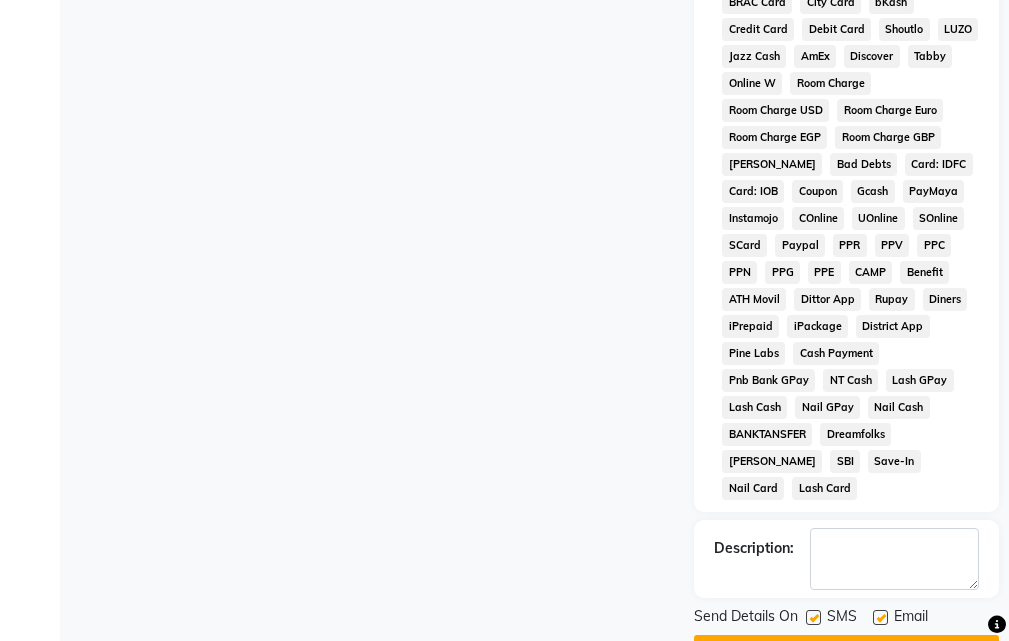 drag, startPoint x: 879, startPoint y: 565, endPoint x: 885, endPoint y: 618, distance: 53.338543 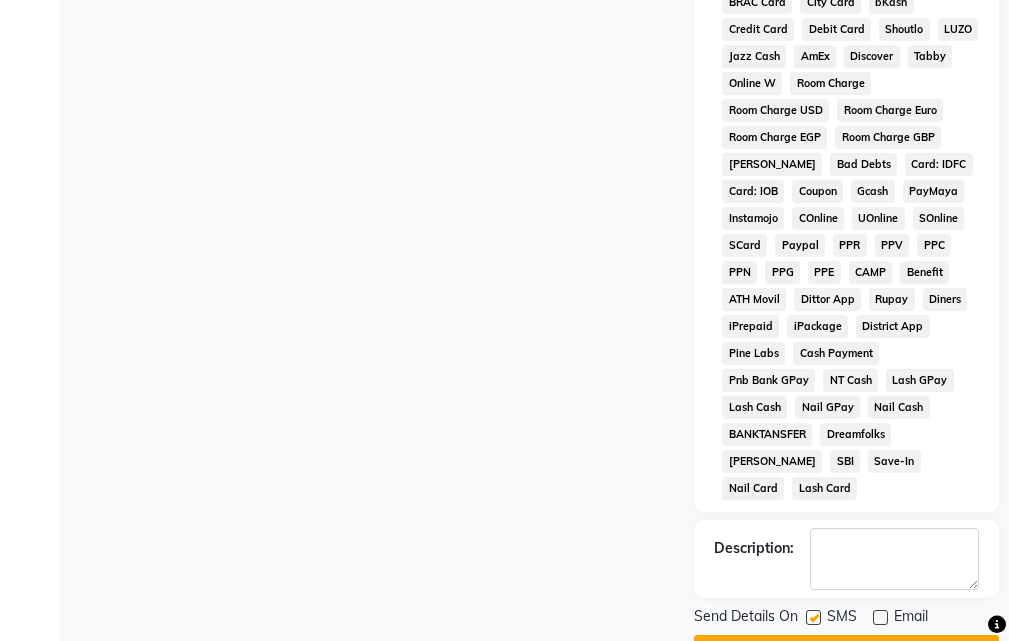 drag, startPoint x: 876, startPoint y: 608, endPoint x: 854, endPoint y: 606, distance: 22.090721 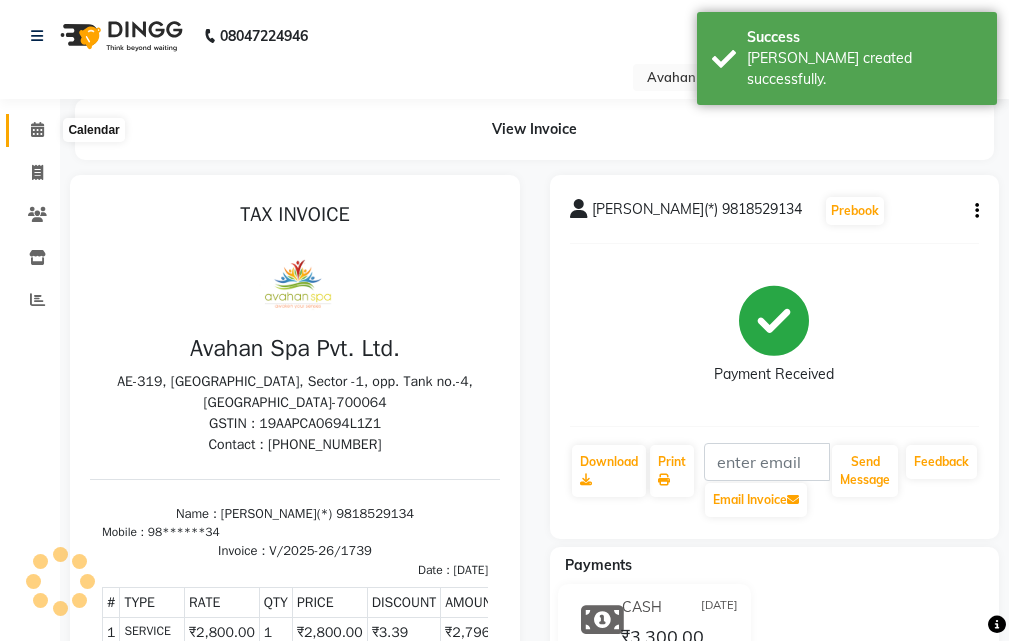 scroll, scrollTop: 0, scrollLeft: 0, axis: both 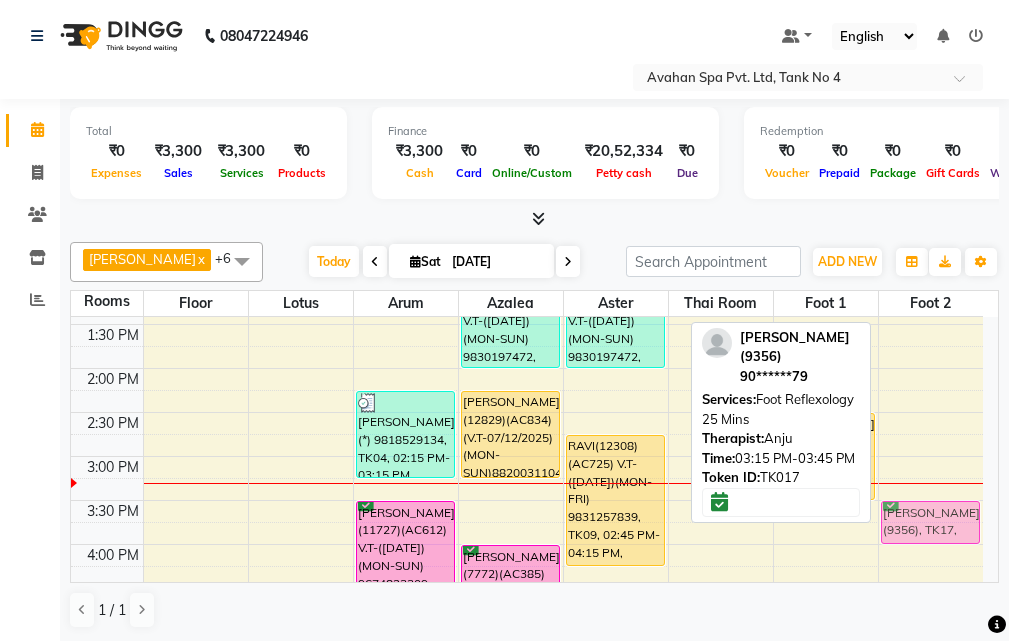 drag, startPoint x: 912, startPoint y: 491, endPoint x: 920, endPoint y: 502, distance: 13.601471 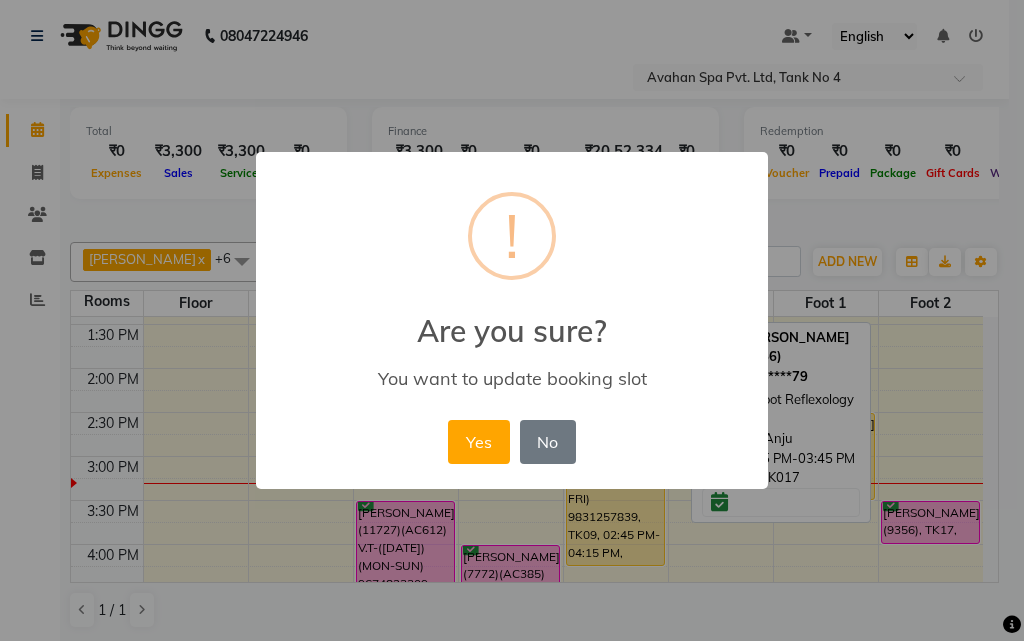 drag, startPoint x: 453, startPoint y: 429, endPoint x: 529, endPoint y: 441, distance: 76.941536 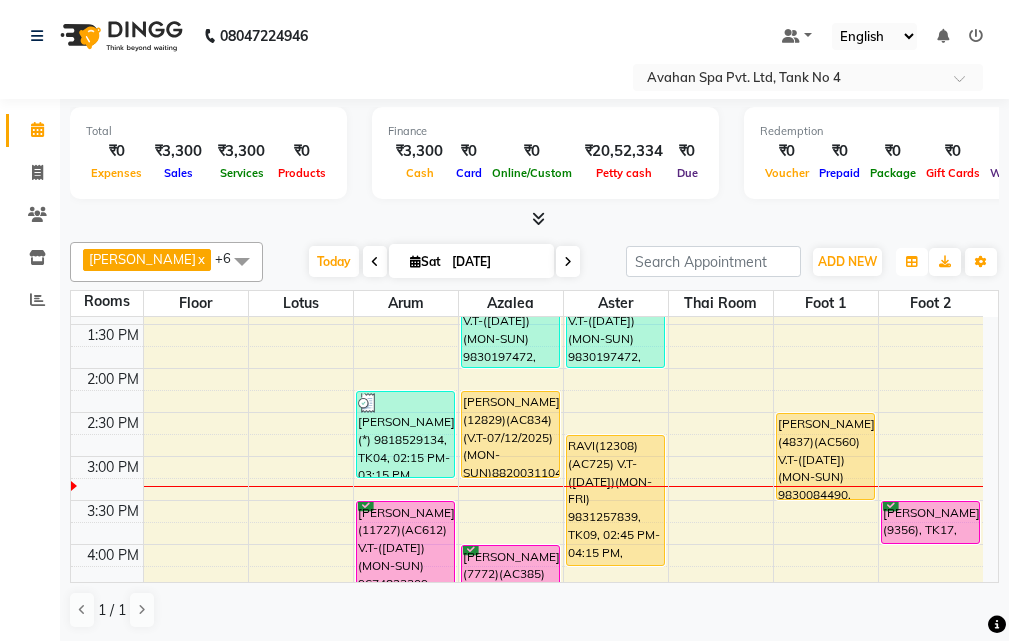 click at bounding box center [912, 262] 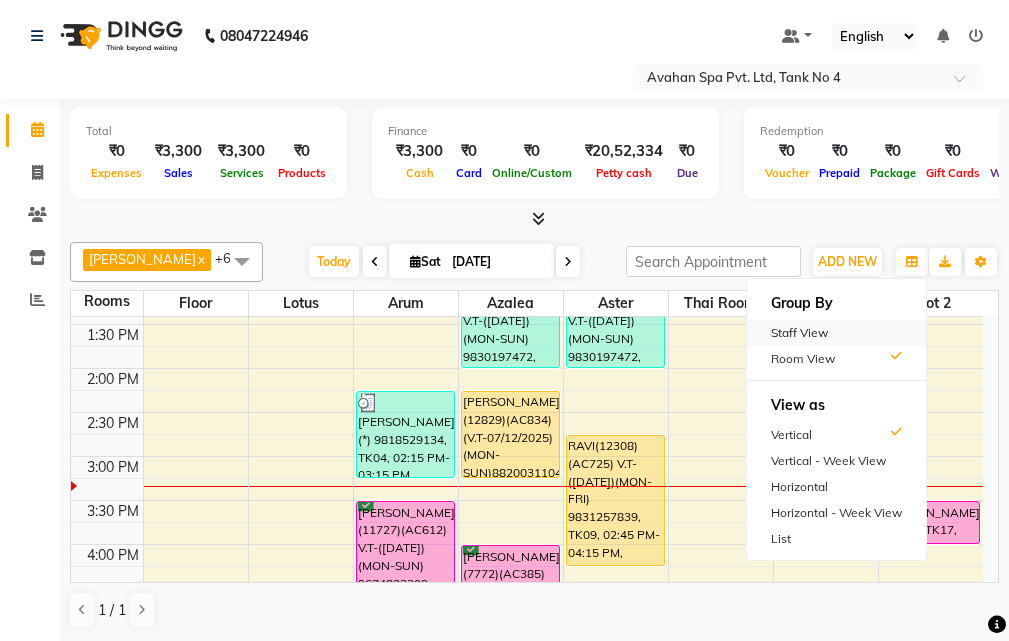 click on "Staff View" at bounding box center (836, 333) 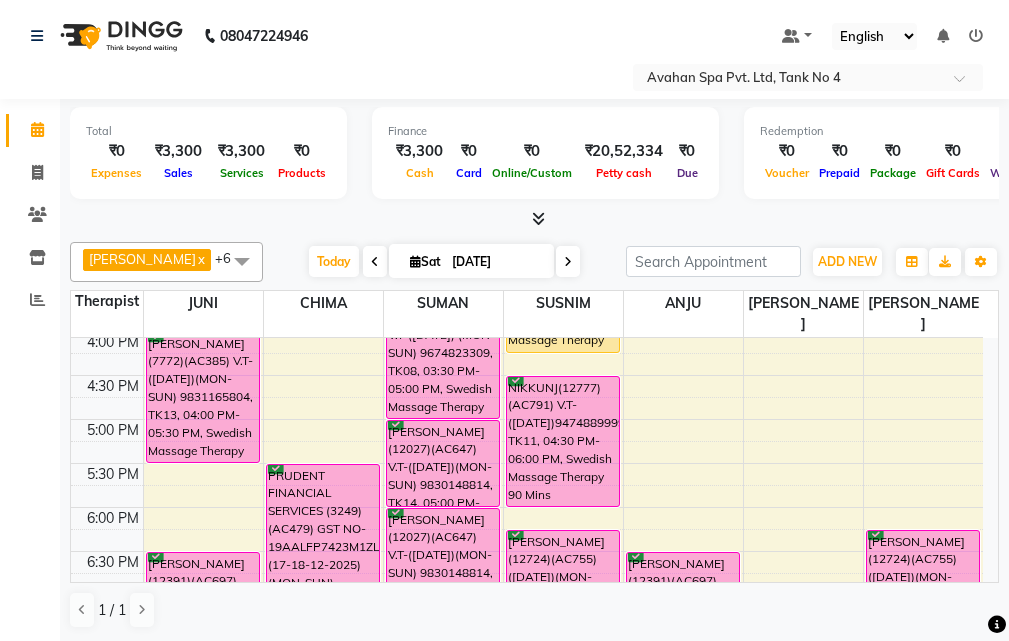 scroll, scrollTop: 400, scrollLeft: 0, axis: vertical 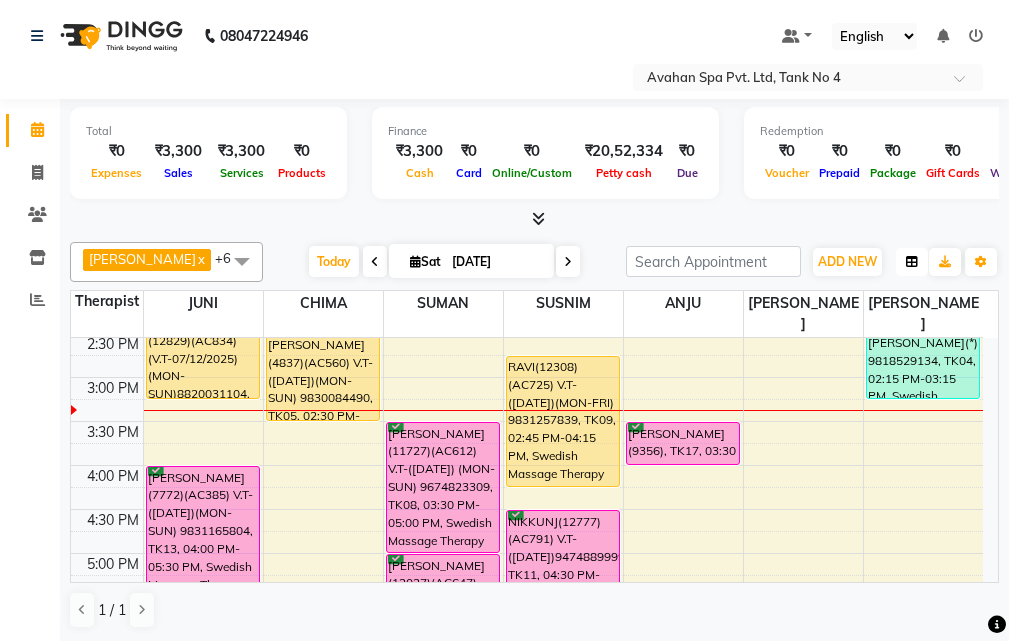 click at bounding box center (912, 262) 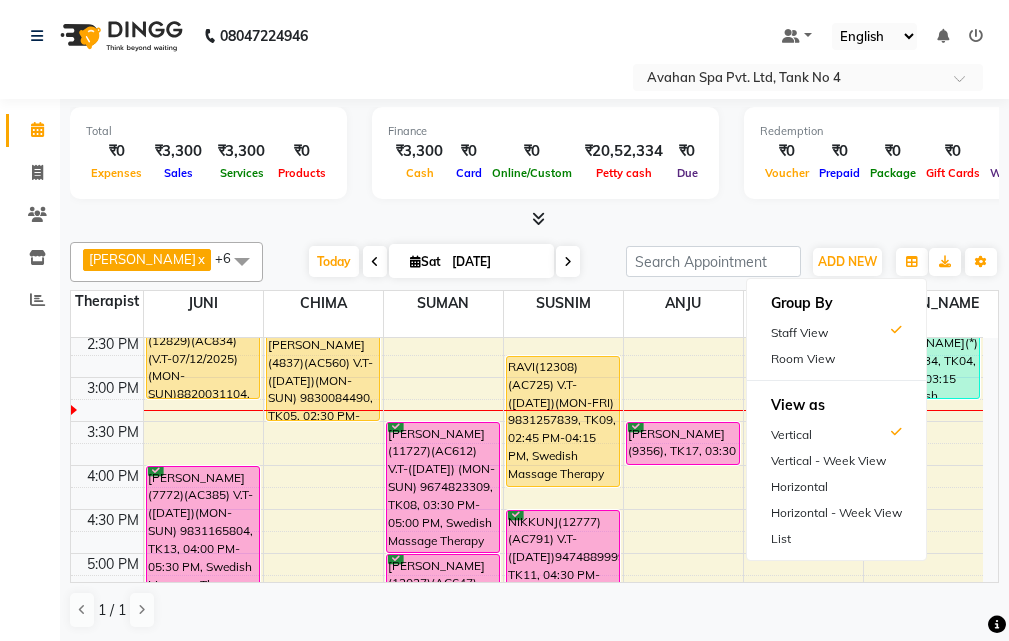 drag, startPoint x: 789, startPoint y: 356, endPoint x: 771, endPoint y: 352, distance: 18.439089 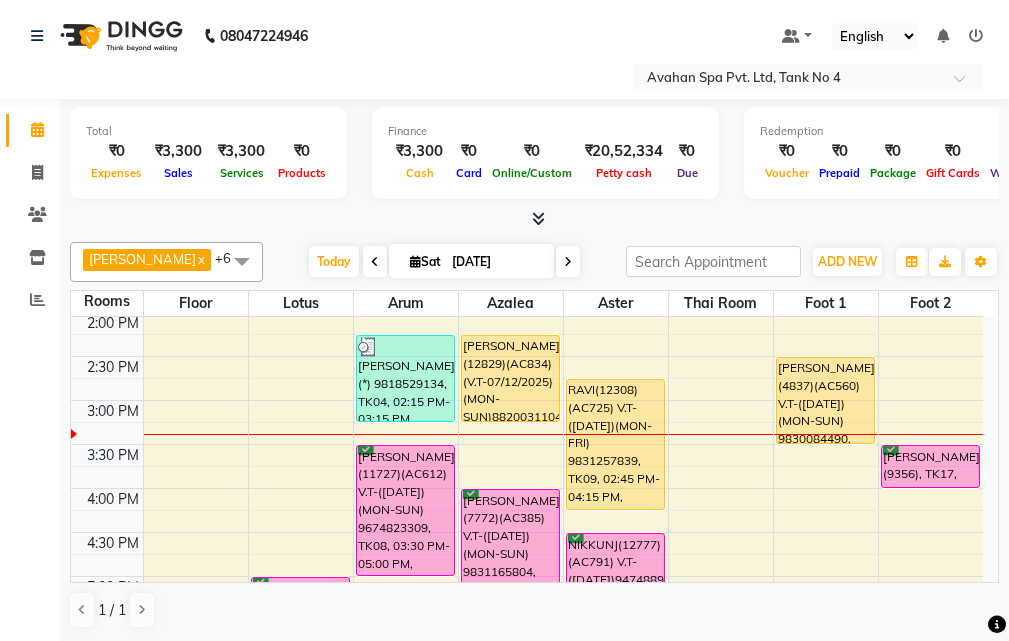 scroll, scrollTop: 400, scrollLeft: 0, axis: vertical 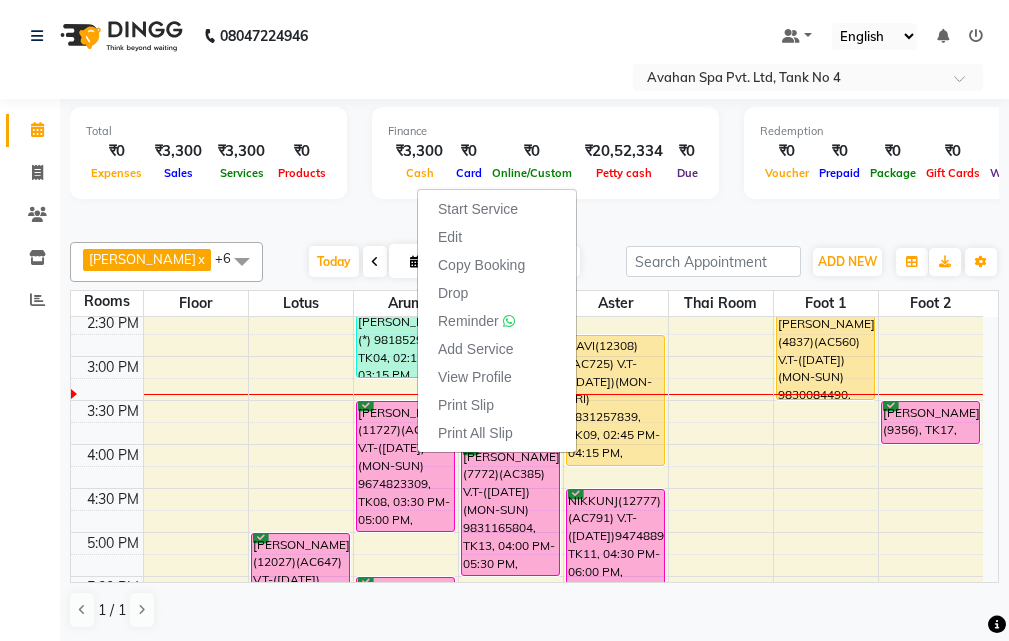 click at bounding box center [534, 219] 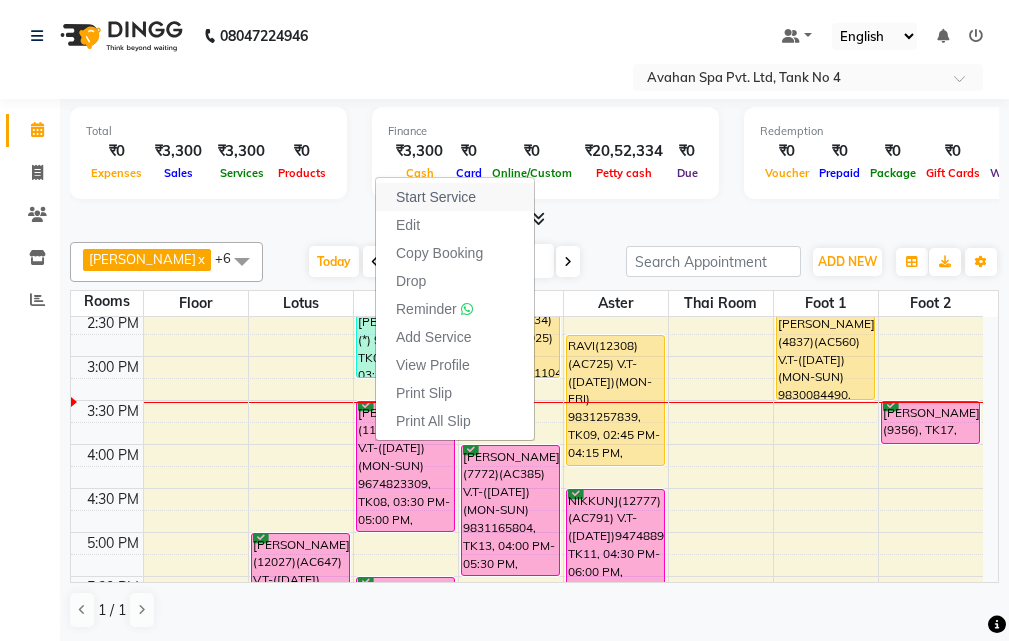 click on "Start Service" at bounding box center (436, 197) 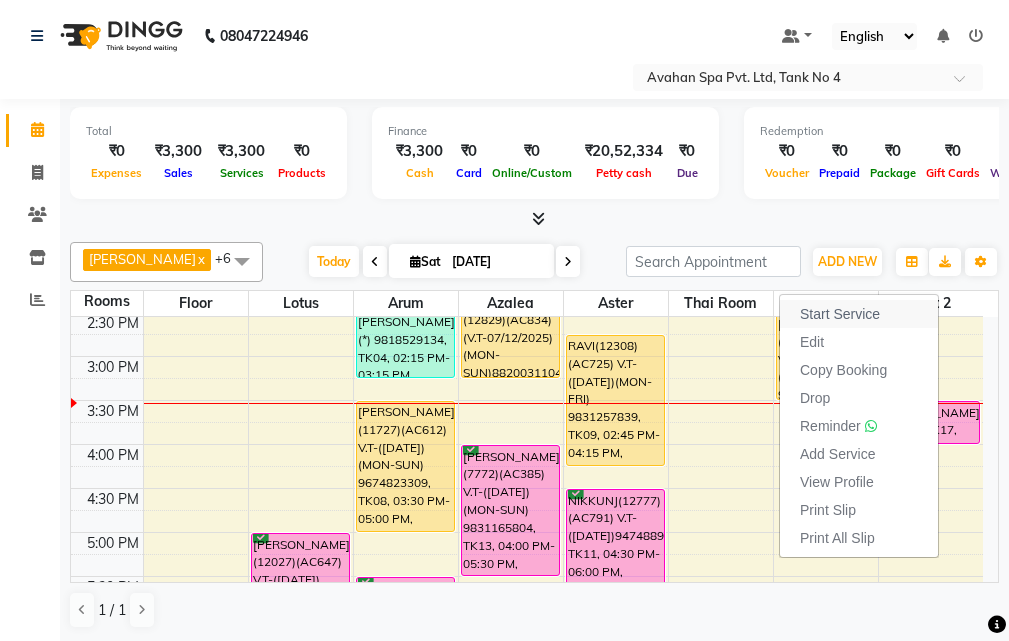 click on "Start Service" at bounding box center (840, 314) 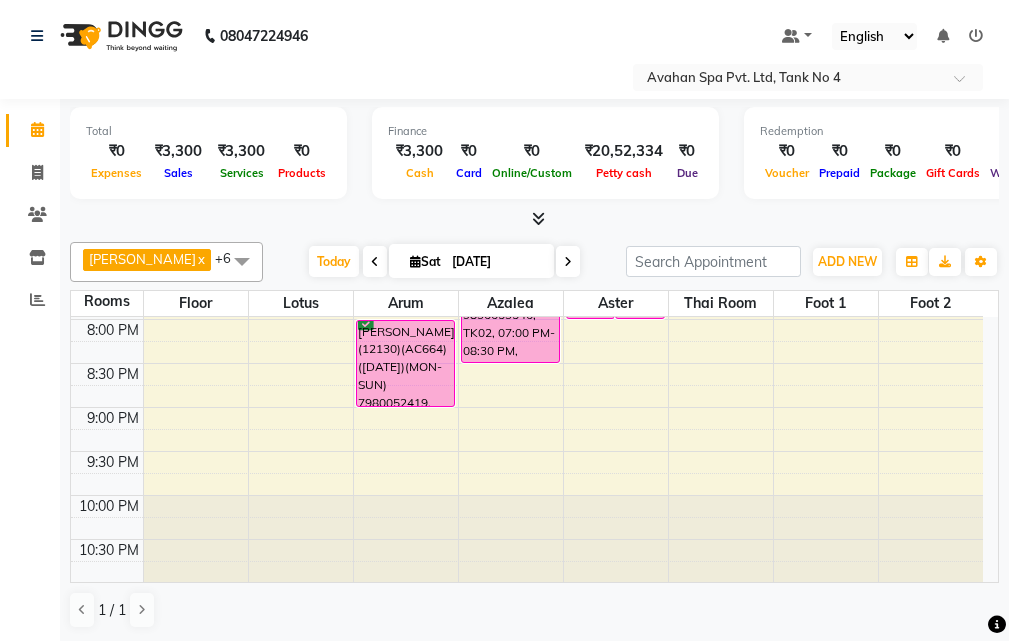 scroll, scrollTop: 878, scrollLeft: 0, axis: vertical 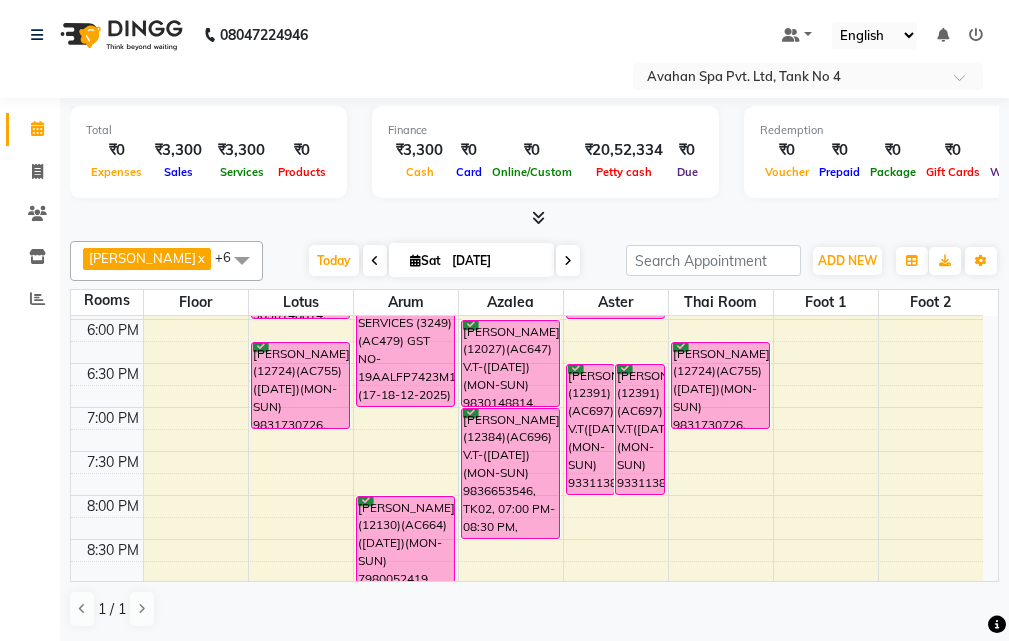 click at bounding box center [568, 260] 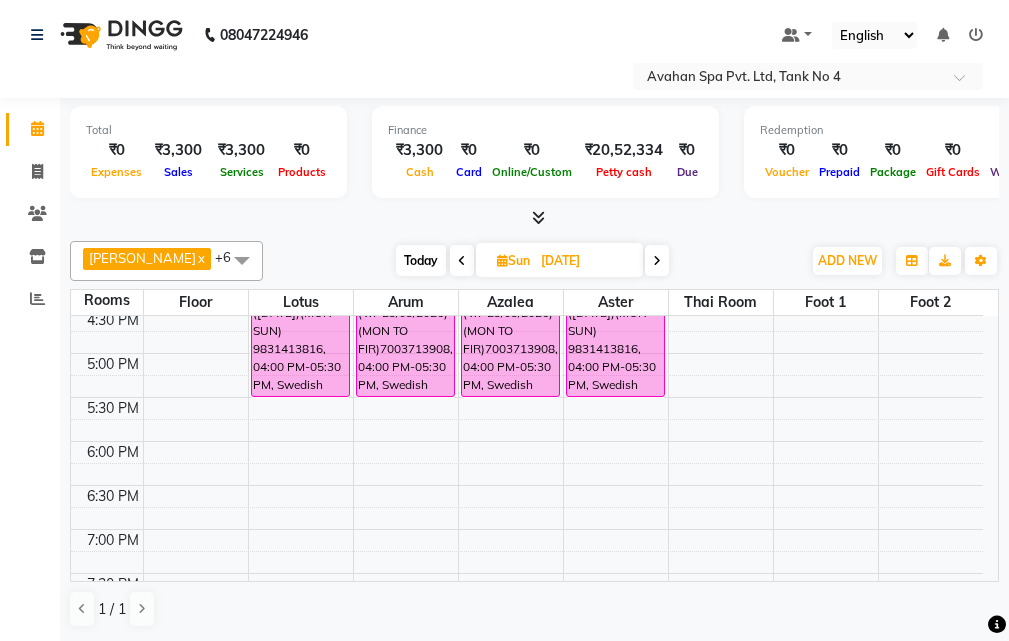 scroll, scrollTop: 600, scrollLeft: 0, axis: vertical 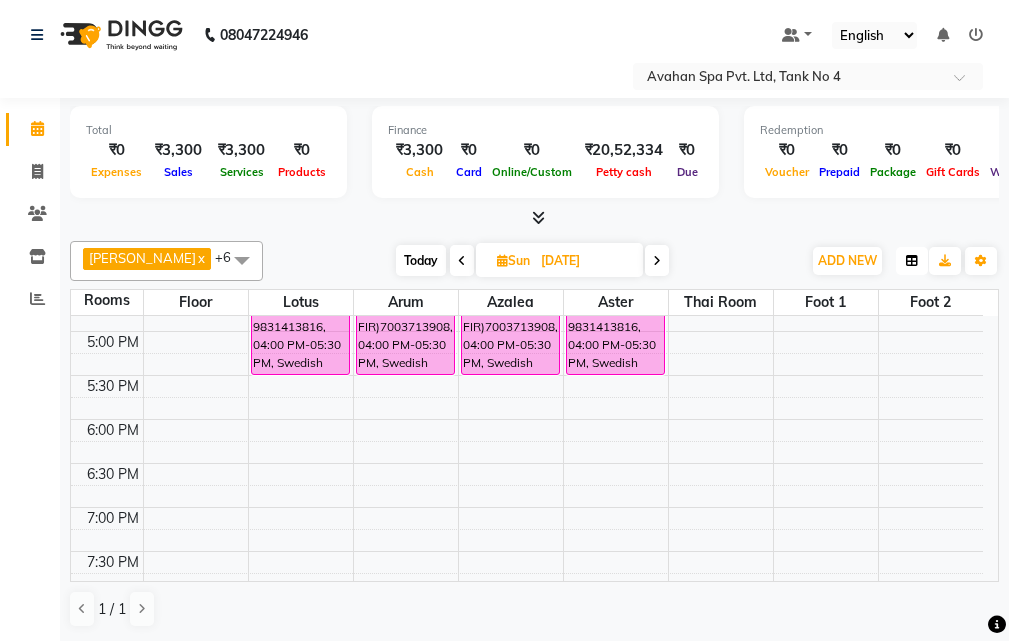 click at bounding box center (912, 261) 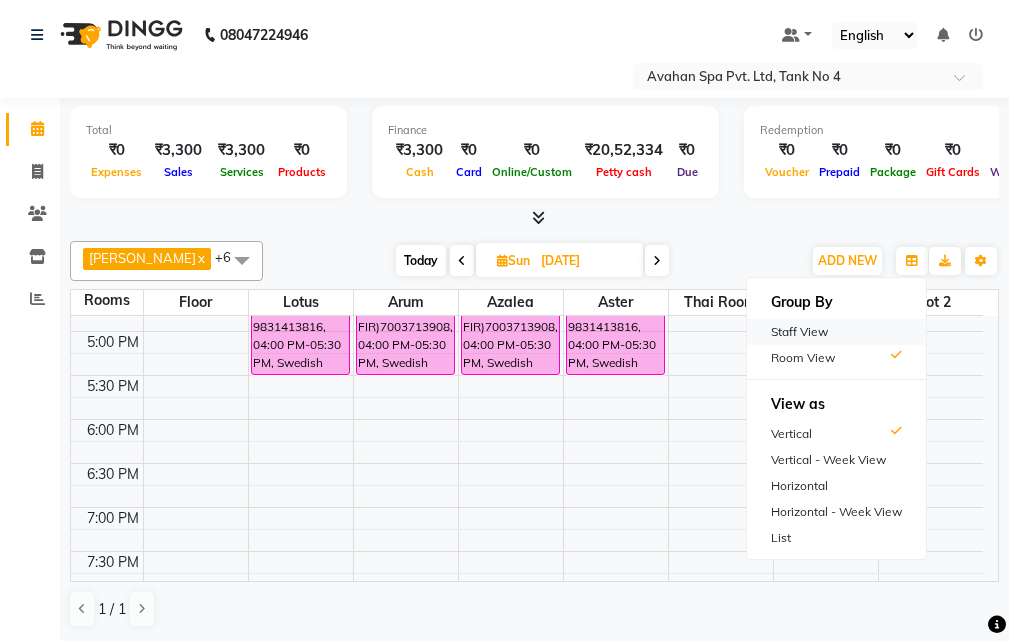 click on "Staff View" at bounding box center (836, 332) 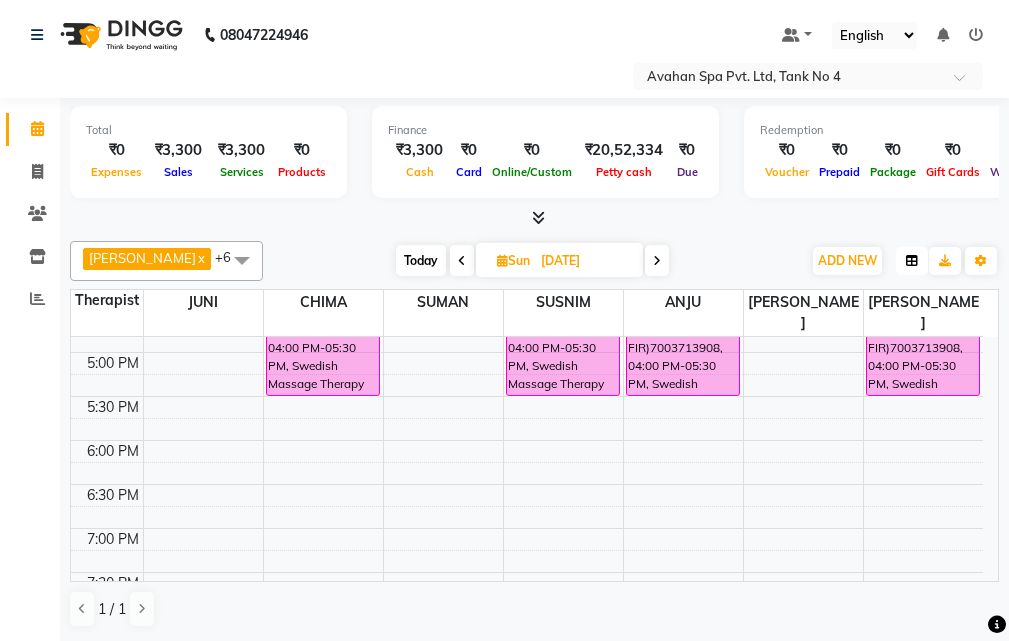 click at bounding box center [912, 261] 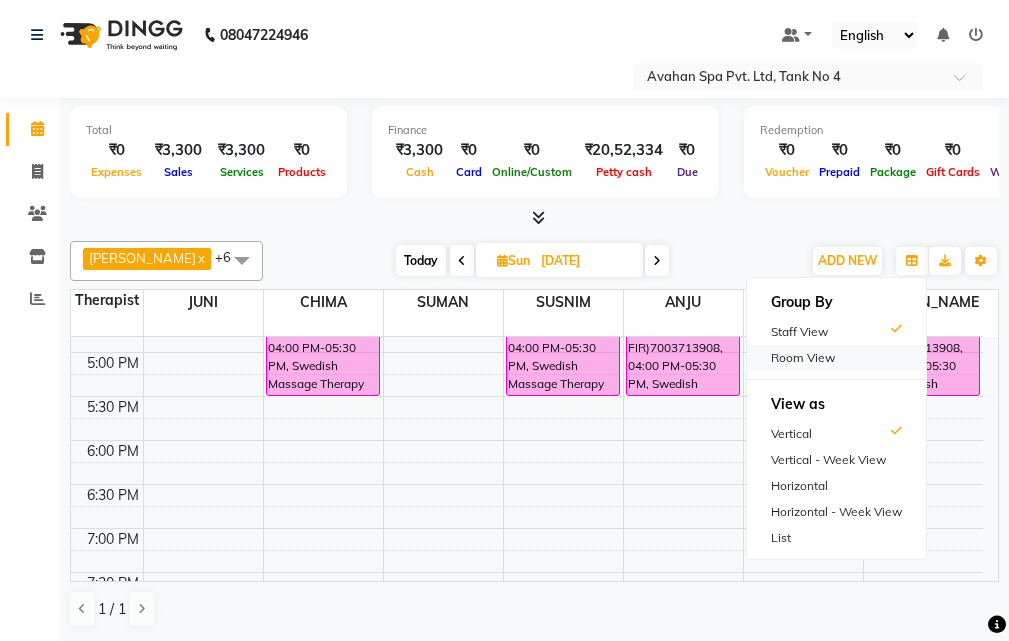 drag, startPoint x: 807, startPoint y: 360, endPoint x: 783, endPoint y: 364, distance: 24.33105 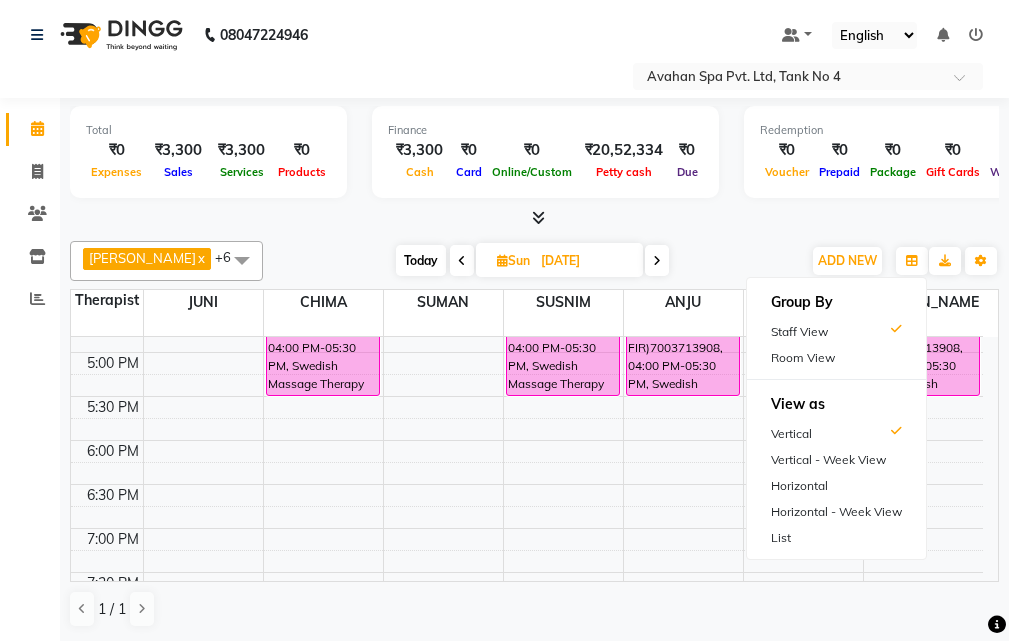 click on "Room View" at bounding box center (836, 358) 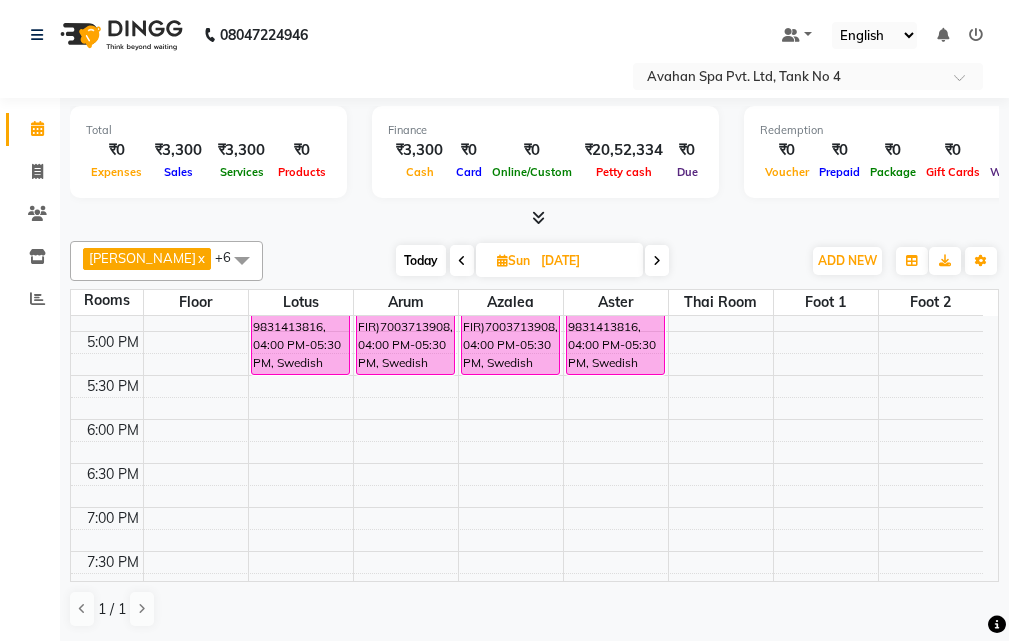 click on "10:00 AM 10:30 AM 11:00 AM 11:30 AM 12:00 PM 12:30 PM 1:00 PM 1:30 PM 2:00 PM 2:30 PM 3:00 PM 3:30 PM 4:00 PM 4:30 PM 5:00 PM 5:30 PM 6:00 PM 6:30 PM 7:00 PM 7:30 PM 8:00 PM 8:30 PM 9:00 PM 9:30 PM 10:00 PM 10:30 PM     [PERSON_NAME](8052)(AC342) V.T-([DATE])(MON-SUN) 9831413816, 04:00 PM-05:30 PM, Swedish Massage Therapy 90 Mins     RAHUL(12039)(AC649)(V.T-06/06/2026)(MON TO SUN), 11:30 AM-12:30 PM, Swedish Massage Therapy 60 Mins     RAHUL(12039)(AC649)(V.T-06/06/2026)(MON TO SUN), 12:30 PM-01:30 PM, Swedish Massage Therapy 60 Mins     [PERSON_NAME] (11164)(AC855)(V.T-23/03/2026) (MON TO FIR)7003713908, 04:00 PM-05:30 PM, Swedish Massage Therapy 90 Mins     TAPAS(12333)(AC689) V.T-([DATE])(MON-SUN) 6302006260, 11:15 AM-12:45 PM, Swedish Massage Therapy 90 Mins     TAPAS(12333)(AC689) V.T-([DATE])(MON-SUN) 6302006260, 12:45 PM-01:15 PM, Rice Scrub 30 Mins     [PERSON_NAME] (11164)(AC855)(V.T-23/03/2026) (MON TO FIR)7003713908, 04:00 PM-05:30 PM, Swedish Massage Therapy 90 Mins" at bounding box center [527, 287] 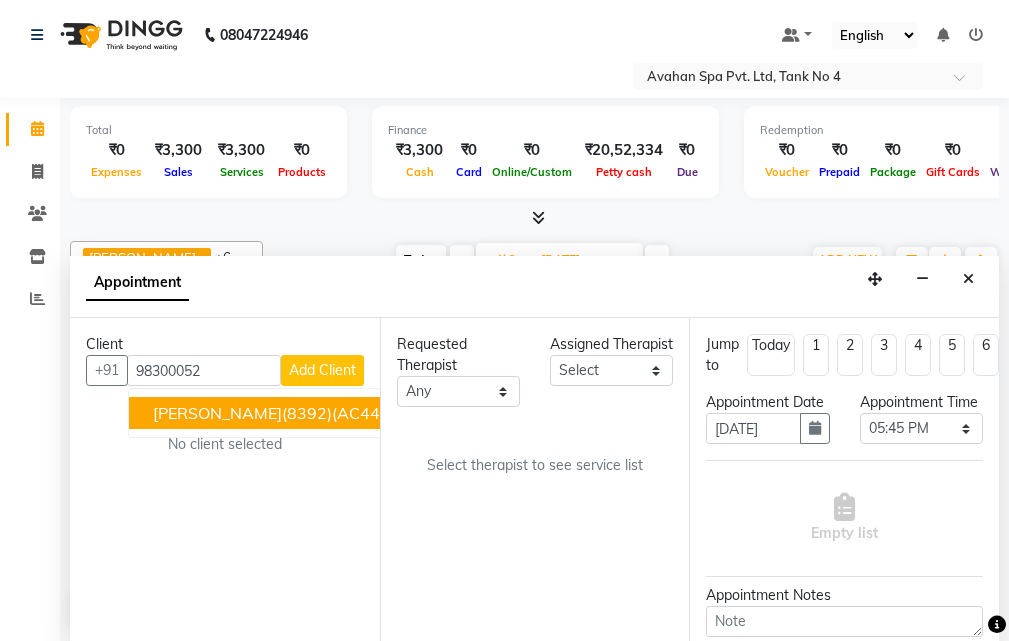 drag, startPoint x: 286, startPoint y: 409, endPoint x: 478, endPoint y: 435, distance: 193.75243 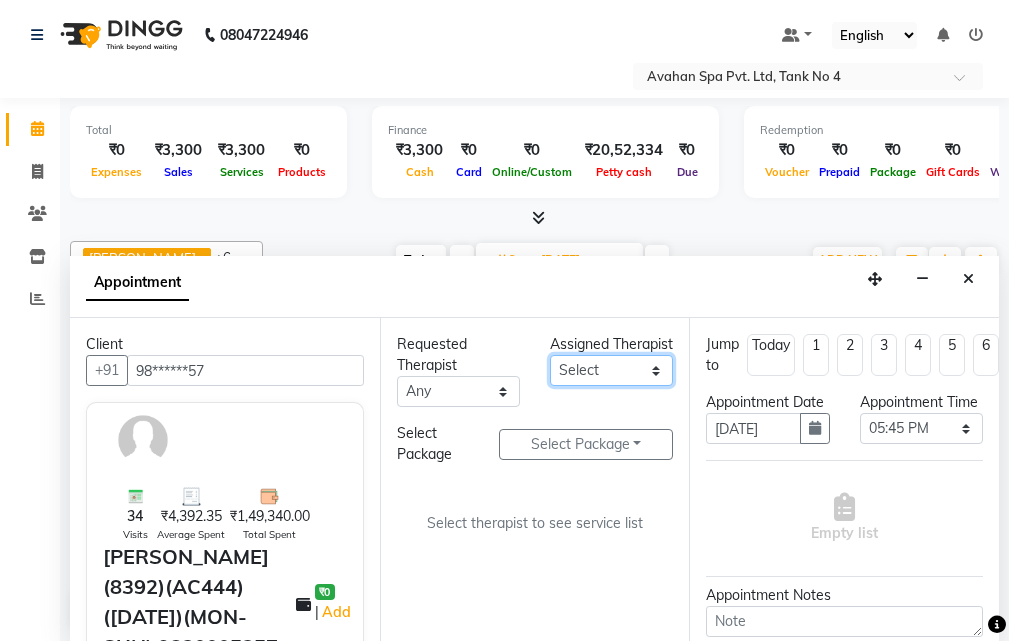 click on "Select ANJU [PERSON_NAME] [DEMOGRAPHIC_DATA] 1 [PERSON_NAME] JUNI [PERSON_NAME] SUSNIM" at bounding box center (611, 370) 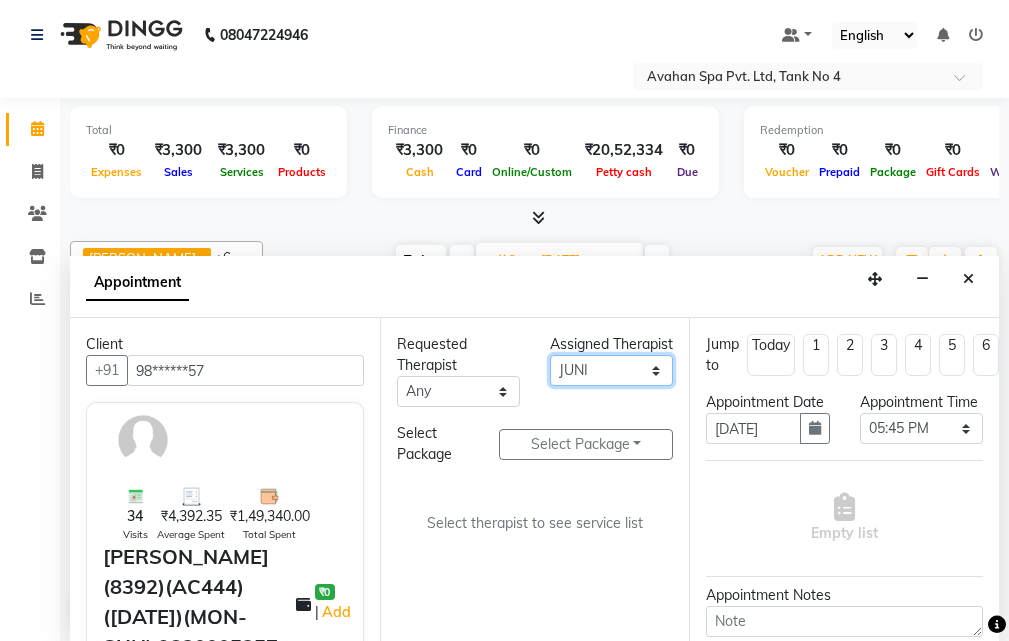 click on "Select ANJU [PERSON_NAME] [DEMOGRAPHIC_DATA] 1 [PERSON_NAME] JUNI [PERSON_NAME] SUSNIM" at bounding box center (611, 370) 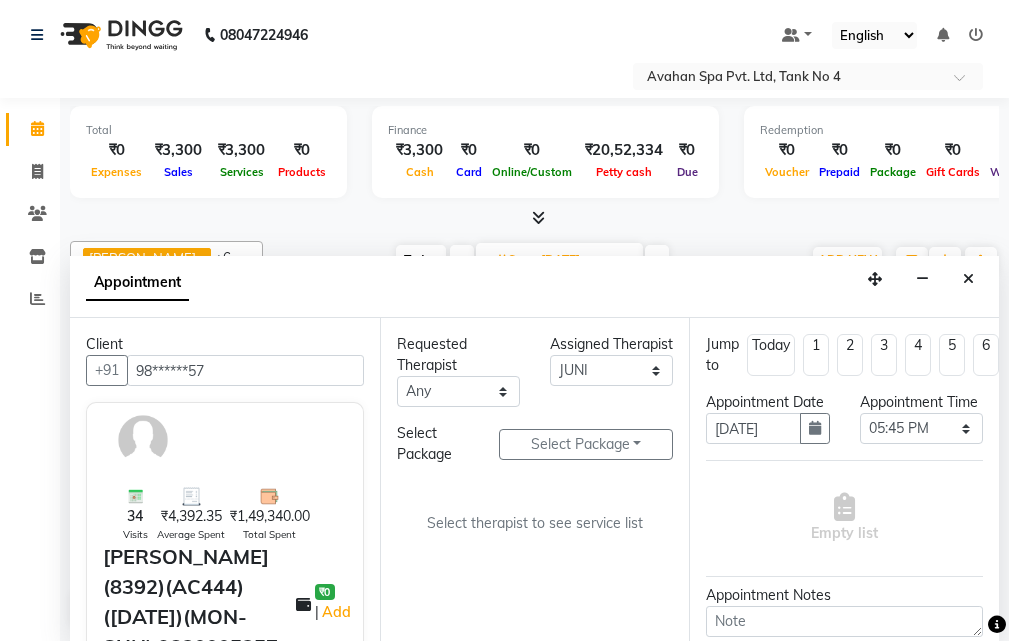 click on "Appointment" at bounding box center [534, 287] 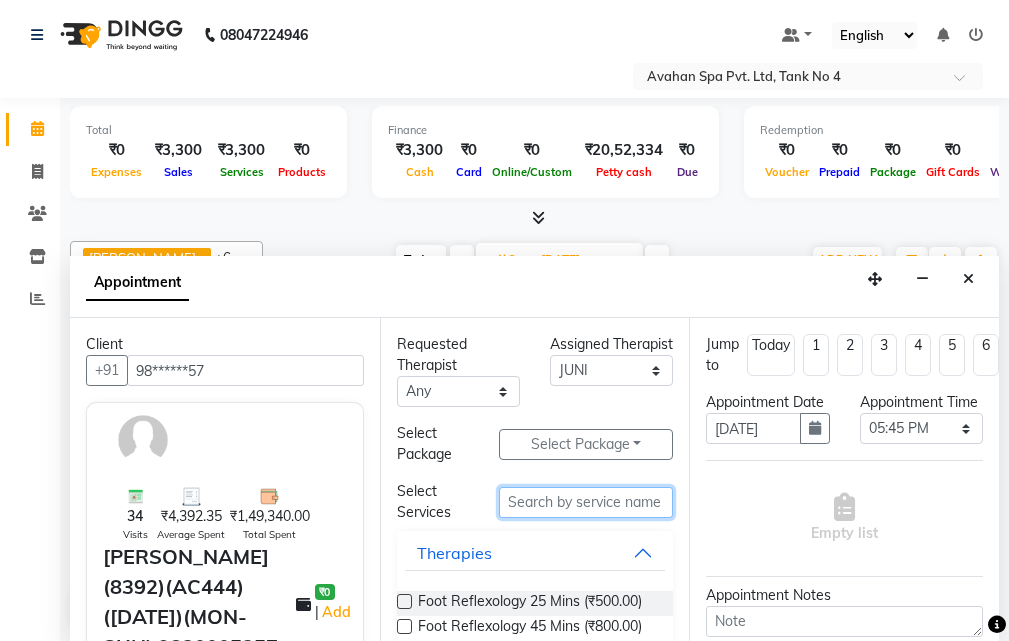 click at bounding box center (586, 502) 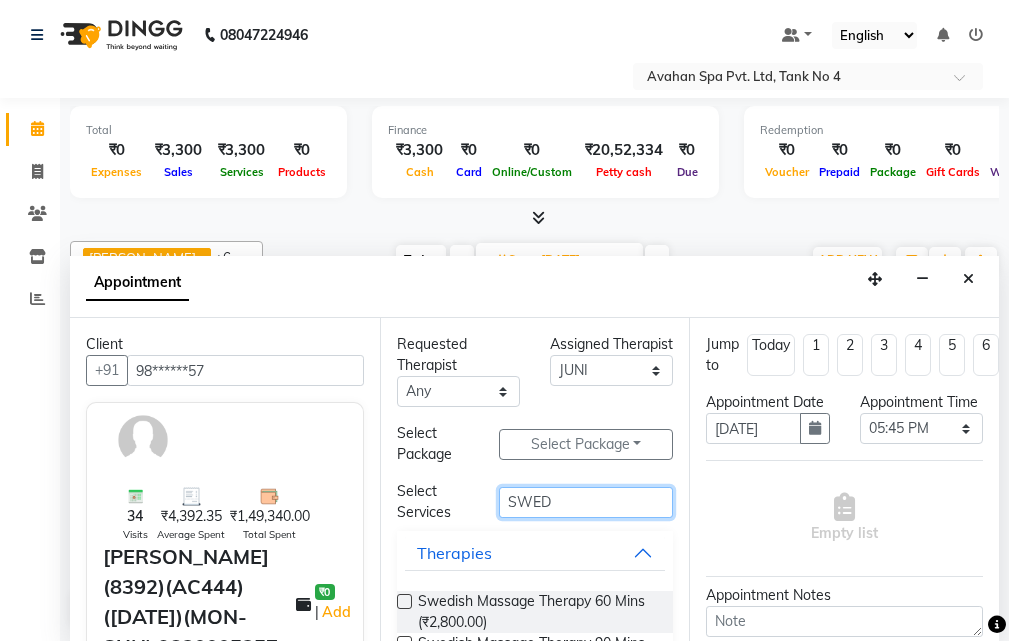 scroll, scrollTop: 100, scrollLeft: 0, axis: vertical 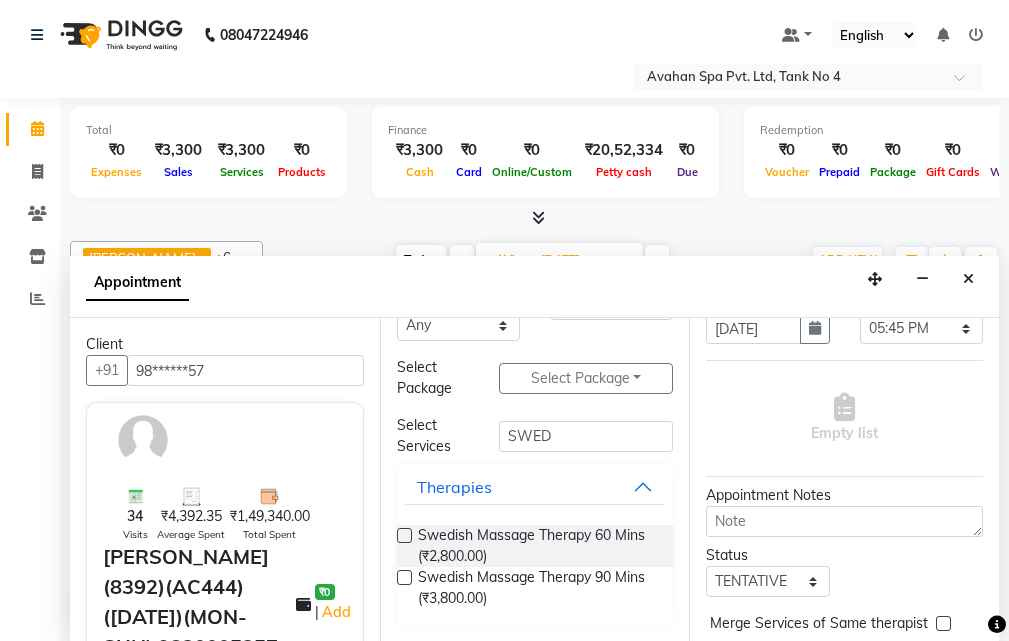 click at bounding box center [404, 577] 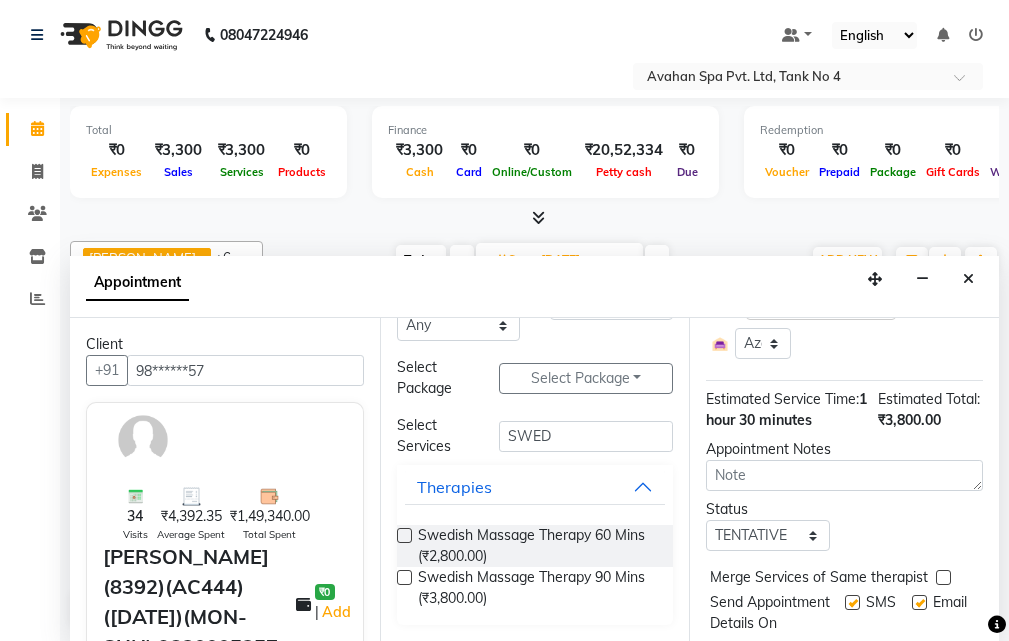 scroll, scrollTop: 371, scrollLeft: 0, axis: vertical 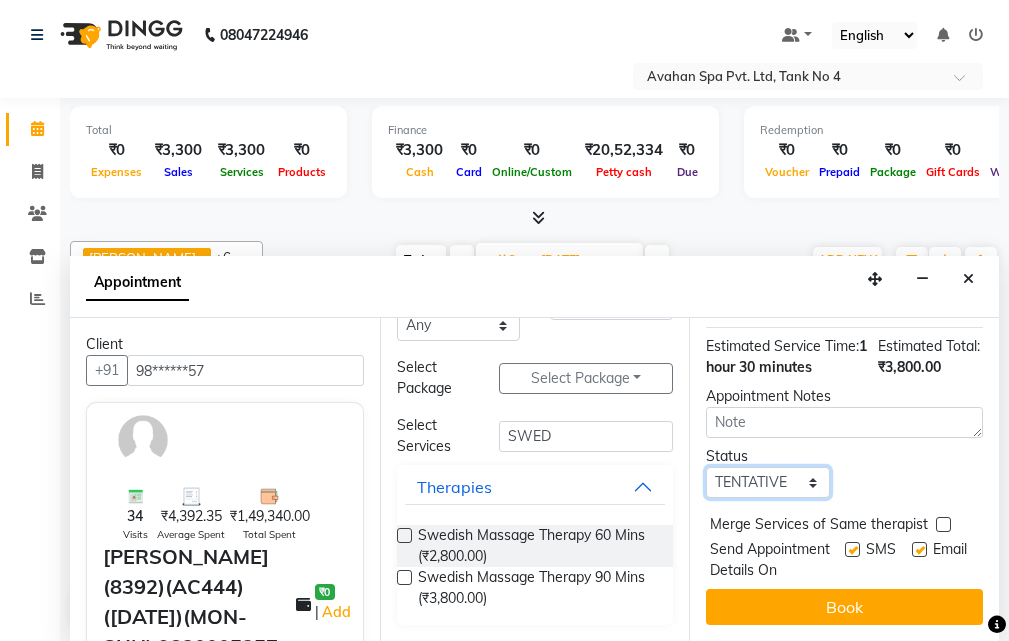 click on "Select TENTATIVE CONFIRM UPCOMING" at bounding box center [767, 482] 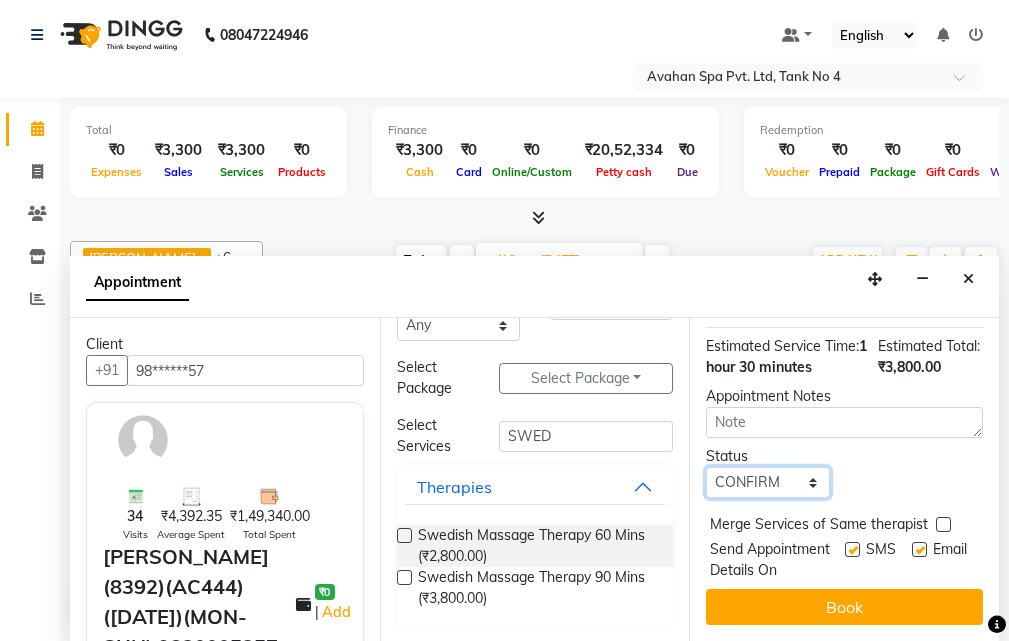 click on "Select TENTATIVE CONFIRM UPCOMING" at bounding box center (767, 482) 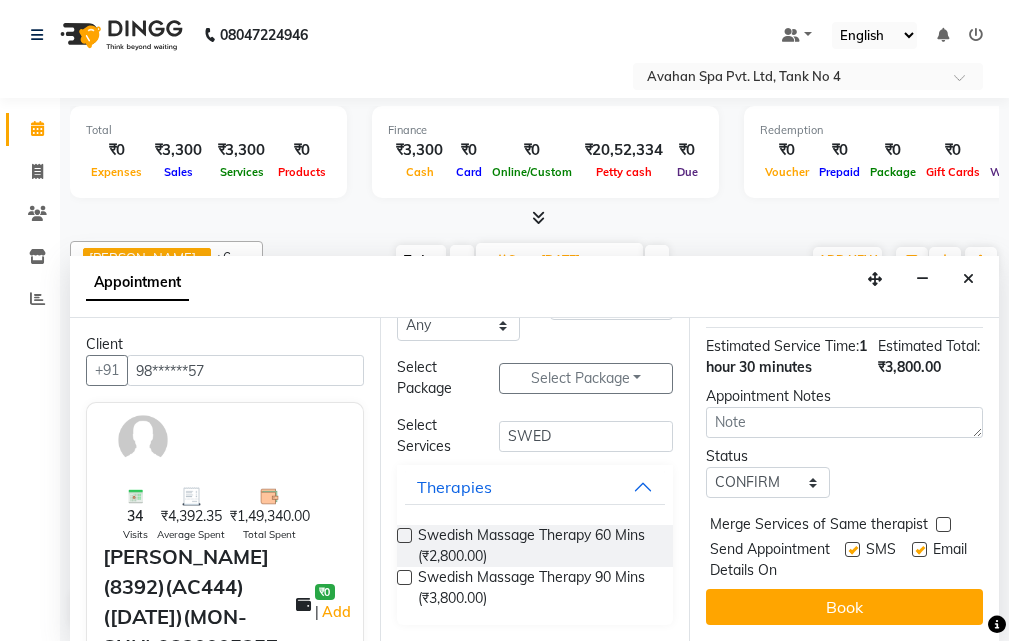 click on "Book" at bounding box center [844, 607] 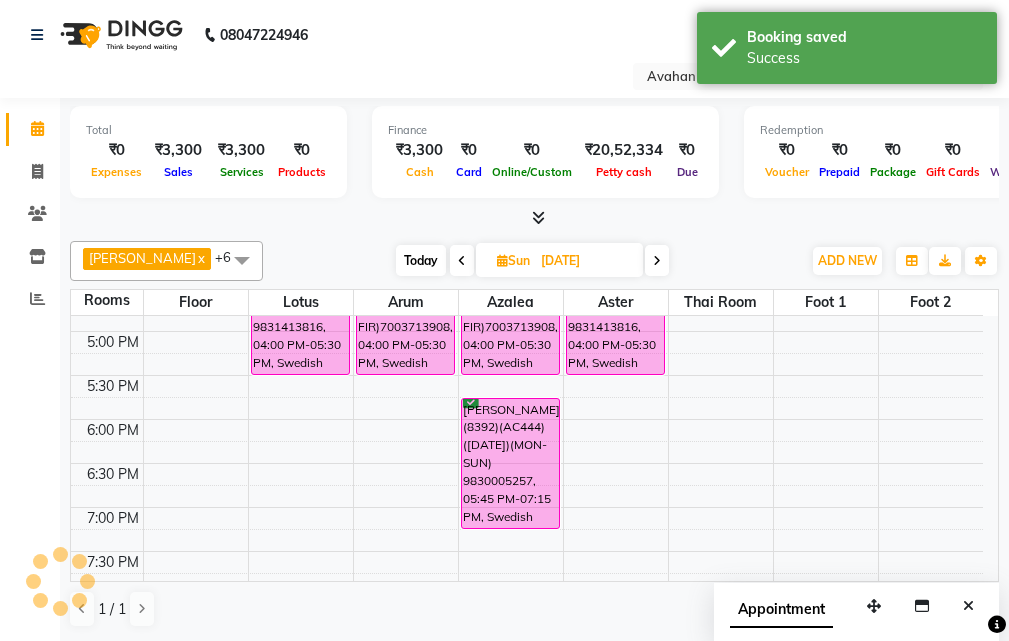 scroll, scrollTop: 0, scrollLeft: 0, axis: both 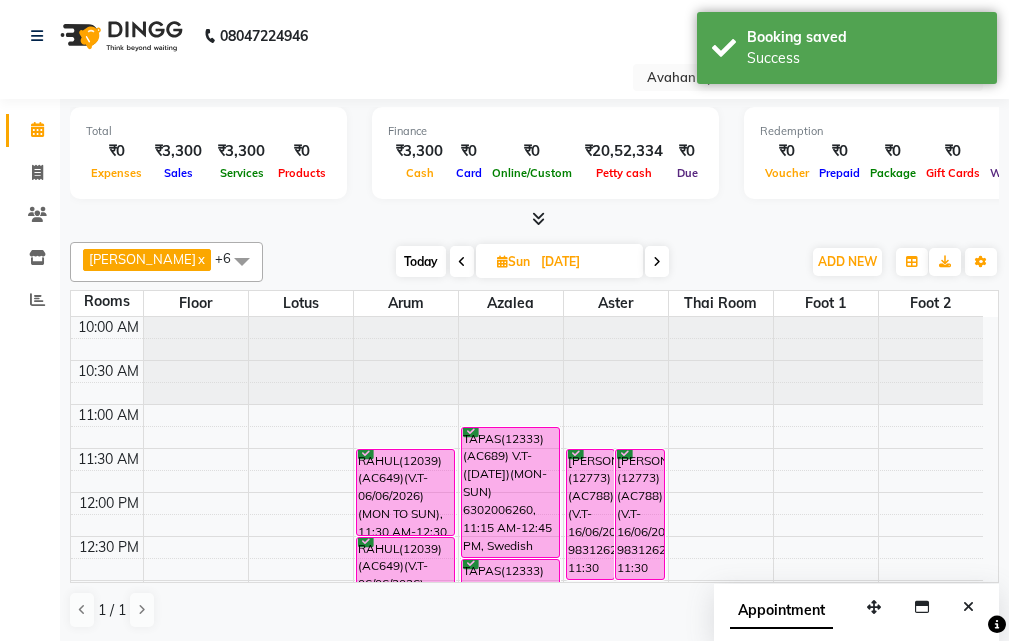 click on "Today" at bounding box center (421, 261) 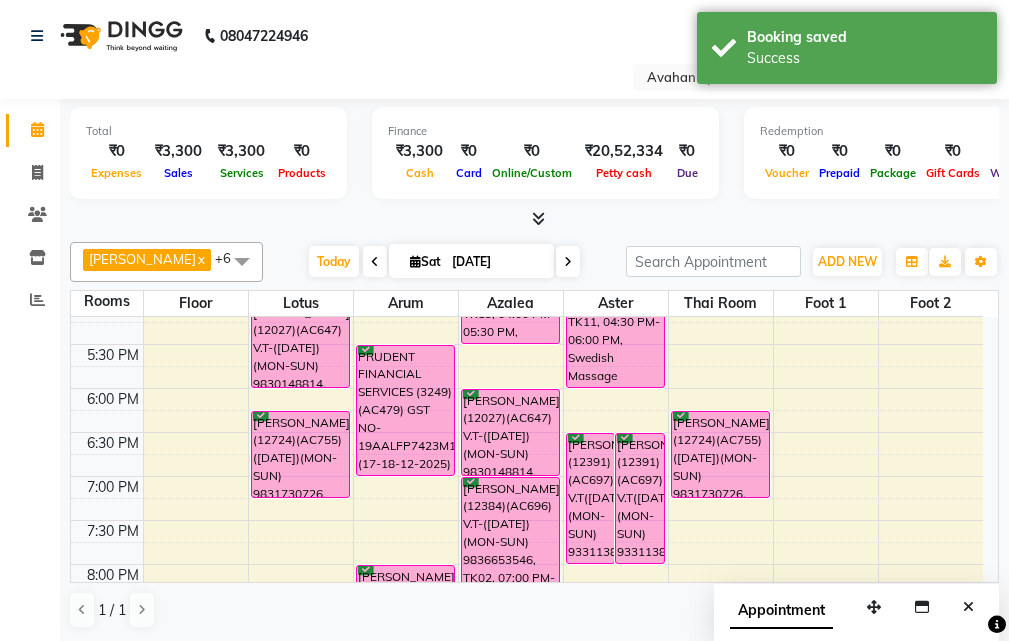 scroll, scrollTop: 641, scrollLeft: 0, axis: vertical 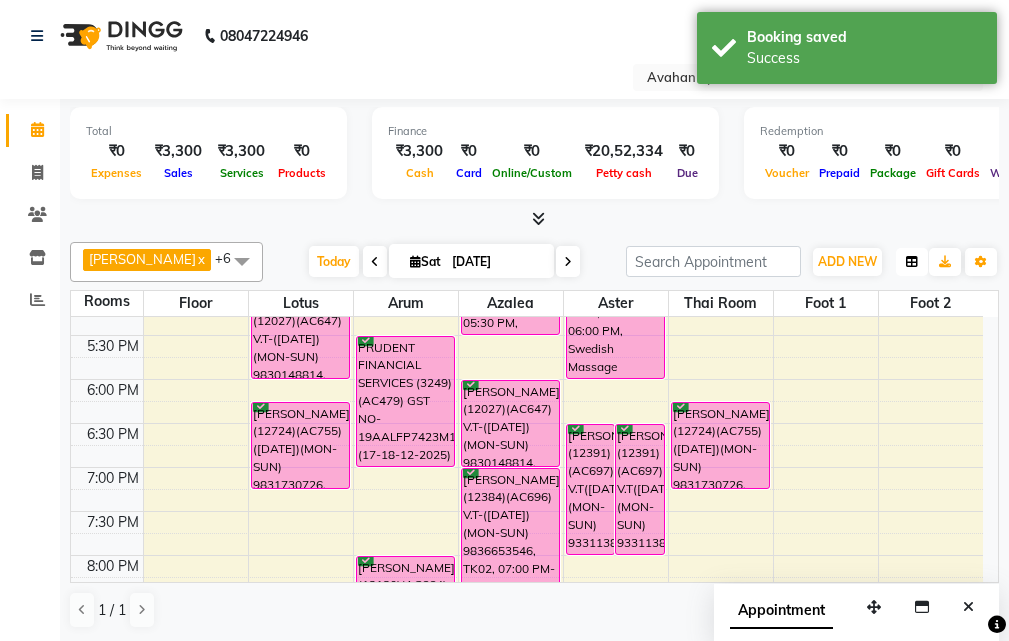 click at bounding box center (912, 262) 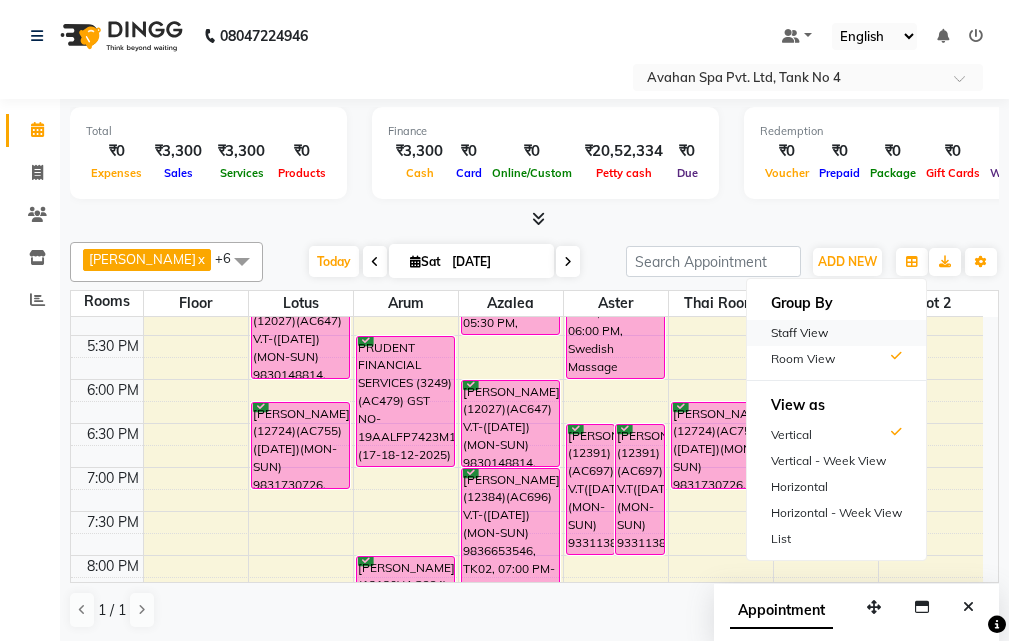 click on "Staff View" at bounding box center [836, 333] 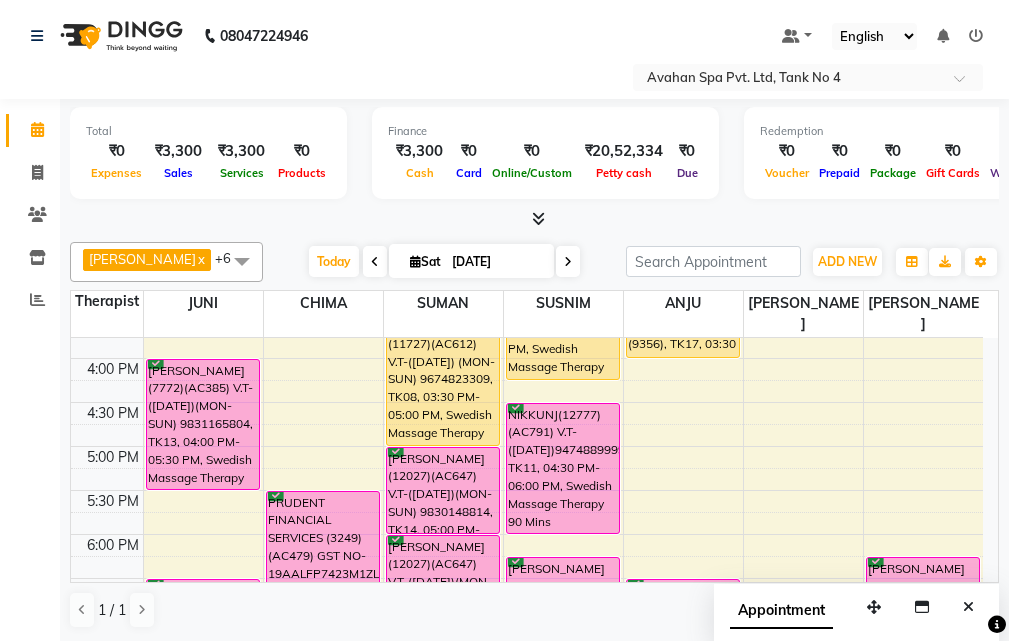 scroll, scrollTop: 541, scrollLeft: 0, axis: vertical 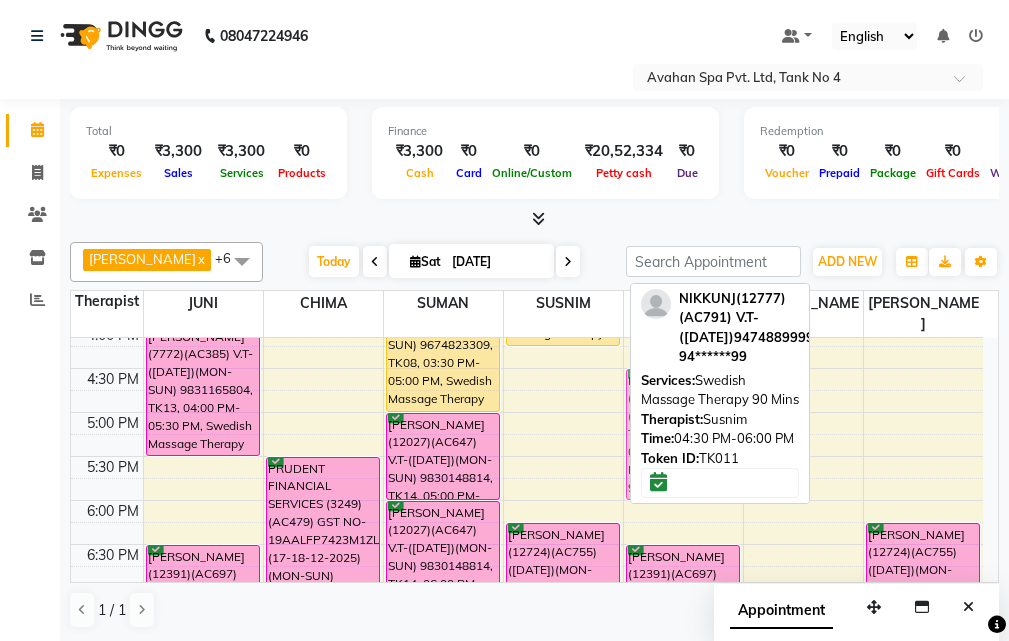 drag, startPoint x: 580, startPoint y: 358, endPoint x: 663, endPoint y: 359, distance: 83.00603 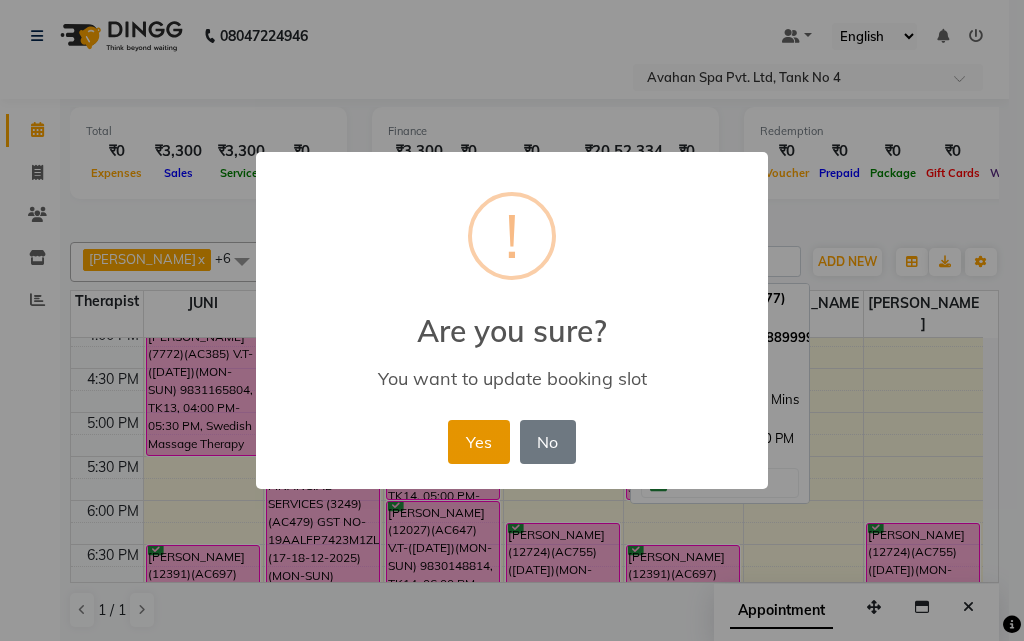 click on "Yes" at bounding box center [478, 442] 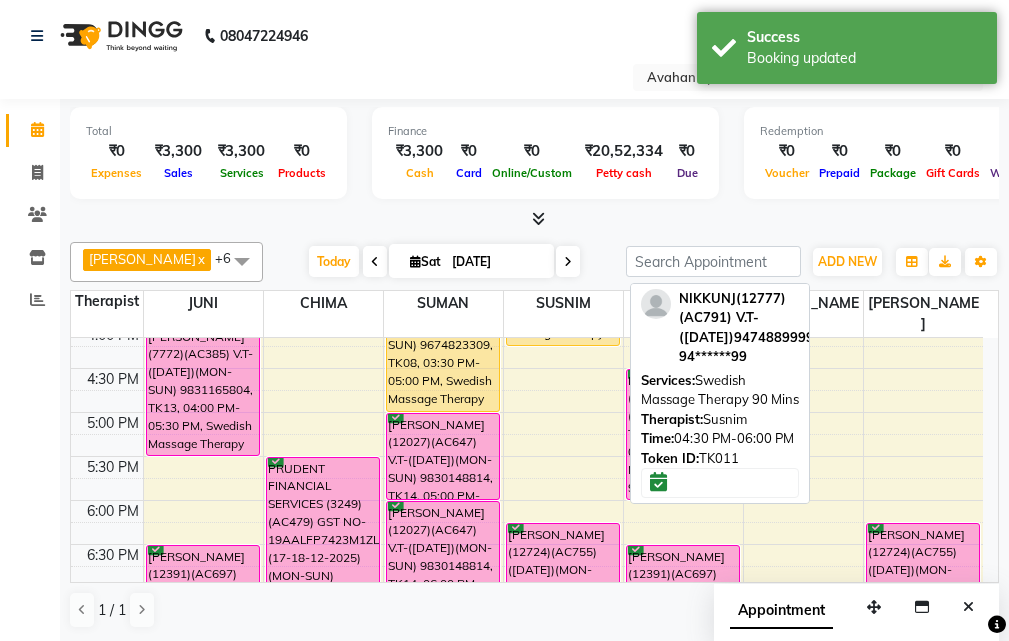 click on "Total  ₹0  Expenses ₹3,300  Sales ₹3,300  Services ₹0  Products Finance  ₹3,300  Cash ₹0  Card ₹0  Online/Custom ₹20,52,334 [PERSON_NAME] cash ₹0 Due  Redemption  ₹0 Voucher ₹0 Prepaid ₹0 Package ₹0  Gift Cards ₹0  Wallet  Appointment  3 Completed 13 Upcoming 3 Ongoing 0 No show  Other sales  ₹0  Packages ₹0  Memberships ₹0  Vouchers ₹0  Prepaids ₹0  Gift Cards" at bounding box center [534, 164] 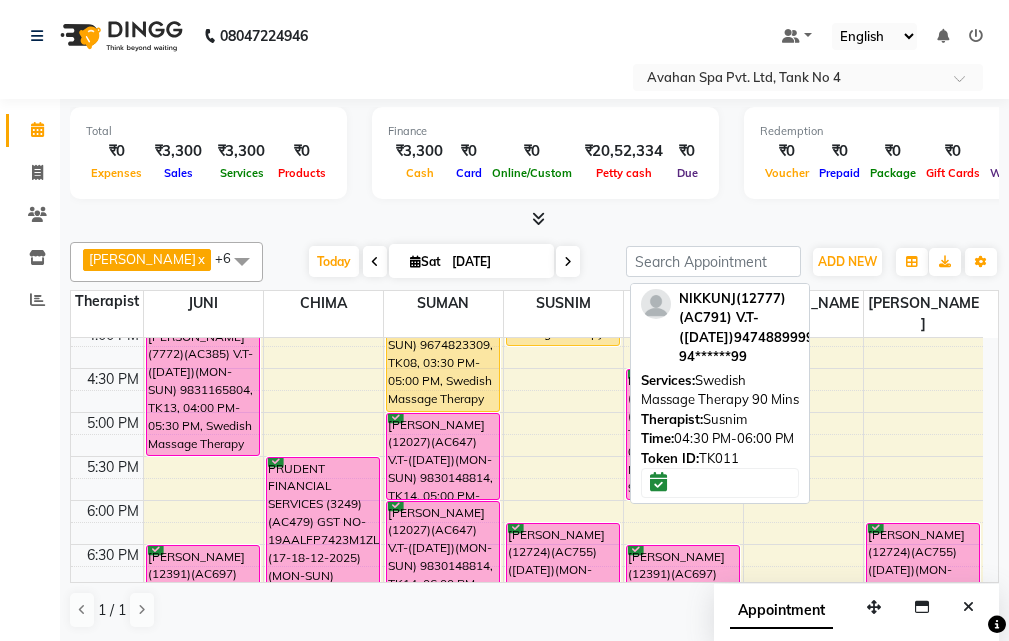 click on "NIKKUNJ(12777)(AC791) V.T-([DATE])9474889999" at bounding box center [746, 317] 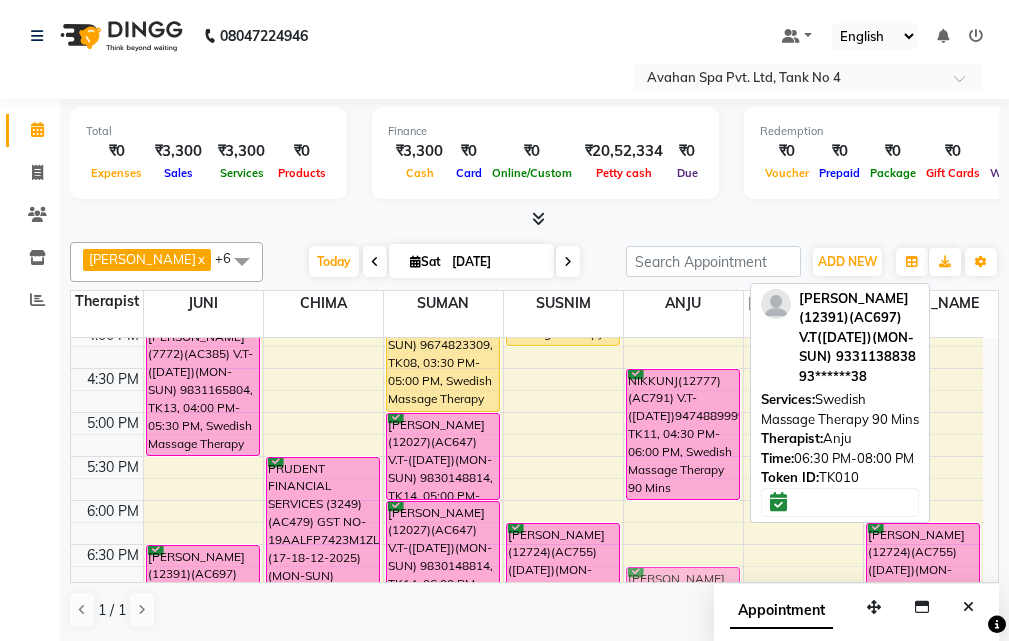 click on "[PERSON_NAME](12391)(AC697) V.T([DATE])(MON-SUN) 9331138838, TK10, 06:30 PM-08:00 PM, Swedish Massage Therapy 90 Mins" at bounding box center (683, 610) 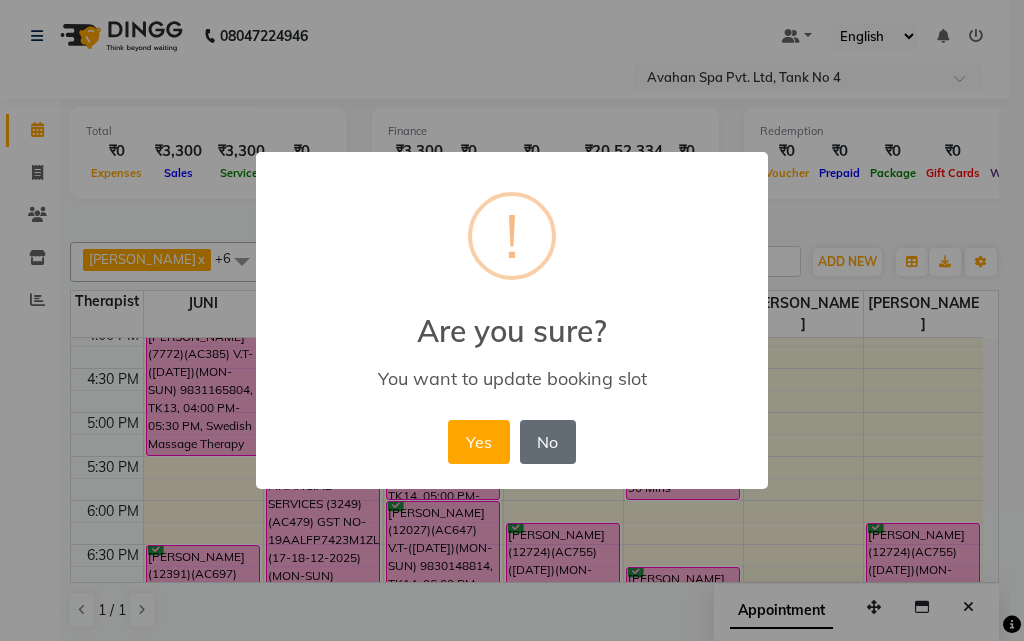 click on "No" at bounding box center [548, 442] 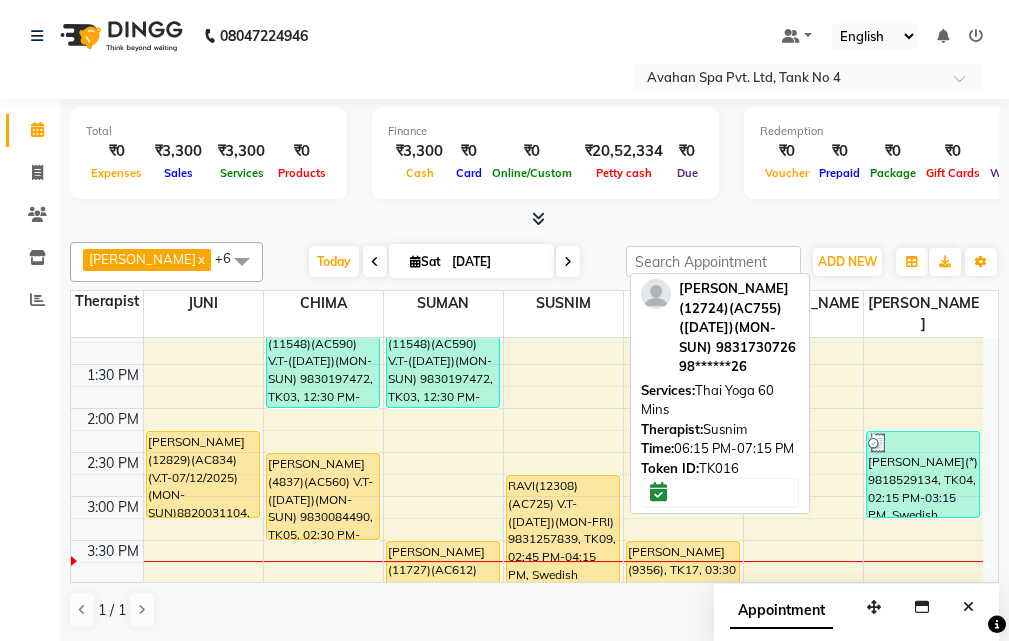 scroll, scrollTop: 241, scrollLeft: 0, axis: vertical 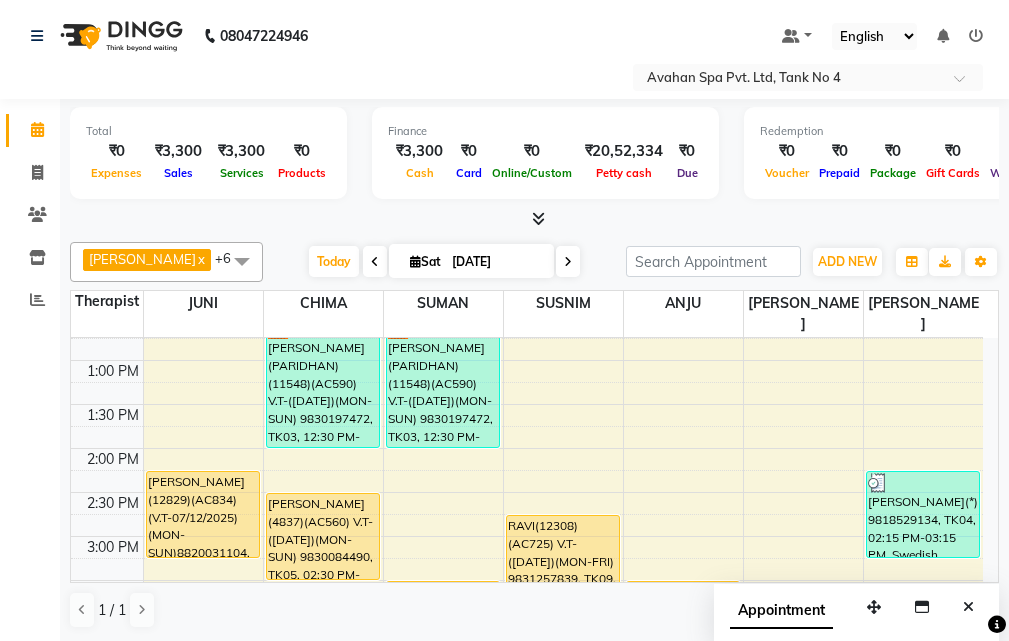 click at bounding box center [568, 261] 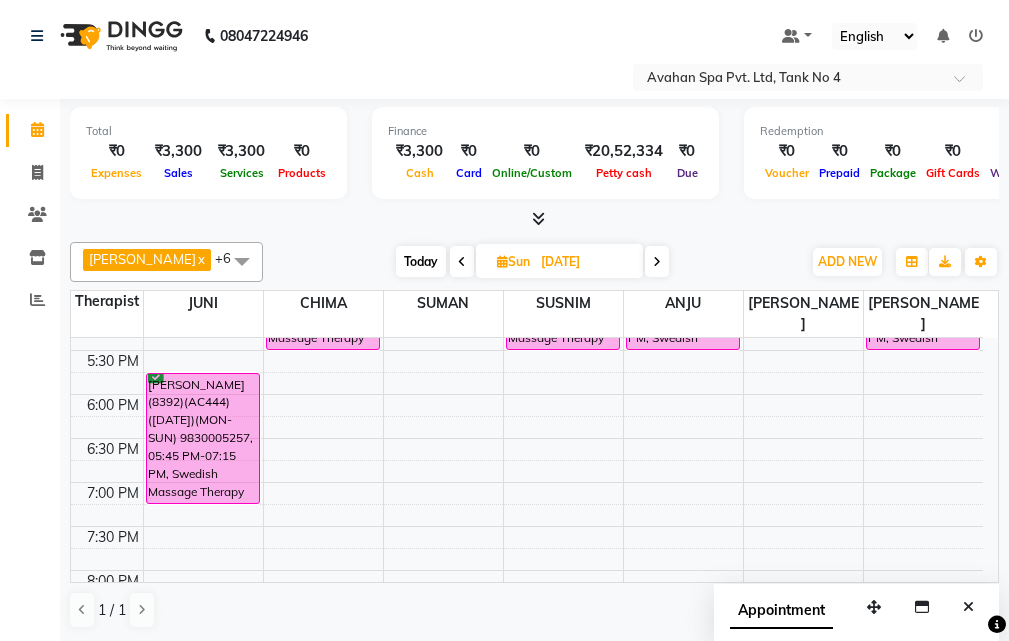 scroll, scrollTop: 600, scrollLeft: 0, axis: vertical 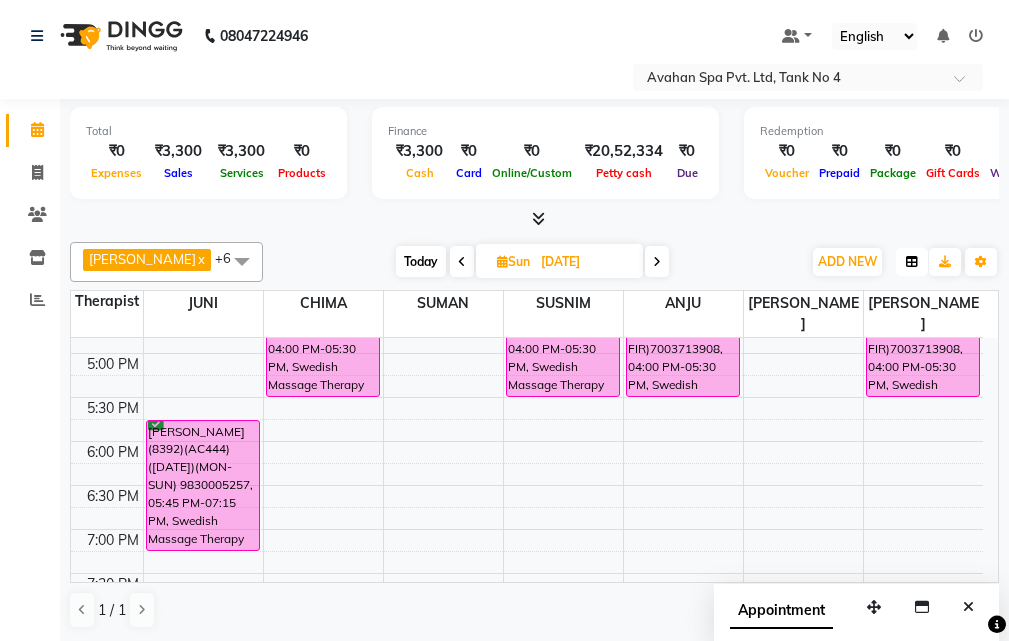 click at bounding box center (912, 262) 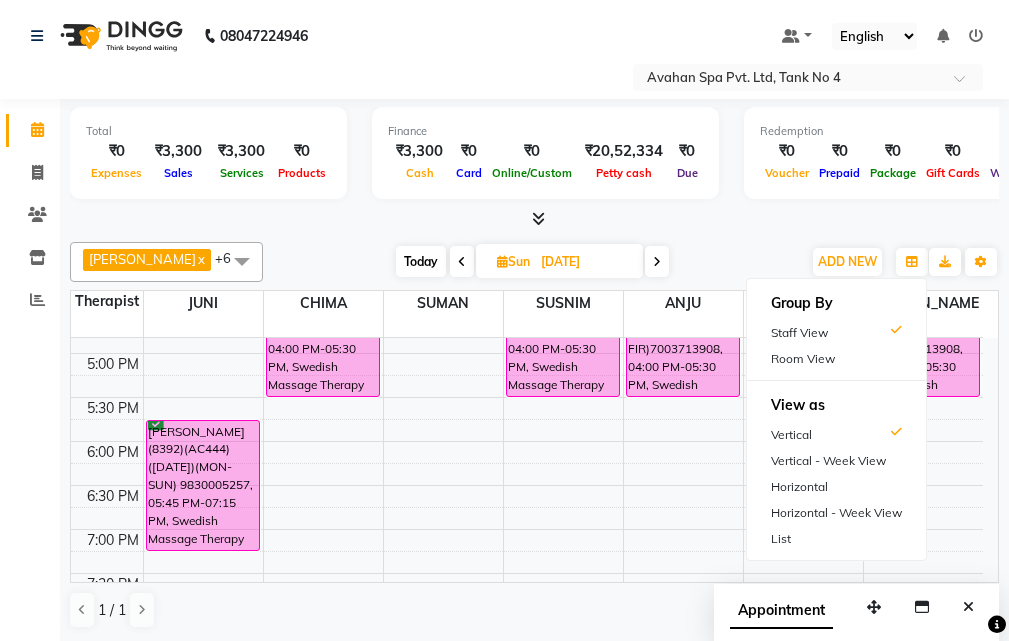 drag, startPoint x: 834, startPoint y: 347, endPoint x: 764, endPoint y: 378, distance: 76.55717 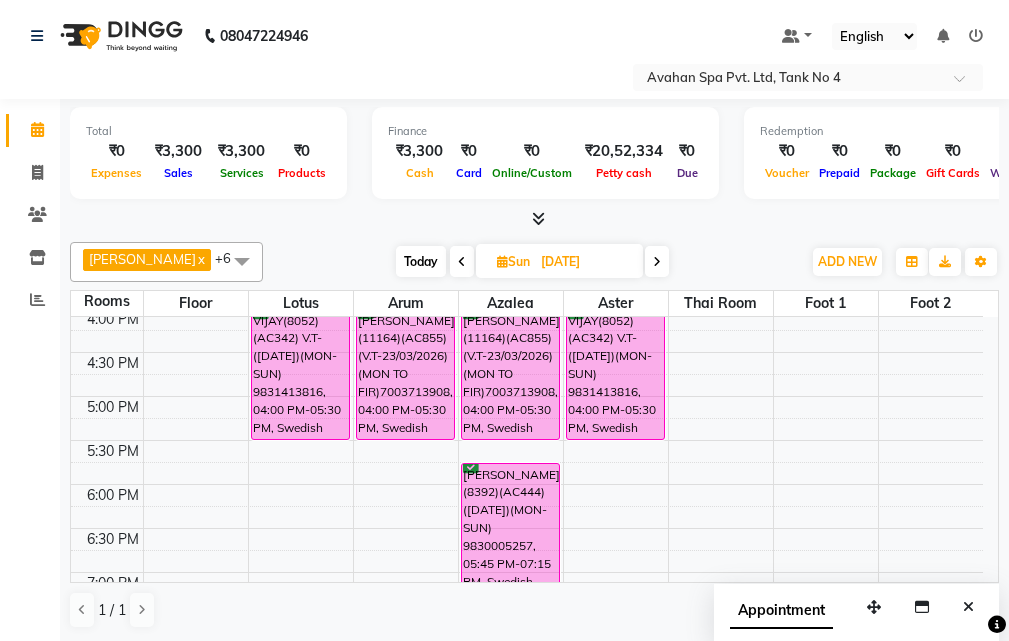 scroll, scrollTop: 578, scrollLeft: 0, axis: vertical 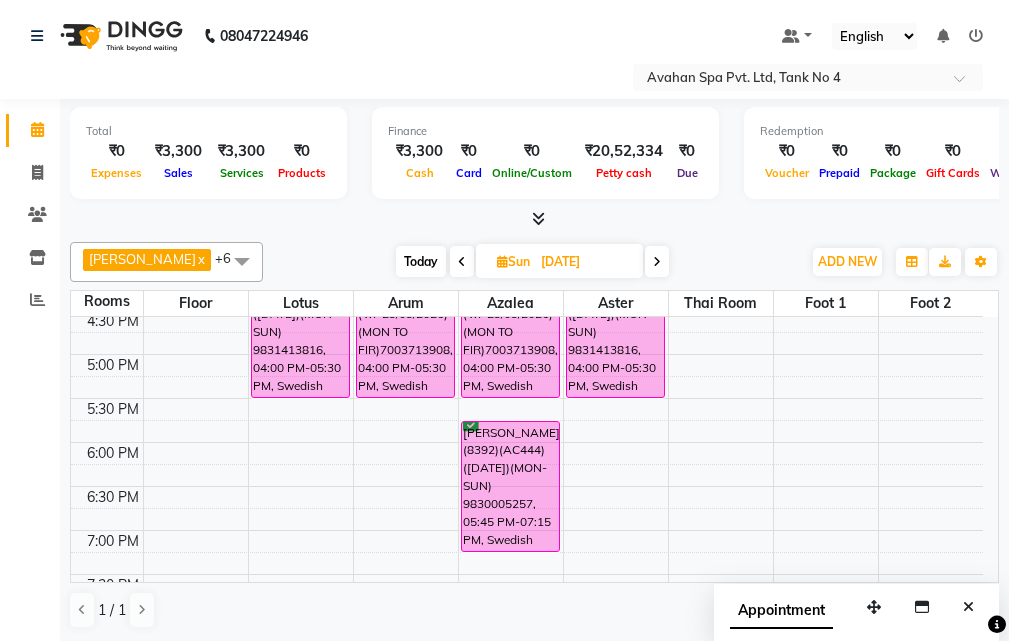 click on "10:00 AM 10:30 AM 11:00 AM 11:30 AM 12:00 PM 12:30 PM 1:00 PM 1:30 PM 2:00 PM 2:30 PM 3:00 PM 3:30 PM 4:00 PM 4:30 PM 5:00 PM 5:30 PM 6:00 PM 6:30 PM 7:00 PM 7:30 PM 8:00 PM 8:30 PM 9:00 PM 9:30 PM 10:00 PM 10:30 PM     [PERSON_NAME](8052)(AC342) V.T-([DATE])(MON-SUN) 9831413816, 04:00 PM-05:30 PM, Swedish Massage Therapy 90 Mins     RAHUL(12039)(AC649)(V.T-06/06/2026)(MON TO SUN), 11:30 AM-12:30 PM, Swedish Massage Therapy 60 Mins     RAHUL(12039)(AC649)(V.T-06/06/2026)(MON TO SUN), 12:30 PM-01:30 PM, Swedish Massage Therapy 60 Mins     [PERSON_NAME] (11164)(AC855)(V.T-23/03/2026) (MON TO FIR)7003713908, 04:00 PM-05:30 PM, Swedish Massage Therapy 90 Mins     TAPAS(12333)(AC689) V.T-([DATE])(MON-SUN) 6302006260, 11:15 AM-12:45 PM, Swedish Massage Therapy 90 Mins     TAPAS(12333)(AC689) V.T-([DATE])(MON-SUN) 6302006260, 12:45 PM-01:15 PM, Rice Scrub 30 Mins     [PERSON_NAME] (11164)(AC855)(V.T-23/03/2026) (MON TO FIR)7003713908, 04:00 PM-05:30 PM, Swedish Massage Therapy 90 Mins" at bounding box center (527, 310) 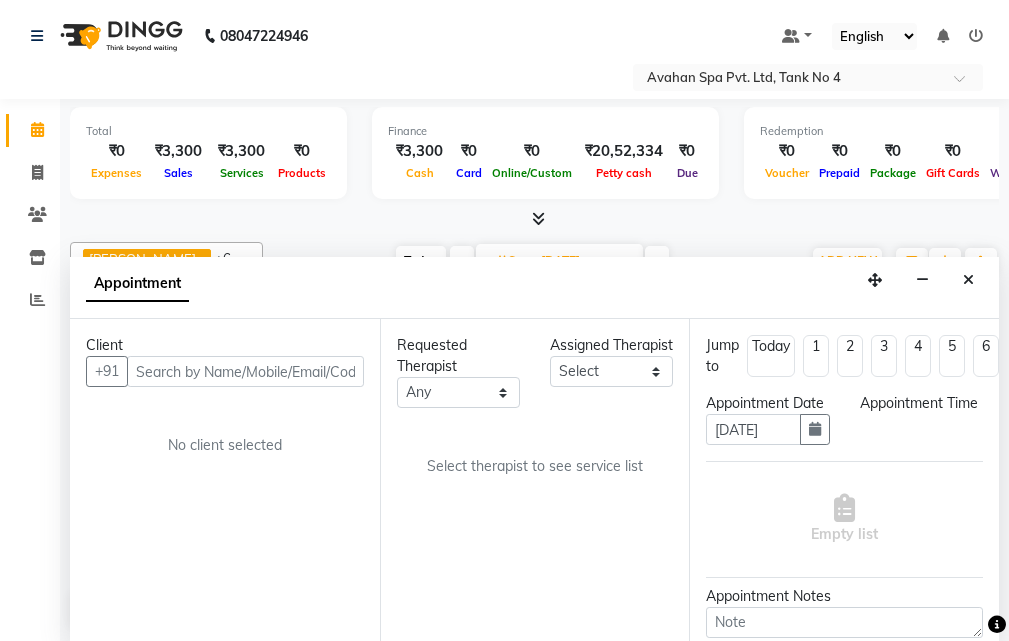 scroll, scrollTop: 1, scrollLeft: 0, axis: vertical 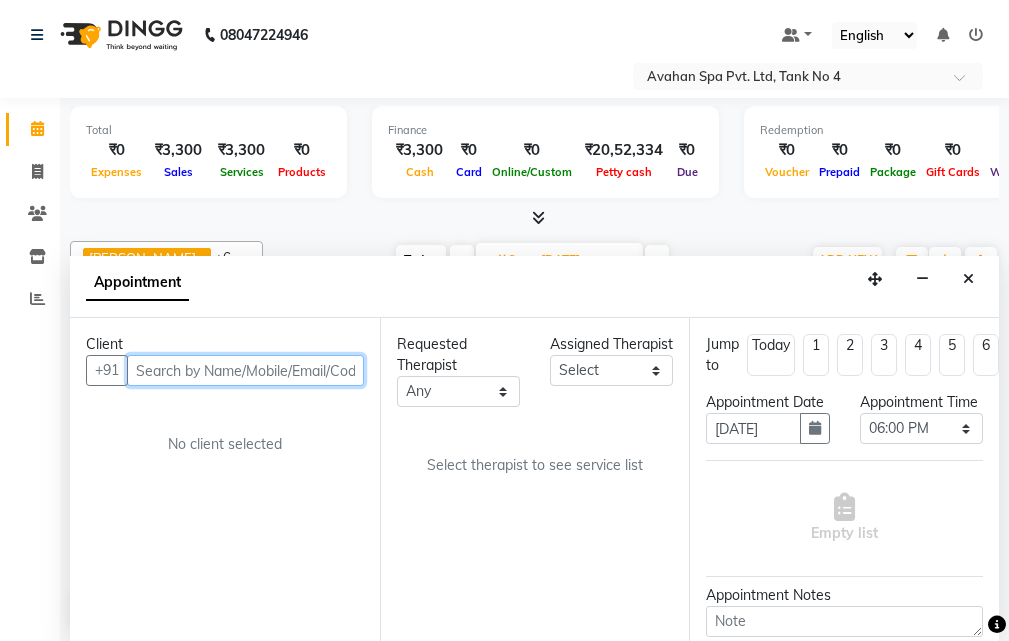 click at bounding box center (245, 370) 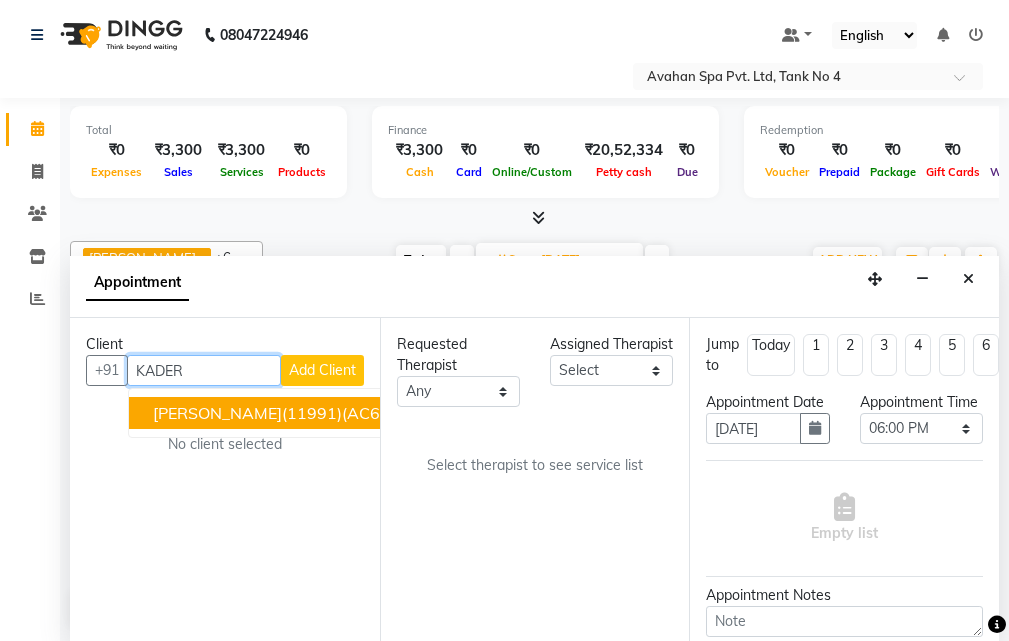 drag, startPoint x: 221, startPoint y: 407, endPoint x: 306, endPoint y: 481, distance: 112.698715 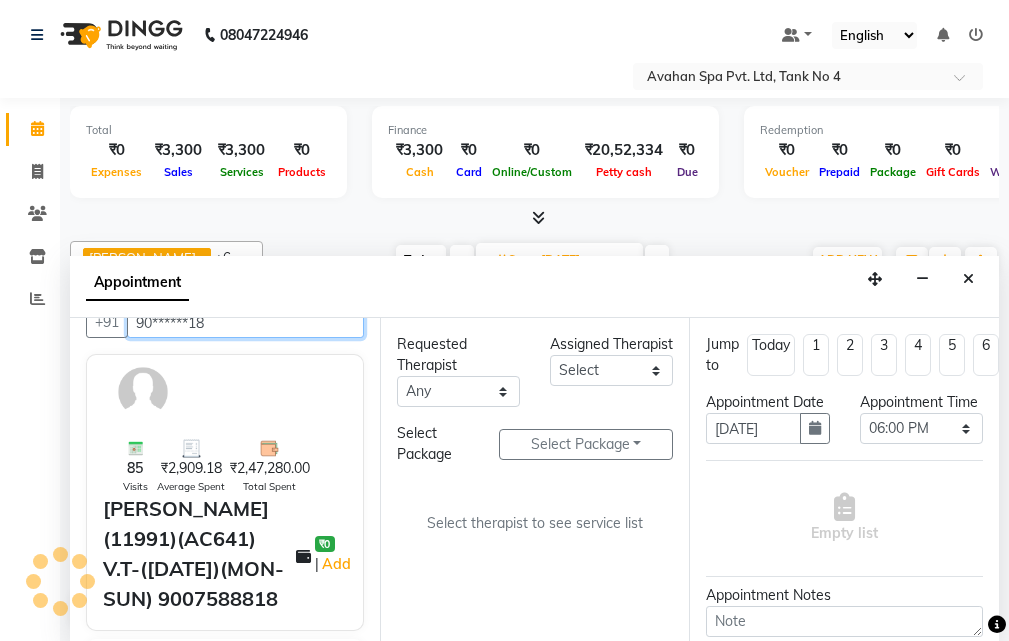 scroll, scrollTop: 0, scrollLeft: 0, axis: both 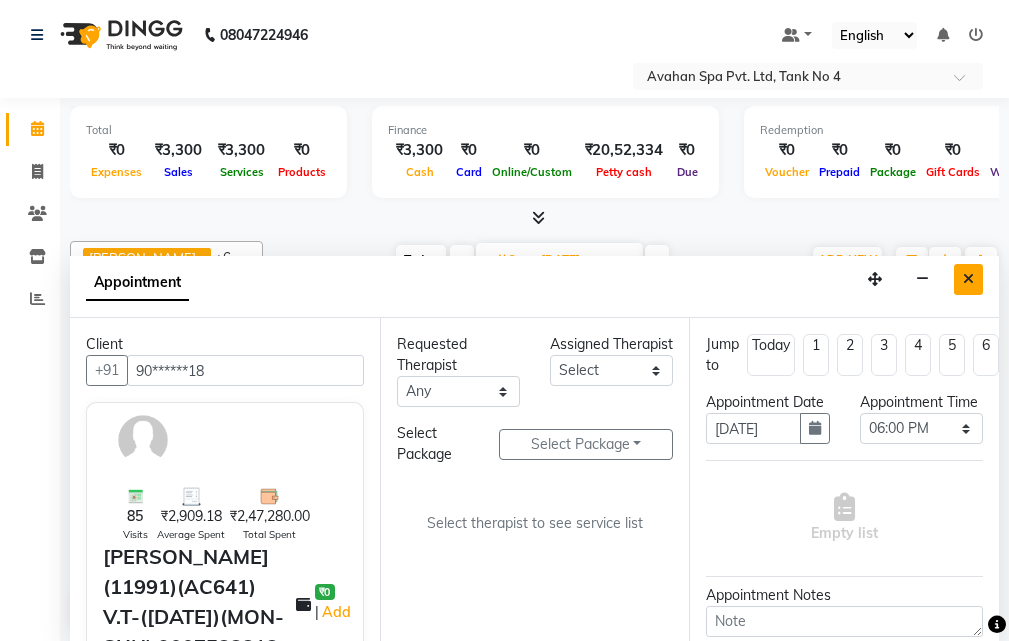 click at bounding box center [968, 279] 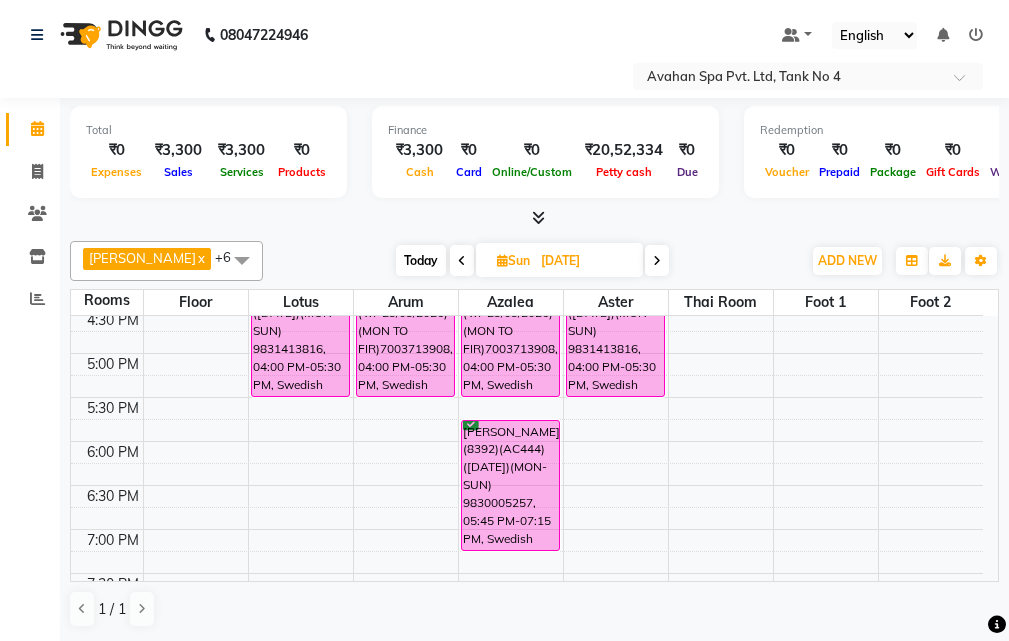 click on "Today" at bounding box center (421, 260) 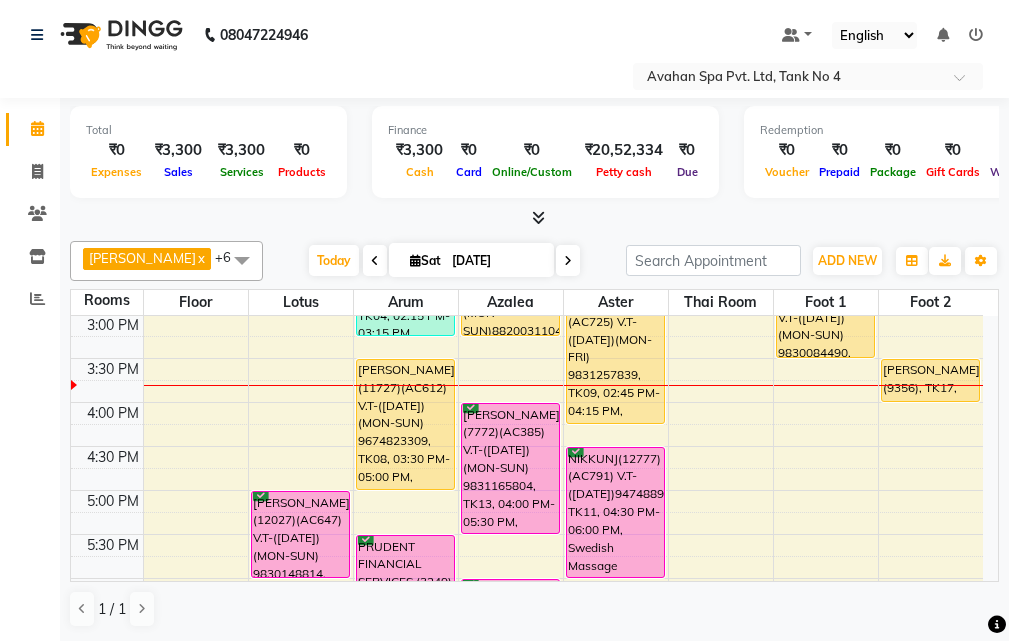 scroll, scrollTop: 341, scrollLeft: 0, axis: vertical 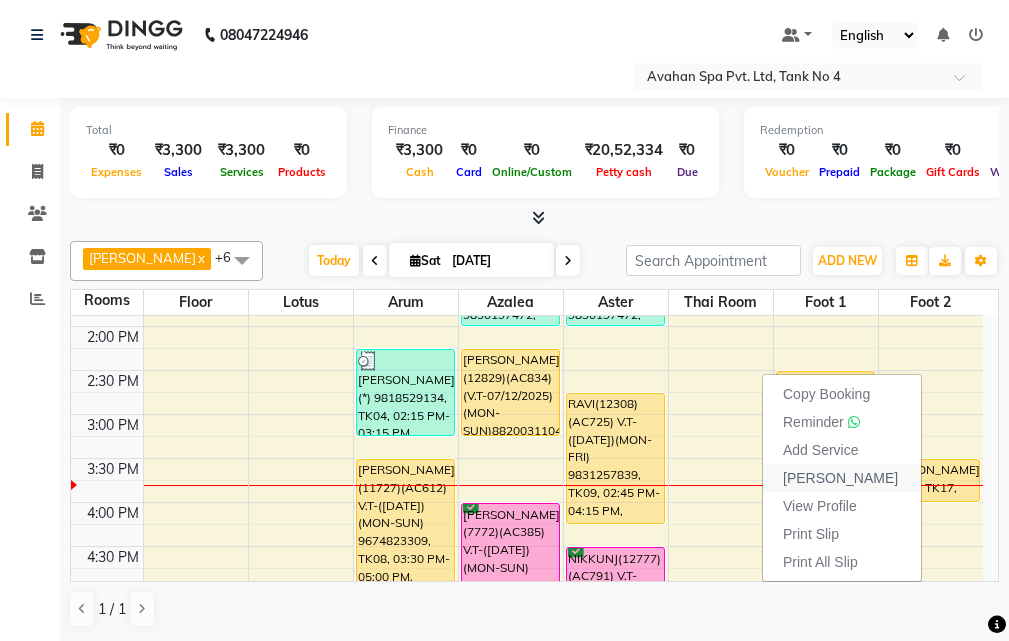 click on "[PERSON_NAME]" at bounding box center (840, 478) 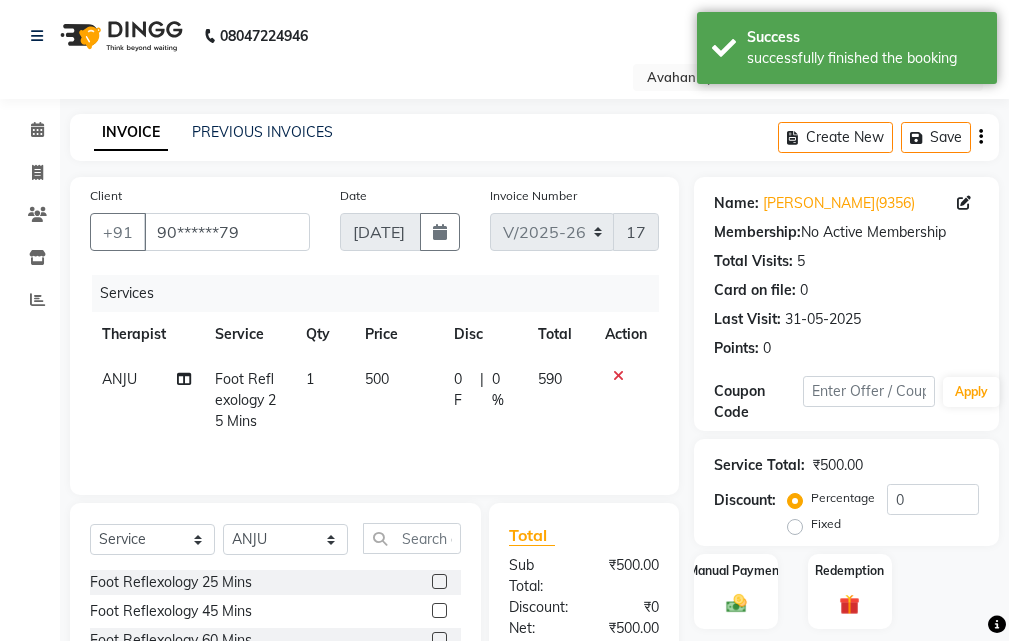 scroll, scrollTop: 294, scrollLeft: 0, axis: vertical 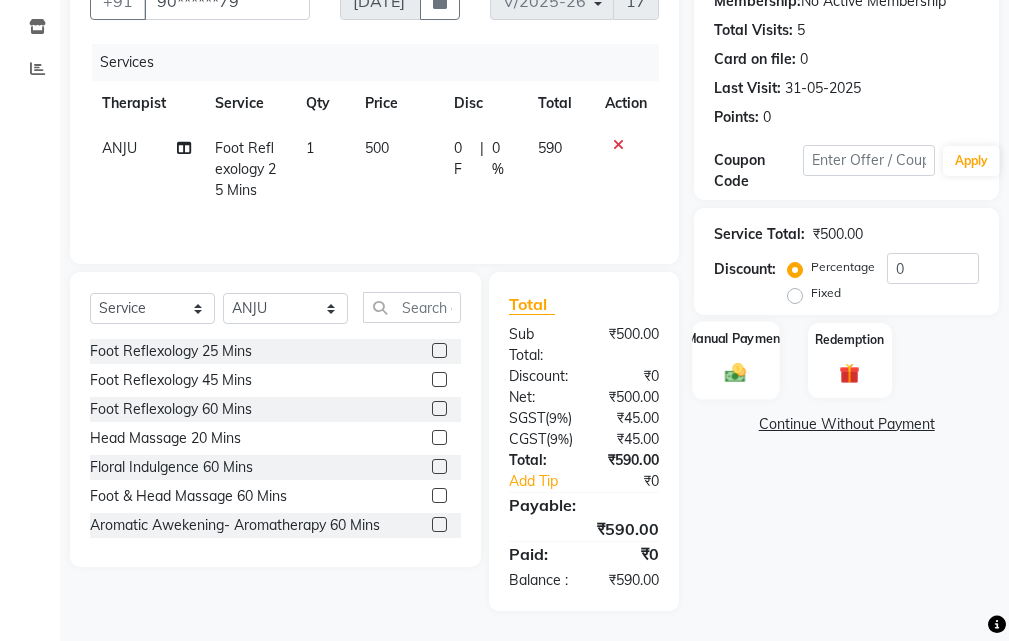 click 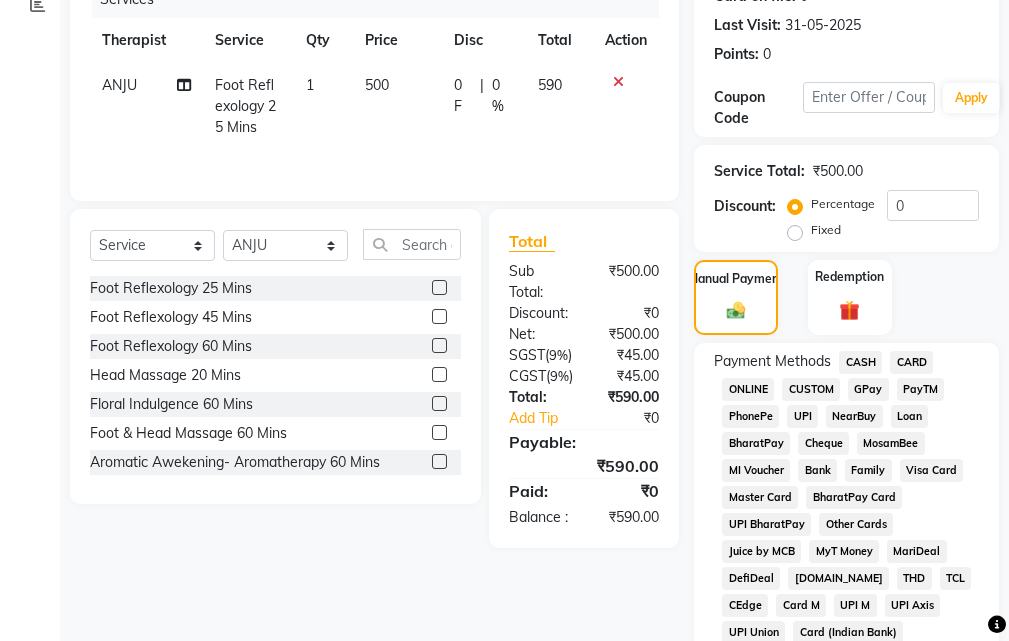 click on "GPay" 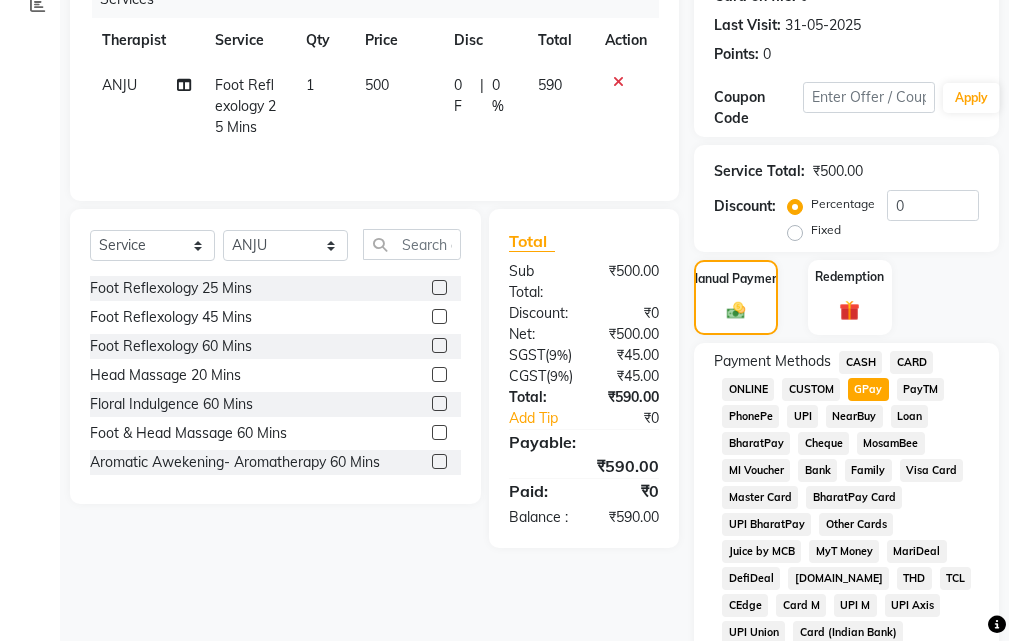 scroll, scrollTop: 1134, scrollLeft: 0, axis: vertical 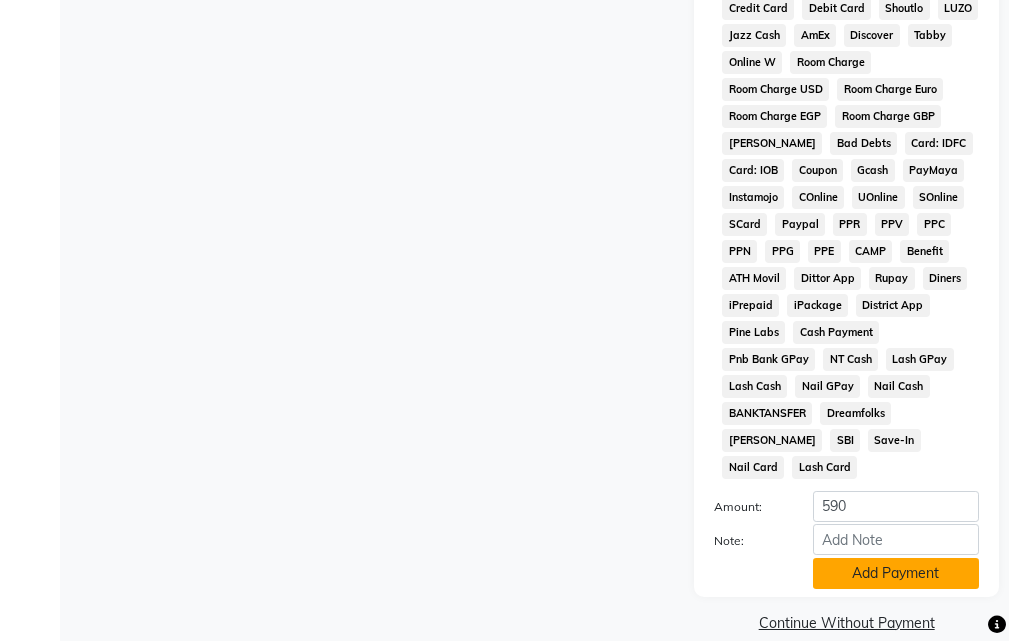 click on "Add Payment" 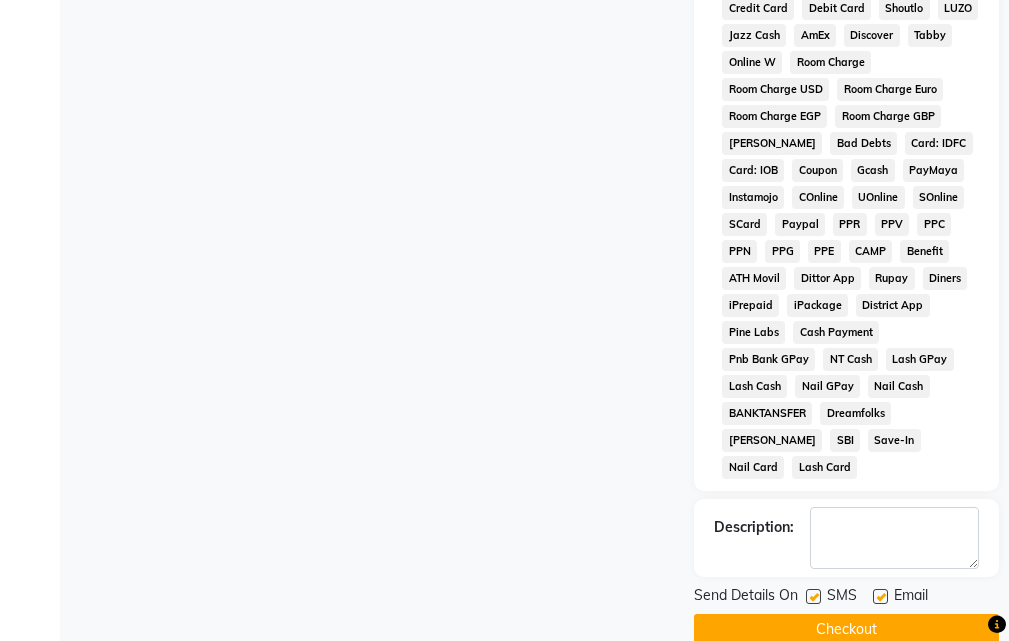 click 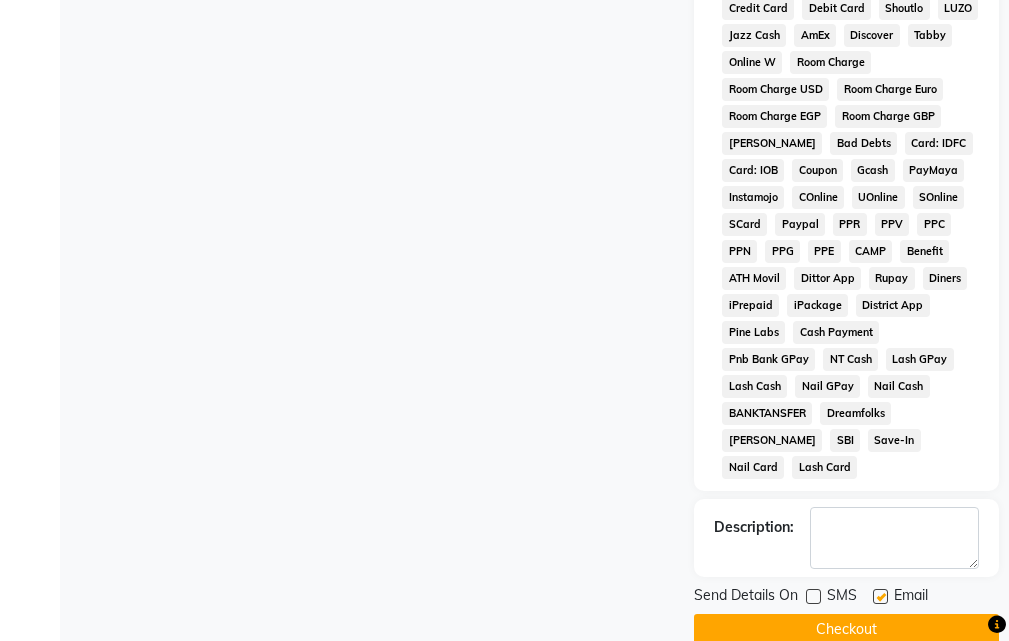 drag, startPoint x: 880, startPoint y: 567, endPoint x: 878, endPoint y: 580, distance: 13.152946 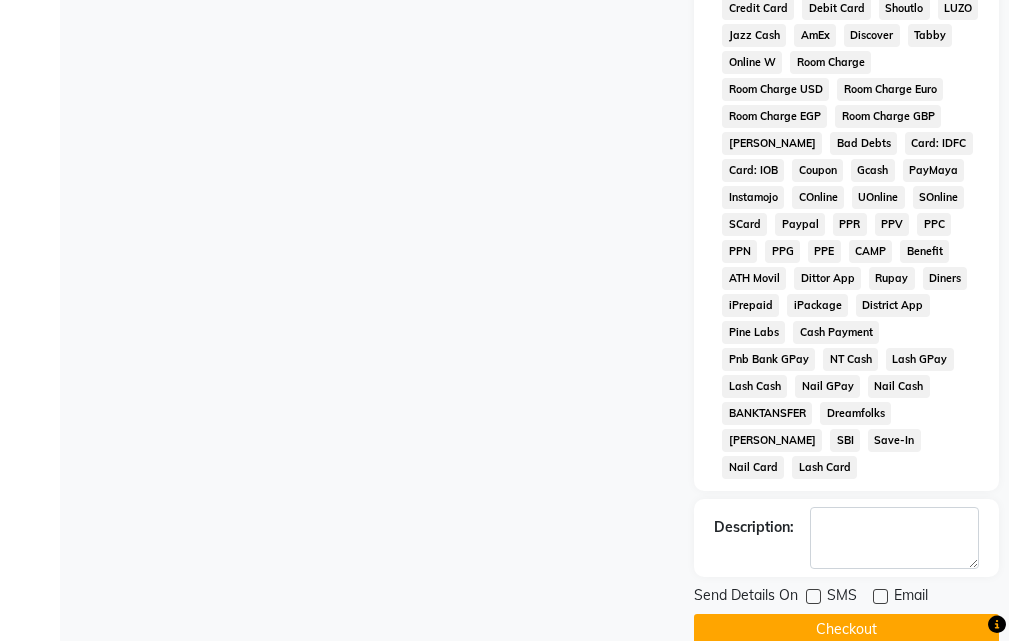 click on "Checkout" 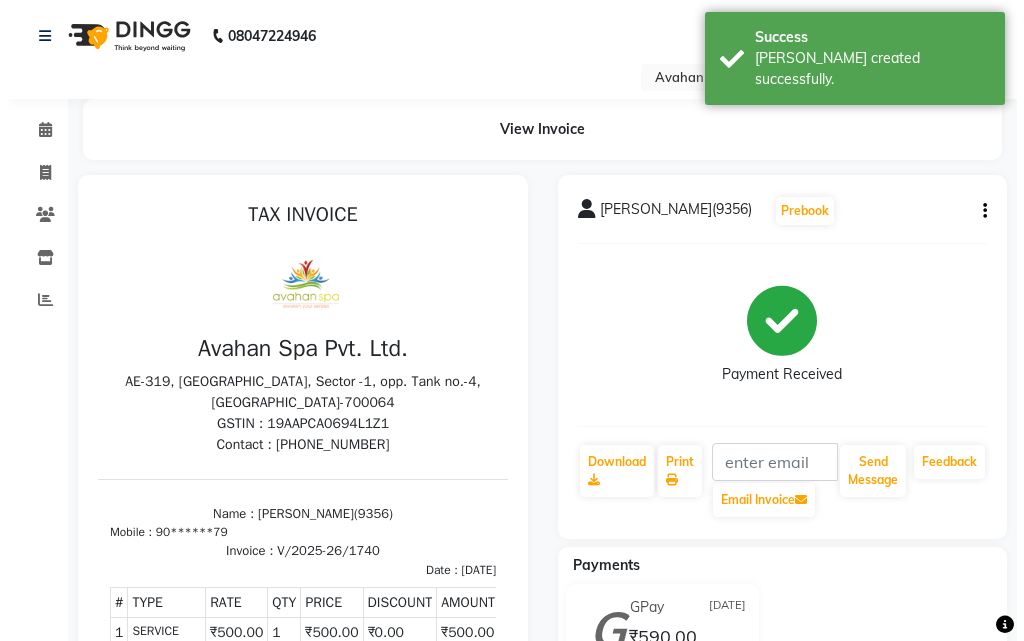 scroll, scrollTop: 0, scrollLeft: 0, axis: both 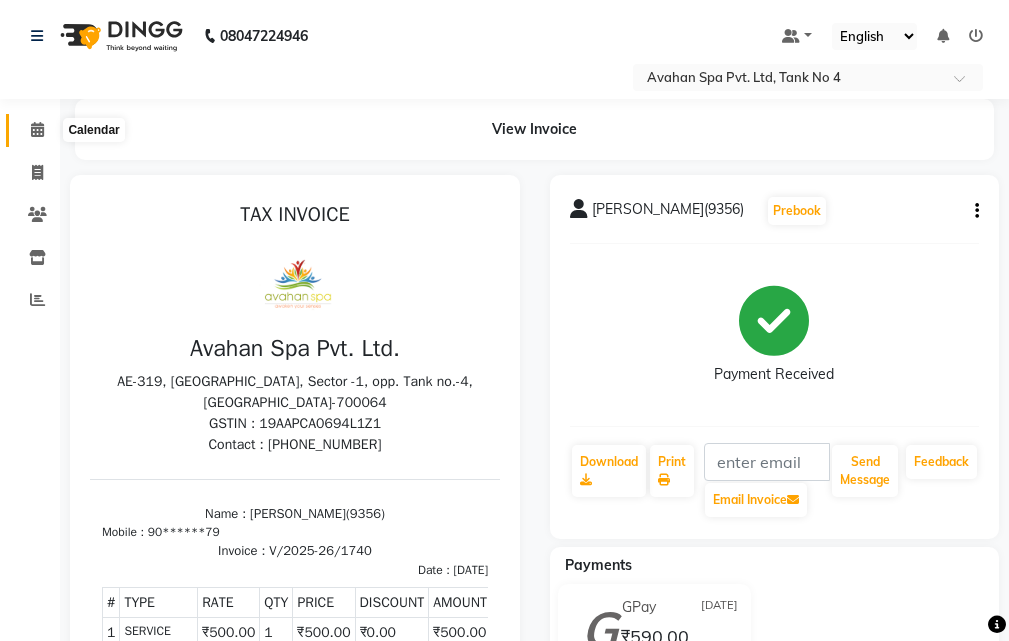 click 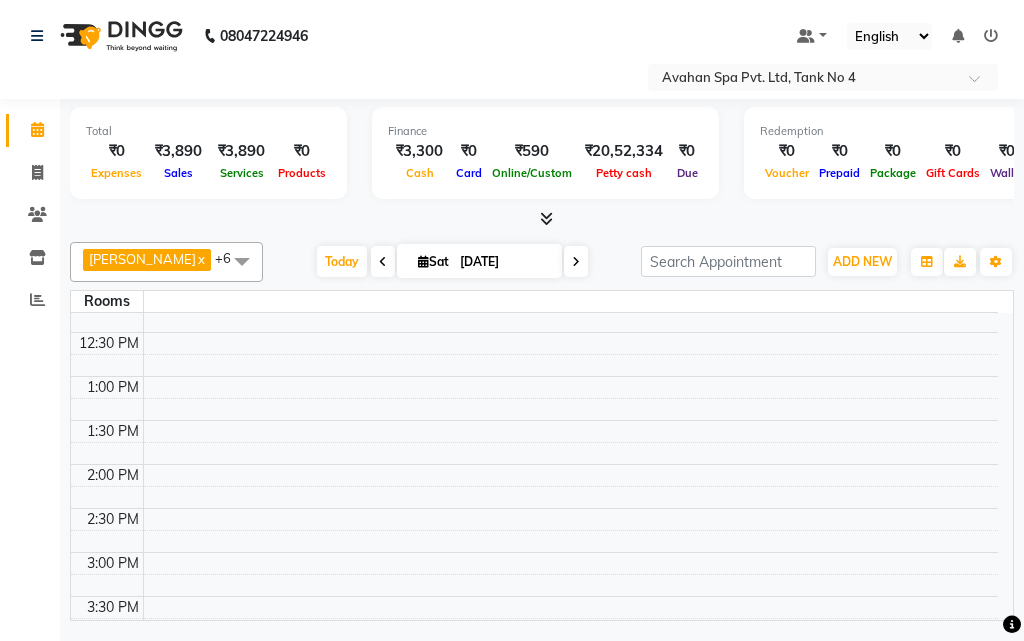 scroll, scrollTop: 0, scrollLeft: 0, axis: both 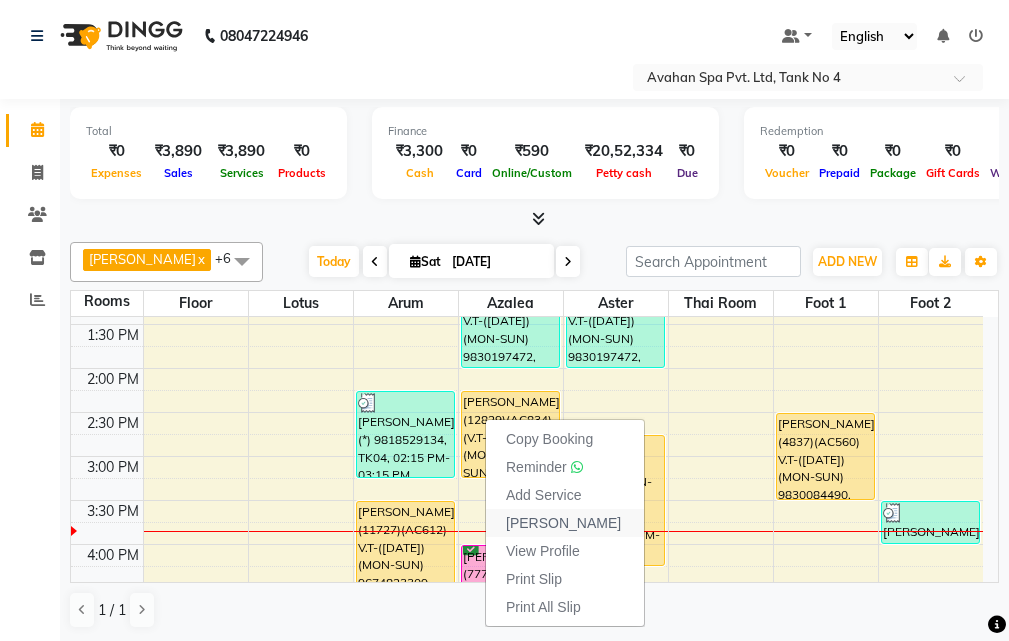 click on "[PERSON_NAME]" at bounding box center (563, 523) 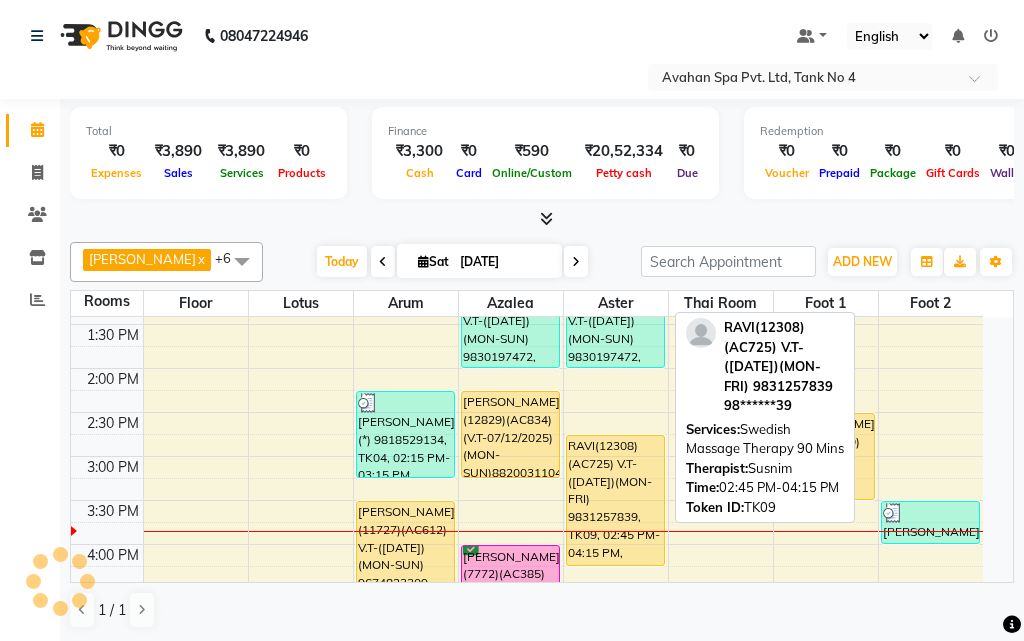select on "service" 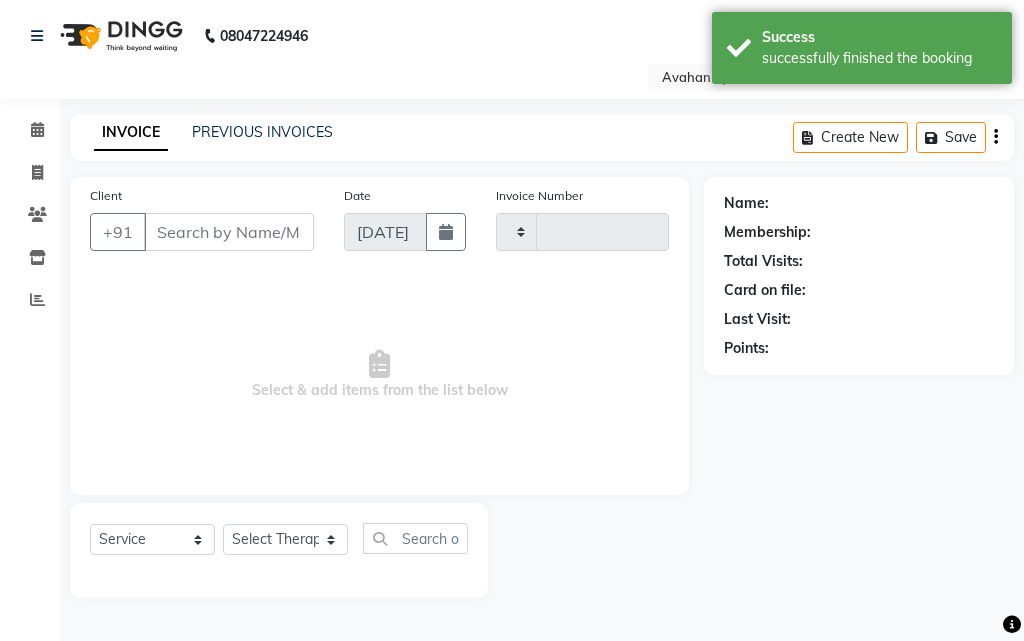 type on "1741" 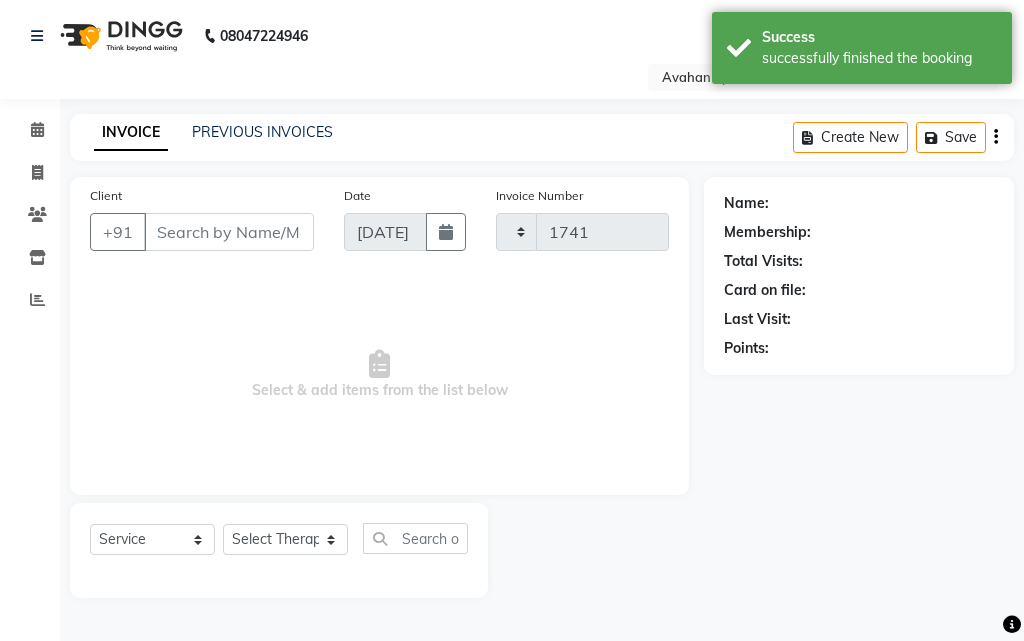 select on "4269" 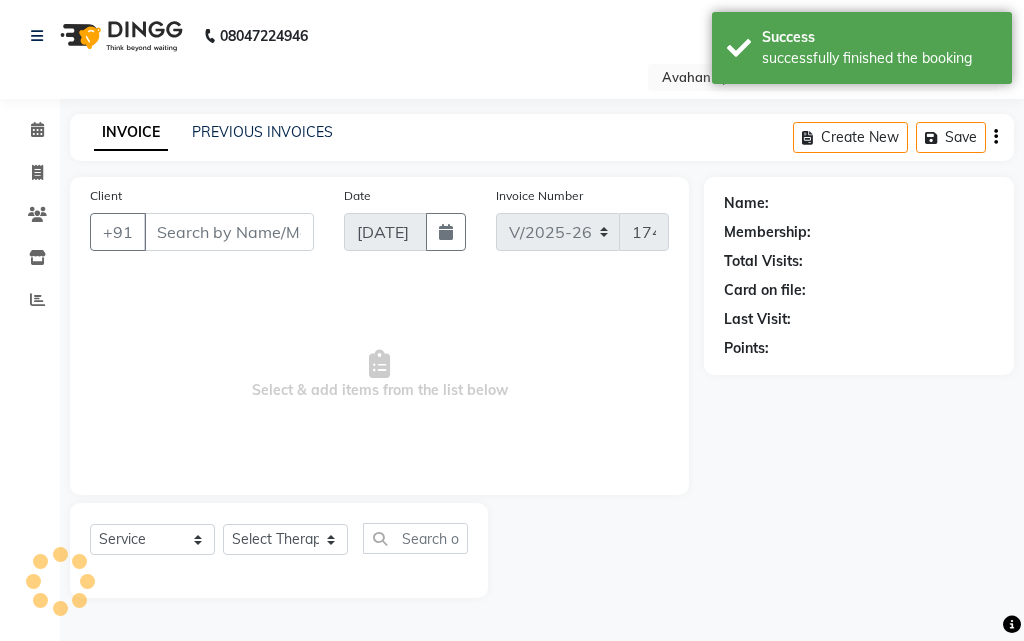 type on "88******04" 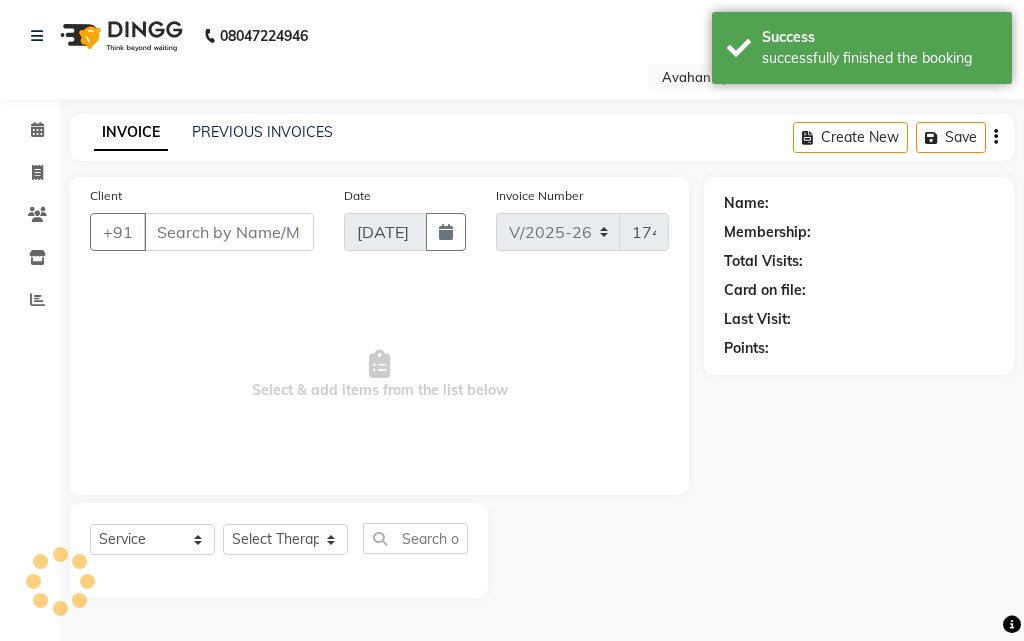 select on "23004" 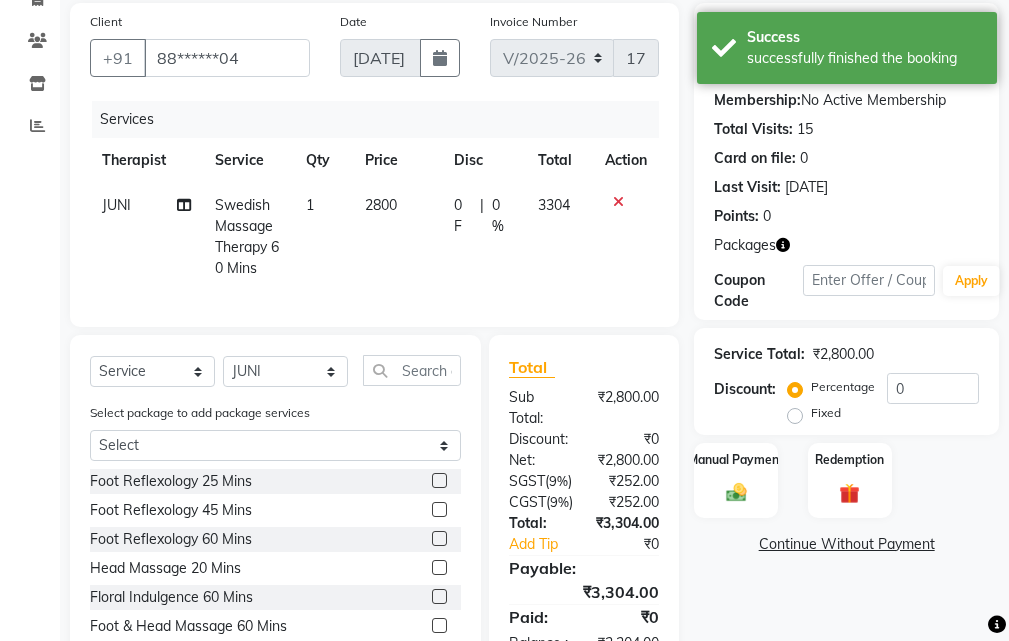 scroll, scrollTop: 315, scrollLeft: 0, axis: vertical 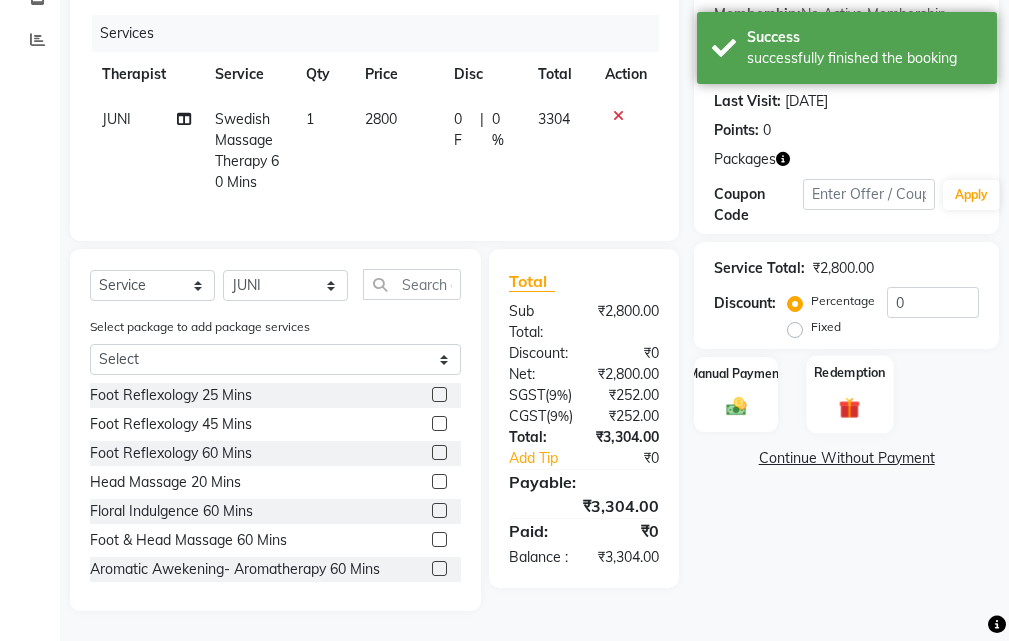 click on "Redemption" 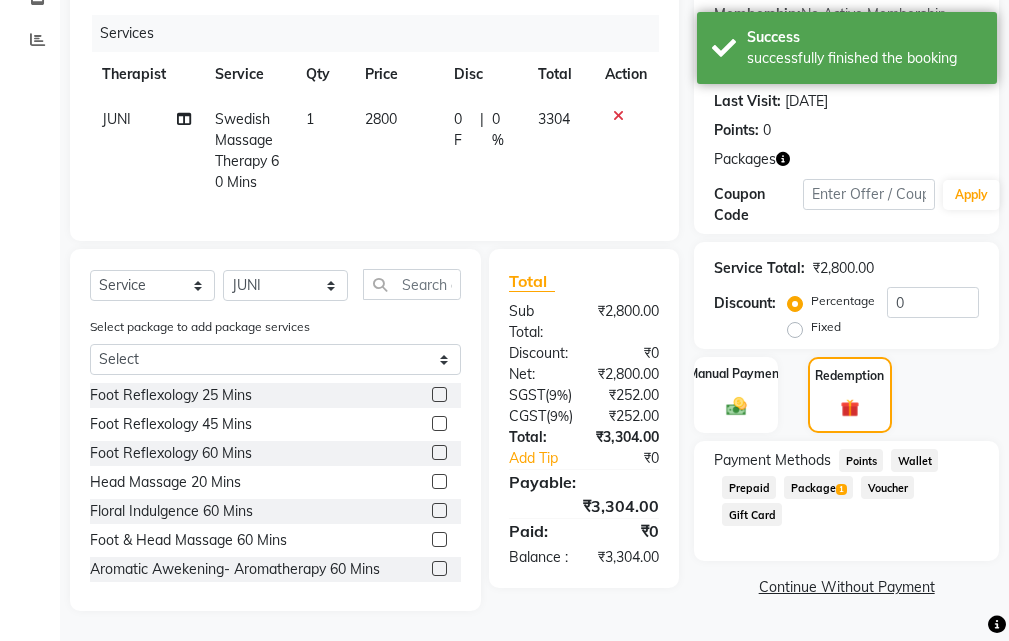 click on "Package  1" 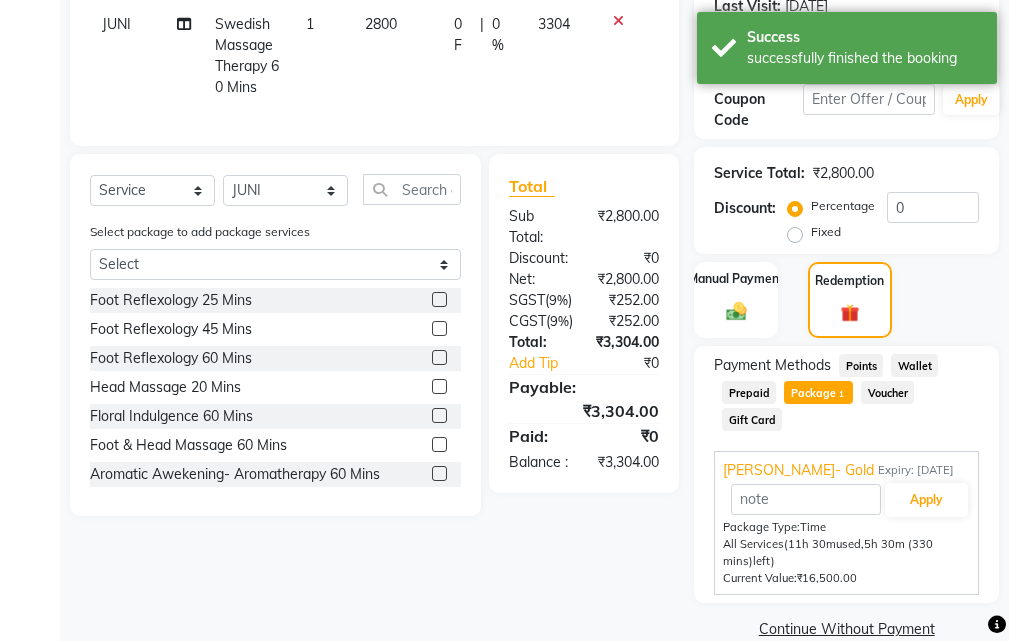 scroll, scrollTop: 388, scrollLeft: 0, axis: vertical 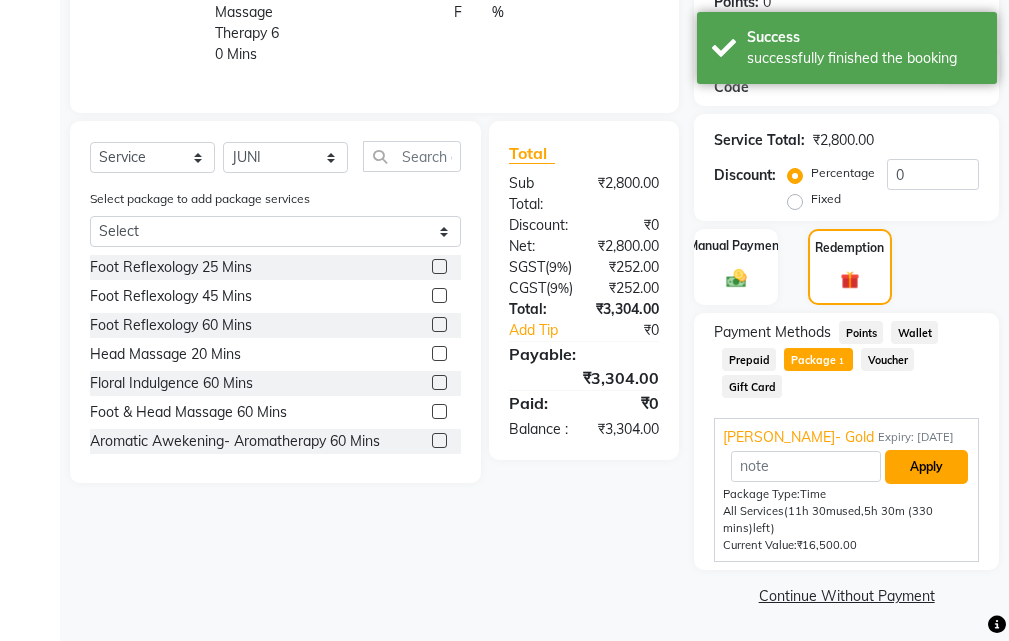 click on "Apply" at bounding box center [926, 467] 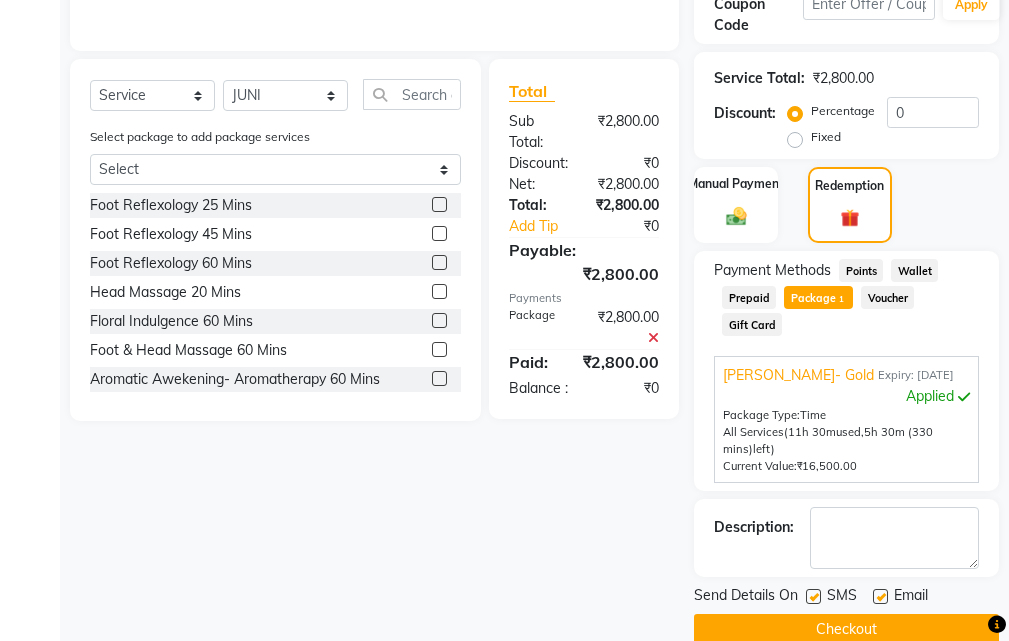 scroll, scrollTop: 484, scrollLeft: 0, axis: vertical 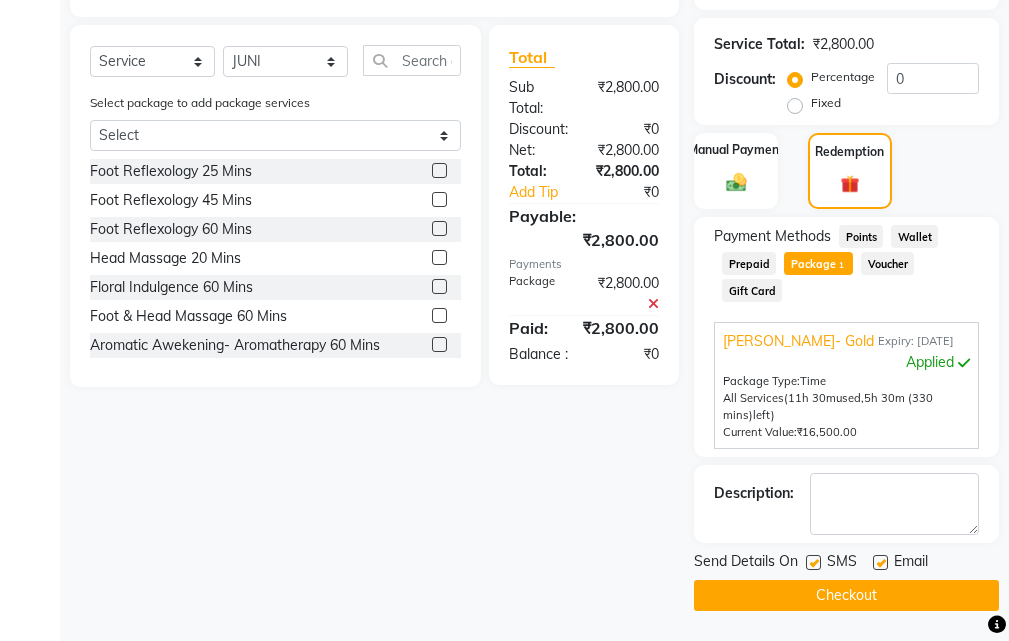 click 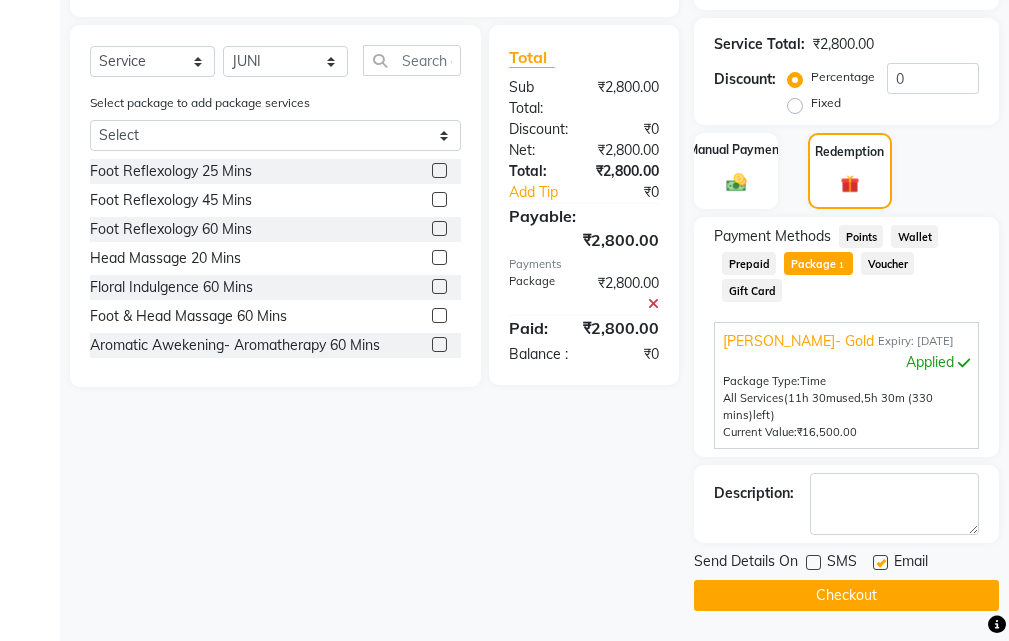 click 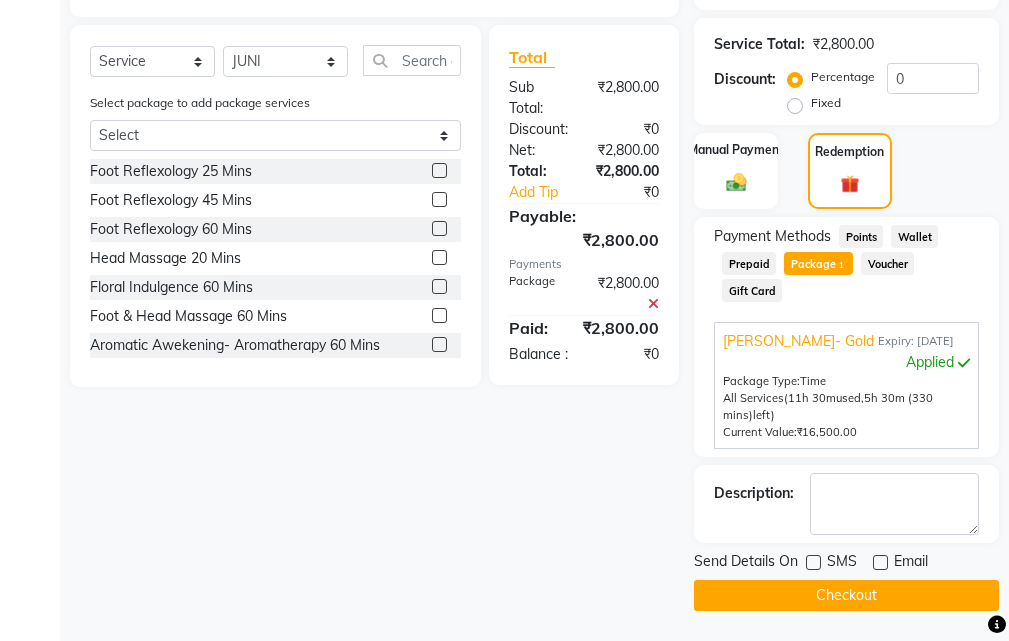 click on "Checkout" 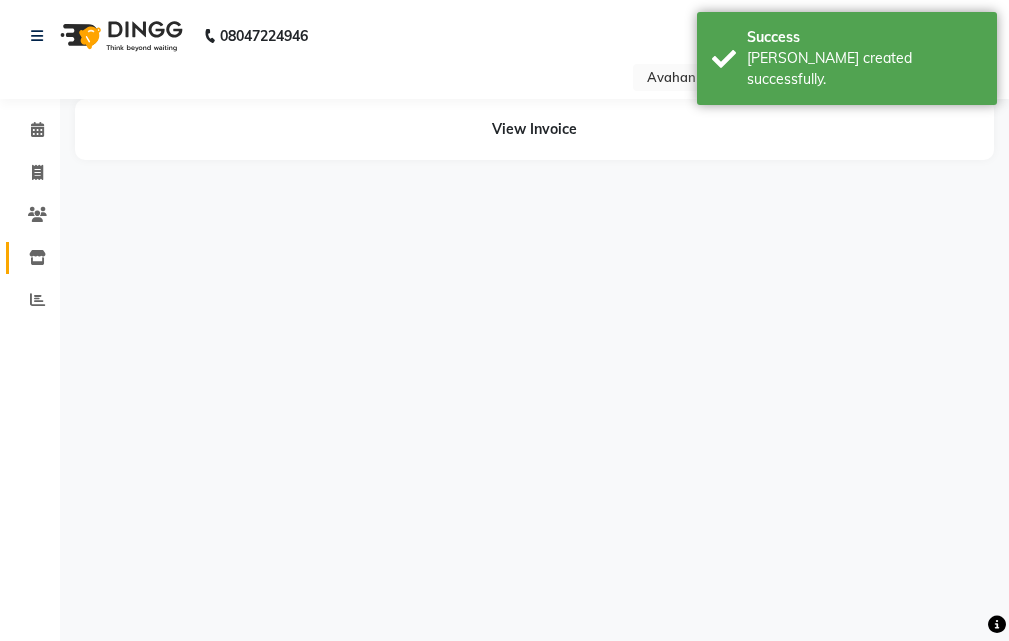 scroll, scrollTop: 0, scrollLeft: 0, axis: both 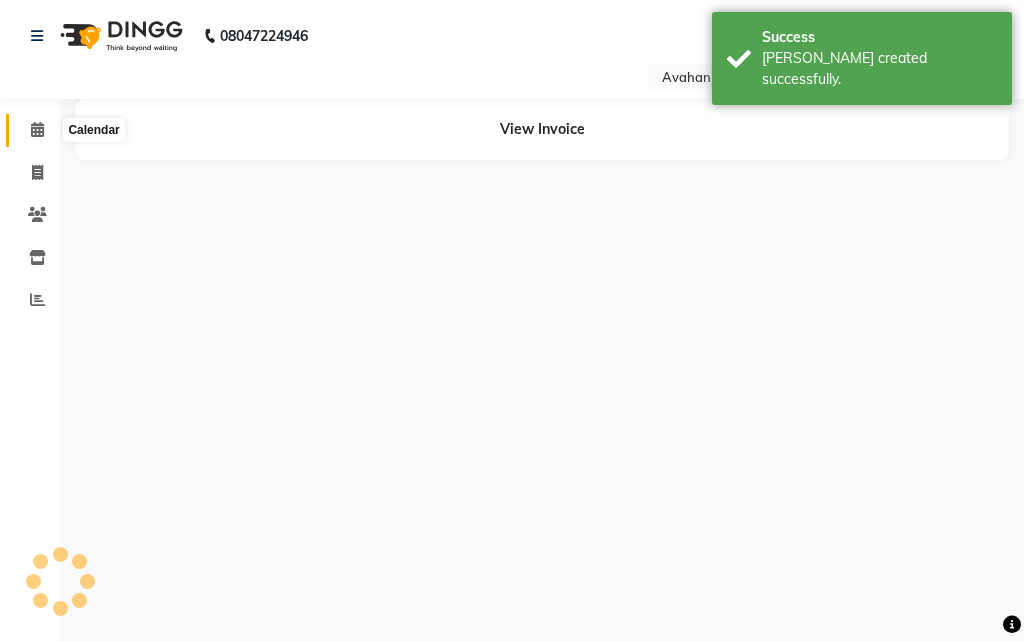 click 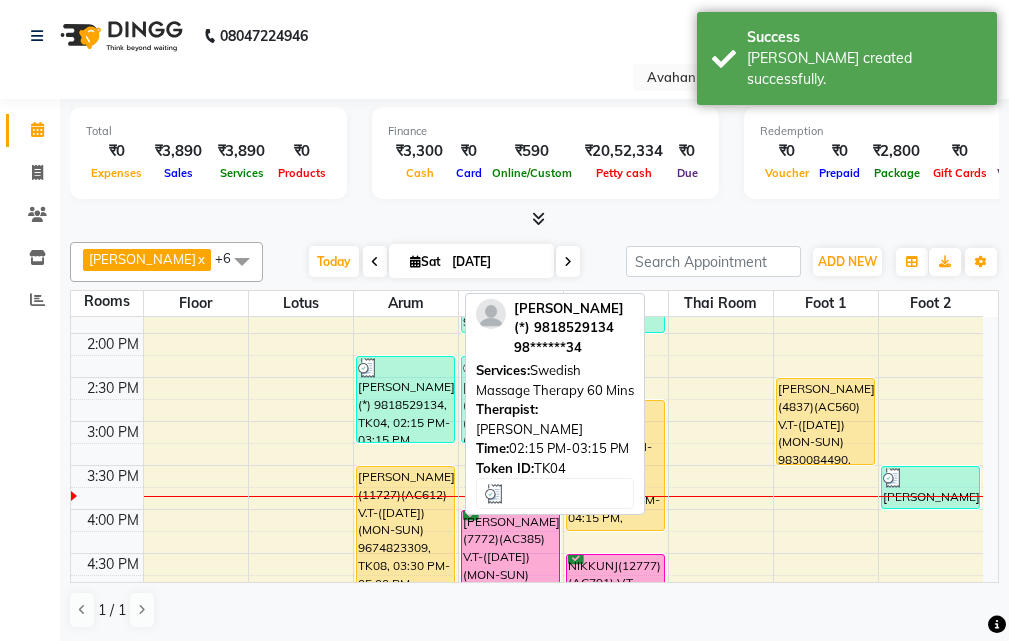 scroll, scrollTop: 300, scrollLeft: 0, axis: vertical 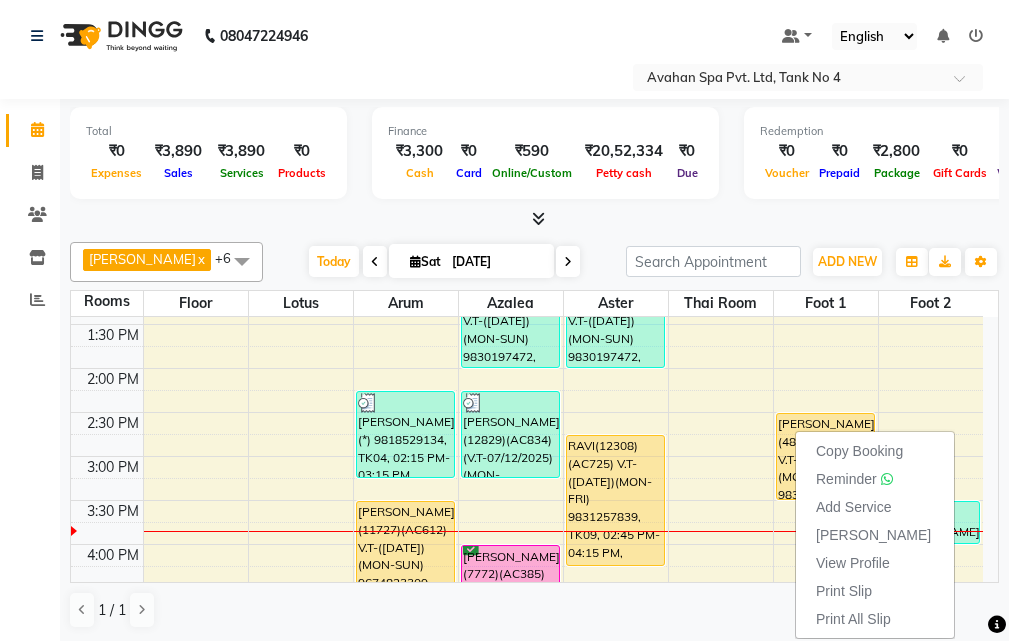 drag, startPoint x: 855, startPoint y: 532, endPoint x: 798, endPoint y: 533, distance: 57.00877 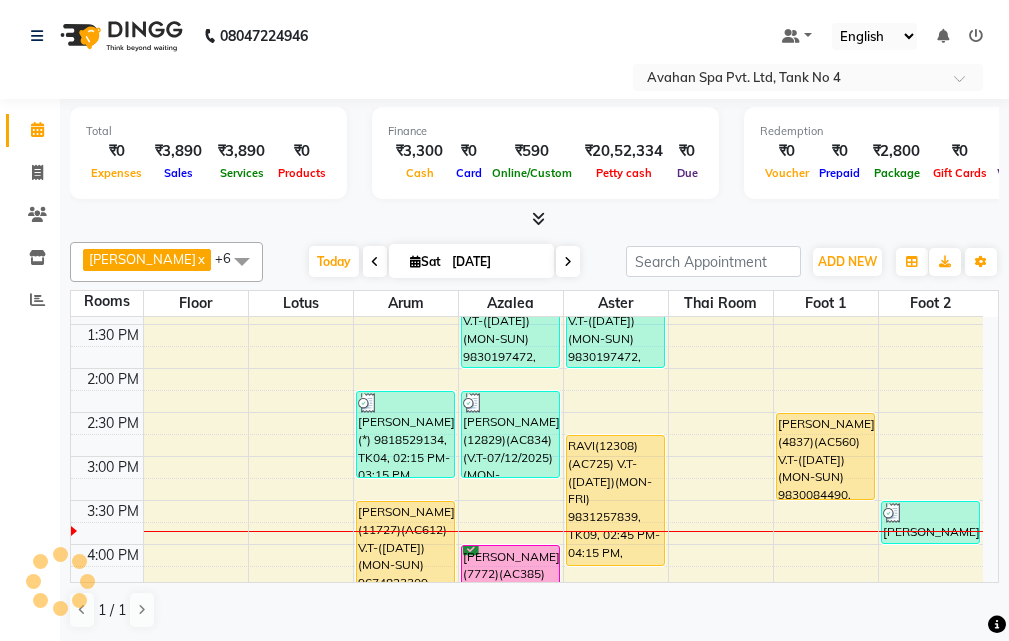 select on "service" 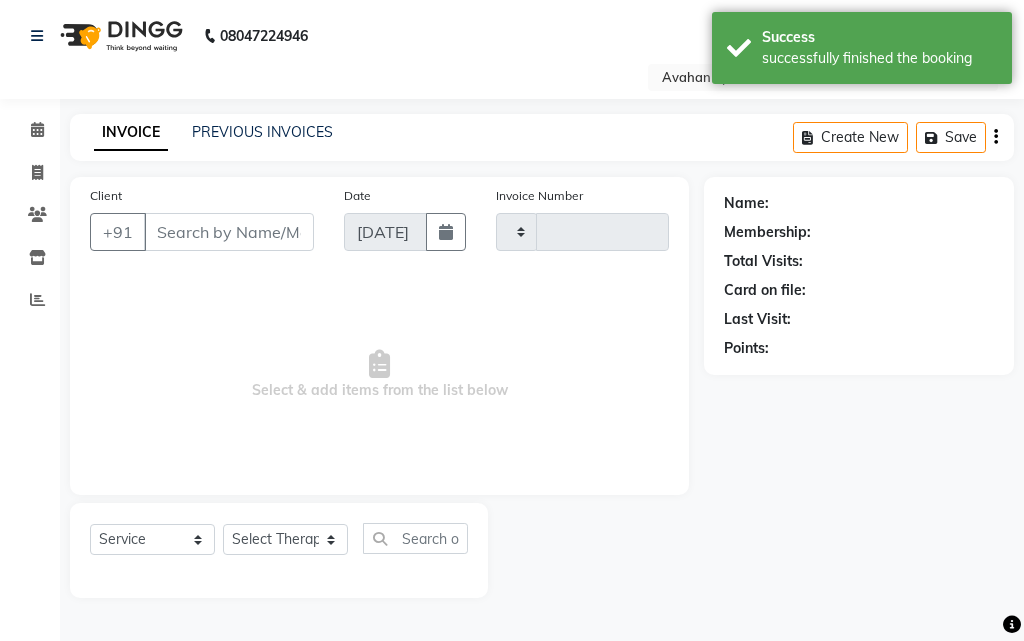 type on "1742" 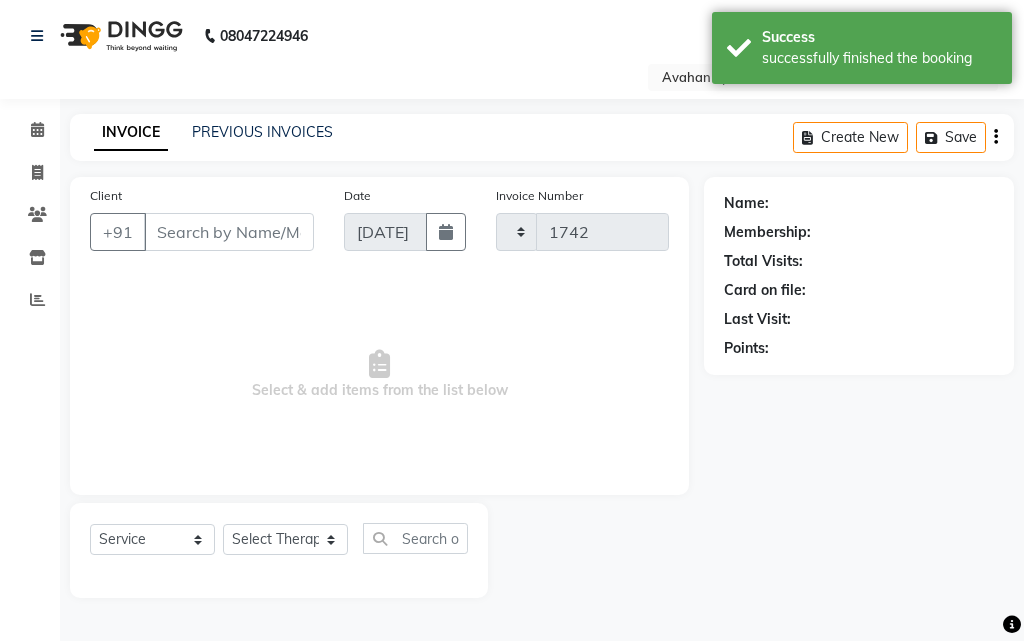 select on "4269" 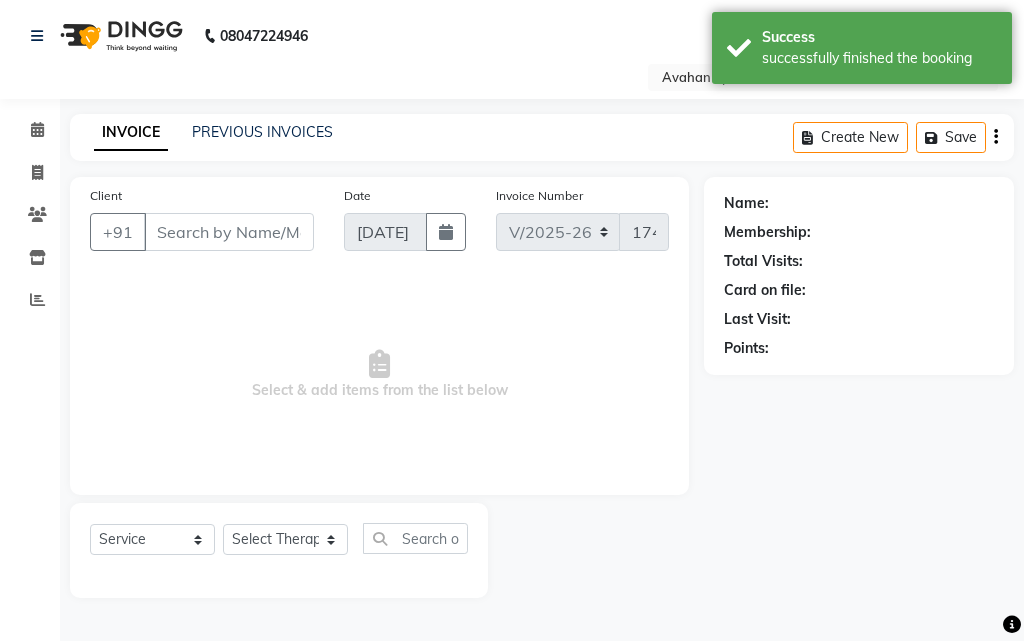 type on "98******90" 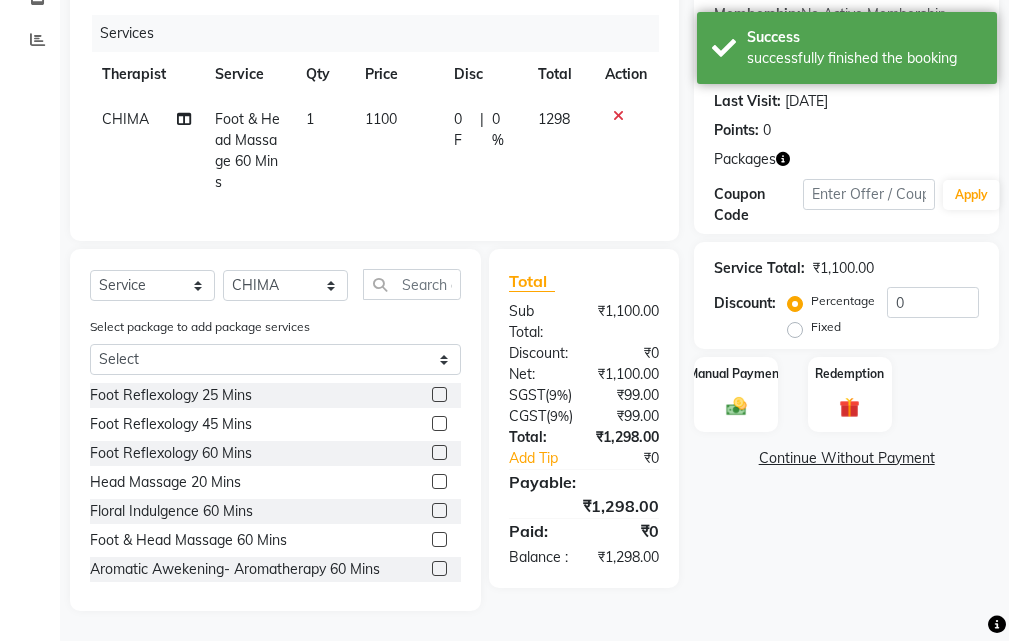 scroll, scrollTop: 315, scrollLeft: 0, axis: vertical 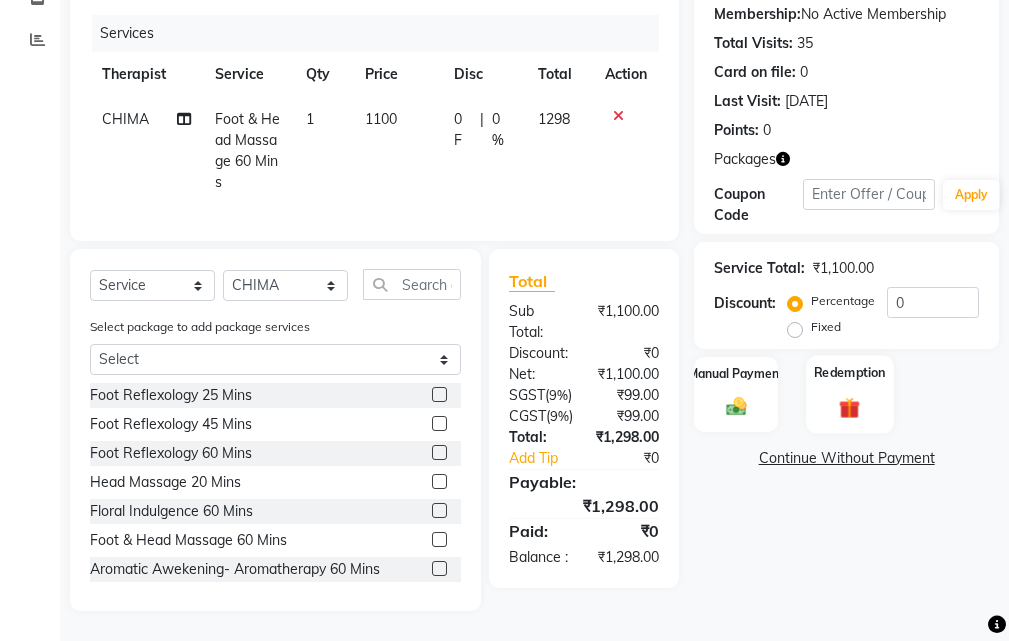 click 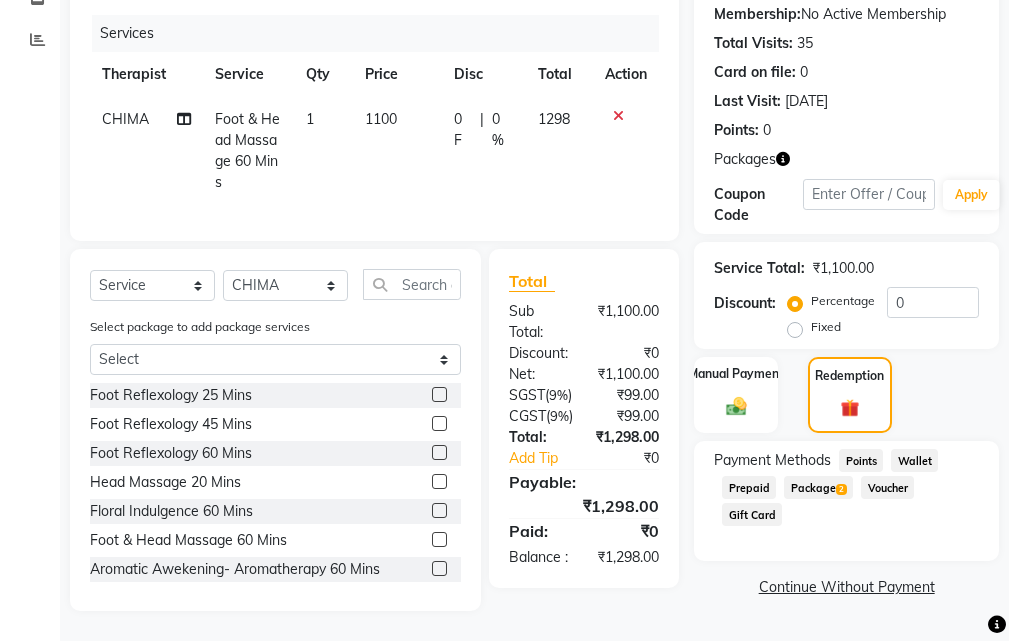 drag, startPoint x: 828, startPoint y: 429, endPoint x: 839, endPoint y: 416, distance: 17.029387 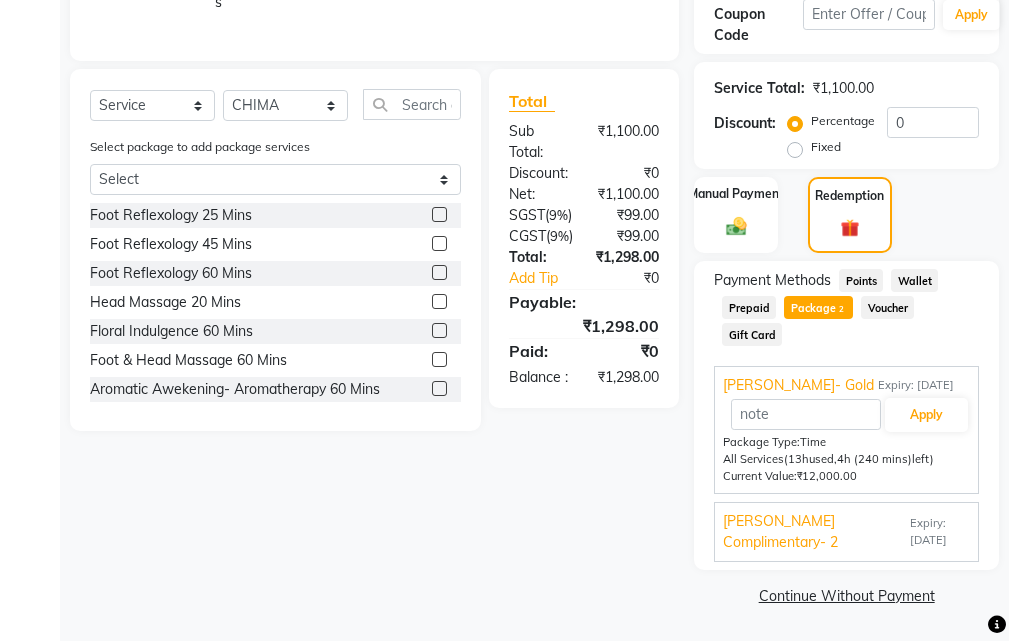 click on "Expiry: 30-09-2025" at bounding box center [940, 532] 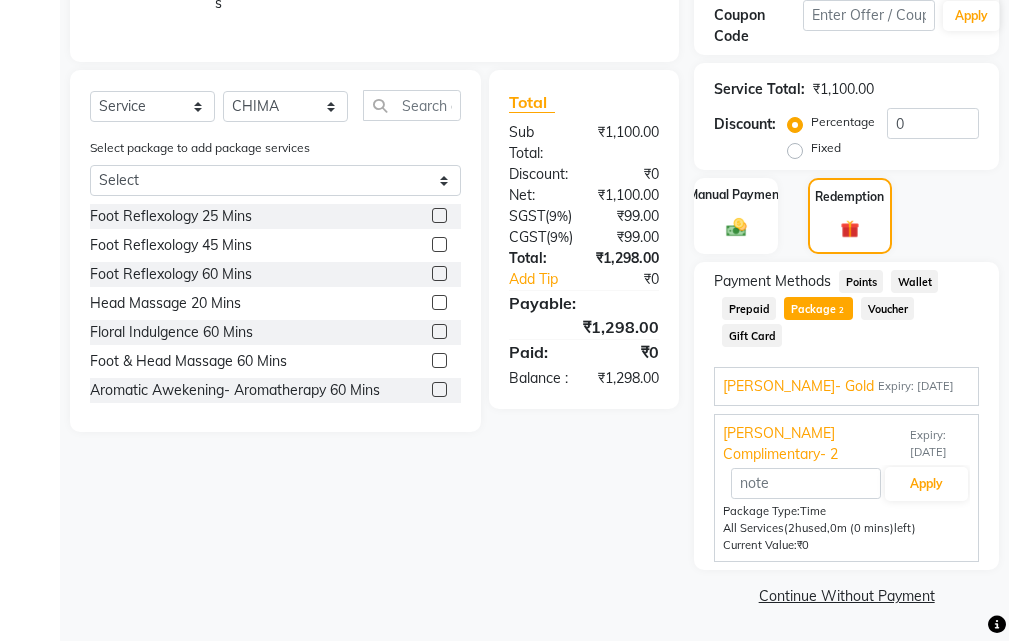 scroll, scrollTop: 440, scrollLeft: 0, axis: vertical 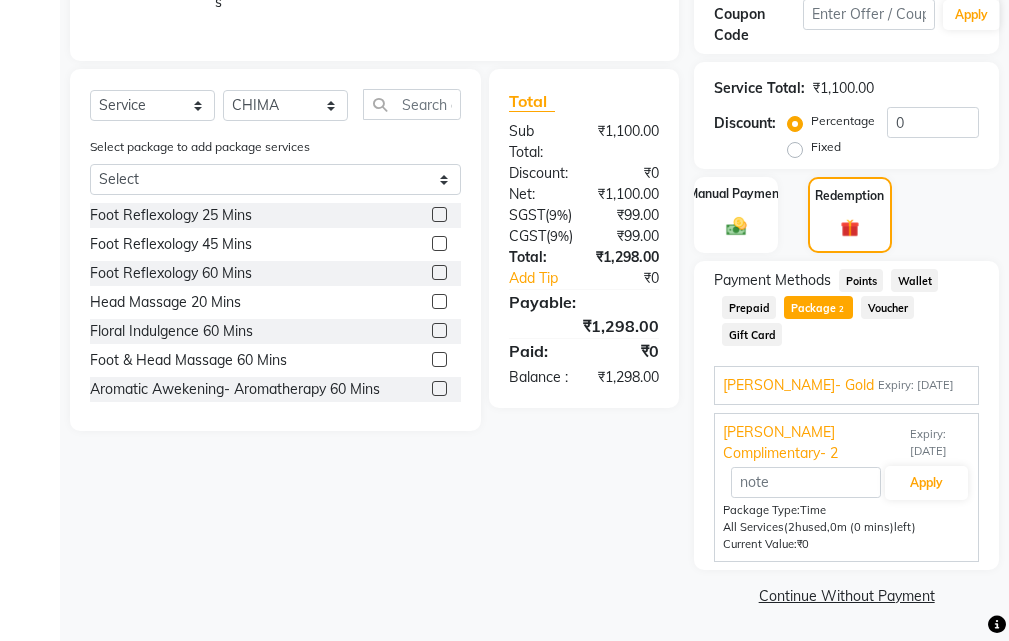click on "Sanjeeva- Gold Expiry: 30-09-2025 Apply Package Type:  Time All Services  (13h  used,  4h (240 mins)   left)  Current Value:  ₹12,000.00" at bounding box center (846, 385) 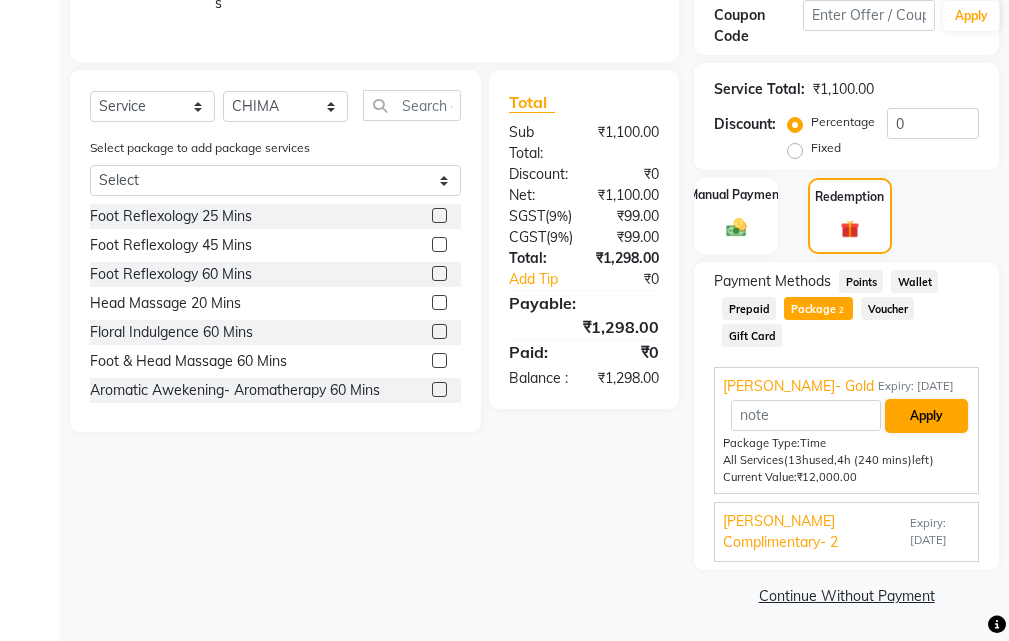 scroll, scrollTop: 440, scrollLeft: 0, axis: vertical 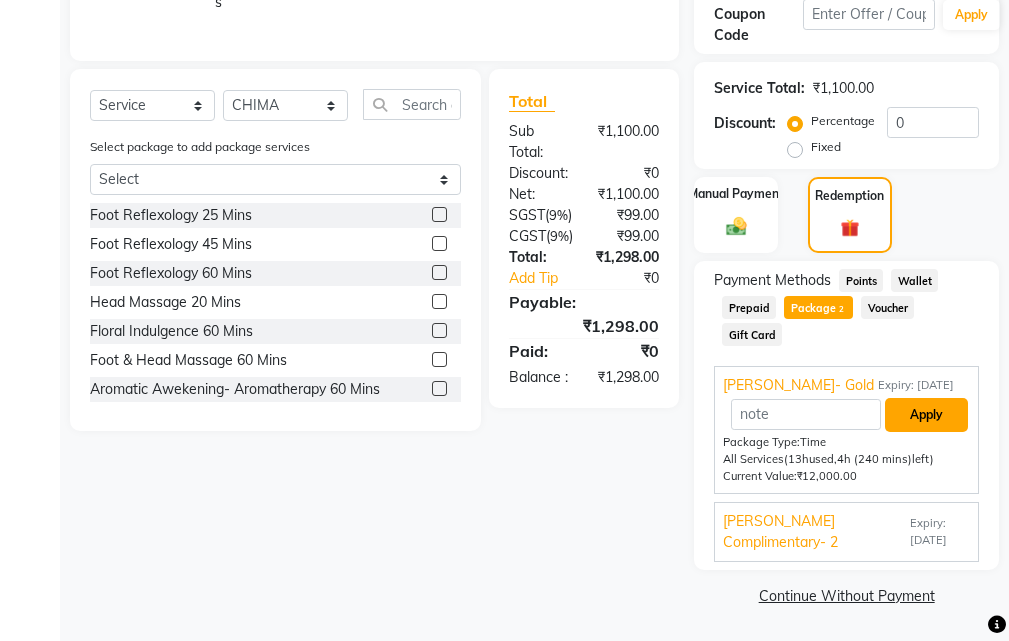 click on "Apply" at bounding box center (926, 415) 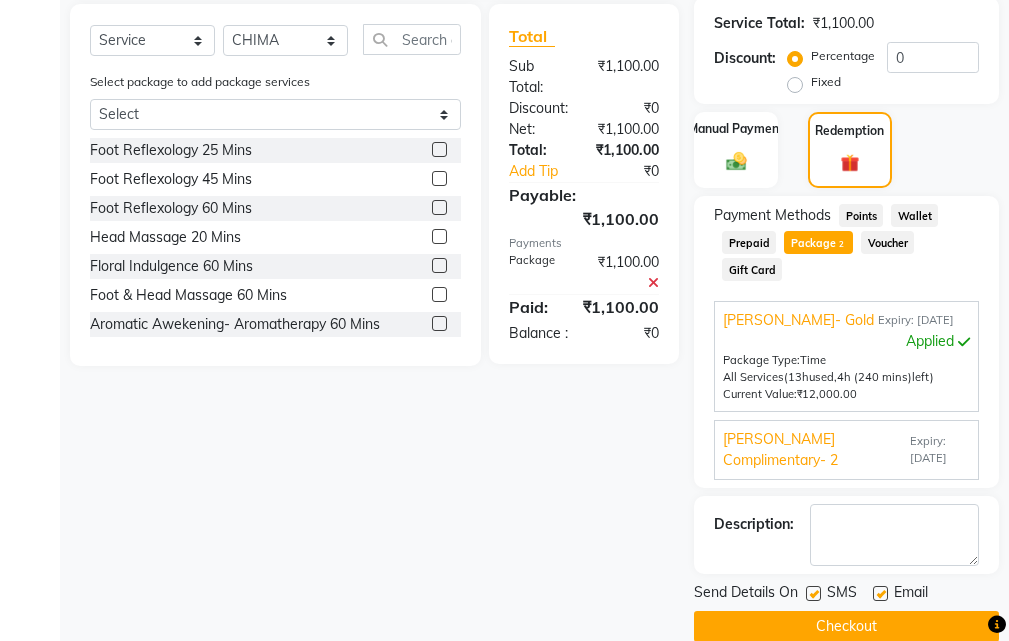 scroll, scrollTop: 536, scrollLeft: 0, axis: vertical 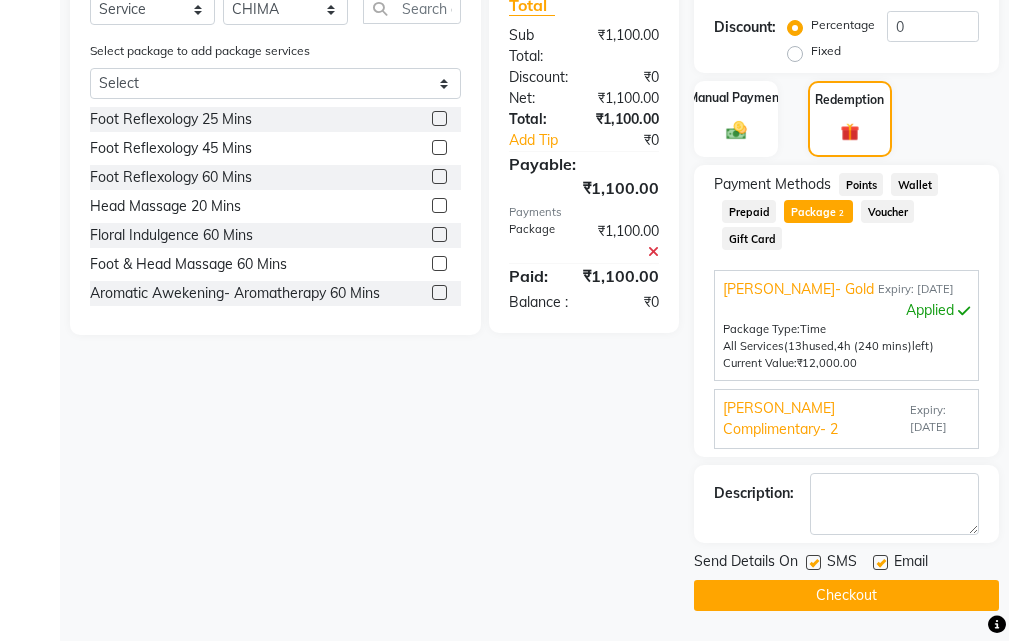 click 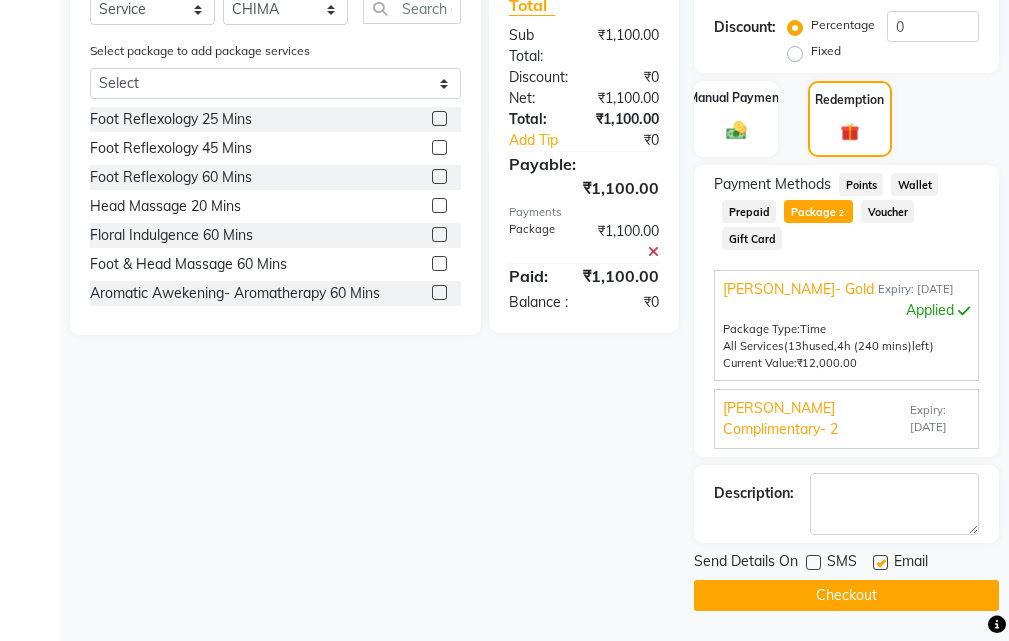 click 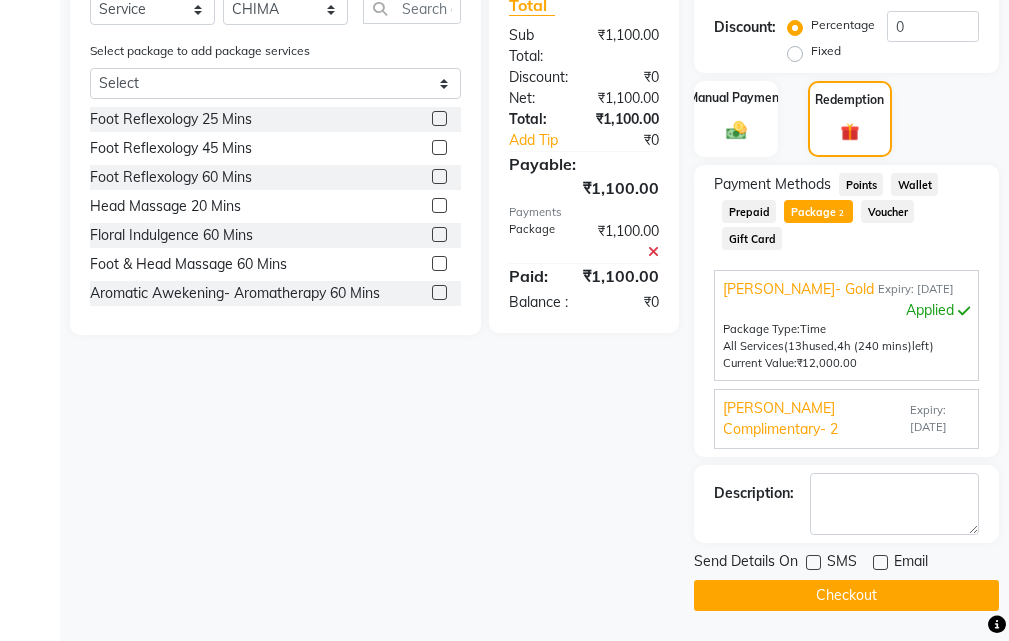 drag, startPoint x: 862, startPoint y: 590, endPoint x: 751, endPoint y: 558, distance: 115.52056 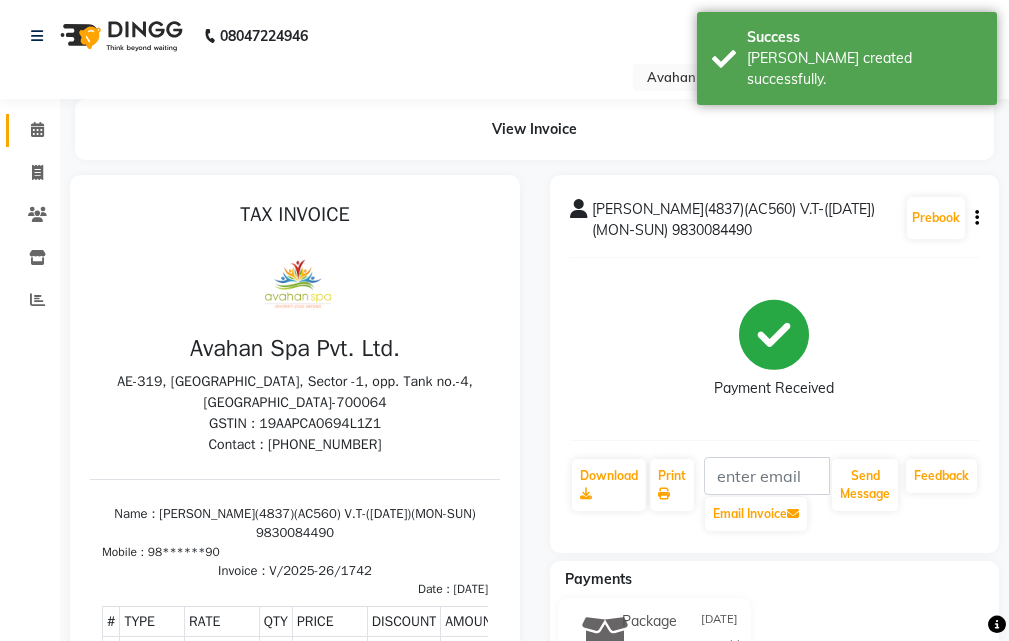 scroll, scrollTop: 0, scrollLeft: 0, axis: both 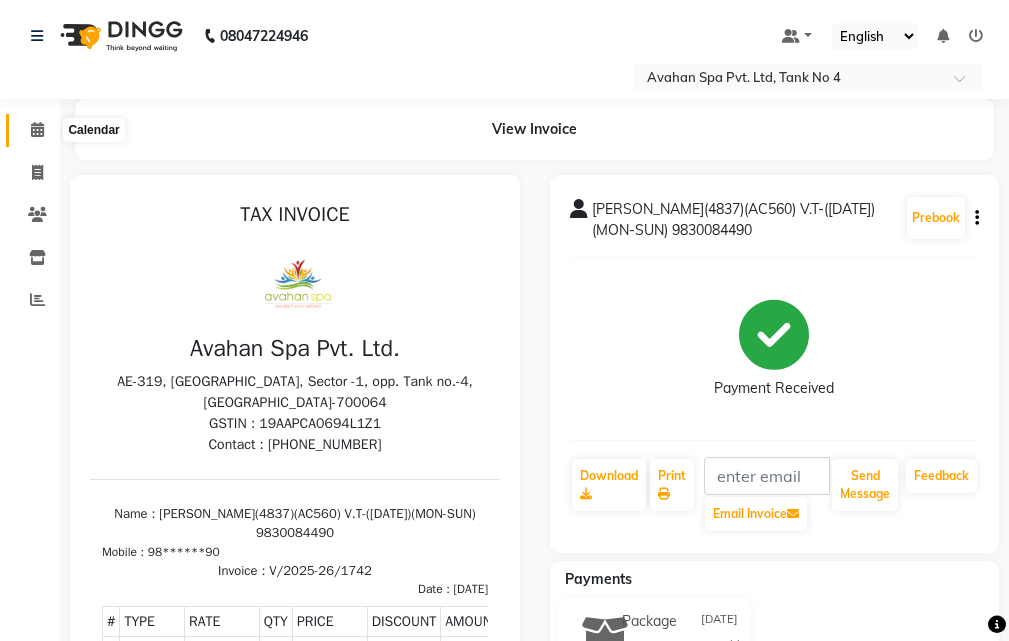 click 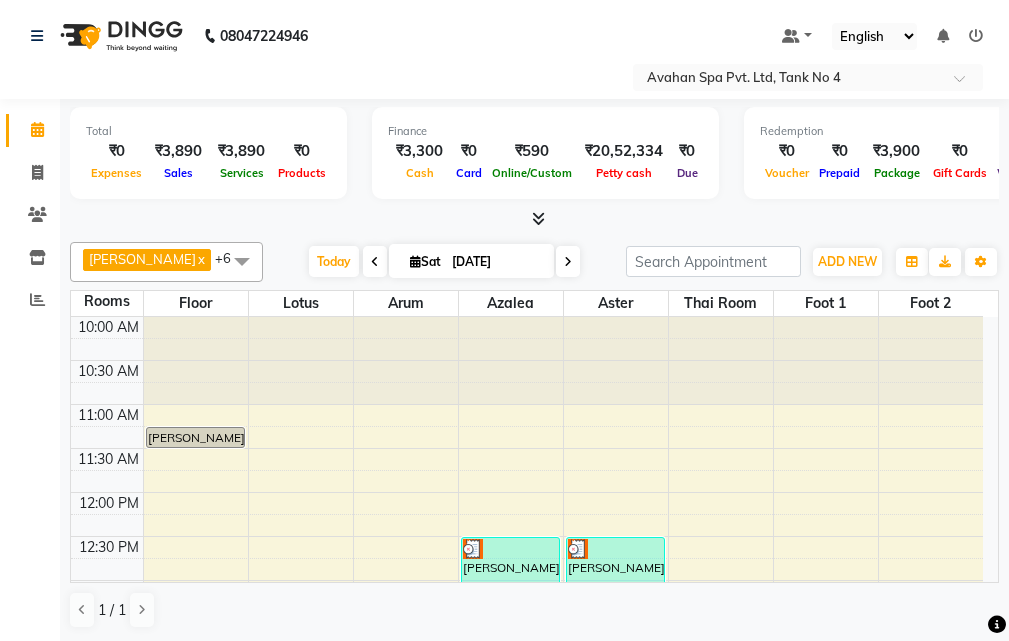 scroll, scrollTop: 1, scrollLeft: 0, axis: vertical 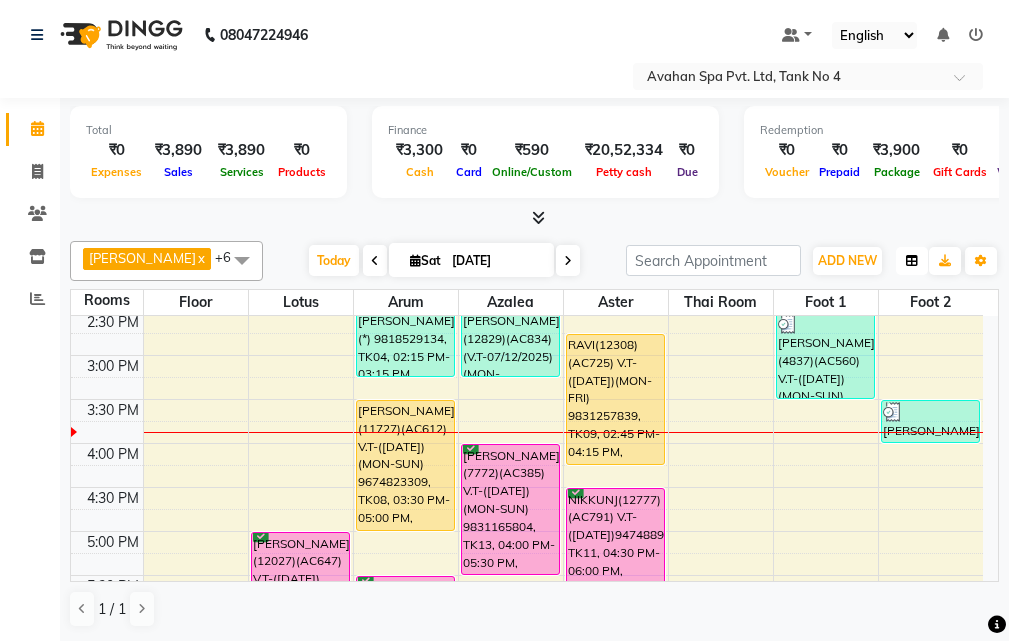 click at bounding box center (912, 261) 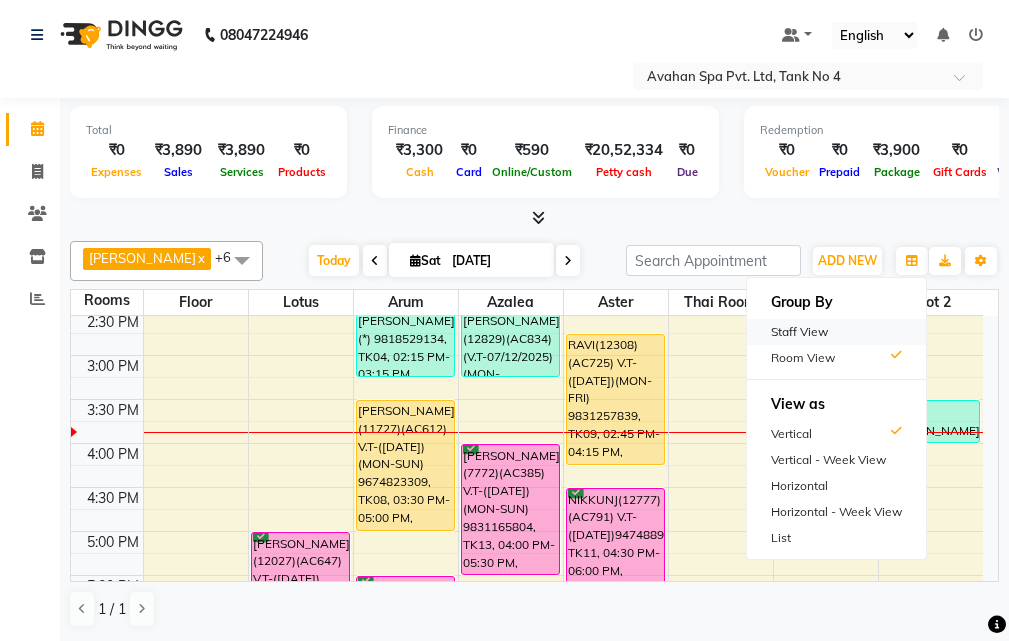 click on "Staff View" at bounding box center (836, 332) 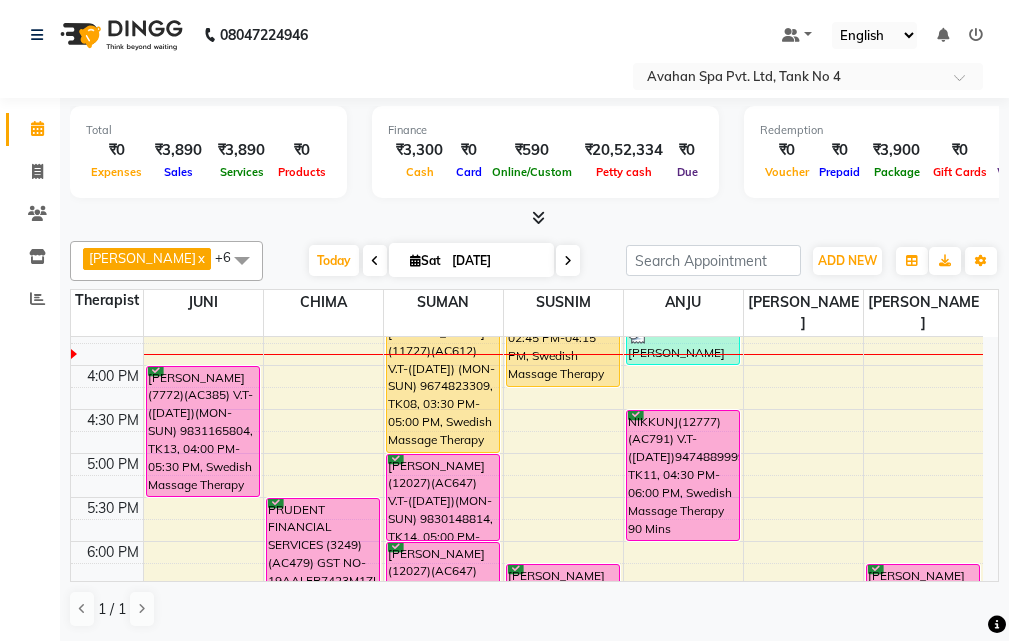scroll, scrollTop: 500, scrollLeft: 0, axis: vertical 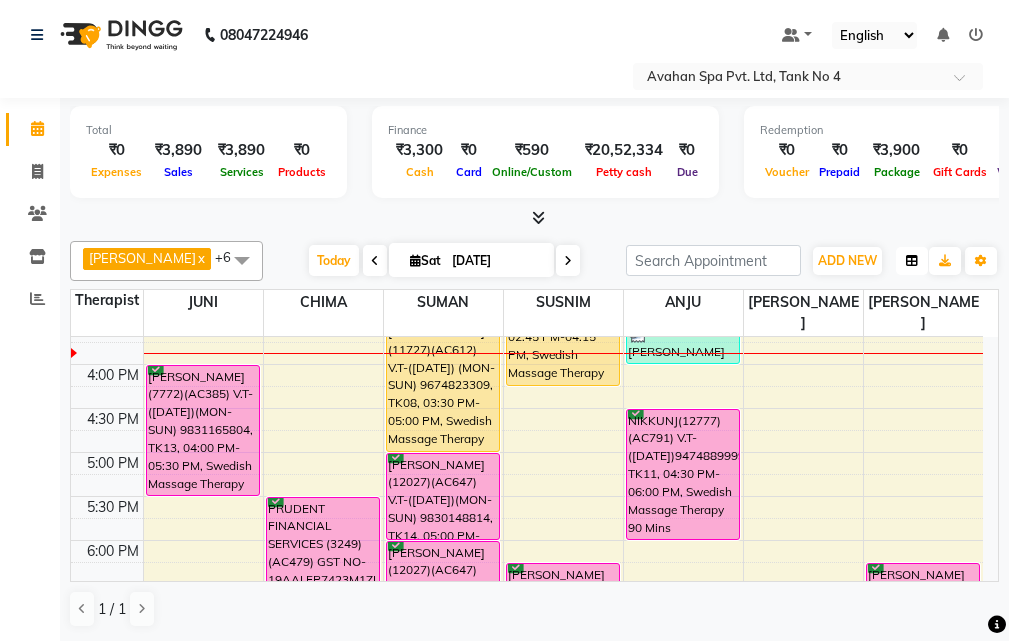 click at bounding box center (912, 261) 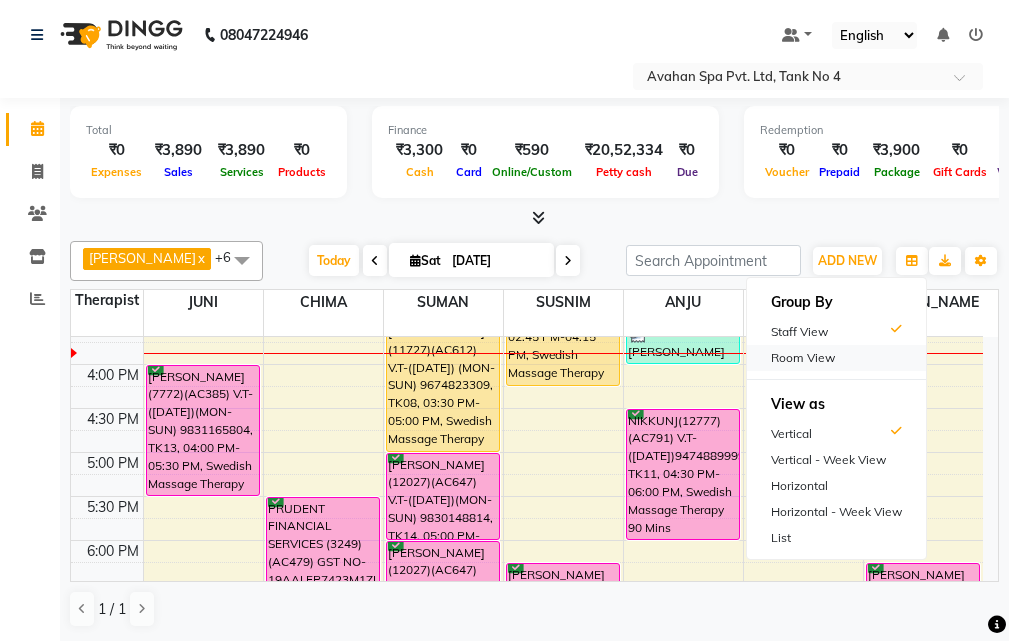 click on "Room View" at bounding box center (836, 358) 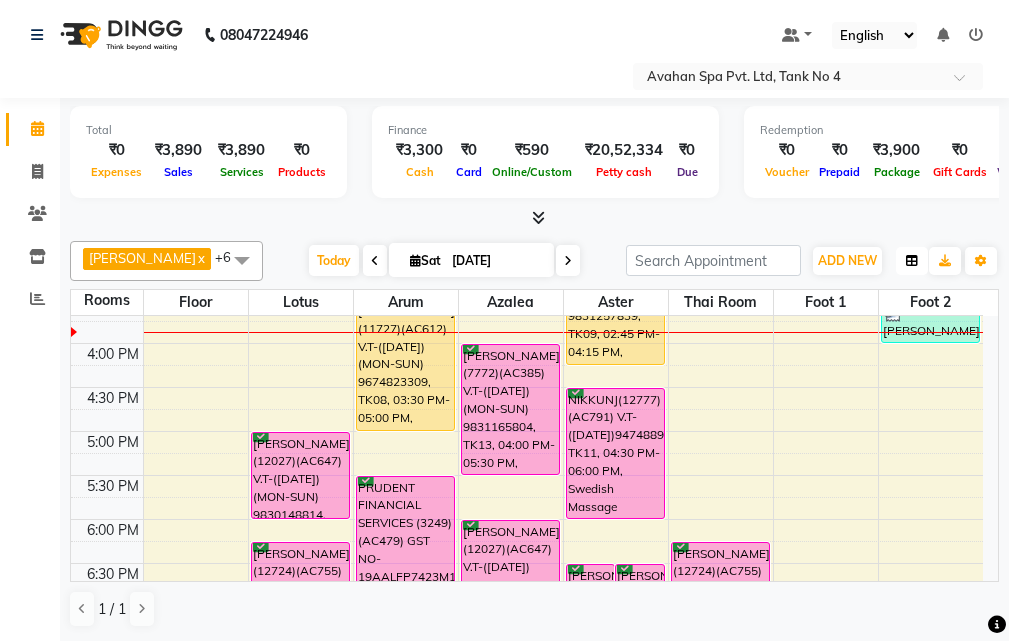 click at bounding box center [912, 261] 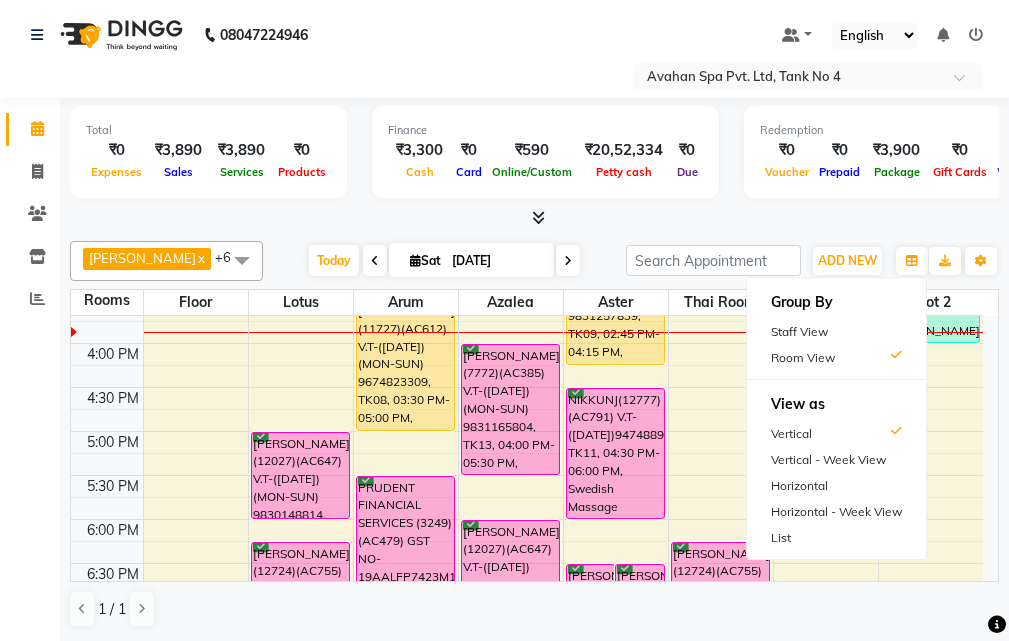 drag, startPoint x: 835, startPoint y: 323, endPoint x: 797, endPoint y: 353, distance: 48.414875 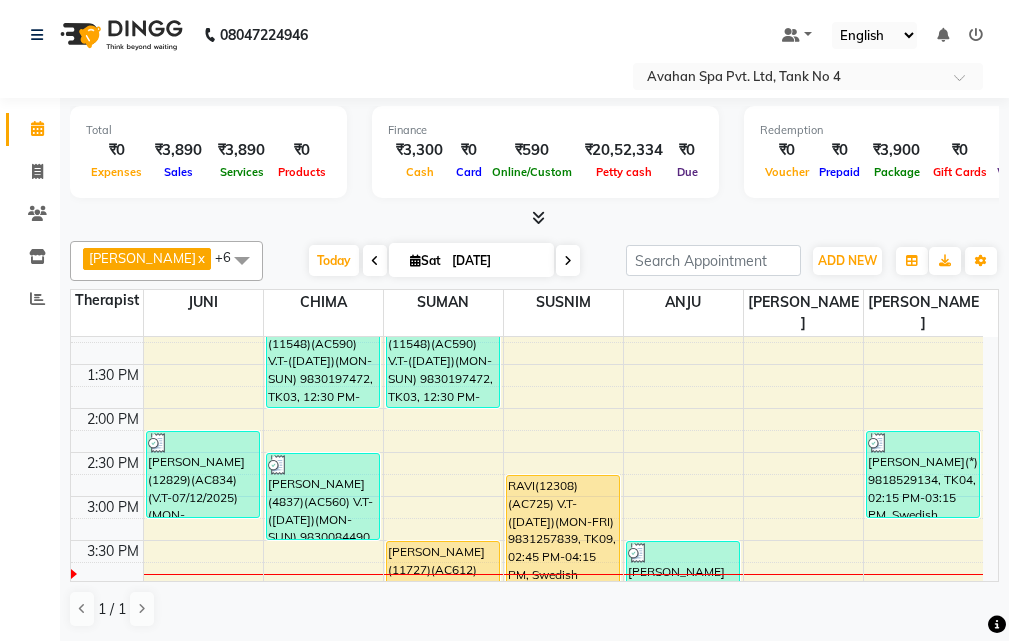 scroll, scrollTop: 500, scrollLeft: 0, axis: vertical 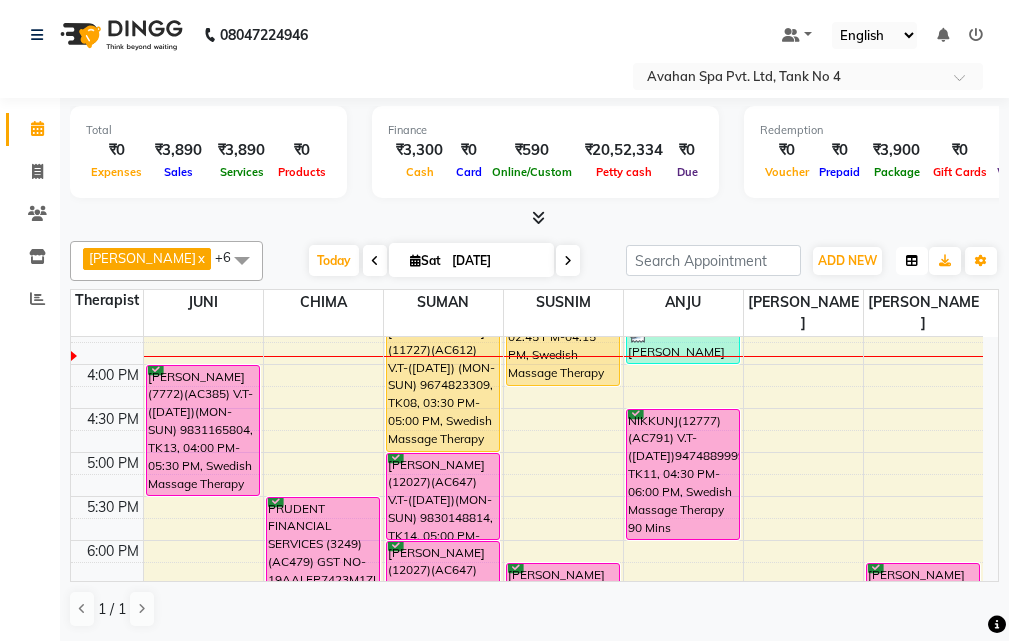 click at bounding box center (912, 261) 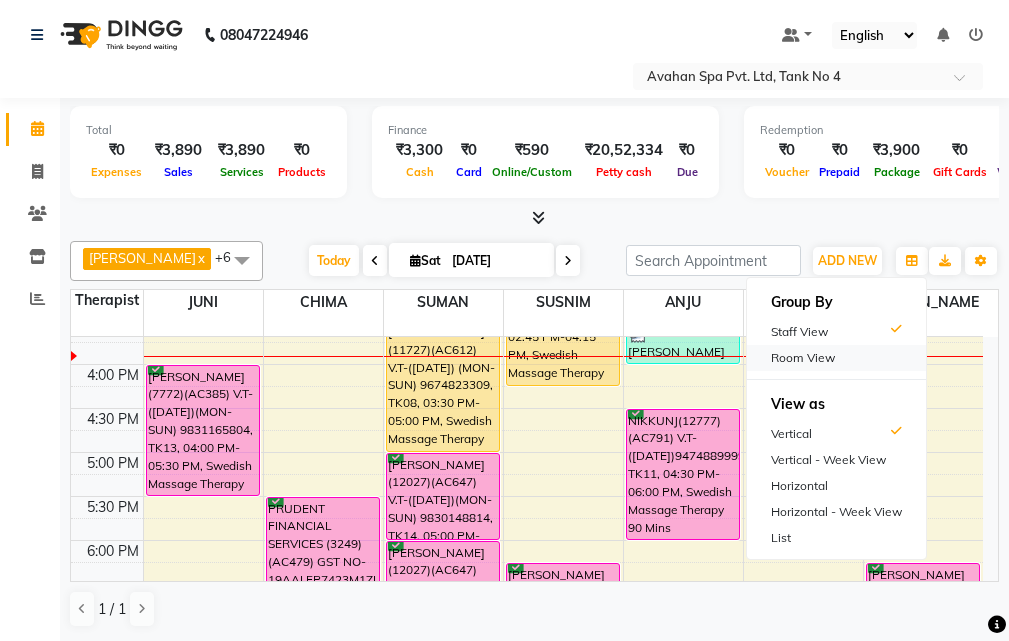 click on "Room View" at bounding box center [836, 358] 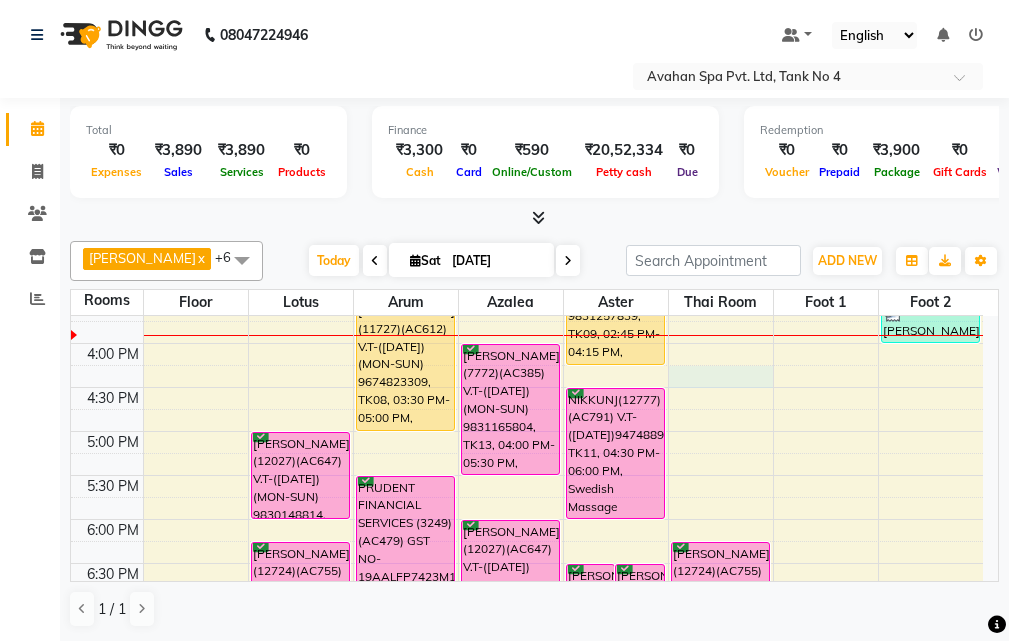 click on "10:00 AM 10:30 AM 11:00 AM 11:30 AM 12:00 PM 12:30 PM 1:00 PM 1:30 PM 2:00 PM 2:30 PM 3:00 PM 3:30 PM 4:00 PM 4:30 PM 5:00 PM 5:30 PM 6:00 PM 6:30 PM 7:00 PM 7:30 PM 8:00 PM 8:30 PM 9:00 PM 9:30 PM 10:00 PM 10:30 PM    NEELIMA(10969)(AC826)(V.T05/11/2025) (MON TO SUN)9836909999, TK01, 11:15 AM-11:30 AM, Swedish Massage Therapy 60 Mins     BINOD(12027)(AC647) V.T-(30-11-25)(MON-SUN) 9830148814, TK14, 05:00 PM-06:00 PM, Swedish Massage Therapy 60 Mins     NIRAJ(12724)(AC755) (20/01/2025)(MON-SUN) 9831730726, TK16, 06:15 PM-07:15 PM, Swedish Massage Therapy 60 Mins     RITESH(*) 9818529134, TK04, 02:15 PM-03:15 PM, Swedish Massage Therapy 60 Mins    JOY GHOSH(11727)(AC612) V.T-(21-11-25) (MON-SUN) 9674823309, TK08, 03:30 PM-05:00 PM, Swedish Massage Therapy 90 Mins     PRUDENT FINANCIAL SERVICES (3249)(AC479)  GST NO-19AALFP7423M1ZL (17-18-12-2025)(MON-SUN) 9051172597, TK07, 05:30 PM-07:00 PM, Swedish Massage Therapy 90 Mins" at bounding box center (527, 387) 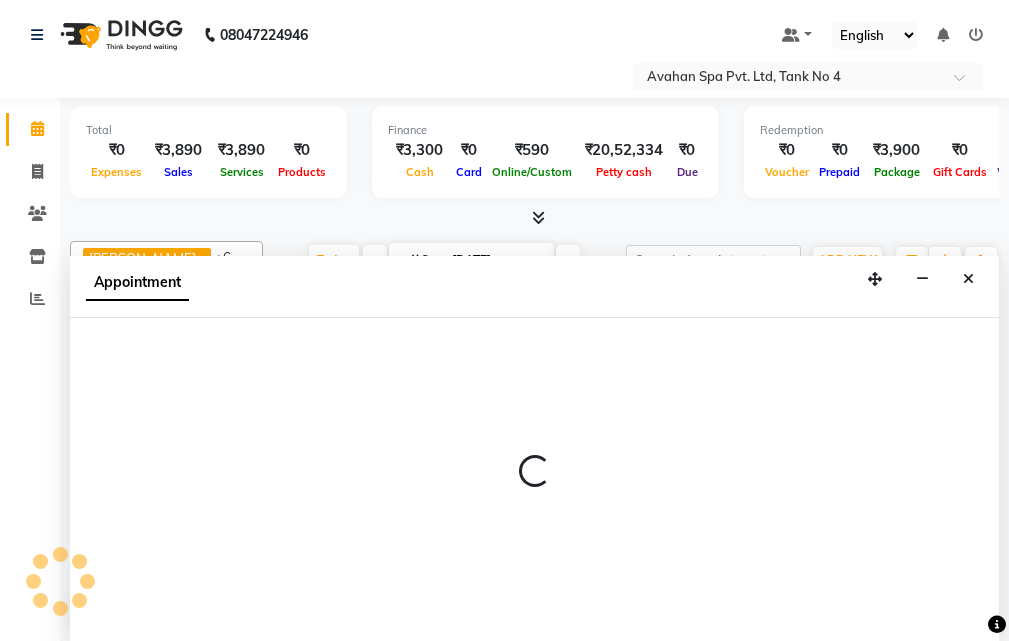 select on "975" 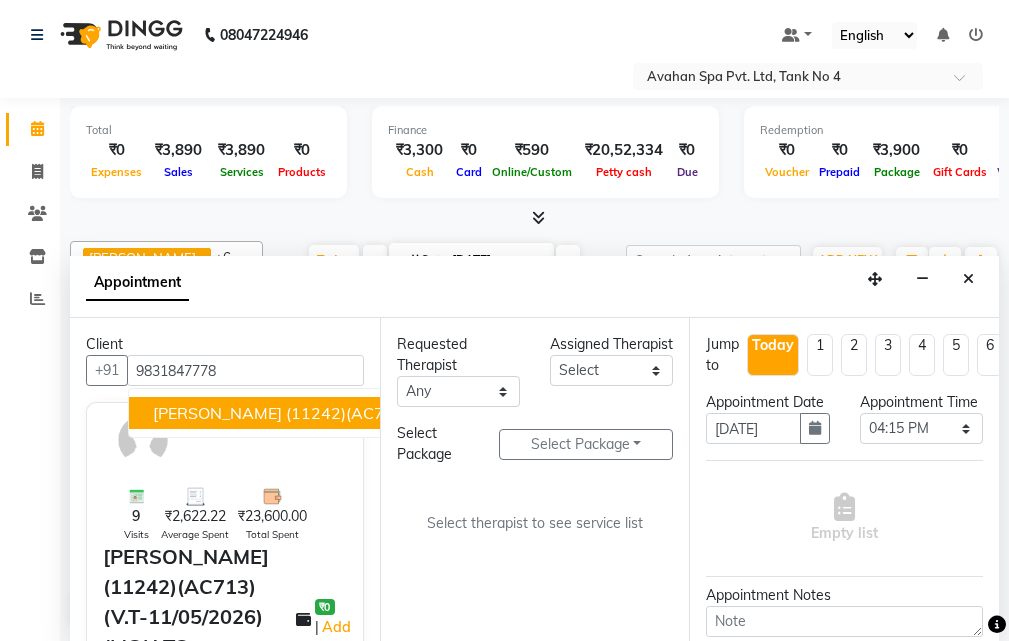 click on "RAMAN KERJIWAL (11242)(AC713)(V.T-11/05/2026) (MON TO SUN)9831847778" at bounding box center (453, 413) 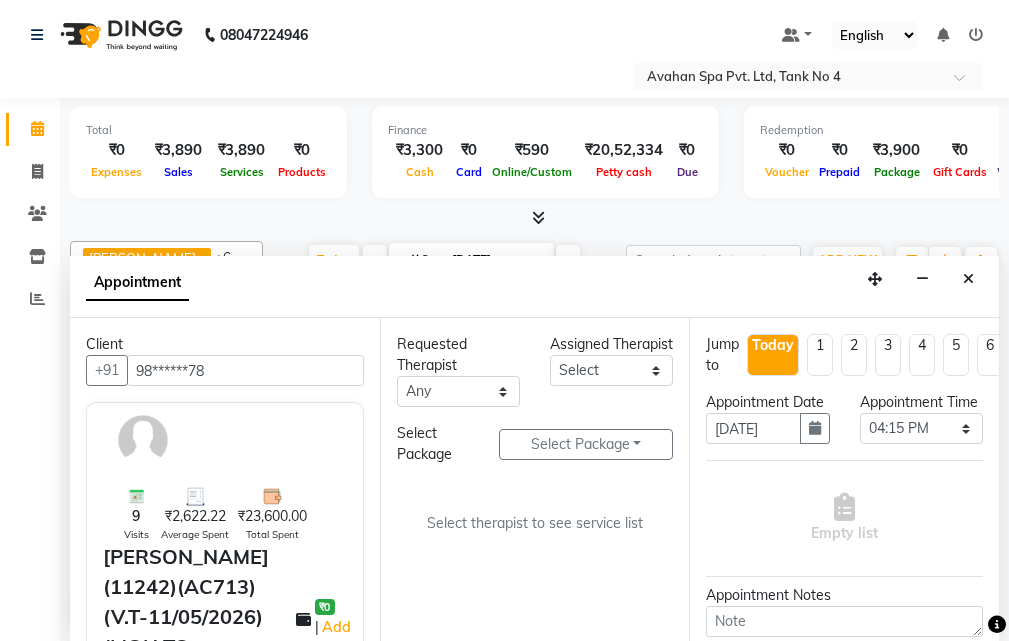 type on "98******78" 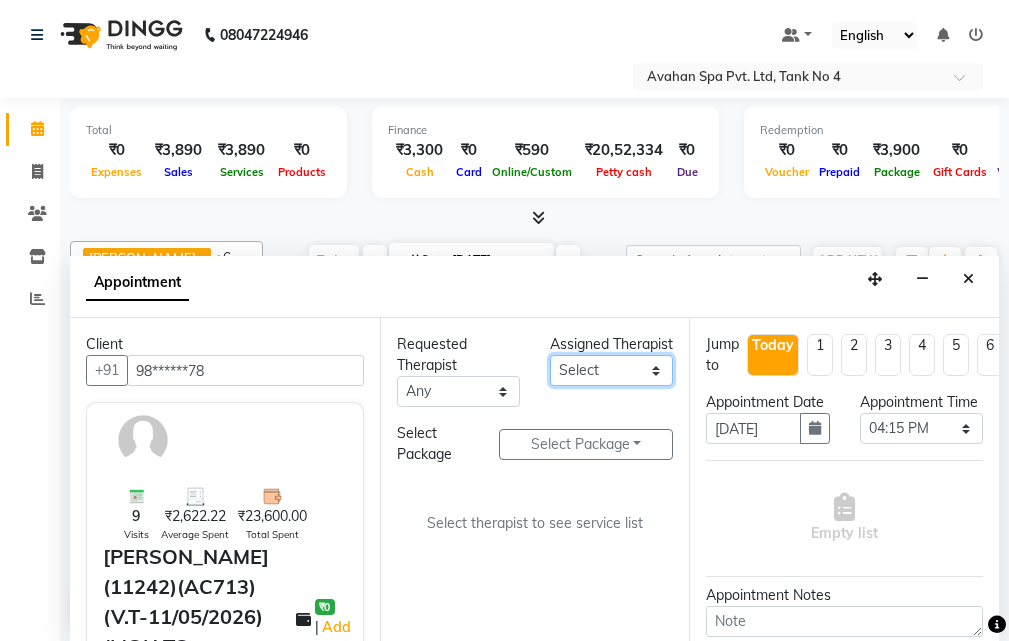click on "Select ANJU [PERSON_NAME] [DEMOGRAPHIC_DATA] 1 [PERSON_NAME] JUNI [PERSON_NAME] SUSNIM" at bounding box center [611, 370] 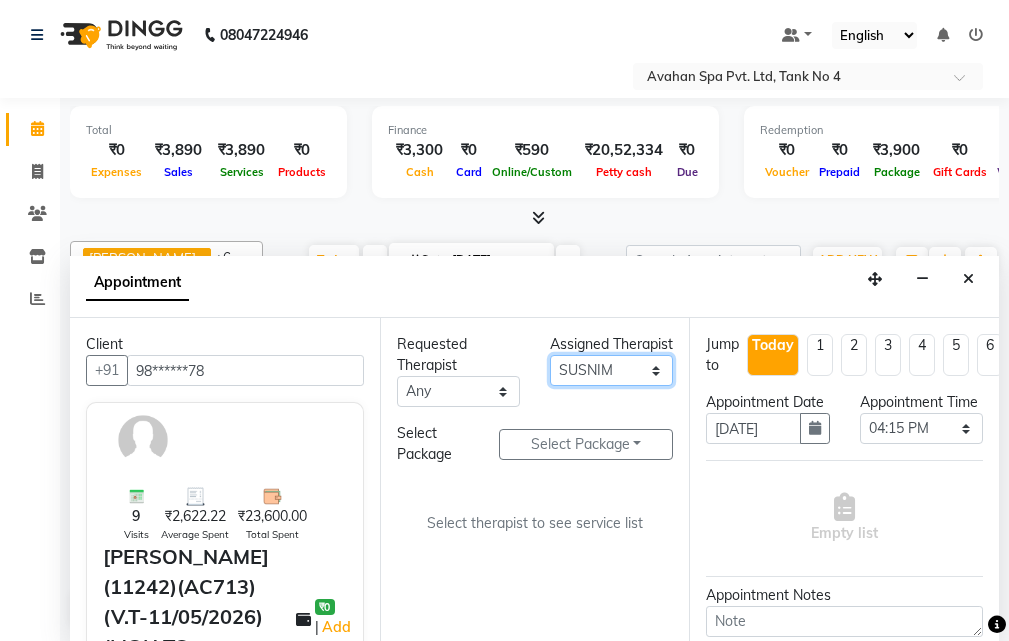 click on "Select ANJU [PERSON_NAME] [DEMOGRAPHIC_DATA] 1 [PERSON_NAME] JUNI [PERSON_NAME] SUSNIM" at bounding box center (611, 370) 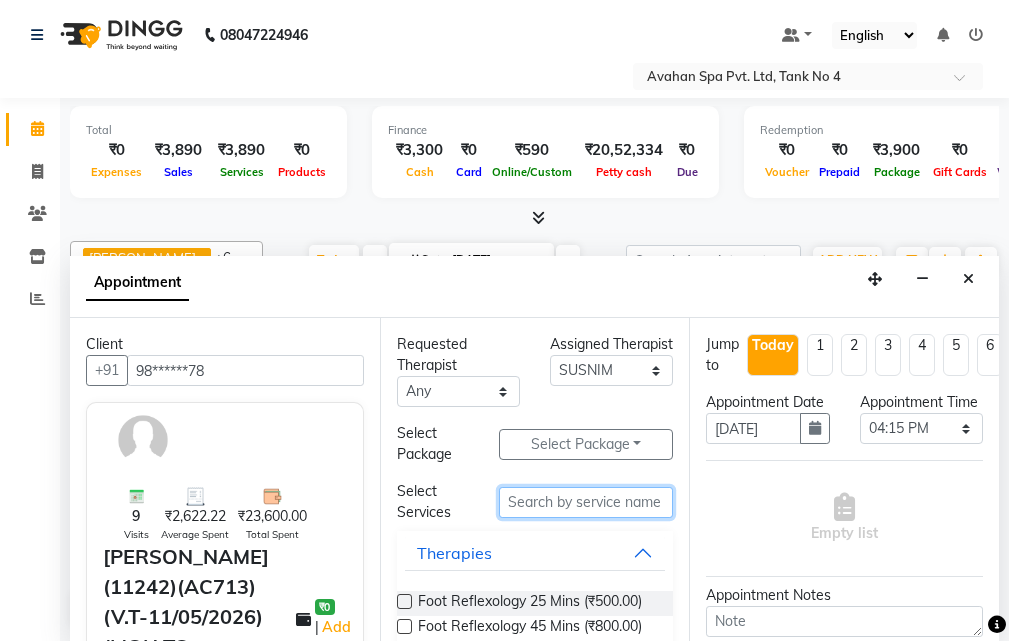 click at bounding box center (586, 502) 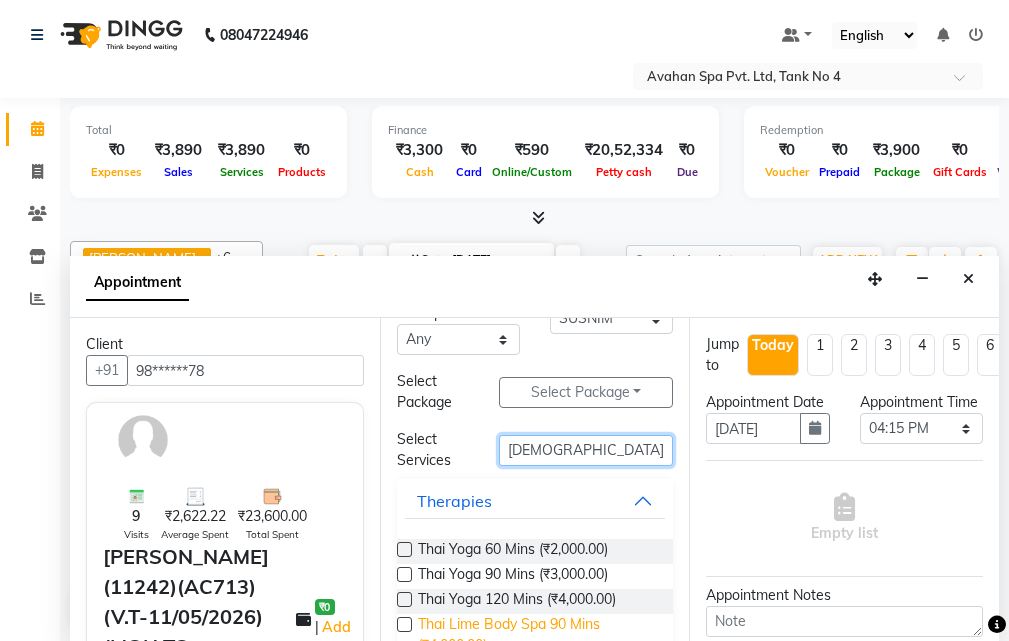 scroll, scrollTop: 99, scrollLeft: 0, axis: vertical 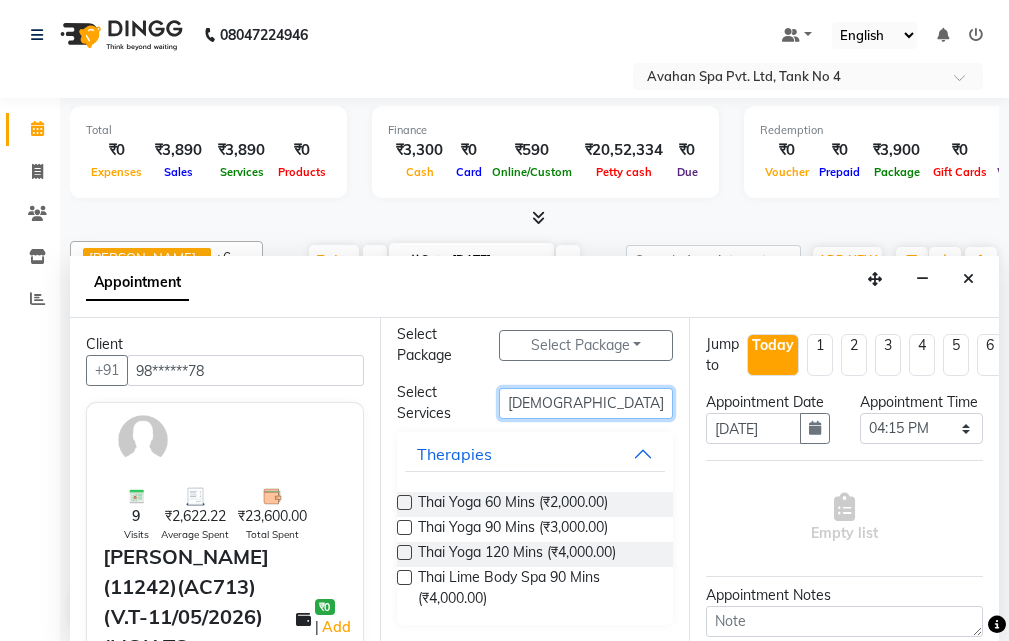 type on "THAI" 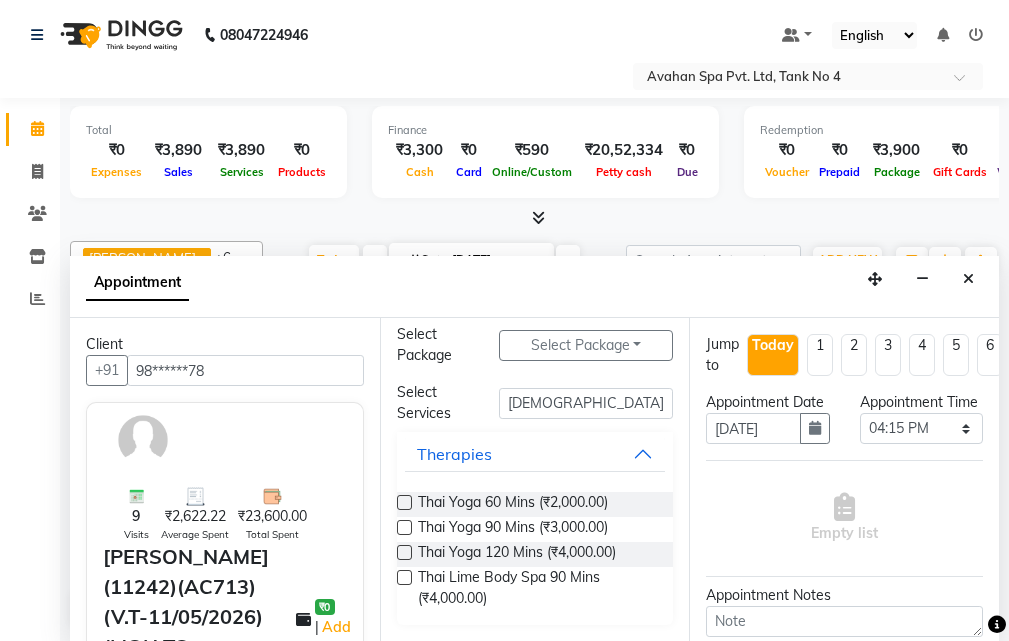 click at bounding box center [404, 502] 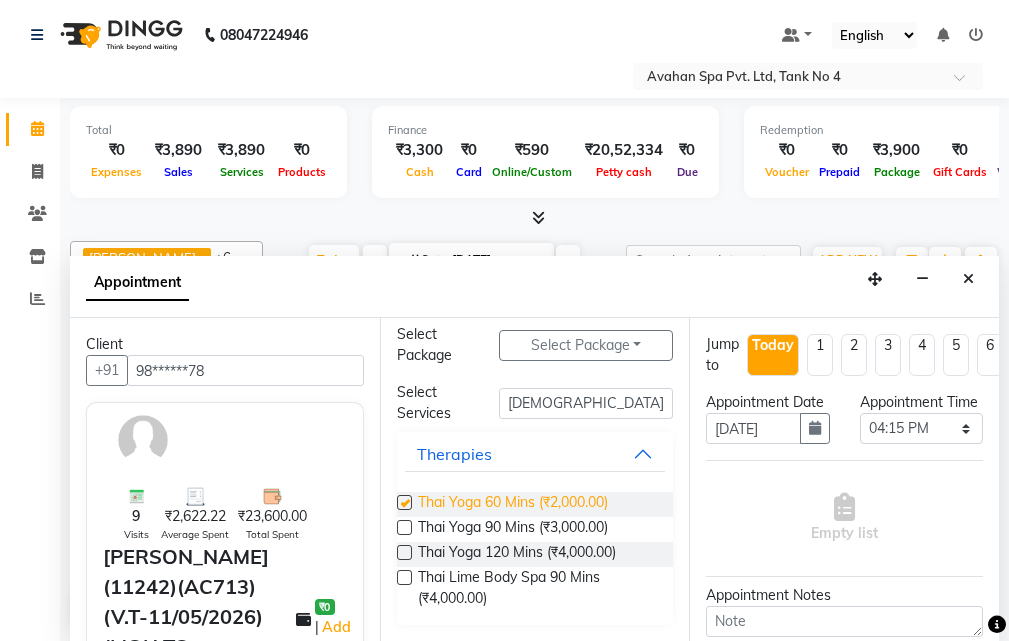 select on "1848" 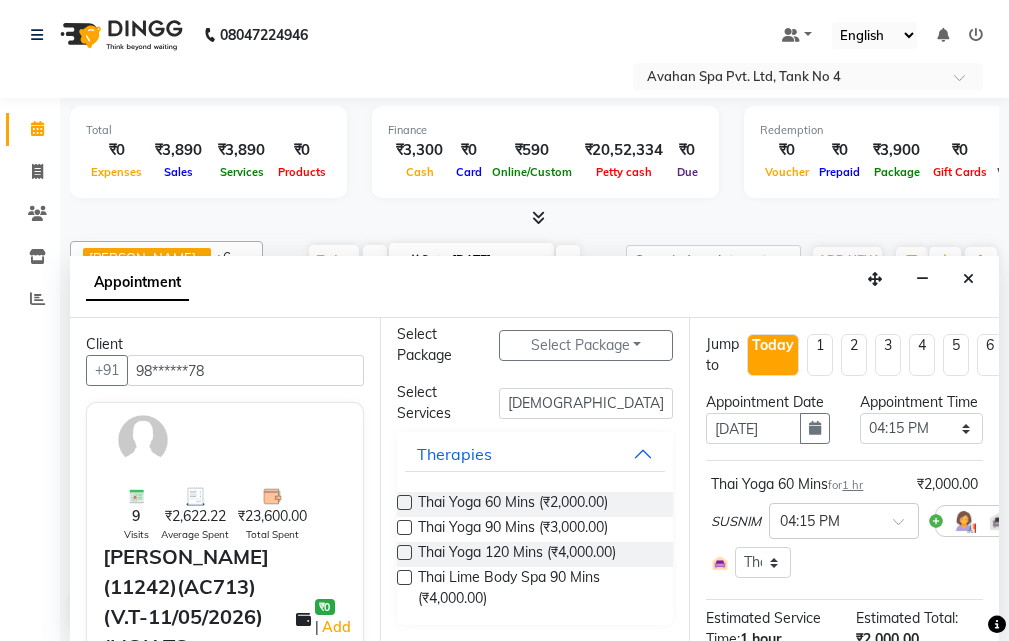 checkbox on "false" 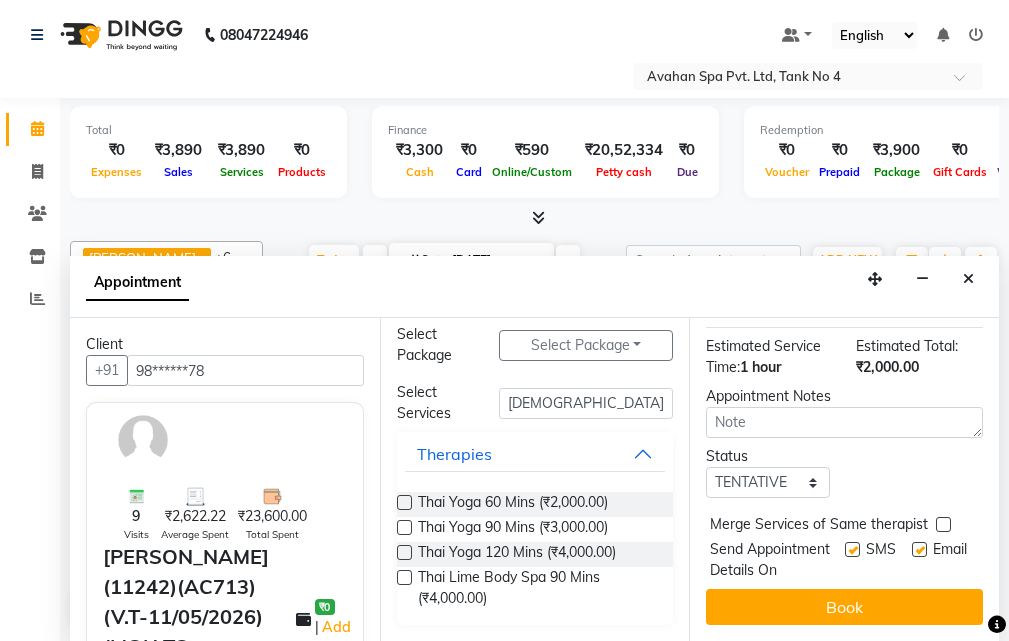 scroll, scrollTop: 329, scrollLeft: 0, axis: vertical 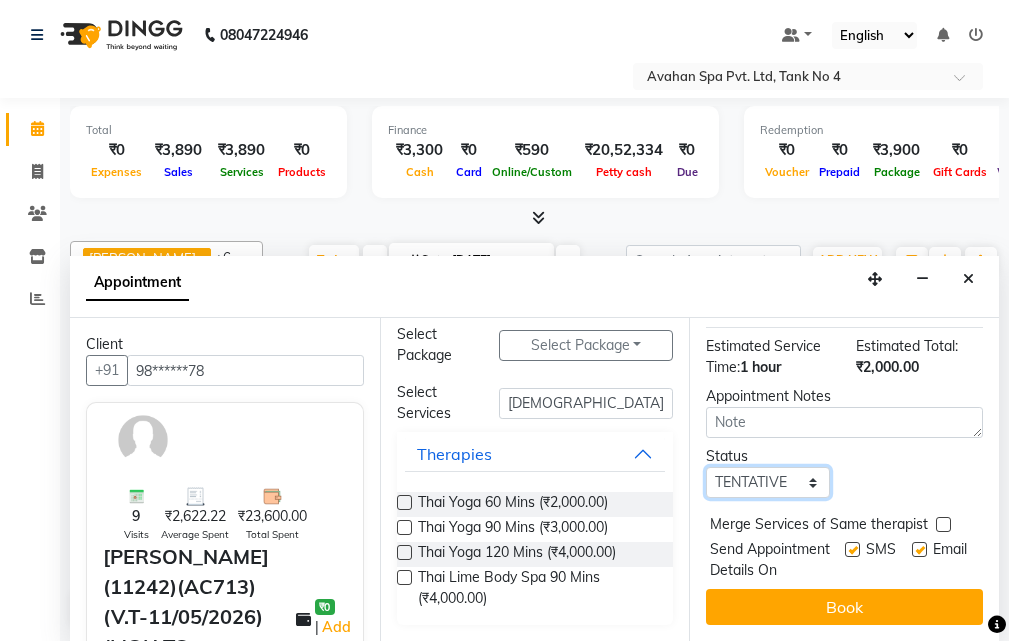 click on "Select TENTATIVE CONFIRM CHECK-IN UPCOMING" at bounding box center [767, 482] 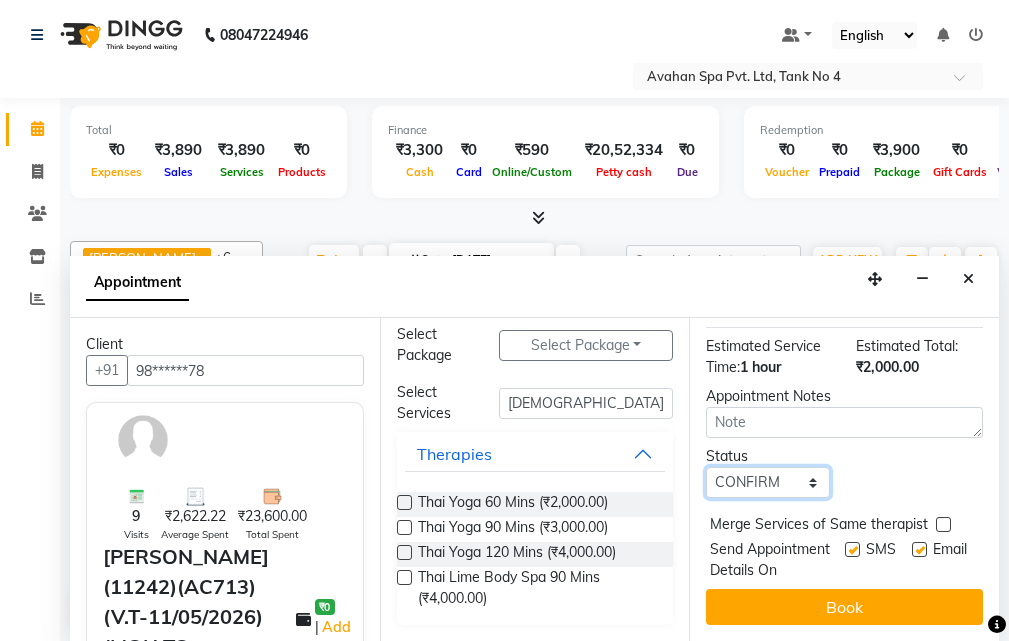 click on "Select TENTATIVE CONFIRM CHECK-IN UPCOMING" at bounding box center (767, 482) 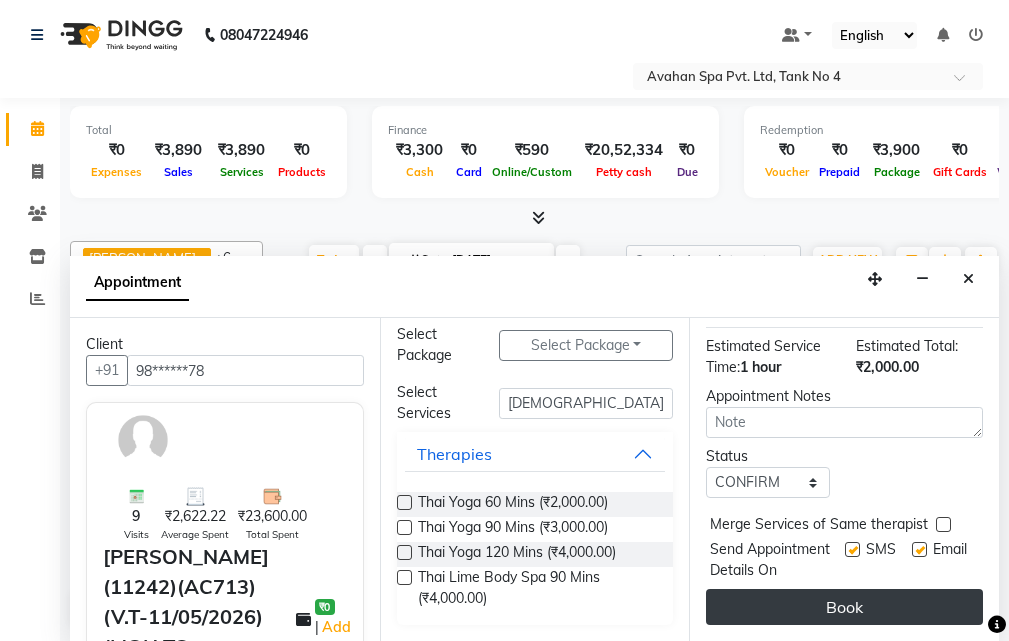 click on "Book" at bounding box center (844, 607) 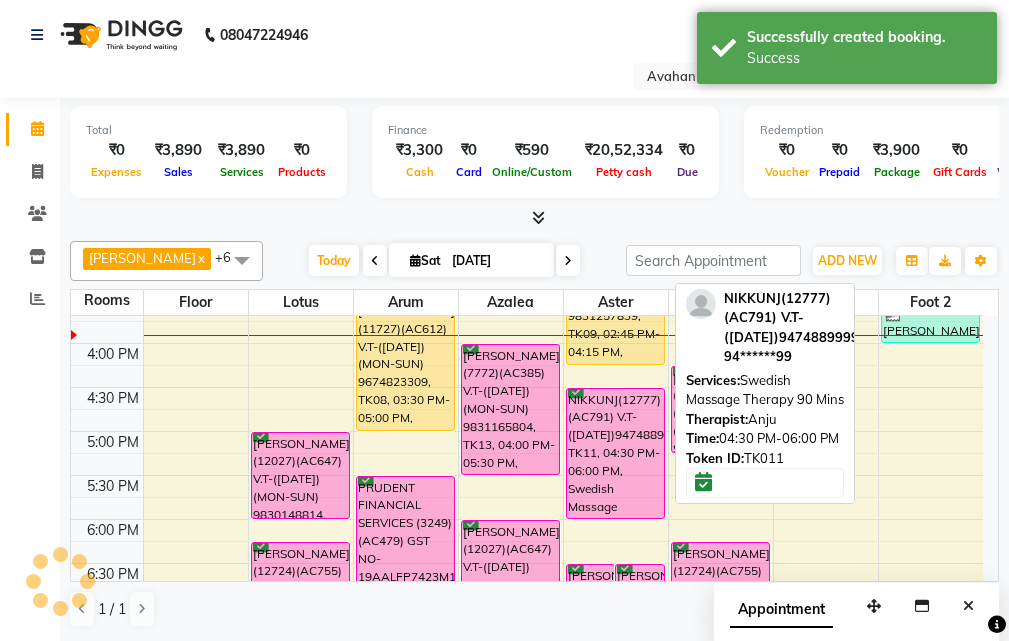 scroll, scrollTop: 0, scrollLeft: 0, axis: both 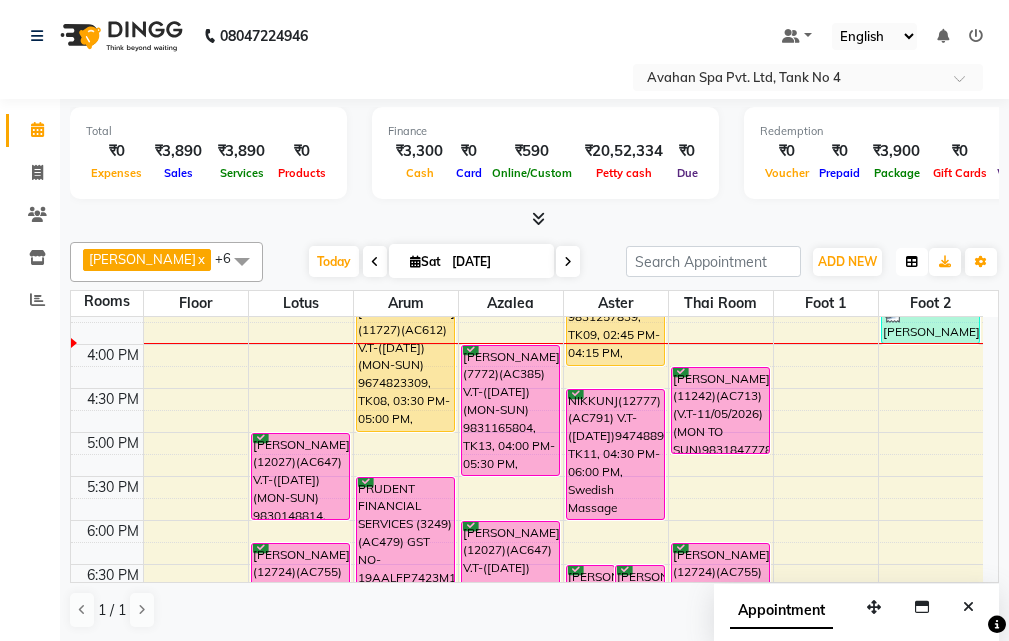 drag, startPoint x: 906, startPoint y: 258, endPoint x: 900, endPoint y: 271, distance: 14.3178215 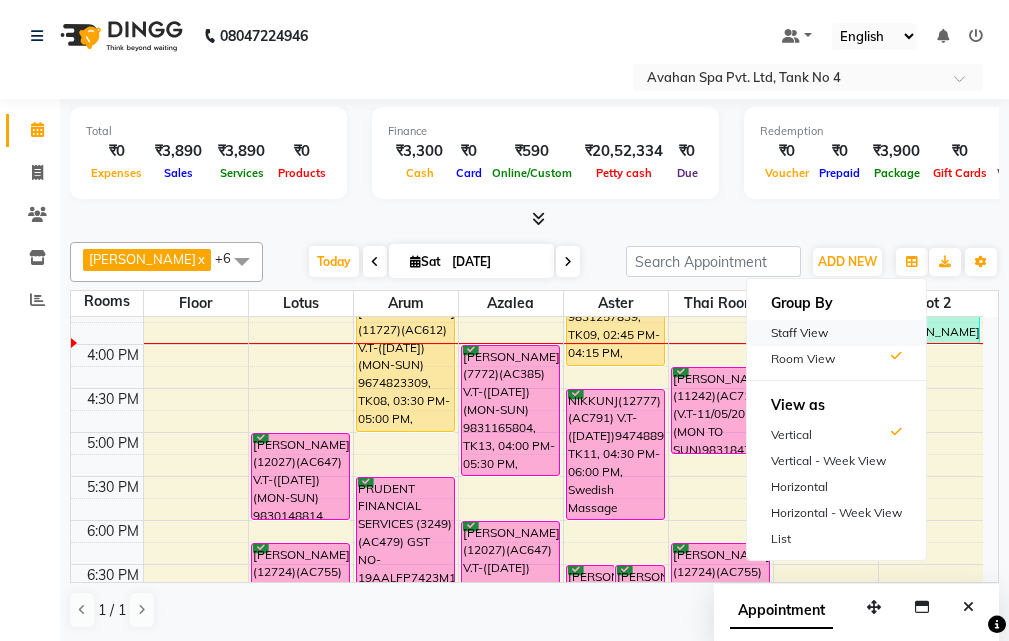 click on "Staff View" at bounding box center [836, 333] 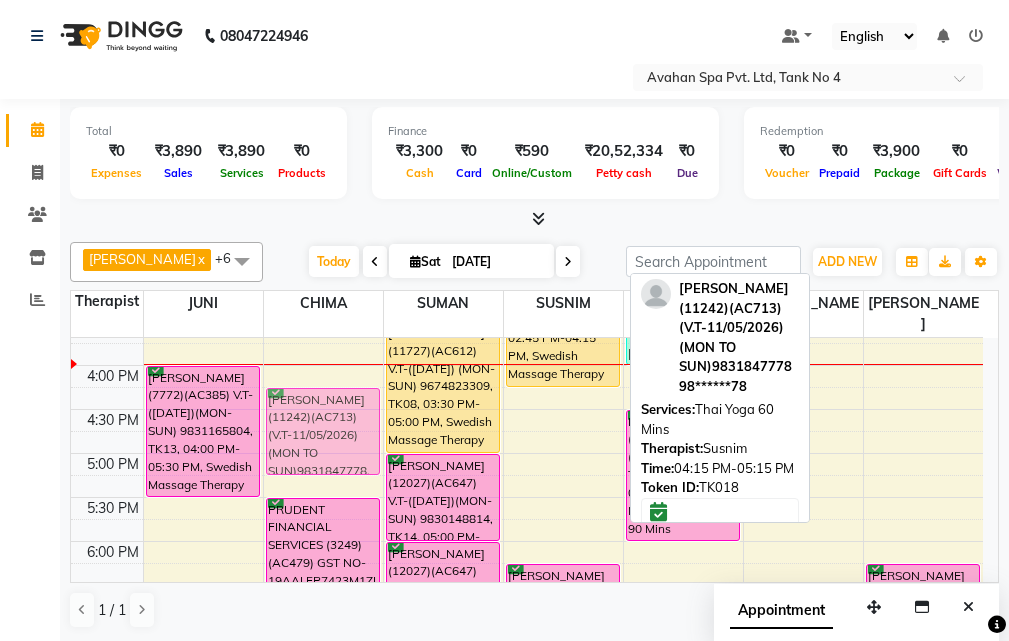 drag, startPoint x: 558, startPoint y: 405, endPoint x: 350, endPoint y: 407, distance: 208.00961 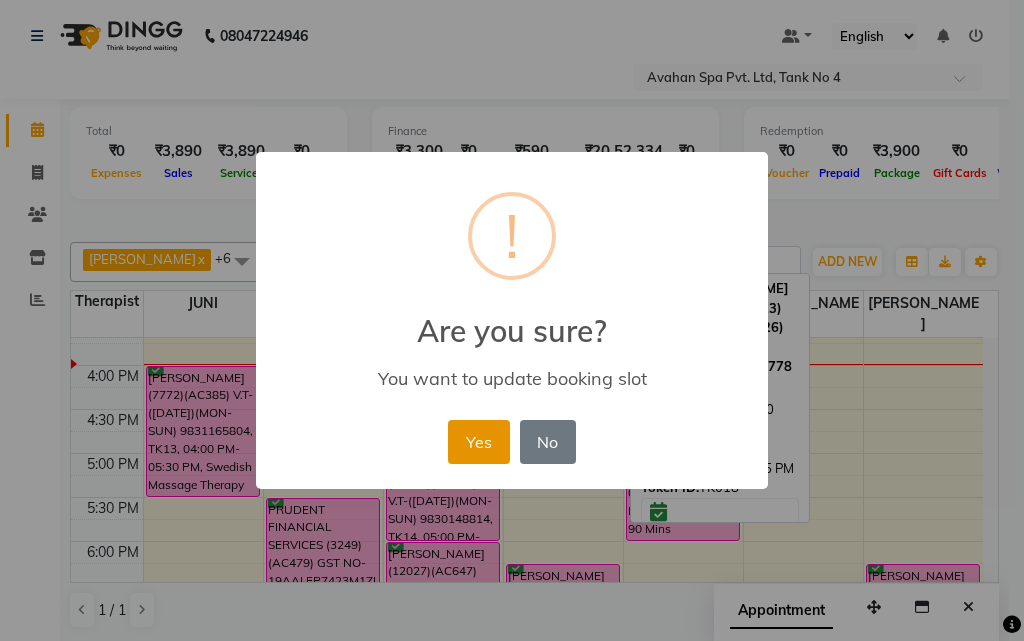 click on "Yes" at bounding box center [478, 442] 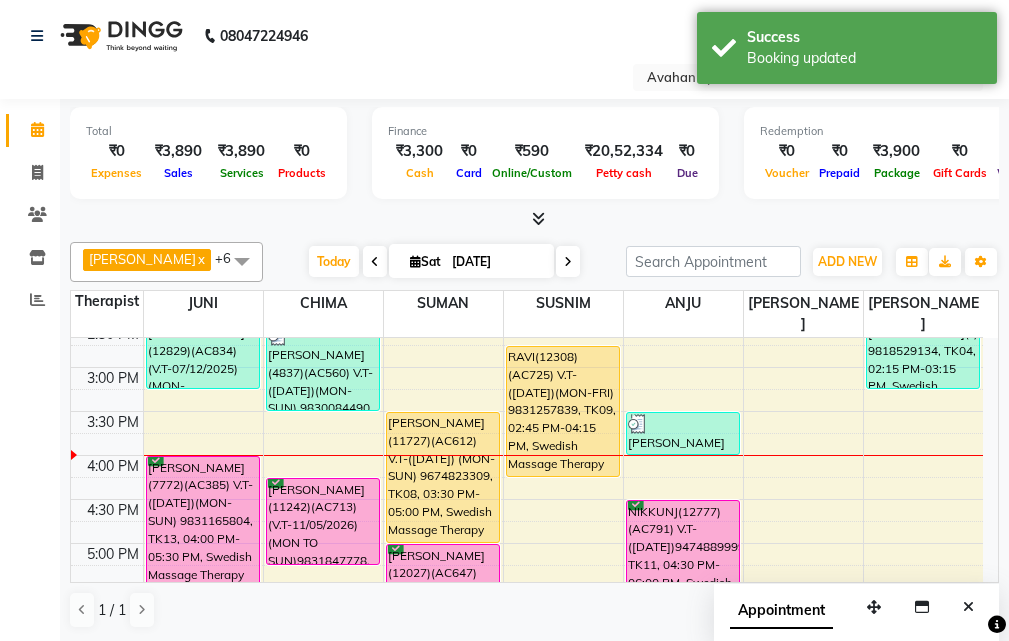 scroll, scrollTop: 400, scrollLeft: 0, axis: vertical 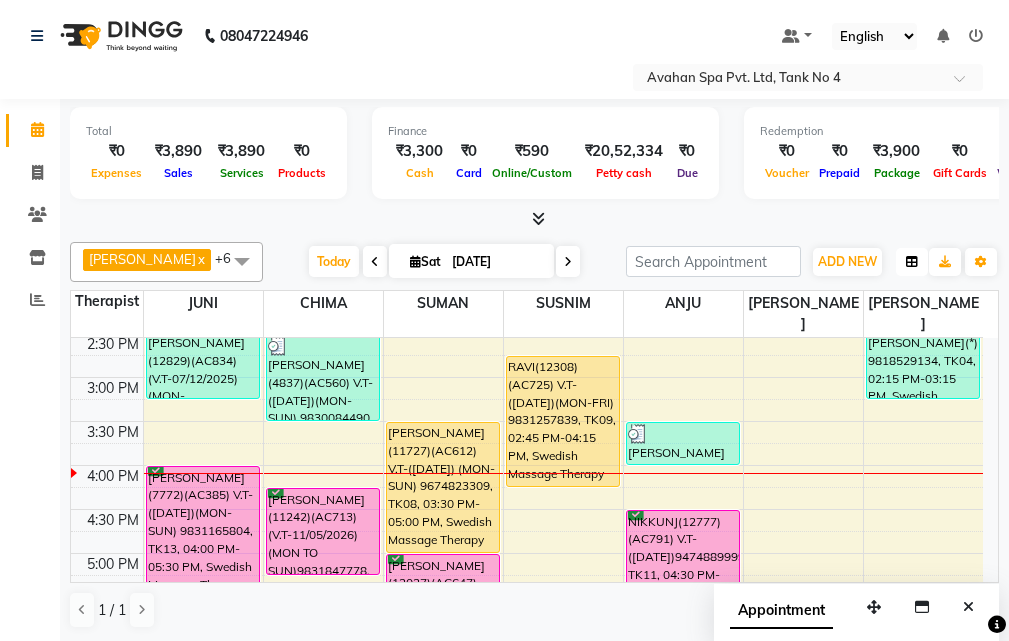 click at bounding box center (912, 262) 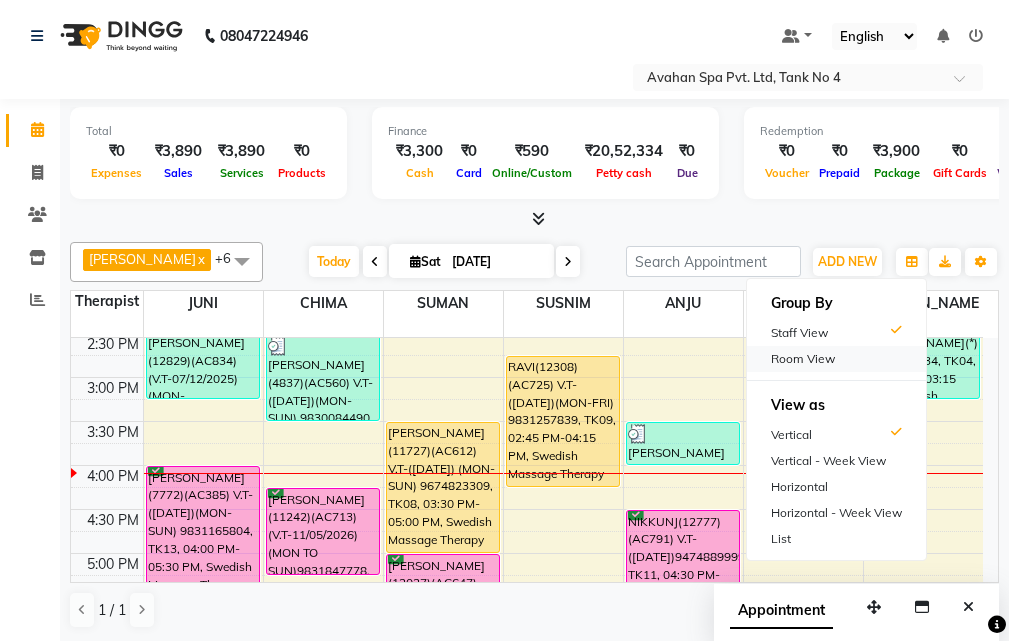 click on "Room View" at bounding box center [836, 359] 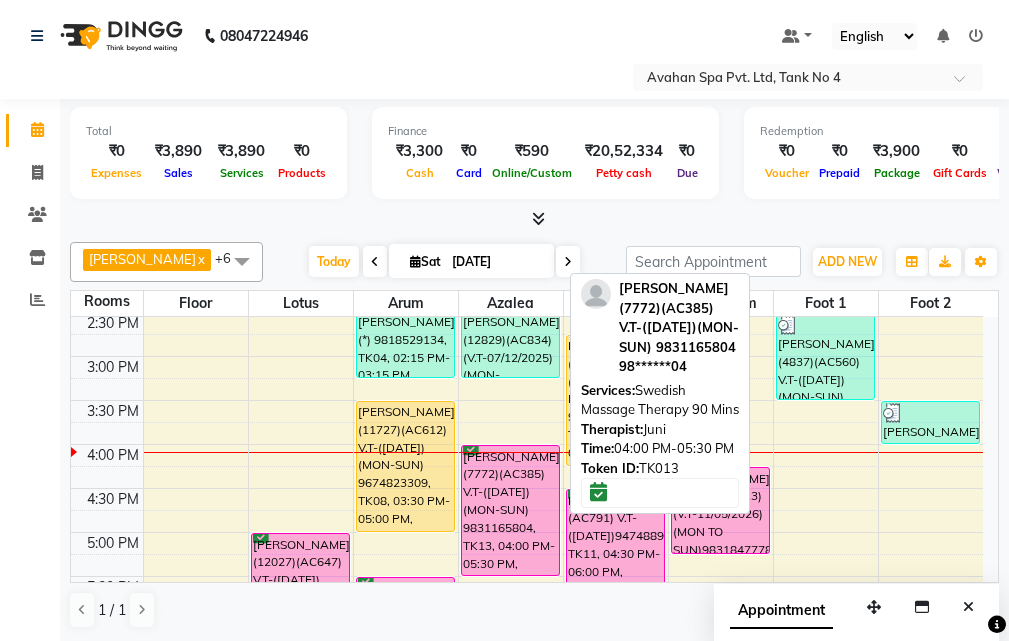 scroll, scrollTop: 500, scrollLeft: 0, axis: vertical 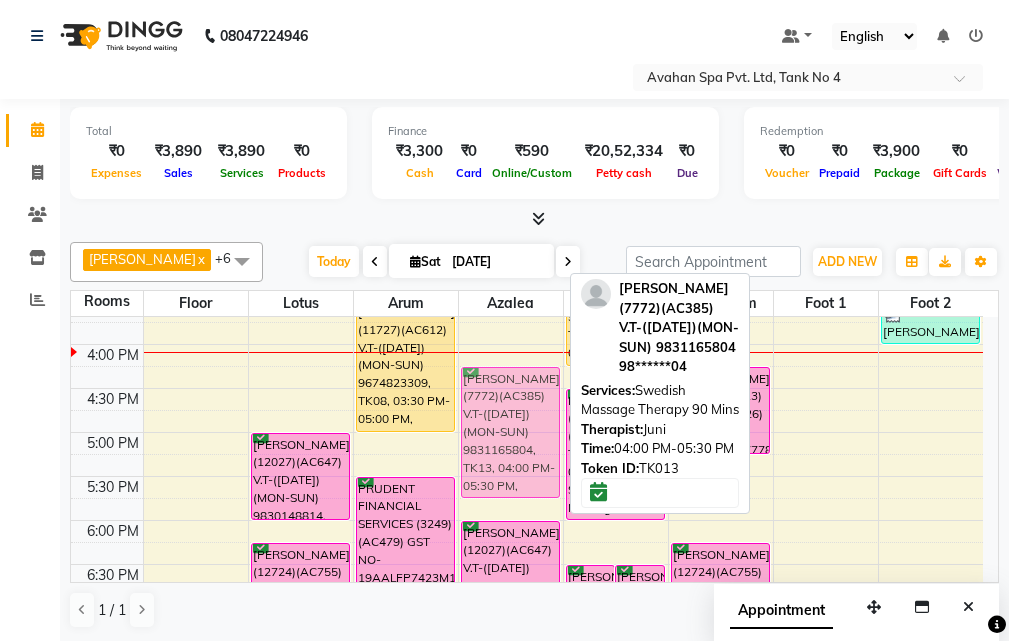 click on "ANIL AGARWAL (PARIDHAN)(11548)(AC590) V.T-(04/12/2025)(MON-SUN) 9830197472, TK03, 12:30 PM-02:00 PM, Swedish Massage Therapy 90 Mins     NILESH AGARWAL(12829)(AC834)(V.T-07/12/2025) (MON-SUN)8820031104, TK12, 02:15 PM-03:15 PM, Swedish Massage Therapy 60 Mins     PANKAJ KUMAR AGARWAL(7772)(AC385) V.T-(06-12-2025)(MON-SUN) 9831165804, TK13, 04:00 PM-05:30 PM, Swedish Massage Therapy 90 Mins     BINOD(12027)(AC647) V.T-(30-11-25)(MON-SUN) 9830148814, TK14, 06:00 PM-07:00 PM, Swedish Massage Therapy 60 Mins     D MAJUMDER(12384)(AC696) V.T-(14/04/2026)(MON-SUN) 9836653546, TK02, 07:00 PM-08:30 PM, Swedish Massage Therapy 90 Mins     PANKAJ KUMAR AGARWAL(7772)(AC385) V.T-(06-12-2025)(MON-SUN) 9831165804, TK13, 04:00 PM-05:30 PM, Swedish Massage Therapy 90 Mins" at bounding box center [511, 388] 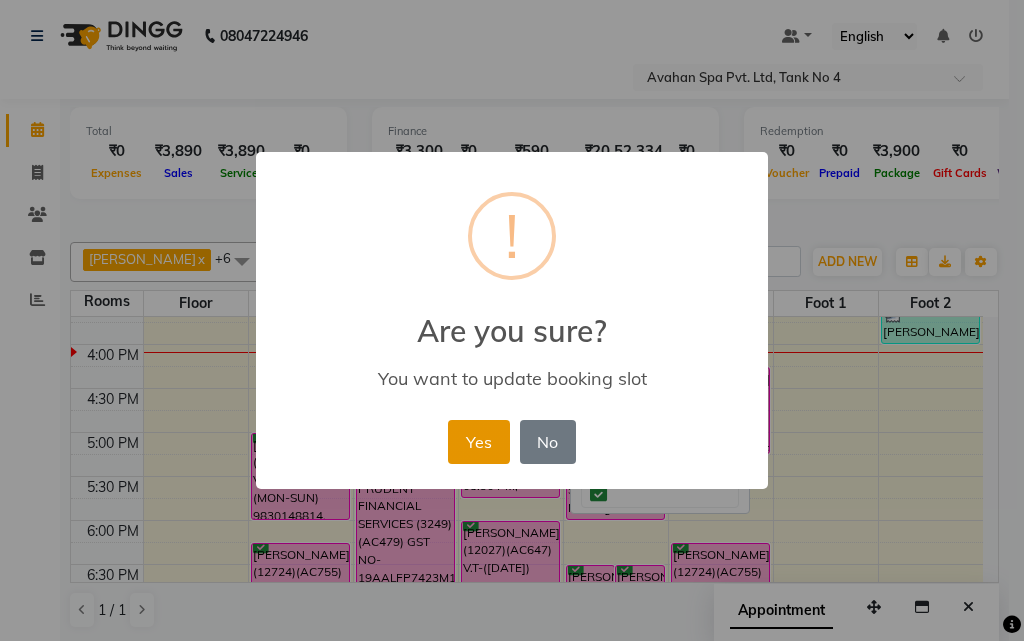 click on "Yes" at bounding box center (478, 442) 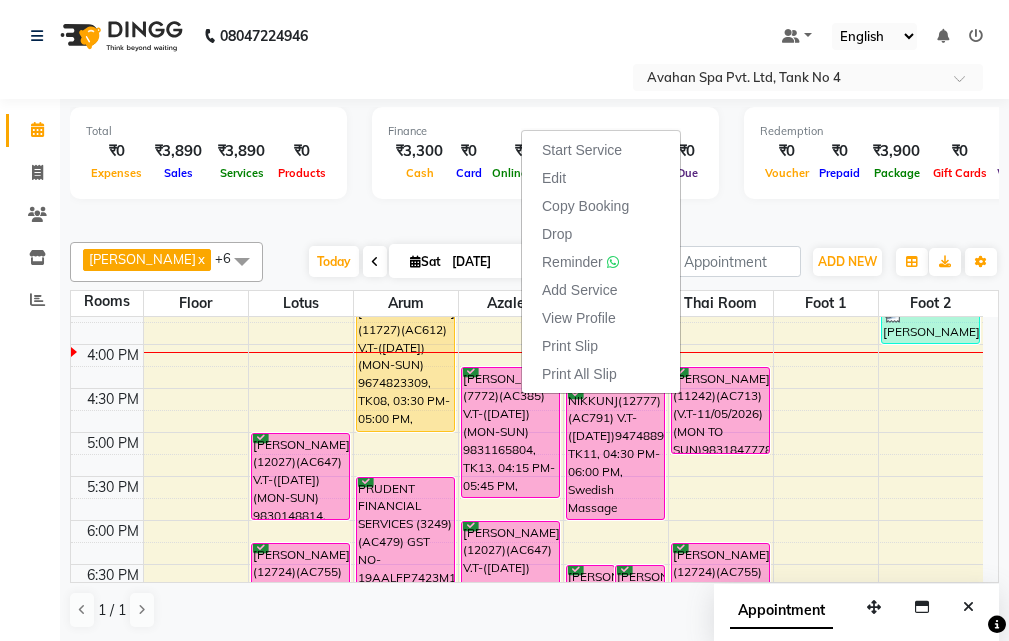 click on "Start Service" at bounding box center [582, 150] 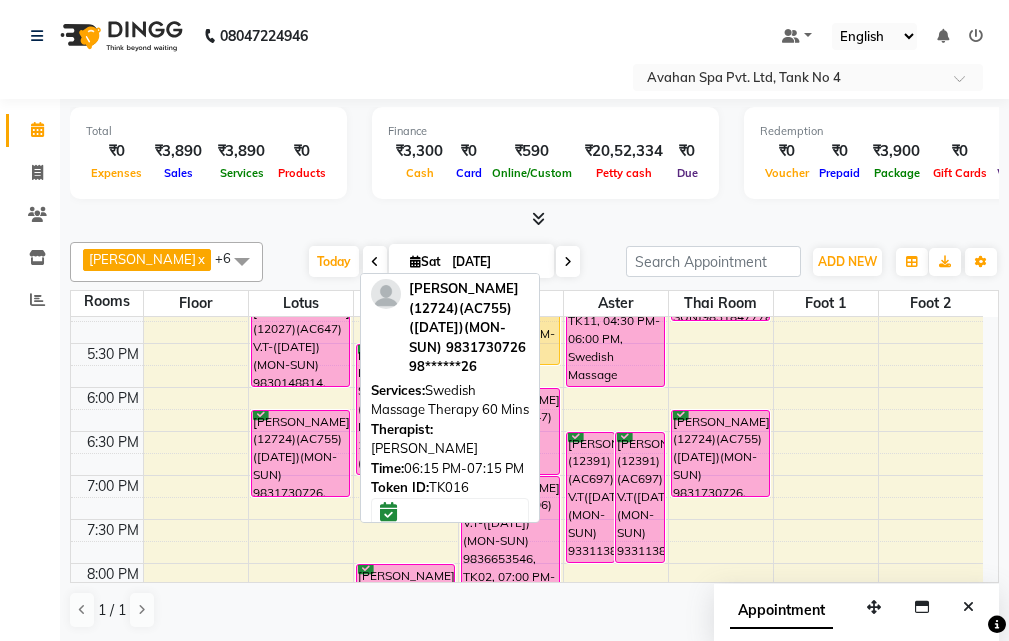 scroll, scrollTop: 678, scrollLeft: 0, axis: vertical 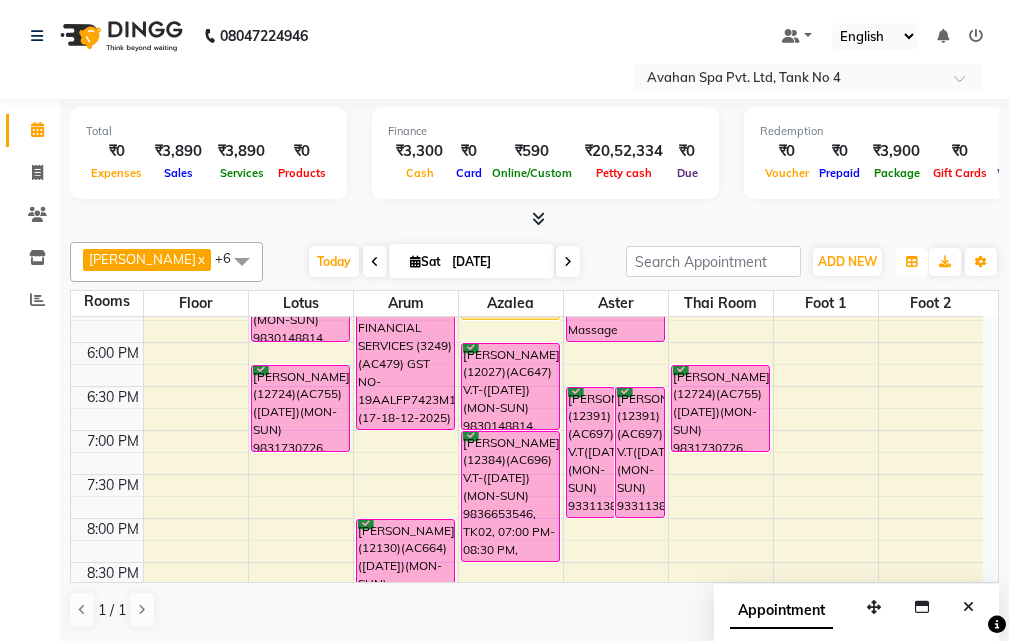drag, startPoint x: 917, startPoint y: 262, endPoint x: 916, endPoint y: 369, distance: 107.00467 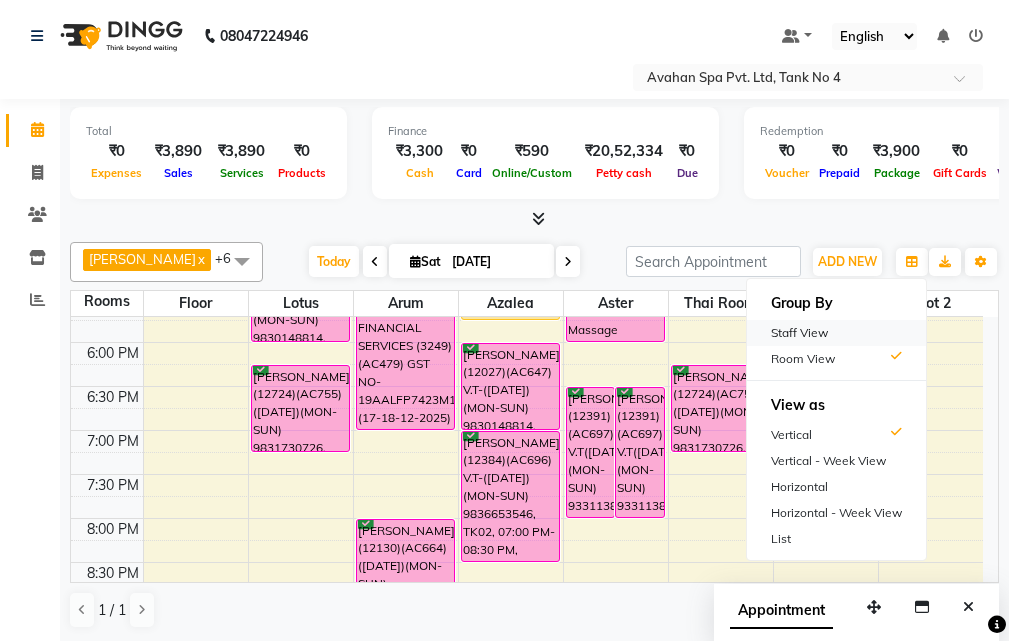 drag, startPoint x: 850, startPoint y: 333, endPoint x: 746, endPoint y: 365, distance: 108.81177 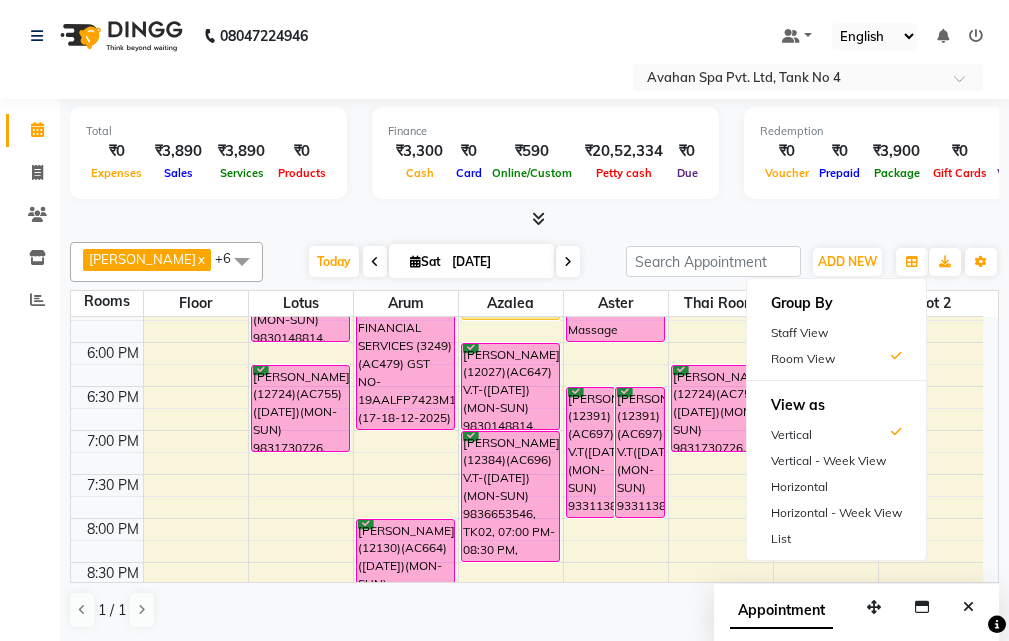 click on "Staff View" at bounding box center (836, 333) 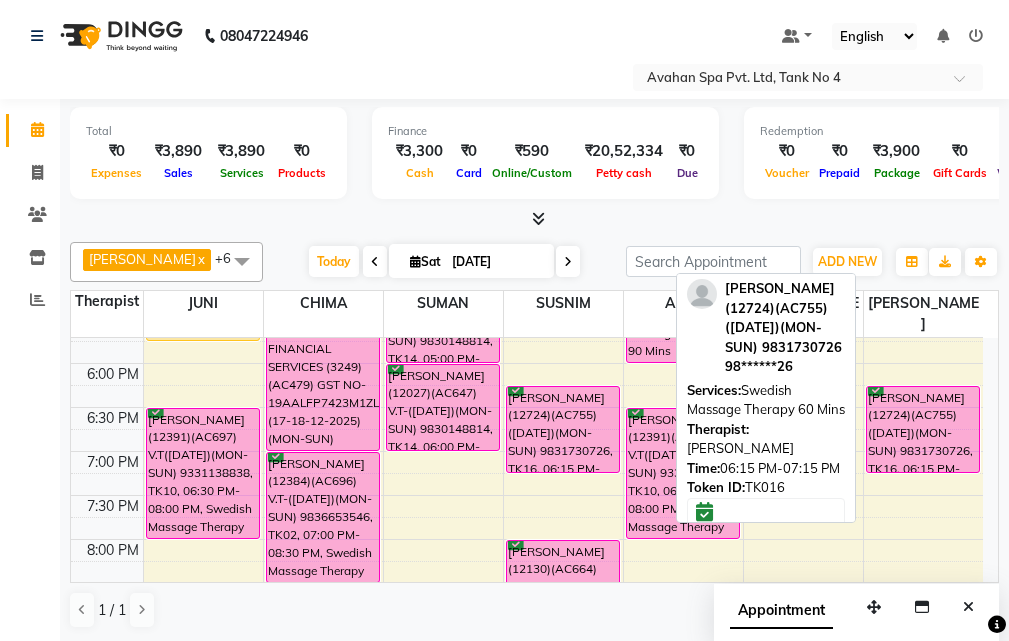 scroll, scrollTop: 778, scrollLeft: 0, axis: vertical 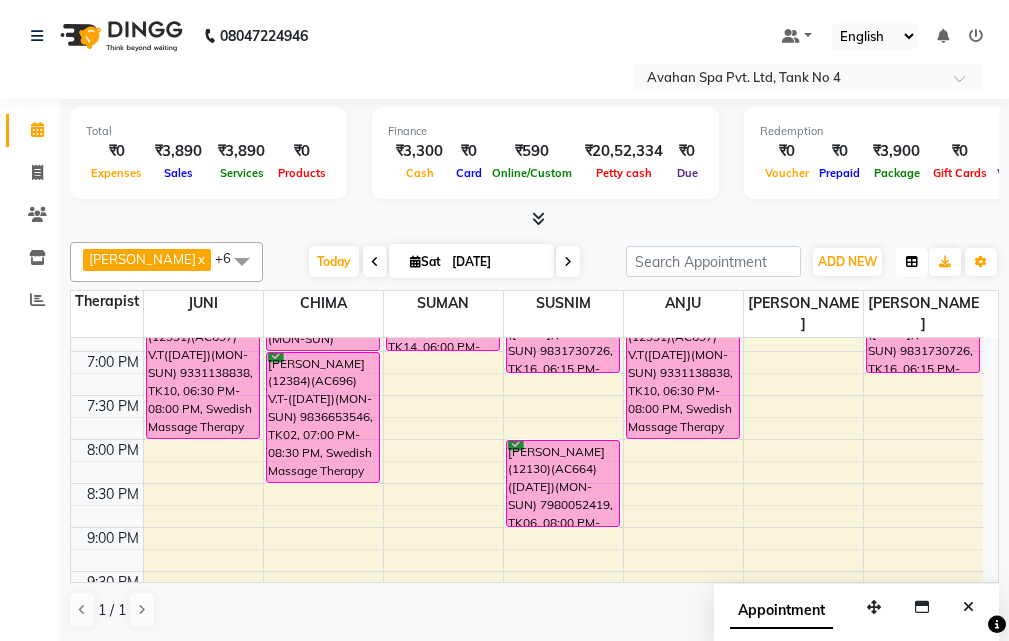click at bounding box center [912, 262] 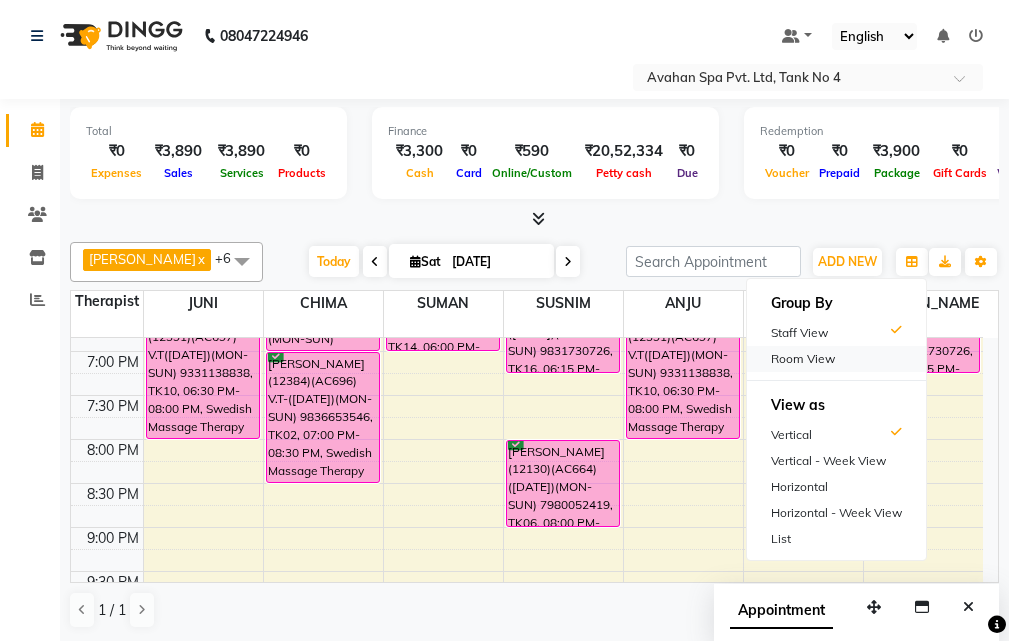 click on "Room View" at bounding box center [836, 359] 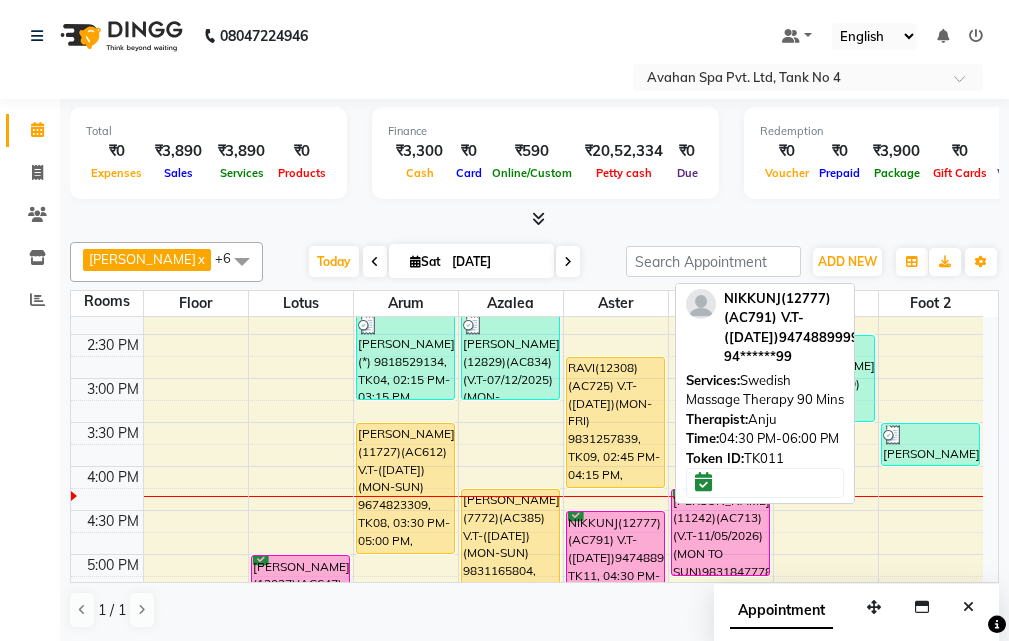 scroll, scrollTop: 478, scrollLeft: 0, axis: vertical 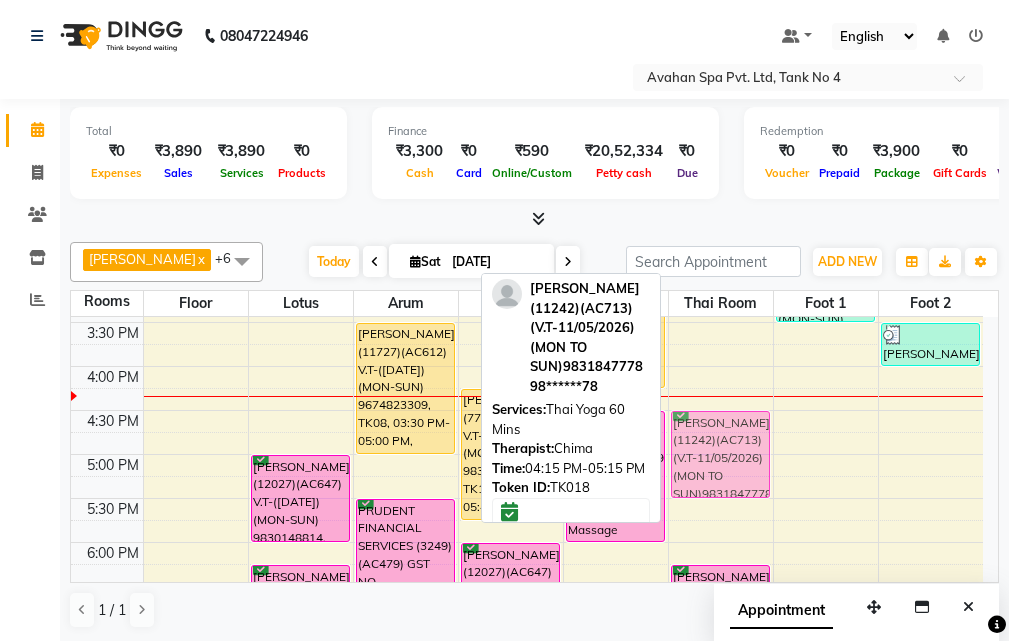 drag, startPoint x: 698, startPoint y: 405, endPoint x: 698, endPoint y: 424, distance: 19 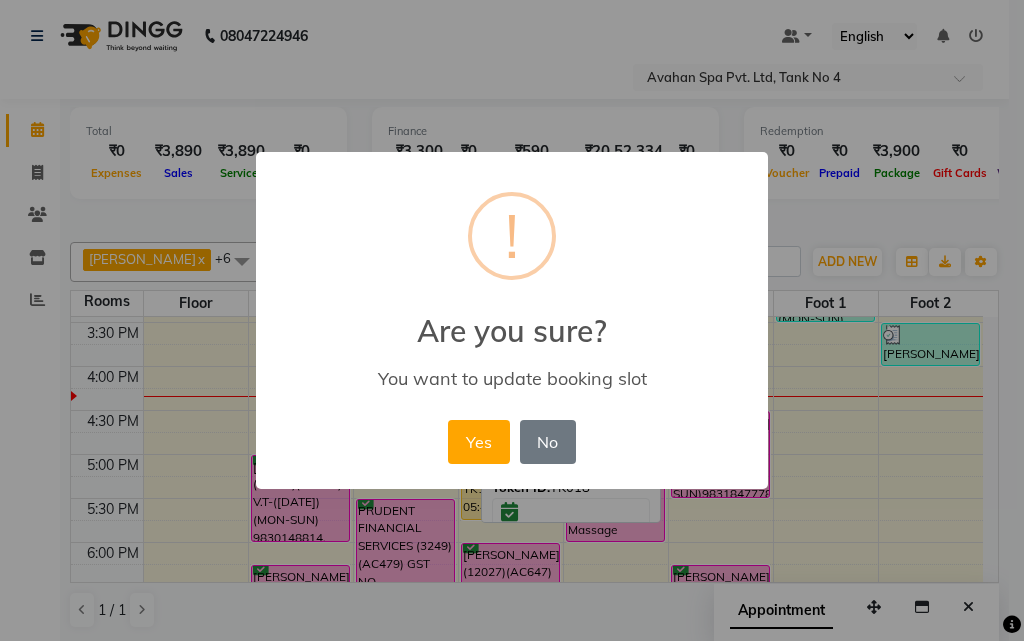 drag, startPoint x: 466, startPoint y: 433, endPoint x: 563, endPoint y: 443, distance: 97.5141 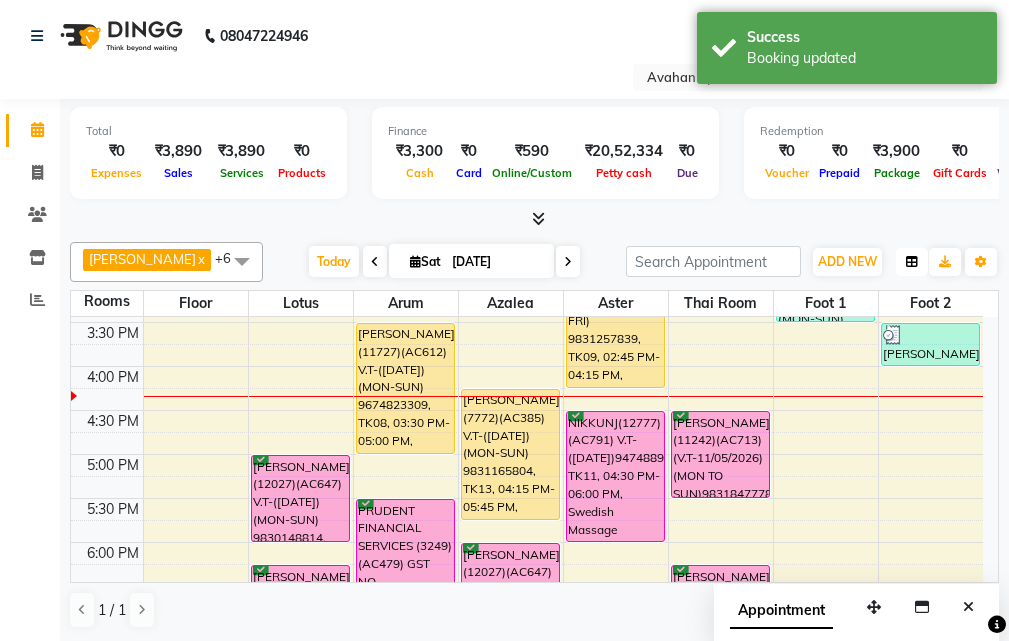 click at bounding box center [912, 262] 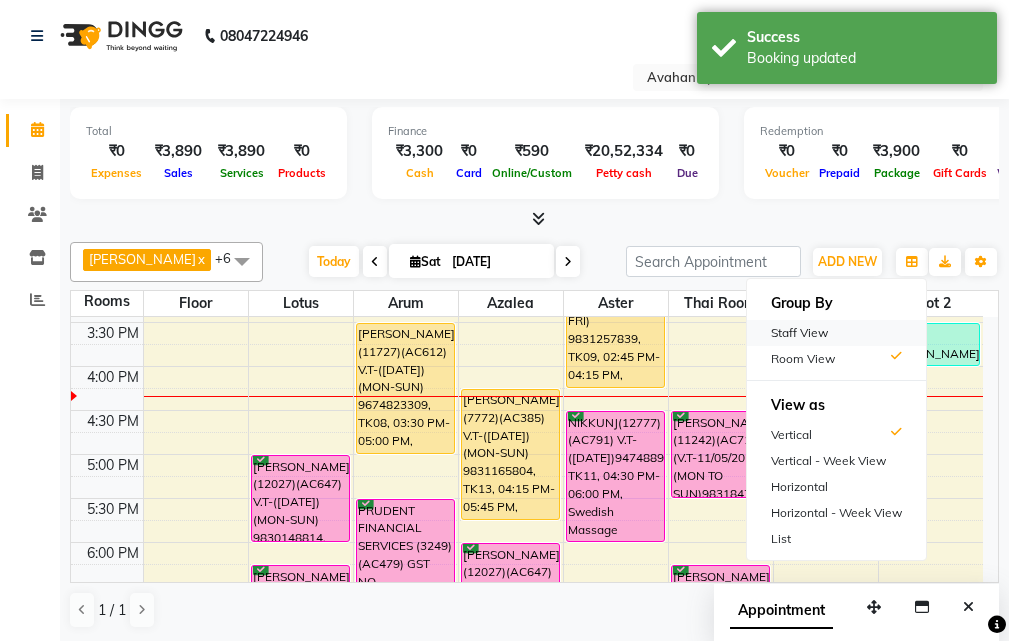 click on "Staff View" at bounding box center [836, 333] 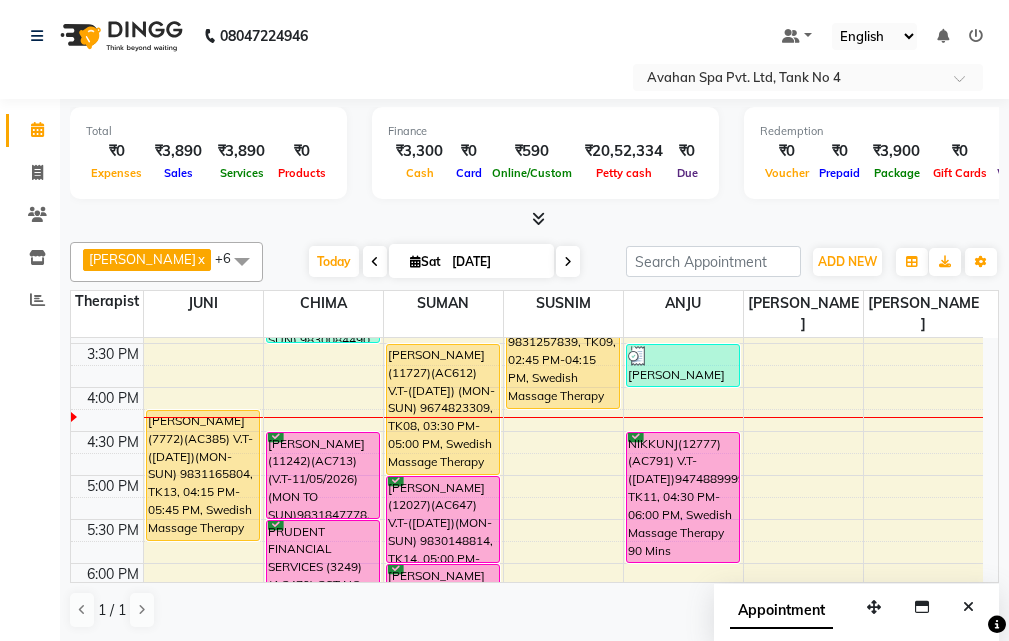 click on "10:00 AM 10:30 AM 11:00 AM 11:30 AM 12:00 PM 12:30 PM 1:00 PM 1:30 PM 2:00 PM 2:30 PM 3:00 PM 3:30 PM 4:00 PM 4:30 PM 5:00 PM 5:30 PM 6:00 PM 6:30 PM 7:00 PM 7:30 PM 8:00 PM 8:30 PM 9:00 PM 9:30 PM 10:00 PM 10:30 PM    NEELIMA(10969)(AC826)(V.T05/11/2025) (MON TO SUN)9836909999, TK01, 11:15 AM-11:30 AM, Swedish Massage Therapy 60 Mins     NILESH AGARWAL(12829)(AC834)(V.T-07/12/2025) (MON-SUN)8820031104, TK12, 02:15 PM-03:15 PM, Swedish Massage Therapy 60 Mins    PANKAJ KUMAR AGARWAL(7772)(AC385) V.T-(06-12-2025)(MON-SUN) 9831165804, TK13, 04:15 PM-05:45 PM, Swedish Massage Therapy 90 Mins     VIVEK(12391)(AC697) V.T(30-03-2026)(MON-SUN) 9331138838, TK10, 06:30 PM-08:00 PM, Swedish Massage Therapy 90 Mins     ANIL AGARWAL (PARIDHAN)(11548)(AC590) V.T-(04/12/2025)(MON-SUN) 9830197472, TK03, 12:30 PM-02:00 PM, Swedish Massage Therapy 90 Mins     GAURAV SUREKHA(4837)(AC560) V.T-(30-09-25)(MON-SUN) 9830084490, TK05, 02:30 PM-03:30 PM, Foot & Head Massage 60 Mins" at bounding box center [527, 431] 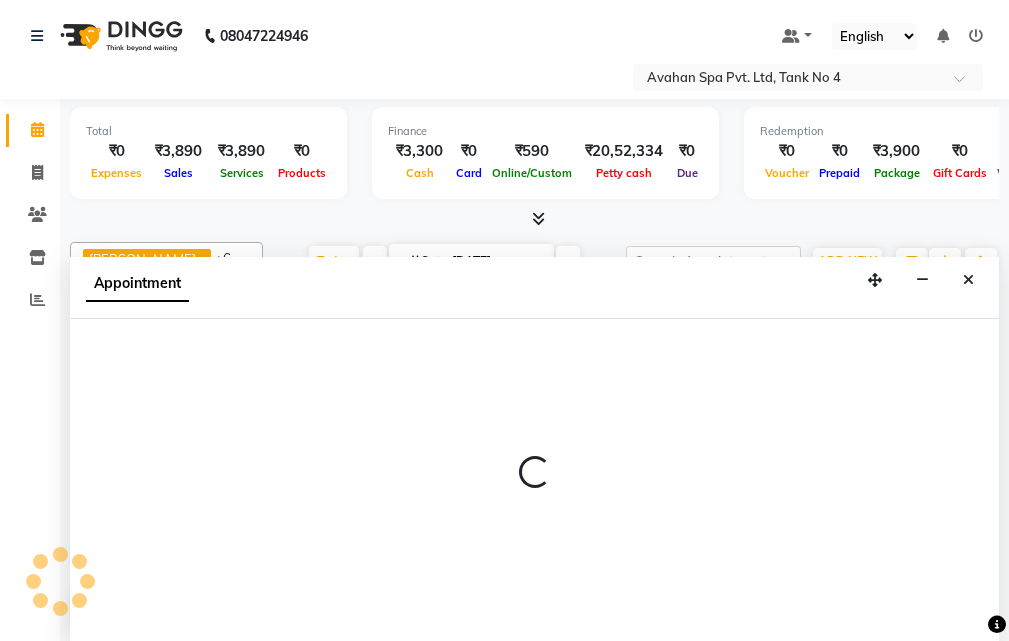 scroll, scrollTop: 1, scrollLeft: 0, axis: vertical 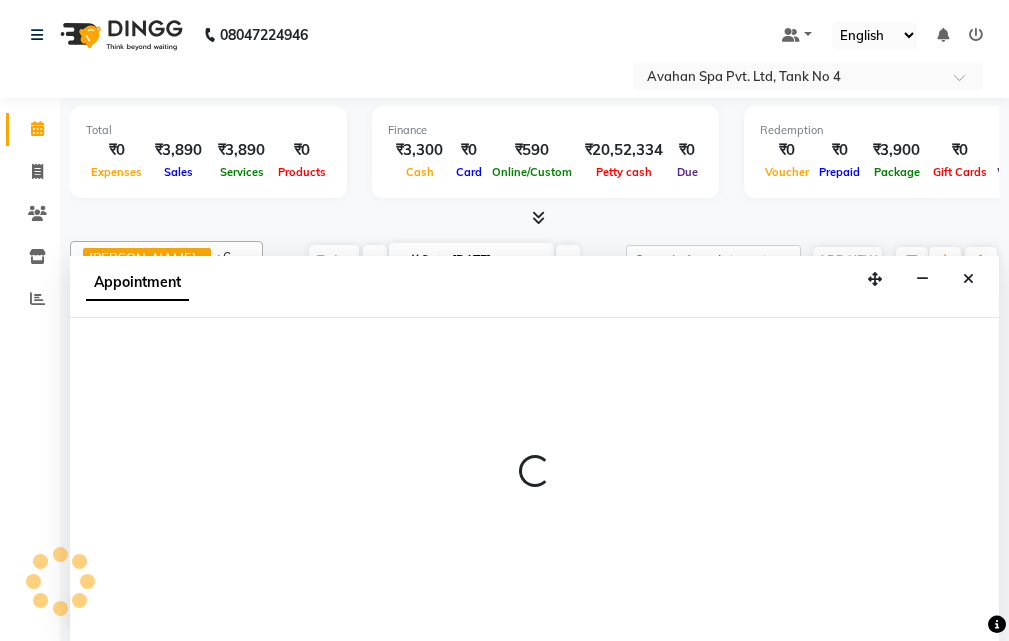 select on "49158" 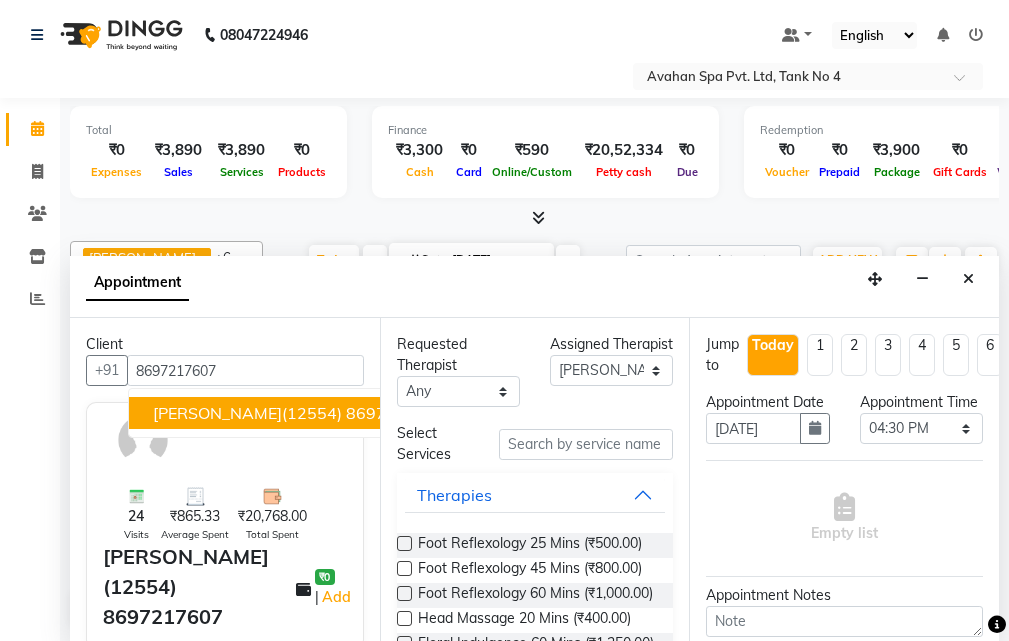 click on "SAM(12554) 8697217607" at bounding box center [299, 413] 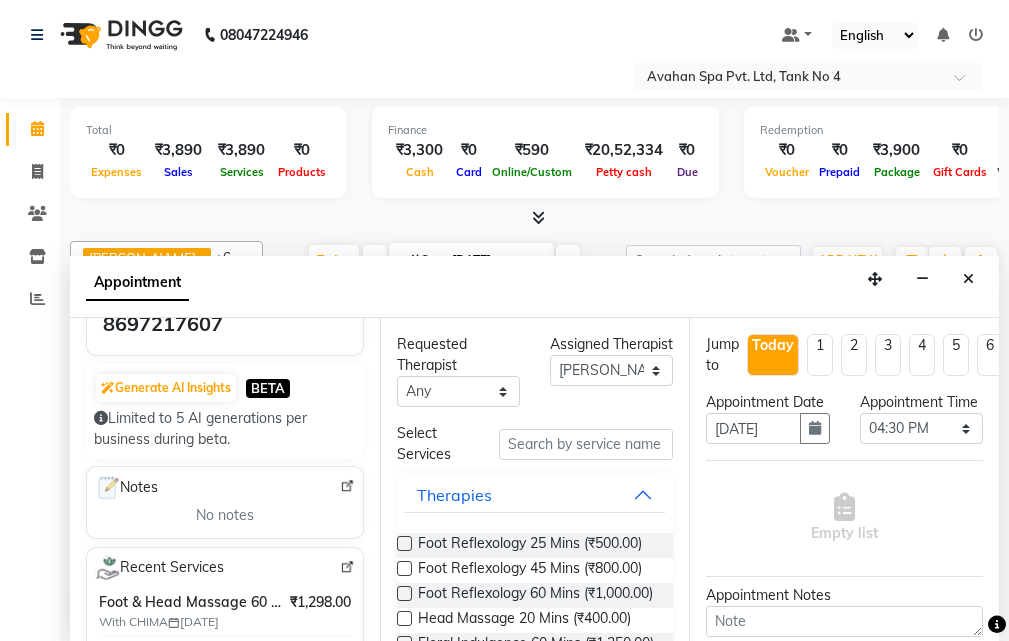 scroll, scrollTop: 300, scrollLeft: 0, axis: vertical 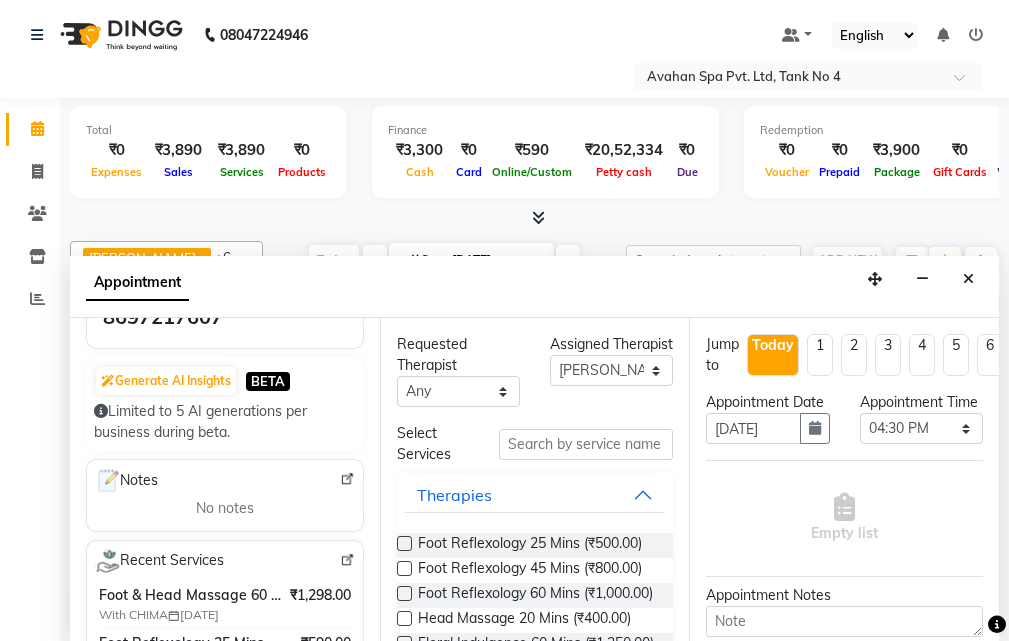 type on "86******07" 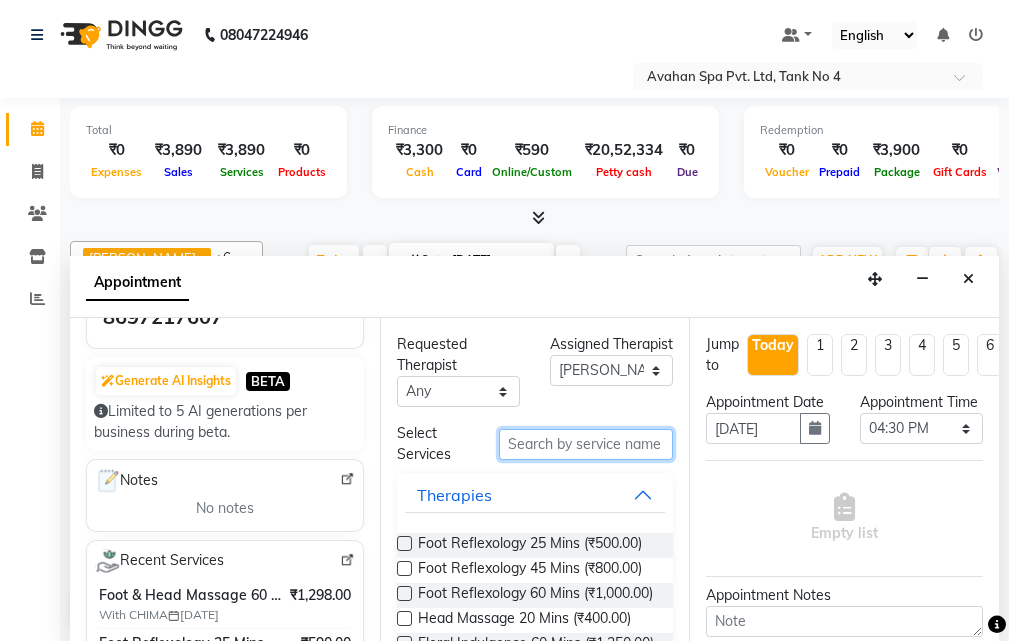 click at bounding box center [586, 444] 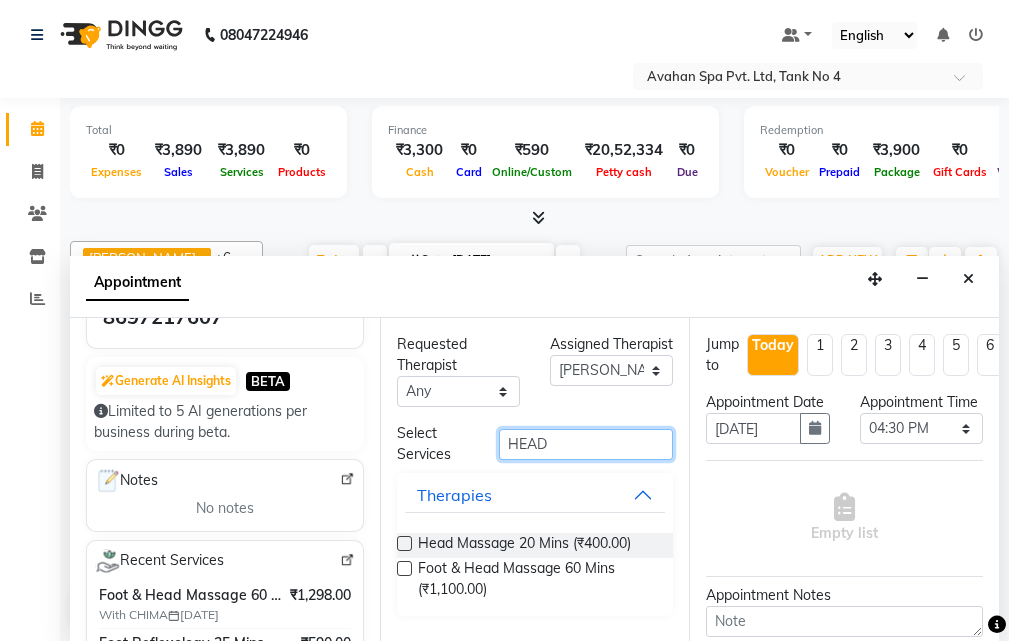 type on "HEAD" 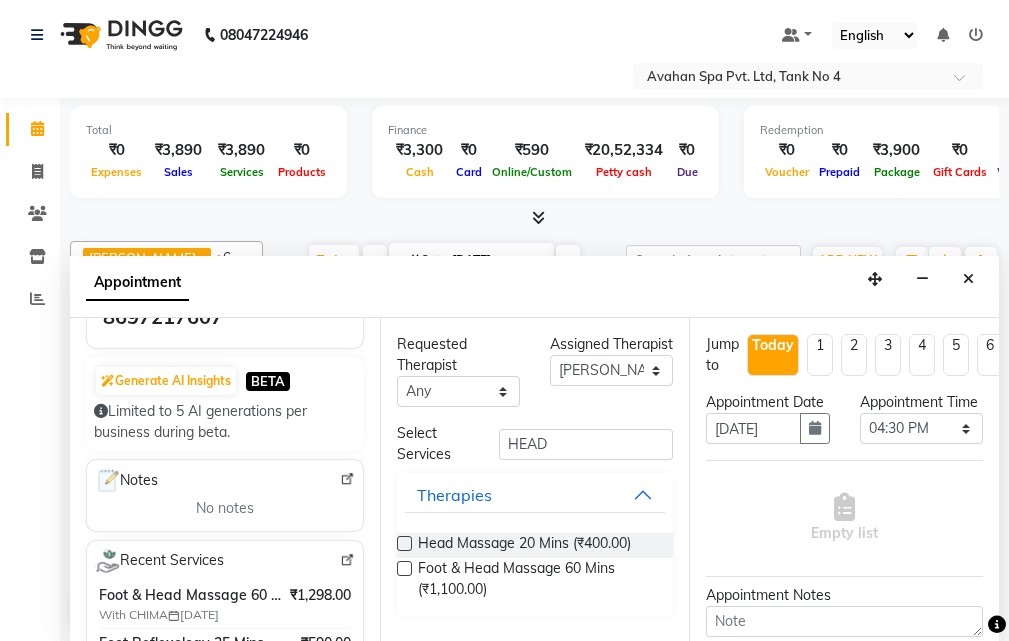 click at bounding box center (404, 543) 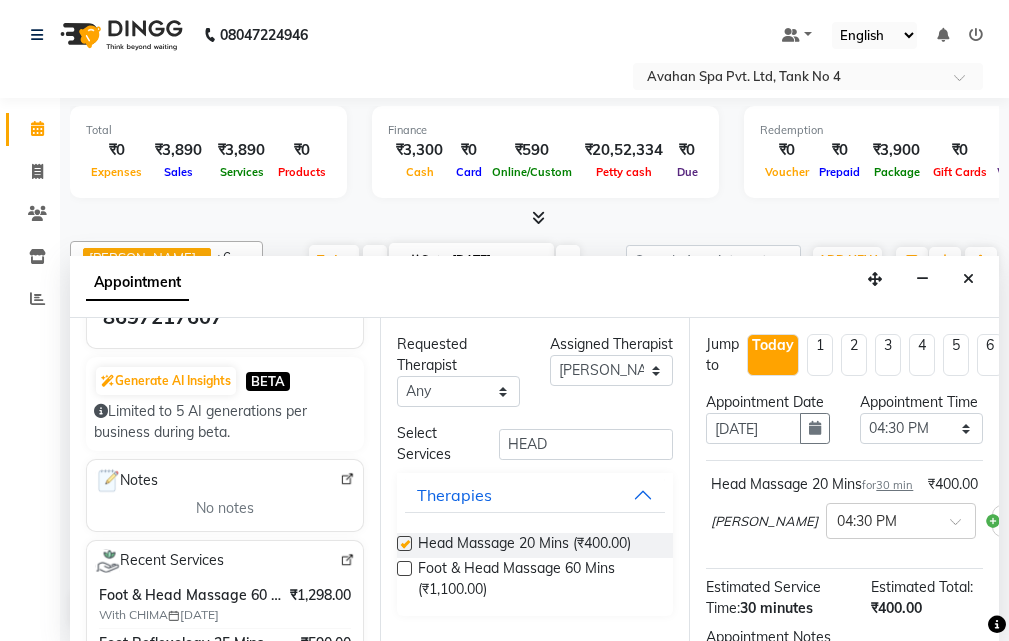 checkbox on "false" 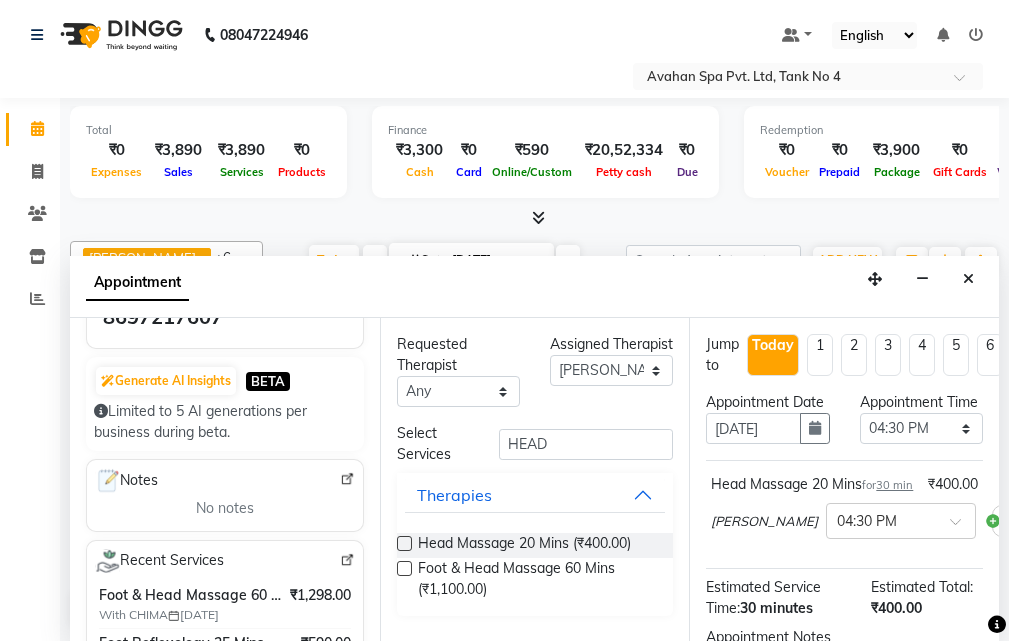 scroll, scrollTop: 200, scrollLeft: 0, axis: vertical 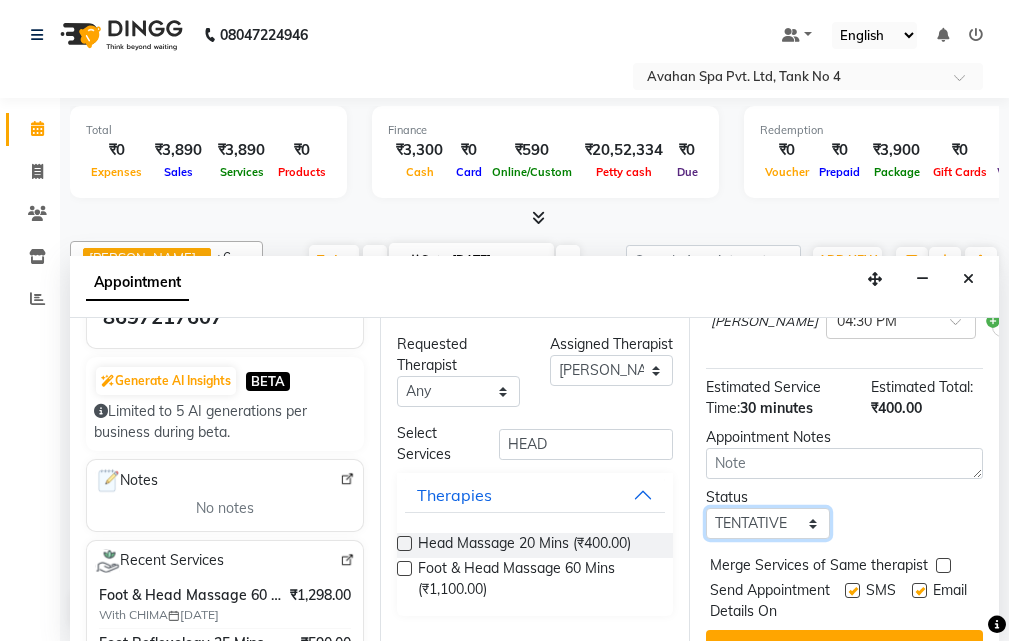 click on "Select TENTATIVE CONFIRM CHECK-IN UPCOMING" at bounding box center (767, 523) 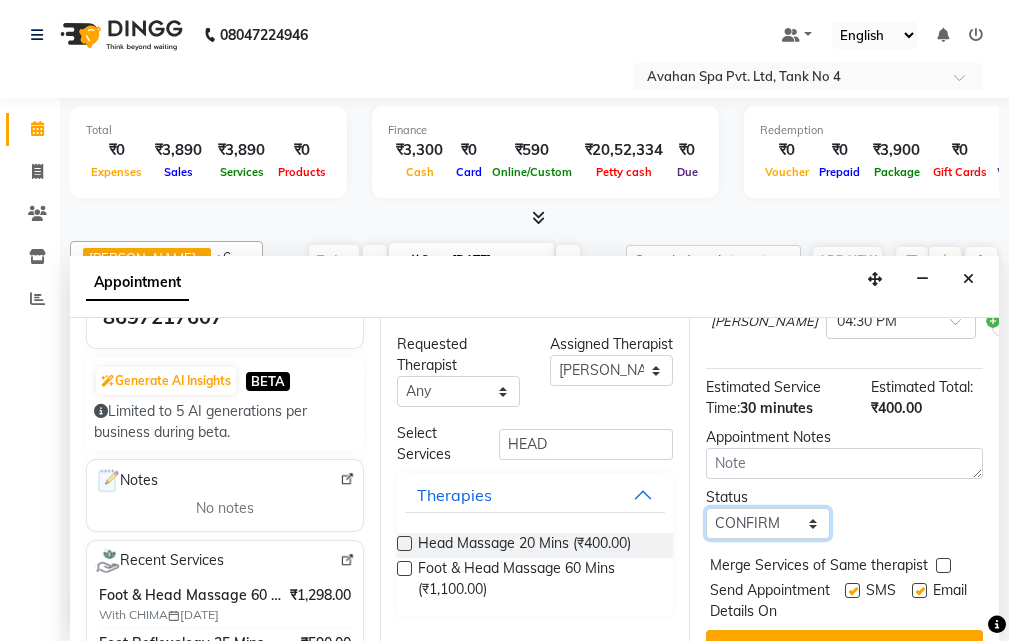 click on "Select TENTATIVE CONFIRM CHECK-IN UPCOMING" at bounding box center (767, 523) 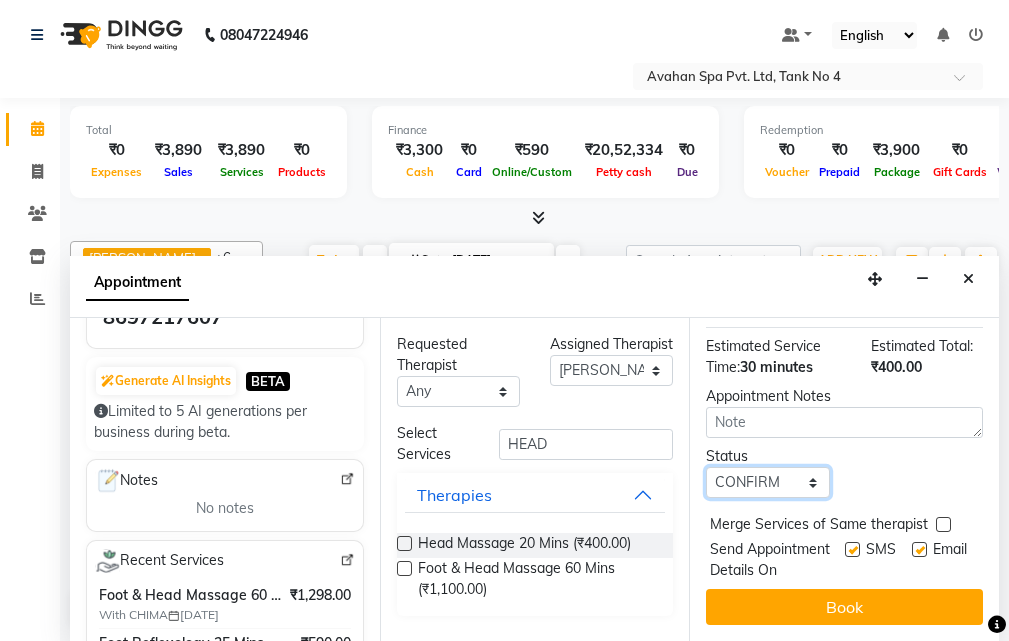 scroll, scrollTop: 319, scrollLeft: 0, axis: vertical 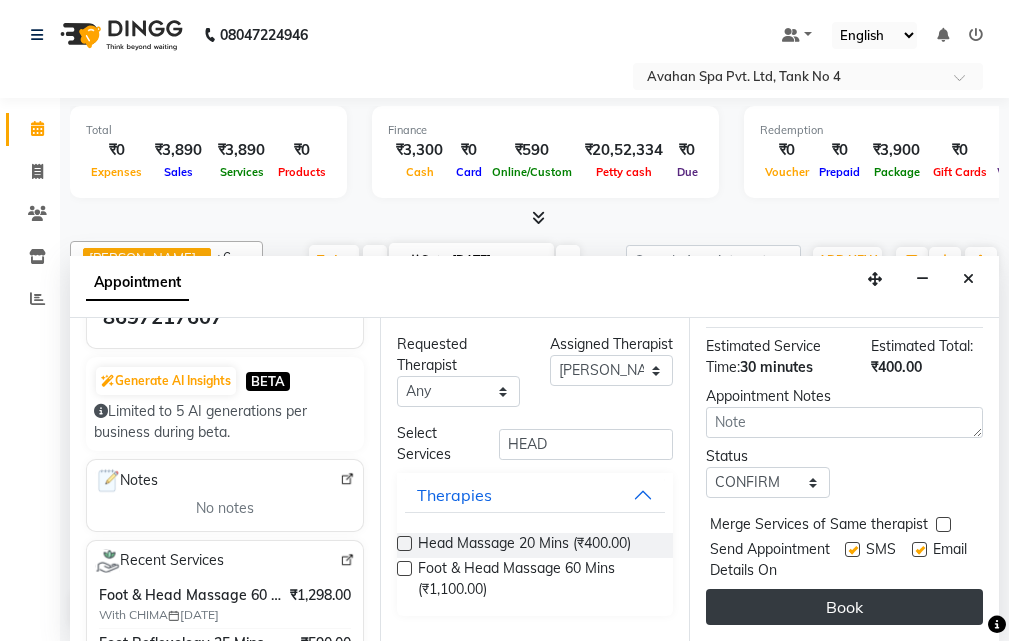 click on "Book" at bounding box center [844, 607] 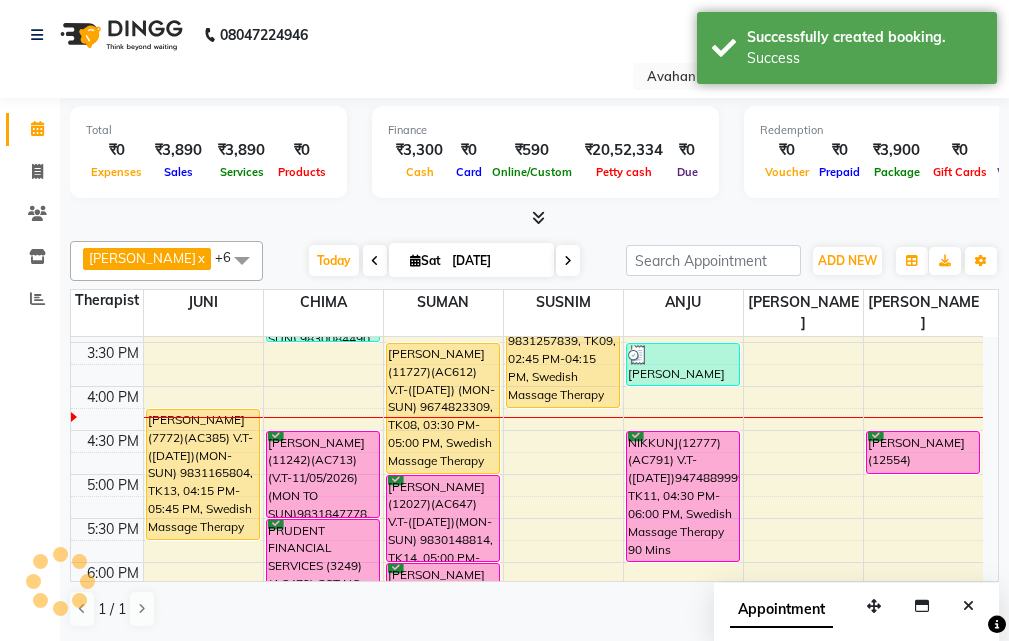 scroll, scrollTop: 0, scrollLeft: 0, axis: both 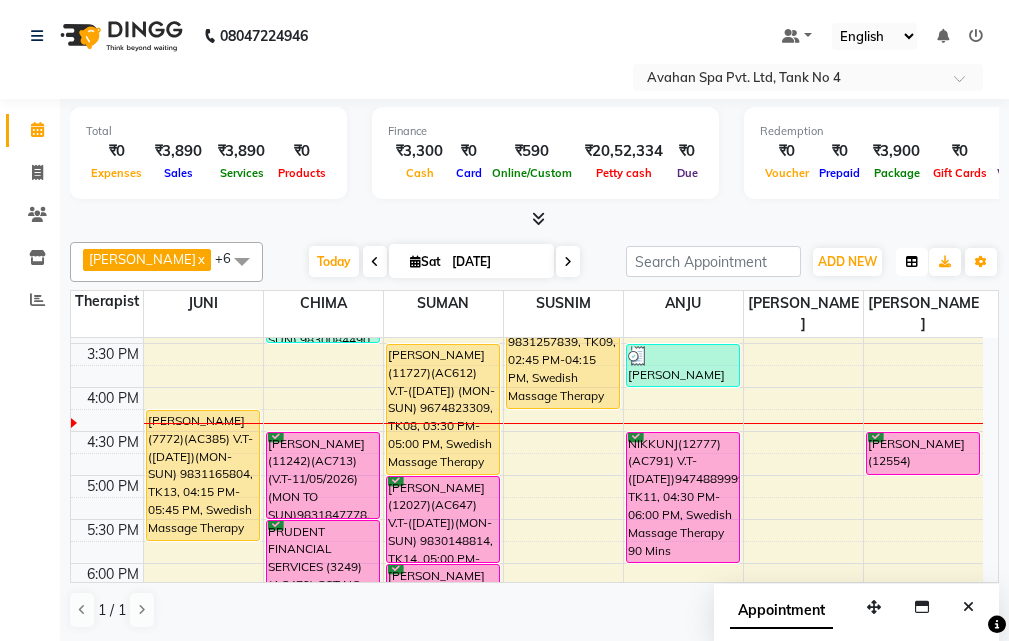 click at bounding box center (912, 262) 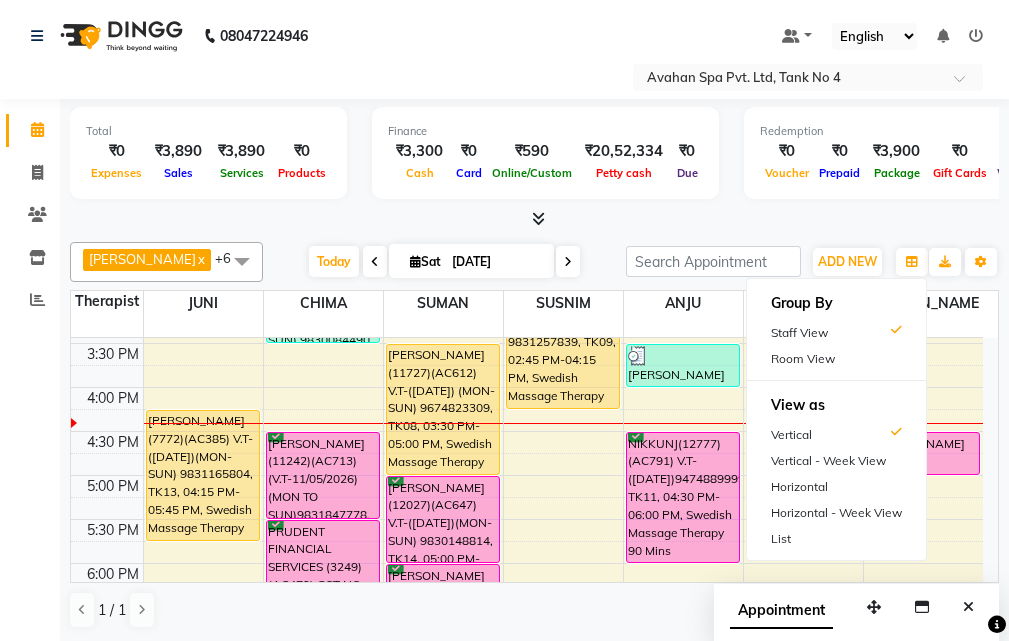drag, startPoint x: 844, startPoint y: 353, endPoint x: 759, endPoint y: 404, distance: 99.12618 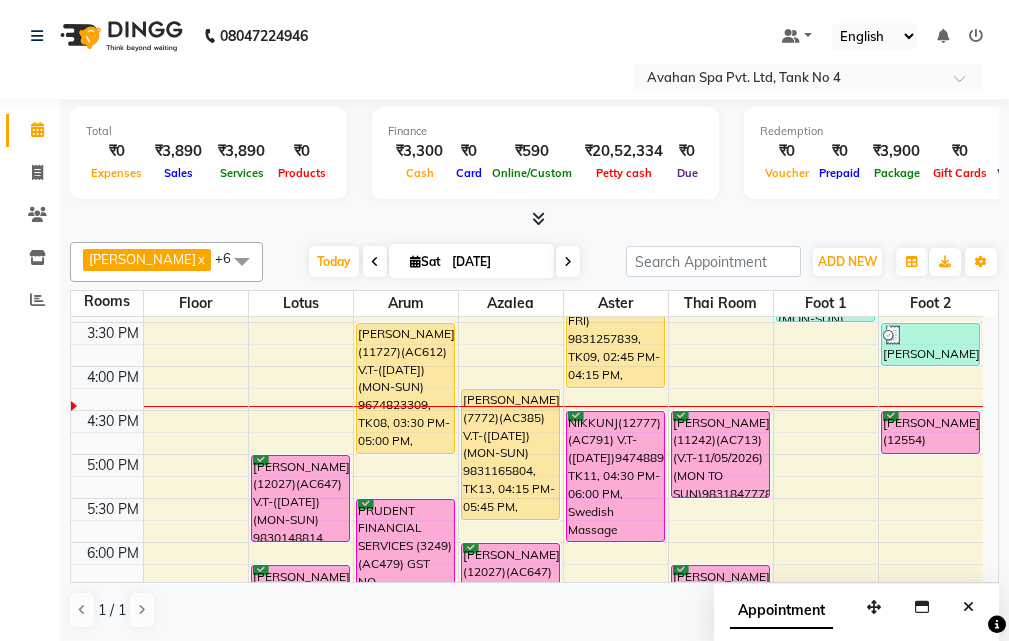click on "Group By  Staff View   Room View  View as Vertical  Vertical - Week View  Horizontal  Horizontal - Week View  List" at bounding box center [912, 262] 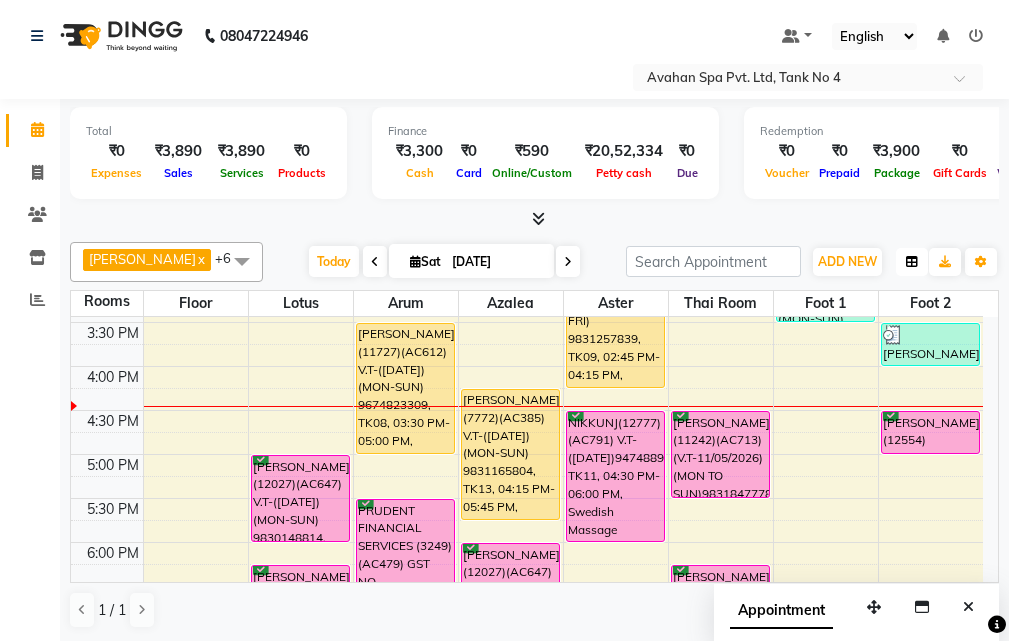 click at bounding box center (912, 262) 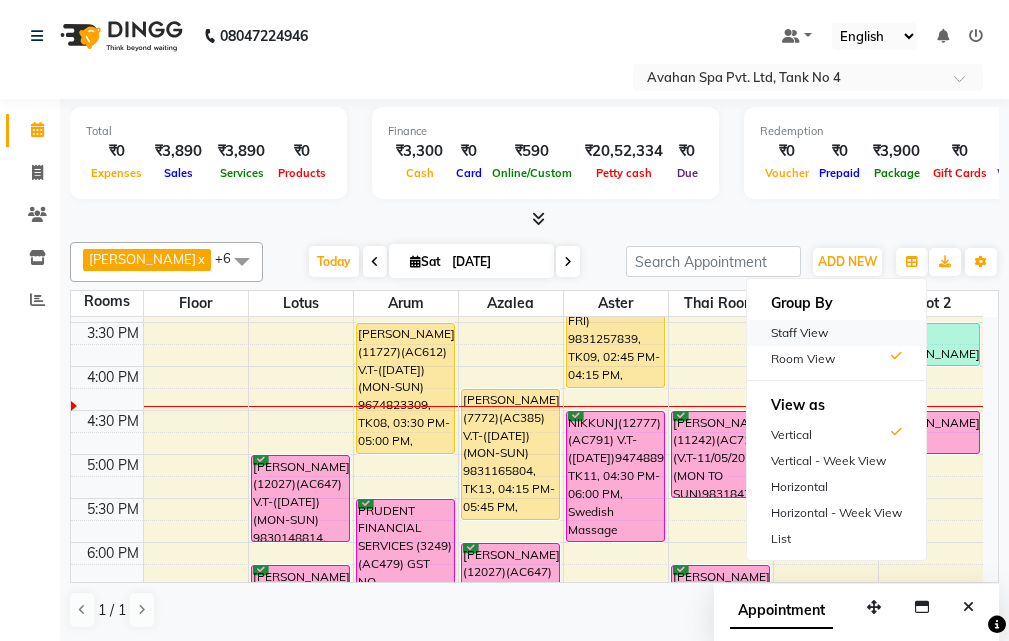 click on "Staff View" at bounding box center (836, 333) 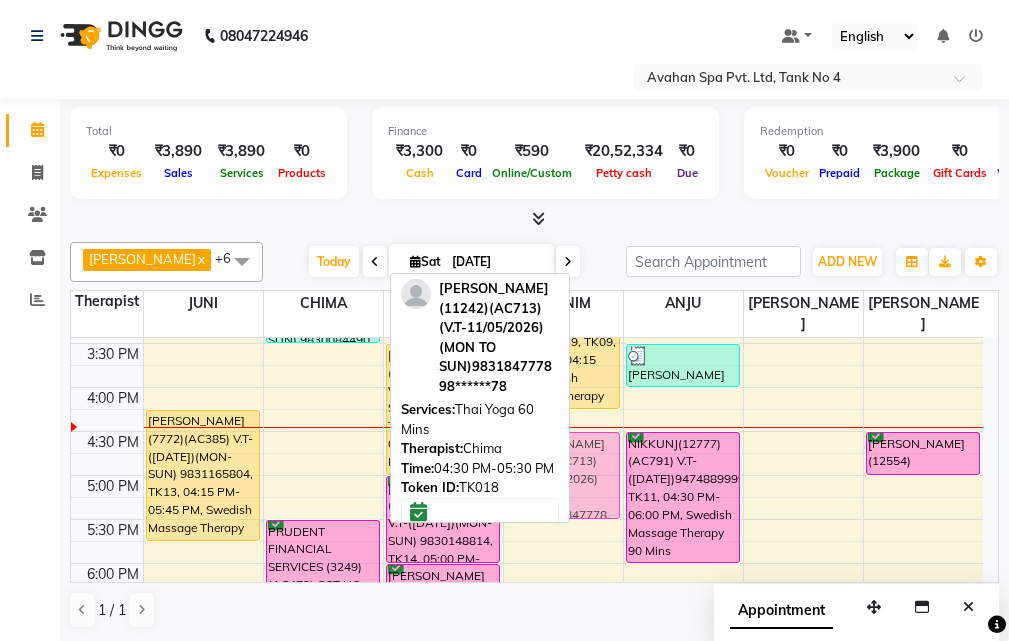 drag, startPoint x: 338, startPoint y: 417, endPoint x: 554, endPoint y: 422, distance: 216.05786 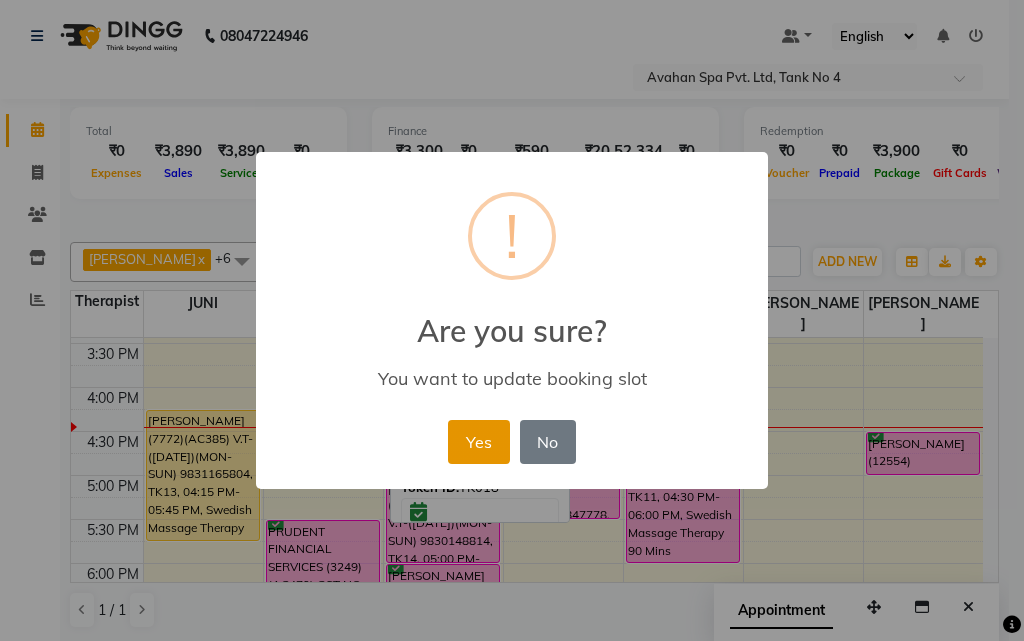 click on "Yes" at bounding box center (478, 442) 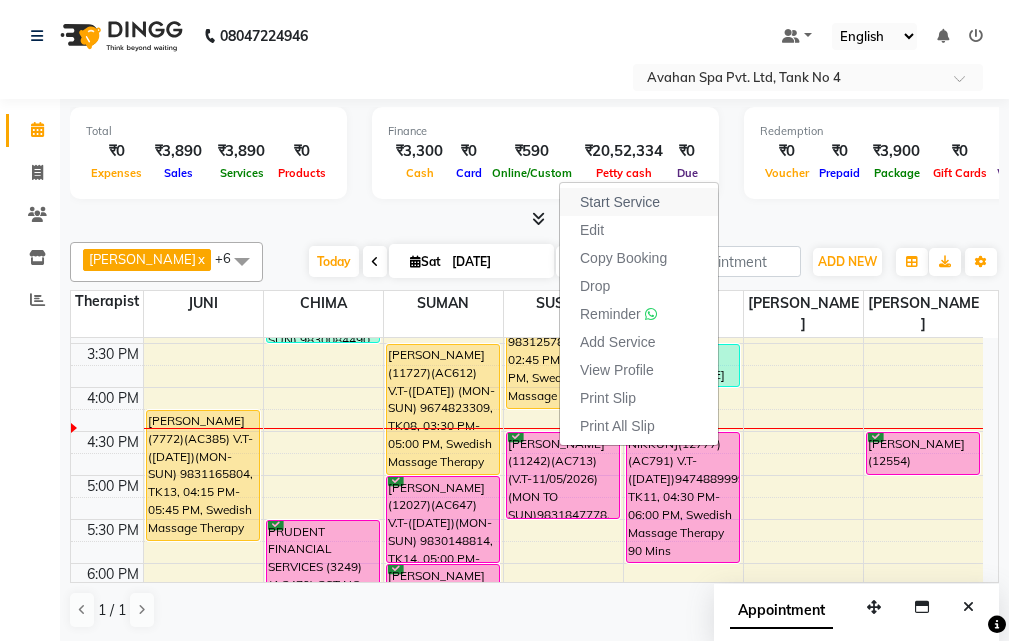 click on "Start Service" at bounding box center [620, 202] 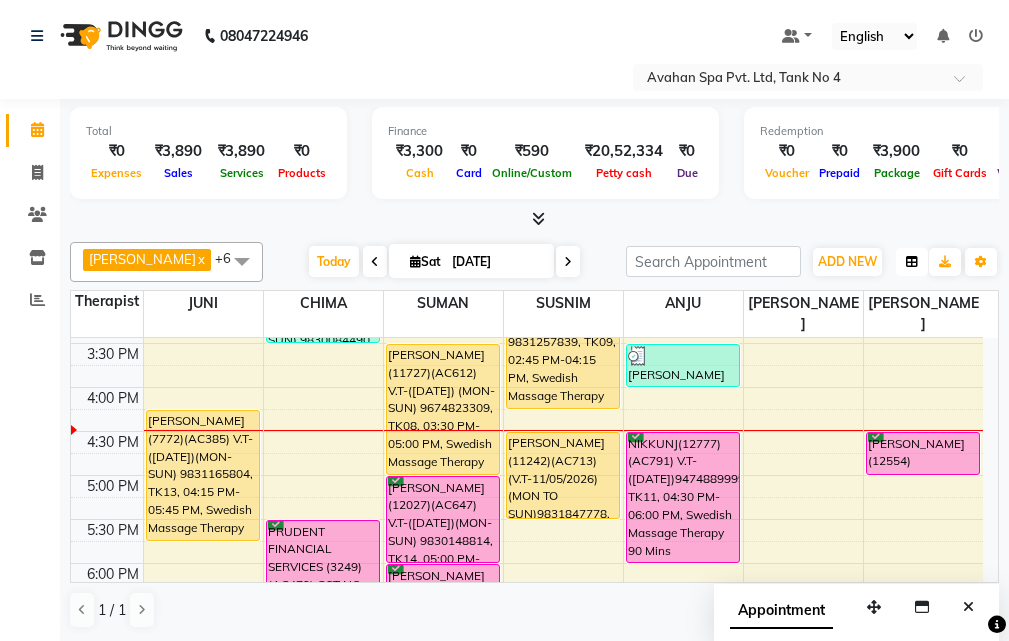 drag, startPoint x: 910, startPoint y: 258, endPoint x: 969, endPoint y: 369, distance: 125.70601 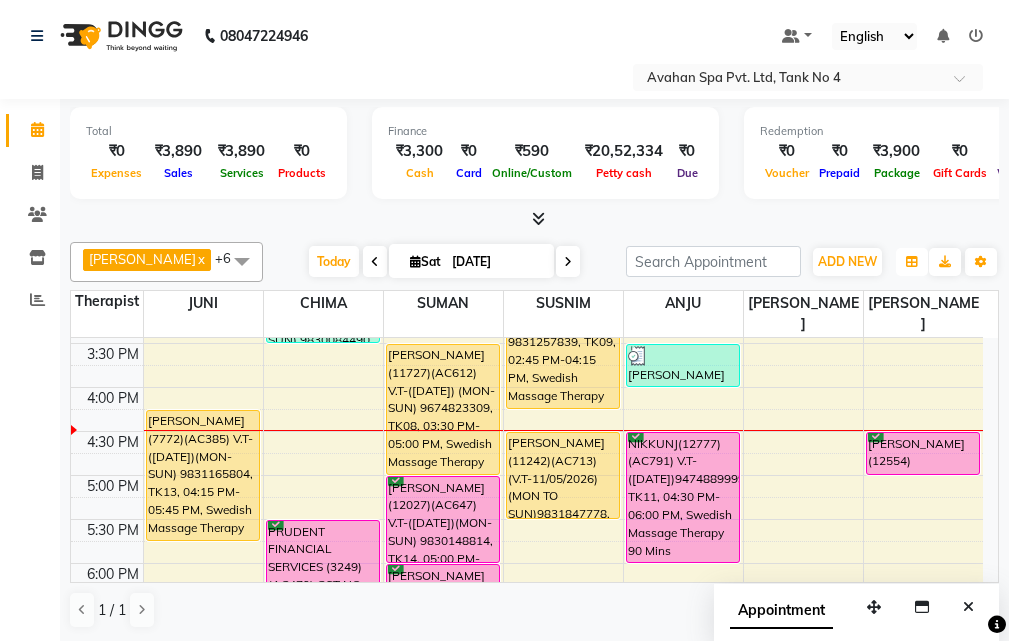 click at bounding box center [912, 262] 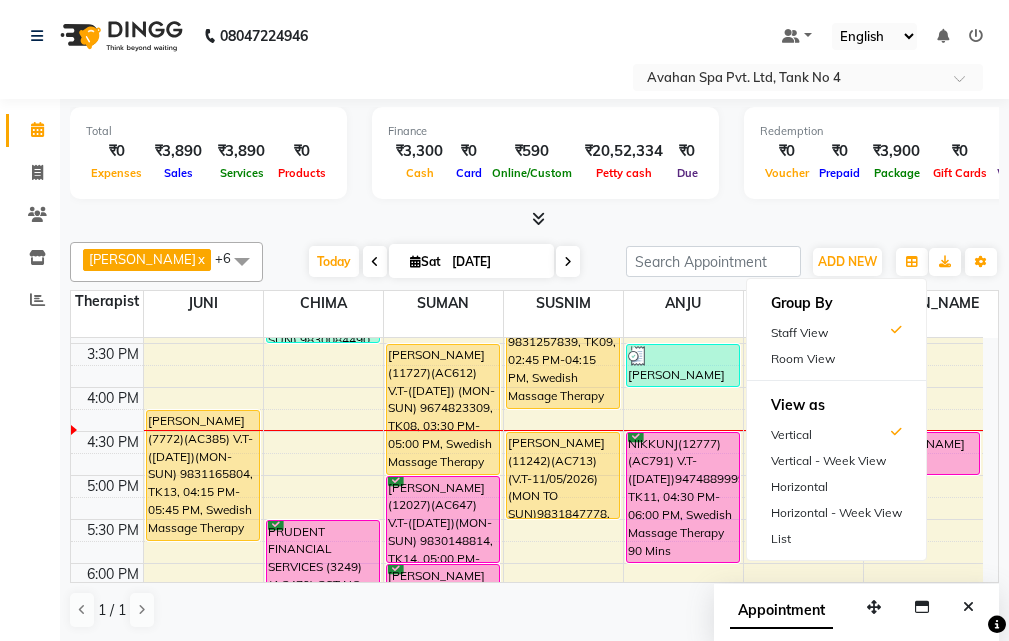 click on "Room View" at bounding box center [836, 359] 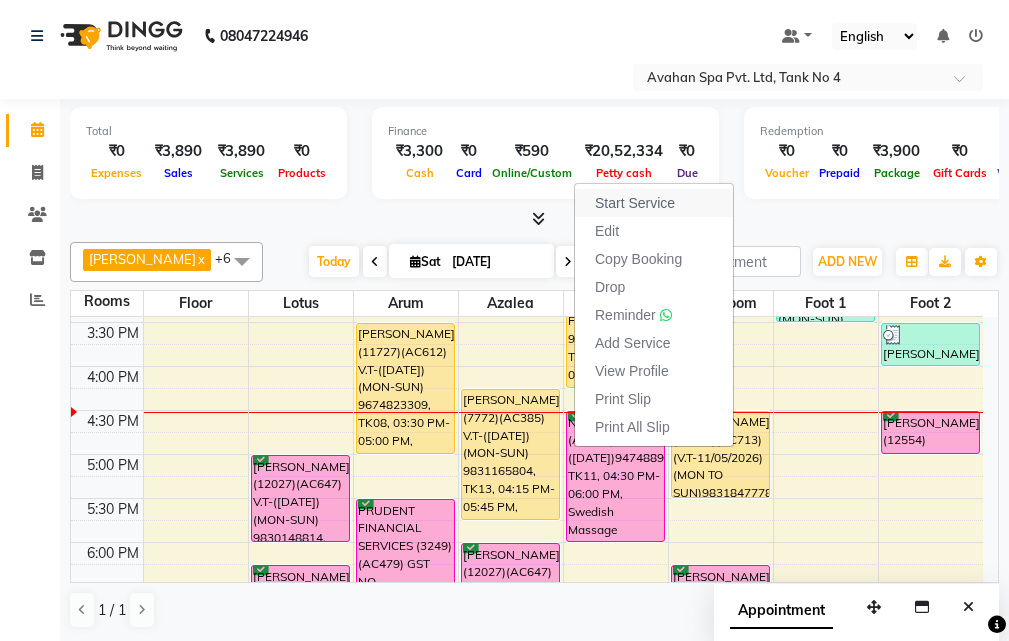click on "Start Service" at bounding box center (654, 203) 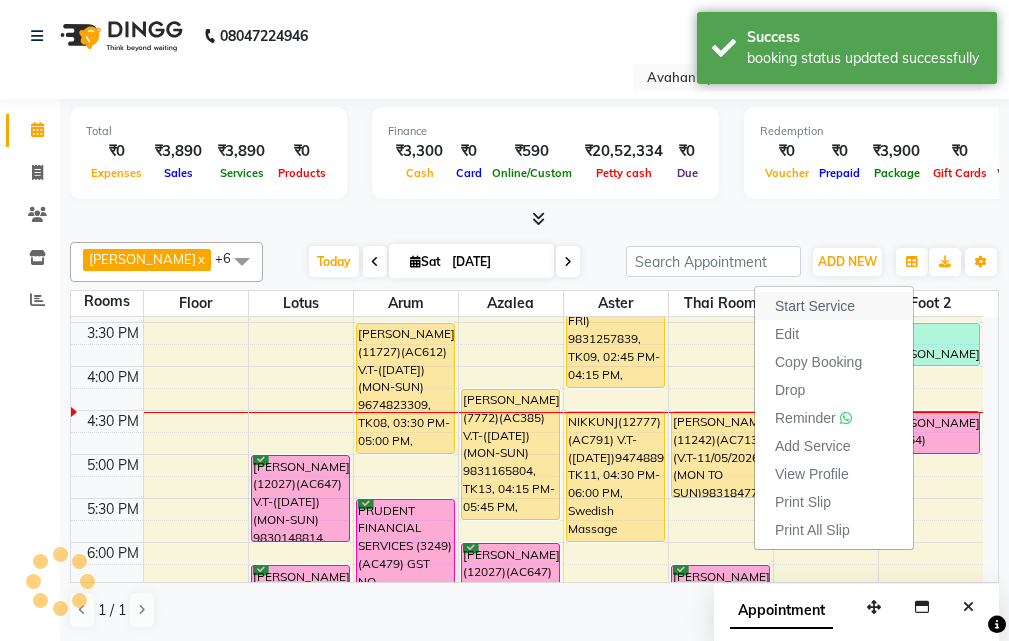 click on "Start Service" at bounding box center [815, 306] 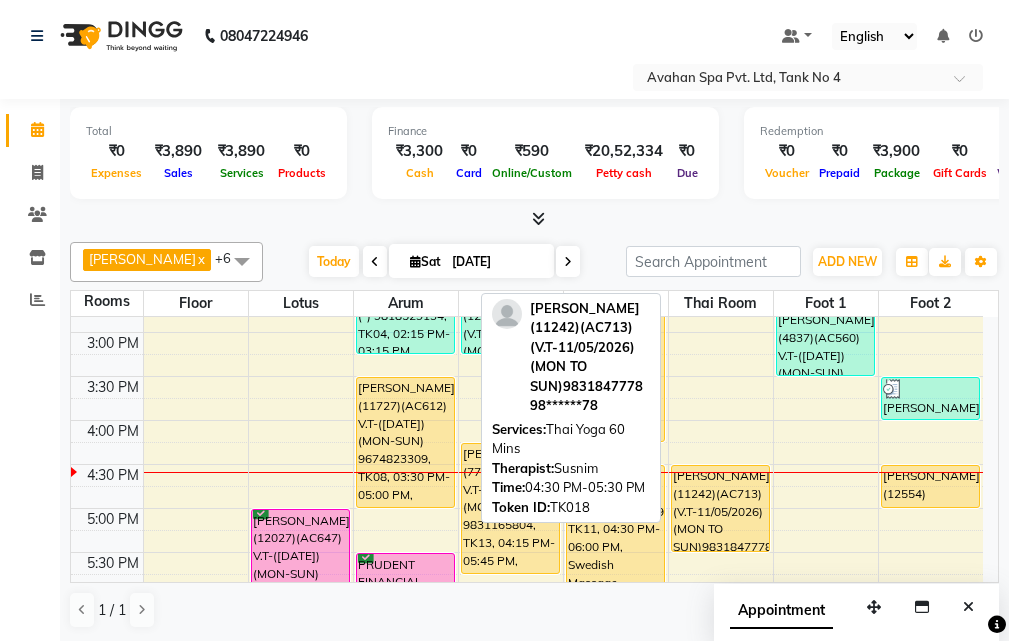 scroll, scrollTop: 378, scrollLeft: 0, axis: vertical 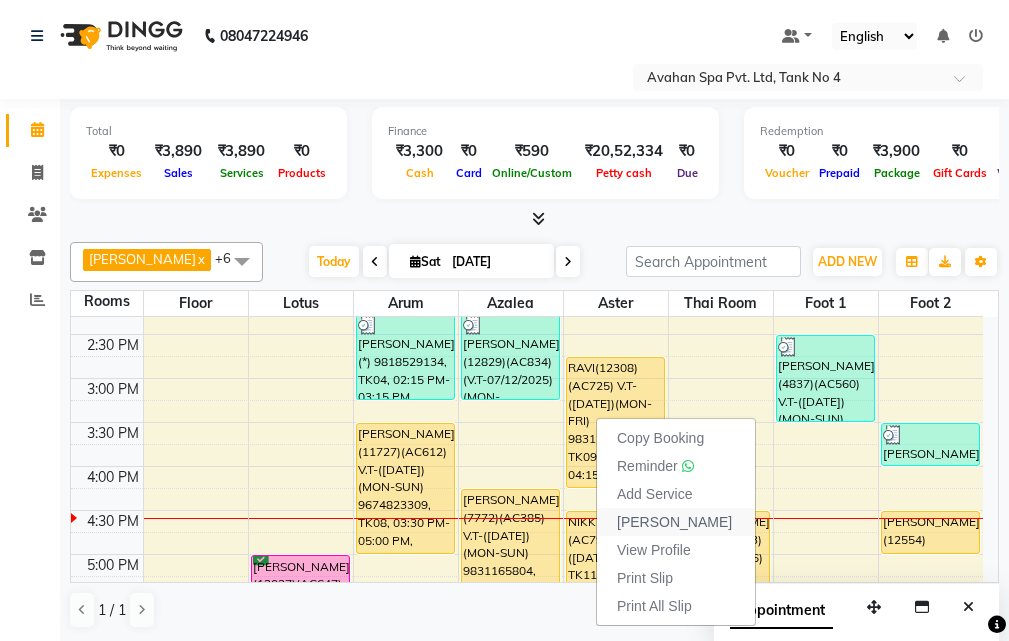 click on "[PERSON_NAME]" at bounding box center [674, 522] 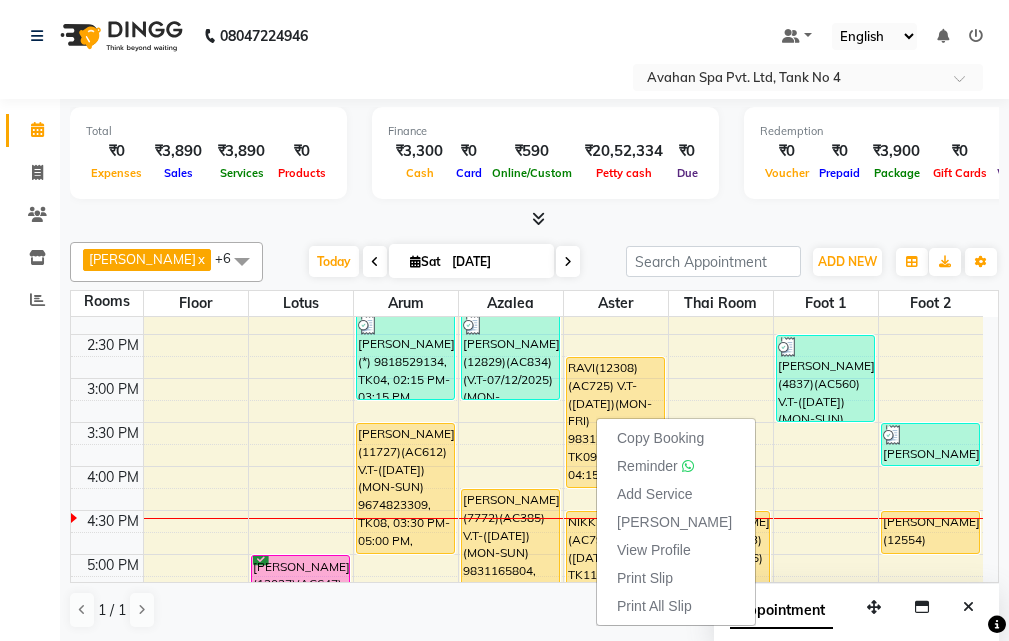 select on "service" 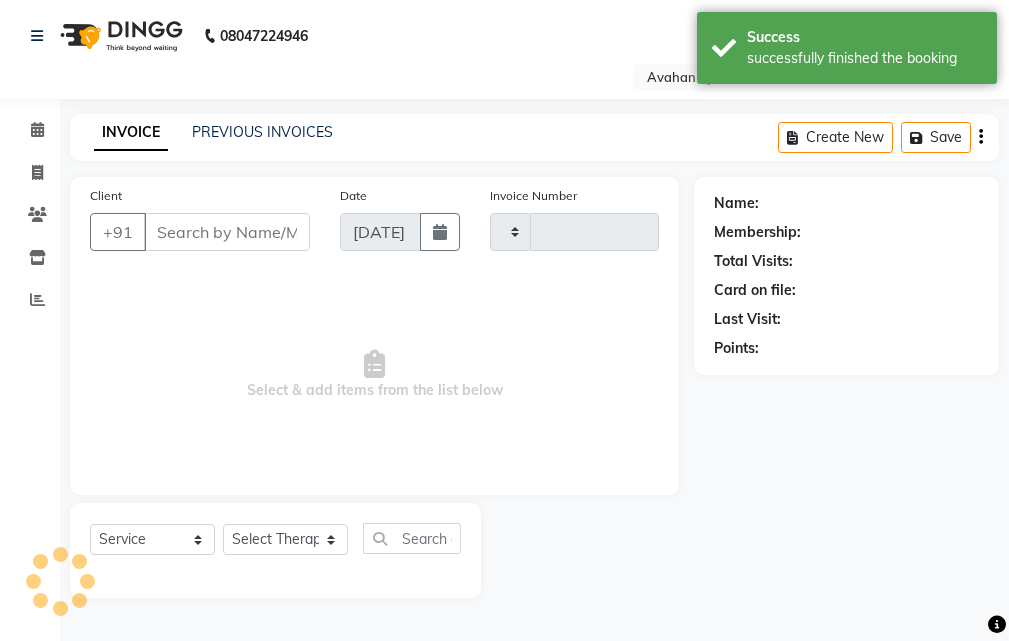 type on "1743" 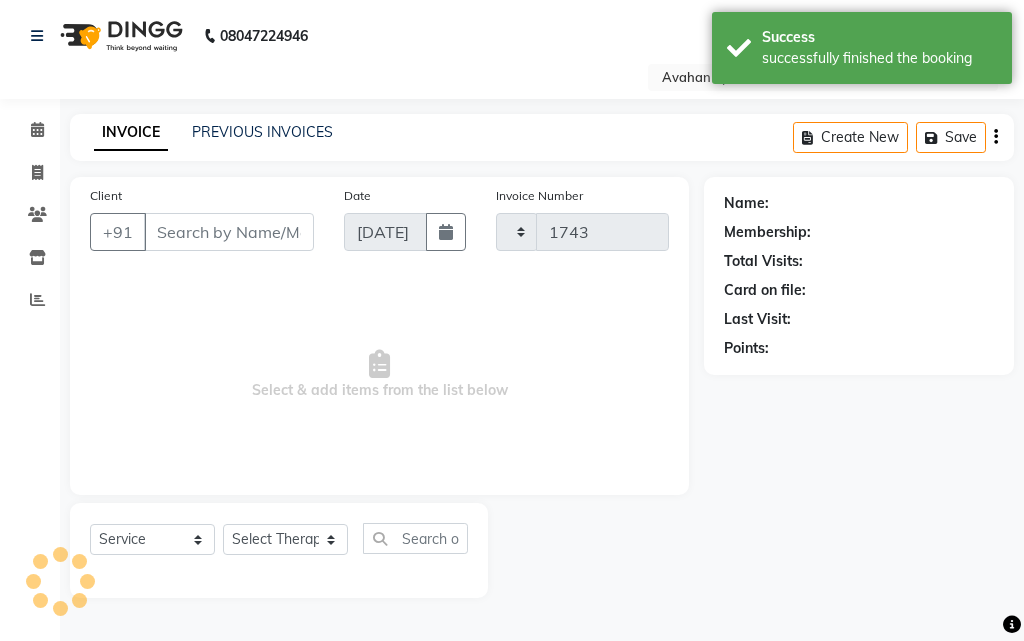 select on "4269" 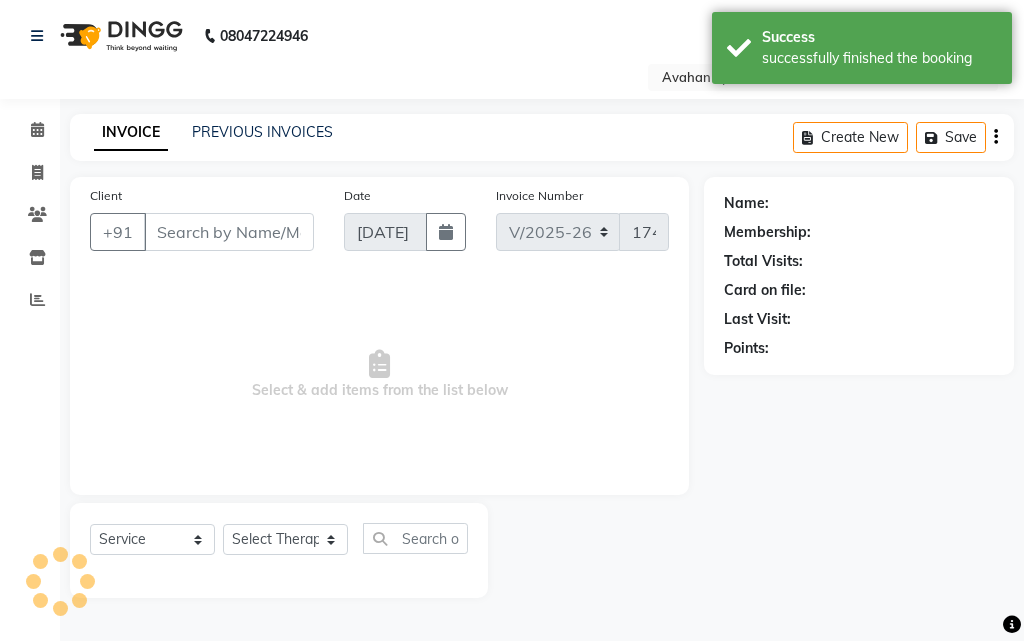 type on "98******39" 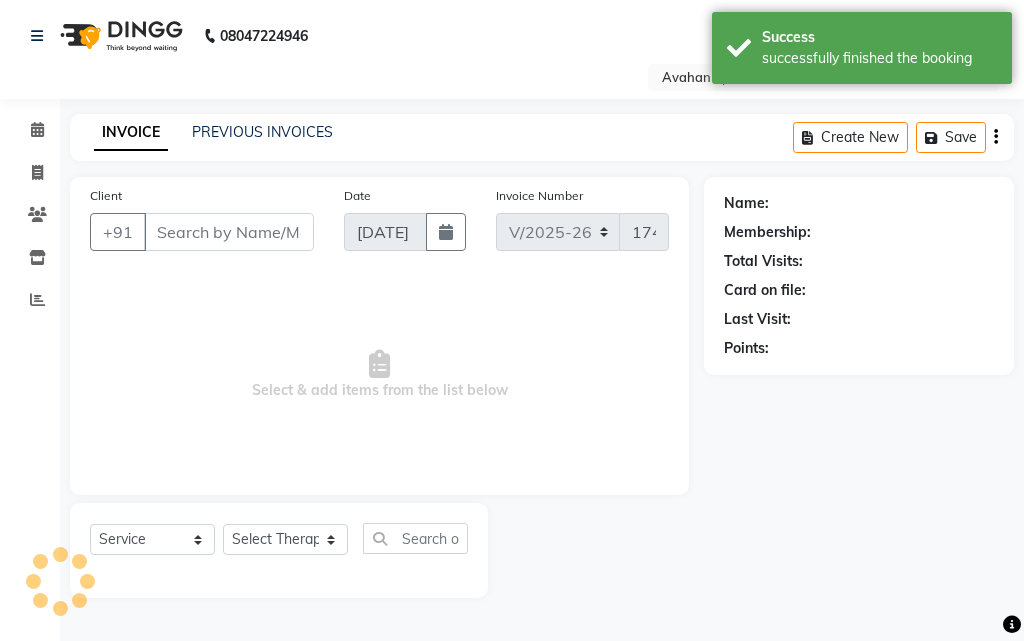 select on "23013" 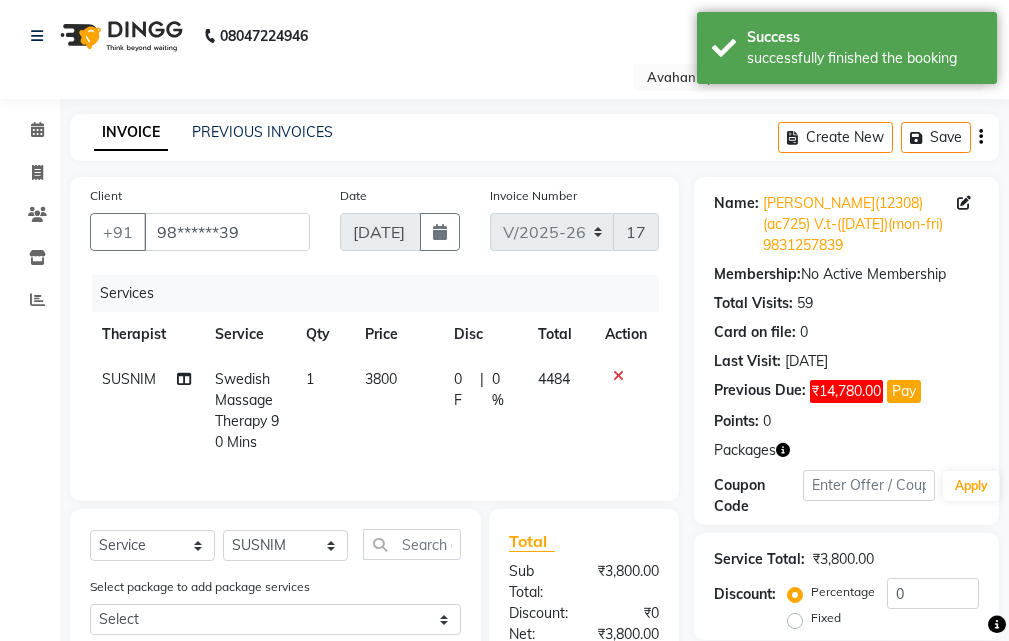 scroll, scrollTop: 315, scrollLeft: 0, axis: vertical 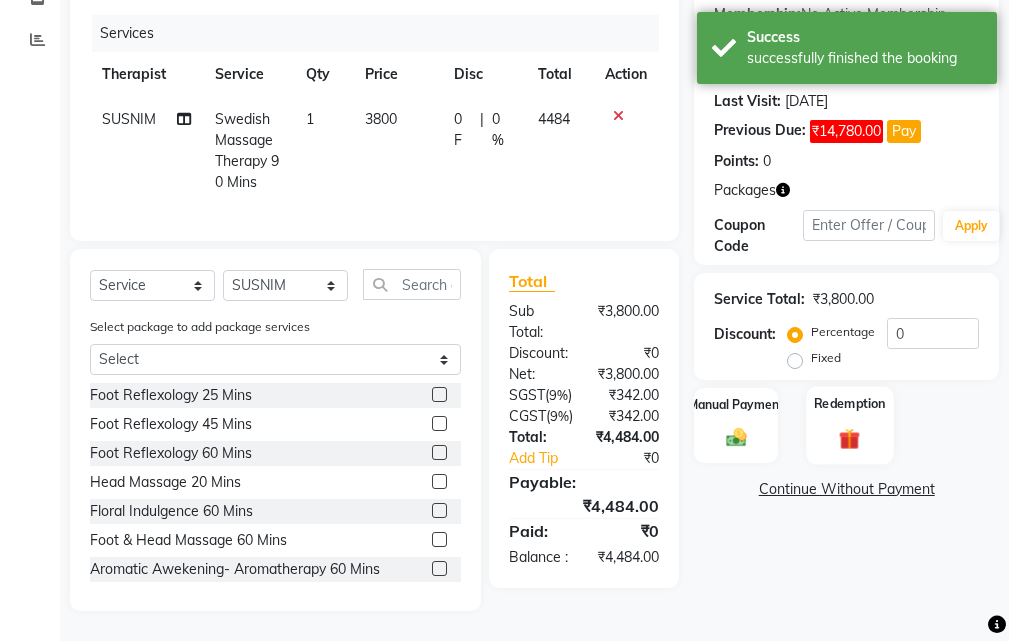 click on "Redemption" 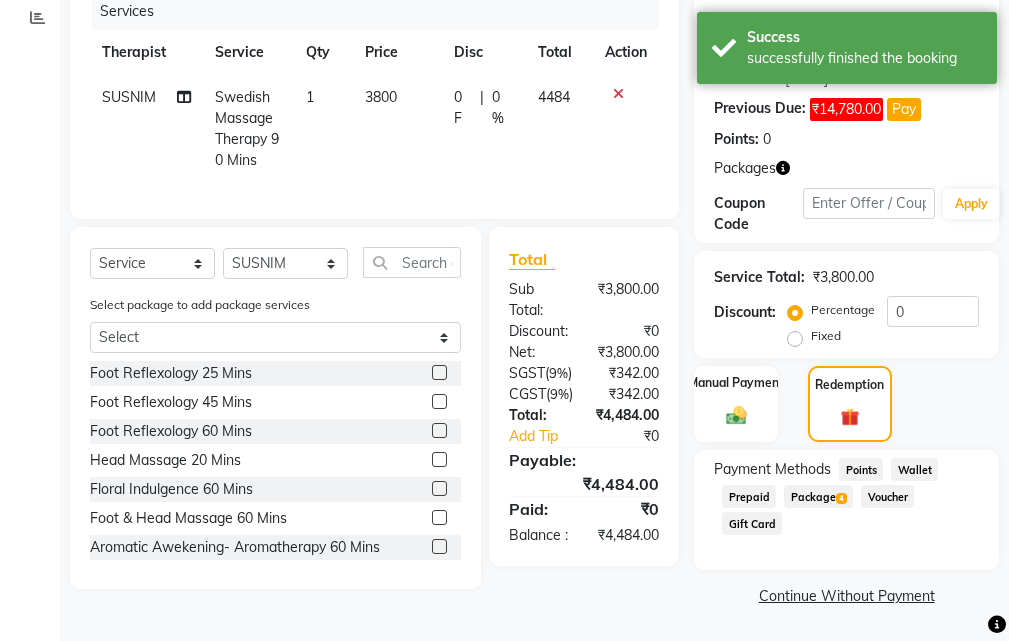 click on "Package  4" 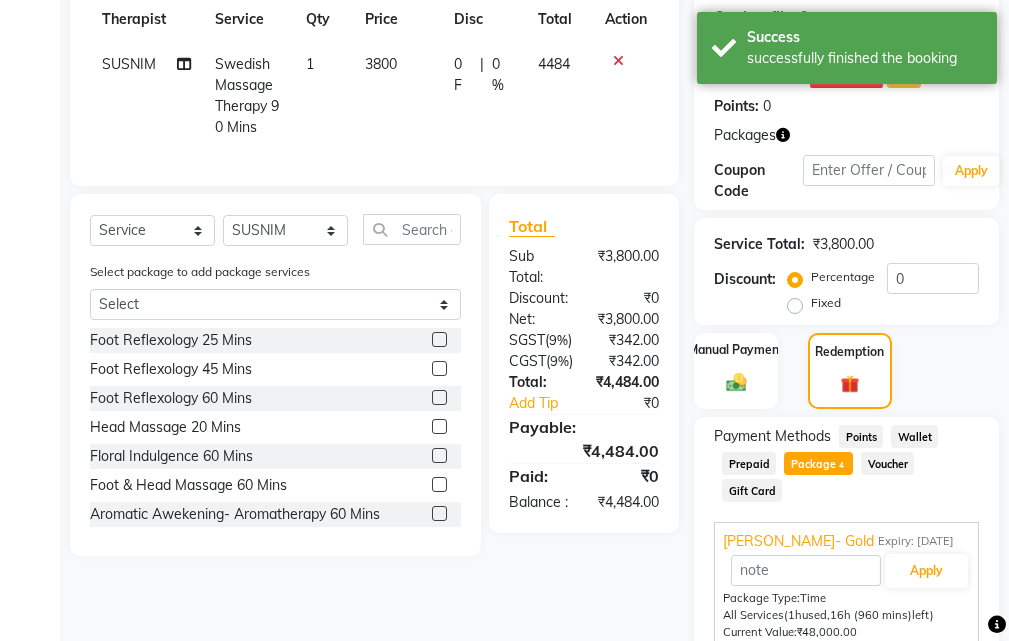 scroll, scrollTop: 497, scrollLeft: 0, axis: vertical 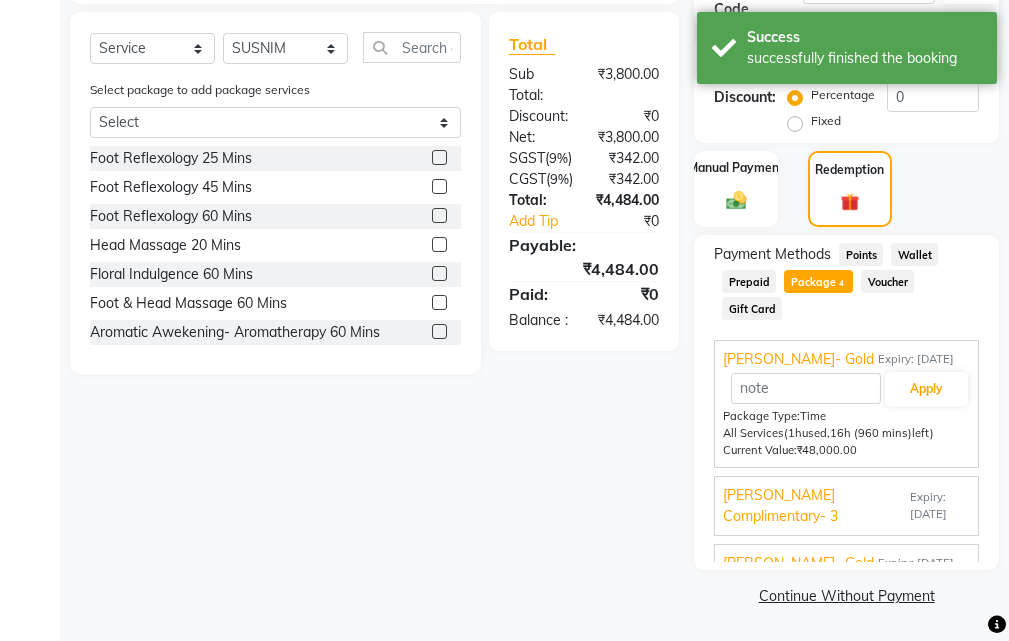 click on "[PERSON_NAME] Complimentary- 3" at bounding box center [814, 506] 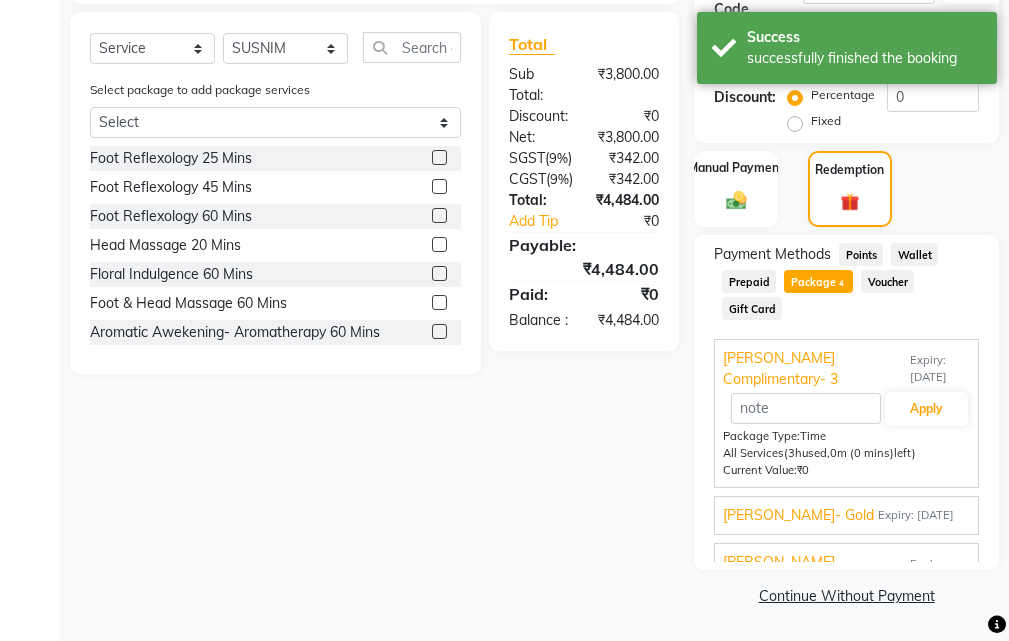 scroll, scrollTop: 88, scrollLeft: 0, axis: vertical 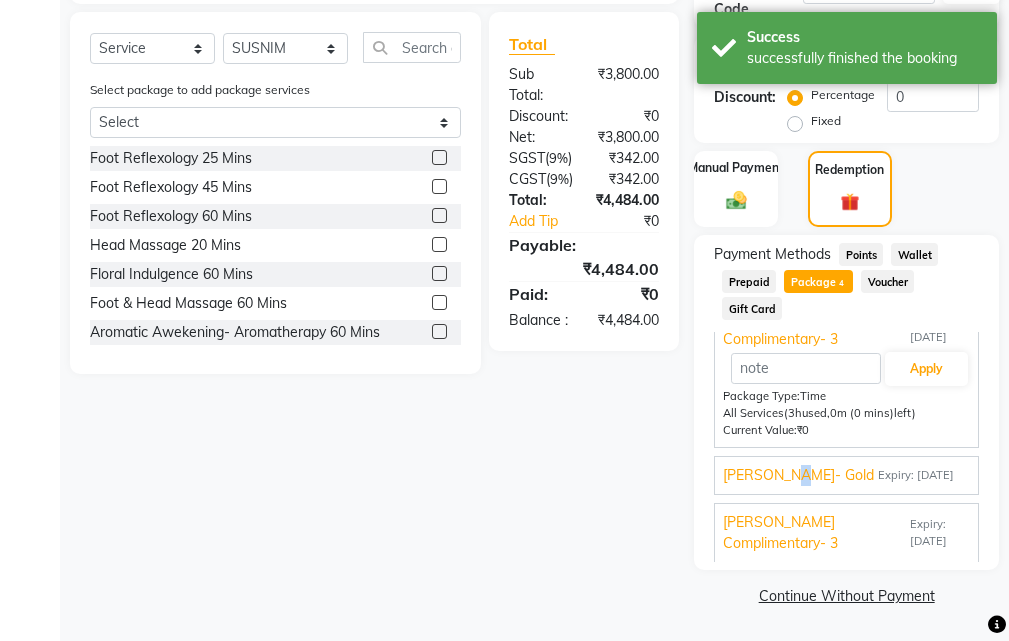 click on "[PERSON_NAME]- Gold" at bounding box center (798, 475) 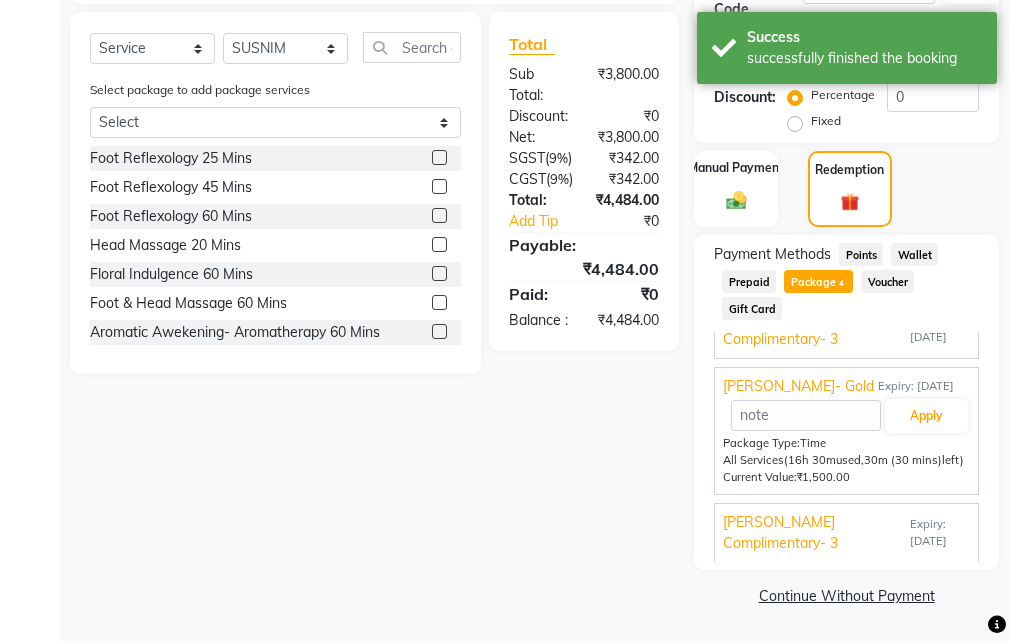 drag, startPoint x: 768, startPoint y: 544, endPoint x: 770, endPoint y: 534, distance: 10.198039 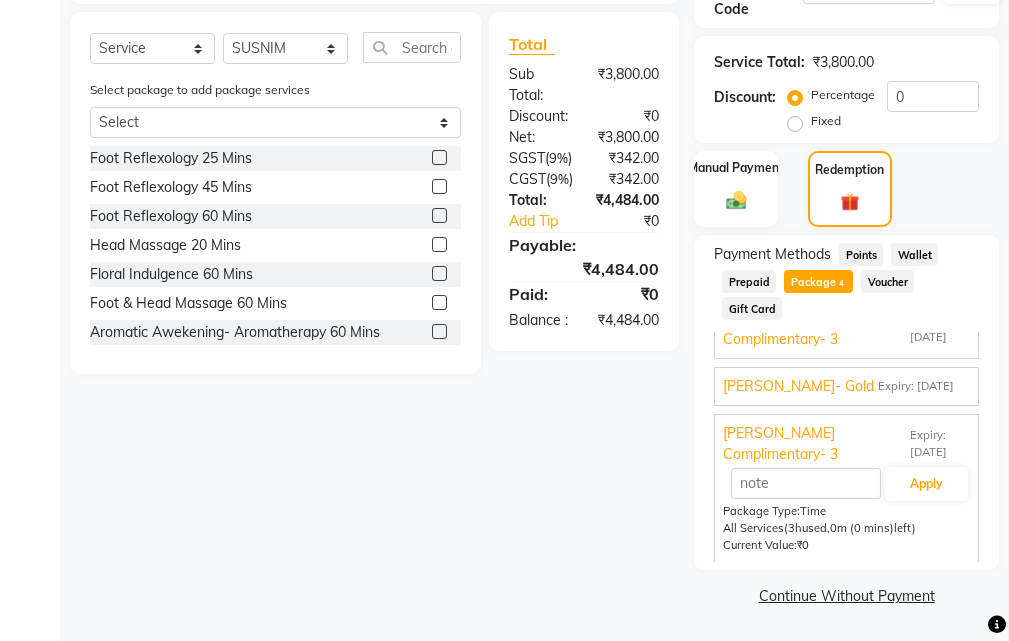 scroll, scrollTop: 0, scrollLeft: 0, axis: both 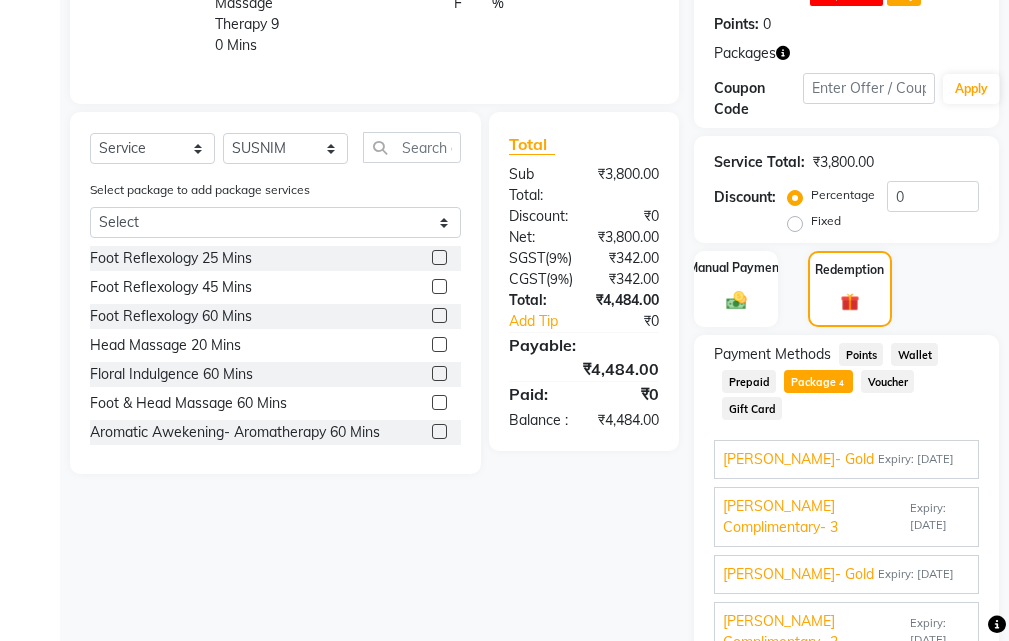 click on "[PERSON_NAME]- Gold" at bounding box center [798, 459] 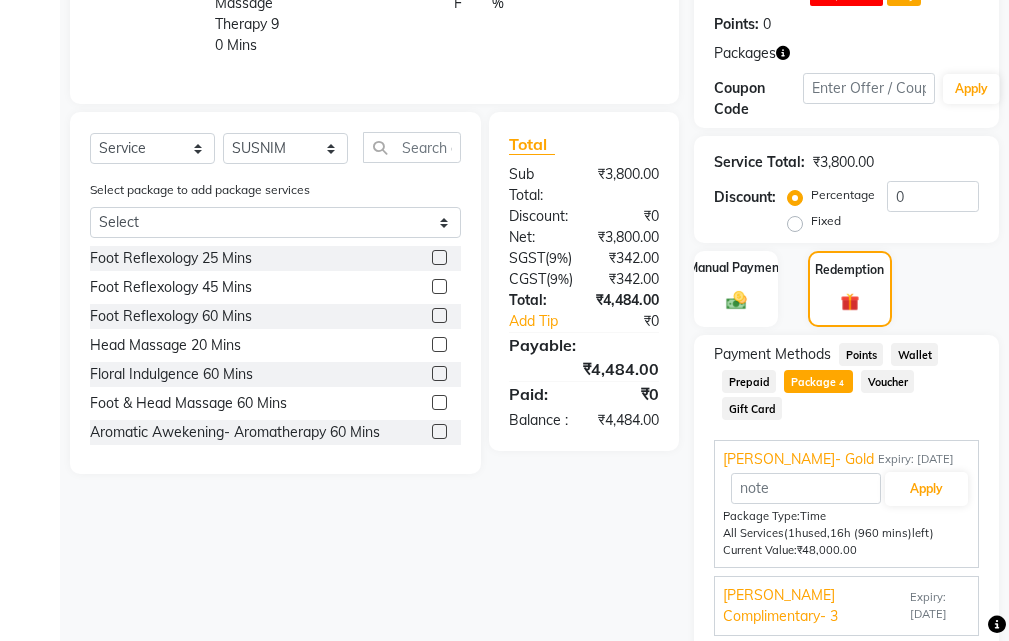 click on "Package Type:  Time" at bounding box center [846, 516] 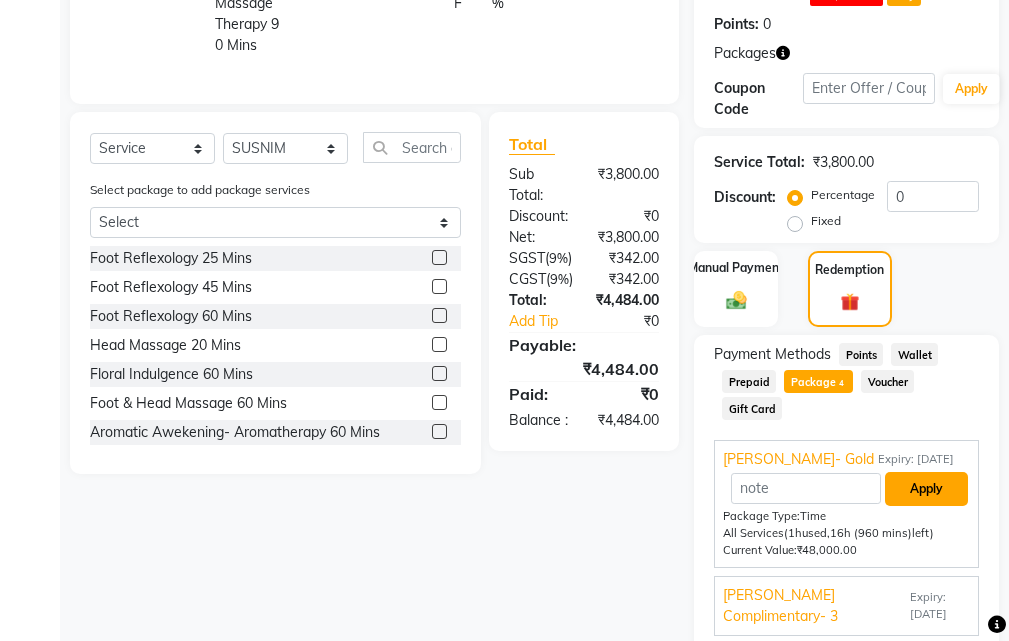 click on "Apply" at bounding box center (926, 489) 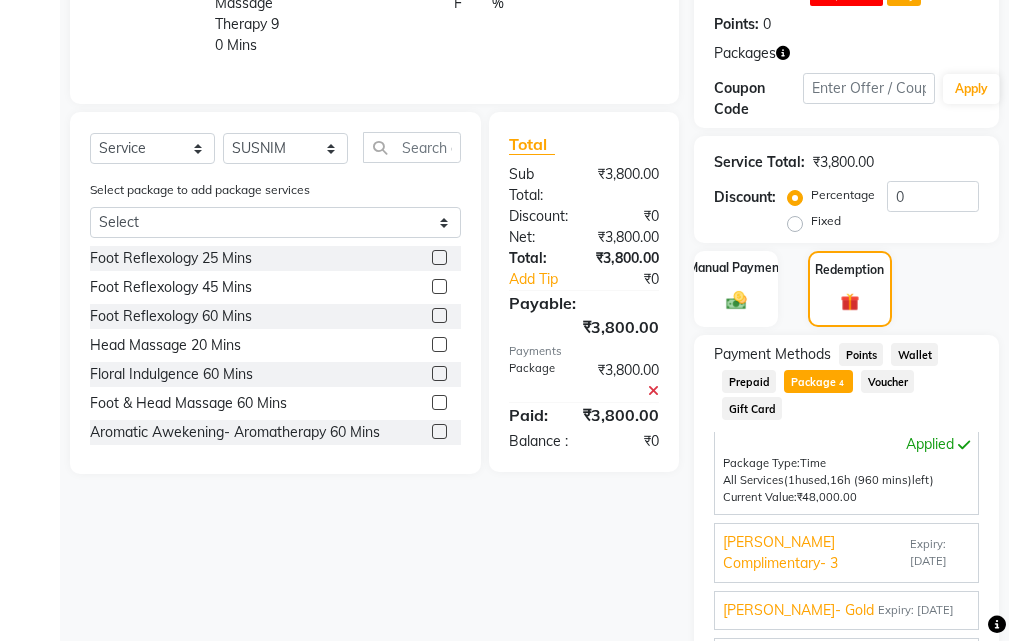 scroll, scrollTop: 71, scrollLeft: 0, axis: vertical 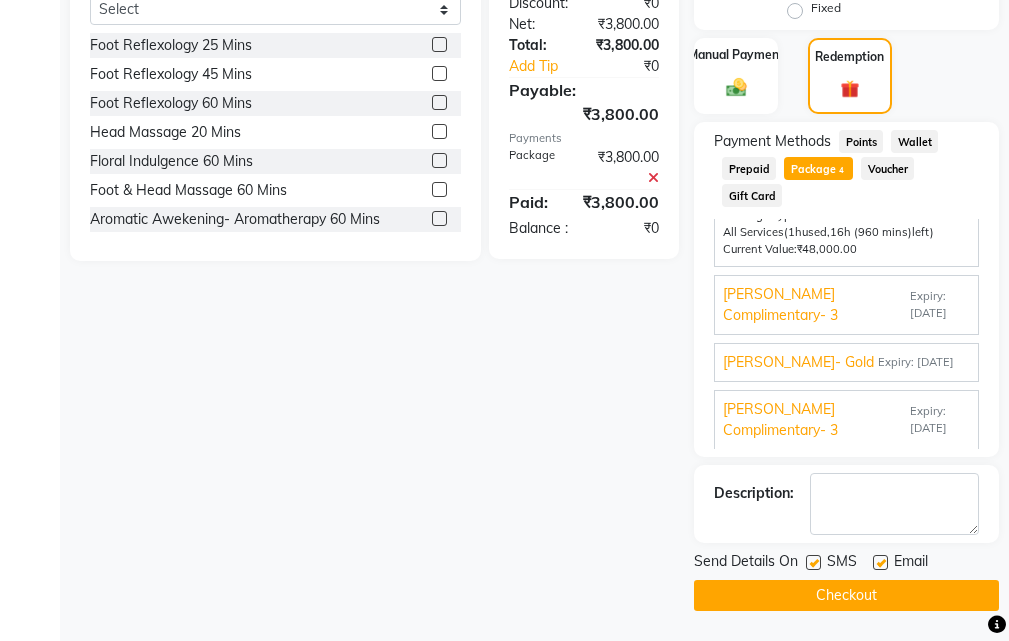 click 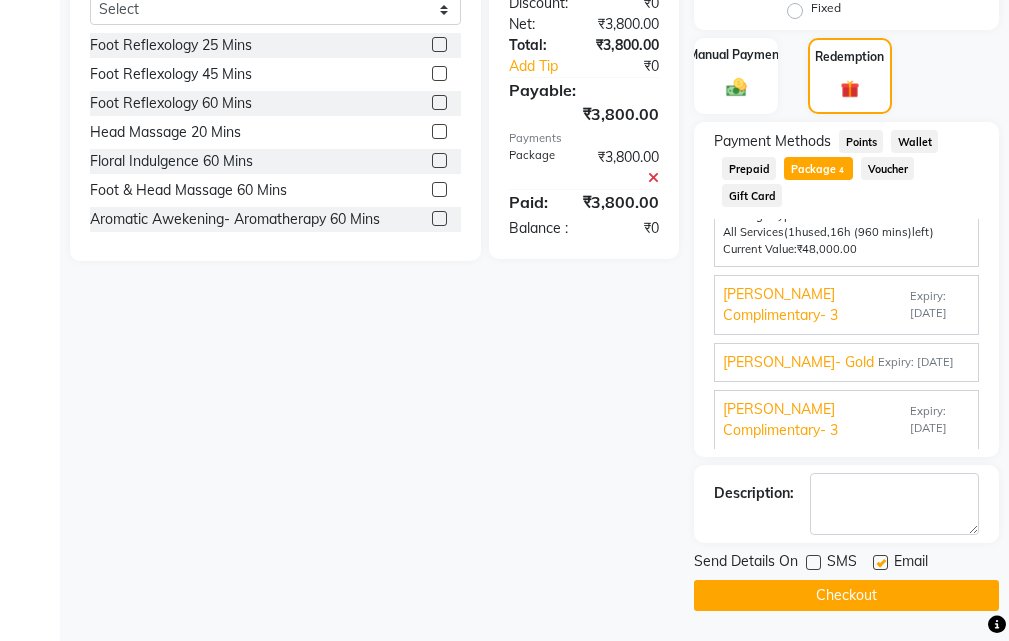 click 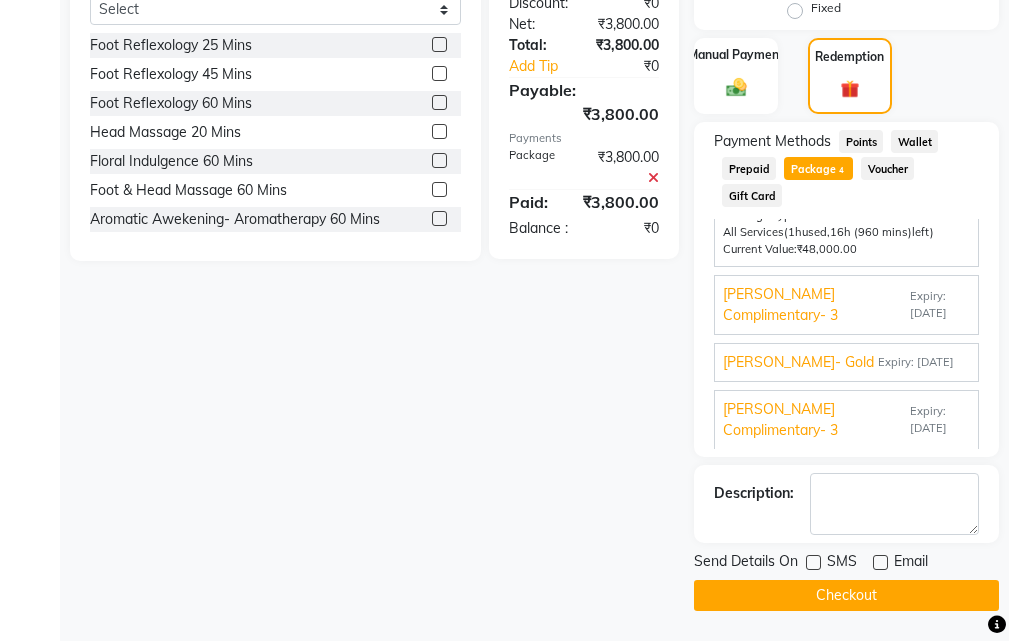 click on "Checkout" 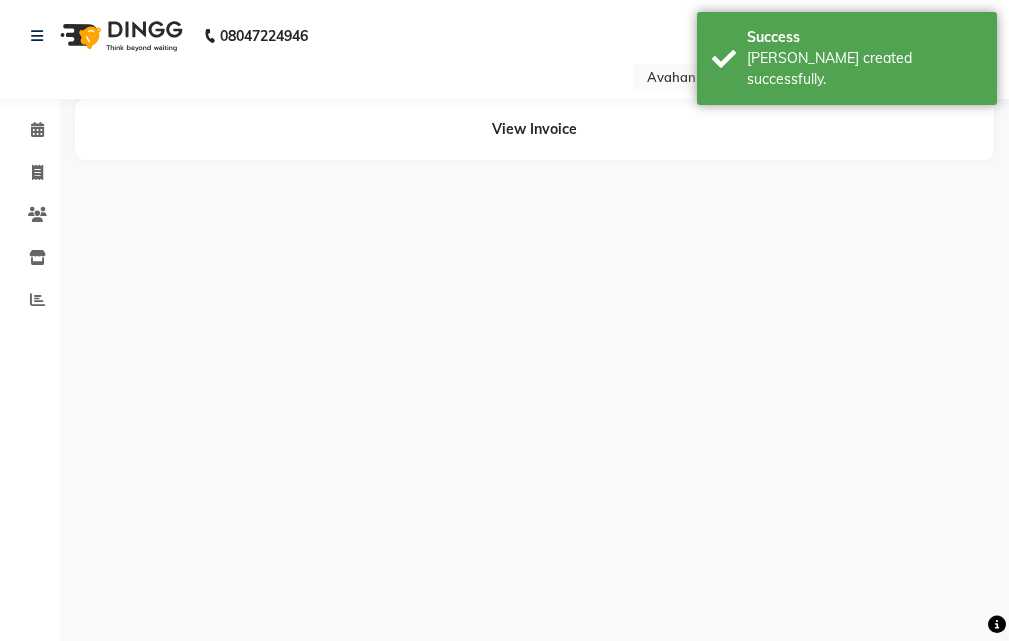 scroll, scrollTop: 0, scrollLeft: 0, axis: both 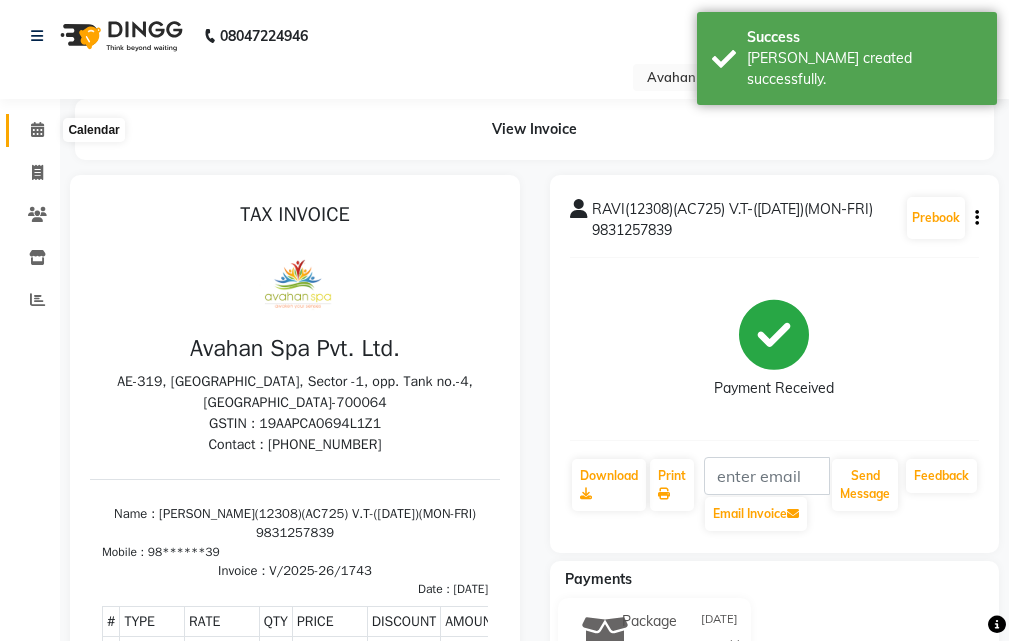 click 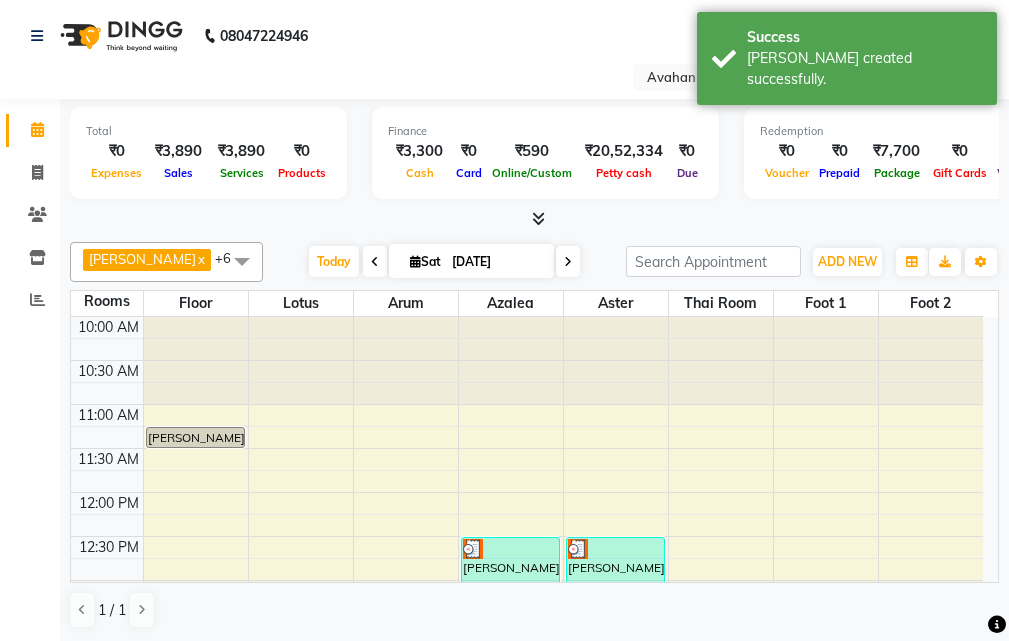 scroll, scrollTop: 1, scrollLeft: 0, axis: vertical 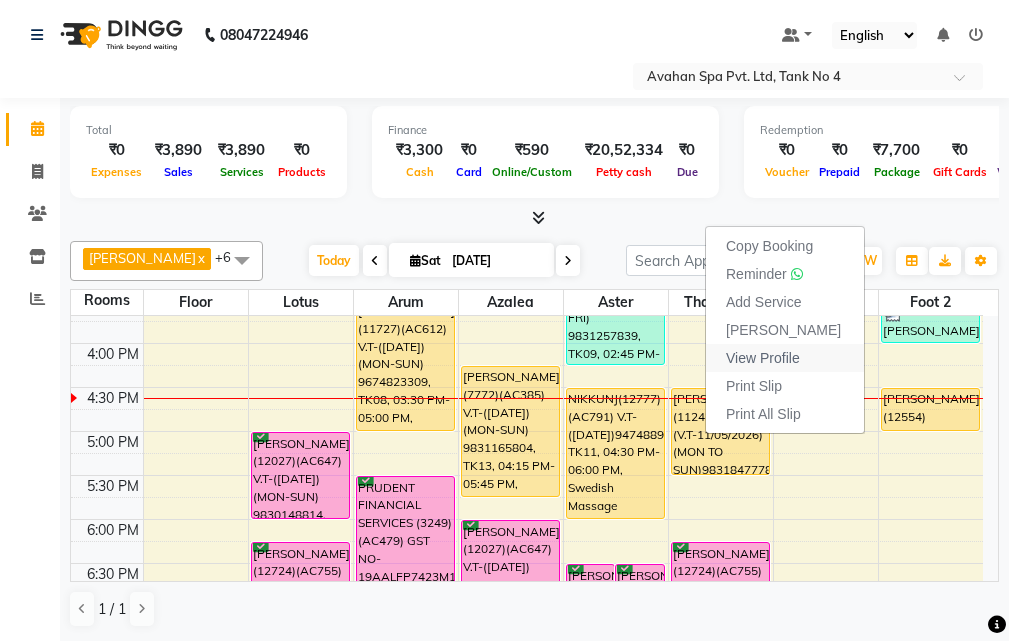 click on "View Profile" at bounding box center (763, 358) 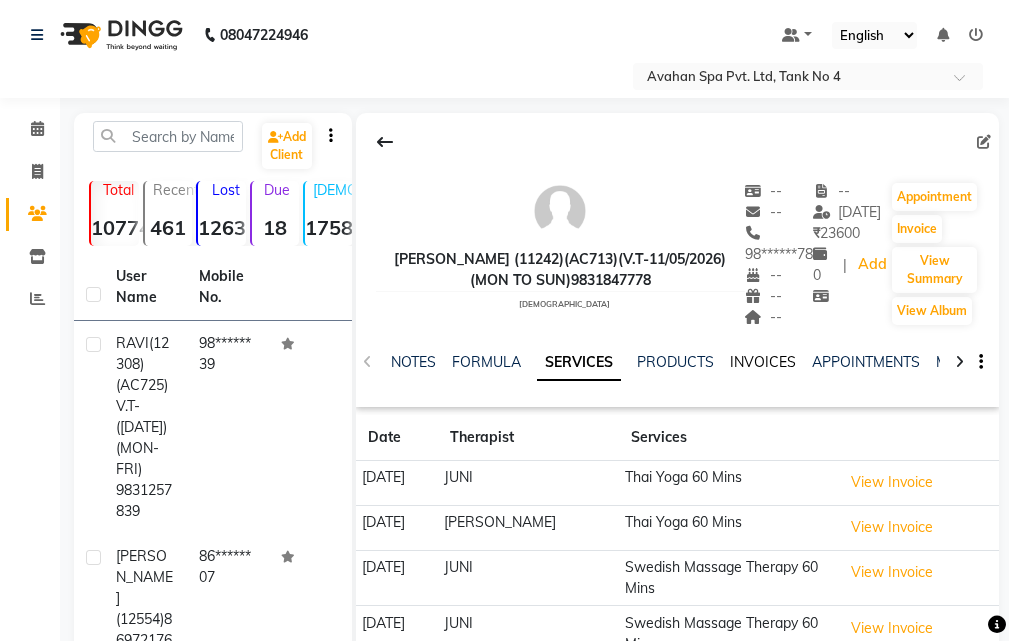 click on "INVOICES" 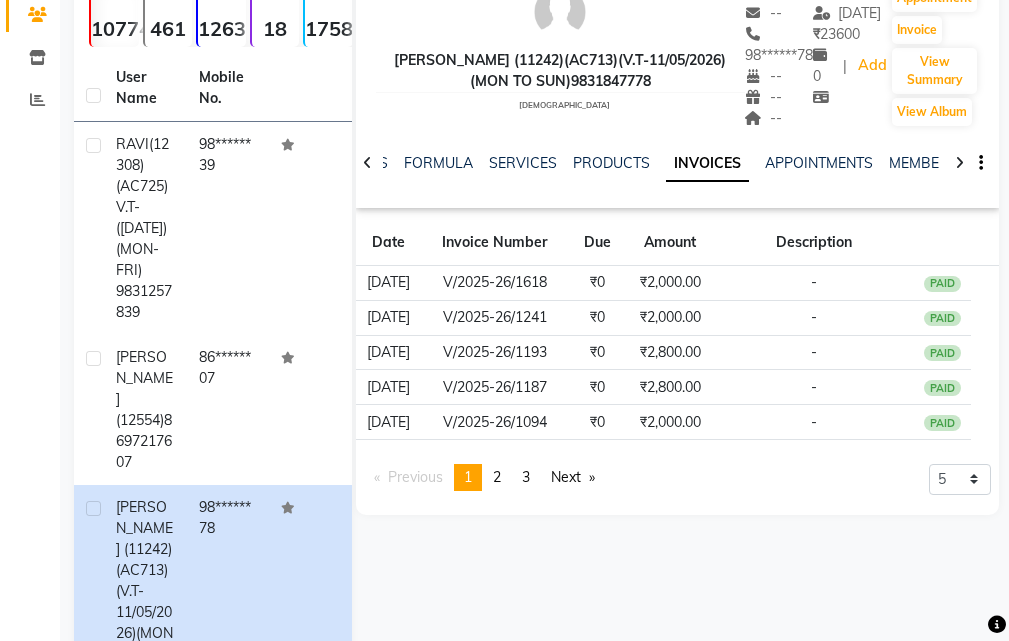 scroll, scrollTop: 201, scrollLeft: 0, axis: vertical 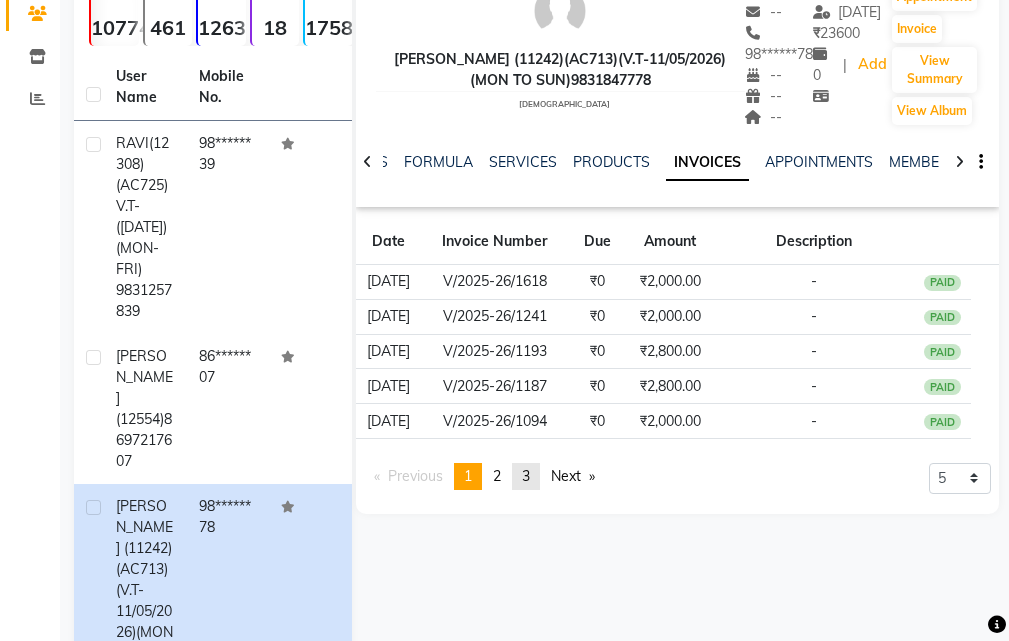 click on "page  3" 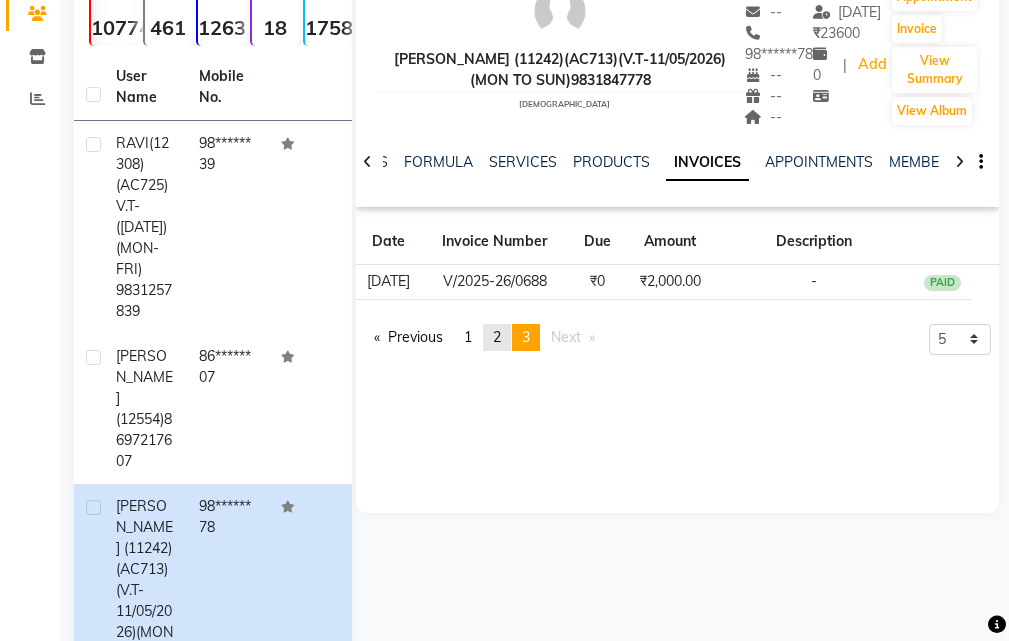 click on "page  2" 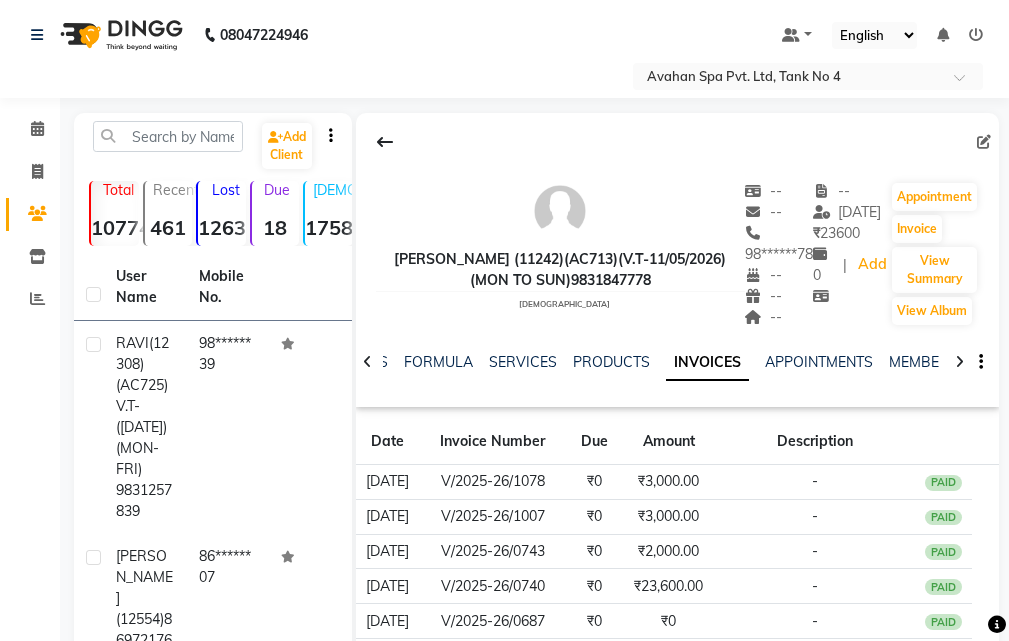 scroll, scrollTop: 0, scrollLeft: 0, axis: both 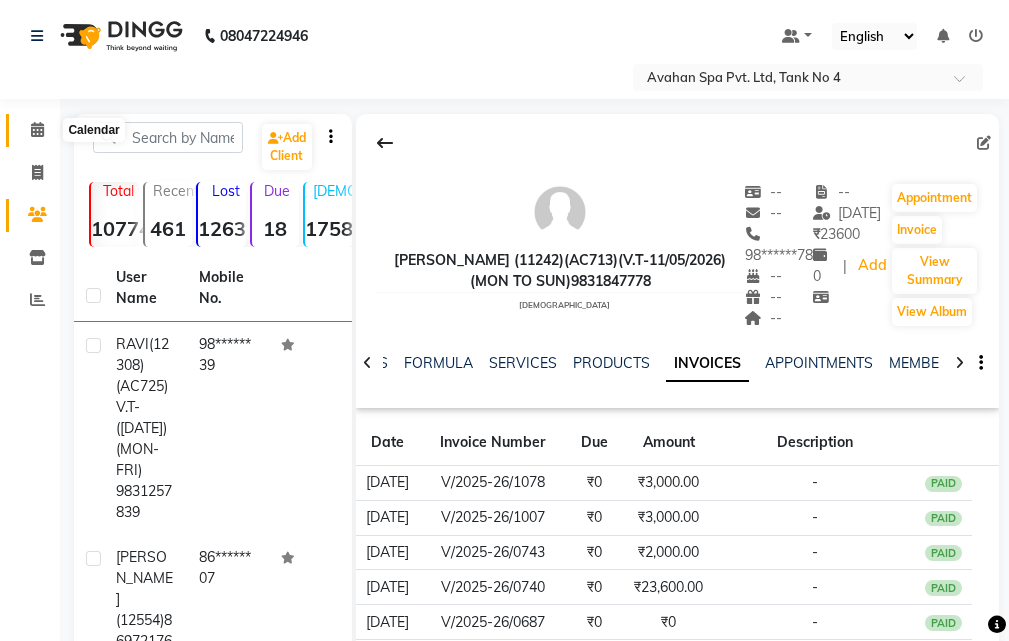 click 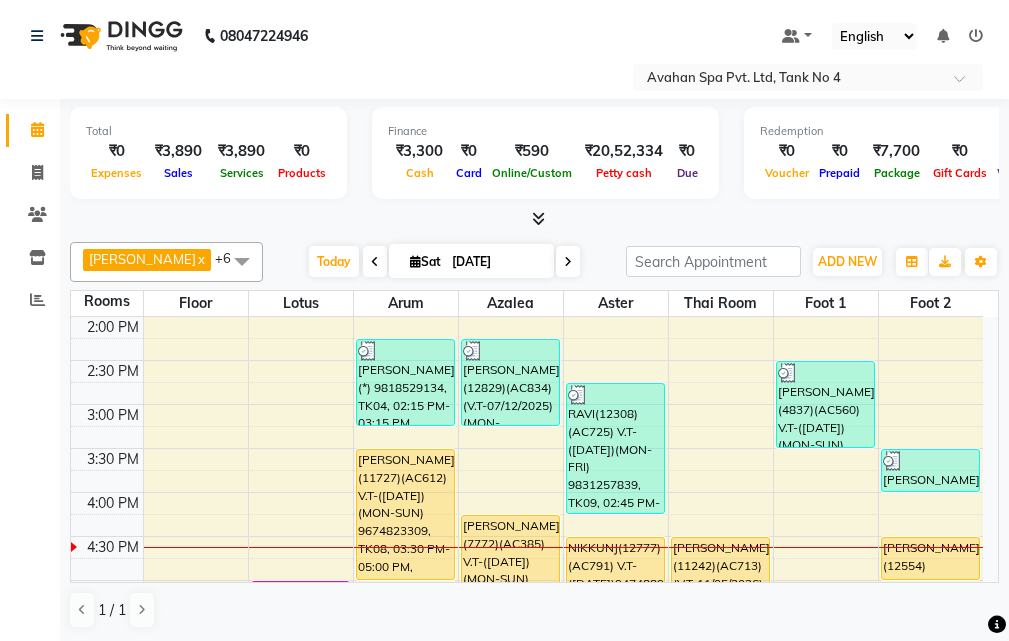 scroll, scrollTop: 400, scrollLeft: 0, axis: vertical 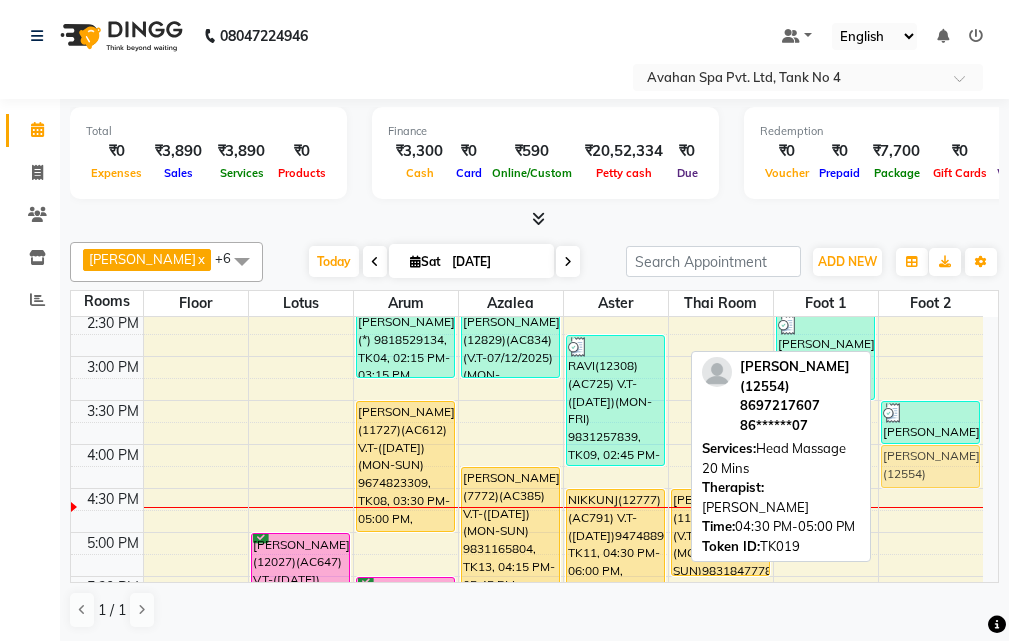 click on "Pramit Neogi(9356), TK17, 03:30 PM-04:00 PM, Foot Reflexology  25 Mins    SAM(12554) 8697217607, TK19, 04:30 PM-05:00 PM, Head Massage 20 Mins    SAM(12554) 8697217607, TK19, 04:30 PM-05:00 PM, Head Massage 20 Mins" at bounding box center (931, 488) 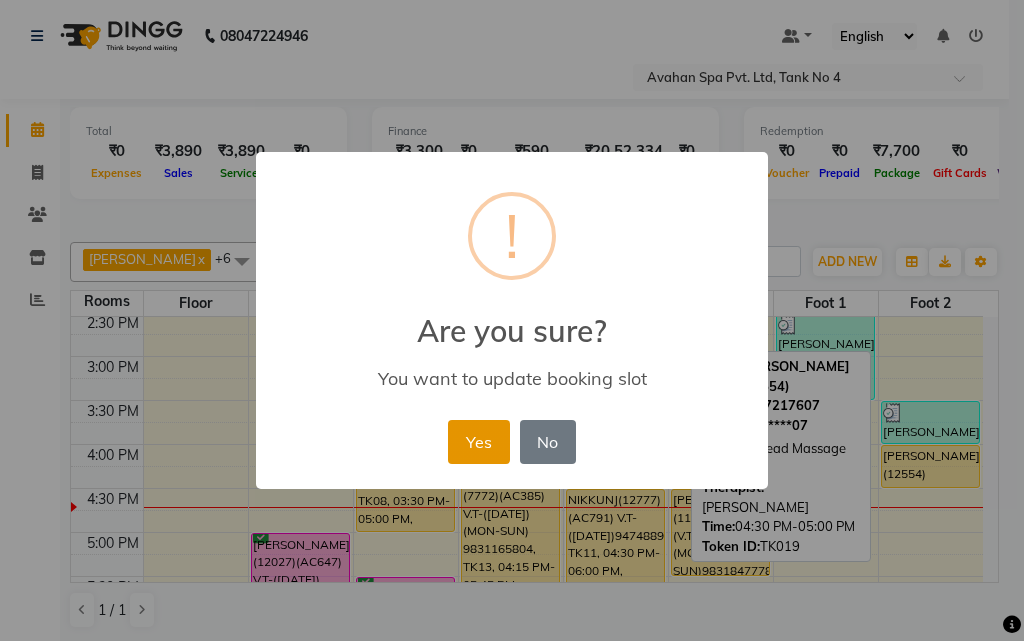 click on "Yes" at bounding box center [478, 442] 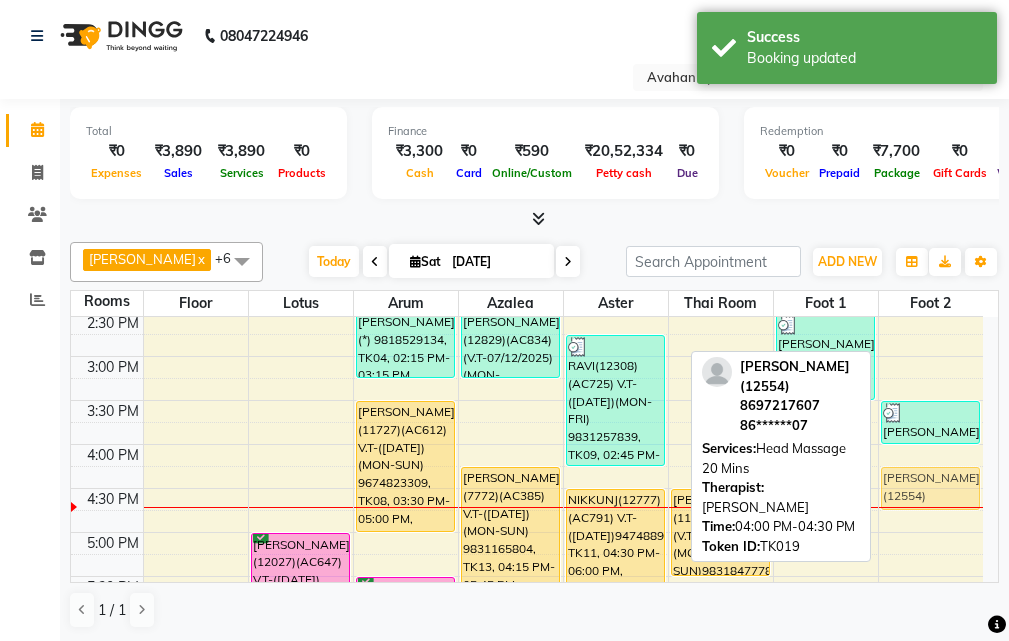 drag, startPoint x: 907, startPoint y: 455, endPoint x: 909, endPoint y: 466, distance: 11.18034 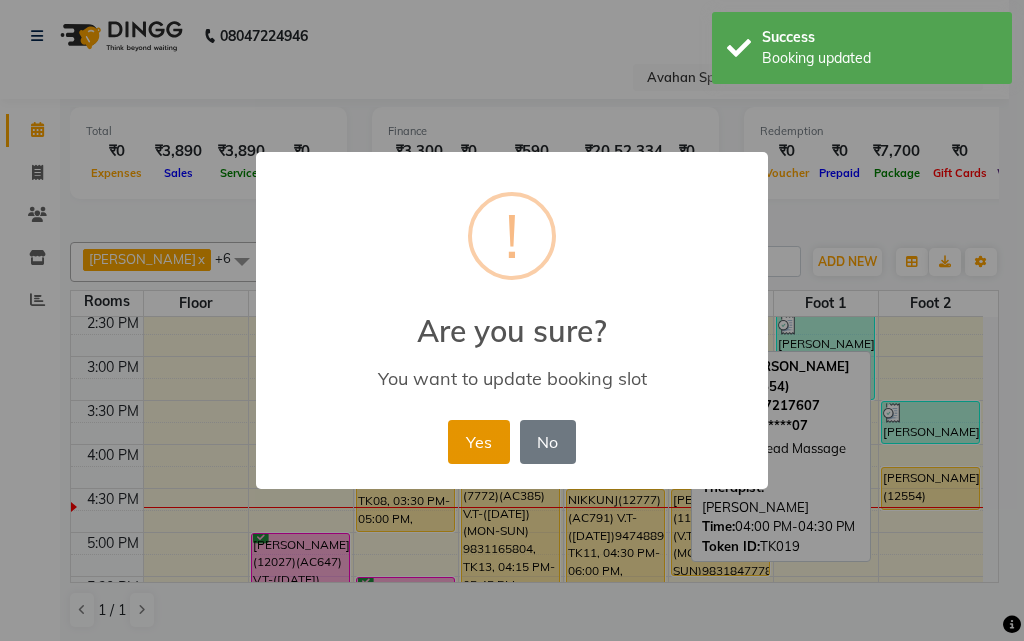 click on "Yes" at bounding box center (478, 442) 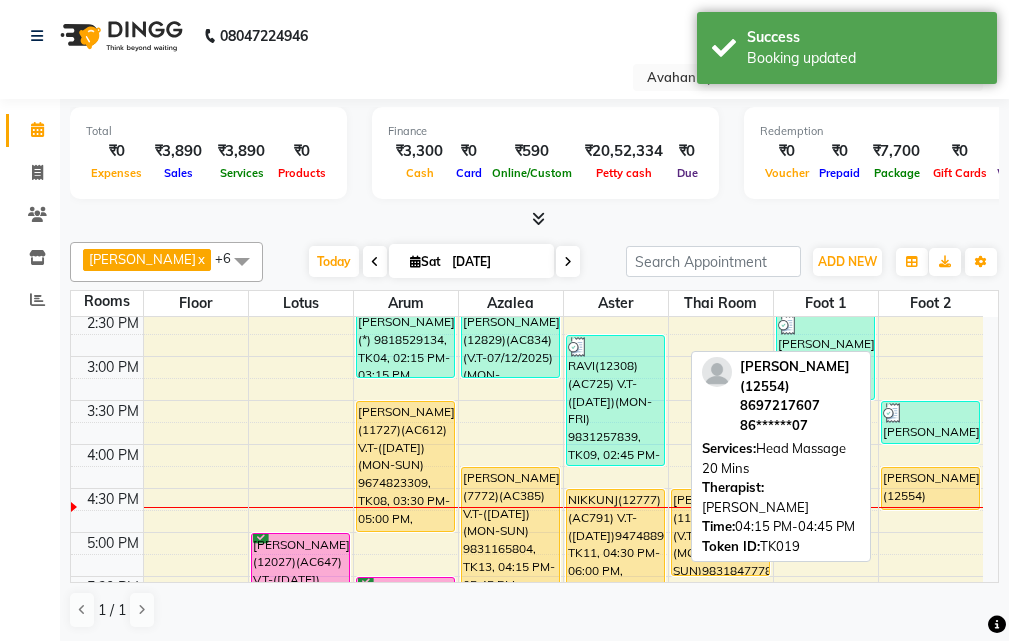 click on "SAM(12554) 8697217607, TK19, 04:15 PM-04:45 PM, Head Massage 20 Mins" at bounding box center (931, 488) 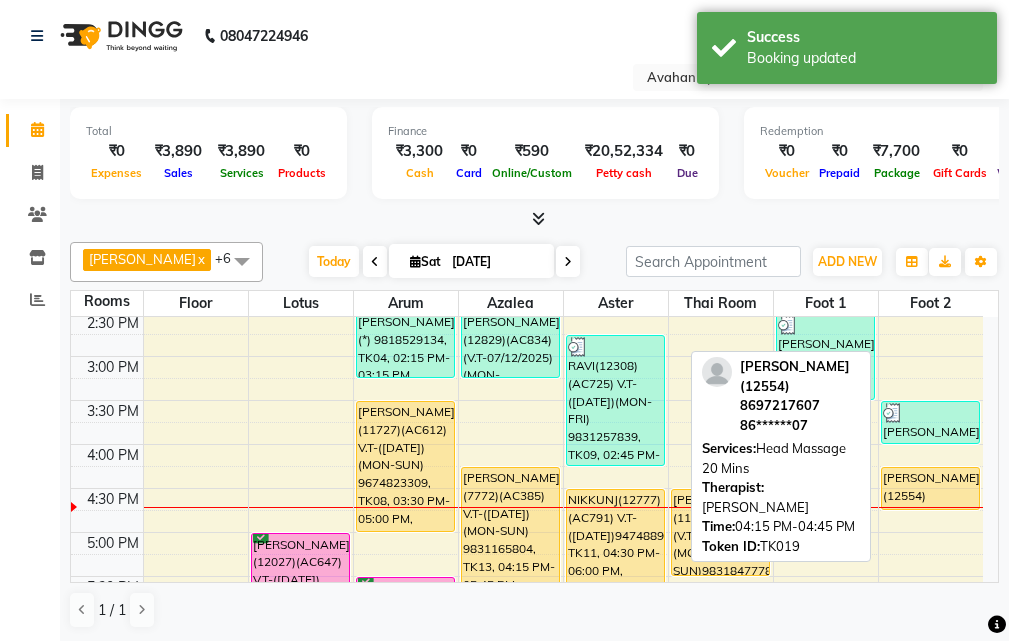 click on "SAM(12554) 8697217607, TK19, 04:15 PM-04:45 PM, Head Massage 20 Mins" at bounding box center [931, 488] 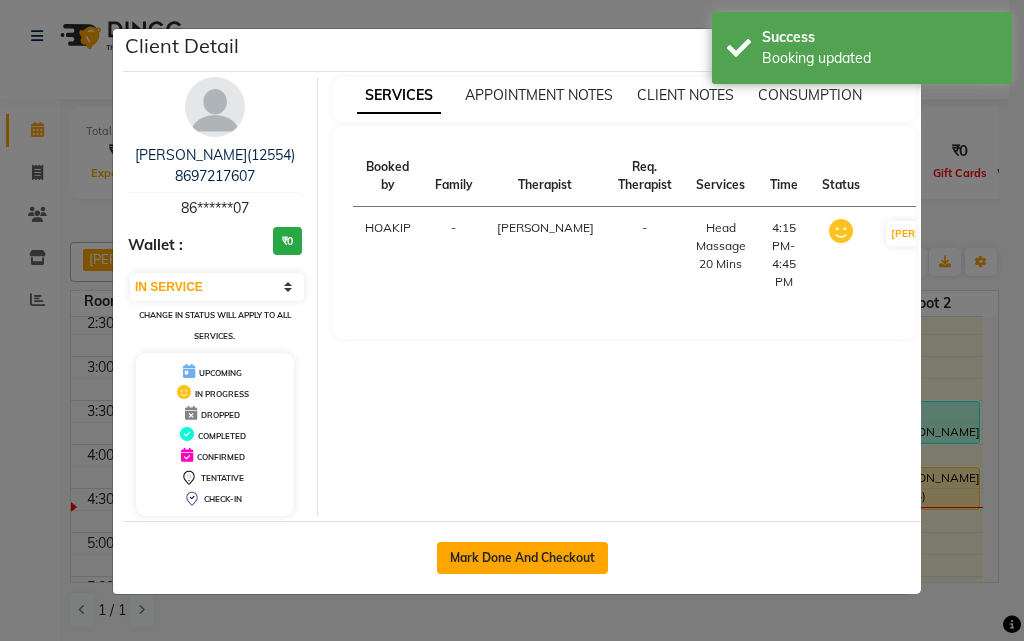 click on "Mark Done And Checkout" 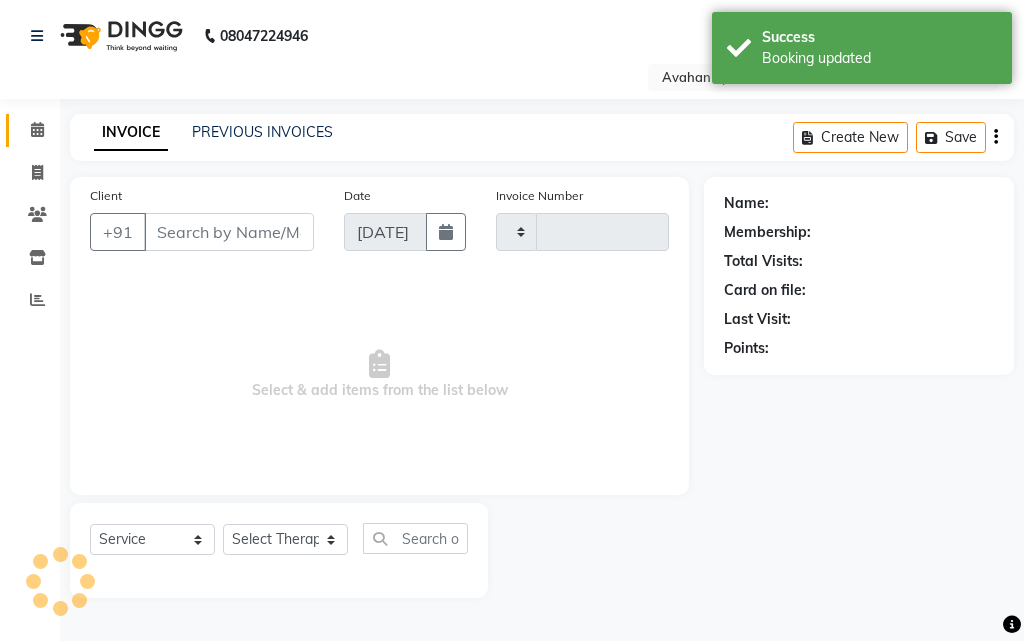 type on "1744" 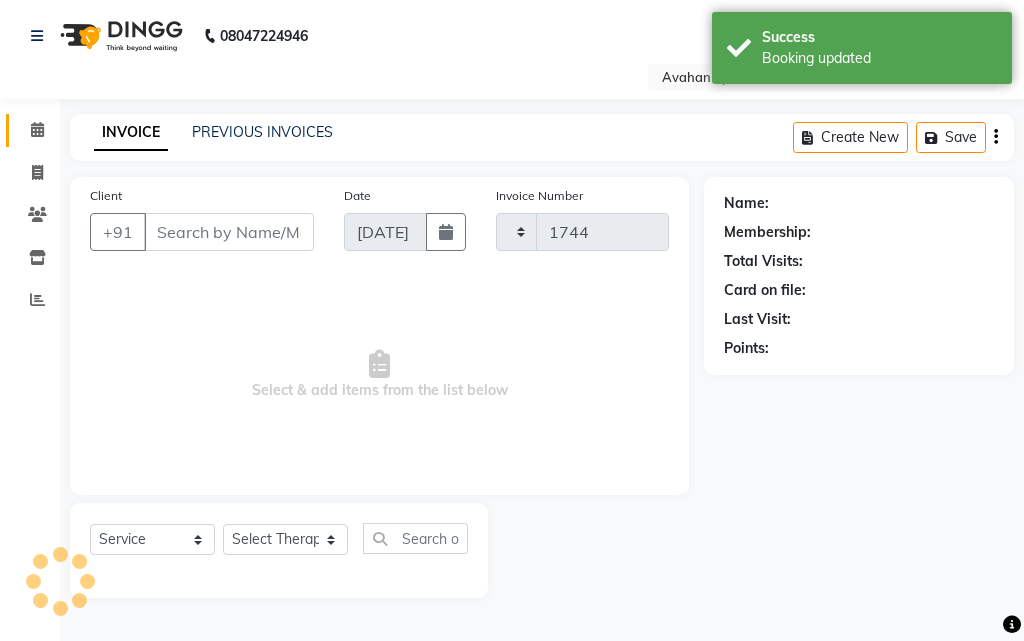 select on "4269" 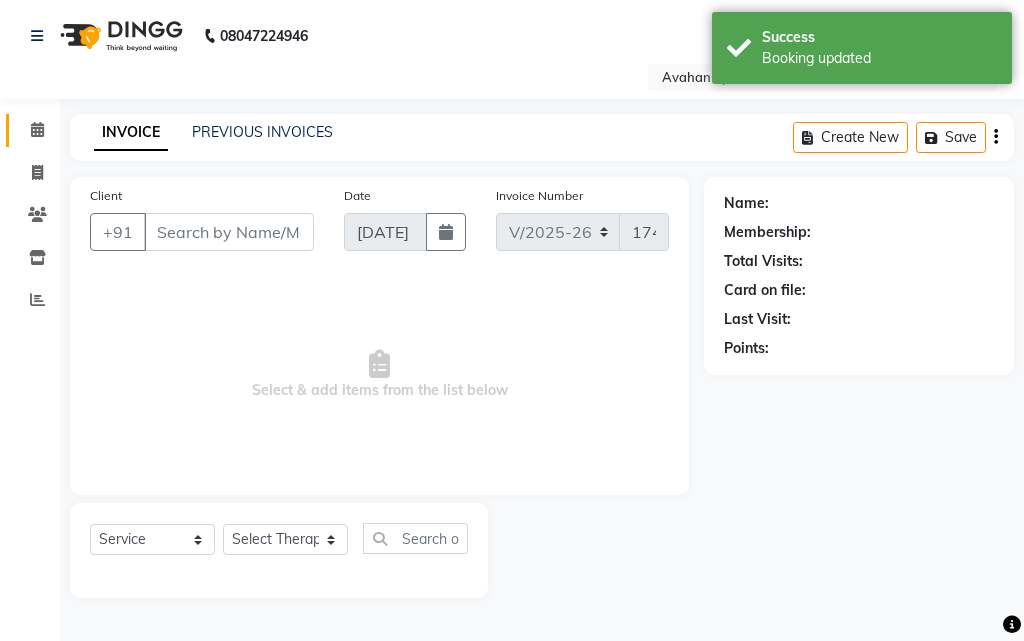 type on "86******07" 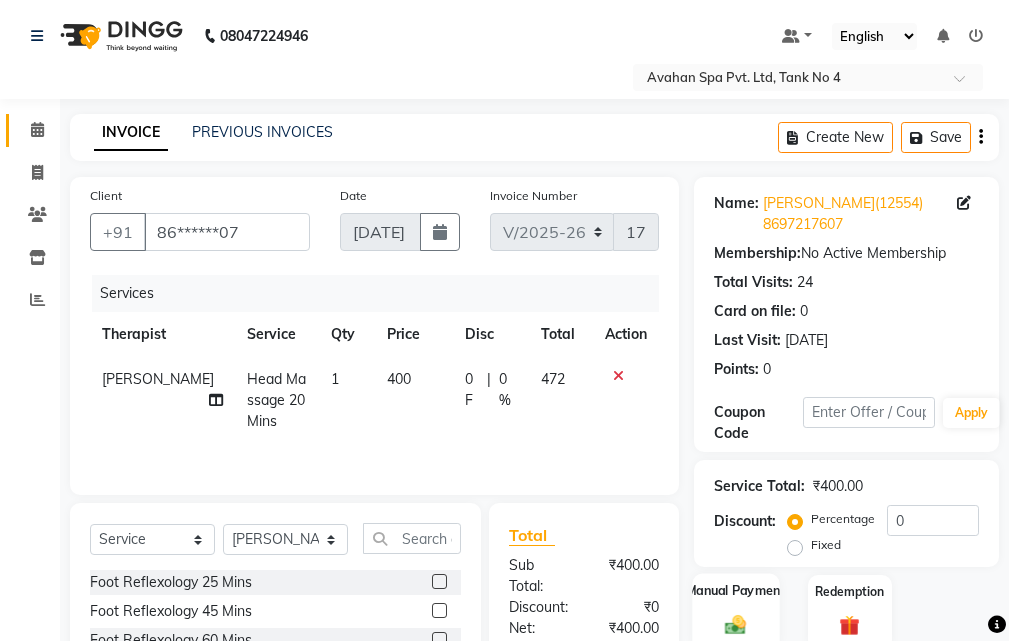 scroll, scrollTop: 294, scrollLeft: 0, axis: vertical 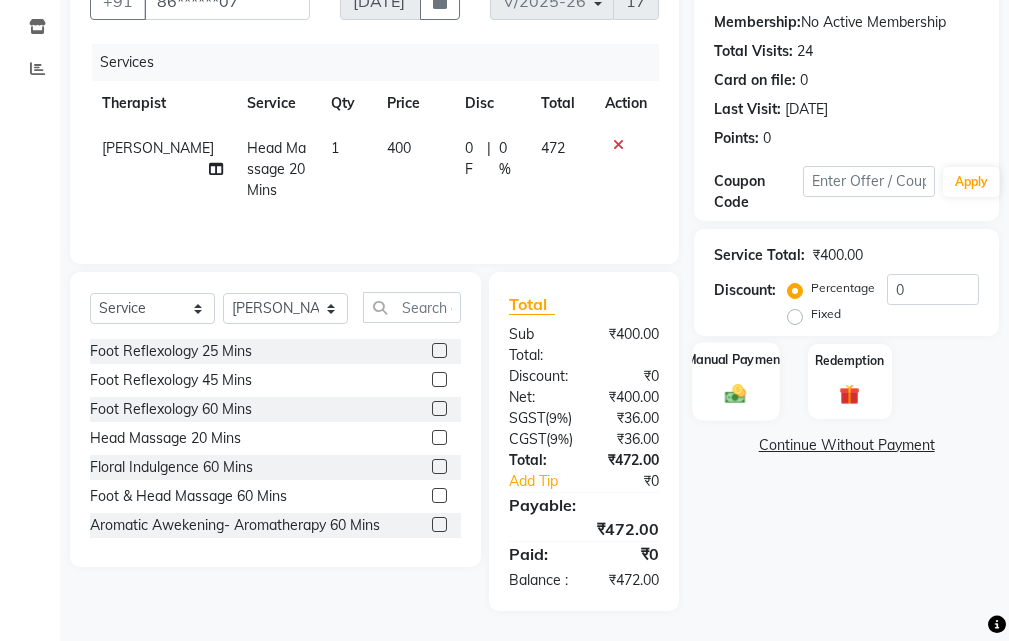 click 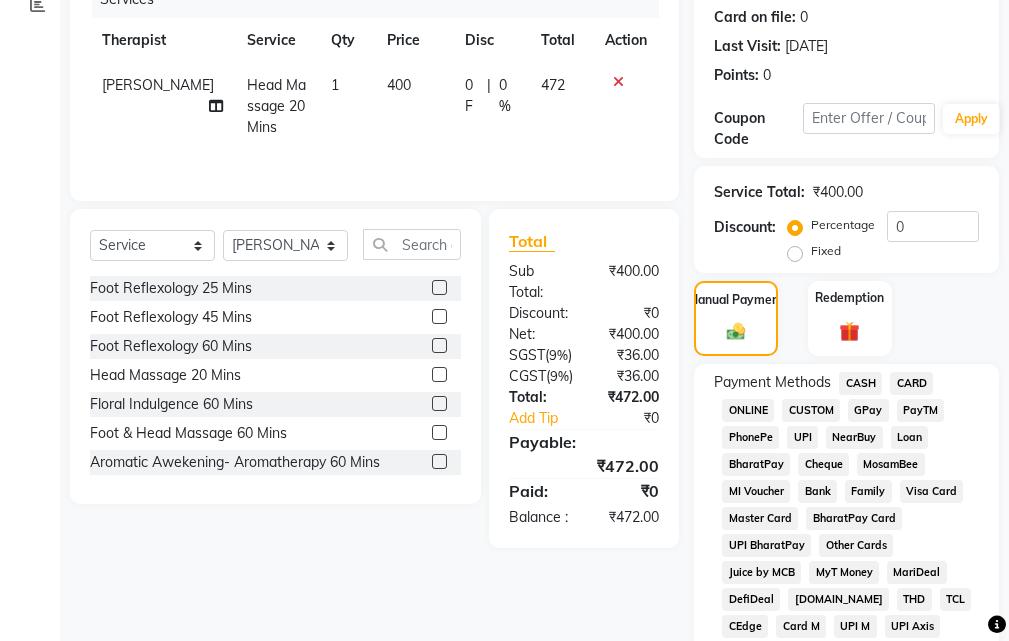 click on "GPay" 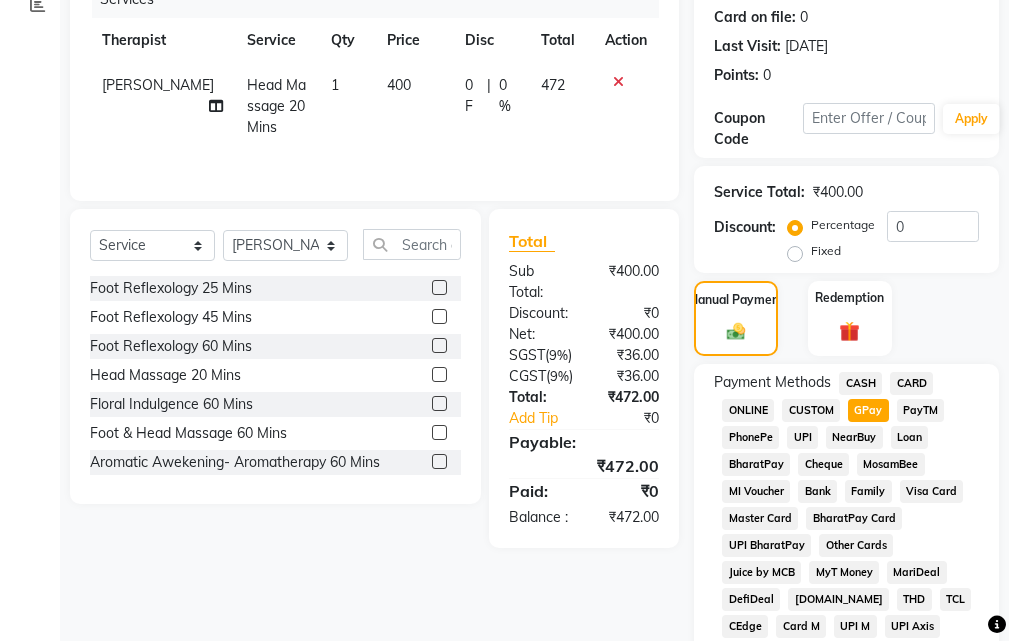 click on "Fixed" 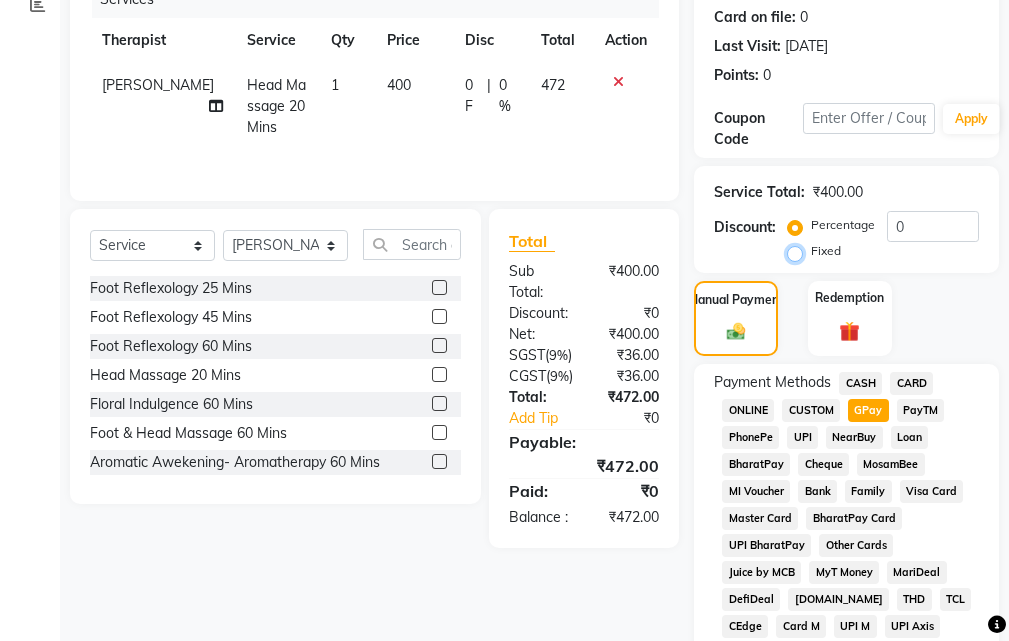 click on "Fixed" at bounding box center (799, 251) 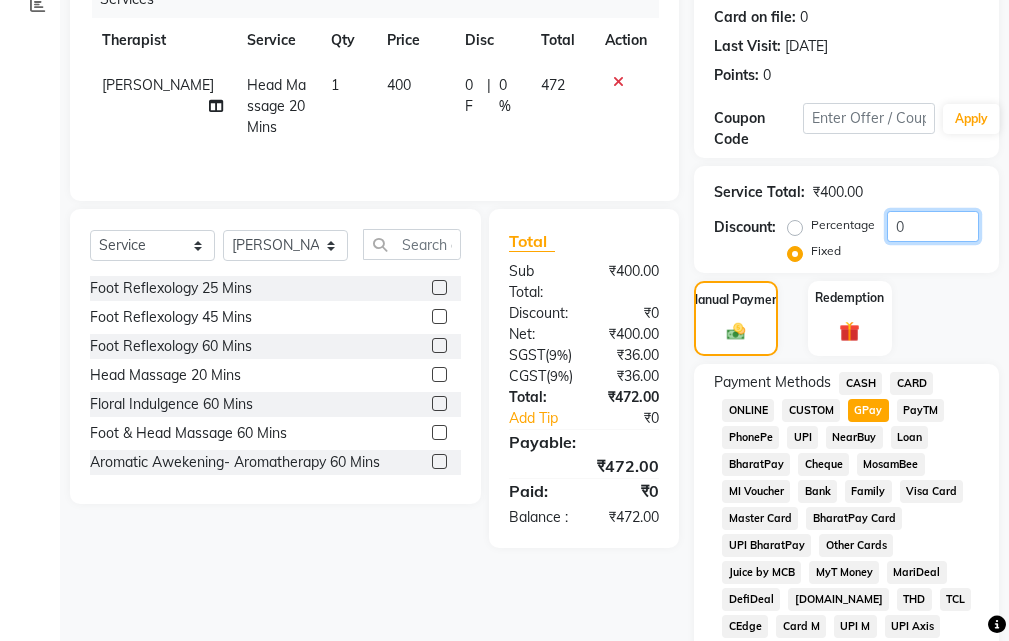 click on "0" 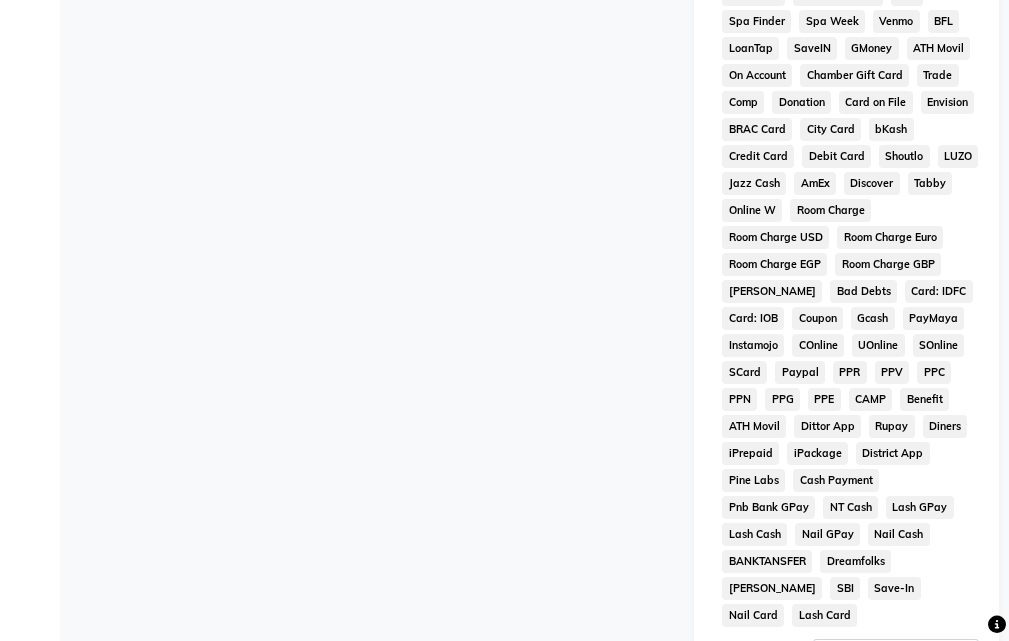 scroll, scrollTop: 1134, scrollLeft: 0, axis: vertical 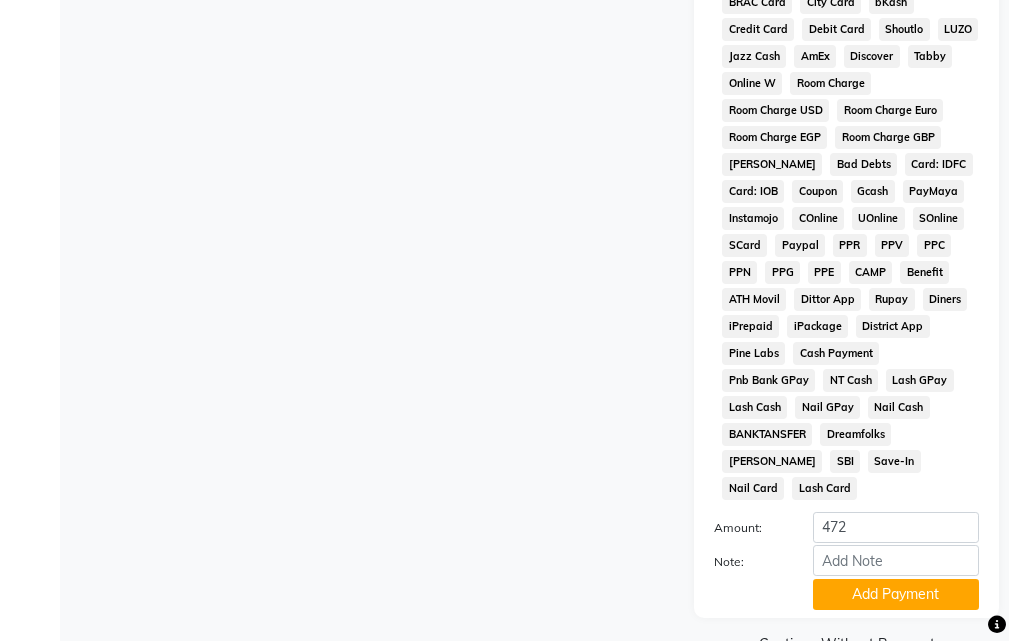 type on "2" 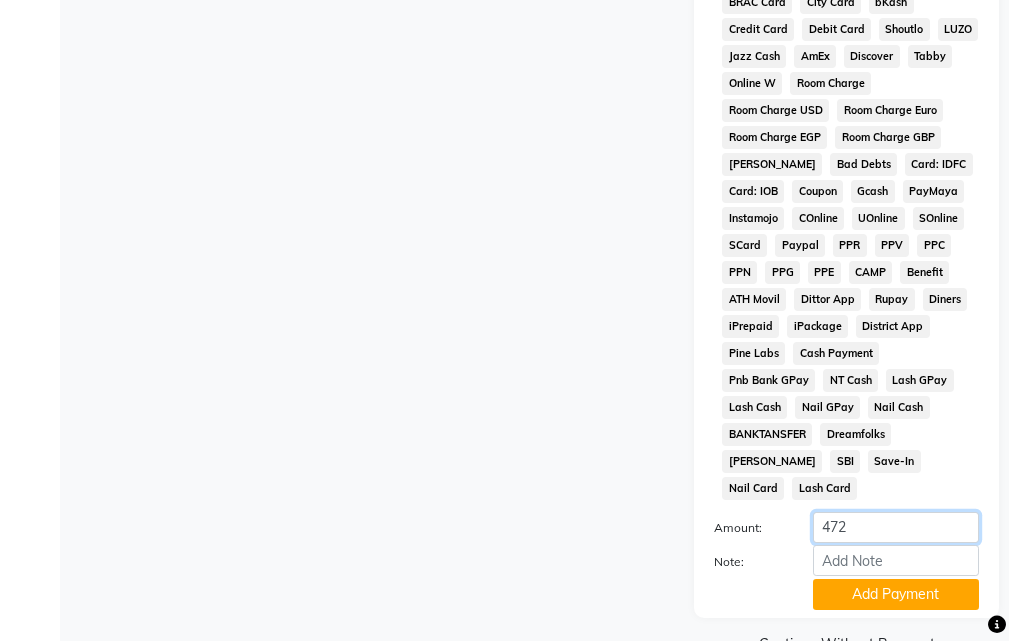 click on "472" 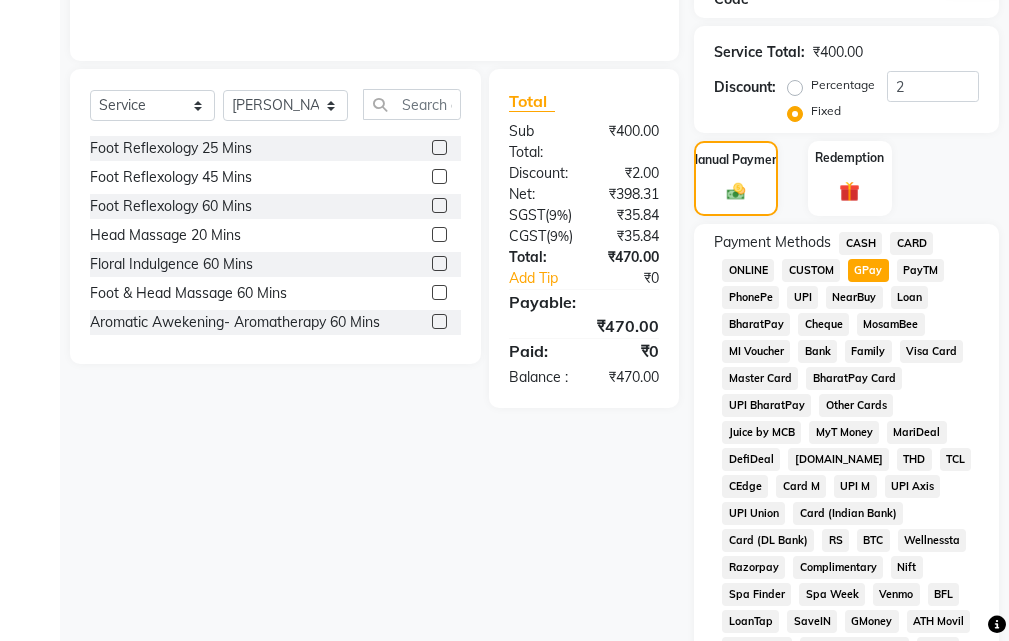 scroll, scrollTop: 1134, scrollLeft: 0, axis: vertical 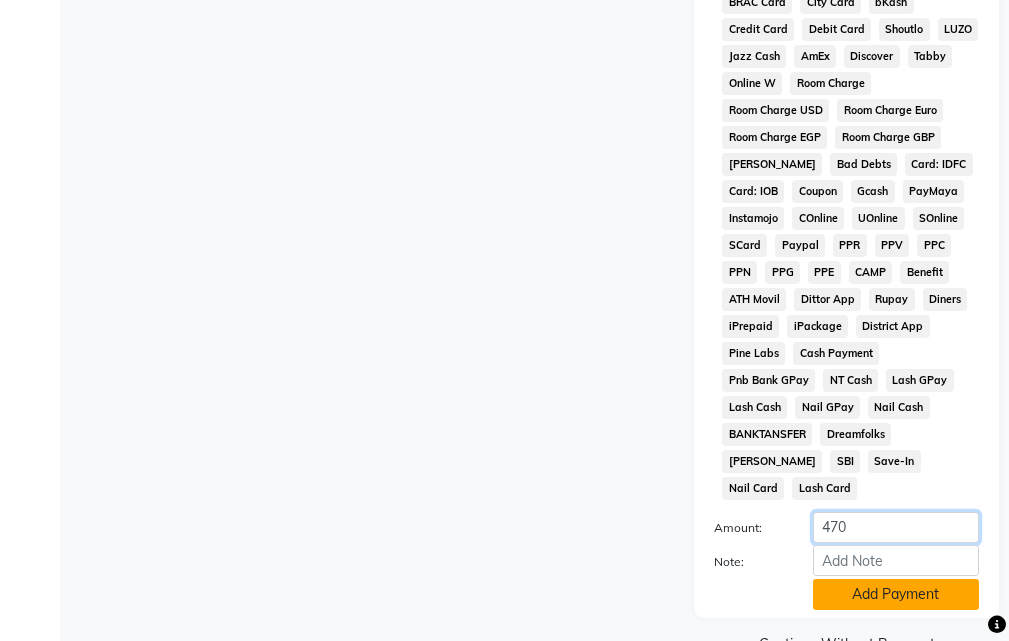 type on "470" 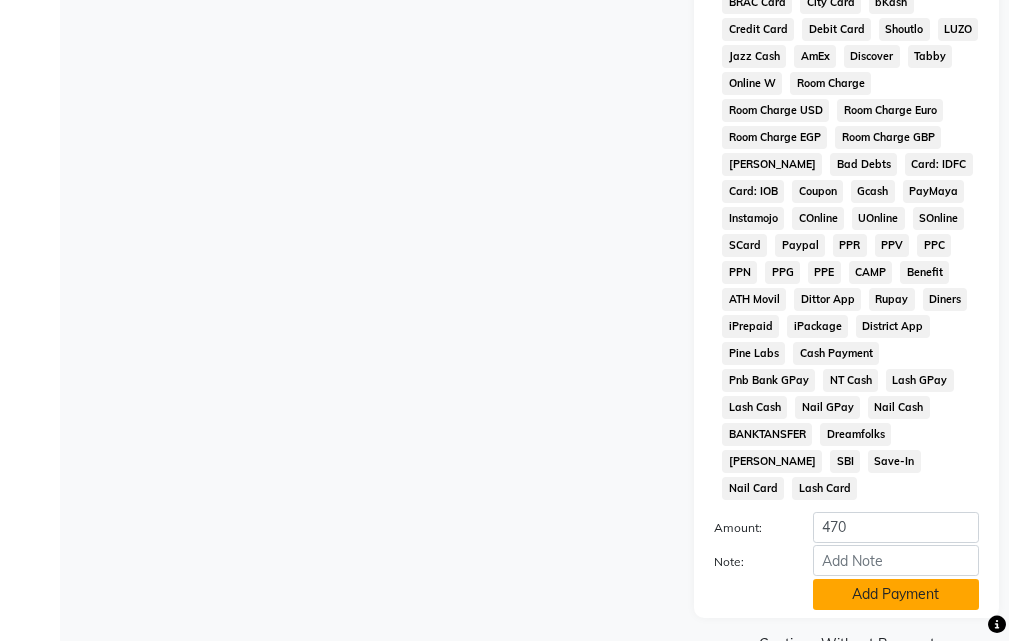 click on "Add Payment" 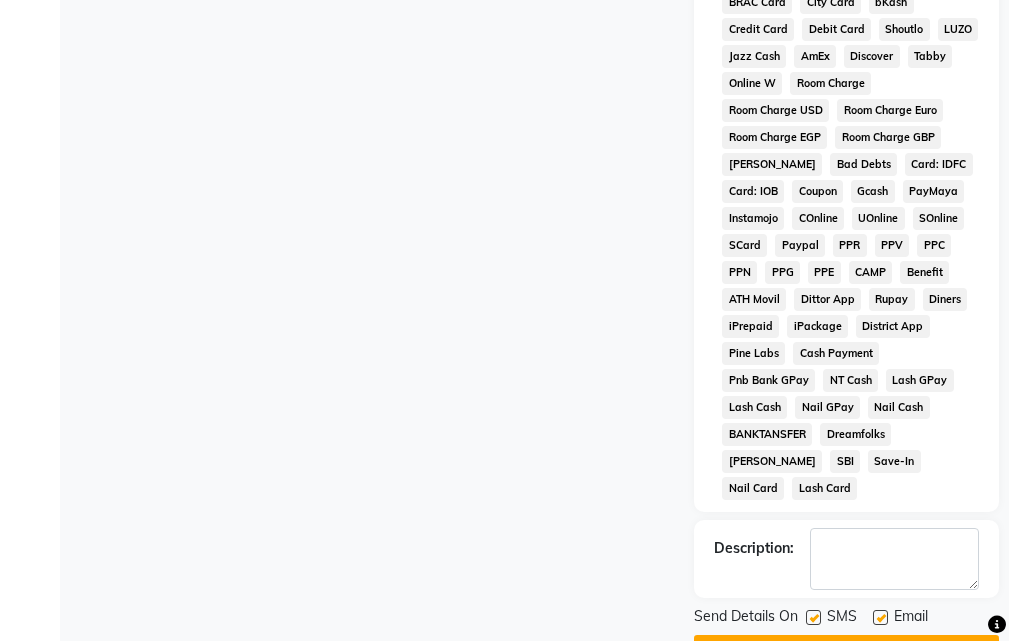 scroll, scrollTop: 1141, scrollLeft: 0, axis: vertical 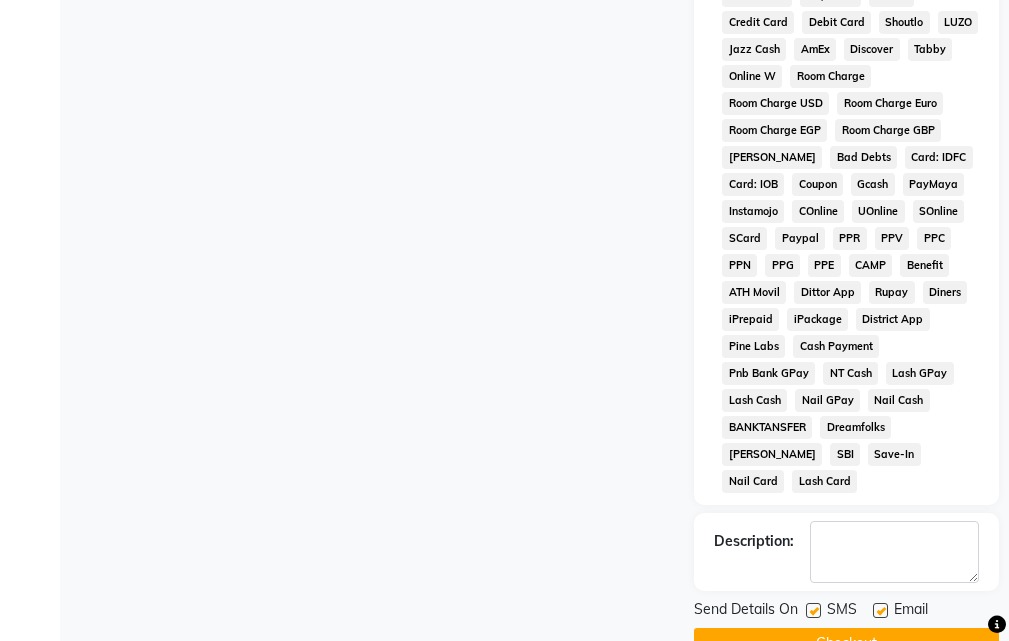 click 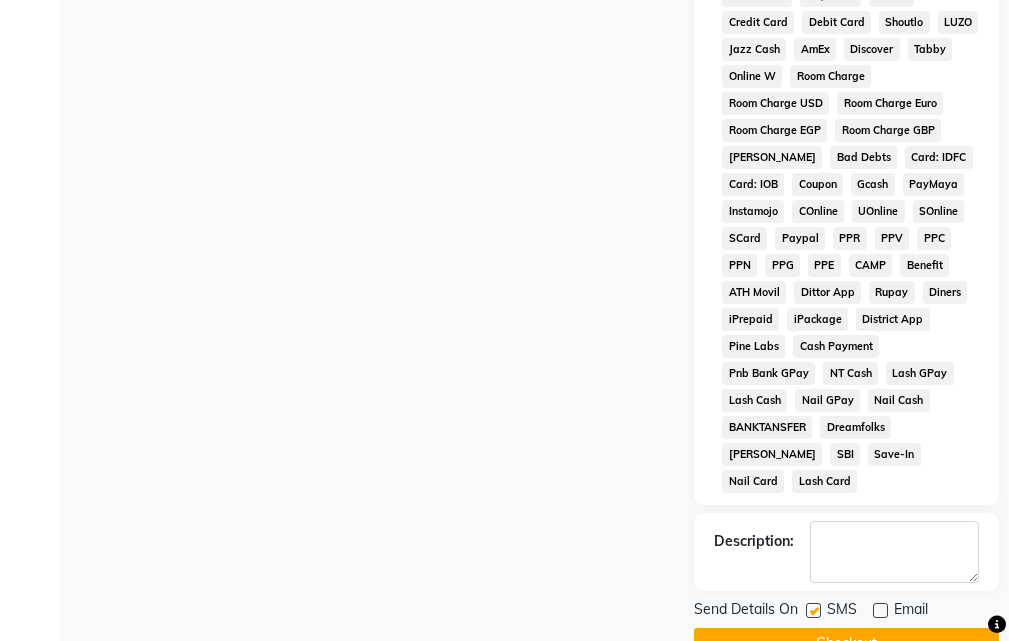 click 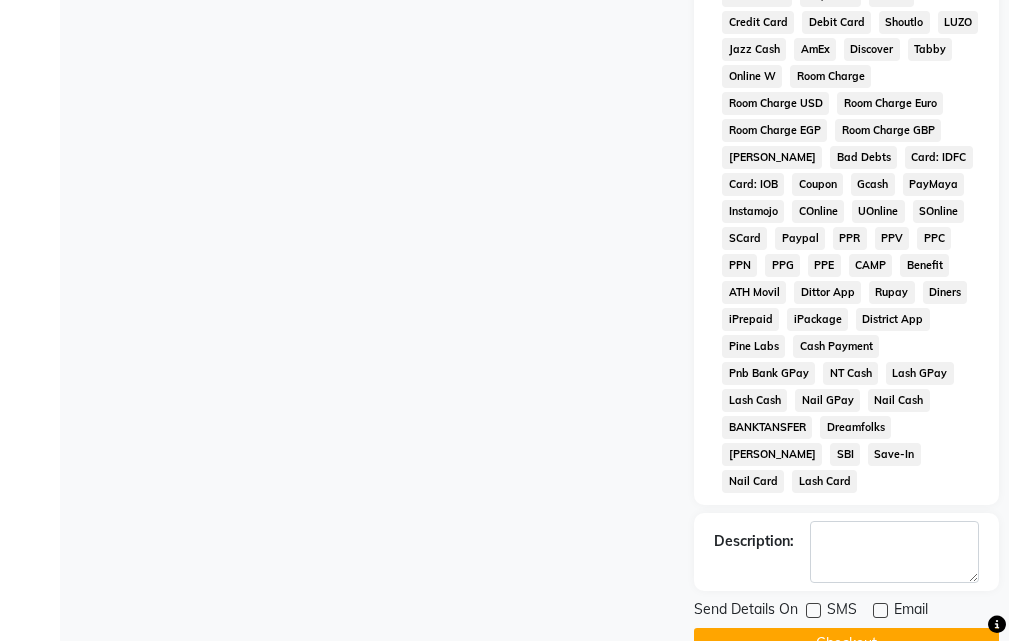 click on "Checkout" 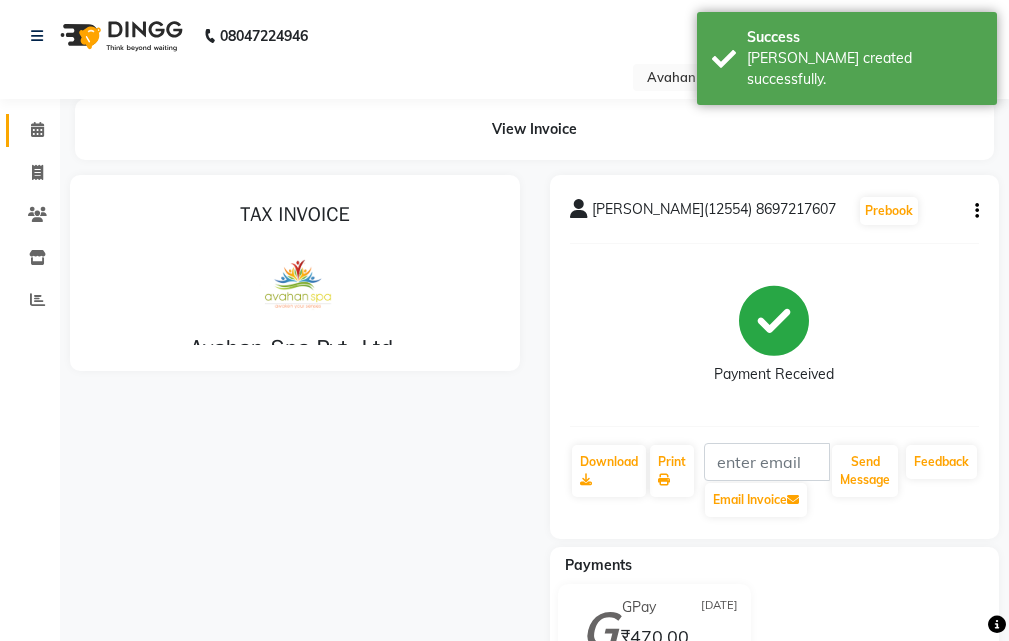 scroll, scrollTop: 0, scrollLeft: 0, axis: both 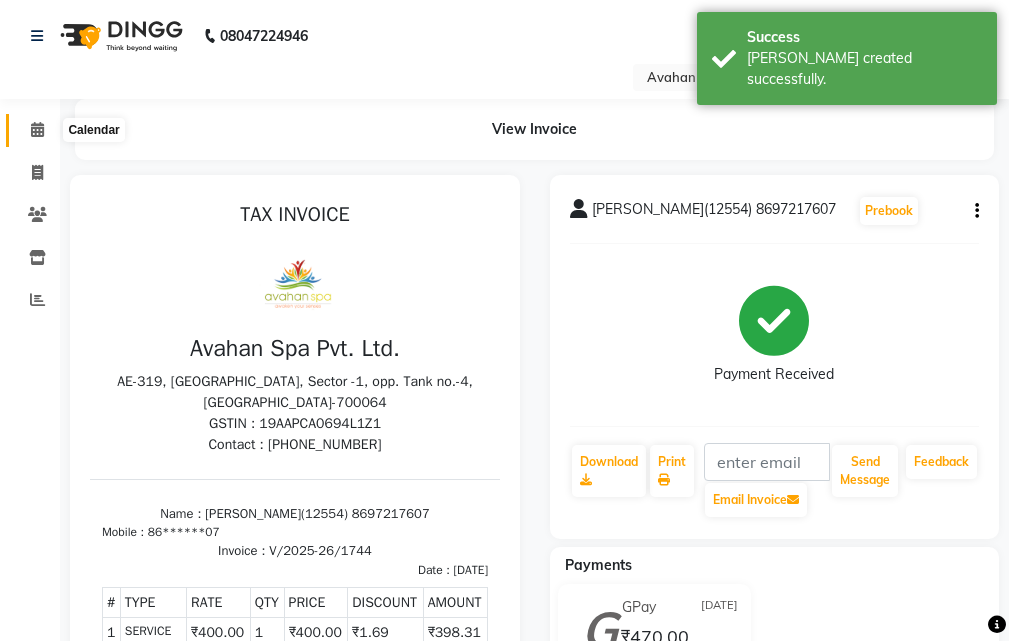 click 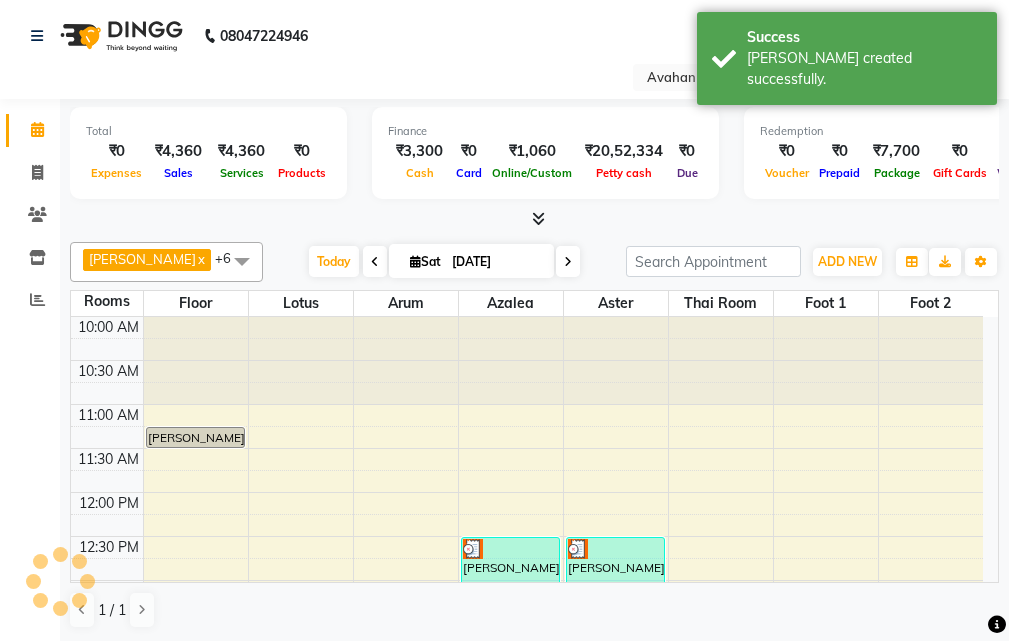 scroll, scrollTop: 0, scrollLeft: 0, axis: both 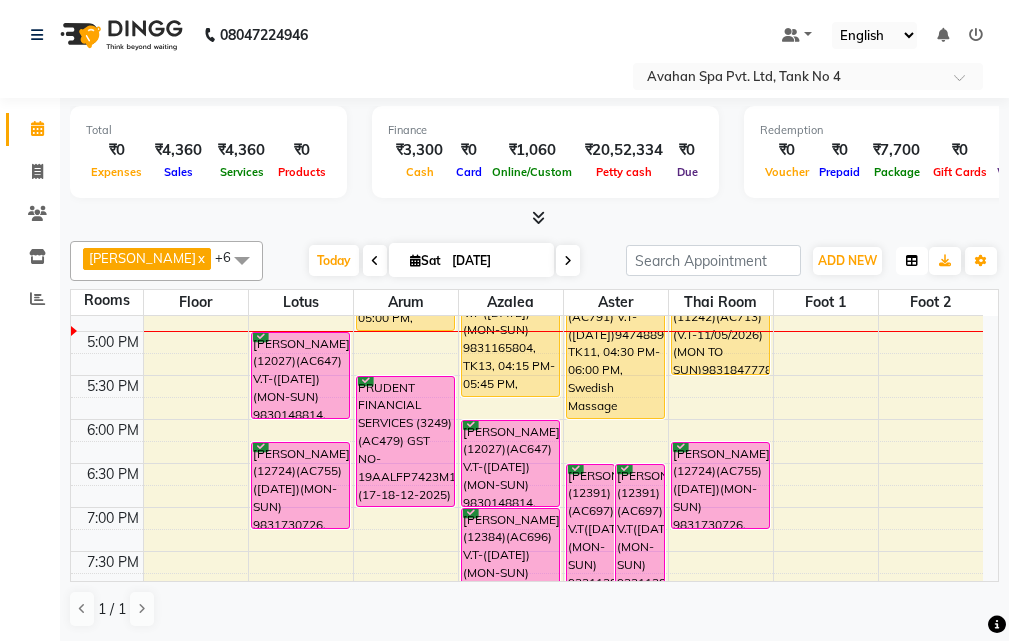click at bounding box center (912, 261) 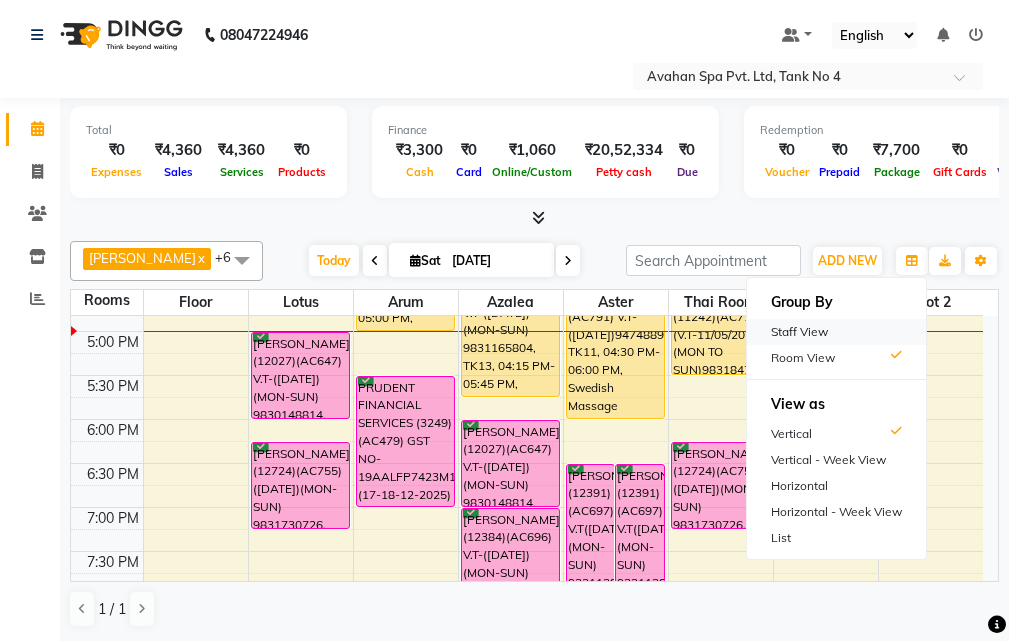 click on "Staff View" at bounding box center (836, 332) 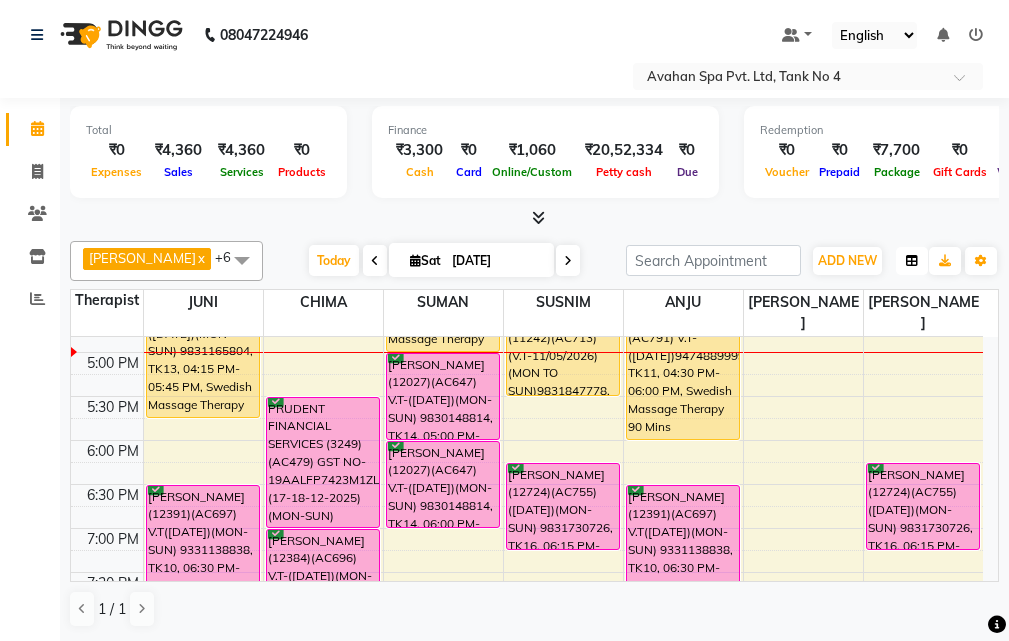 click at bounding box center [912, 261] 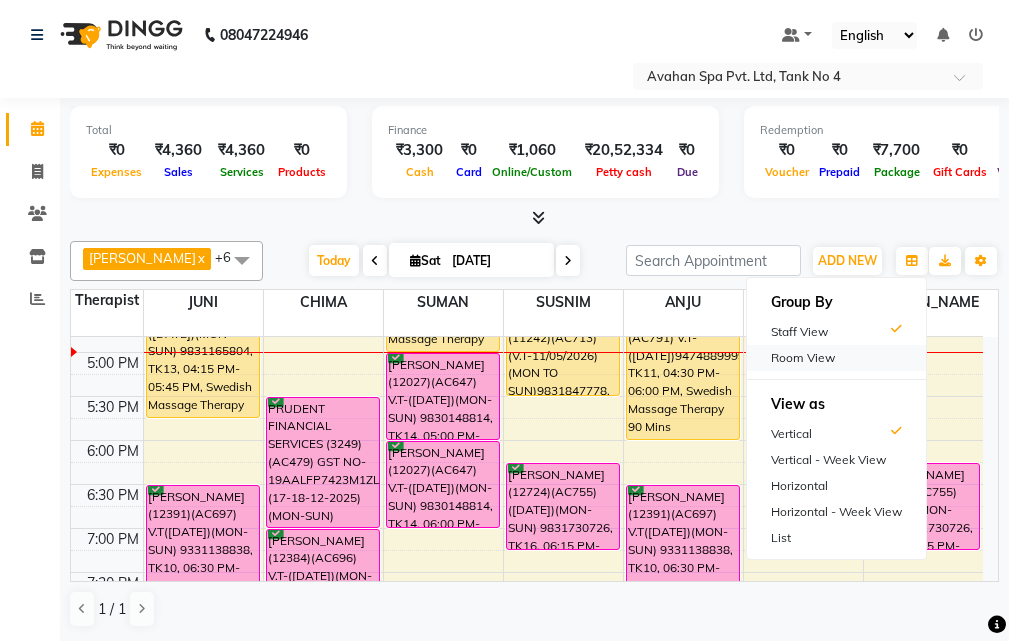 click on "Room View" at bounding box center [836, 358] 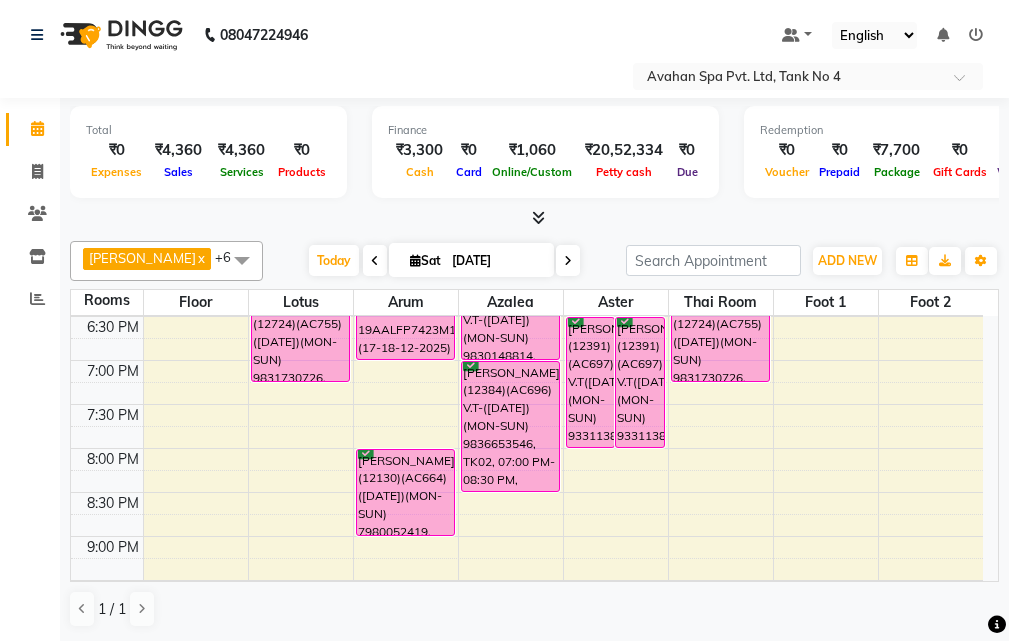 scroll, scrollTop: 700, scrollLeft: 0, axis: vertical 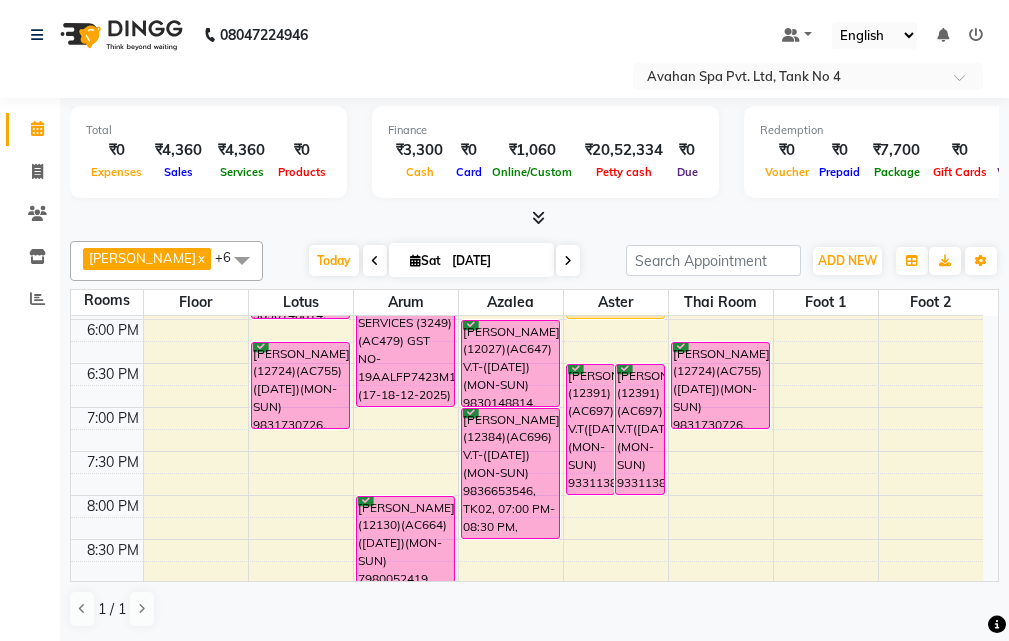 click at bounding box center (568, 261) 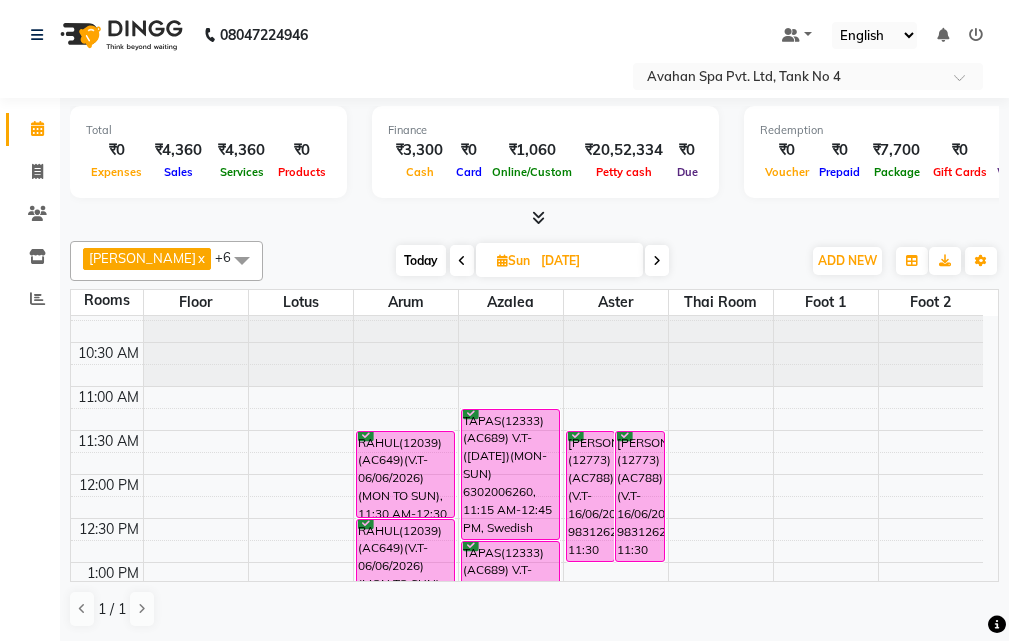 scroll, scrollTop: 0, scrollLeft: 0, axis: both 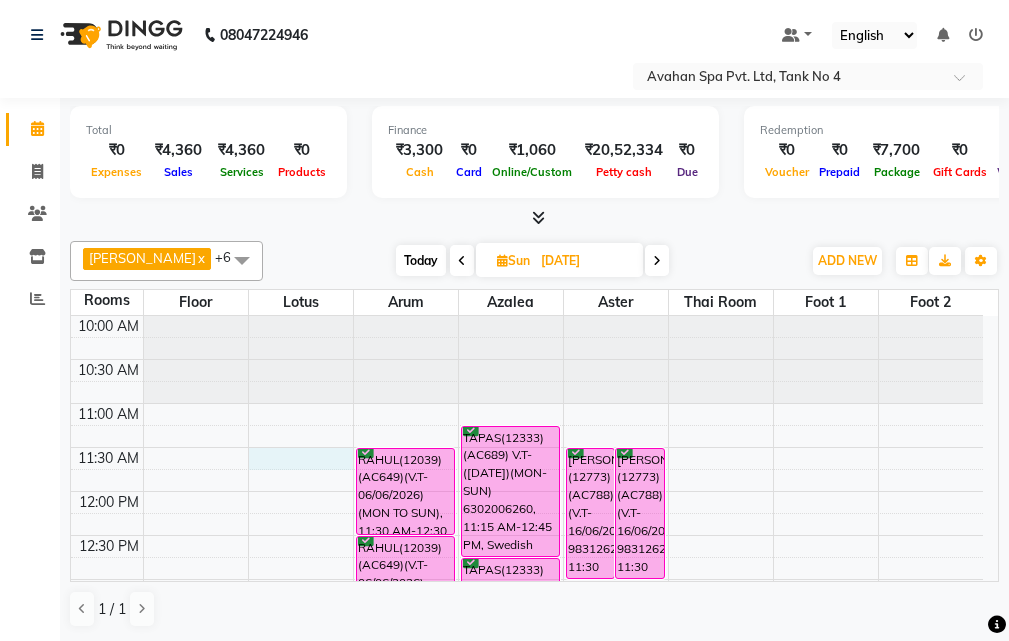 click on "10:00 AM 10:30 AM 11:00 AM 11:30 AM 12:00 PM 12:30 PM 1:00 PM 1:30 PM 2:00 PM 2:30 PM 3:00 PM 3:30 PM 4:00 PM 4:30 PM 5:00 PM 5:30 PM 6:00 PM 6:30 PM 7:00 PM 7:30 PM 8:00 PM 8:30 PM 9:00 PM 9:30 PM 10:00 PM 10:30 PM     [PERSON_NAME](8052)(AC342) V.T-([DATE])(MON-SUN) 9831413816, 04:00 PM-05:30 PM, Swedish Massage Therapy 90 Mins     RAHUL(12039)(AC649)(V.T-06/06/2026)(MON TO SUN), 11:30 AM-12:30 PM, Swedish Massage Therapy 60 Mins     RAHUL(12039)(AC649)(V.T-06/06/2026)(MON TO SUN), 12:30 PM-01:30 PM, Swedish Massage Therapy 60 Mins     [PERSON_NAME] (11164)(AC855)(V.T-23/03/2026) (MON TO FIR)7003713908, 04:00 PM-05:30 PM, Swedish Massage Therapy 90 Mins     TAPAS(12333)(AC689) V.T-([DATE])(MON-SUN) 6302006260, 11:15 AM-12:45 PM, Swedish Massage Therapy 90 Mins     TAPAS(12333)(AC689) V.T-([DATE])(MON-SUN) 6302006260, 12:45 PM-01:15 PM, Rice Scrub 30 Mins     [PERSON_NAME] (11164)(AC855)(V.T-23/03/2026) (MON TO FIR)7003713908, 04:00 PM-05:30 PM, Swedish Massage Therapy 90 Mins" at bounding box center (527, 887) 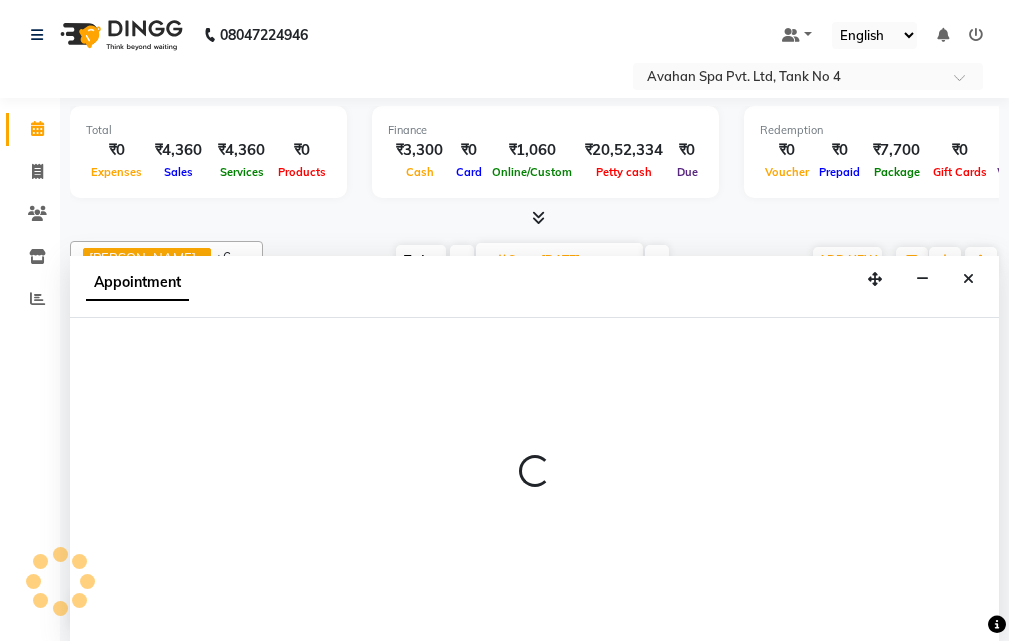select on "675" 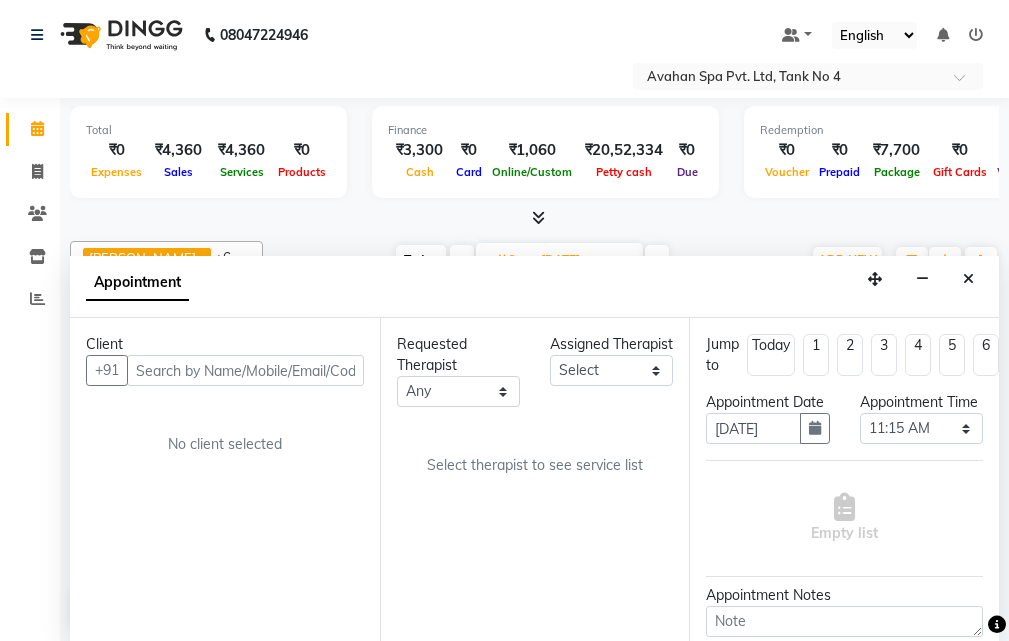 click at bounding box center [245, 370] 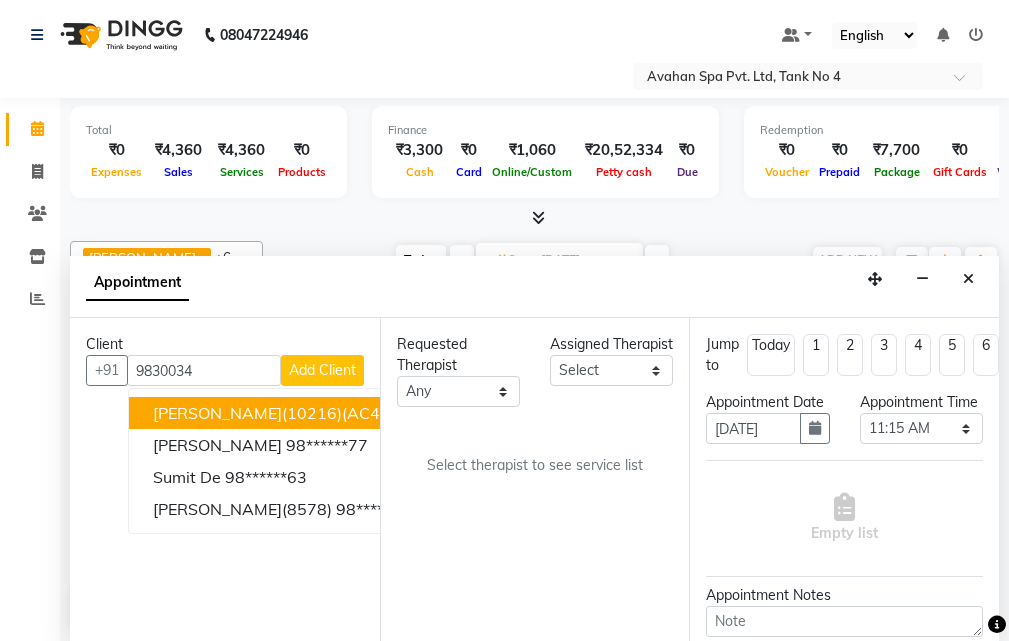 click on "MANISH ARUKIA(10216)(AC453) (25/12/2024)(MON-SUN) 9830034985" at bounding box center (408, 413) 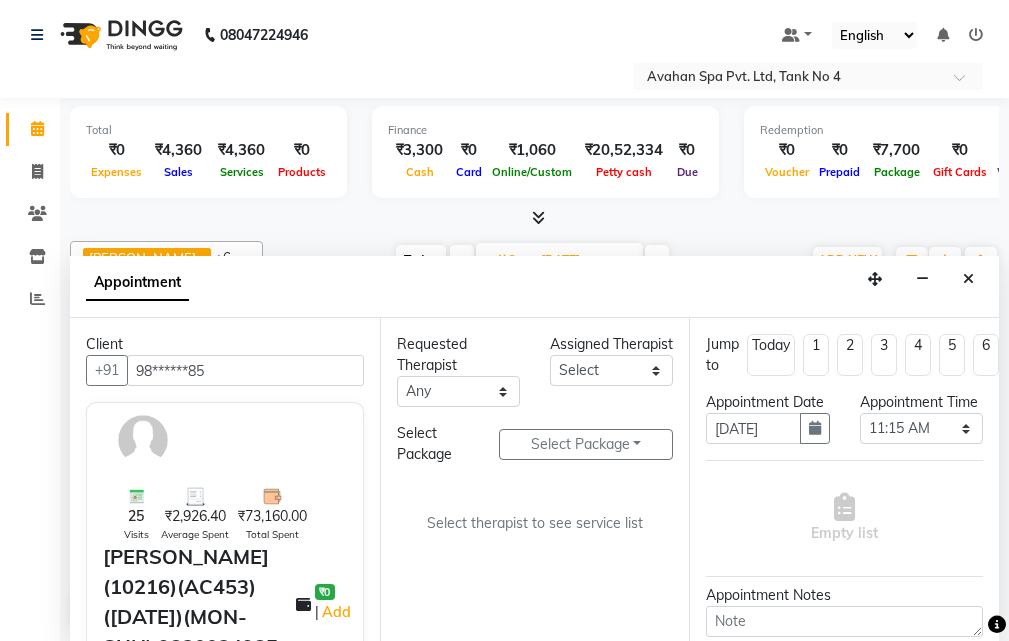 type on "98******85" 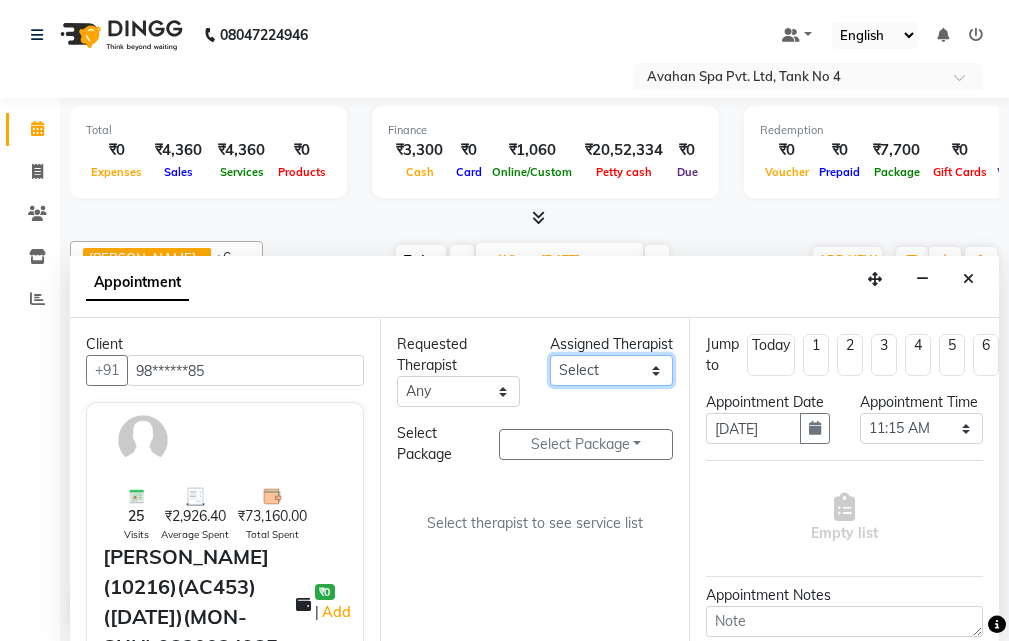 click on "Select ANJU [PERSON_NAME] [DEMOGRAPHIC_DATA] 1 [PERSON_NAME] JUNI [PERSON_NAME] SUSNIM" at bounding box center (611, 370) 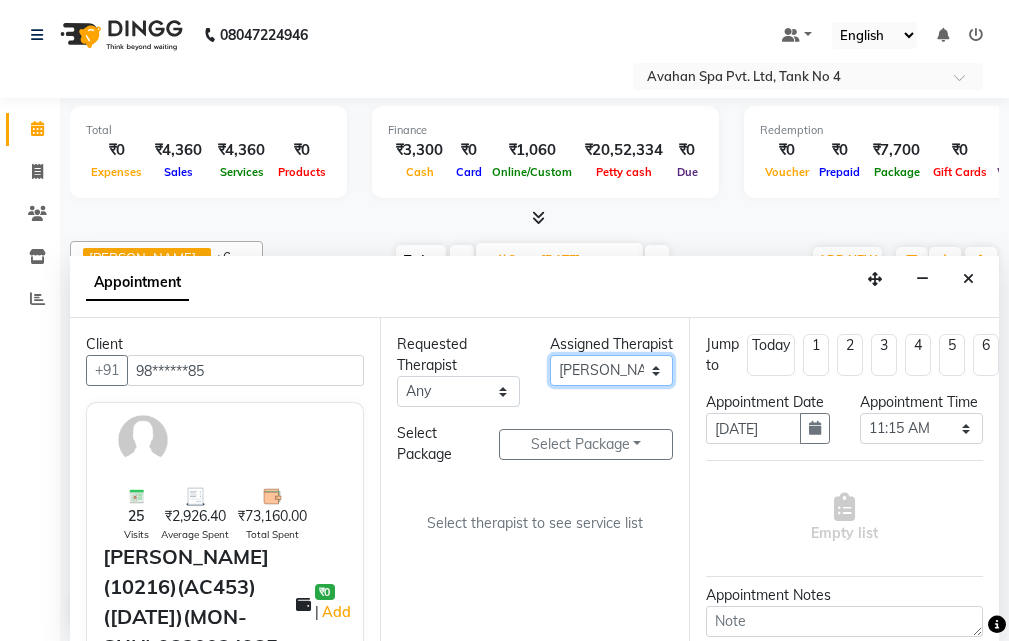 click on "Select ANJU [PERSON_NAME] [DEMOGRAPHIC_DATA] 1 [PERSON_NAME] JUNI [PERSON_NAME] SUSNIM" at bounding box center [611, 370] 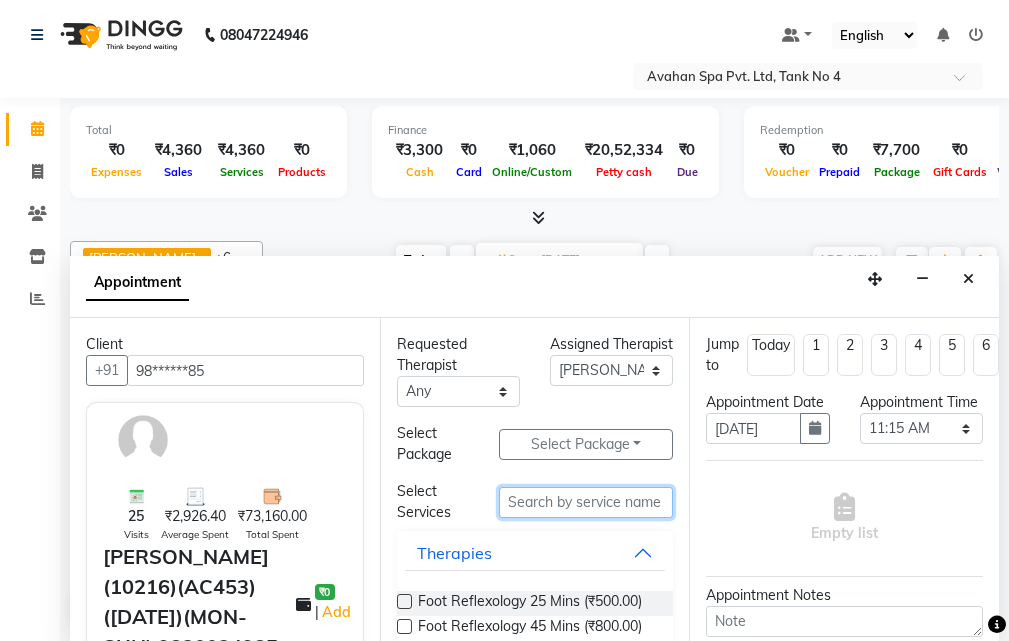 click at bounding box center [586, 502] 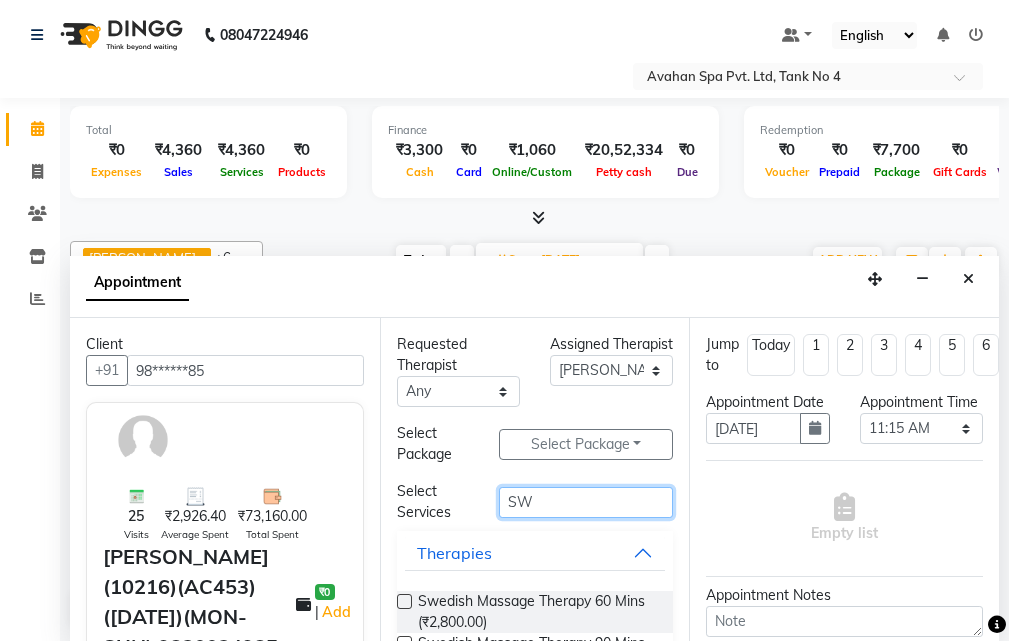 scroll, scrollTop: 66, scrollLeft: 0, axis: vertical 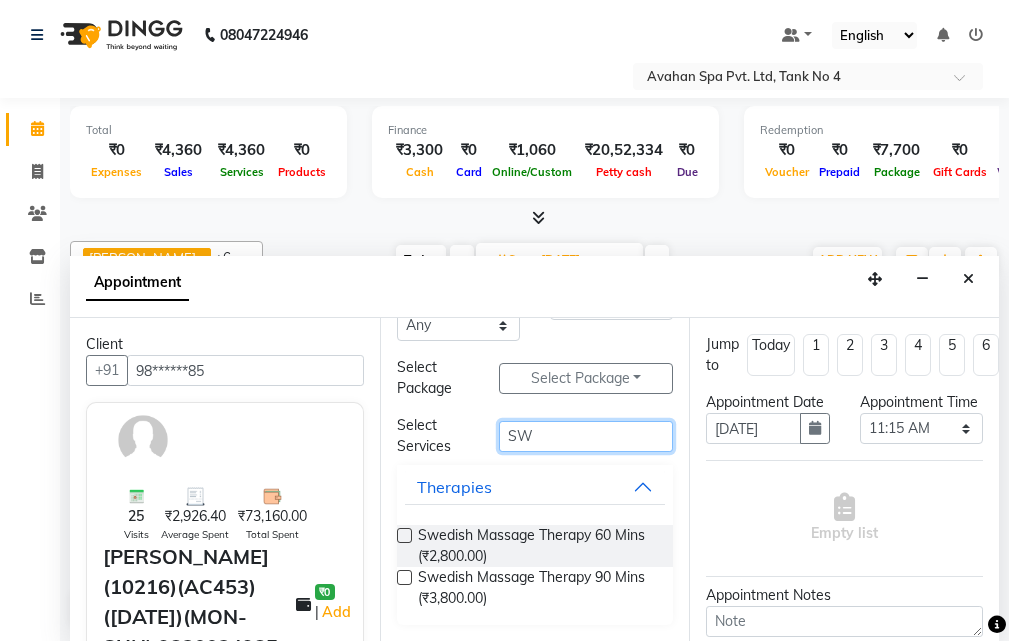 type on "SW" 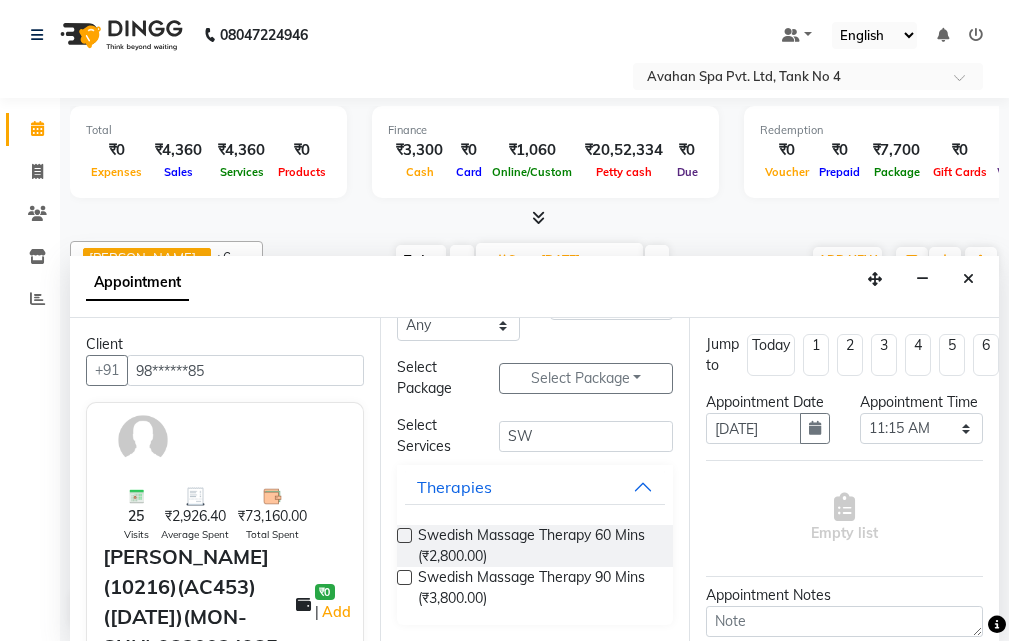 click at bounding box center [404, 577] 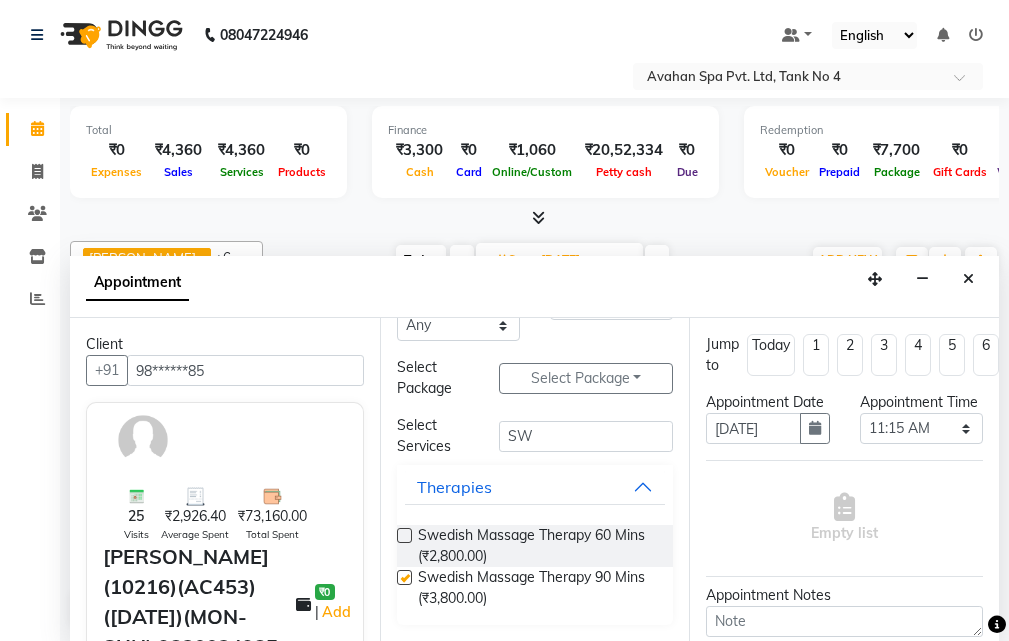 select on "1844" 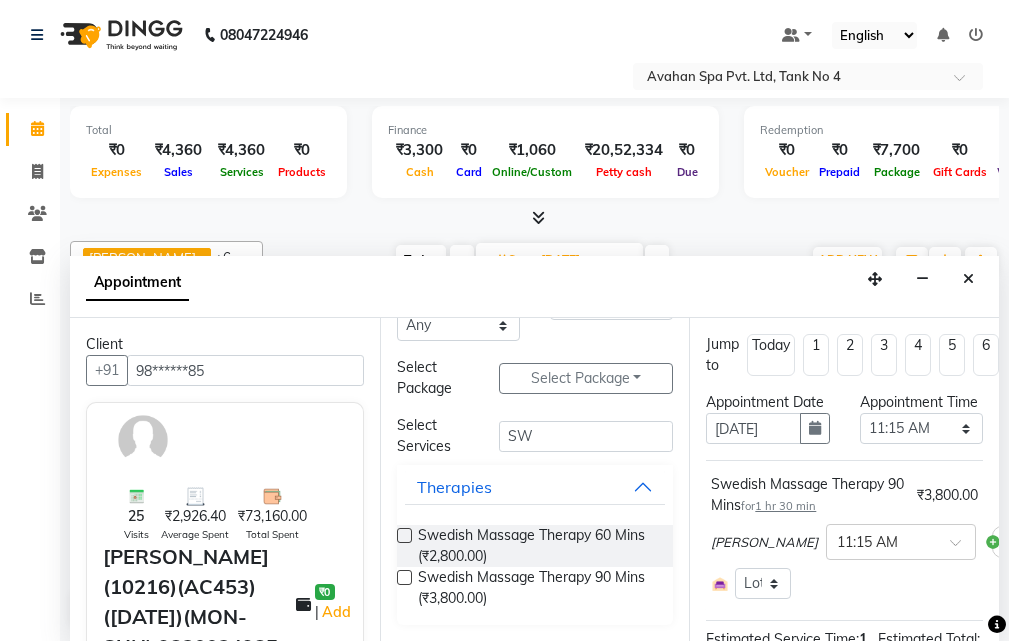 checkbox on "false" 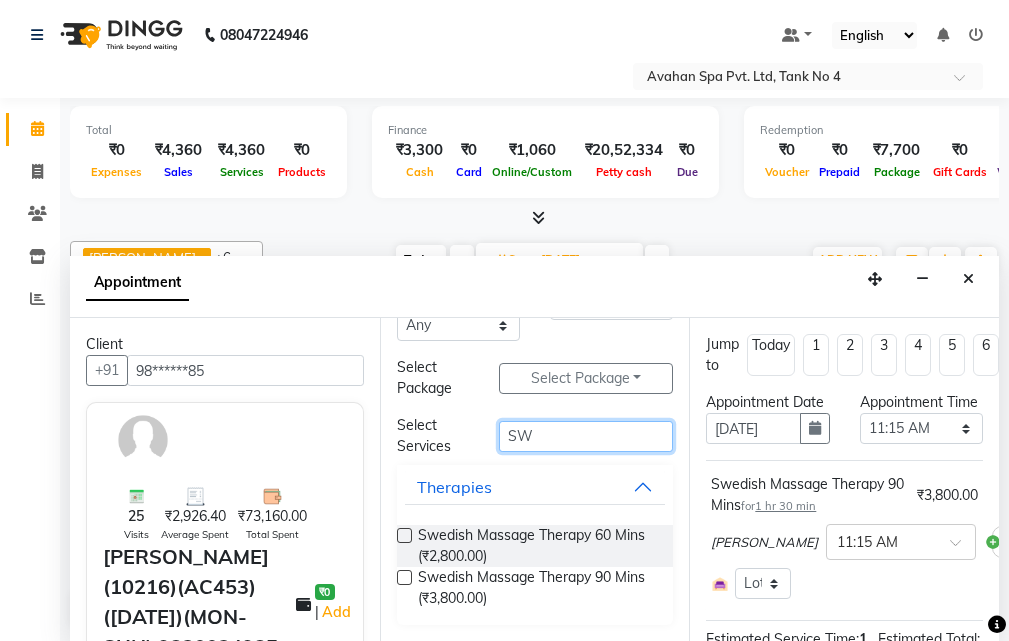 drag, startPoint x: 547, startPoint y: 431, endPoint x: 452, endPoint y: 431, distance: 95 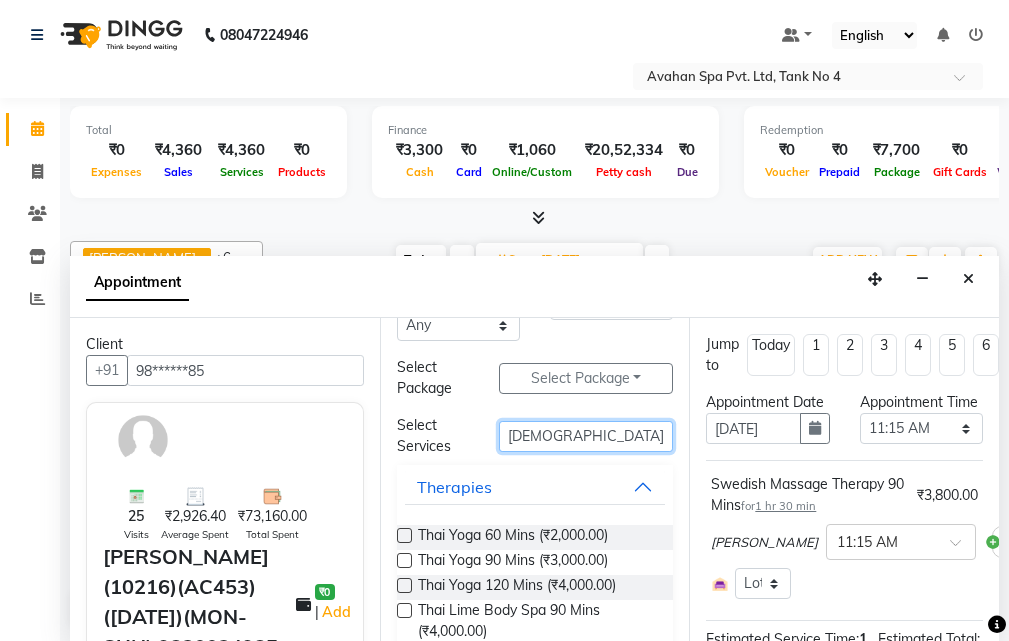 type on "THAI" 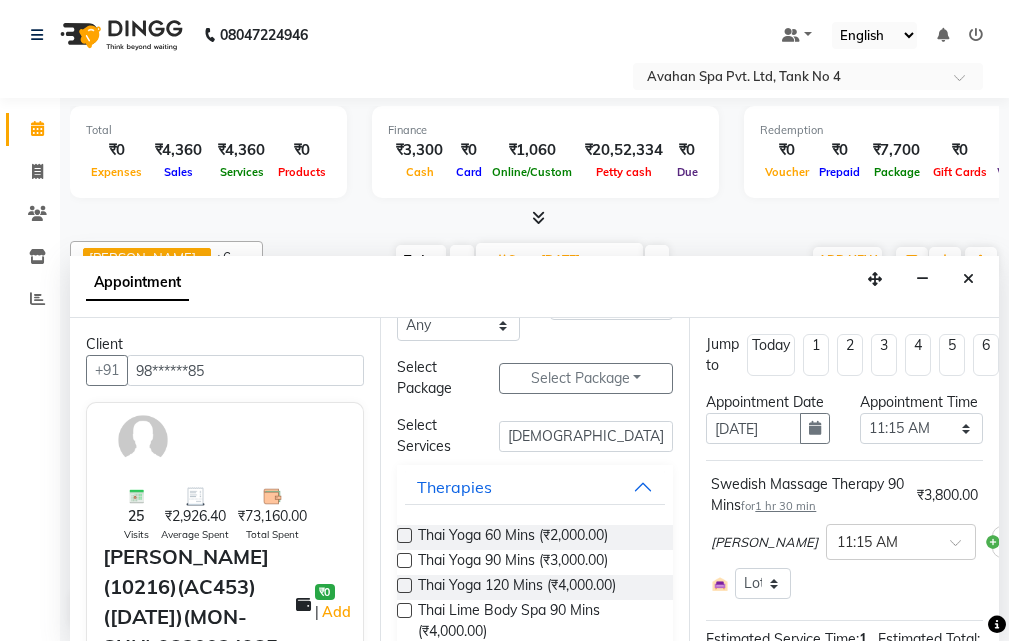 click on "Thai Yoga  90 Mins (₹3,000.00)" at bounding box center (535, 562) 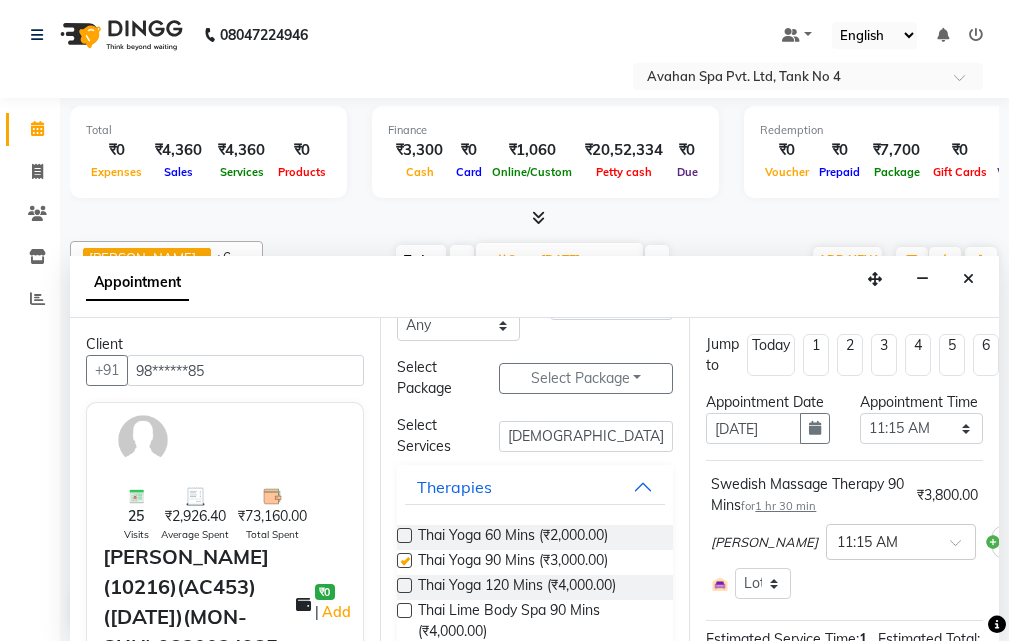 select on "1844" 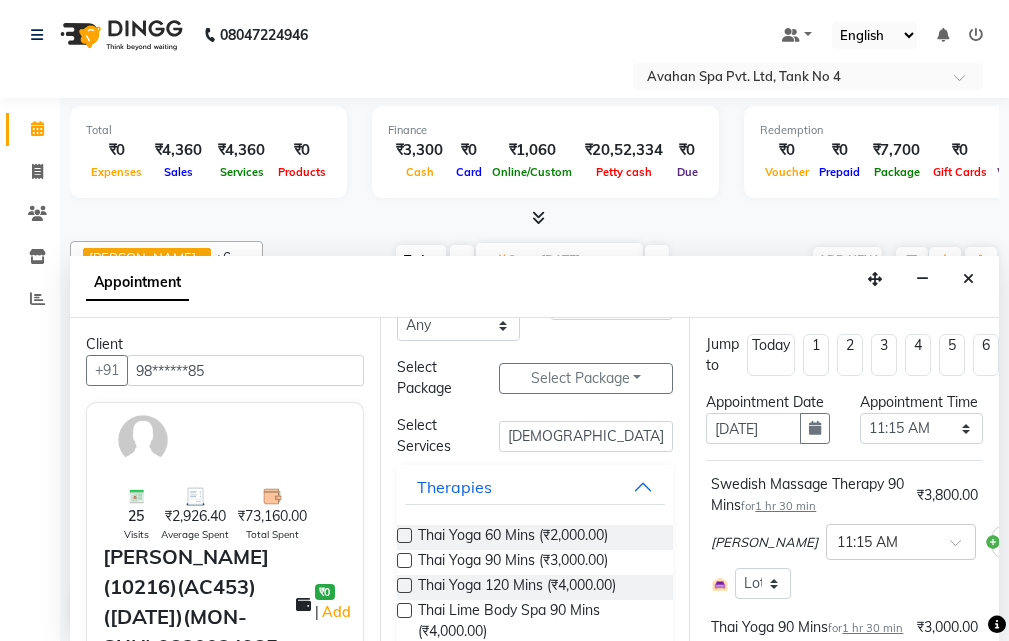 checkbox on "false" 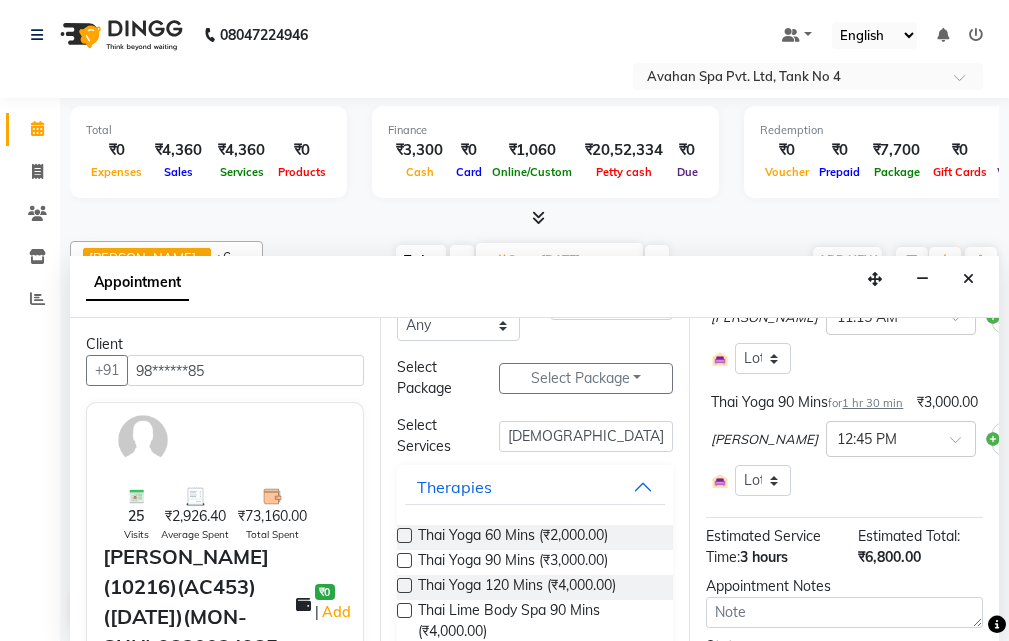 scroll, scrollTop: 300, scrollLeft: 0, axis: vertical 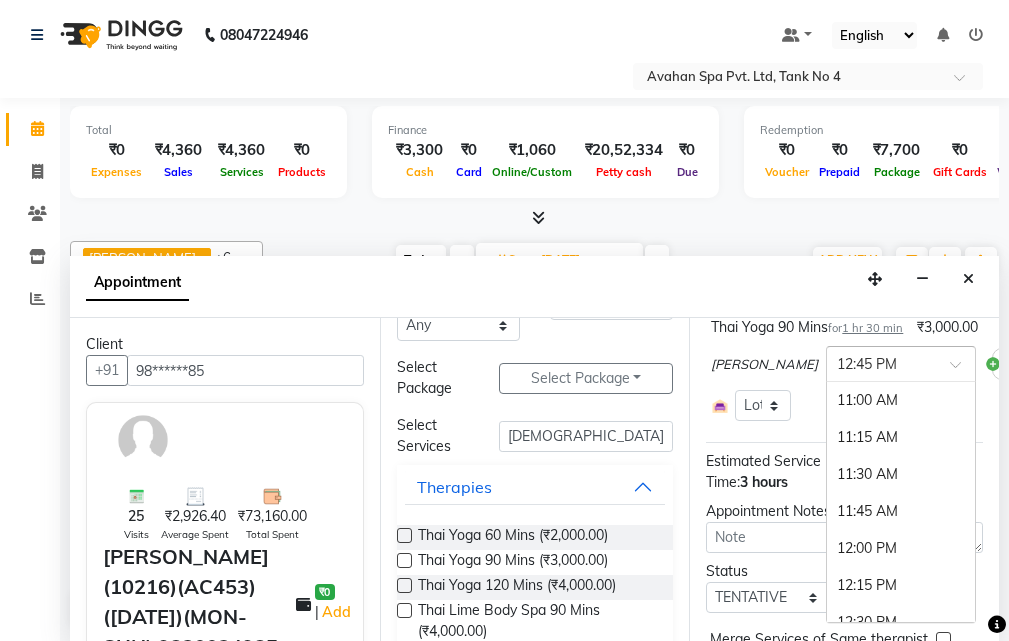 click at bounding box center (901, 362) 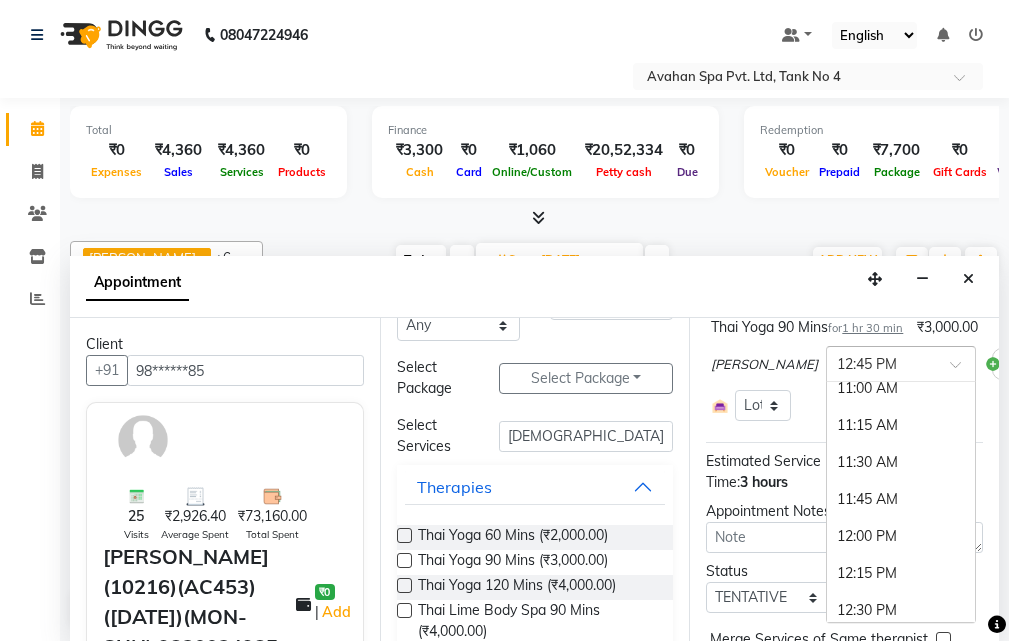 scroll, scrollTop: 0, scrollLeft: 0, axis: both 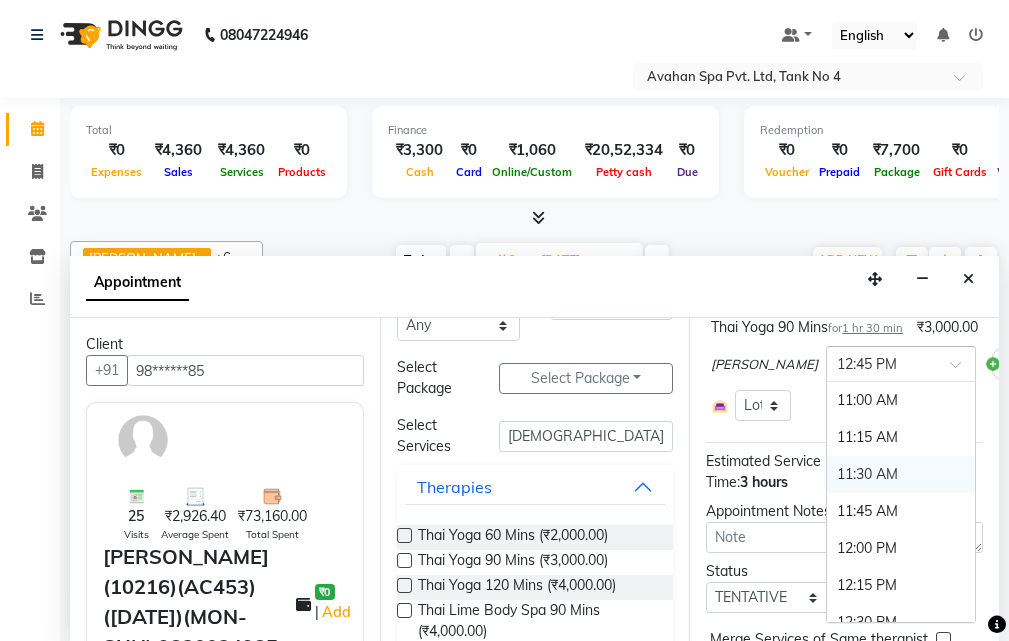click on "11:30 AM" at bounding box center [901, 474] 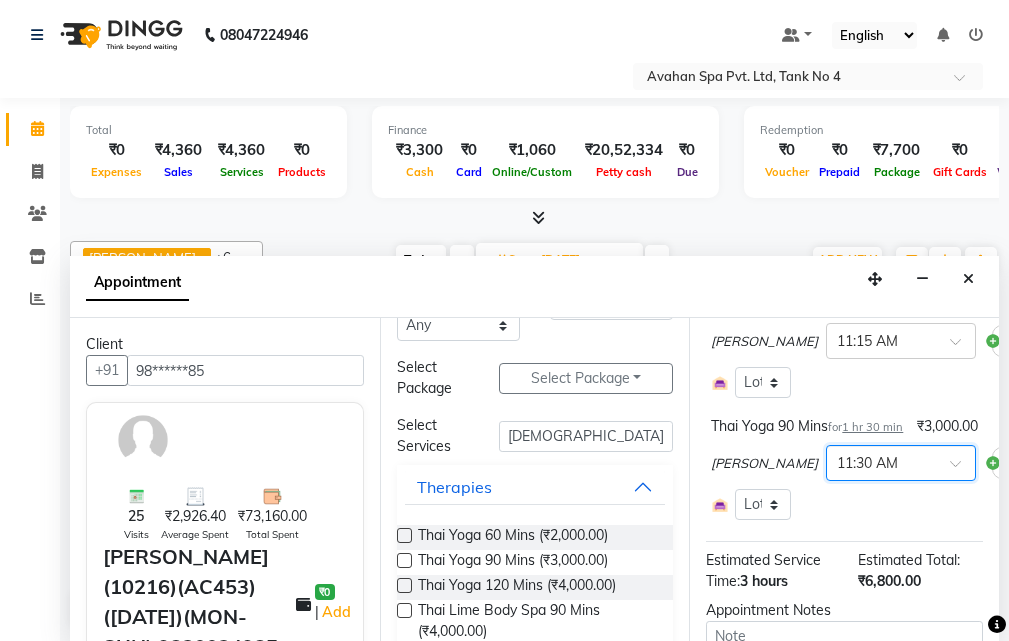 scroll, scrollTop: 200, scrollLeft: 0, axis: vertical 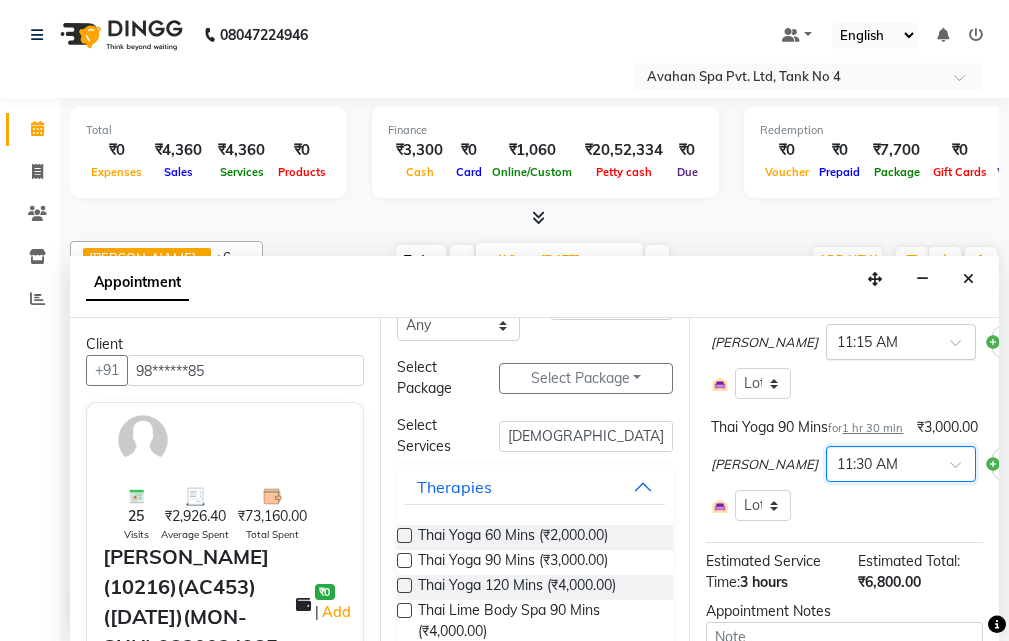 click at bounding box center (901, 340) 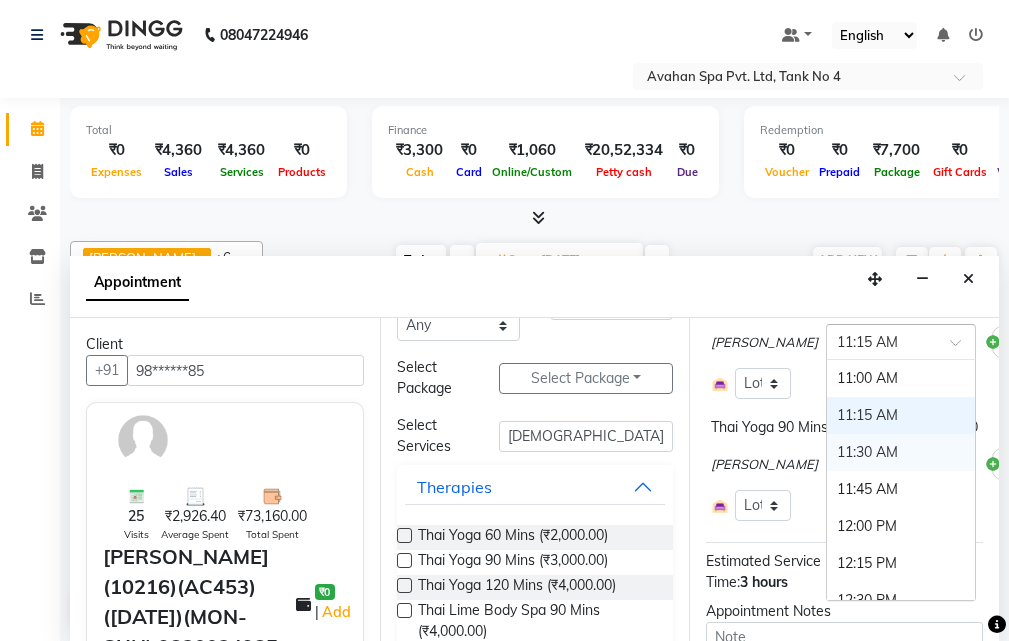 click on "11:30 AM" at bounding box center [901, 452] 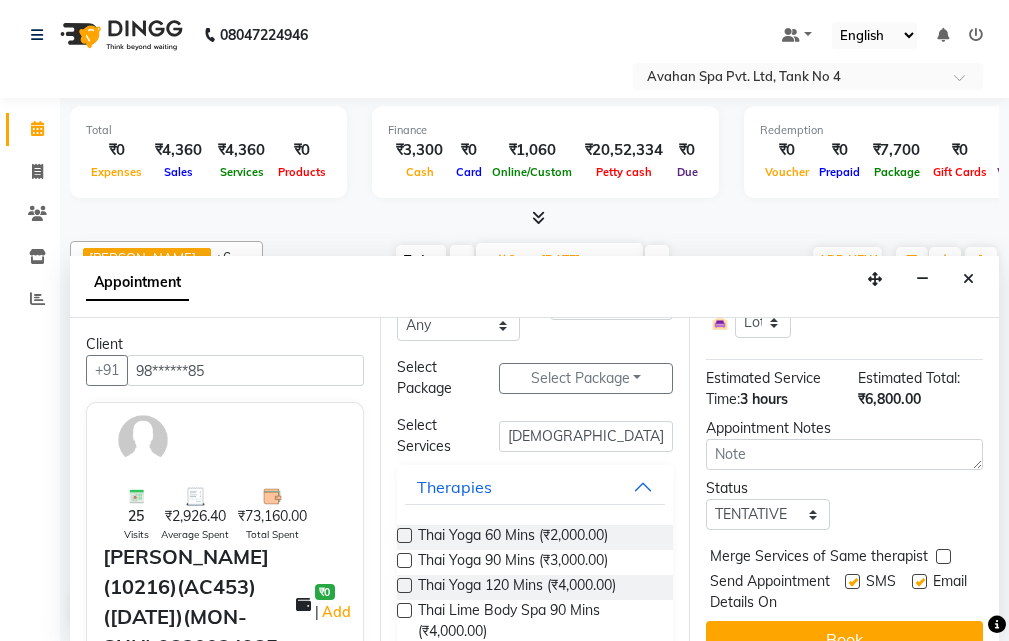 scroll, scrollTop: 535, scrollLeft: 0, axis: vertical 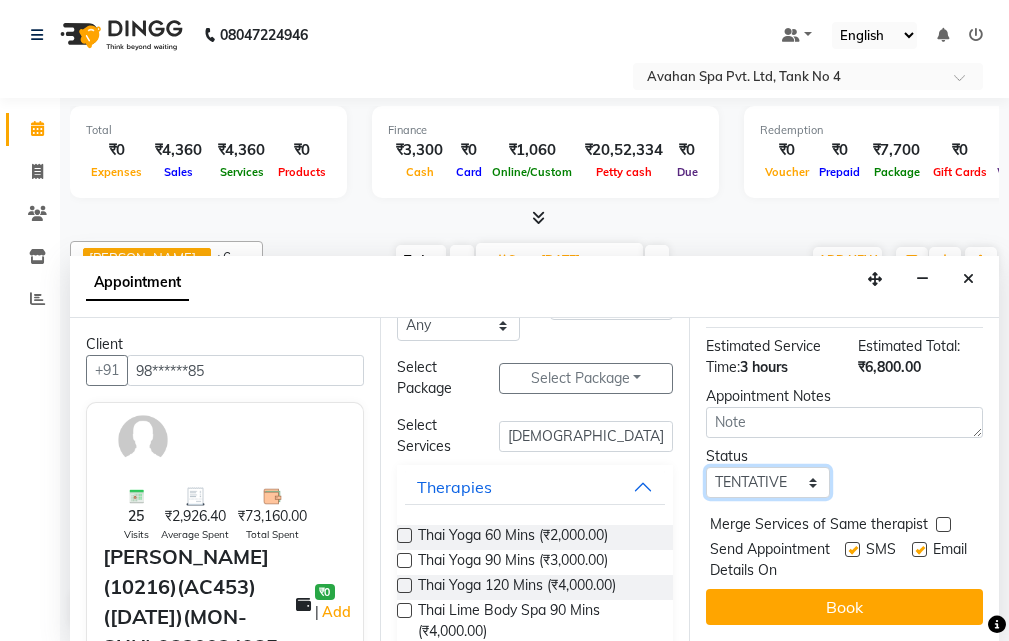 click on "Select TENTATIVE CONFIRM UPCOMING" at bounding box center [767, 482] 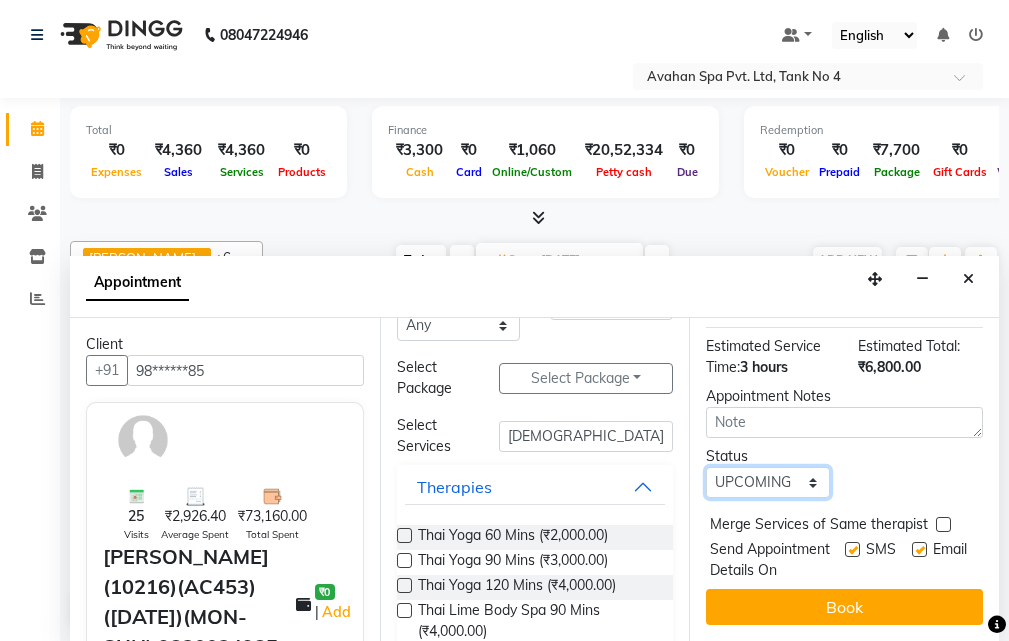 click on "Select TENTATIVE CONFIRM UPCOMING" at bounding box center (767, 482) 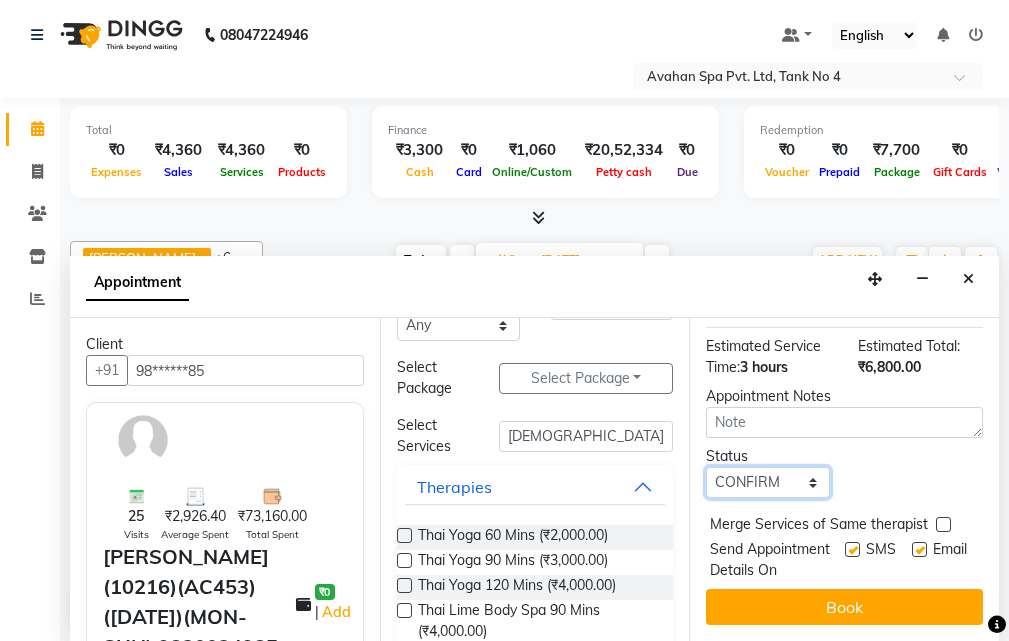 click on "Select TENTATIVE CONFIRM UPCOMING" at bounding box center (767, 482) 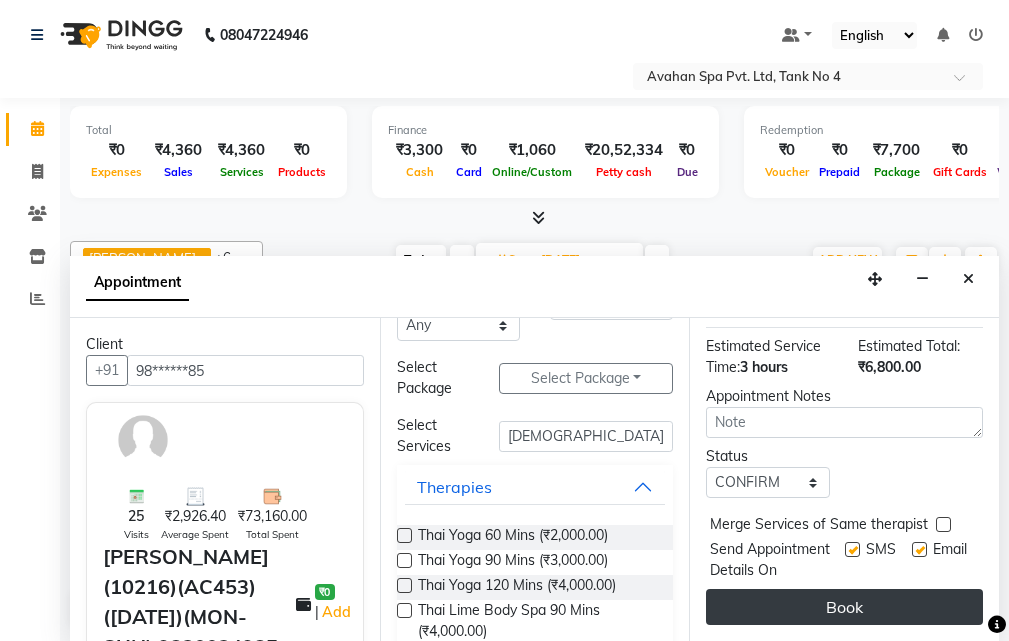 click on "Book" at bounding box center (844, 607) 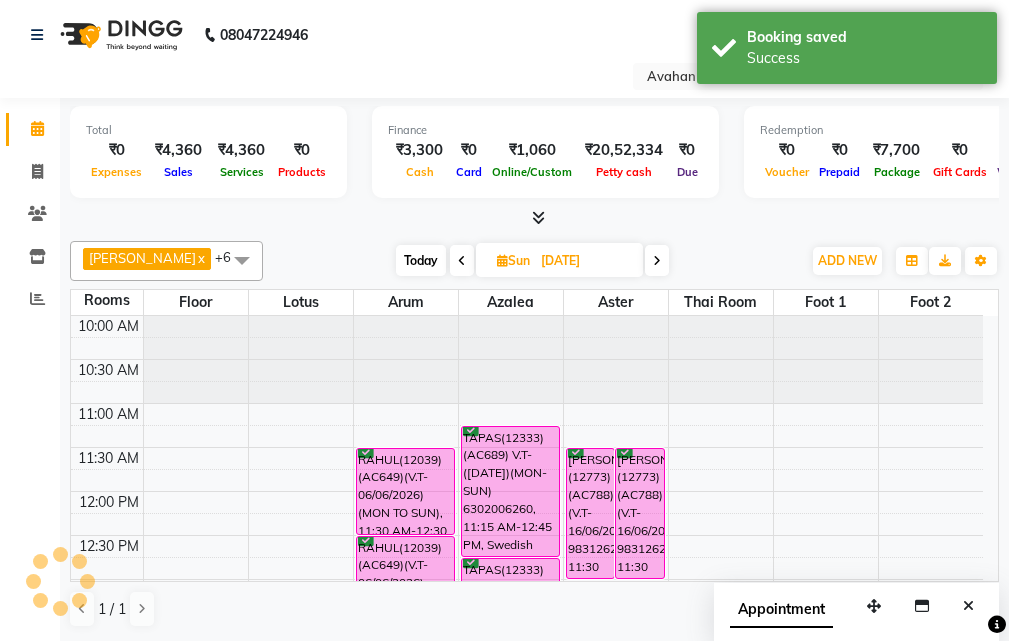 scroll, scrollTop: 0, scrollLeft: 0, axis: both 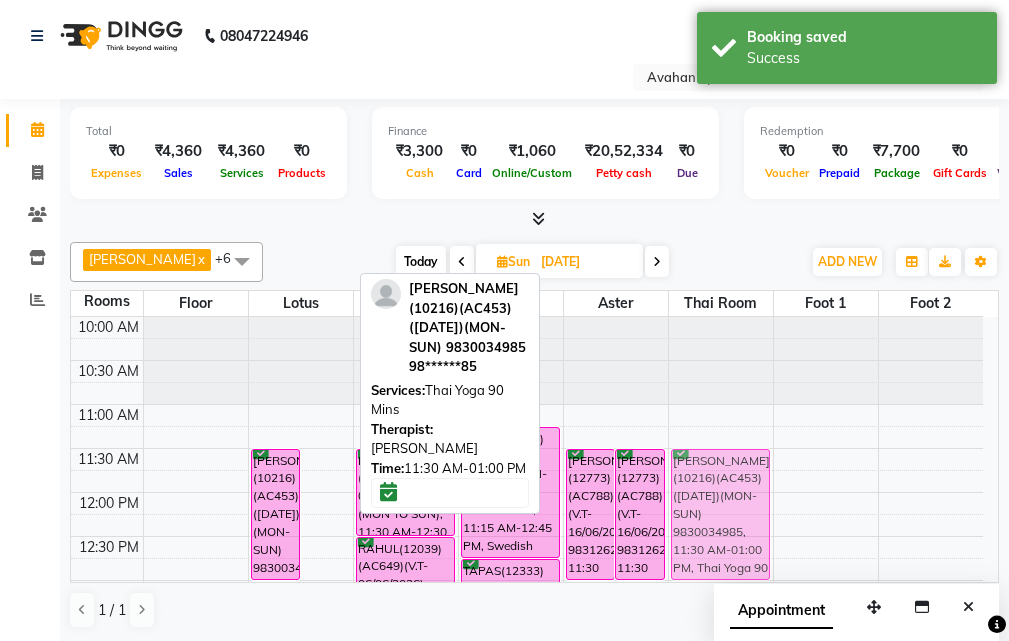 drag, startPoint x: 342, startPoint y: 487, endPoint x: 697, endPoint y: 483, distance: 355.02252 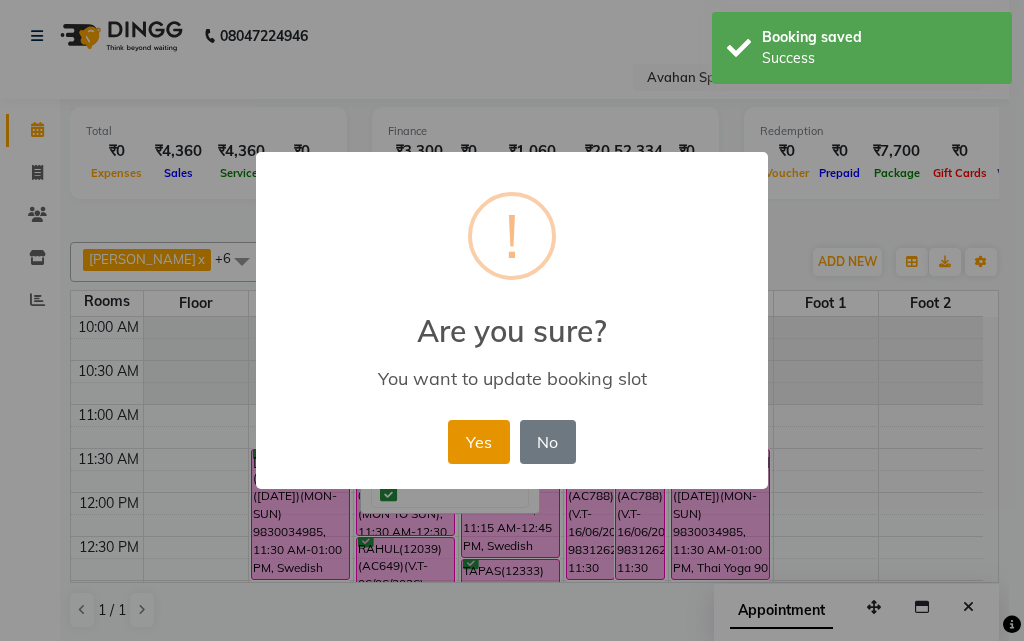 click on "Yes" at bounding box center [478, 442] 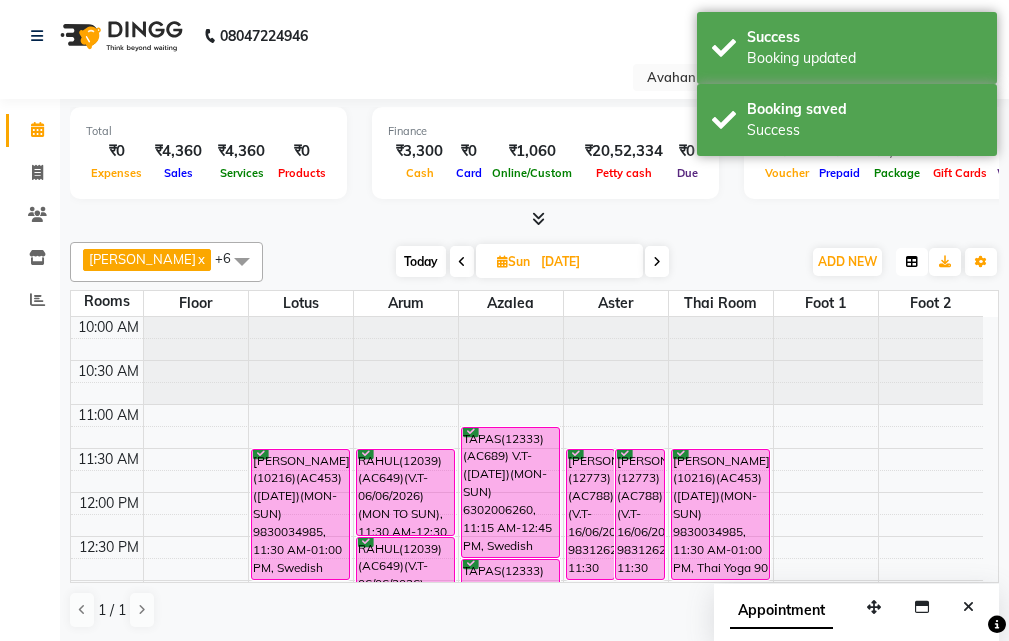 click at bounding box center (912, 262) 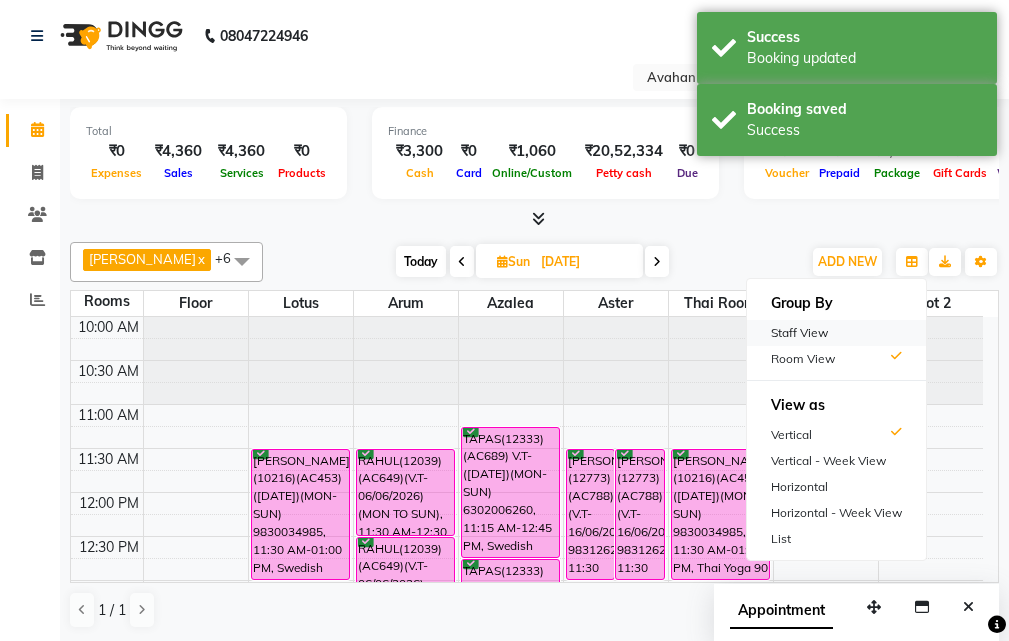 click on "Staff View" at bounding box center [836, 333] 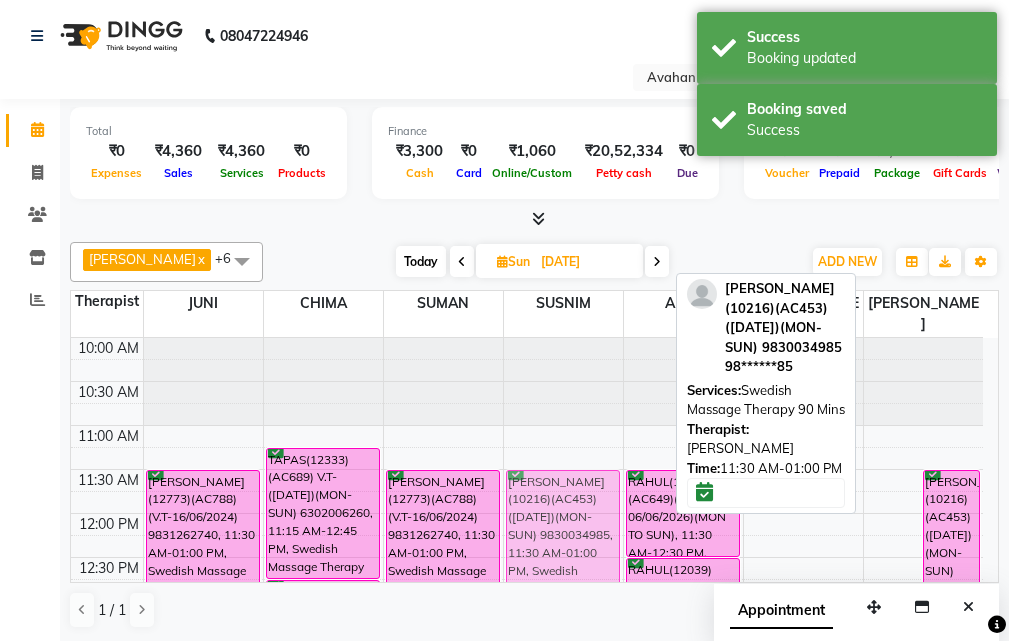 drag, startPoint x: 886, startPoint y: 495, endPoint x: 574, endPoint y: 490, distance: 312.04007 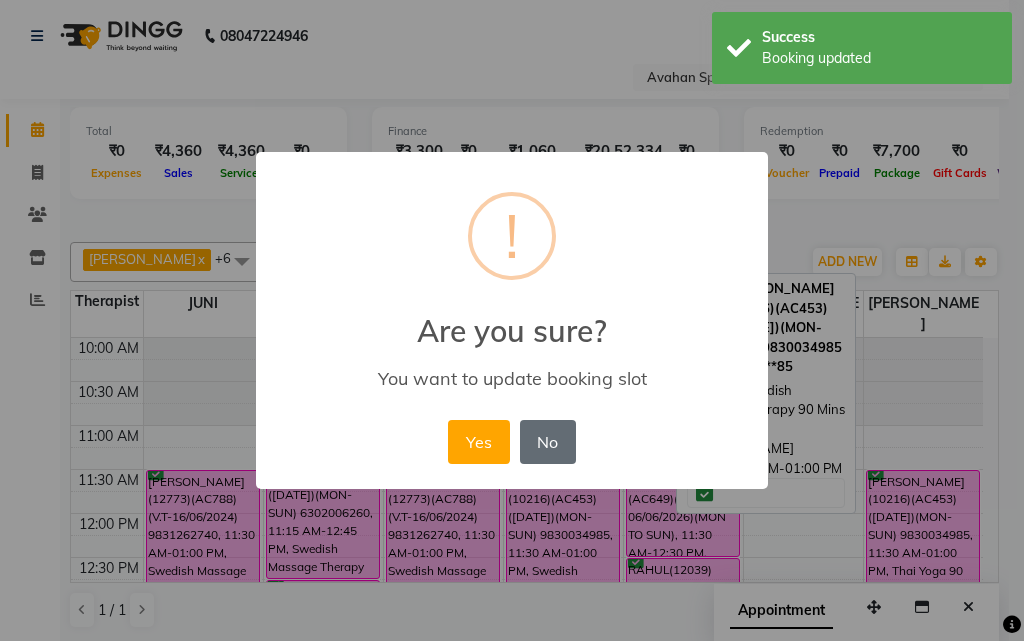 click on "No" at bounding box center [548, 442] 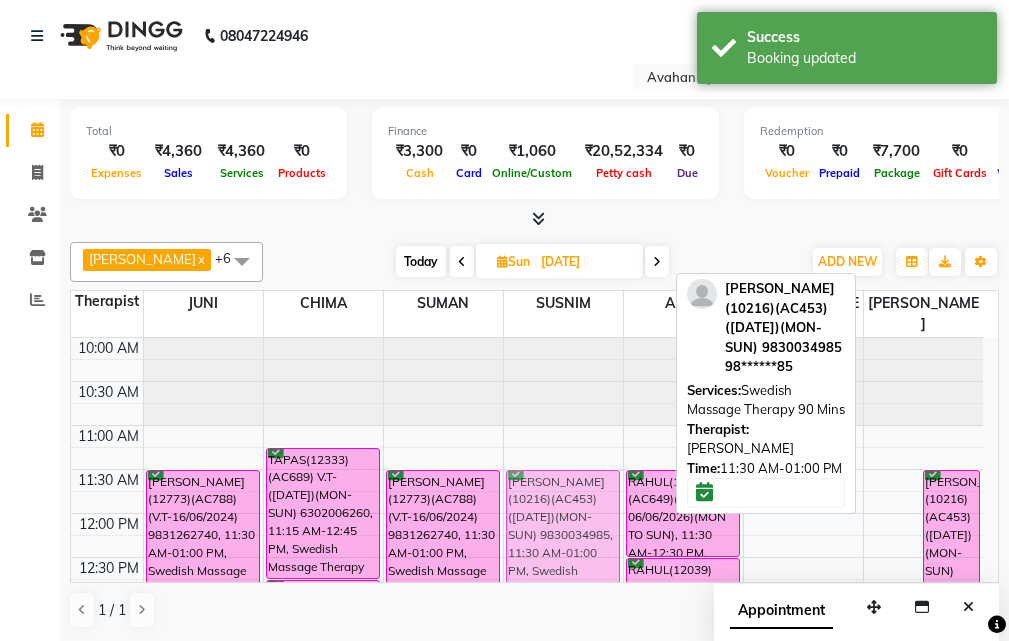 drag, startPoint x: 897, startPoint y: 513, endPoint x: 620, endPoint y: 503, distance: 277.18045 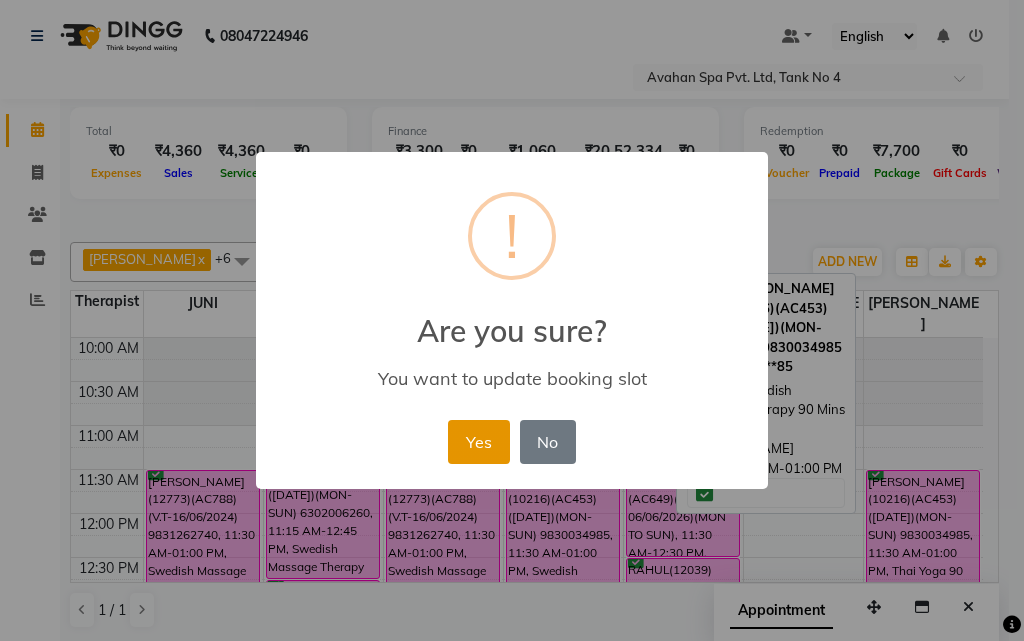 click on "Yes" at bounding box center (478, 442) 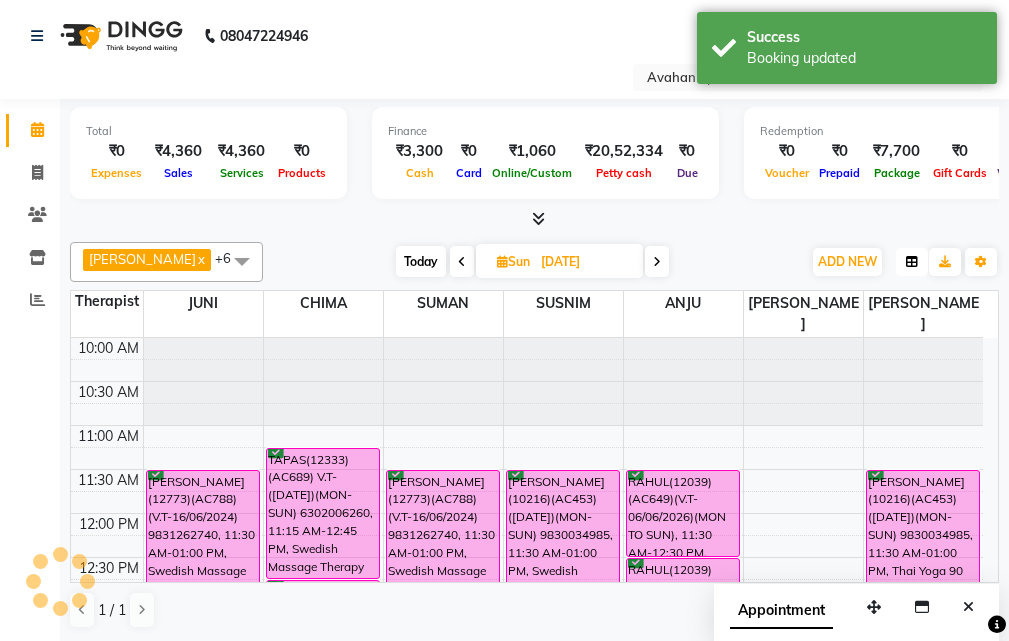 click at bounding box center [912, 262] 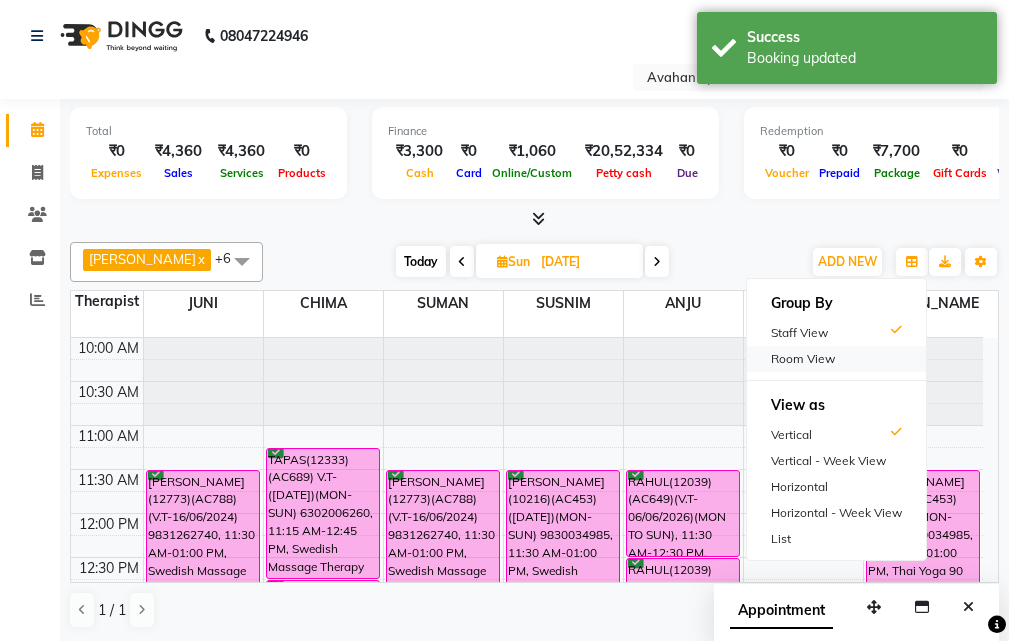 click on "Room View" at bounding box center (836, 359) 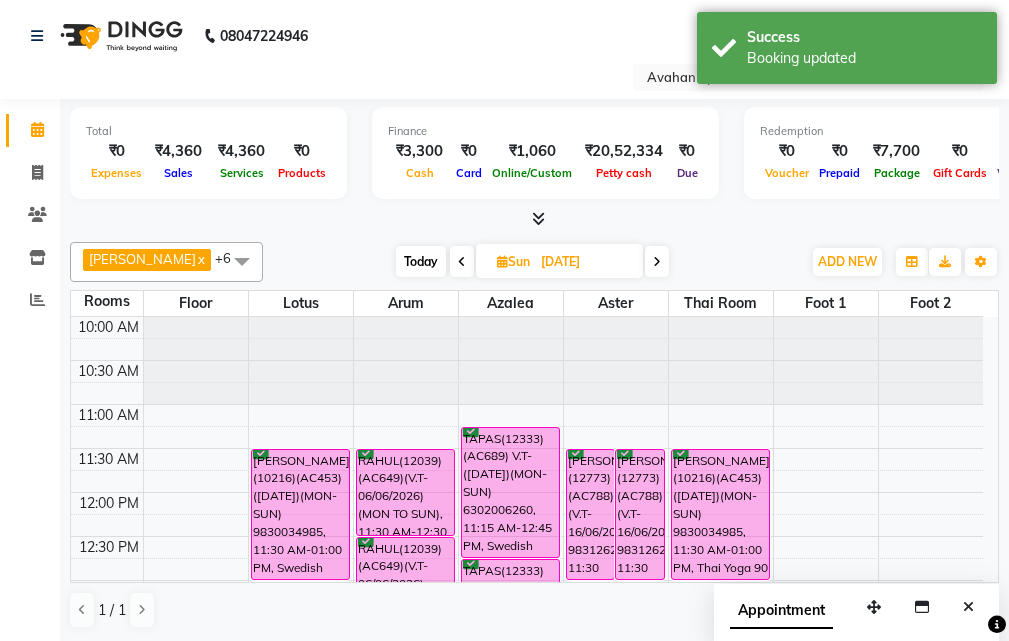 click on "Today" at bounding box center (421, 261) 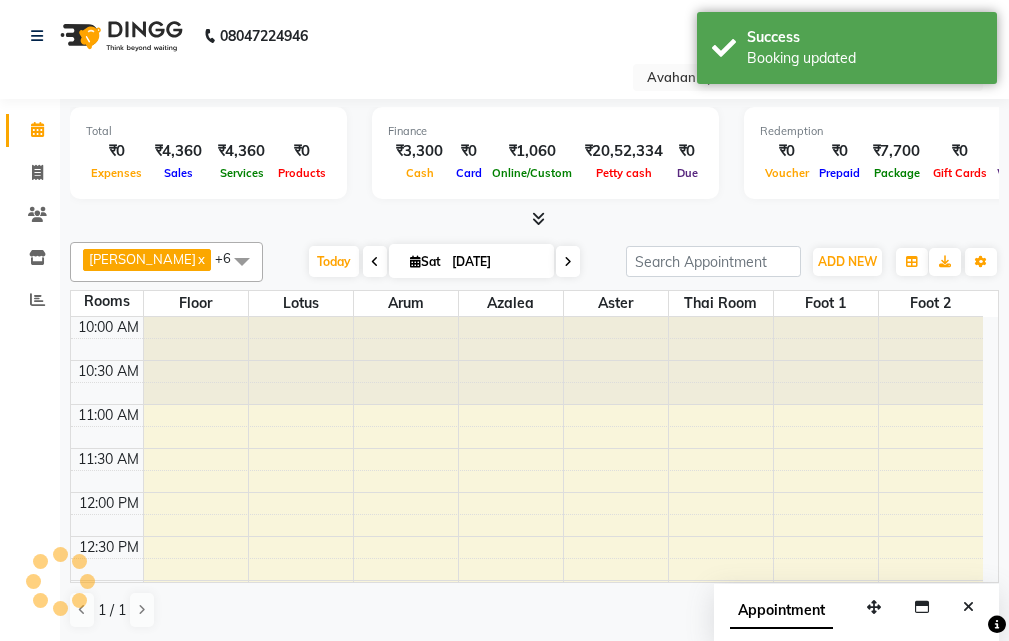 scroll, scrollTop: 617, scrollLeft: 0, axis: vertical 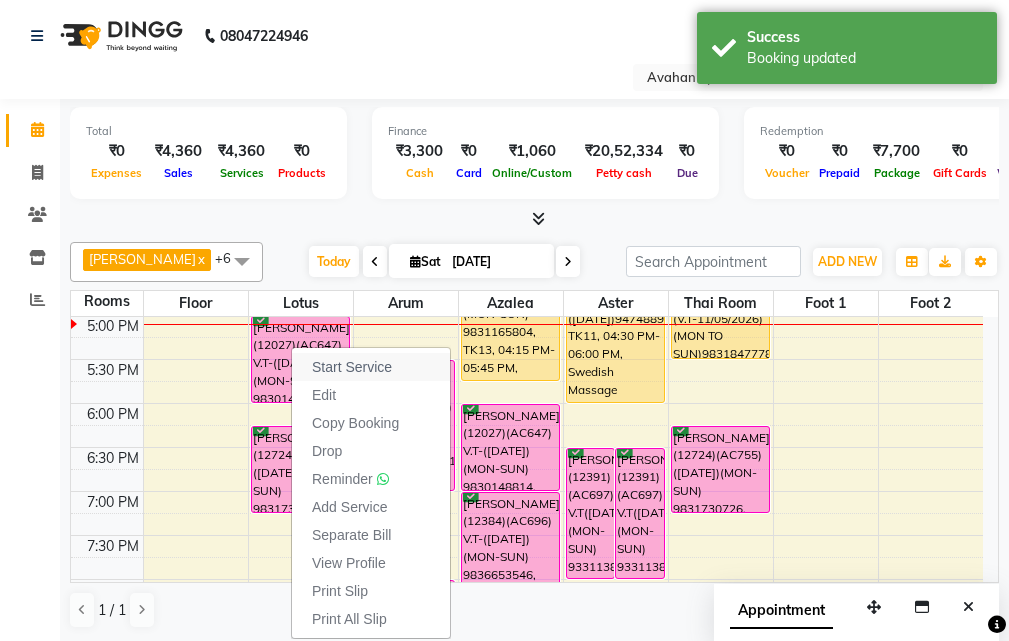 click on "Start Service" at bounding box center [352, 367] 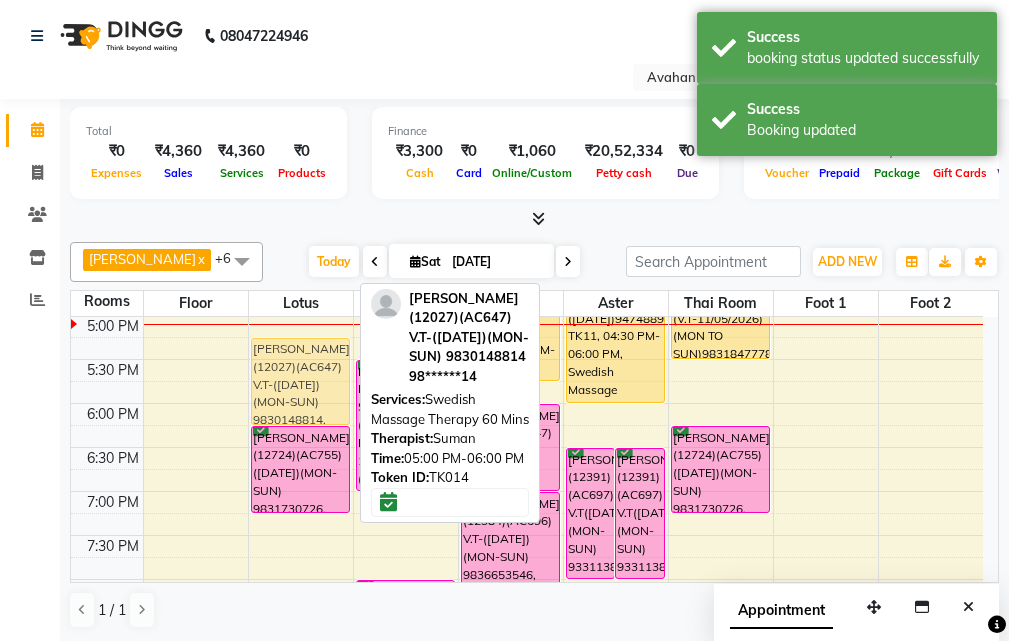 click on "BINOD(12027)(AC647) V.T-(30-11-25)(MON-SUN) 9830148814, TK14, 05:00 PM-06:00 PM, Swedish Massage Therapy 60 Mins     NIRAJ(12724)(AC755) (20/01/2025)(MON-SUN) 9831730726, TK16, 06:15 PM-07:15 PM, Swedish Massage Therapy 60 Mins    BINOD(12027)(AC647) V.T-(30-11-25)(MON-SUN) 9830148814, TK14, 05:00 PM-06:00 PM, Swedish Massage Therapy 60 Mins" at bounding box center (301, 271) 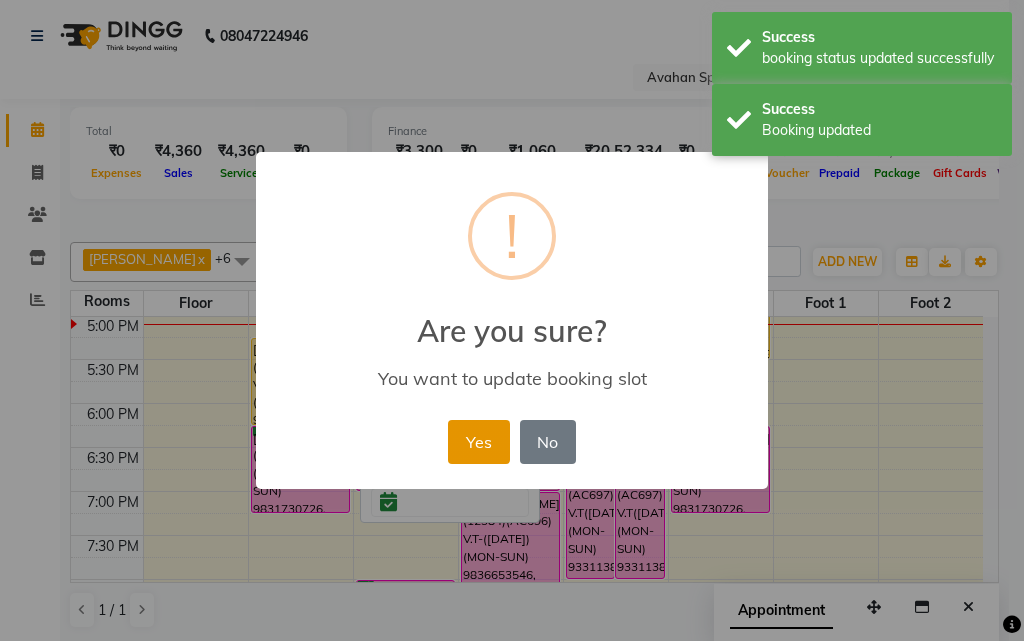 click on "Yes" at bounding box center [478, 442] 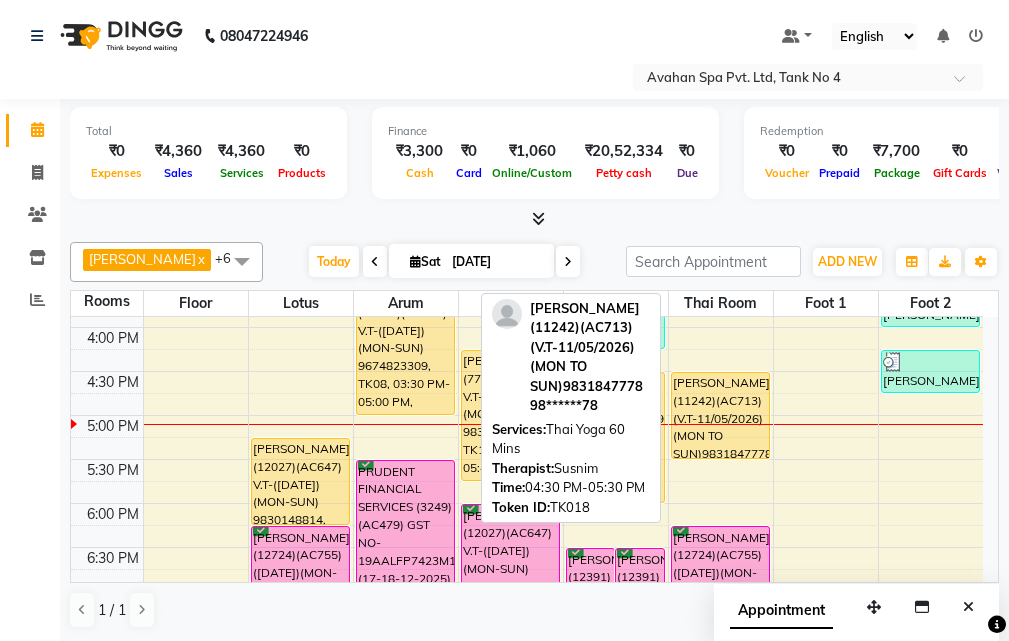 scroll, scrollTop: 417, scrollLeft: 0, axis: vertical 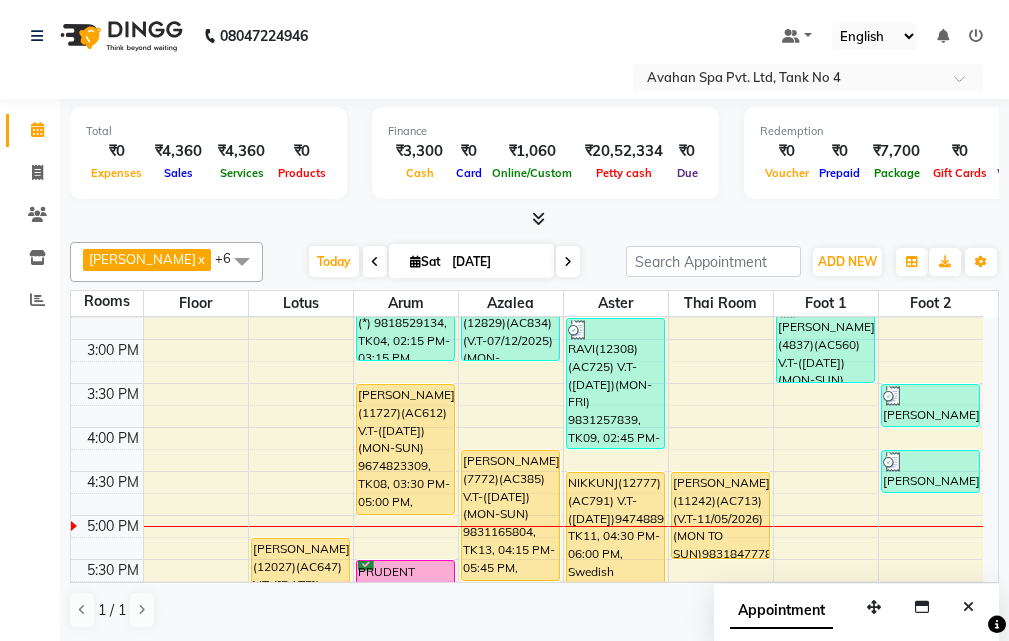 click at bounding box center [968, 607] 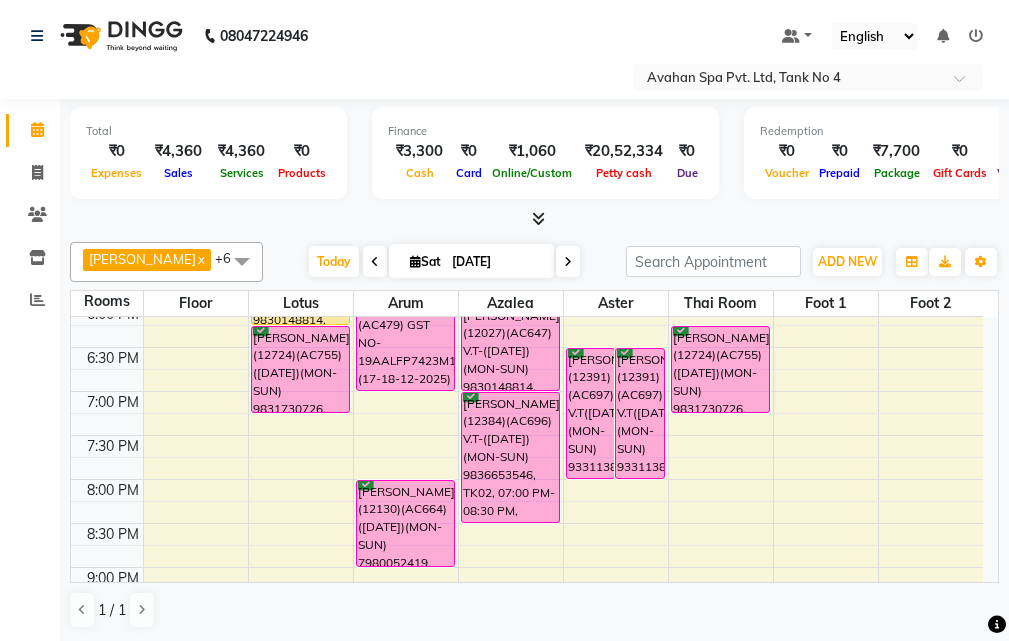 scroll, scrollTop: 617, scrollLeft: 0, axis: vertical 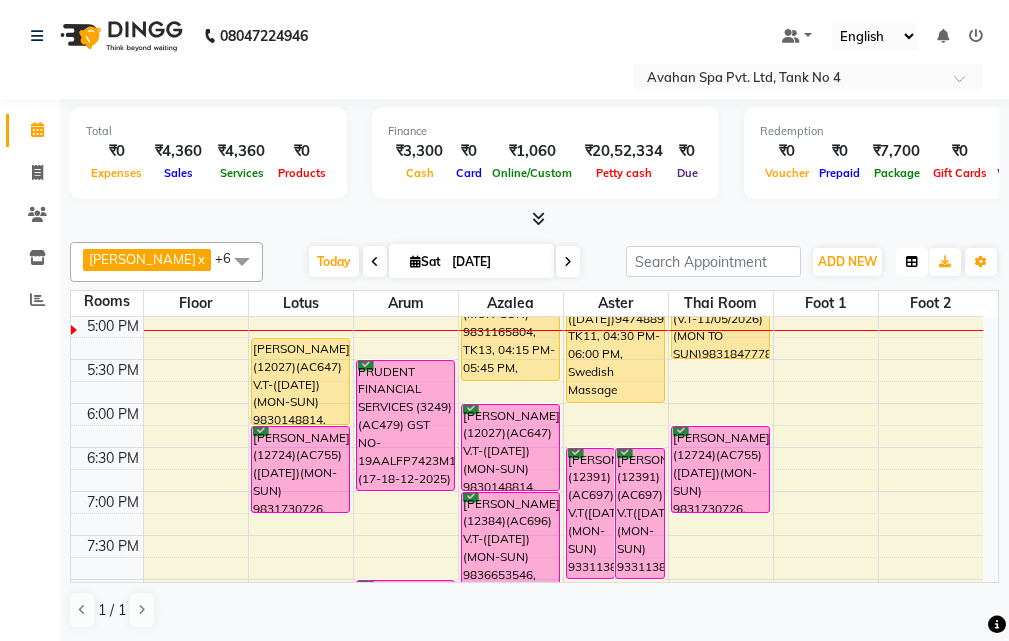 click at bounding box center (912, 262) 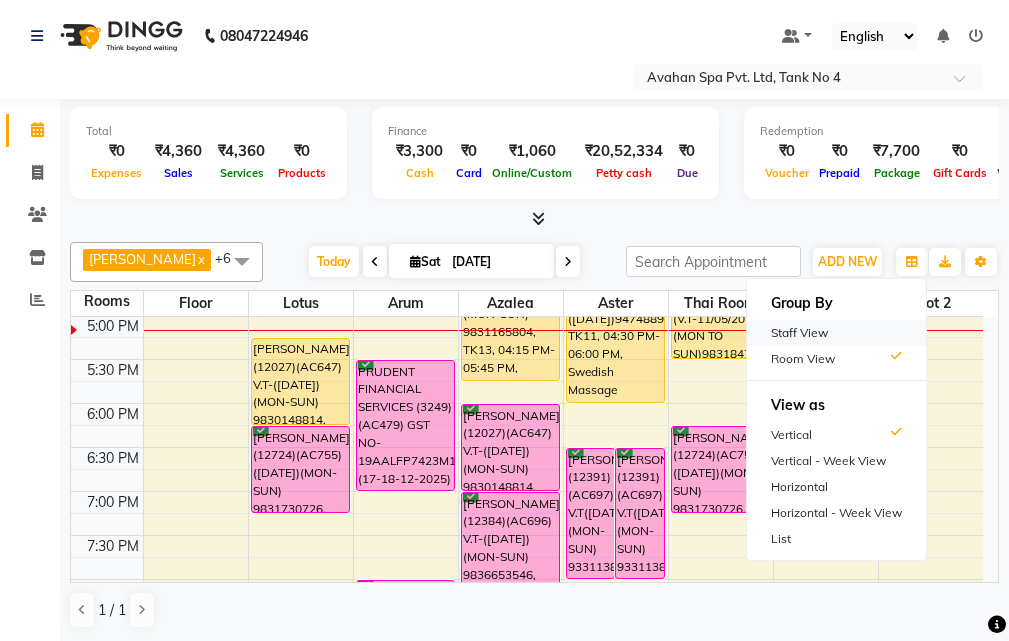 click on "Staff View" at bounding box center [836, 333] 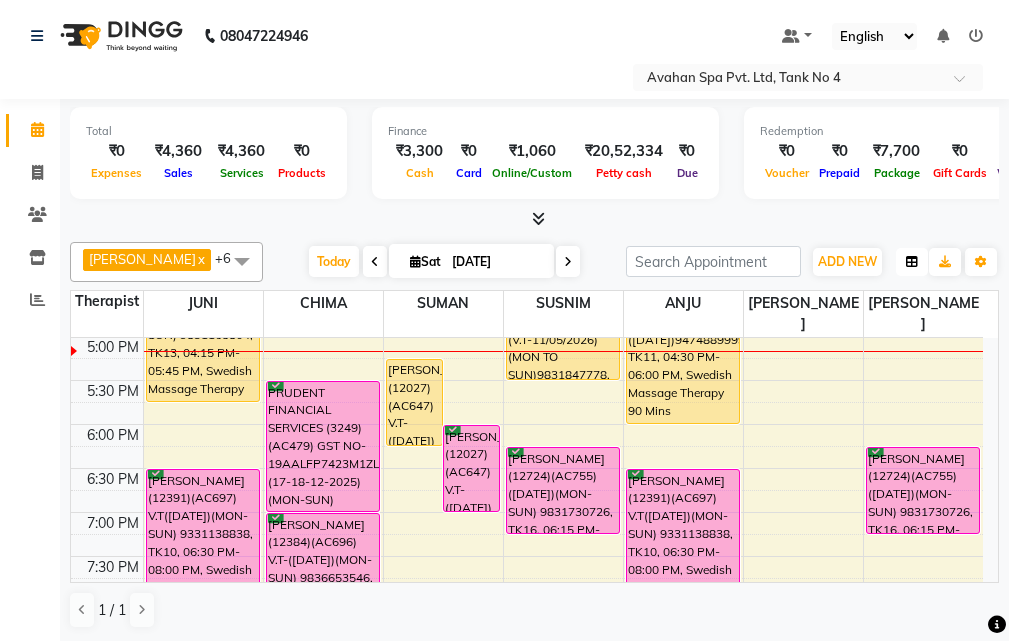 click at bounding box center (912, 262) 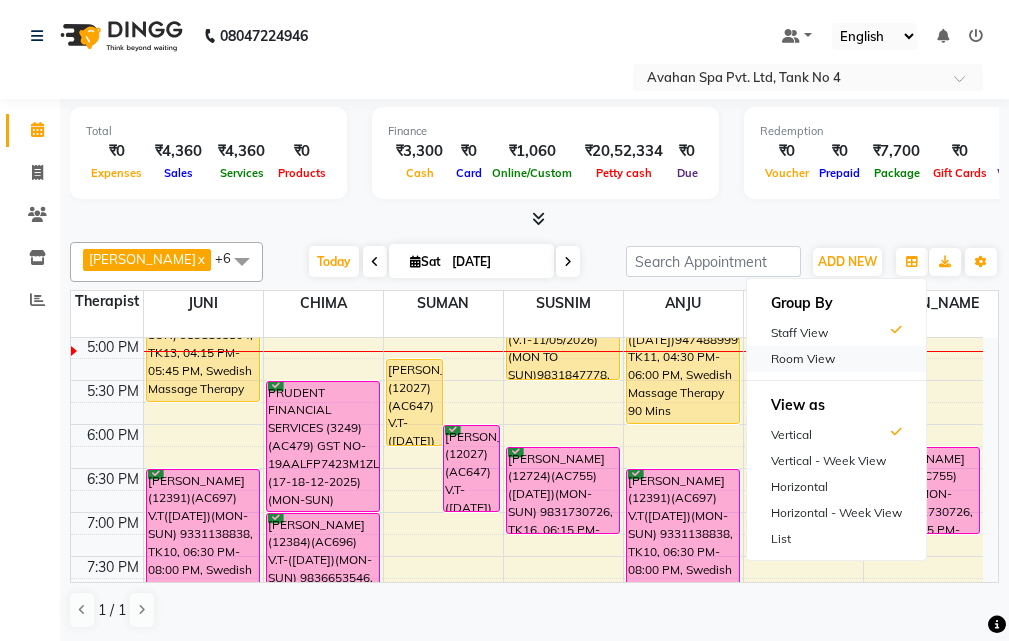 click on "Room View" at bounding box center (836, 359) 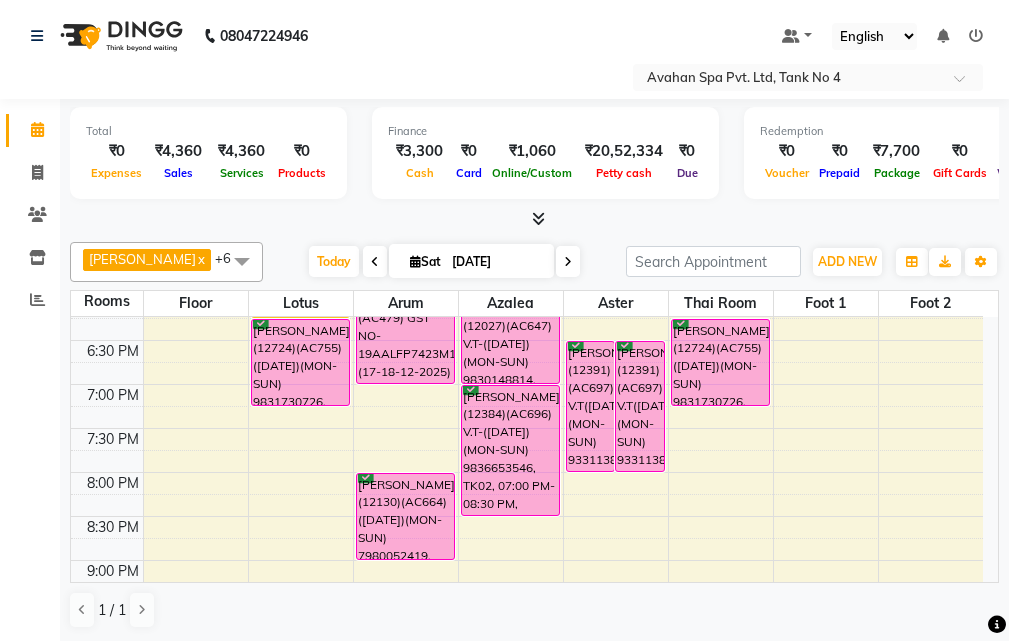 scroll, scrollTop: 678, scrollLeft: 0, axis: vertical 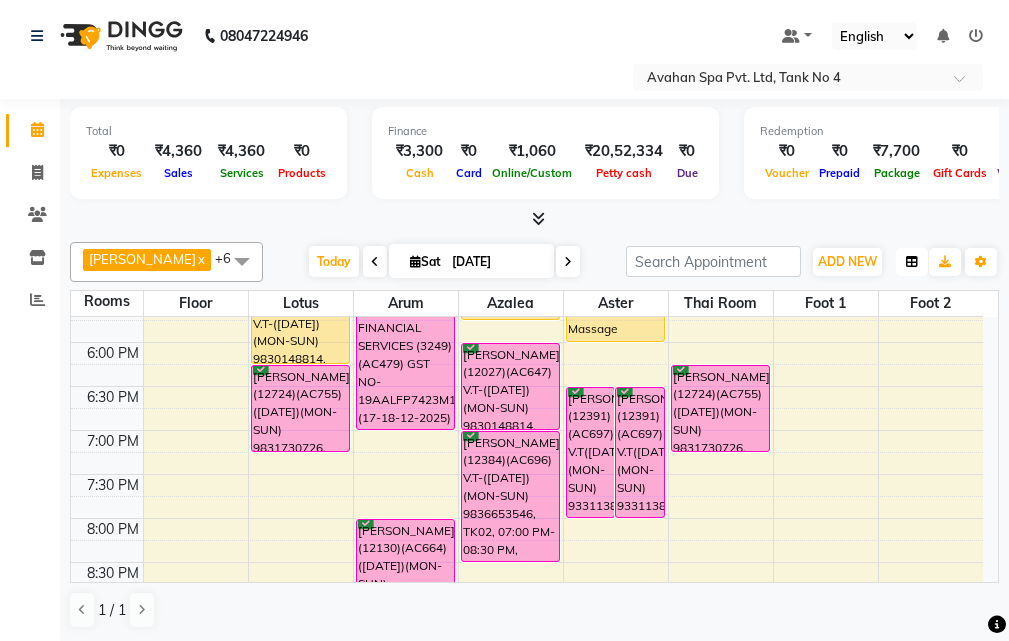 click at bounding box center (912, 262) 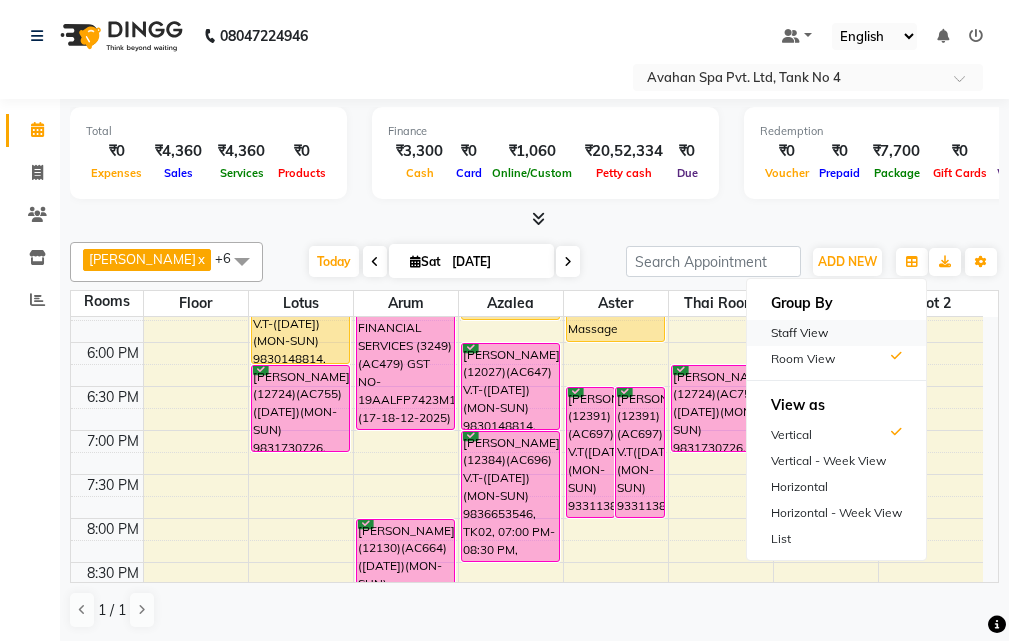 click on "Staff View" at bounding box center [836, 333] 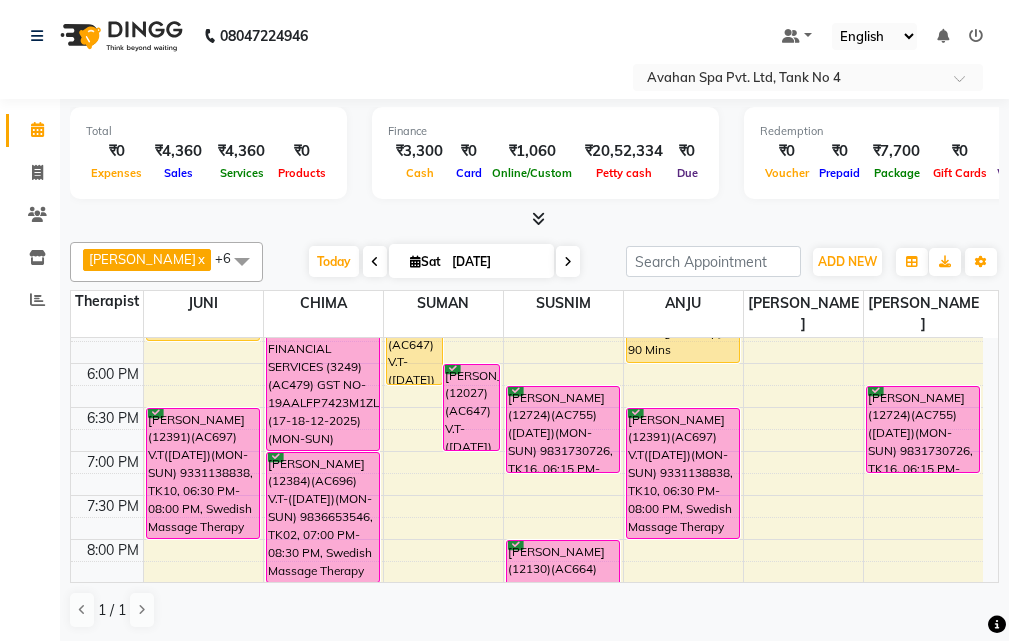 click at bounding box center (568, 261) 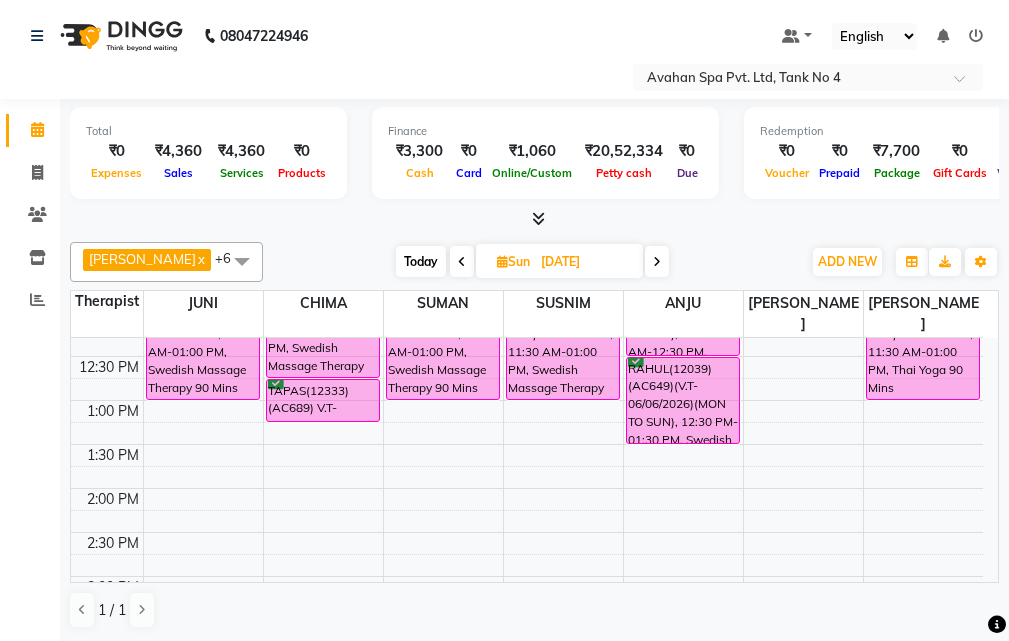 scroll, scrollTop: 200, scrollLeft: 0, axis: vertical 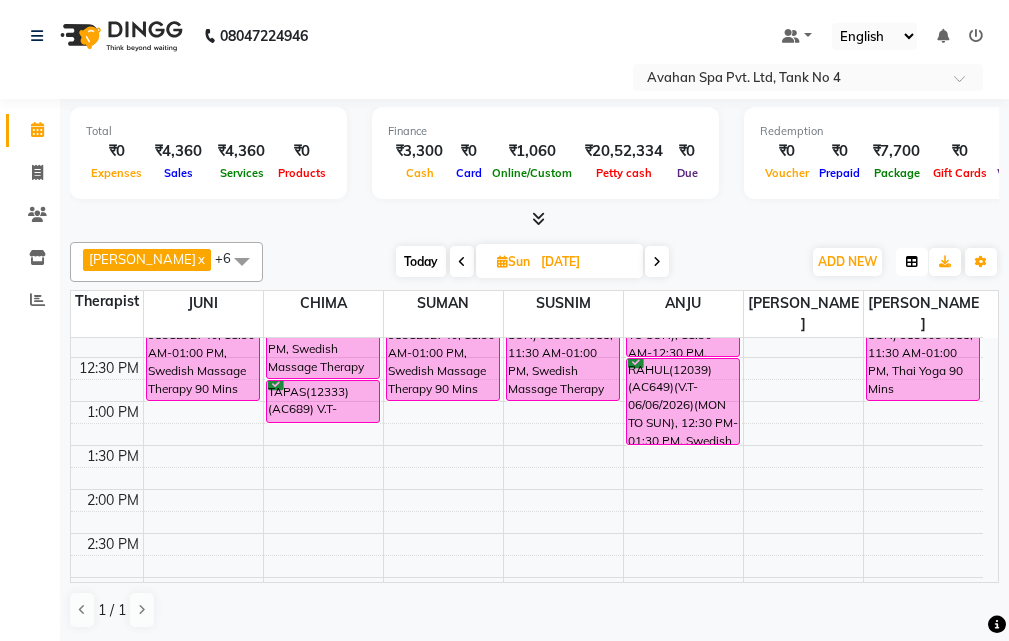 click at bounding box center [912, 262] 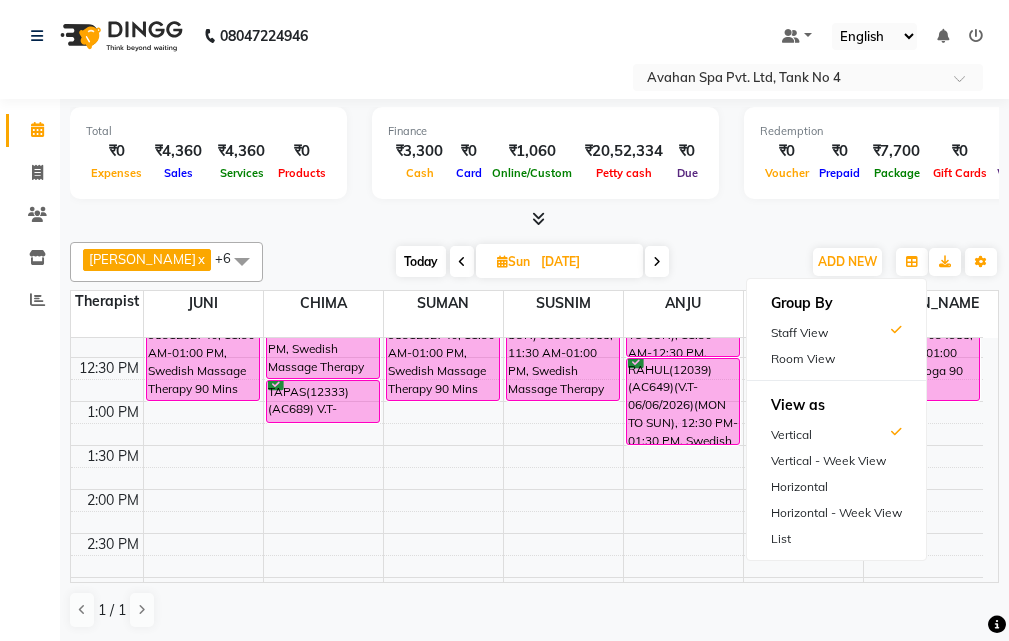 click on "Room View" at bounding box center (836, 359) 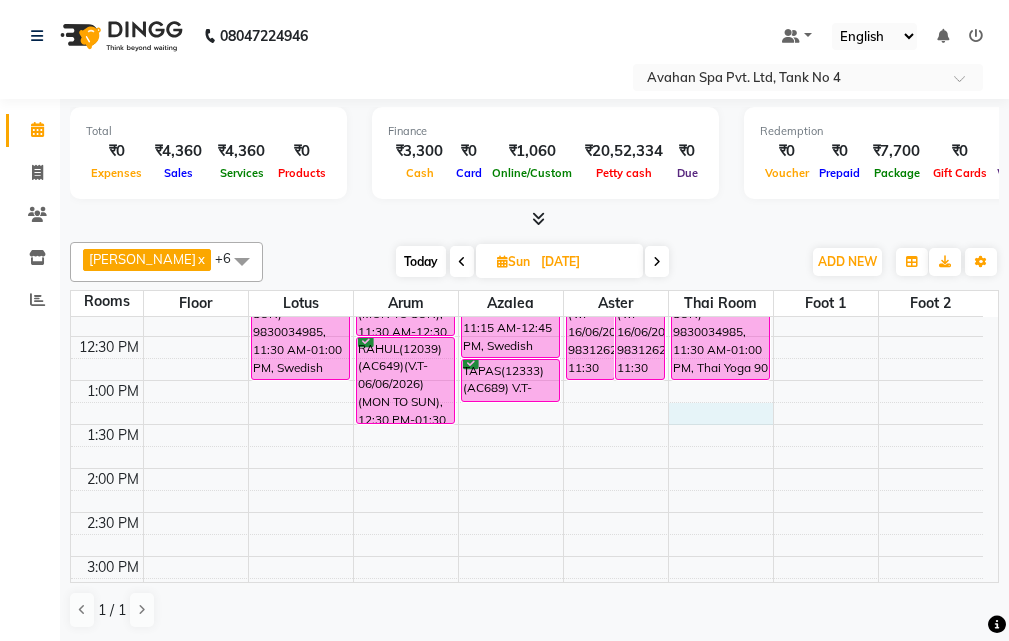 click on "10:00 AM 10:30 AM 11:00 AM 11:30 AM 12:00 PM 12:30 PM 1:00 PM 1:30 PM 2:00 PM 2:30 PM 3:00 PM 3:30 PM 4:00 PM 4:30 PM 5:00 PM 5:30 PM 6:00 PM 6:30 PM 7:00 PM 7:30 PM 8:00 PM 8:30 PM 9:00 PM 9:30 PM 10:00 PM 10:30 PM     MANISH ARUKIA(10216)(AC453) (25/12/2024)(MON-SUN) 9830034985, 11:30 AM-01:00 PM, Swedish Massage Therapy 90 Mins     VIJAY(8052)(AC342) V.T-(17-11-2025)(MON-SUN) 9831413816, 04:00 PM-05:30 PM, Swedish Massage Therapy 90 Mins     RAHUL(12039)(AC649)(V.T-06/06/2026)(MON TO SUN), 11:30 AM-12:30 PM, Swedish Massage Therapy 60 Mins     RAHUL(12039)(AC649)(V.T-06/06/2026)(MON TO SUN), 12:30 PM-01:30 PM, Swedish Massage Therapy 60 Mins     SUDIPTA MUKHERJEE (11164)(AC855)(V.T-23/03/2026) (MON TO FIR)7003713908, 04:00 PM-05:30 PM, Swedish Massage Therapy 90 Mins     TAPAS(12333)(AC689) V.T-(14-04-26)(MON-SUN) 6302006260, 11:15 AM-12:45 PM, Swedish Massage Therapy 90 Mins     TAPAS(12333)(AC689) V.T-(14-04-26)(MON-SUN) 6302006260, 12:45 PM-01:15 PM, Rice Scrub 30 Mins" at bounding box center (527, 688) 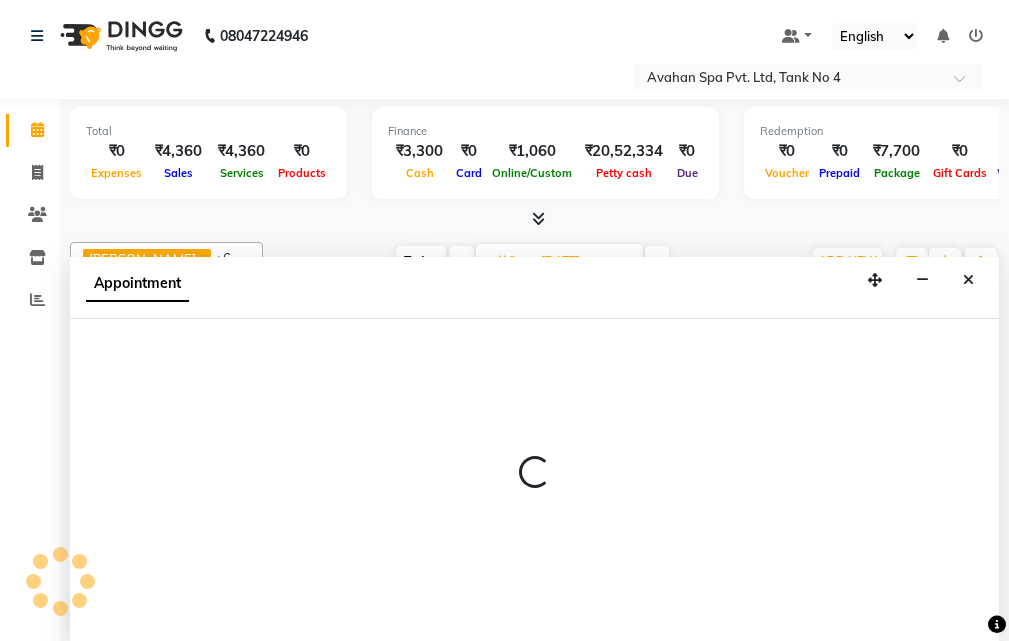 scroll, scrollTop: 1, scrollLeft: 0, axis: vertical 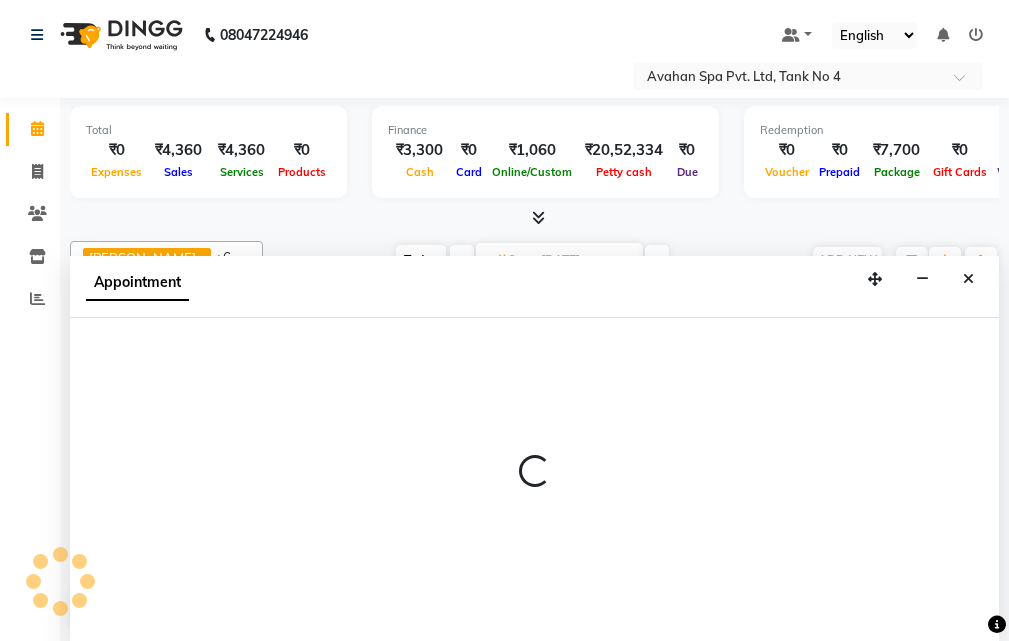 select on "tentative" 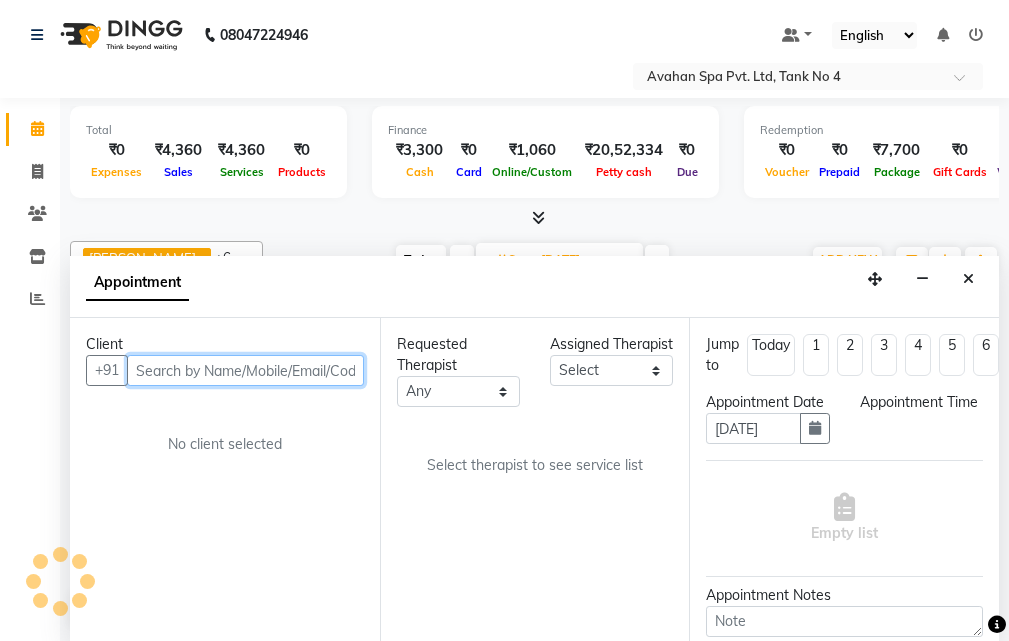 select on "795" 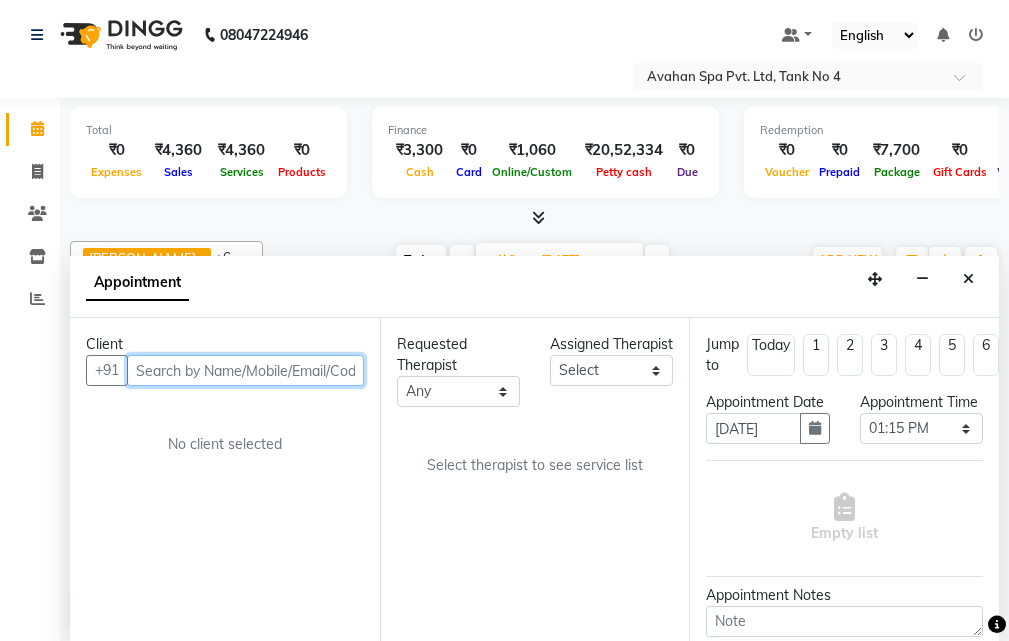 click at bounding box center (245, 370) 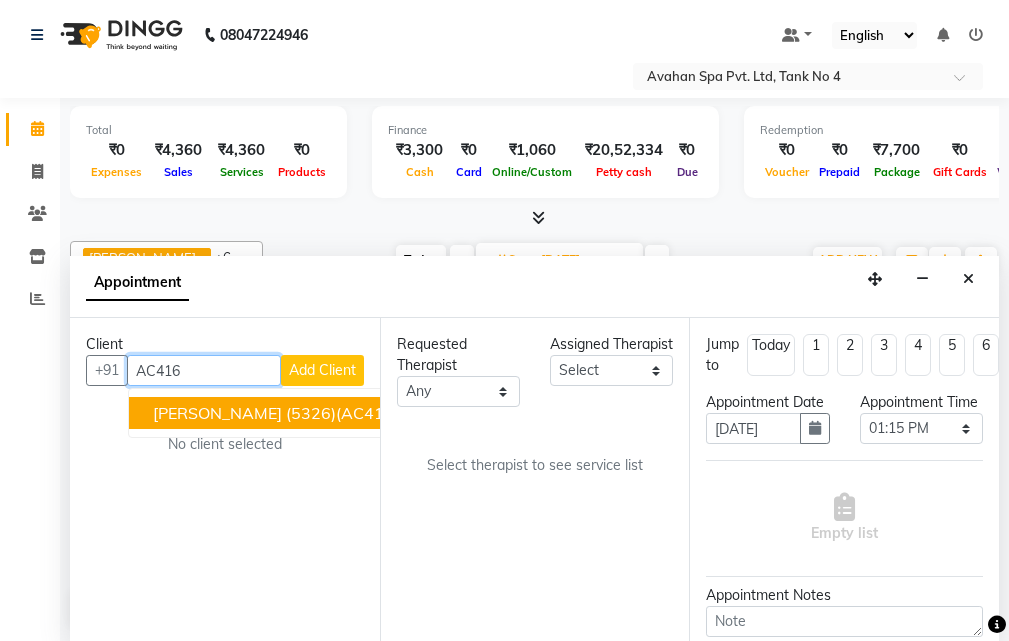 click on "PRASENJIT (5326)(AC416) (14-07-2025)(MON-SUN) 9748736707" at bounding box center [405, 413] 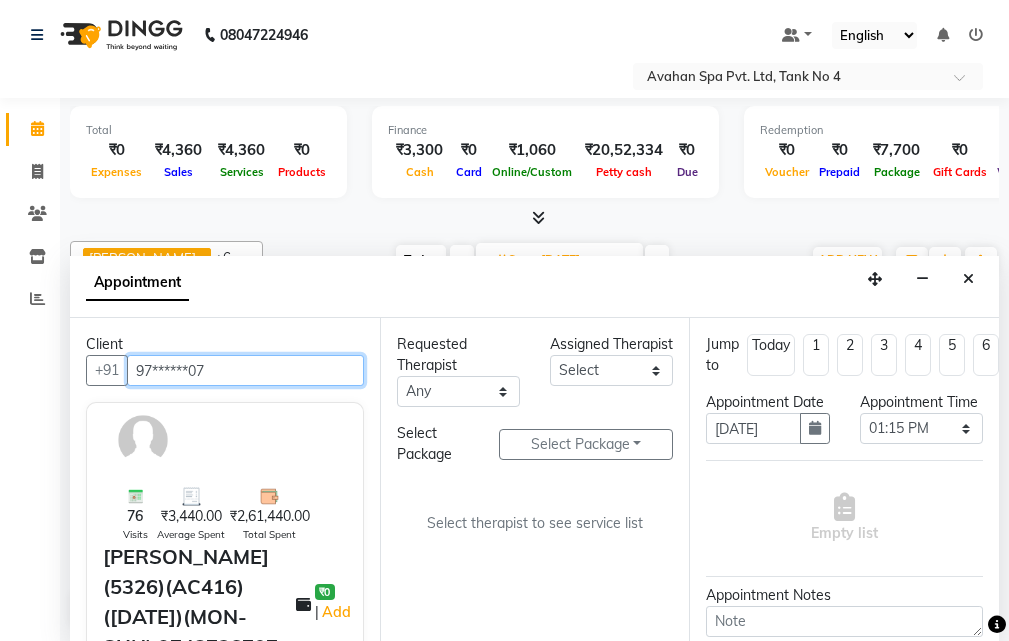 type on "97******07" 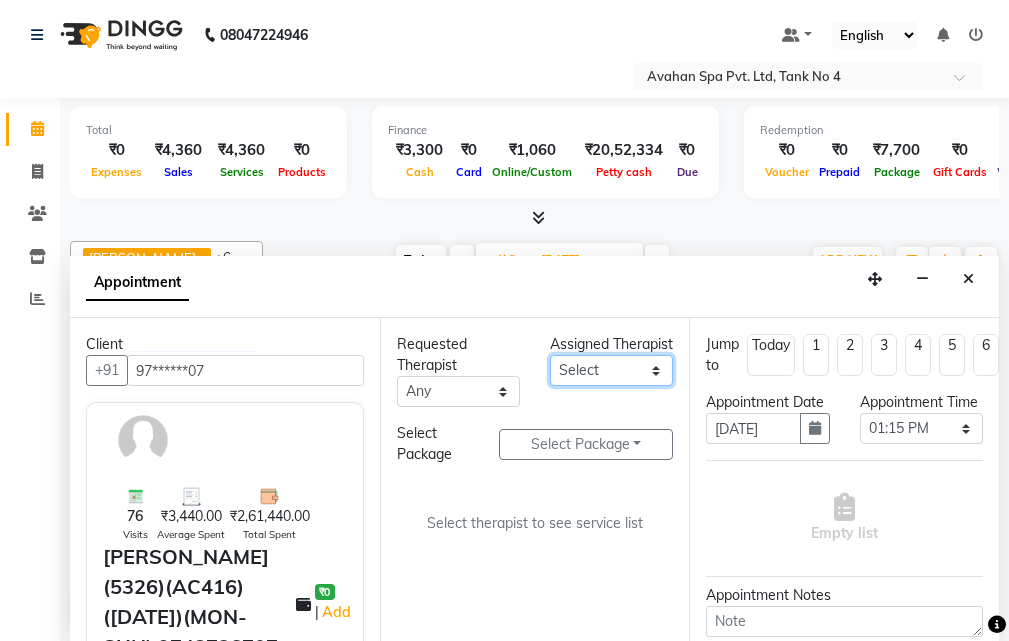 click on "Select ANJU [PERSON_NAME] [DEMOGRAPHIC_DATA] 1 [PERSON_NAME] JUNI [PERSON_NAME] SUSNIM" at bounding box center [611, 370] 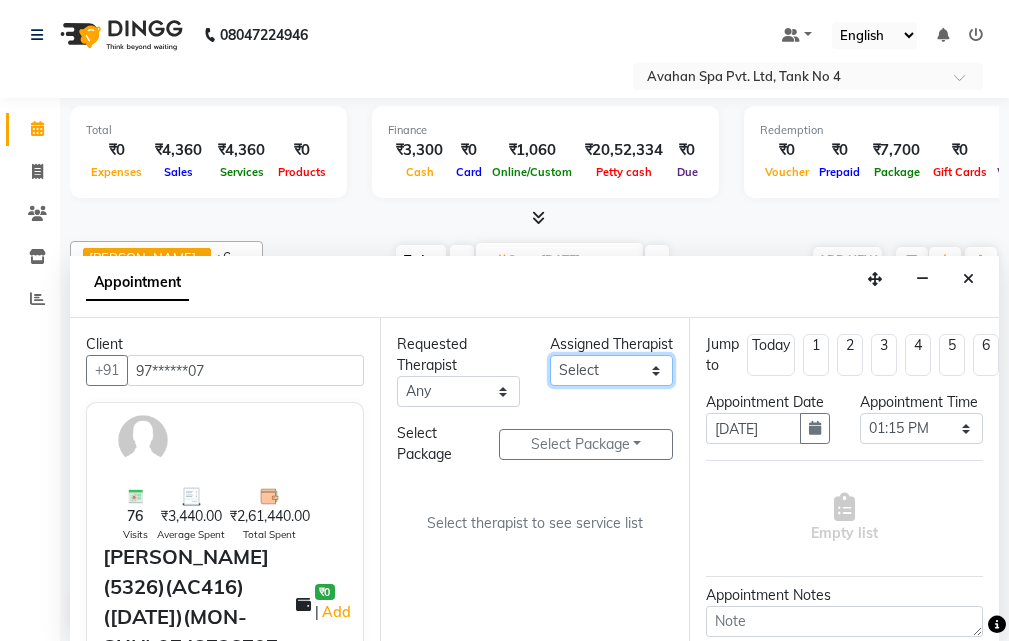 select on "23013" 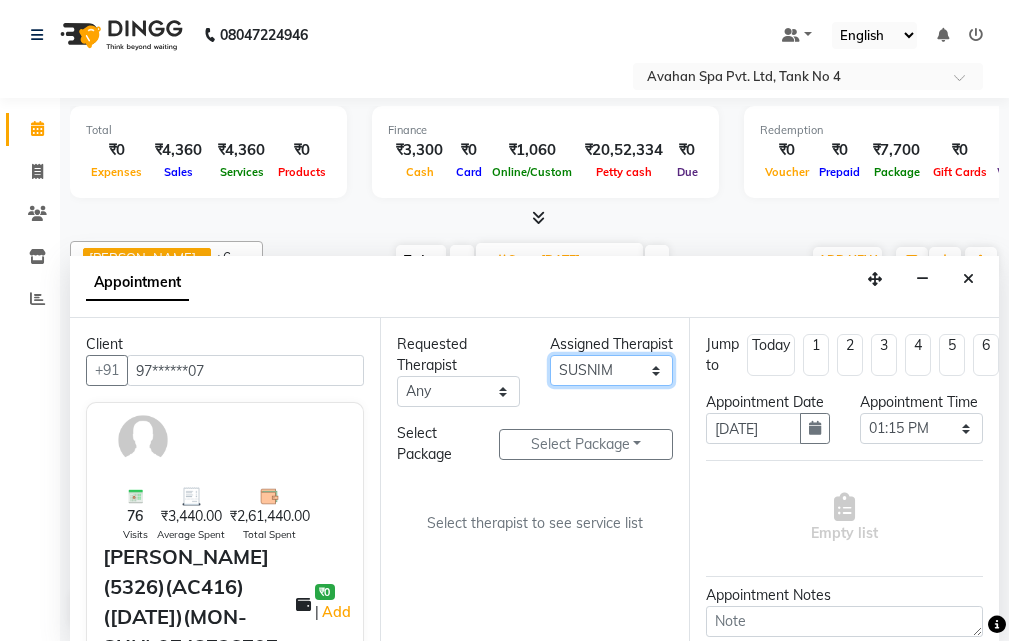 click on "Select ANJU [PERSON_NAME] [DEMOGRAPHIC_DATA] 1 [PERSON_NAME] JUNI [PERSON_NAME] SUSNIM" at bounding box center (611, 370) 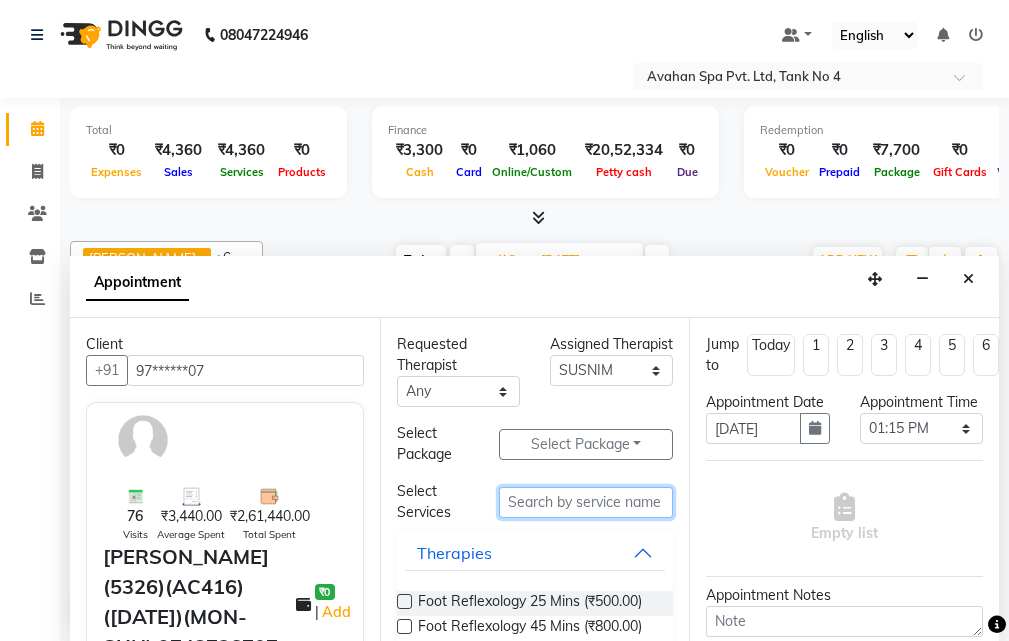 click at bounding box center [586, 502] 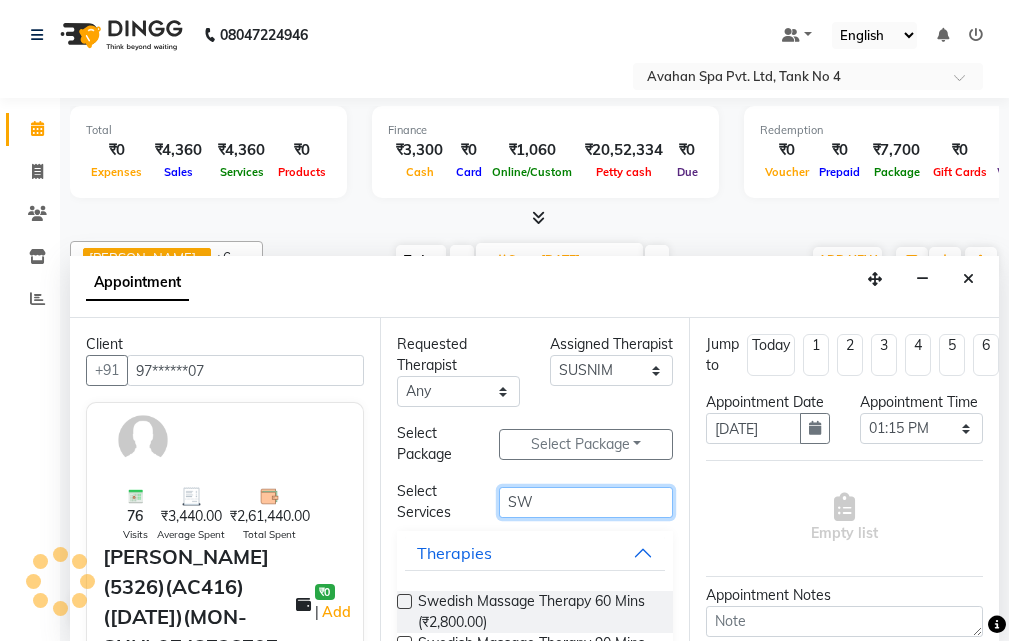 type on "S" 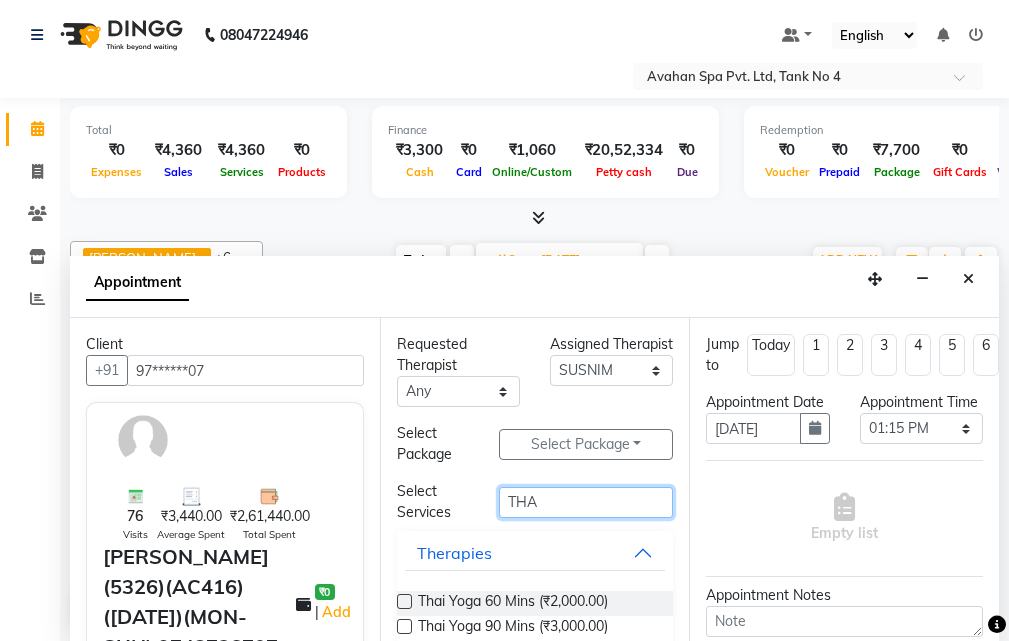 type on "THA" 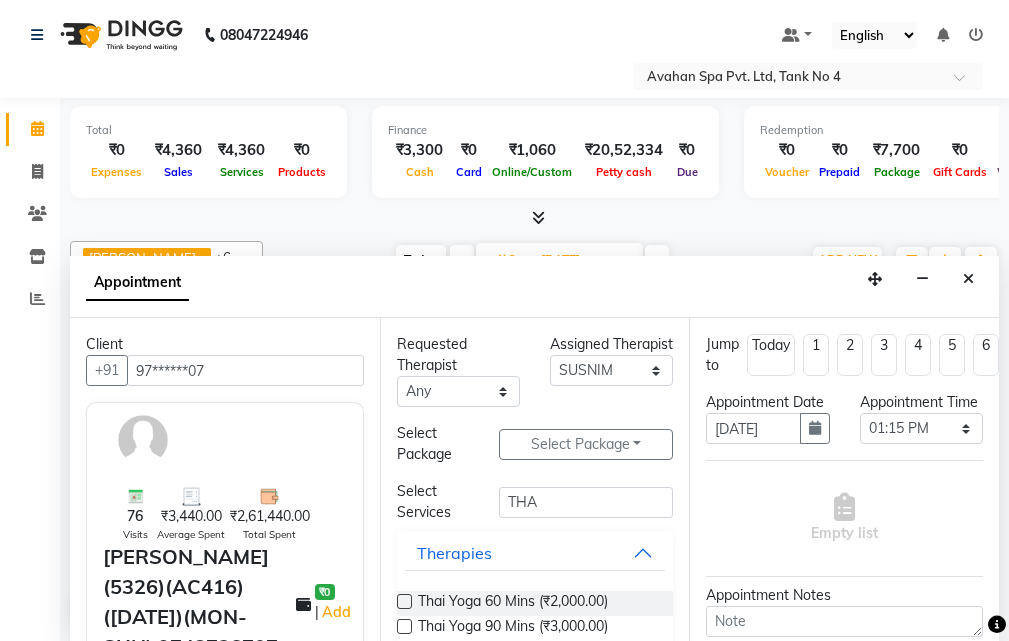 click at bounding box center (404, 626) 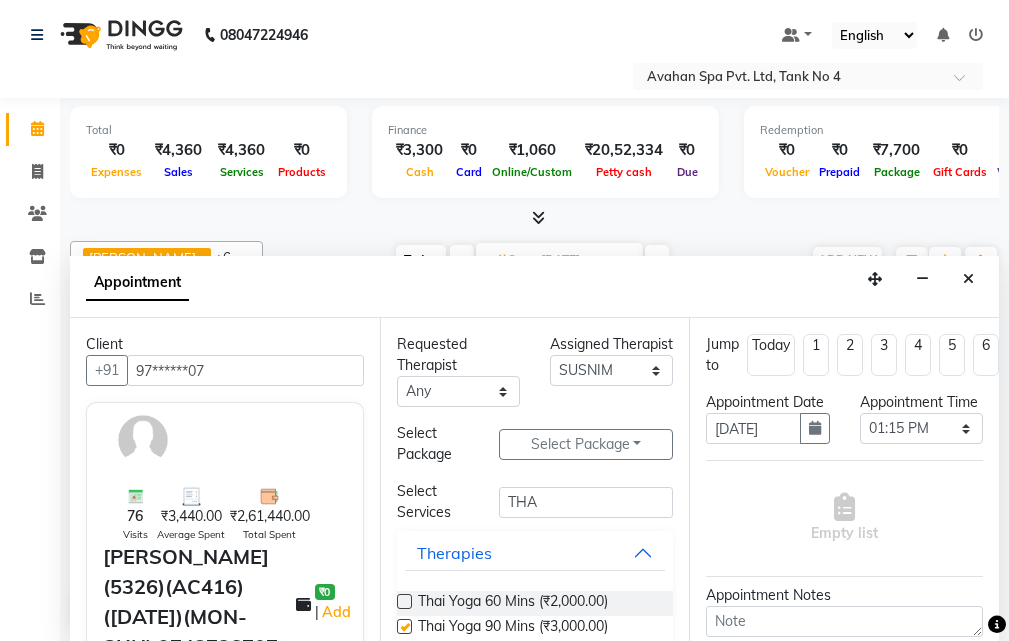 select on "1848" 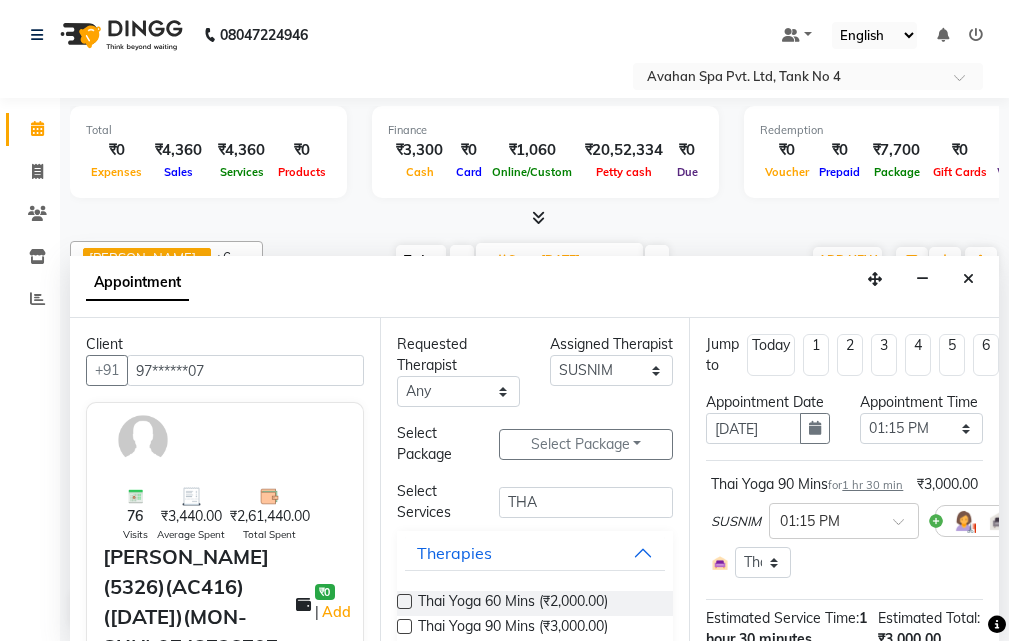 checkbox on "false" 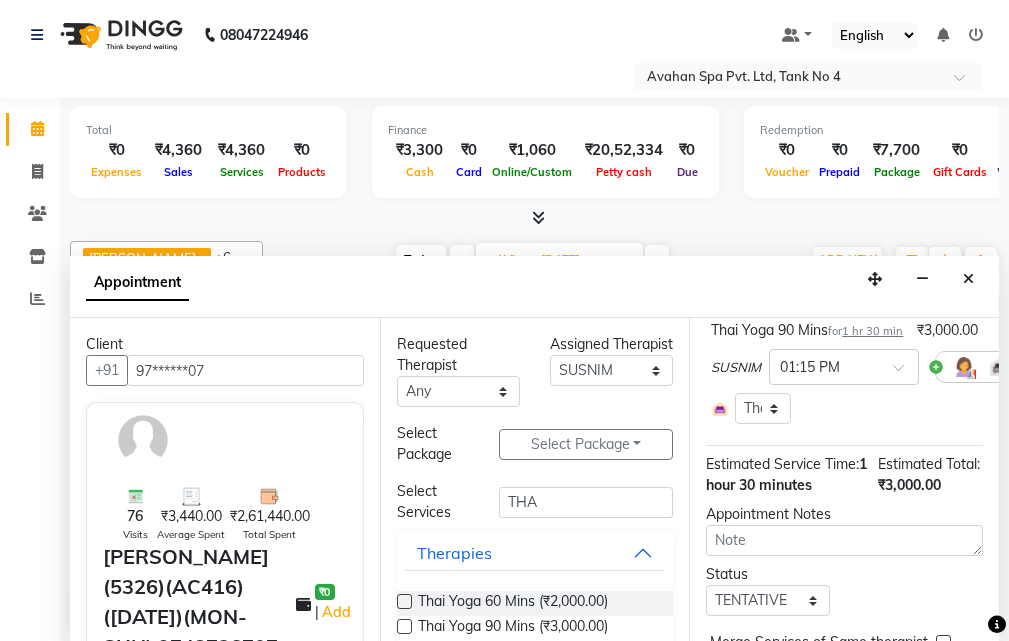 scroll, scrollTop: 371, scrollLeft: 0, axis: vertical 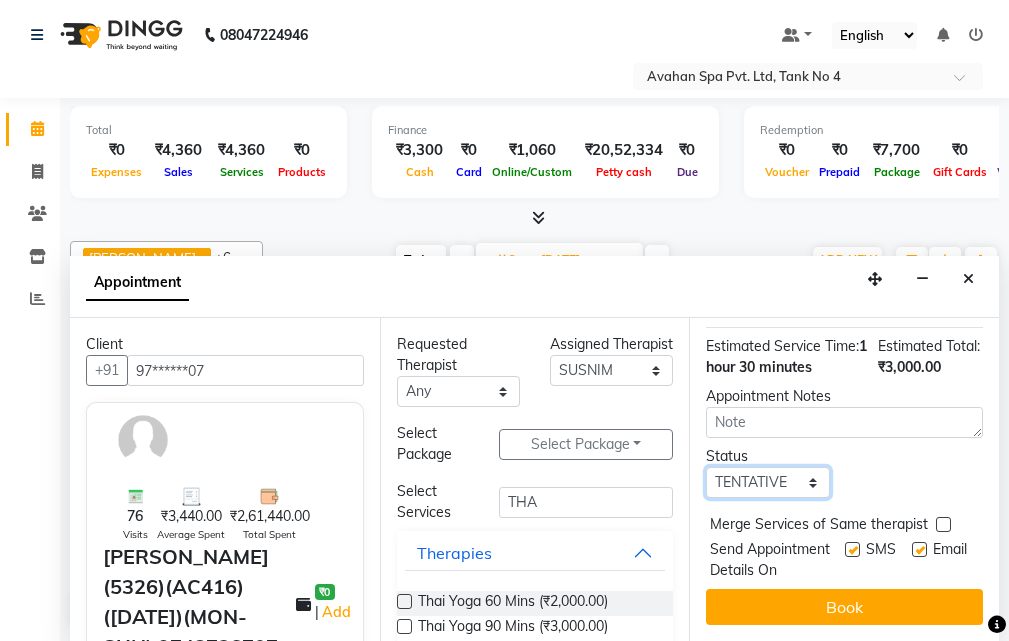 click on "Select TENTATIVE CONFIRM UPCOMING" at bounding box center (767, 482) 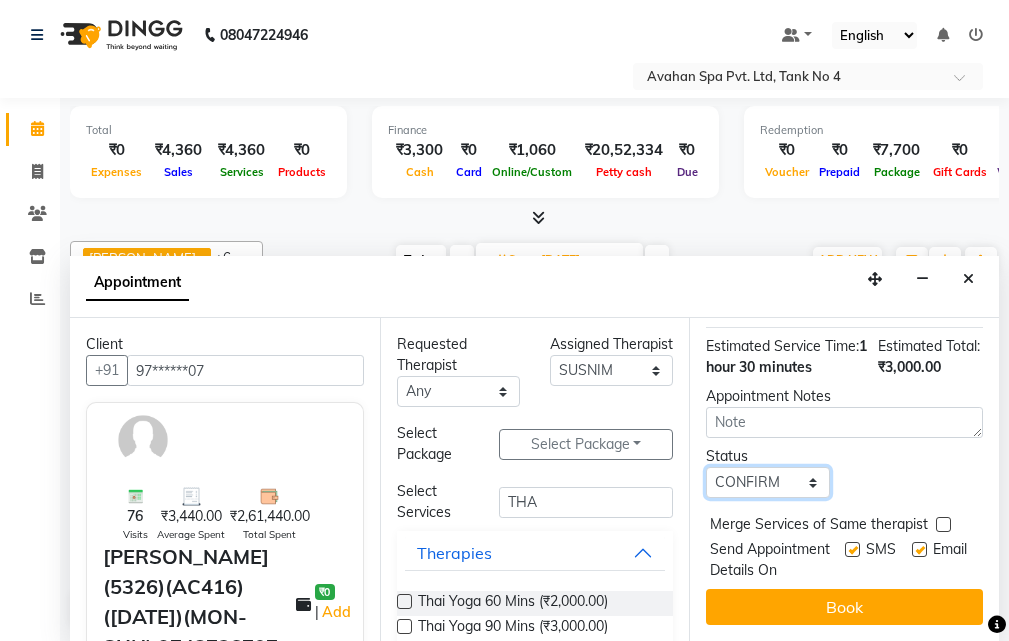 click on "Select TENTATIVE CONFIRM UPCOMING" at bounding box center (767, 482) 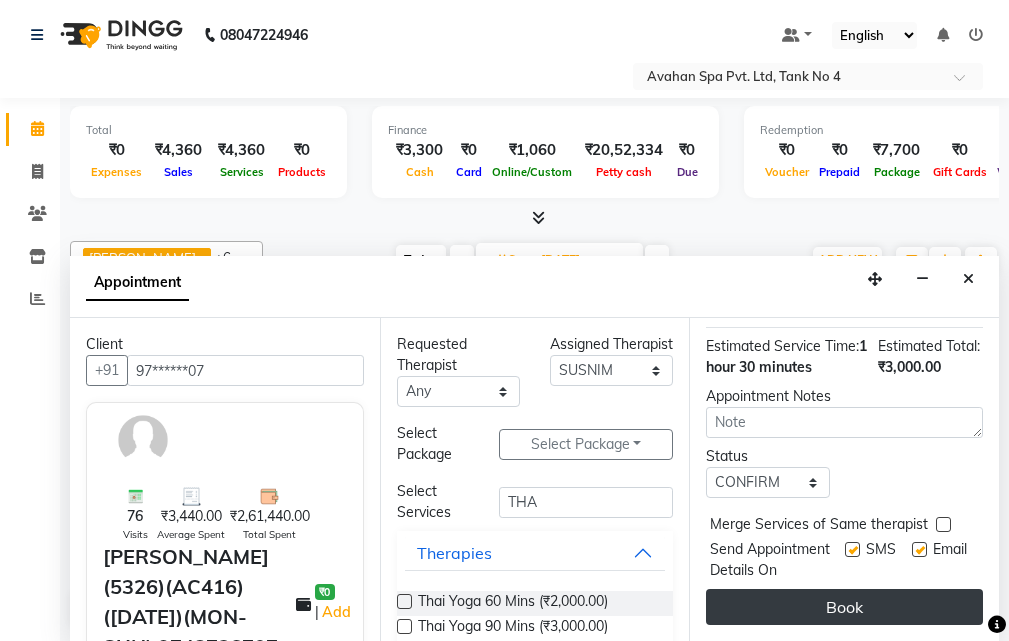 click on "Book" at bounding box center [844, 607] 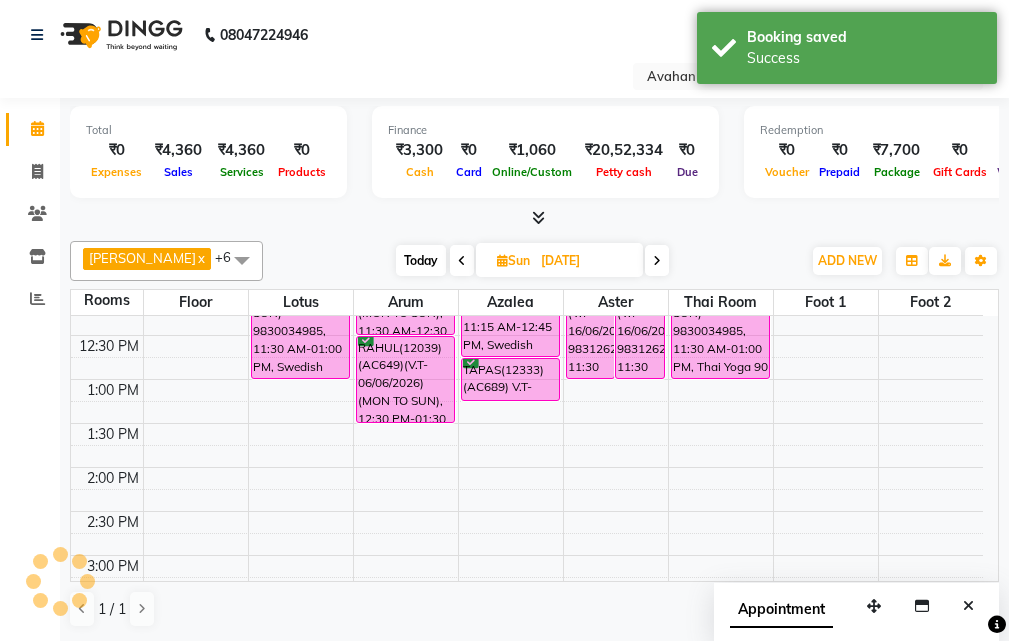 scroll, scrollTop: 0, scrollLeft: 0, axis: both 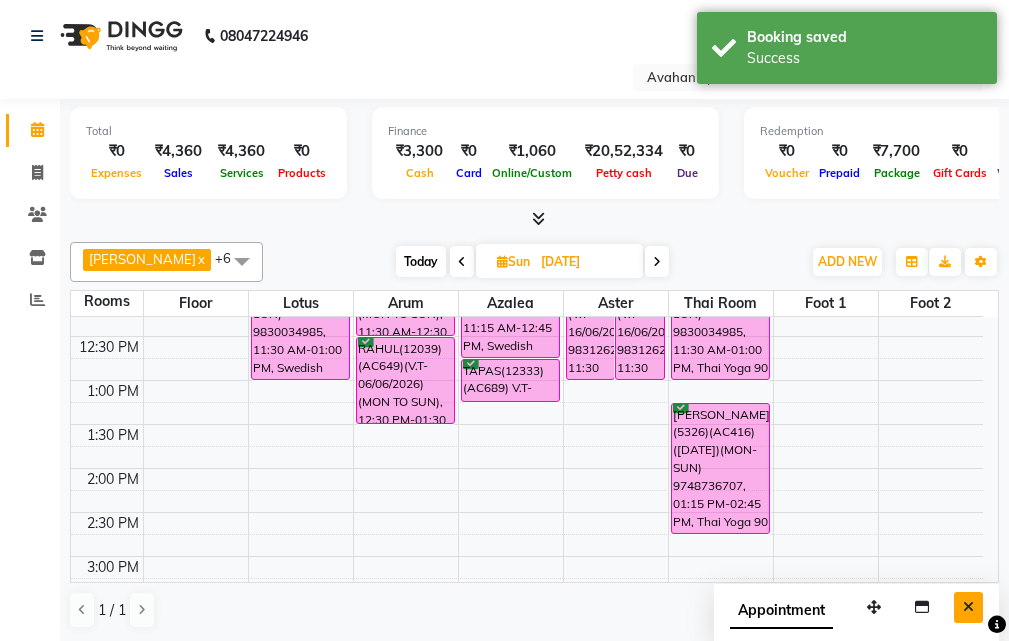 drag, startPoint x: 961, startPoint y: 612, endPoint x: 961, endPoint y: 601, distance: 11 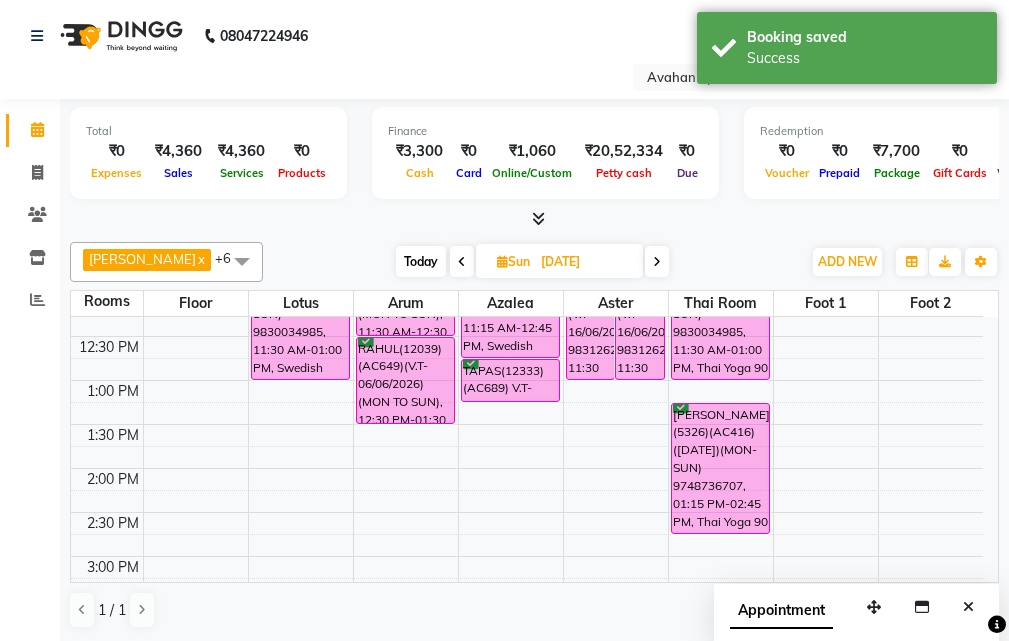 click at bounding box center (968, 607) 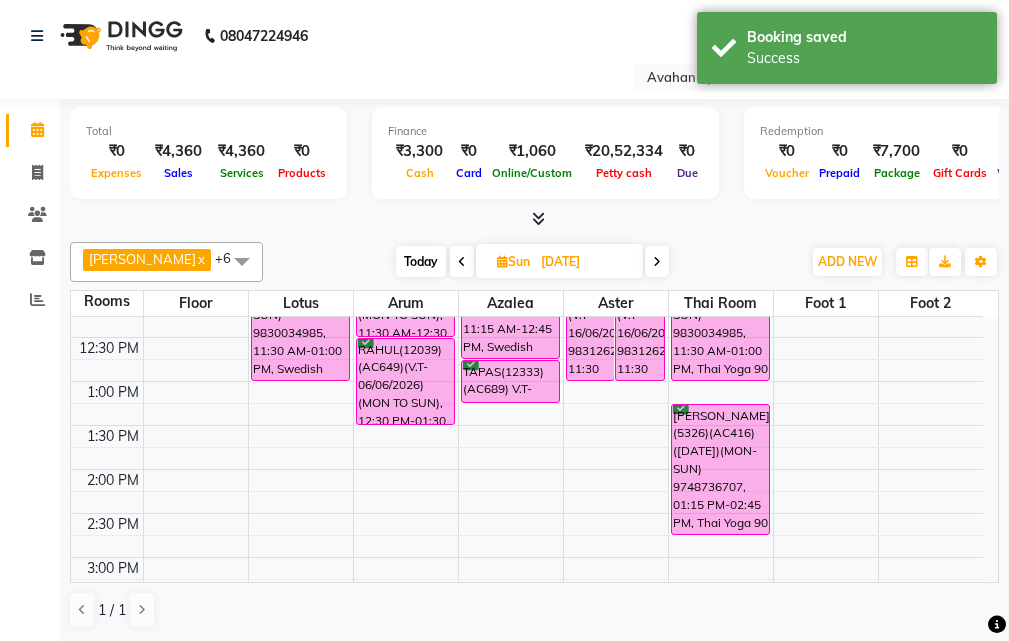 scroll, scrollTop: 200, scrollLeft: 0, axis: vertical 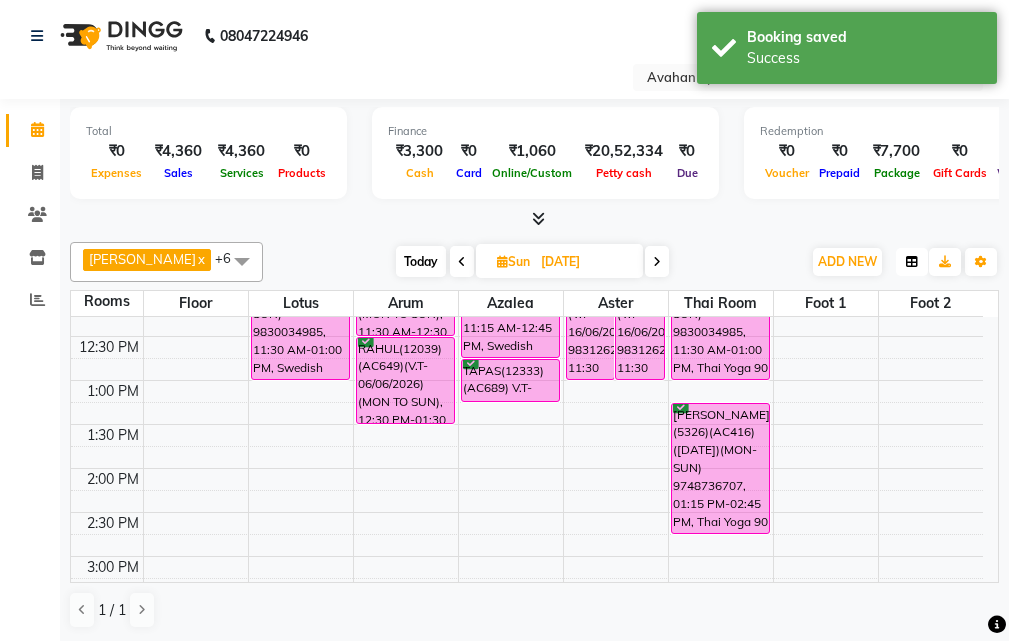 click at bounding box center [912, 262] 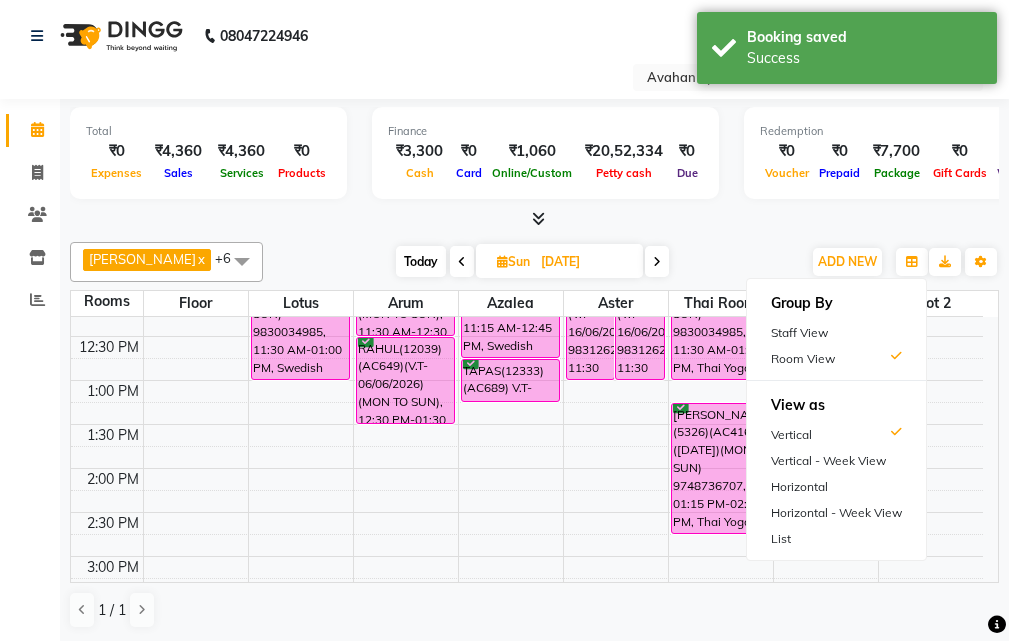 click on "Staff View" at bounding box center (836, 333) 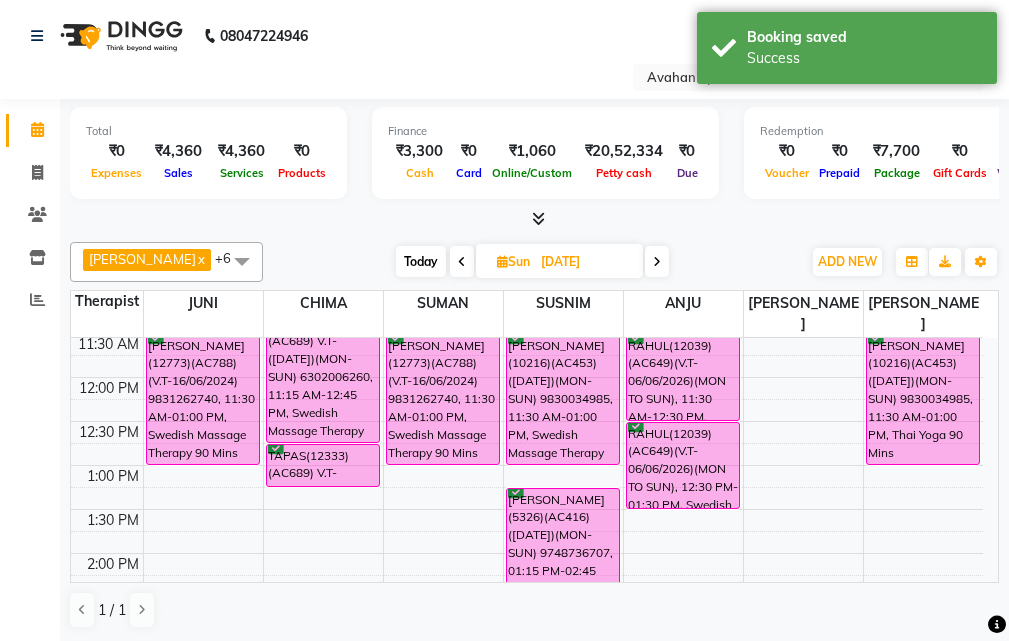scroll, scrollTop: 0, scrollLeft: 0, axis: both 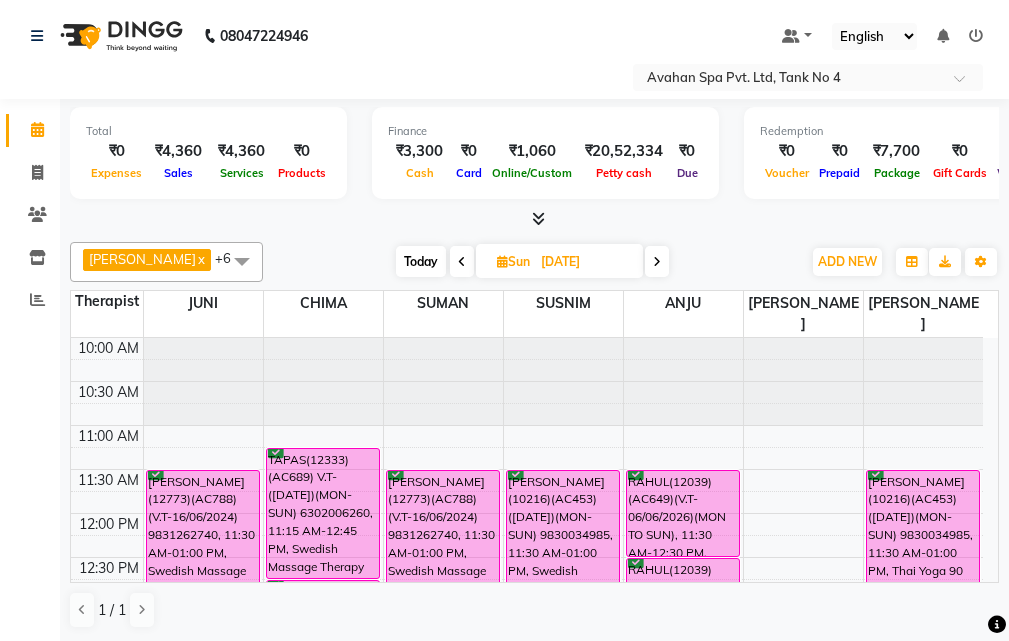 click on "Today" at bounding box center (421, 261) 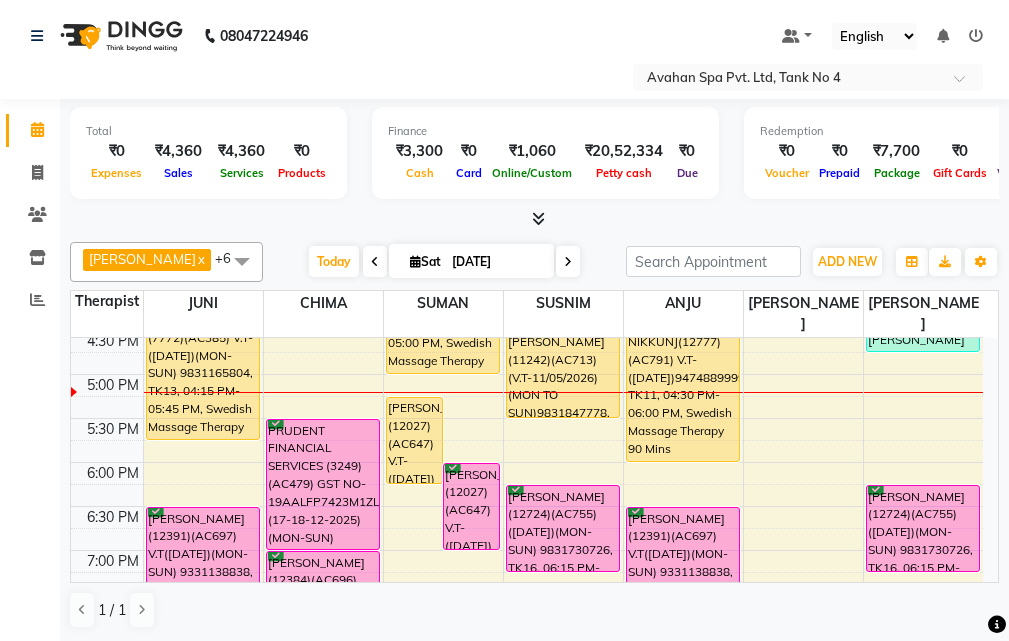 scroll, scrollTop: 578, scrollLeft: 0, axis: vertical 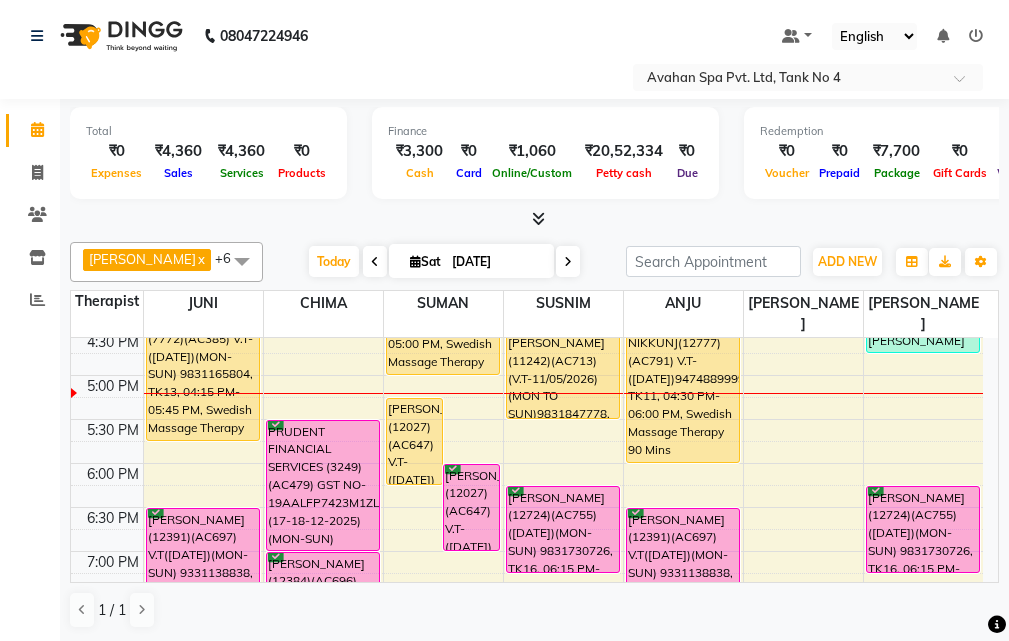 click at bounding box center (568, 262) 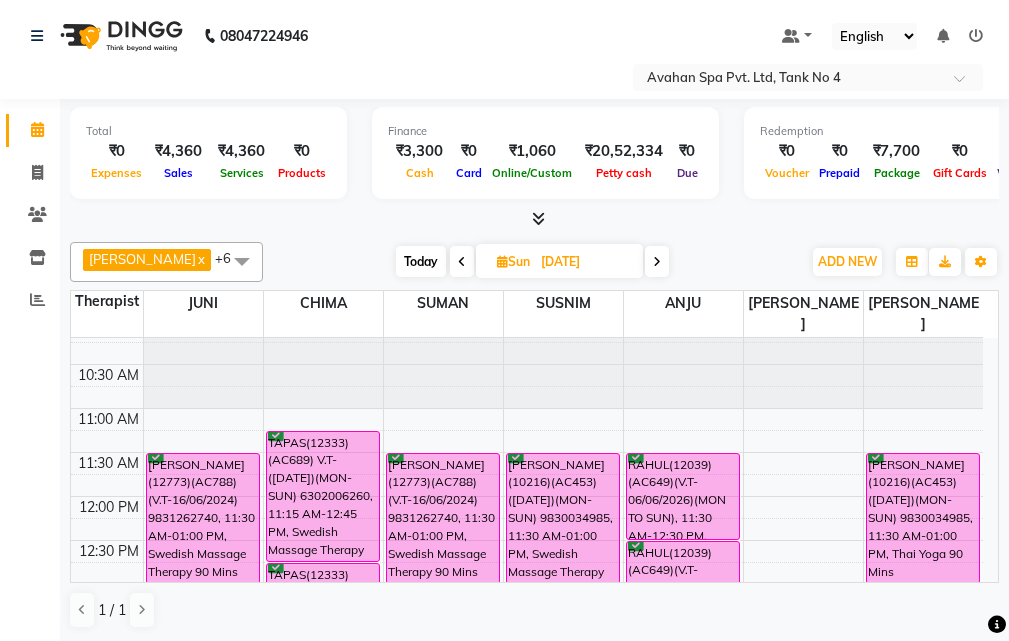 scroll, scrollTop: 117, scrollLeft: 0, axis: vertical 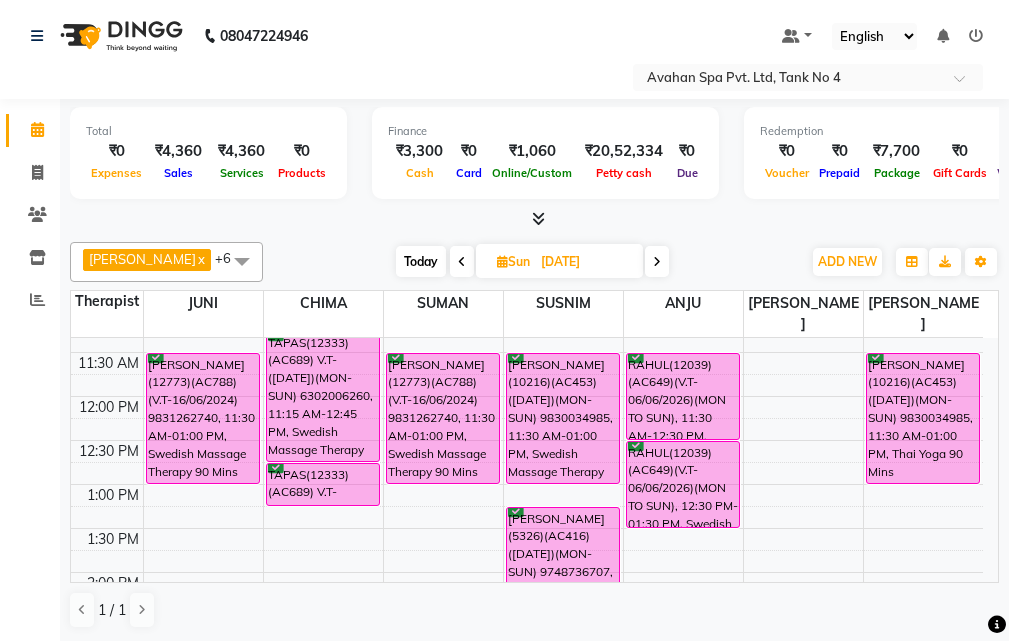 click on "Today" at bounding box center [421, 261] 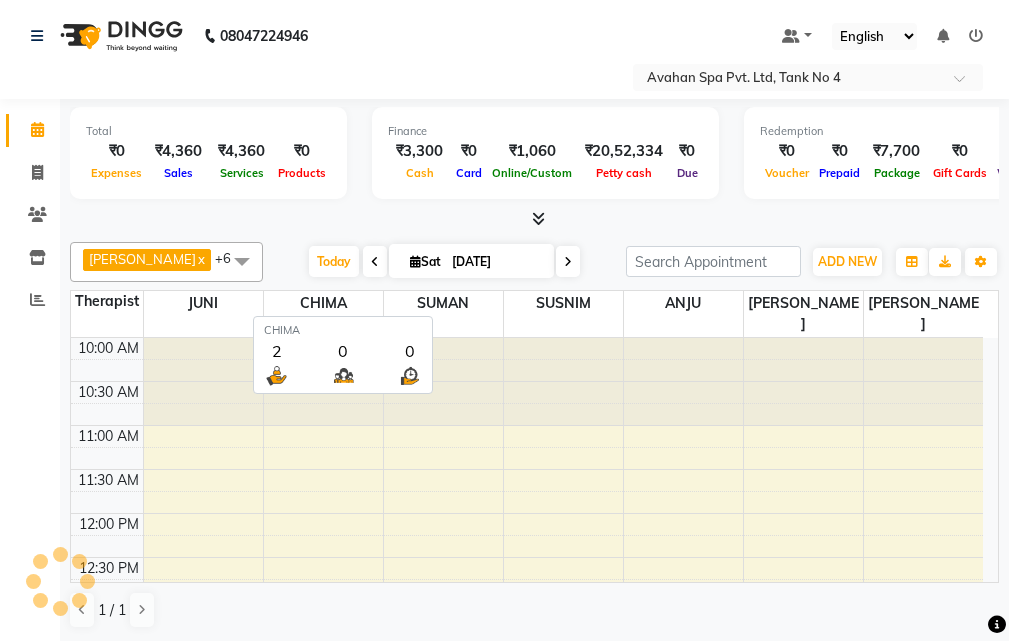 scroll, scrollTop: 617, scrollLeft: 0, axis: vertical 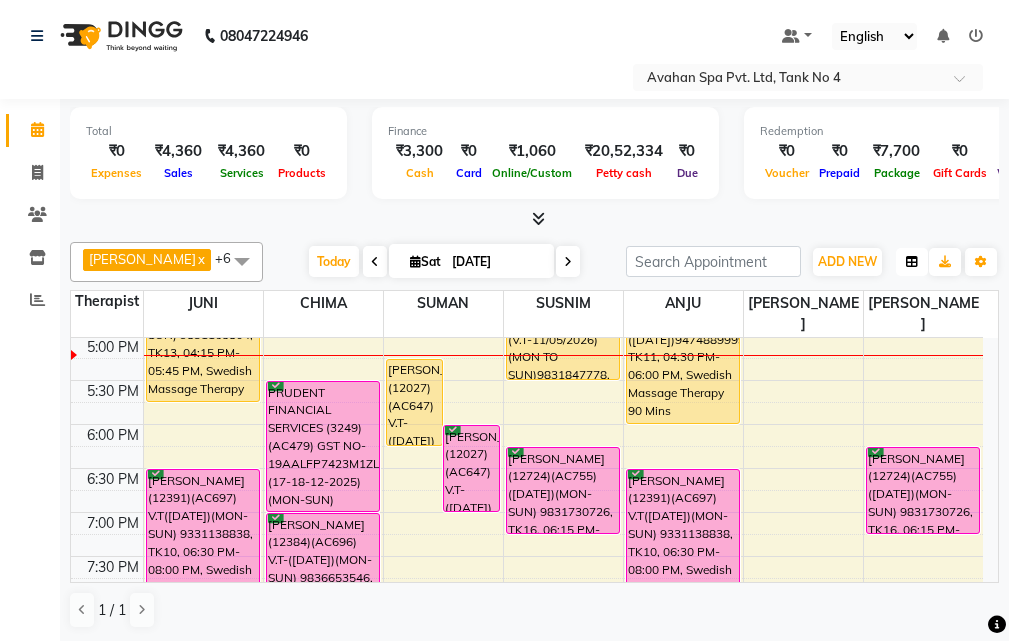 click at bounding box center (912, 262) 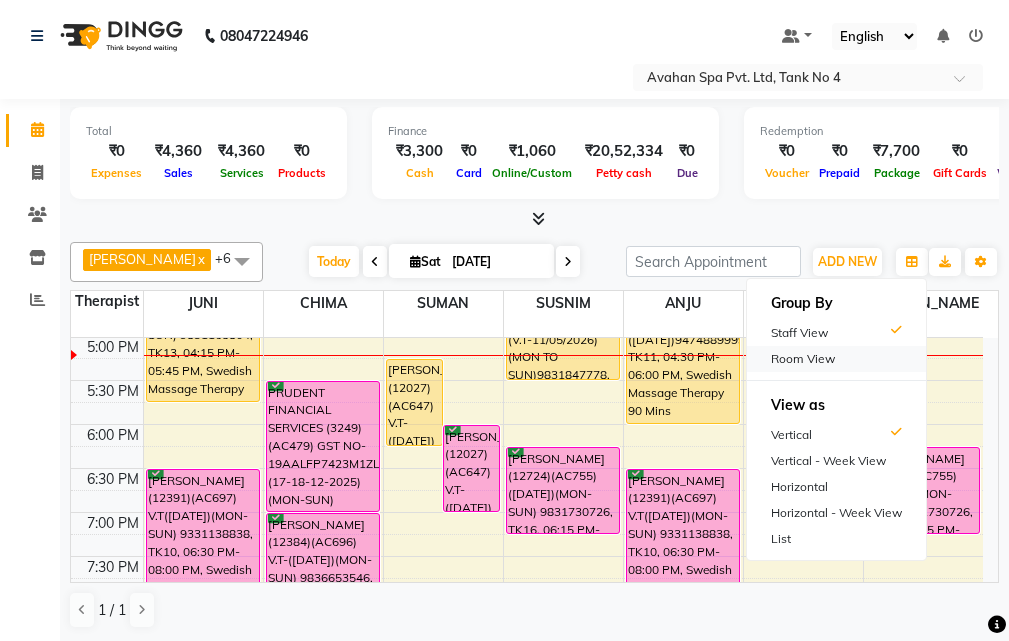 click on "Room View" at bounding box center (836, 359) 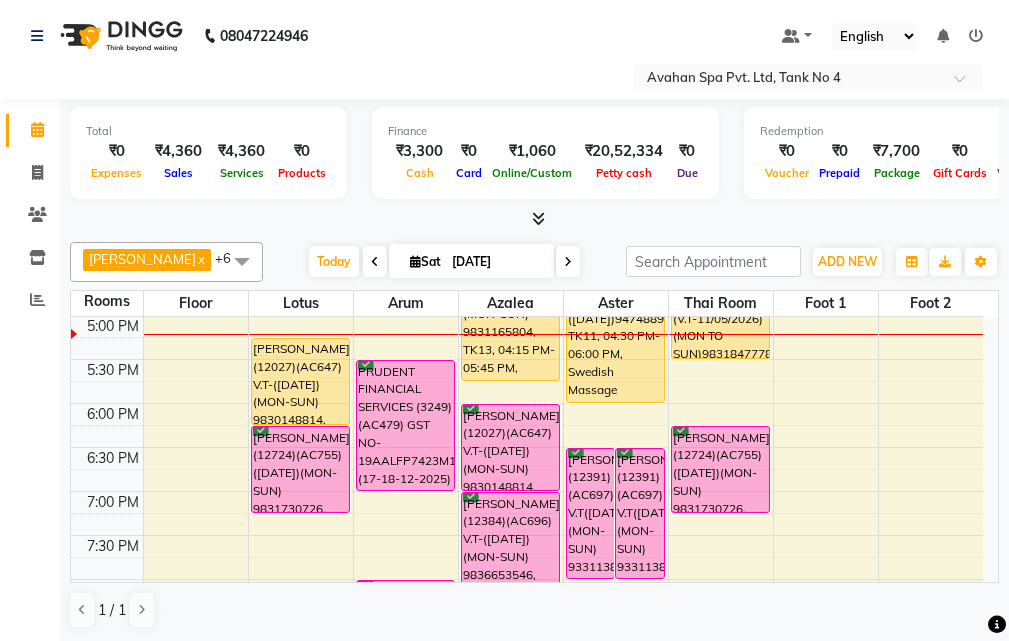 click at bounding box center [568, 261] 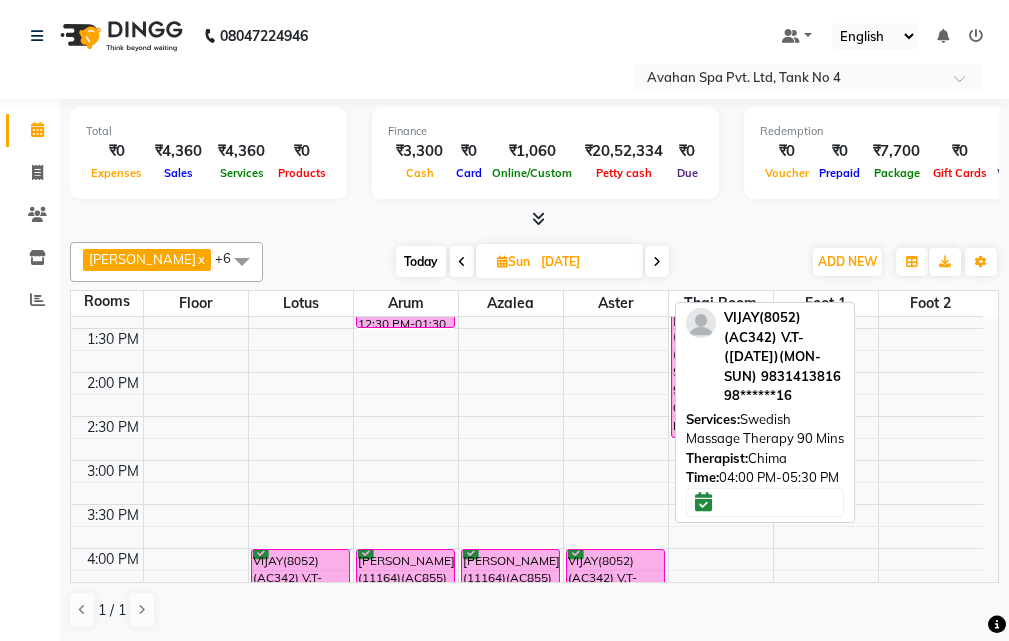 scroll, scrollTop: 217, scrollLeft: 0, axis: vertical 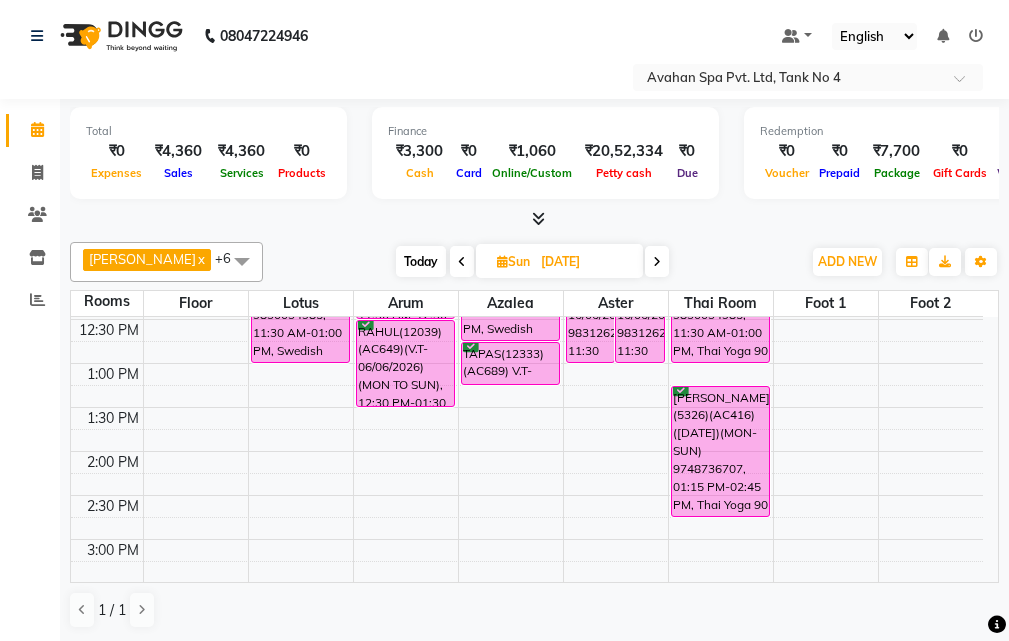 click at bounding box center [657, 262] 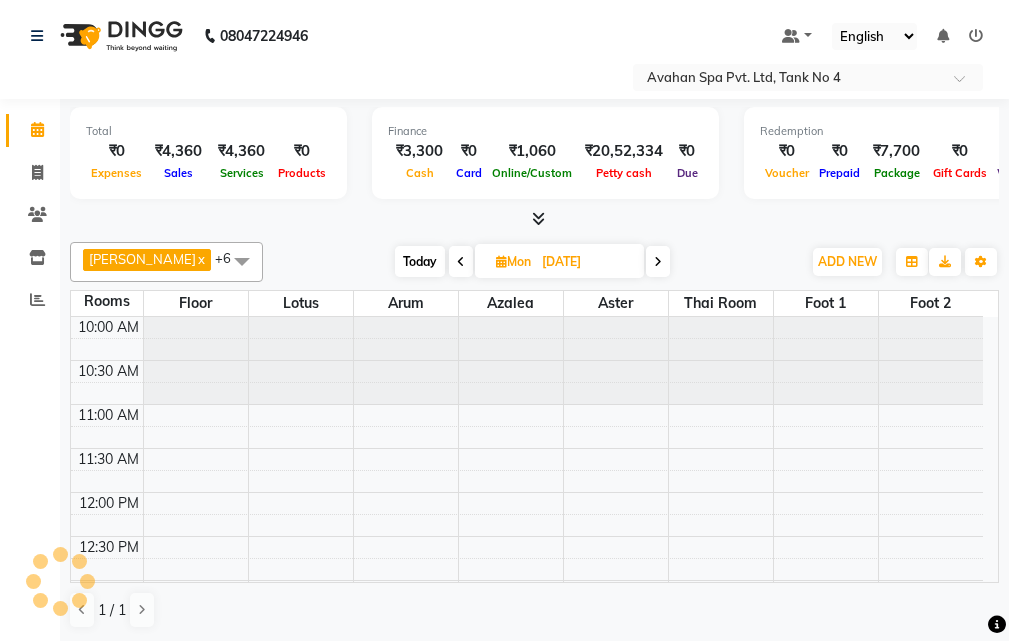 scroll, scrollTop: 617, scrollLeft: 0, axis: vertical 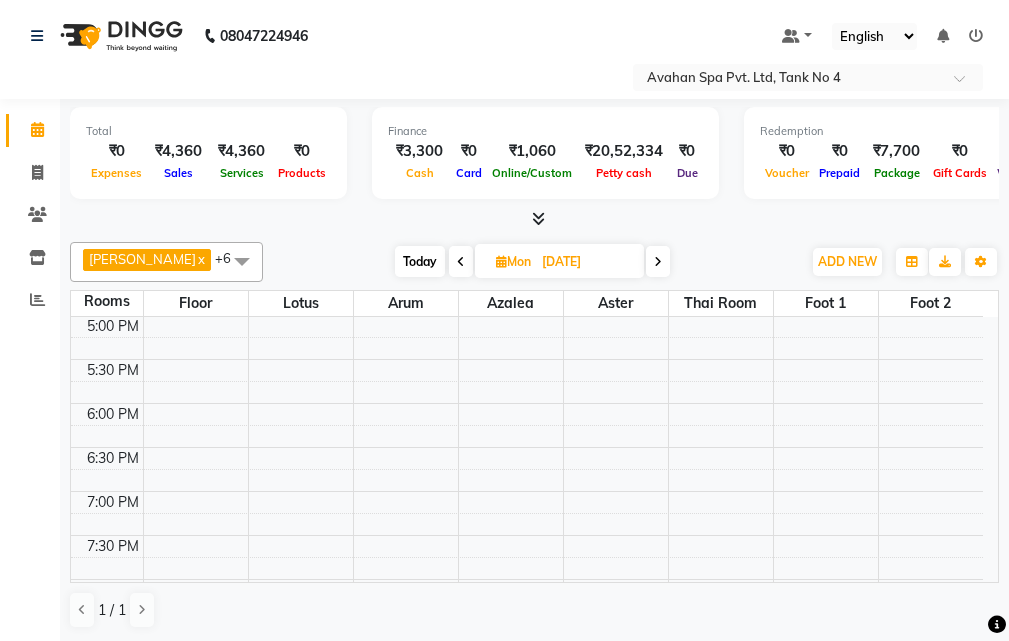 click at bounding box center [461, 261] 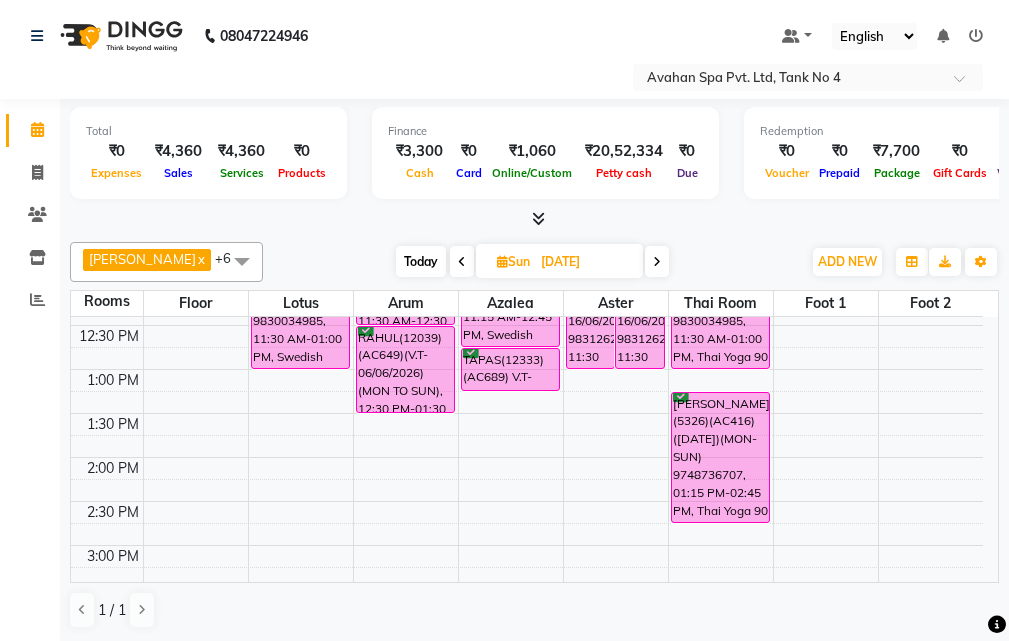 scroll, scrollTop: 217, scrollLeft: 0, axis: vertical 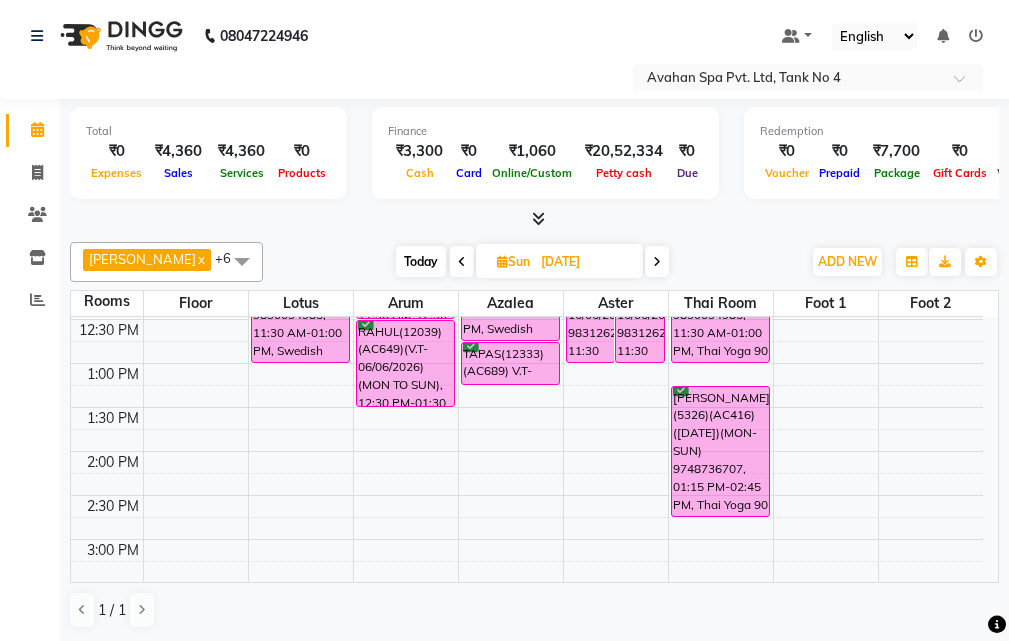 click on "Today" at bounding box center (421, 261) 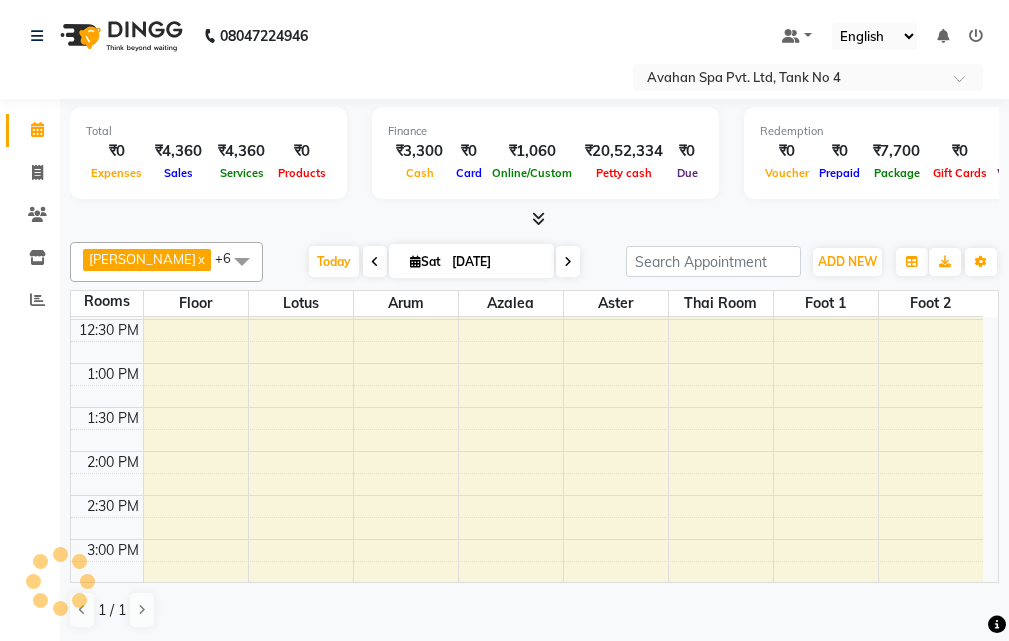 scroll, scrollTop: 0, scrollLeft: 0, axis: both 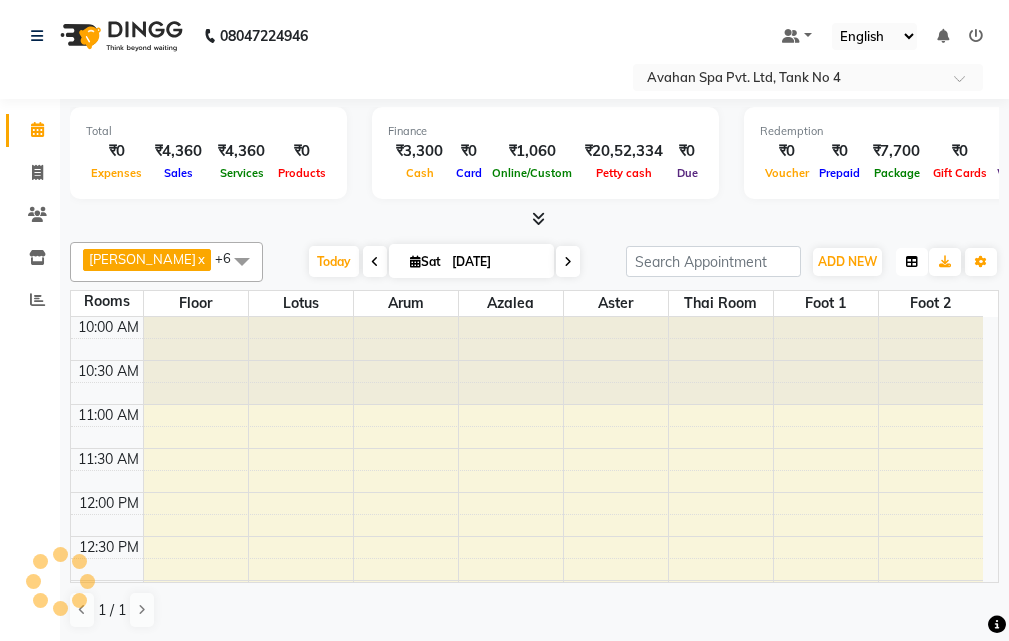 click at bounding box center [912, 262] 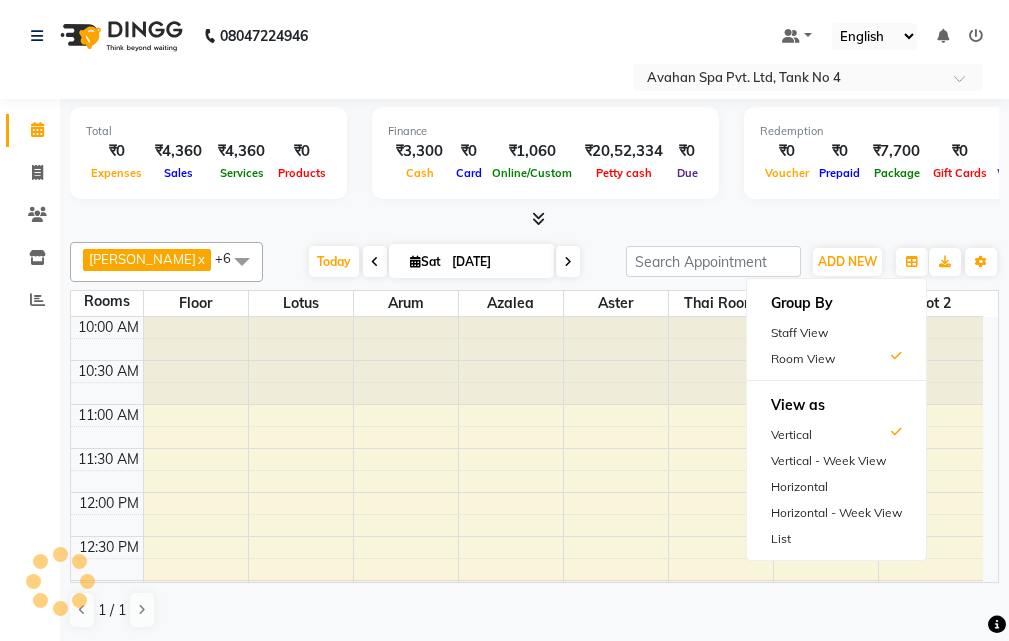 click on "Room View" at bounding box center [836, 359] 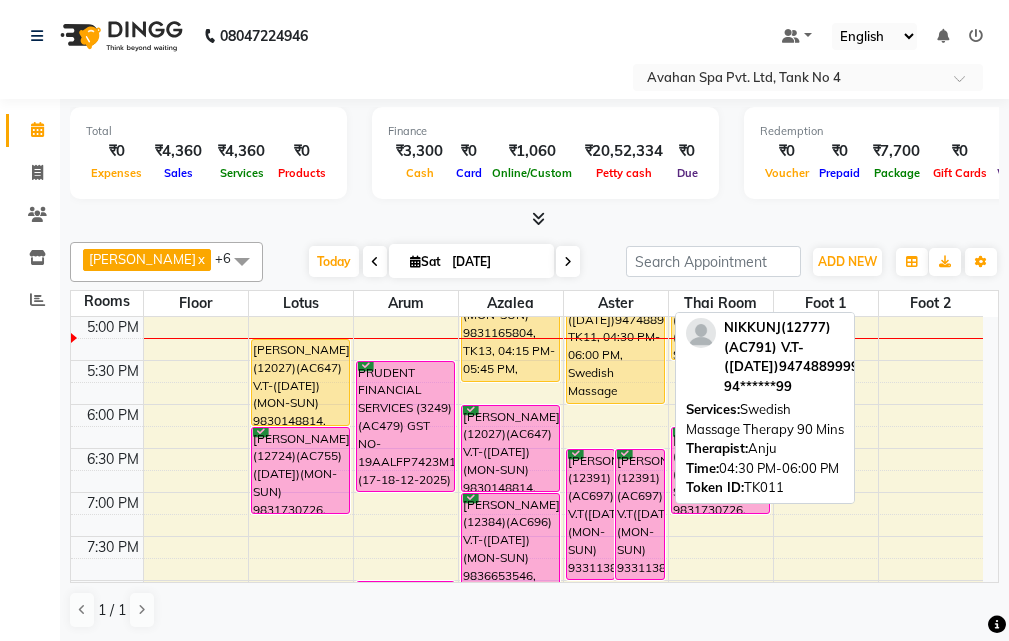 scroll, scrollTop: 617, scrollLeft: 0, axis: vertical 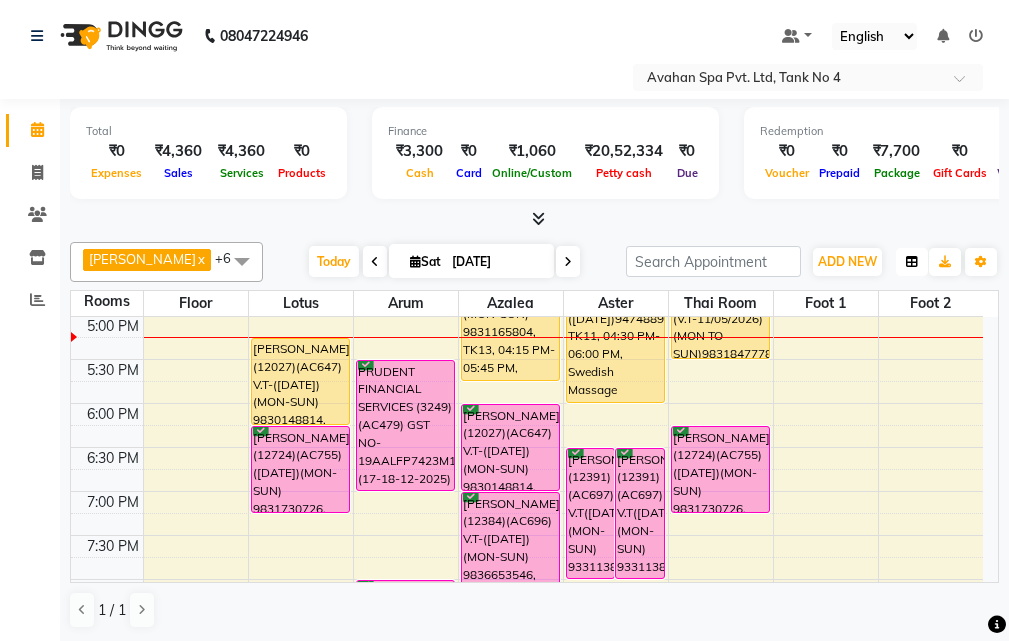 click at bounding box center (912, 262) 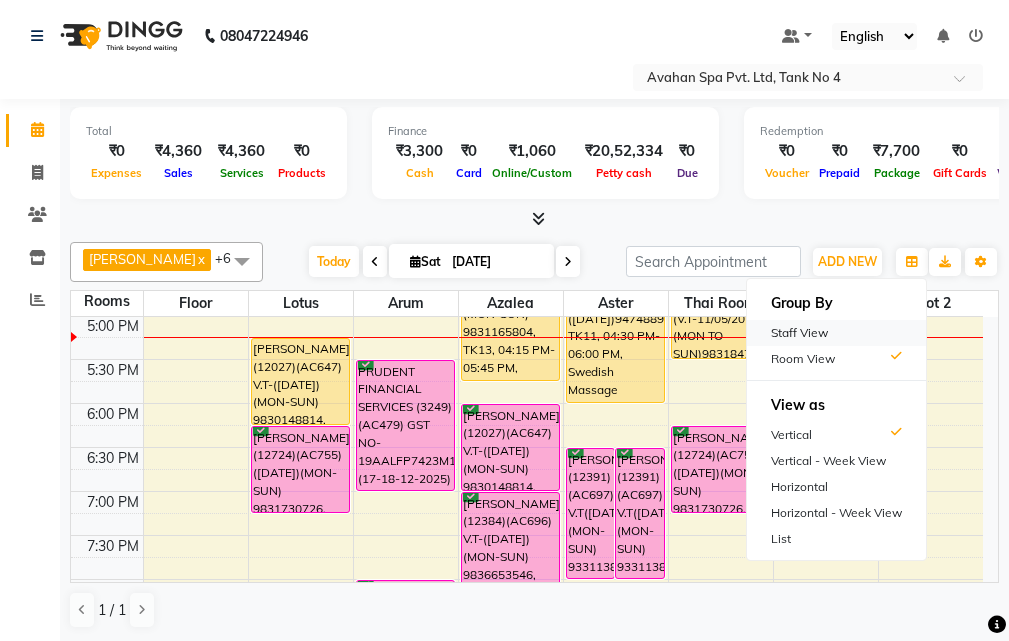 click on "Staff View" at bounding box center (836, 333) 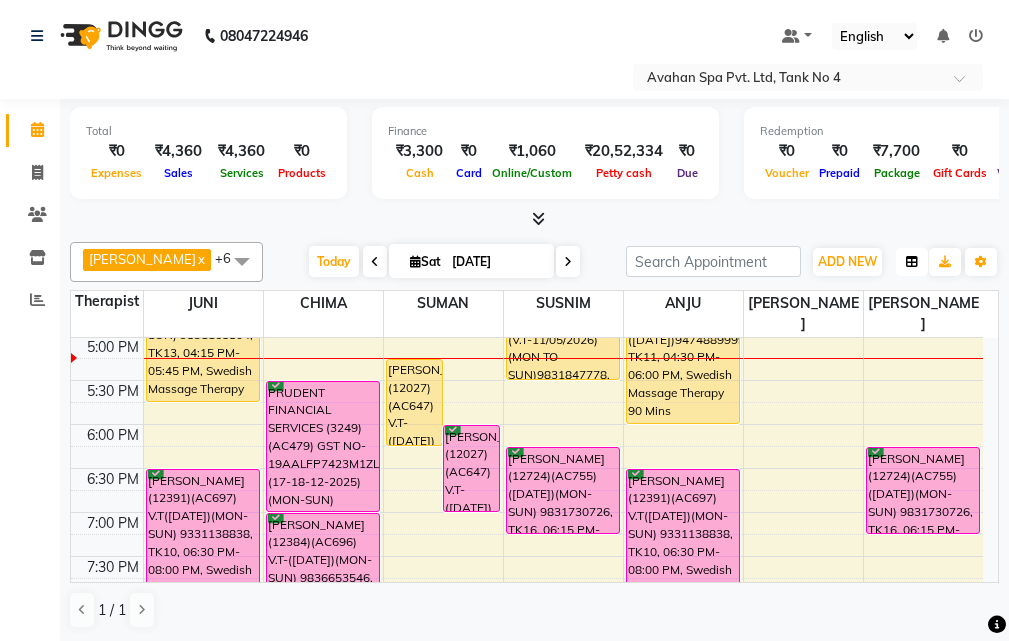 click at bounding box center (912, 262) 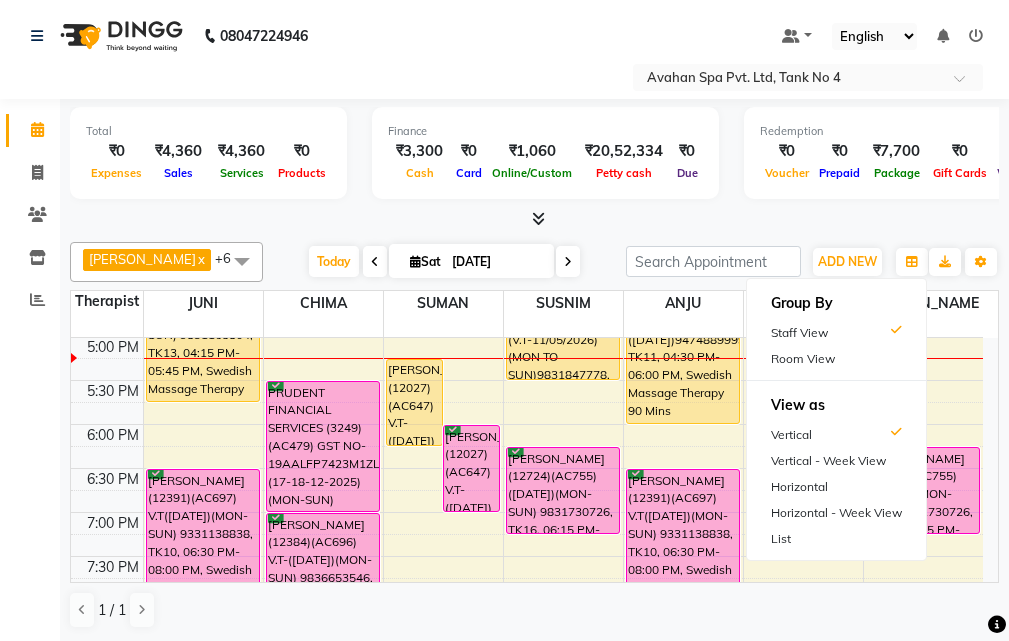 drag, startPoint x: 840, startPoint y: 358, endPoint x: 821, endPoint y: 375, distance: 25.495098 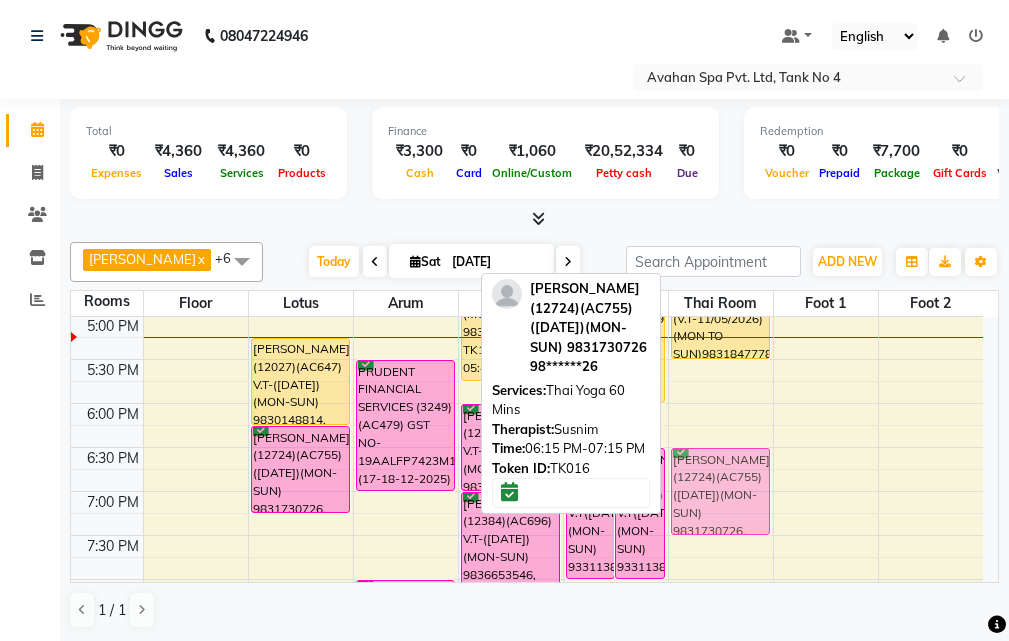 drag, startPoint x: 735, startPoint y: 452, endPoint x: 725, endPoint y: 457, distance: 11.18034 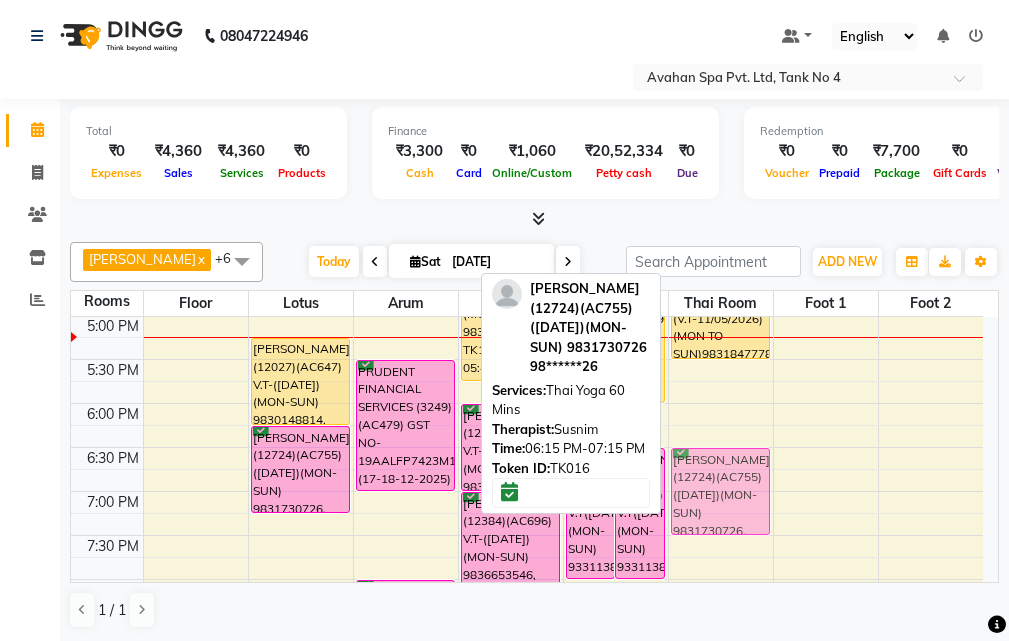 click on "RAMAN KERJIWAL (11242)(AC713)(V.T-11/05/2026) (MON TO SUN)9831847778, TK18, 04:30 PM-05:30 PM, Thai Yoga  60 Mins     NIRAJ(12724)(AC755) (20/01/2025)(MON-SUN) 9831730726, TK16, 06:15 PM-07:15 PM, Thai Yoga  60 Mins     NIRAJ(12724)(AC755) (20/01/2025)(MON-SUN) 9831730726, TK16, 06:15 PM-07:15 PM, Thai Yoga  60 Mins" at bounding box center (721, 271) 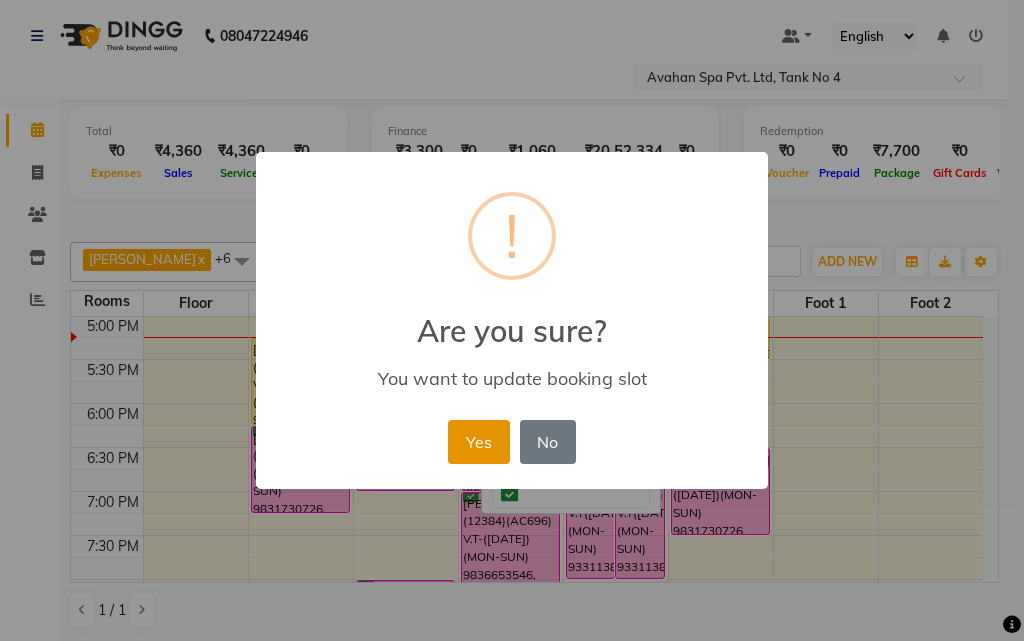 click on "Yes" at bounding box center [478, 442] 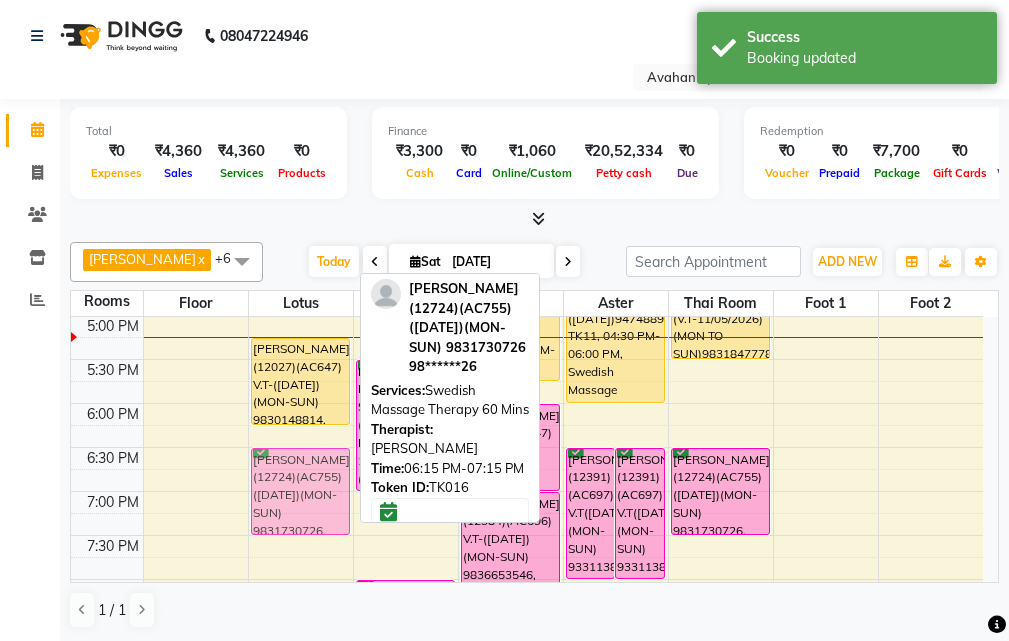 click on "BINOD(12027)(AC647) V.T-(30-11-25)(MON-SUN) 9830148814, TK14, 05:15 PM-06:15 PM, Swedish Massage Therapy 60 Mins     NIRAJ(12724)(AC755) (20/01/2025)(MON-SUN) 9831730726, TK16, 06:15 PM-07:15 PM, Swedish Massage Therapy 60 Mins     NIRAJ(12724)(AC755) (20/01/2025)(MON-SUN) 9831730726, TK16, 06:15 PM-07:15 PM, Swedish Massage Therapy 60 Mins" at bounding box center (301, 271) 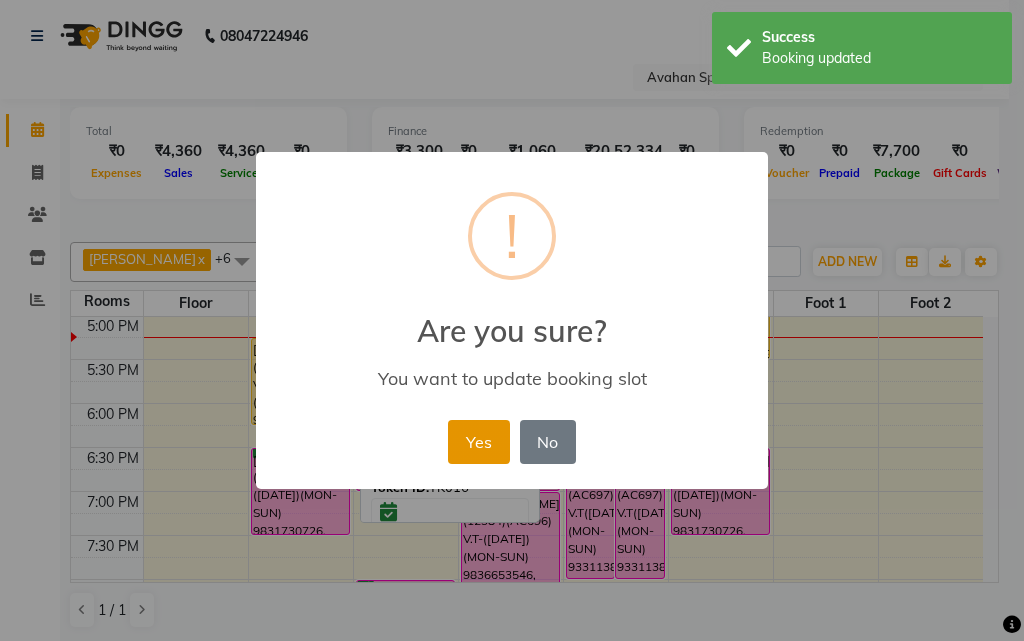 click on "Yes" at bounding box center [478, 442] 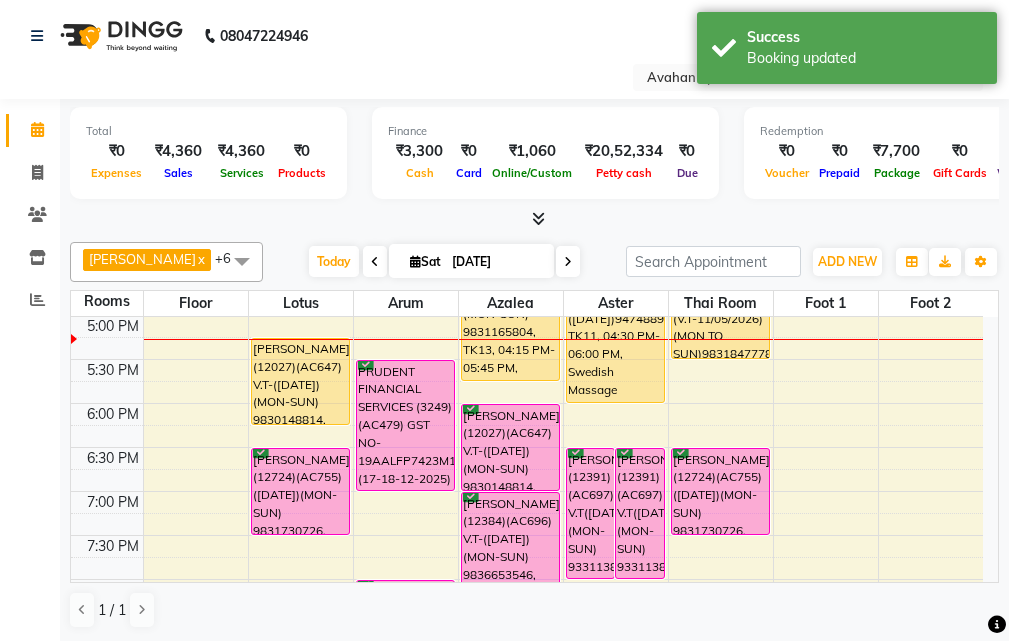 click on "Calendar  Invoice  Clients  Inventory  Reports Completed InProgress Upcoming Dropped Tentative Check-In Confirm Bookings Generate Report Segments Page Builder" 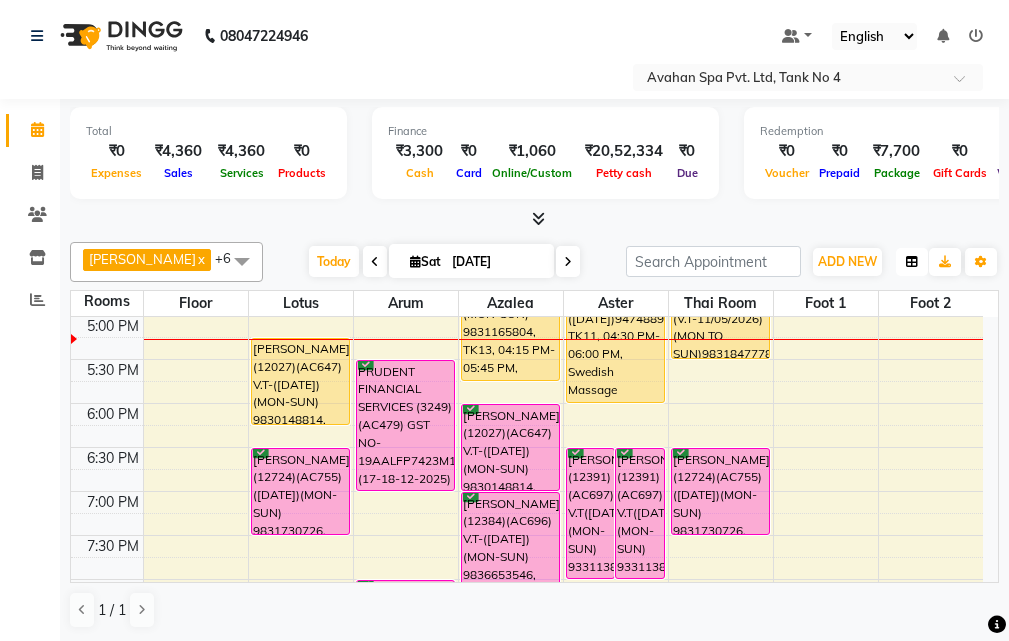 click at bounding box center (912, 262) 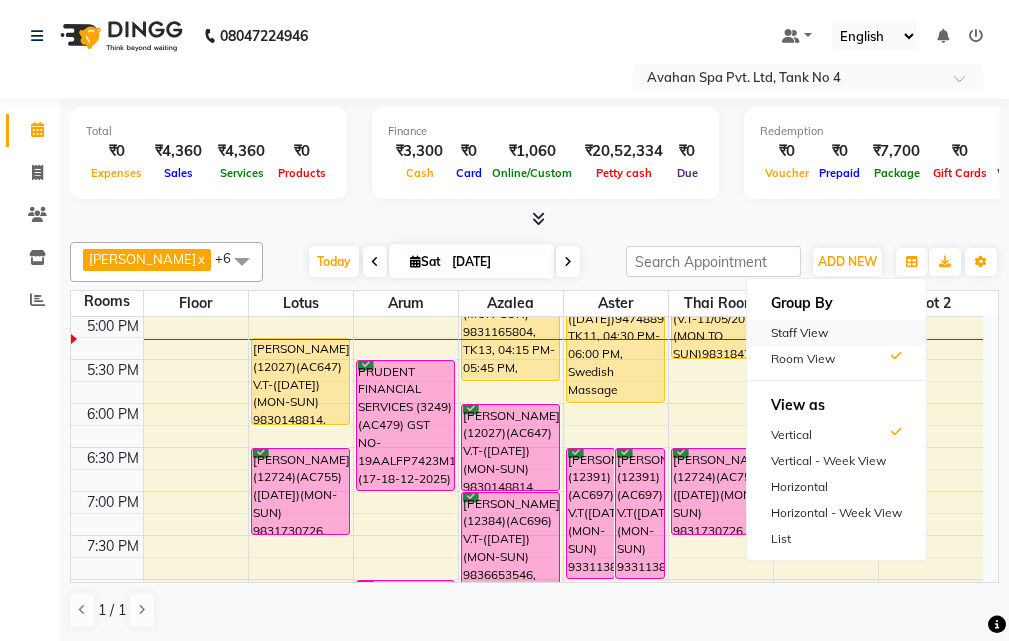 click on "Staff View" at bounding box center (836, 333) 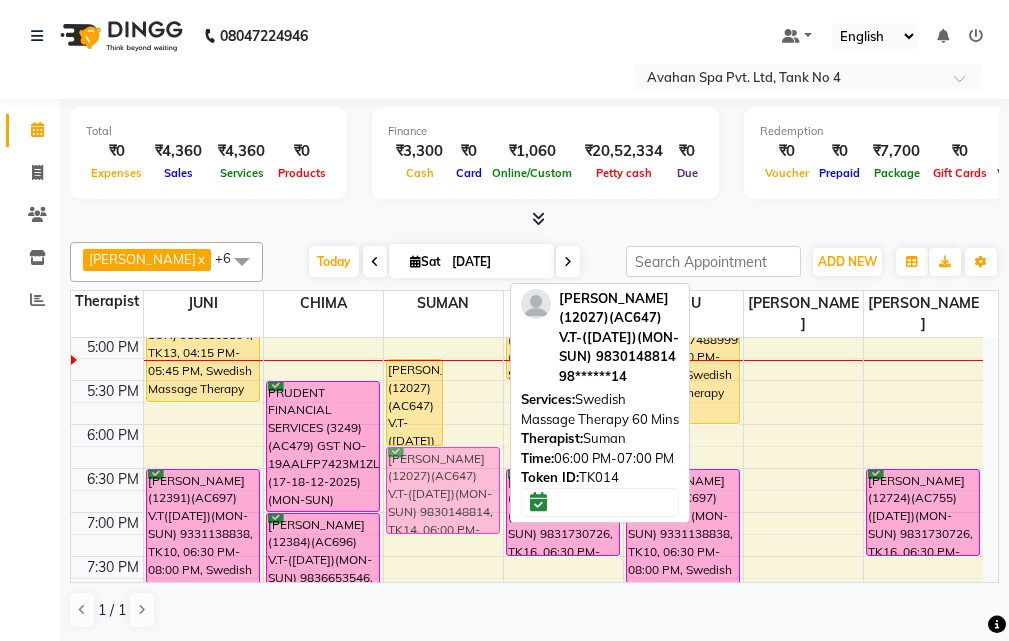 click on "BINOD(12027)(AC647) V.T-(30-11-25)(MON-SUN) 9830148814, TK14, 05:15 PM-06:15 PM, Swedish Massage Therapy 60 Mins     BINOD(12027)(AC647) V.T-(30-11-25)(MON-SUN) 9830148814, TK14, 06:00 PM-07:00 PM, Swedish Massage Therapy 60 Mins     ANIL AGARWAL (PARIDHAN)(11548)(AC590) V.T-(04/12/2025)(MON-SUN) 9830197472, TK03, 12:30 PM-02:00 PM, Swedish Massage Therapy 90 Mins    JOY GHOSH(11727)(AC612) V.T-(21-11-25) (MON-SUN) 9674823309, TK08, 03:30 PM-05:00 PM, Swedish Massage Therapy 90 Mins     BINOD(12027)(AC647) V.T-(30-11-25)(MON-SUN) 9830148814, TK14, 06:00 PM-07:00 PM, Swedish Massage Therapy 60 Mins" at bounding box center (443, 292) 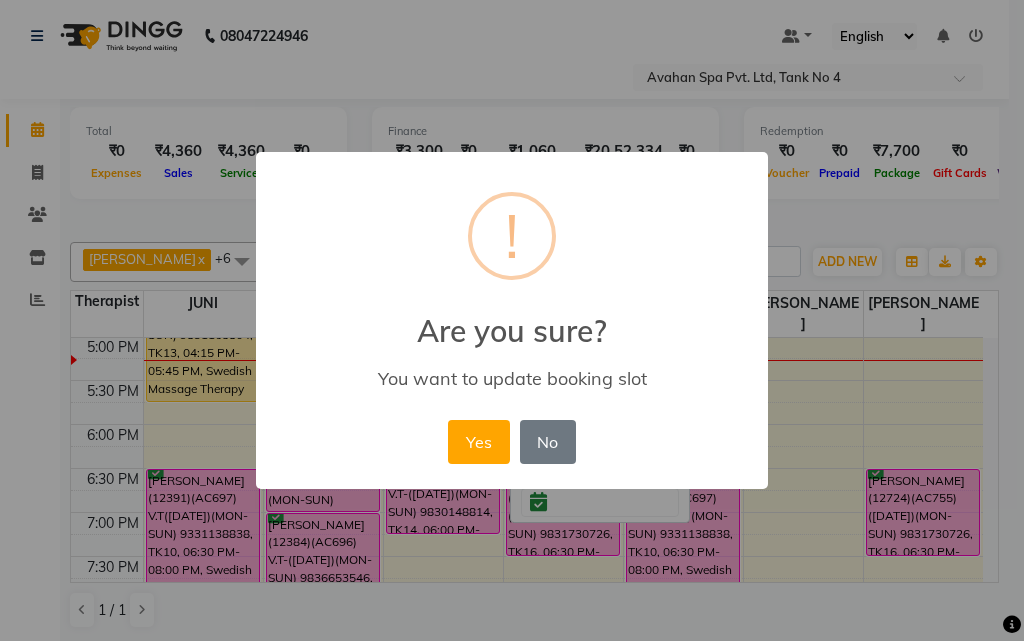 click on "Yes" at bounding box center (478, 442) 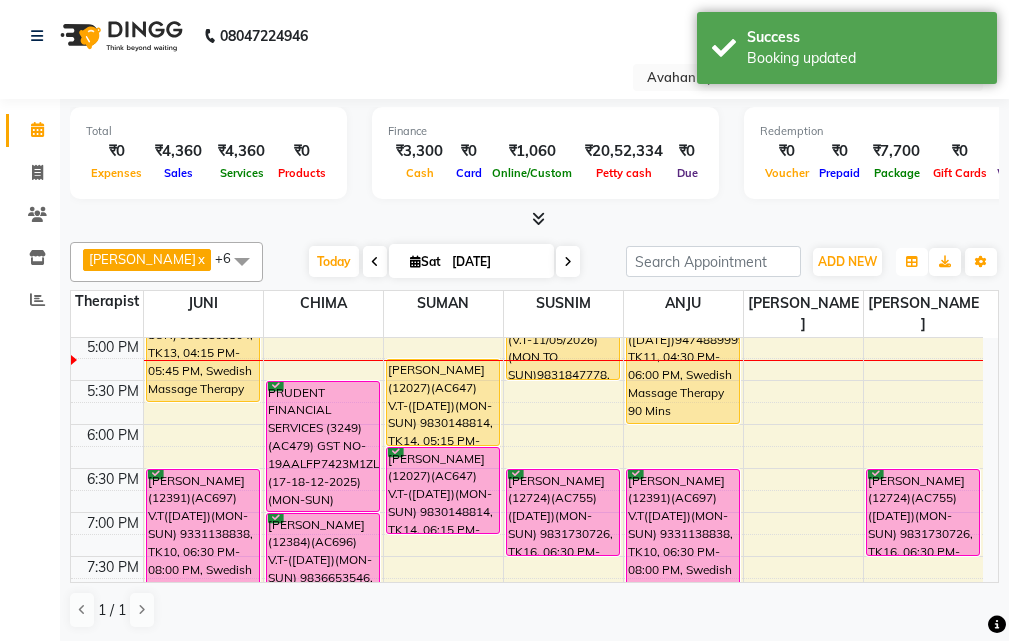 drag, startPoint x: 906, startPoint y: 252, endPoint x: 905, endPoint y: 297, distance: 45.01111 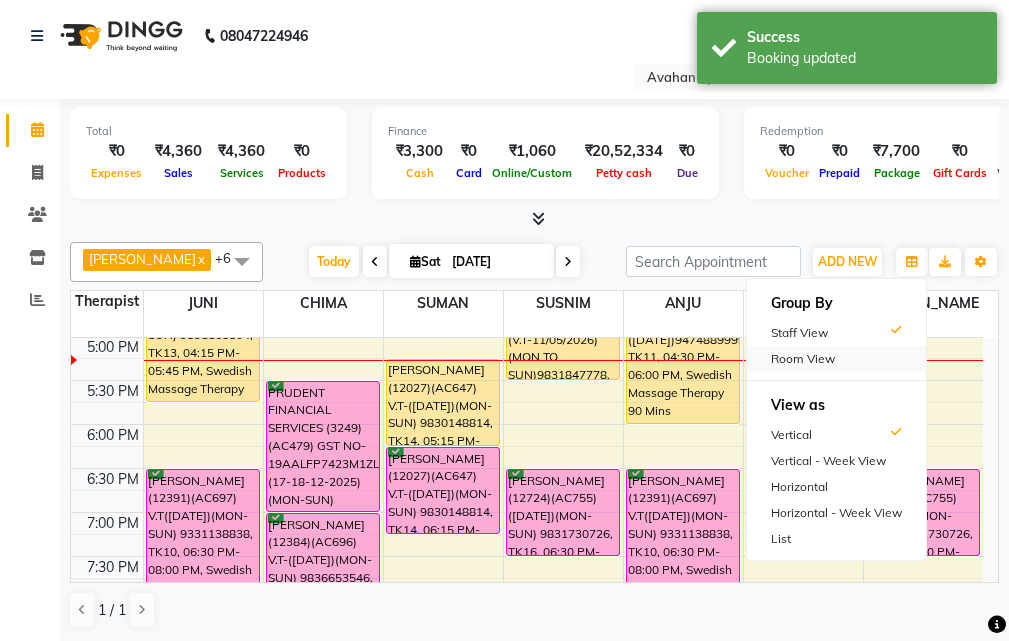 click on "Room View" at bounding box center (836, 359) 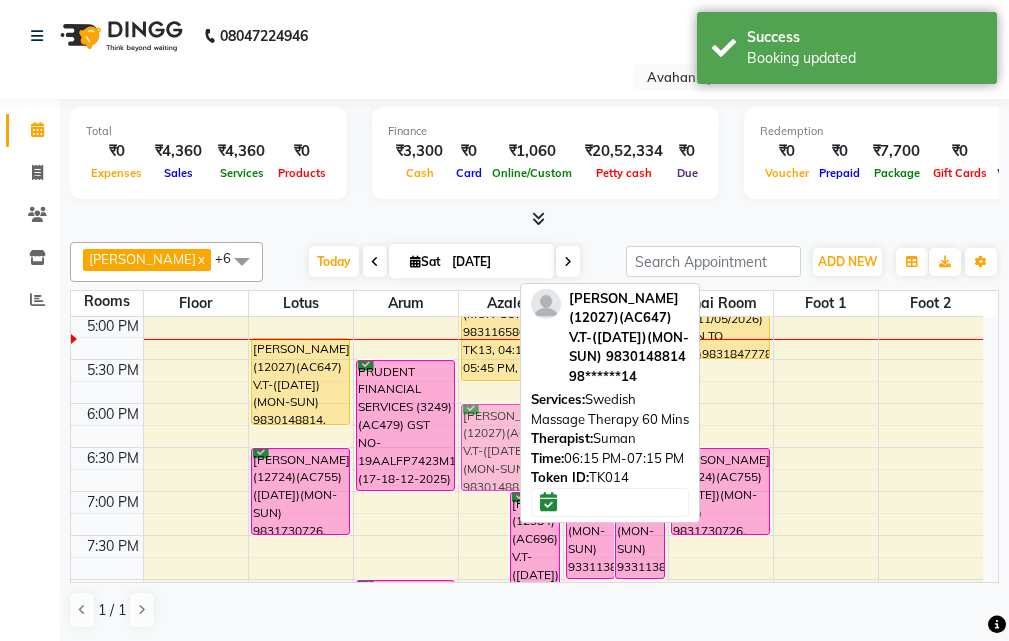 drag, startPoint x: 487, startPoint y: 452, endPoint x: 502, endPoint y: 431, distance: 25.806976 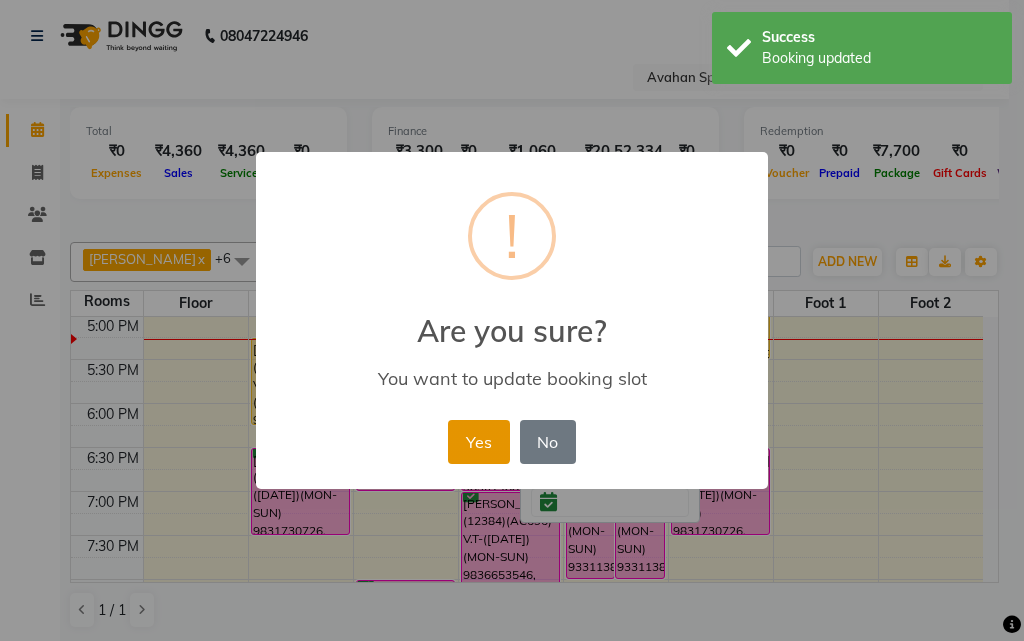 click on "Yes" at bounding box center (478, 442) 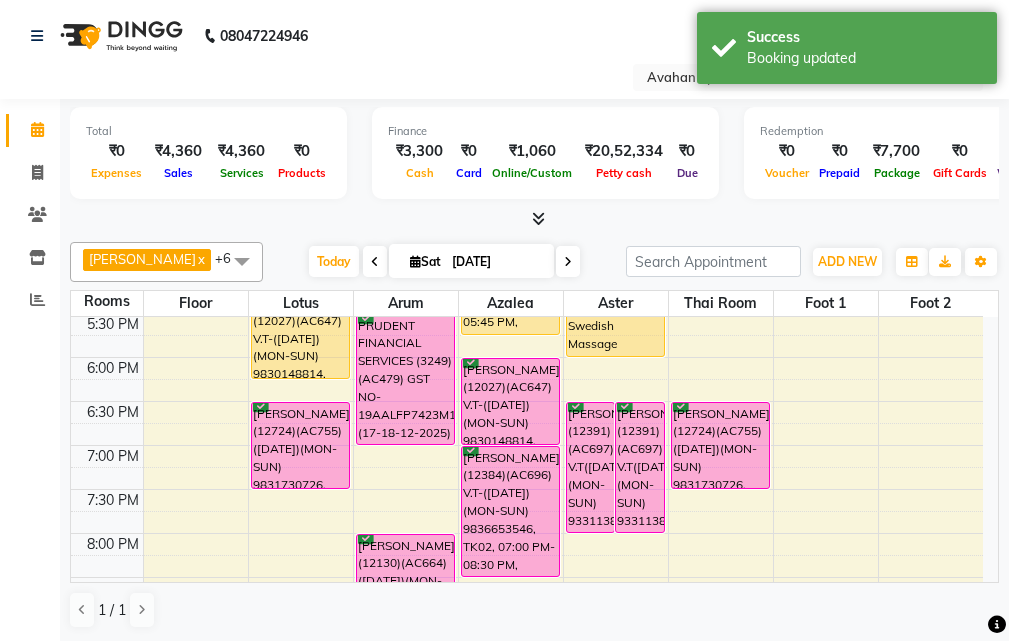 scroll, scrollTop: 617, scrollLeft: 0, axis: vertical 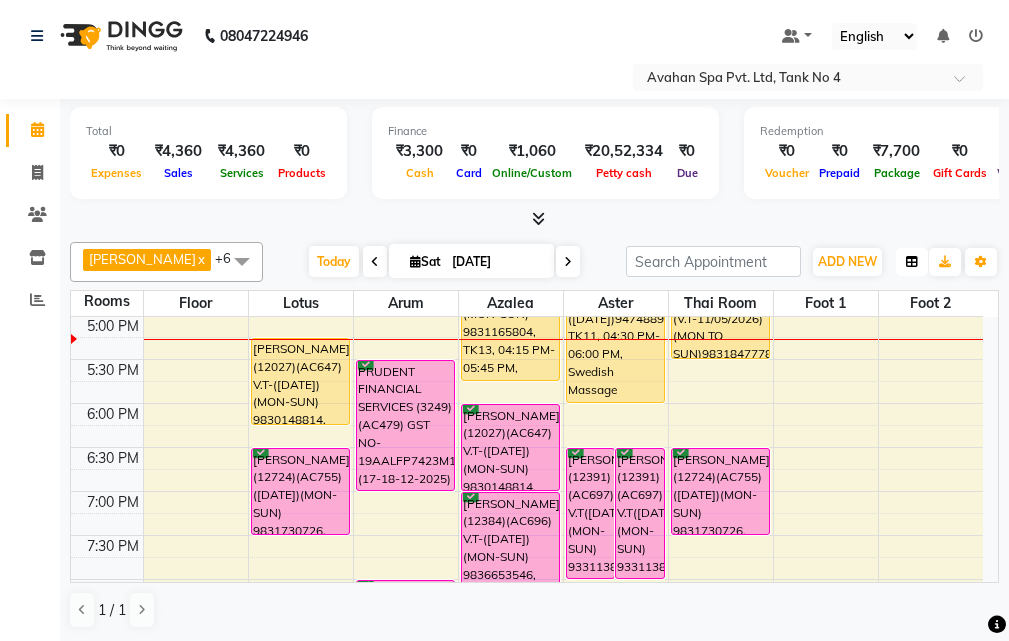 click at bounding box center (912, 262) 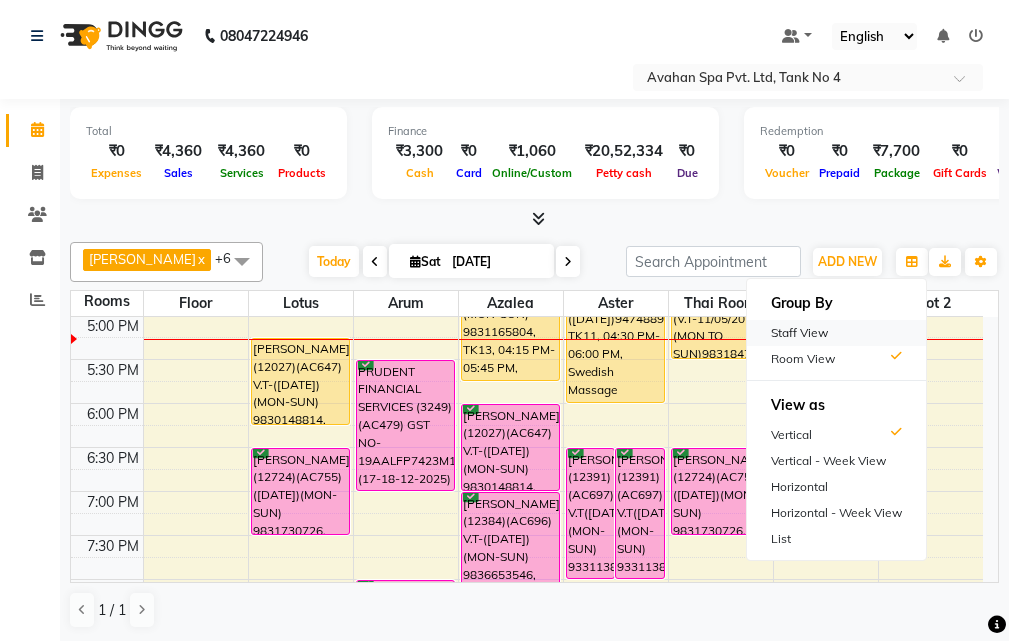 click on "Staff View" at bounding box center [836, 333] 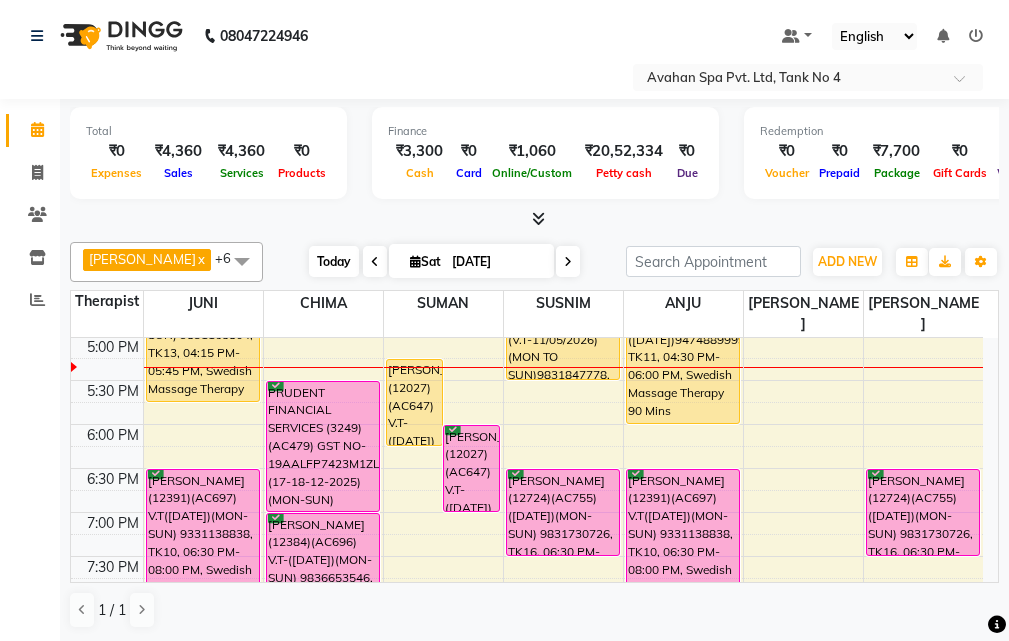 click on "Today" at bounding box center (334, 261) 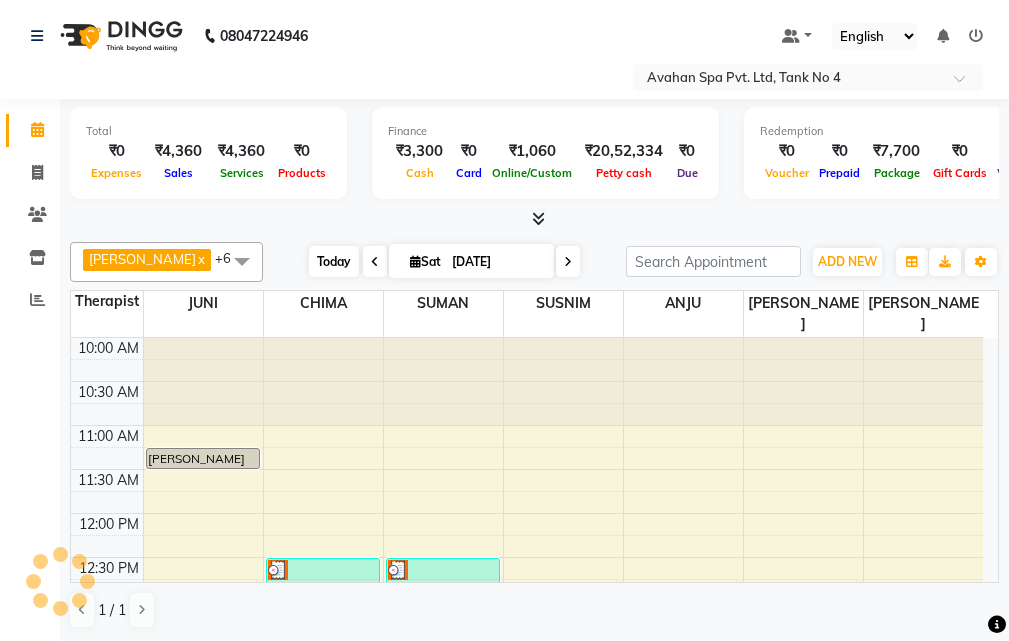 scroll, scrollTop: 617, scrollLeft: 0, axis: vertical 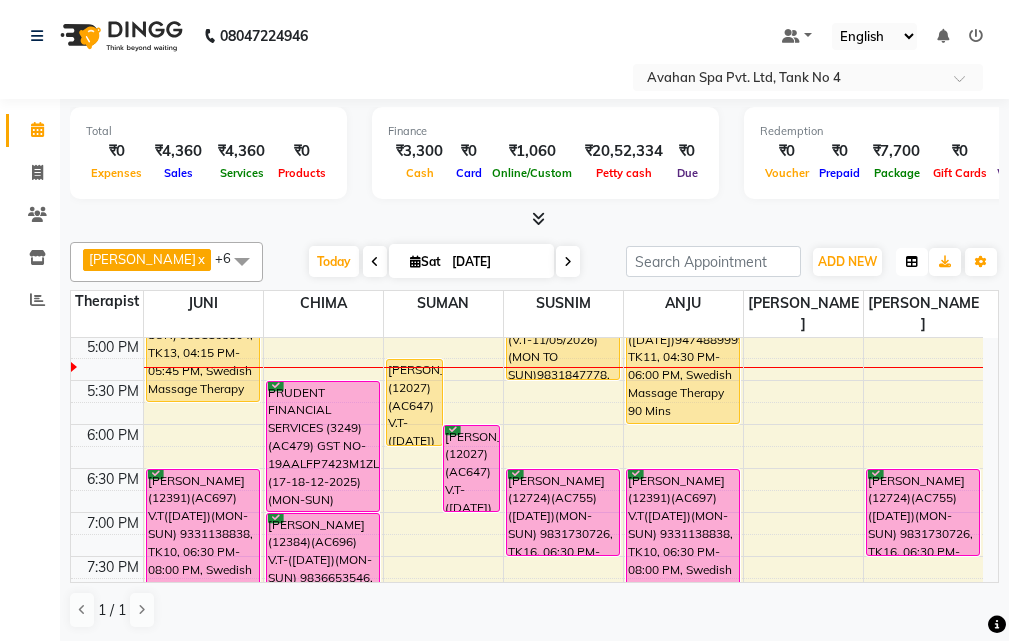 click at bounding box center [912, 262] 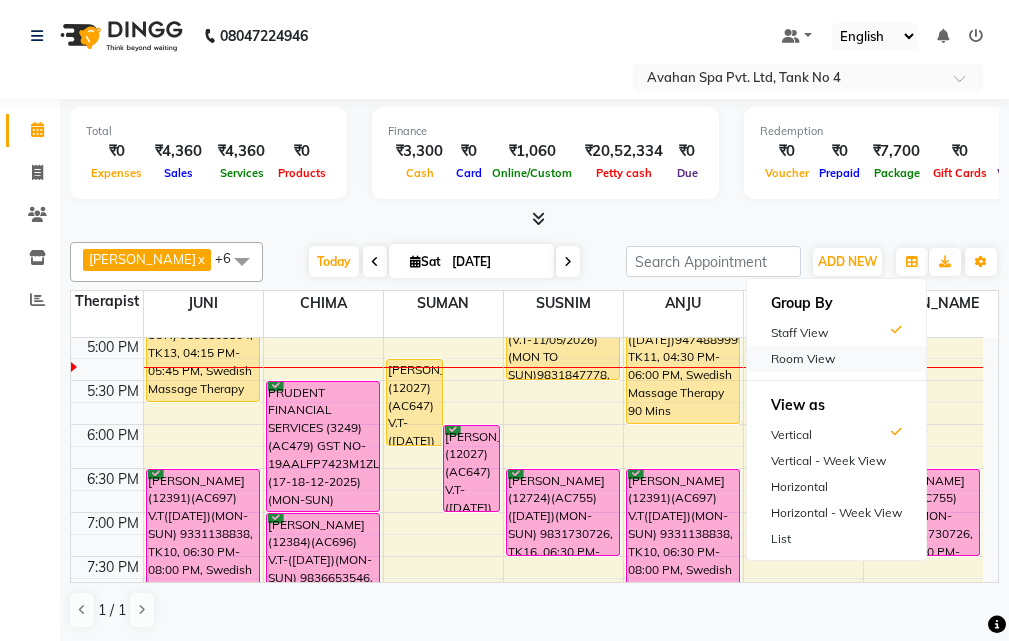 click on "Room View" at bounding box center [836, 359] 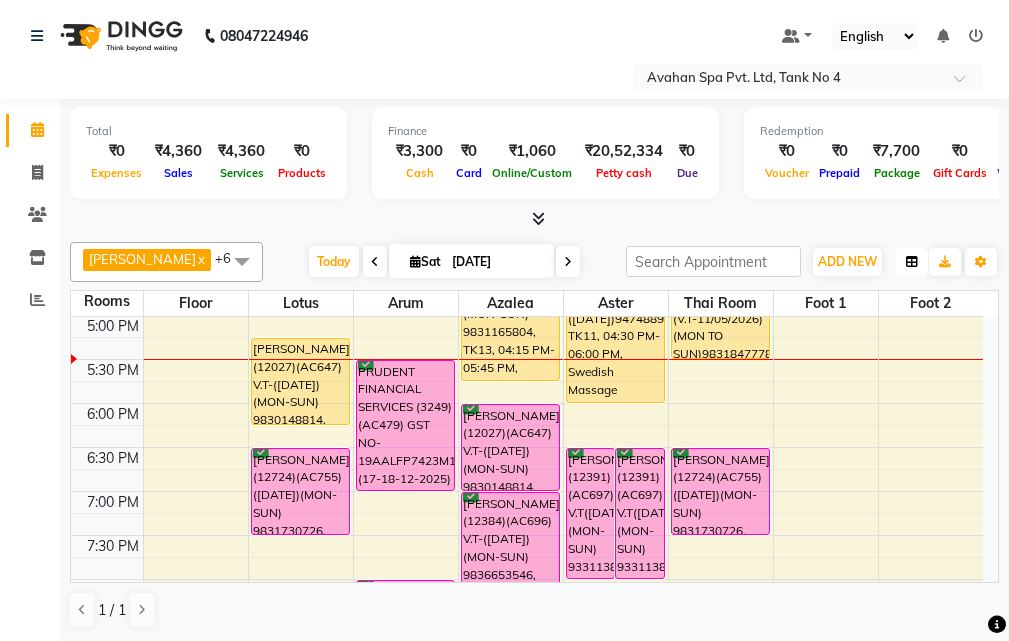 click at bounding box center [912, 262] 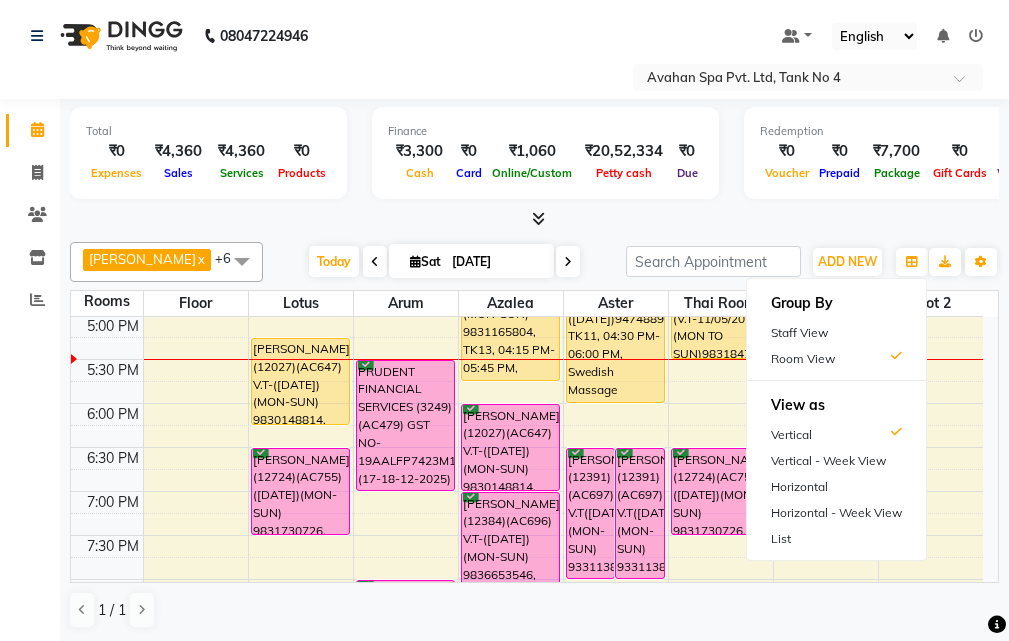 click on "Staff View" at bounding box center (836, 333) 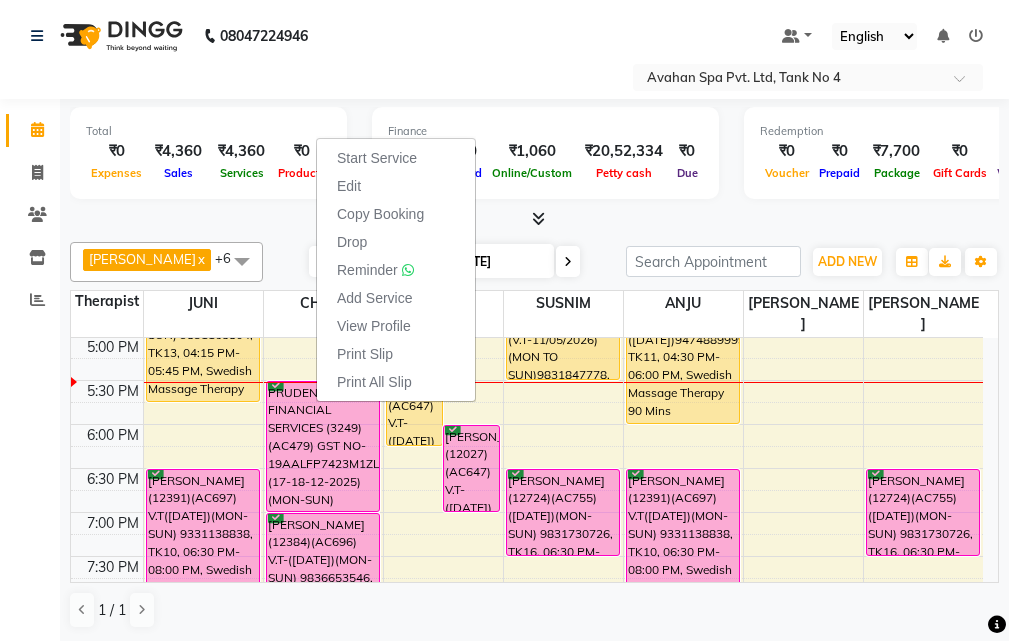 click on "Start Service" at bounding box center [377, 158] 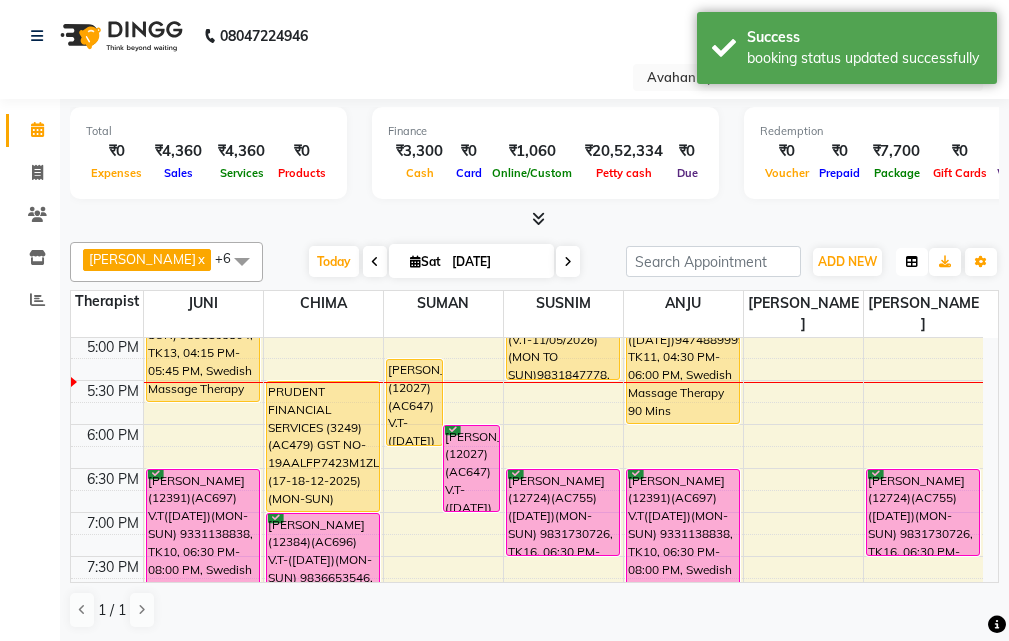 click at bounding box center [912, 262] 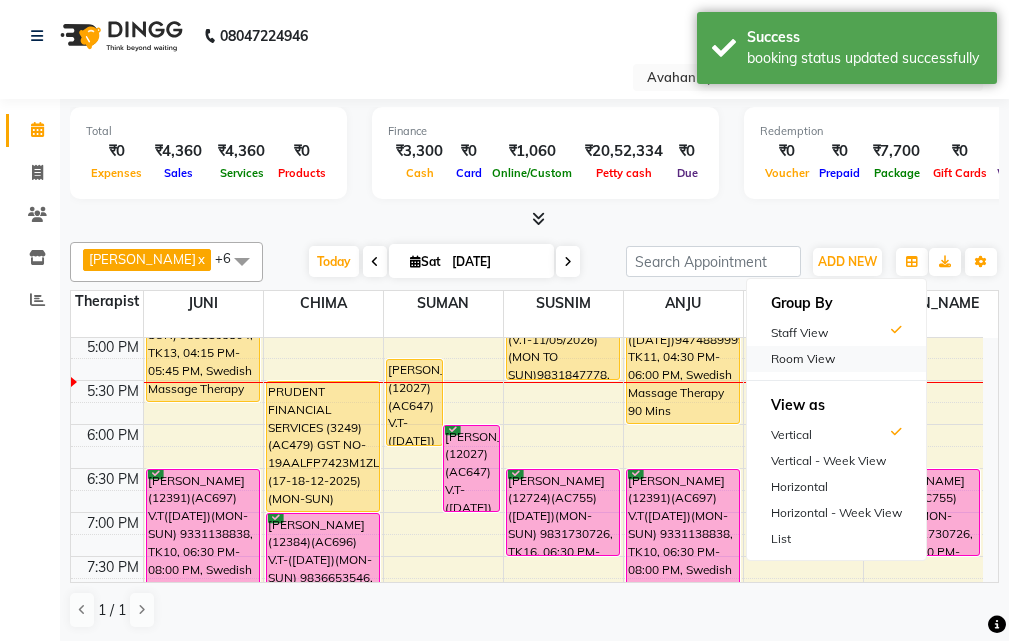 click on "Room View" at bounding box center (836, 359) 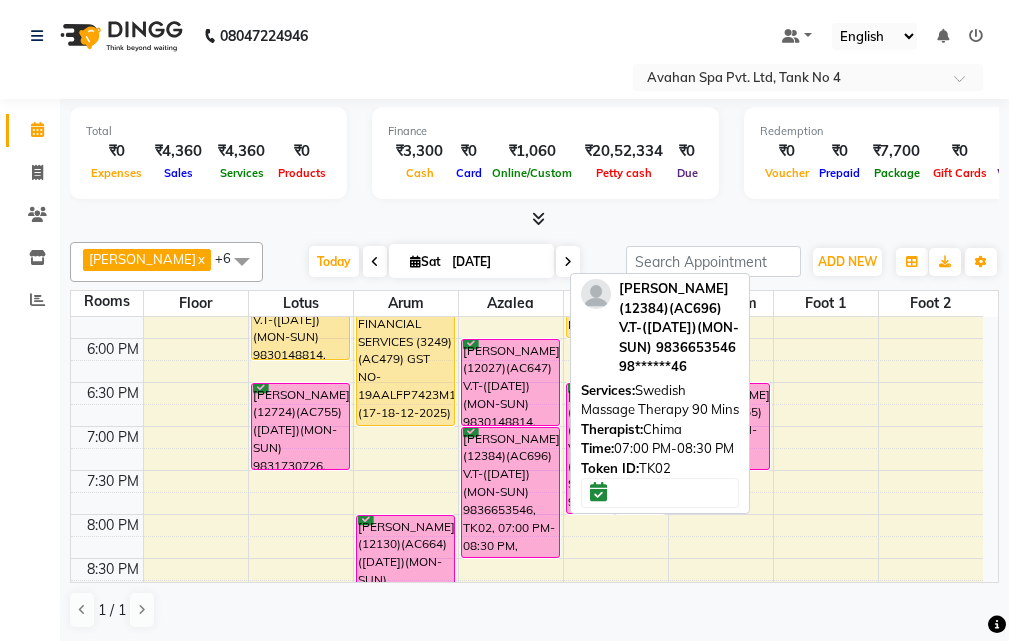 scroll, scrollTop: 717, scrollLeft: 0, axis: vertical 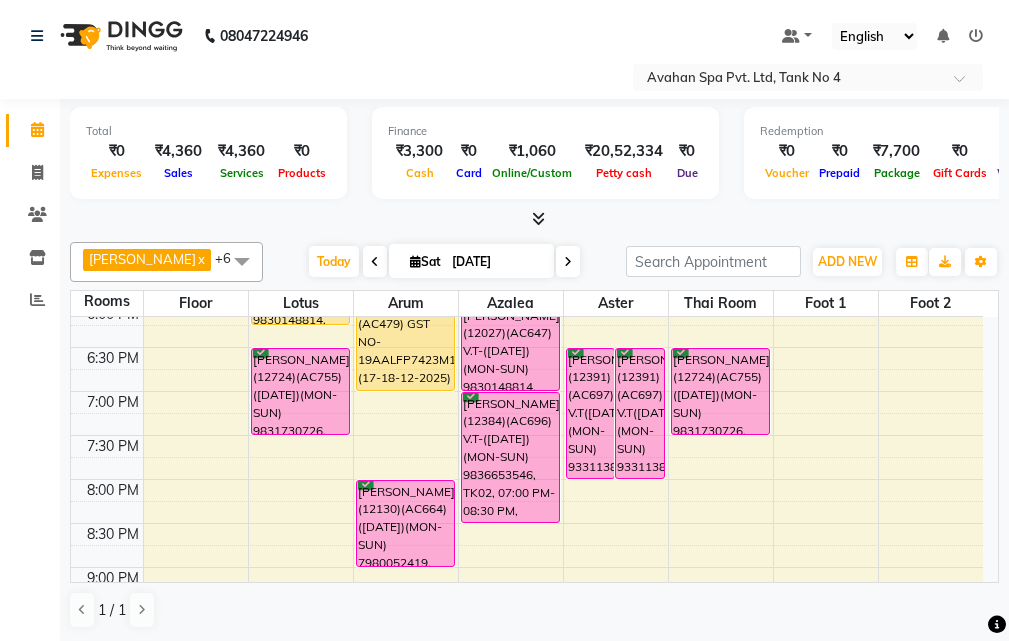 click at bounding box center [568, 261] 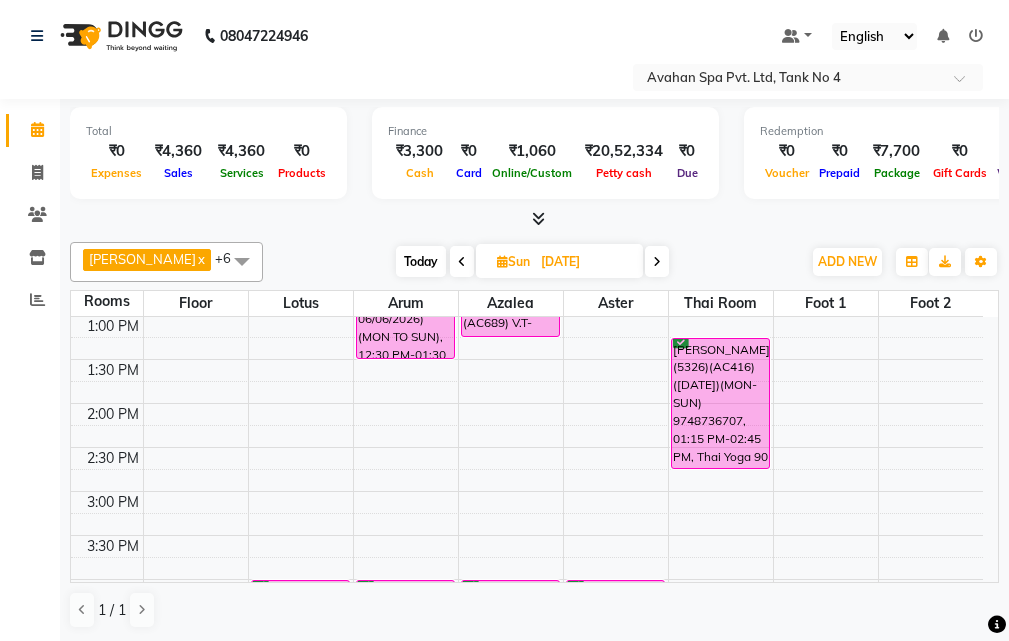 scroll, scrollTop: 300, scrollLeft: 0, axis: vertical 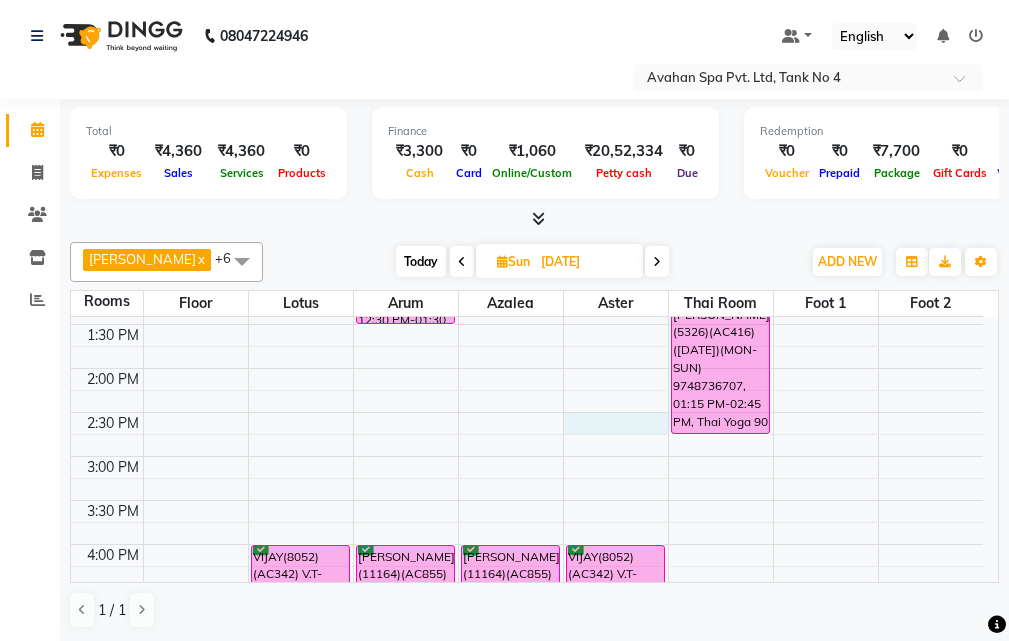 click on "10:00 AM 10:30 AM 11:00 AM 11:30 AM 12:00 PM 12:30 PM 1:00 PM 1:30 PM 2:00 PM 2:30 PM 3:00 PM 3:30 PM 4:00 PM 4:30 PM 5:00 PM 5:30 PM 6:00 PM 6:30 PM 7:00 PM 7:30 PM 8:00 PM 8:30 PM 9:00 PM 9:30 PM 10:00 PM 10:30 PM     MANISH ARUKIA(10216)(AC453) (25/12/2024)(MON-SUN) 9830034985, 11:30 AM-01:00 PM, Swedish Massage Therapy 90 Mins     VIJAY(8052)(AC342) V.T-(17-11-2025)(MON-SUN) 9831413816, 04:00 PM-05:30 PM, Swedish Massage Therapy 90 Mins     RAHUL(12039)(AC649)(V.T-06/06/2026)(MON TO SUN), 11:30 AM-12:30 PM, Swedish Massage Therapy 60 Mins     RAHUL(12039)(AC649)(V.T-06/06/2026)(MON TO SUN), 12:30 PM-01:30 PM, Swedish Massage Therapy 60 Mins     SUDIPTA MUKHERJEE (11164)(AC855)(V.T-23/03/2026) (MON TO FIR)7003713908, 04:00 PM-05:30 PM, Swedish Massage Therapy 90 Mins     TAPAS(12333)(AC689) V.T-(14-04-26)(MON-SUN) 6302006260, 11:15 AM-12:45 PM, Swedish Massage Therapy 90 Mins     TAPAS(12333)(AC689) V.T-(14-04-26)(MON-SUN) 6302006260, 12:45 PM-01:15 PM, Rice Scrub 30 Mins" at bounding box center (527, 588) 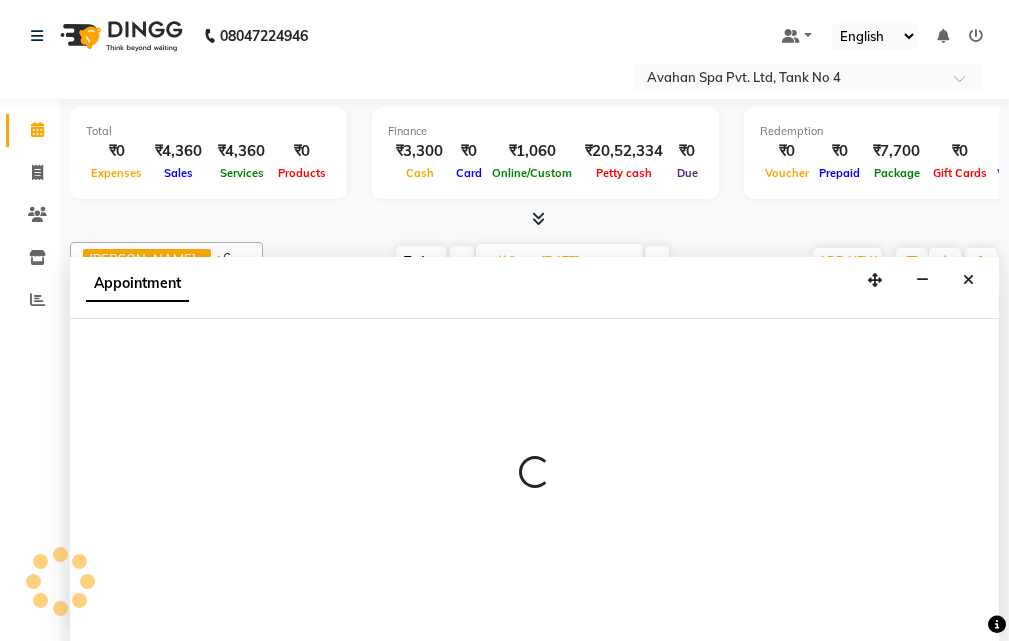 scroll, scrollTop: 1, scrollLeft: 0, axis: vertical 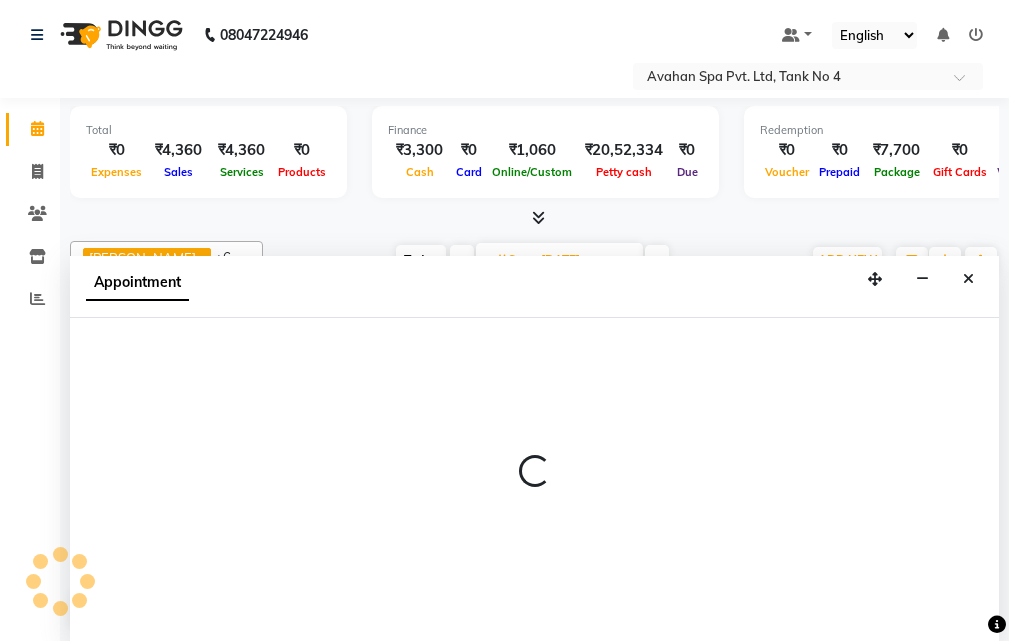 select on "870" 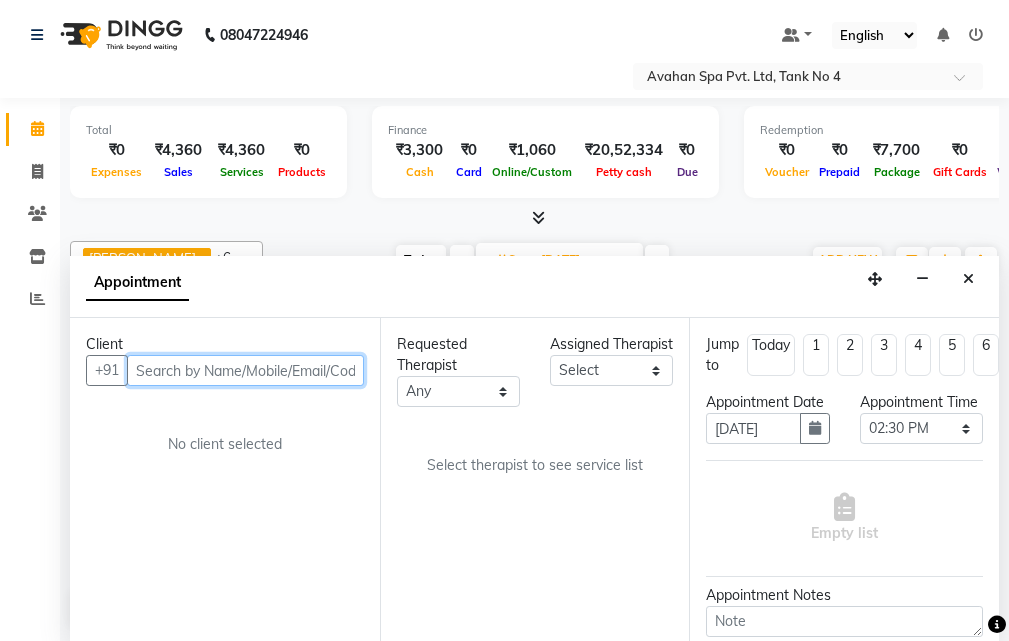 click at bounding box center (245, 370) 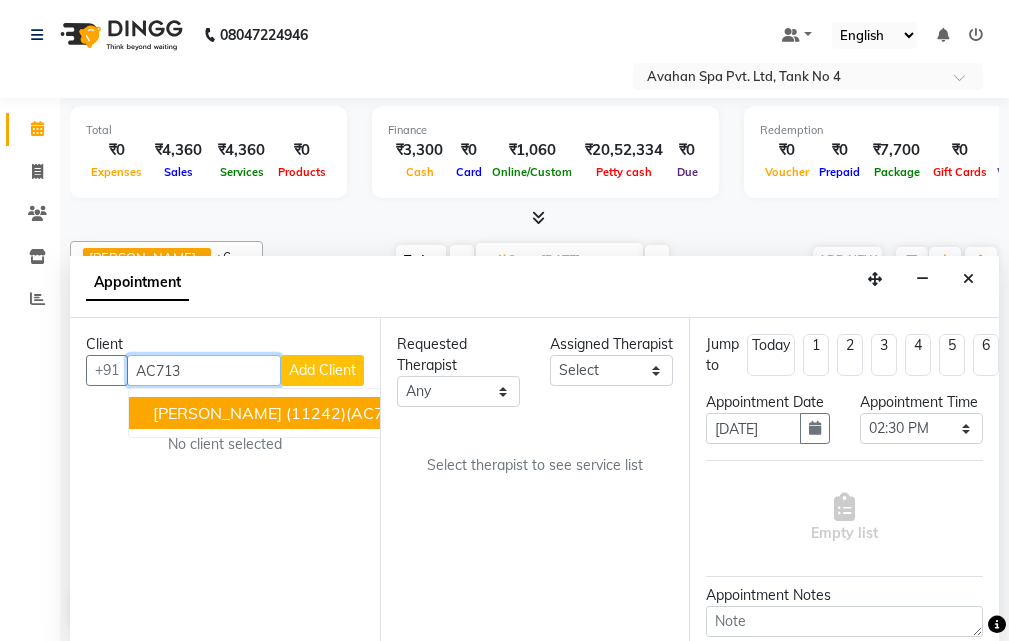 click on "RAMAN KERJIWAL (11242)(AC713)(V.T-11/05/2026) (MON TO SUN)9831847778" at bounding box center (453, 413) 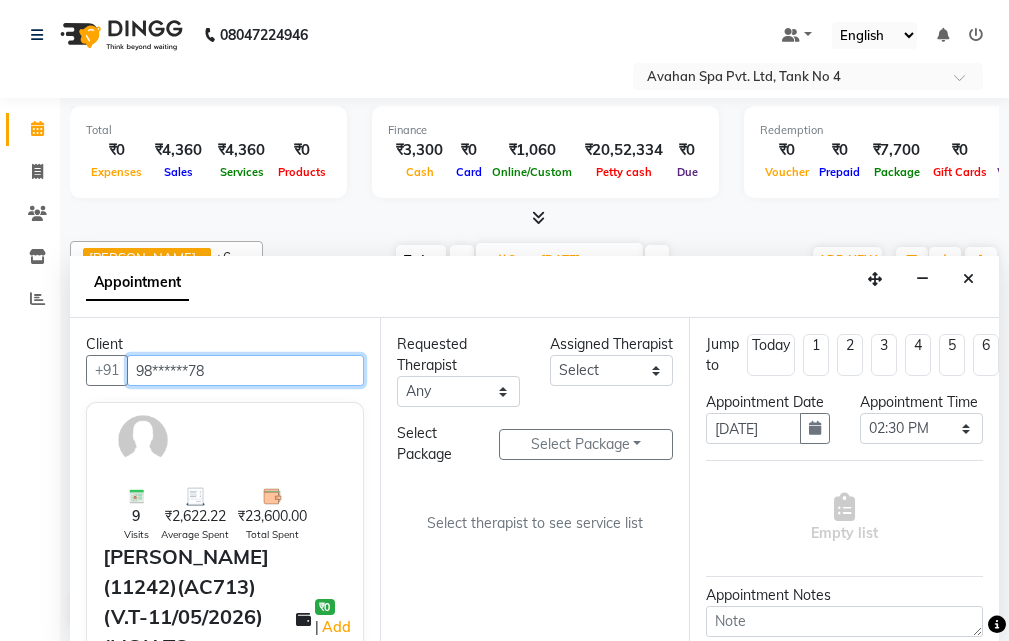 type on "98******78" 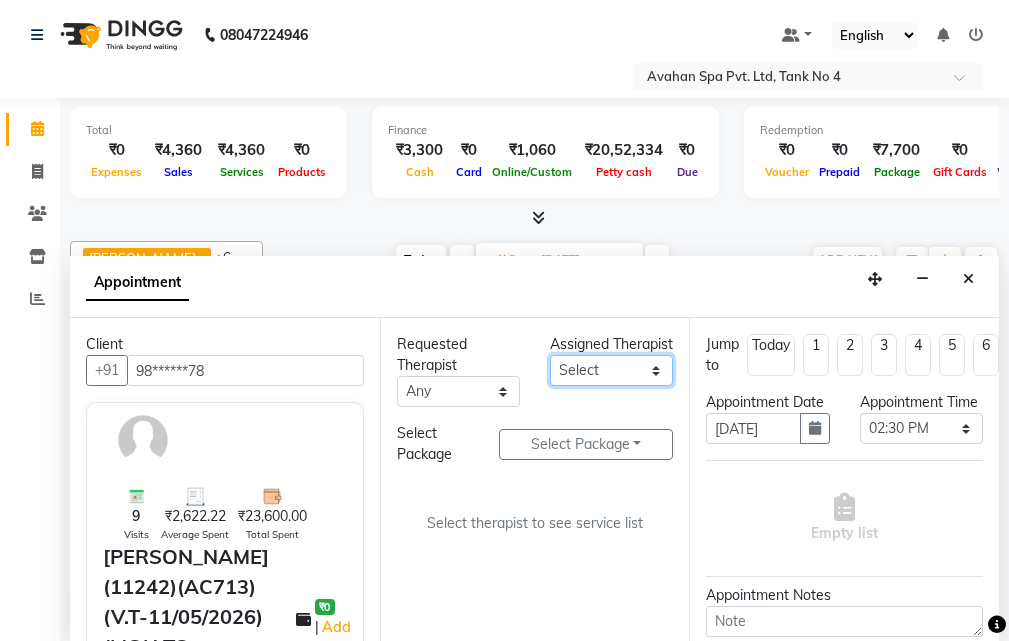 click on "Select ANJU [PERSON_NAME] [DEMOGRAPHIC_DATA] 1 [PERSON_NAME] JUNI [PERSON_NAME] SUSNIM" at bounding box center (611, 370) 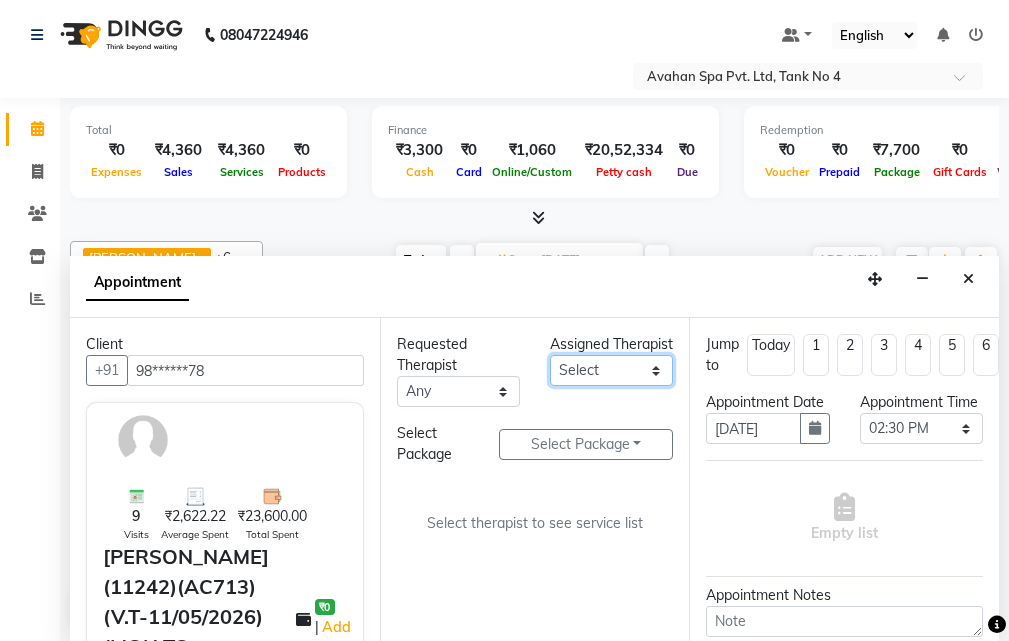 select on "23013" 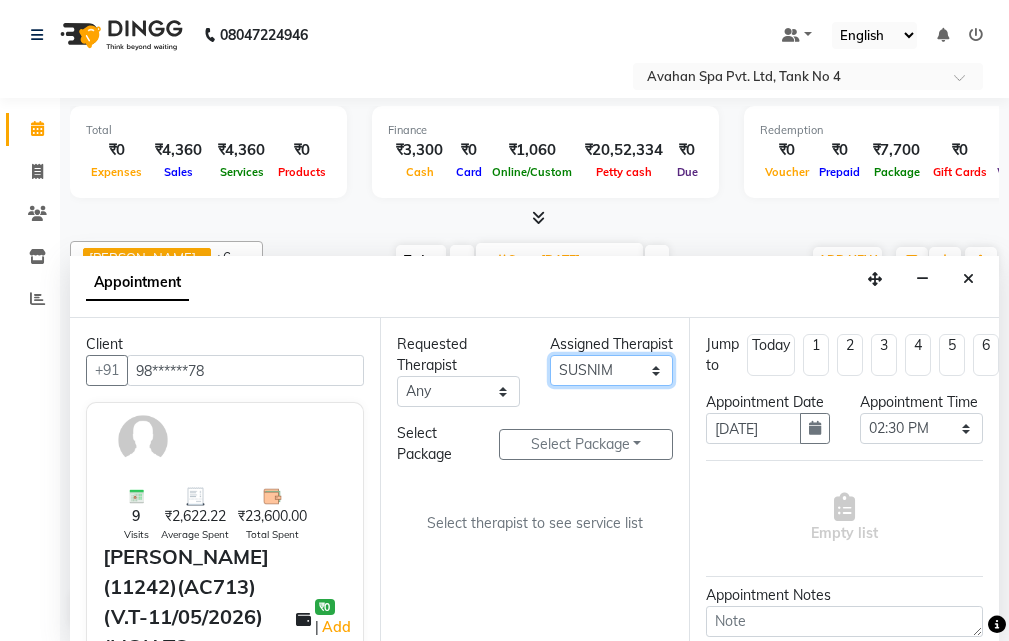 click on "Select ANJU [PERSON_NAME] [DEMOGRAPHIC_DATA] 1 [PERSON_NAME] JUNI [PERSON_NAME] SUSNIM" at bounding box center (611, 370) 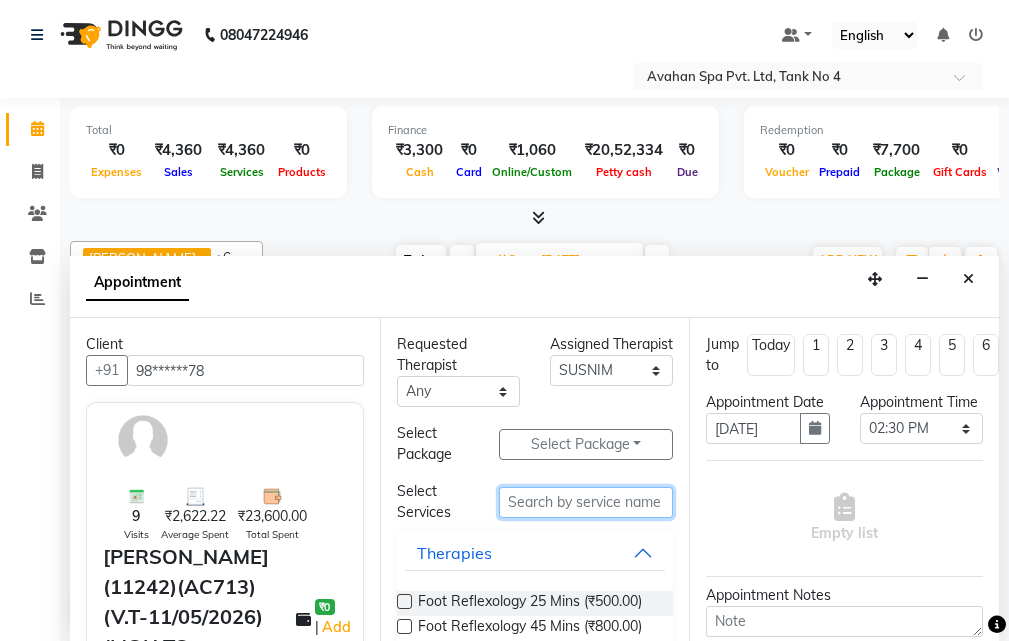 click at bounding box center (586, 502) 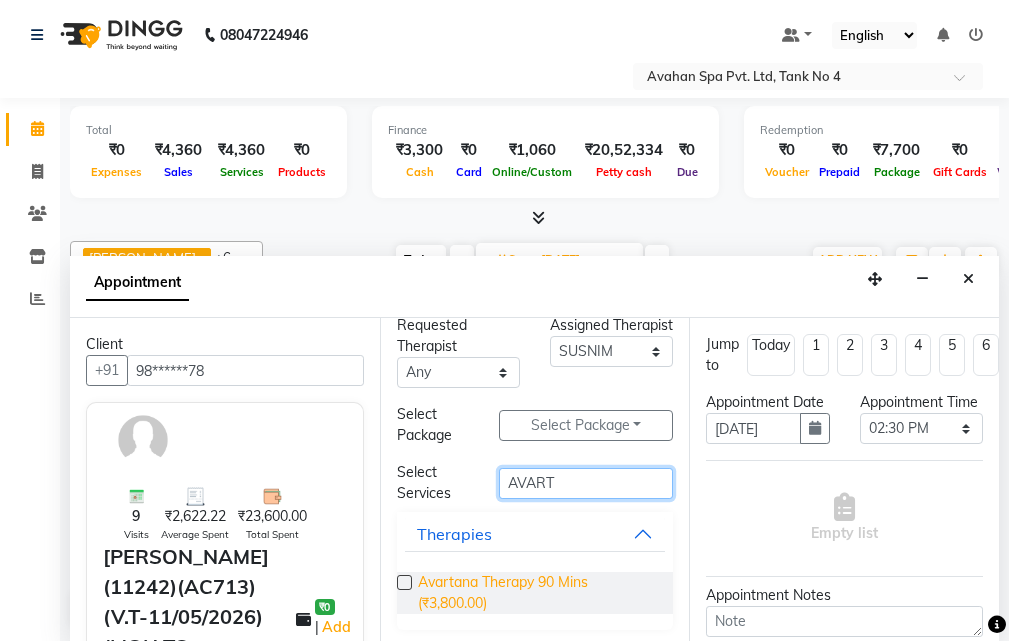 scroll, scrollTop: 24, scrollLeft: 0, axis: vertical 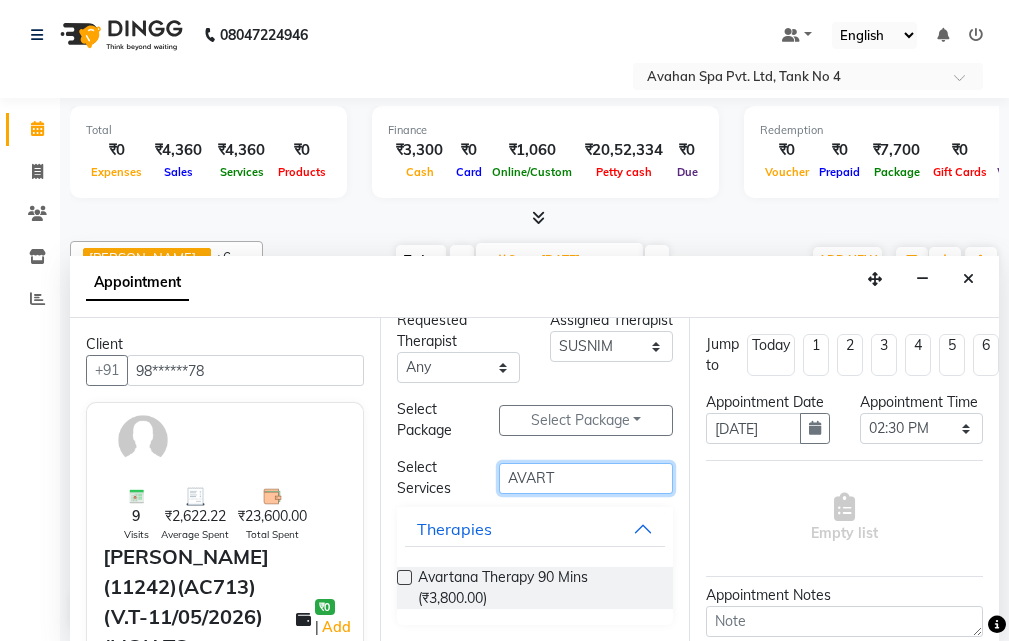 type on "AVART" 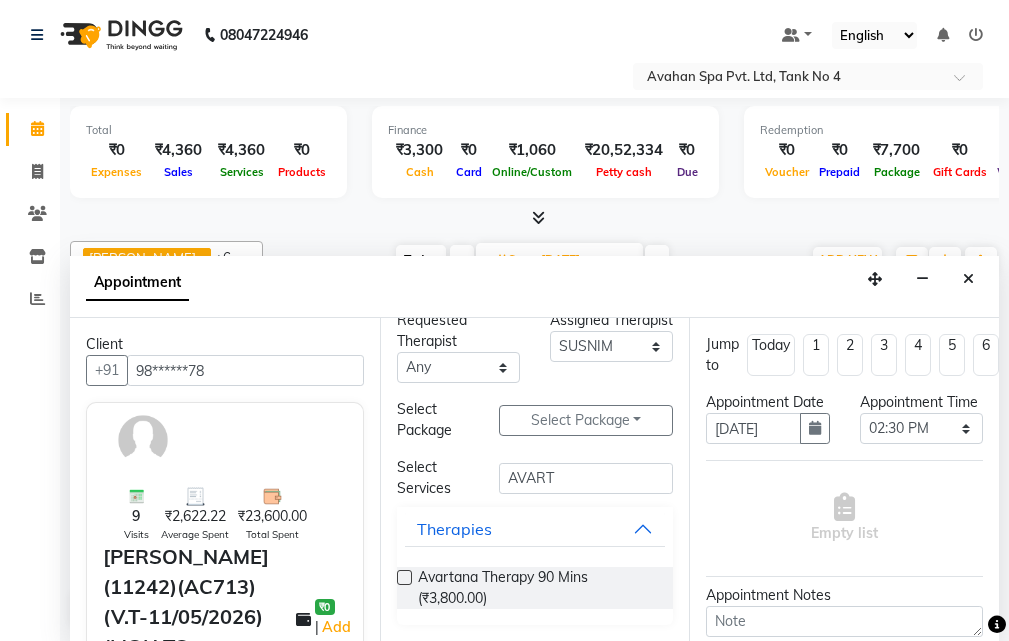 click at bounding box center [404, 577] 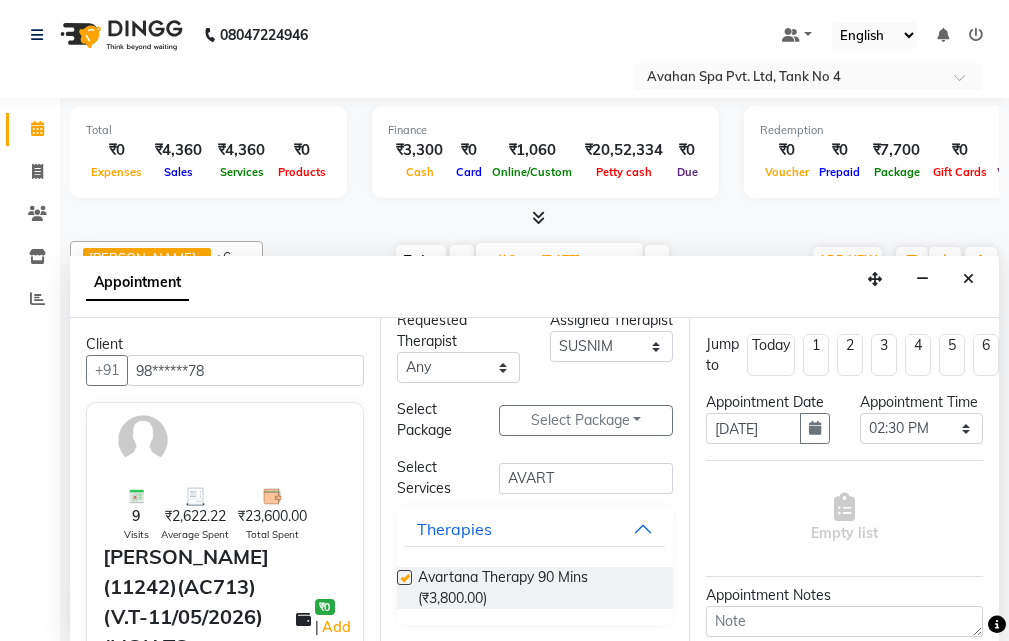 select on "1847" 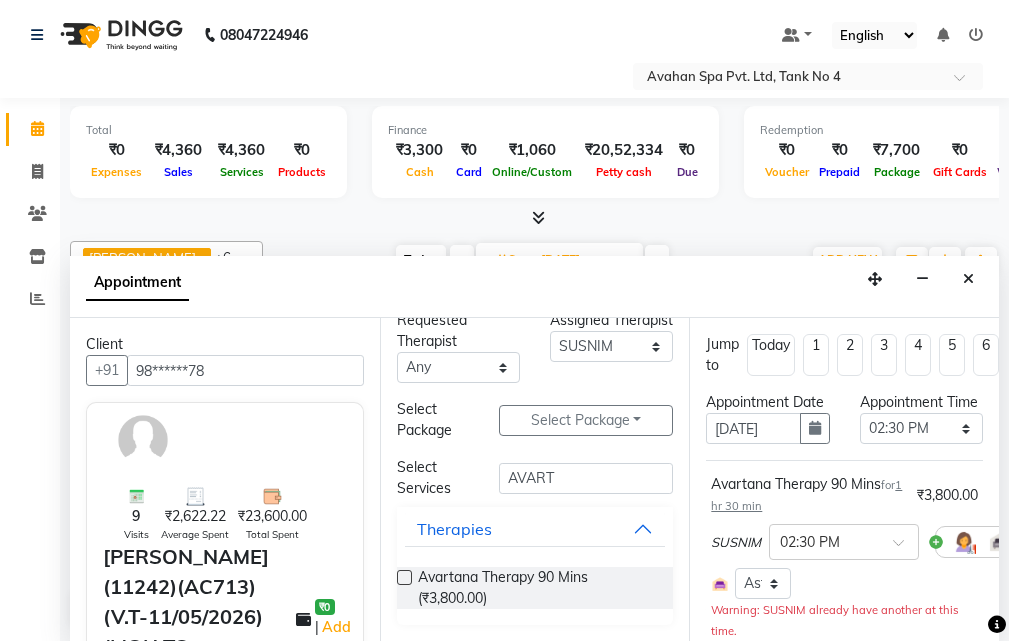 checkbox on "false" 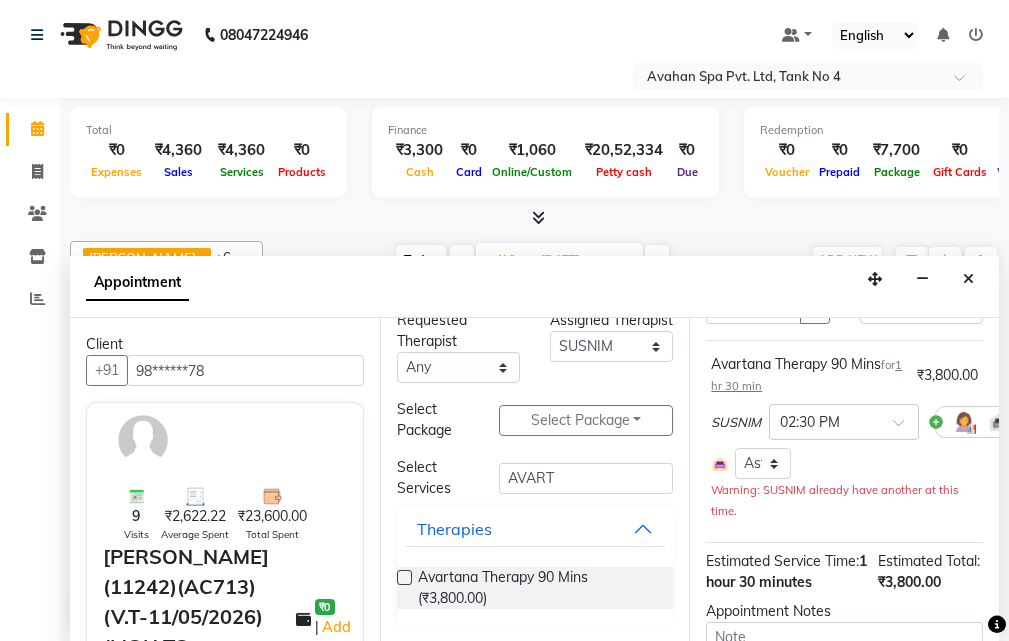 scroll, scrollTop: 400, scrollLeft: 0, axis: vertical 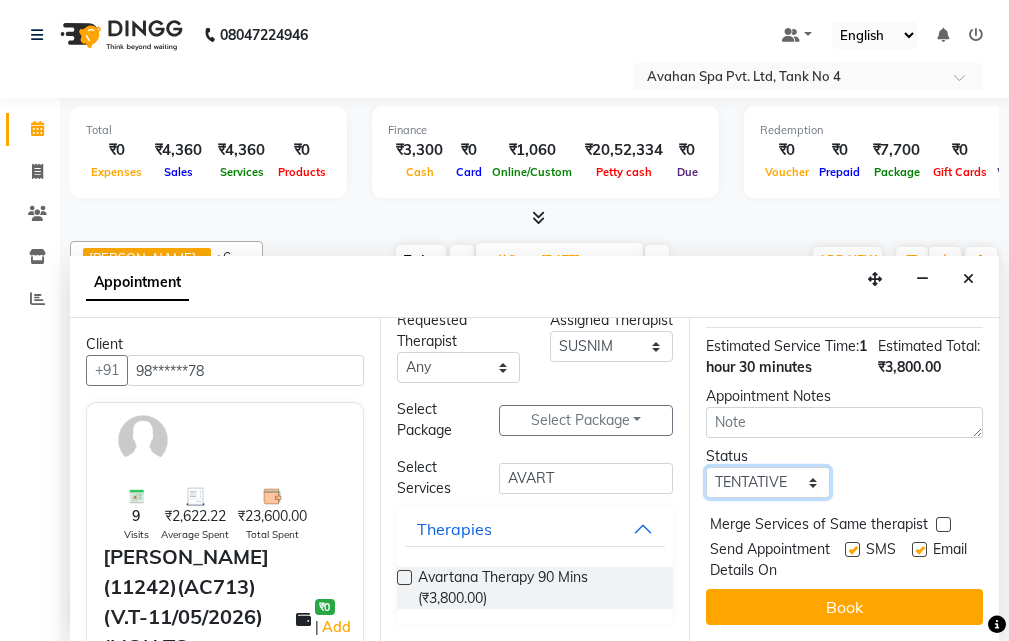 click on "Select TENTATIVE CONFIRM UPCOMING" at bounding box center (767, 482) 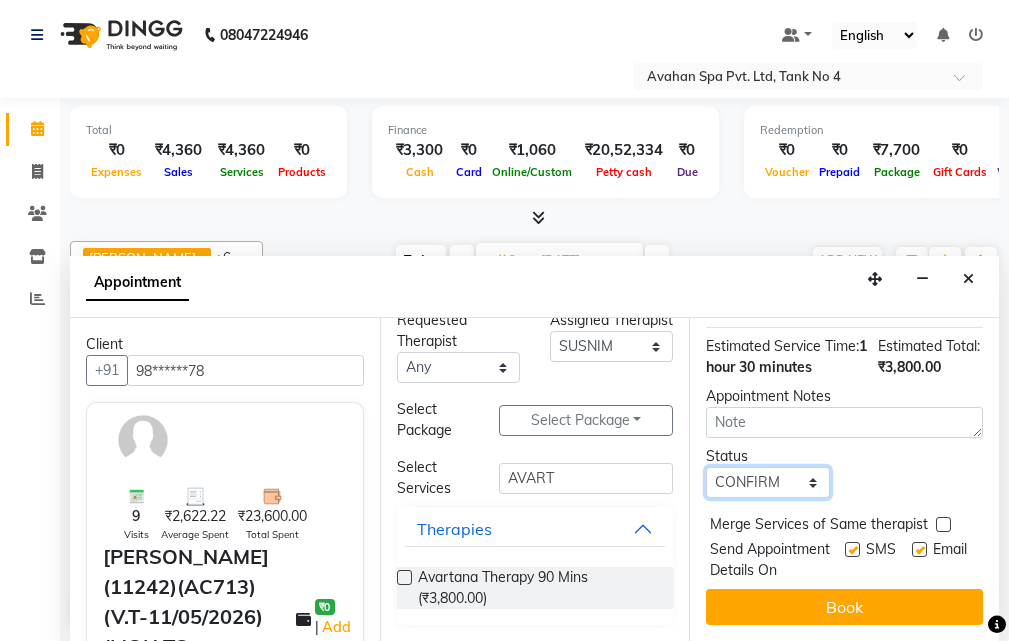 click on "Select TENTATIVE CONFIRM UPCOMING" at bounding box center [767, 482] 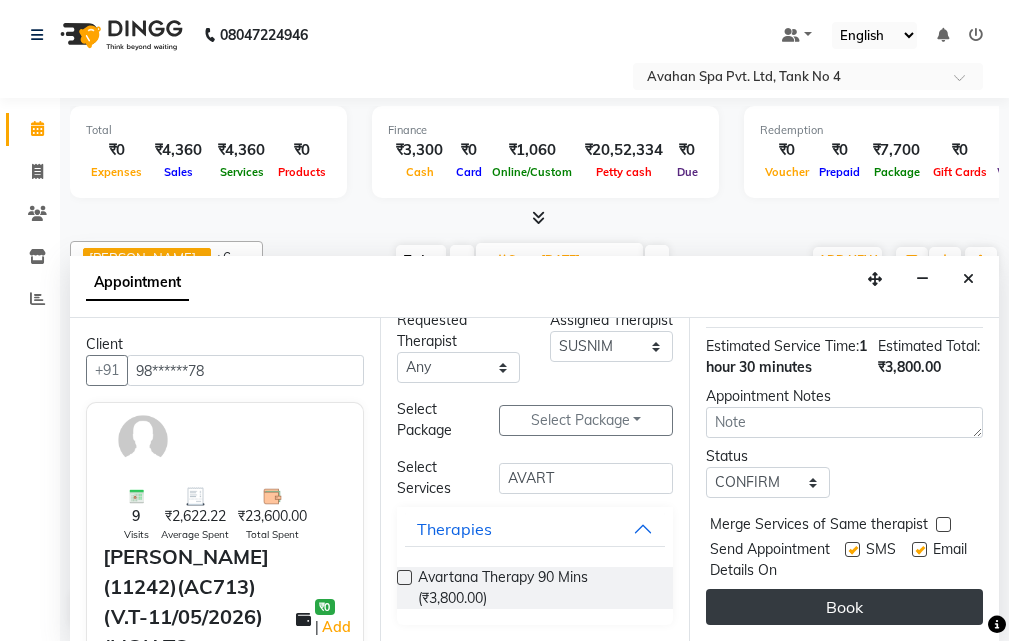 click on "Book" at bounding box center (844, 607) 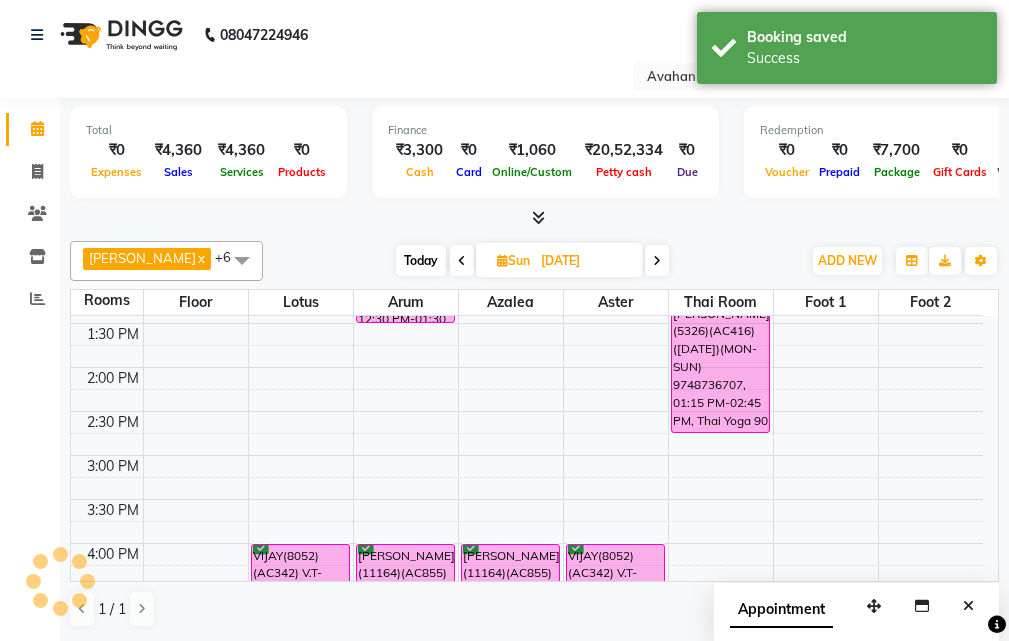 scroll, scrollTop: 0, scrollLeft: 0, axis: both 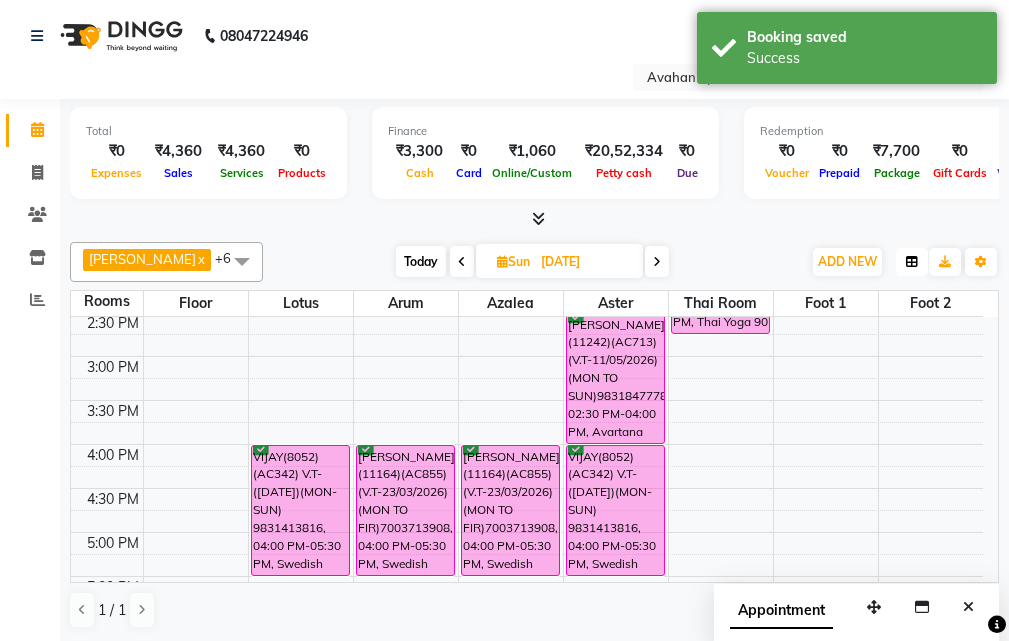 click at bounding box center [912, 262] 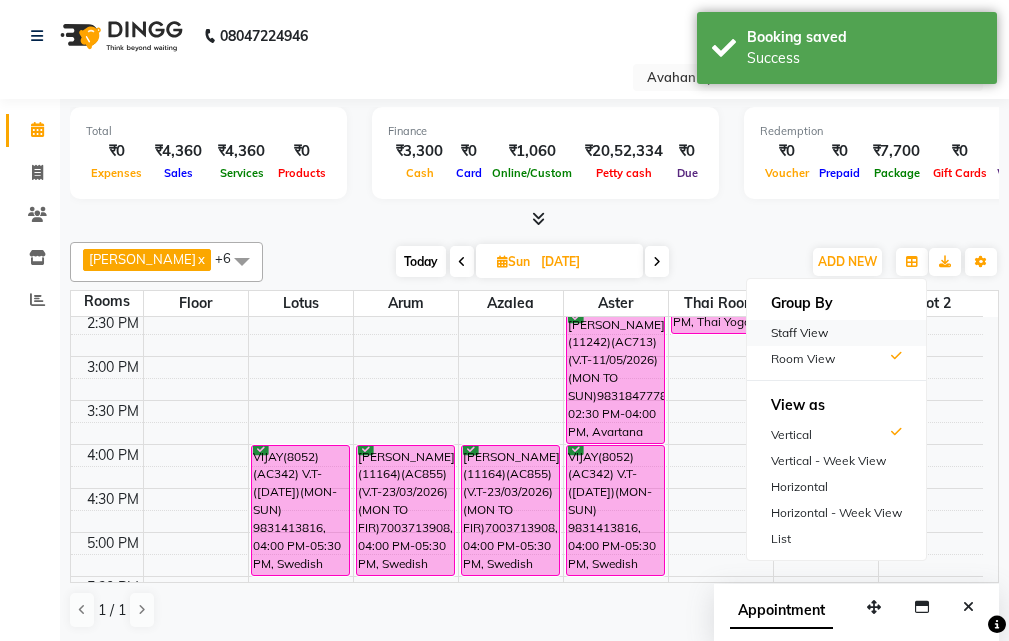 click on "Staff View" at bounding box center (836, 333) 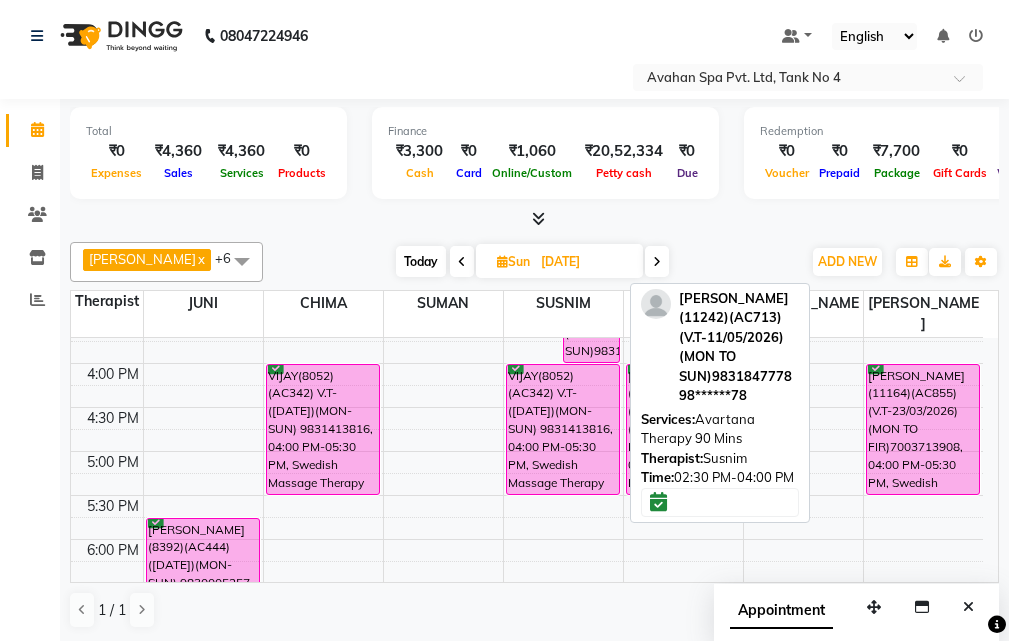 scroll, scrollTop: 600, scrollLeft: 0, axis: vertical 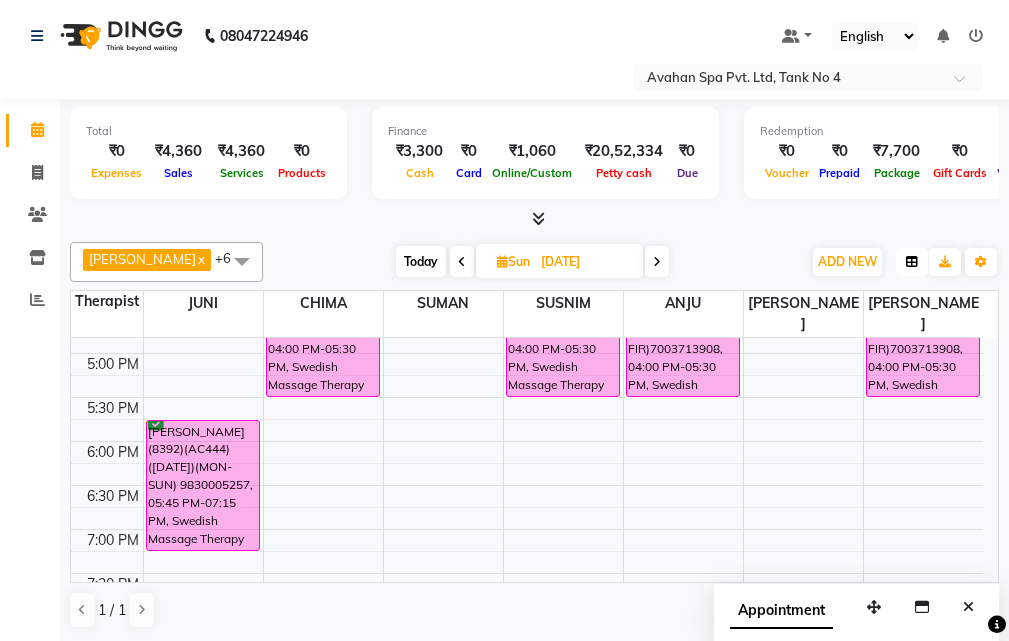 click at bounding box center [912, 262] 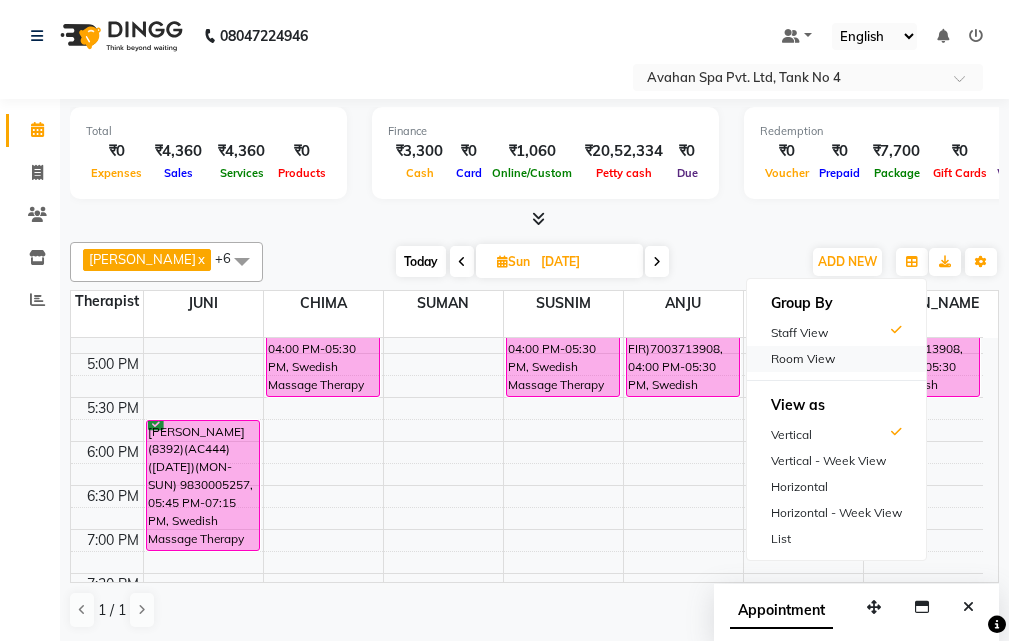 click on "Room View" at bounding box center [836, 359] 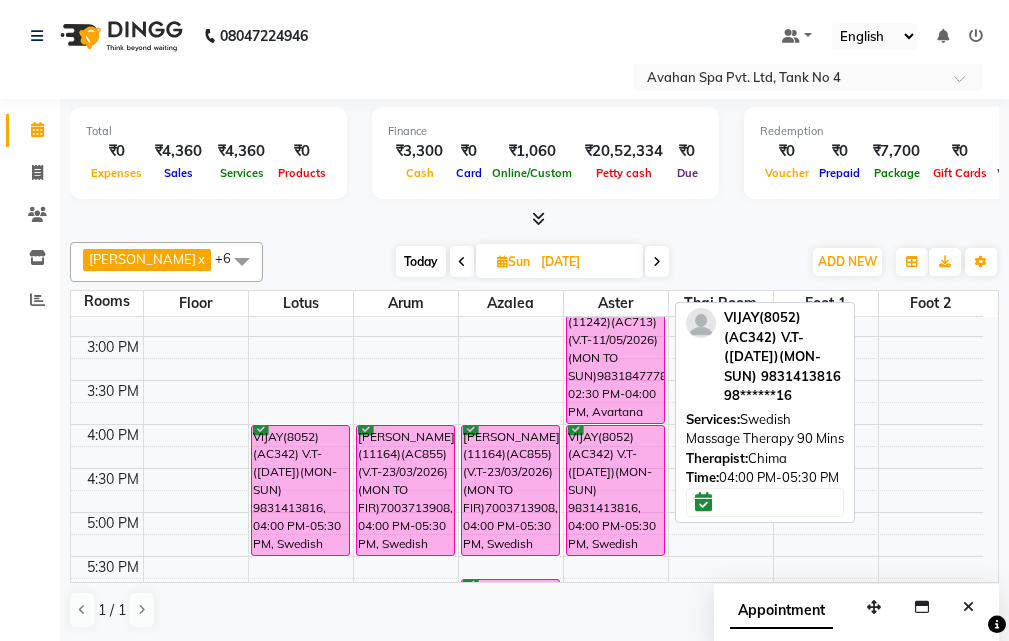 scroll, scrollTop: 300, scrollLeft: 0, axis: vertical 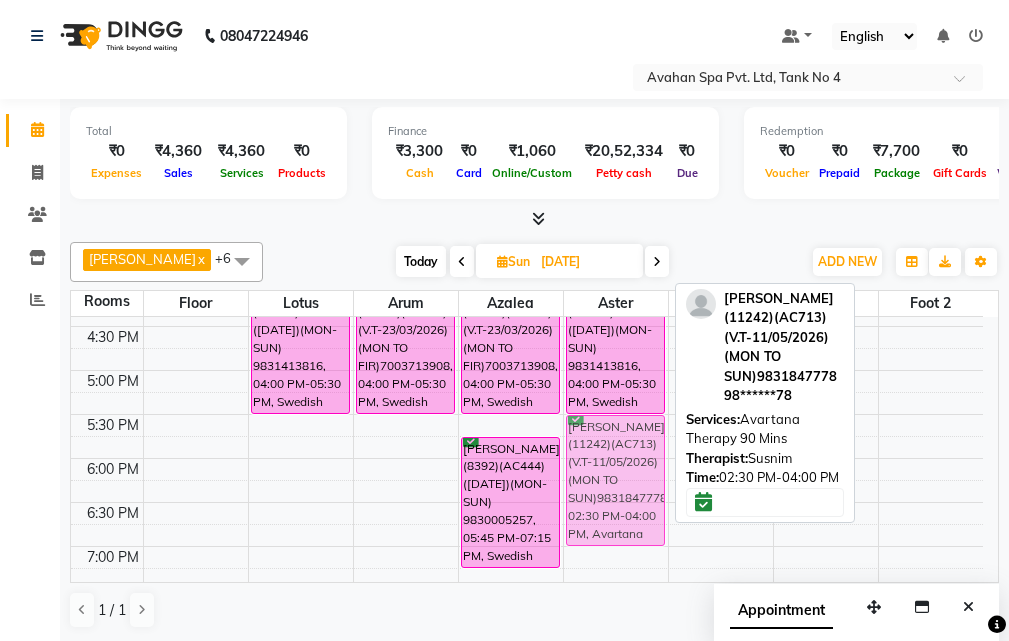 drag, startPoint x: 598, startPoint y: 426, endPoint x: 630, endPoint y: 435, distance: 33.24154 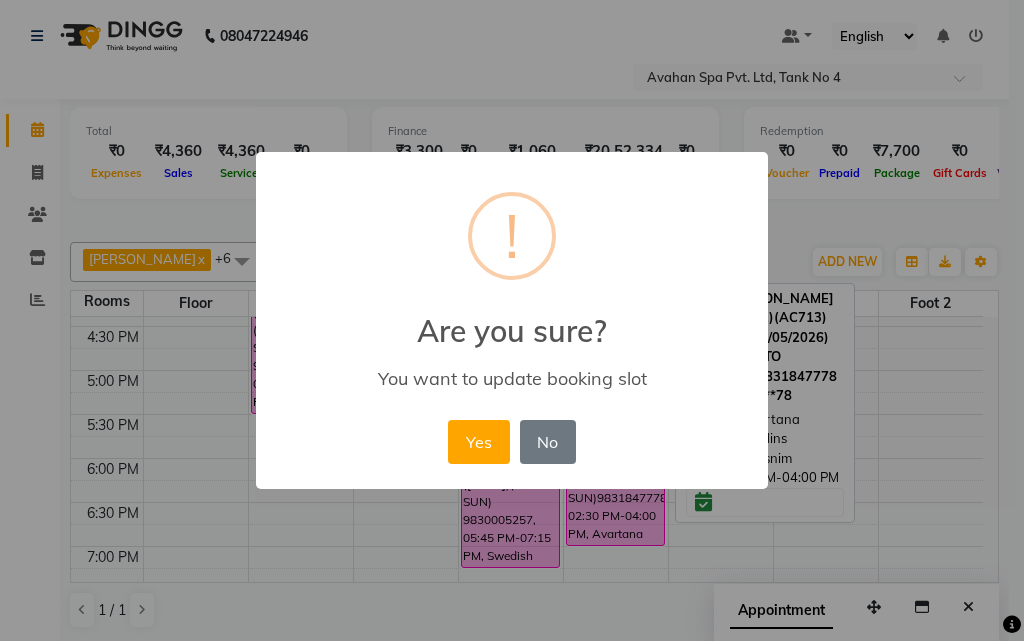 drag, startPoint x: 457, startPoint y: 422, endPoint x: 498, endPoint y: 442, distance: 45.617977 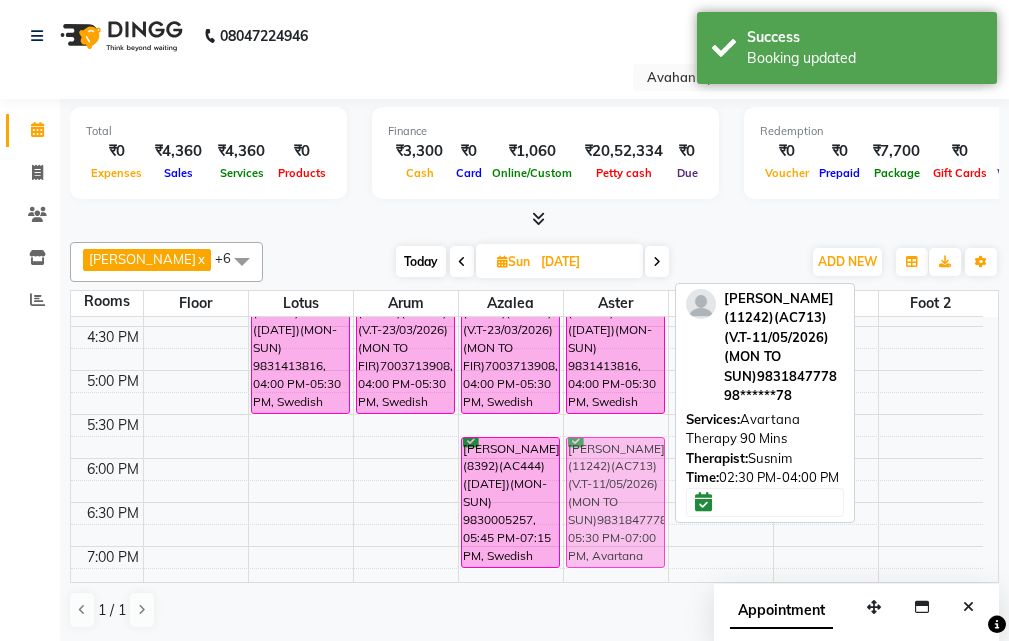 drag, startPoint x: 592, startPoint y: 422, endPoint x: 593, endPoint y: 445, distance: 23.021729 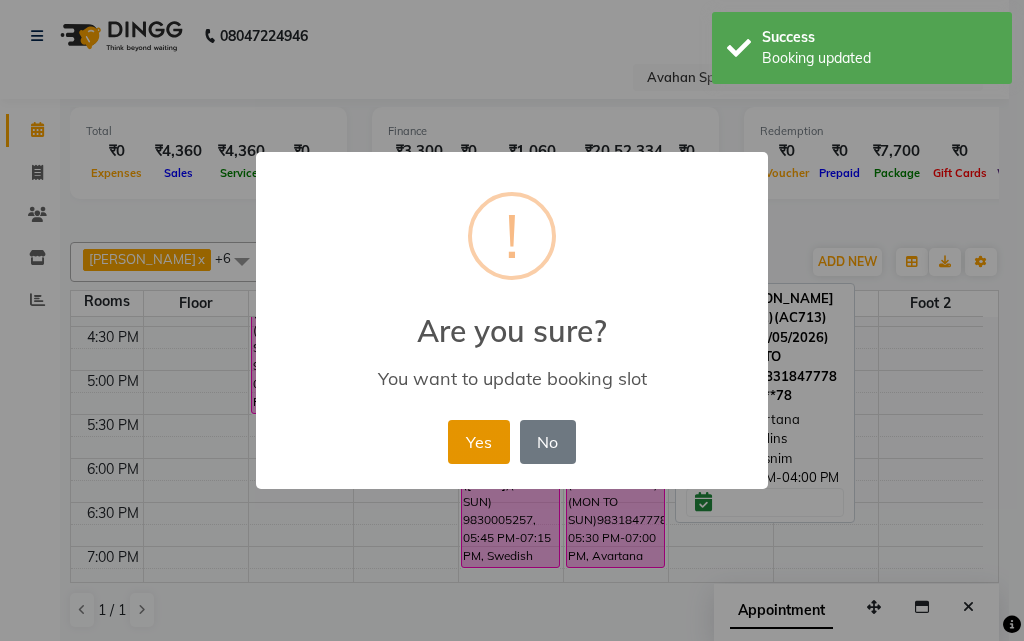 drag, startPoint x: 470, startPoint y: 437, endPoint x: 623, endPoint y: 450, distance: 153.5513 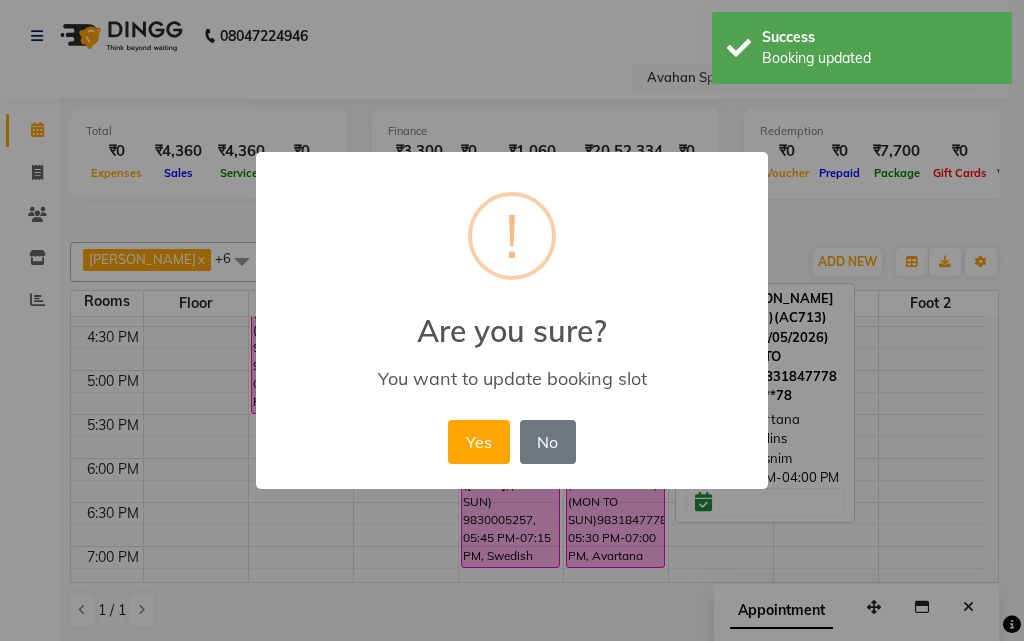 click on "Yes" at bounding box center [478, 442] 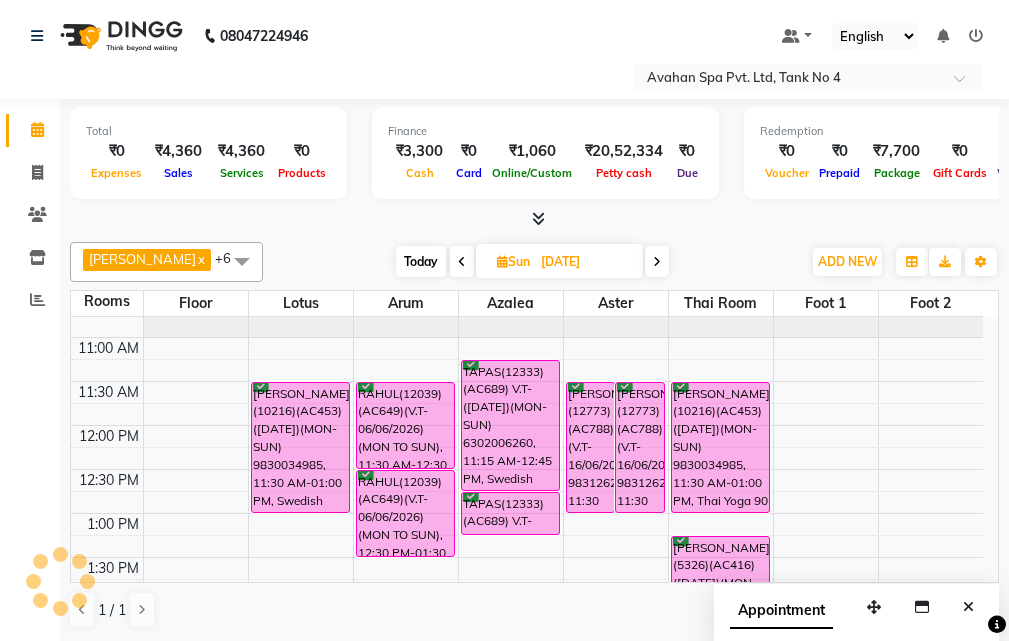 scroll, scrollTop: 62, scrollLeft: 0, axis: vertical 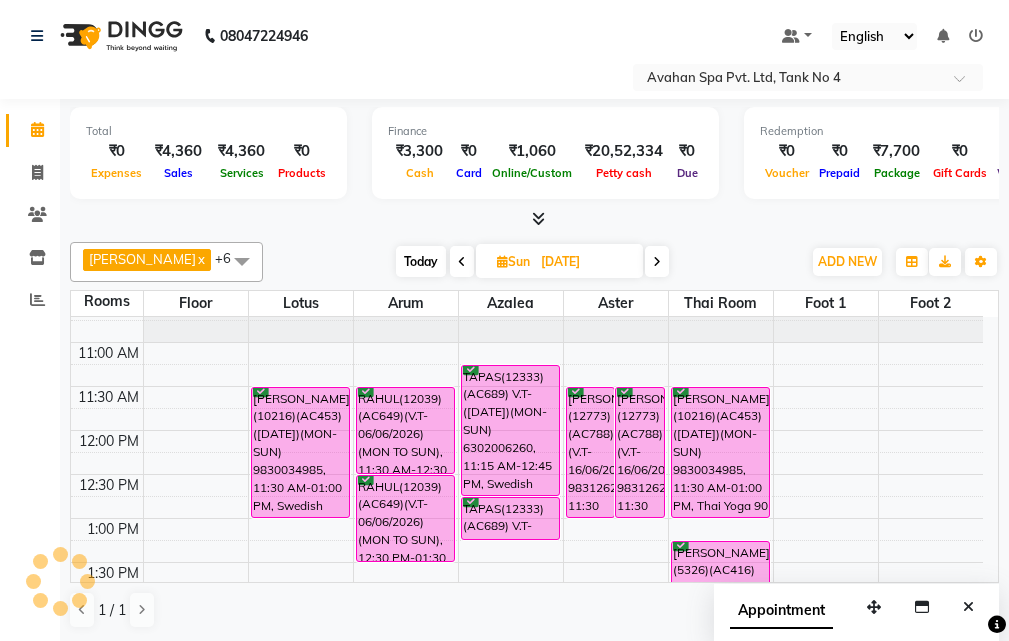 click on "Today" at bounding box center [421, 261] 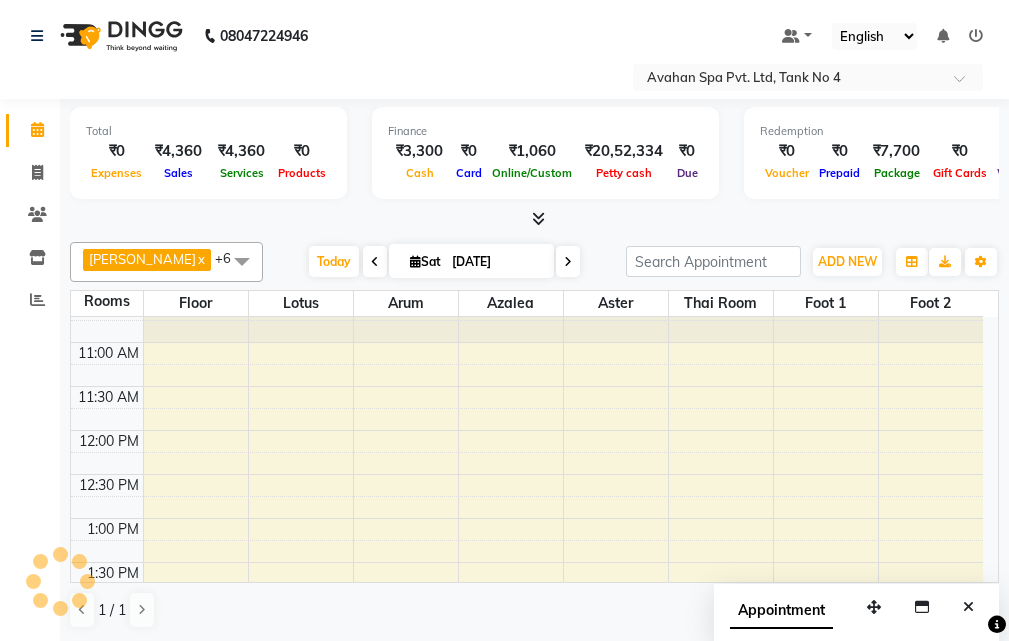 scroll, scrollTop: 0, scrollLeft: 0, axis: both 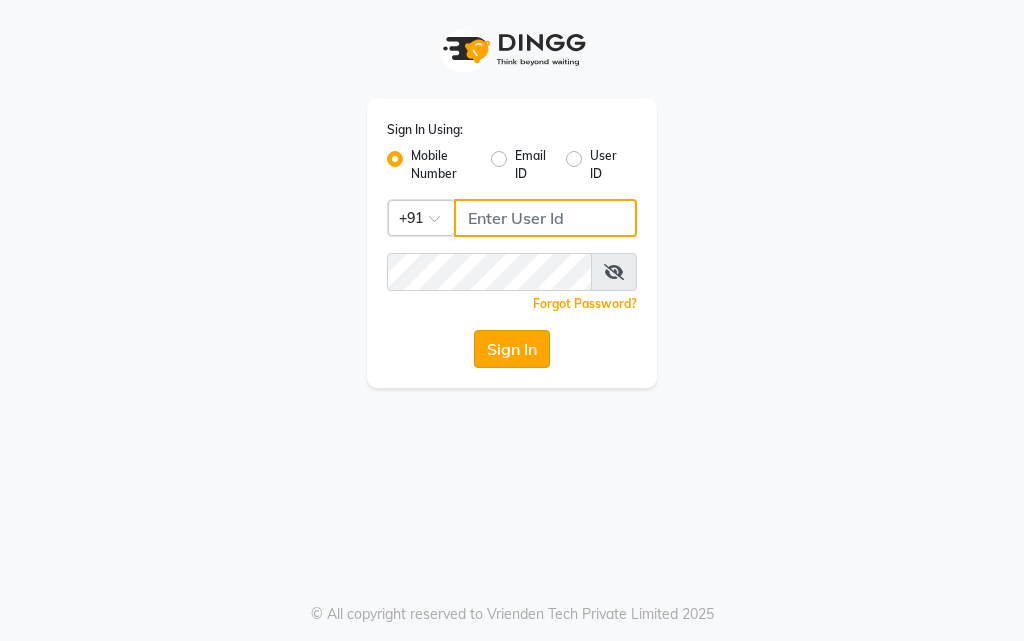 type on "9289583270" 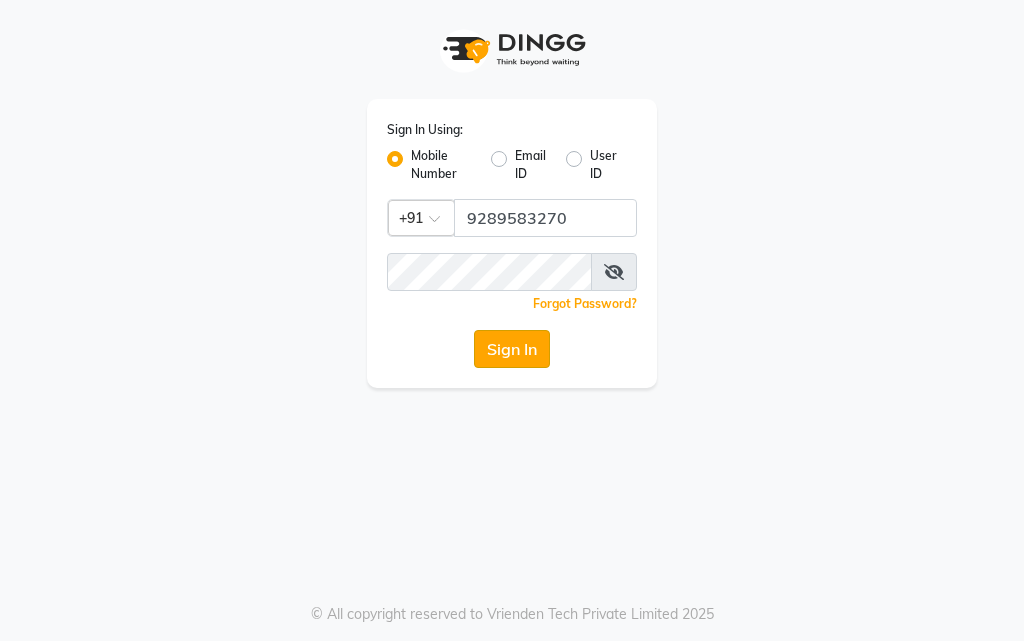 click on "Sign In" 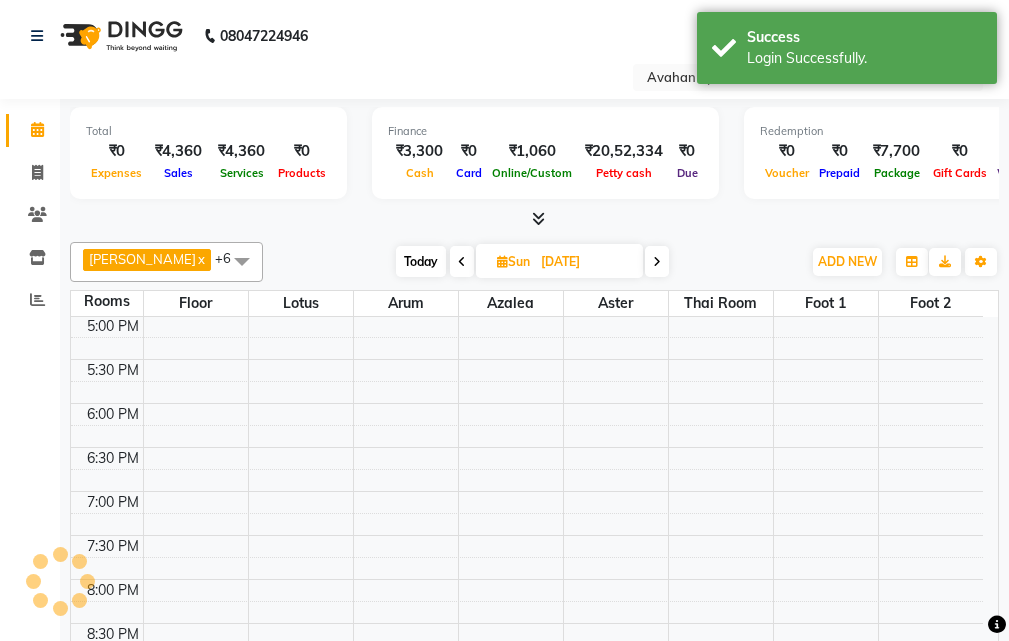 select on "en" 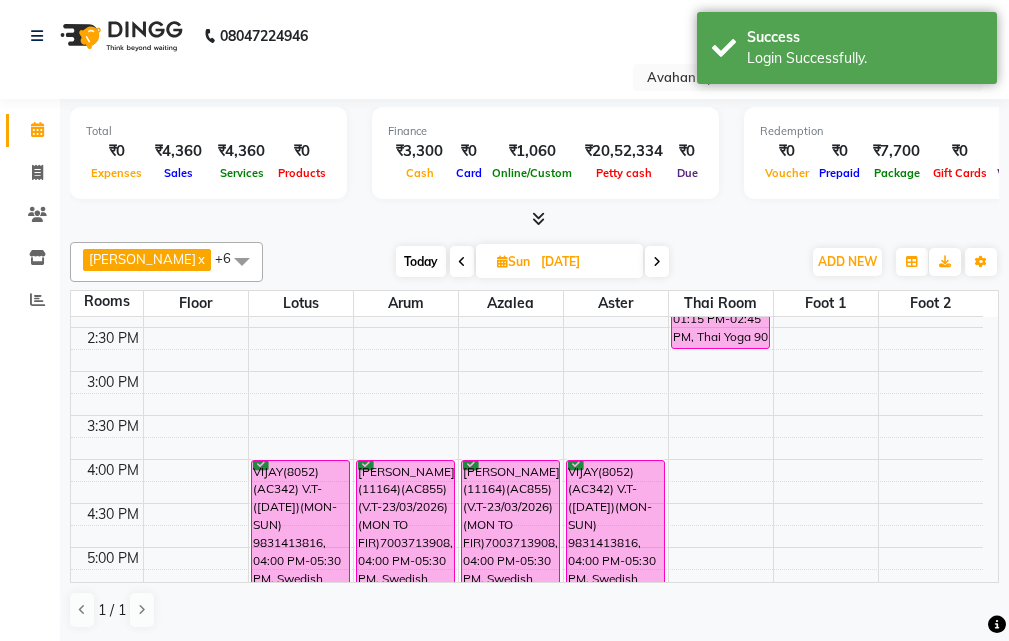 scroll, scrollTop: 378, scrollLeft: 0, axis: vertical 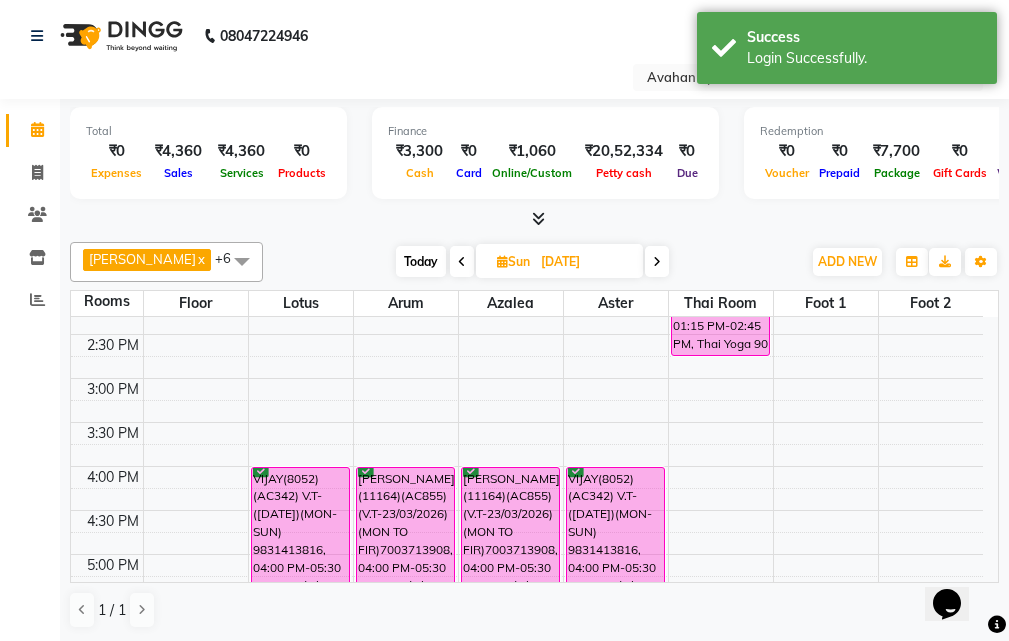 click on "Today" at bounding box center (421, 261) 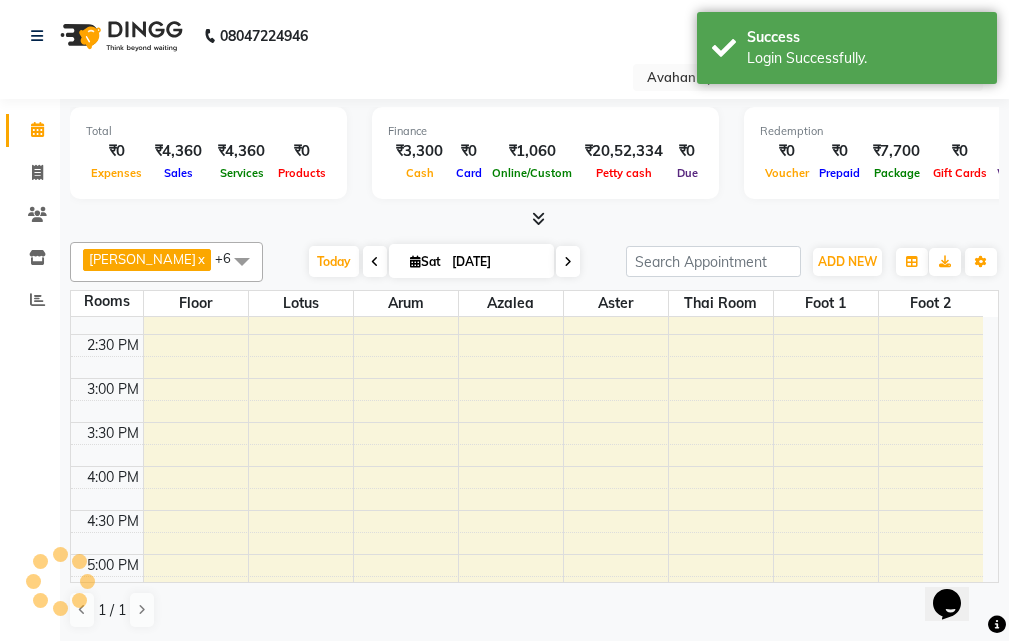 type on "[DATE]" 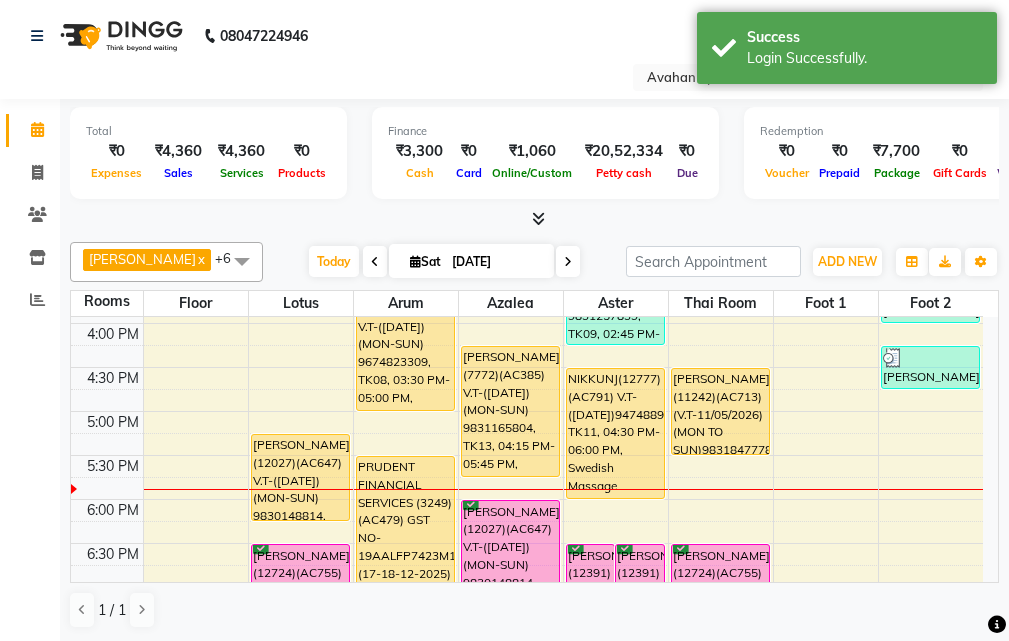 scroll, scrollTop: 517, scrollLeft: 0, axis: vertical 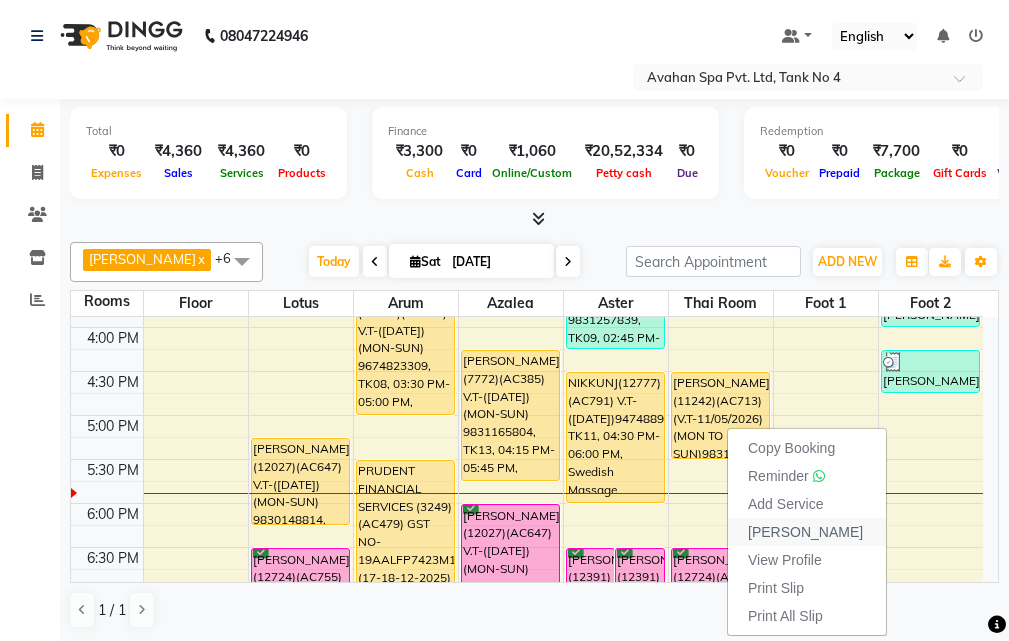 click on "[PERSON_NAME]" at bounding box center [805, 532] 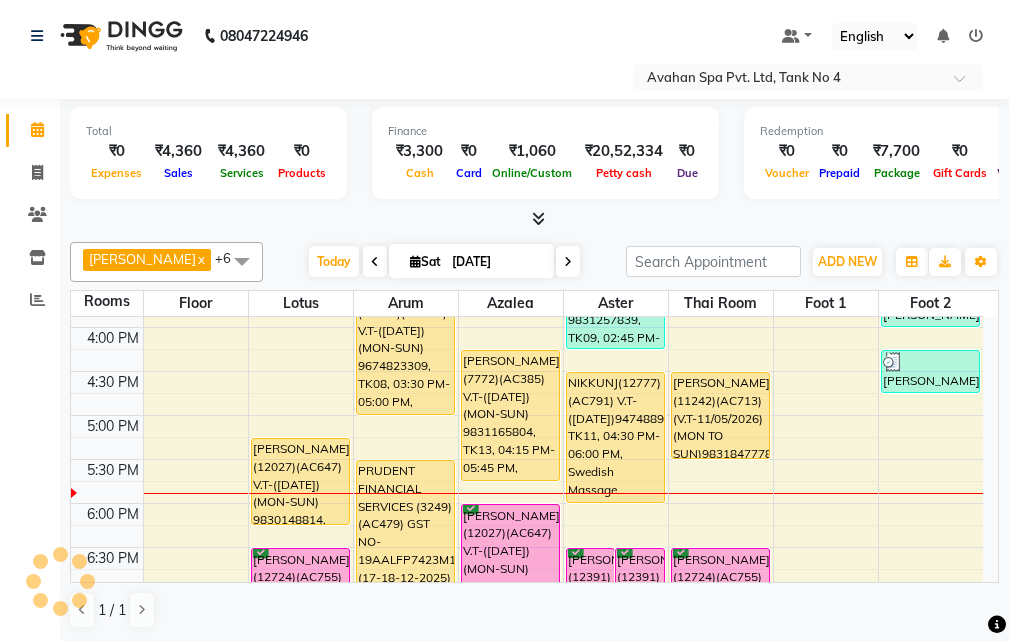 select on "service" 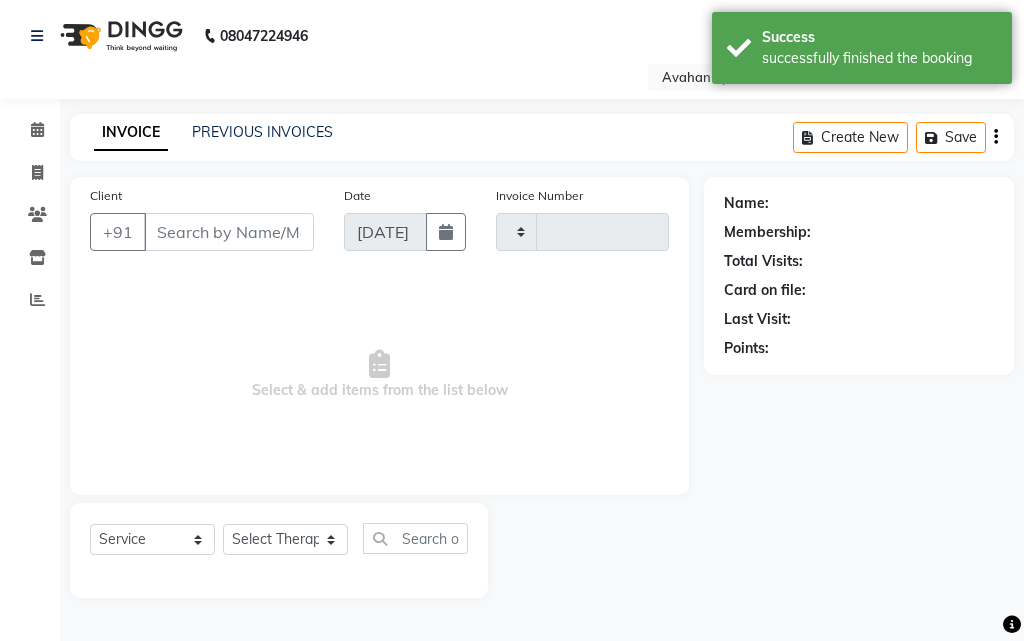type on "1745" 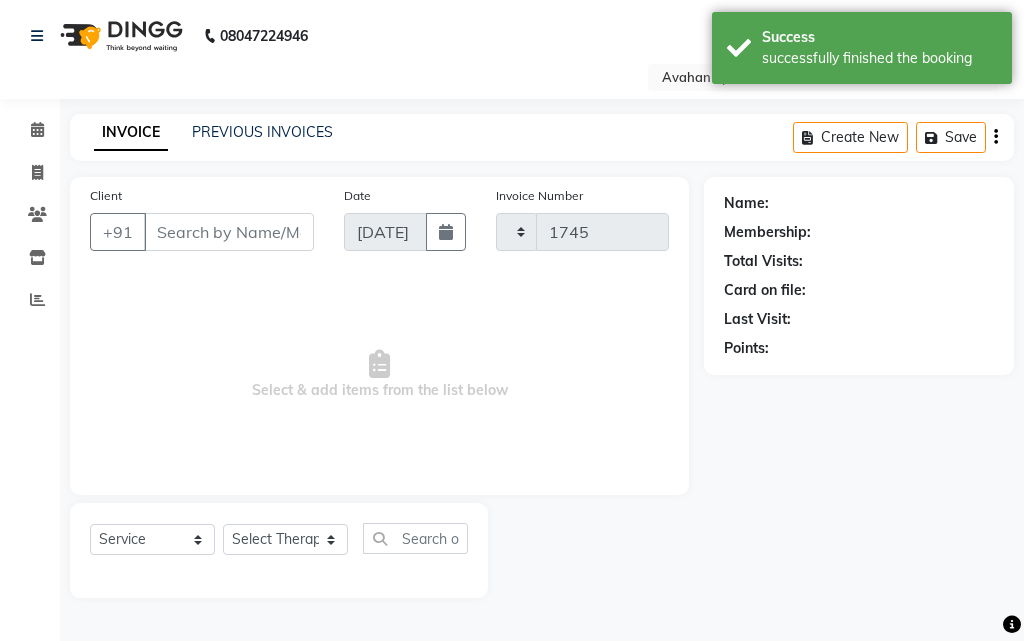select on "4269" 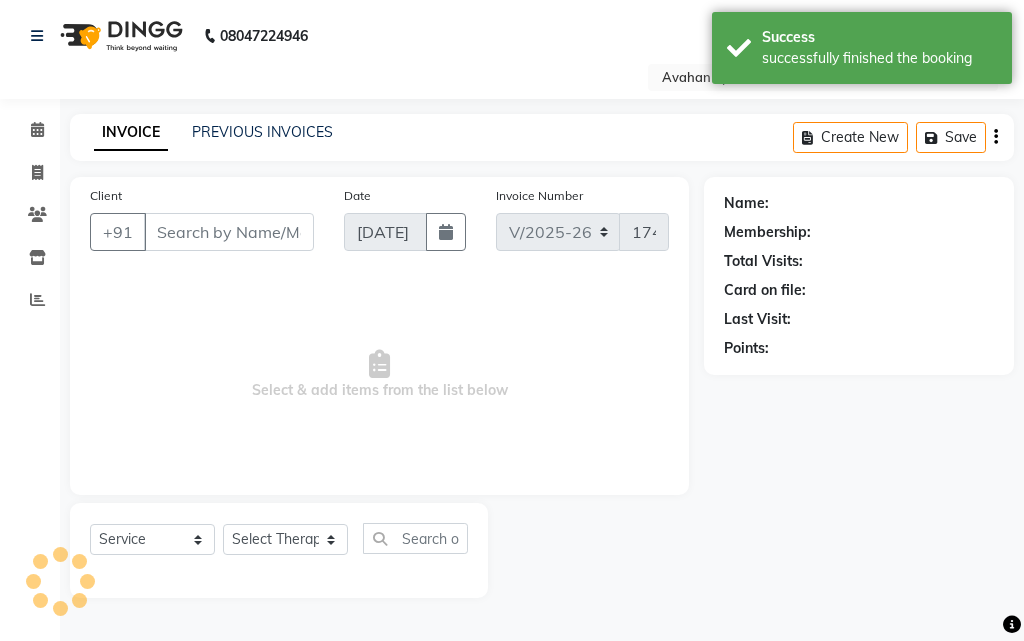 type on "98******78" 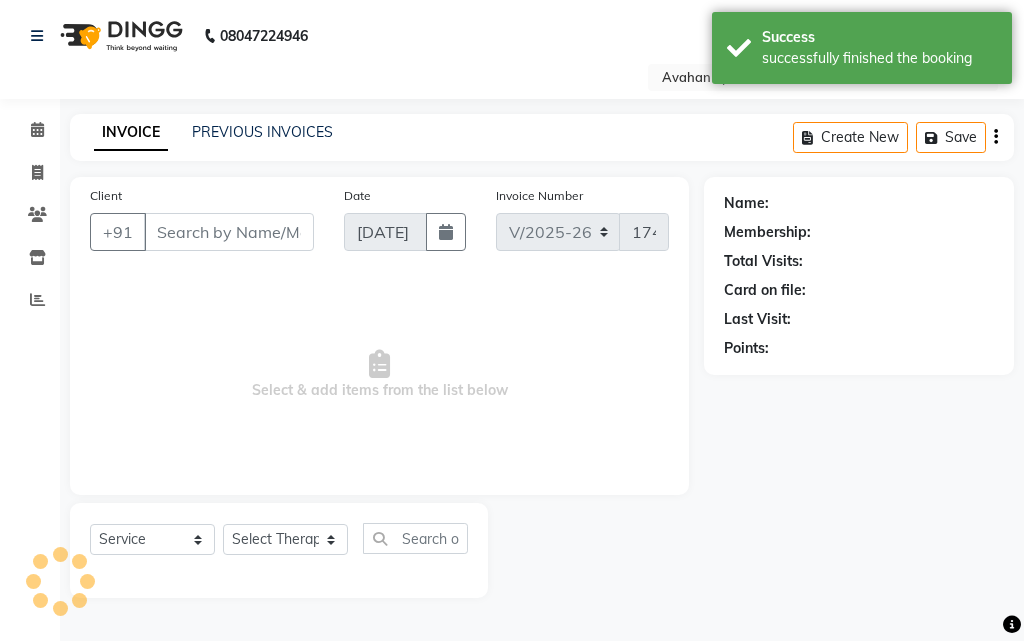 select on "23013" 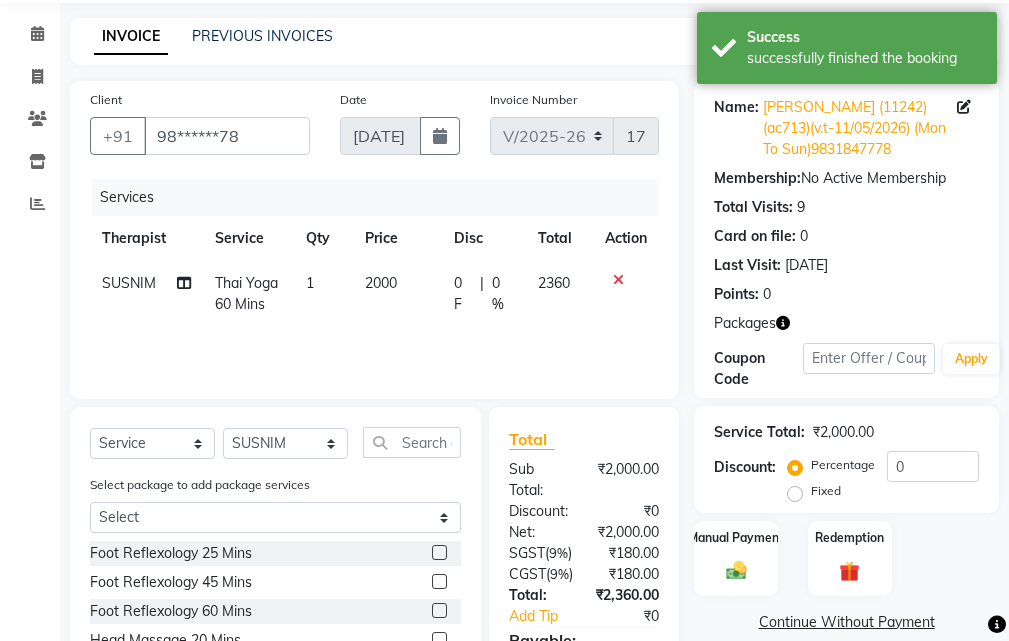 scroll, scrollTop: 294, scrollLeft: 0, axis: vertical 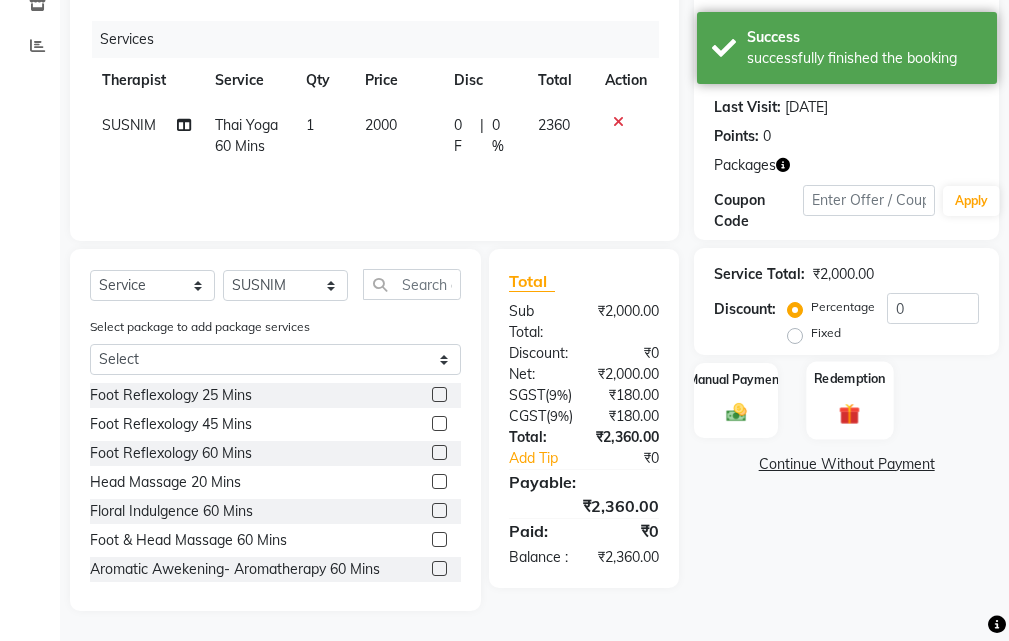 click on "Redemption" 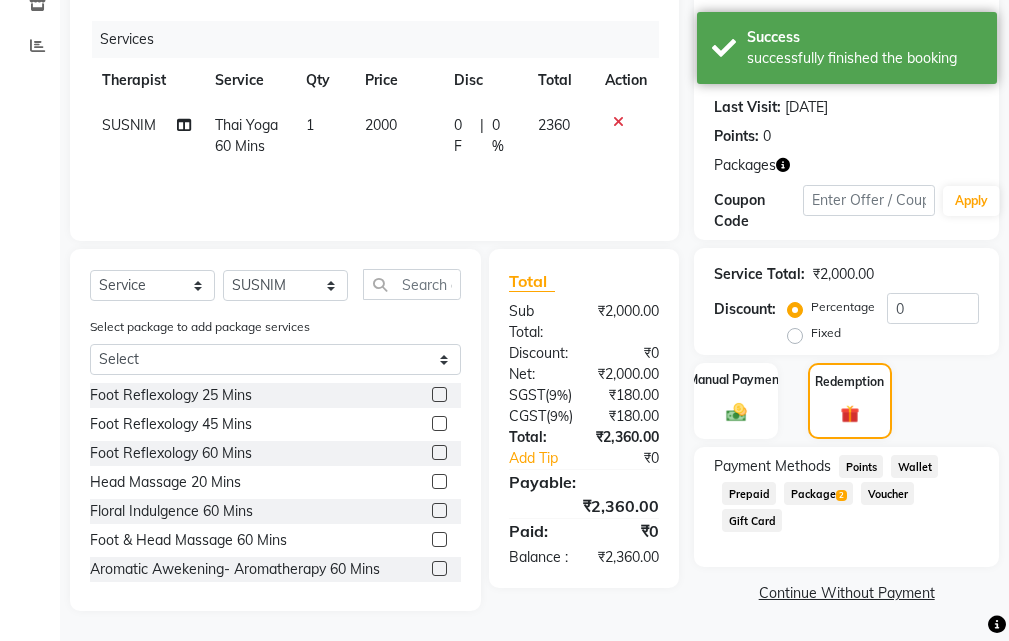 click on "Package  2" 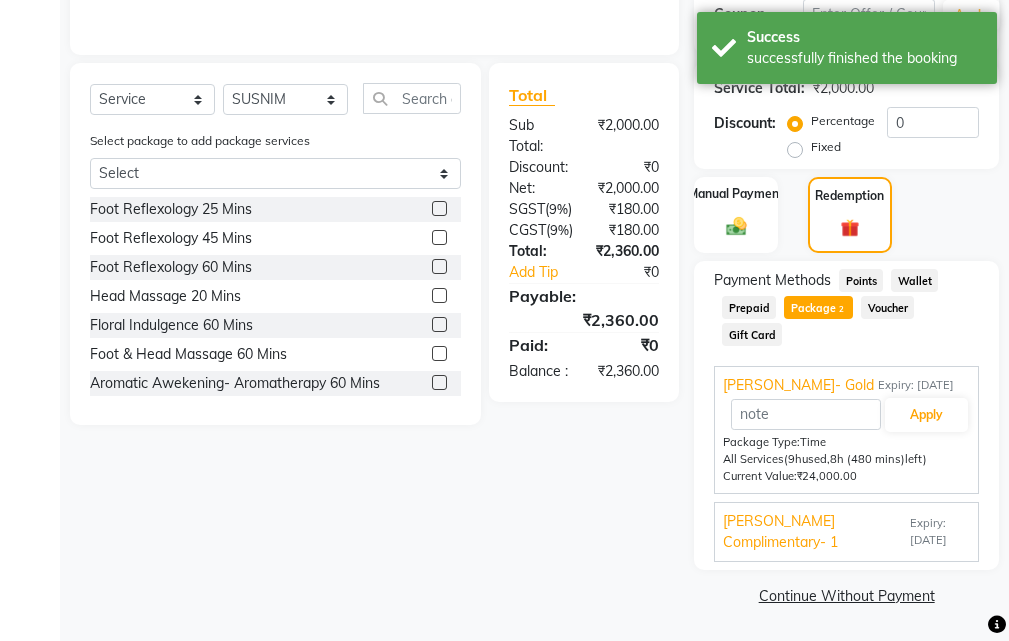 click on "Expiry: 11-05-2026" at bounding box center (940, 532) 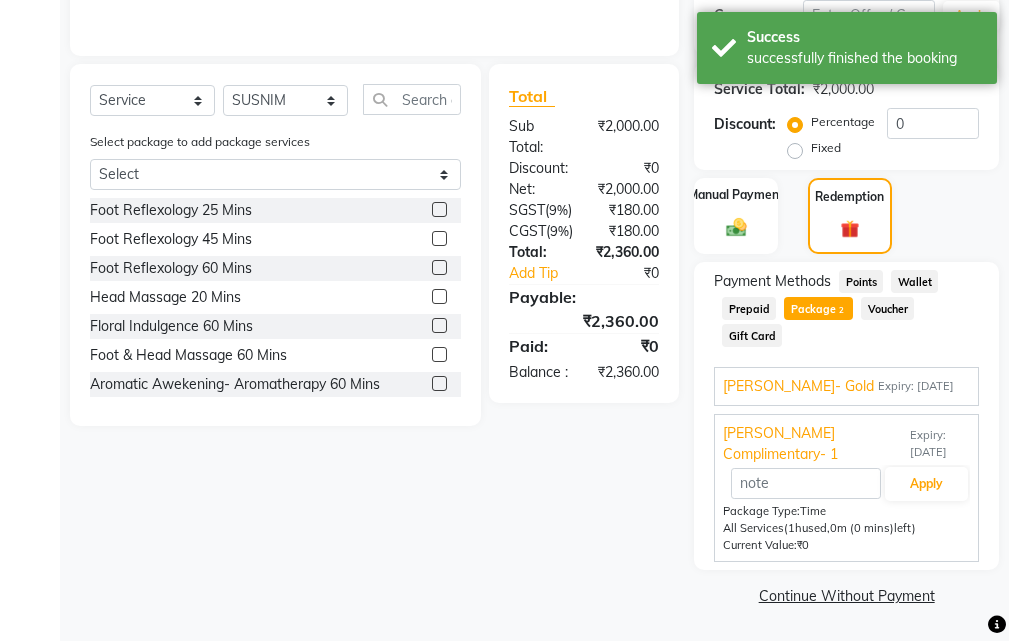 scroll, scrollTop: 440, scrollLeft: 0, axis: vertical 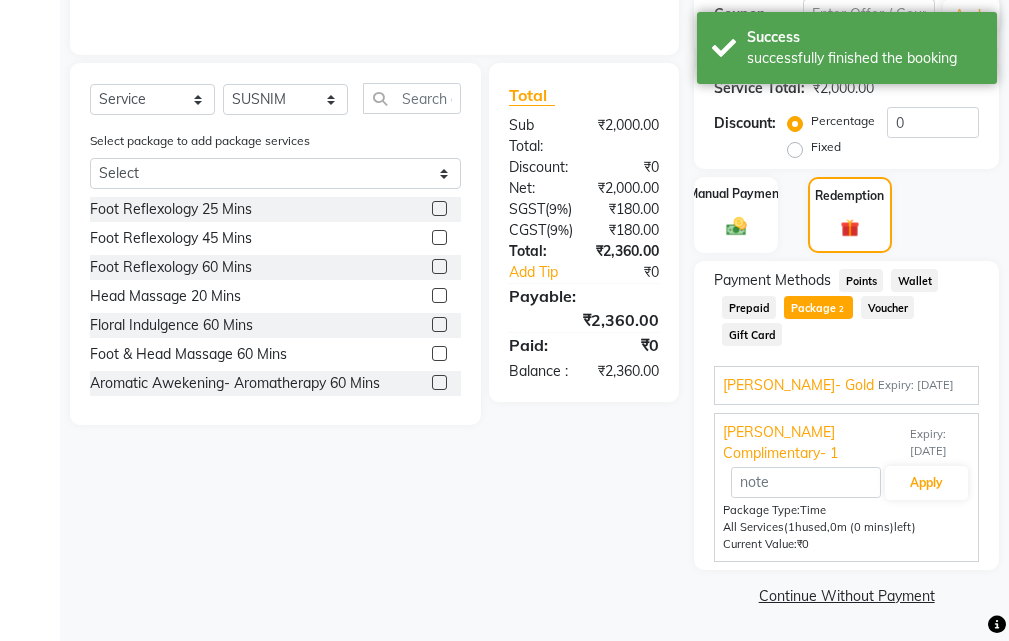 click on "Expiry: 11-05-2026" at bounding box center (916, 385) 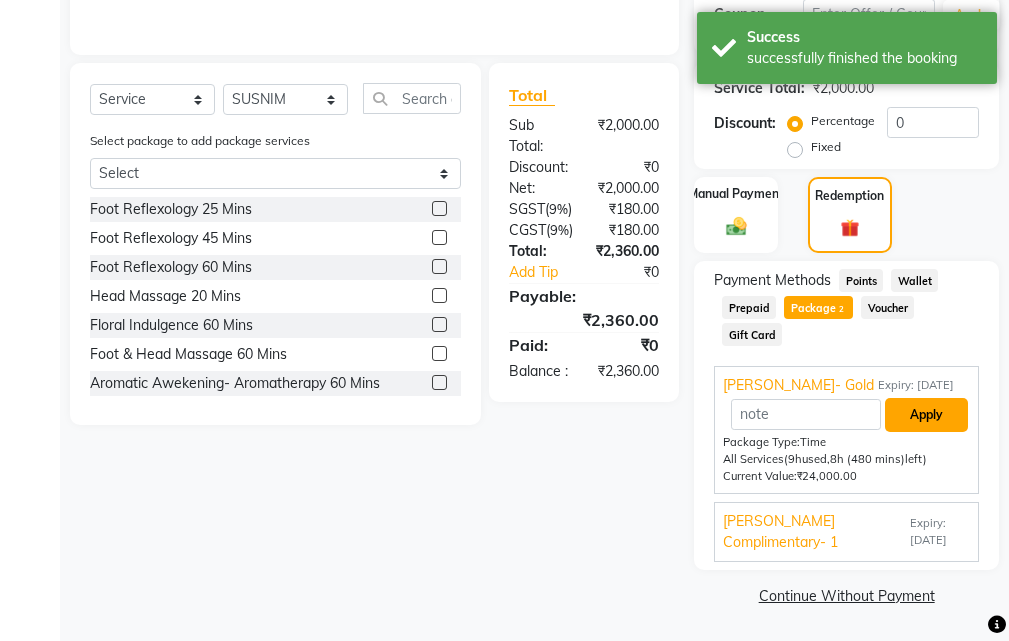 click on "Apply" at bounding box center [926, 415] 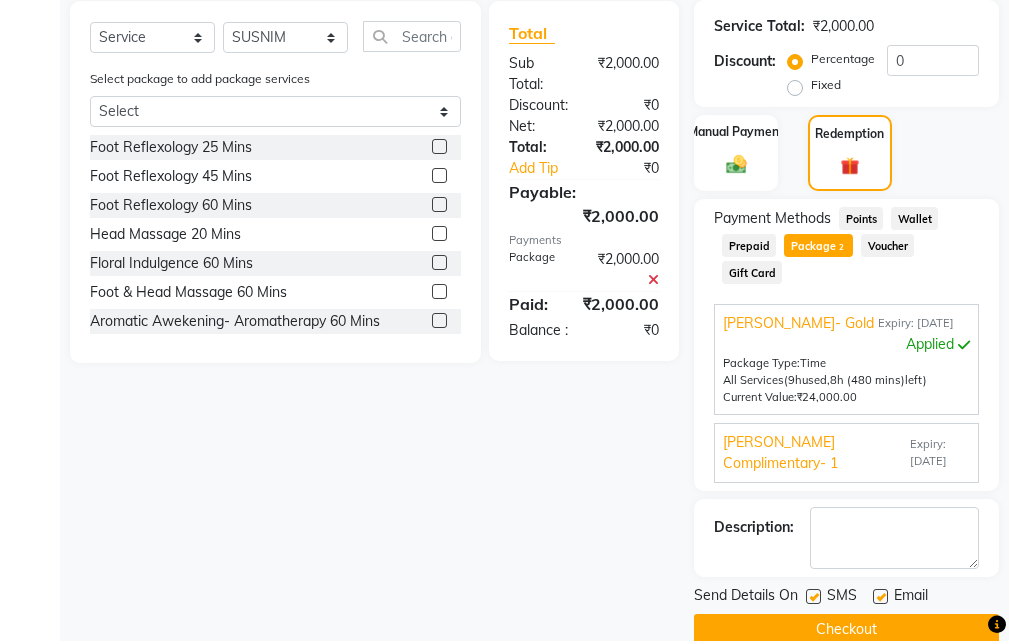 scroll, scrollTop: 536, scrollLeft: 0, axis: vertical 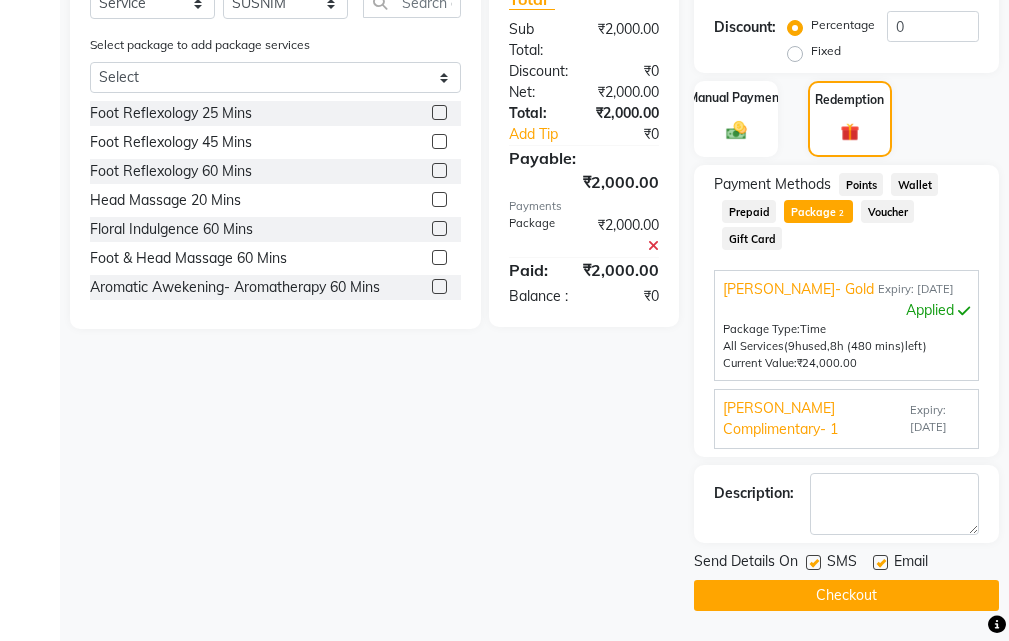 click 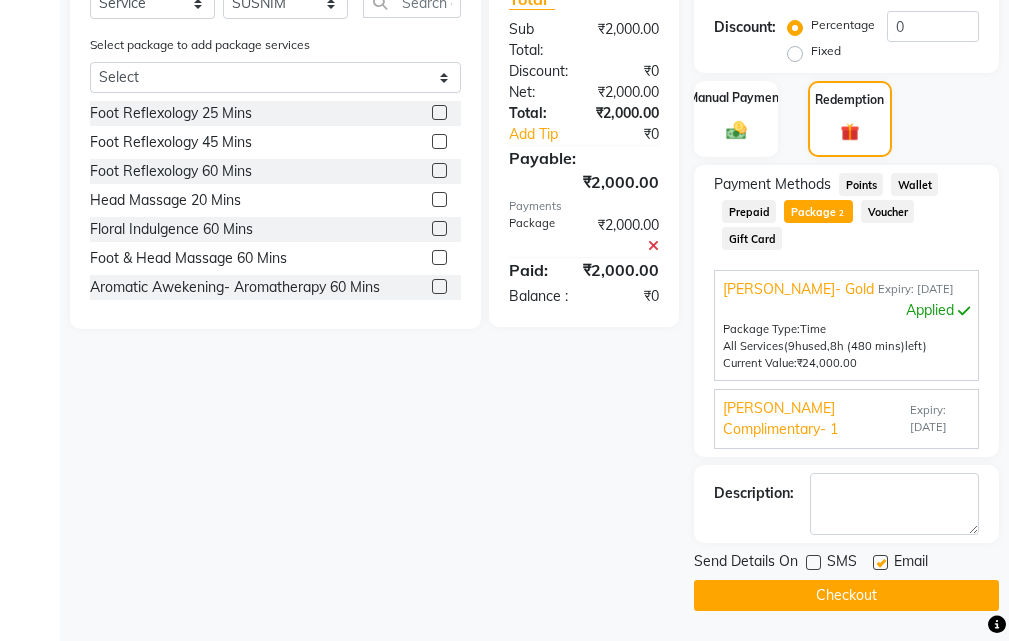 drag, startPoint x: 881, startPoint y: 559, endPoint x: 880, endPoint y: 571, distance: 12.0415945 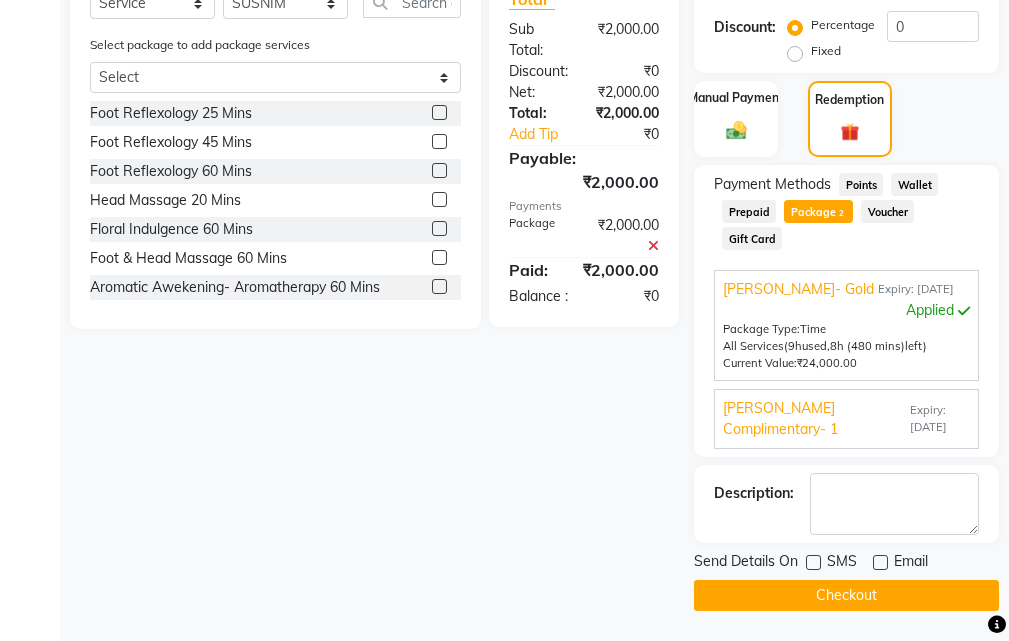 click on "Checkout" 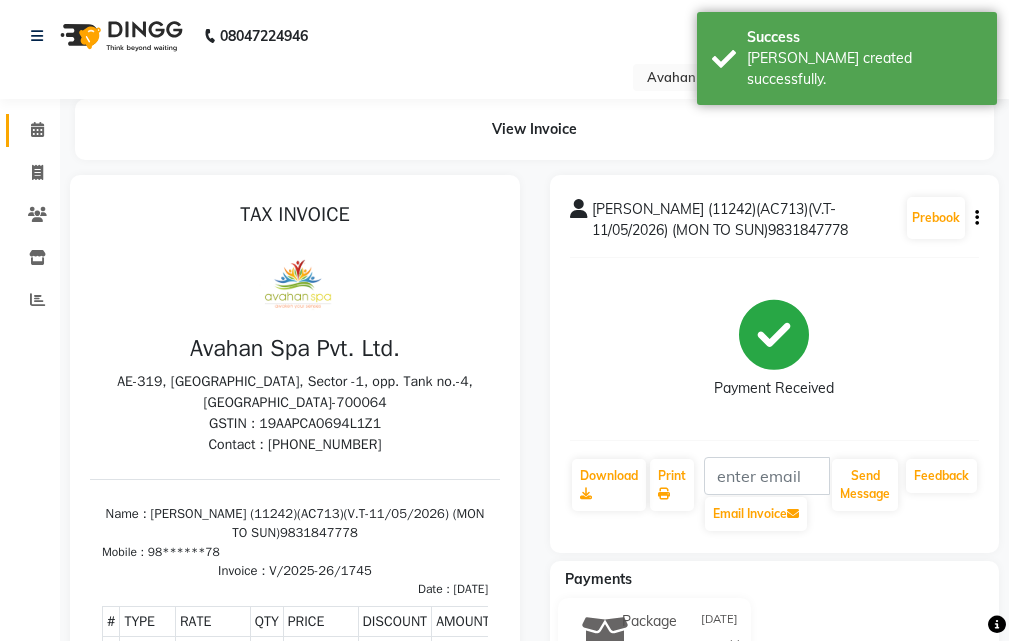 scroll, scrollTop: 0, scrollLeft: 0, axis: both 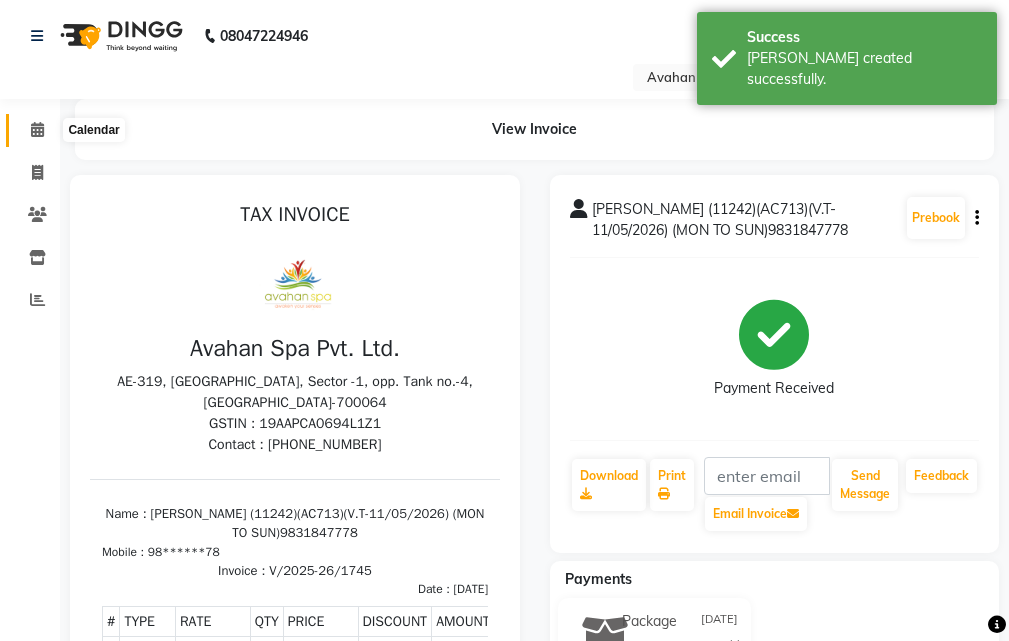 click 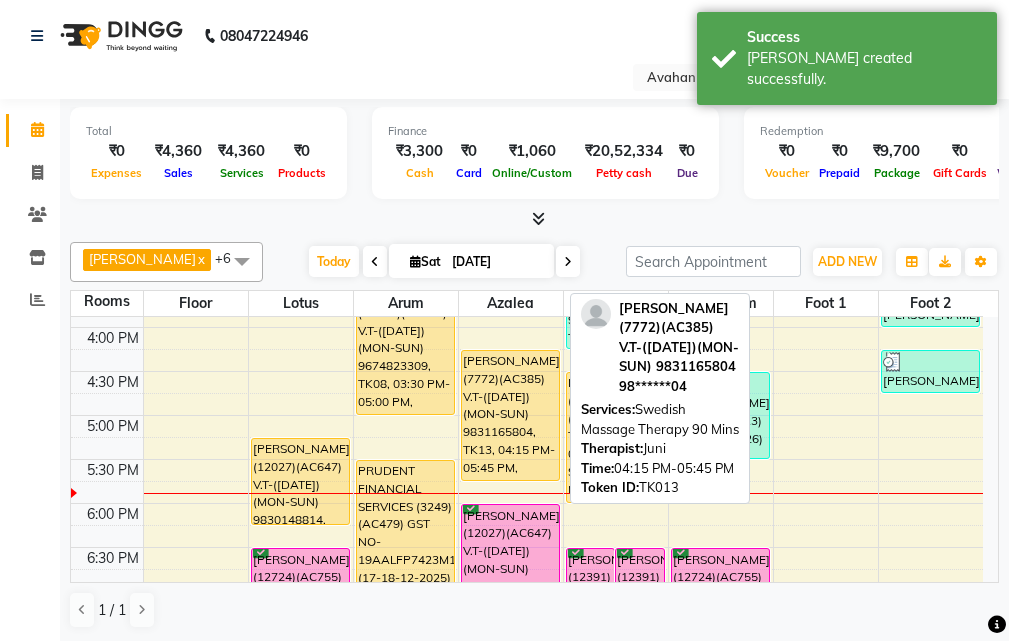 scroll, scrollTop: 417, scrollLeft: 0, axis: vertical 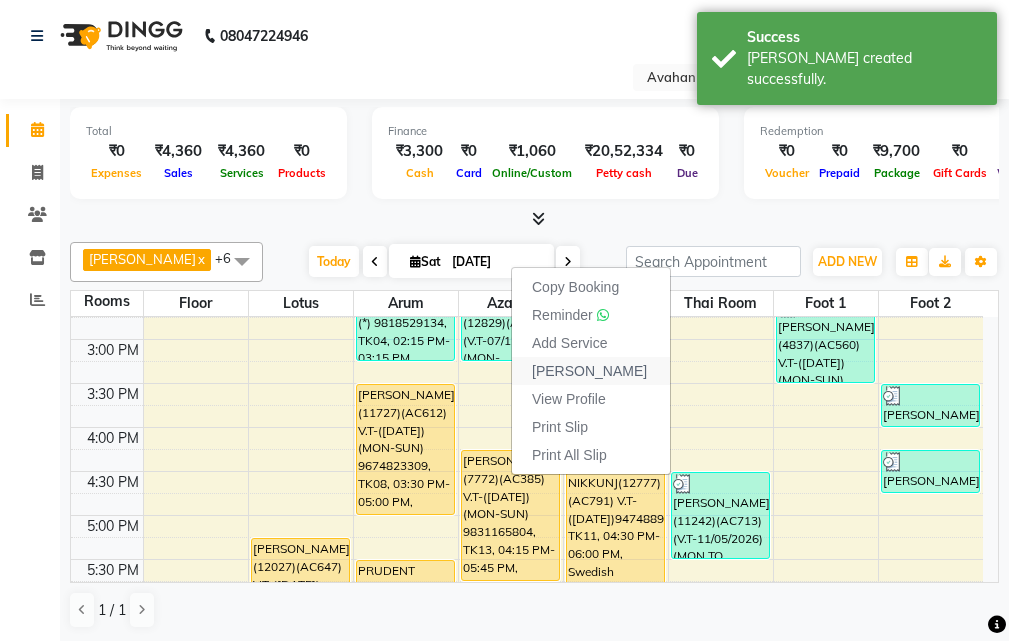 click on "[PERSON_NAME]" at bounding box center (591, 371) 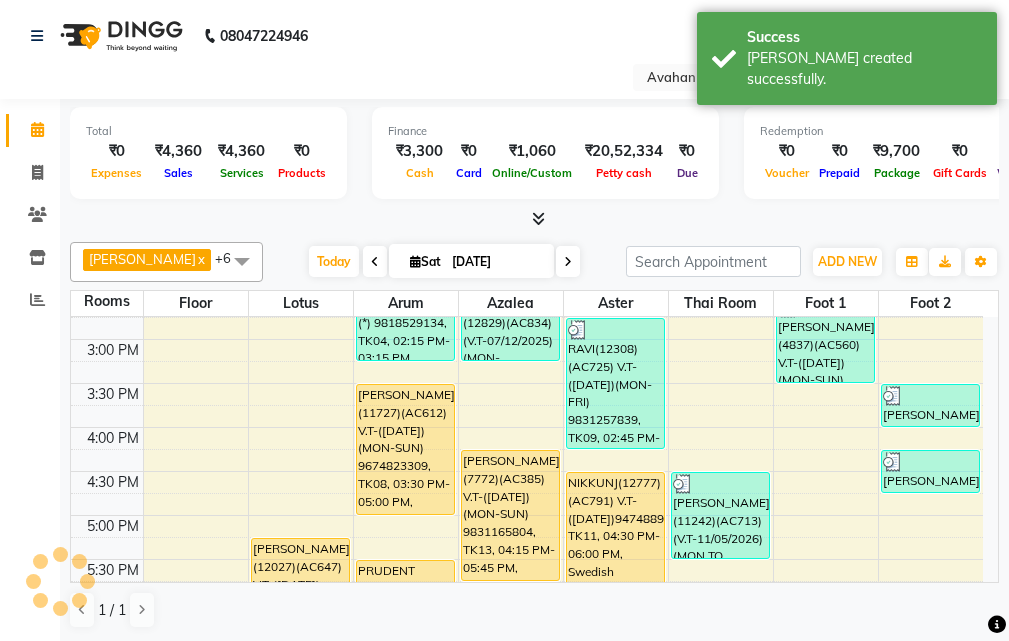 select on "service" 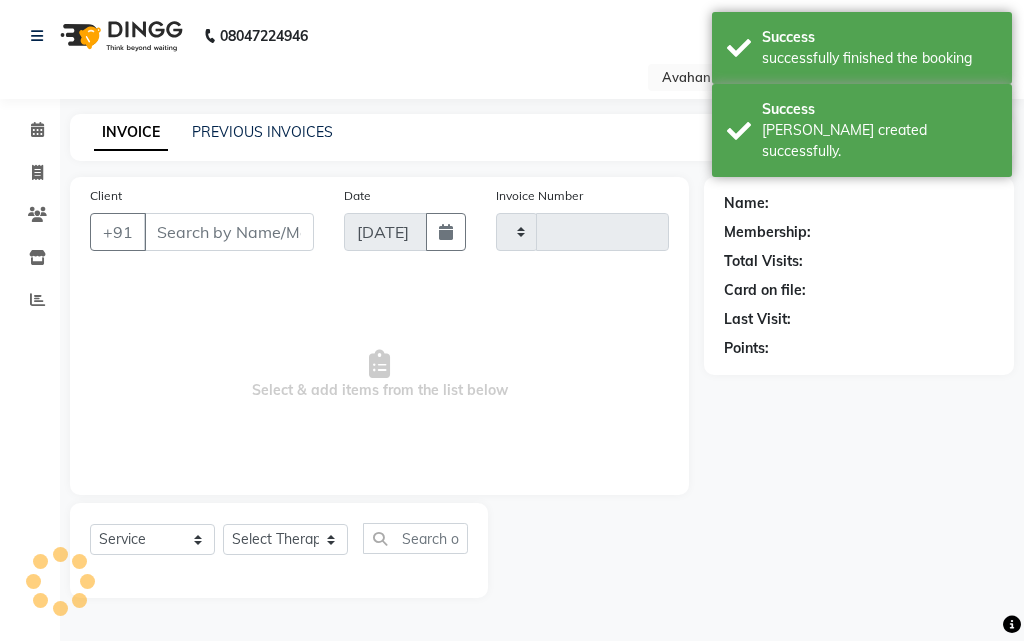 type on "1746" 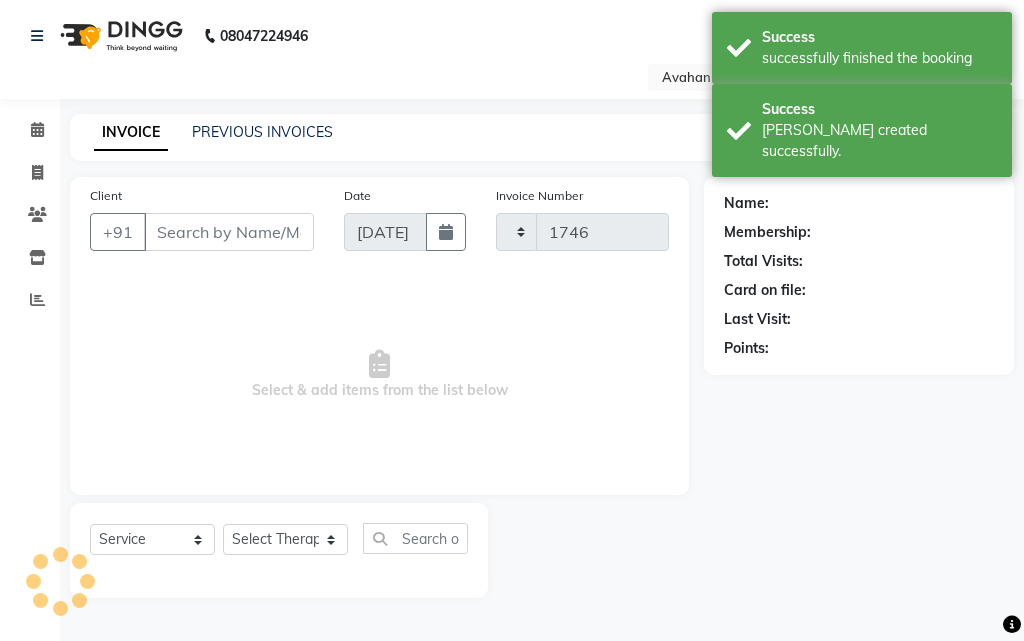 select on "4269" 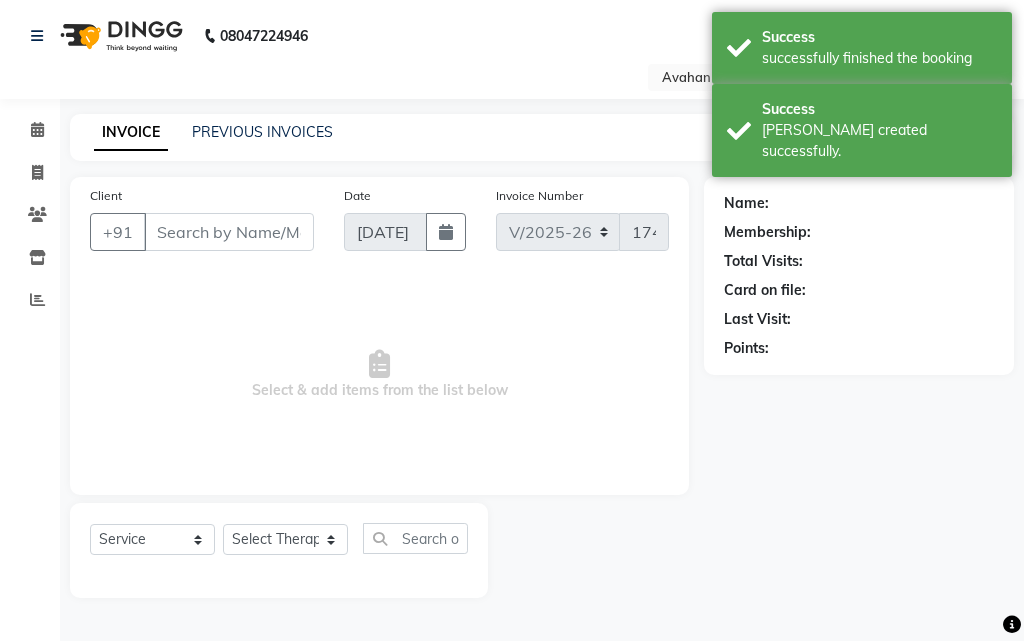 type on "98******04" 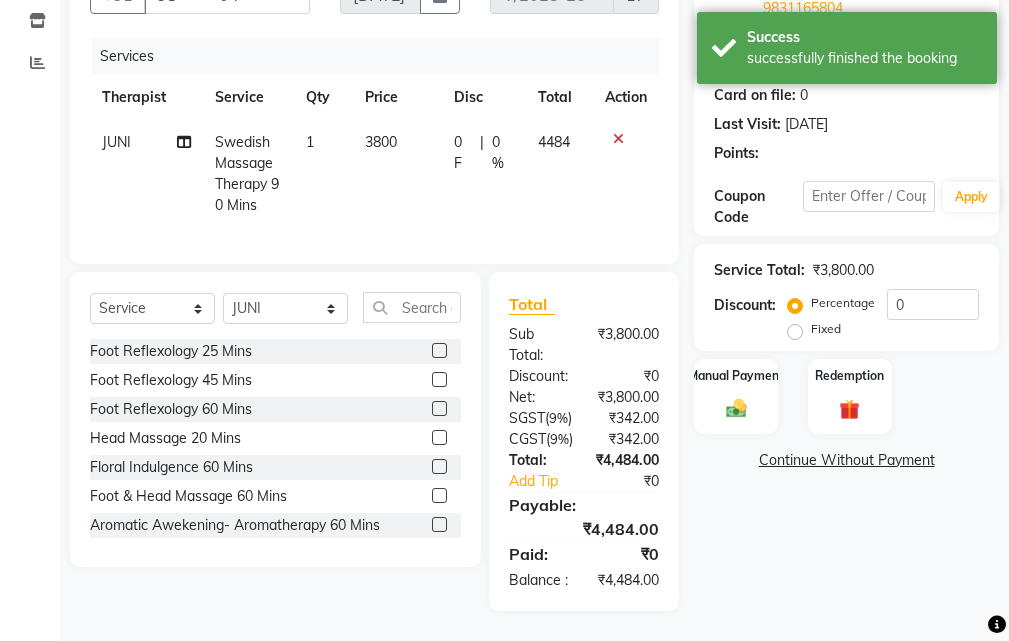 scroll, scrollTop: 315, scrollLeft: 0, axis: vertical 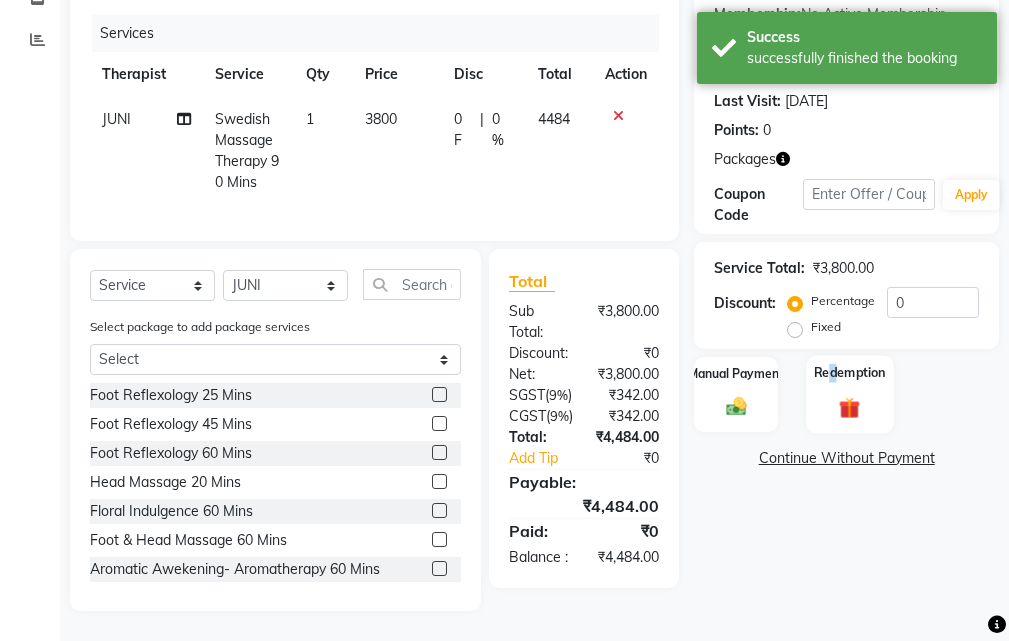 click on "Redemption" 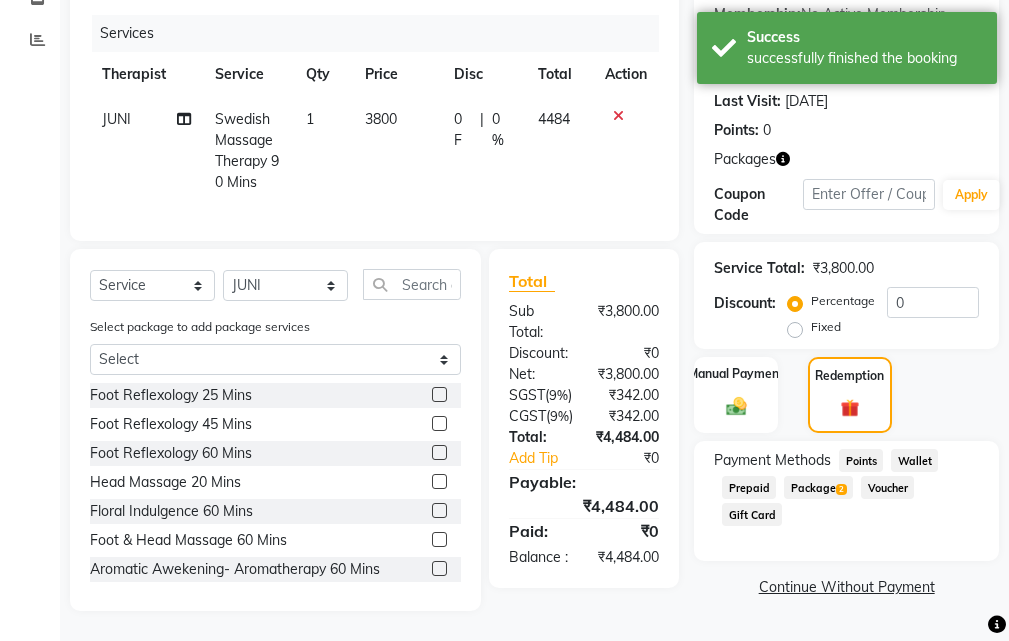 click on "Package  2" 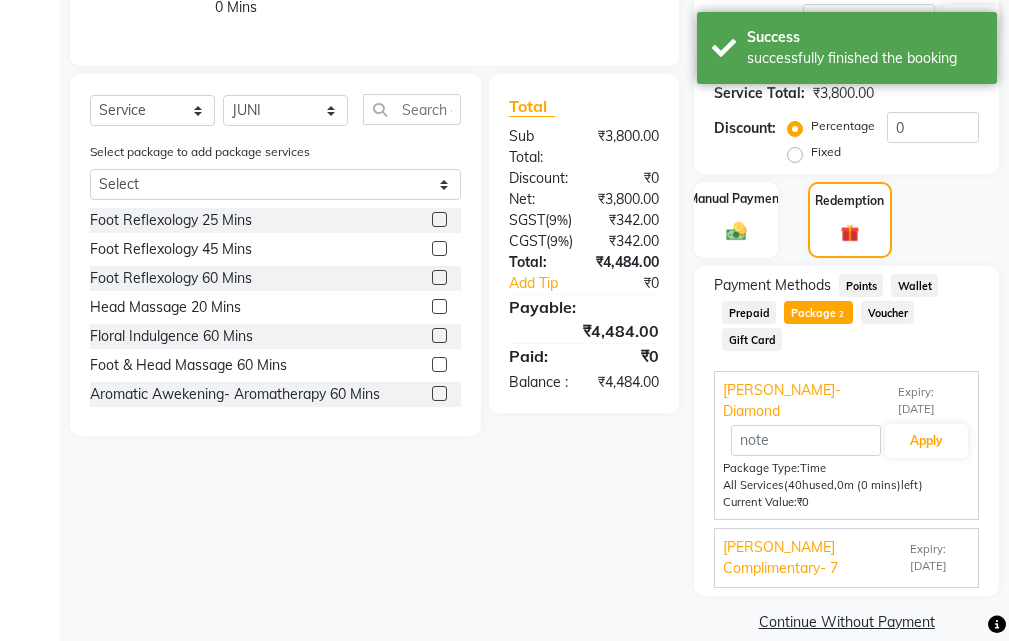 scroll, scrollTop: 440, scrollLeft: 0, axis: vertical 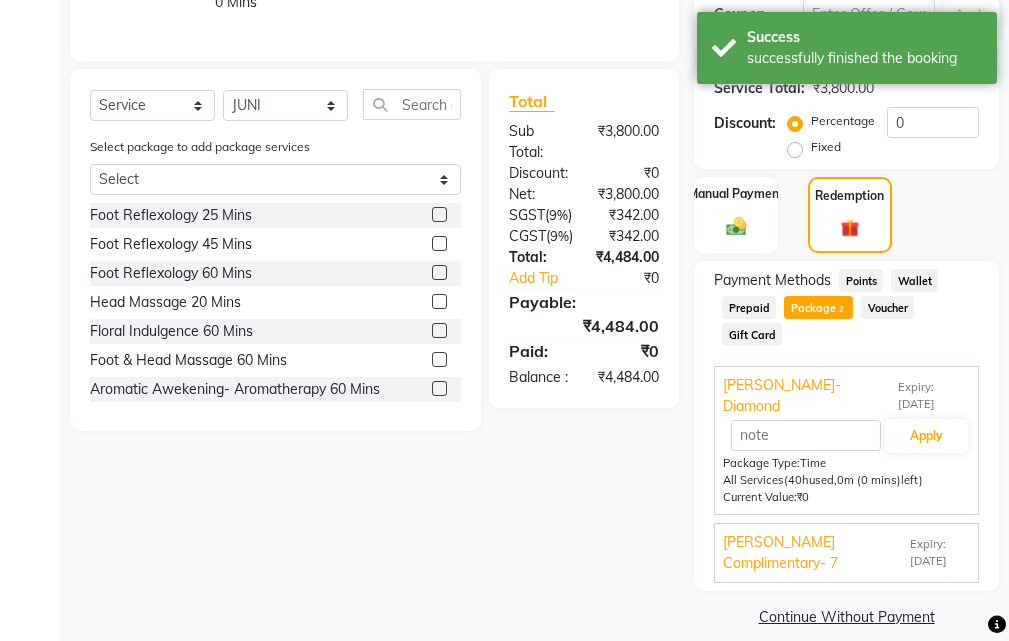 click on "Expiry: 06-10-2025" at bounding box center [940, 553] 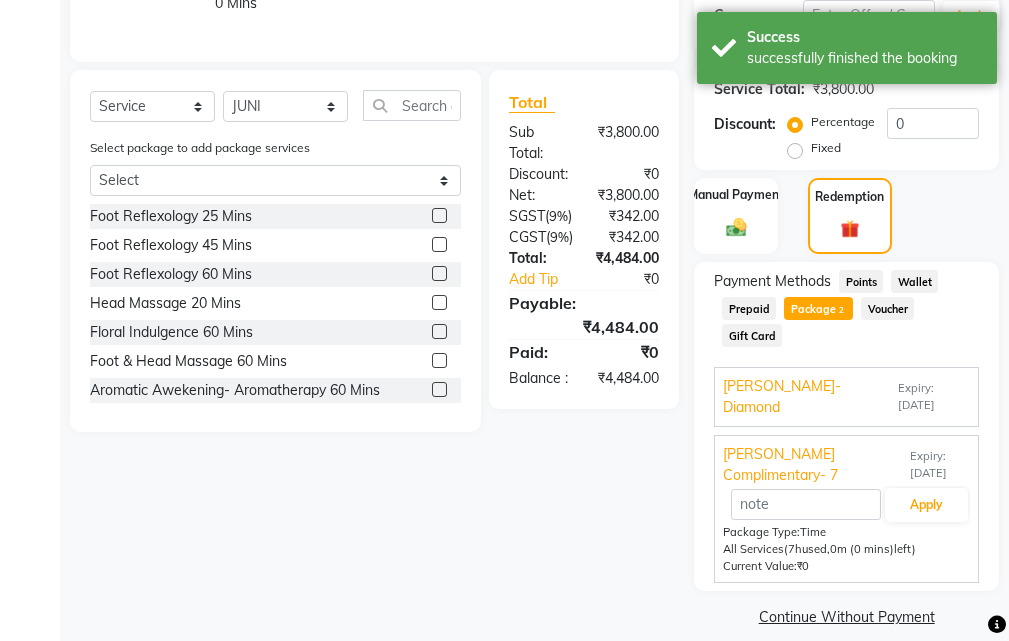 scroll, scrollTop: 440, scrollLeft: 0, axis: vertical 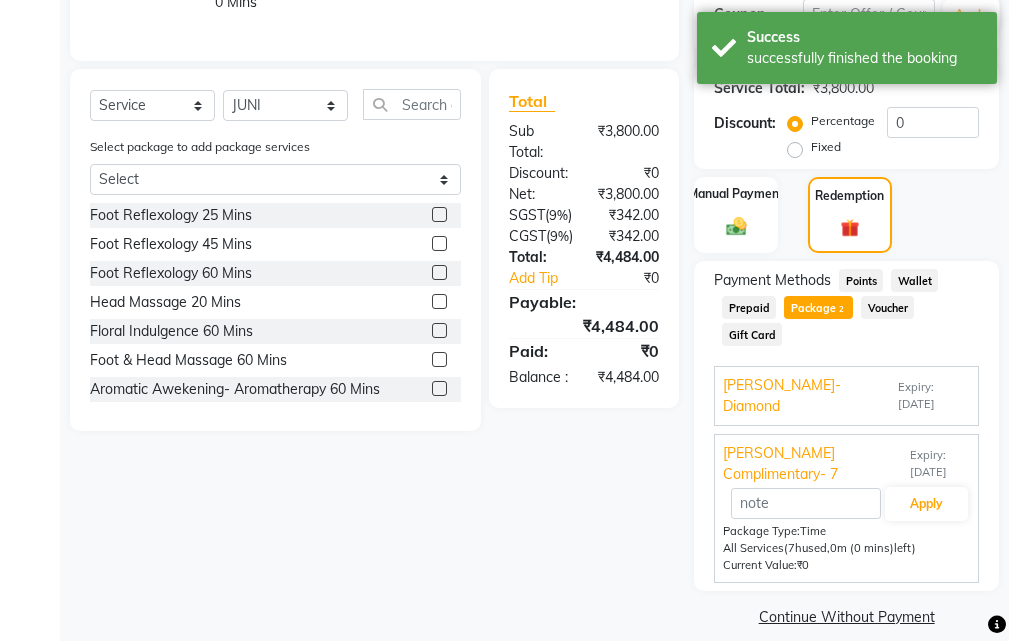 click on "Expiry: 06-10-2025" at bounding box center [934, 396] 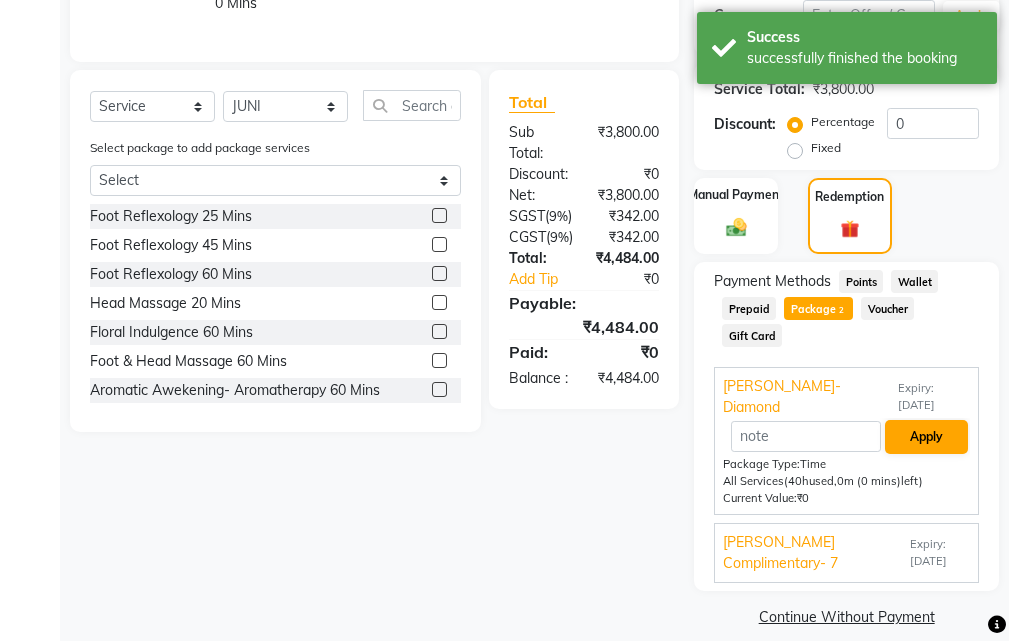 scroll, scrollTop: 440, scrollLeft: 0, axis: vertical 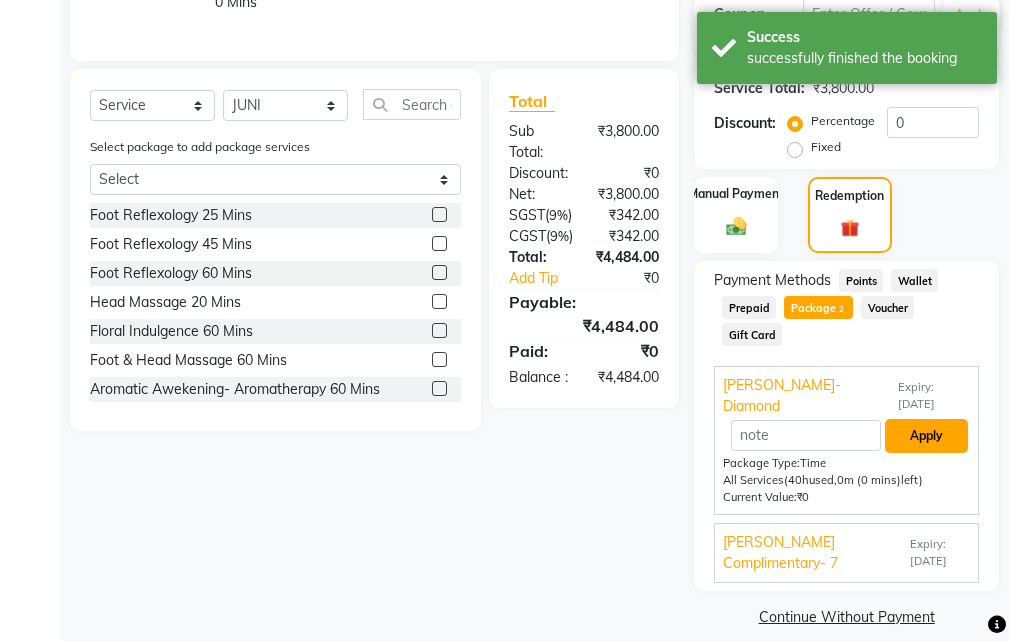click on "Apply" at bounding box center [926, 436] 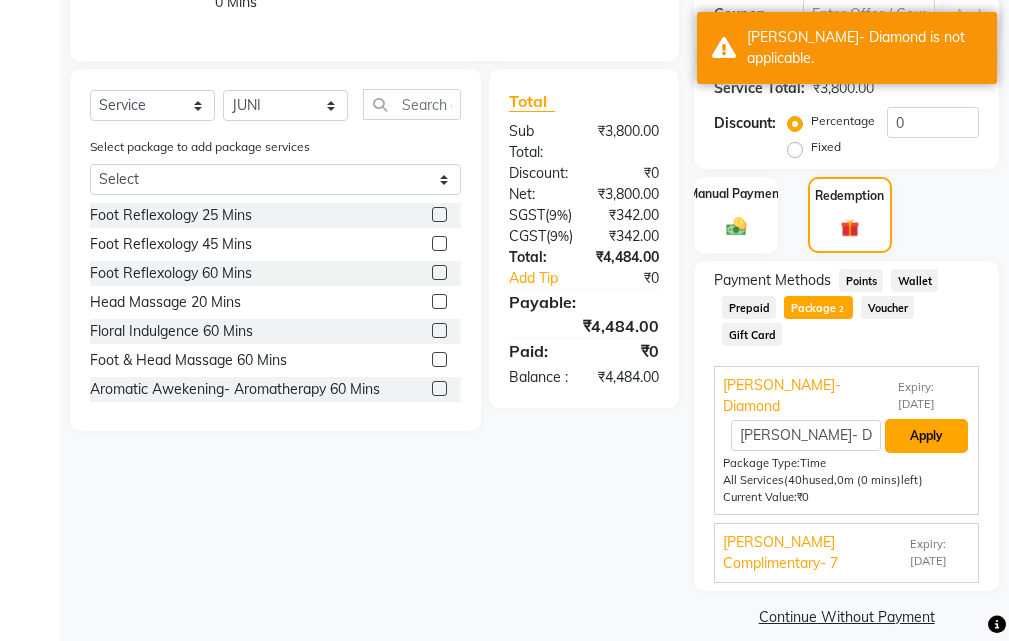click on "Apply" at bounding box center (926, 436) 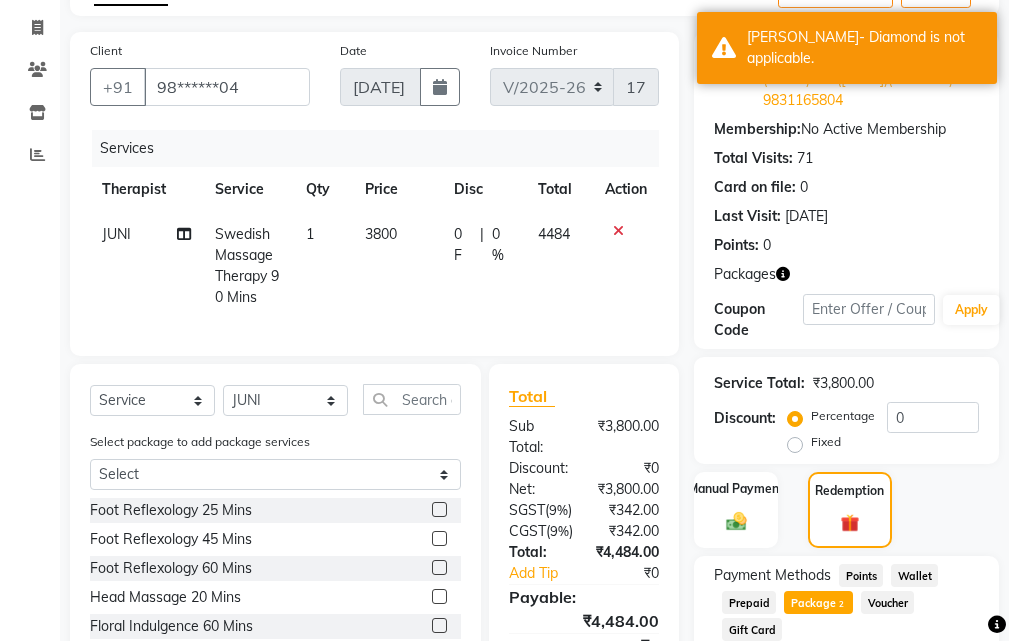 scroll, scrollTop: 140, scrollLeft: 0, axis: vertical 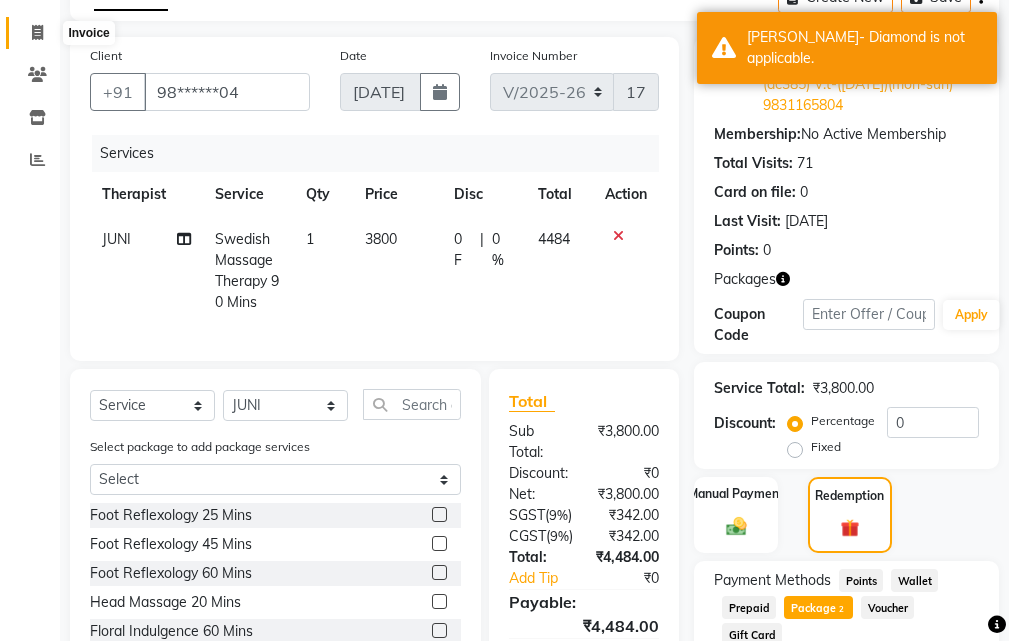 click 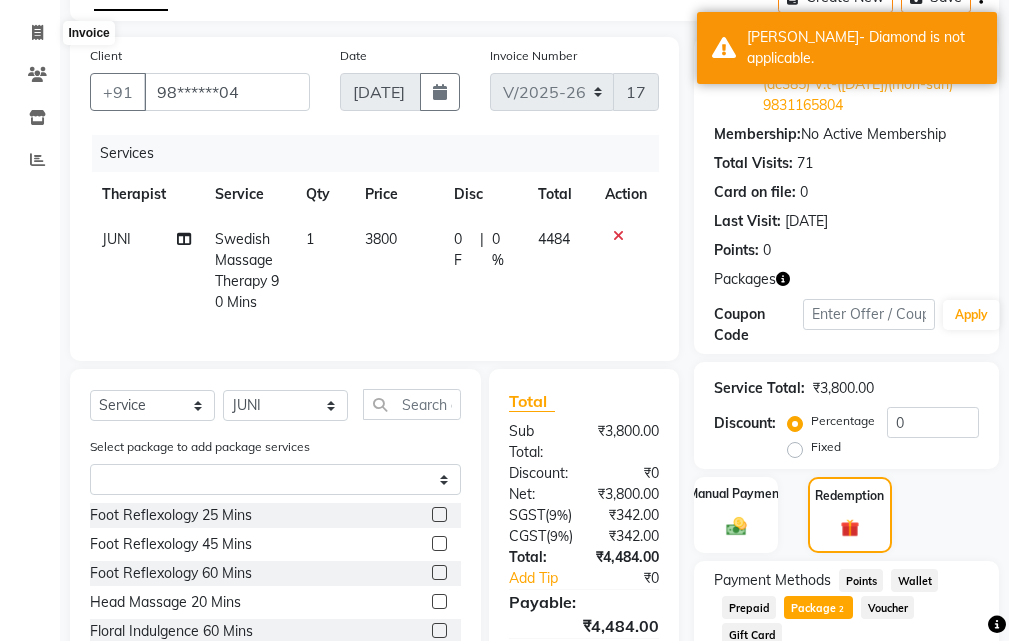 select on "service" 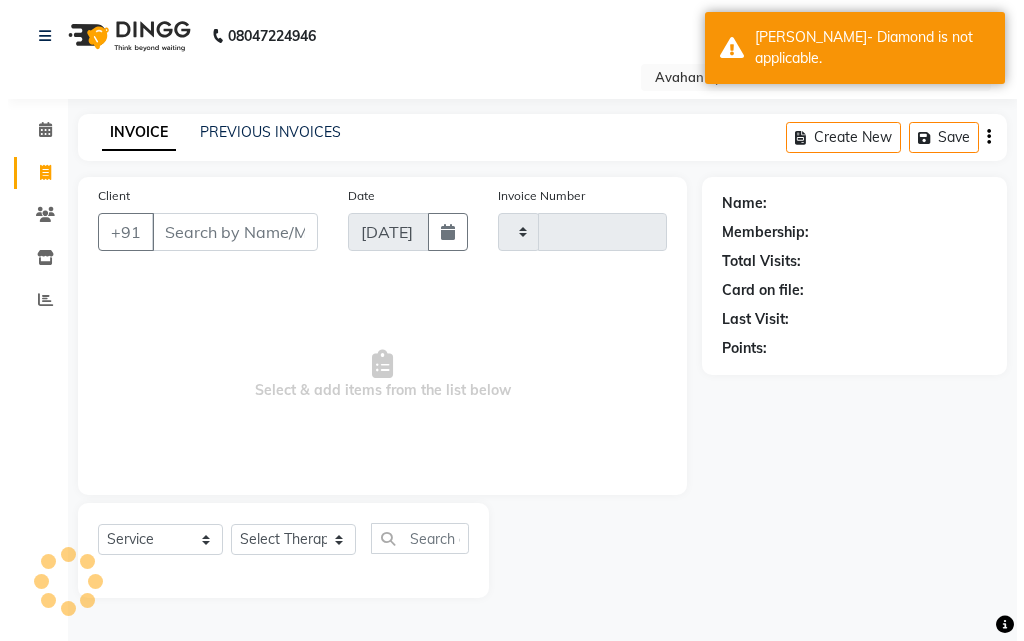 scroll, scrollTop: 0, scrollLeft: 0, axis: both 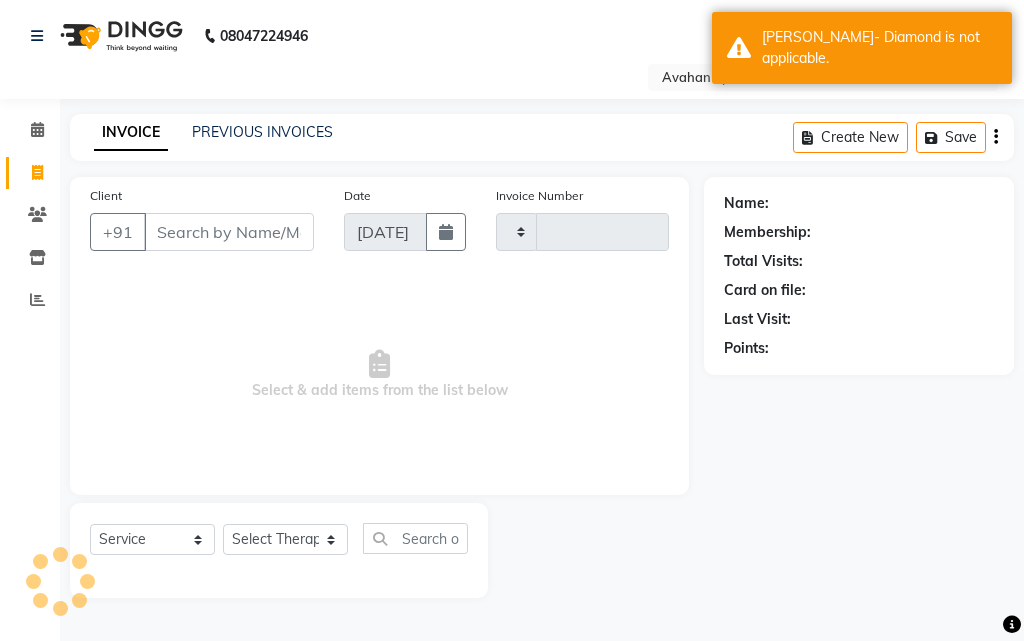 type on "1746" 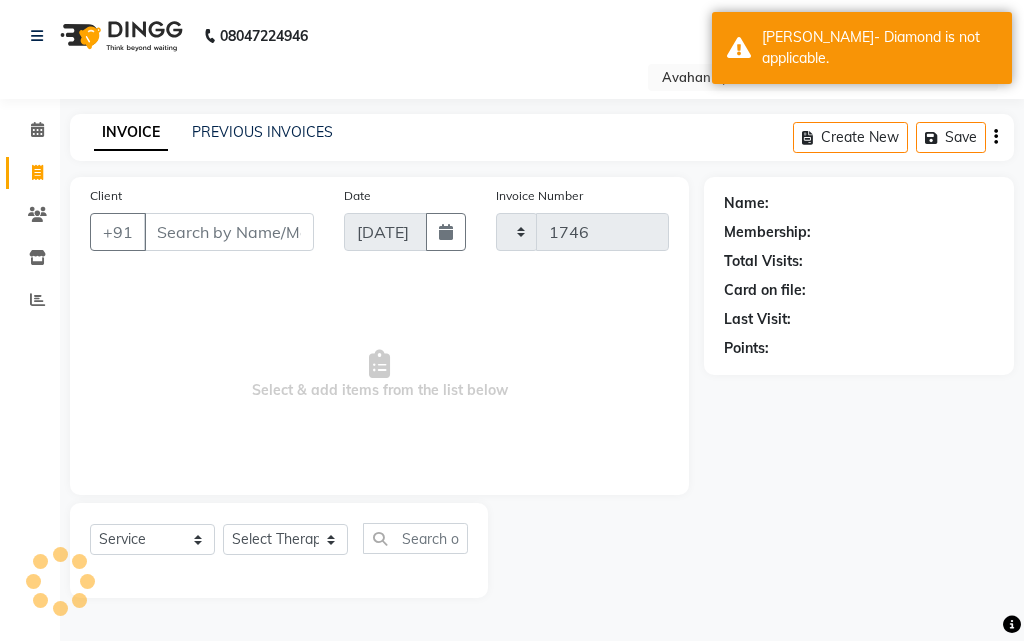 select on "4269" 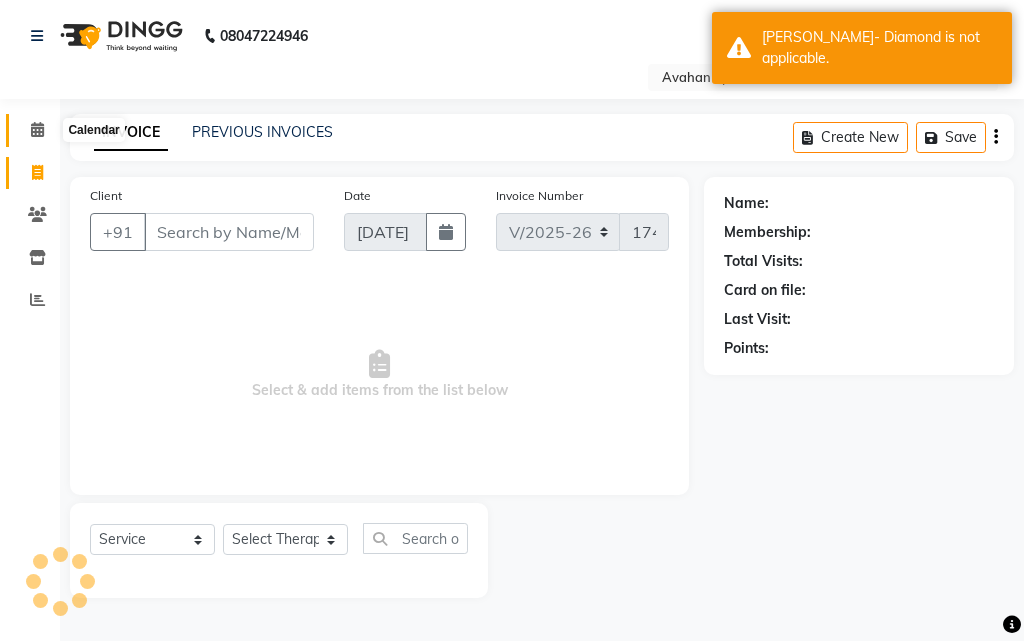 click 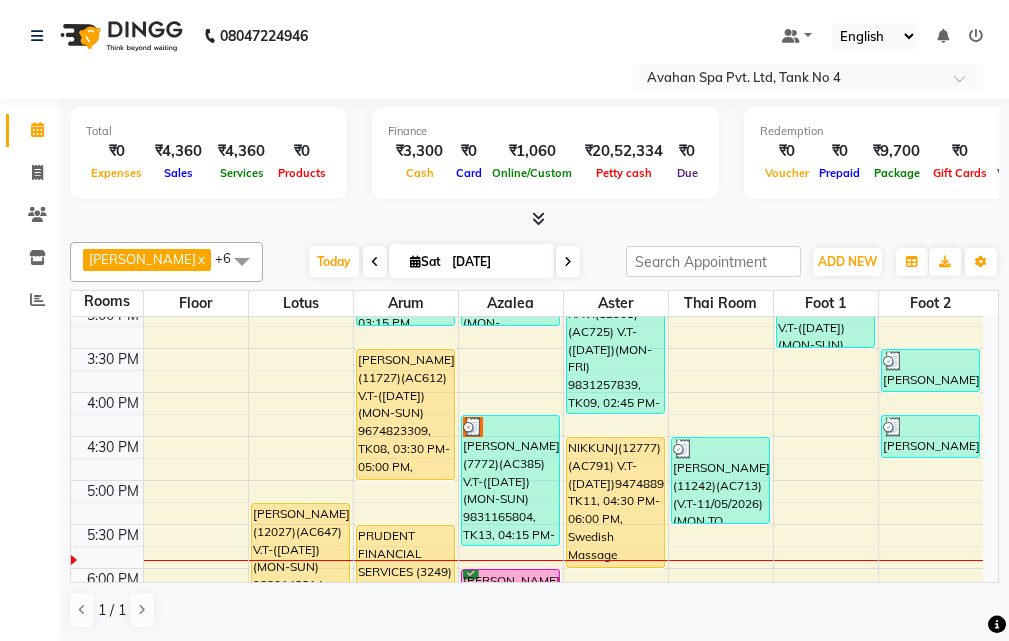 scroll, scrollTop: 417, scrollLeft: 0, axis: vertical 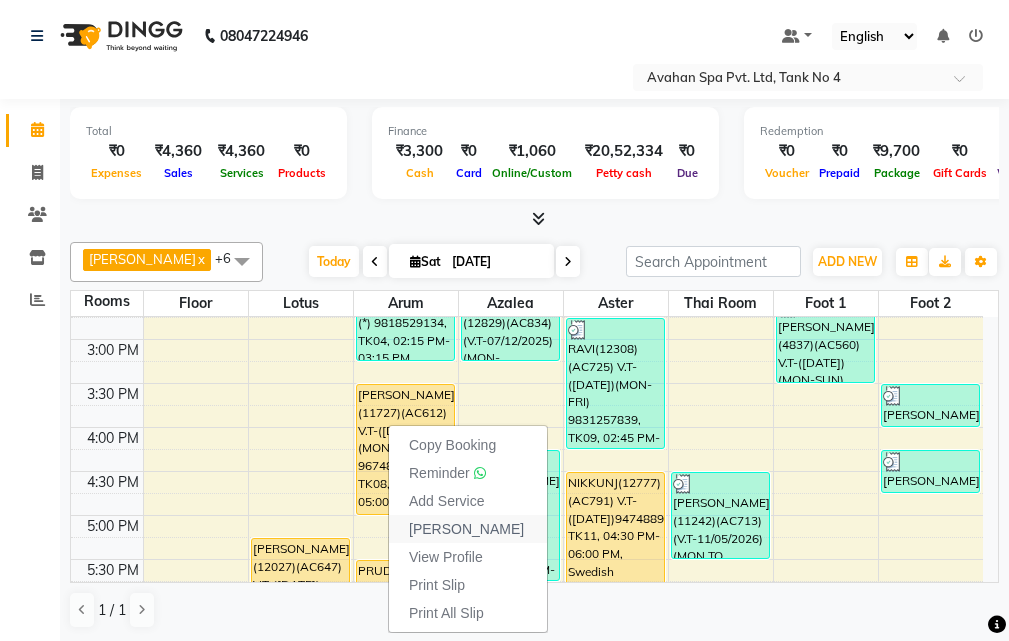 click on "[PERSON_NAME]" at bounding box center (468, 529) 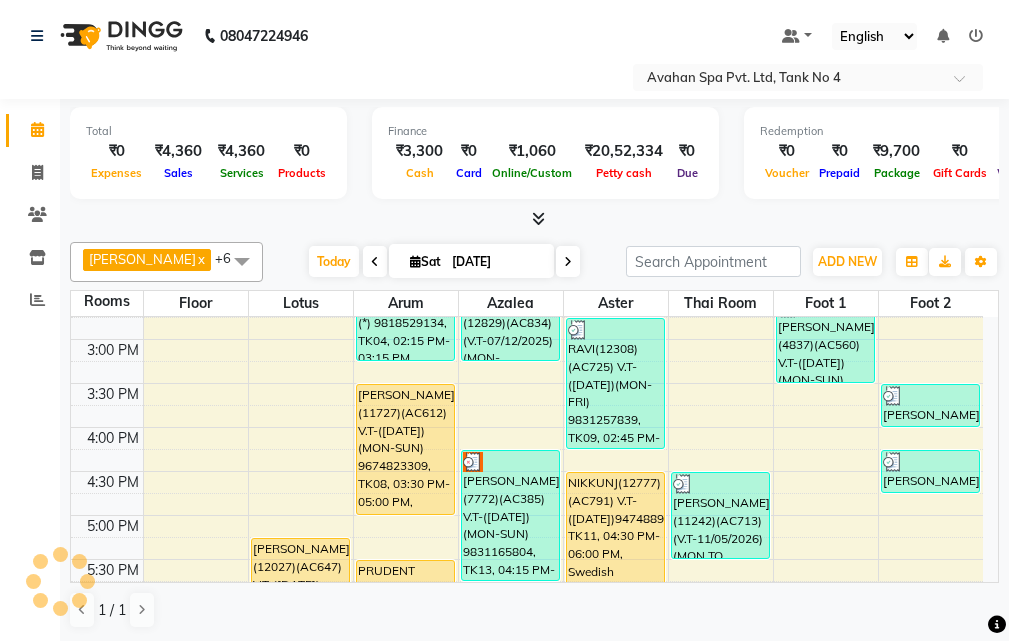 select on "service" 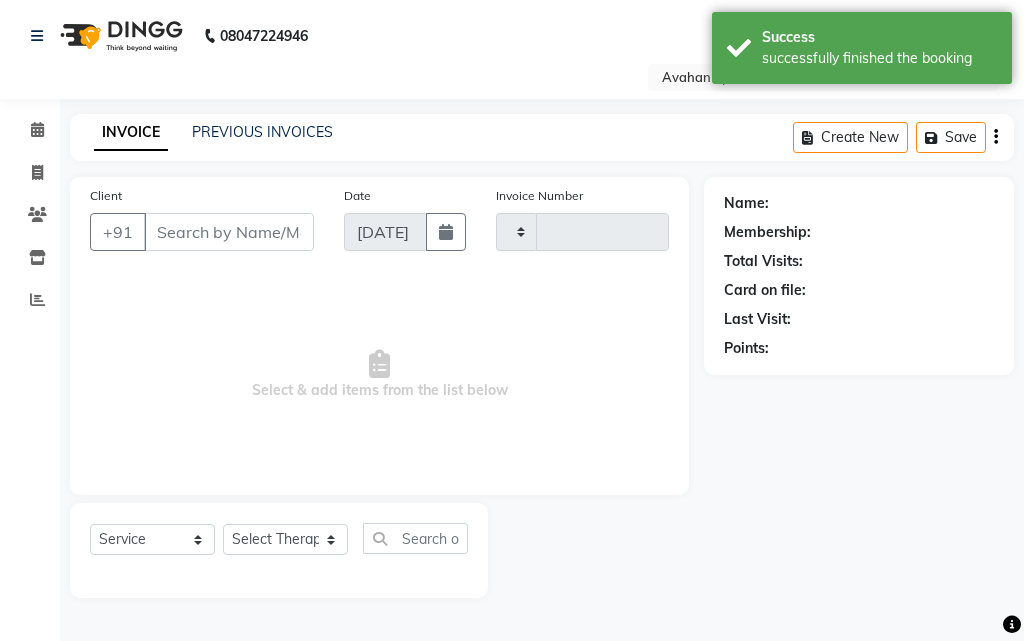 type on "1746" 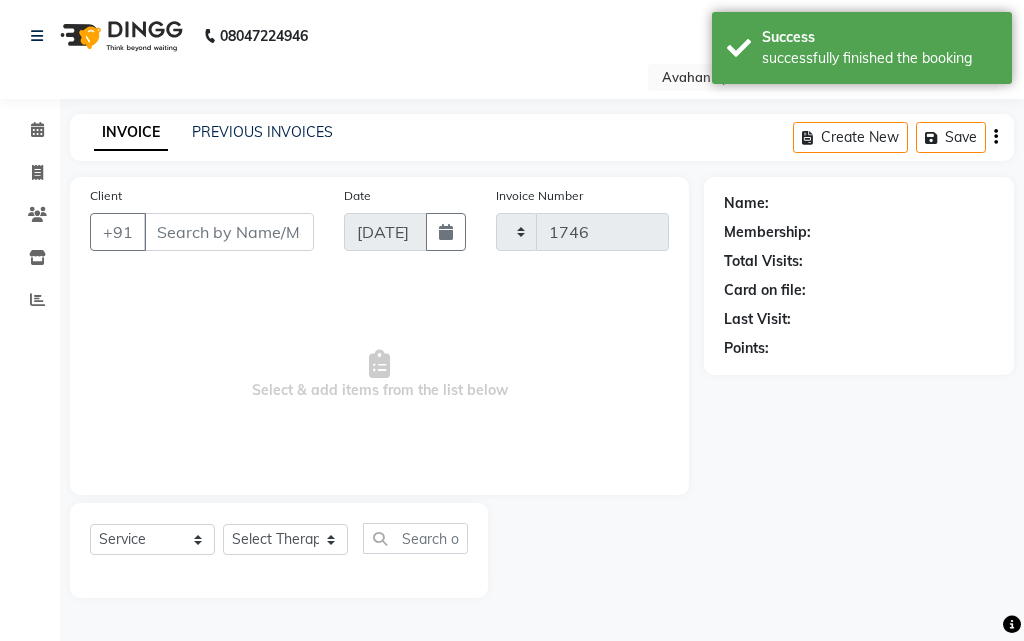 select on "4269" 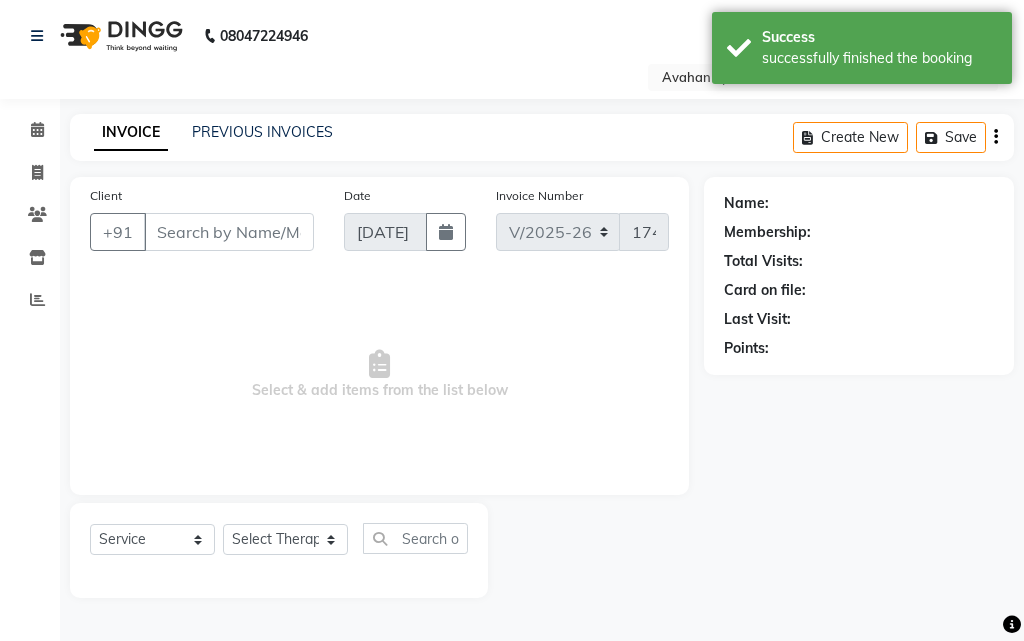 type on "96******09" 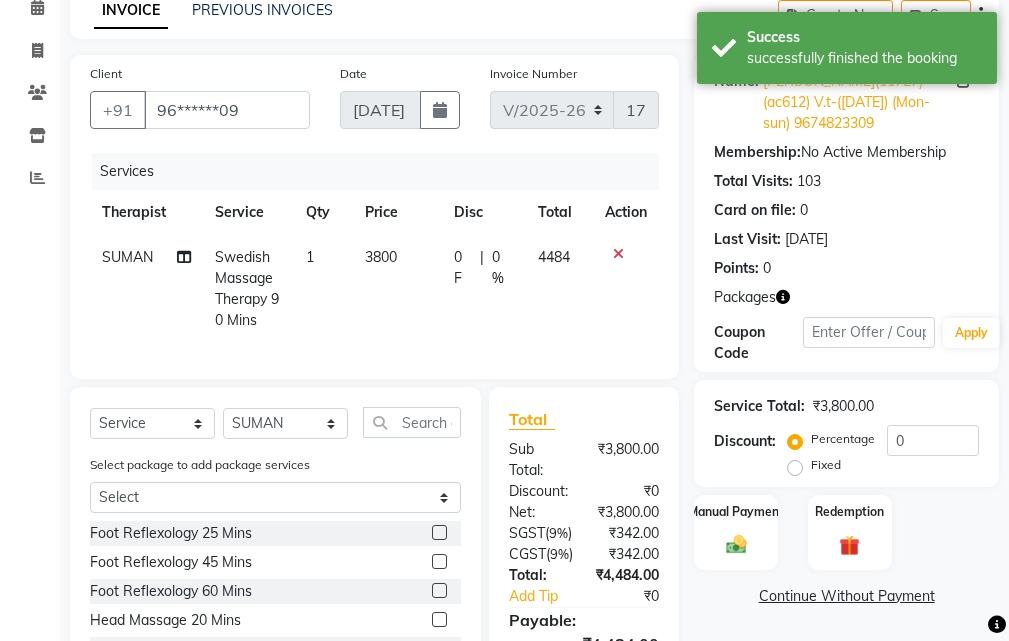 scroll, scrollTop: 300, scrollLeft: 0, axis: vertical 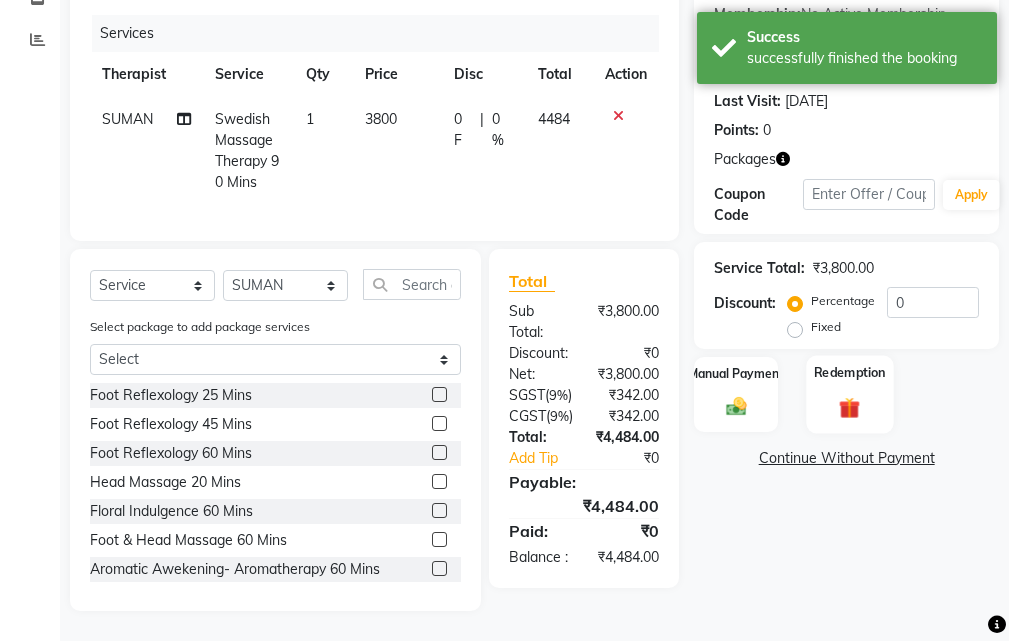 click on "Redemption" 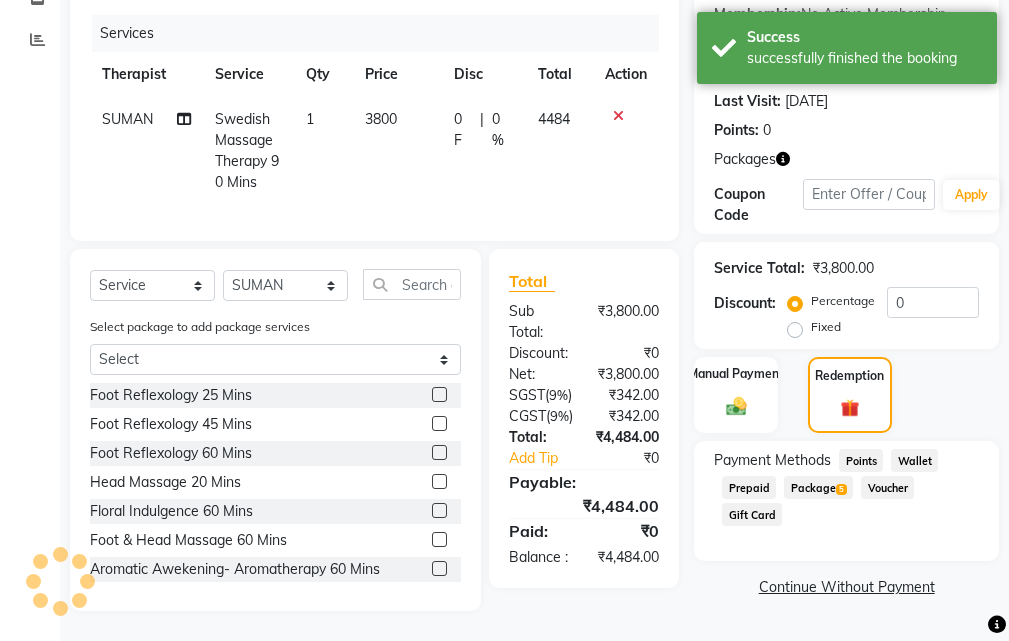 click on "Package  5" 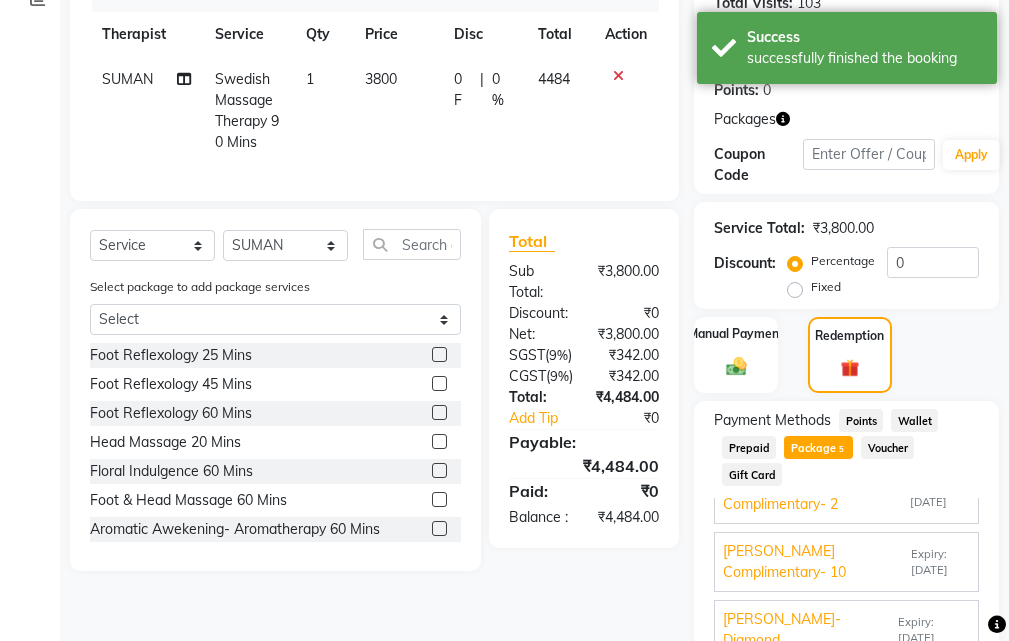 click on "Expiry: 20-03-2026" at bounding box center (940, 563) 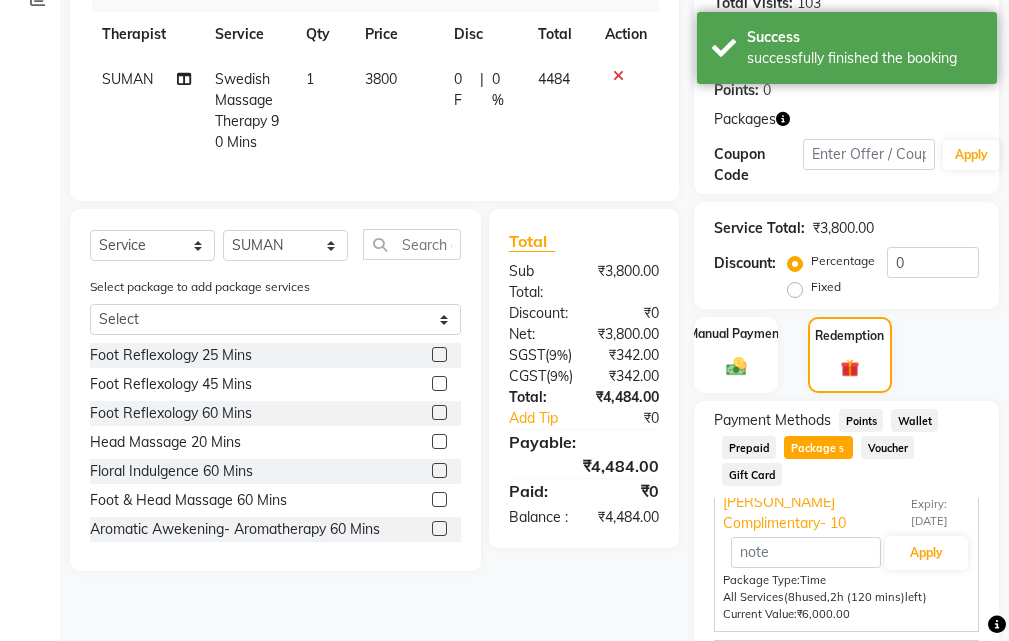scroll, scrollTop: 198, scrollLeft: 0, axis: vertical 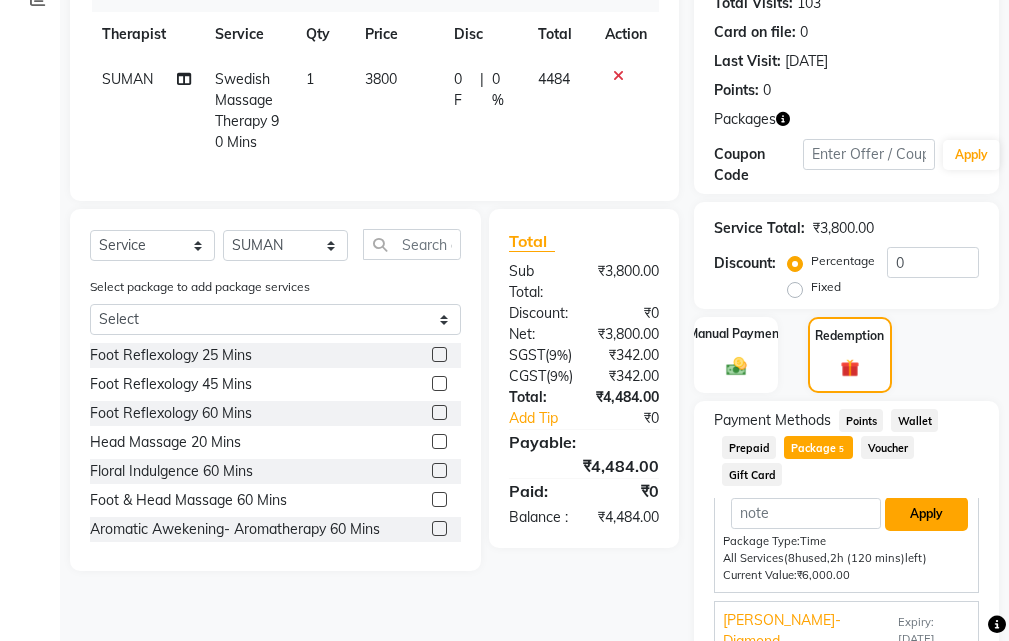 click on "Apply" at bounding box center [926, 514] 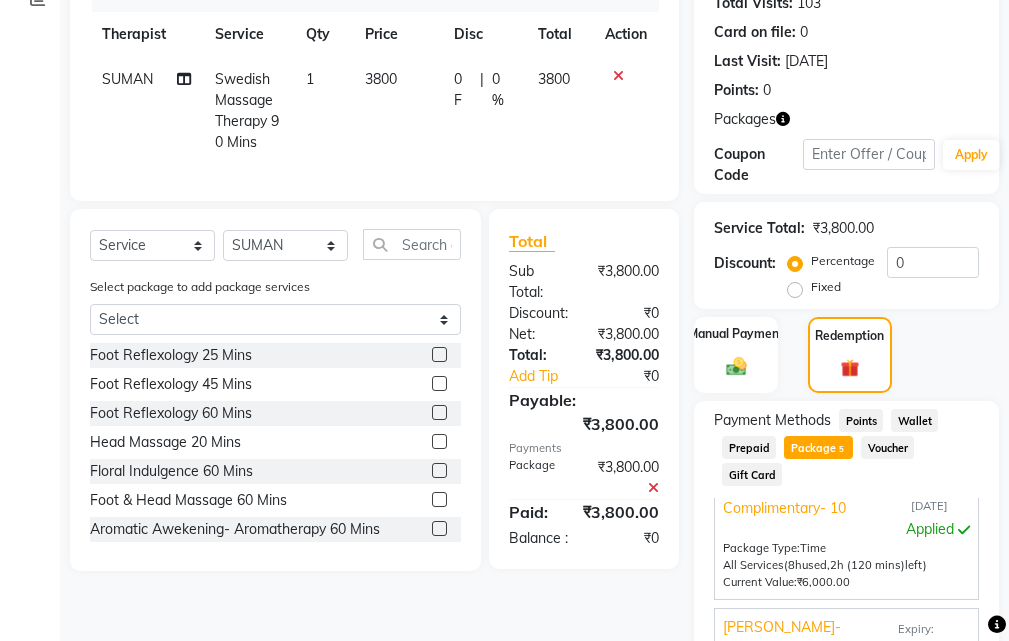 scroll, scrollTop: 181, scrollLeft: 0, axis: vertical 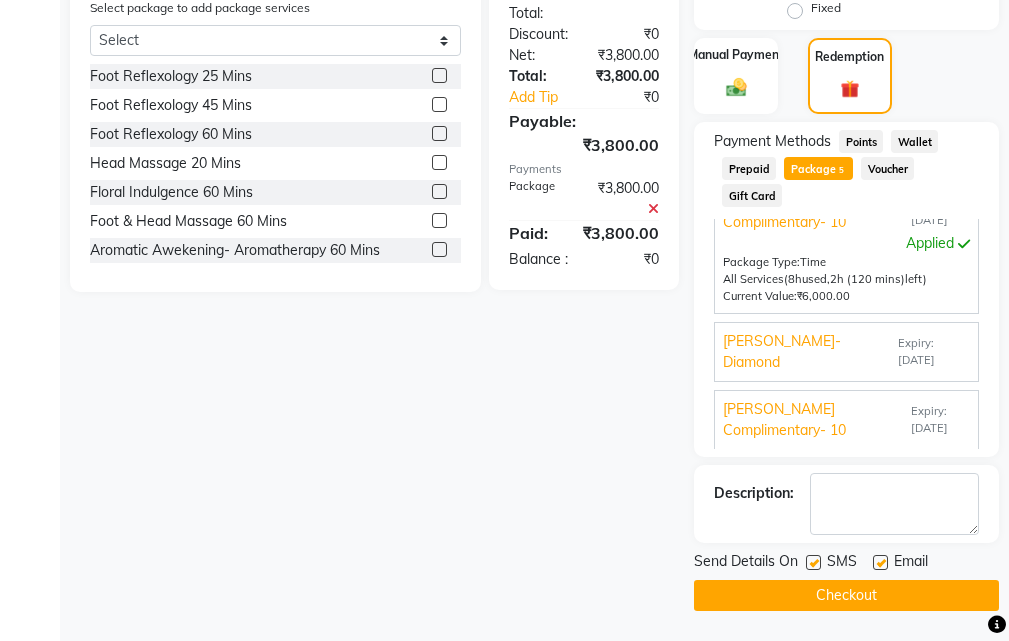 click 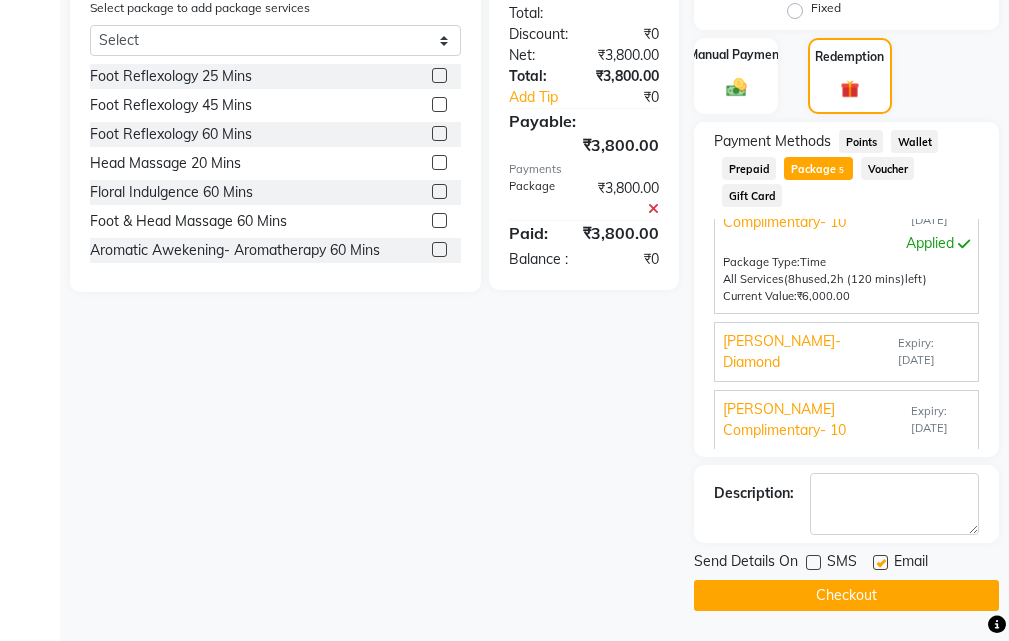 click 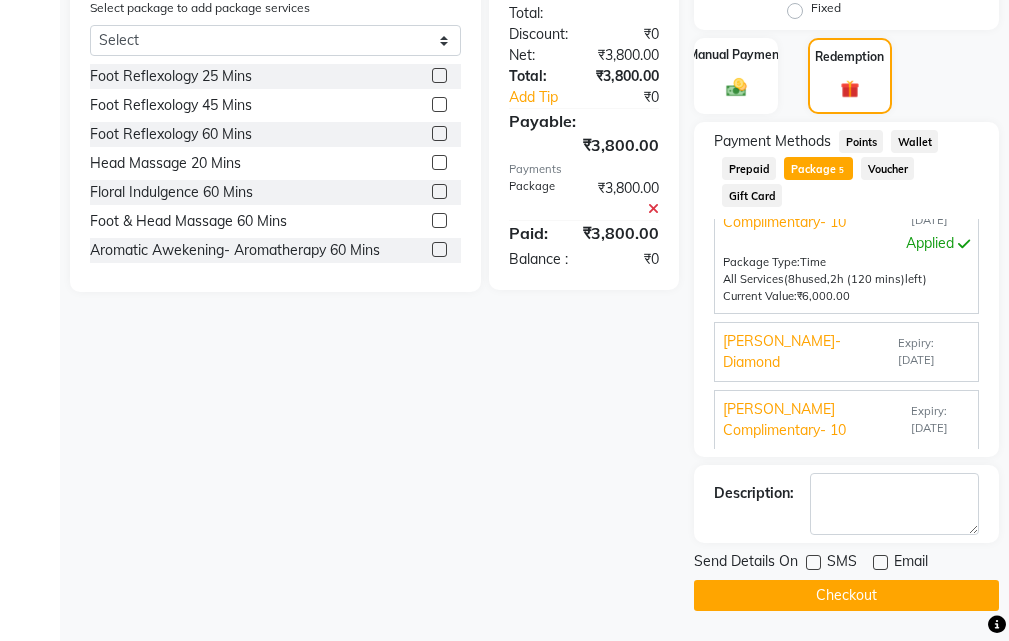 click on "Checkout" 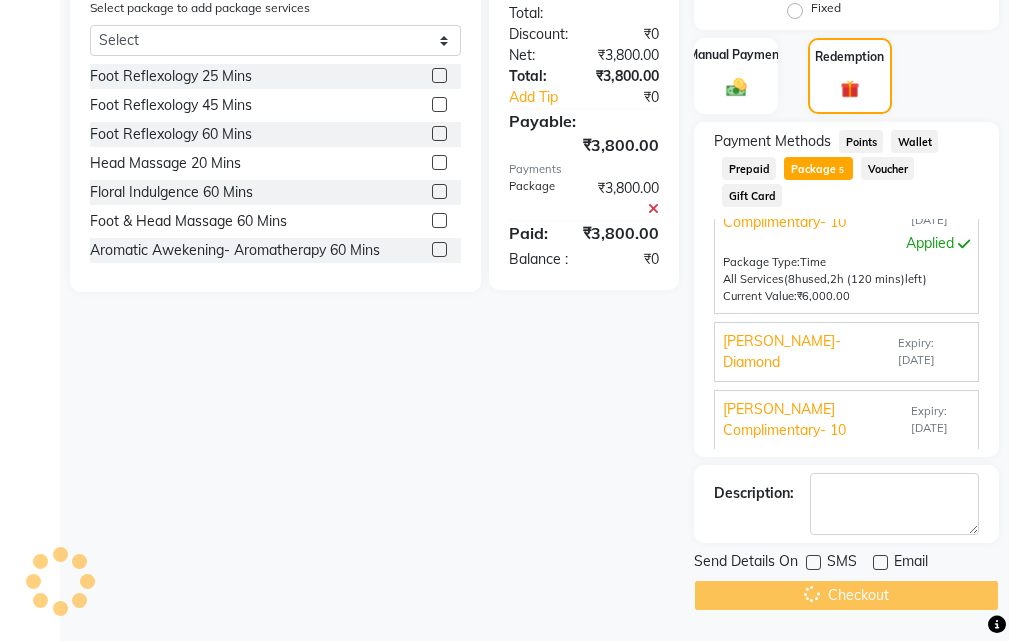 scroll, scrollTop: 502, scrollLeft: 0, axis: vertical 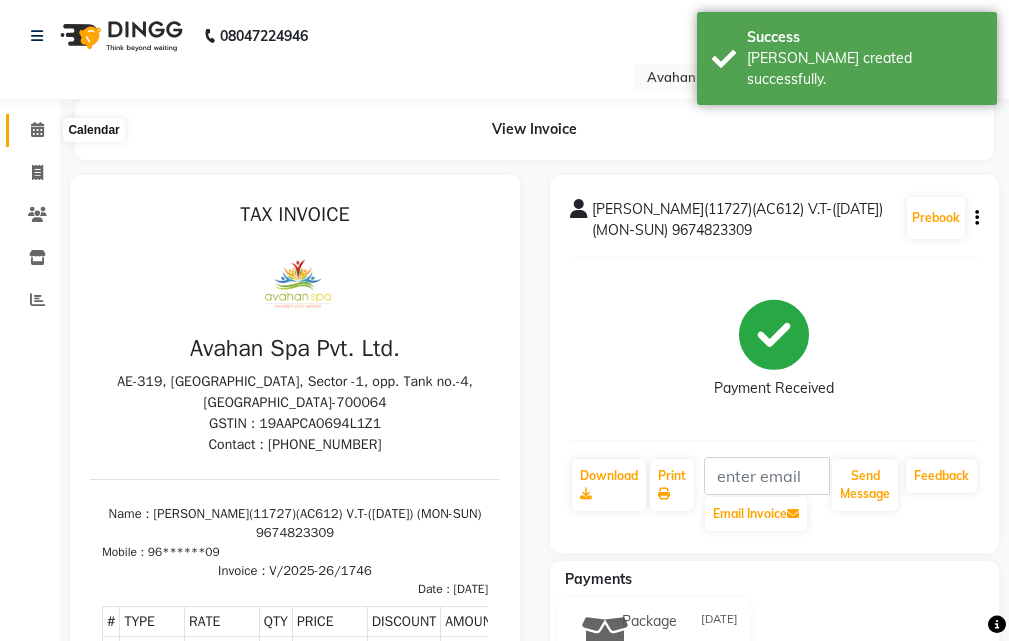 click 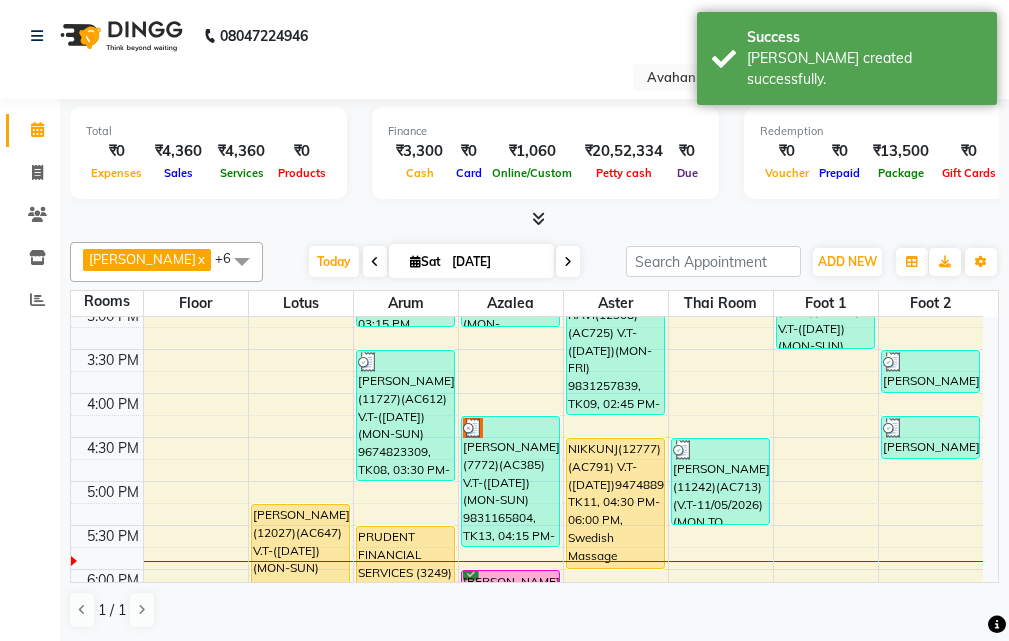 scroll, scrollTop: 500, scrollLeft: 0, axis: vertical 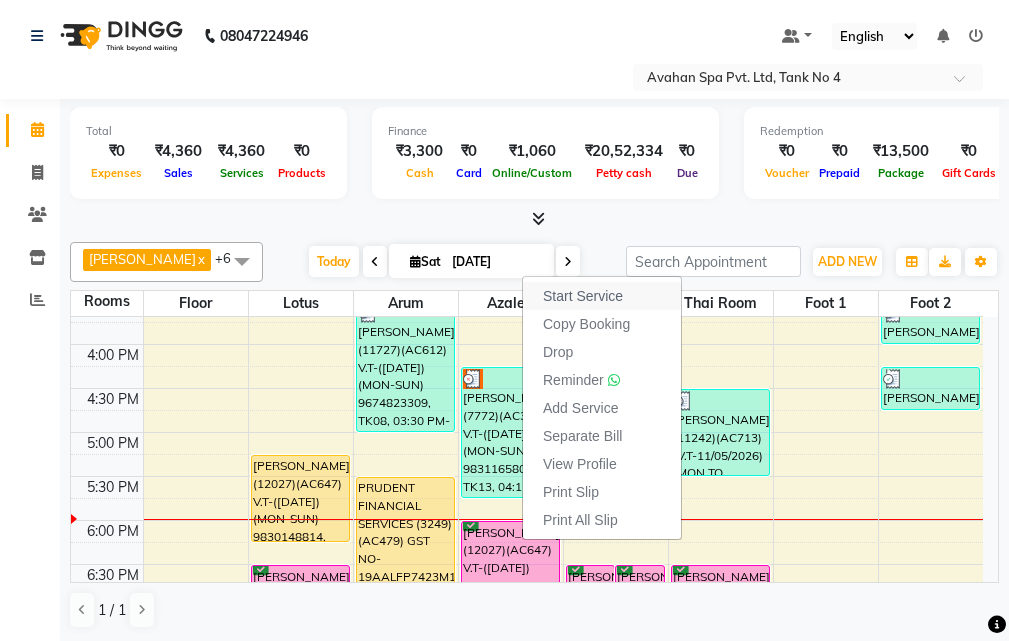 click on "Start Service" at bounding box center (602, 296) 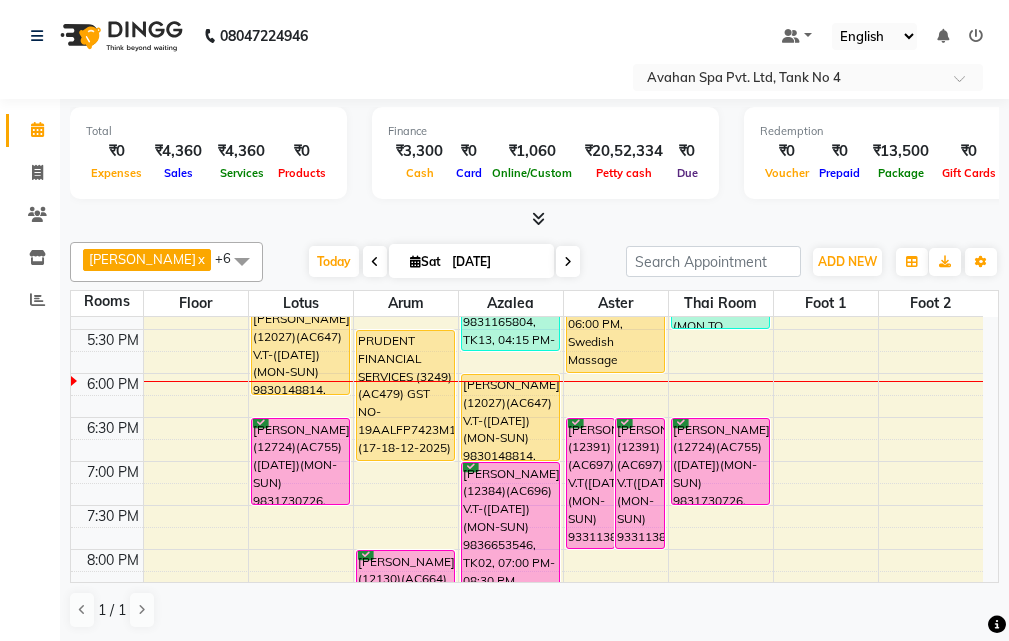 scroll, scrollTop: 700, scrollLeft: 0, axis: vertical 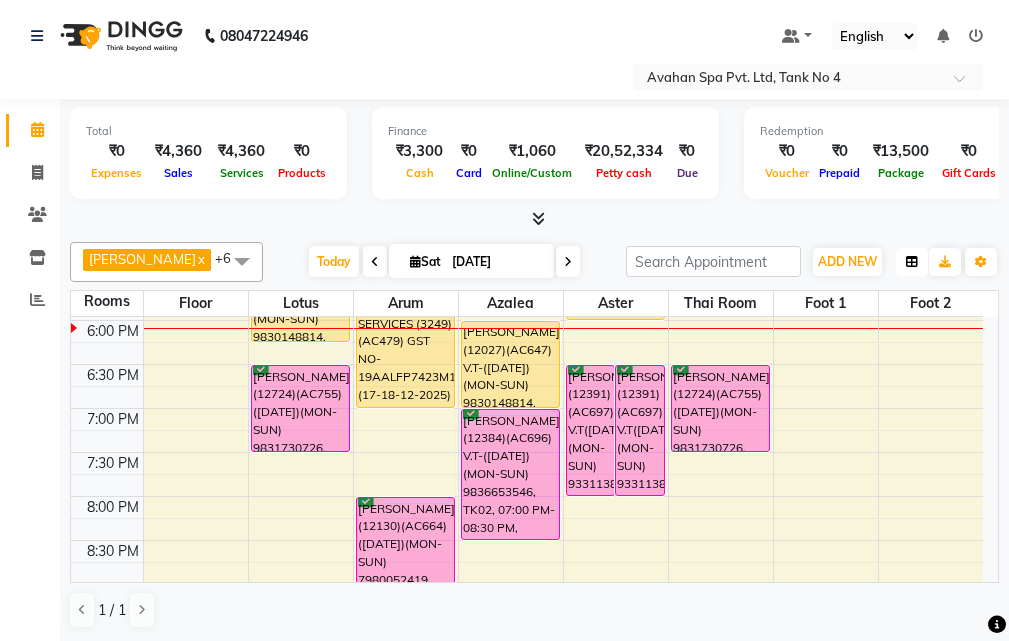click at bounding box center [912, 262] 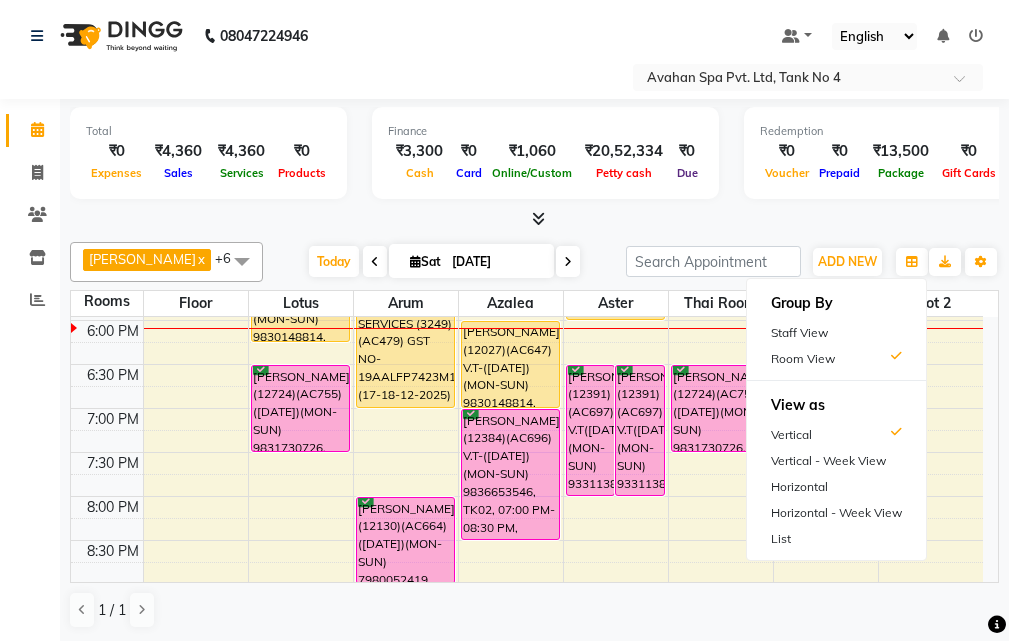 click on "Staff View" at bounding box center (836, 333) 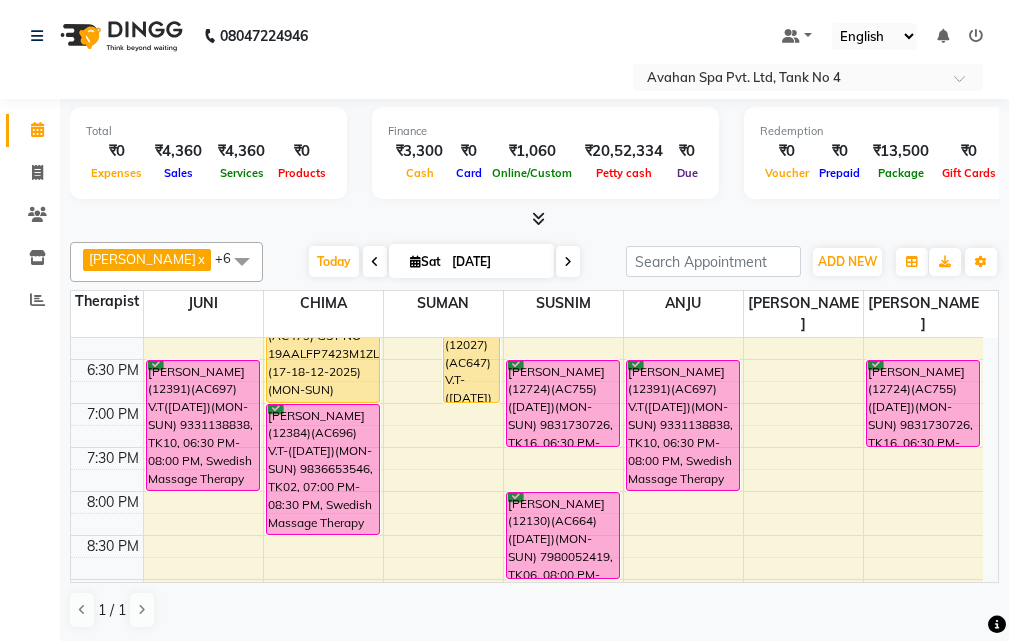 scroll, scrollTop: 800, scrollLeft: 0, axis: vertical 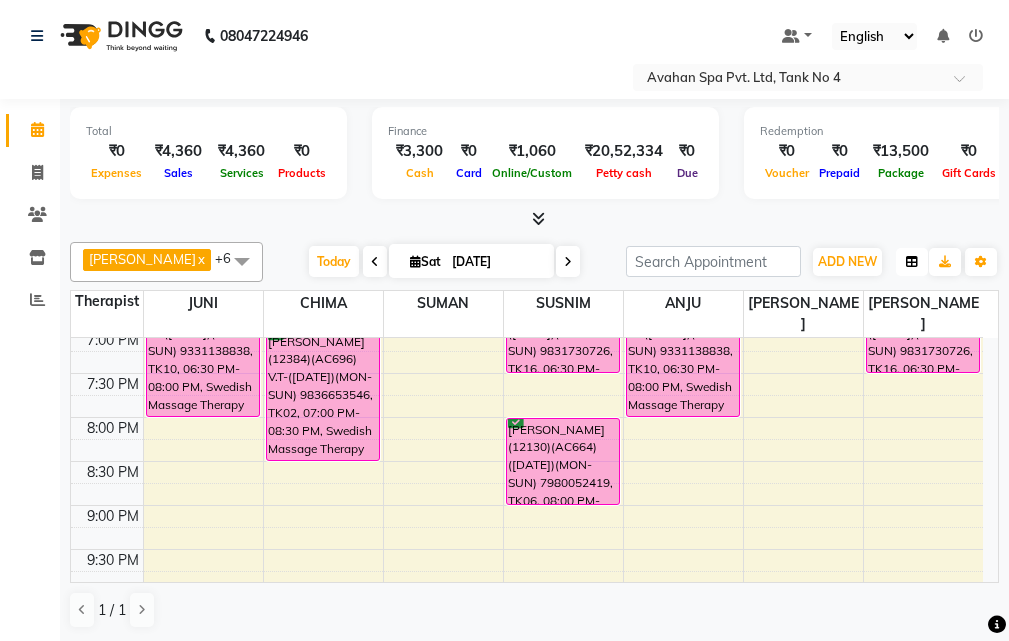 click at bounding box center (912, 262) 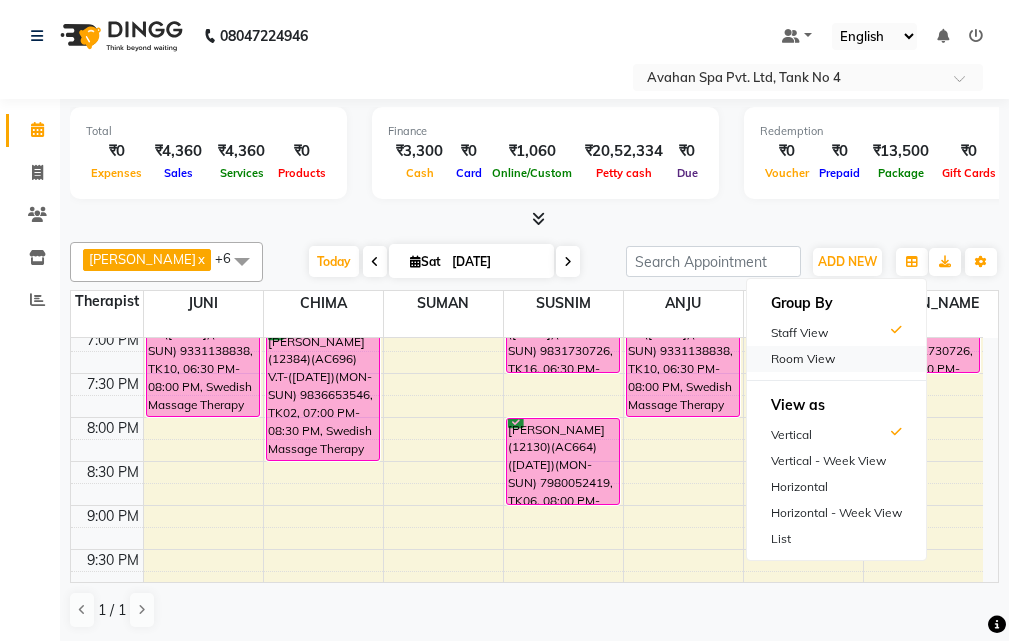 click on "Room View" at bounding box center (836, 359) 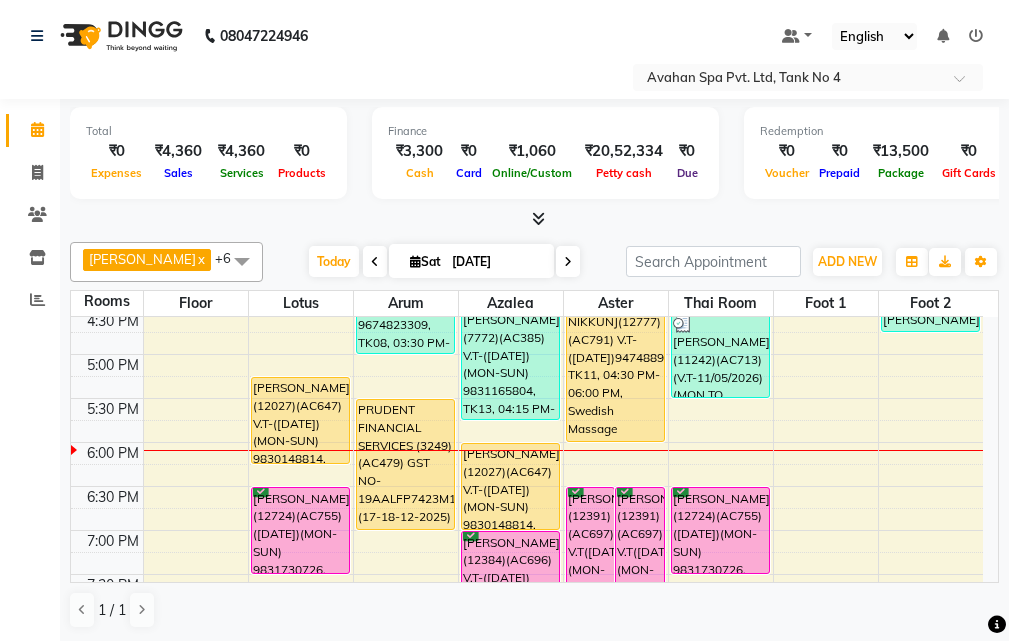 scroll, scrollTop: 678, scrollLeft: 0, axis: vertical 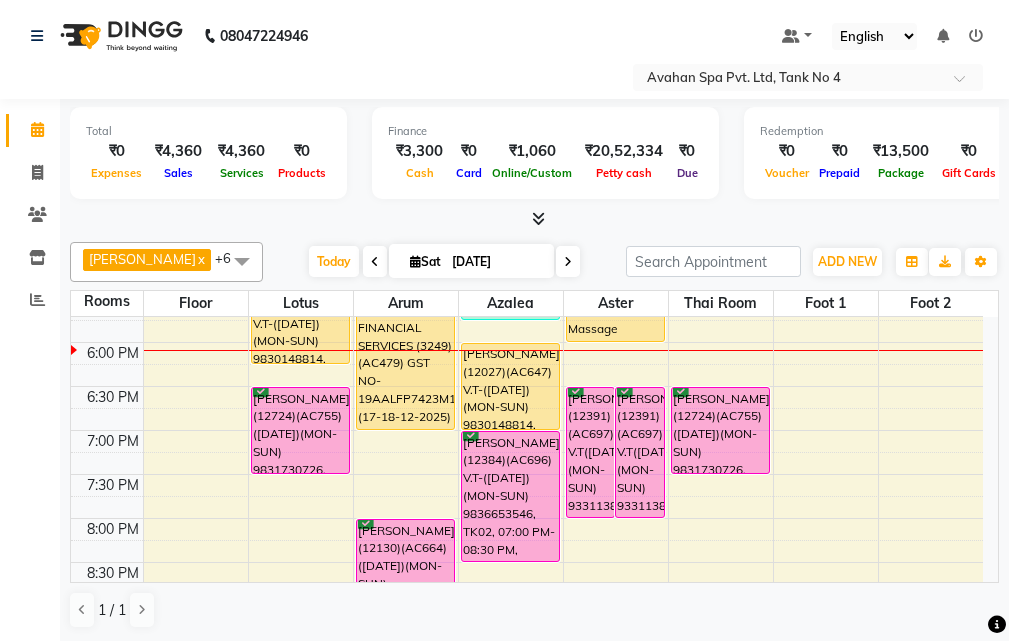 click at bounding box center (568, 262) 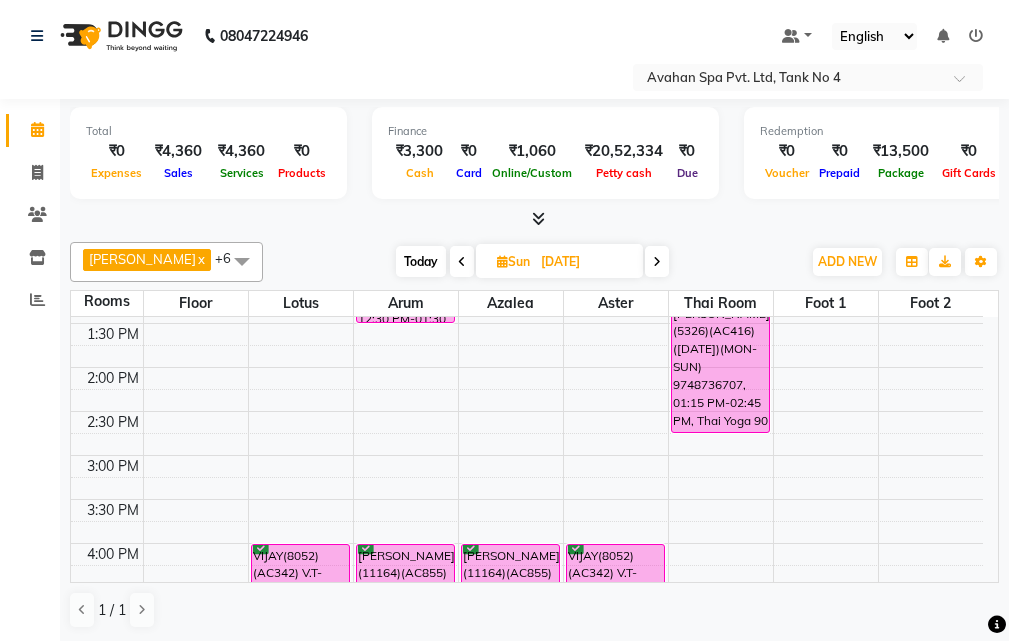 scroll, scrollTop: 305, scrollLeft: 0, axis: vertical 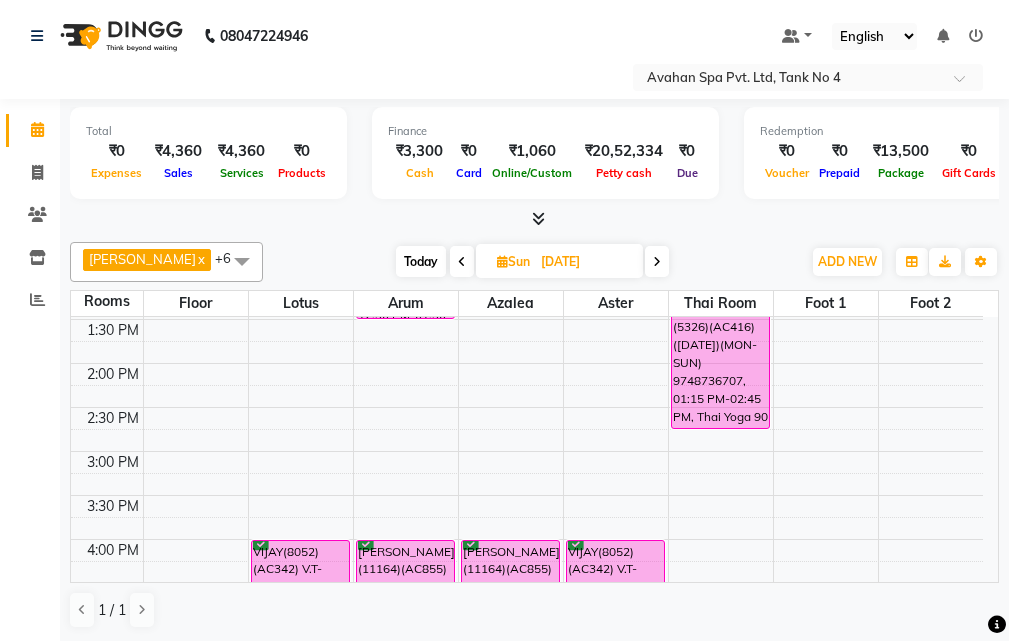 click on "Today" at bounding box center [421, 261] 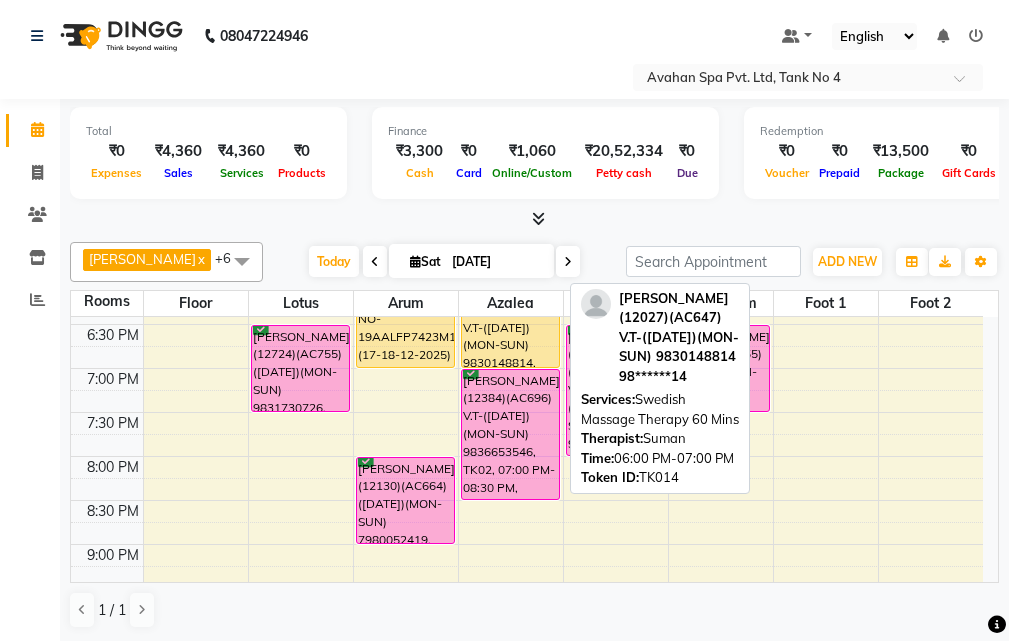 scroll, scrollTop: 705, scrollLeft: 0, axis: vertical 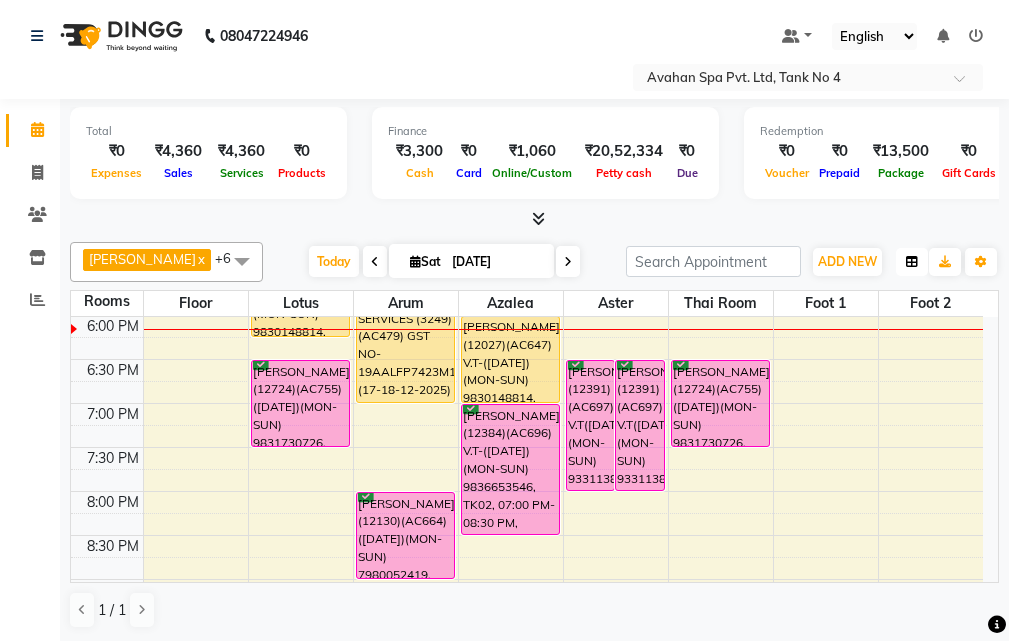 click at bounding box center (912, 262) 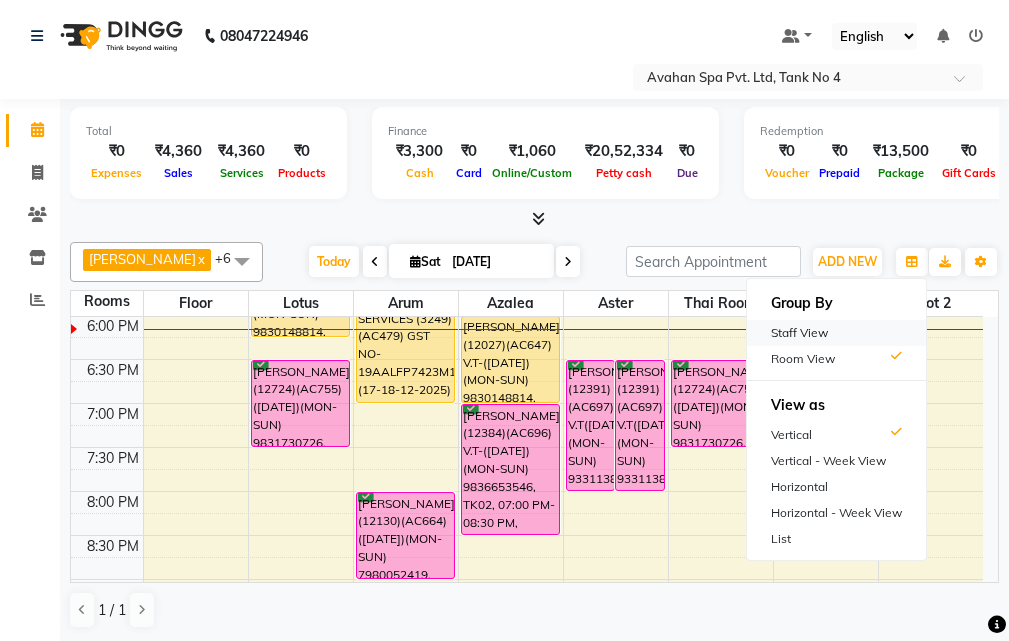 click on "Staff View" at bounding box center (836, 333) 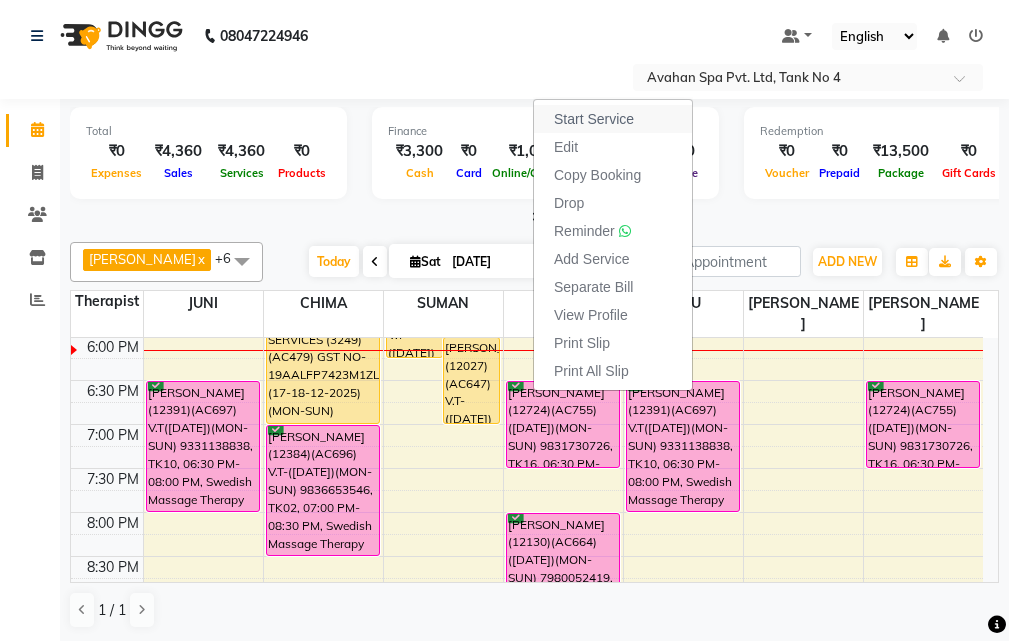 click on "Start Service" at bounding box center (613, 119) 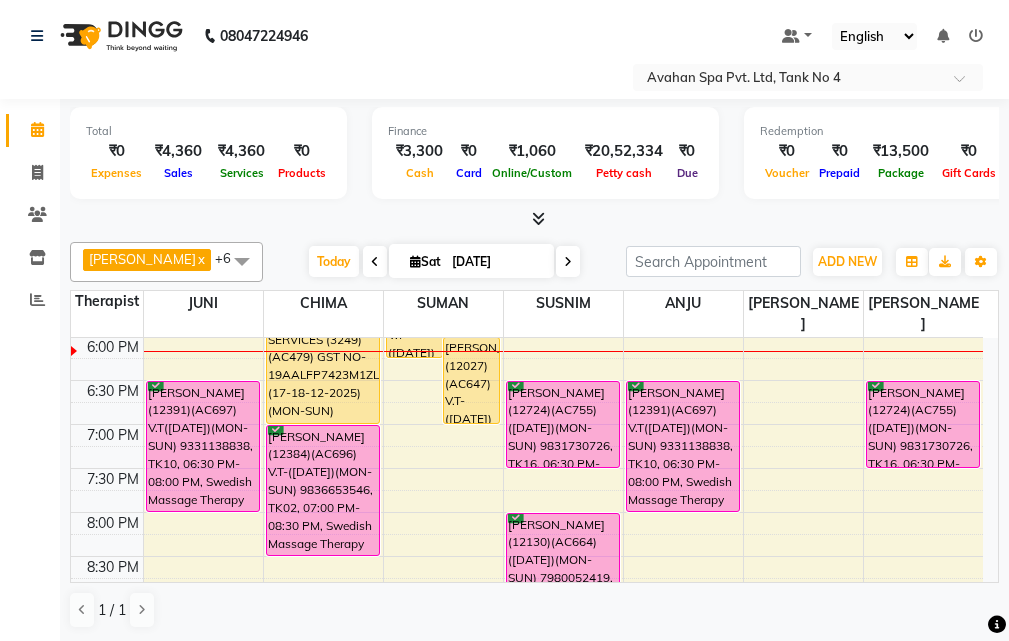 click on "08047224946 Select Location × Avahan Spa Pvt. Ltd, Tank No 4 Default Panel My Panel English ENGLISH Español العربية मराठी हिंदी ગુજરાતી தமிழ் 中文 Notifications nothing to show" 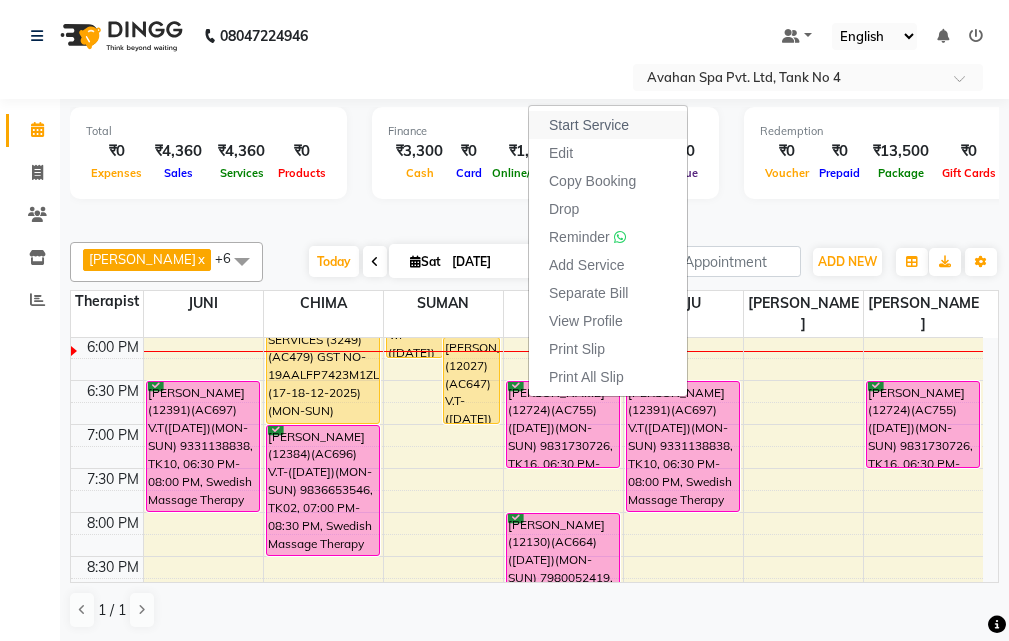 click on "Start Service" at bounding box center (589, 125) 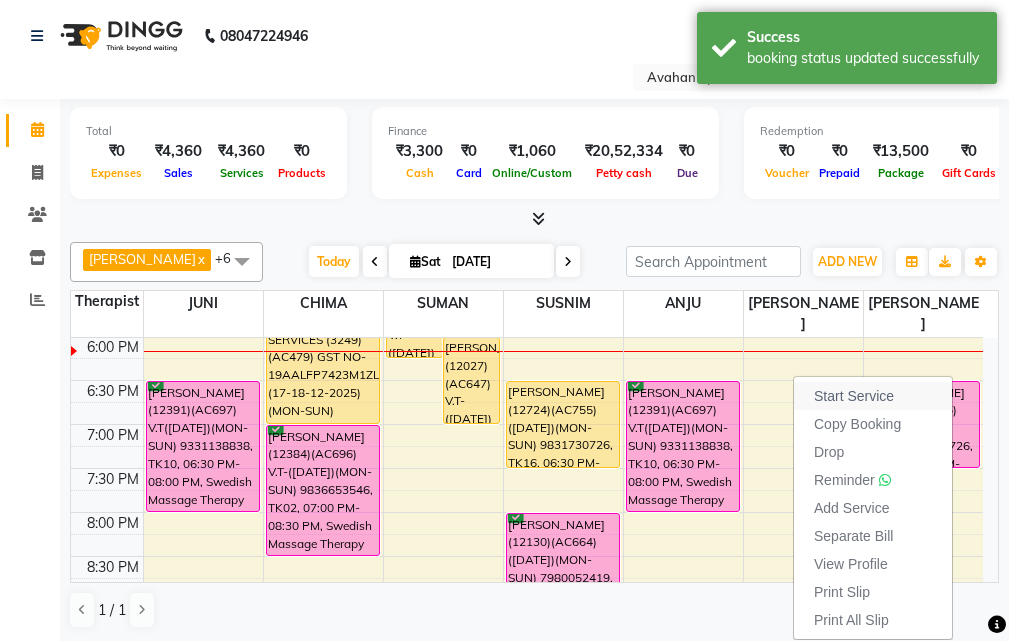 click on "Start Service" at bounding box center [873, 396] 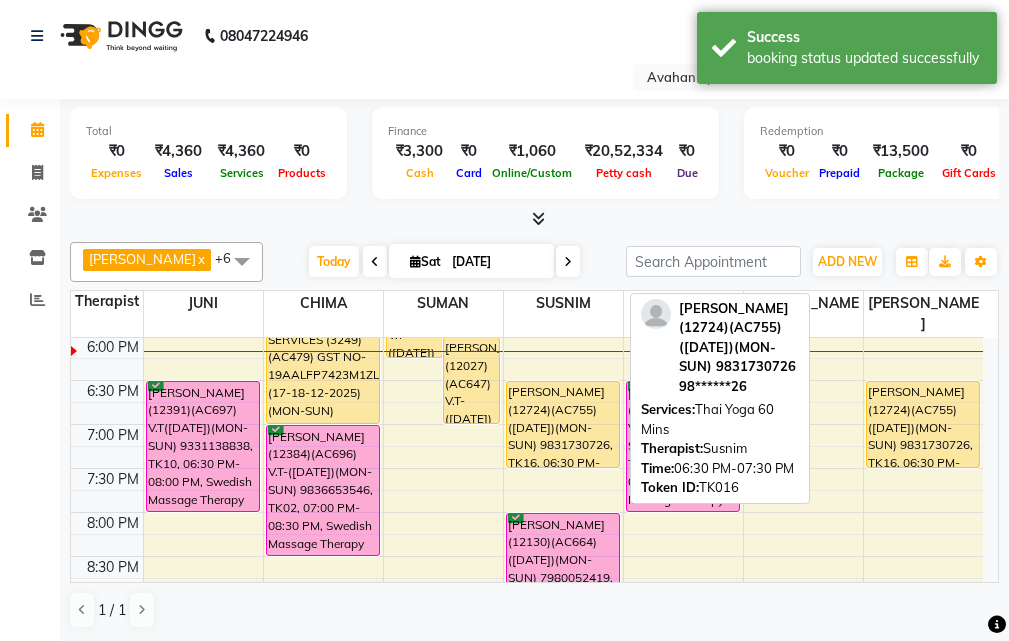 scroll, scrollTop: 505, scrollLeft: 0, axis: vertical 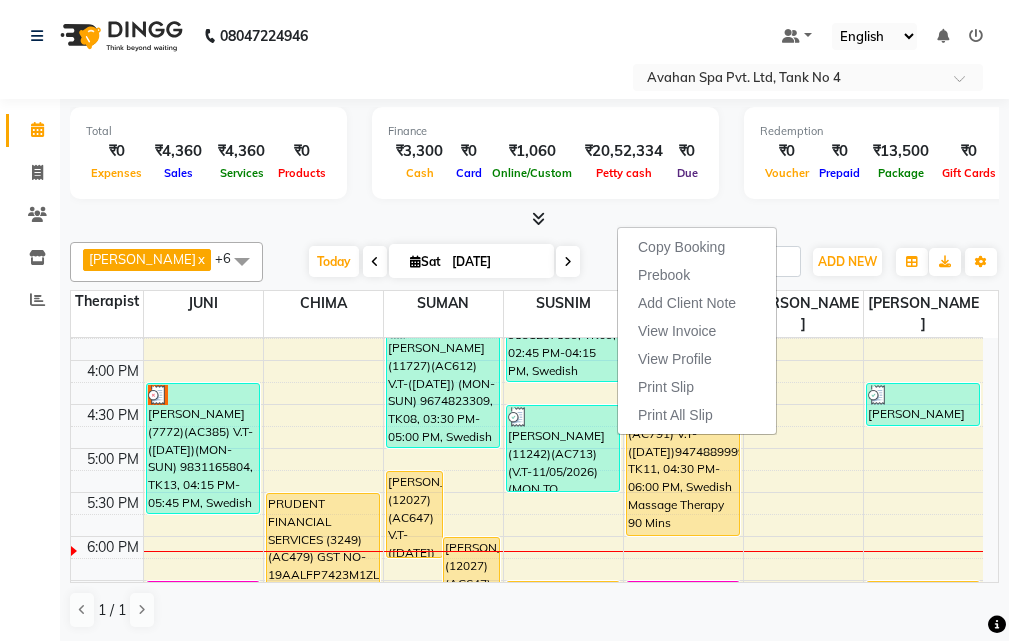 drag, startPoint x: 807, startPoint y: 213, endPoint x: 803, endPoint y: 249, distance: 36.221542 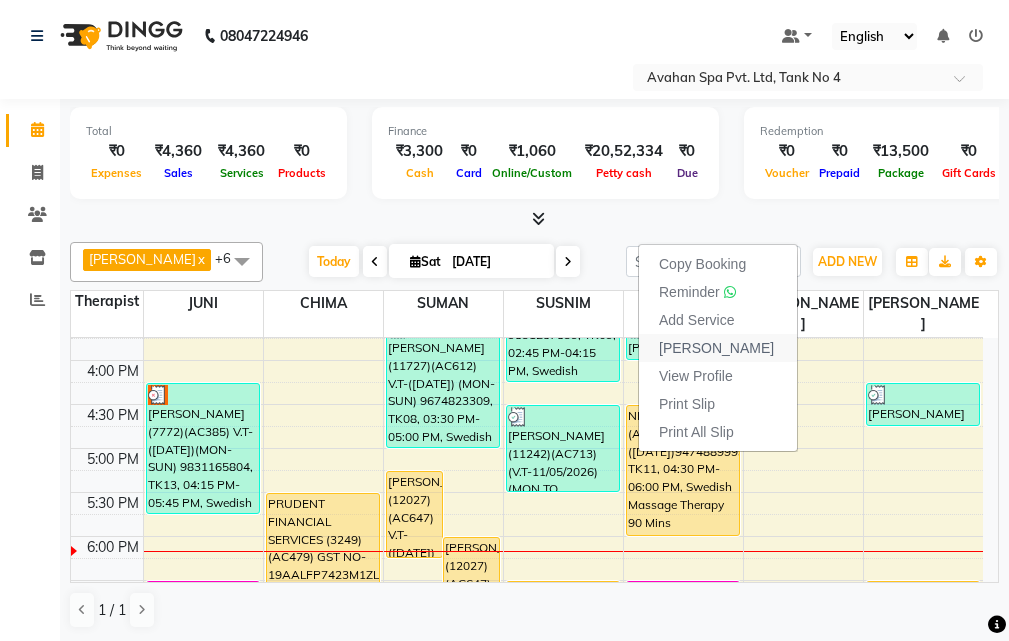 click on "[PERSON_NAME]" at bounding box center (718, 348) 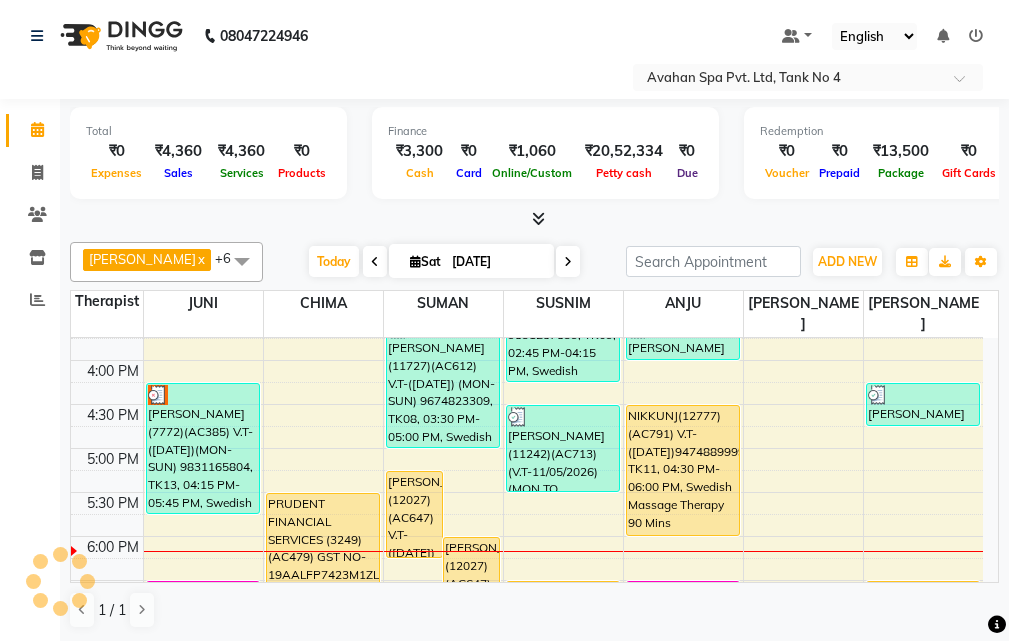 select on "service" 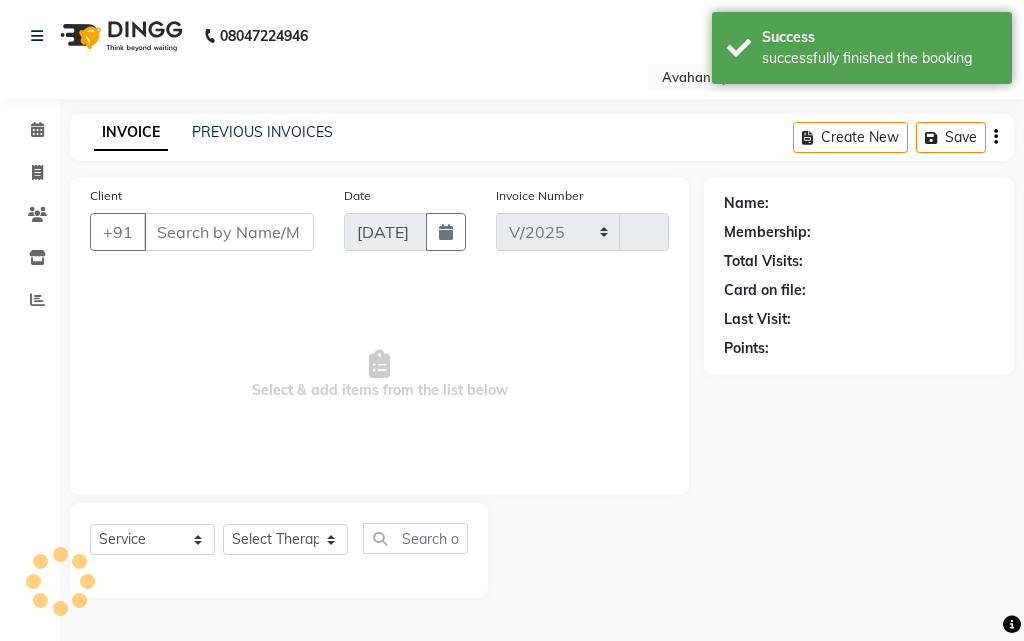 select on "4269" 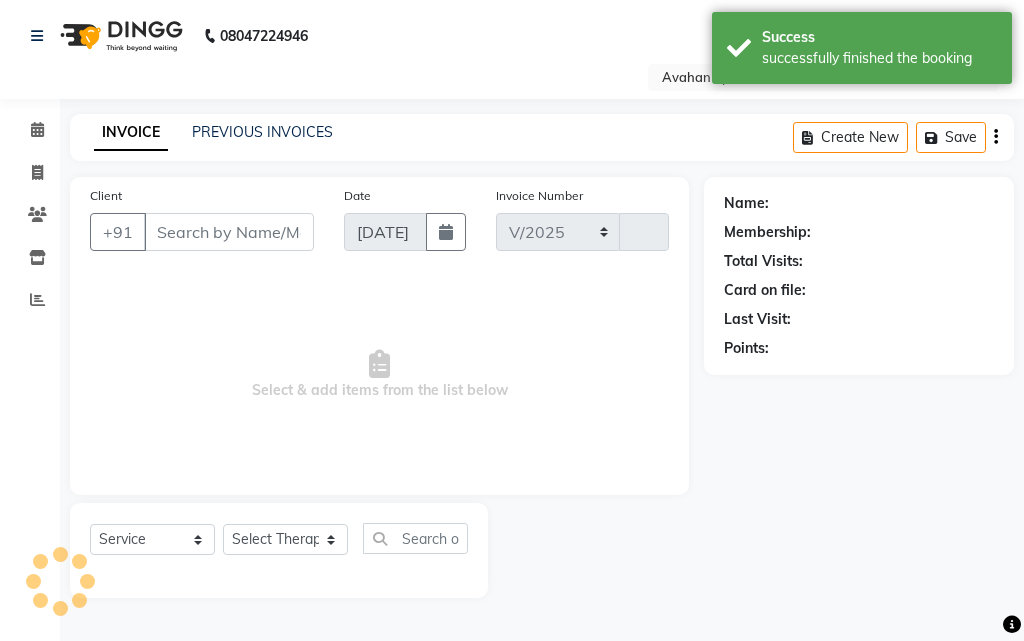 type on "1747" 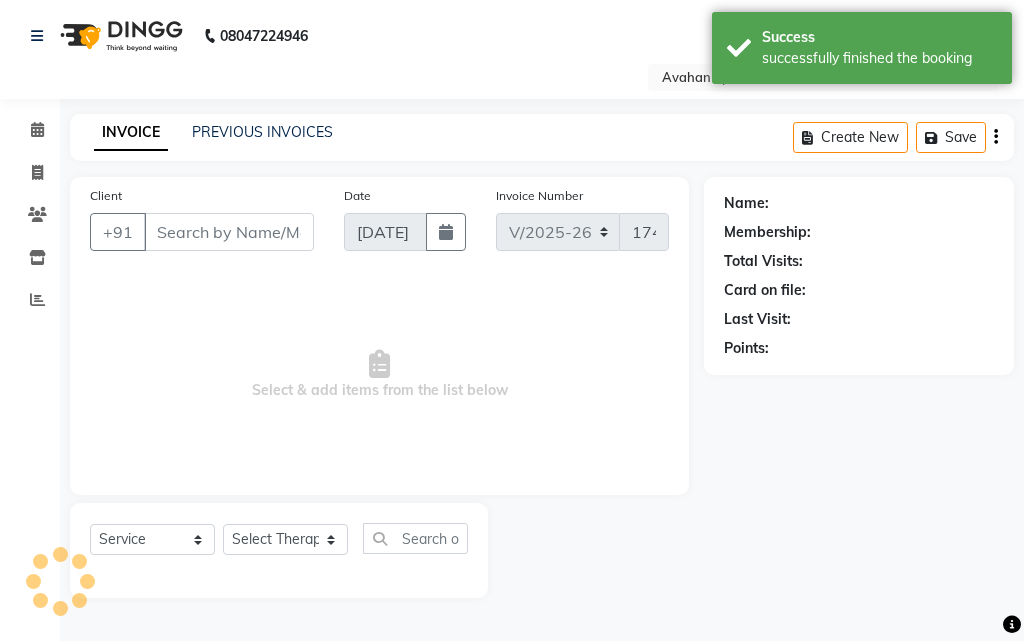 type on "94******99" 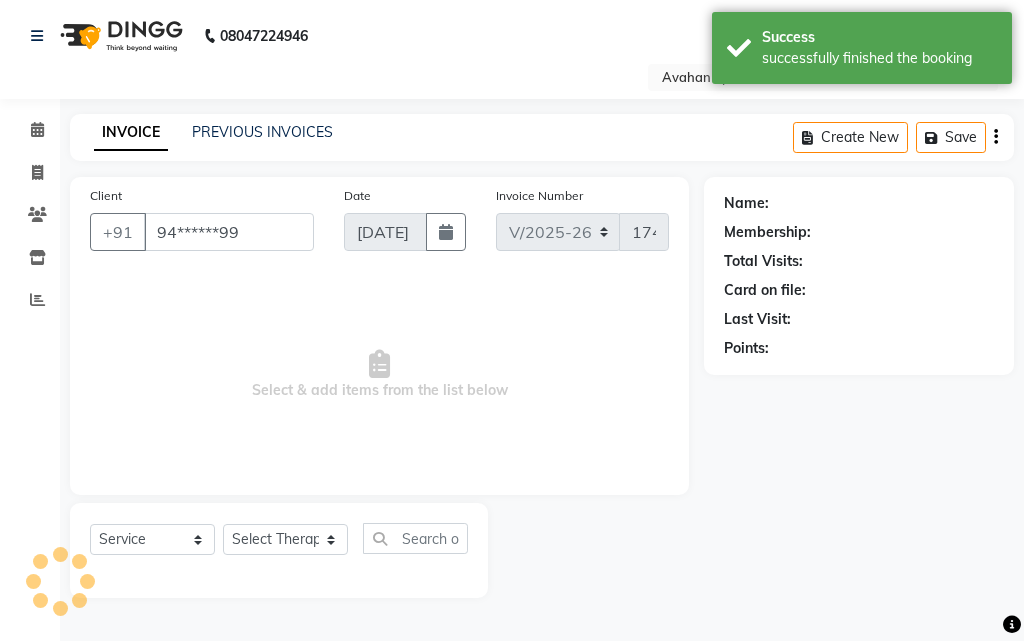 select on "45390" 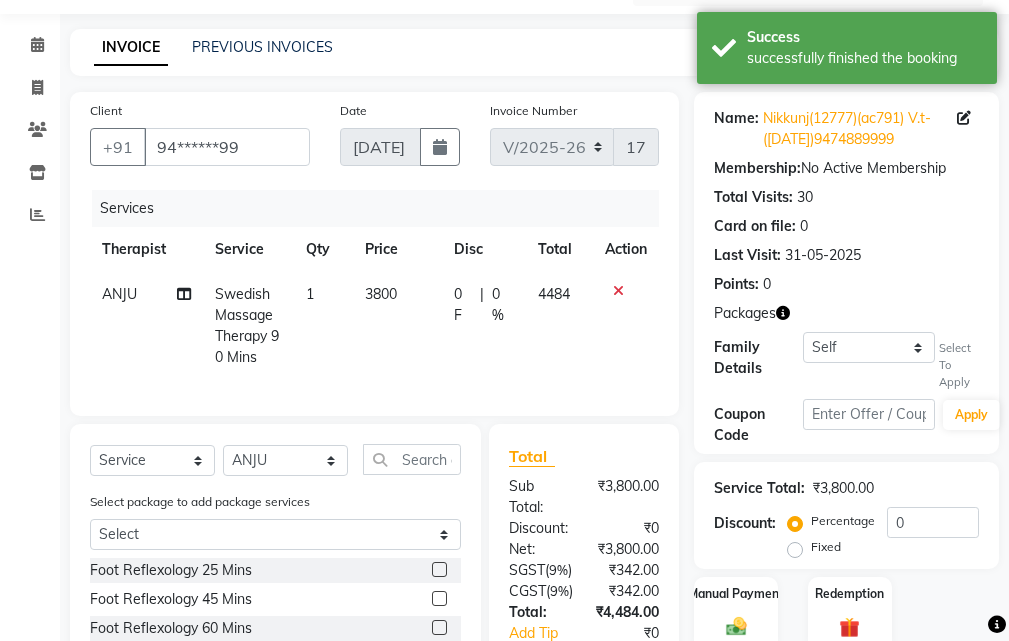 scroll, scrollTop: 315, scrollLeft: 0, axis: vertical 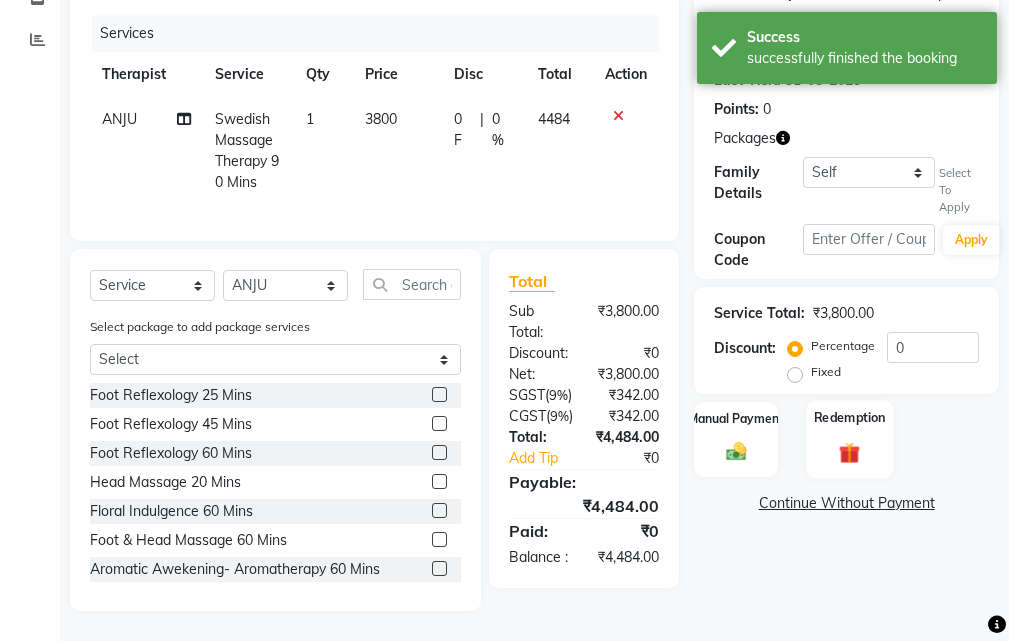click on "Redemption" 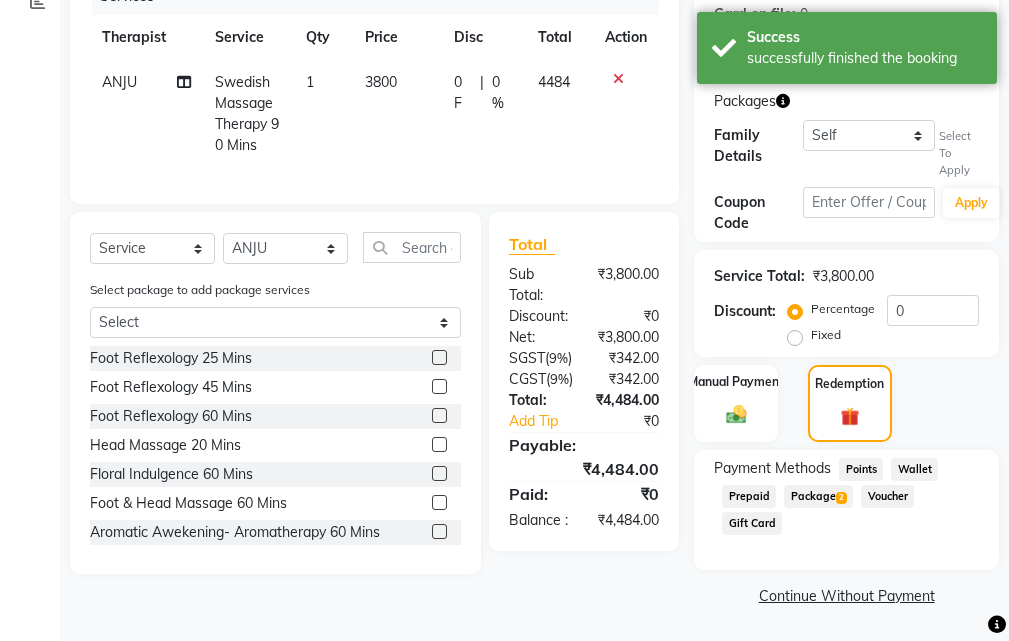 click on "Package  2" 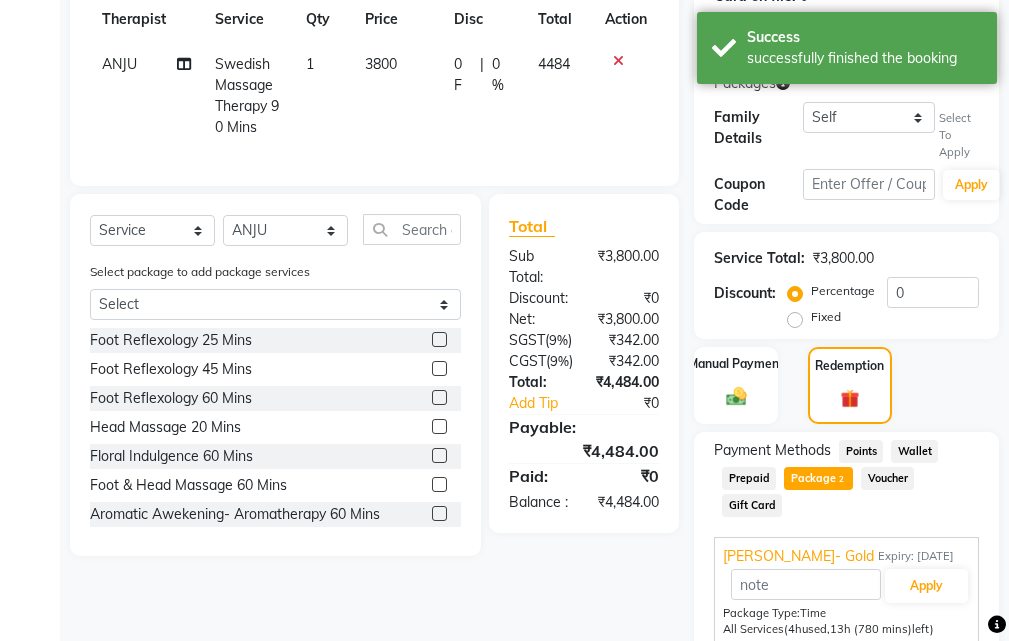 scroll, scrollTop: 485, scrollLeft: 0, axis: vertical 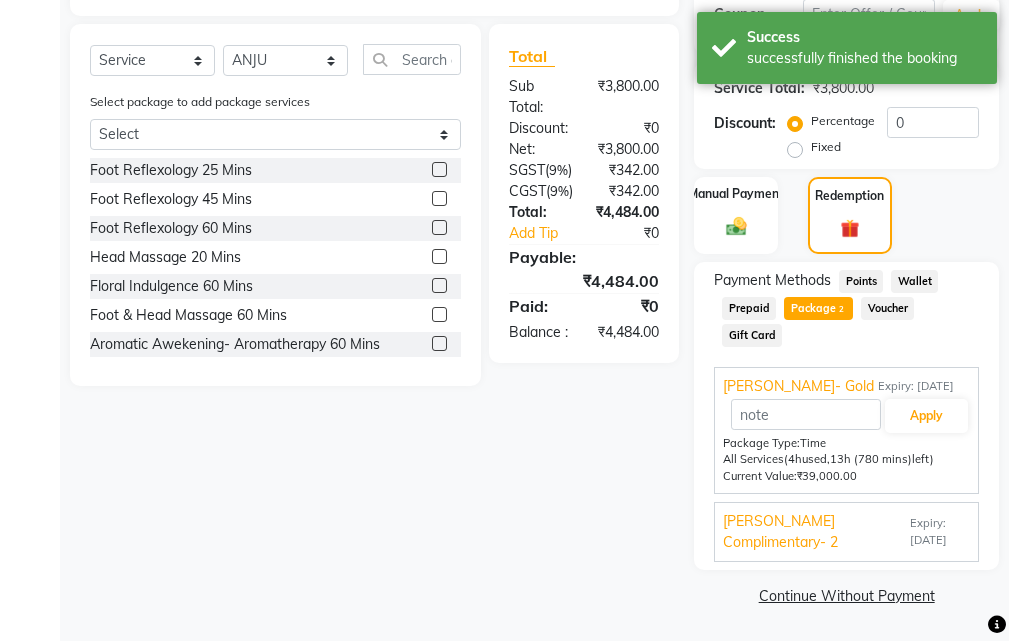 click on "Expiry: 19-01-2026" at bounding box center [940, 532] 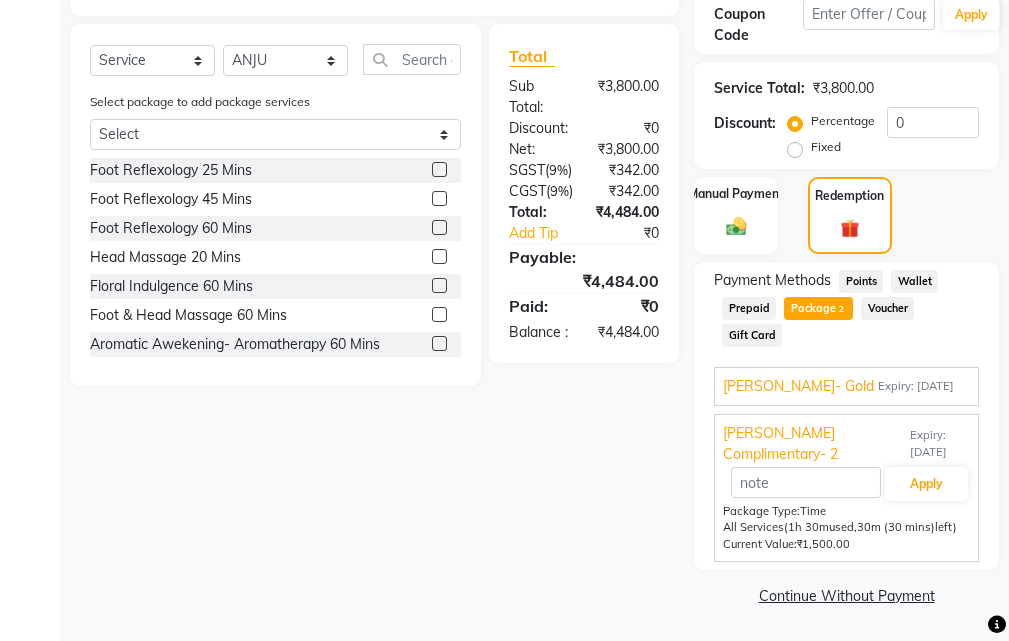 click on "Expiry: 19-01-2026" at bounding box center (916, 386) 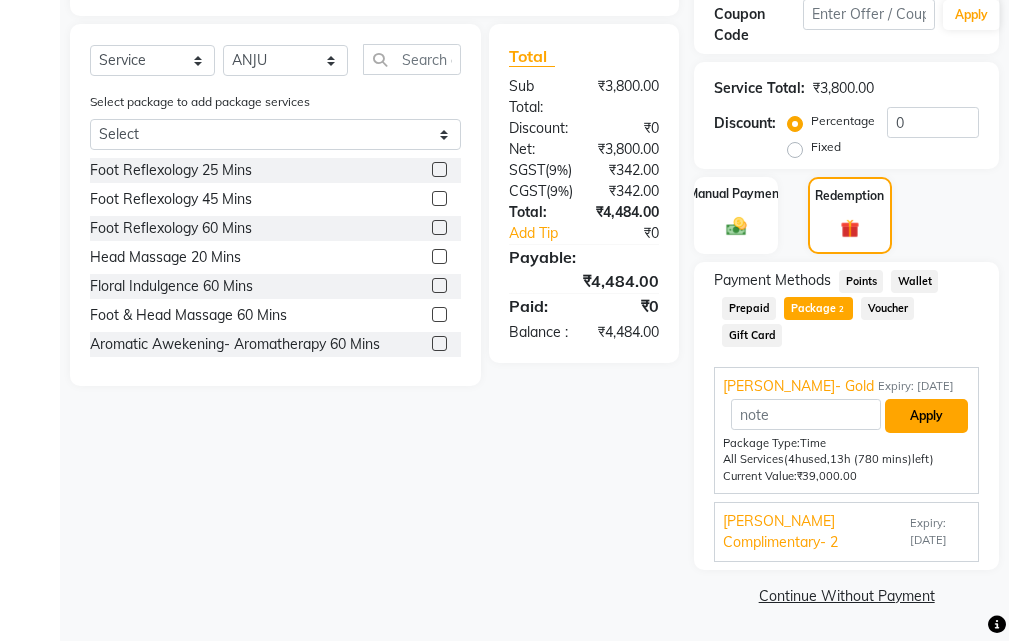 click on "Apply" at bounding box center [926, 416] 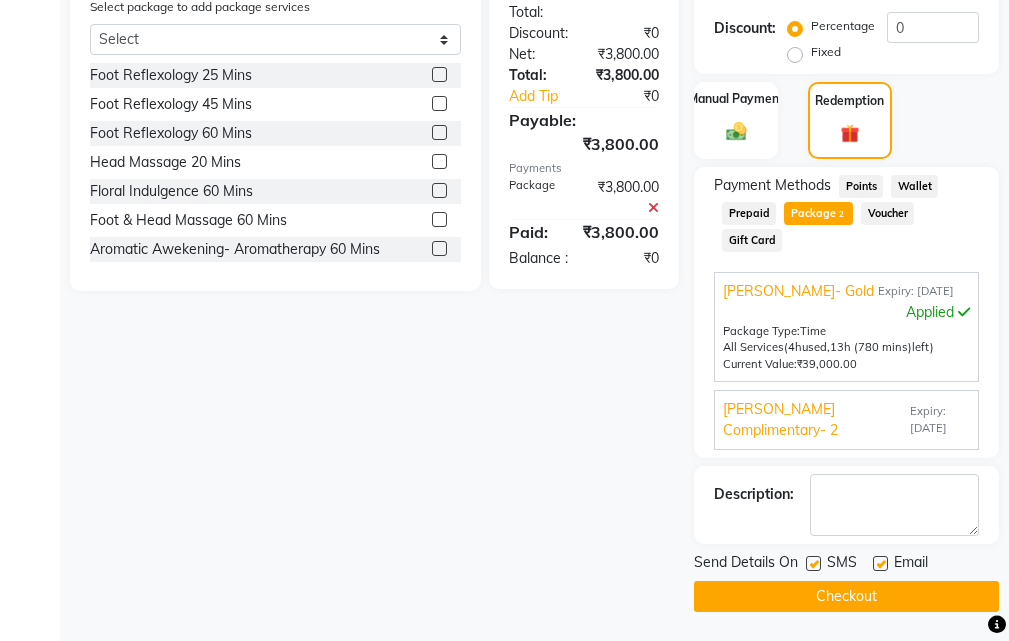 scroll, scrollTop: 581, scrollLeft: 0, axis: vertical 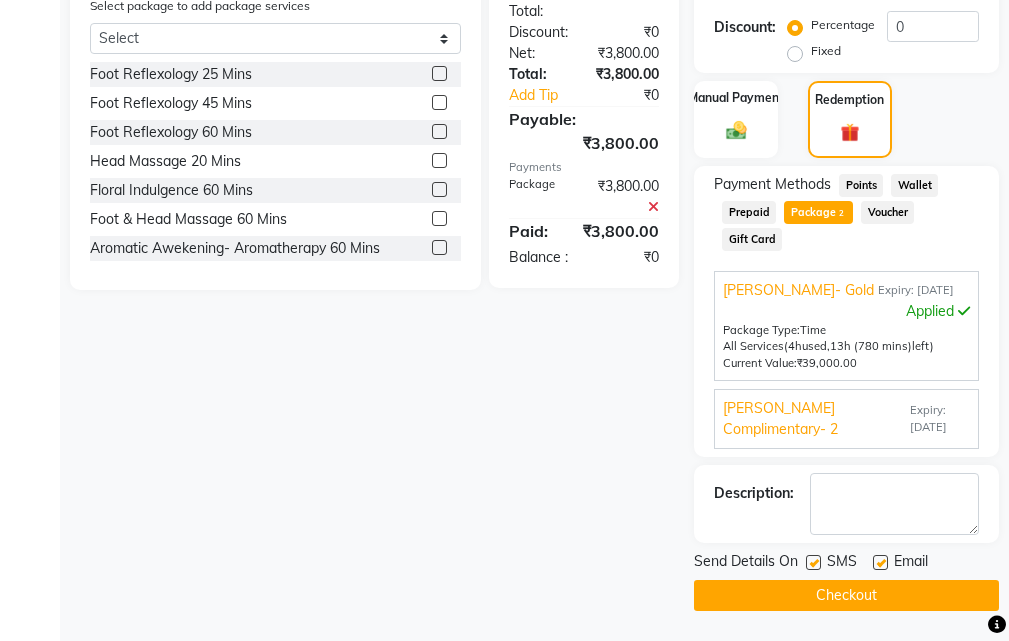 click 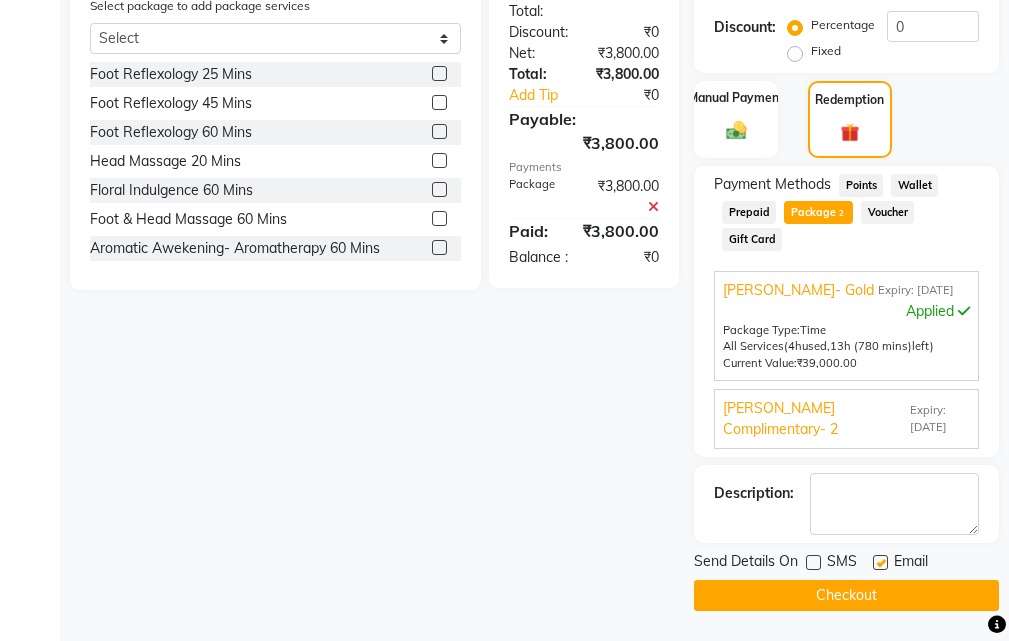 drag, startPoint x: 877, startPoint y: 560, endPoint x: 884, endPoint y: 603, distance: 43.56604 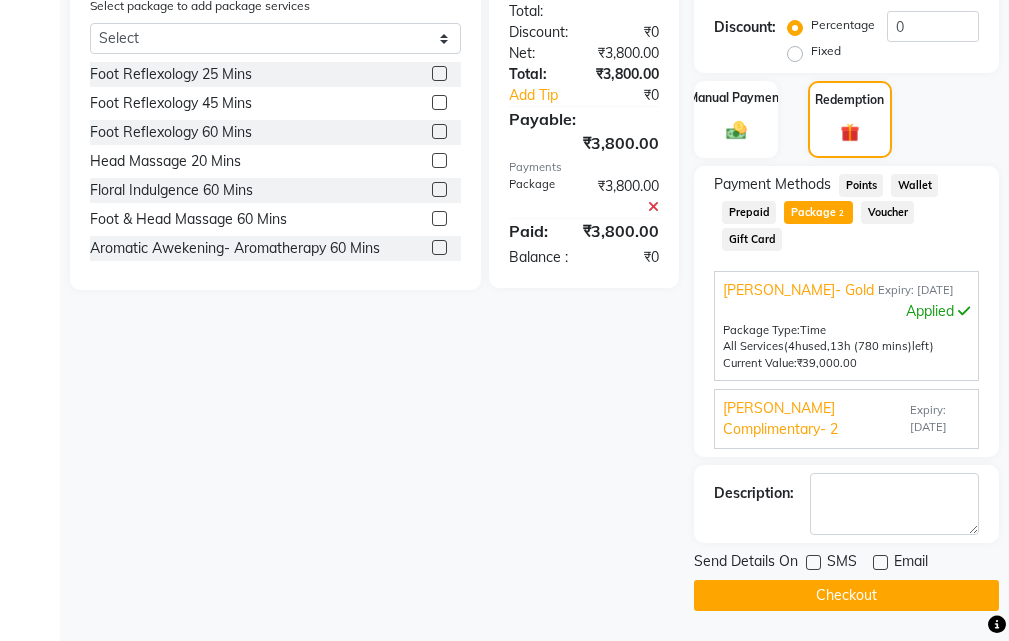 click on "Checkout" 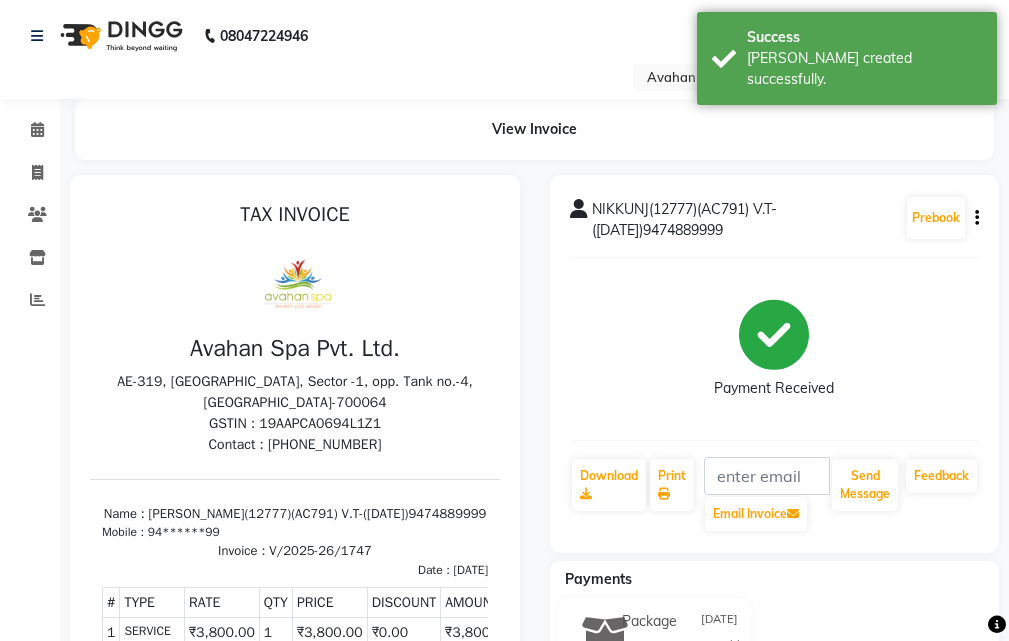 scroll, scrollTop: 0, scrollLeft: 0, axis: both 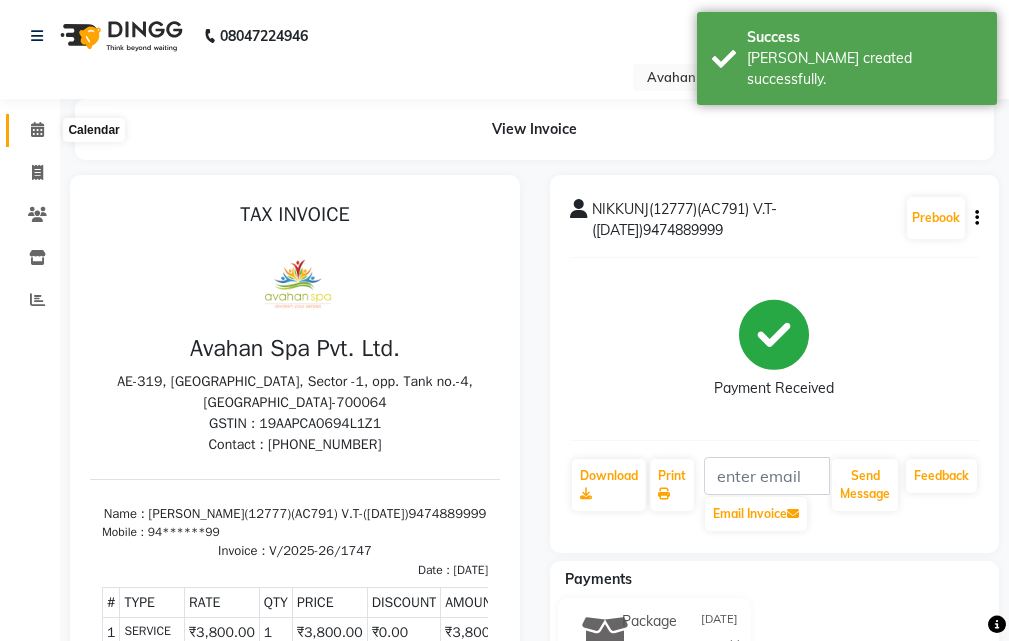 click 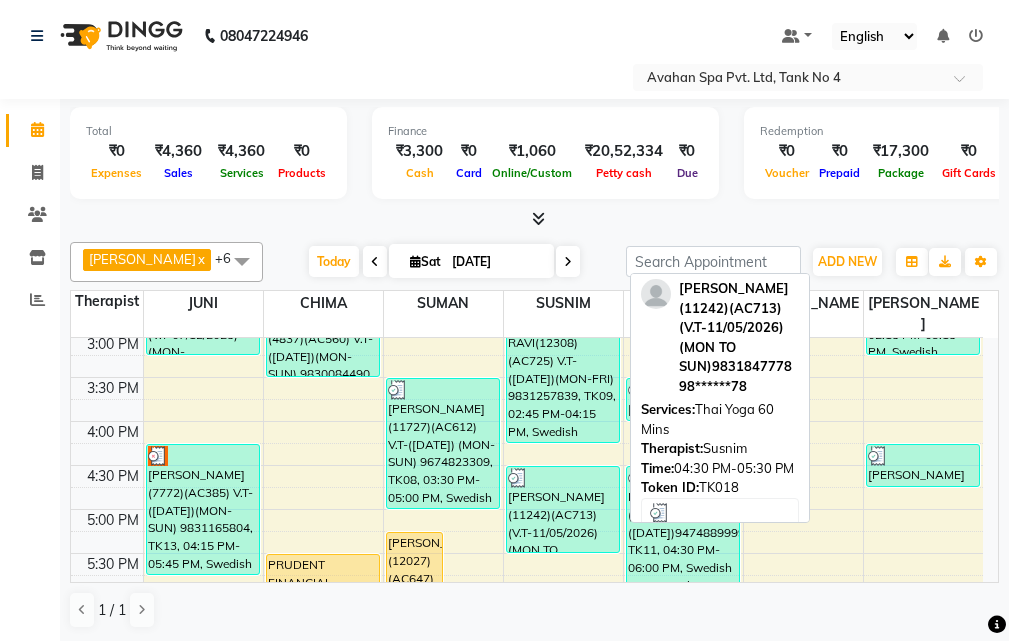 scroll, scrollTop: 300, scrollLeft: 0, axis: vertical 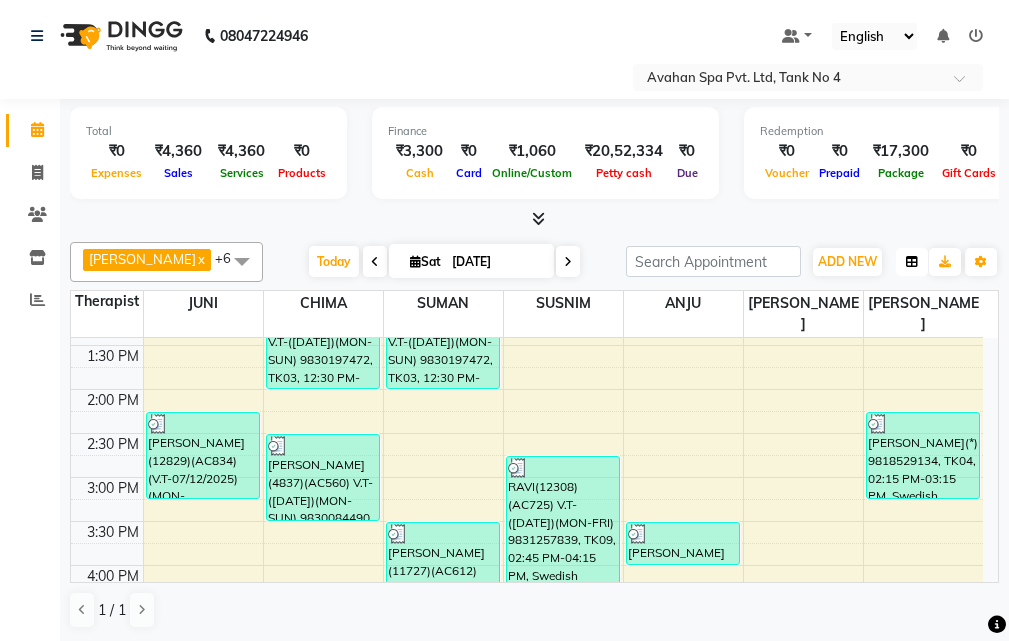 click at bounding box center (912, 262) 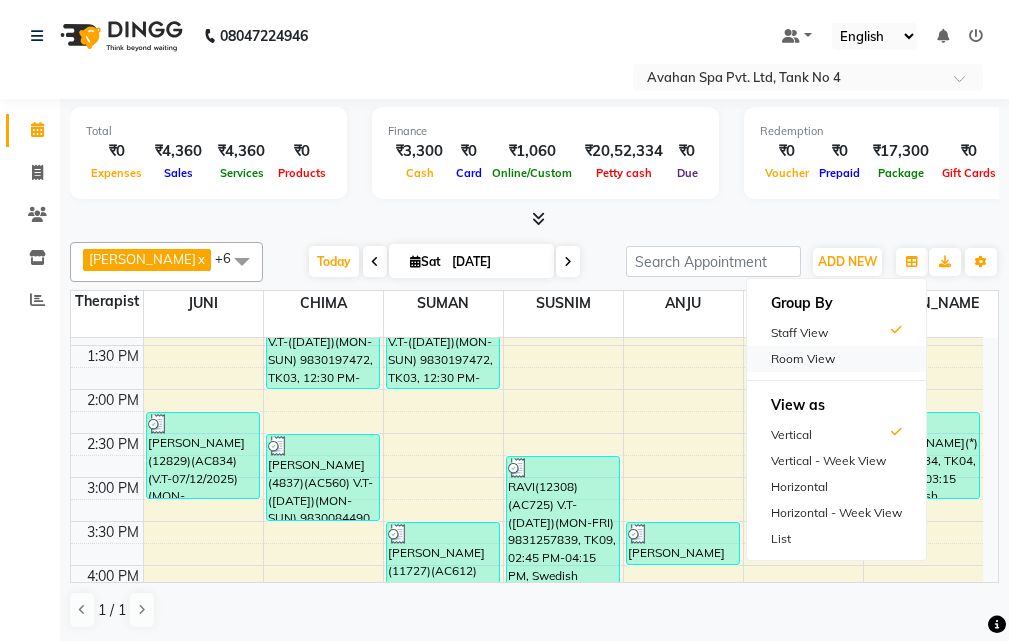 click on "Room View" at bounding box center (836, 359) 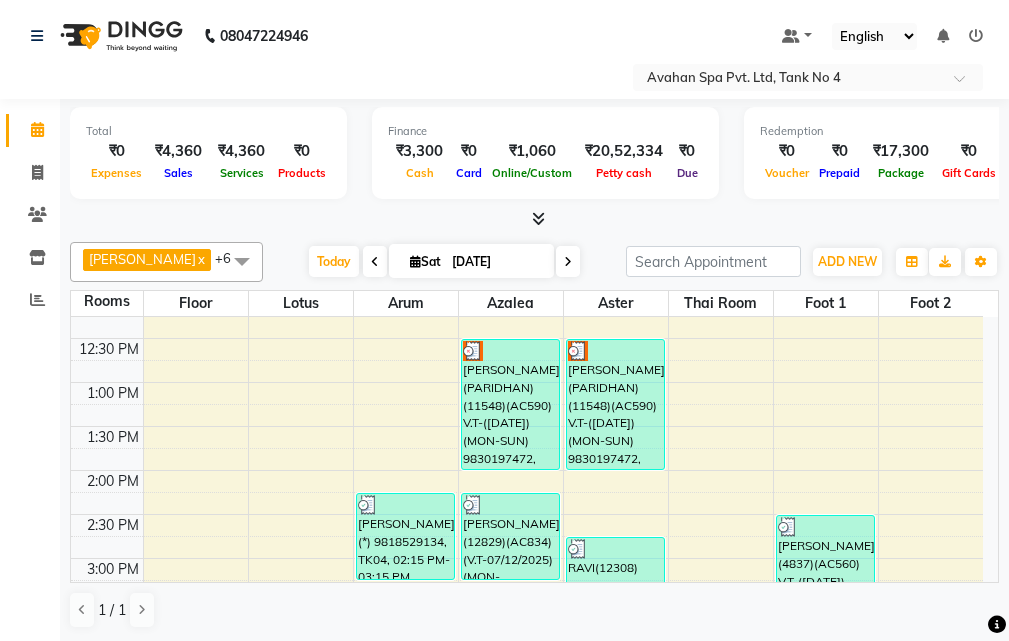 scroll, scrollTop: 200, scrollLeft: 0, axis: vertical 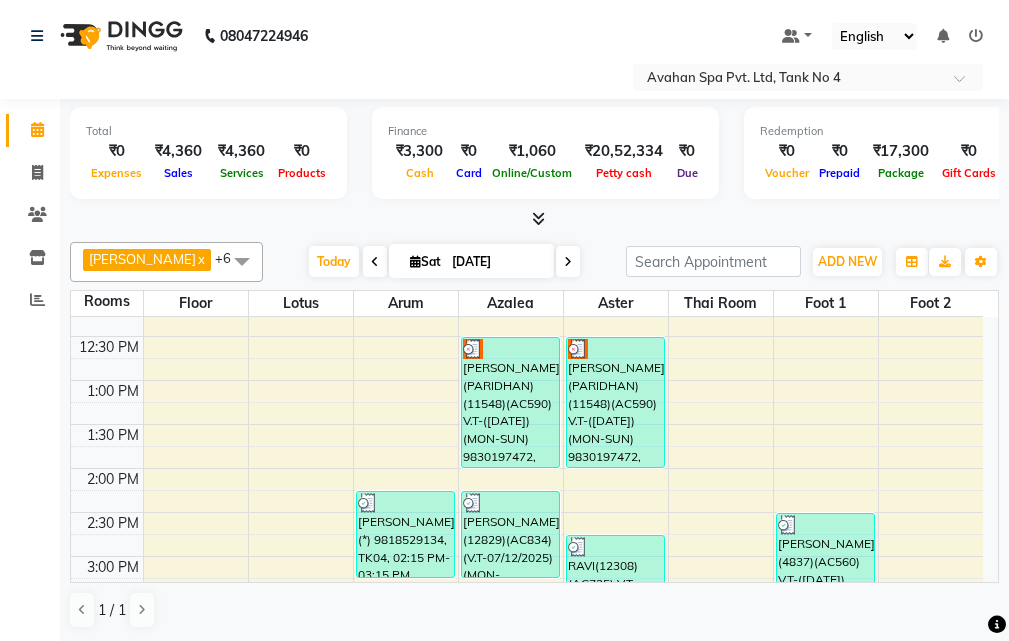 drag, startPoint x: 724, startPoint y: 637, endPoint x: 657, endPoint y: 577, distance: 89.938866 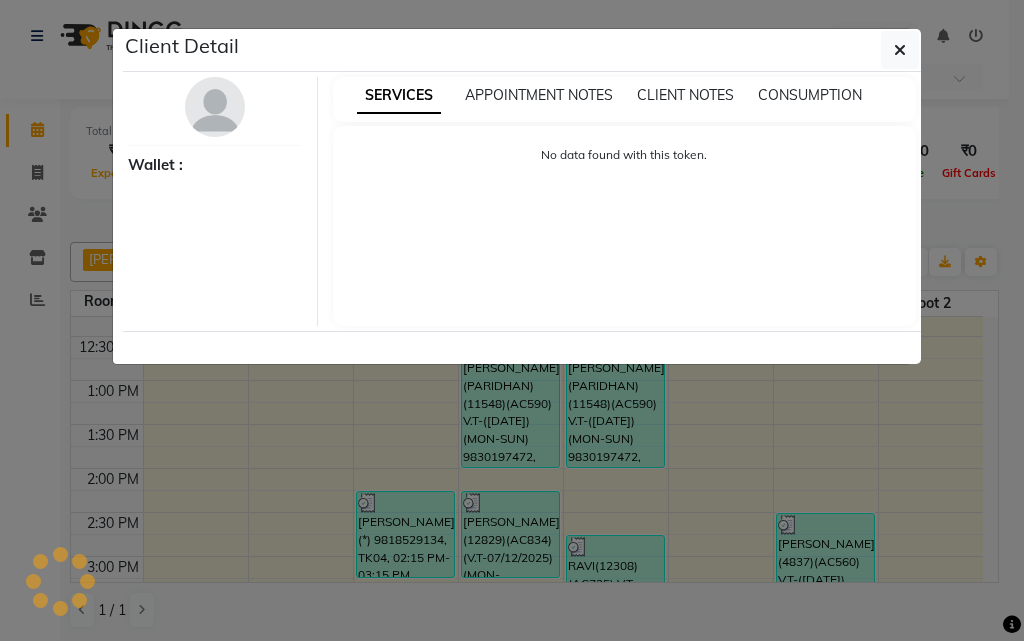 select on "3" 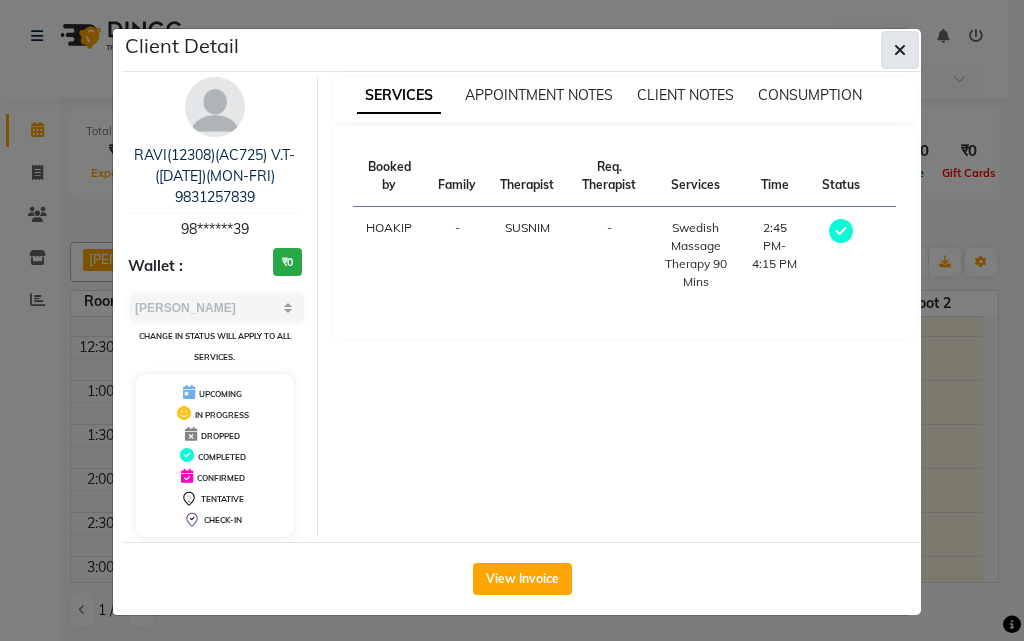 click 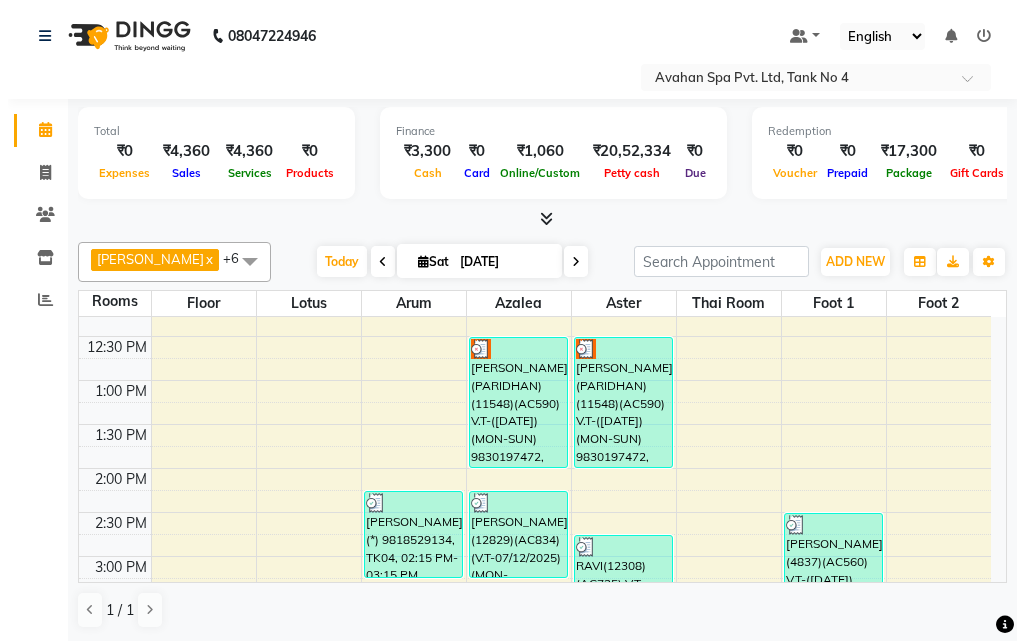 scroll, scrollTop: 300, scrollLeft: 0, axis: vertical 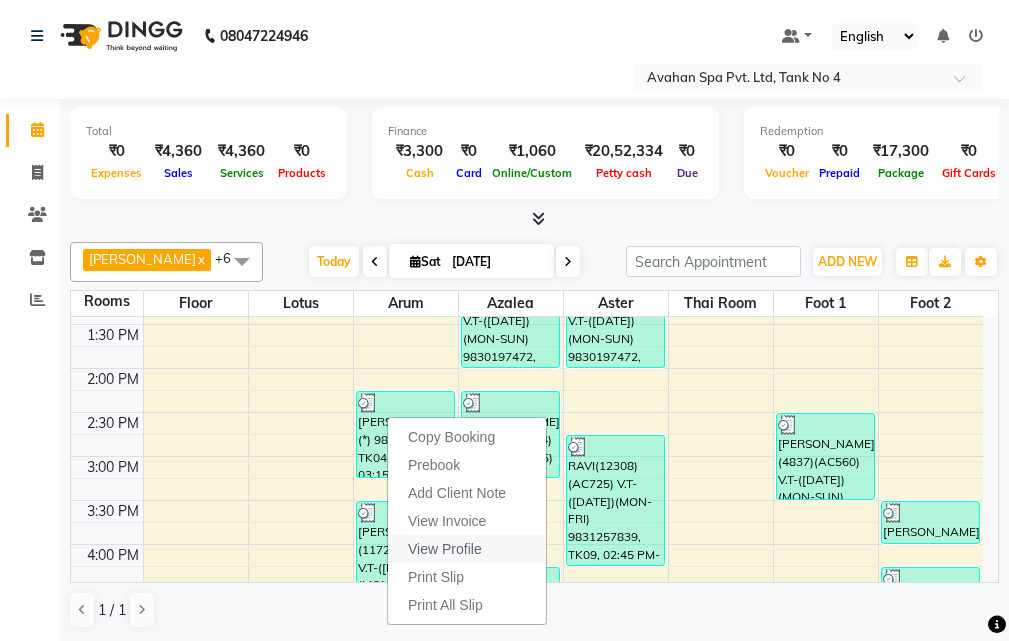 click on "View Profile" at bounding box center [467, 549] 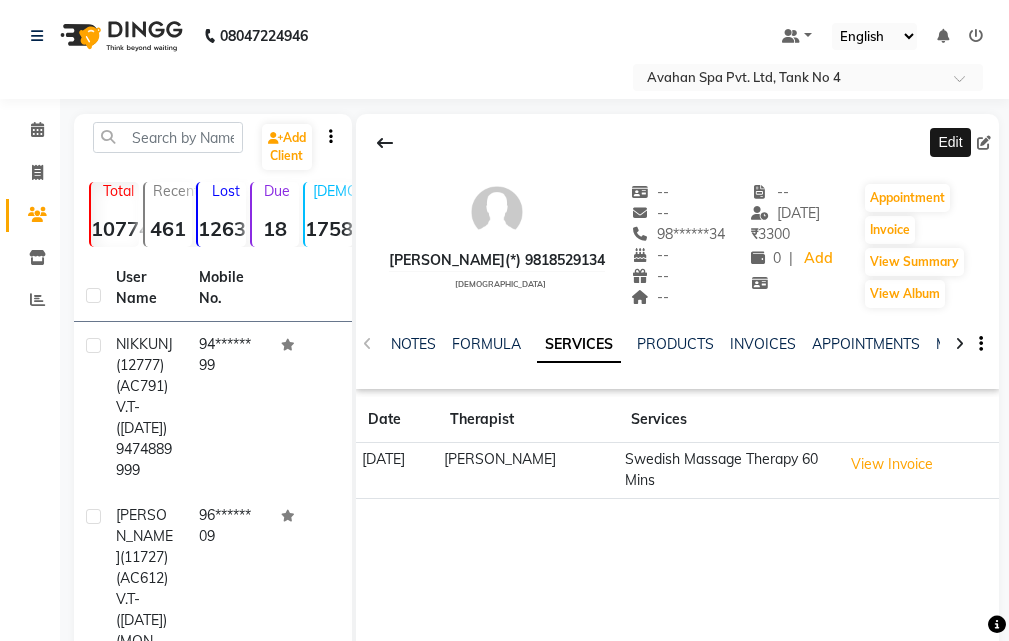 click 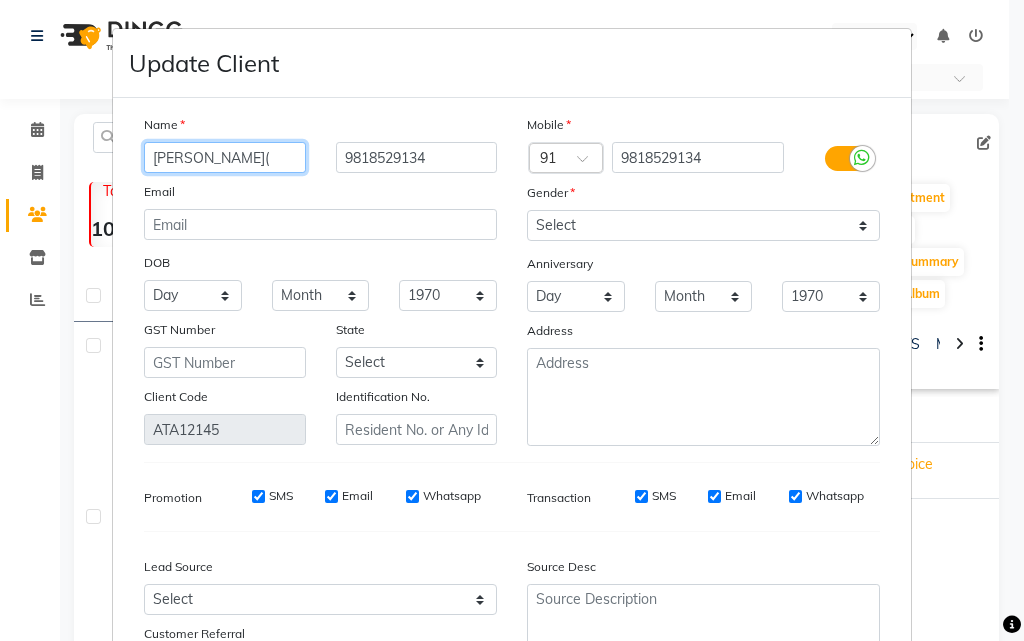 paste on "12939" 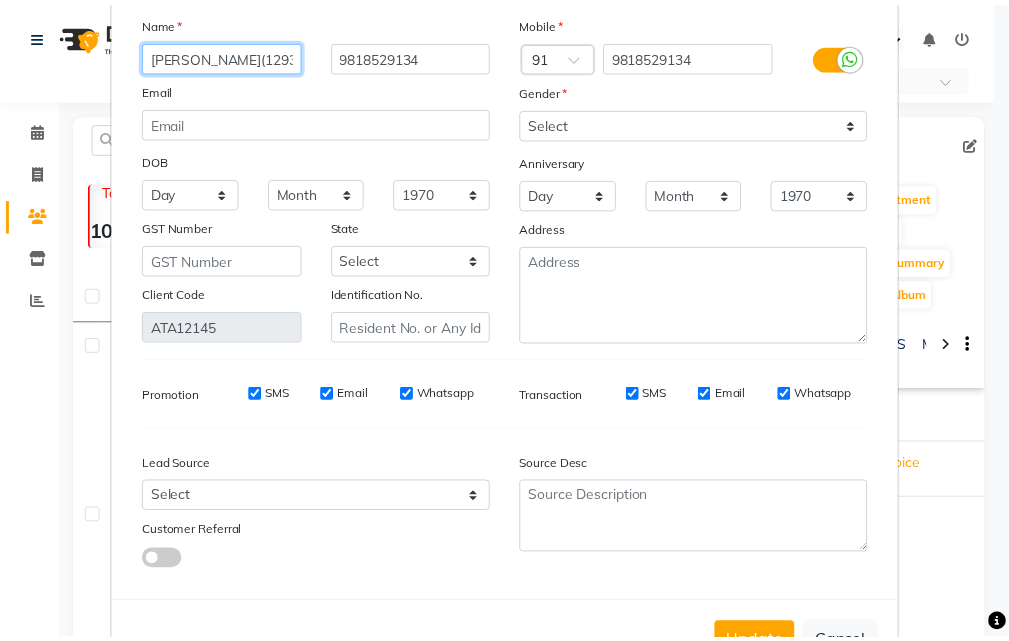 scroll, scrollTop: 172, scrollLeft: 0, axis: vertical 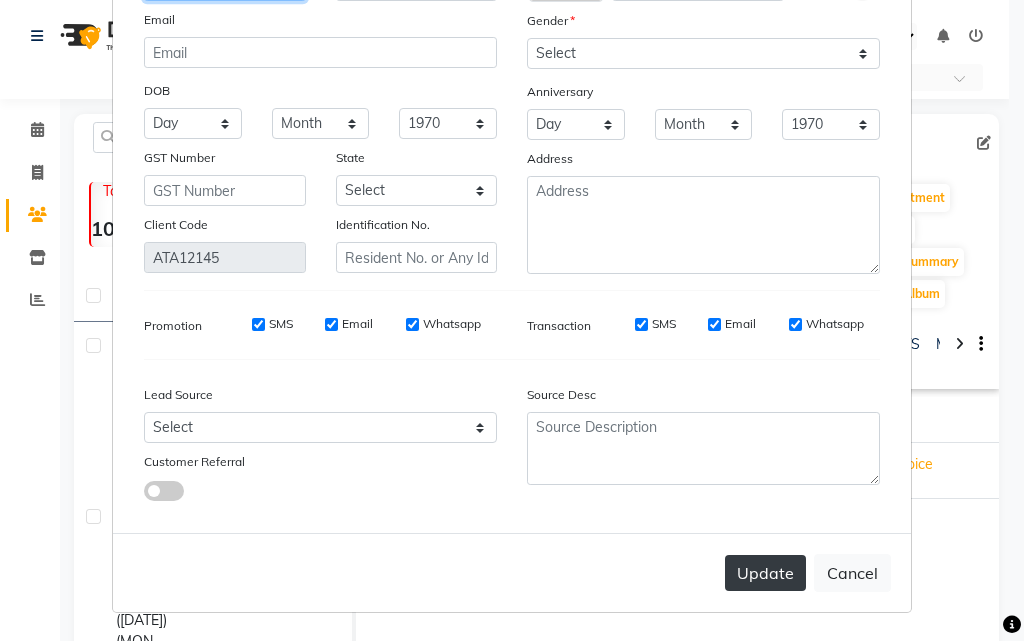 type on "RITESH(12939)" 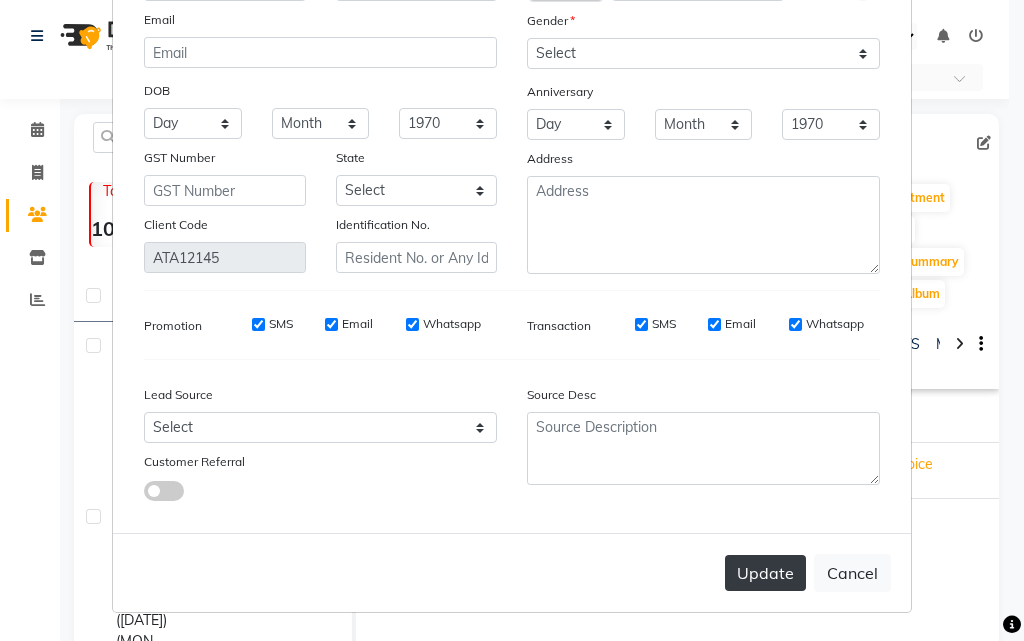 click on "Update" at bounding box center [765, 573] 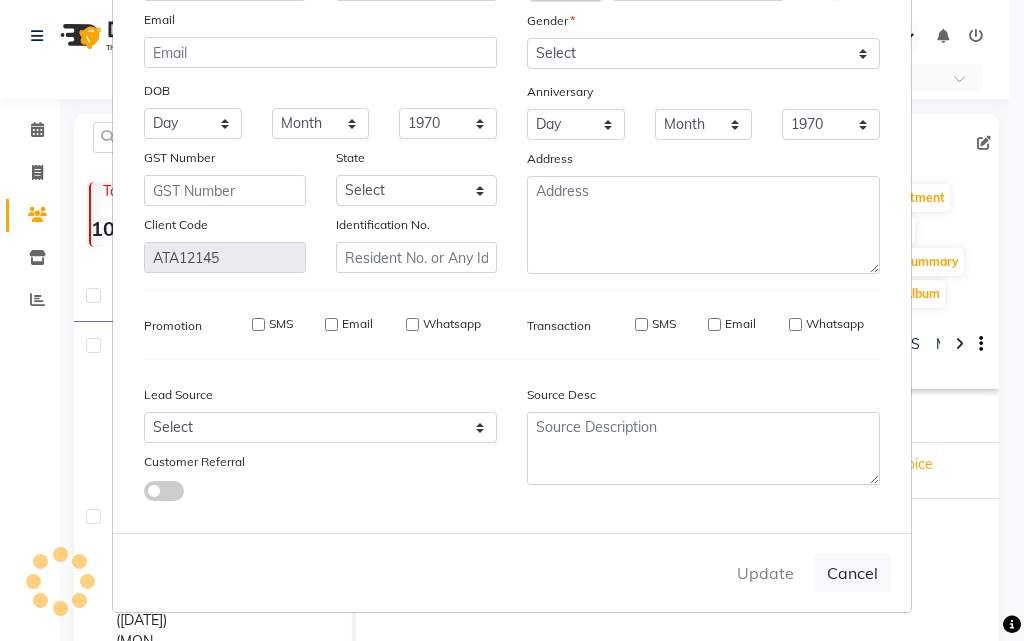 type 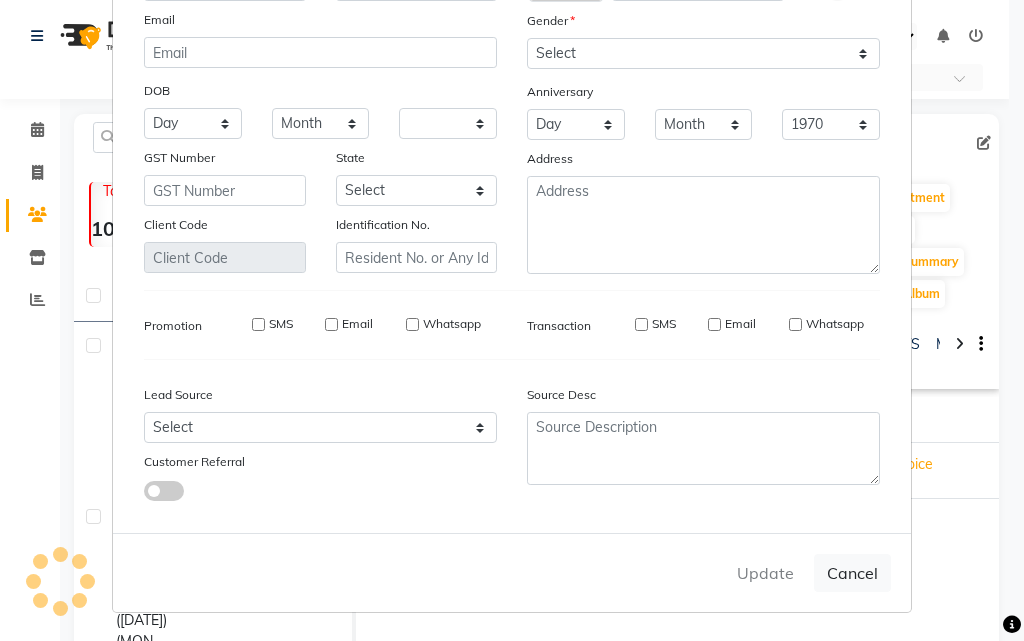 select 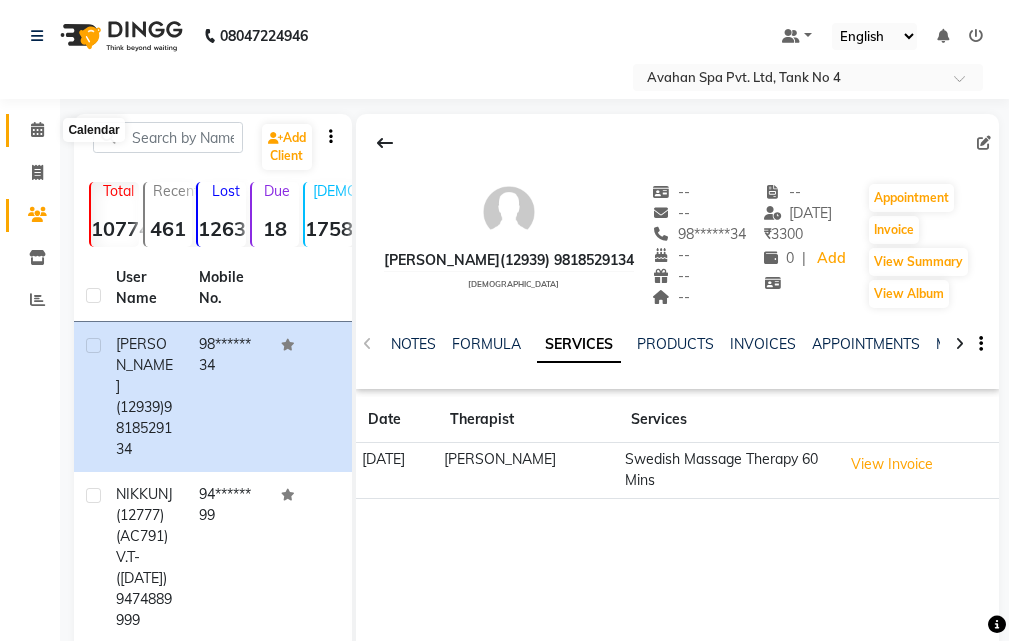 click 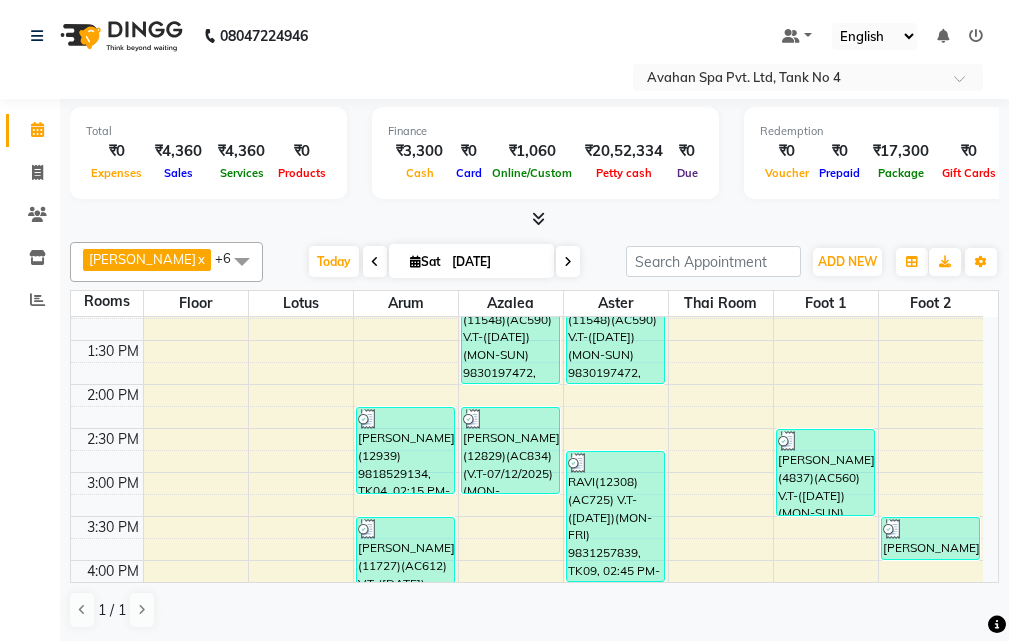 scroll, scrollTop: 278, scrollLeft: 0, axis: vertical 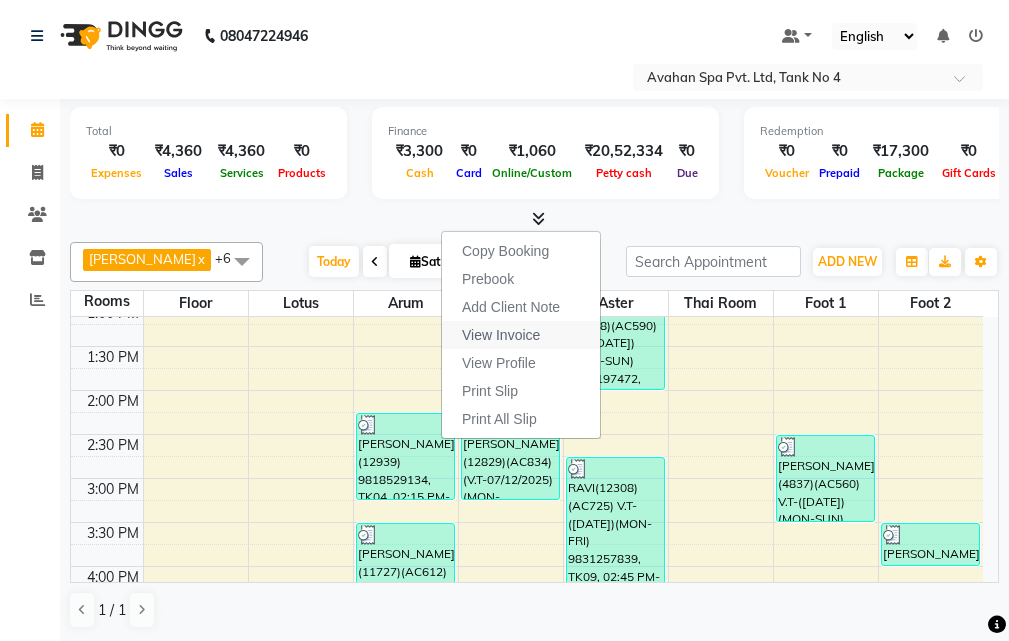 drag, startPoint x: 528, startPoint y: 337, endPoint x: 545, endPoint y: 339, distance: 17.117243 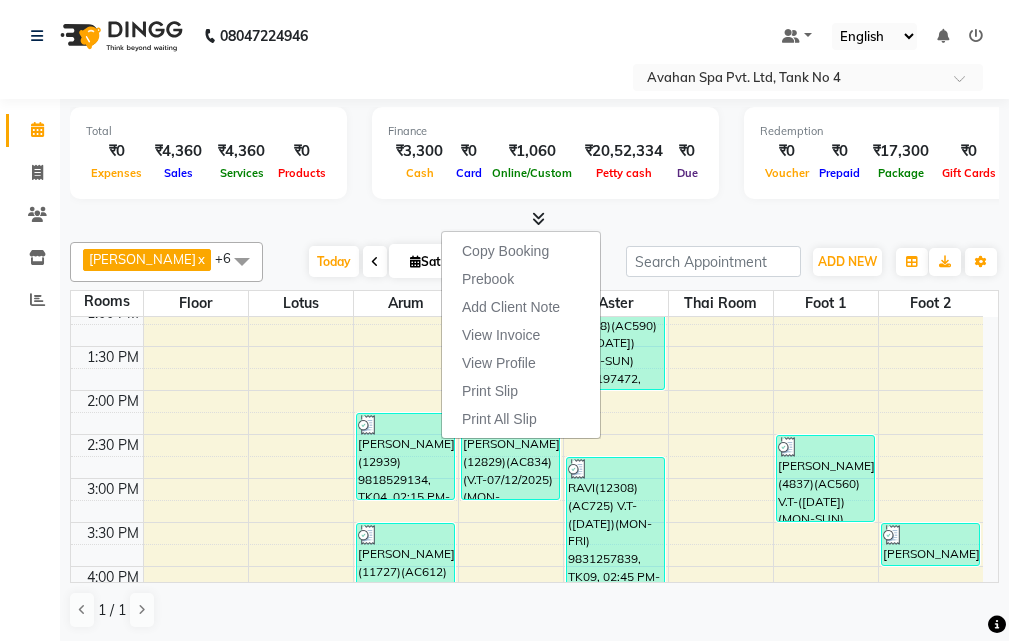 click on "View Invoice" at bounding box center [501, 335] 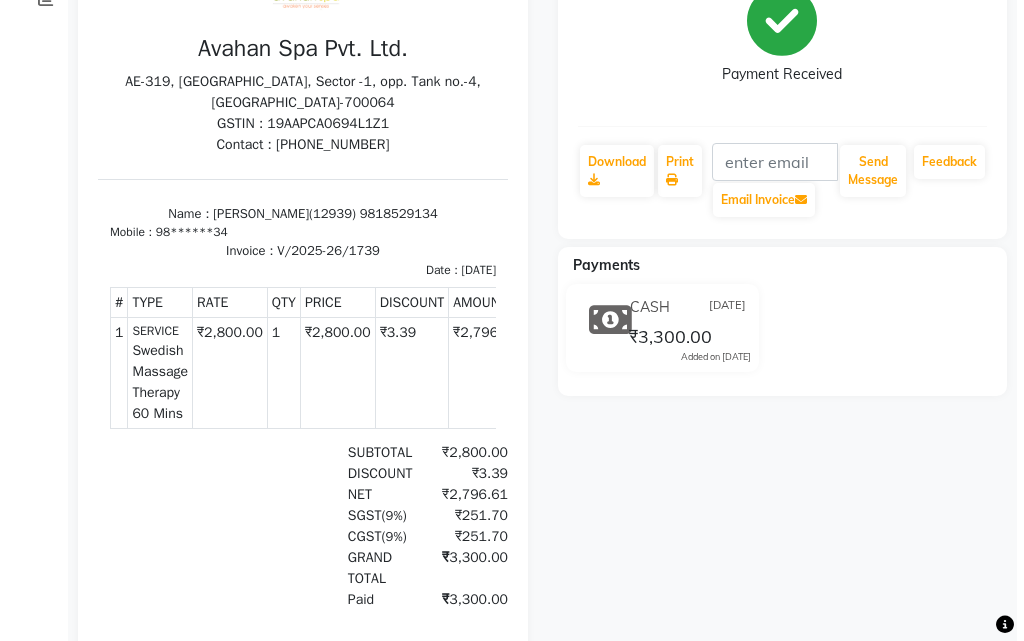 scroll, scrollTop: 0, scrollLeft: 0, axis: both 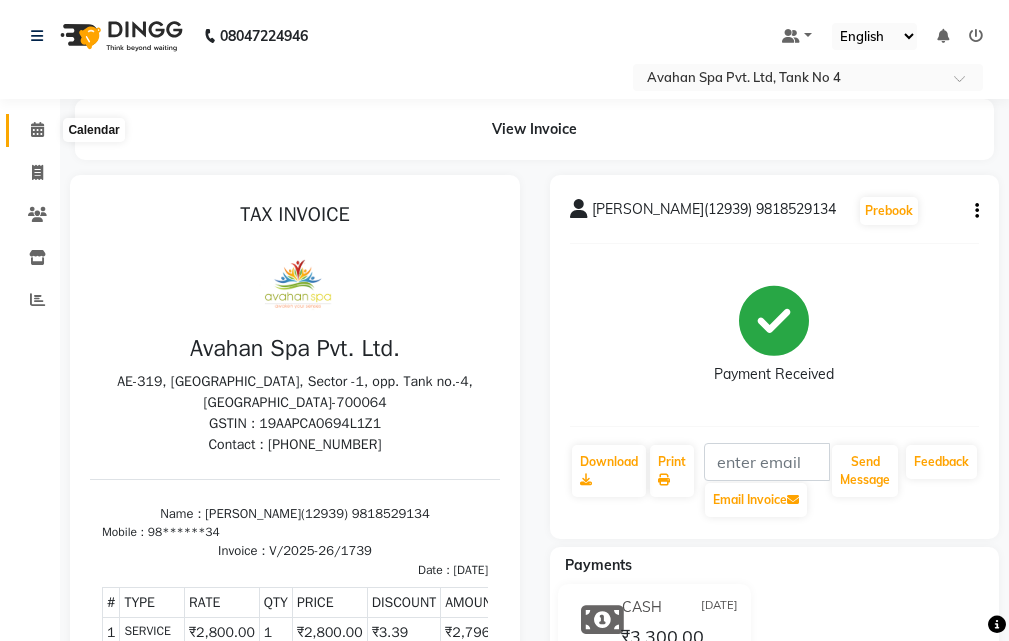 click 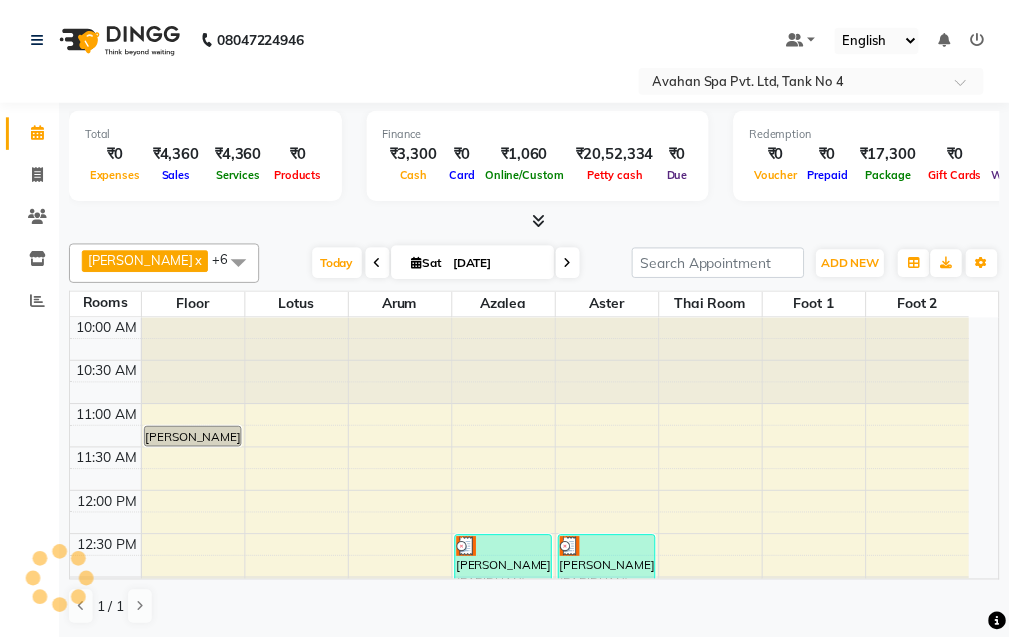 scroll, scrollTop: 0, scrollLeft: 0, axis: both 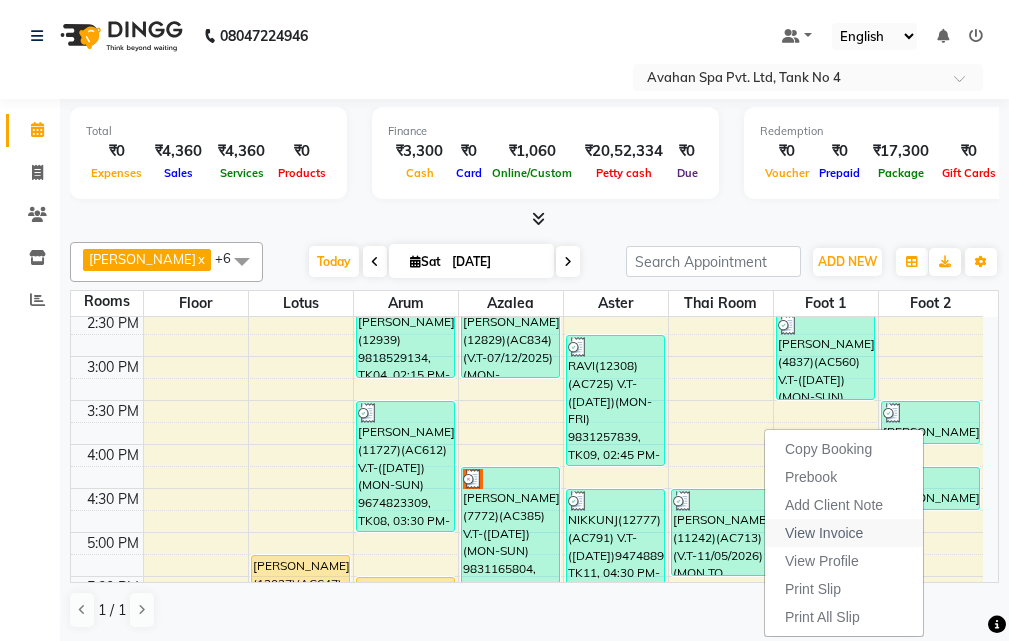 click on "View Invoice" at bounding box center (824, 533) 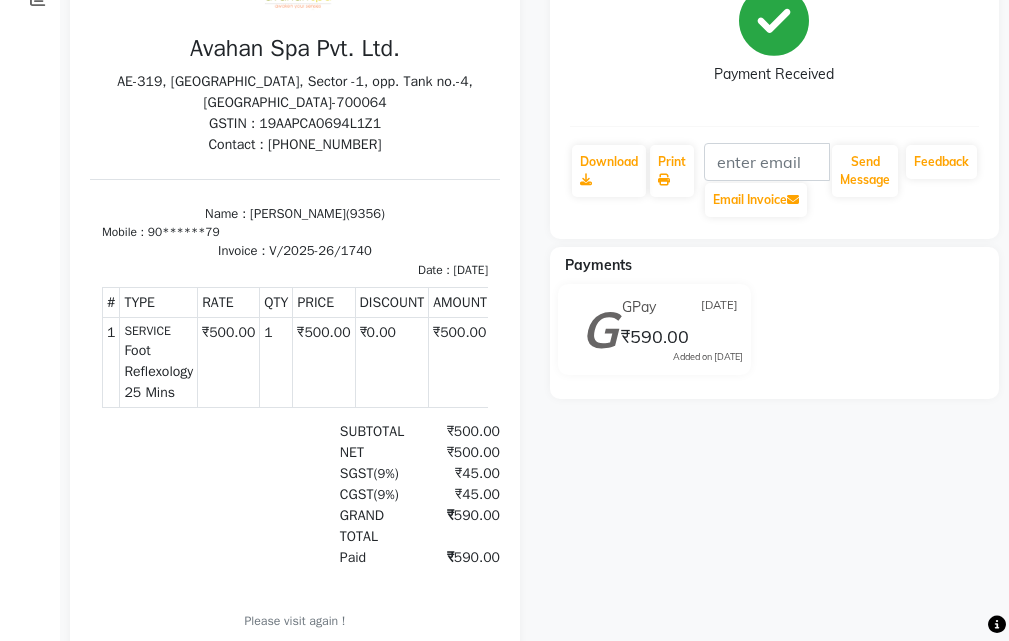 scroll, scrollTop: 0, scrollLeft: 0, axis: both 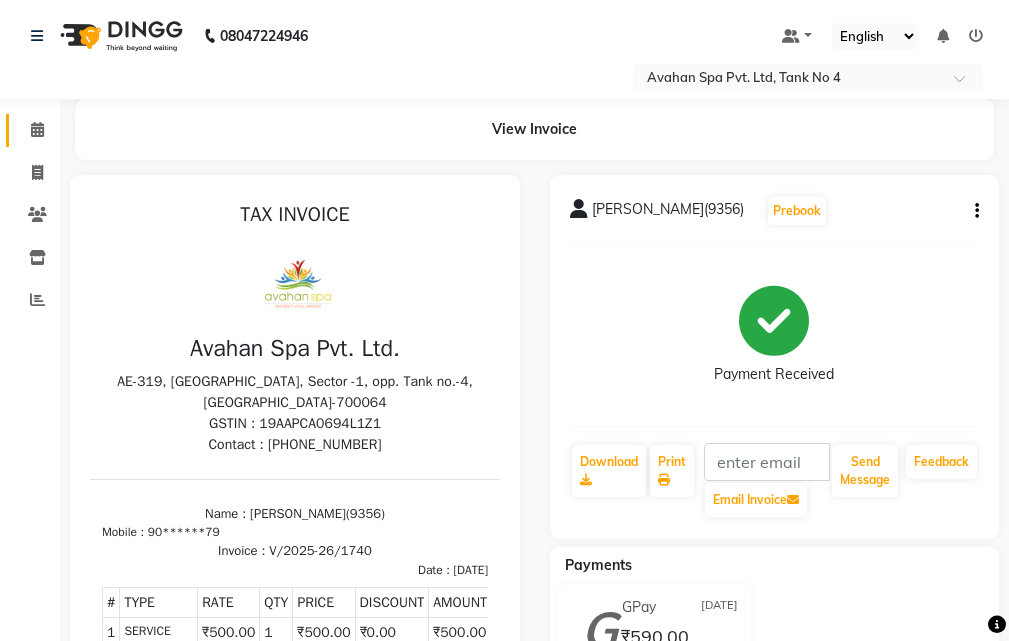click 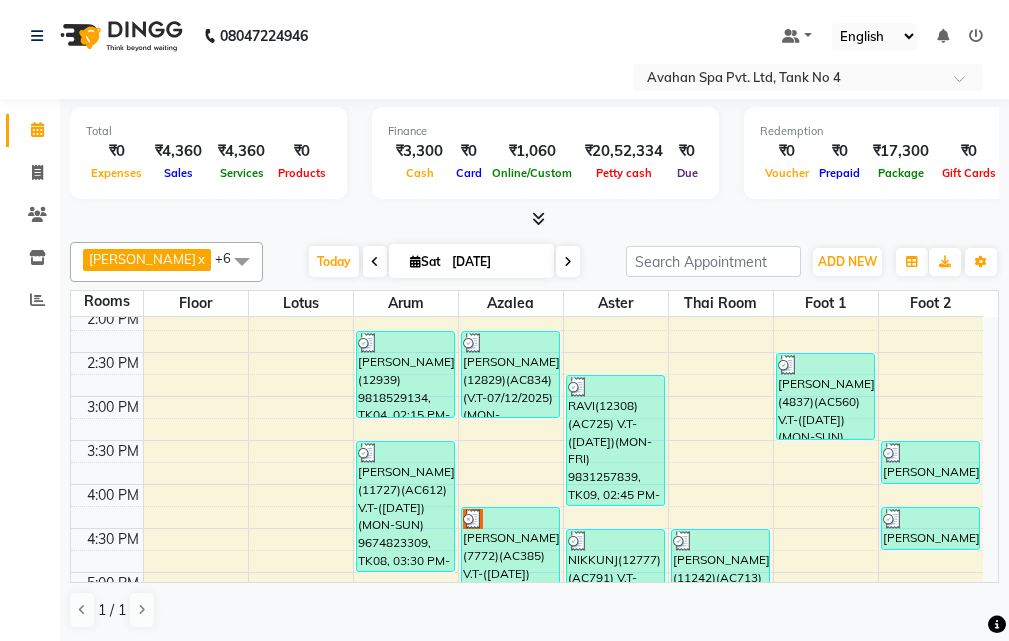 scroll, scrollTop: 300, scrollLeft: 0, axis: vertical 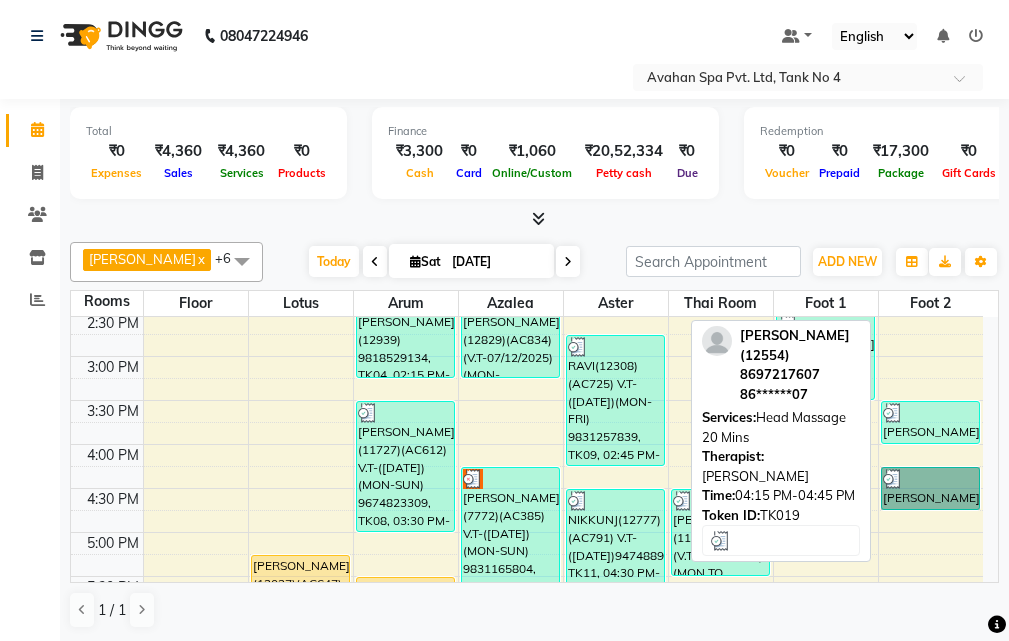 drag, startPoint x: 924, startPoint y: 497, endPoint x: 901, endPoint y: 507, distance: 25.079872 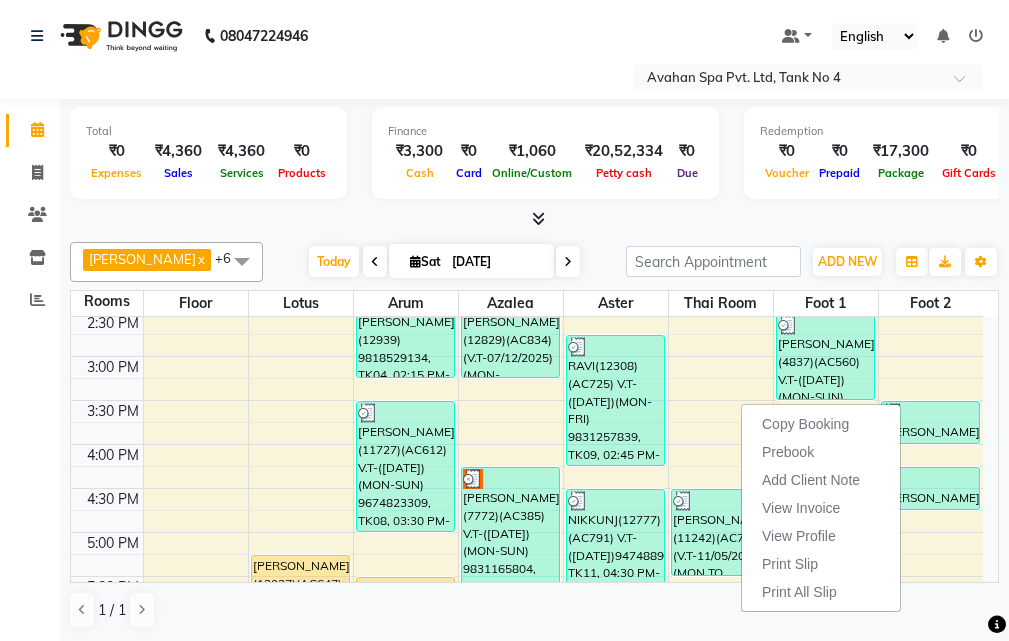 click on "View Invoice" at bounding box center (801, 508) 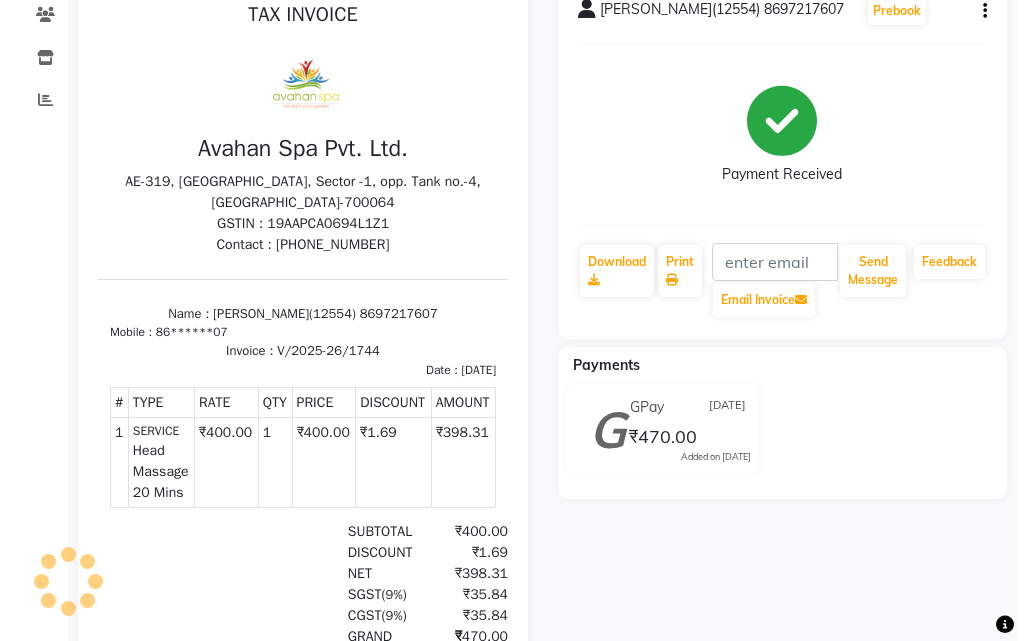 scroll, scrollTop: 0, scrollLeft: 0, axis: both 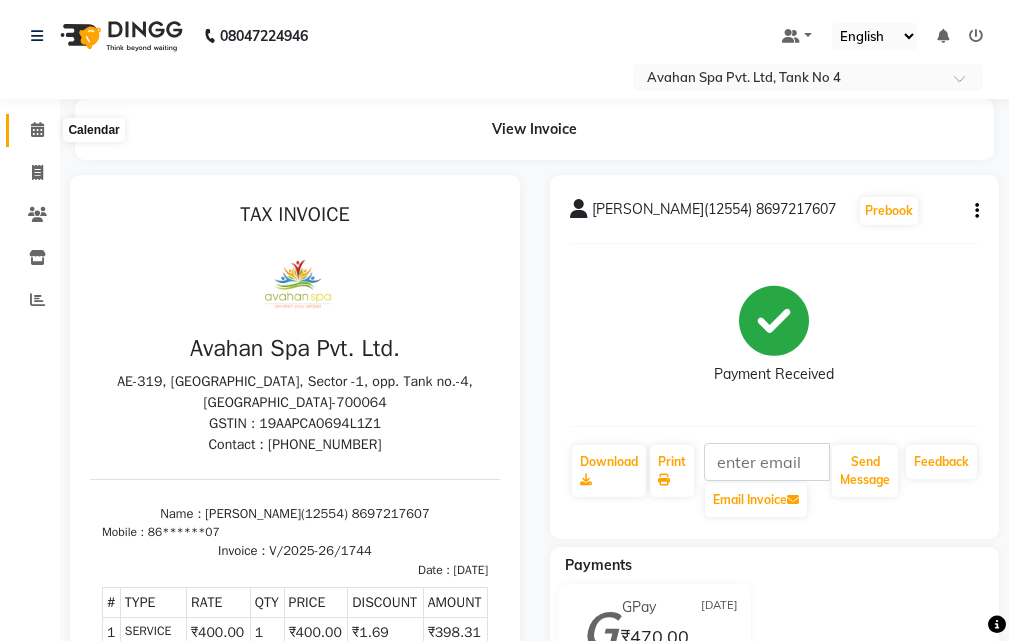 click 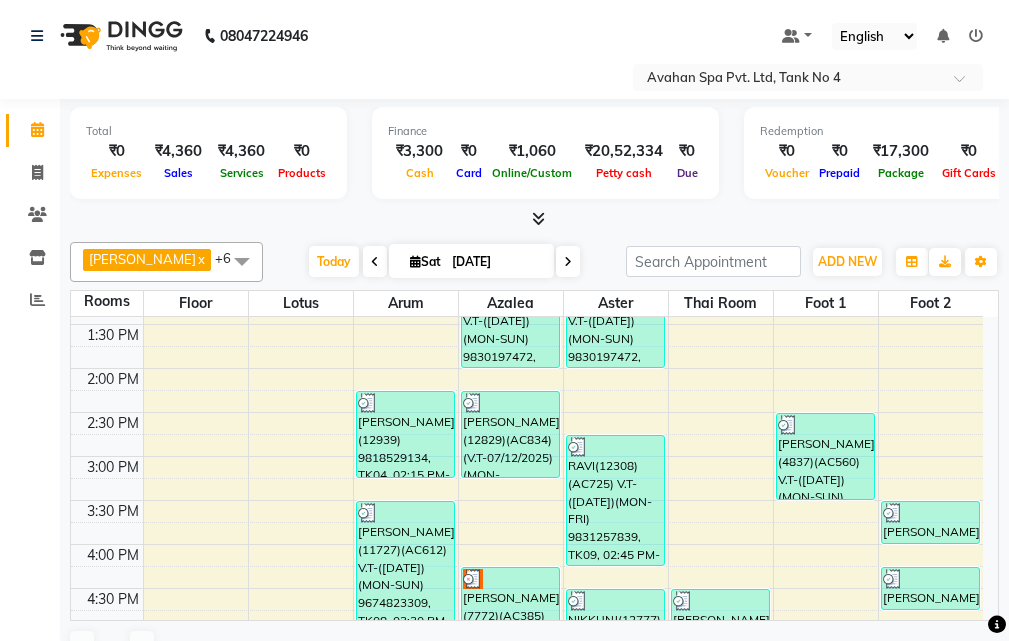 scroll, scrollTop: 400, scrollLeft: 0, axis: vertical 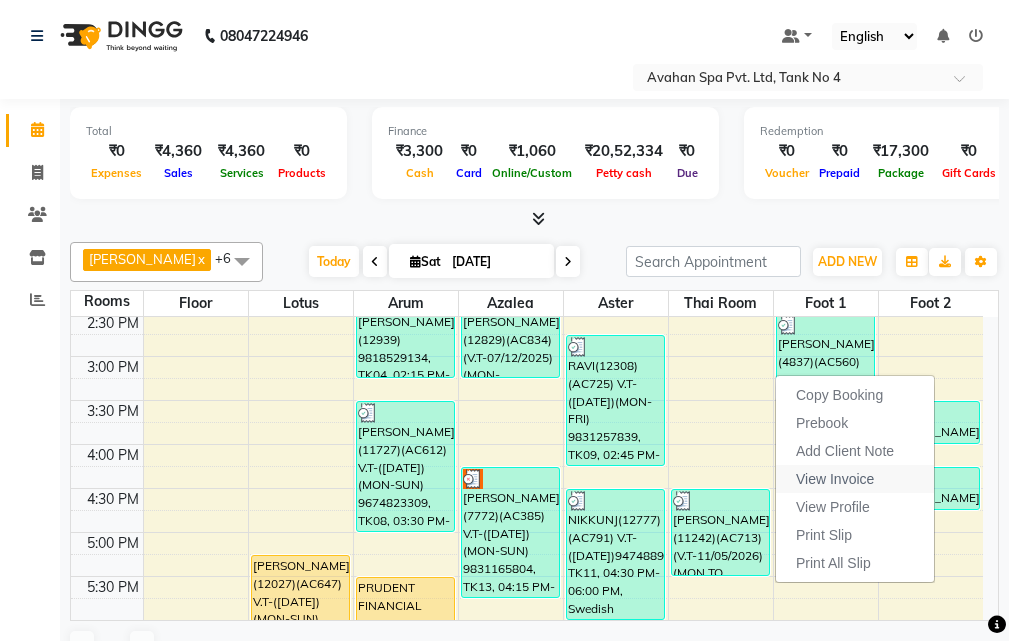 click on "View Invoice" at bounding box center [835, 479] 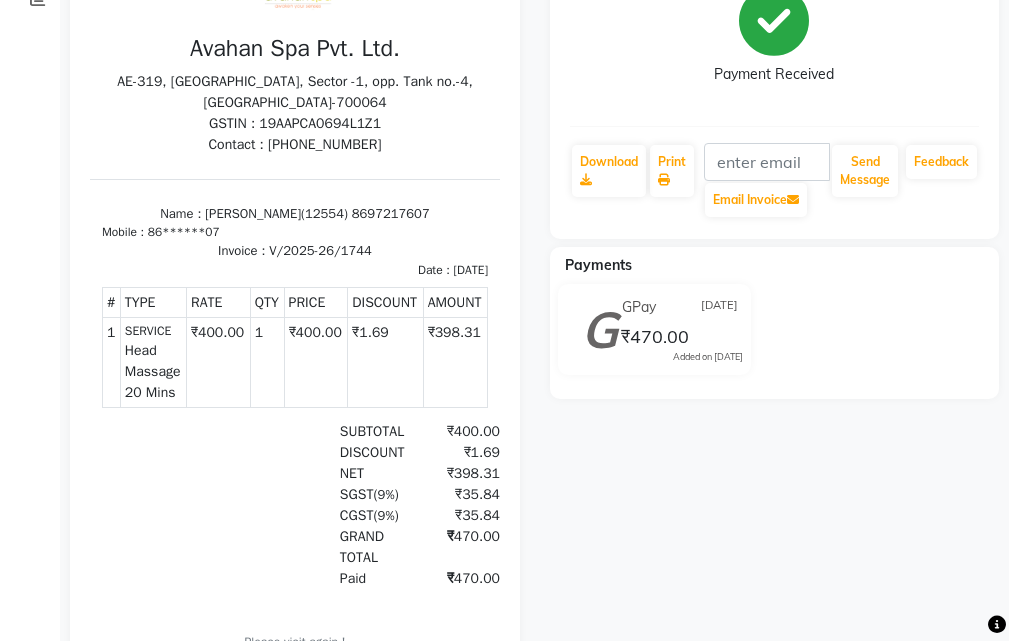 scroll, scrollTop: 0, scrollLeft: 0, axis: both 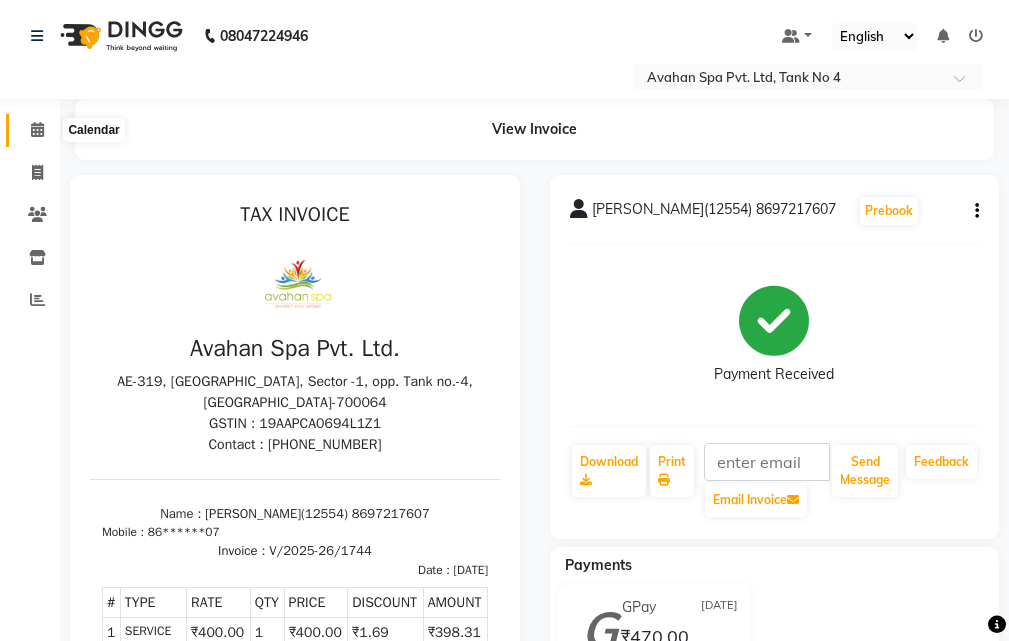 click 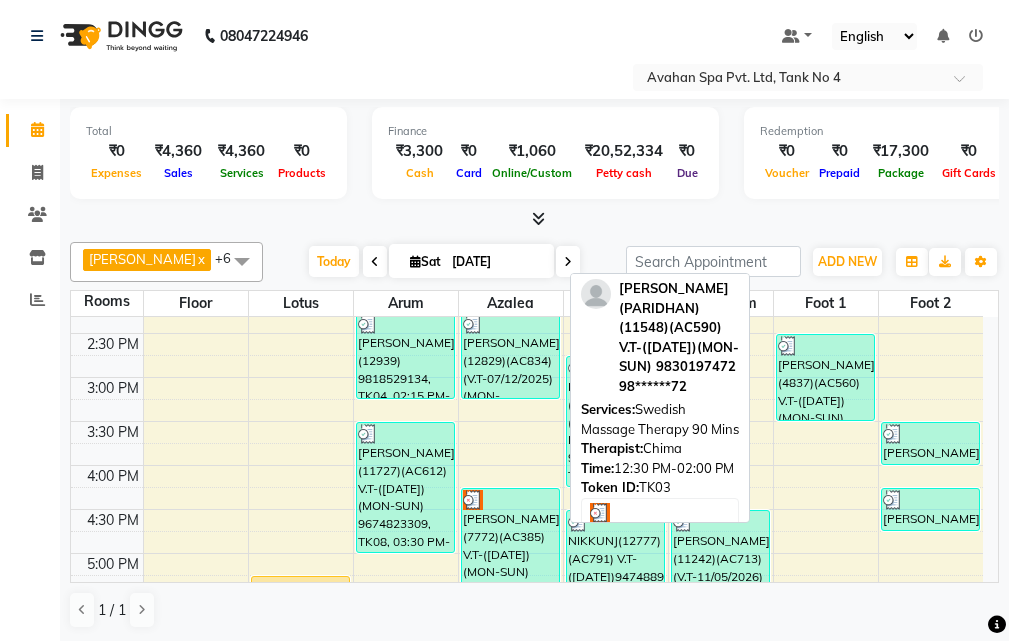 scroll, scrollTop: 400, scrollLeft: 0, axis: vertical 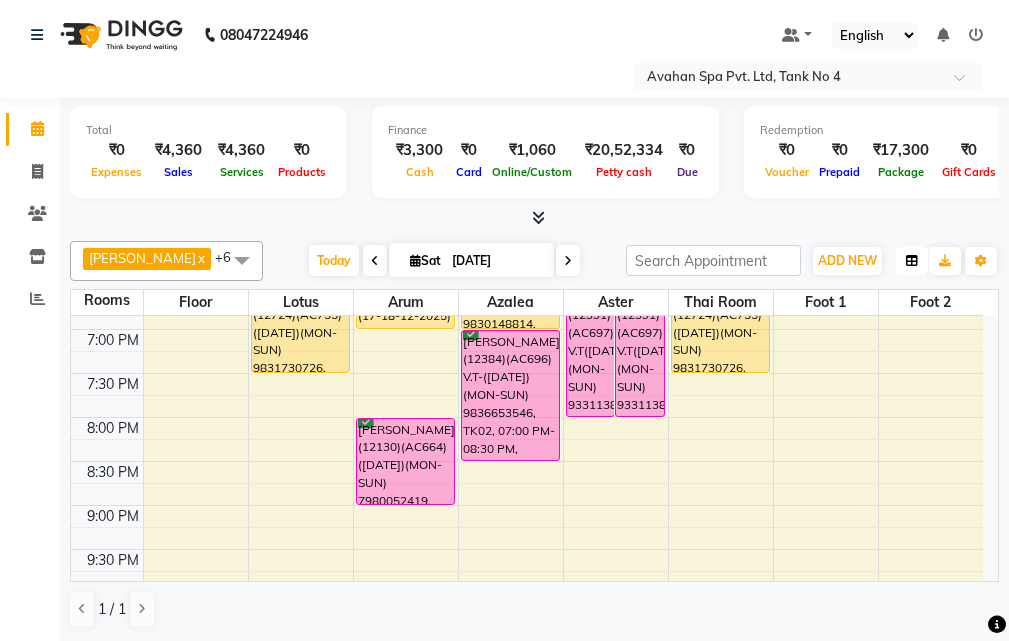 click at bounding box center [912, 261] 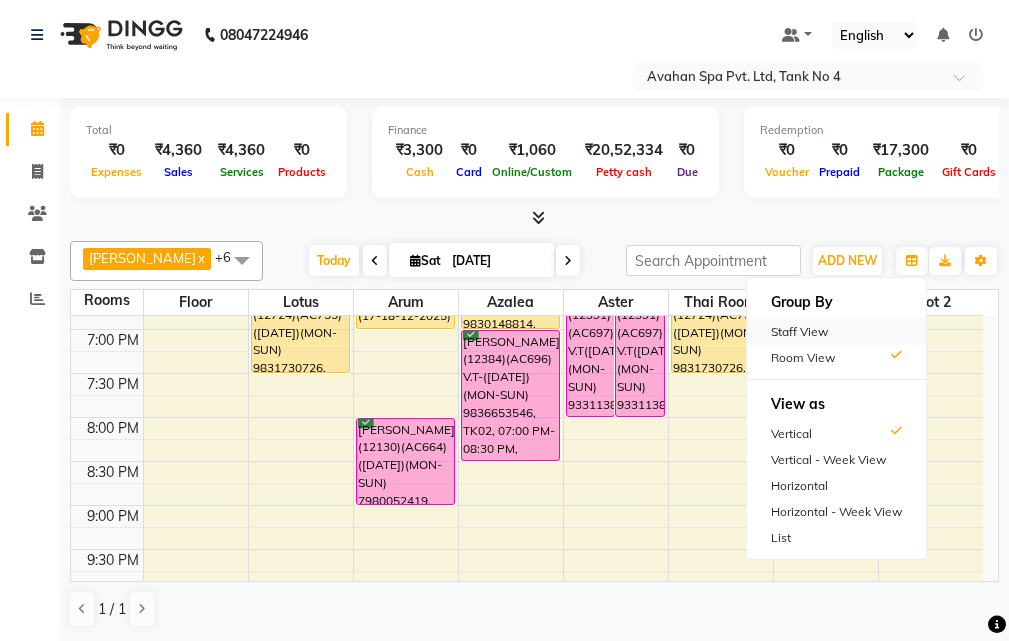 click on "Staff View" at bounding box center [836, 332] 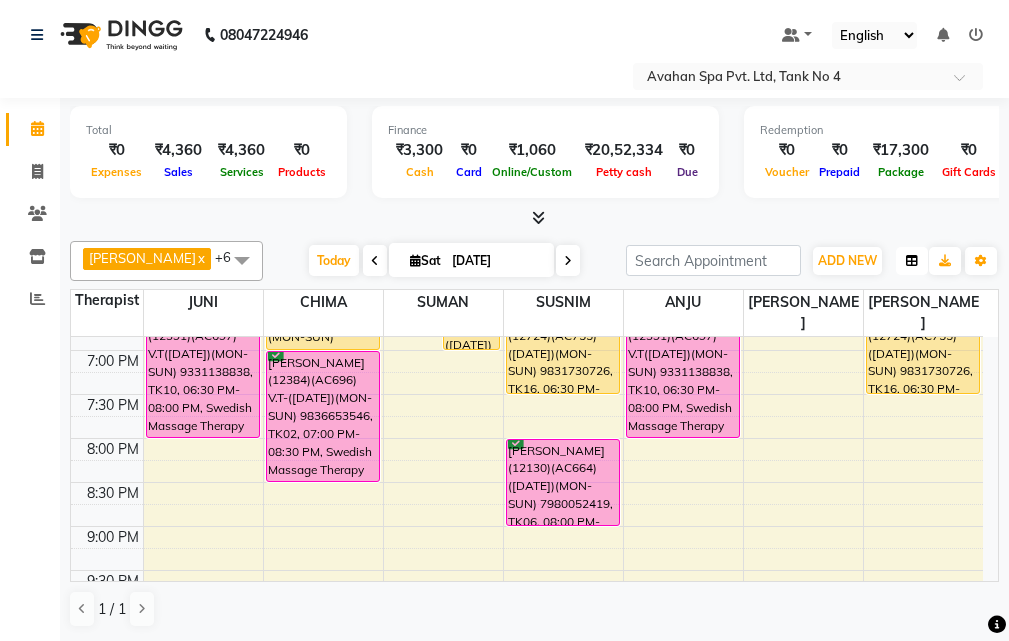 click at bounding box center (912, 261) 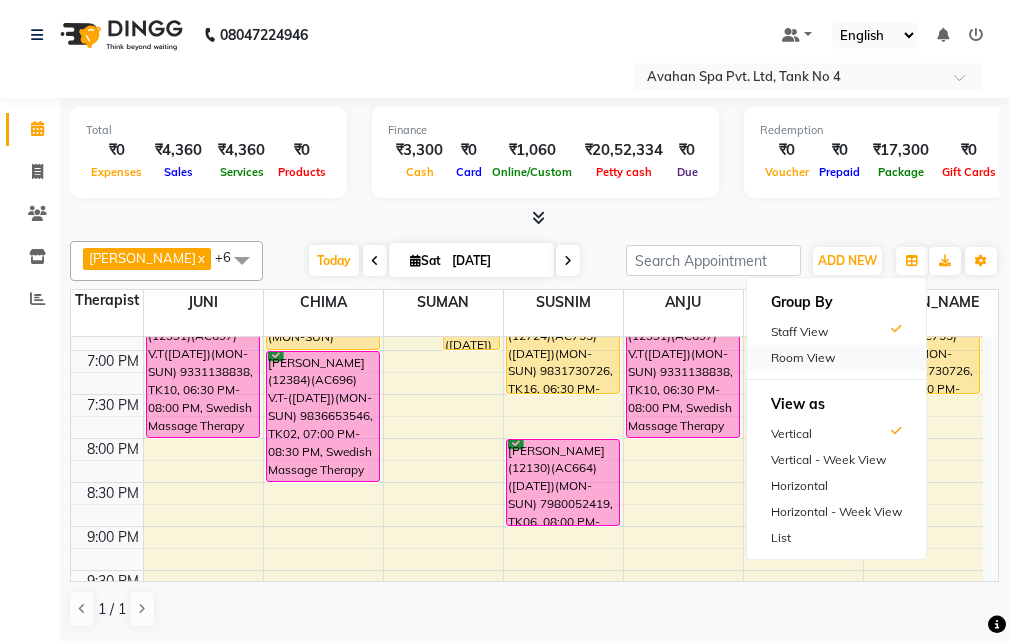 click on "Room View" at bounding box center [836, 358] 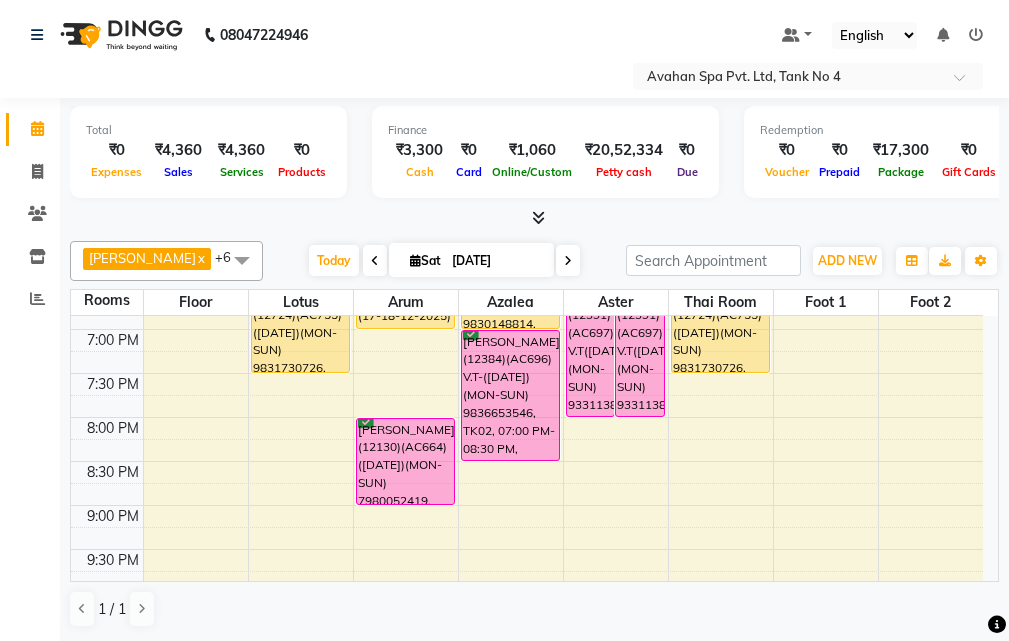 scroll, scrollTop: 678, scrollLeft: 0, axis: vertical 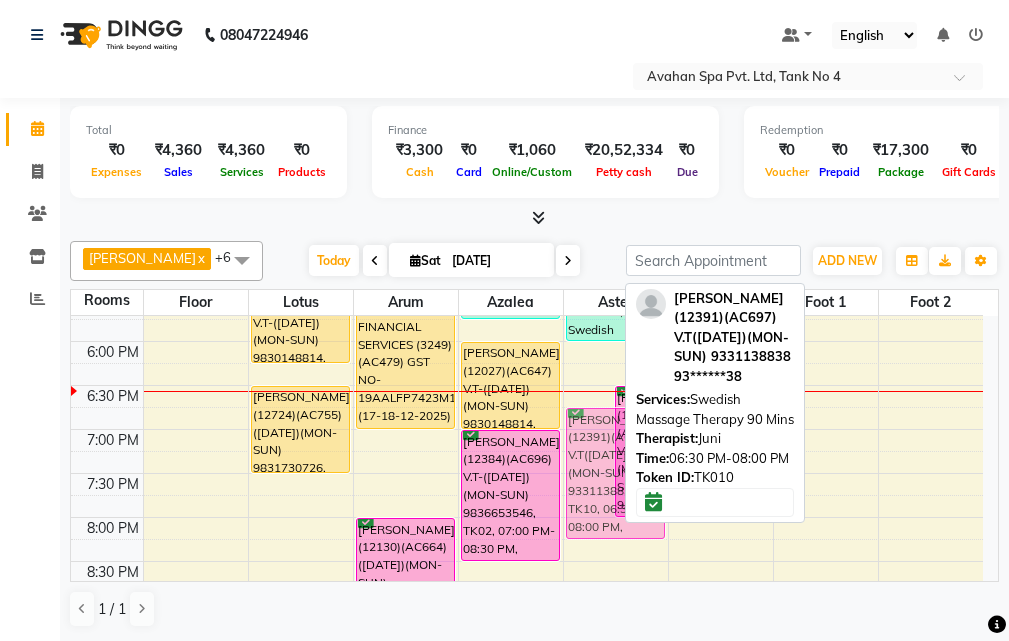 drag, startPoint x: 596, startPoint y: 403, endPoint x: 596, endPoint y: 421, distance: 18 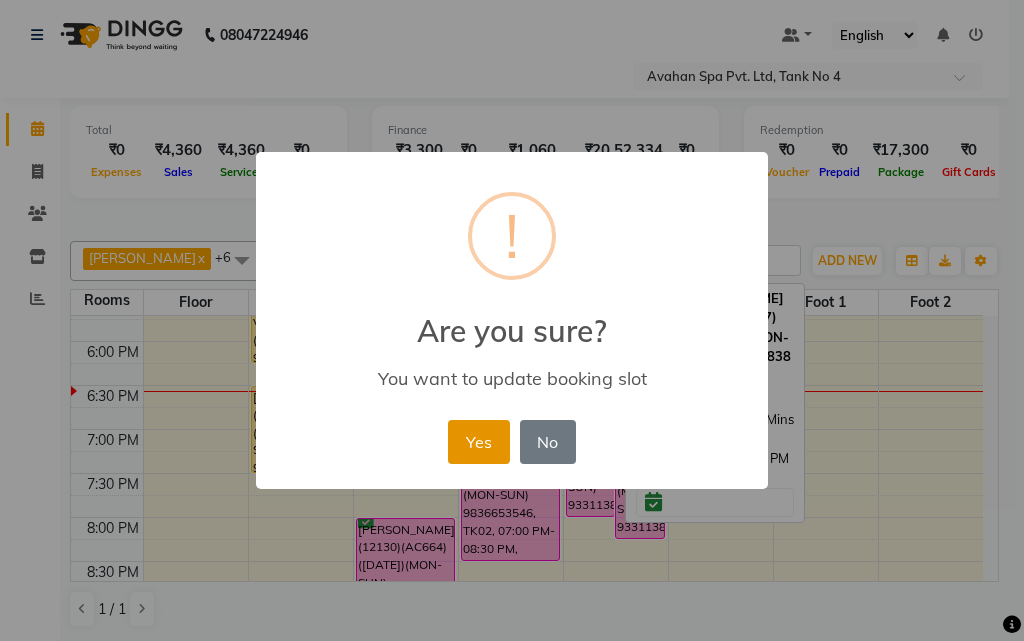 click on "Yes" at bounding box center (478, 442) 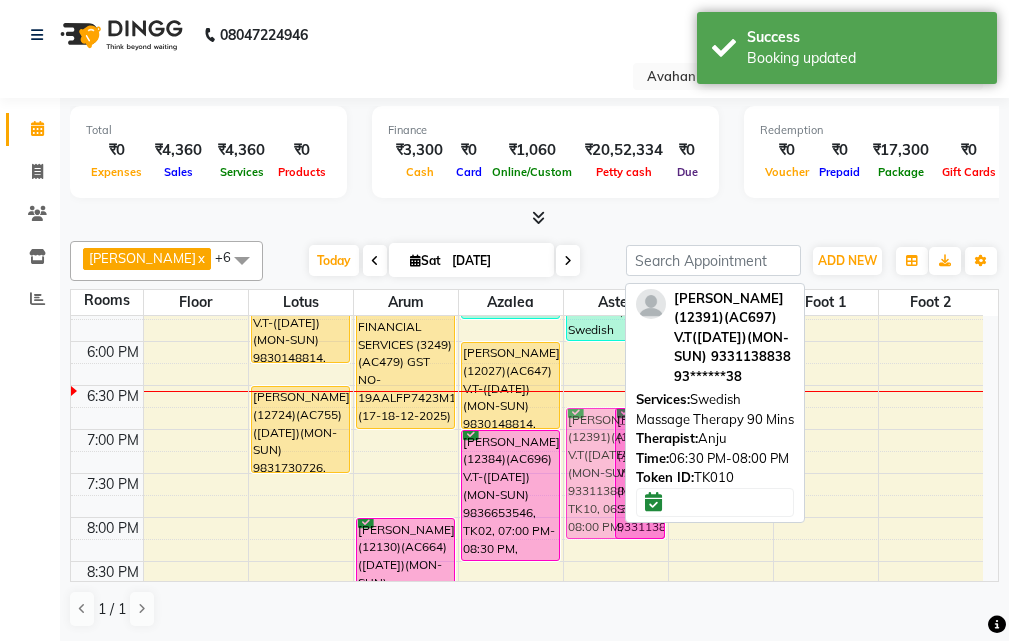 drag, startPoint x: 580, startPoint y: 417, endPoint x: 578, endPoint y: 435, distance: 18.110771 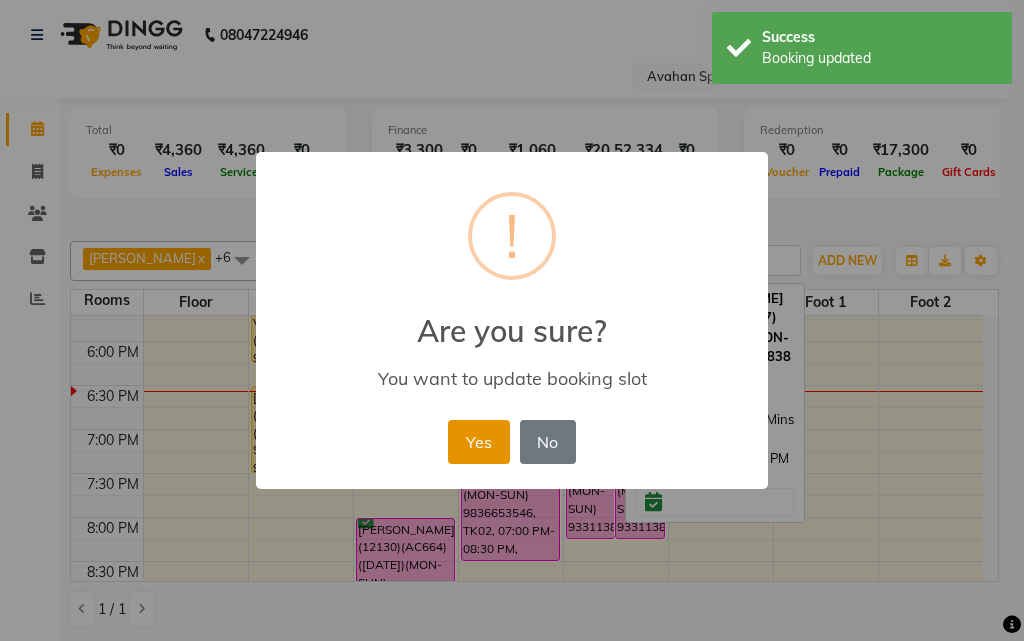 click on "Yes" at bounding box center [478, 442] 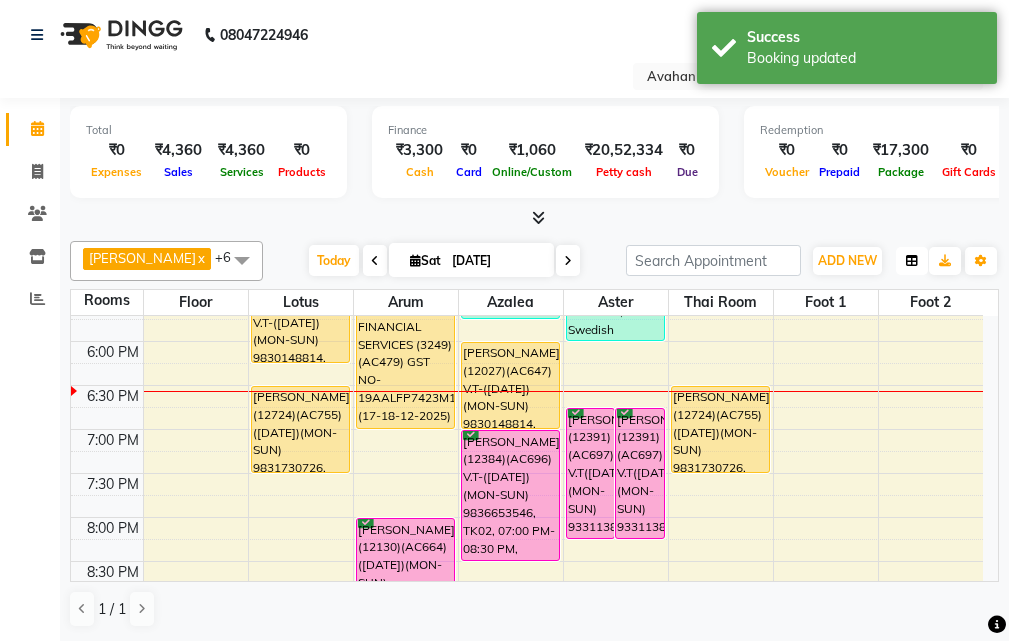 click at bounding box center (912, 261) 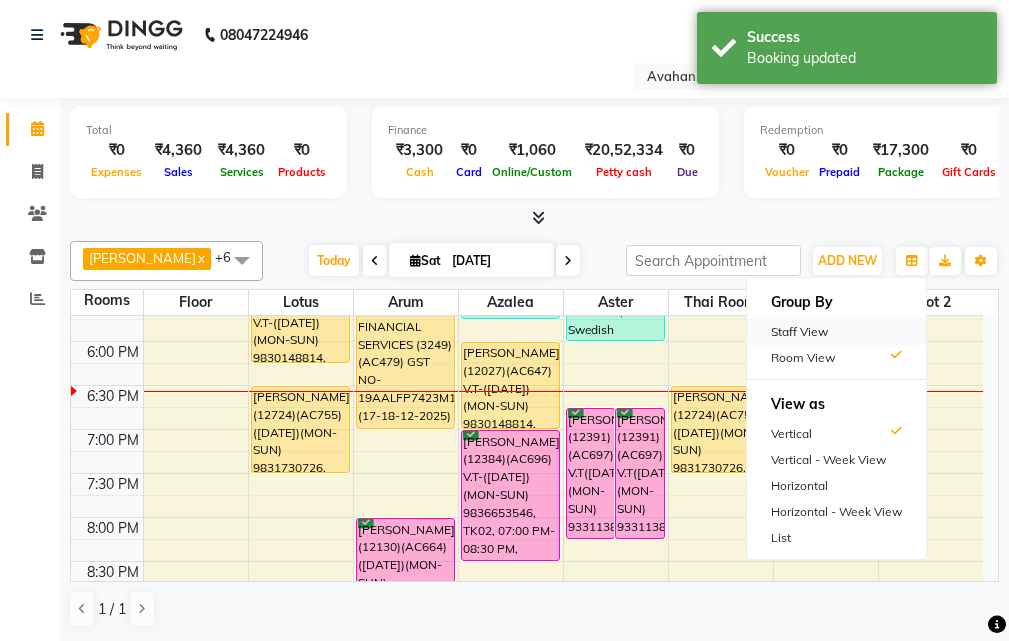 click on "Staff View" at bounding box center (836, 332) 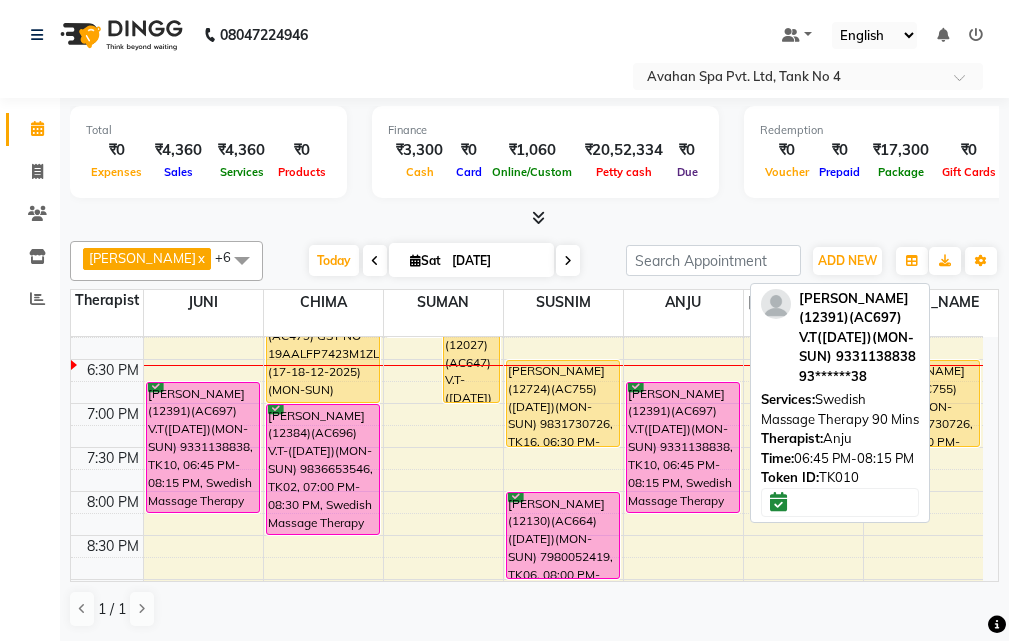scroll, scrollTop: 678, scrollLeft: 0, axis: vertical 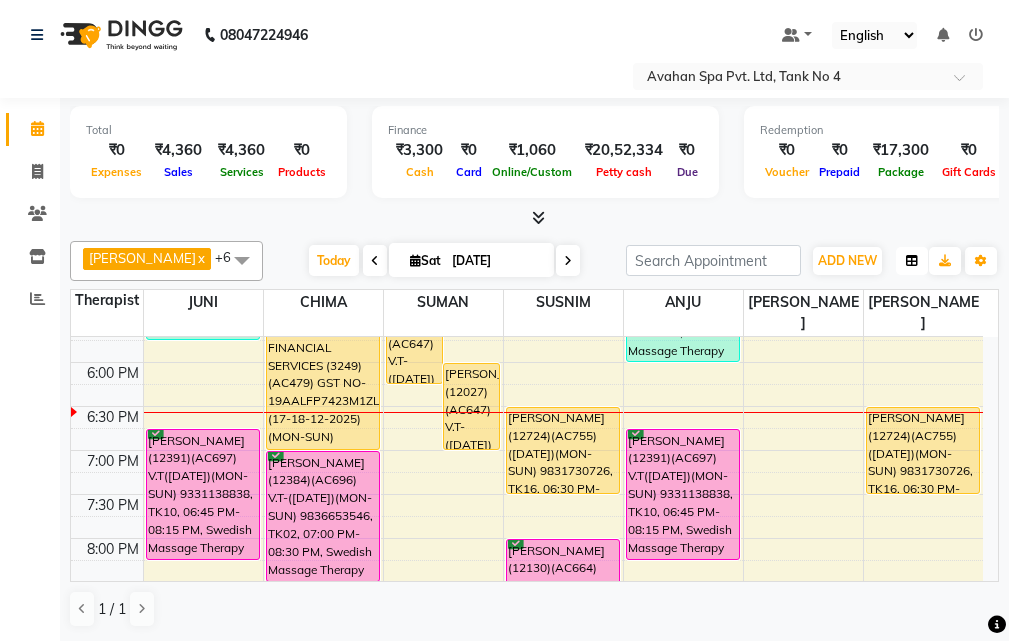 click at bounding box center [912, 261] 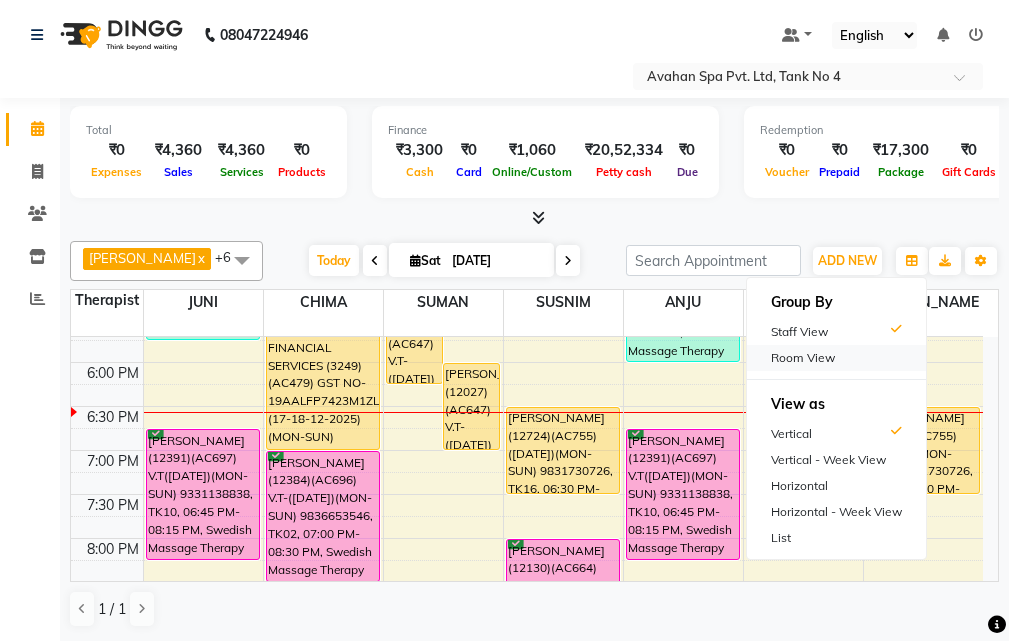 click on "Room View" at bounding box center [836, 358] 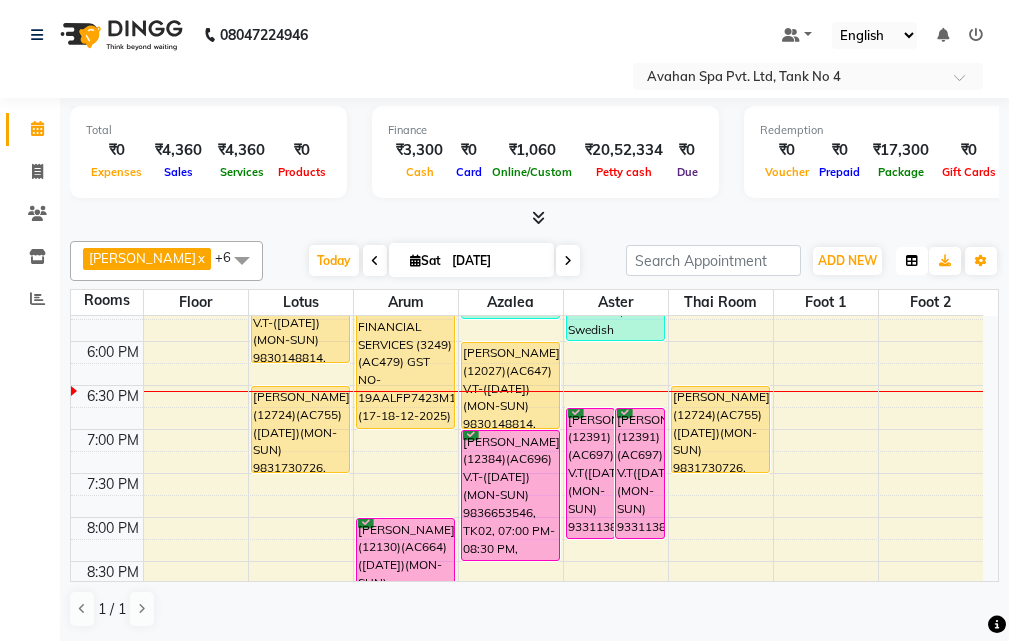 click at bounding box center (912, 261) 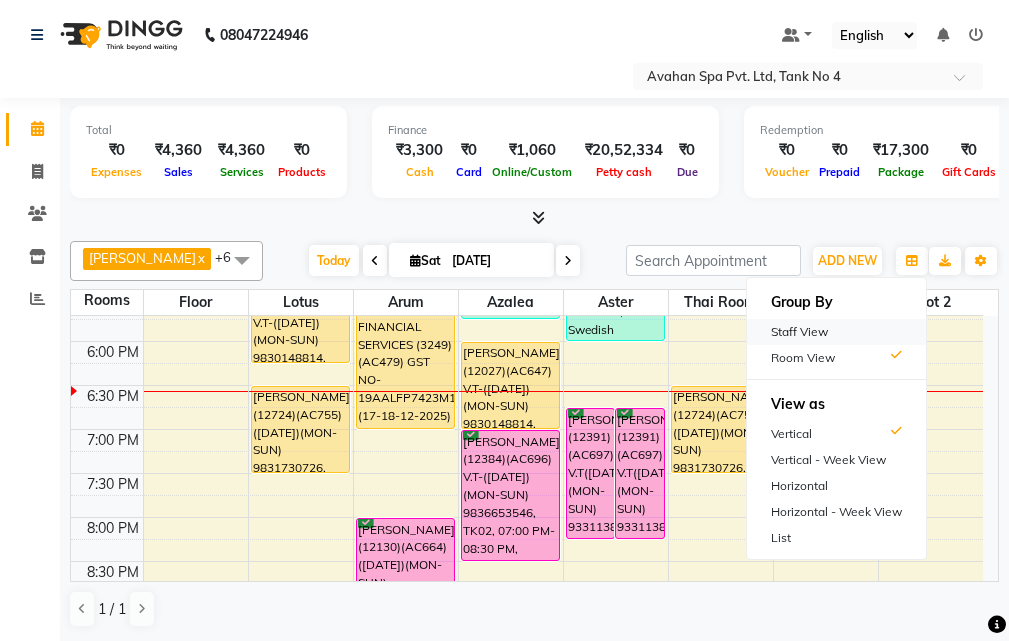 click on "Staff View" at bounding box center [836, 332] 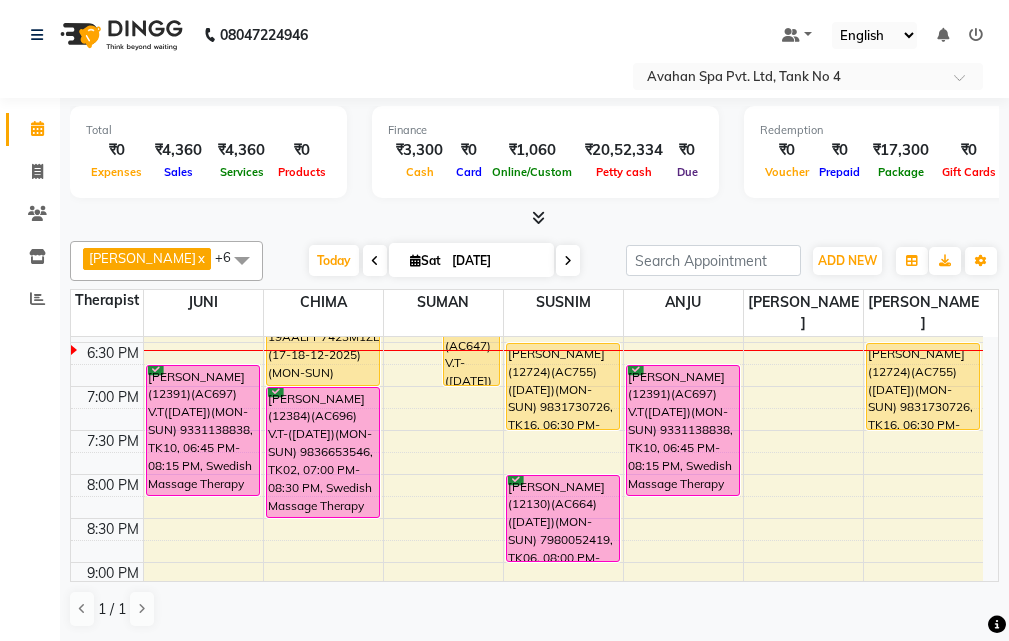 scroll, scrollTop: 778, scrollLeft: 0, axis: vertical 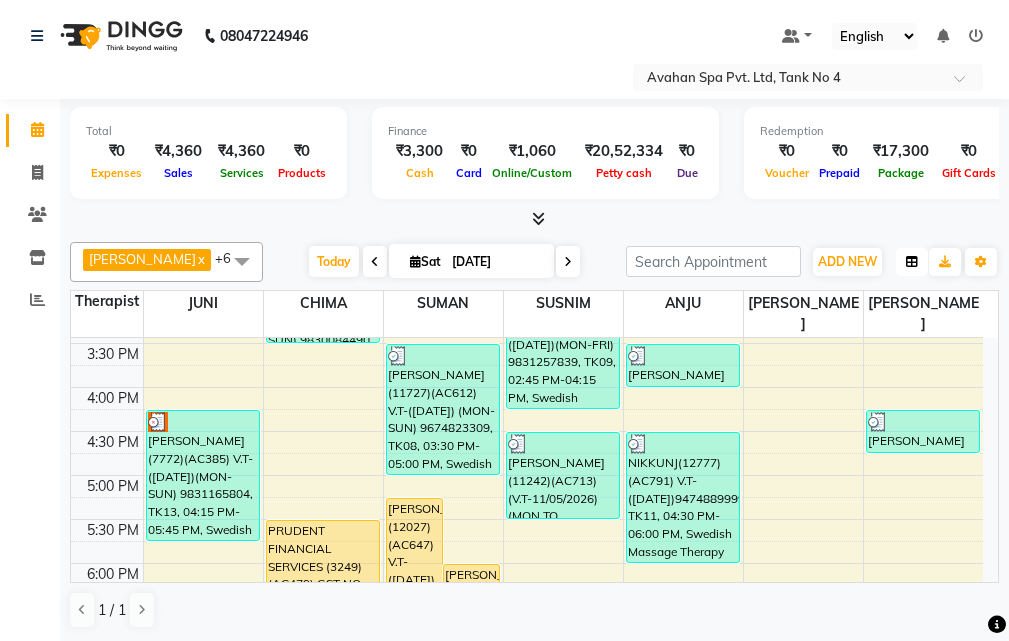 click at bounding box center [912, 262] 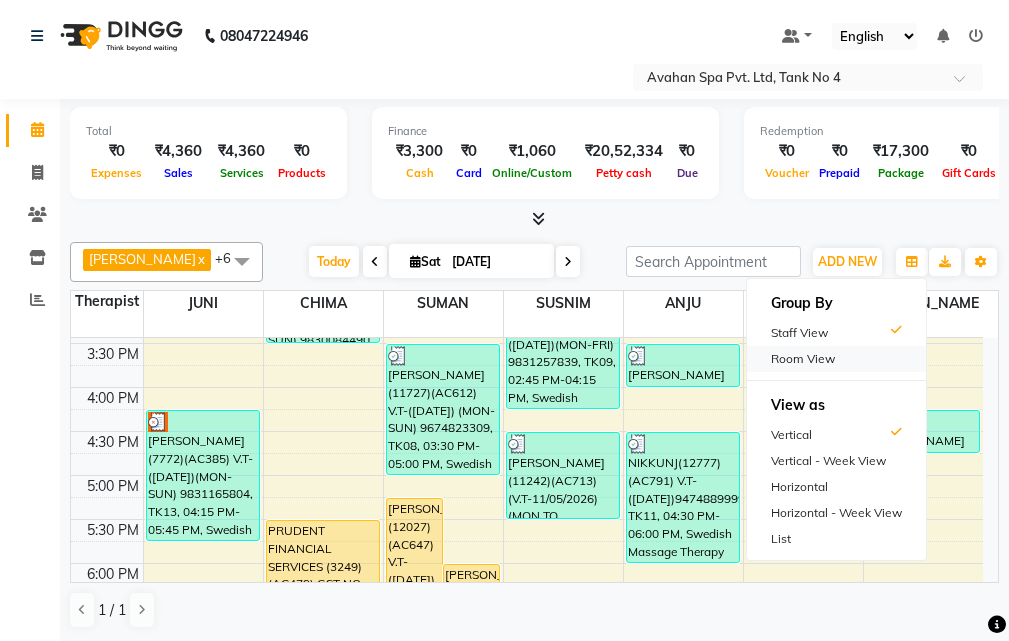 click on "Room View" at bounding box center (836, 359) 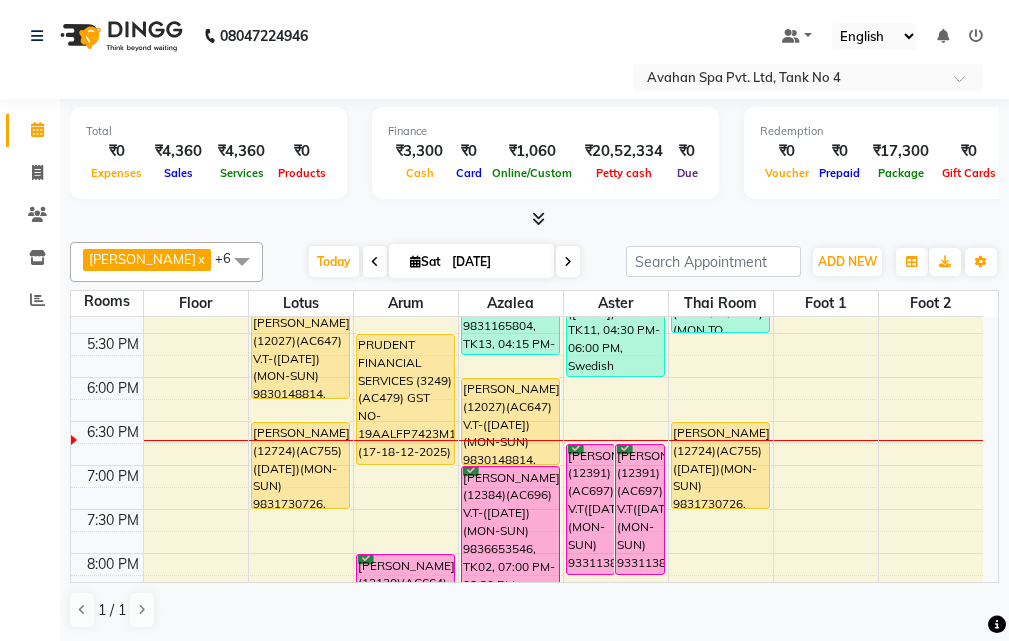 scroll, scrollTop: 678, scrollLeft: 0, axis: vertical 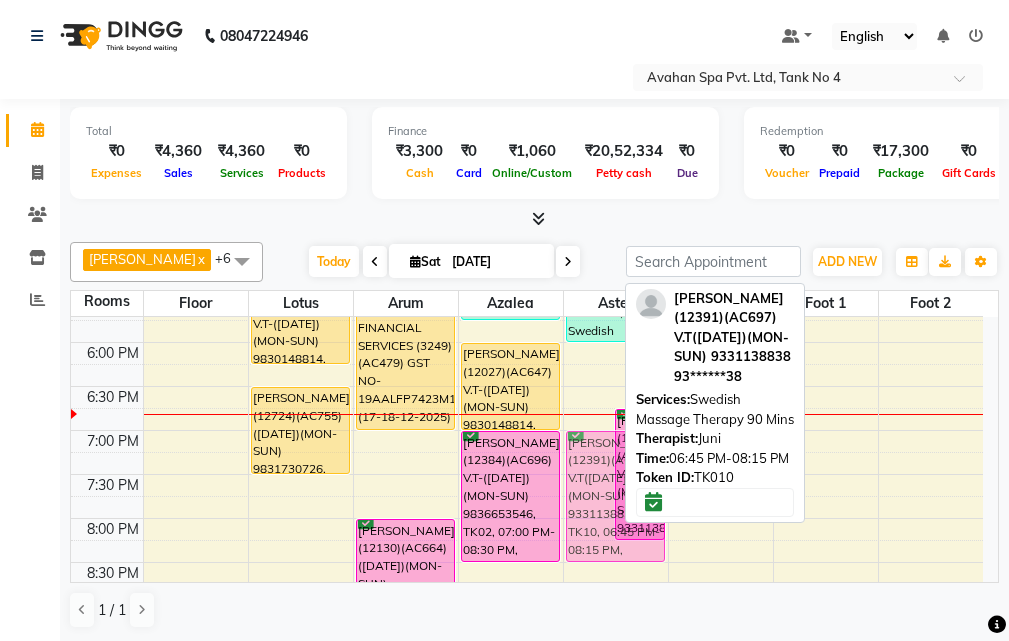 drag, startPoint x: 591, startPoint y: 420, endPoint x: 592, endPoint y: 431, distance: 11.045361 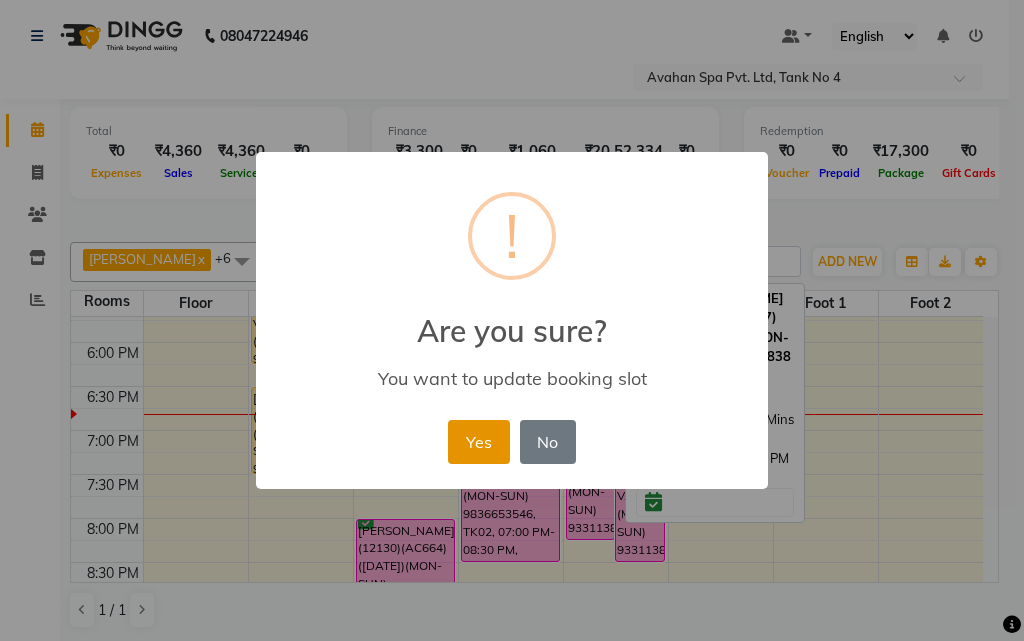 click on "Yes" at bounding box center [478, 442] 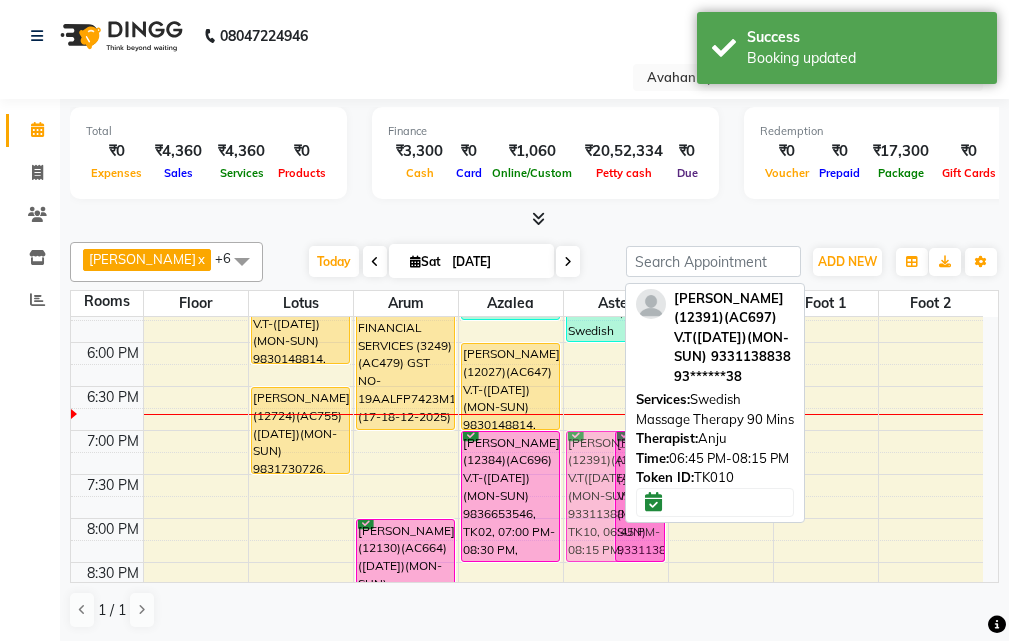 drag, startPoint x: 577, startPoint y: 430, endPoint x: 577, endPoint y: 447, distance: 17 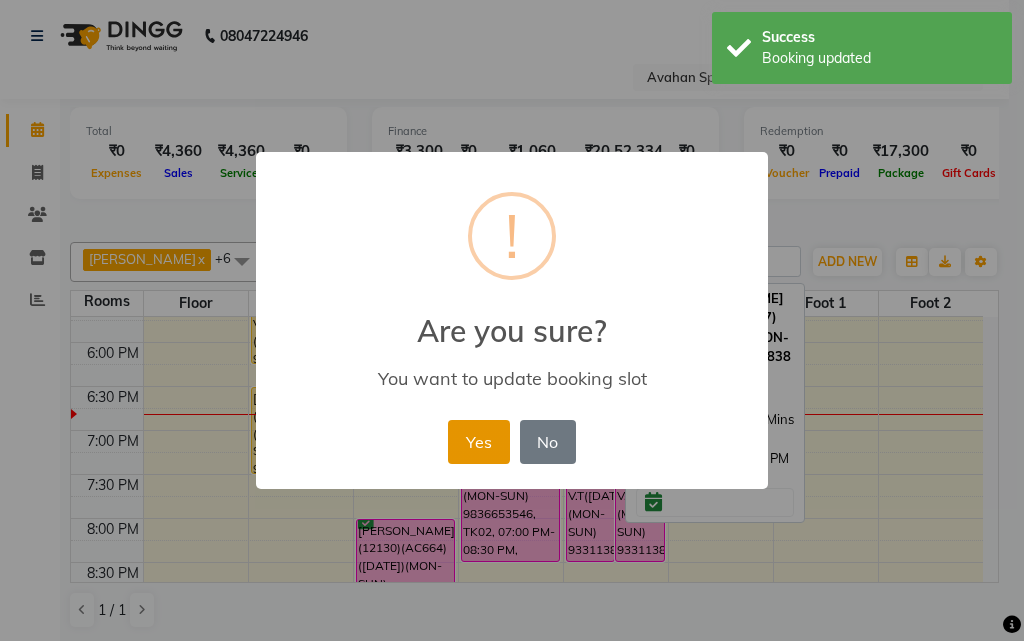 click on "Yes" at bounding box center (478, 442) 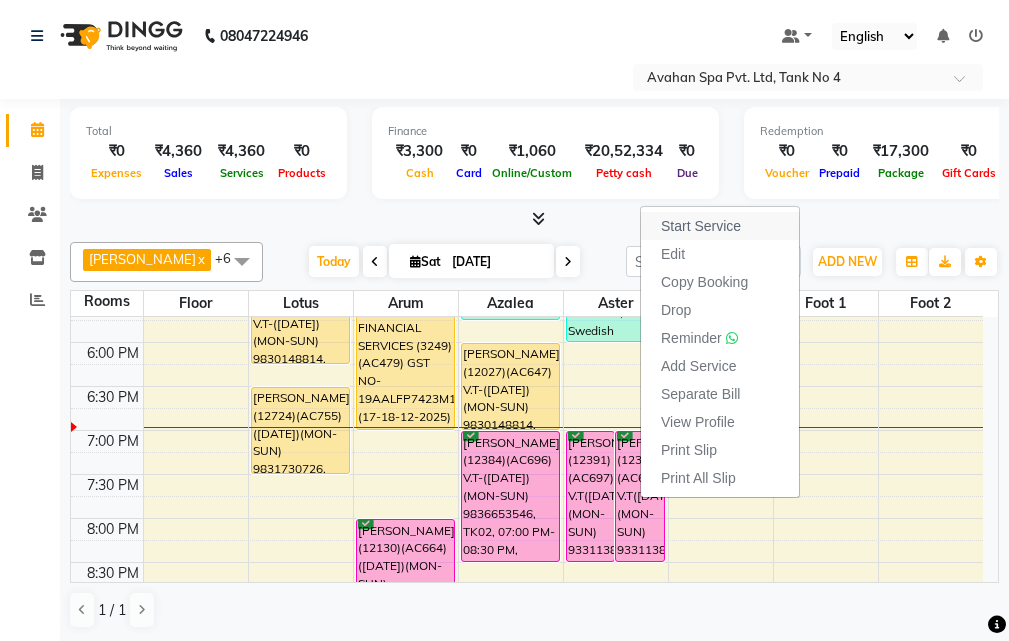 click on "Start Service" at bounding box center [701, 226] 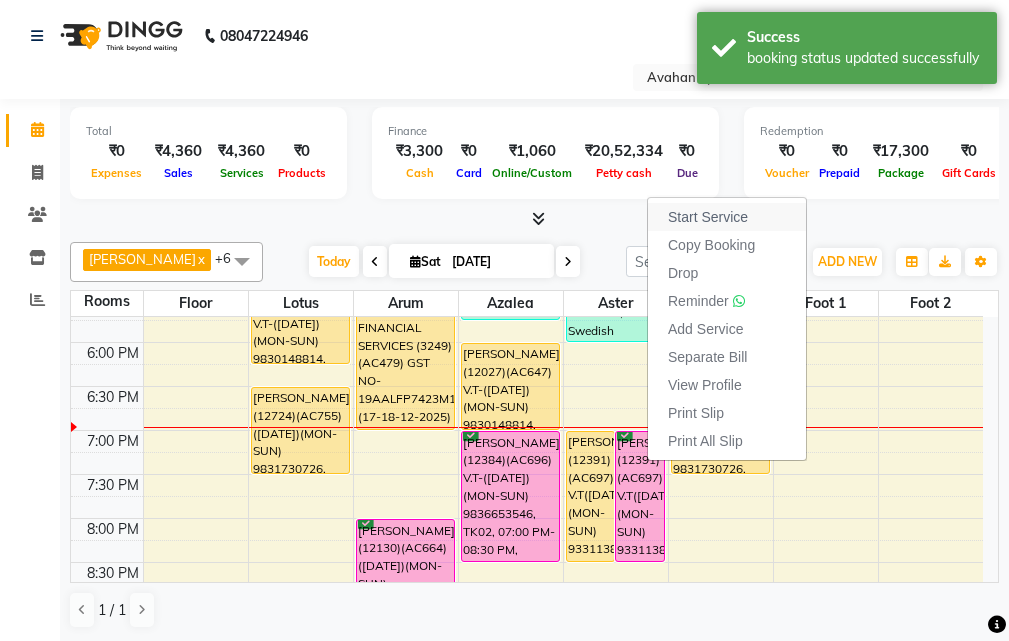 click on "Start Service" at bounding box center (708, 217) 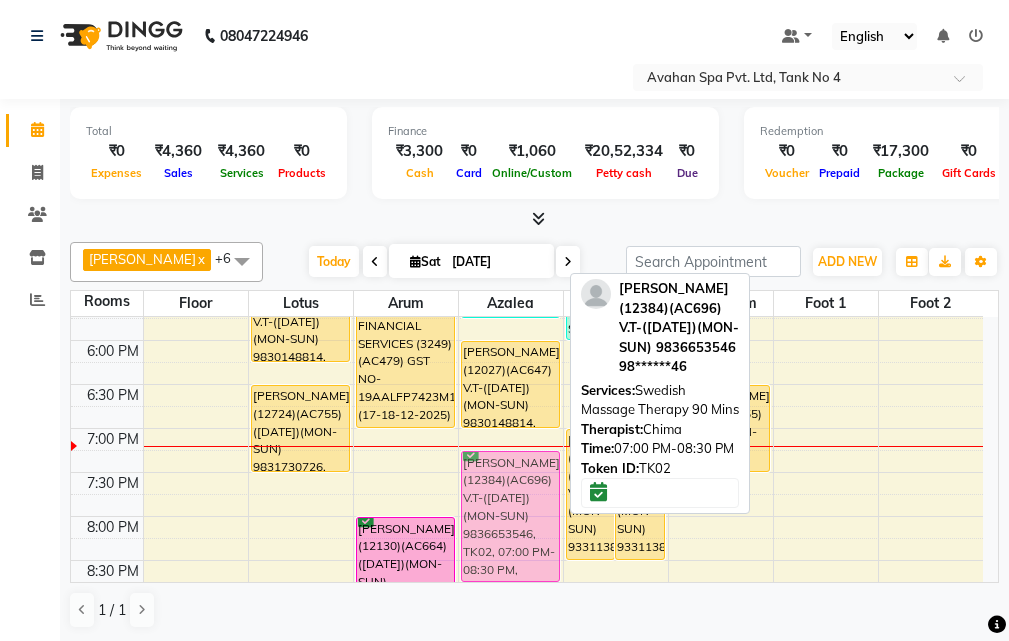 drag, startPoint x: 511, startPoint y: 528, endPoint x: 511, endPoint y: 540, distance: 12 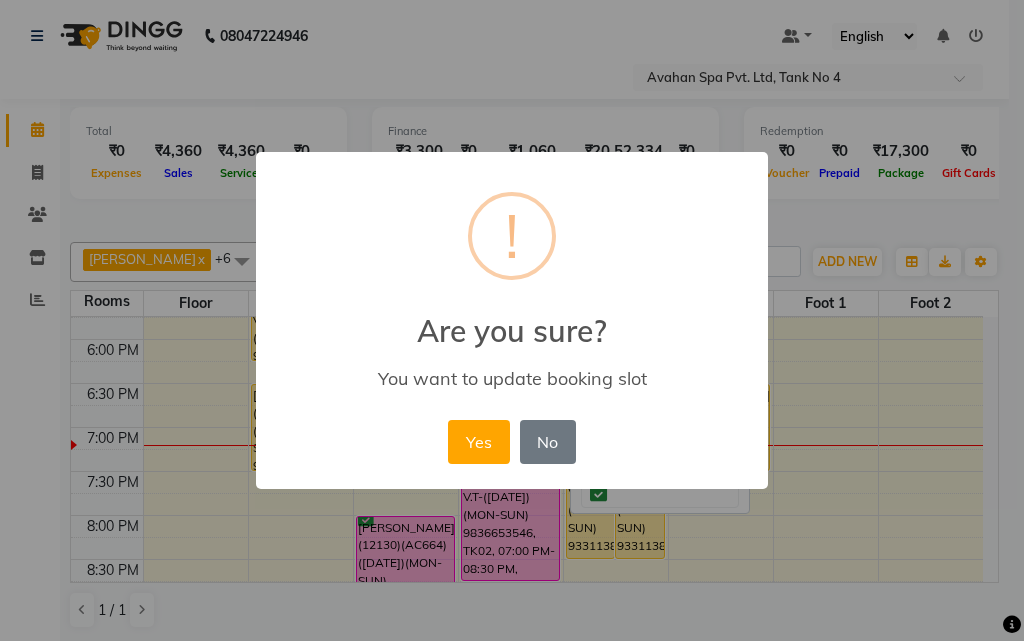 drag, startPoint x: 490, startPoint y: 447, endPoint x: 508, endPoint y: 470, distance: 29.206163 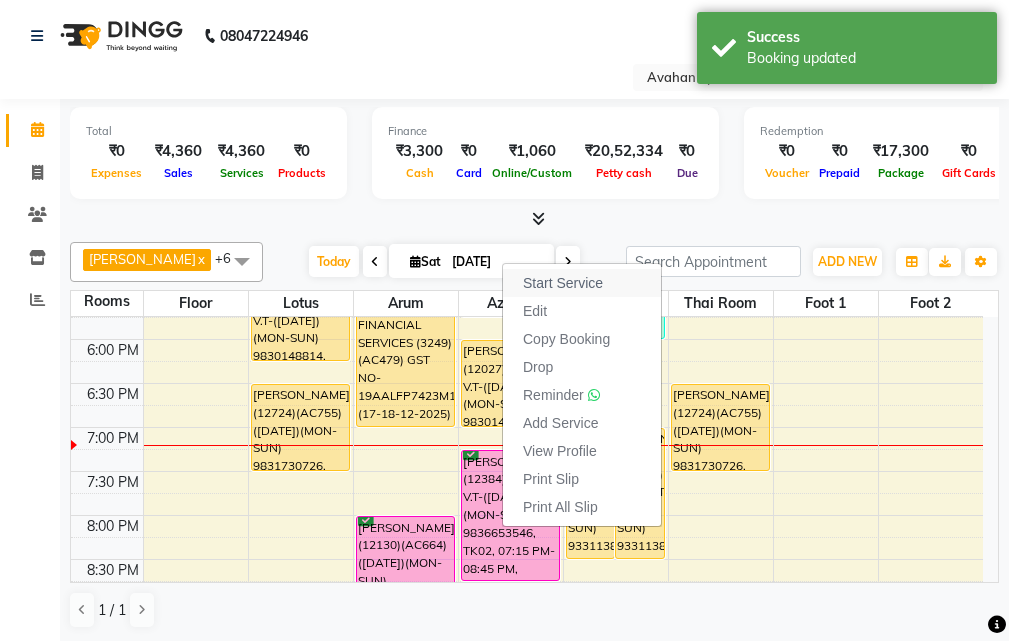 click on "Start Service" at bounding box center [563, 283] 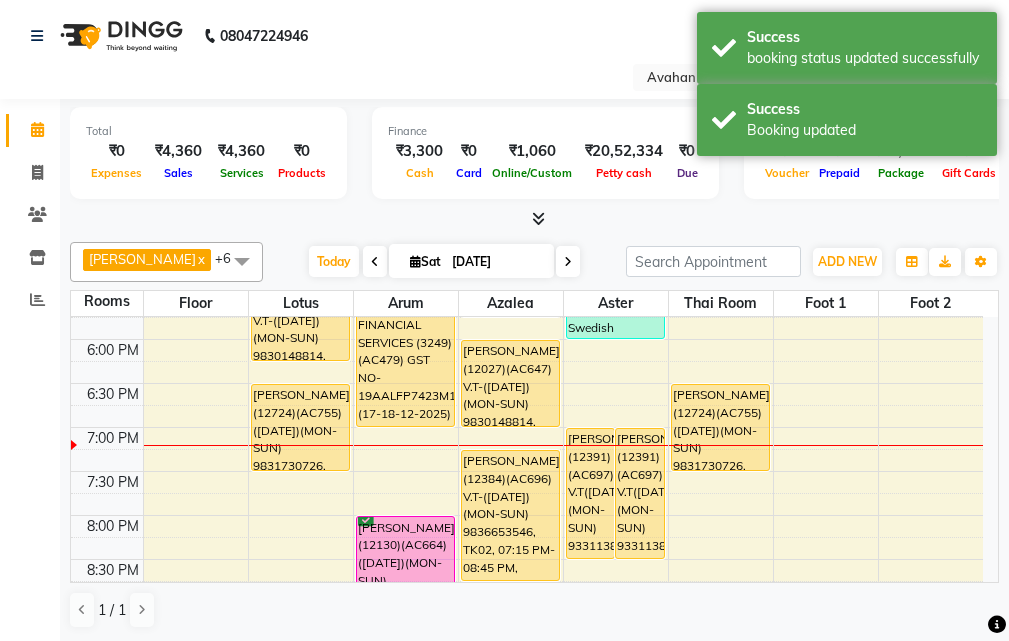 scroll, scrollTop: 581, scrollLeft: 0, axis: vertical 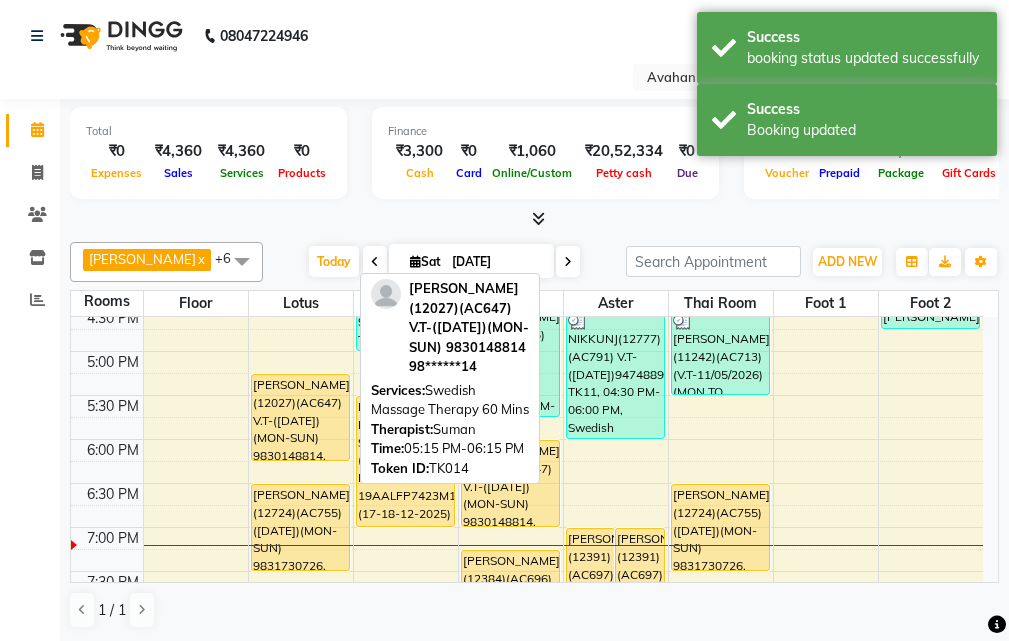 click on "BINOD(12027)(AC647) V.T-(30-11-25)(MON-SUN) 9830148814, TK14, 05:15 PM-06:15 PM, Swedish Massage Therapy 60 Mins" at bounding box center (300, 417) 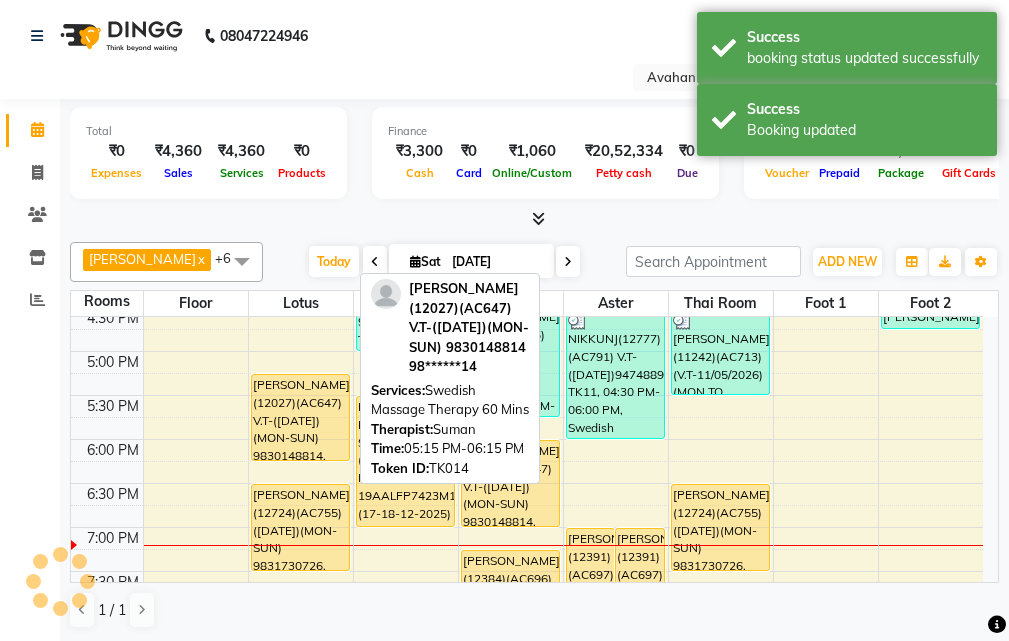 click on "BINOD(12027)(AC647) V.T-(30-11-25)(MON-SUN) 9830148814, TK14, 05:15 PM-06:15 PM, Swedish Massage Therapy 60 Mins" at bounding box center (300, 417) 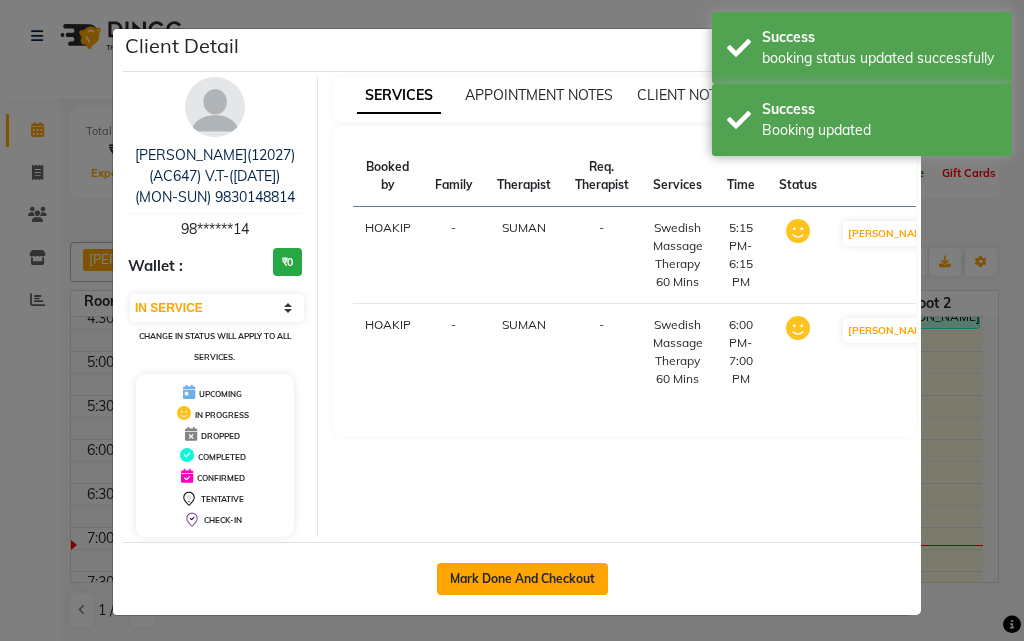click on "Mark Done And Checkout" 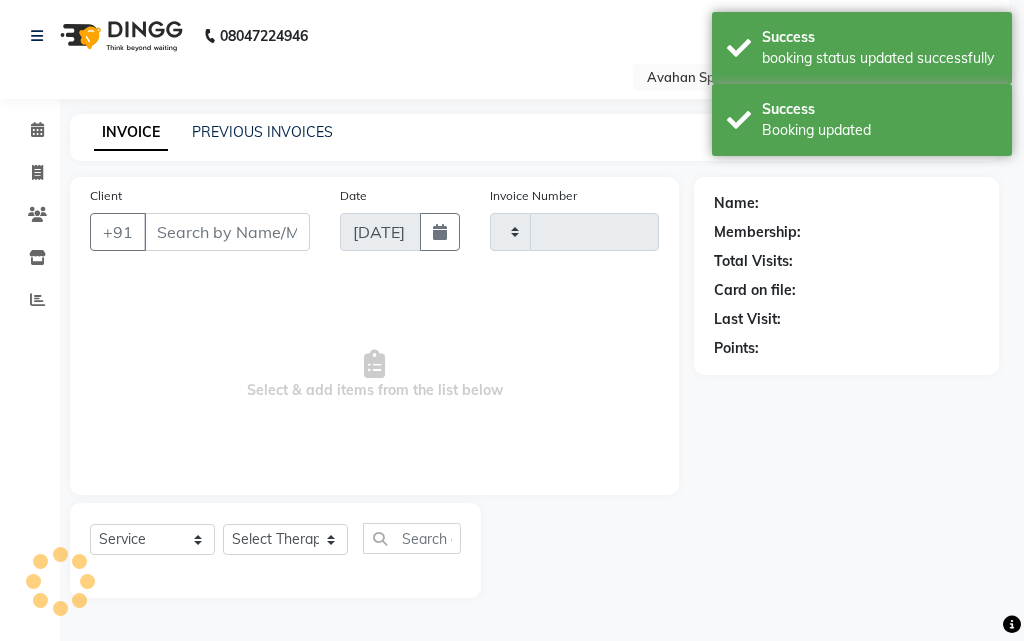 type on "1748" 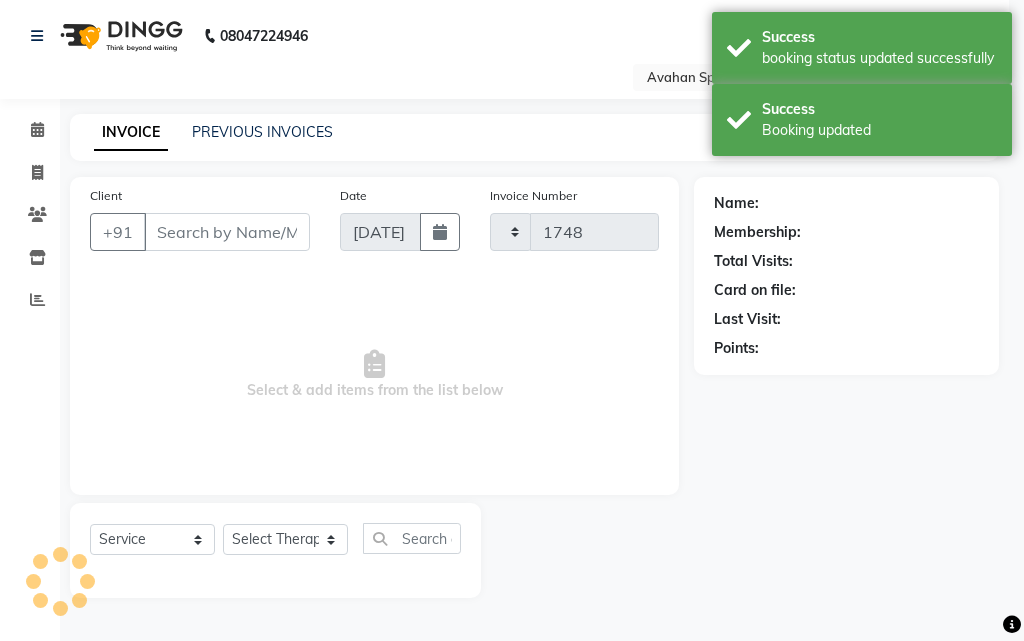 select on "4269" 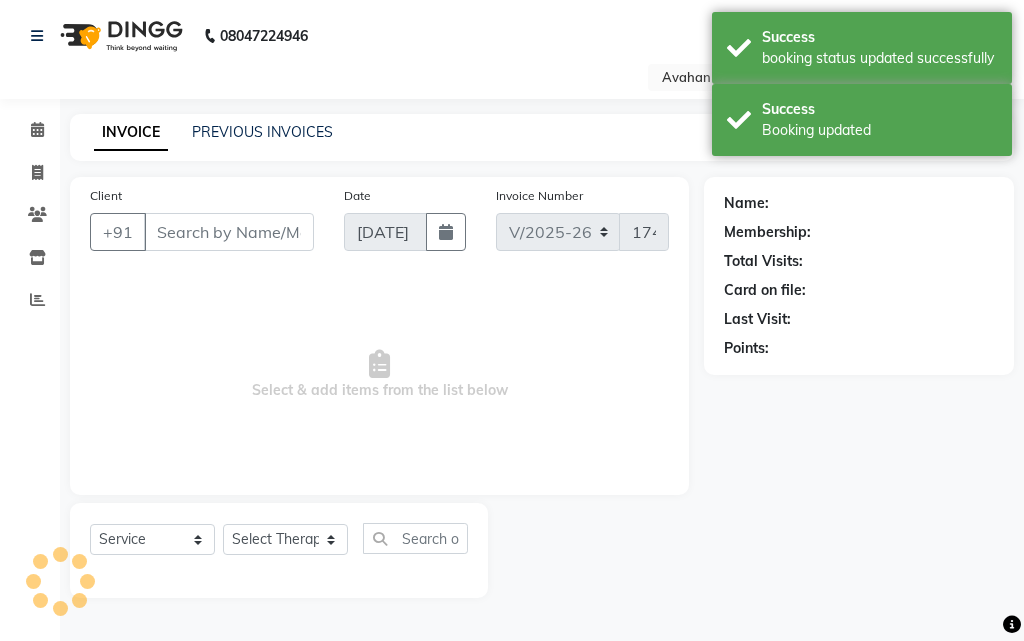 type on "98******14" 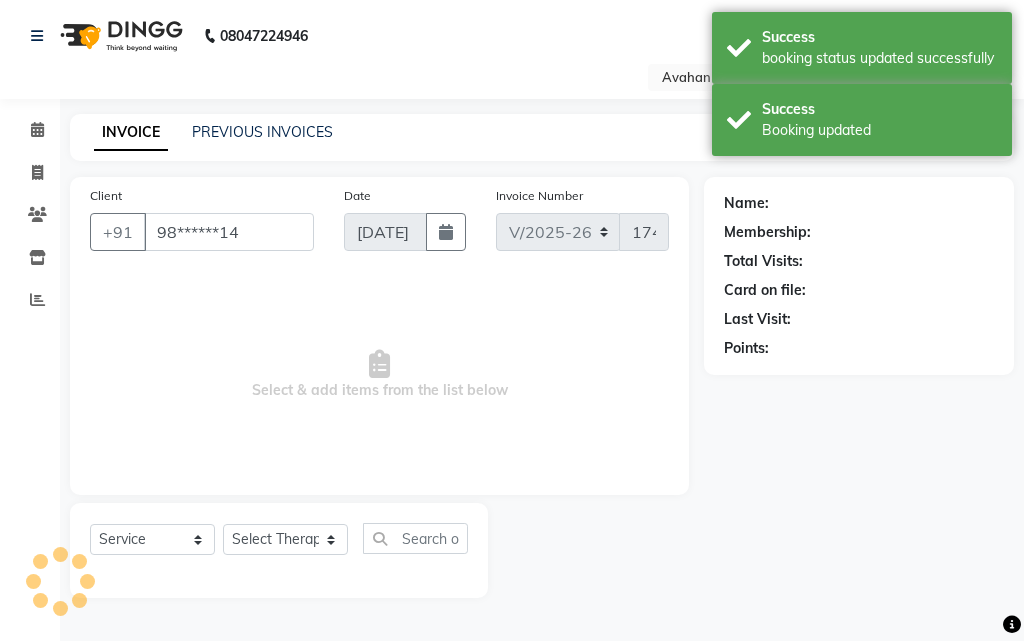 select on "23008" 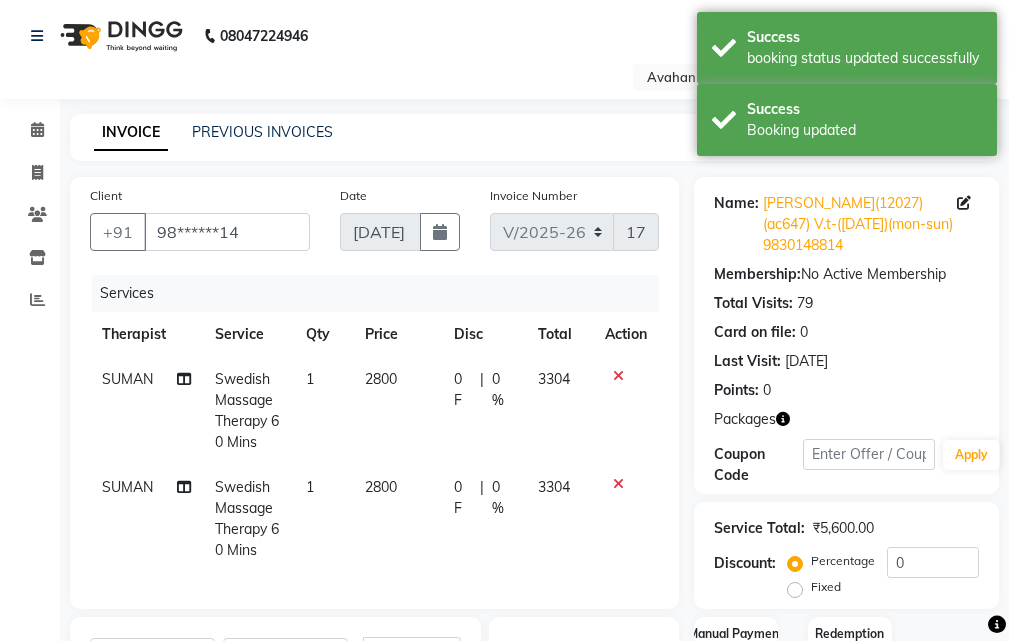 scroll, scrollTop: 400, scrollLeft: 0, axis: vertical 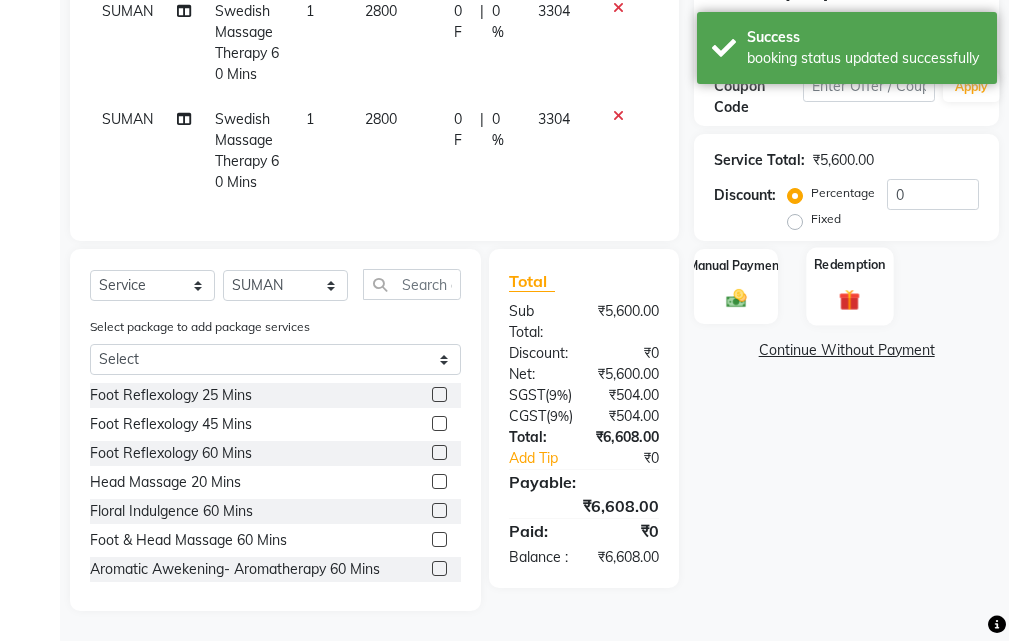 click 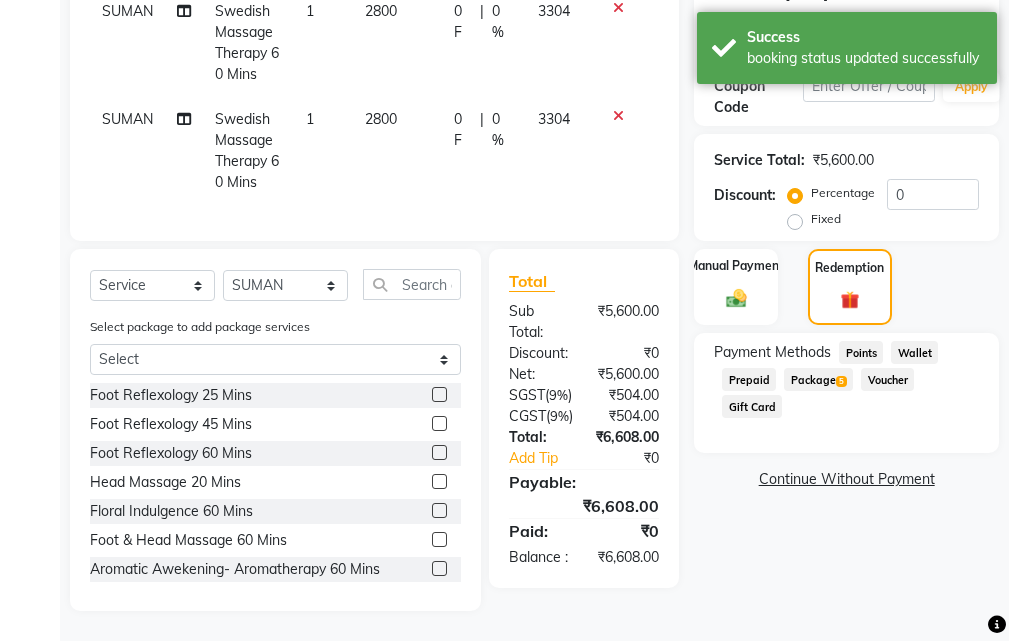 click on "Package  5" 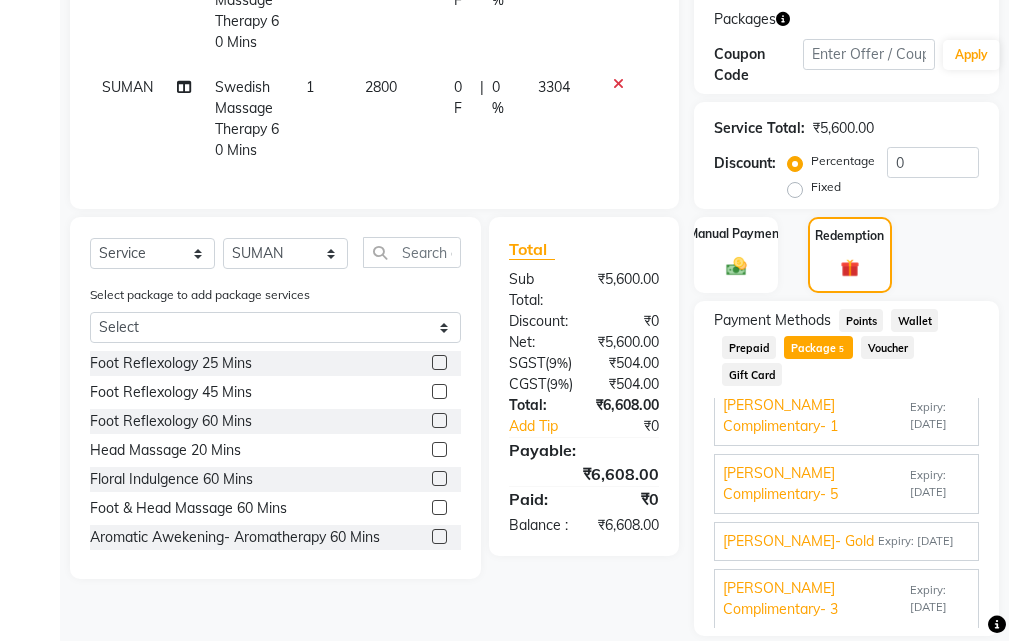 scroll, scrollTop: 78, scrollLeft: 0, axis: vertical 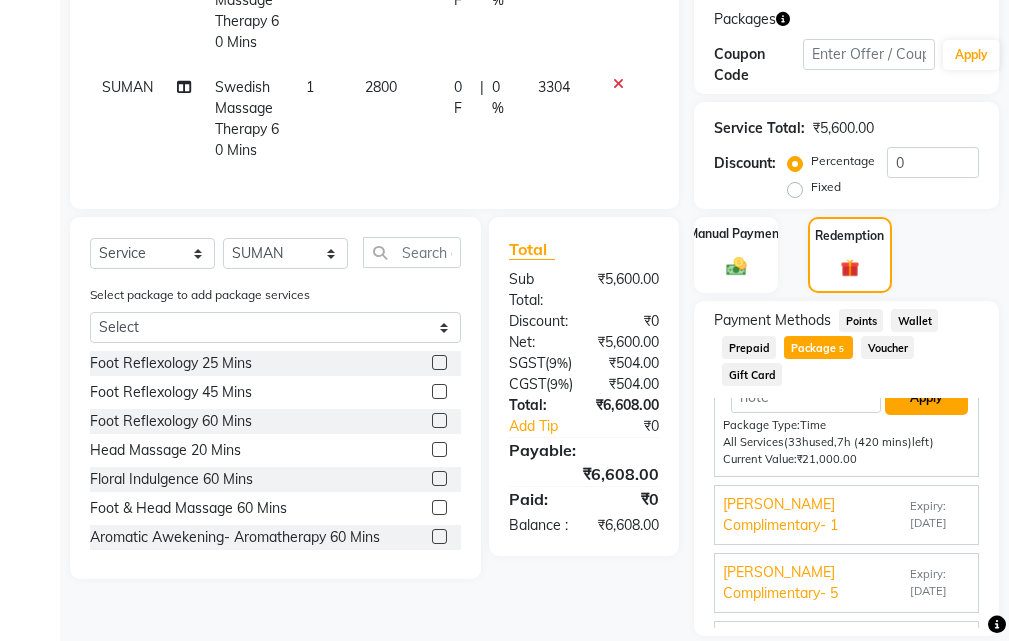 click on "Apply" at bounding box center [926, 398] 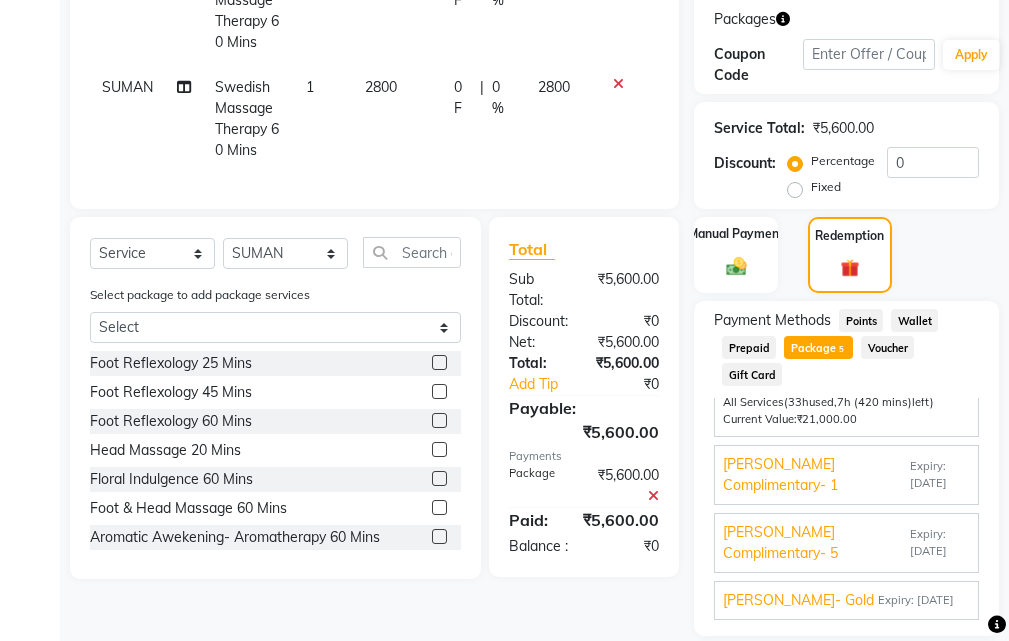 scroll, scrollTop: 160, scrollLeft: 0, axis: vertical 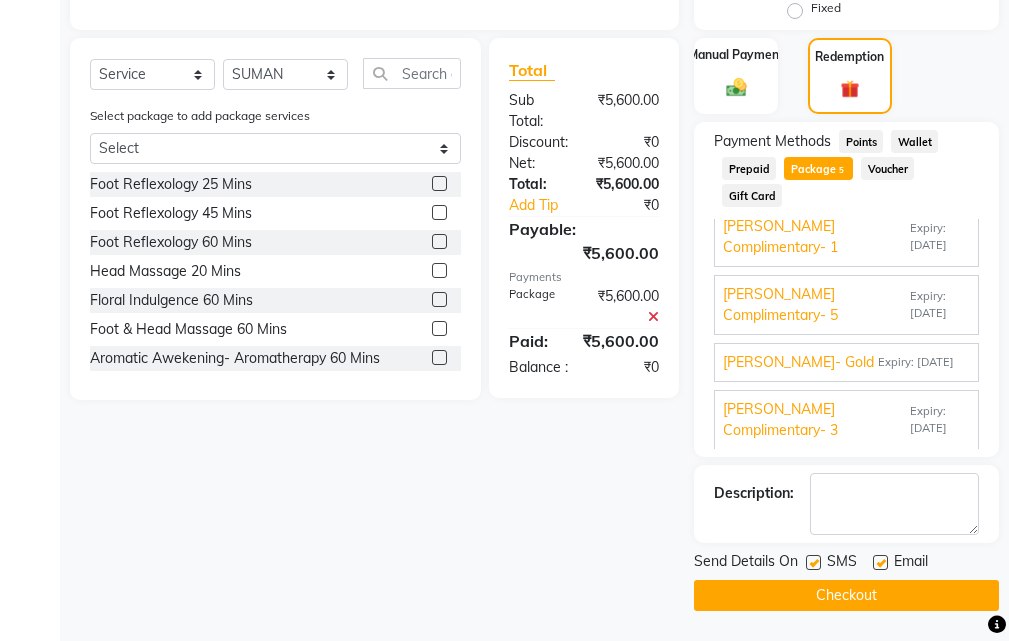 click 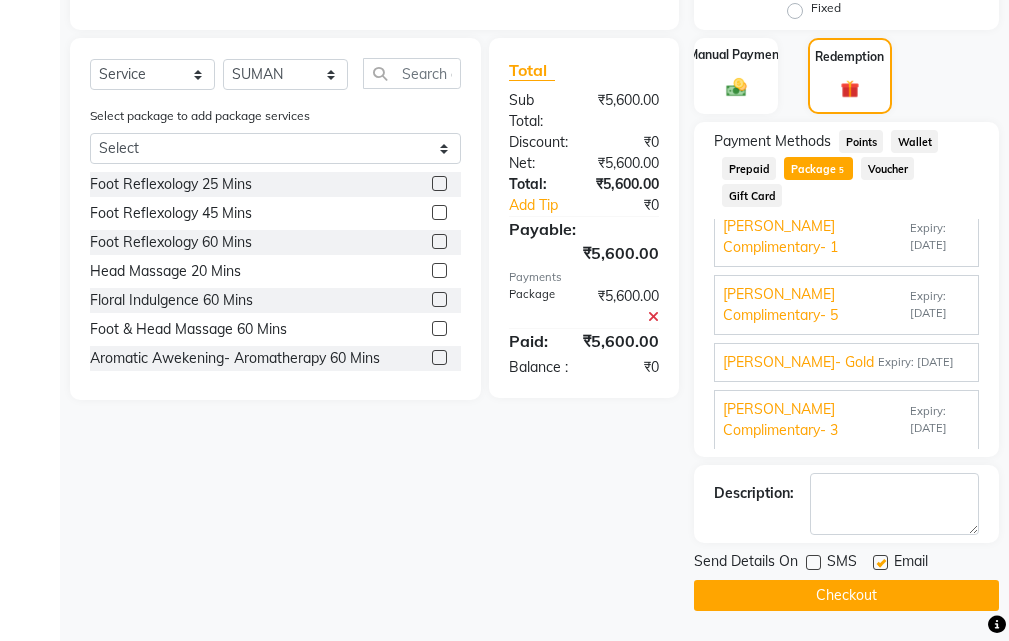 click 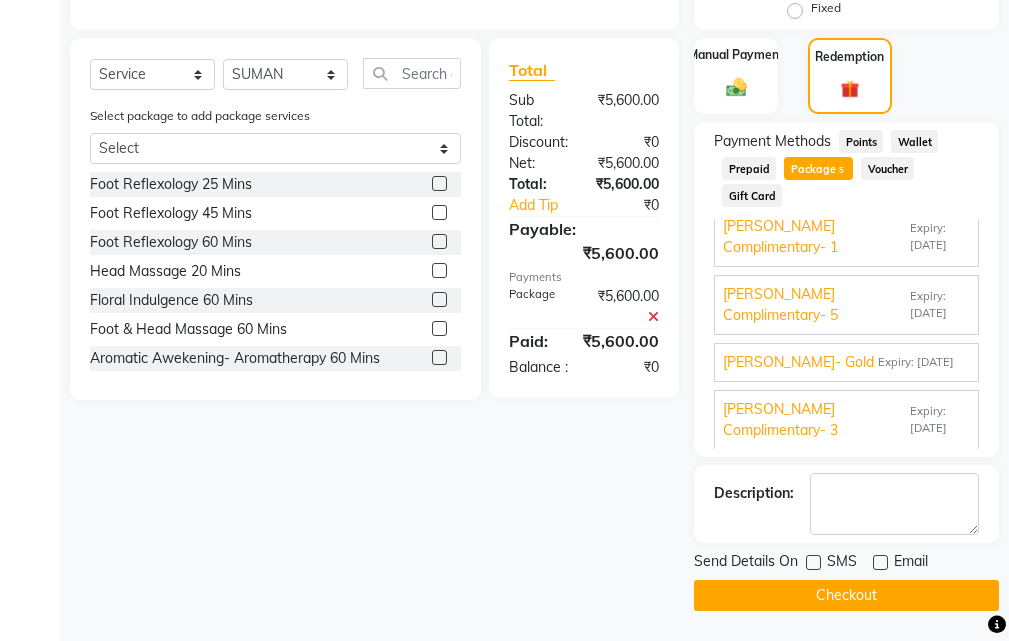 click on "Checkout" 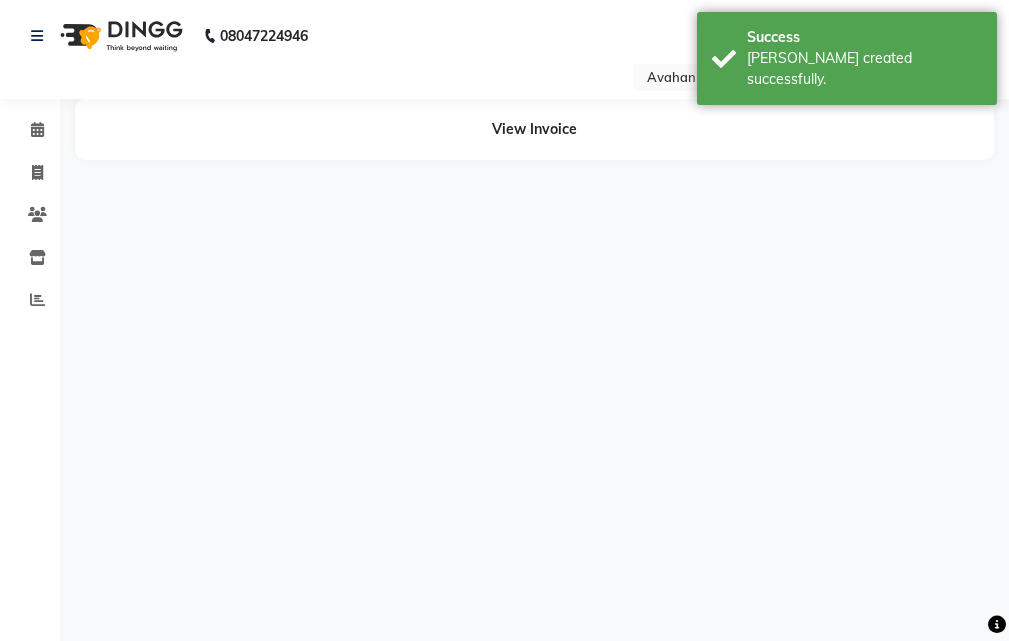 scroll, scrollTop: 0, scrollLeft: 0, axis: both 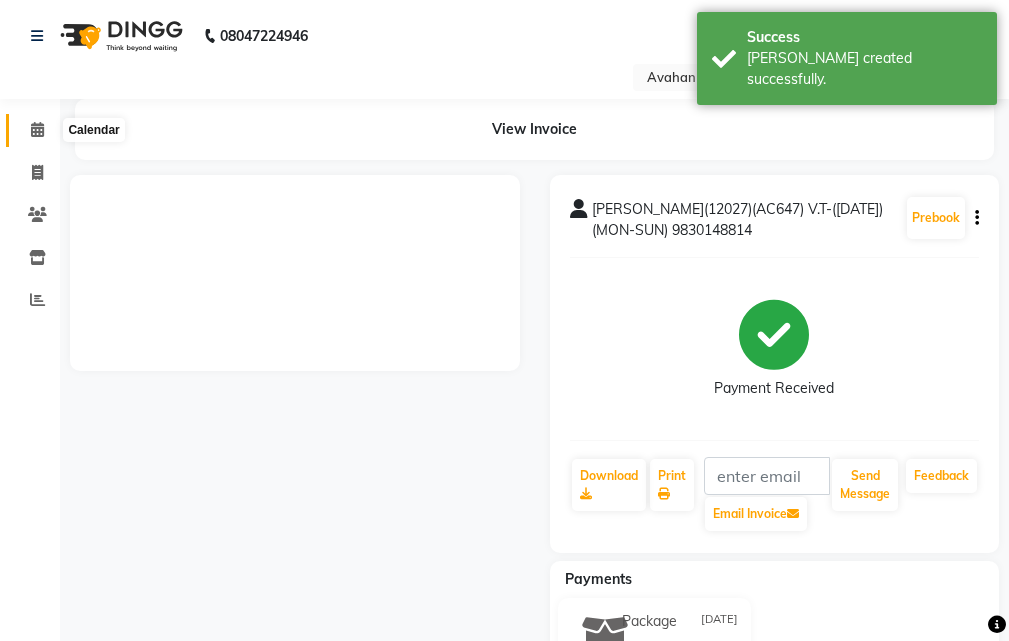 click 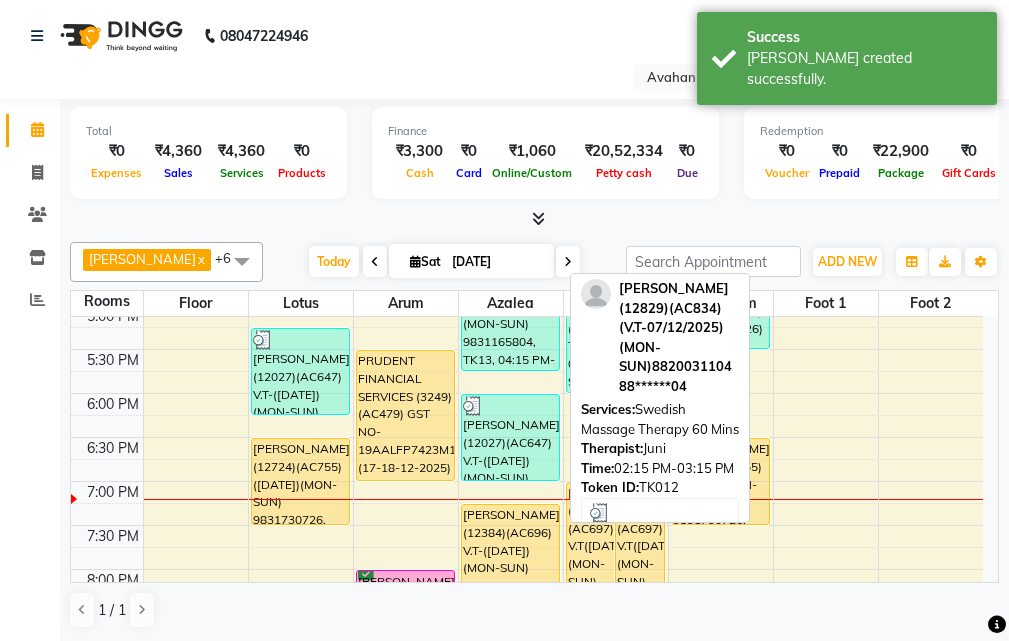 scroll, scrollTop: 700, scrollLeft: 0, axis: vertical 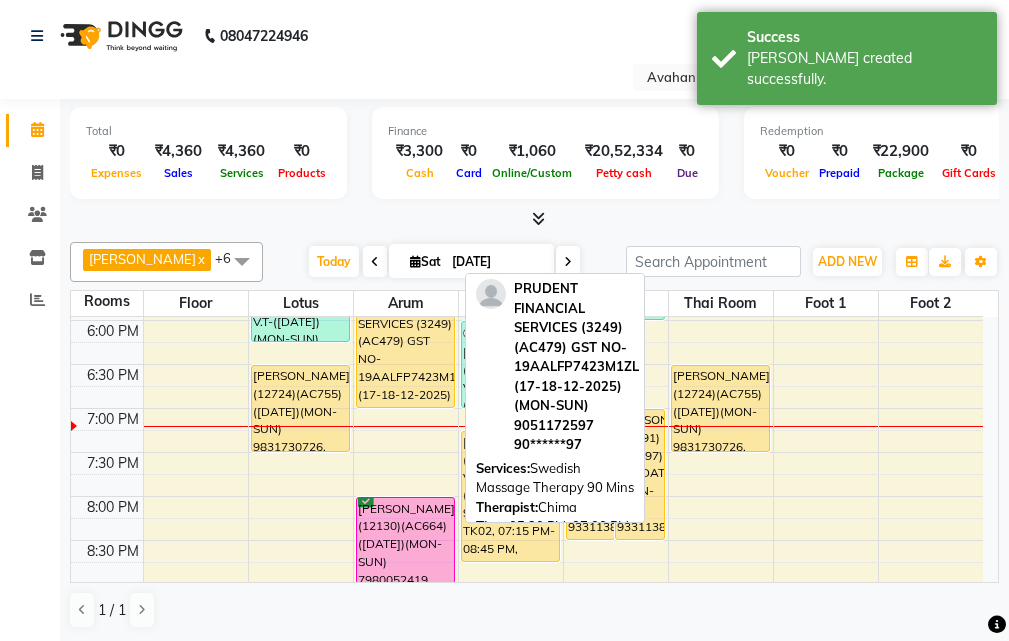 click on "PRUDENT FINANCIAL SERVICES (3249)(AC479)  GST NO-19AALFP7423M1ZL (17-18-12-2025)(MON-SUN) 9051172597, TK07, 05:30 PM-07:00 PM, Swedish Massage Therapy 90 Mins" at bounding box center [405, 342] 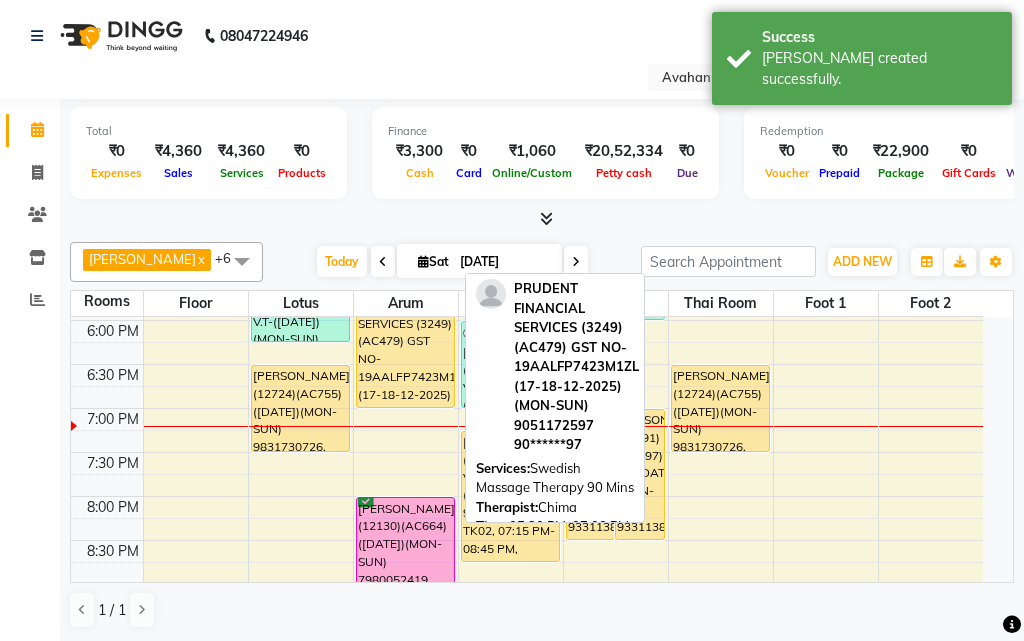 select on "1" 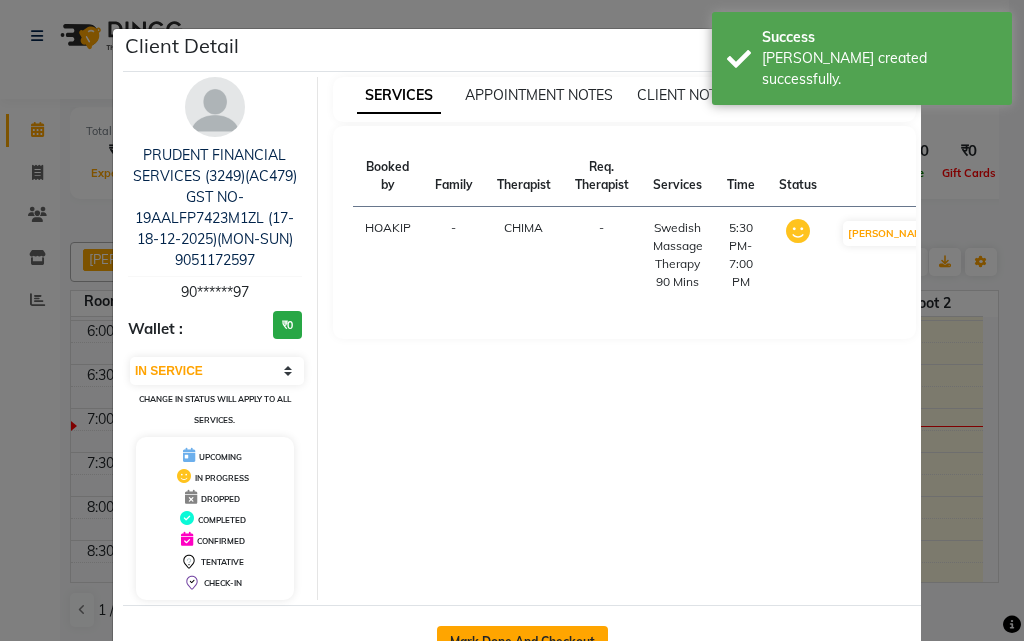 click on "Mark Done And Checkout" 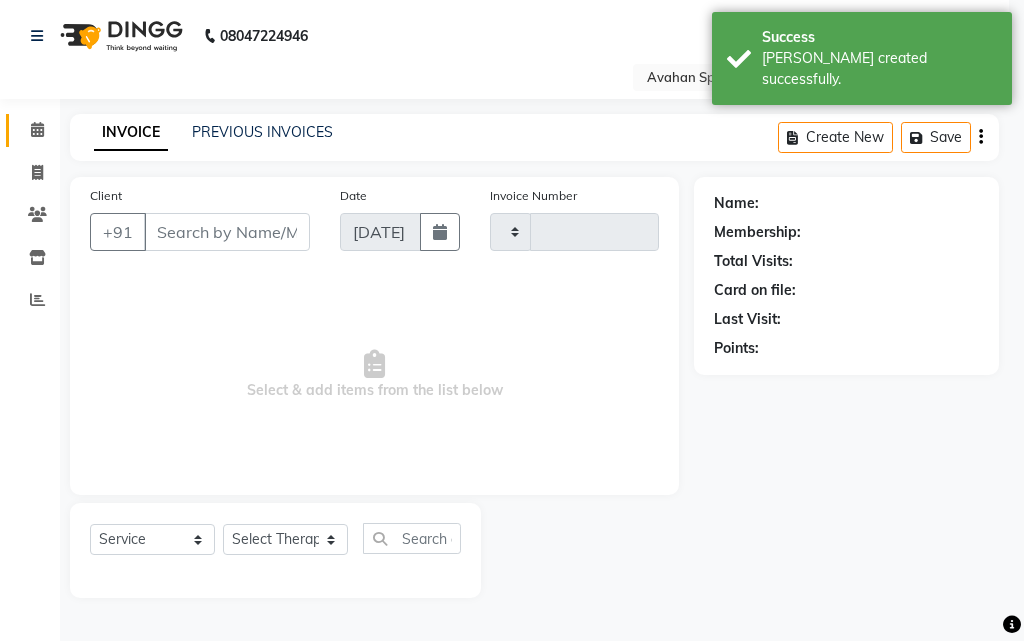 type on "1749" 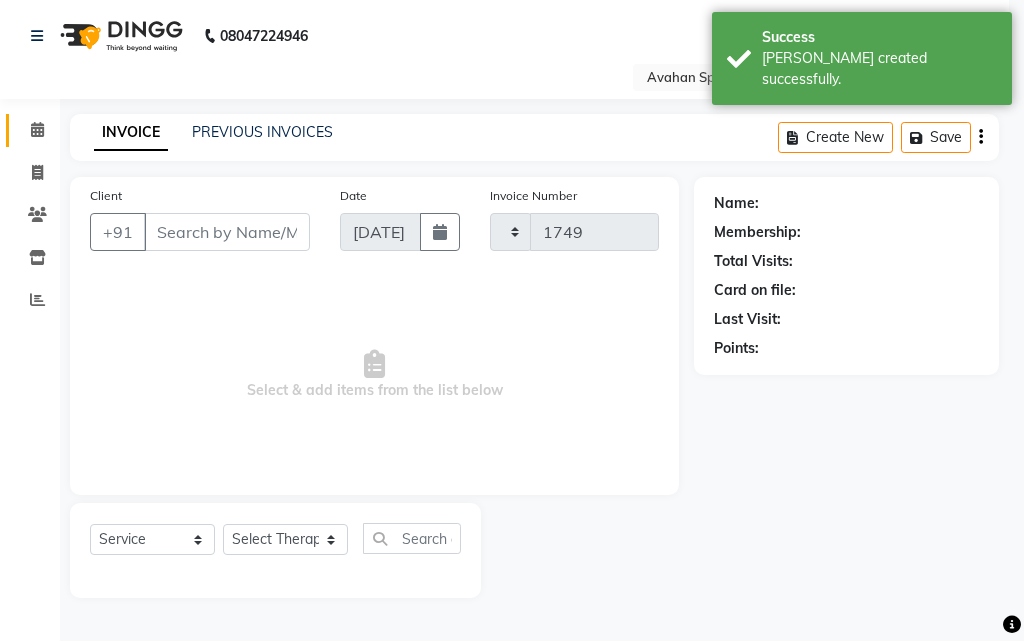 select on "4269" 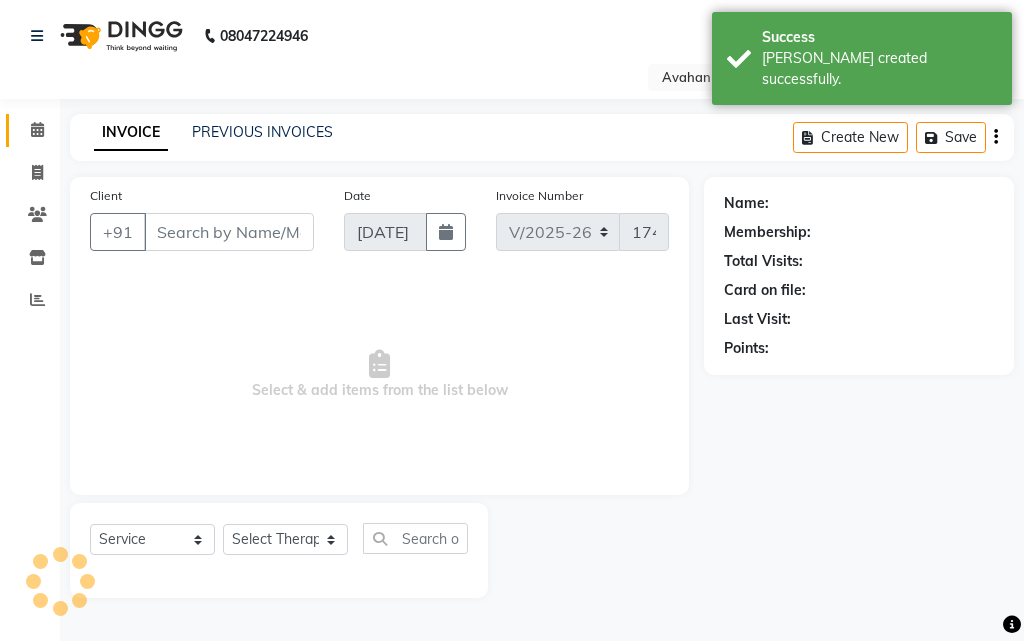 type on "90******97" 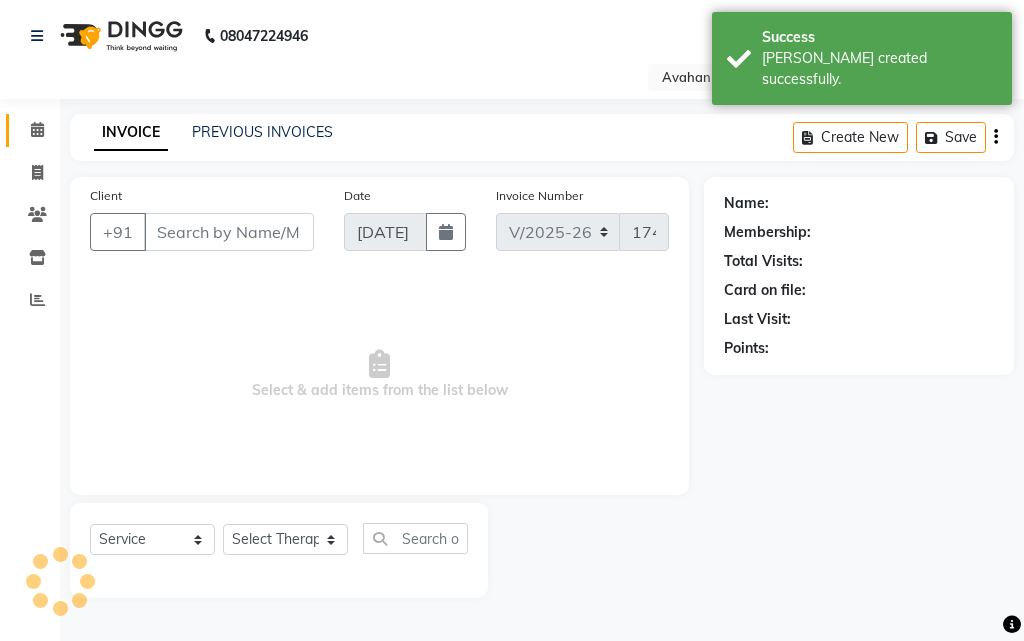 select on "23005" 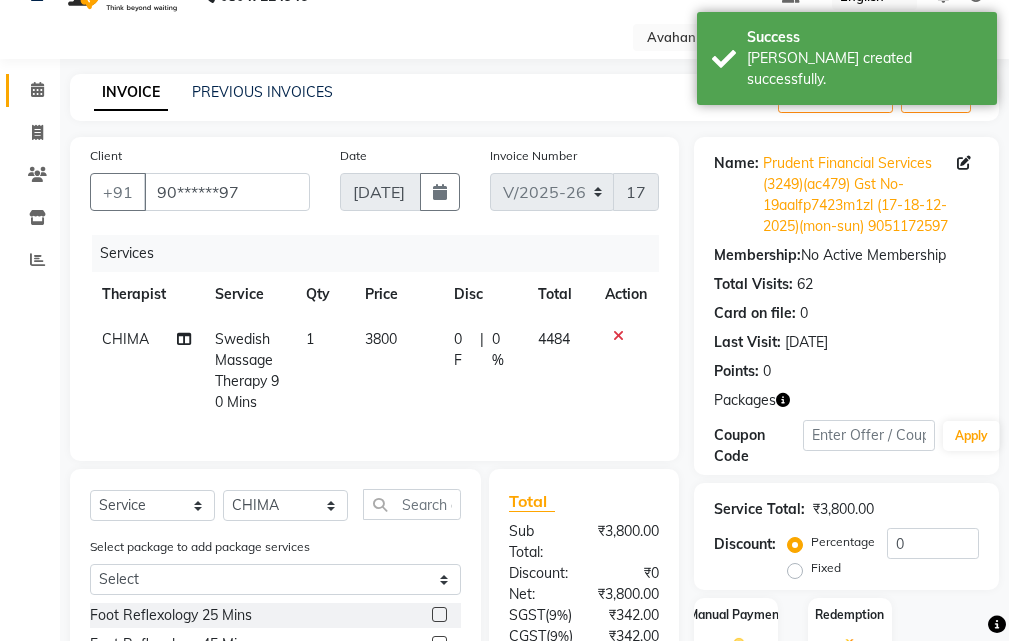 scroll, scrollTop: 200, scrollLeft: 0, axis: vertical 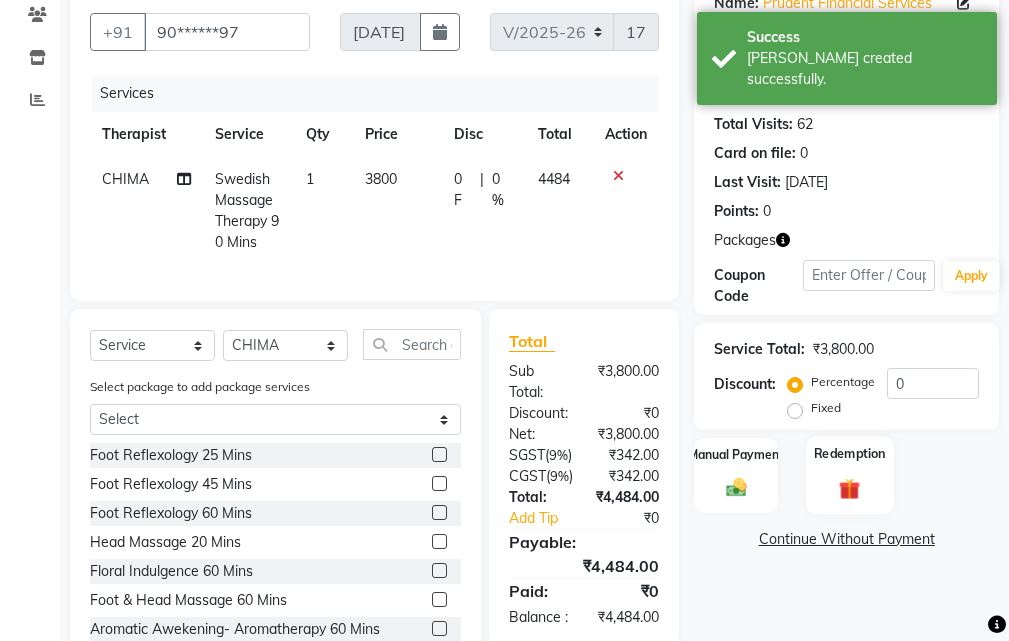 click 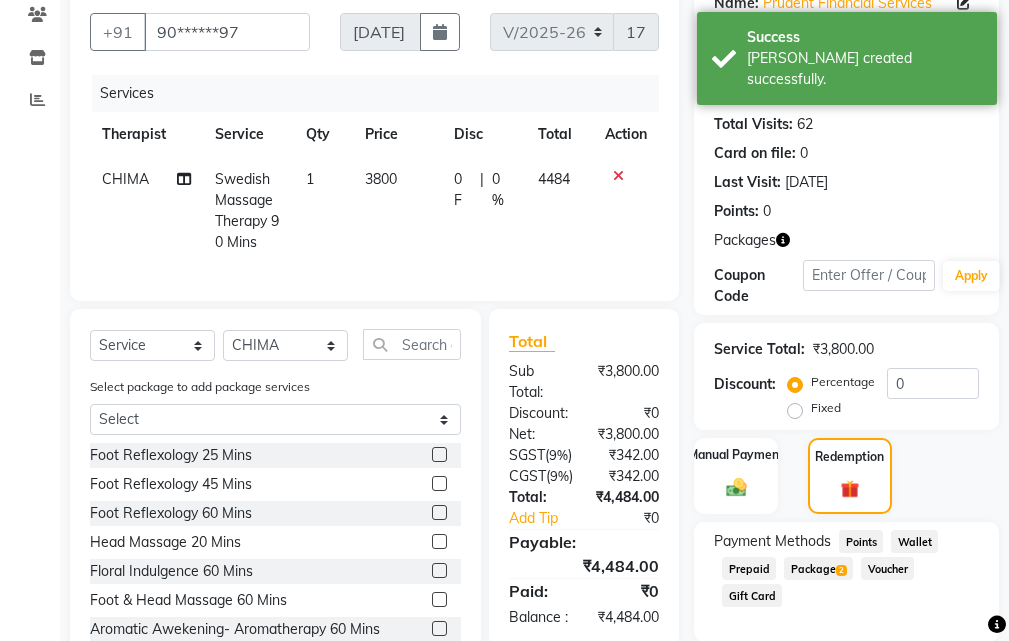 click on "Package  2" 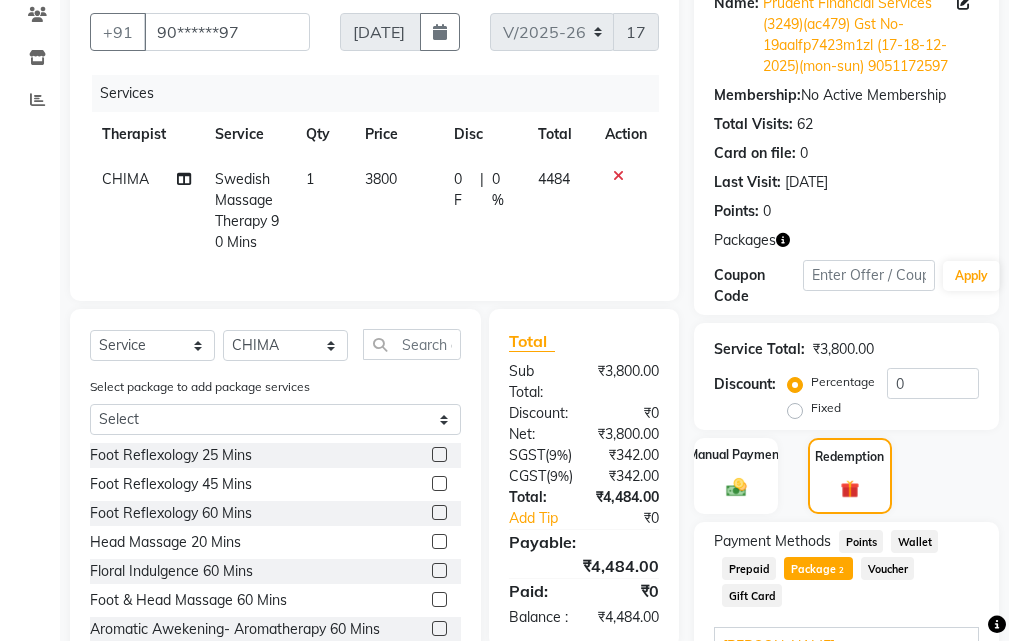 scroll, scrollTop: 461, scrollLeft: 0, axis: vertical 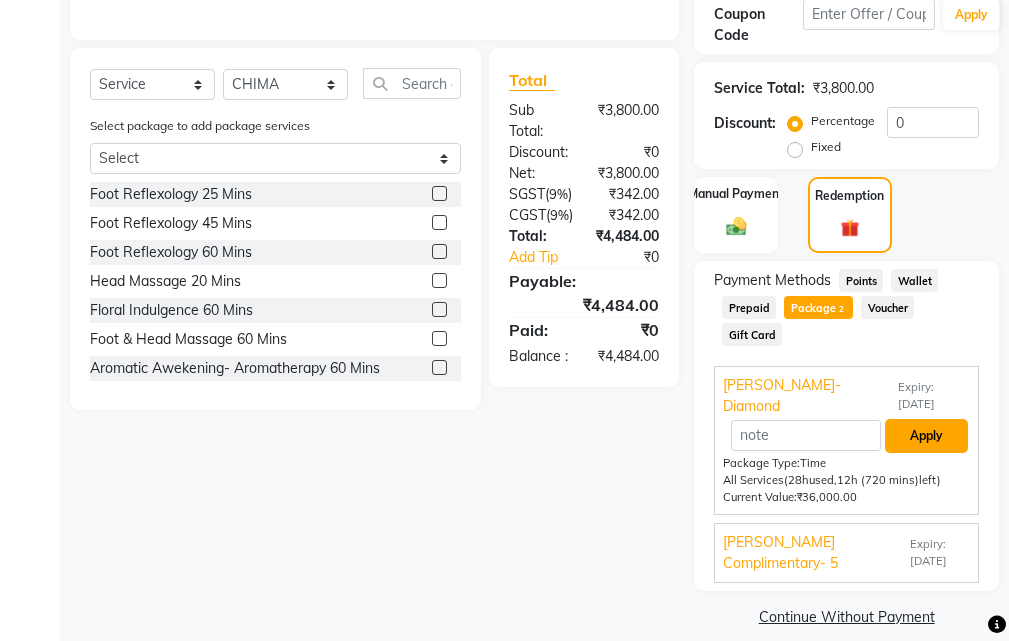 click on "Apply" at bounding box center (926, 436) 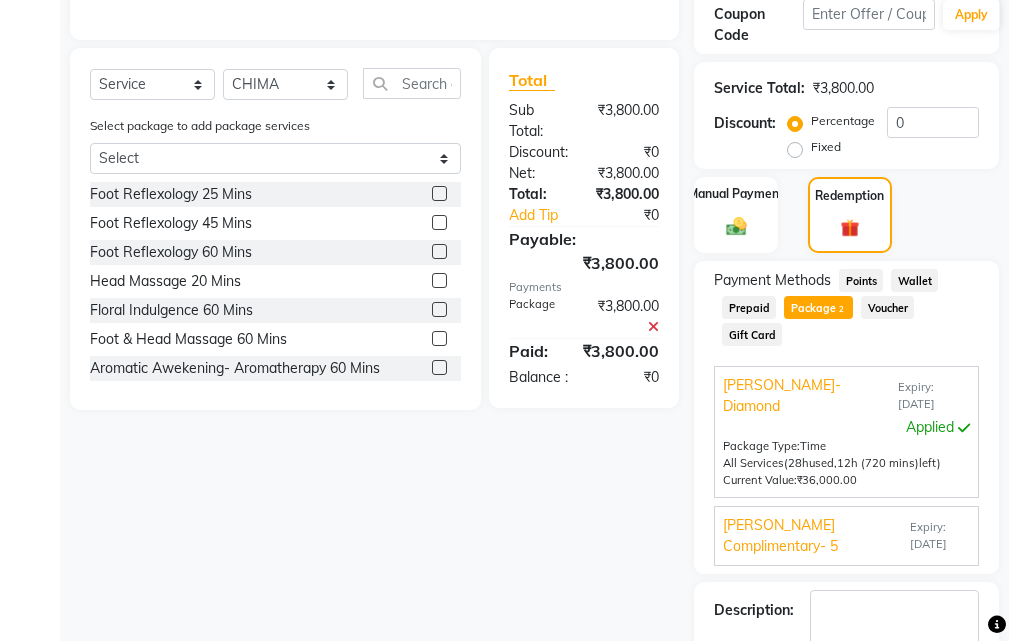 scroll, scrollTop: 557, scrollLeft: 0, axis: vertical 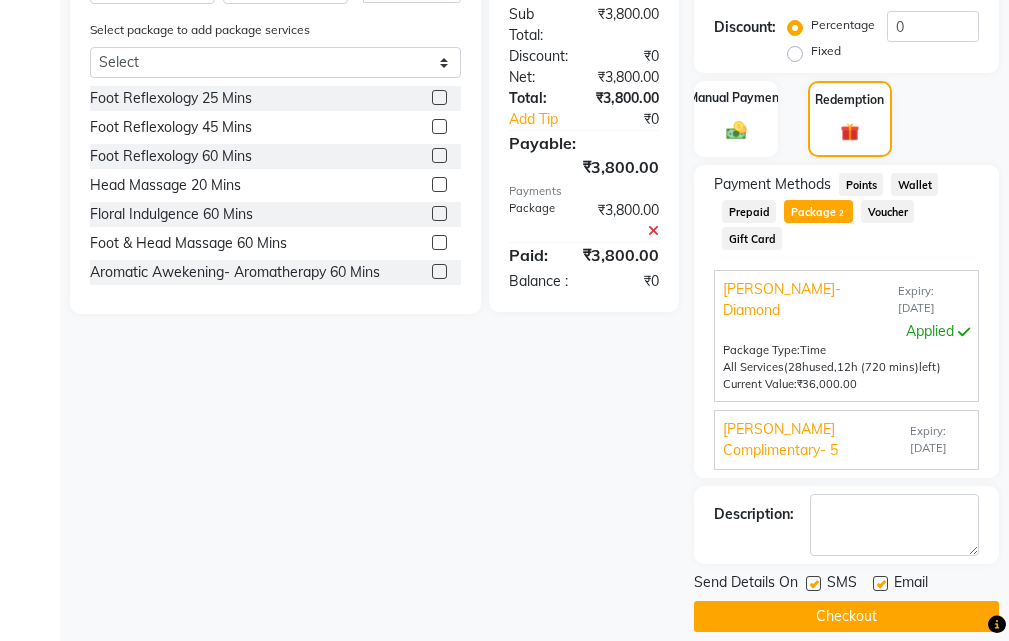 click 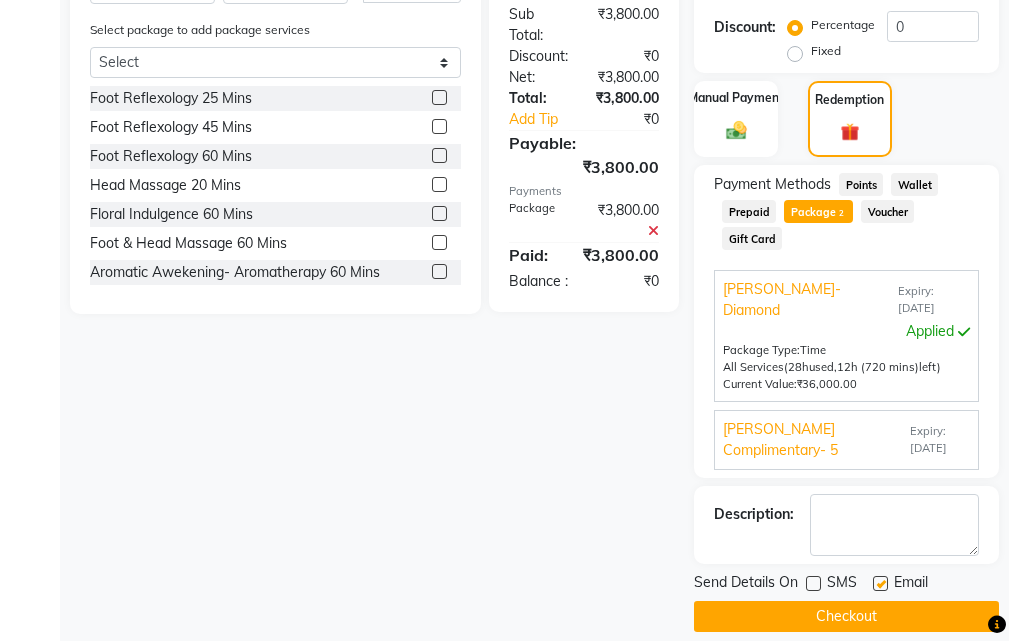 click 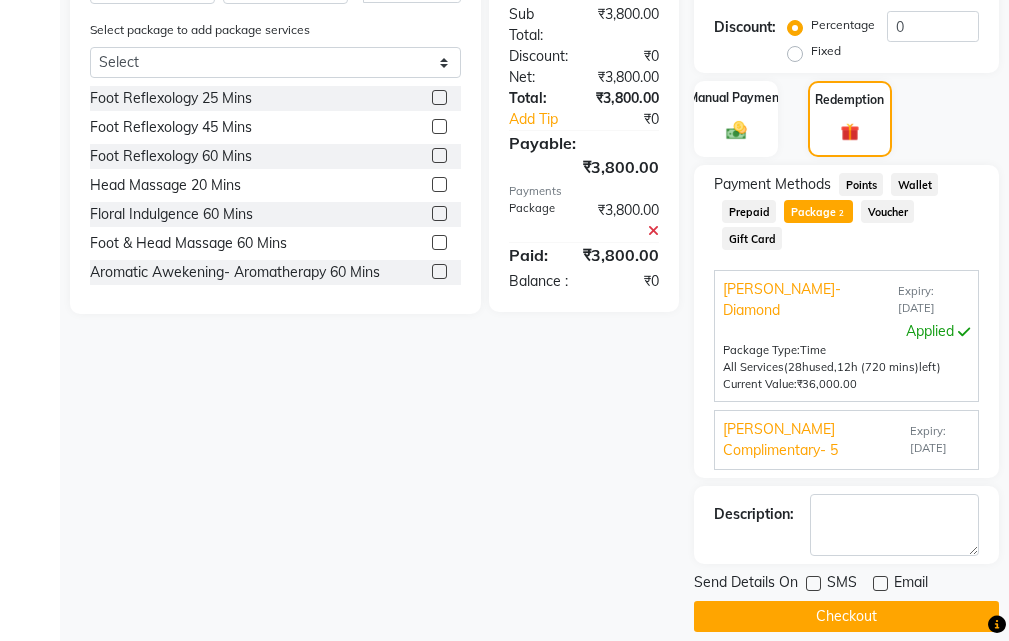 click on "[PERSON_NAME] Complimentary- 5" at bounding box center (814, 440) 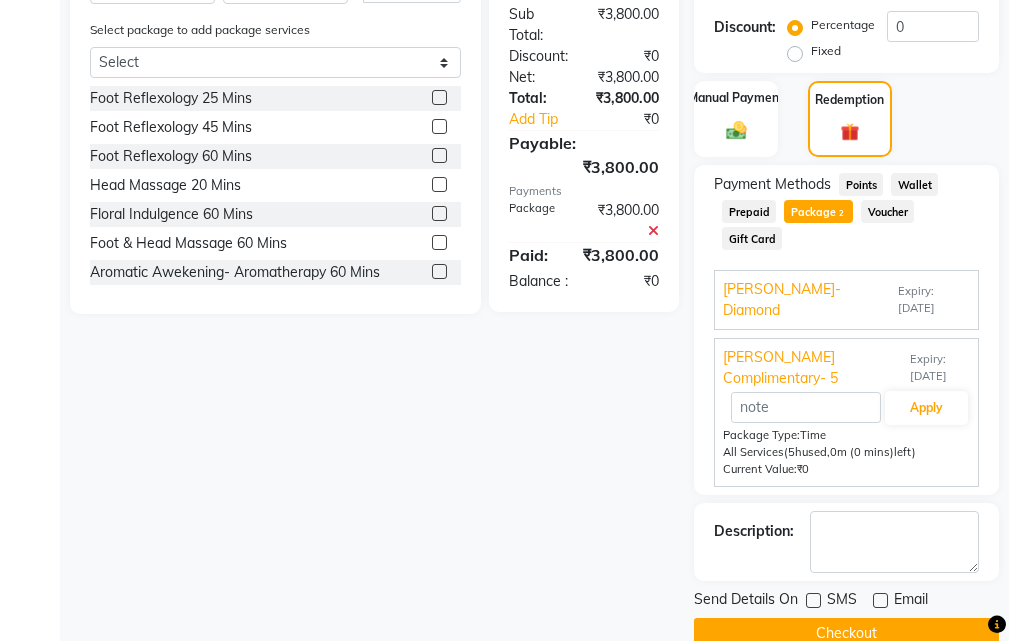 click on "Checkout" 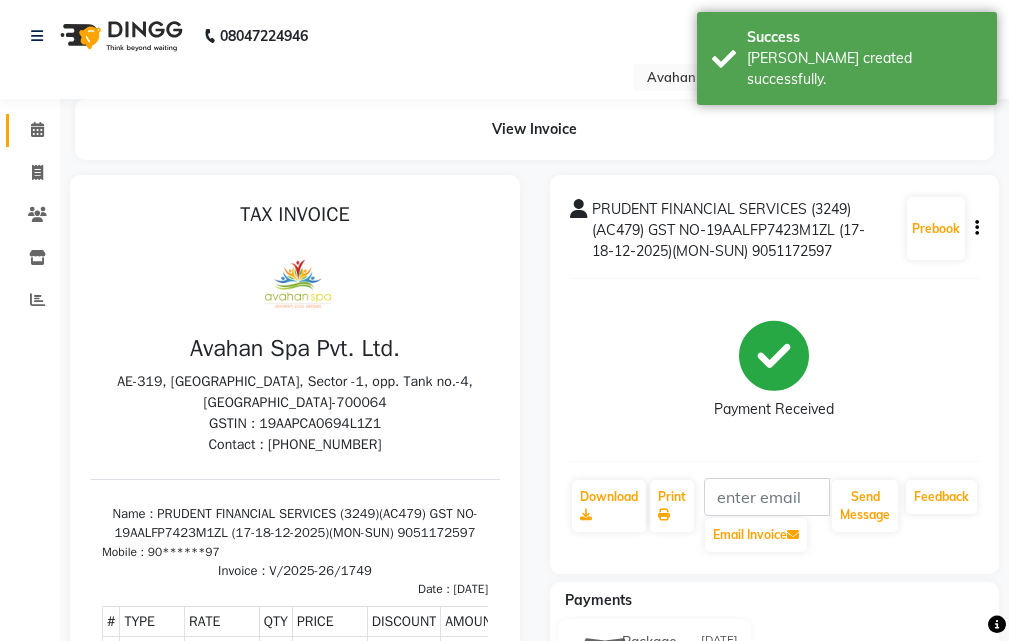 scroll, scrollTop: 0, scrollLeft: 0, axis: both 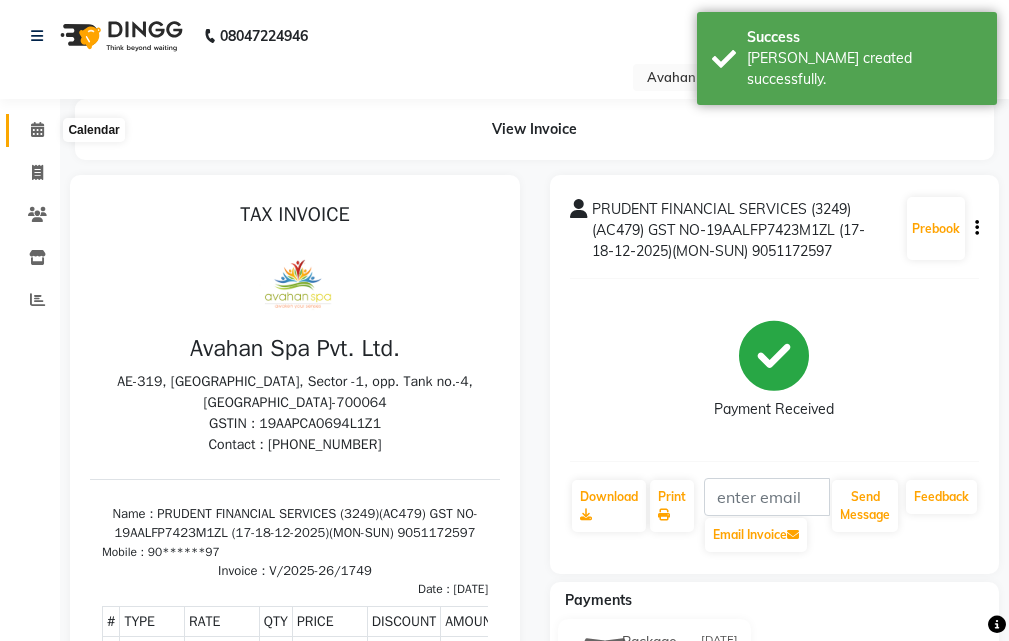 click 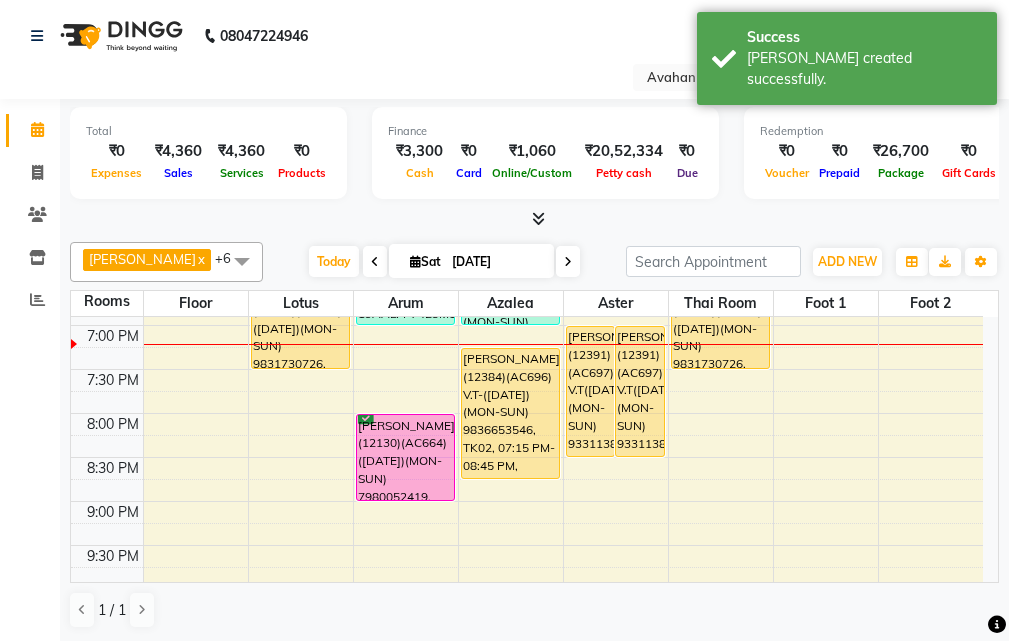 scroll, scrollTop: 800, scrollLeft: 0, axis: vertical 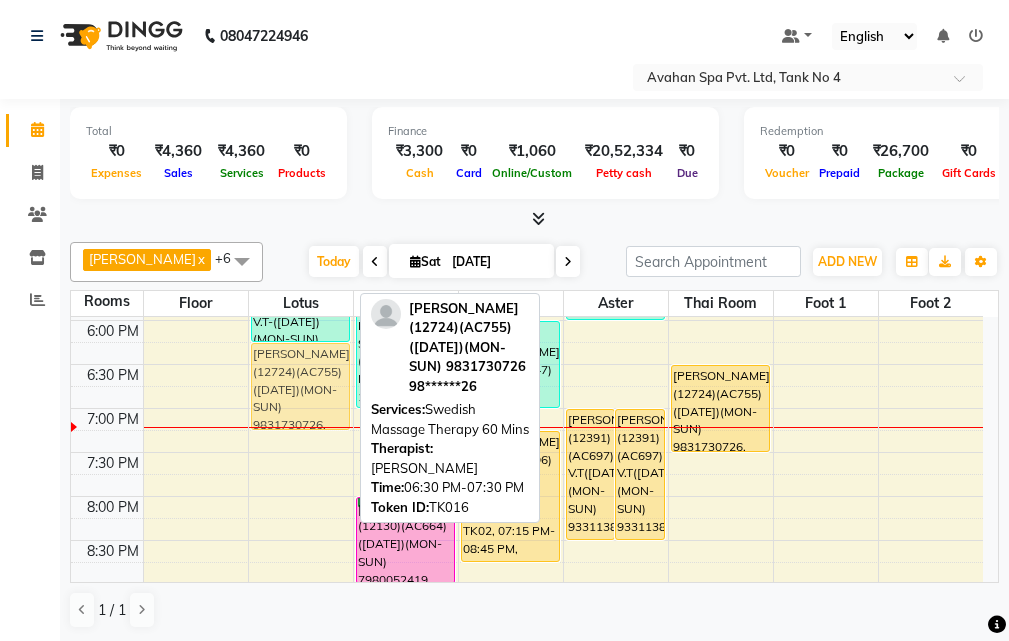 drag, startPoint x: 321, startPoint y: 405, endPoint x: 323, endPoint y: 392, distance: 13.152946 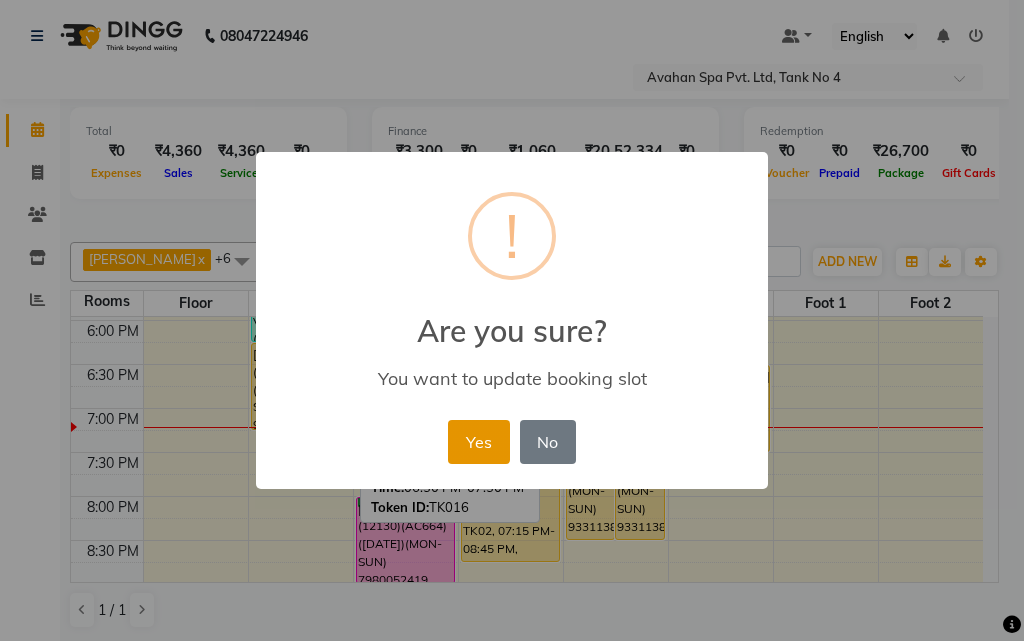 drag, startPoint x: 475, startPoint y: 451, endPoint x: 429, endPoint y: 438, distance: 47.801674 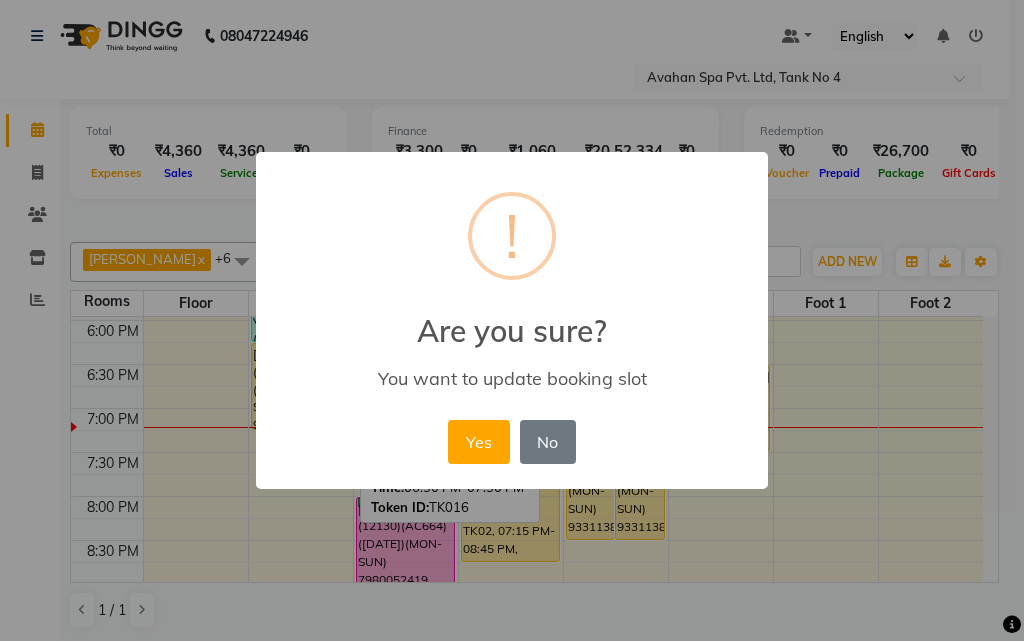 click on "Yes" at bounding box center [478, 442] 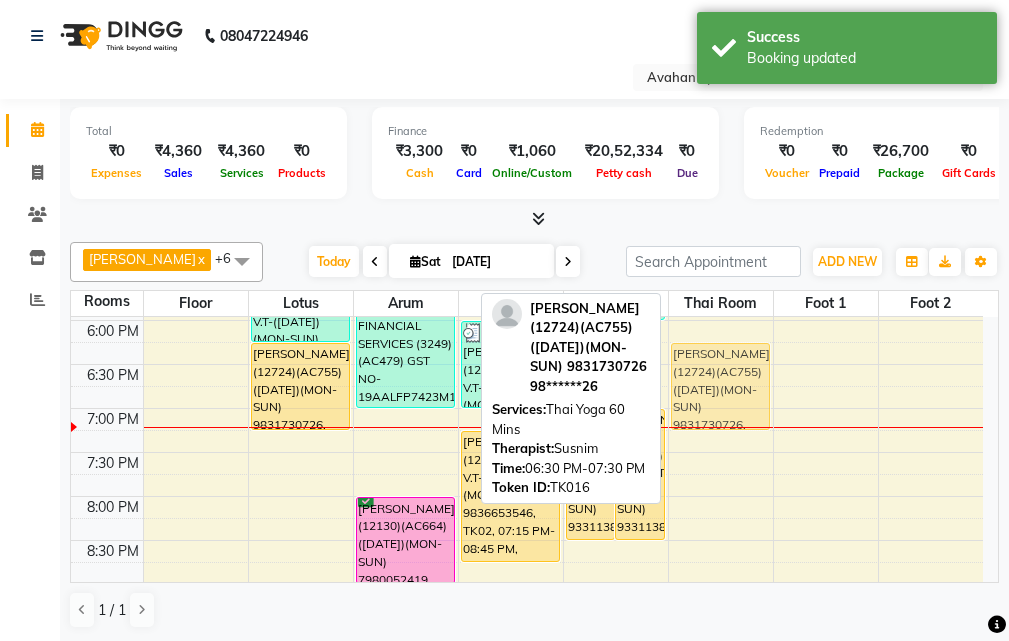 drag, startPoint x: 737, startPoint y: 408, endPoint x: 739, endPoint y: 393, distance: 15.132746 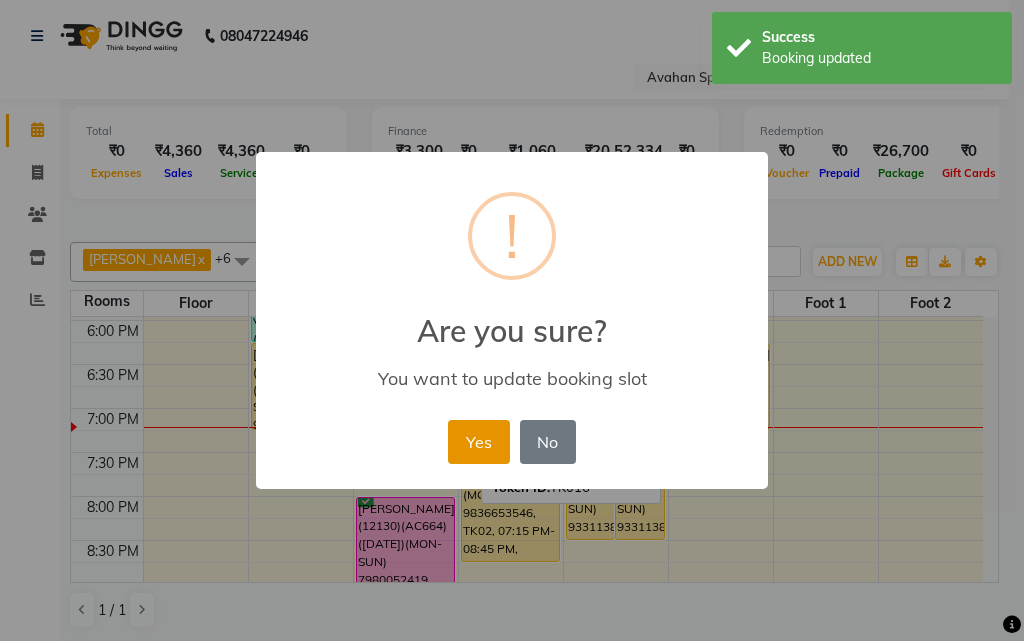 click on "Yes" at bounding box center (478, 442) 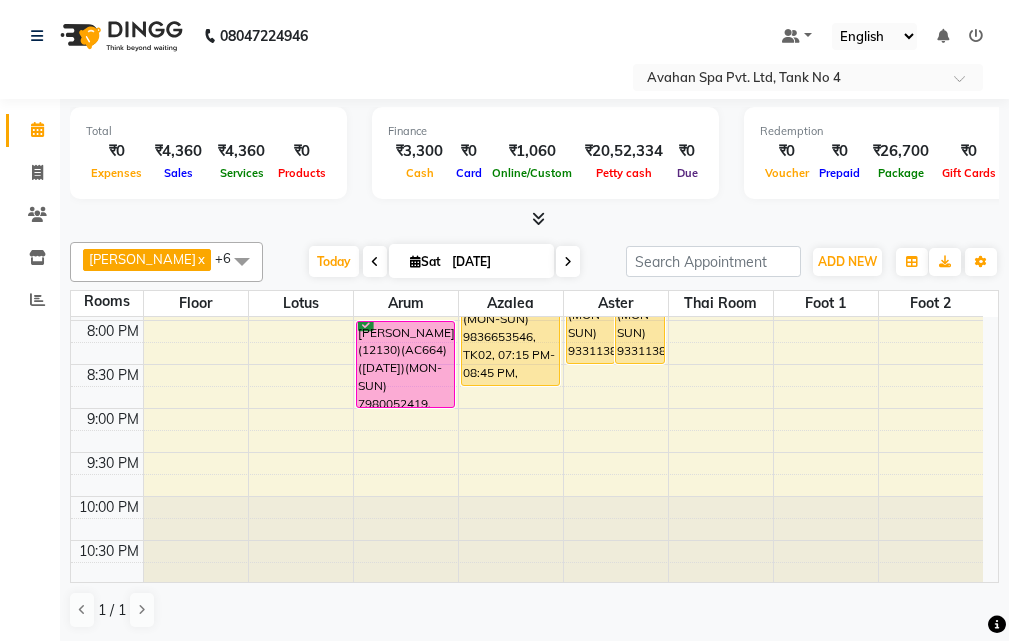 scroll, scrollTop: 878, scrollLeft: 0, axis: vertical 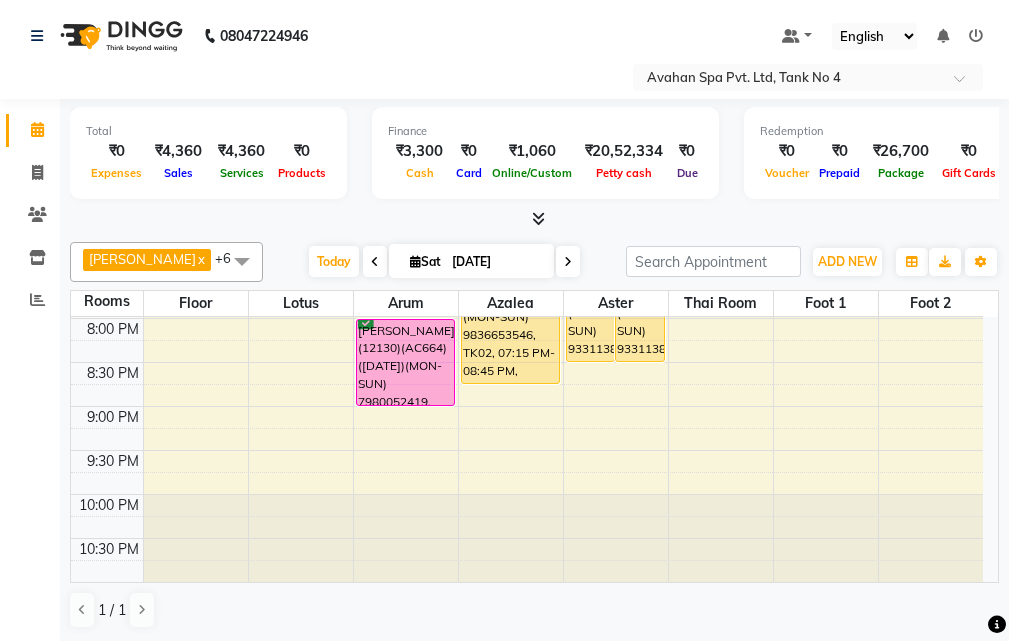 click at bounding box center [568, 261] 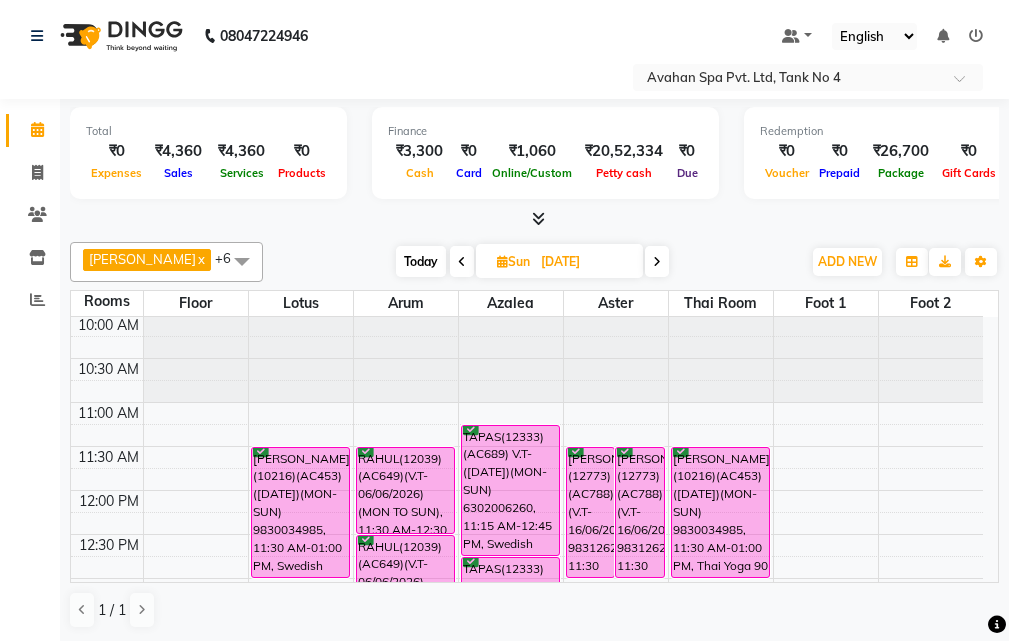 scroll, scrollTop: 0, scrollLeft: 0, axis: both 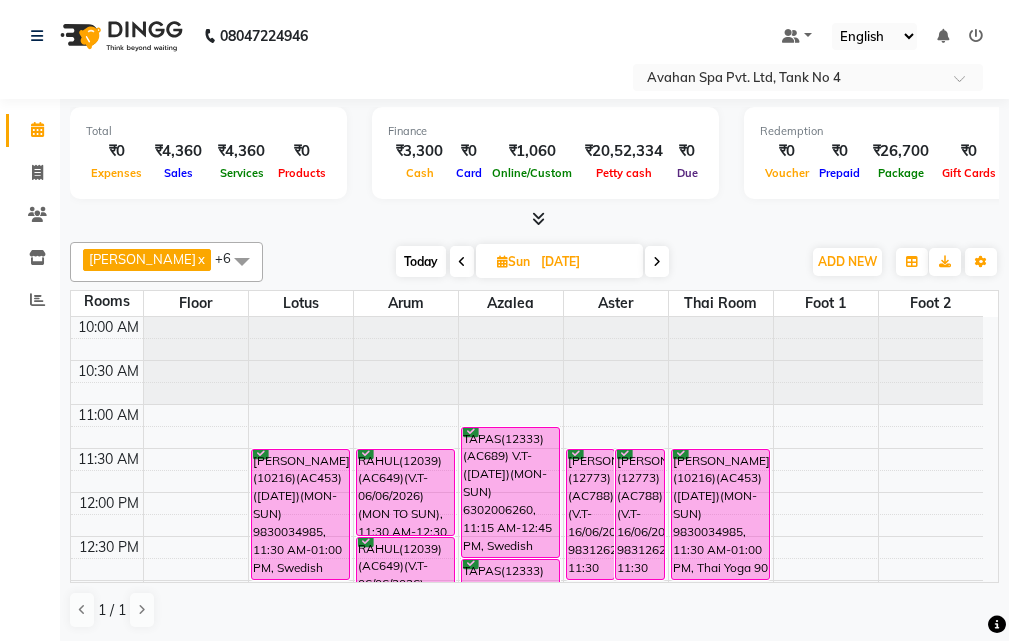 click on "Today" at bounding box center [421, 261] 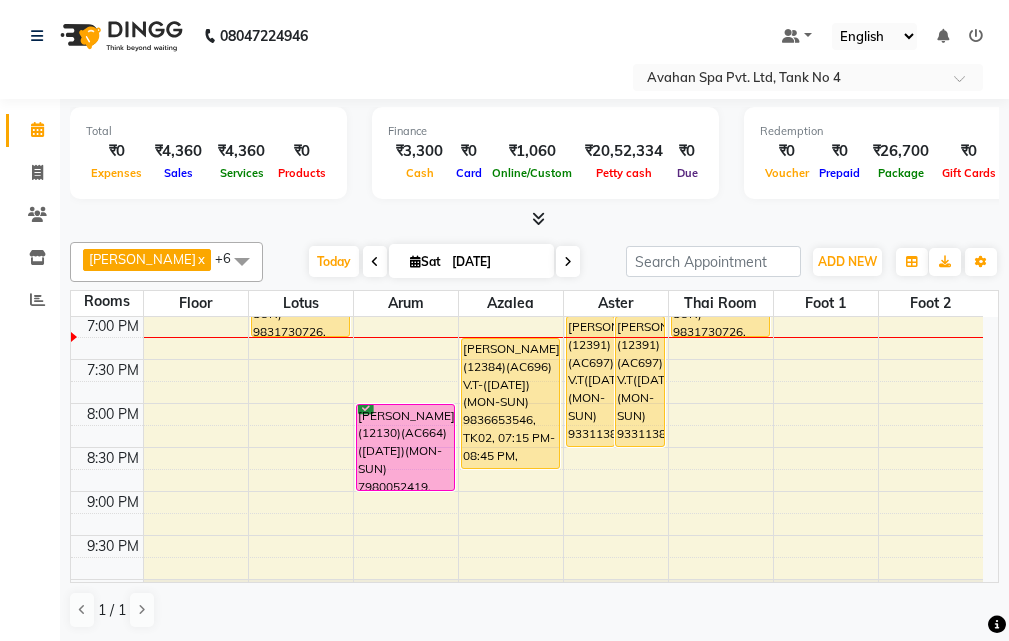 scroll, scrollTop: 693, scrollLeft: 0, axis: vertical 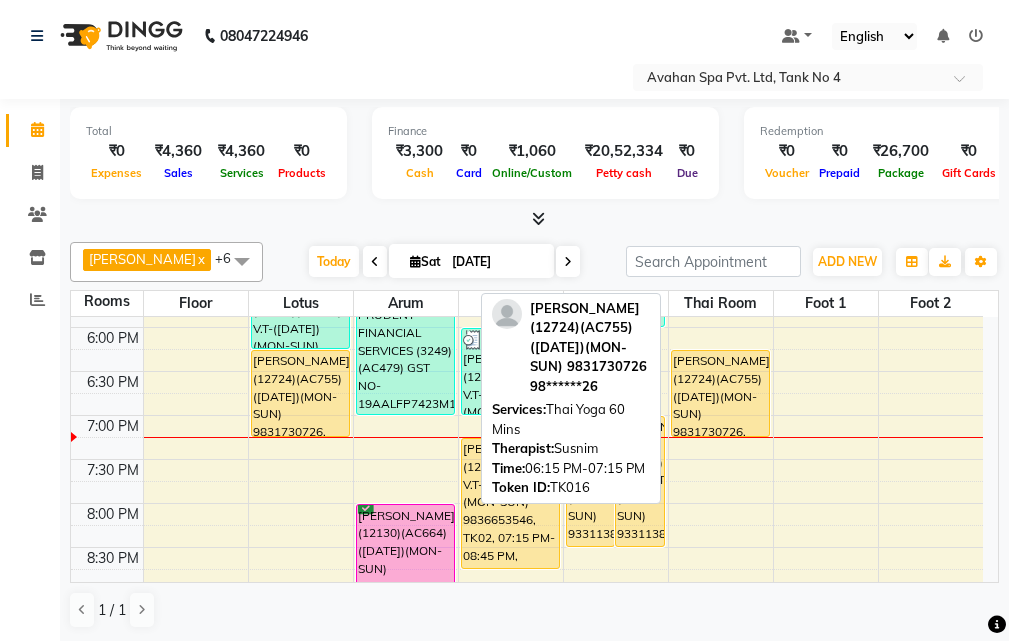 click on "[PERSON_NAME](12724)(AC755) ([DATE])(MON-SUN) 9831730726, TK16, 06:15 PM-07:15 PM, Thai Yoga  60 Mins" at bounding box center [720, 393] 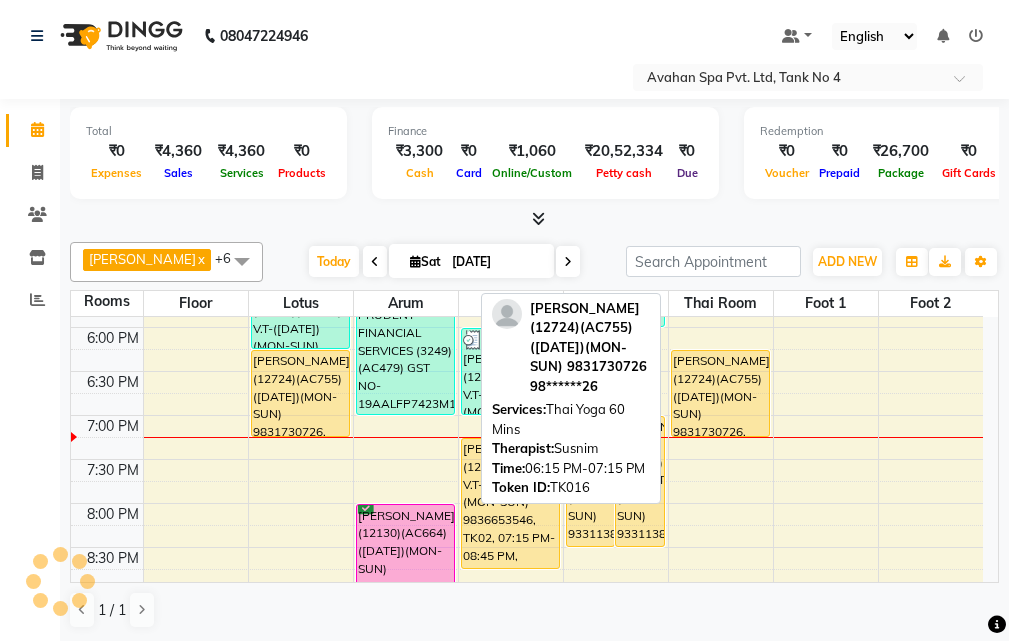 click on "[PERSON_NAME](12724)(AC755) ([DATE])(MON-SUN) 9831730726, TK16, 06:15 PM-07:15 PM, Thai Yoga  60 Mins" at bounding box center (720, 393) 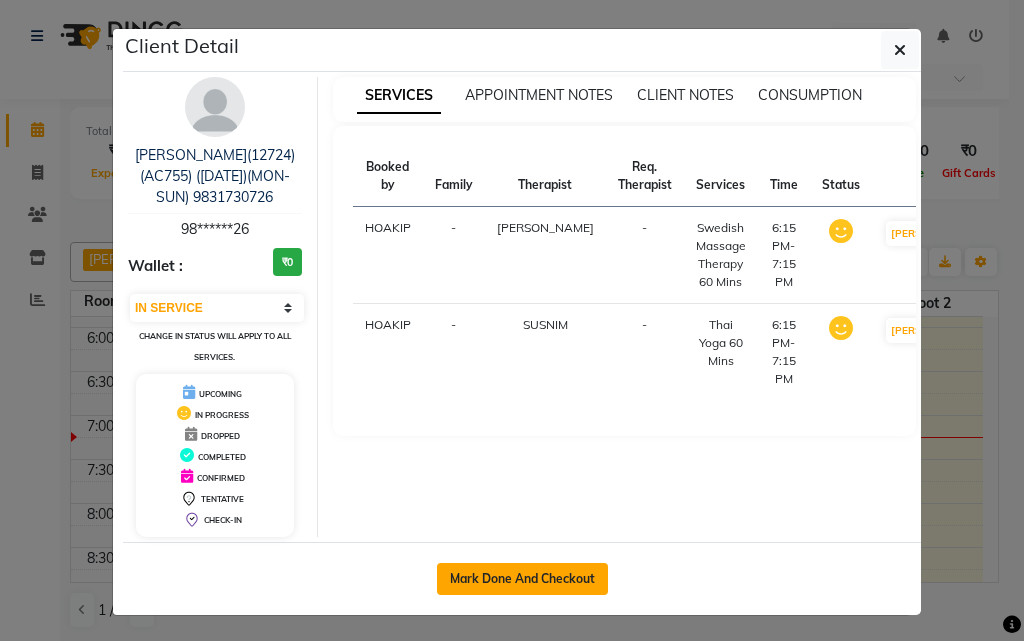 click on "Mark Done And Checkout" 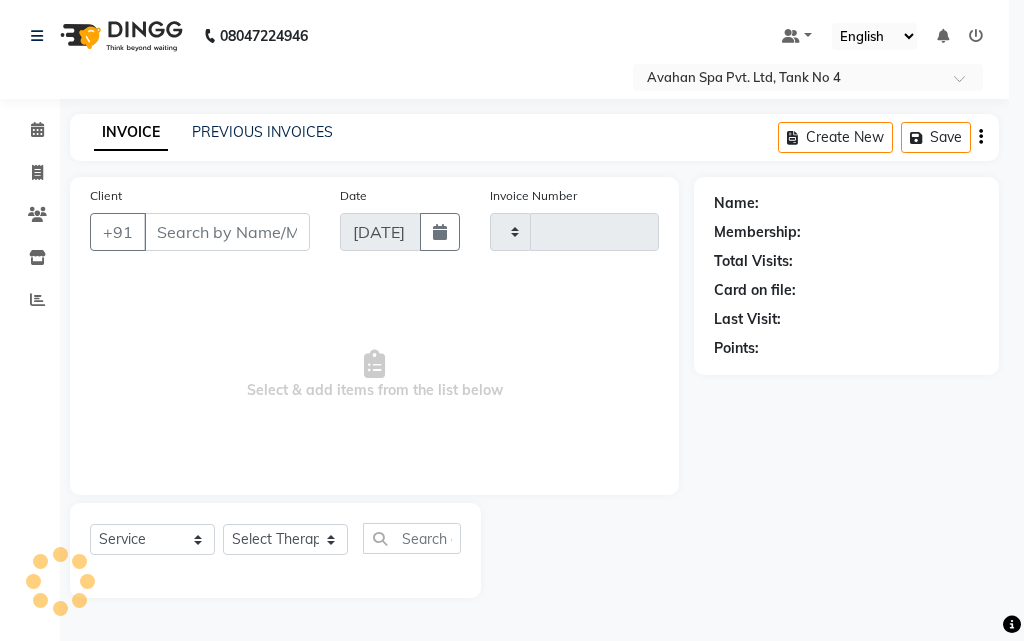 type on "1750" 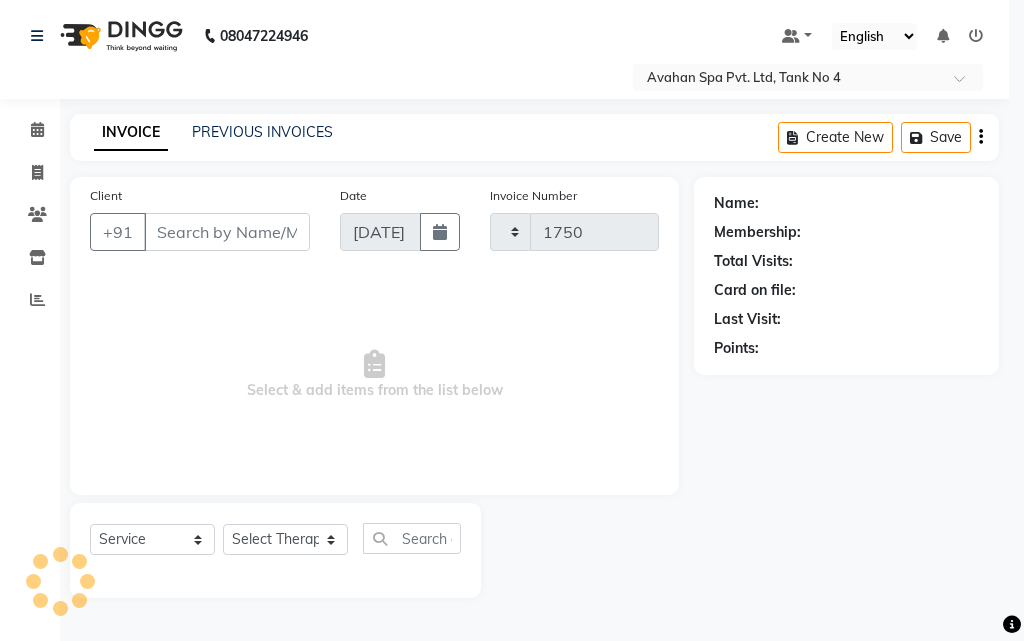 select on "4269" 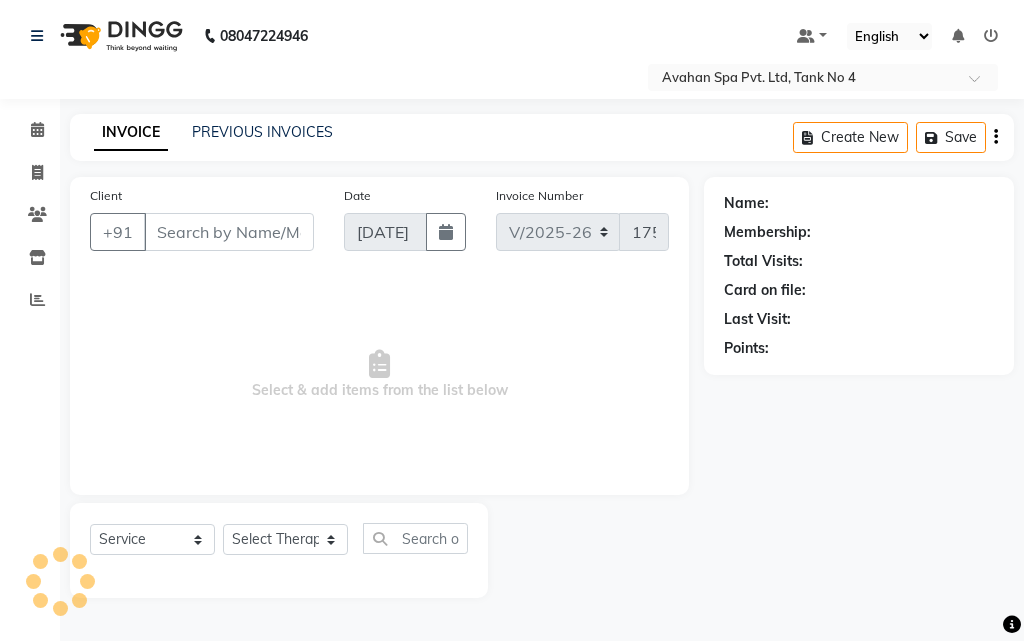 type on "98******26" 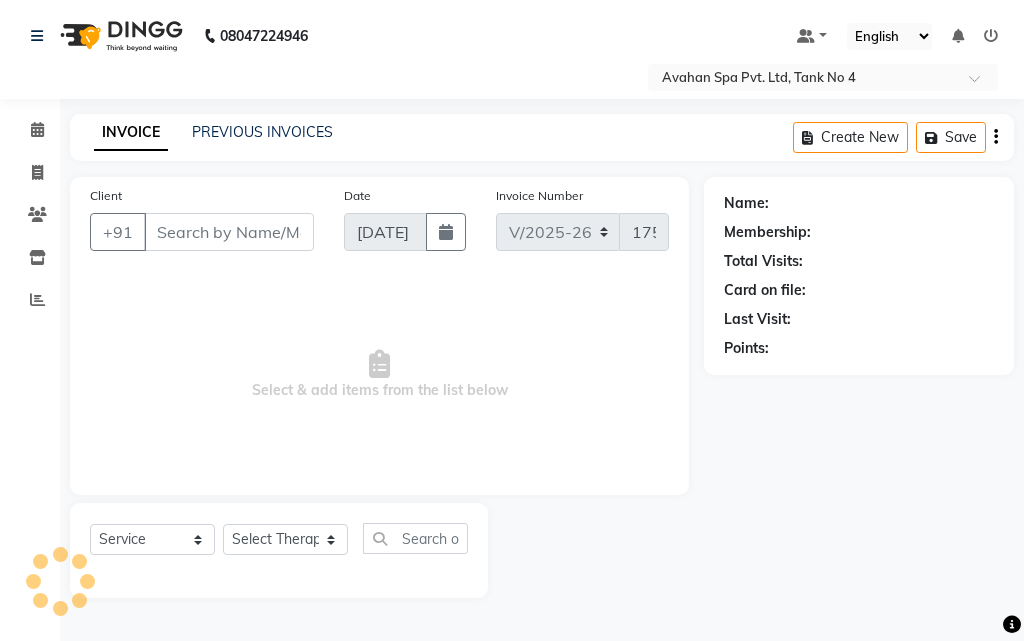 select on "49158" 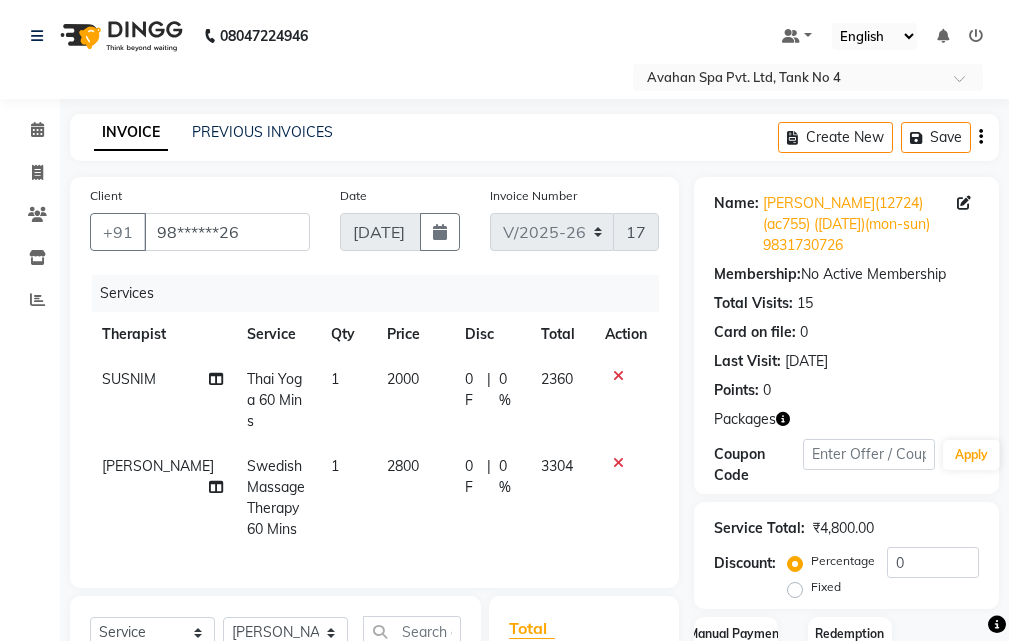 scroll, scrollTop: 381, scrollLeft: 0, axis: vertical 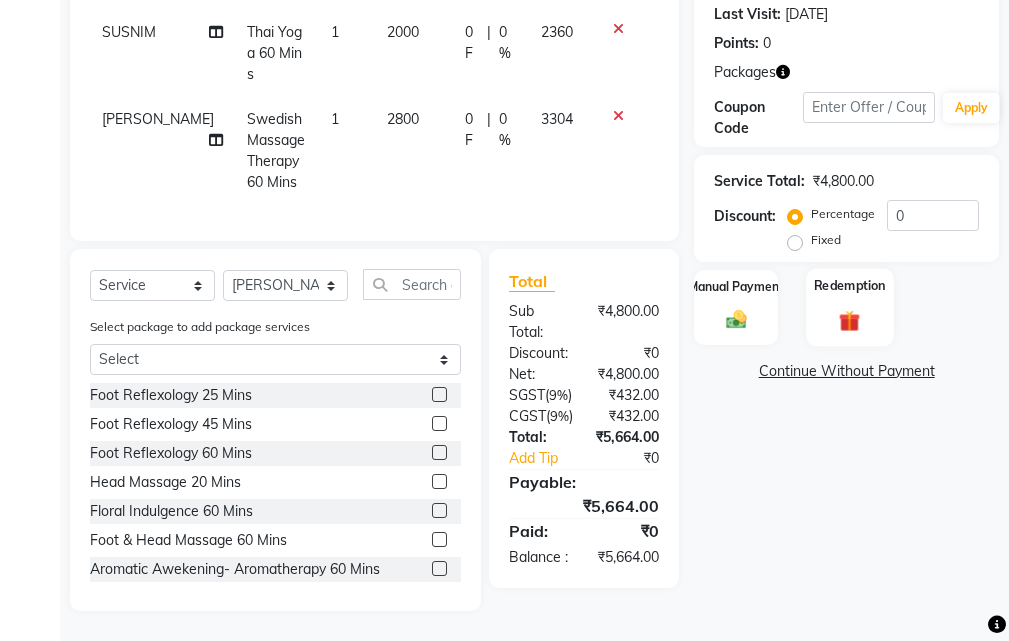 click on "Redemption" 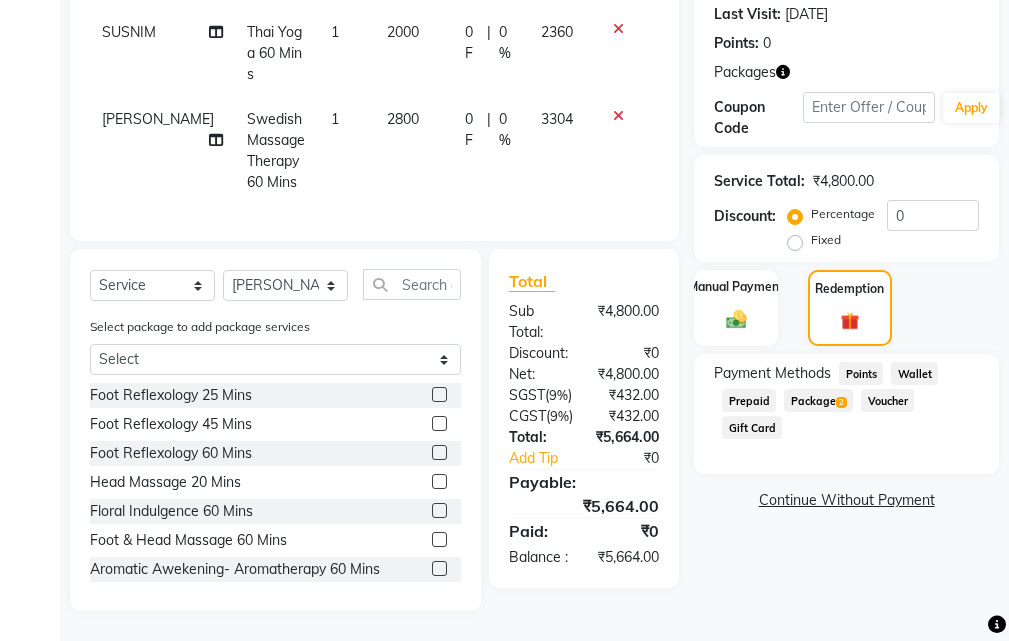 click on "Package  2" 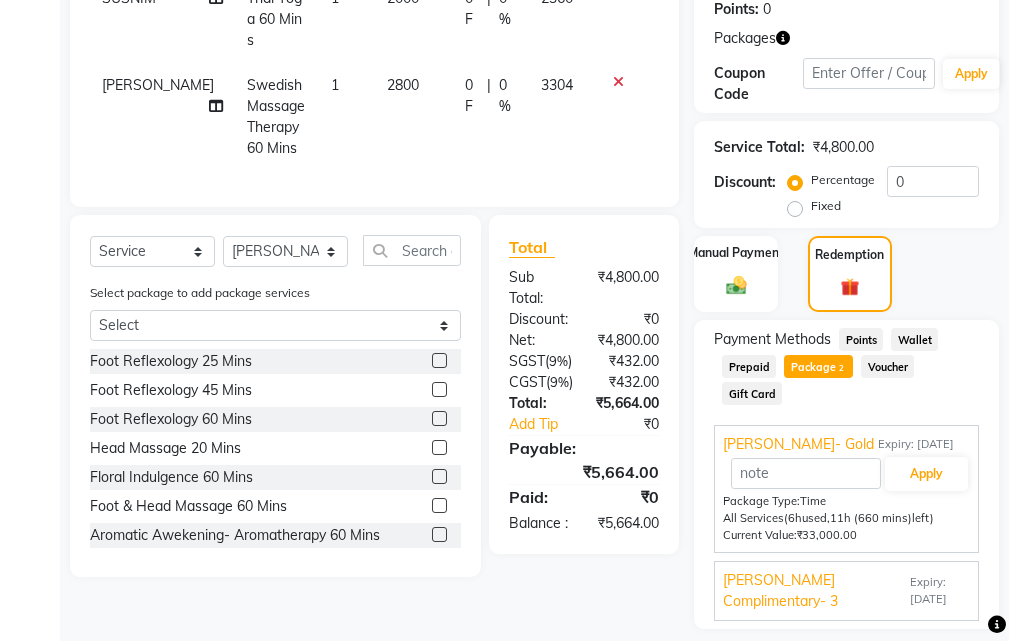 scroll, scrollTop: 440, scrollLeft: 0, axis: vertical 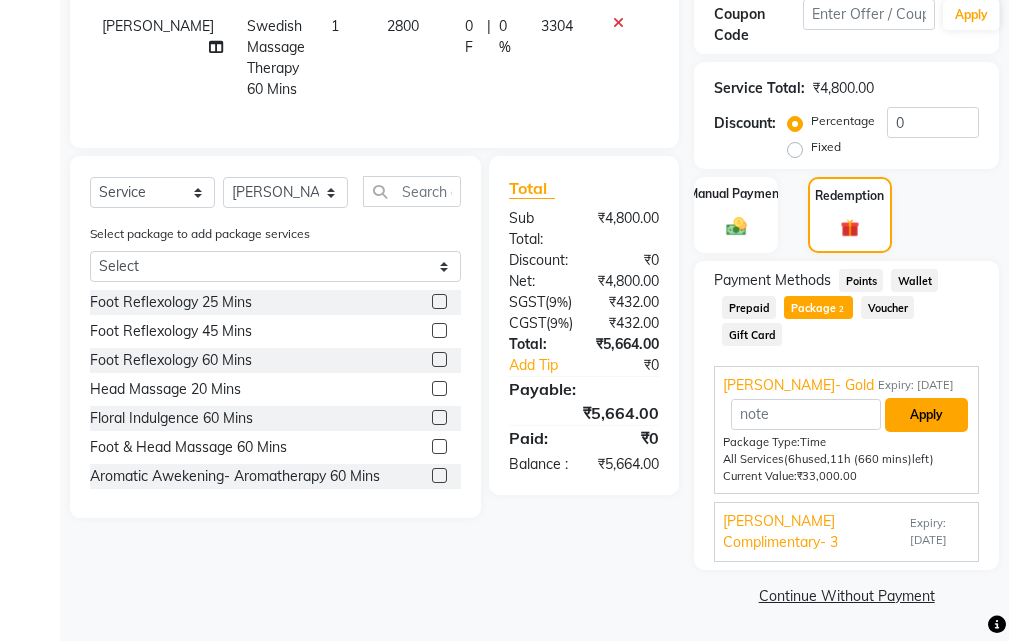 click on "Apply" at bounding box center (926, 415) 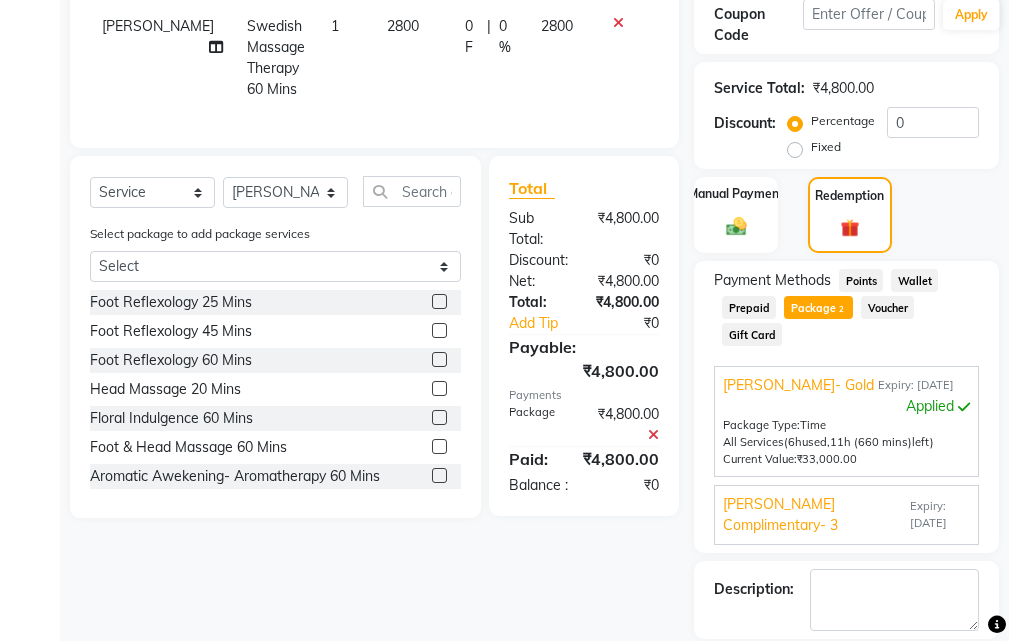 click on "[PERSON_NAME] Complimentary- 3" at bounding box center [814, 515] 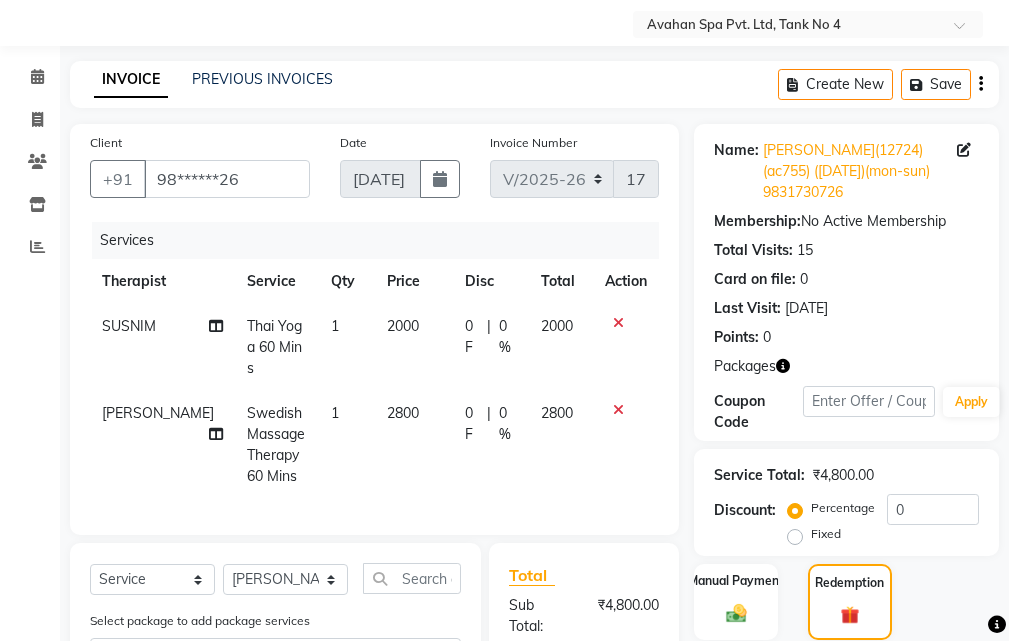 scroll, scrollTop: 0, scrollLeft: 0, axis: both 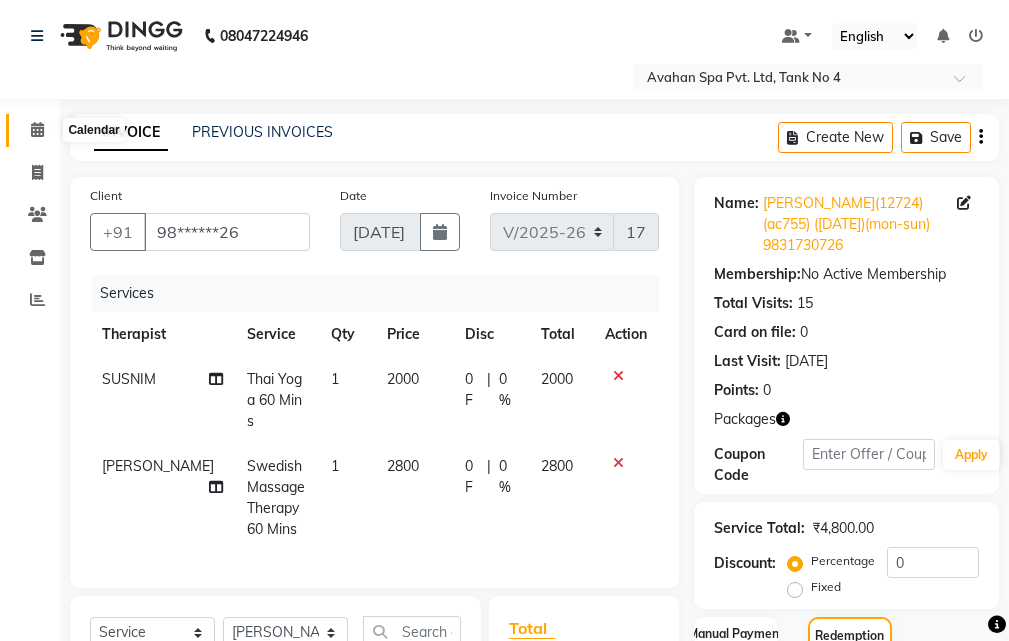 click 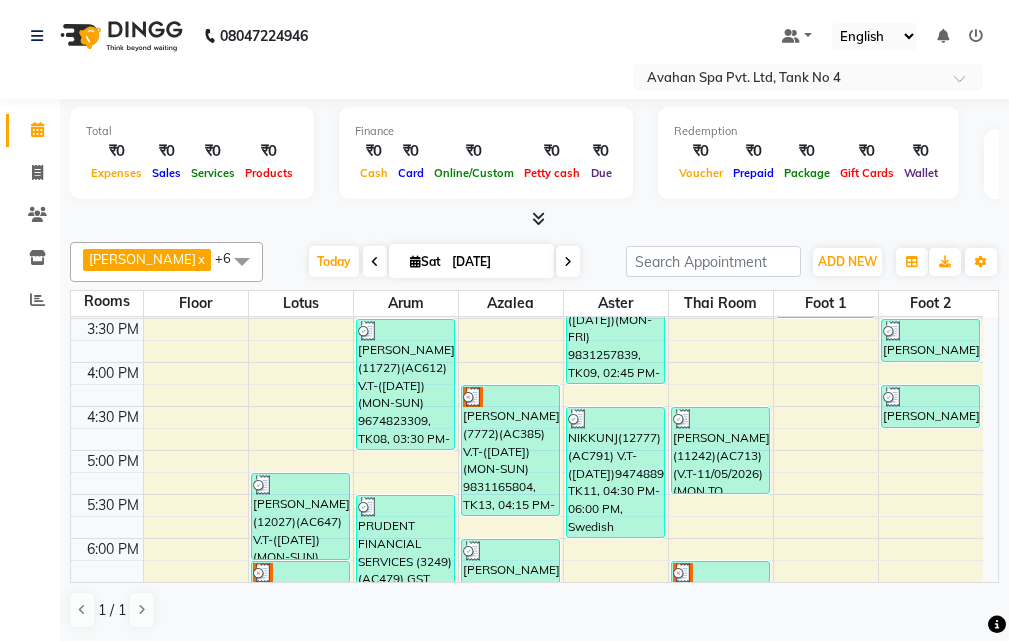 scroll, scrollTop: 600, scrollLeft: 0, axis: vertical 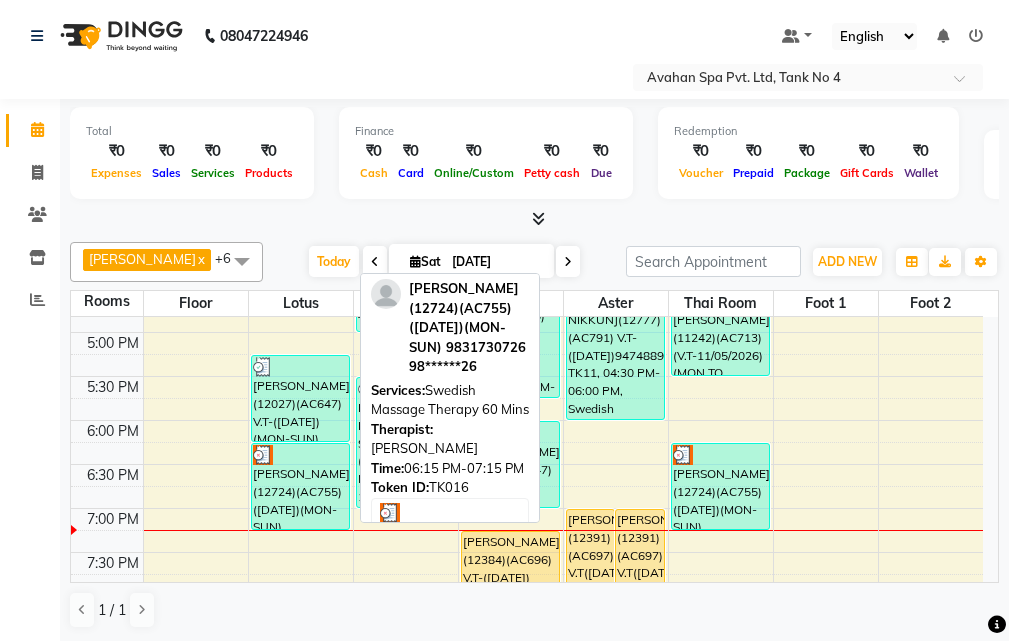 click on "[PERSON_NAME](12724)(AC755) ([DATE])(MON-SUN) 9831730726, TK16, 06:15 PM-07:15 PM, Swedish Massage Therapy 60 Mins" at bounding box center (300, 486) 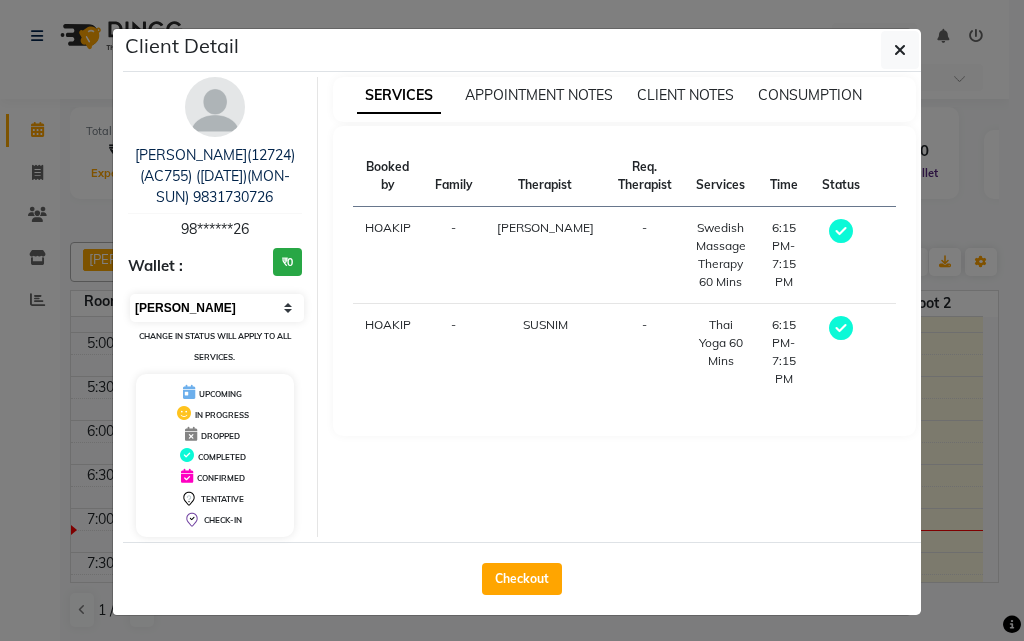 click on "Select MARK DONE UPCOMING" at bounding box center [217, 308] 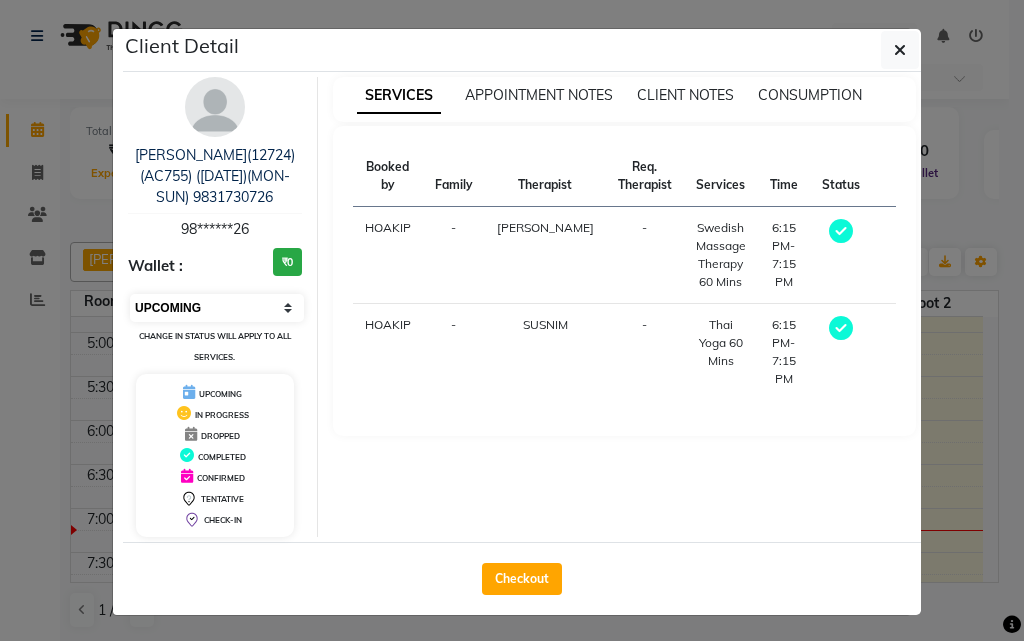 click on "Select MARK DONE UPCOMING" at bounding box center [217, 308] 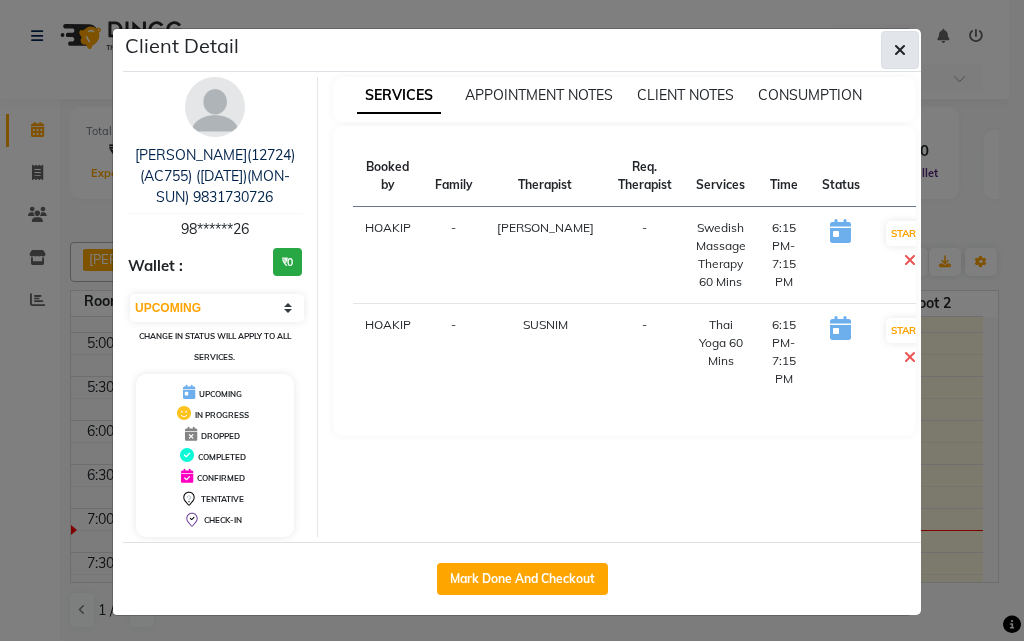 click 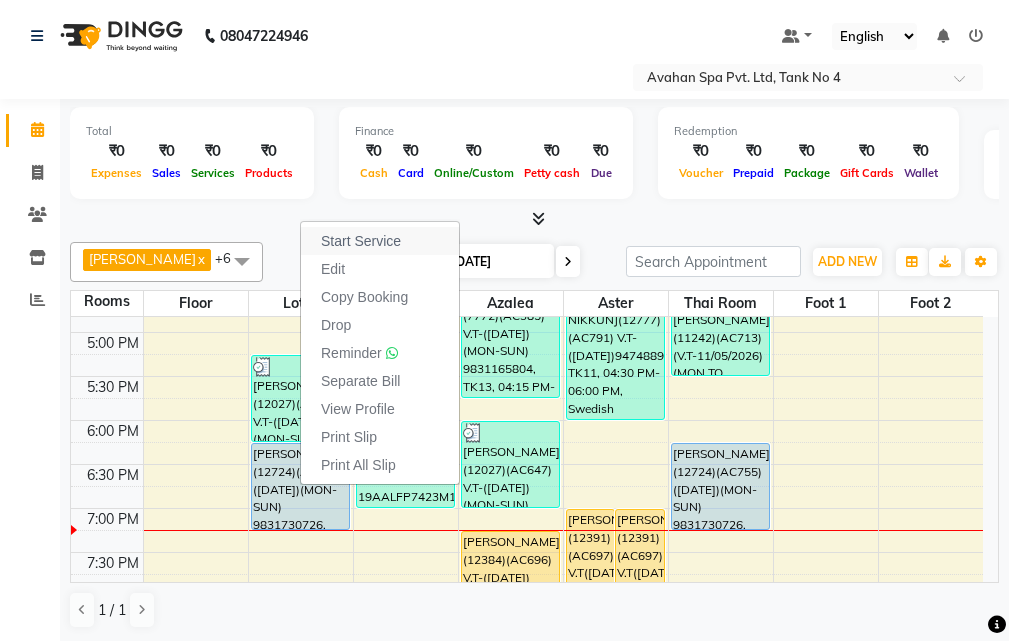 click on "Start Service" at bounding box center [361, 241] 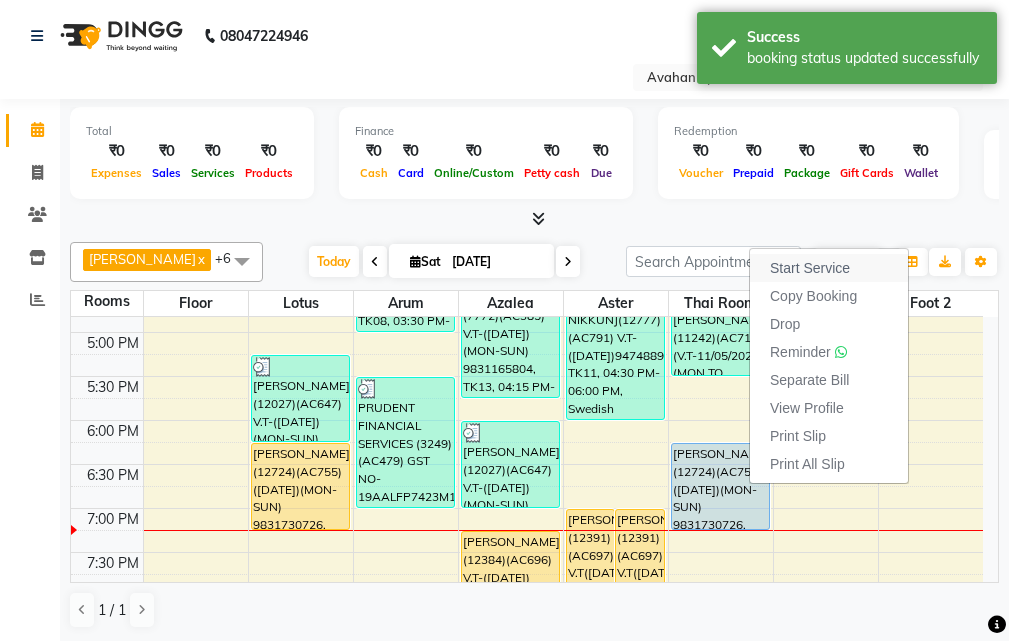 click on "Start Service" at bounding box center (829, 268) 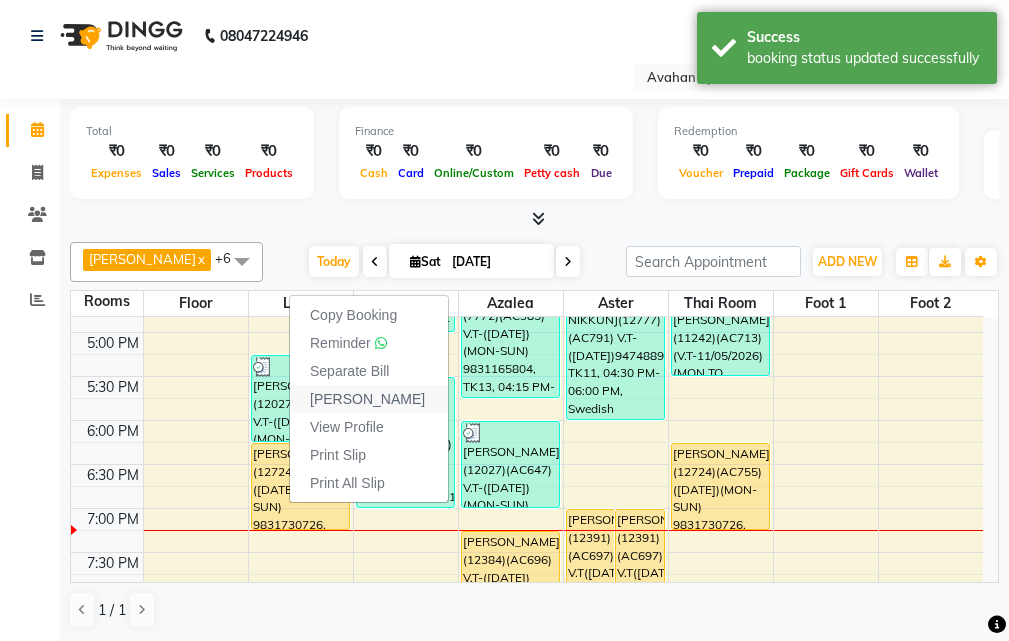 click on "[PERSON_NAME]" at bounding box center (367, 399) 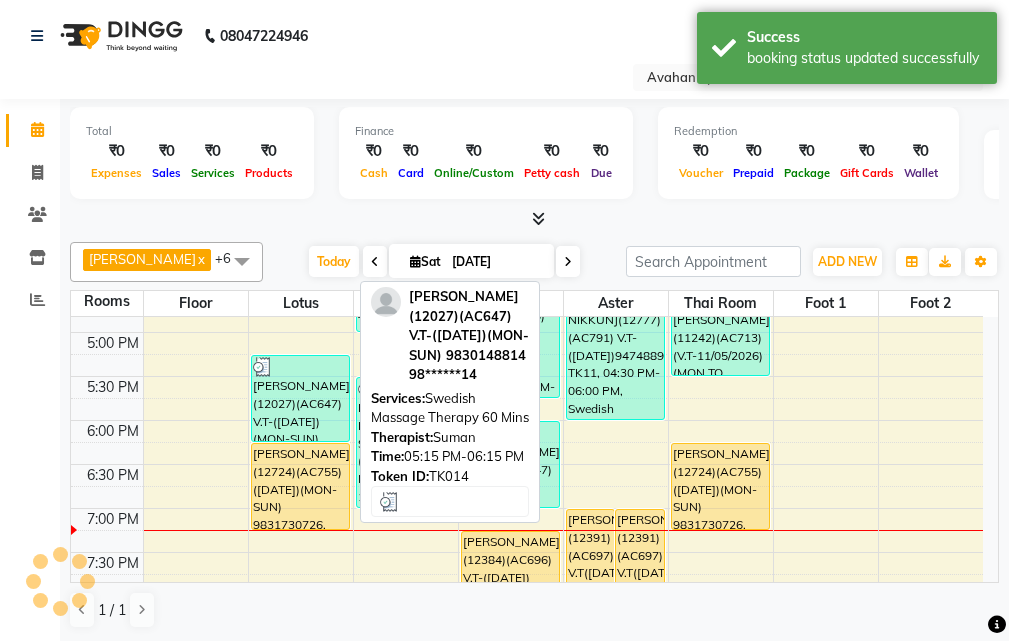 select on "service" 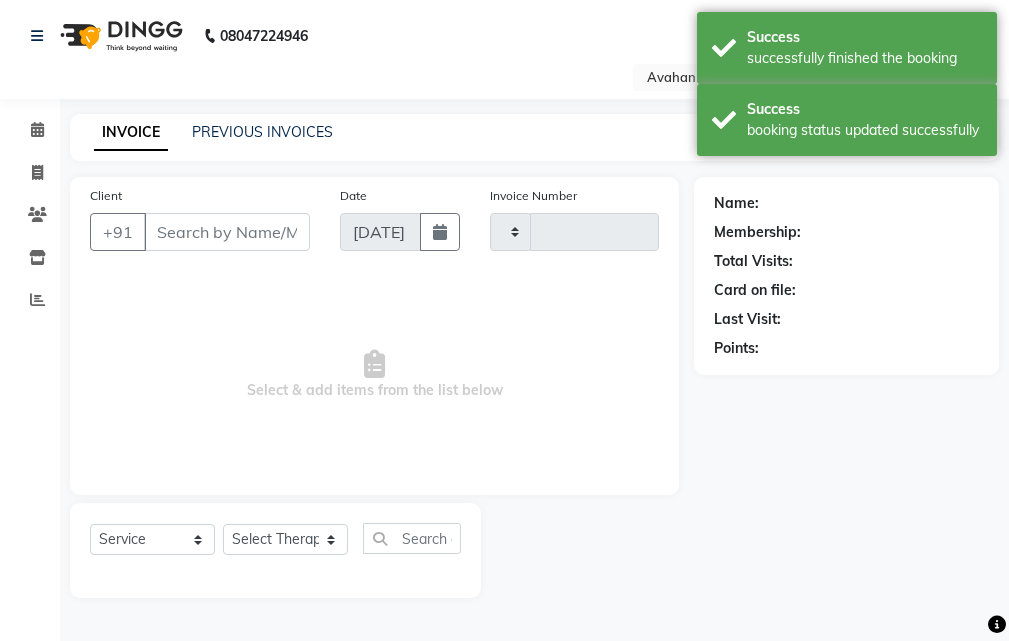 type on "1750" 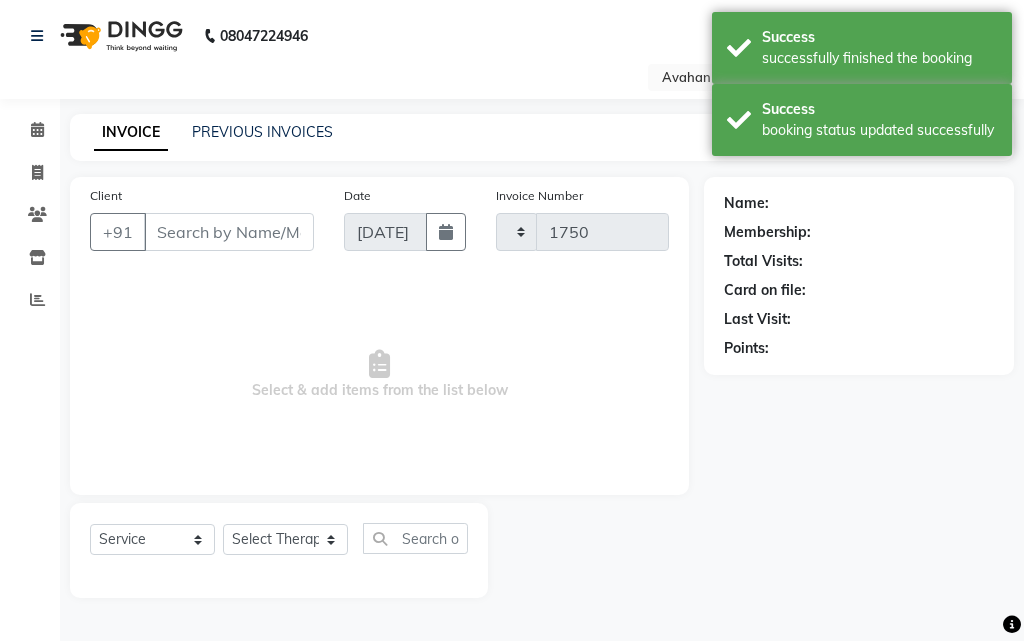select on "4269" 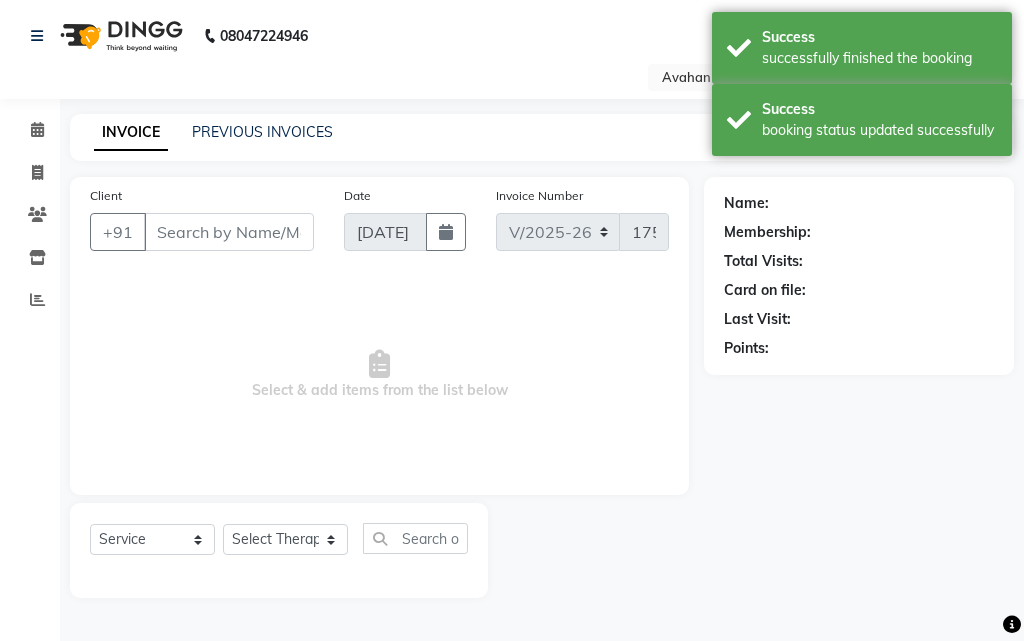 type on "98******26" 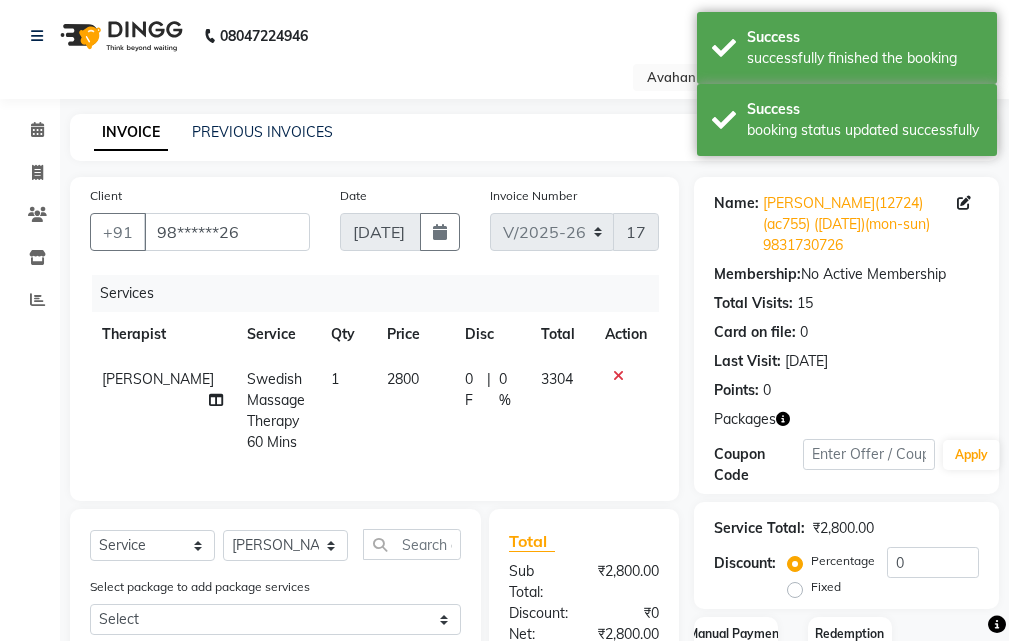 scroll, scrollTop: 315, scrollLeft: 0, axis: vertical 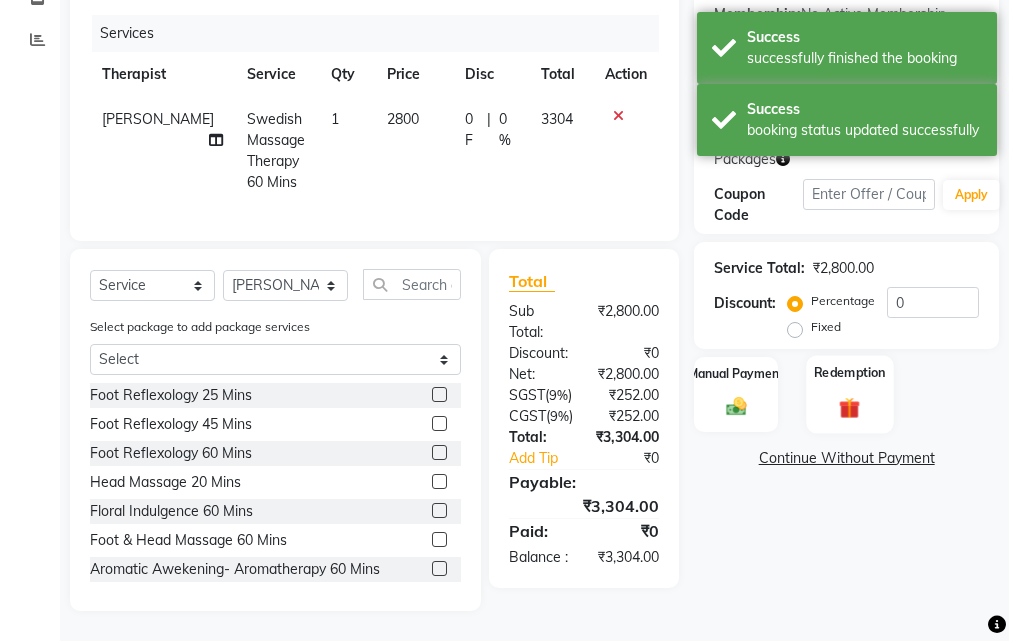 click 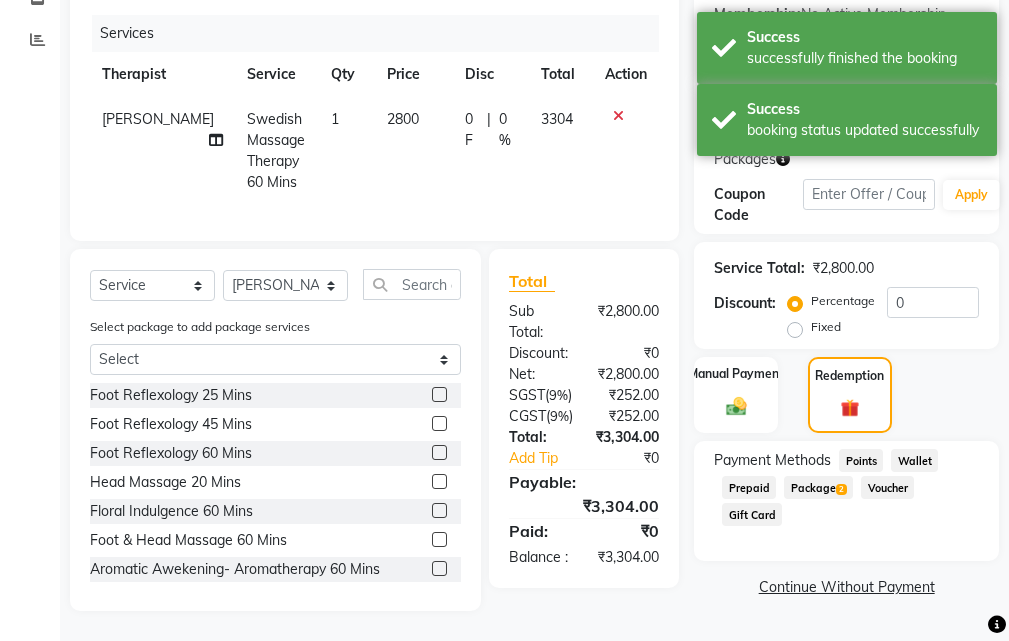 click on "Package  2" 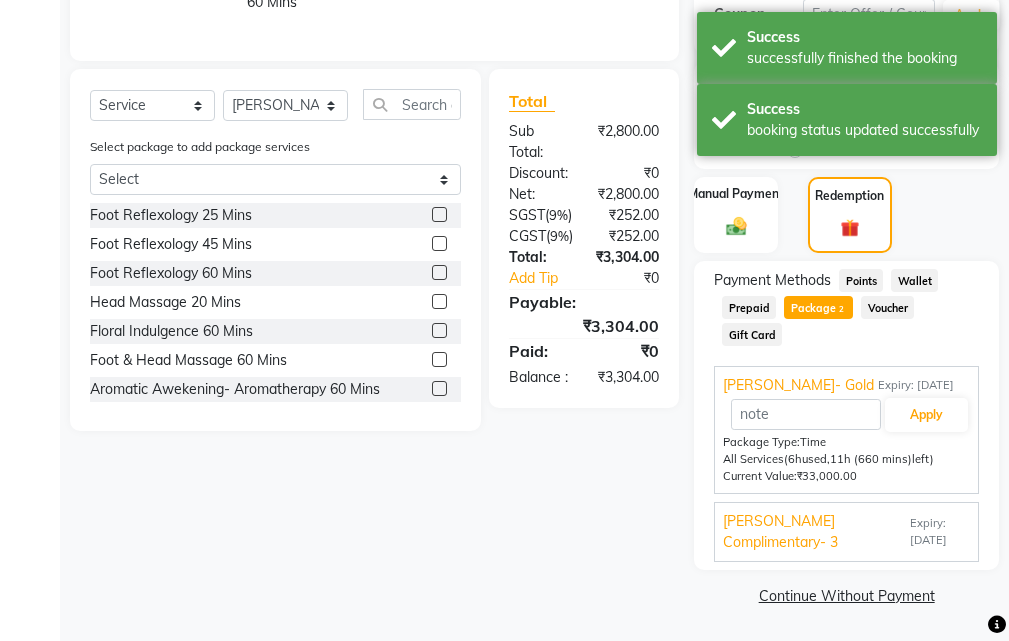 drag, startPoint x: 766, startPoint y: 534, endPoint x: 792, endPoint y: 541, distance: 26.925823 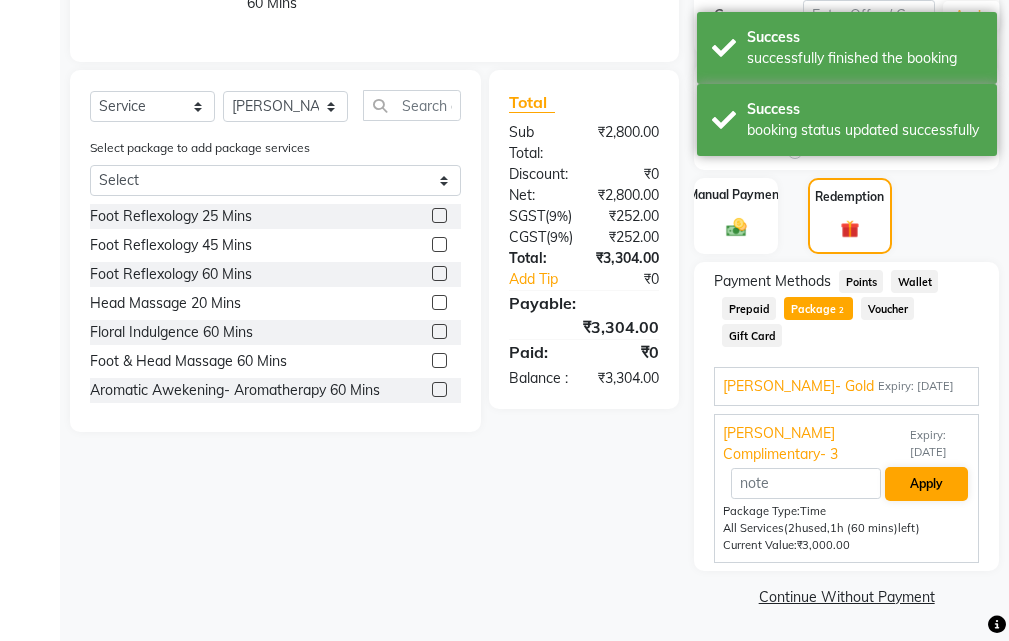 scroll, scrollTop: 440, scrollLeft: 0, axis: vertical 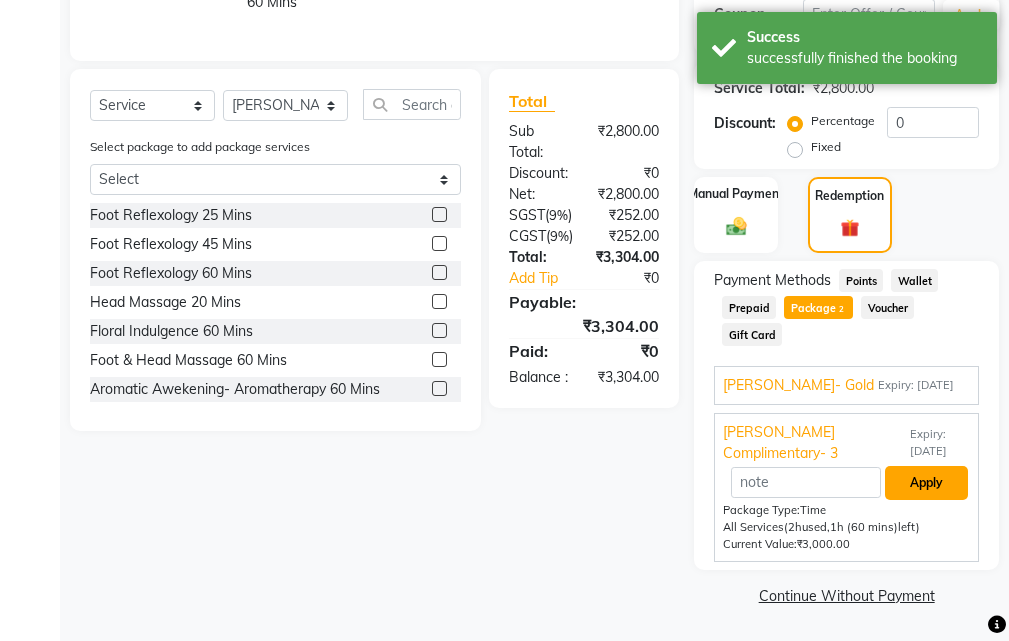 click on "Apply" at bounding box center (926, 483) 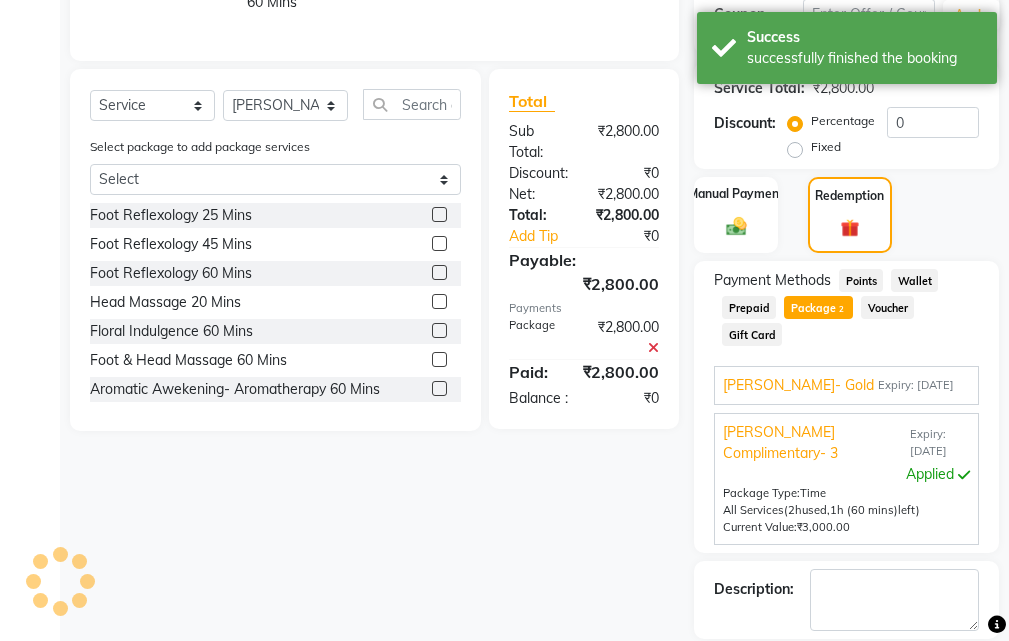 scroll, scrollTop: 536, scrollLeft: 0, axis: vertical 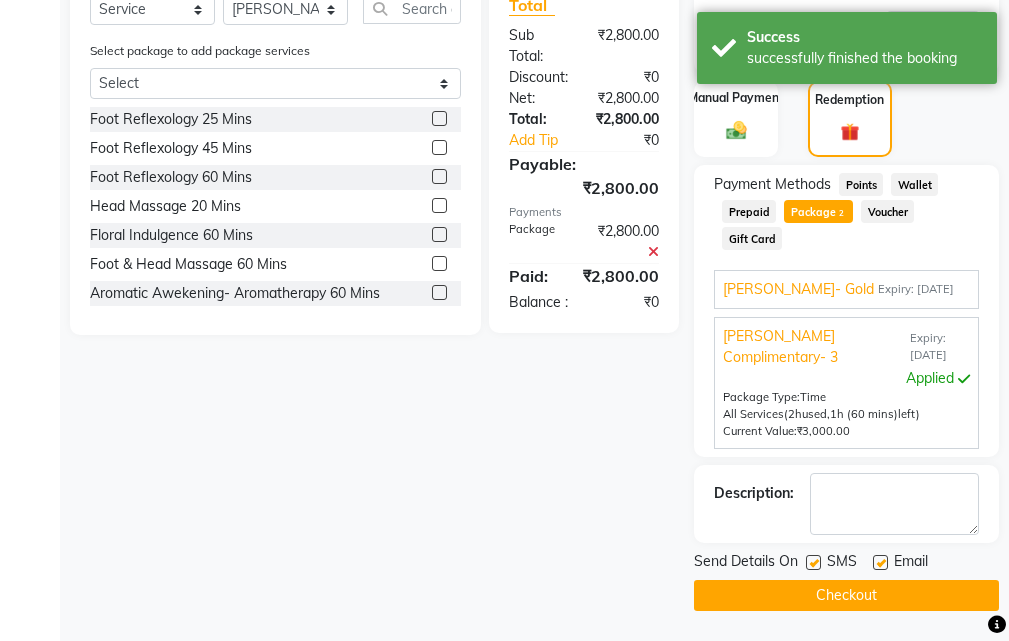 click on "Send Details On SMS Email" 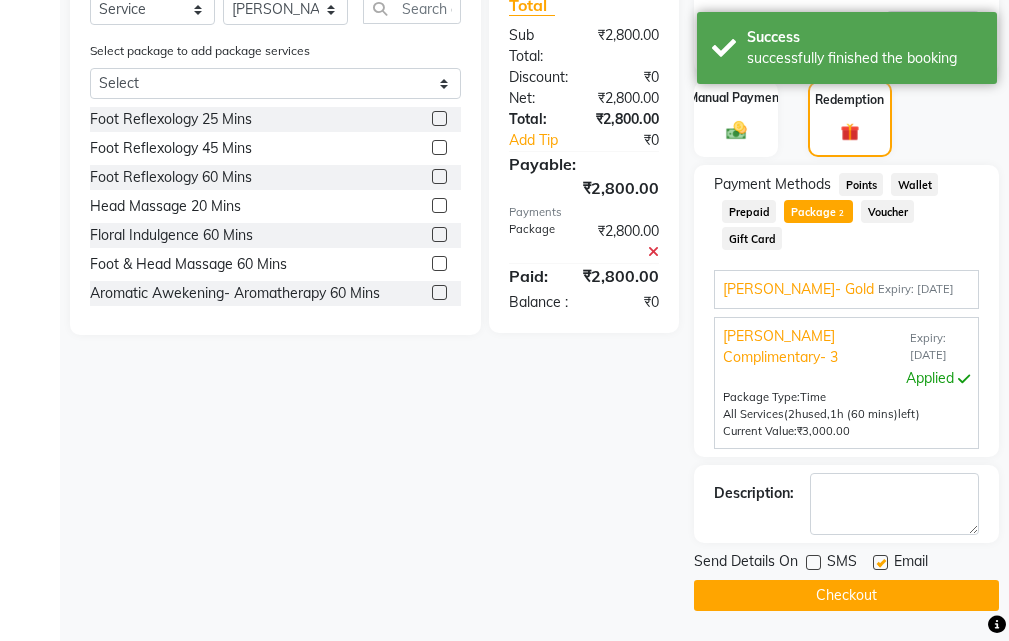 click 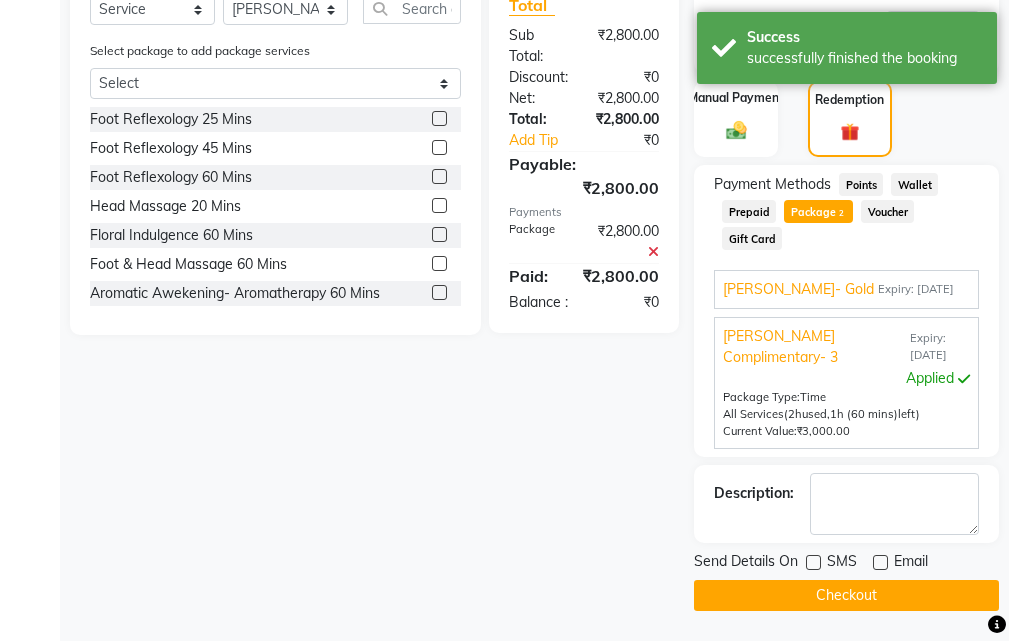 drag, startPoint x: 858, startPoint y: 589, endPoint x: 880, endPoint y: 593, distance: 22.36068 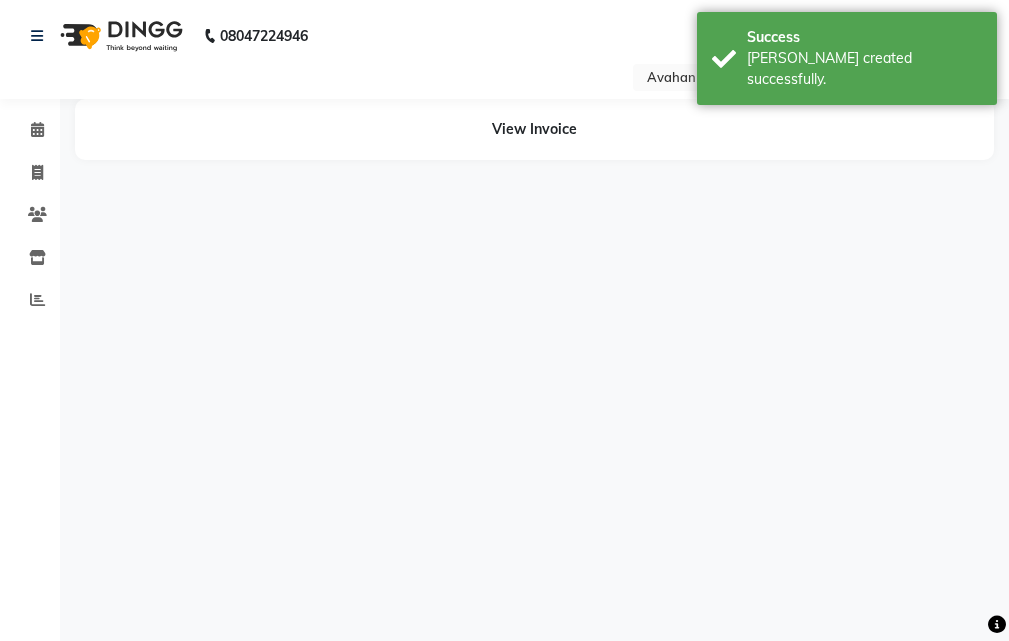scroll, scrollTop: 0, scrollLeft: 0, axis: both 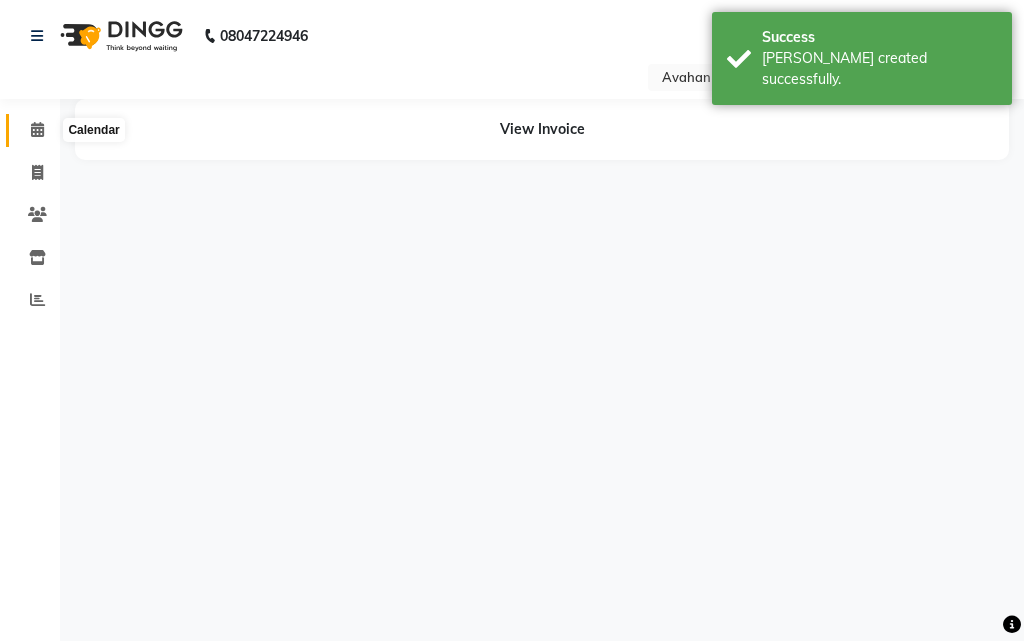 click 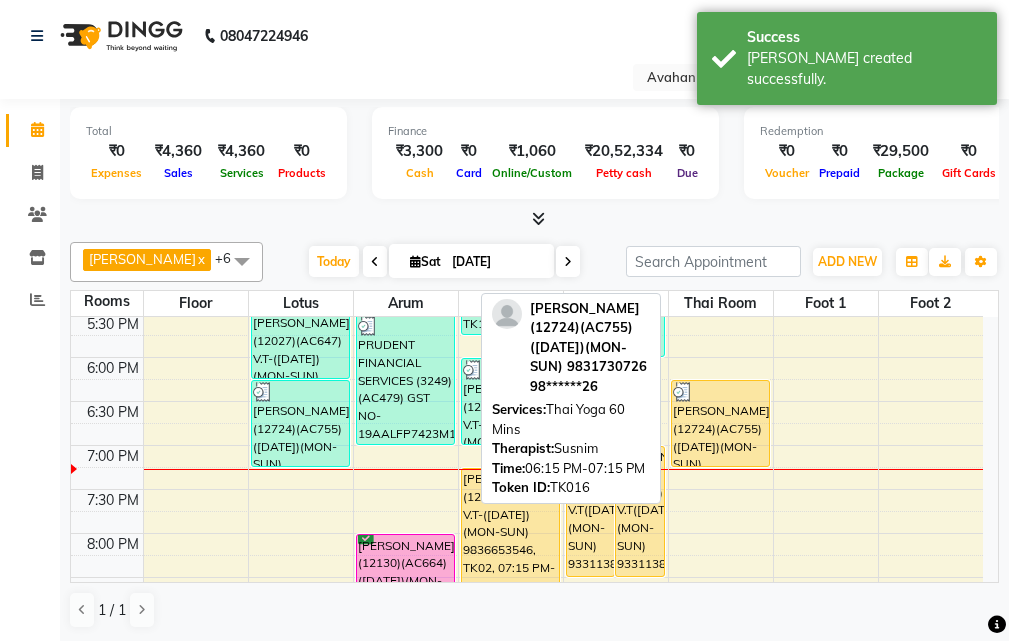 scroll, scrollTop: 600, scrollLeft: 0, axis: vertical 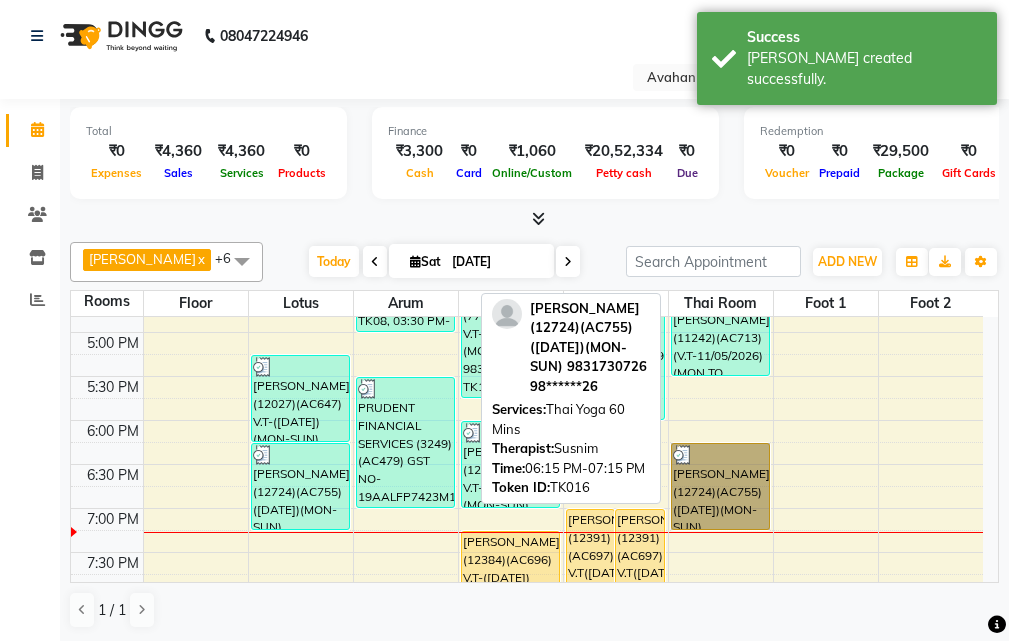 drag, startPoint x: 748, startPoint y: 387, endPoint x: 717, endPoint y: 497, distance: 114.28473 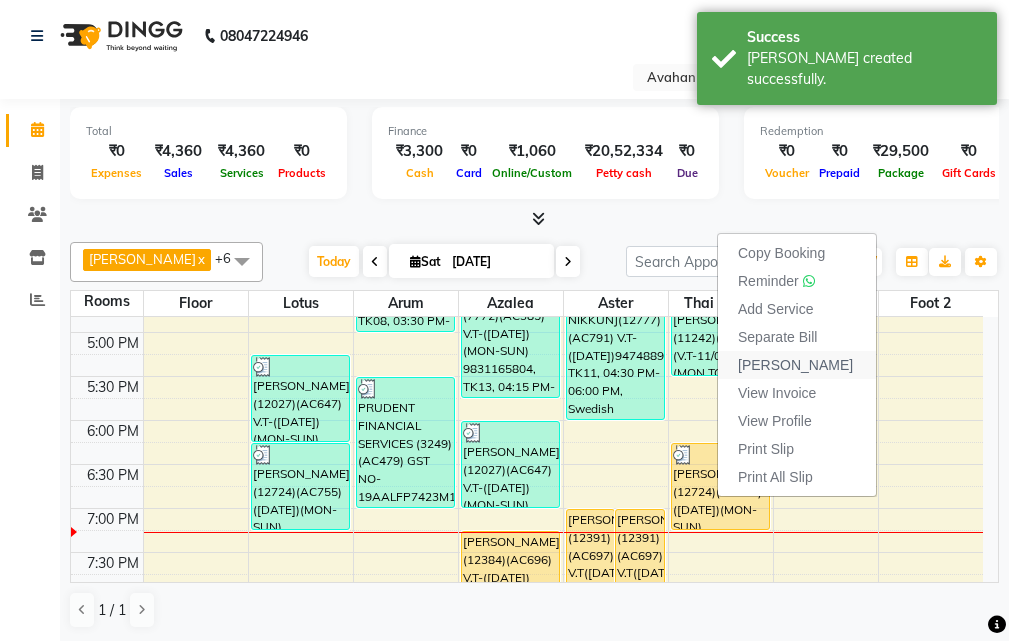 click on "[PERSON_NAME]" at bounding box center (795, 365) 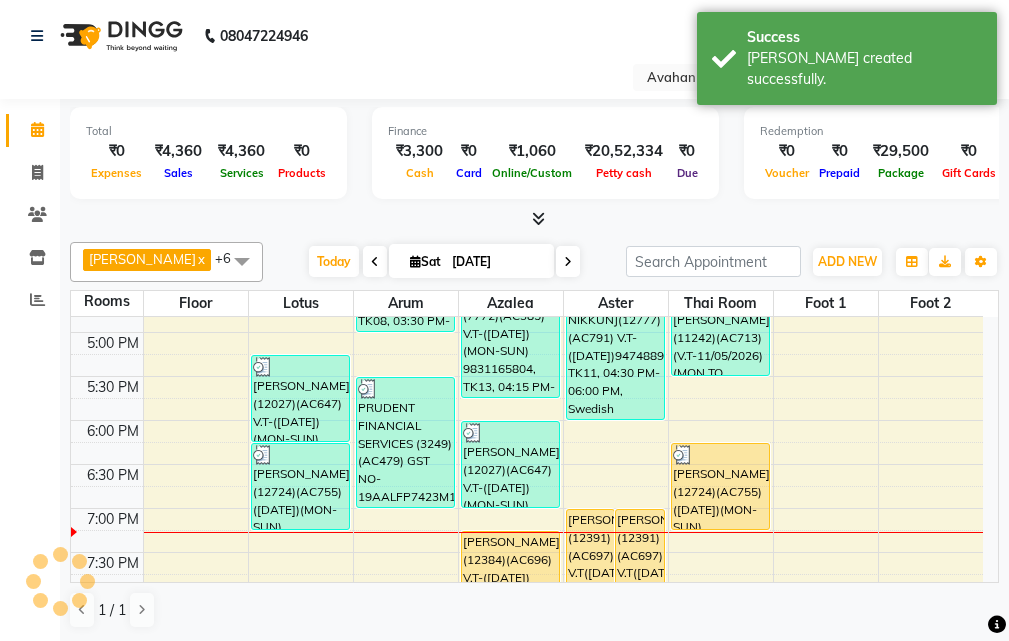 select on "service" 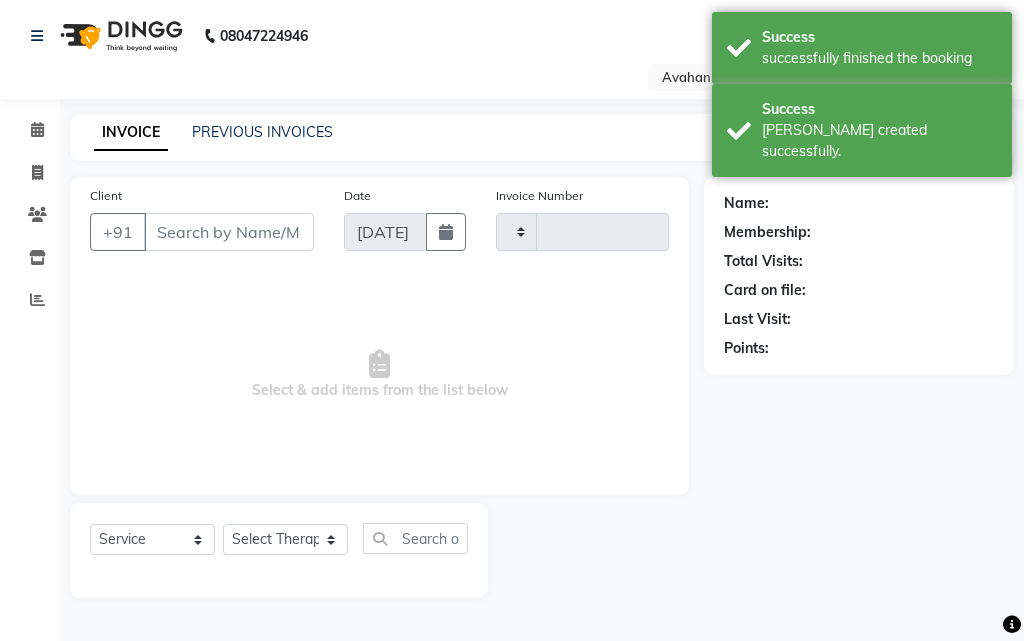 type on "1751" 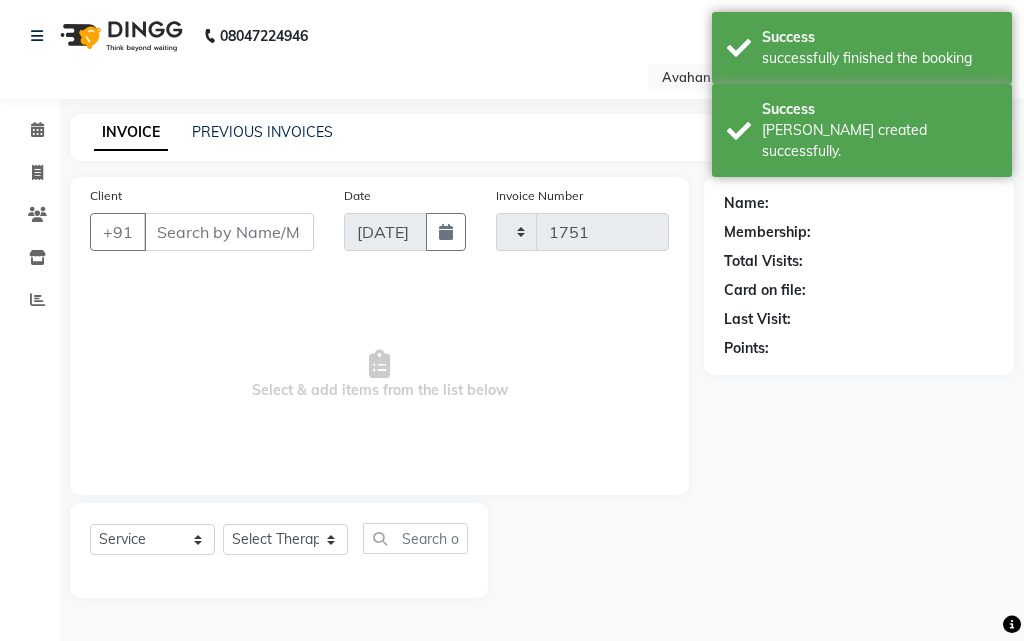 select on "4269" 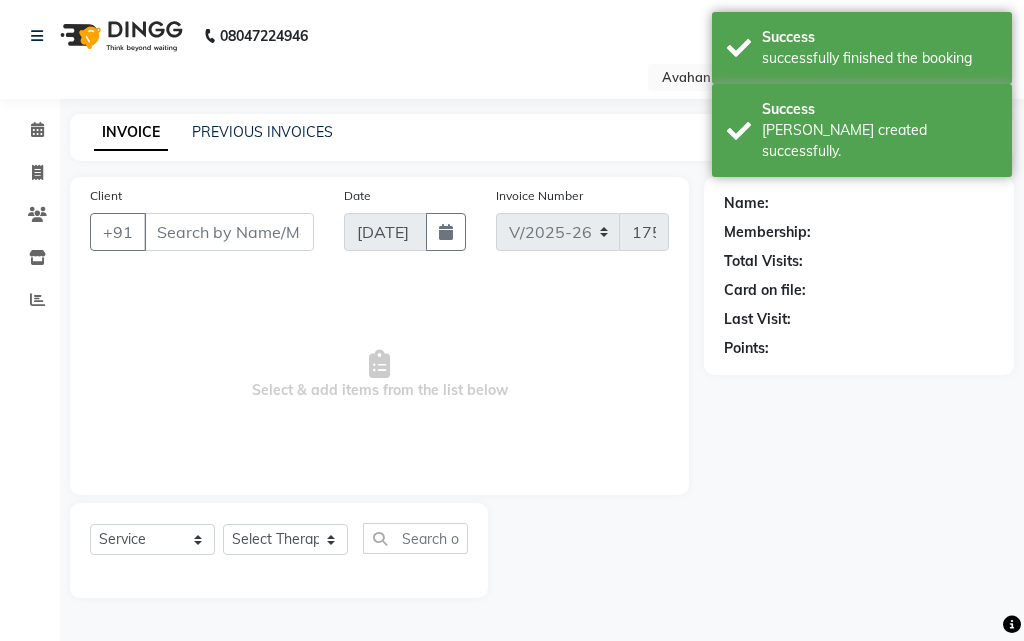type on "98******26" 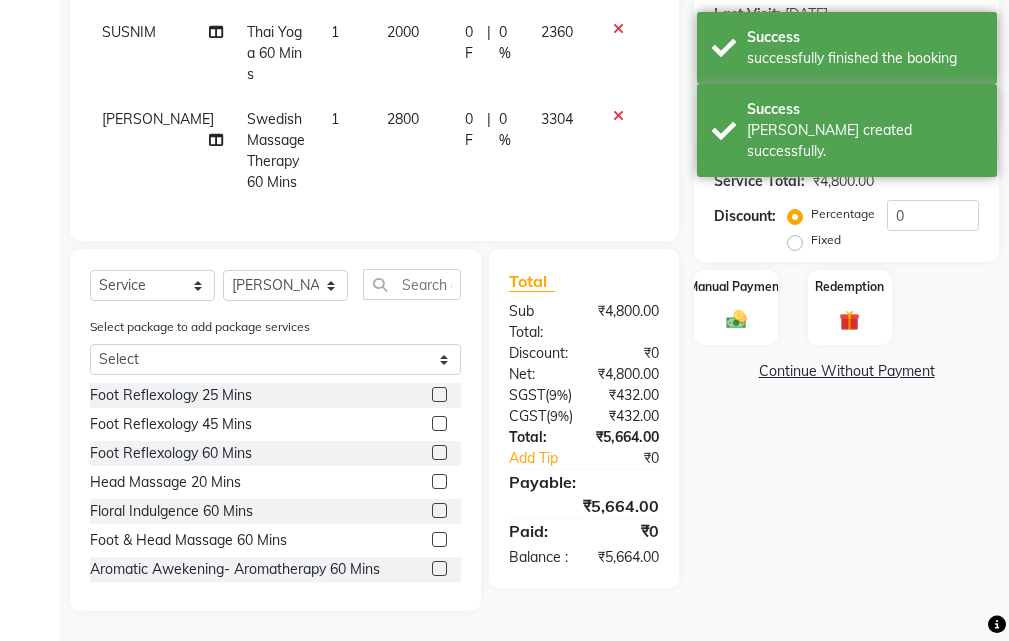 scroll, scrollTop: 0, scrollLeft: 0, axis: both 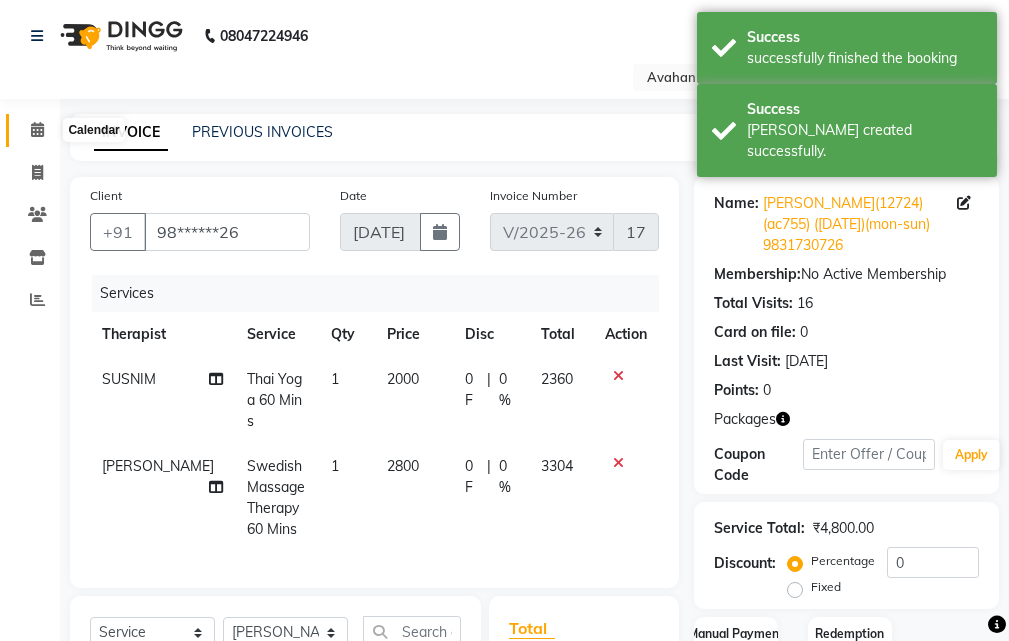click 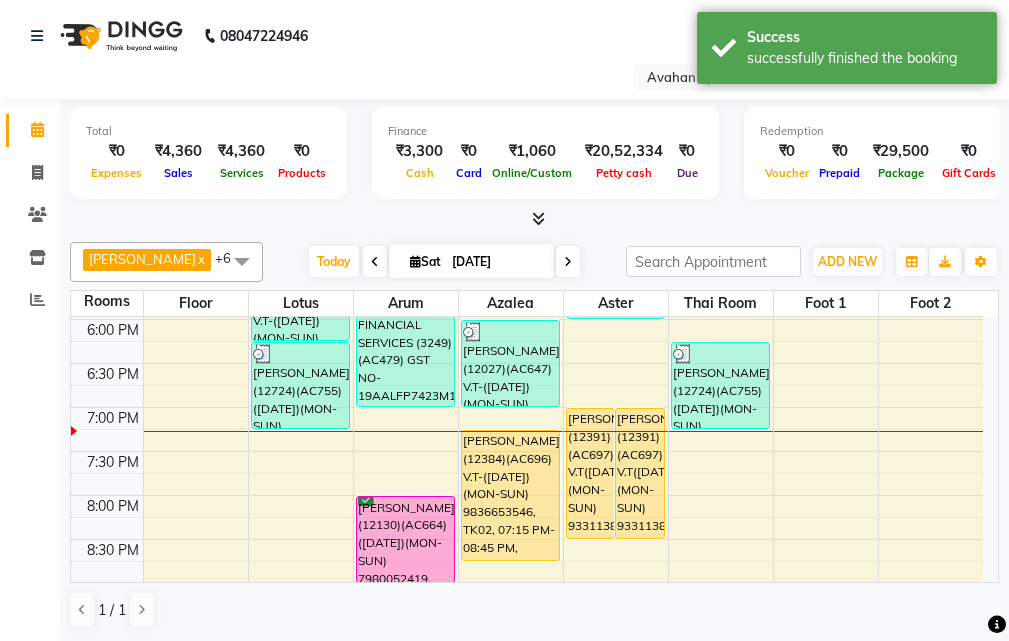 scroll, scrollTop: 700, scrollLeft: 0, axis: vertical 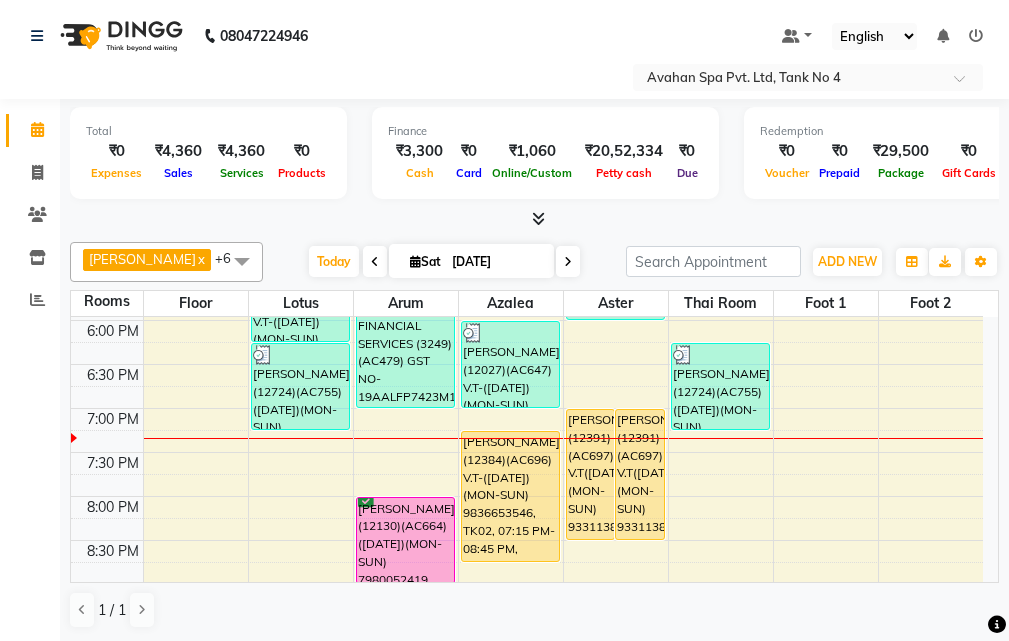 click at bounding box center [568, 261] 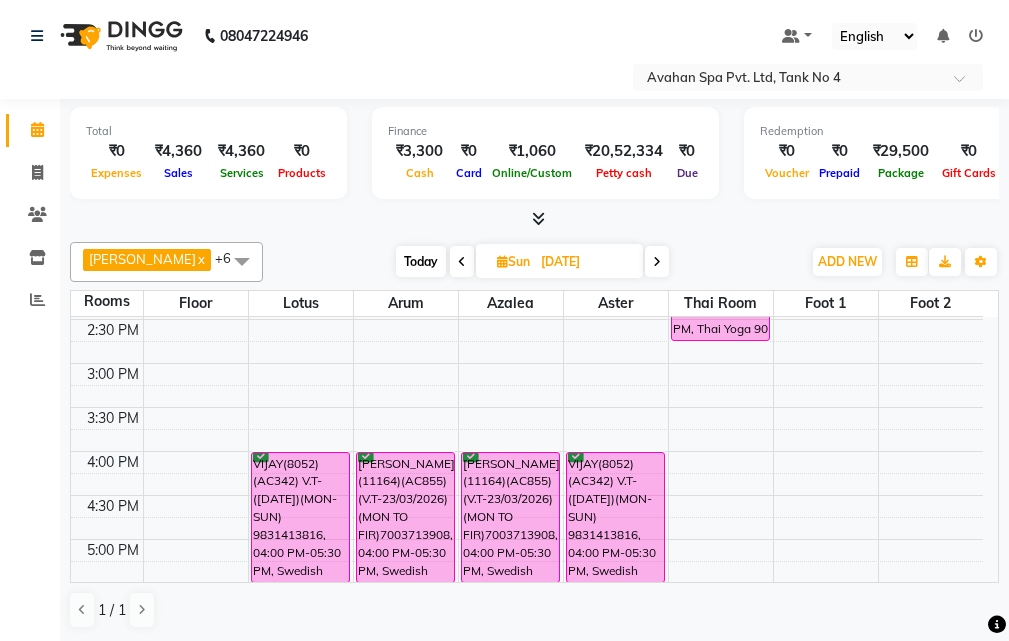 scroll, scrollTop: 93, scrollLeft: 0, axis: vertical 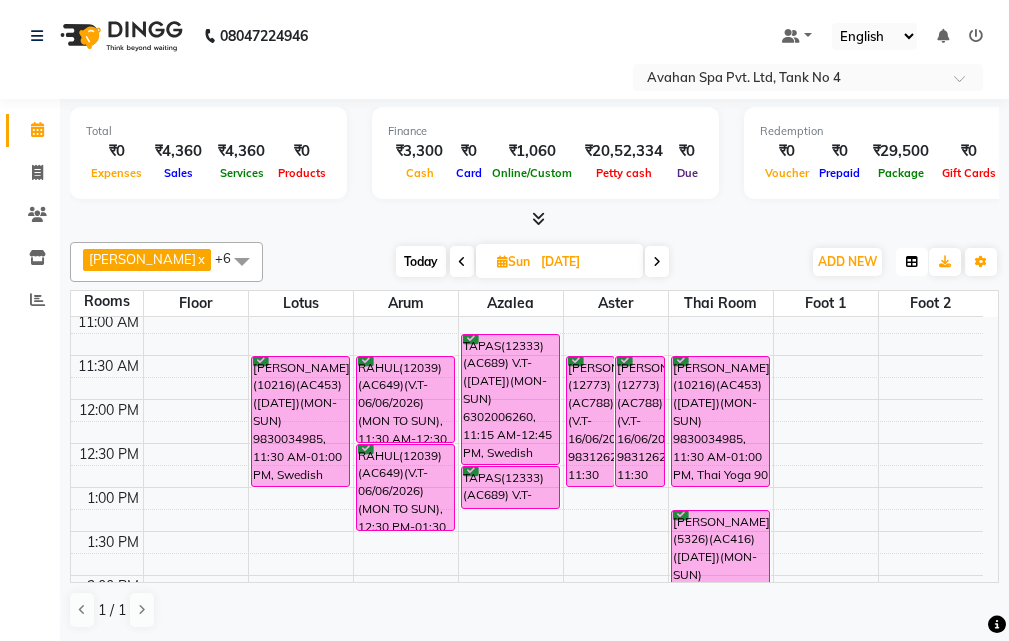 click at bounding box center (912, 262) 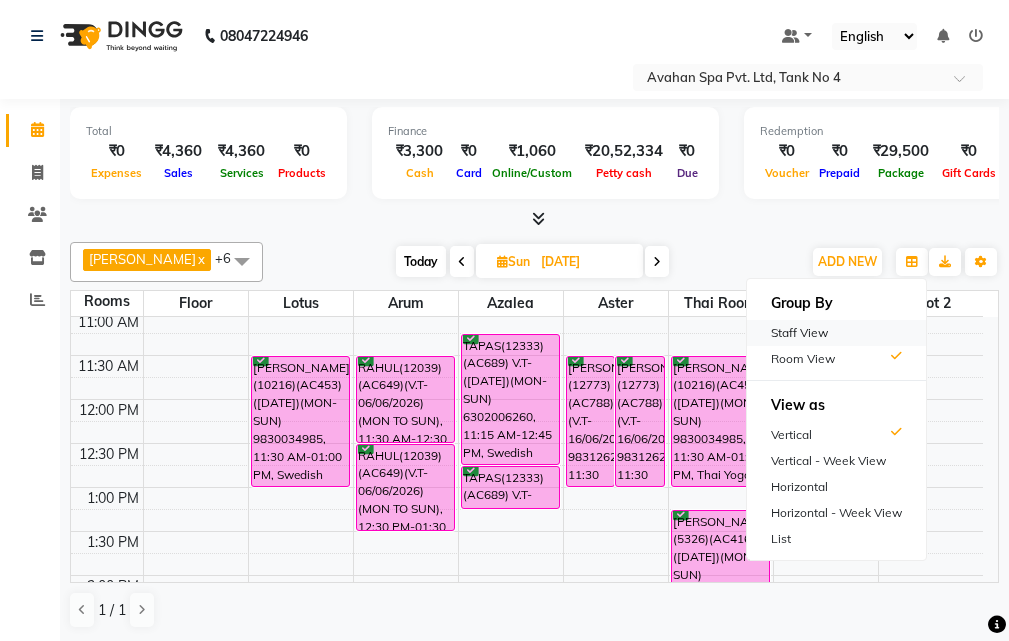 click on "Staff View" at bounding box center [836, 333] 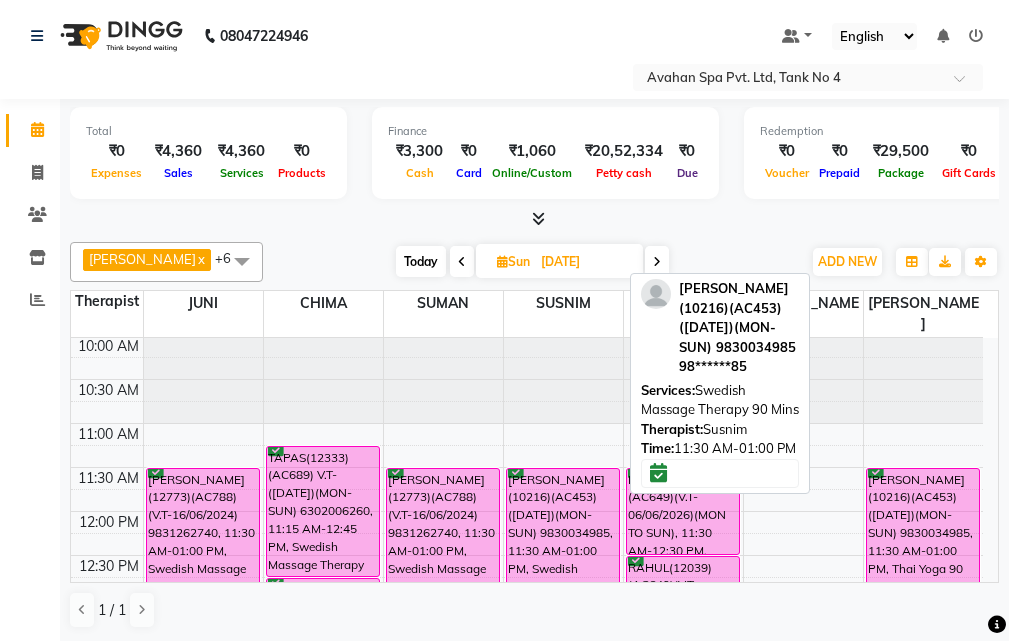 scroll, scrollTop: 0, scrollLeft: 0, axis: both 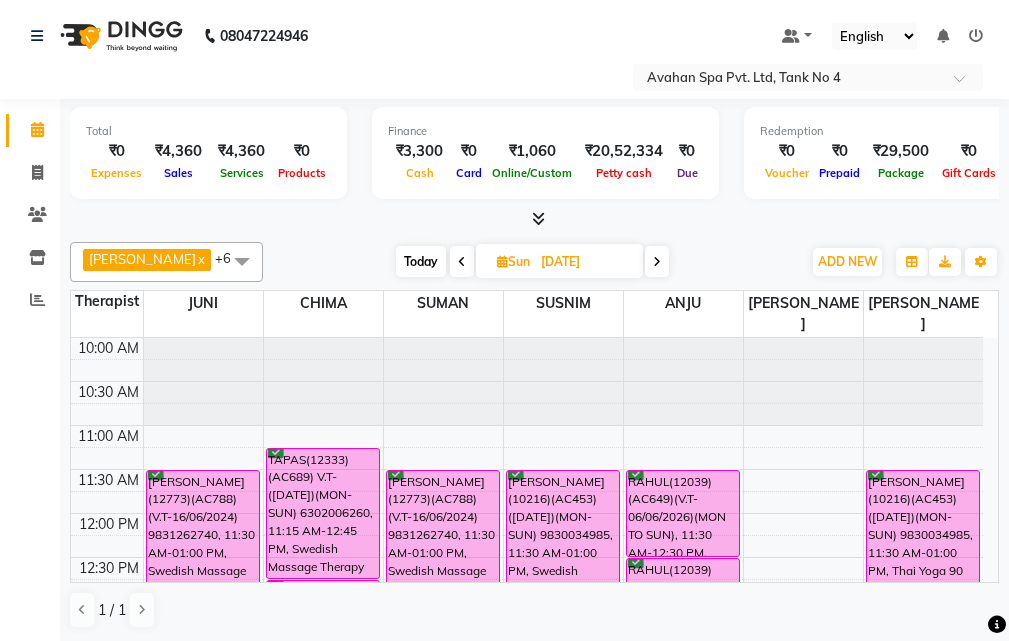 click on "Today" at bounding box center [421, 261] 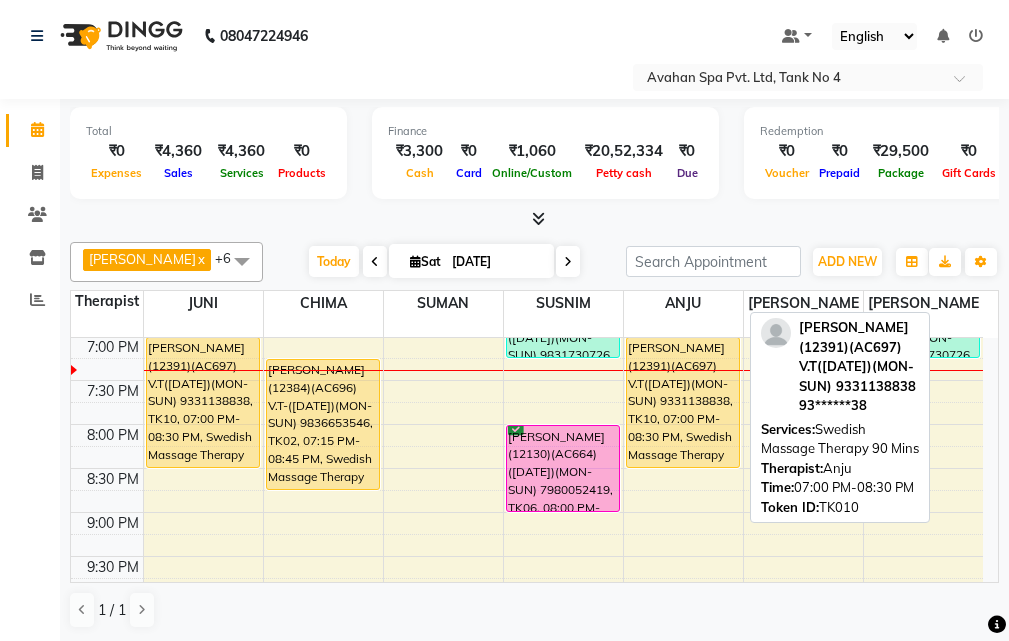 scroll, scrollTop: 693, scrollLeft: 0, axis: vertical 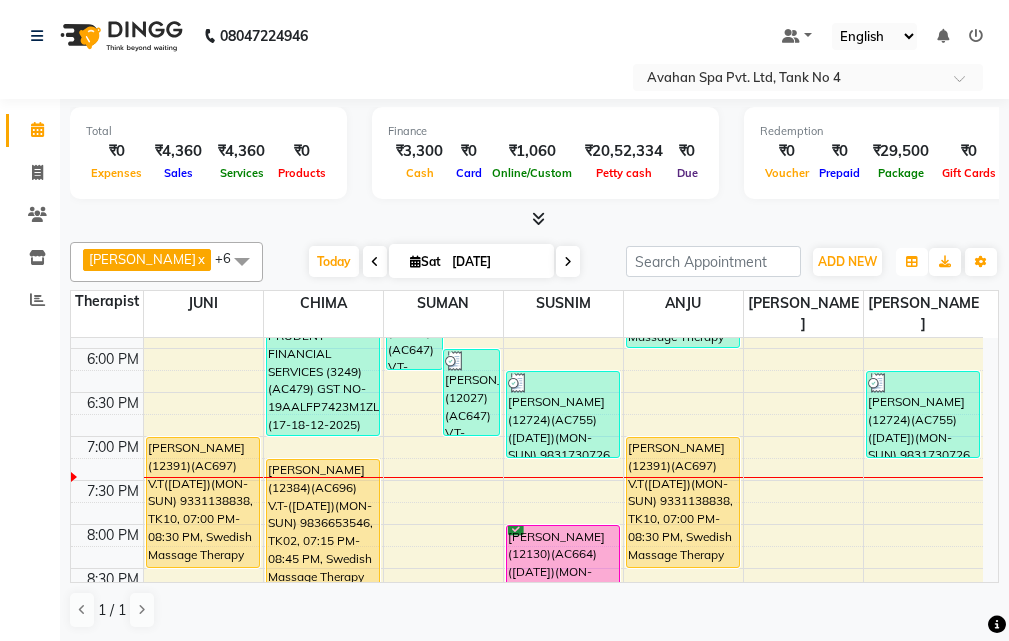 drag, startPoint x: 916, startPoint y: 262, endPoint x: 920, endPoint y: 285, distance: 23.345236 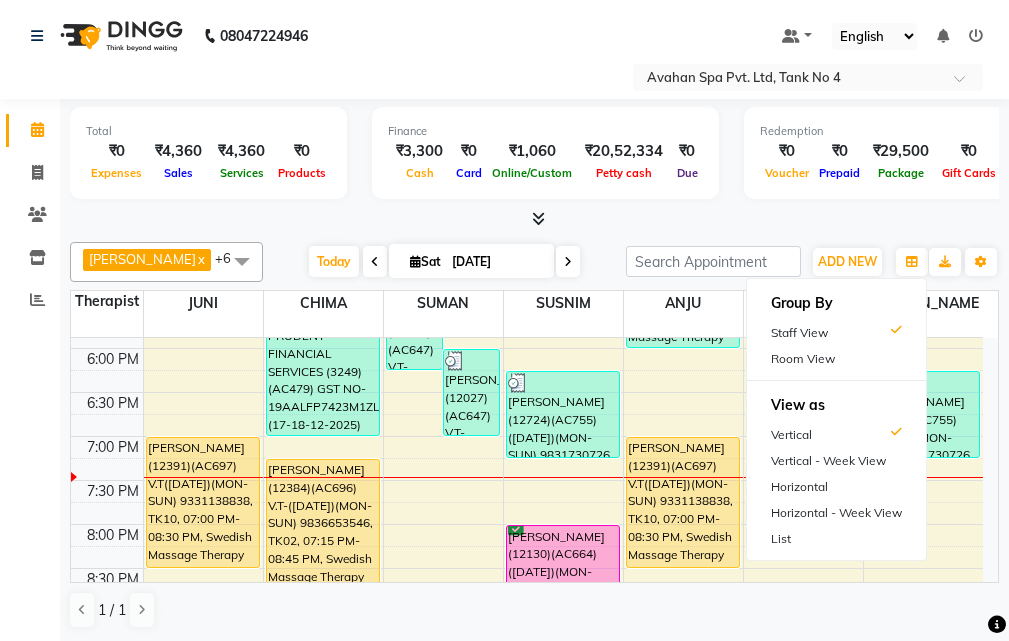 click on "Room View" at bounding box center (836, 359) 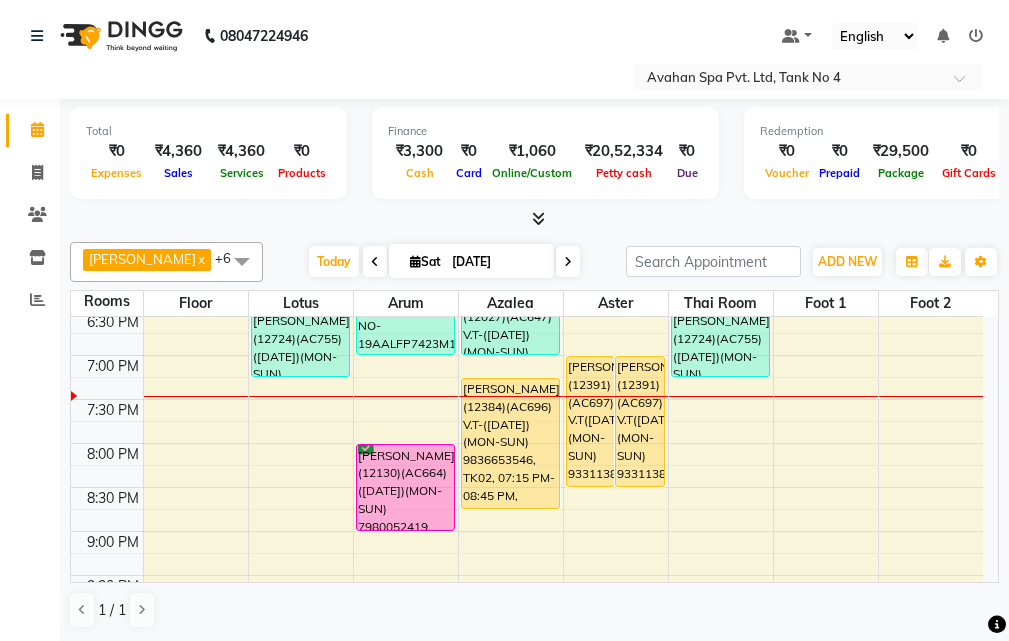 scroll, scrollTop: 800, scrollLeft: 0, axis: vertical 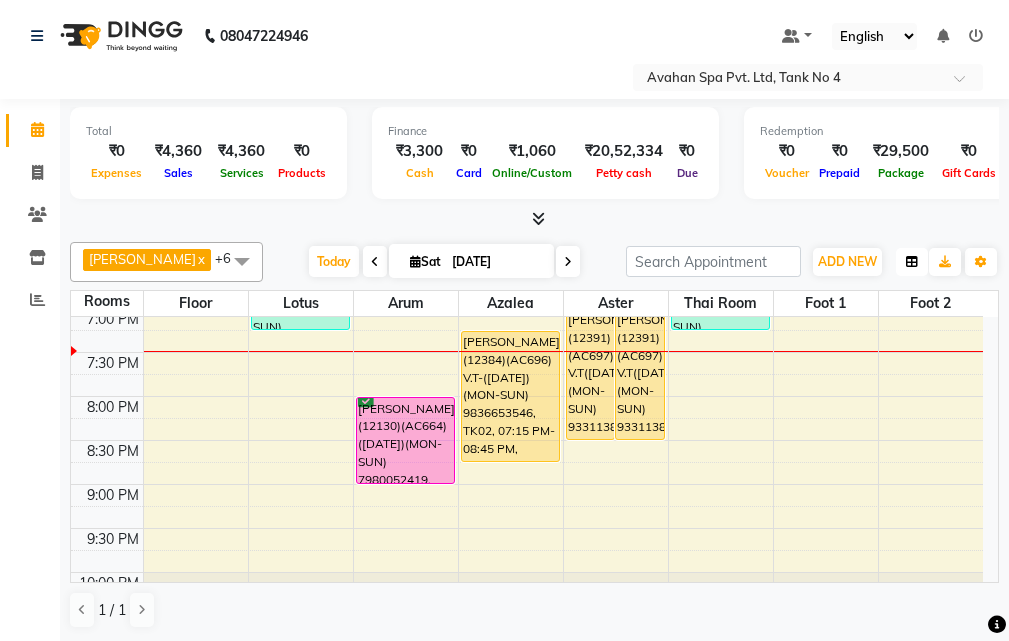 click at bounding box center [912, 262] 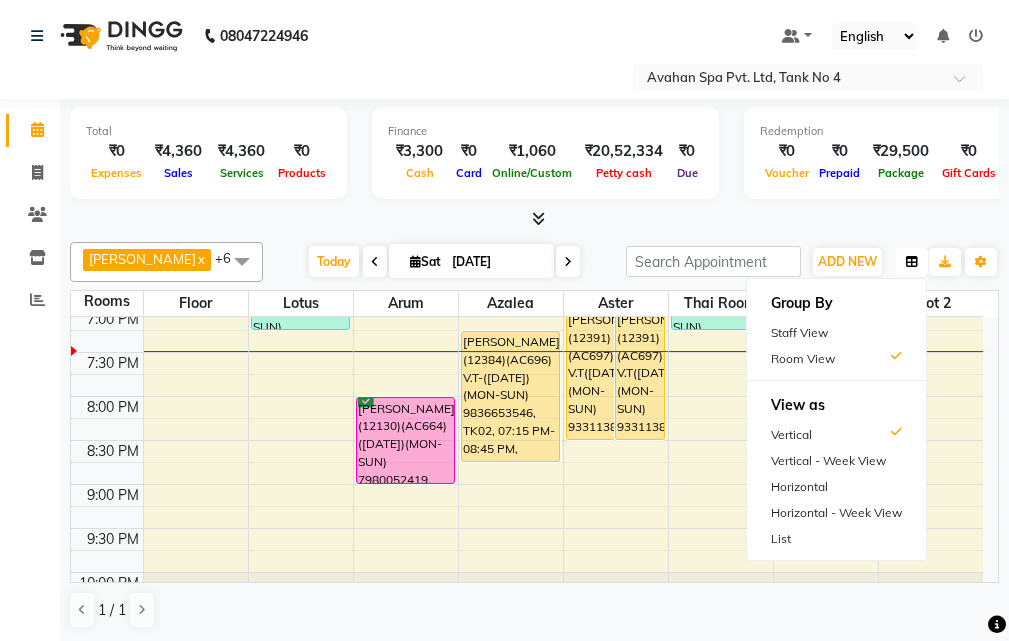click at bounding box center [912, 262] 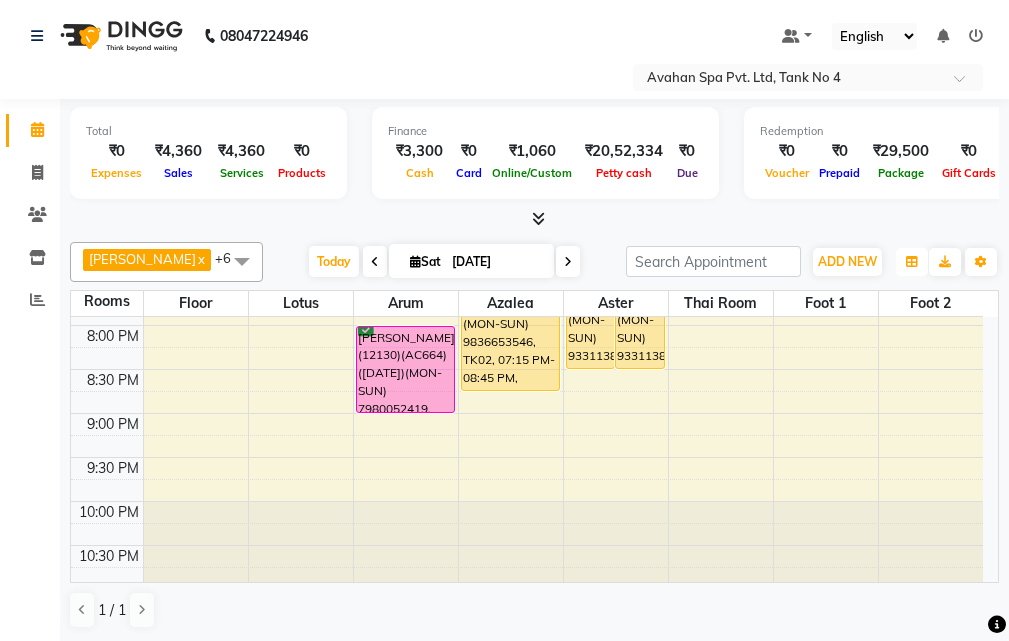 scroll, scrollTop: 878, scrollLeft: 0, axis: vertical 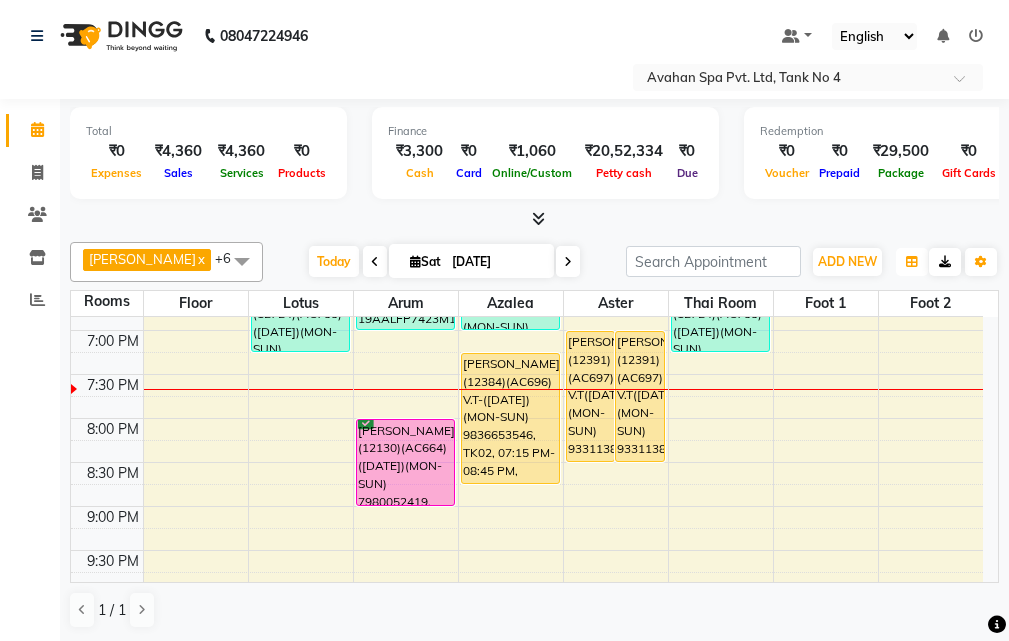 click at bounding box center [912, 262] 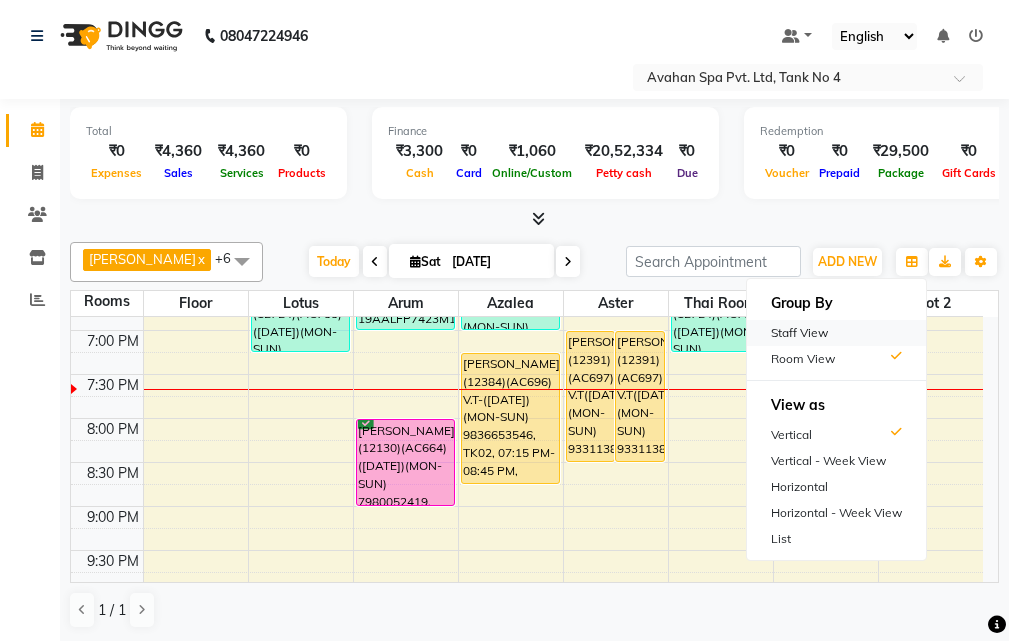 click on "Staff View" at bounding box center [836, 333] 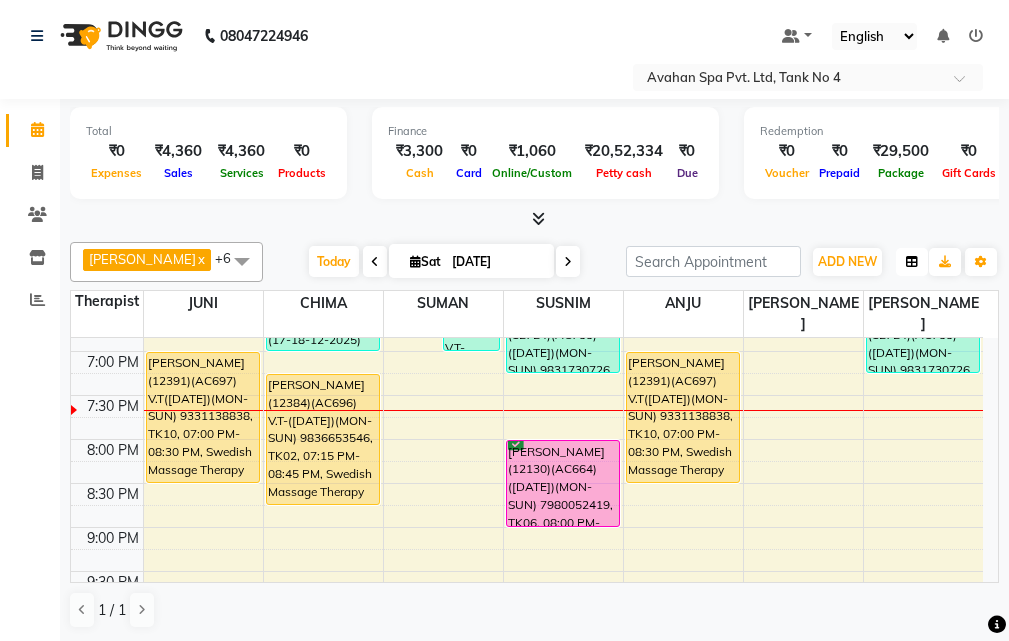 click at bounding box center [912, 262] 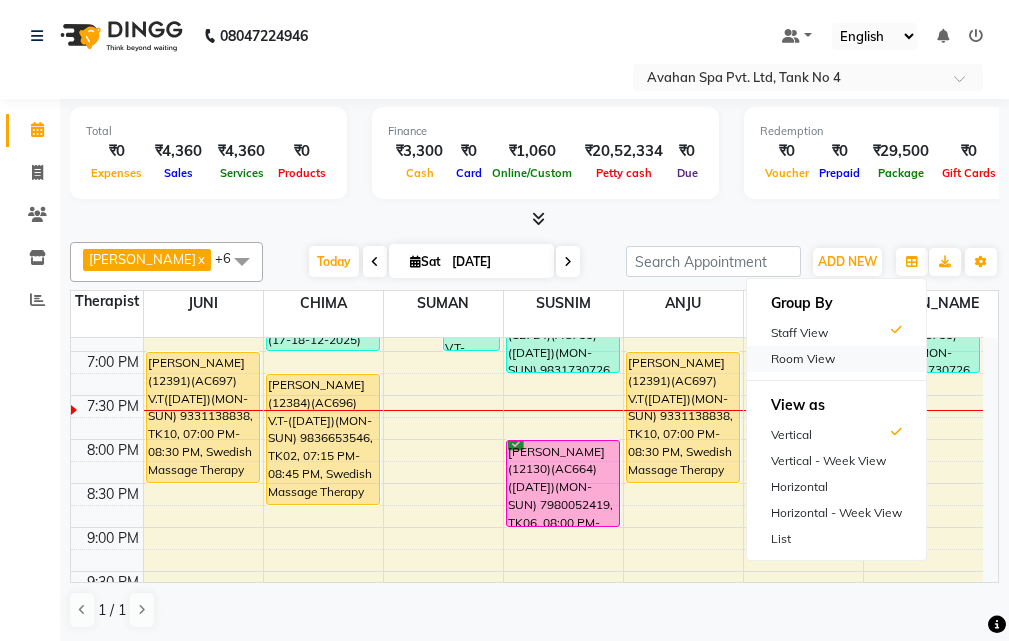 click on "Room View" at bounding box center [836, 359] 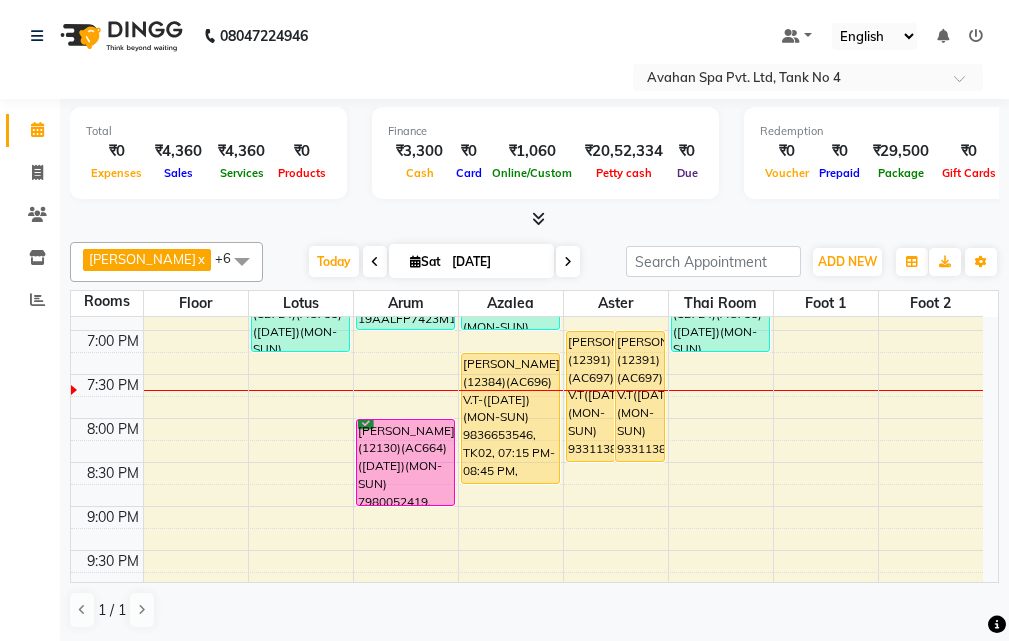 click at bounding box center (568, 262) 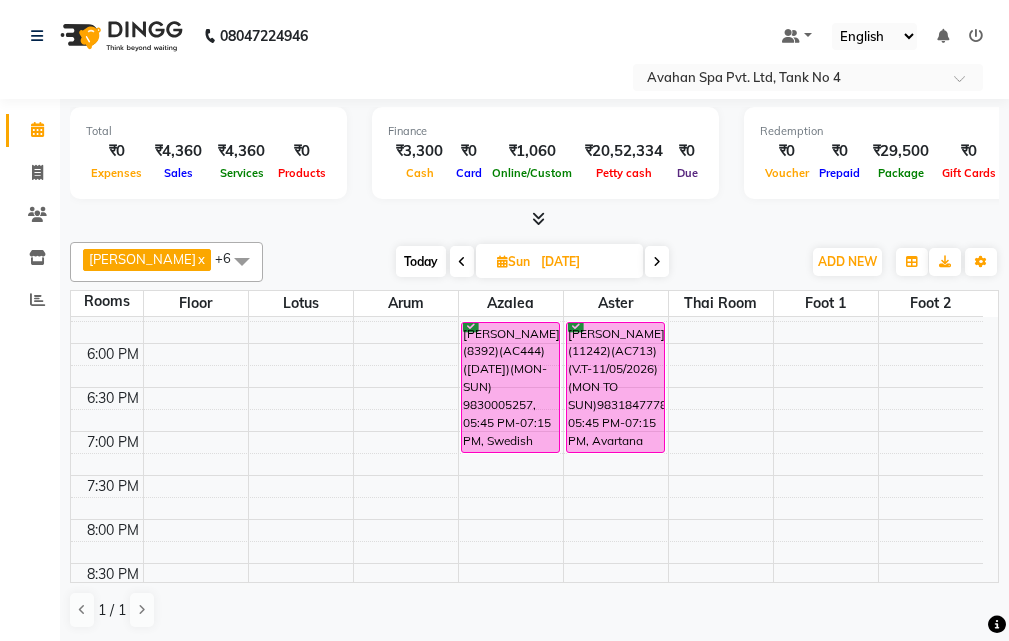 scroll, scrollTop: 678, scrollLeft: 0, axis: vertical 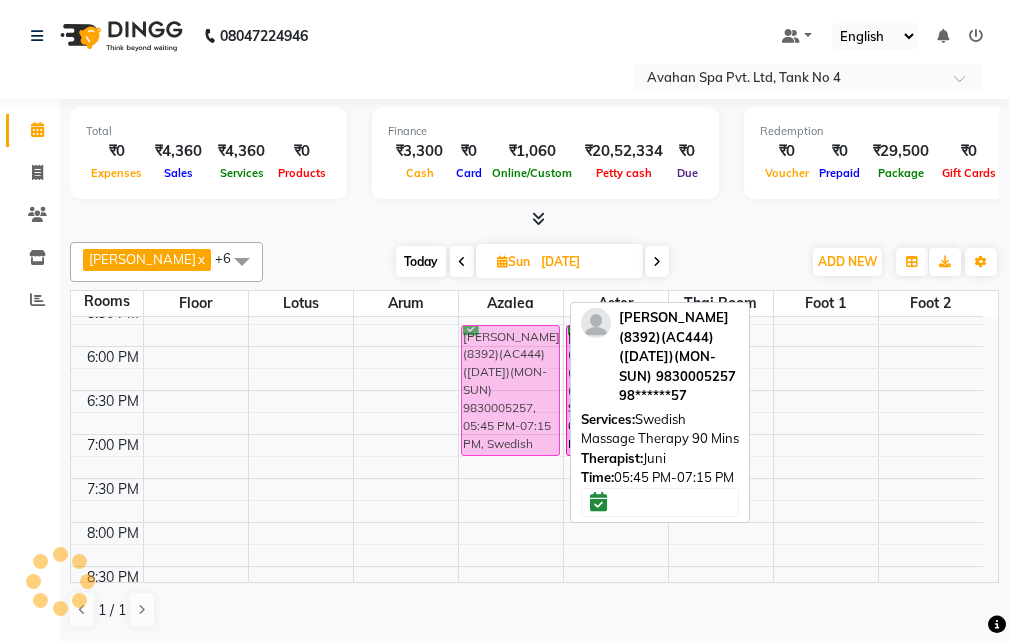 drag, startPoint x: 530, startPoint y: 355, endPoint x: 551, endPoint y: 367, distance: 24.186773 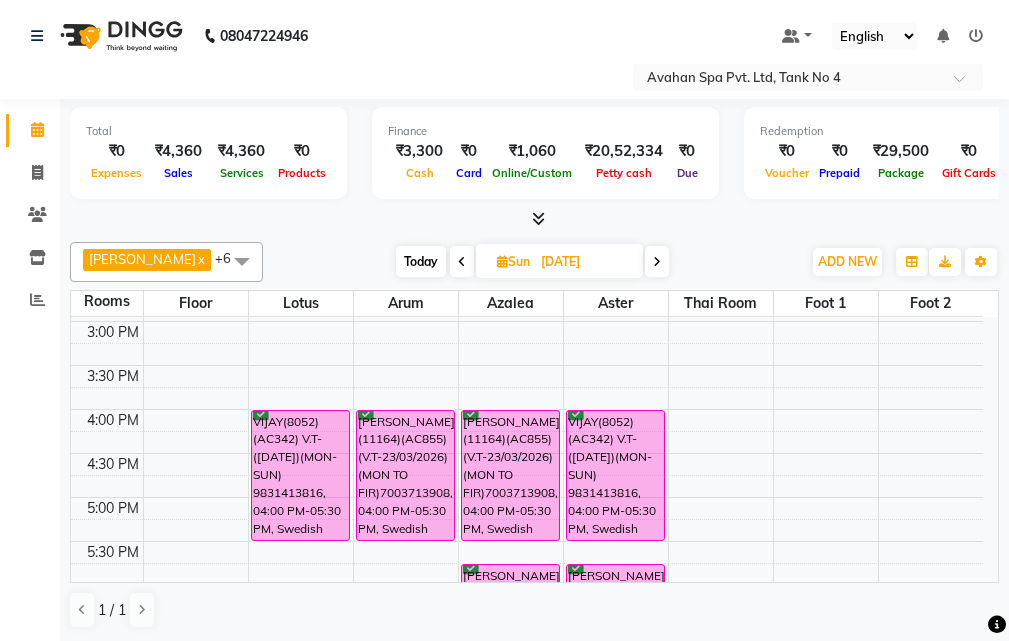 scroll, scrollTop: 574, scrollLeft: 0, axis: vertical 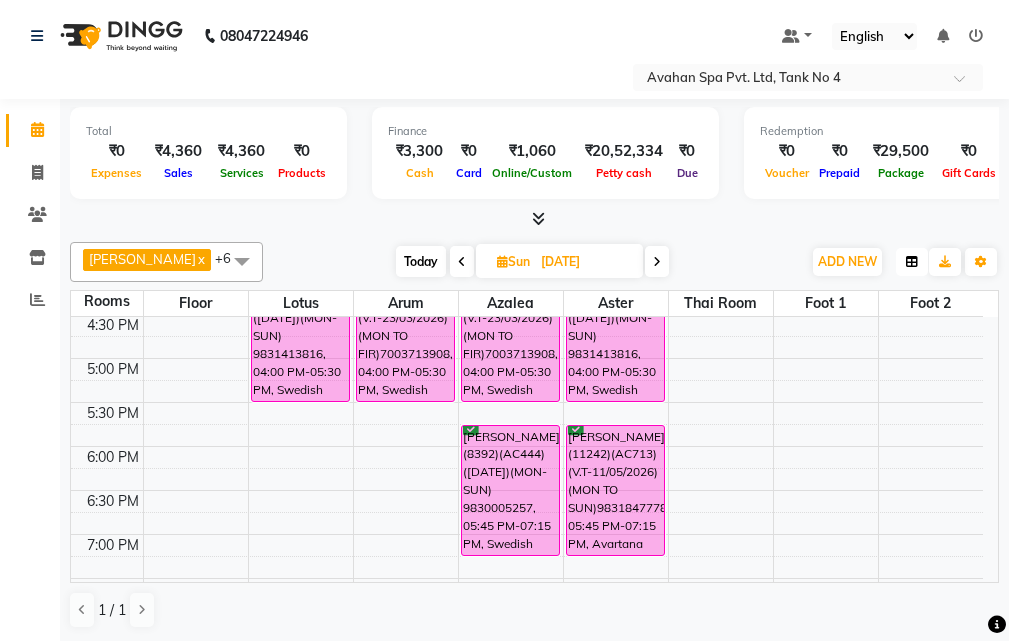 click at bounding box center (912, 262) 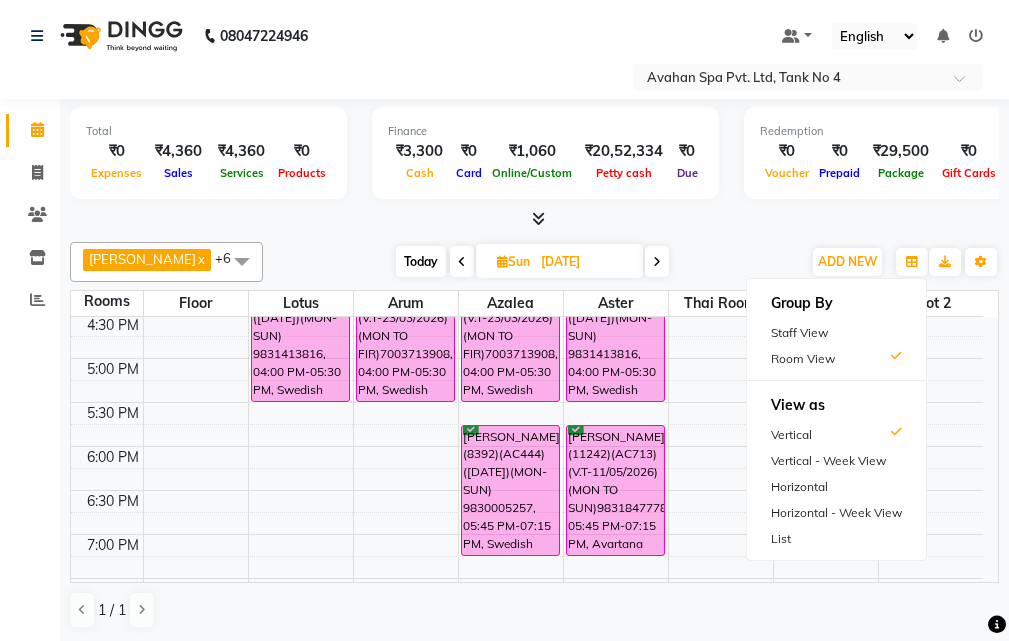 drag, startPoint x: 828, startPoint y: 328, endPoint x: 841, endPoint y: 332, distance: 13.601471 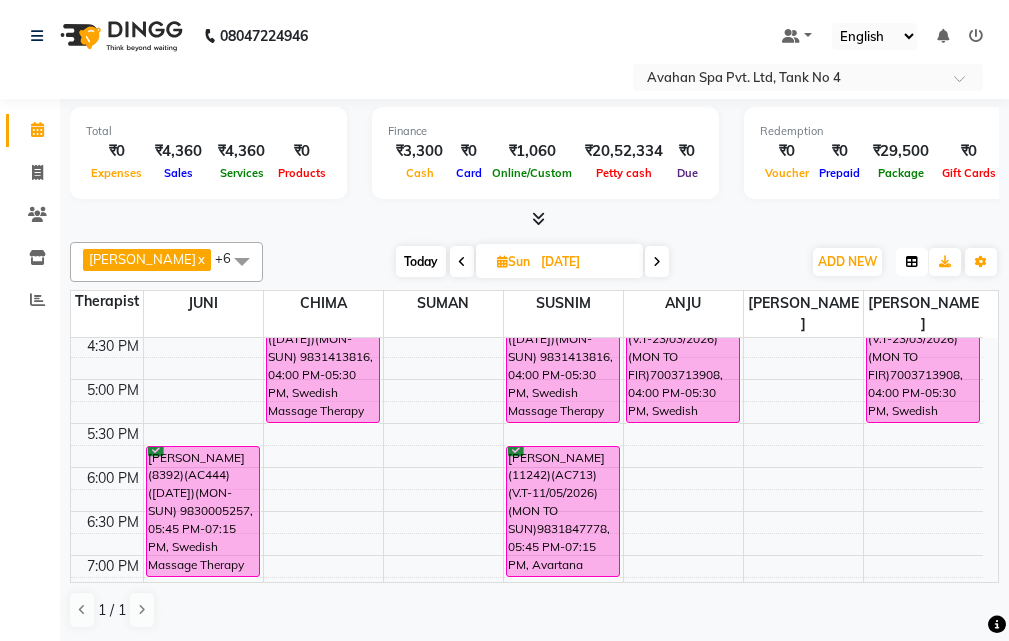 click at bounding box center (912, 262) 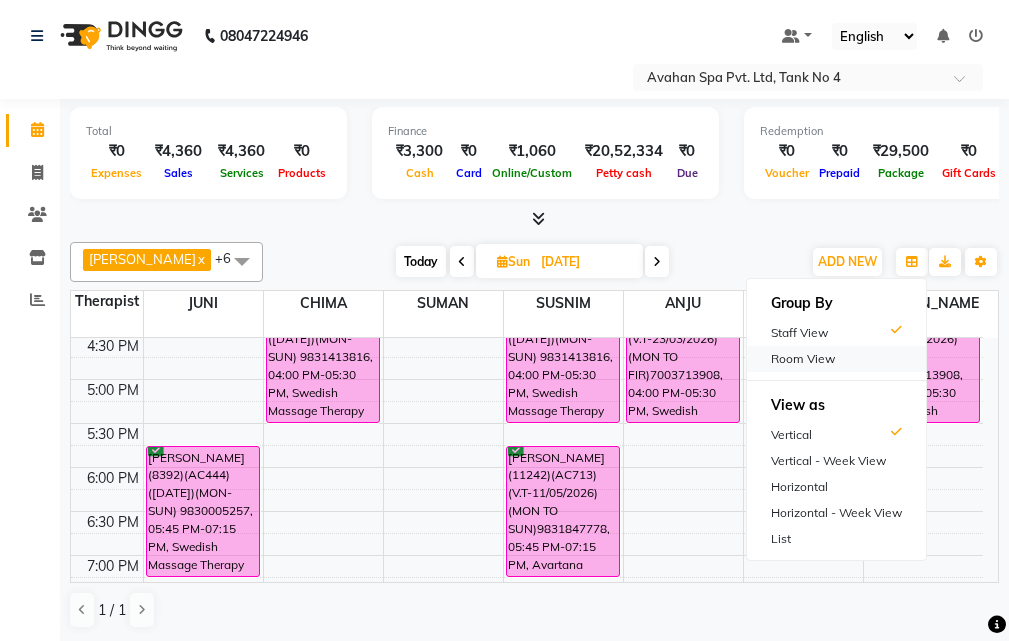 click on "Room View" at bounding box center [836, 359] 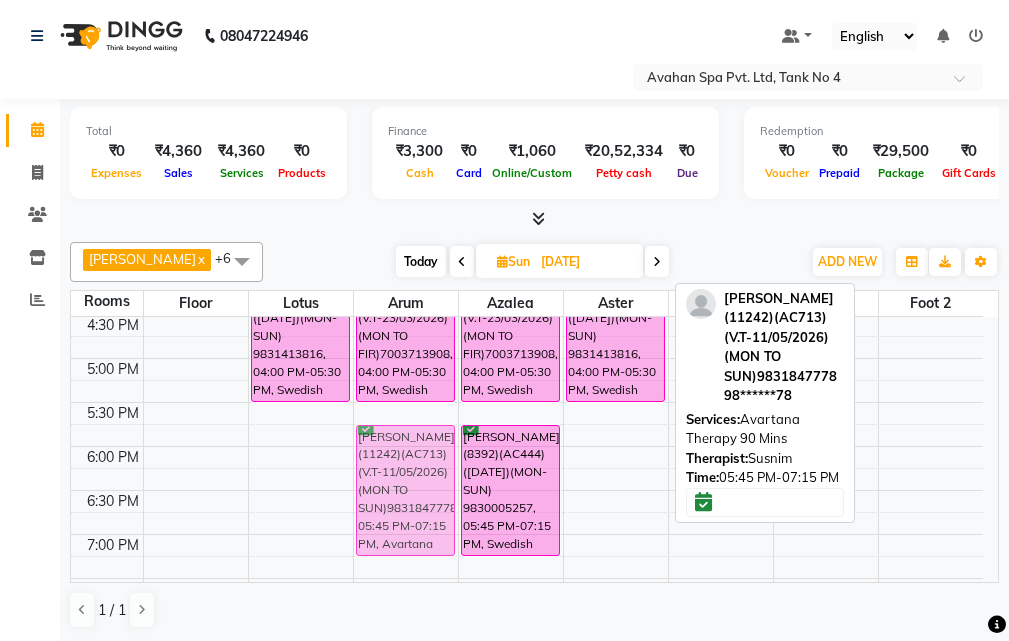 drag, startPoint x: 620, startPoint y: 491, endPoint x: 455, endPoint y: 480, distance: 165.36626 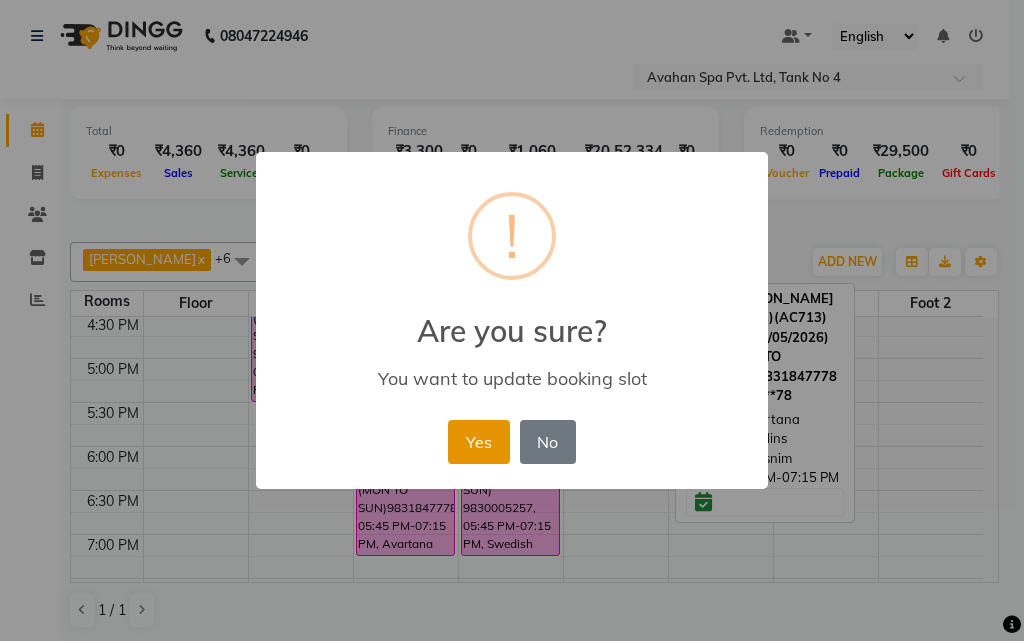 click on "Yes" at bounding box center [478, 442] 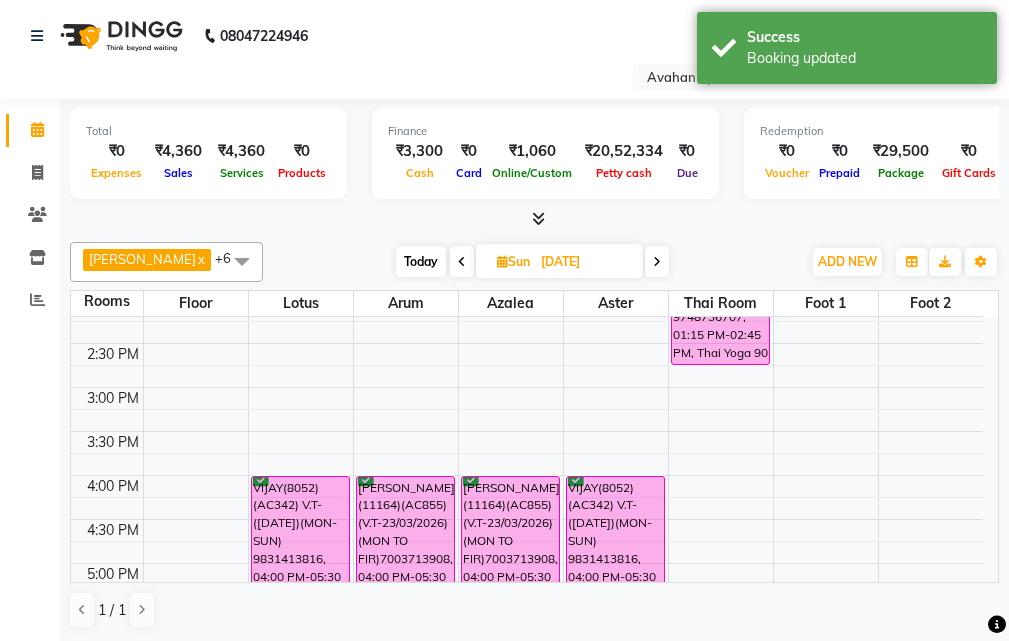 scroll, scrollTop: 374, scrollLeft: 0, axis: vertical 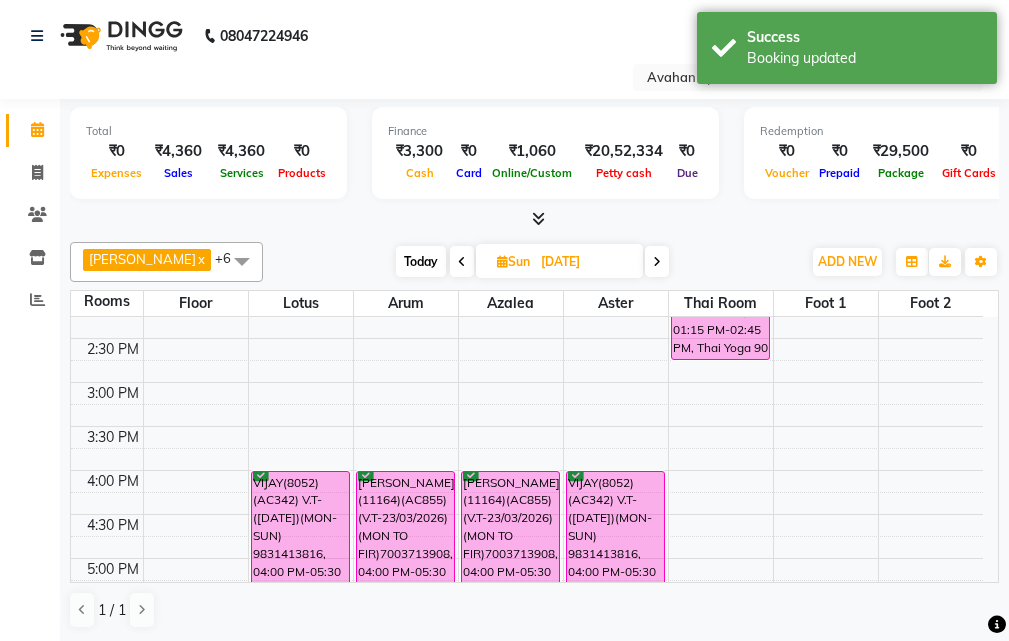 click on "Today" at bounding box center [421, 261] 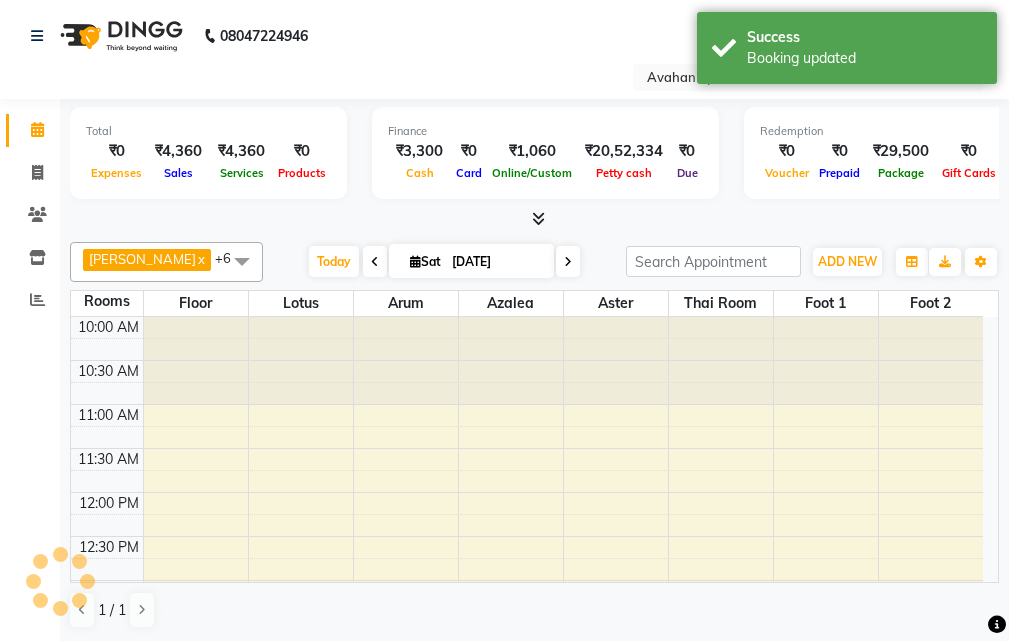 scroll, scrollTop: 793, scrollLeft: 0, axis: vertical 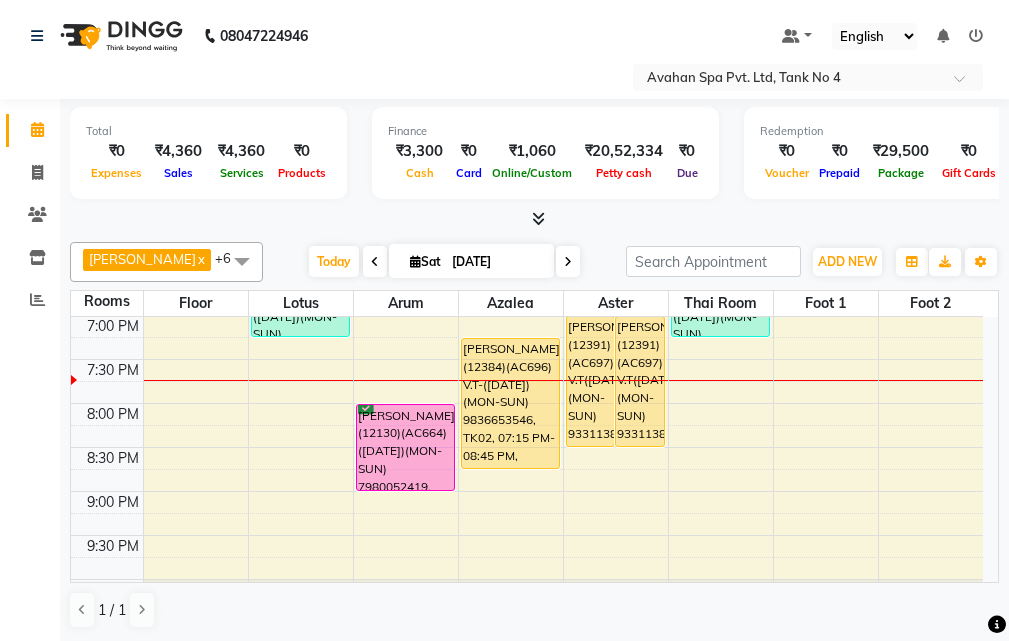 click at bounding box center [568, 261] 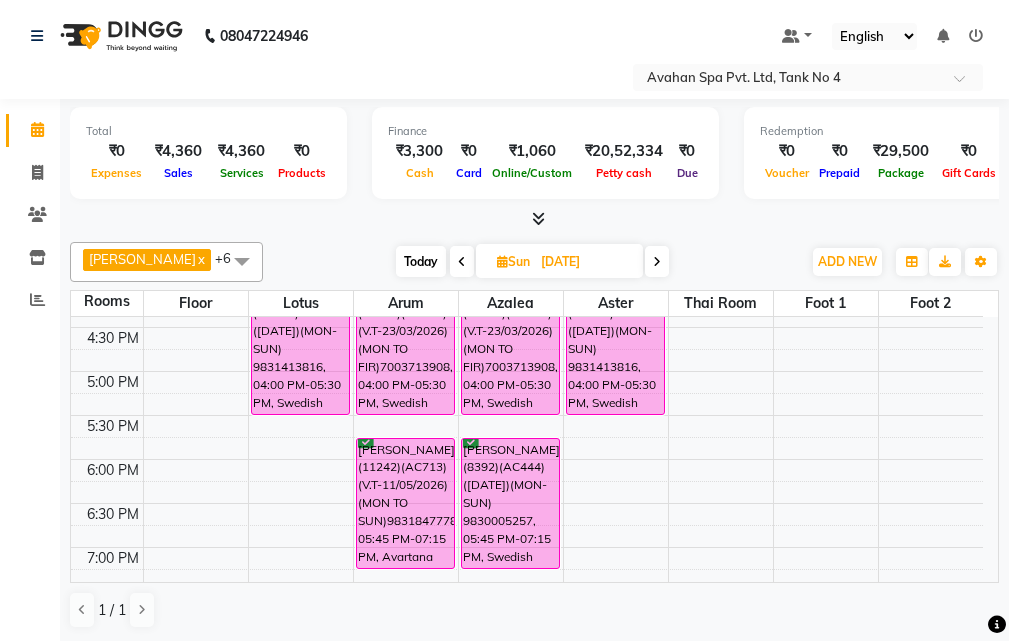 scroll, scrollTop: 600, scrollLeft: 0, axis: vertical 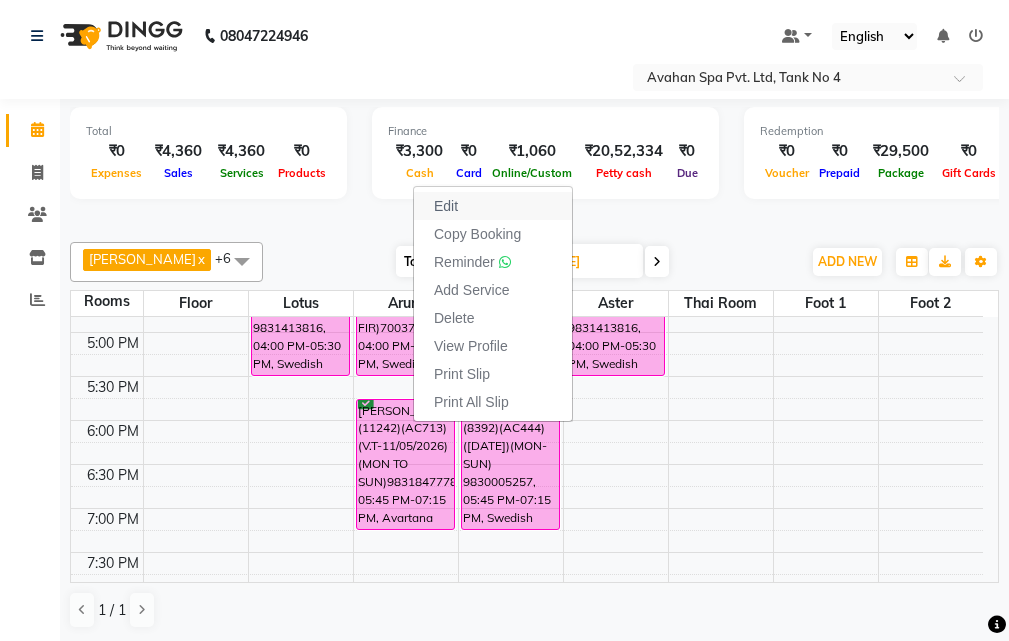 click on "Edit" at bounding box center [446, 206] 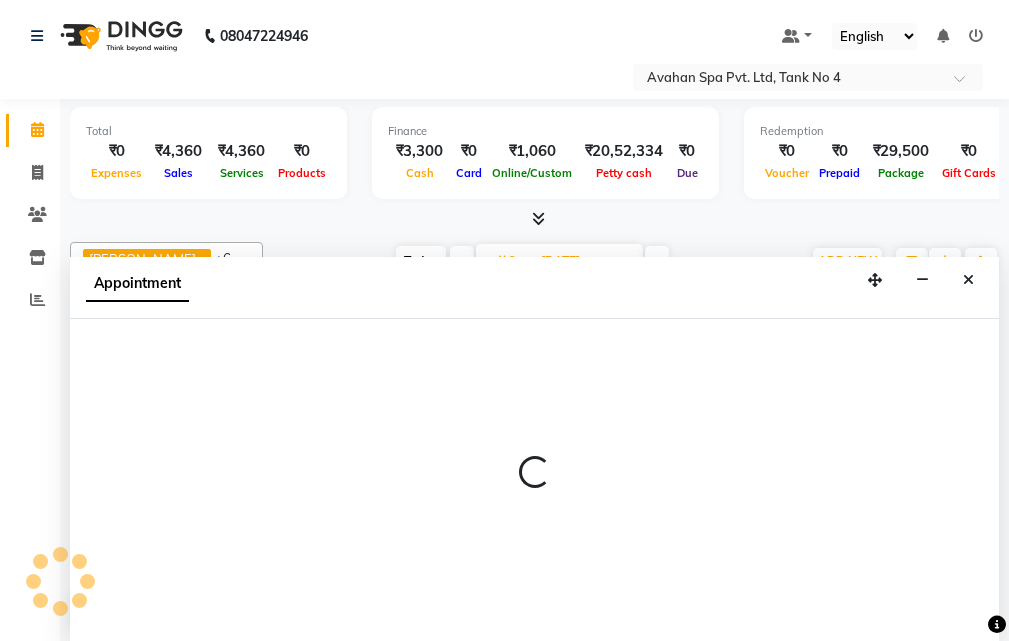 scroll, scrollTop: 1, scrollLeft: 0, axis: vertical 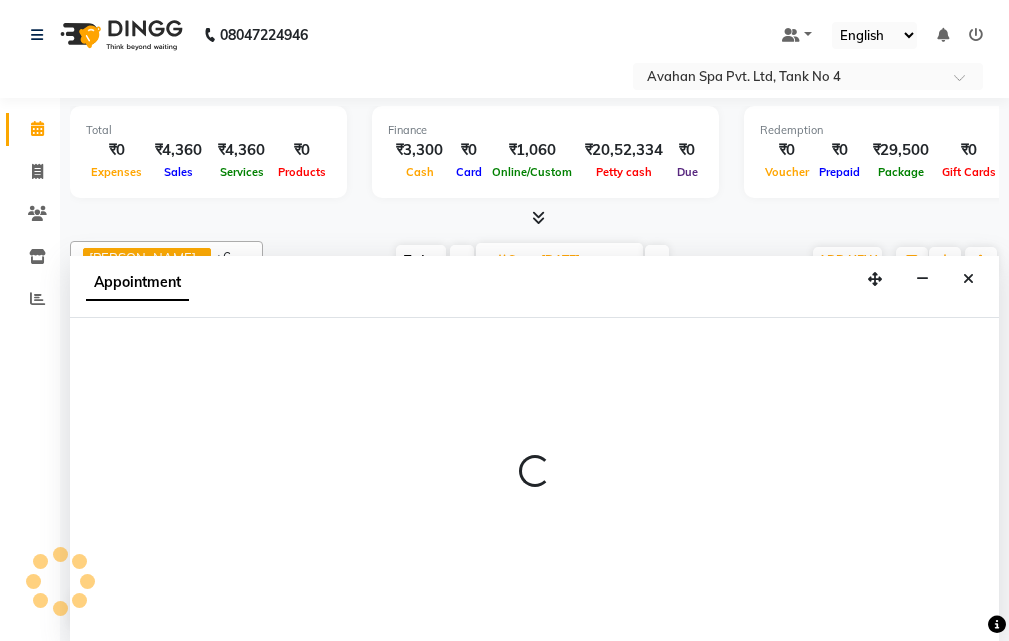select on "tentative" 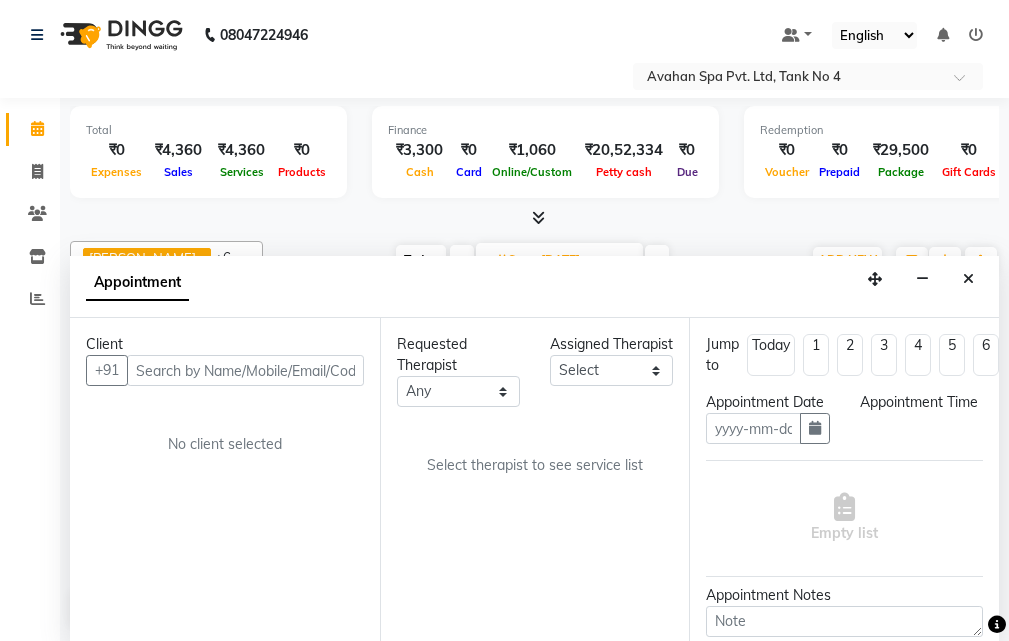type on "[DATE]" 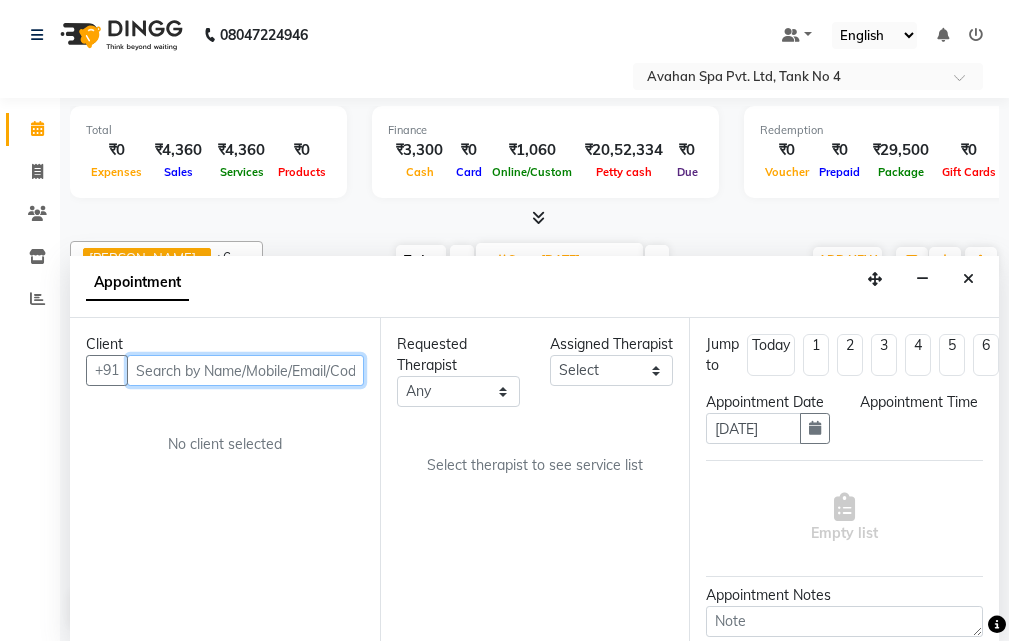 scroll, scrollTop: 0, scrollLeft: 0, axis: both 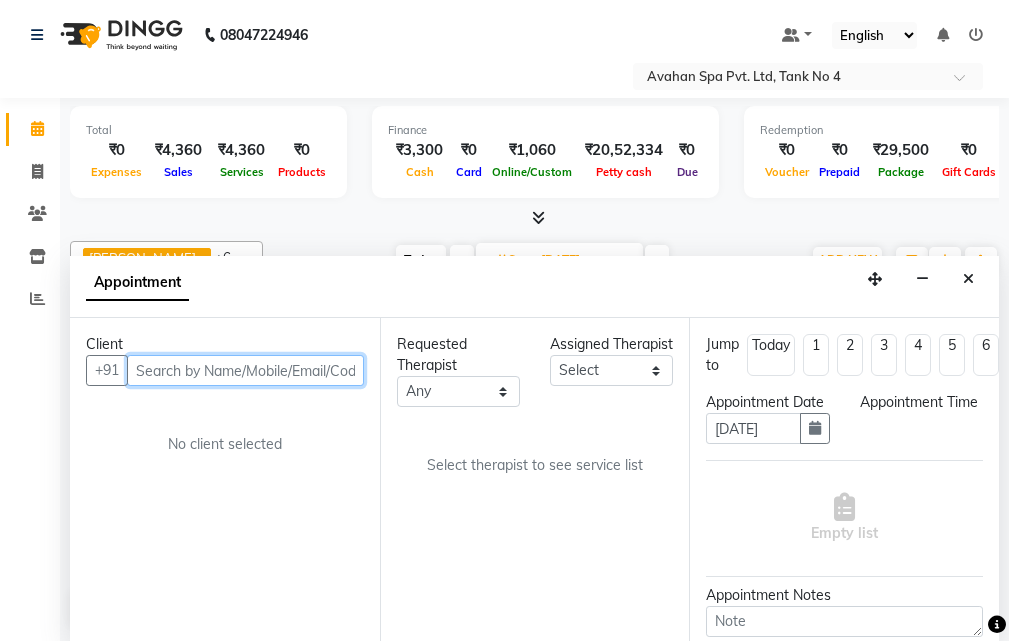 select on "confirm booking" 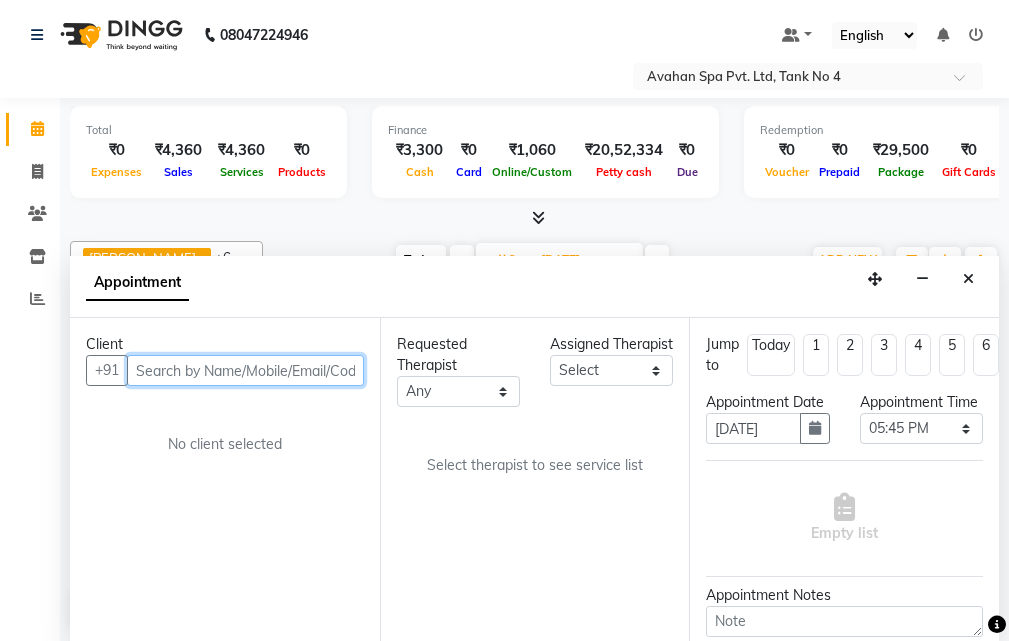 select on "23013" 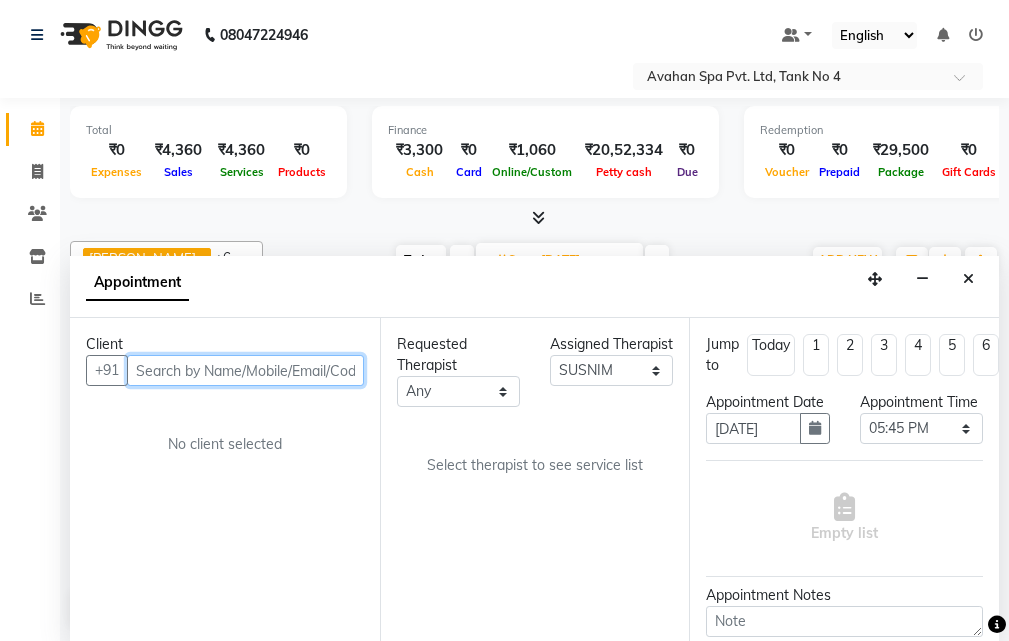 select on "1845" 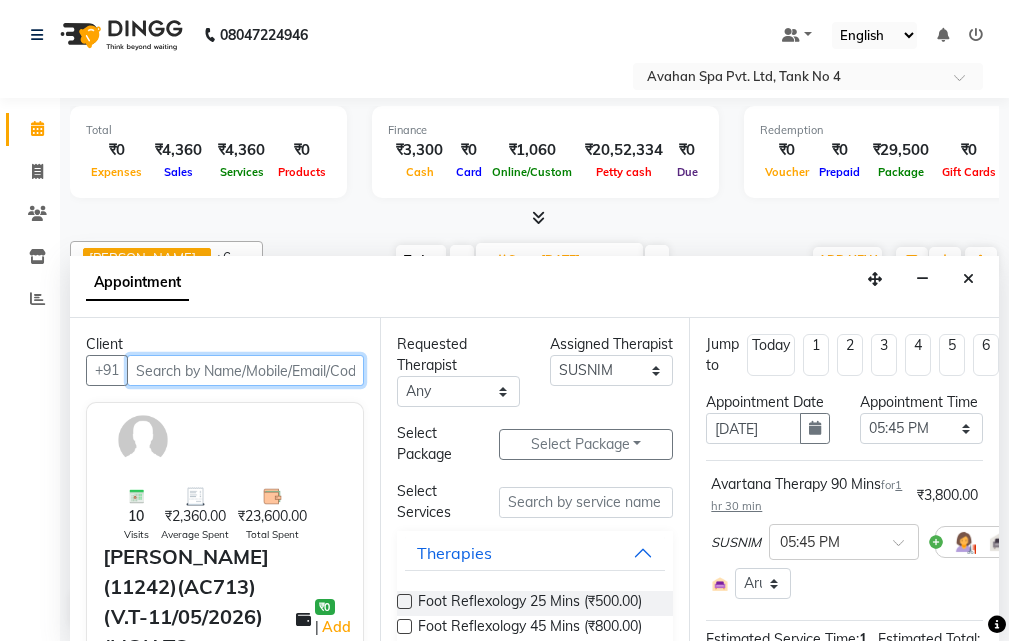 scroll, scrollTop: 793, scrollLeft: 0, axis: vertical 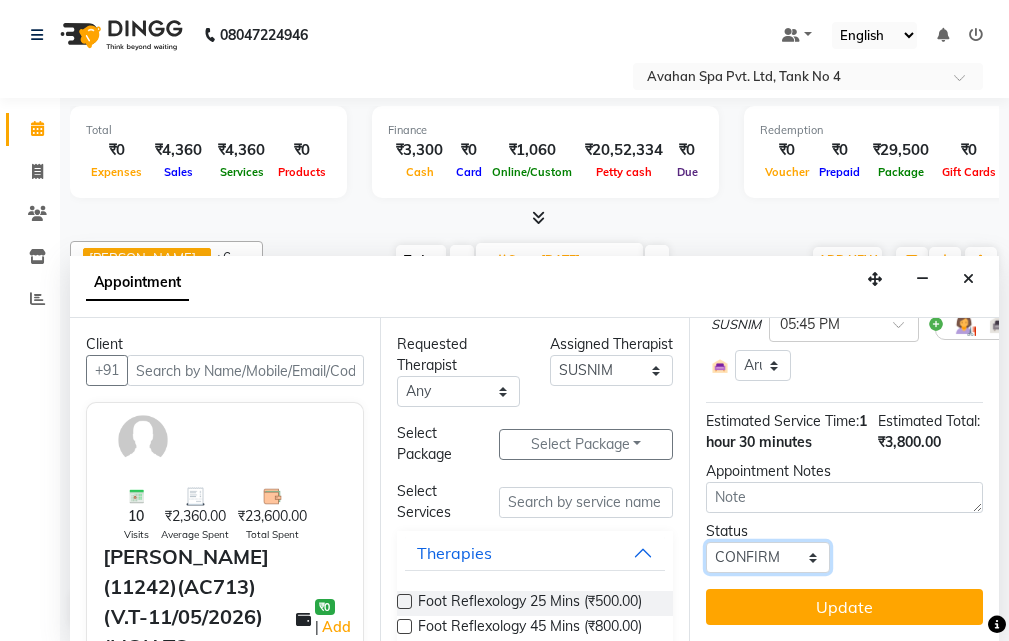 click on "Select TENTATIVE CONFIRM UPCOMING" at bounding box center (767, 557) 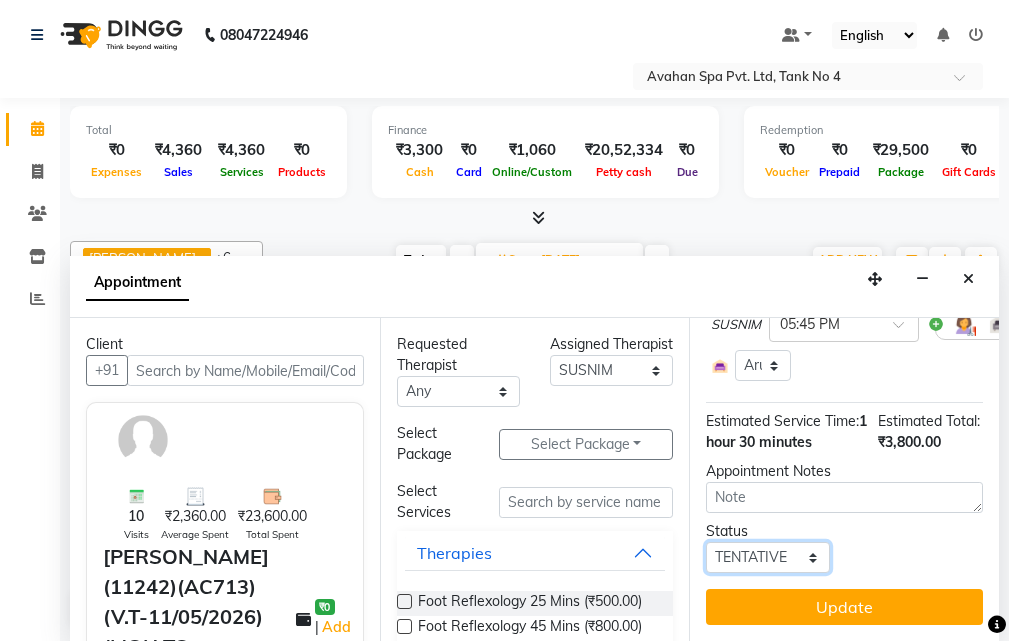 click on "Select TENTATIVE CONFIRM UPCOMING" at bounding box center (767, 557) 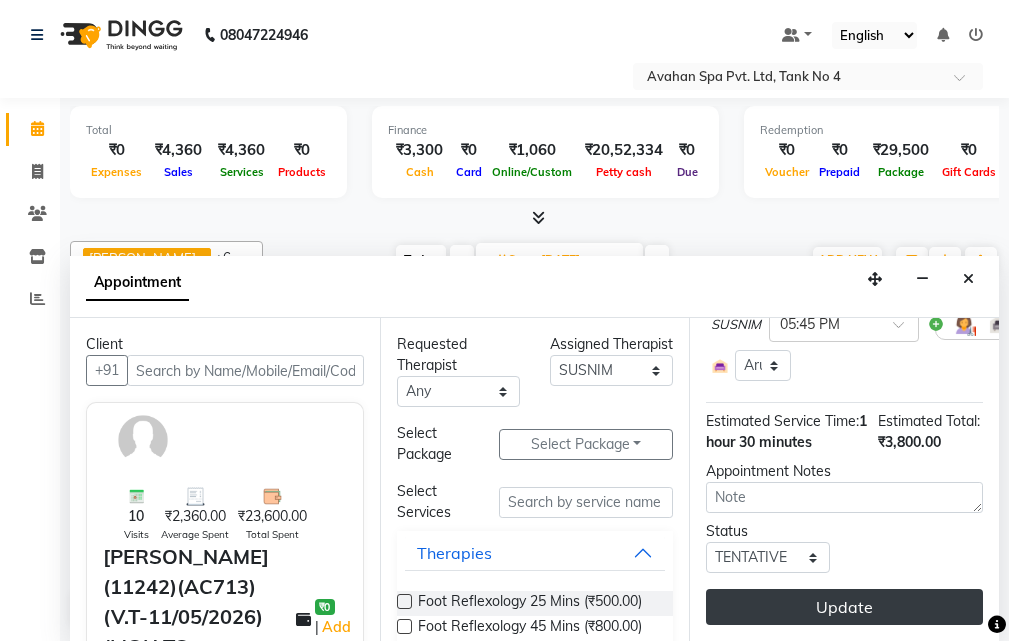 click on "Update" at bounding box center (844, 607) 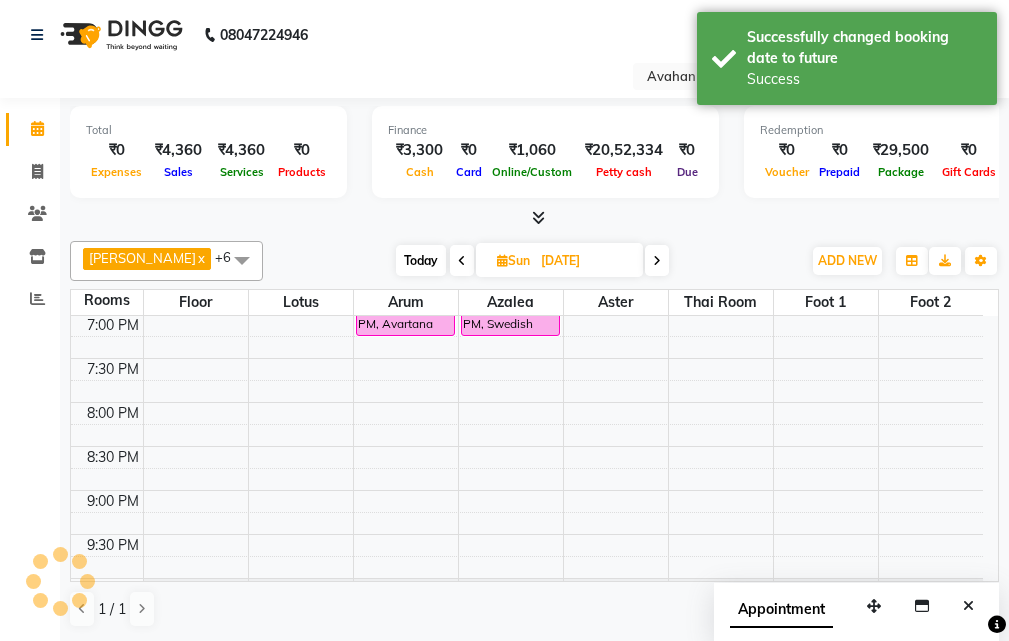 scroll, scrollTop: 0, scrollLeft: 0, axis: both 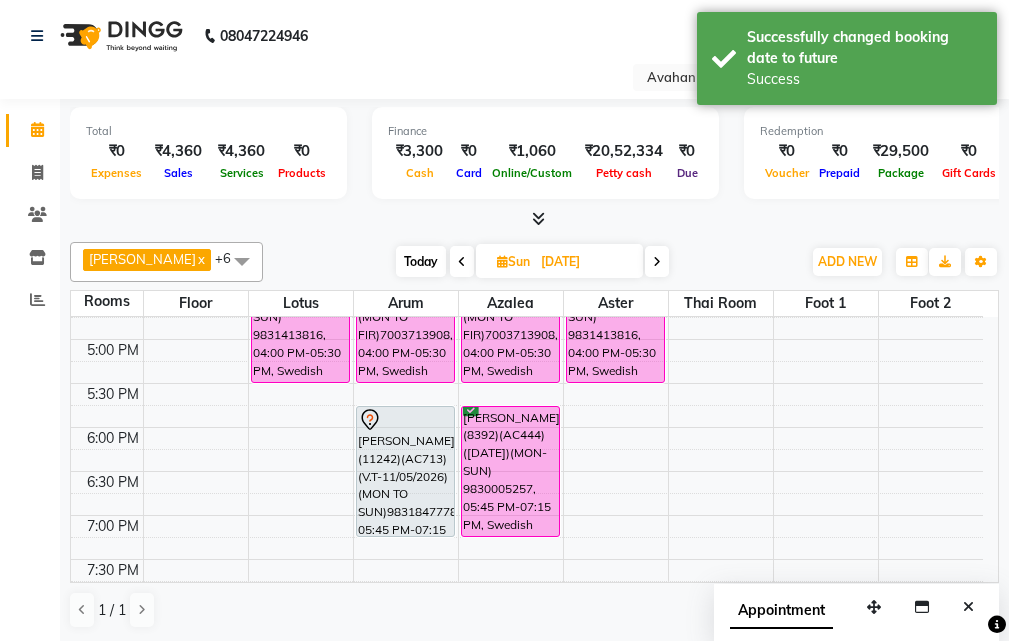 click on "Today" at bounding box center [421, 261] 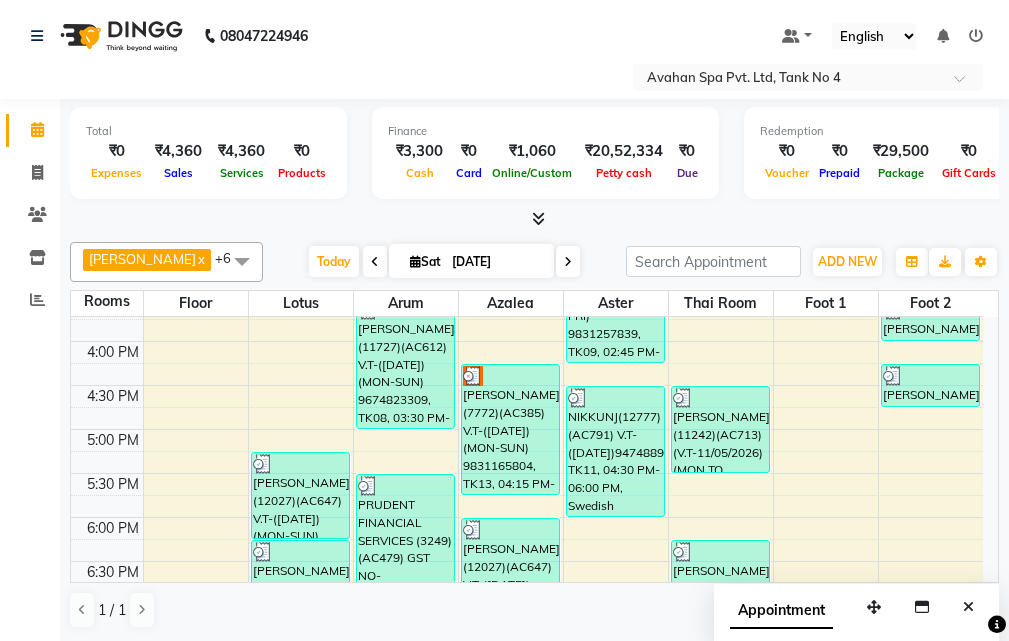 scroll, scrollTop: 493, scrollLeft: 0, axis: vertical 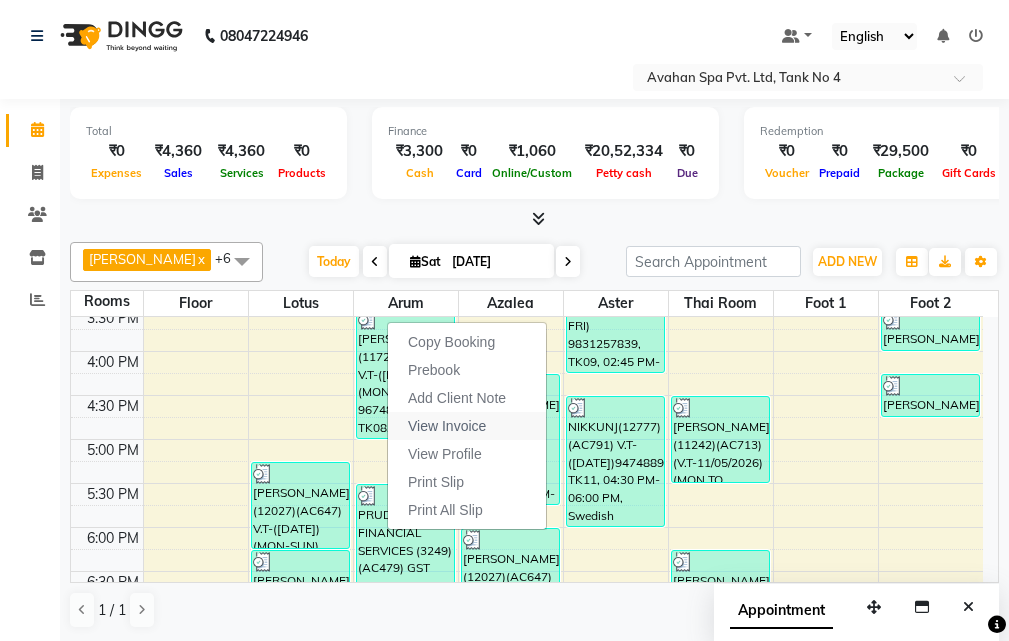 click on "View Invoice" at bounding box center (467, 426) 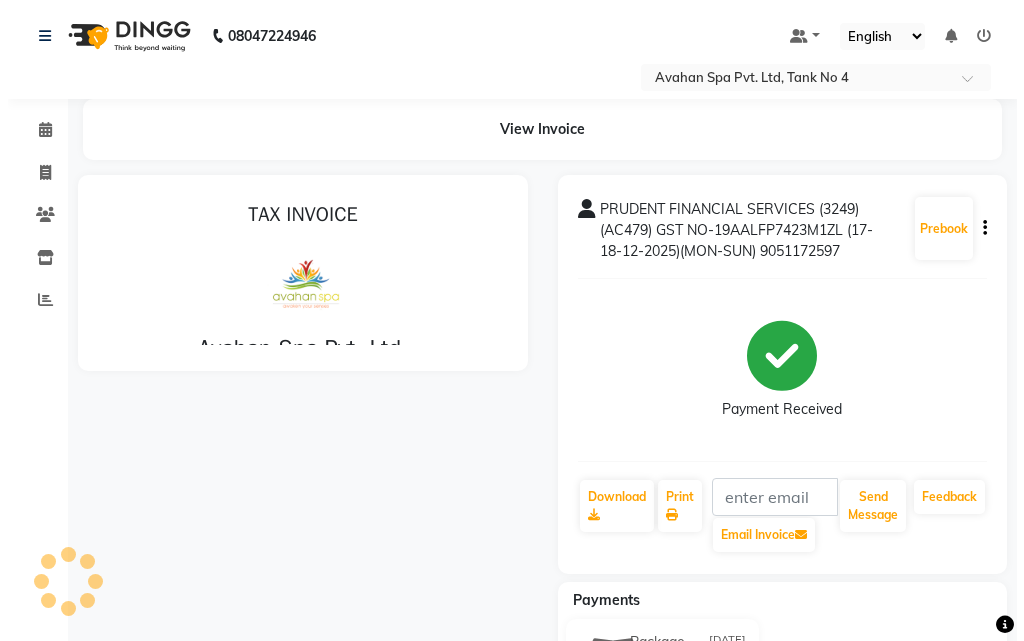 scroll, scrollTop: 0, scrollLeft: 0, axis: both 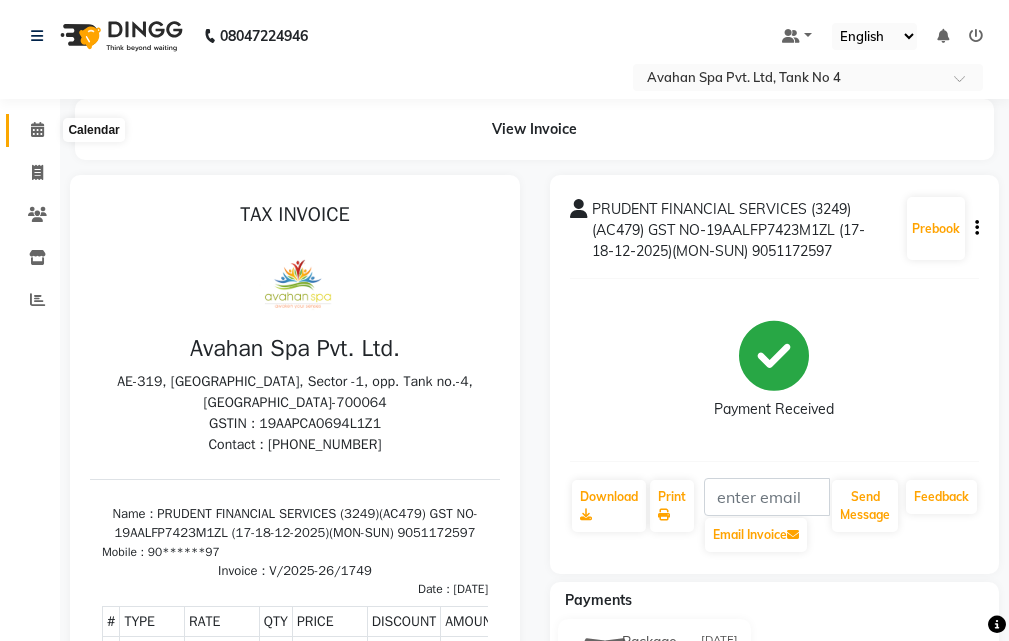 click 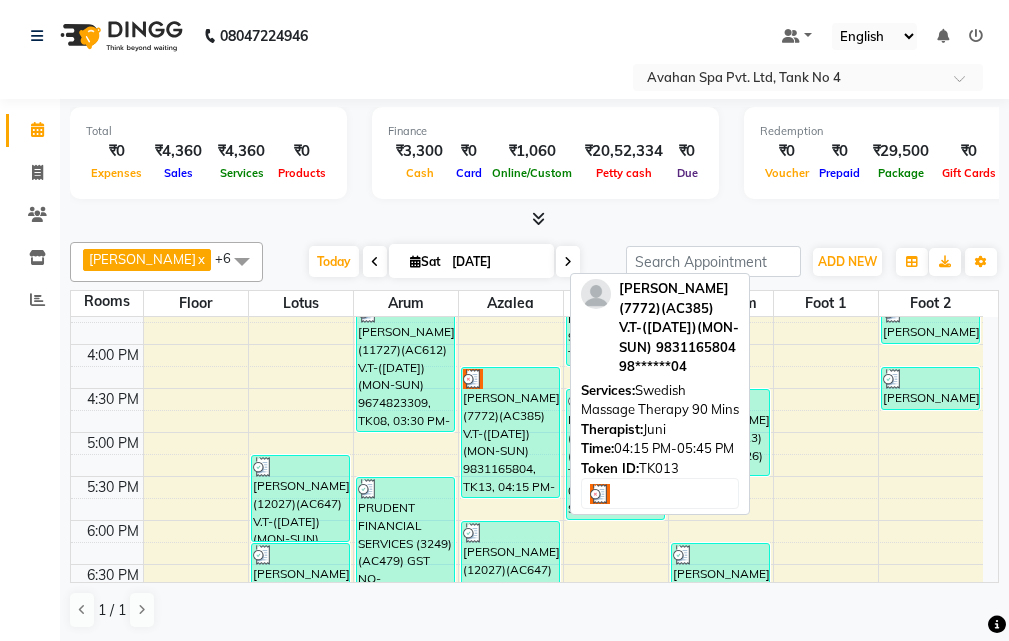 scroll, scrollTop: 600, scrollLeft: 0, axis: vertical 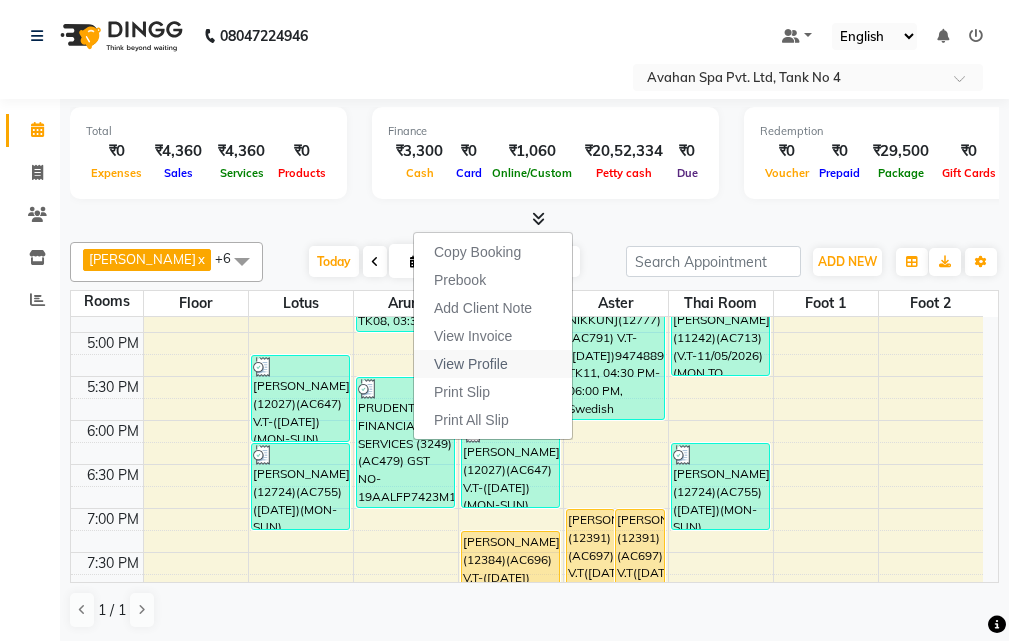 click on "View Profile" at bounding box center (493, 364) 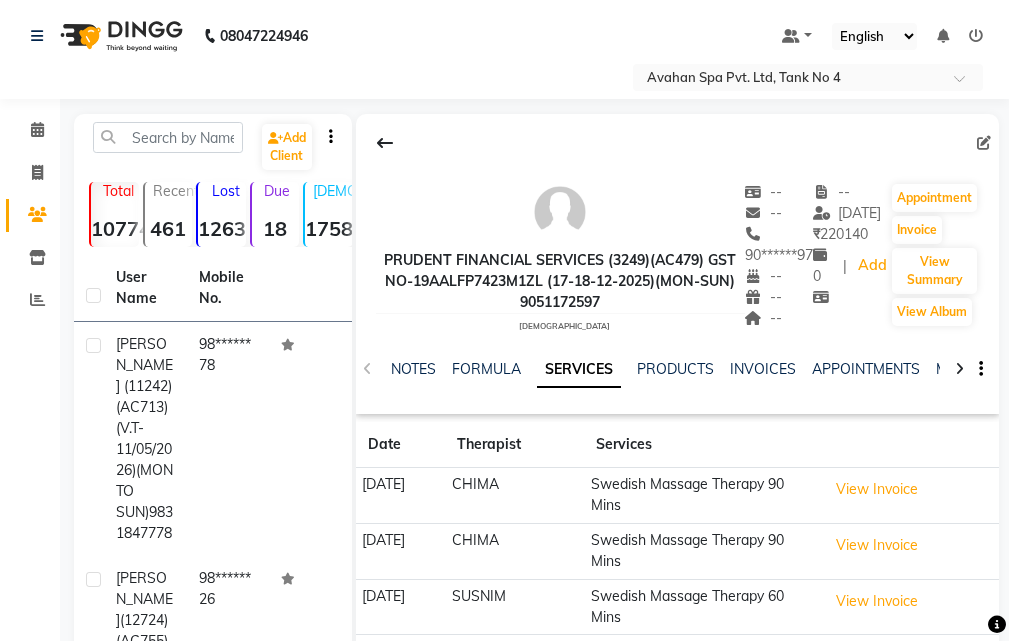 scroll, scrollTop: 300, scrollLeft: 0, axis: vertical 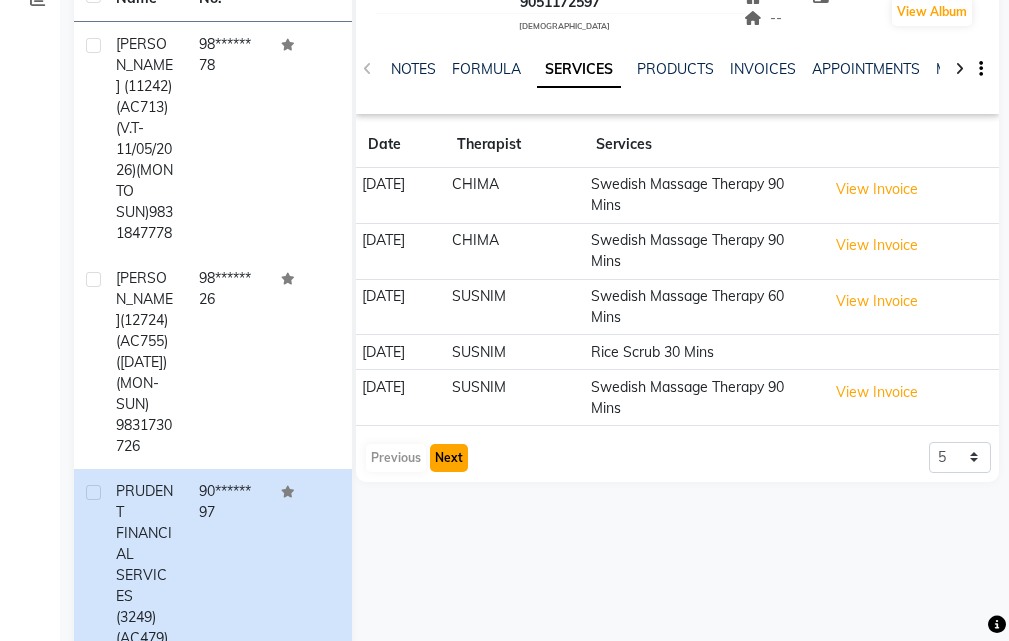 click on "Next" 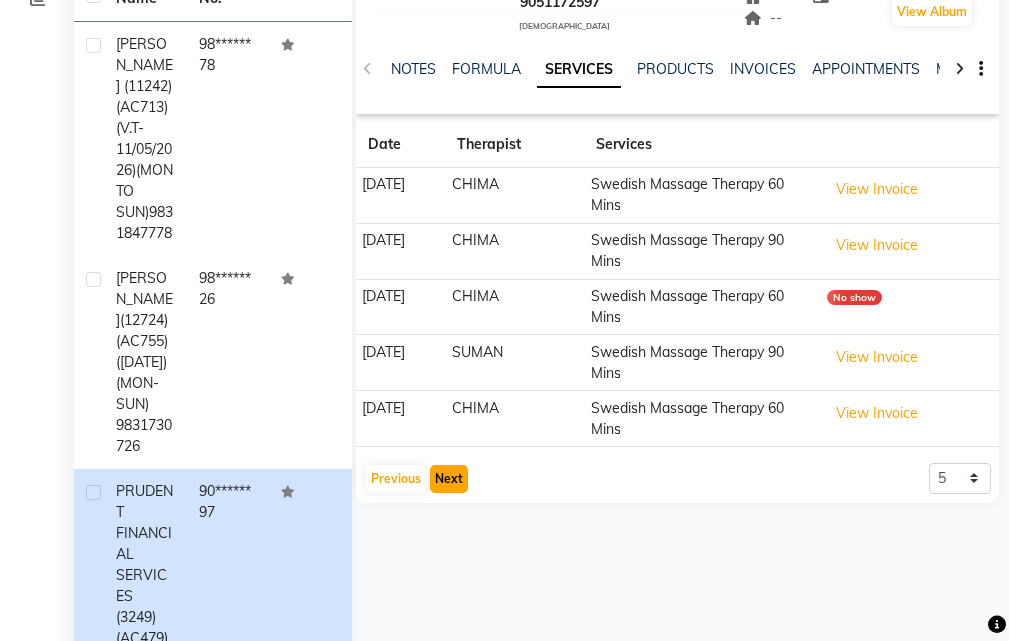 click on "Next" 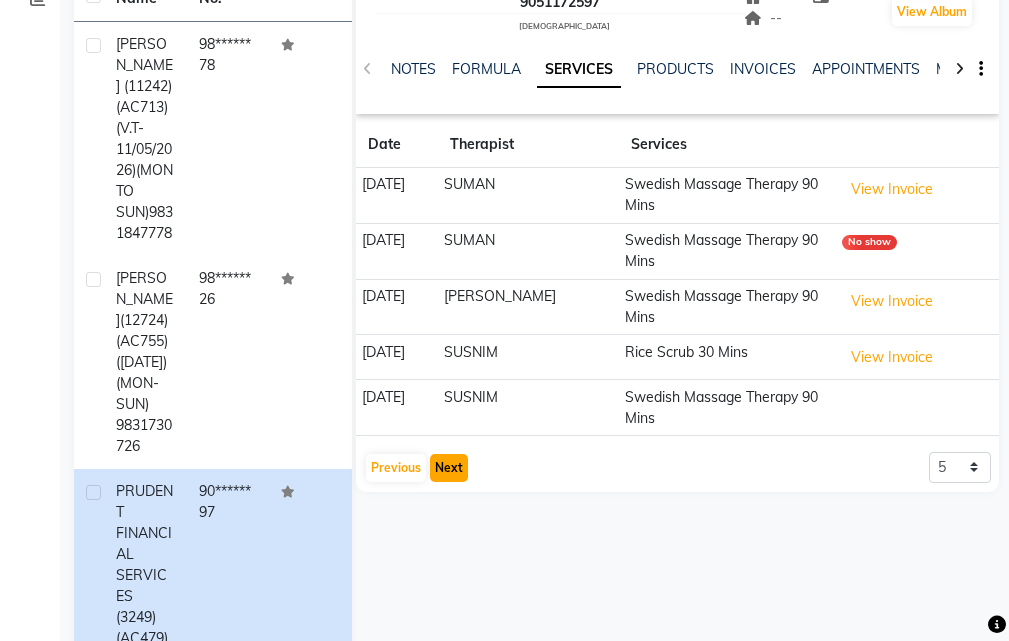 click on "Next" 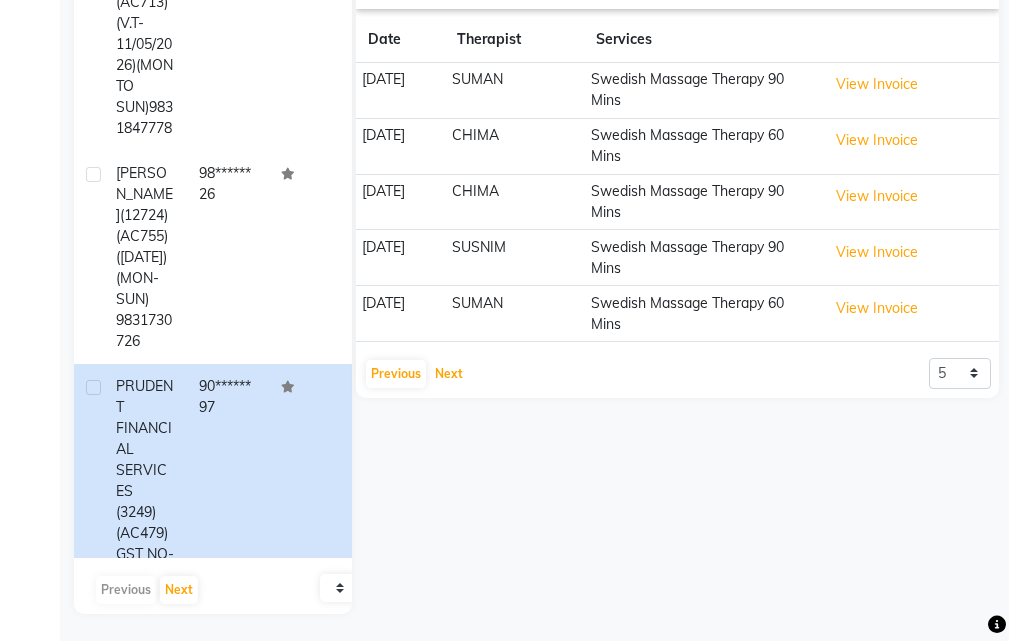 scroll, scrollTop: 408, scrollLeft: 0, axis: vertical 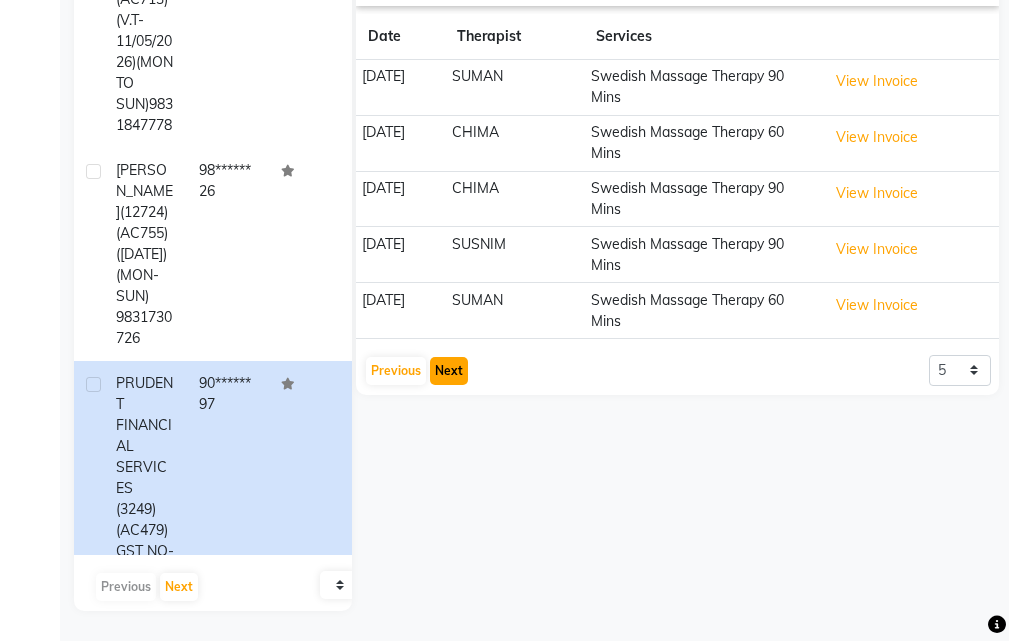 click on "Next" 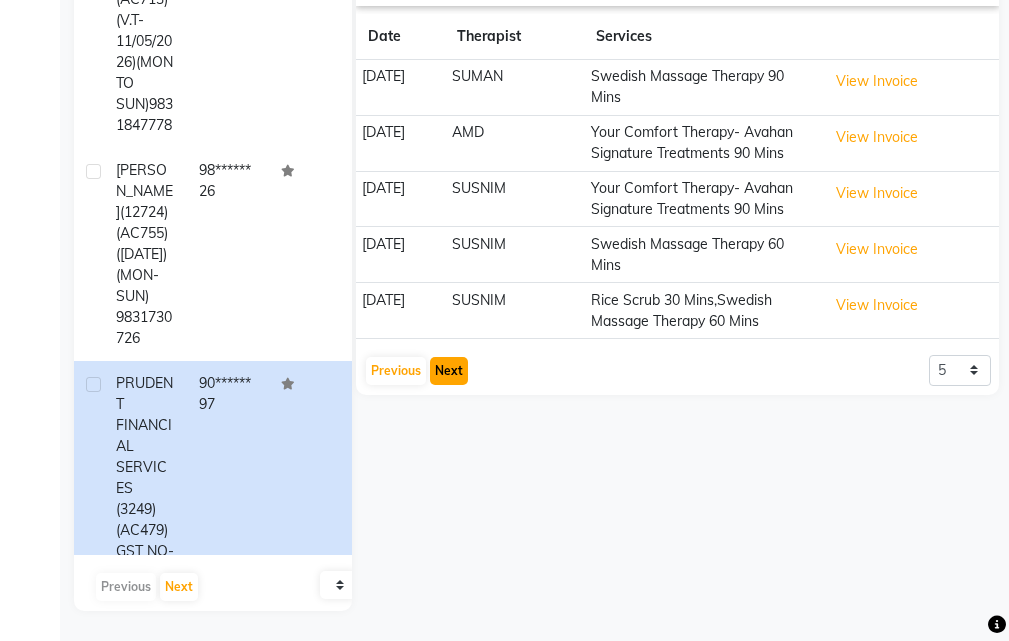click on "Next" 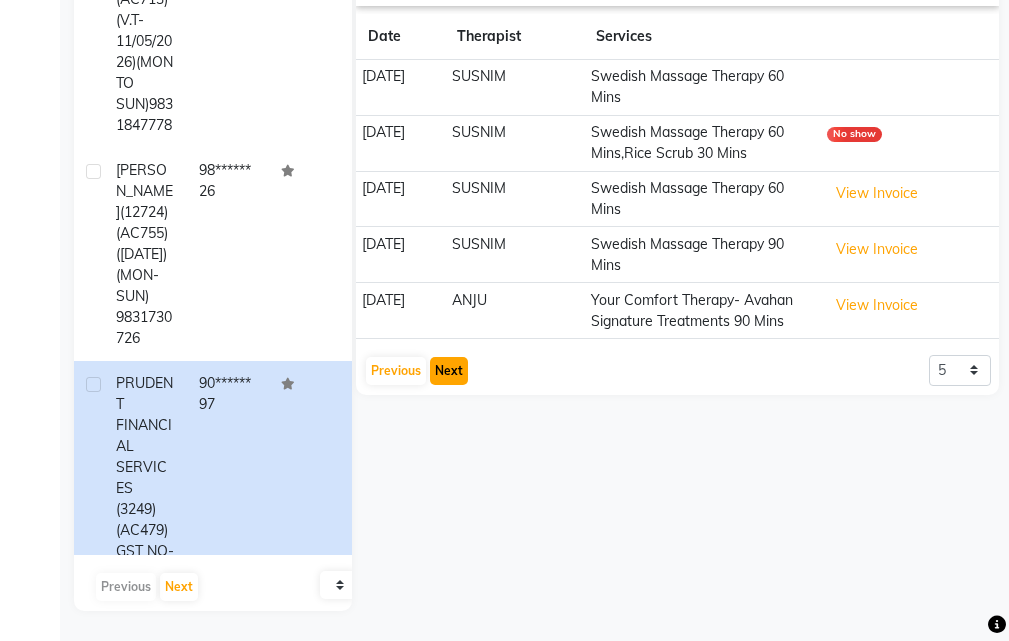 click on "Next" 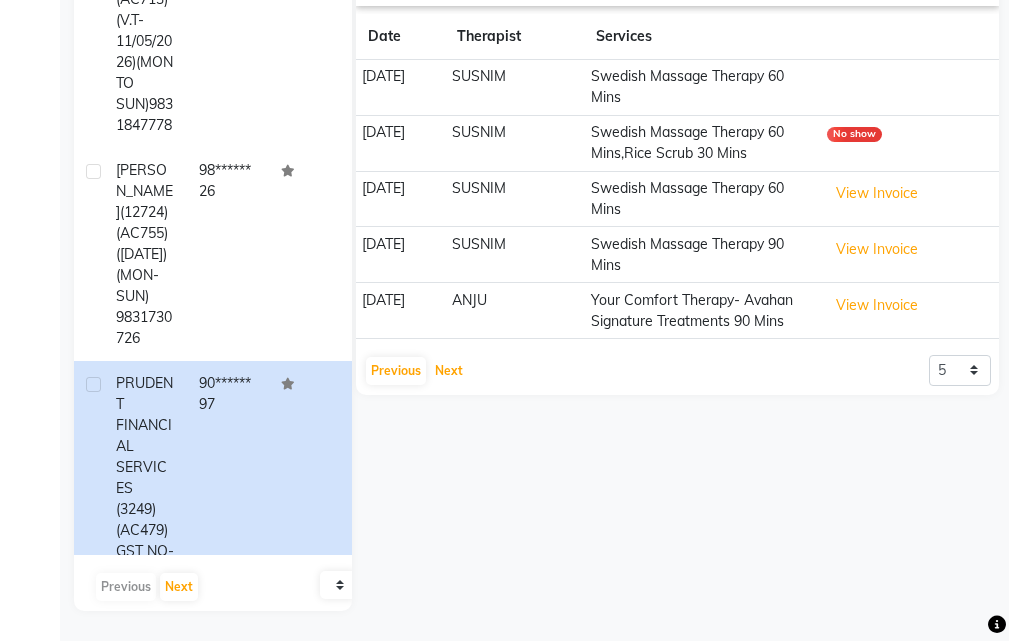 drag, startPoint x: 460, startPoint y: 371, endPoint x: 573, endPoint y: 346, distance: 115.73245 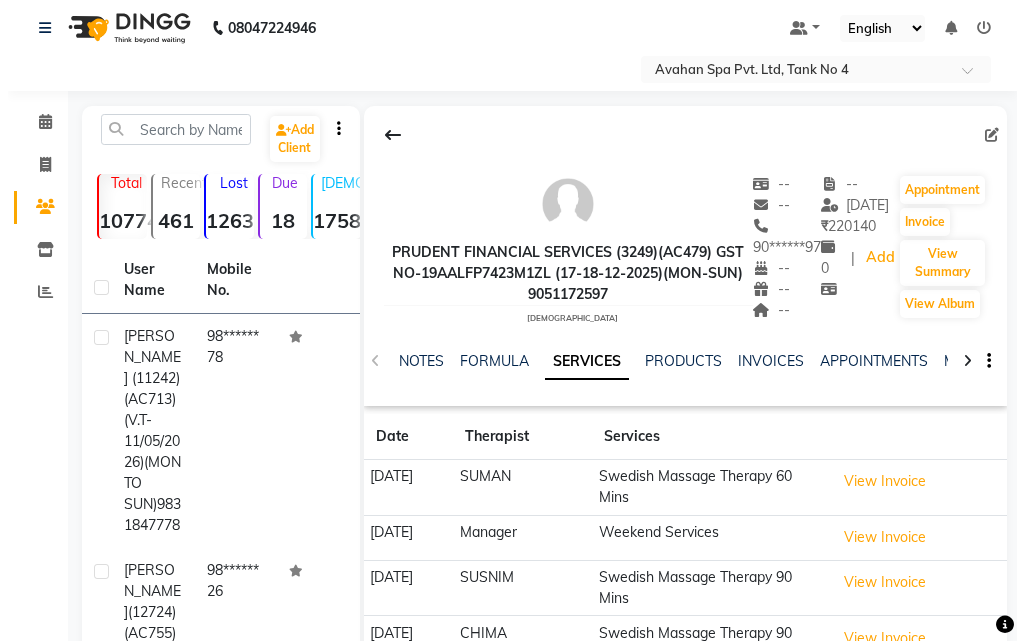 scroll, scrollTop: 208, scrollLeft: 0, axis: vertical 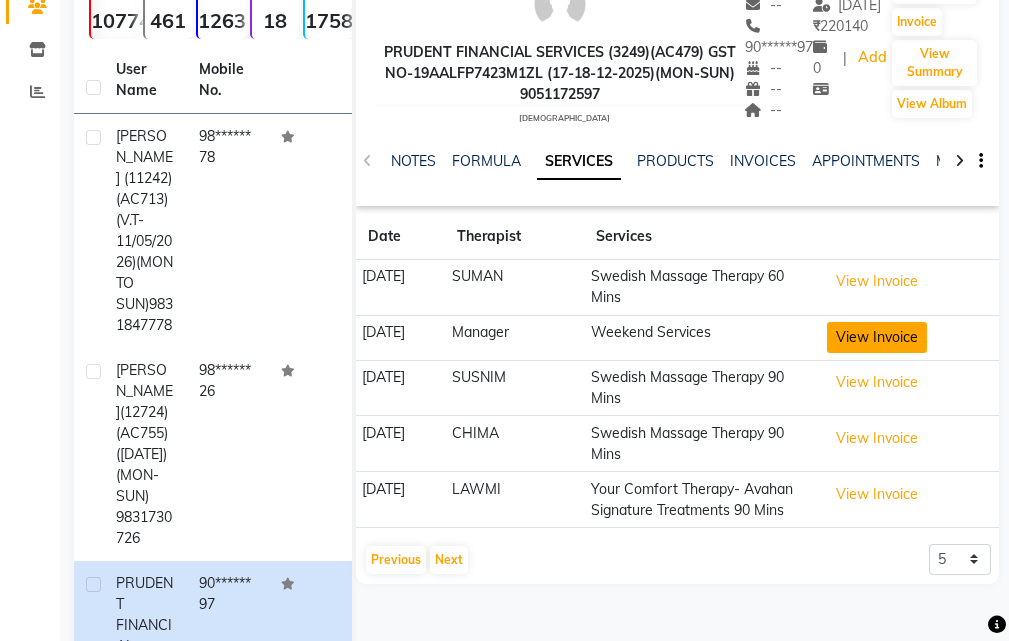 click on "View Invoice" 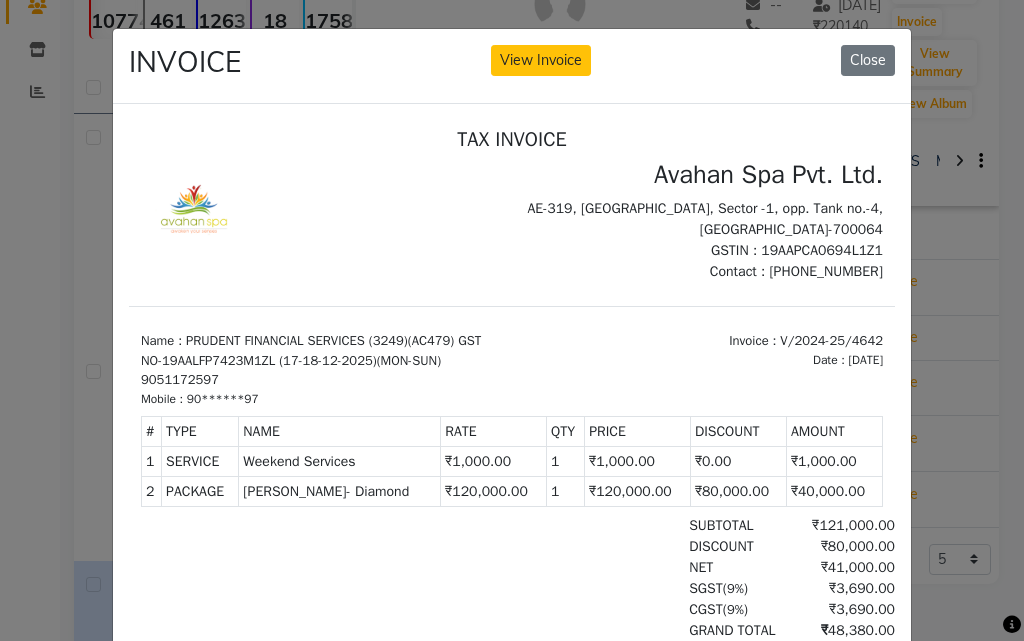scroll, scrollTop: 16, scrollLeft: 0, axis: vertical 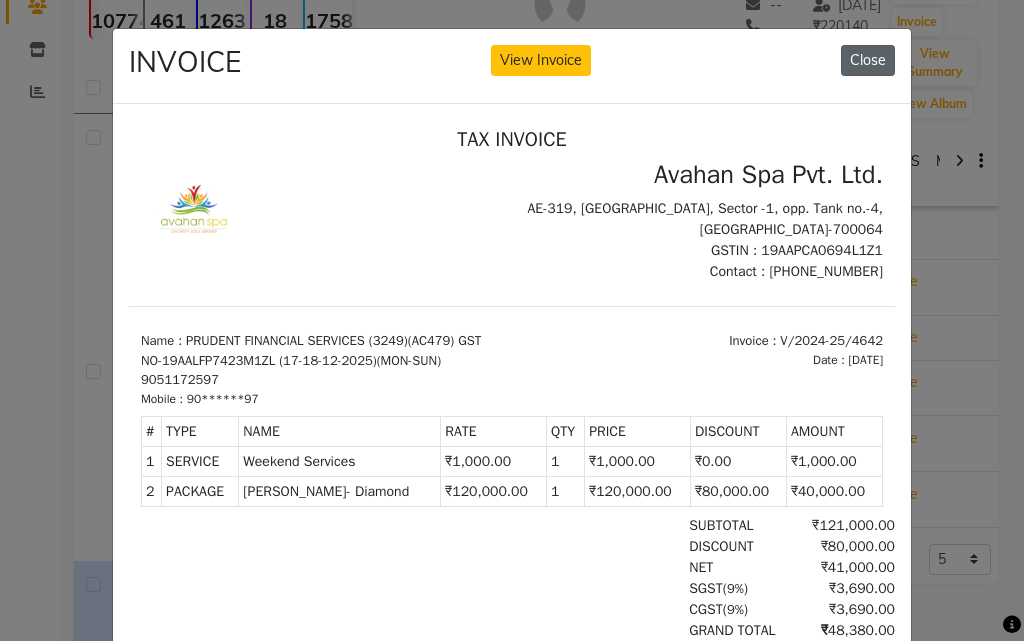 click on "Close" 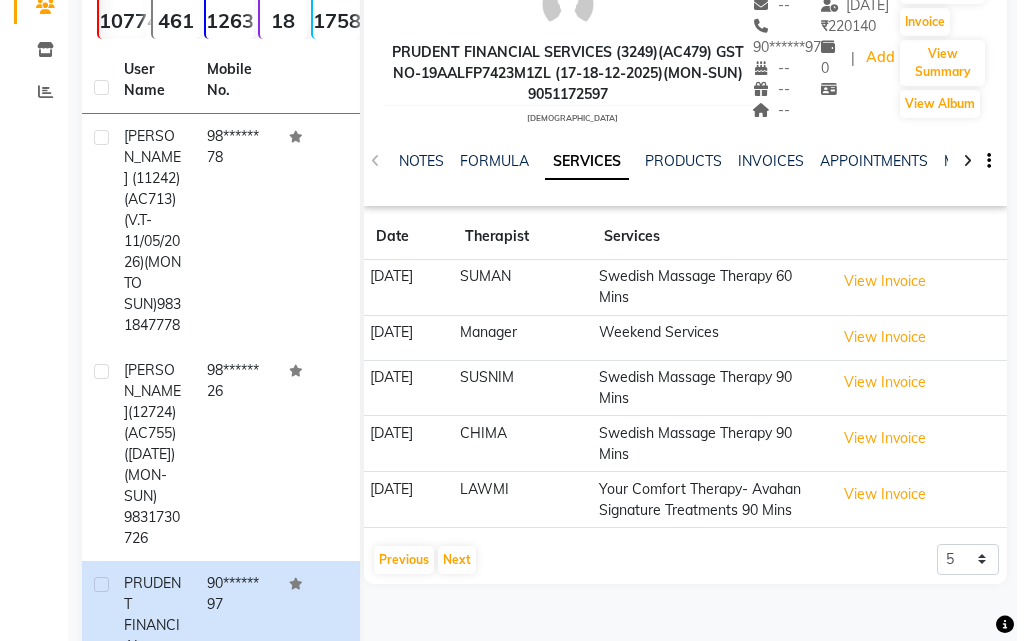 scroll, scrollTop: 0, scrollLeft: 0, axis: both 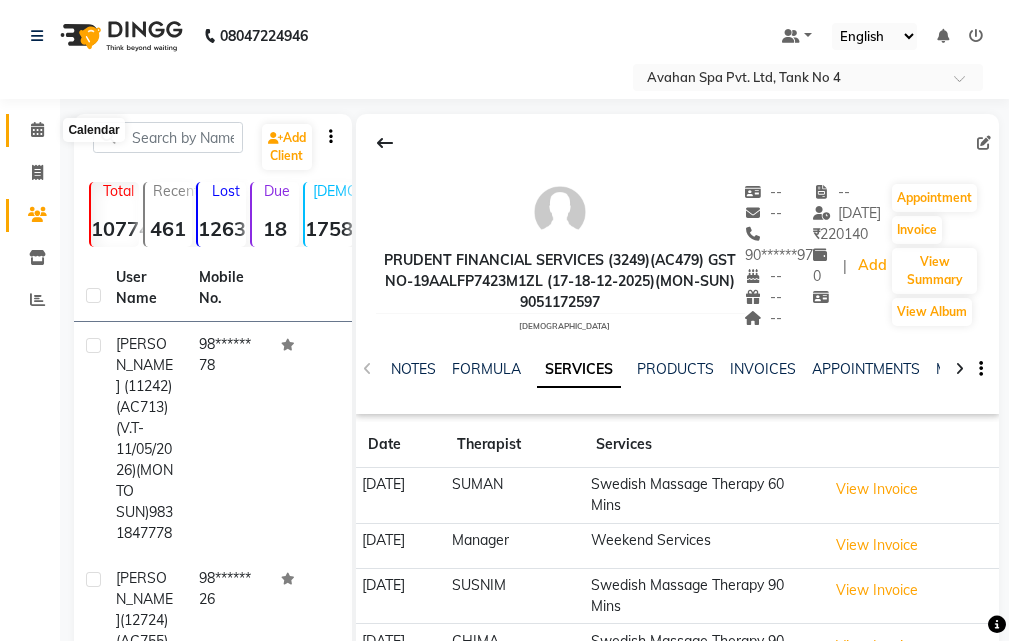 click 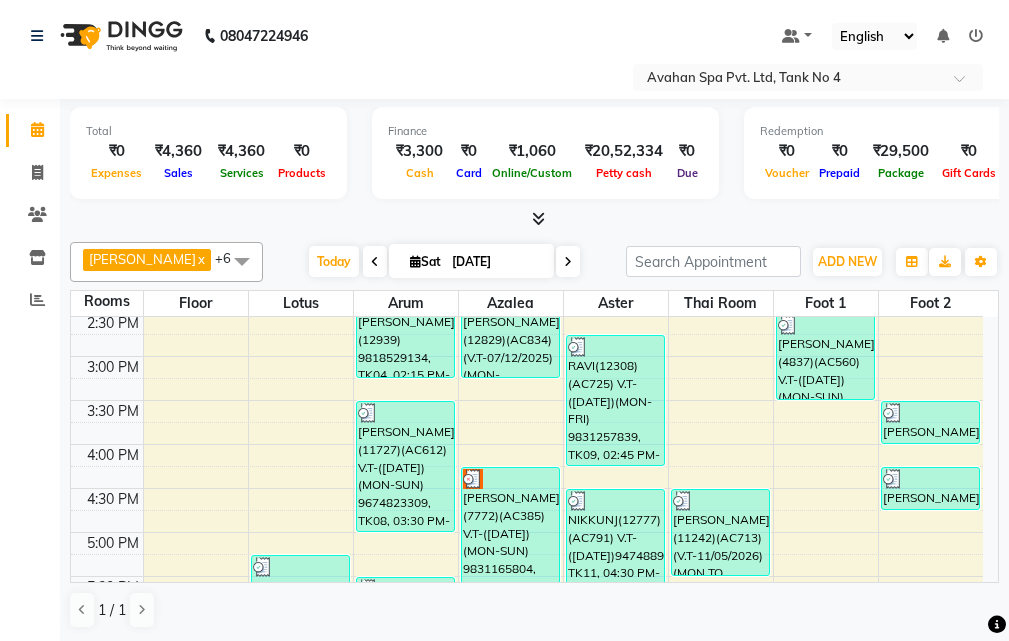scroll, scrollTop: 700, scrollLeft: 0, axis: vertical 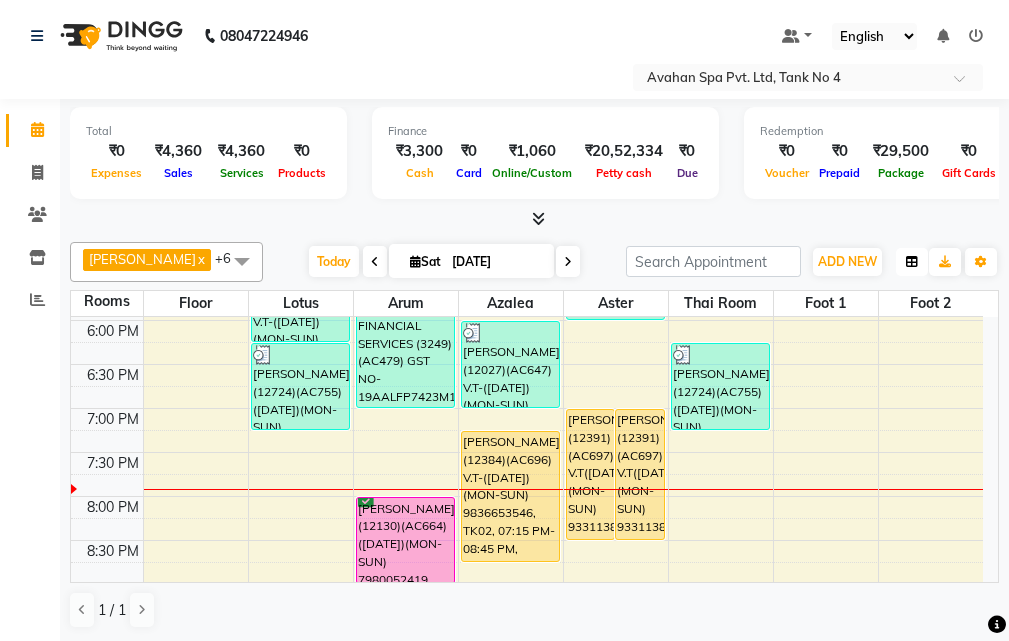 click at bounding box center [912, 262] 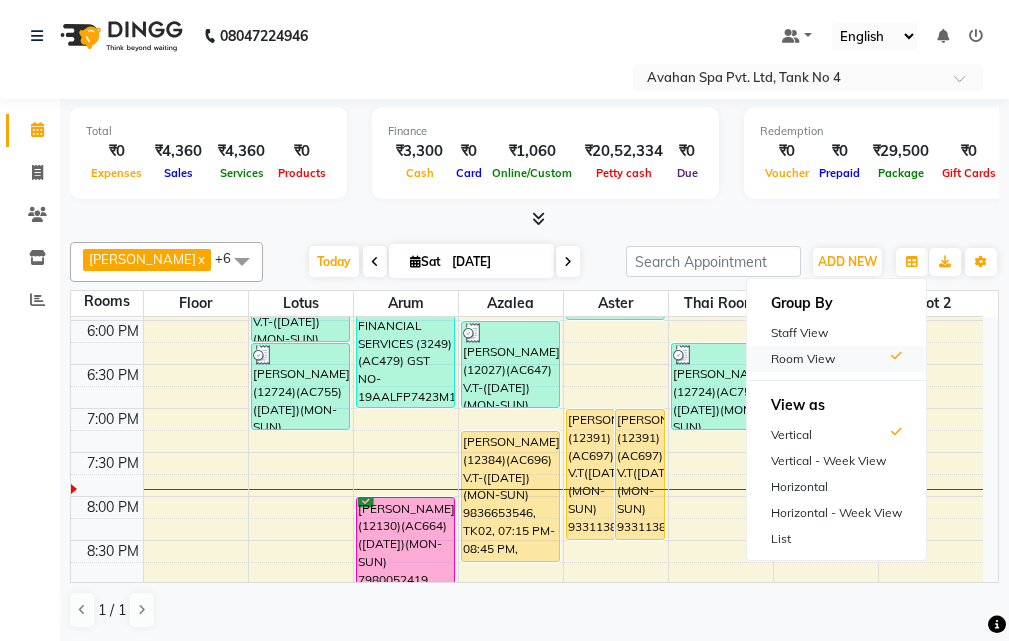 click on "Room View" at bounding box center (836, 359) 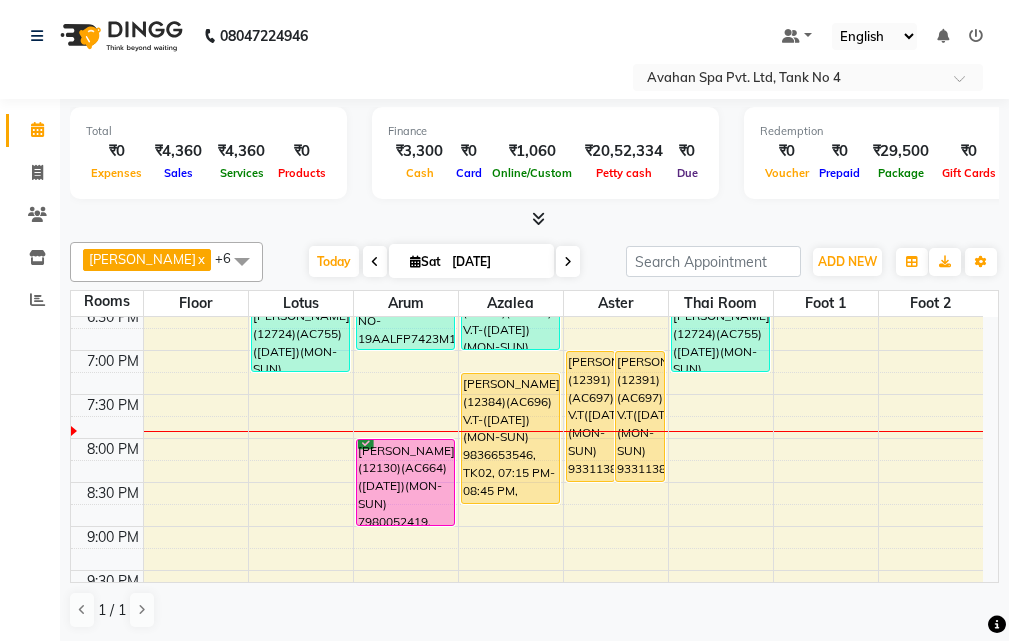 scroll, scrollTop: 800, scrollLeft: 0, axis: vertical 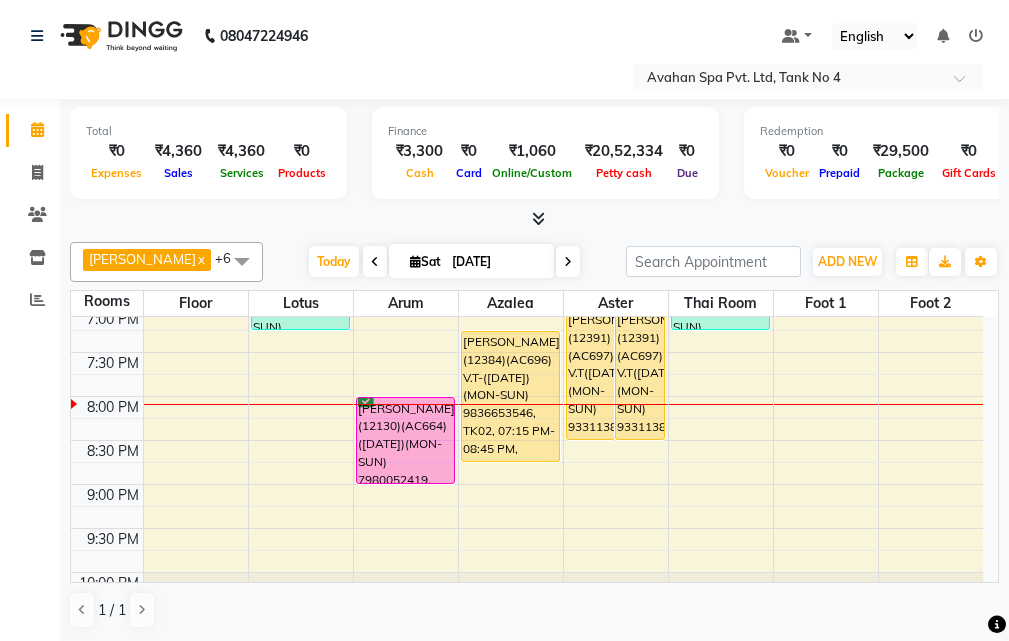 click at bounding box center [568, 261] 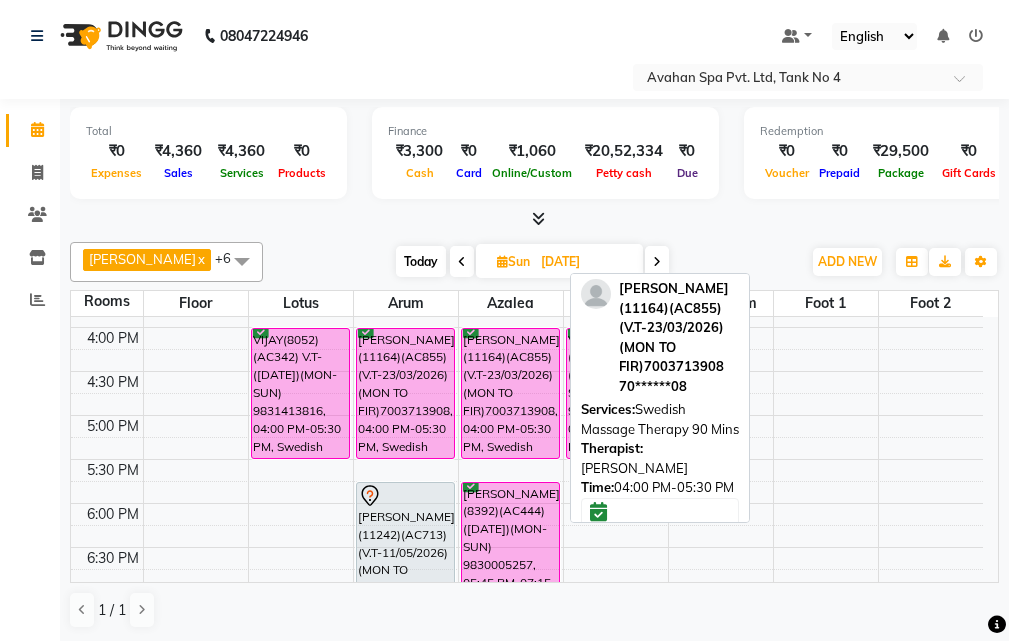 scroll, scrollTop: 578, scrollLeft: 0, axis: vertical 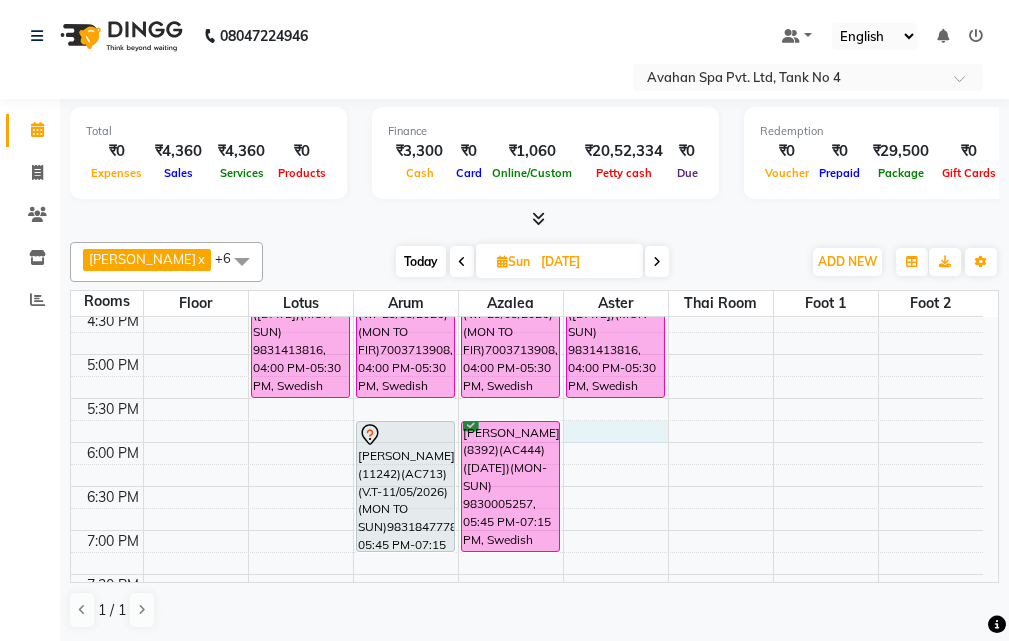 click on "10:00 AM 10:30 AM 11:00 AM 11:30 AM 12:00 PM 12:30 PM 1:00 PM 1:30 PM 2:00 PM 2:30 PM 3:00 PM 3:30 PM 4:00 PM 4:30 PM 5:00 PM 5:30 PM 6:00 PM 6:30 PM 7:00 PM 7:30 PM 8:00 PM 8:30 PM 9:00 PM 9:30 PM 10:00 PM 10:30 PM     MANISH ARUKIA(10216)(AC453) (25/12/2024)(MON-SUN) 9830034985, 11:30 AM-01:00 PM, Swedish Massage Therapy 90 Mins     VIJAY(8052)(AC342) V.T-(17-11-2025)(MON-SUN) 9831413816, 04:00 PM-05:30 PM, Swedish Massage Therapy 90 Mins     RAHUL(12039)(AC649)(V.T-06/06/2026)(MON TO SUN), 11:30 AM-12:30 PM, Swedish Massage Therapy 60 Mins     RAHUL(12039)(AC649)(V.T-06/06/2026)(MON TO SUN), 12:30 PM-01:30 PM, Swedish Massage Therapy 60 Mins     SUDIPTA MUKHERJEE (11164)(AC855)(V.T-23/03/2026) (MON TO FIR)7003713908, 04:00 PM-05:30 PM, Swedish Massage Therapy 90 Mins             RAMAN KERJIWAL (11242)(AC713)(V.T-11/05/2026) (MON TO SUN)9831847778, 05:45 PM-07:15 PM, Avartana Therapy 90 Mins     TAPAS(12333)(AC689) V.T-(14-04-26)(MON-SUN) 6302006260, 11:15 AM-12:45 PM, Swedish Massage Therapy 90 Mins" at bounding box center [527, 310] 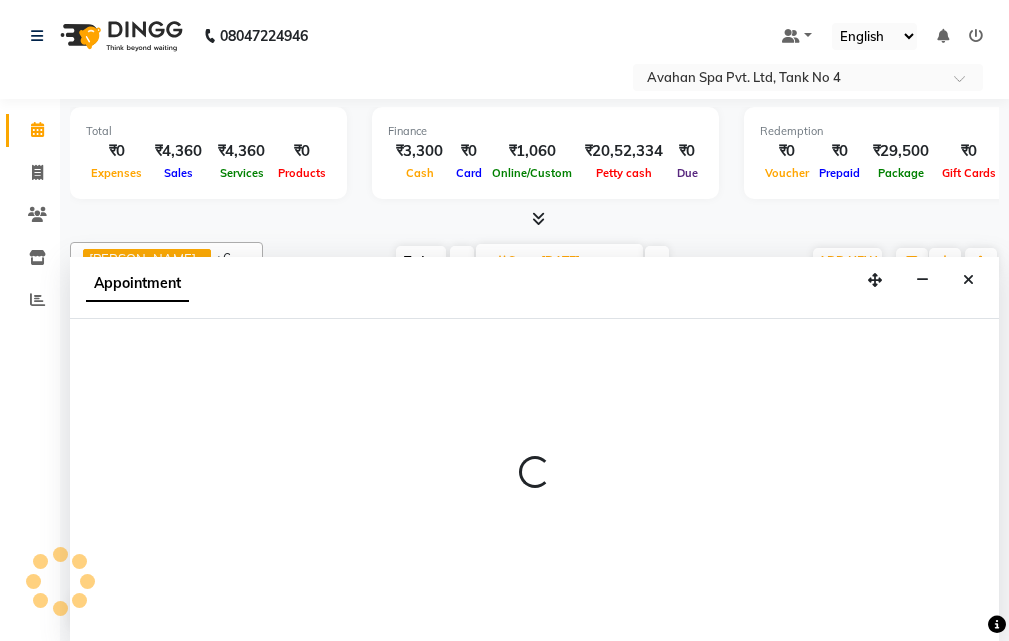 scroll, scrollTop: 1, scrollLeft: 0, axis: vertical 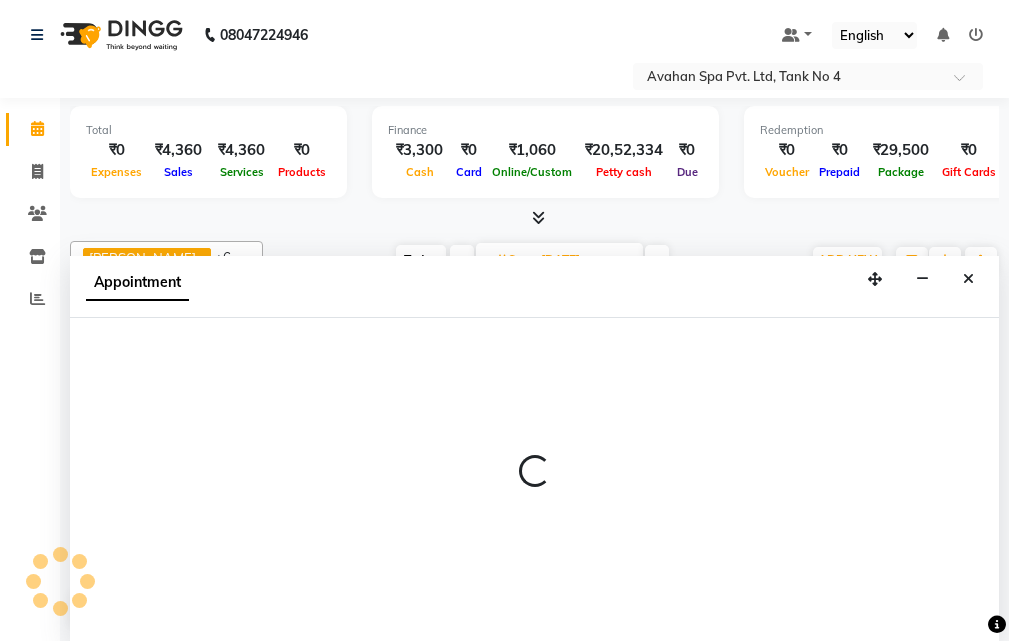 select on "1065" 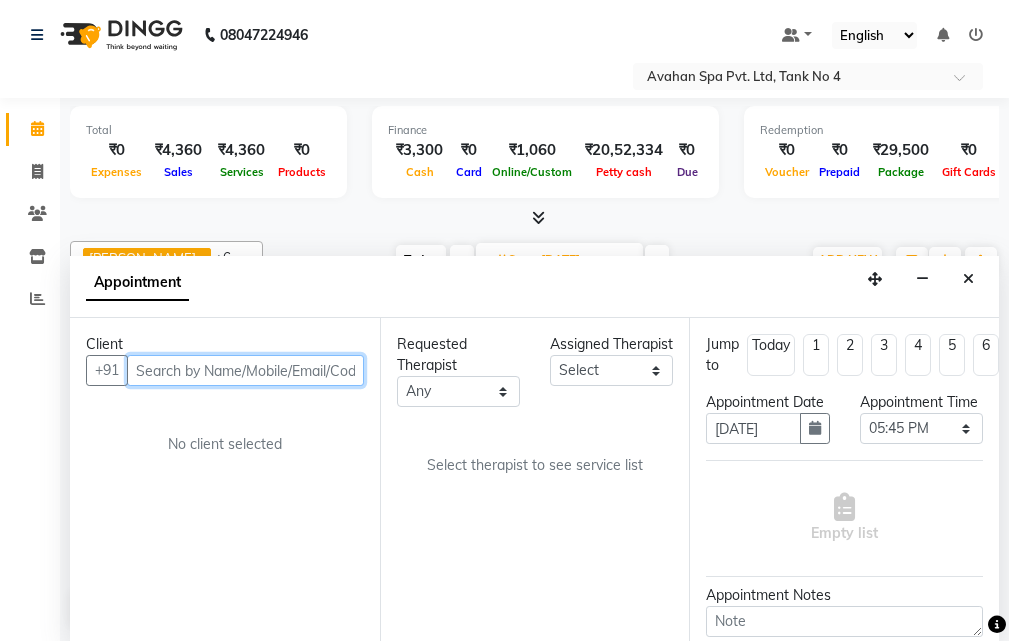 drag, startPoint x: 295, startPoint y: 380, endPoint x: 356, endPoint y: 378, distance: 61.03278 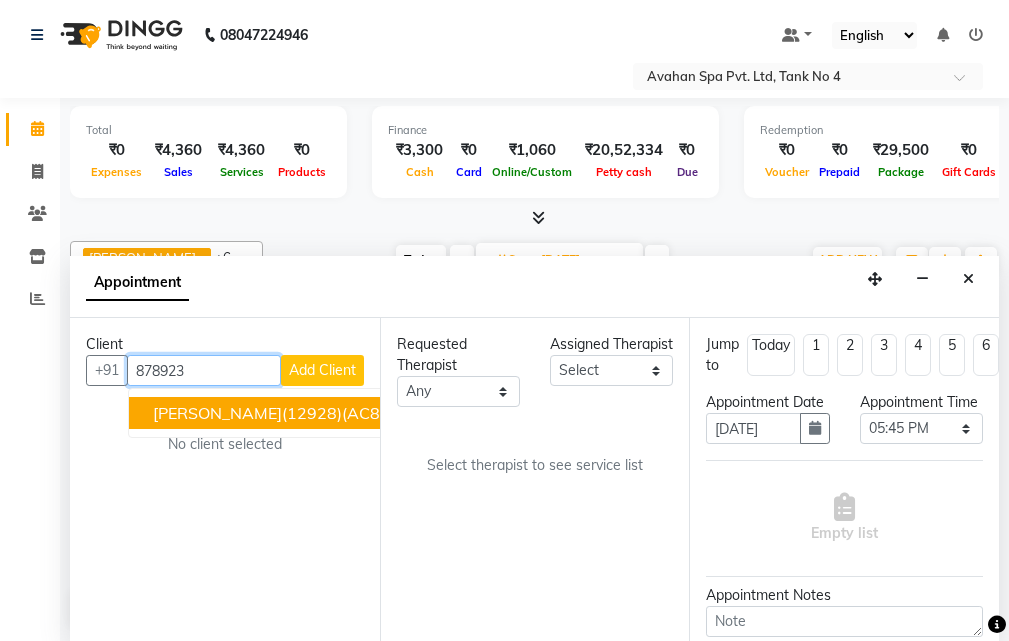 click on "ADARSH(12928)(AC886)(V.T-05/07/2026) (MON TO SUN)8789238661" at bounding box center [451, 413] 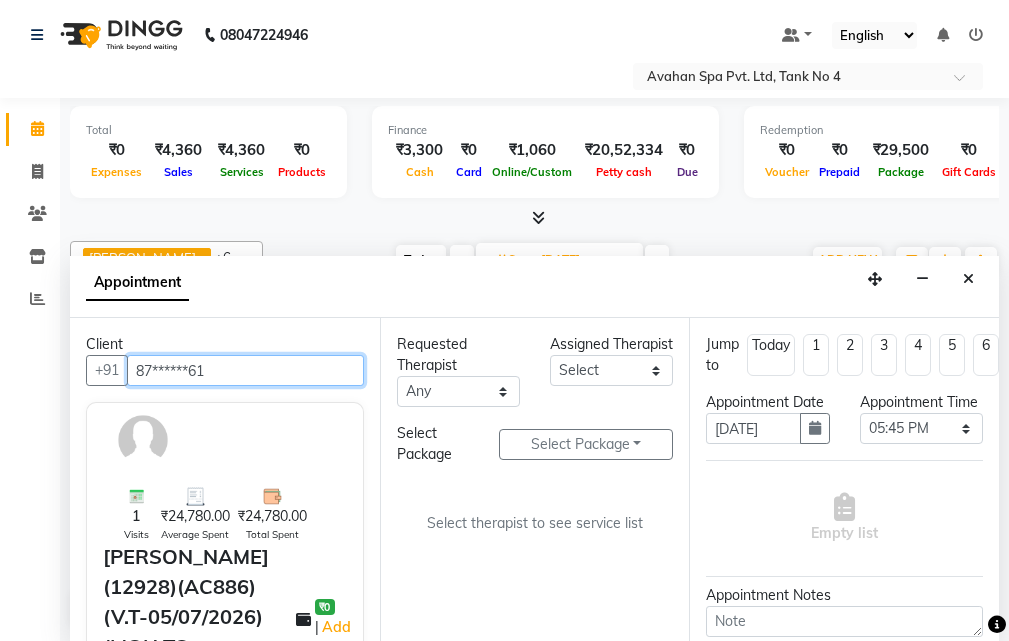 type on "87******61" 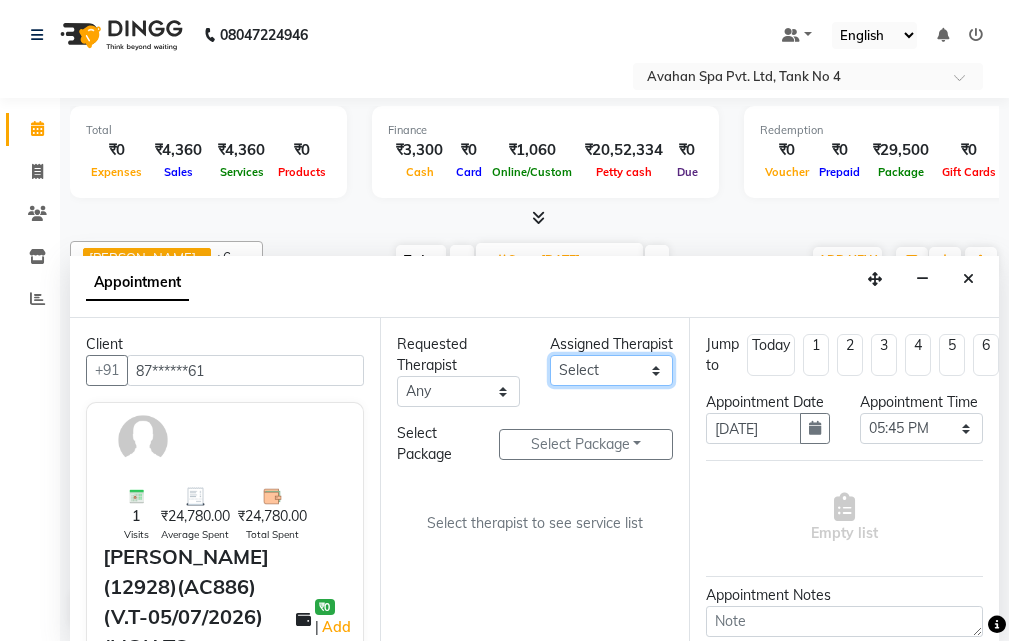 click on "Select ANJU [PERSON_NAME] [DEMOGRAPHIC_DATA] 1 [PERSON_NAME] JUNI [PERSON_NAME] SUSNIM" at bounding box center (611, 370) 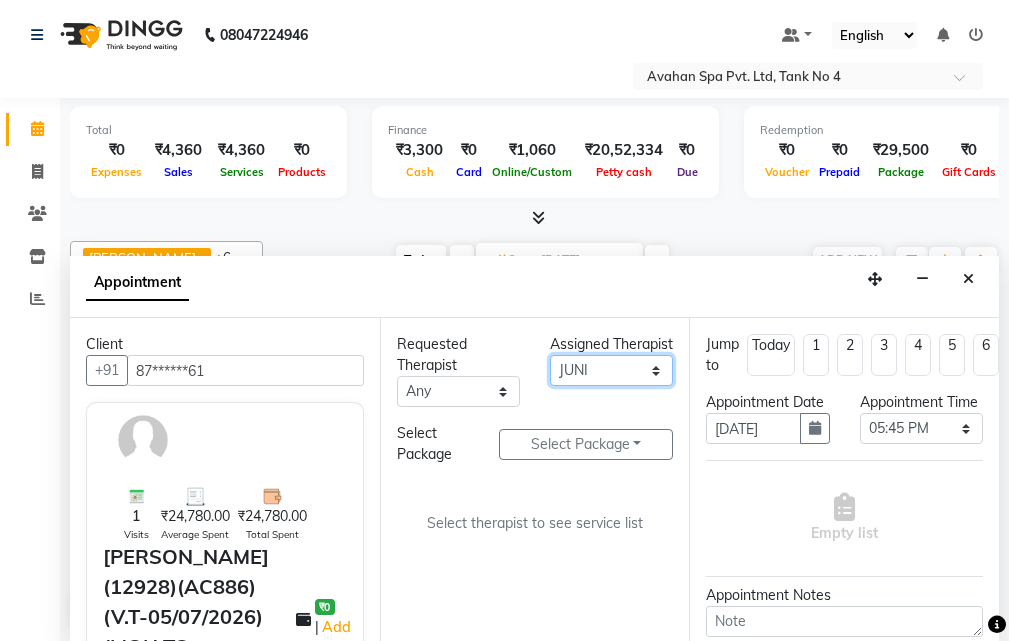 click on "Select ANJU [PERSON_NAME] [DEMOGRAPHIC_DATA] 1 [PERSON_NAME] JUNI [PERSON_NAME] SUSNIM" at bounding box center (611, 370) 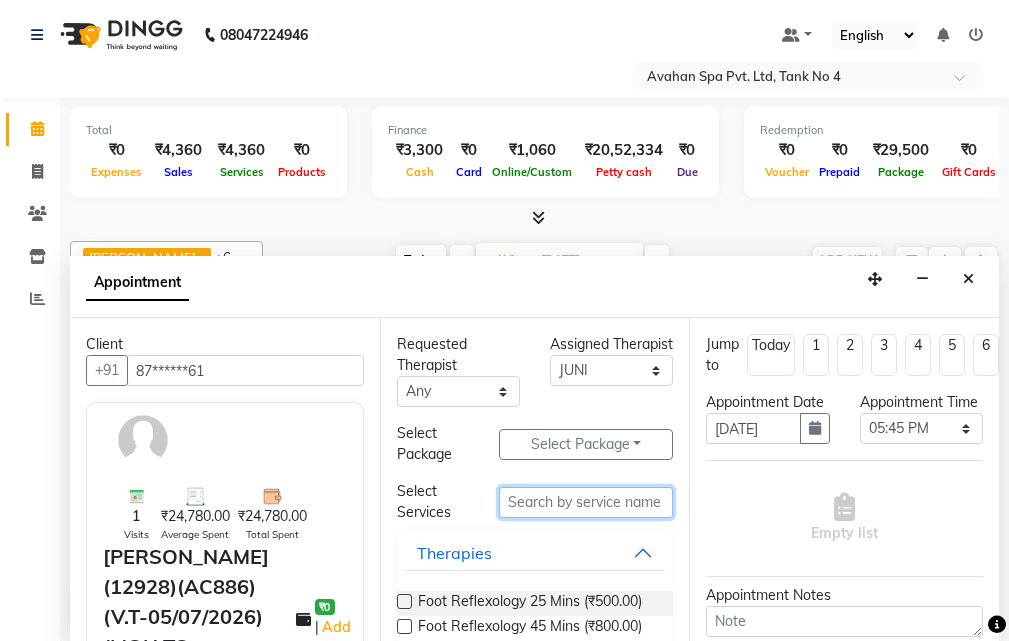 click at bounding box center [586, 502] 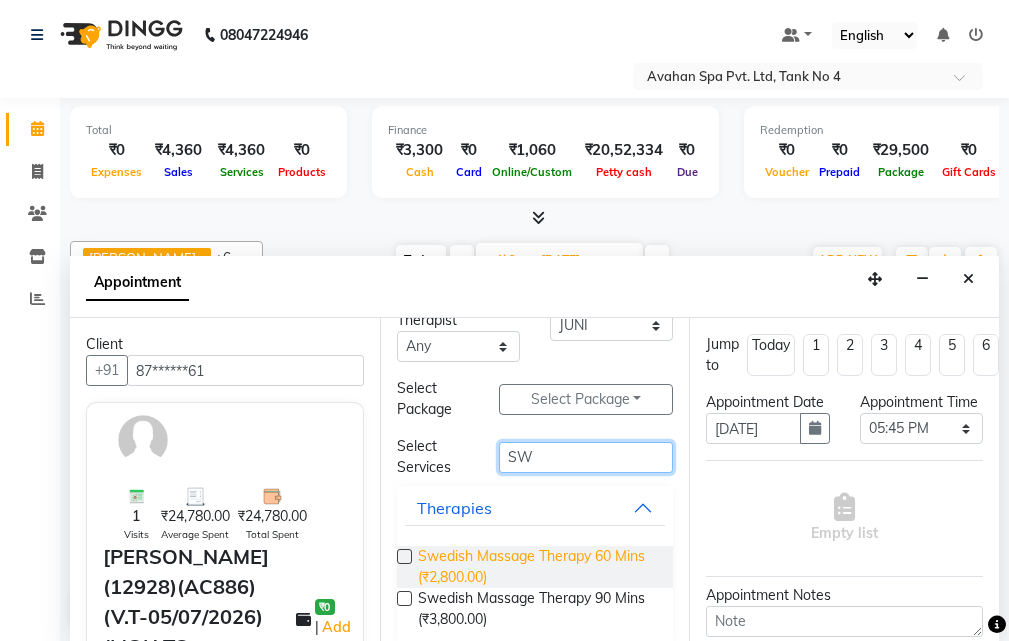 scroll, scrollTop: 66, scrollLeft: 0, axis: vertical 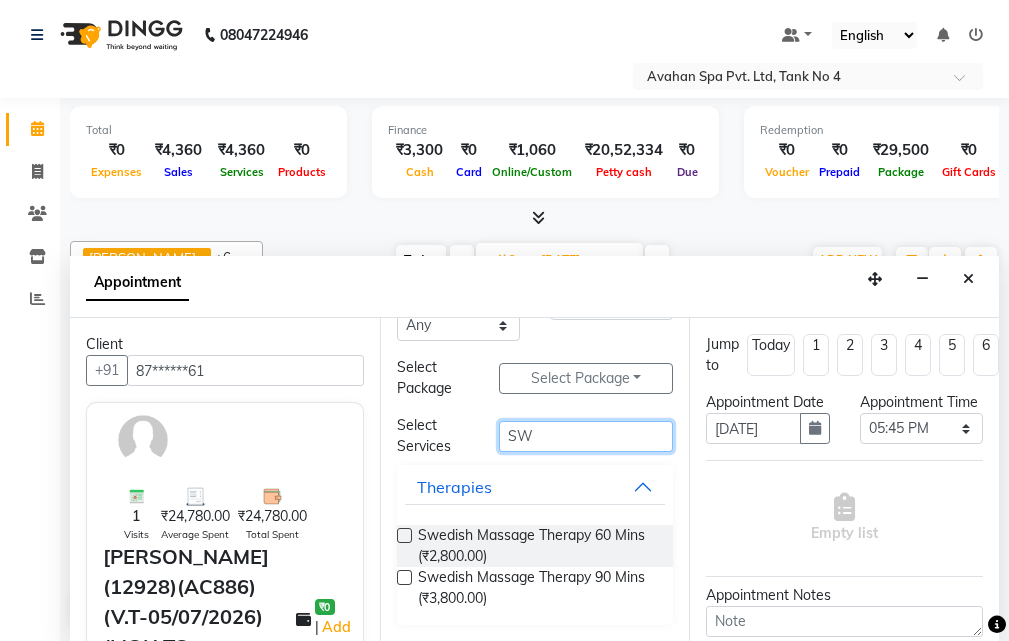 type on "SW" 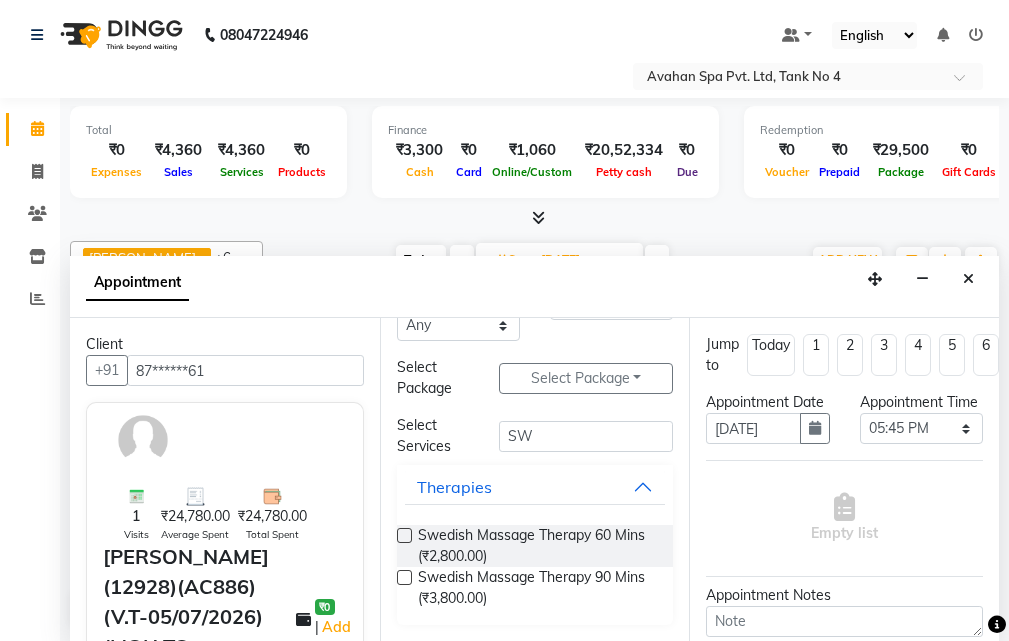 click at bounding box center [404, 535] 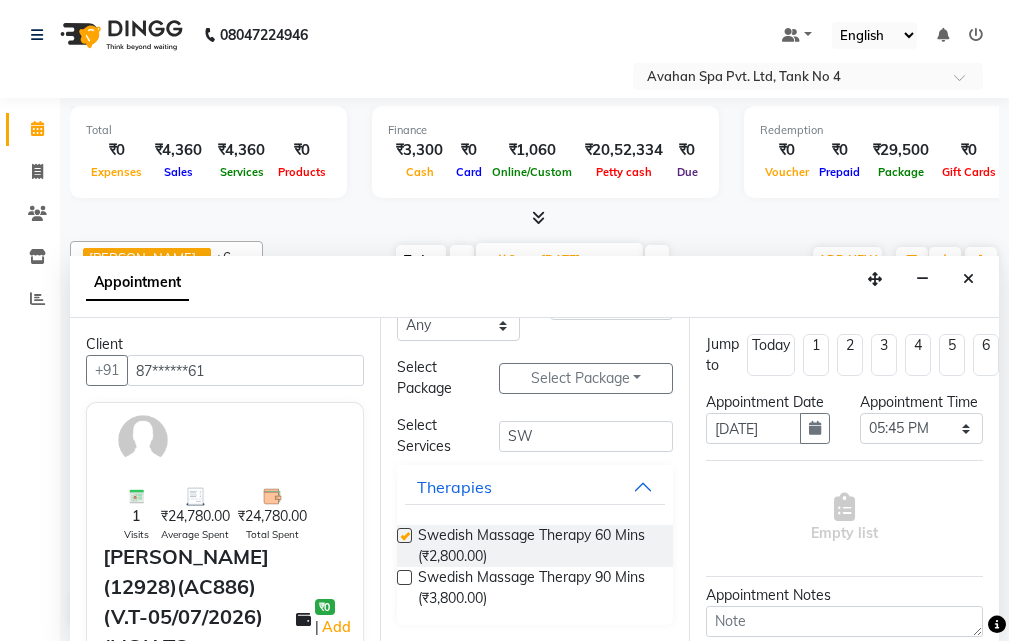 select on "1847" 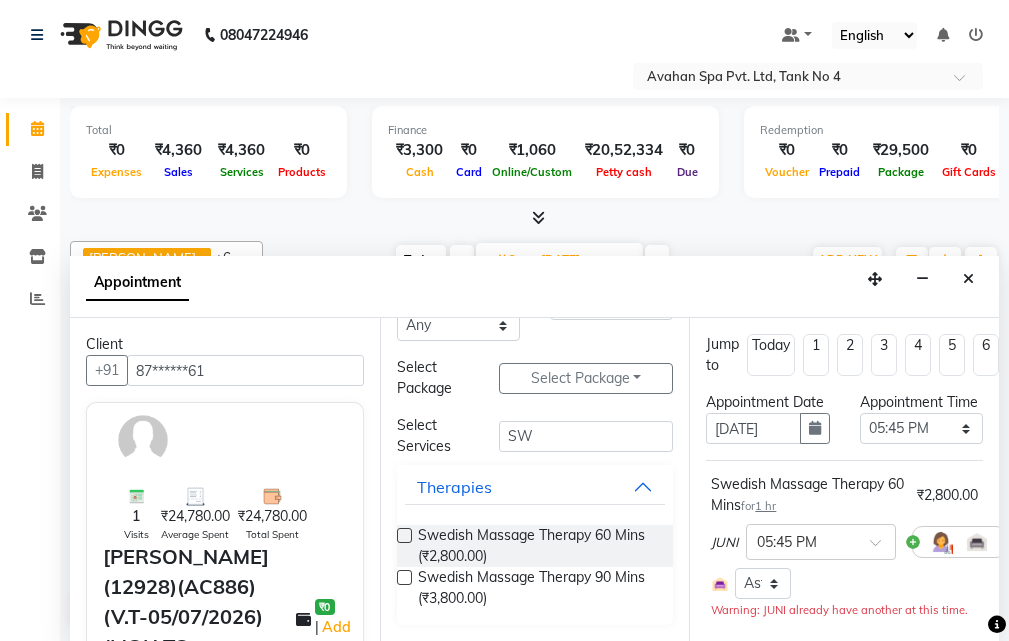 click at bounding box center (404, 535) 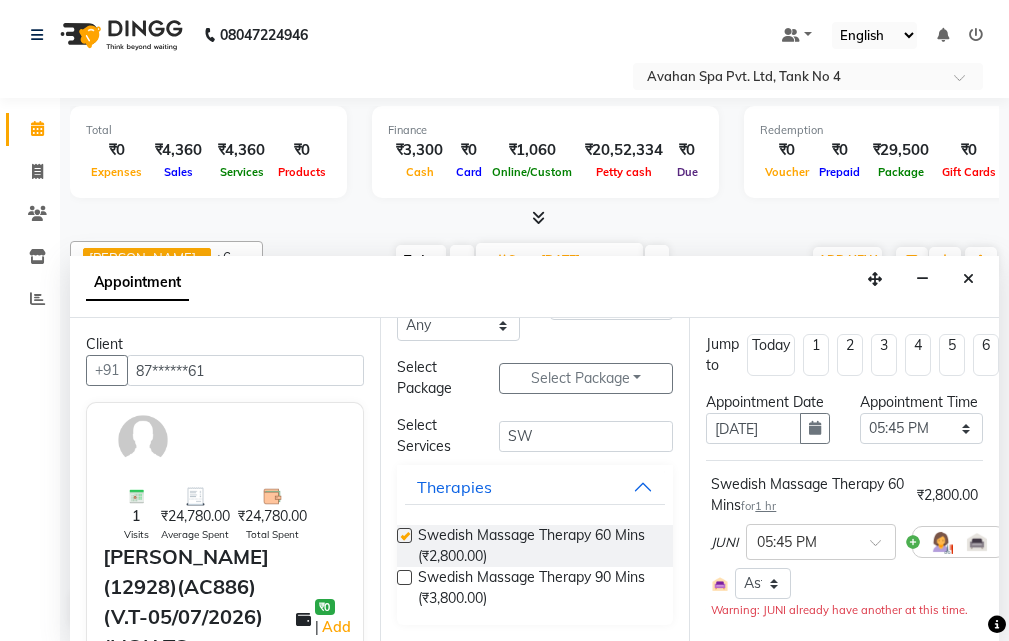 select on "1847" 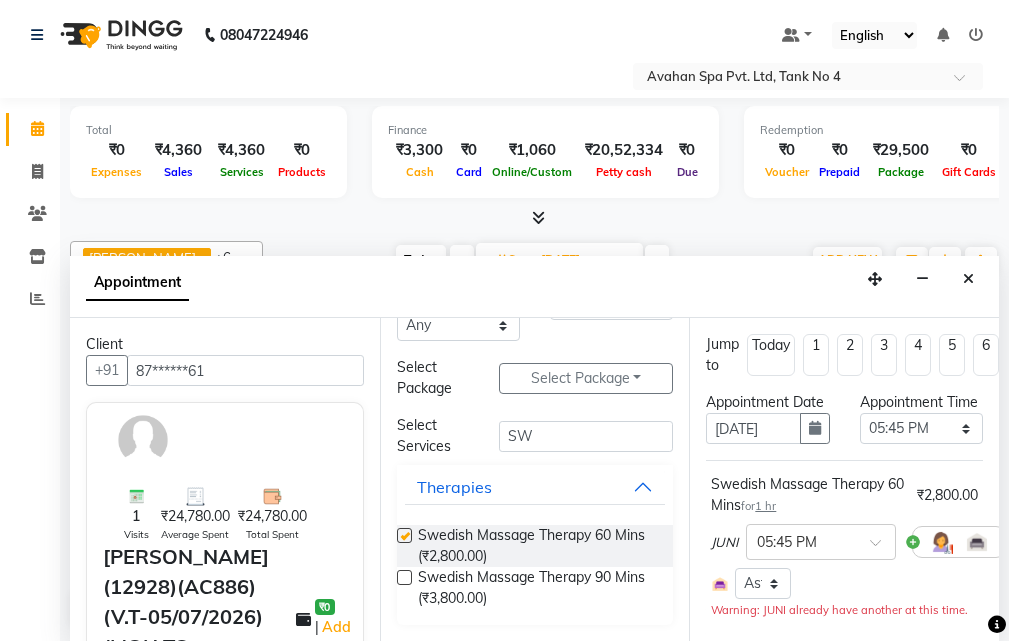 checkbox on "false" 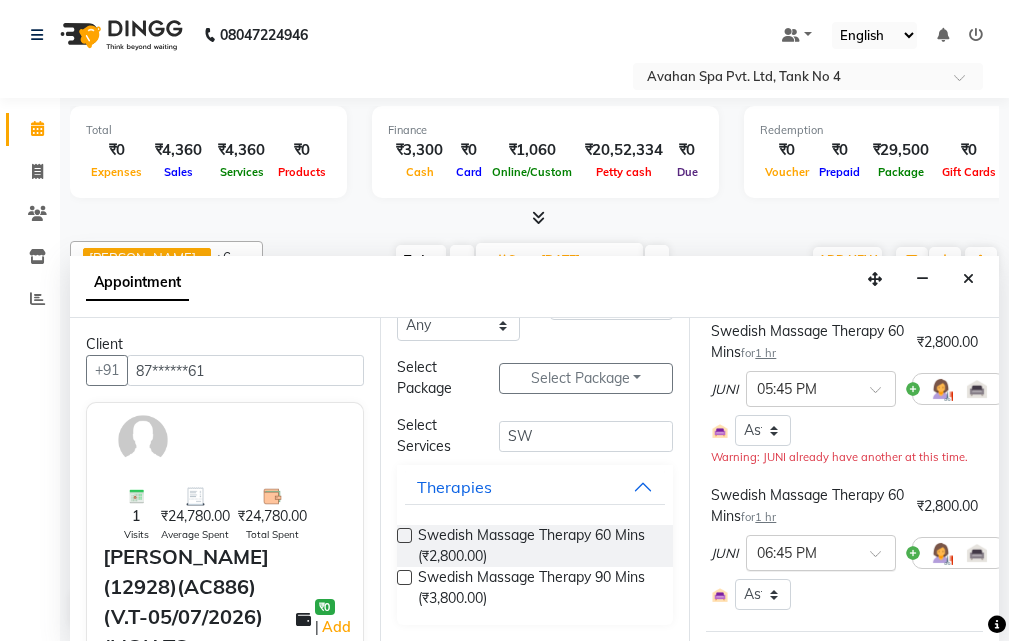 scroll, scrollTop: 200, scrollLeft: 0, axis: vertical 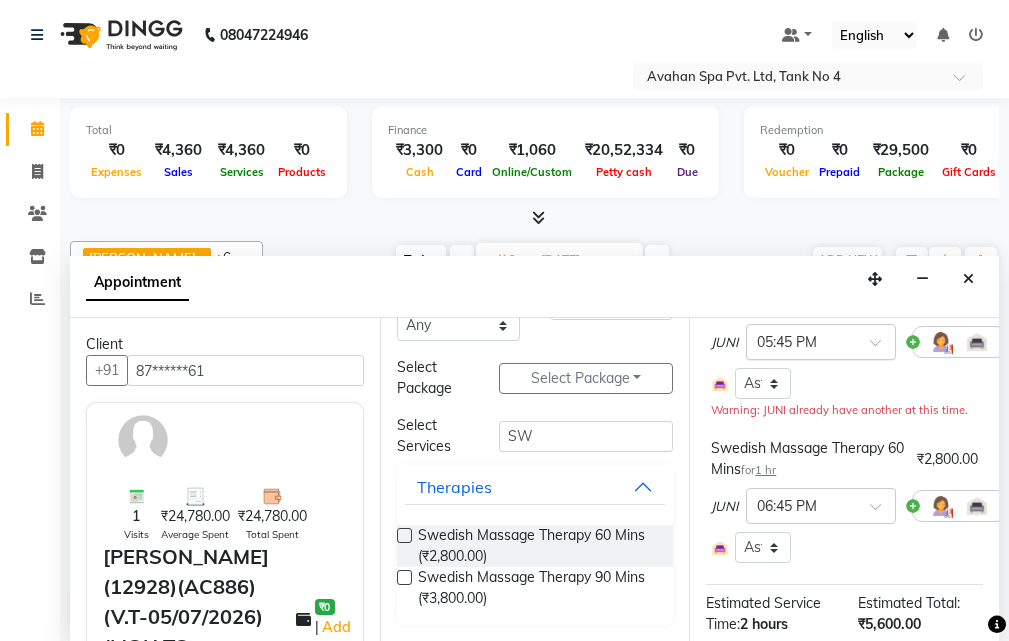 click at bounding box center [882, 348] 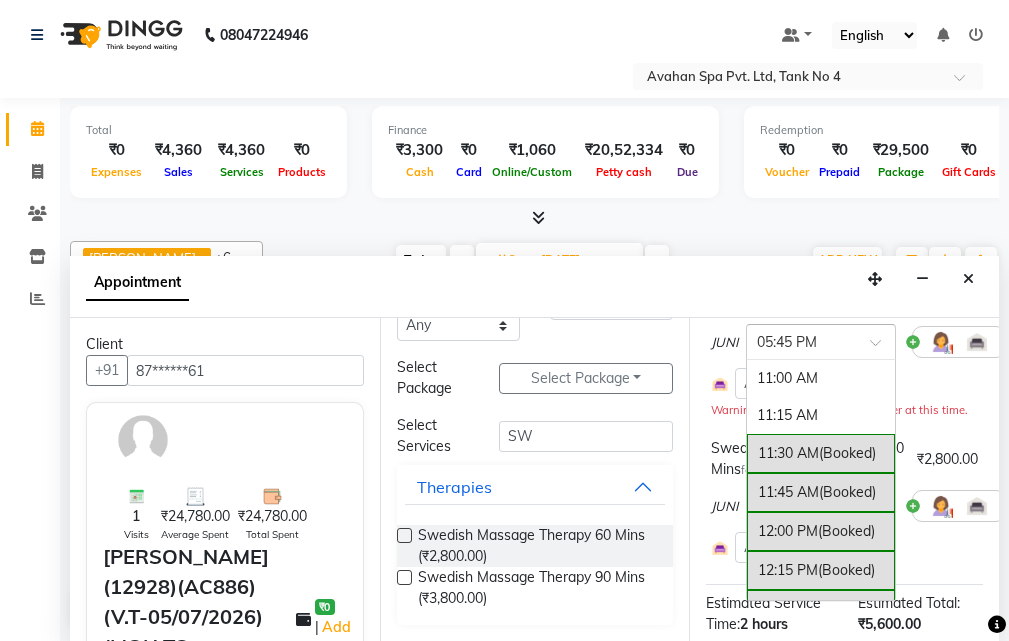 scroll, scrollTop: 1011, scrollLeft: 0, axis: vertical 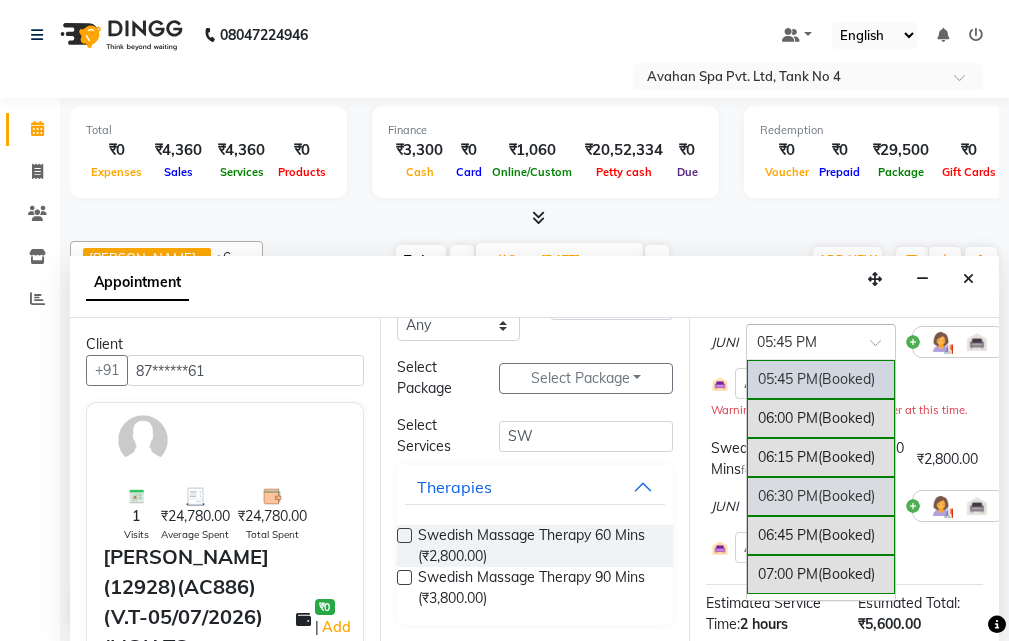 click on "06:30 PM   (Booked)" at bounding box center [821, 496] 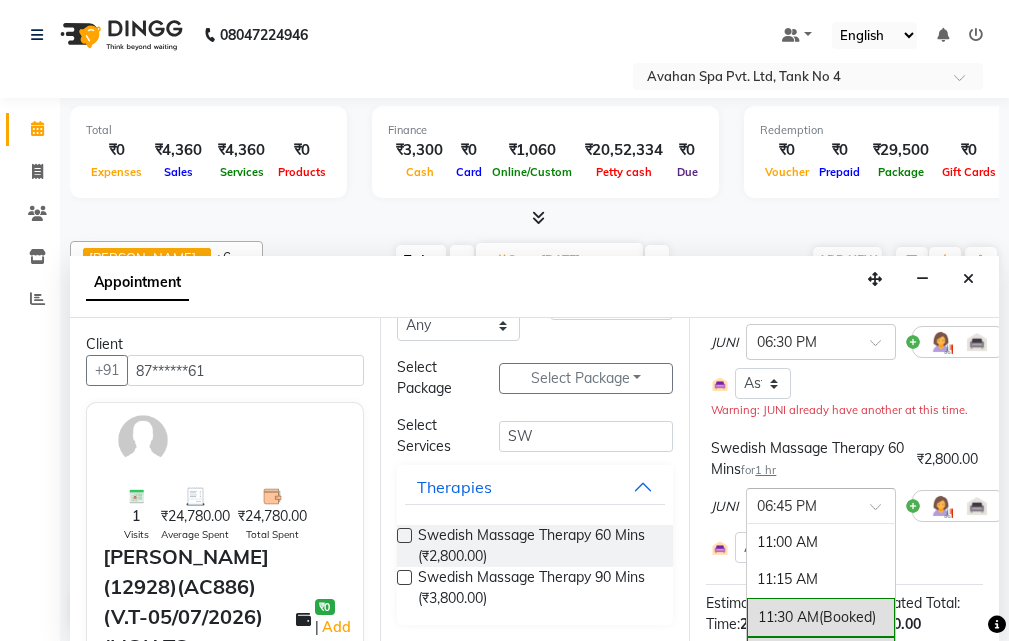 click at bounding box center (821, 504) 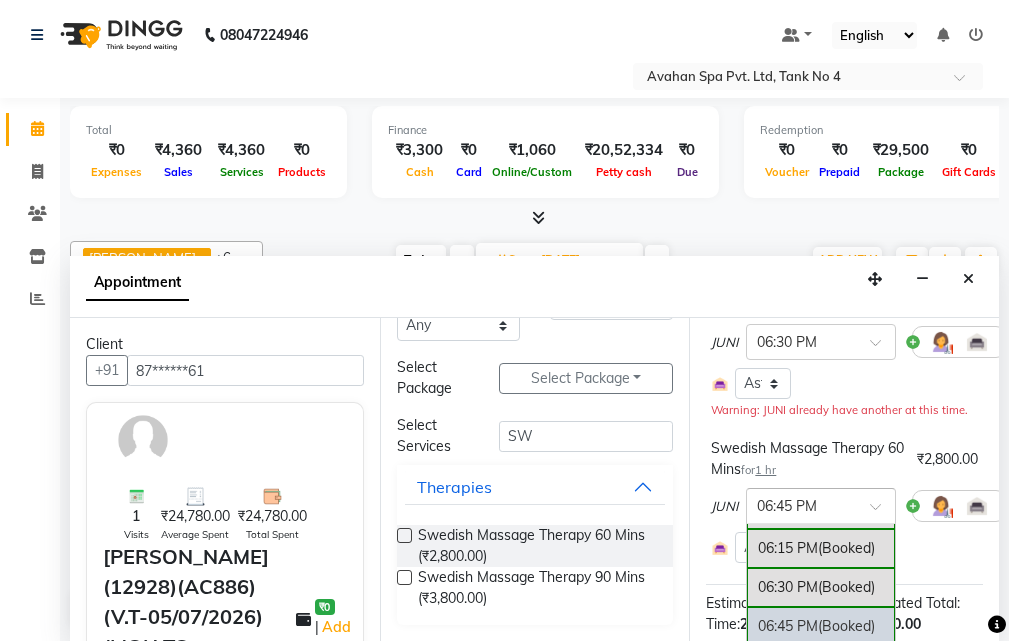 scroll, scrollTop: 1067, scrollLeft: 0, axis: vertical 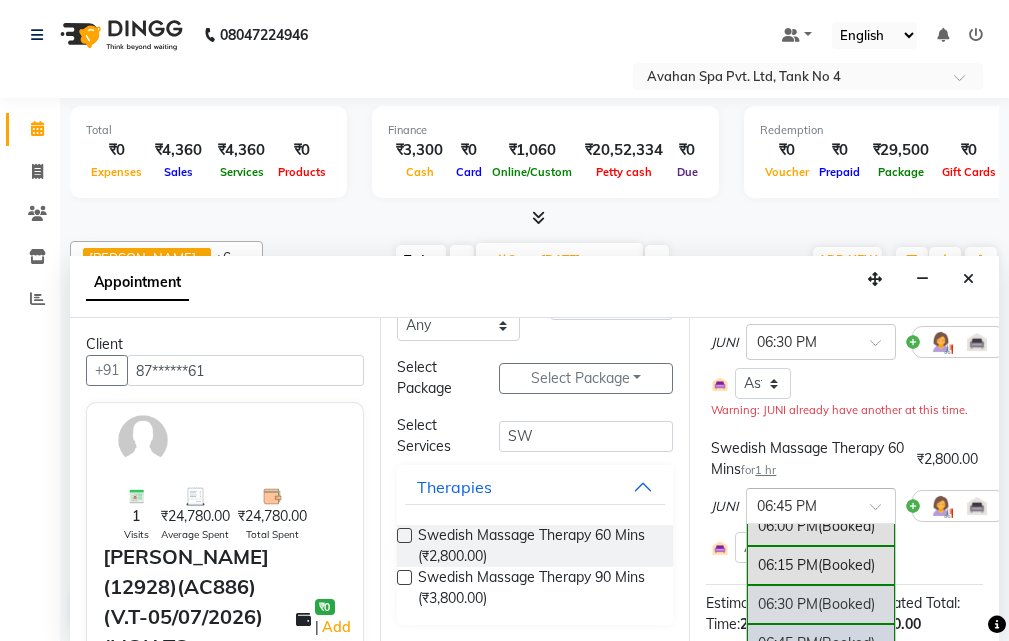 click on "06:30 PM   (Booked)" at bounding box center (821, 604) 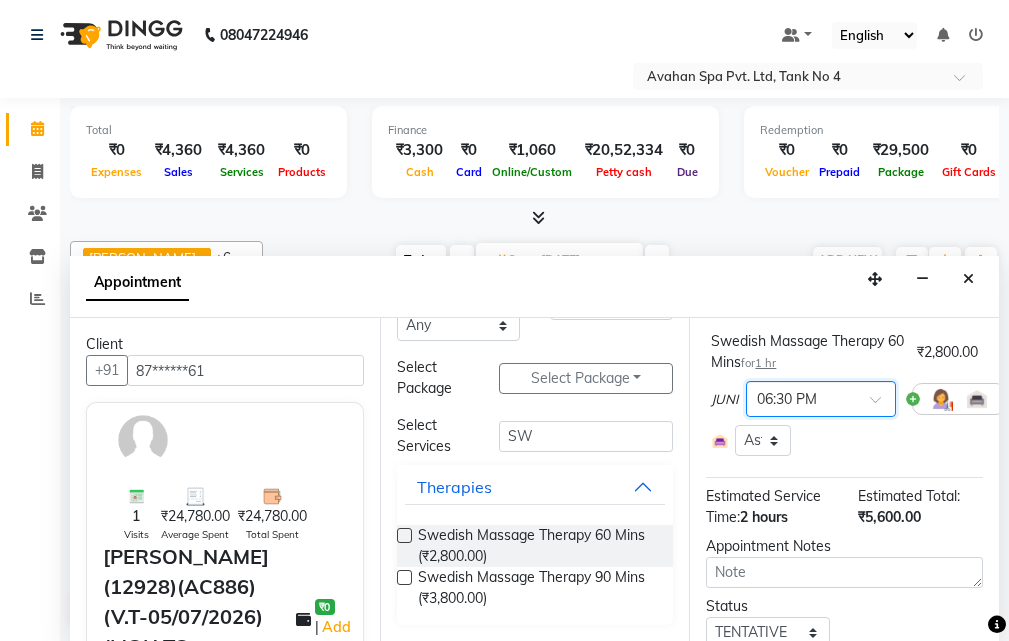 scroll, scrollTop: 556, scrollLeft: 0, axis: vertical 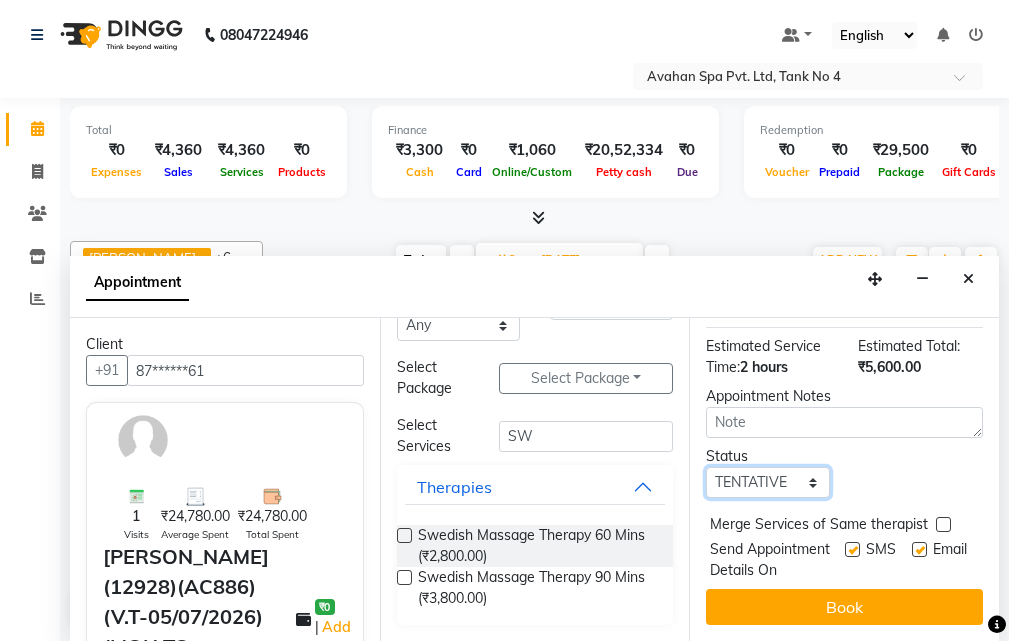click on "Select TENTATIVE CONFIRM UPCOMING" at bounding box center (767, 482) 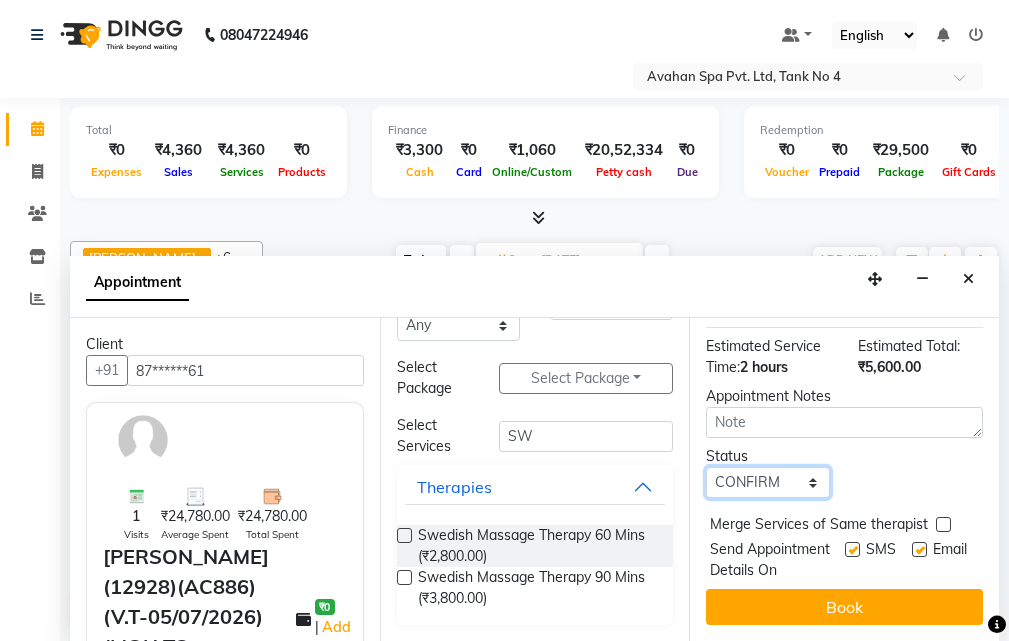 click on "Select TENTATIVE CONFIRM UPCOMING" at bounding box center (767, 482) 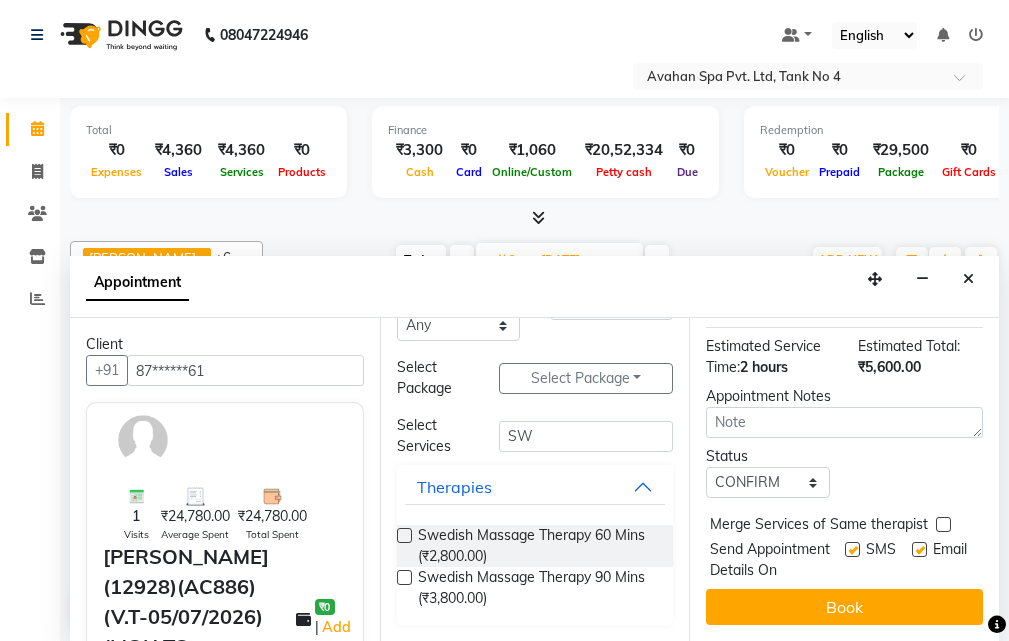 click on "Book" at bounding box center (844, 607) 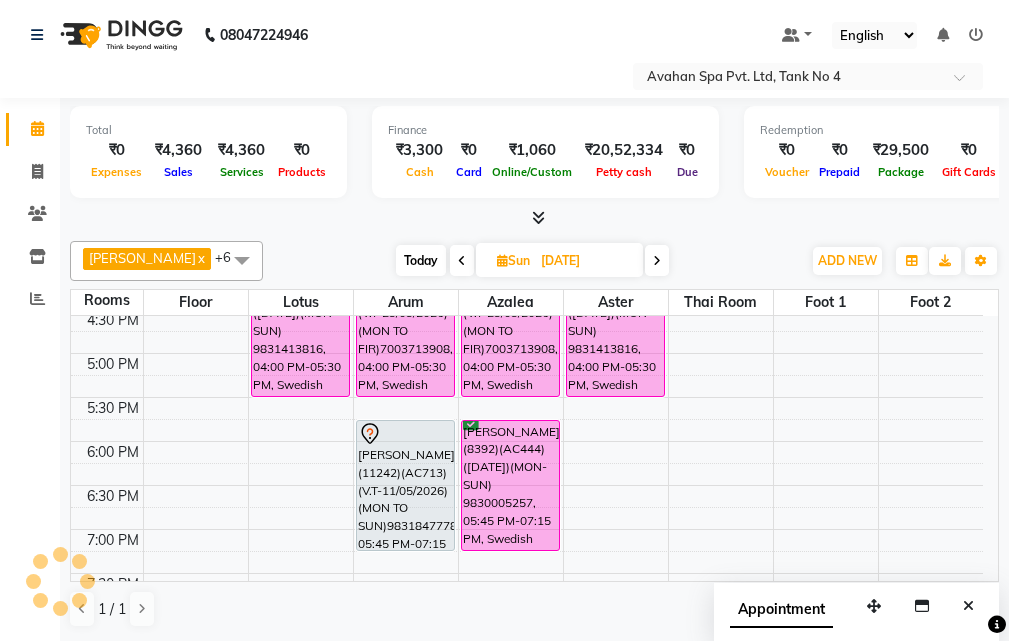 scroll, scrollTop: 0, scrollLeft: 0, axis: both 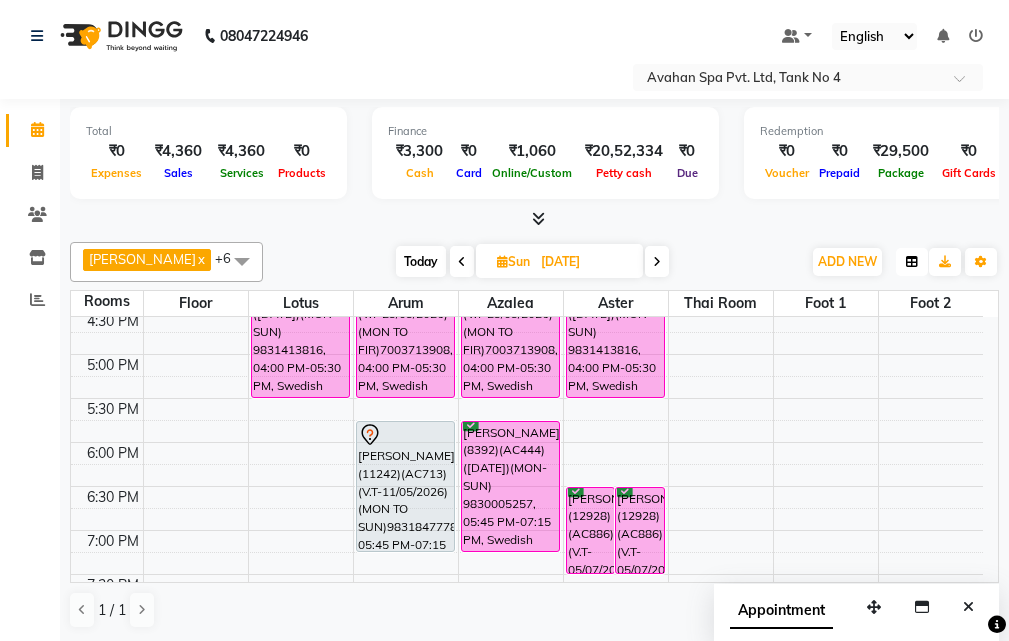click at bounding box center (912, 262) 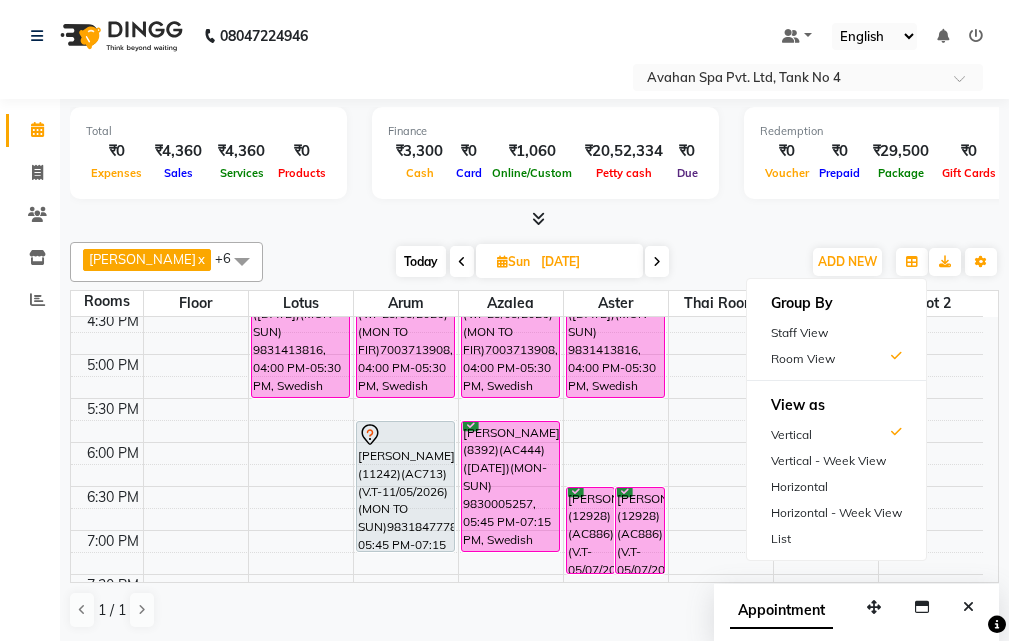 click on "Staff View" at bounding box center [836, 333] 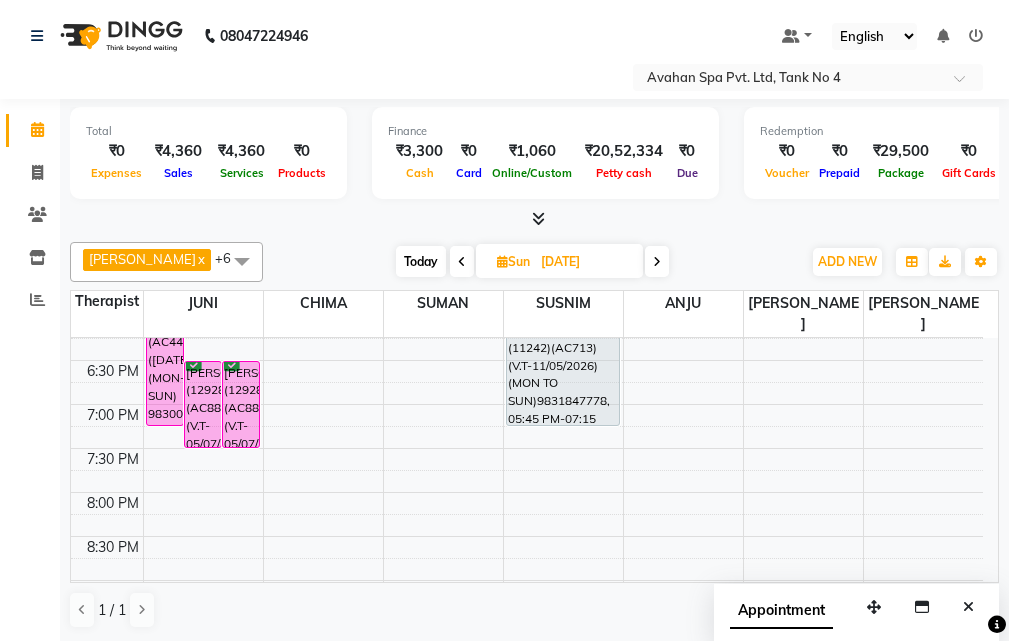 scroll, scrollTop: 678, scrollLeft: 0, axis: vertical 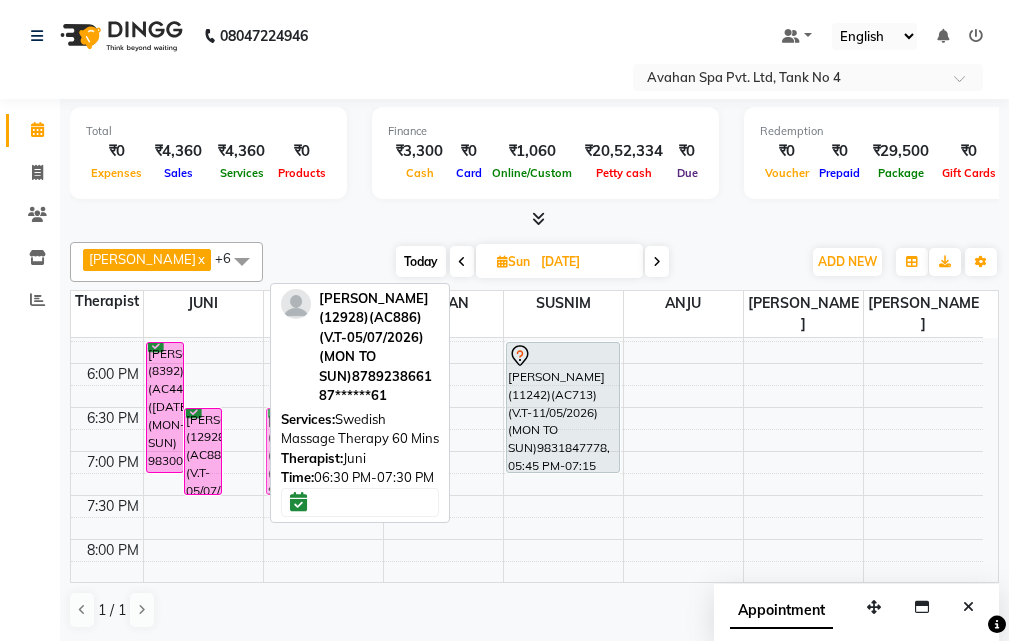 drag, startPoint x: 234, startPoint y: 413, endPoint x: 286, endPoint y: 419, distance: 52.34501 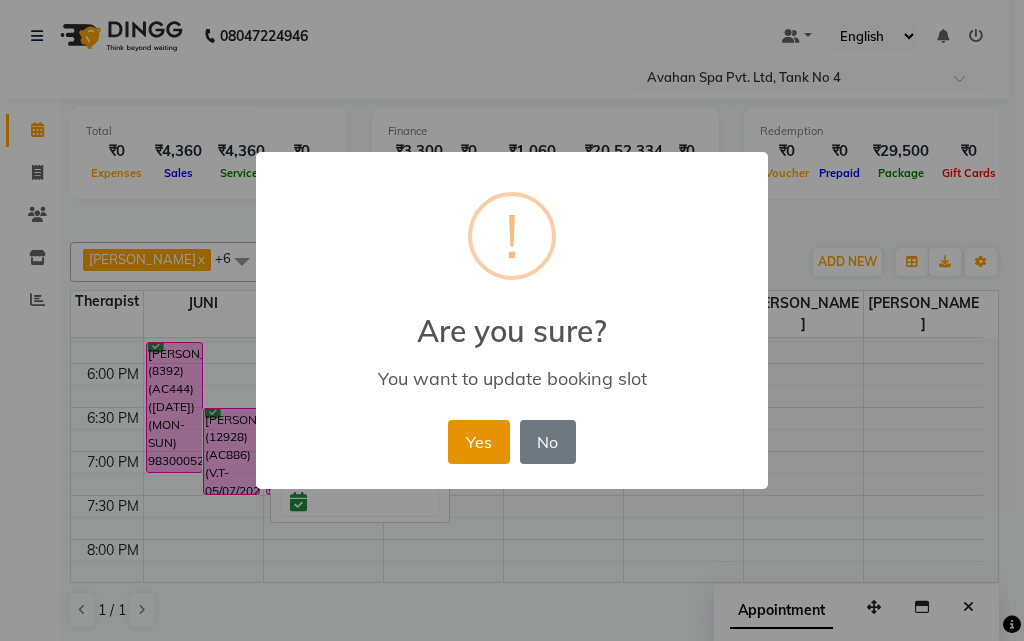 click on "Yes" at bounding box center (478, 442) 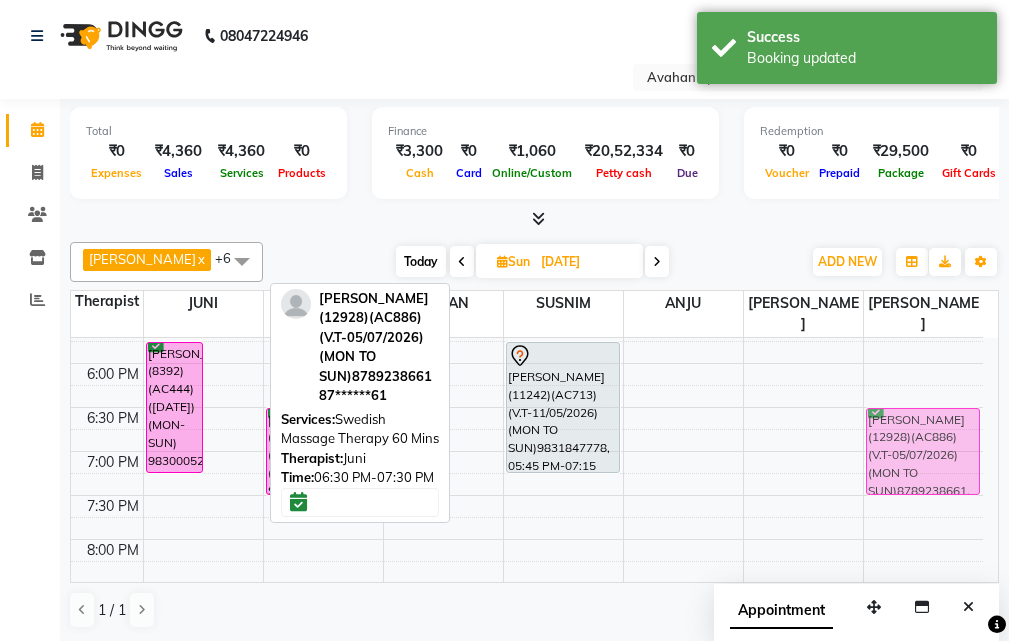 drag, startPoint x: 236, startPoint y: 417, endPoint x: 900, endPoint y: 414, distance: 664.0068 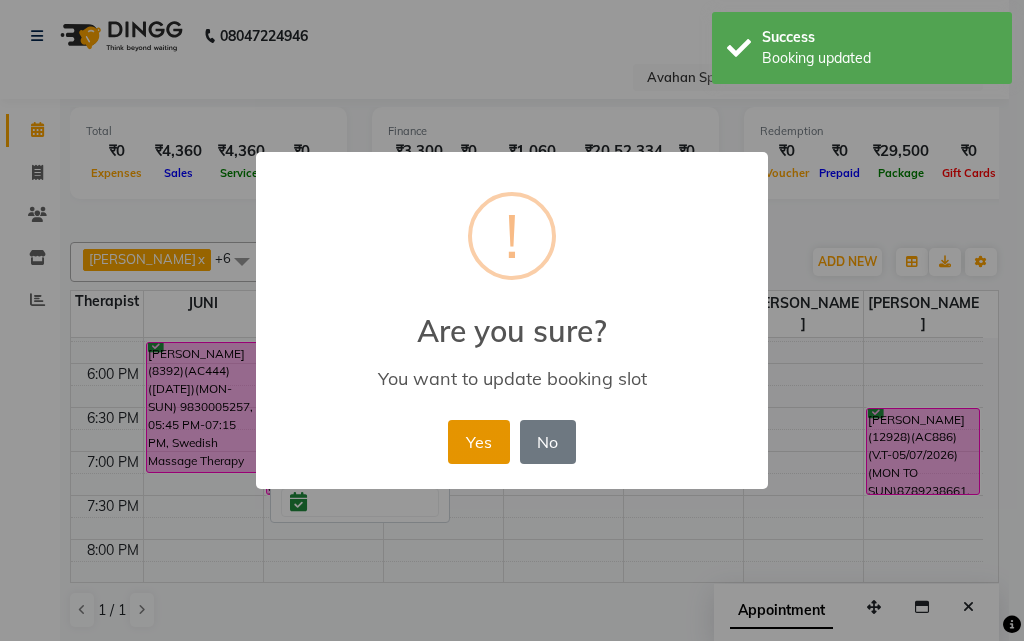 drag, startPoint x: 490, startPoint y: 438, endPoint x: 444, endPoint y: 441, distance: 46.09772 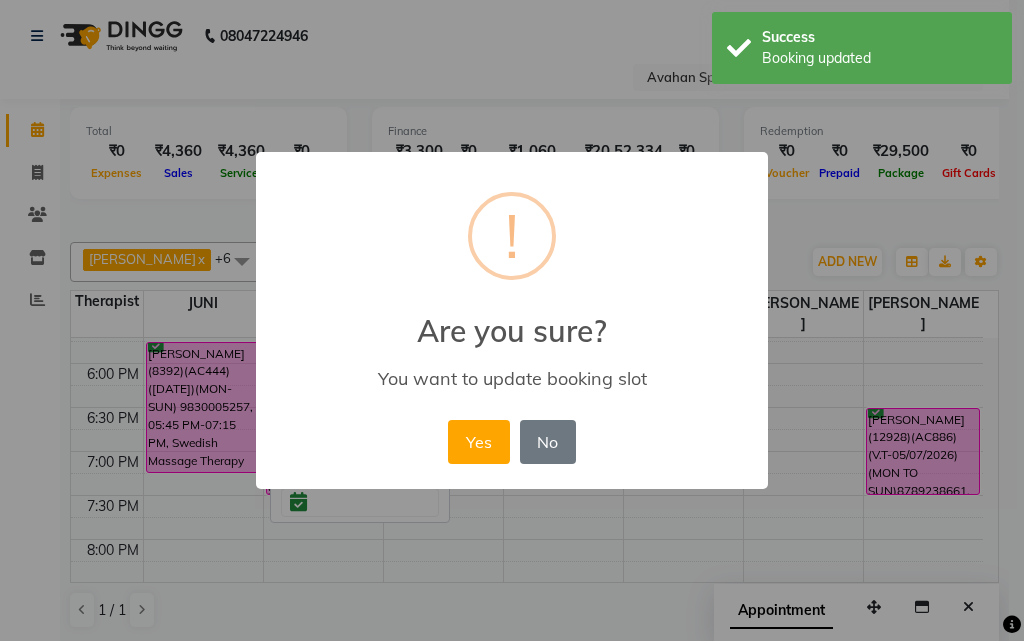 click on "Yes" at bounding box center [478, 442] 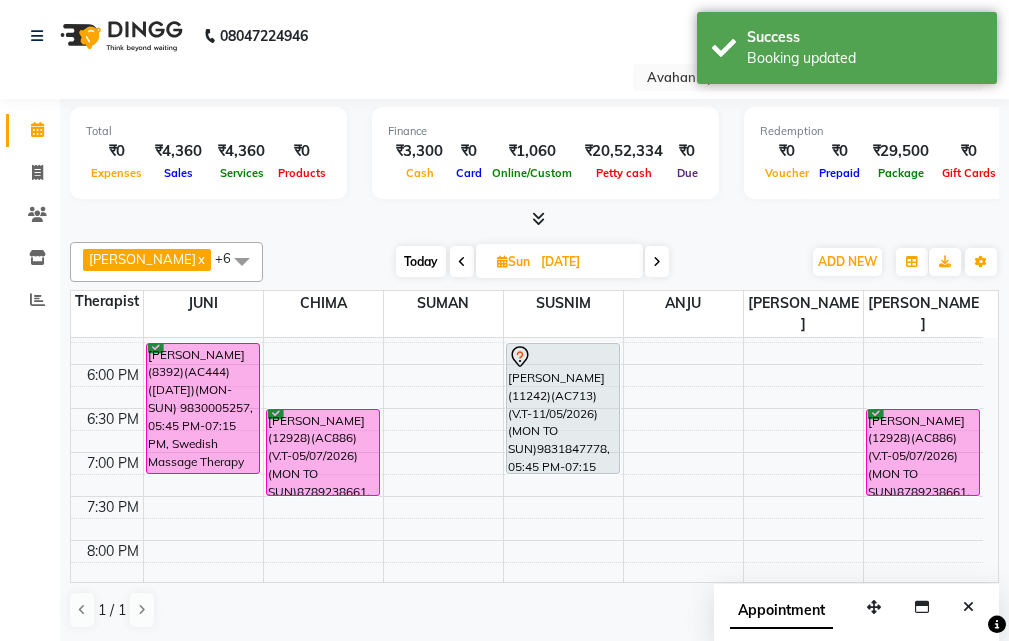 scroll, scrollTop: 678, scrollLeft: 0, axis: vertical 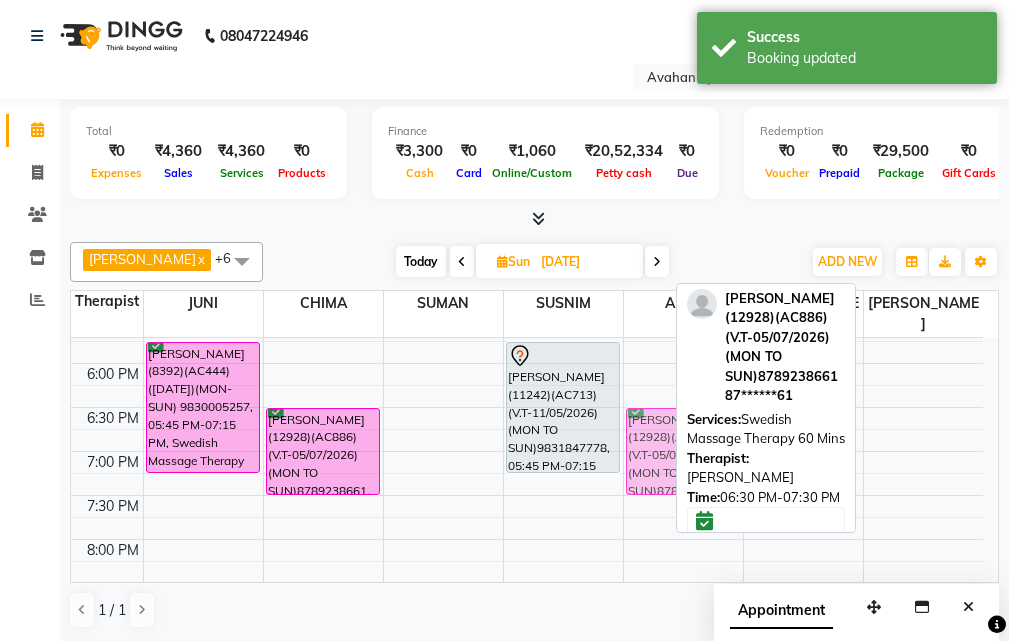 drag, startPoint x: 929, startPoint y: 435, endPoint x: 684, endPoint y: 438, distance: 245.01837 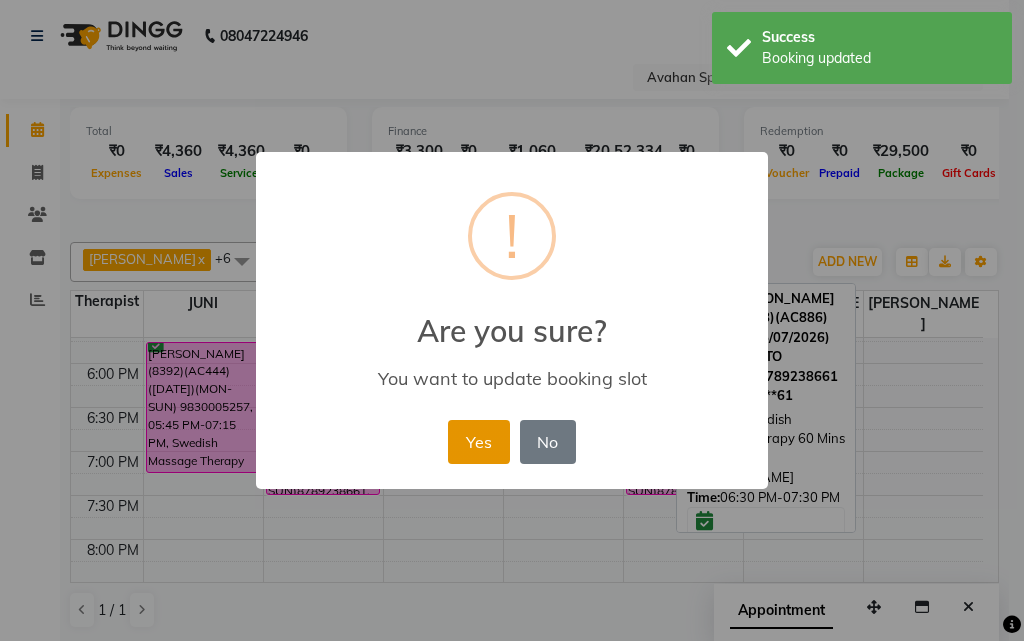 click on "Yes" at bounding box center (478, 442) 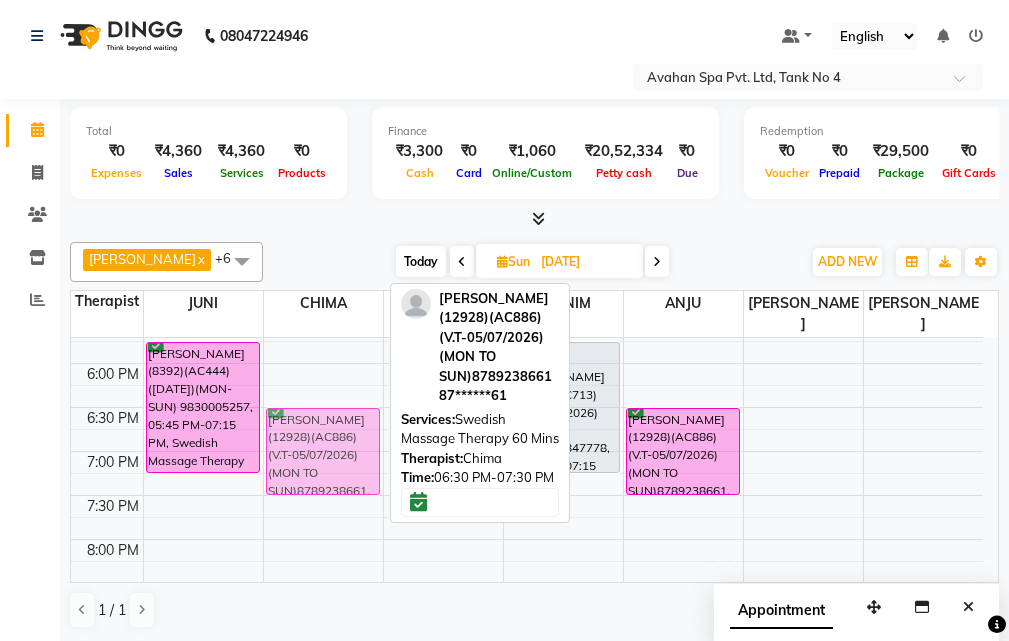 drag, startPoint x: 335, startPoint y: 417, endPoint x: 371, endPoint y: 422, distance: 36.345562 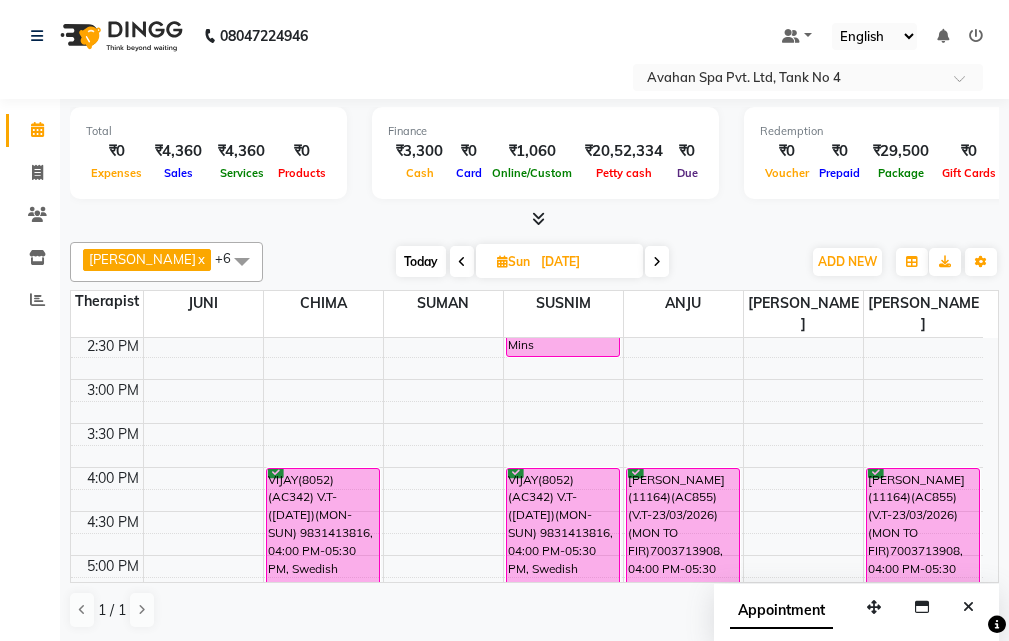 scroll, scrollTop: 500, scrollLeft: 0, axis: vertical 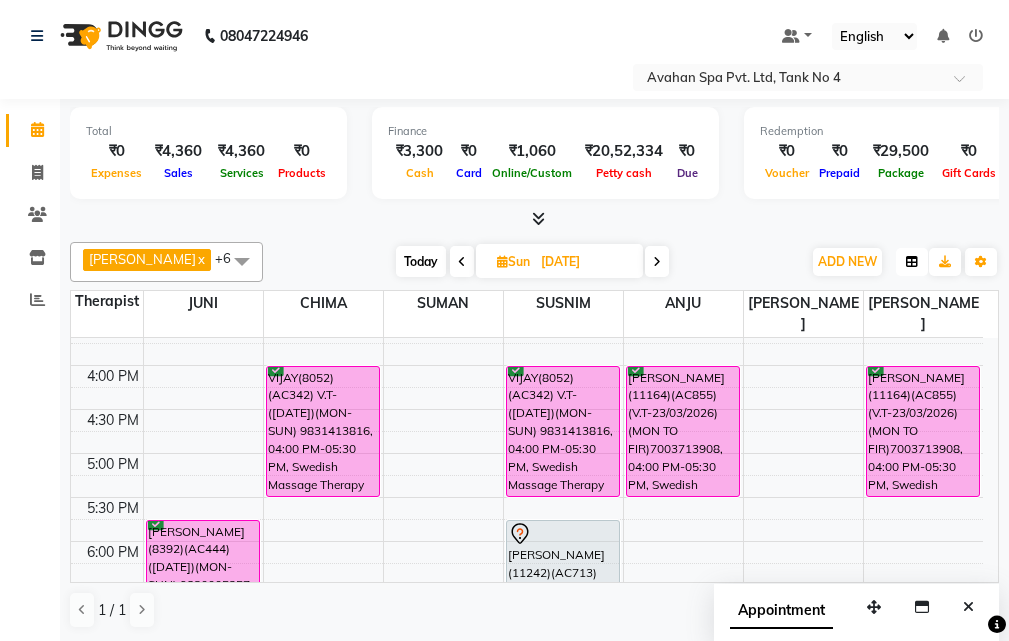 click at bounding box center (912, 262) 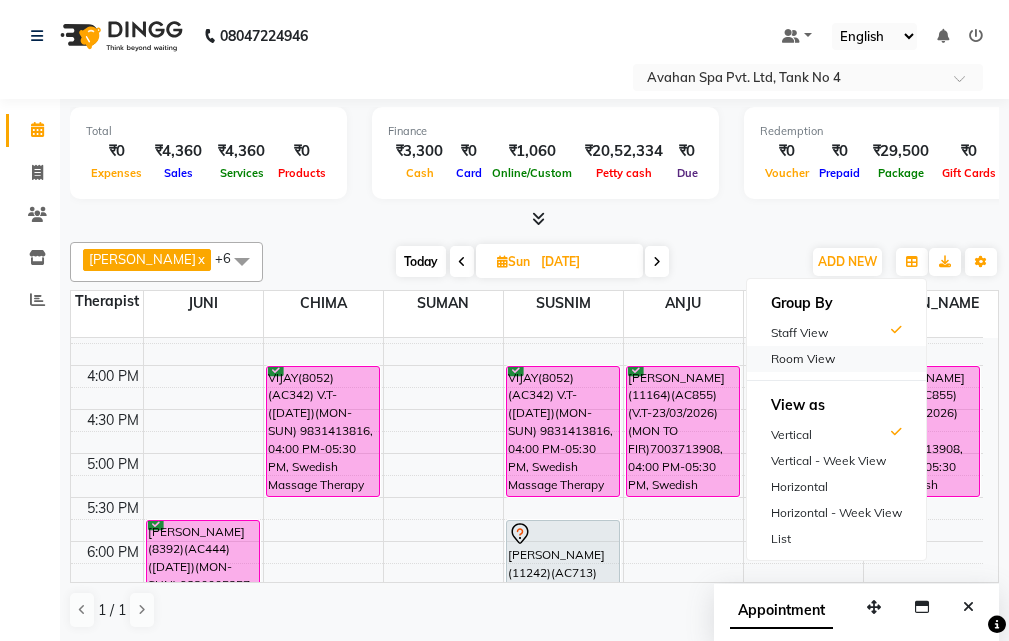 click on "Room View" at bounding box center (836, 359) 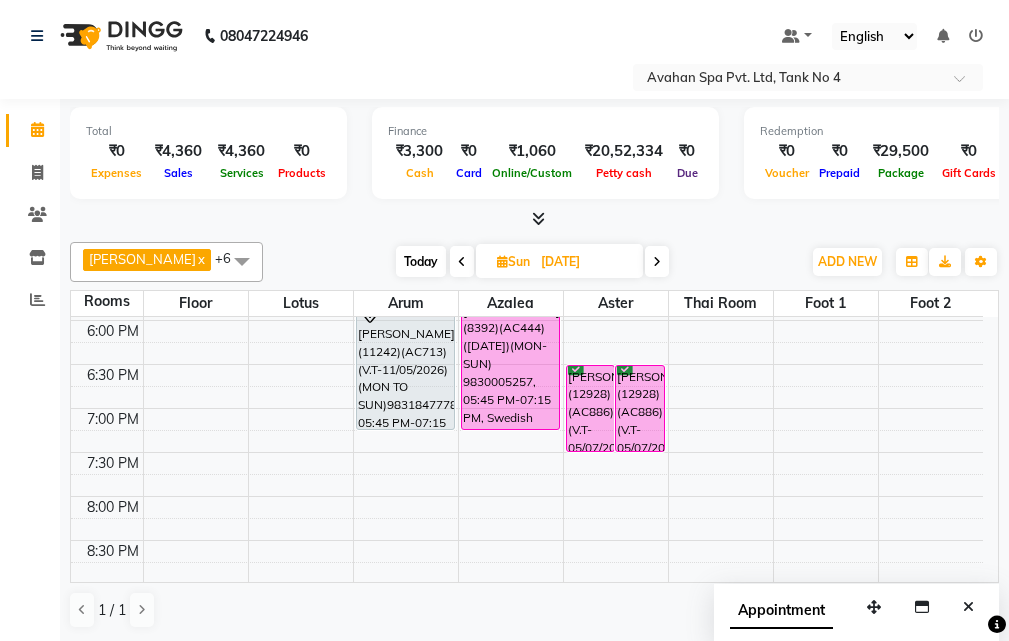 scroll, scrollTop: 500, scrollLeft: 0, axis: vertical 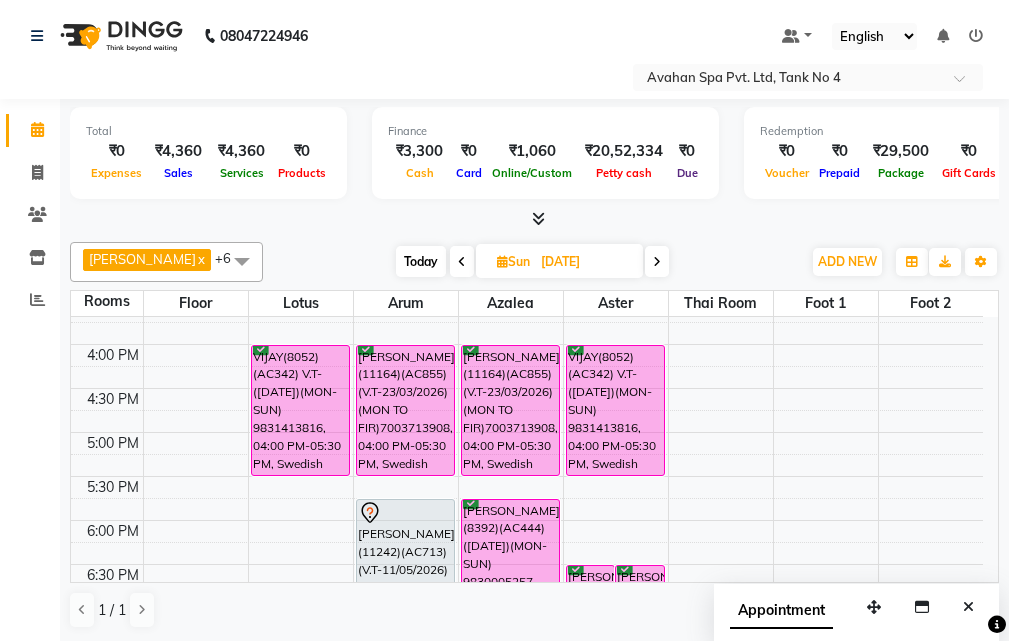 drag, startPoint x: 965, startPoint y: 618, endPoint x: 935, endPoint y: 583, distance: 46.09772 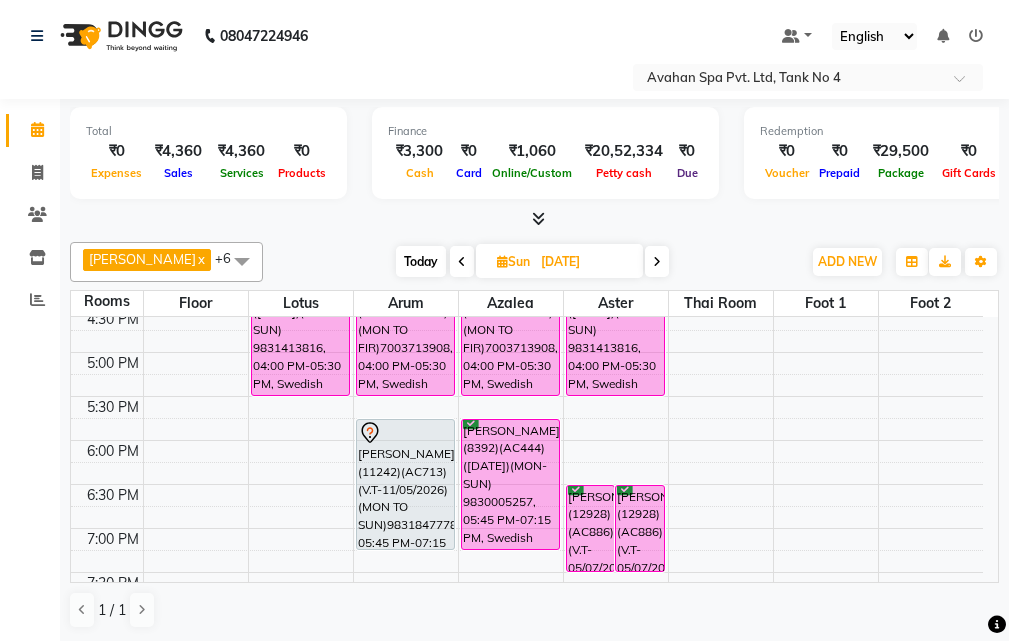 scroll, scrollTop: 578, scrollLeft: 0, axis: vertical 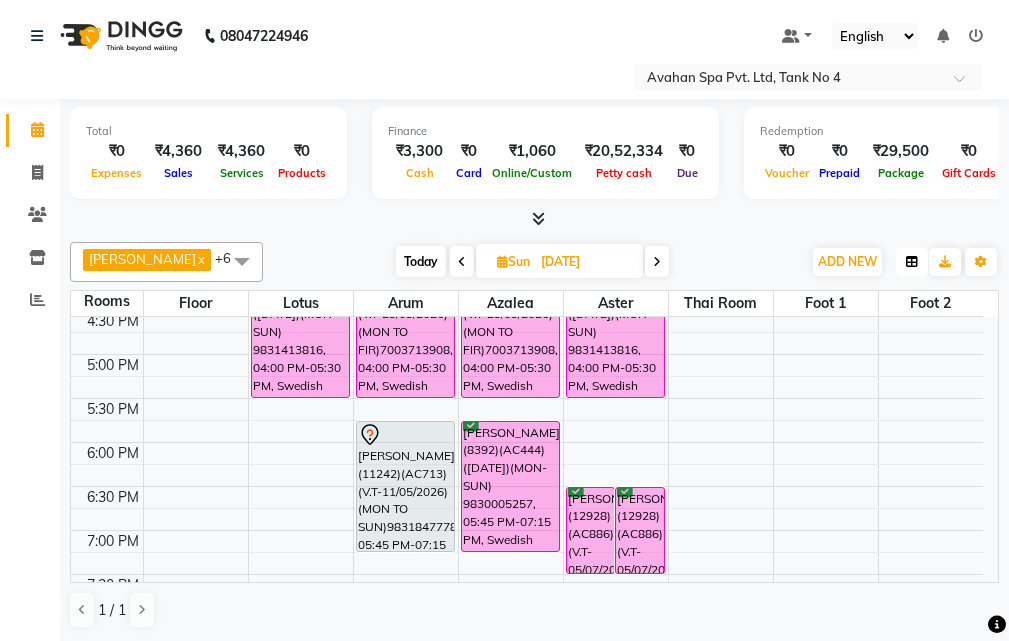 click at bounding box center [912, 262] 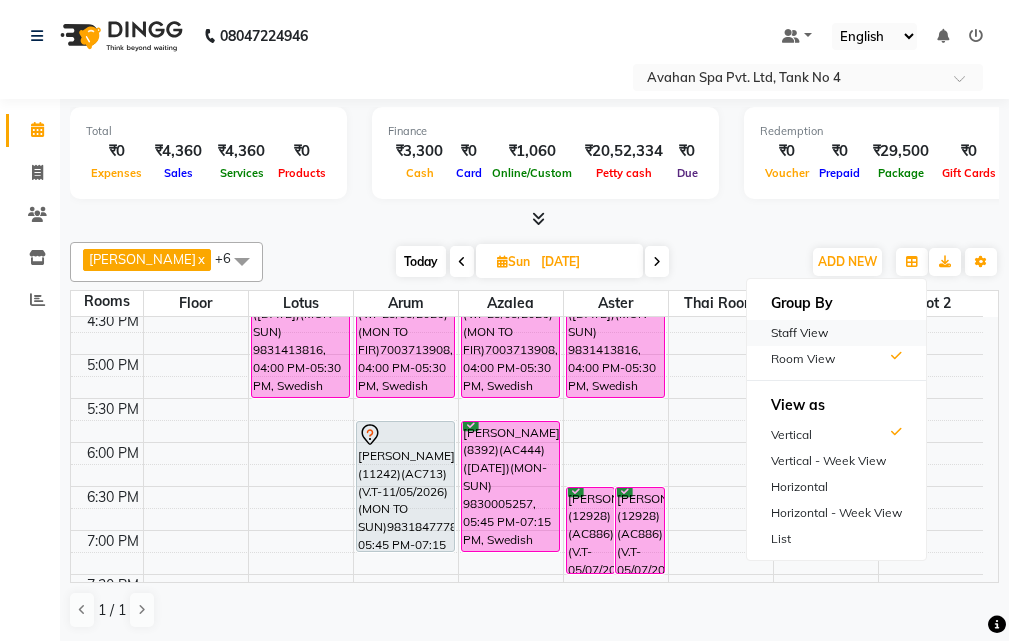 click on "Staff View" at bounding box center (836, 333) 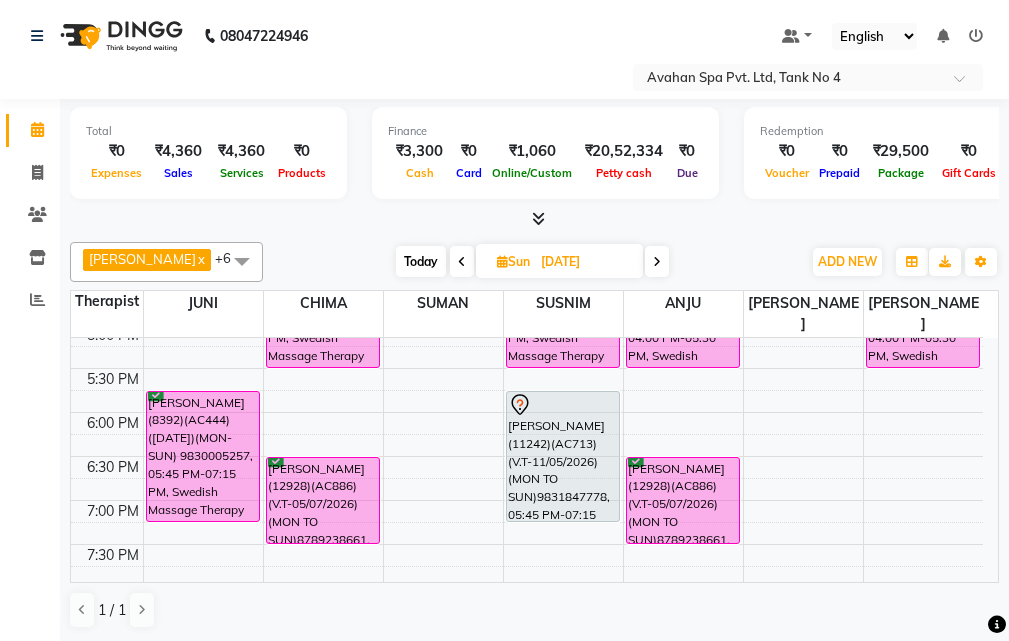 scroll, scrollTop: 678, scrollLeft: 0, axis: vertical 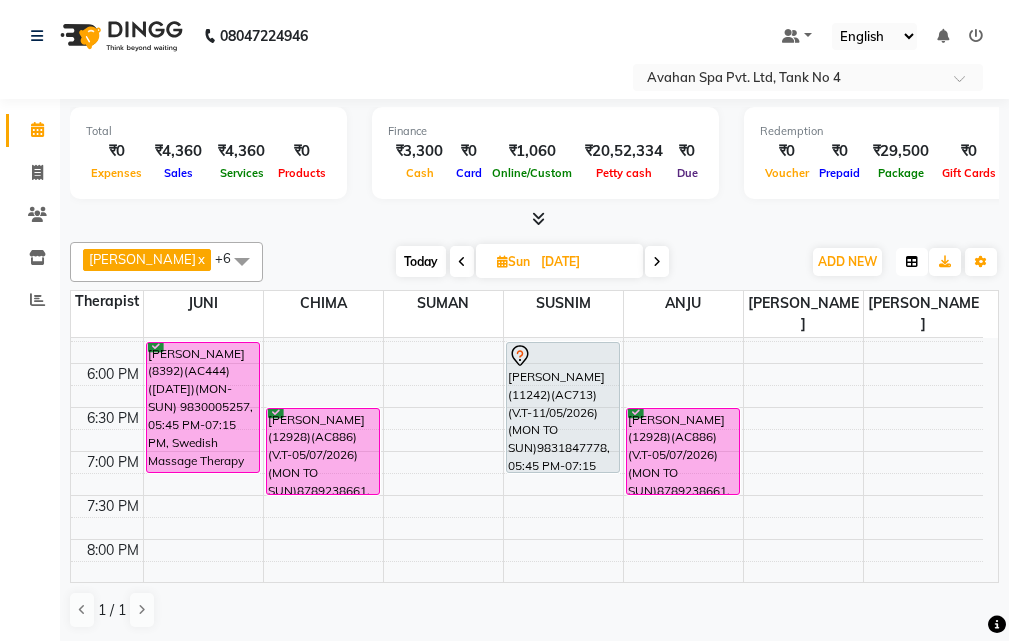 click at bounding box center [912, 262] 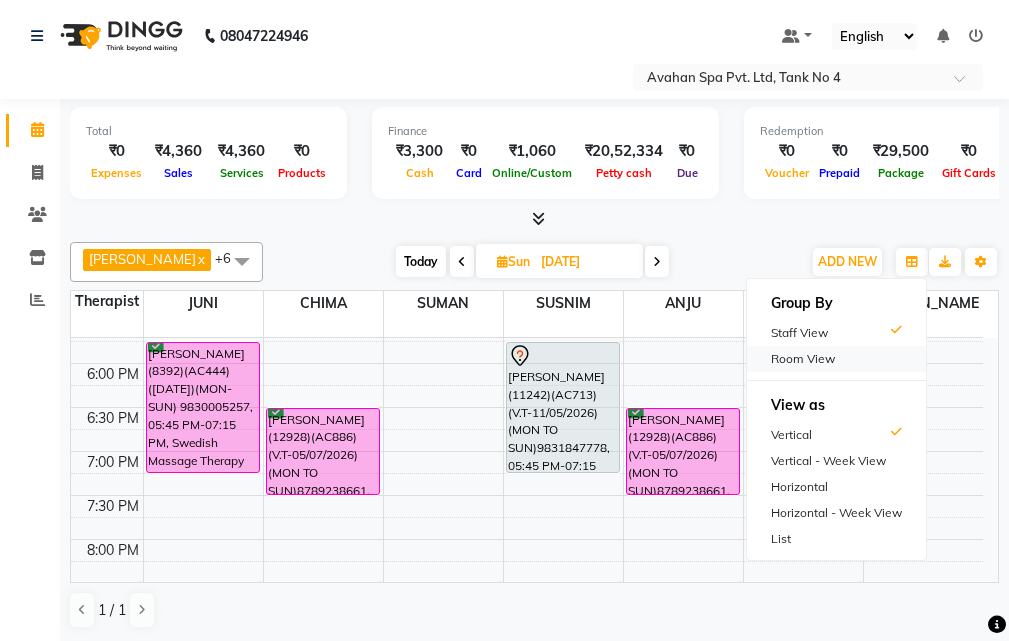 click on "Room View" at bounding box center (836, 359) 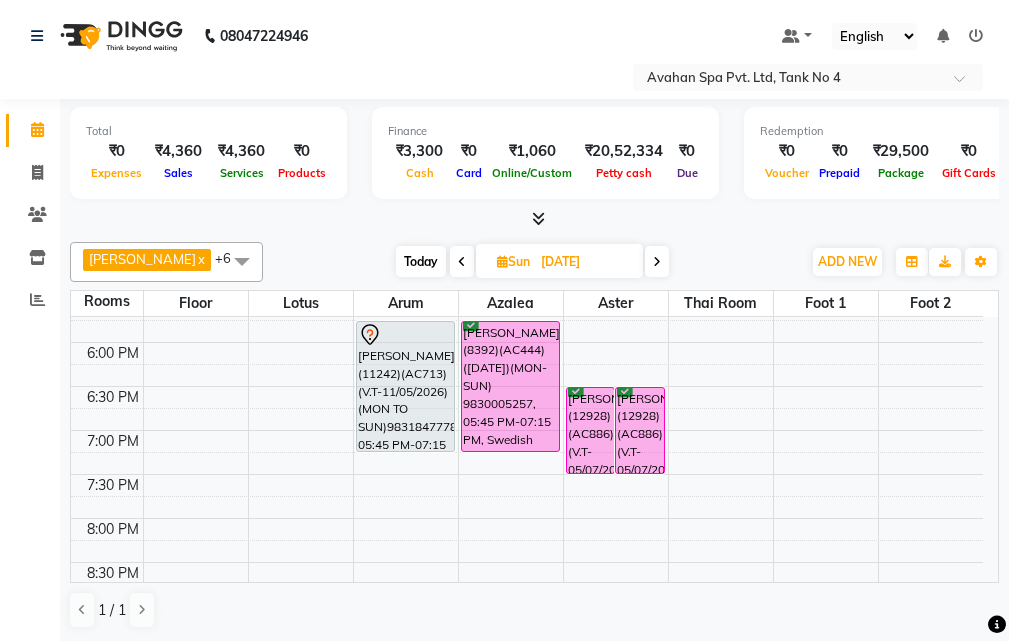 click on "Today" at bounding box center [421, 261] 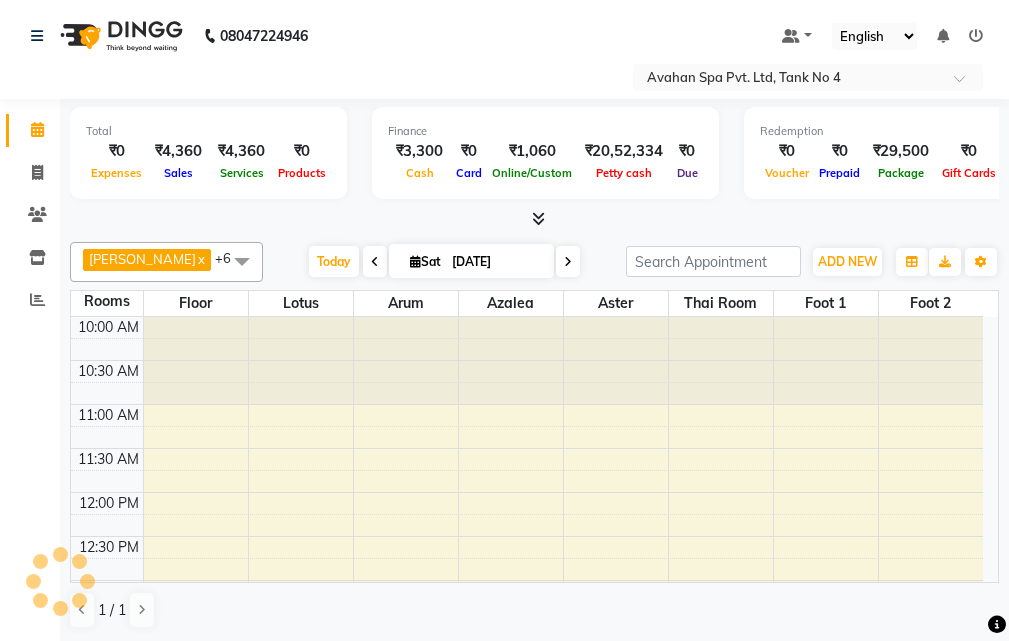 scroll, scrollTop: 878, scrollLeft: 0, axis: vertical 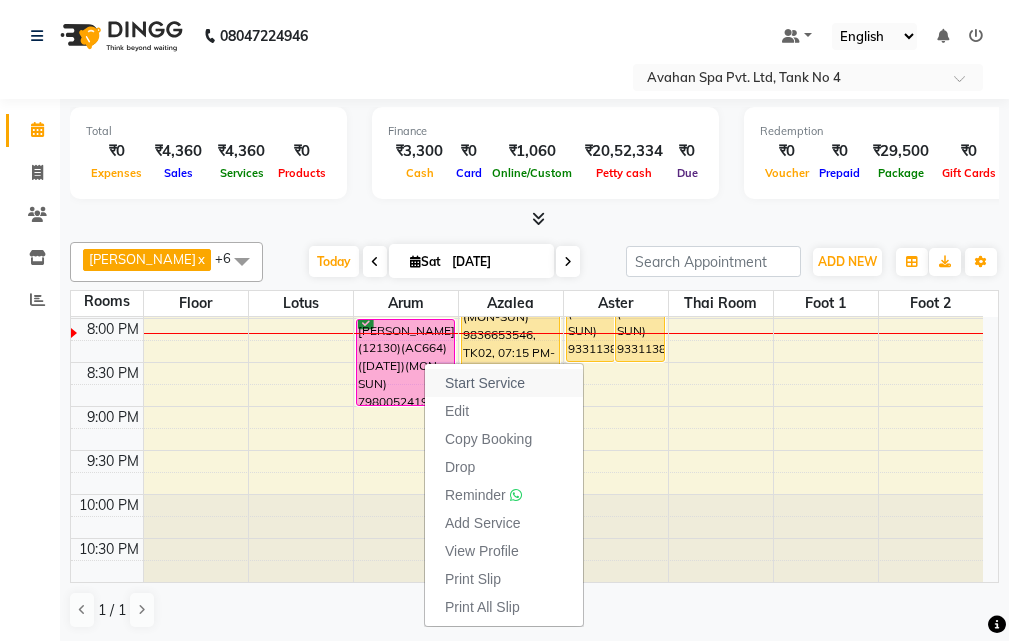 click on "Start Service" at bounding box center (485, 383) 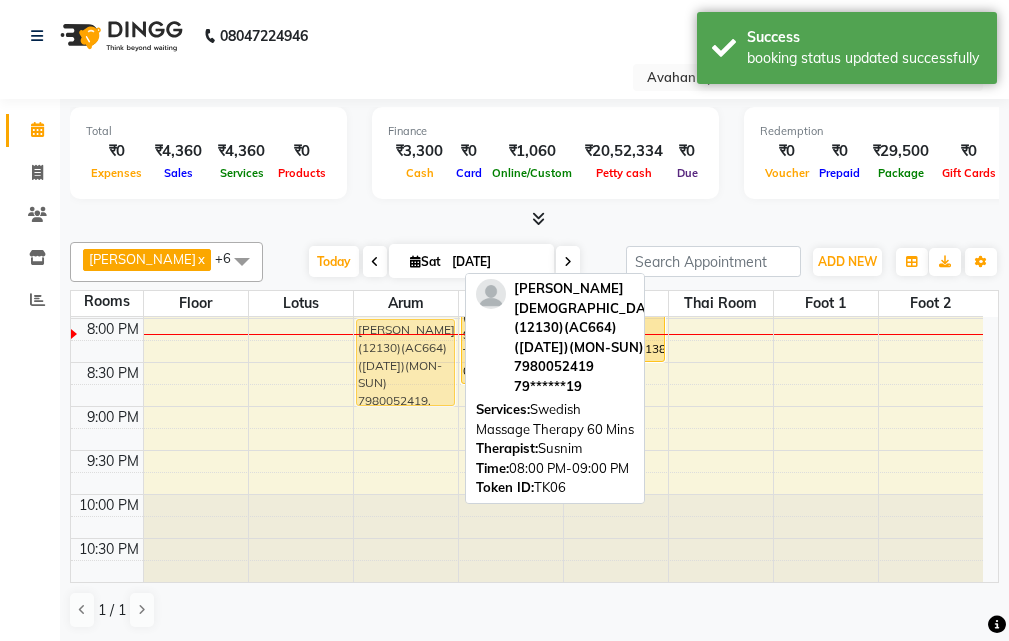 click on "RITESH(12939) 9818529134, TK04, 02:15 PM-03:15 PM, Swedish Massage Therapy 60 Mins     JOY GHOSH(11727)(AC612) V.T-(21-11-25) (MON-SUN) 9674823309, TK08, 03:30 PM-05:00 PM, Swedish Massage Therapy 90 Mins     PRUDENT FINANCIAL SERVICES (3249)(AC479)  GST NO-19AALFP7423M1ZL (17-18-12-2025)(MON-SUN) 9051172597, TK07, 05:30 PM-07:00 PM, Swedish Massage Therapy 90 Mins    ABHISHEK HALAN(12130)(AC664) (07/02/2026)(MON-SUN) 7980052419, TK06, 08:00 PM-09:00 PM, Swedish Massage Therapy 60 Mins    ABHISHEK HALAN(12130)(AC664) (07/02/2026)(MON-SUN) 7980052419, TK06, 08:00 PM-09:00 PM, Swedish Massage Therapy 60 Mins" at bounding box center [406, 10] 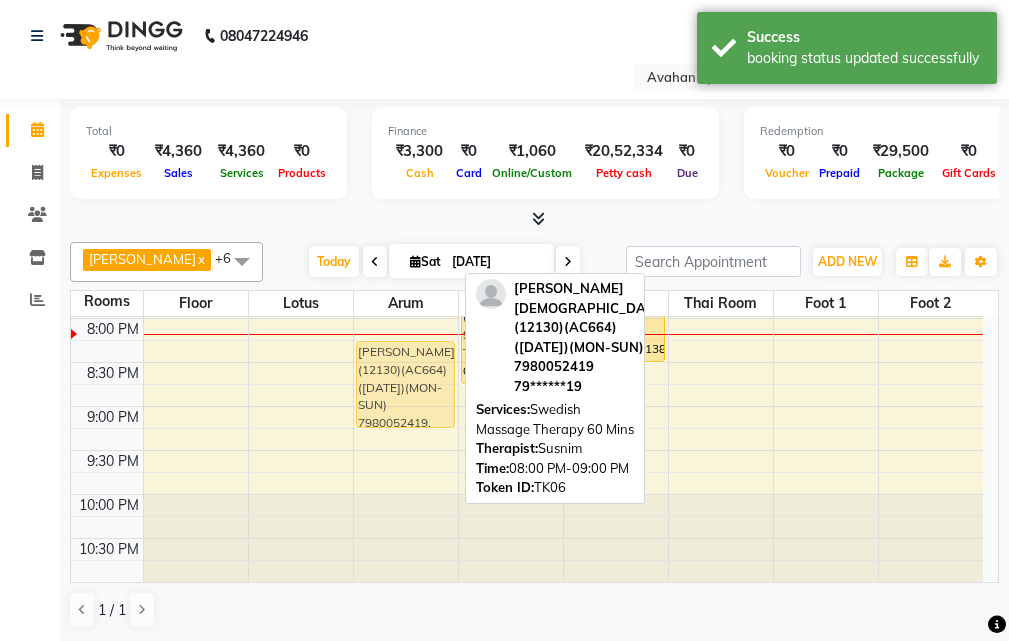 click on "RITESH(12939) 9818529134, TK04, 02:15 PM-03:15 PM, Swedish Massage Therapy 60 Mins     JOY GHOSH(11727)(AC612) V.T-(21-11-25) (MON-SUN) 9674823309, TK08, 03:30 PM-05:00 PM, Swedish Massage Therapy 90 Mins     PRUDENT FINANCIAL SERVICES (3249)(AC479)  GST NO-19AALFP7423M1ZL (17-18-12-2025)(MON-SUN) 9051172597, TK07, 05:30 PM-07:00 PM, Swedish Massage Therapy 90 Mins    ABHISHEK HALAN(12130)(AC664) (07/02/2026)(MON-SUN) 7980052419, TK06, 08:00 PM-09:00 PM, Swedish Massage Therapy 60 Mins    ABHISHEK HALAN(12130)(AC664) (07/02/2026)(MON-SUN) 7980052419, TK06, 08:00 PM-09:00 PM, Swedish Massage Therapy 60 Mins" at bounding box center (406, 10) 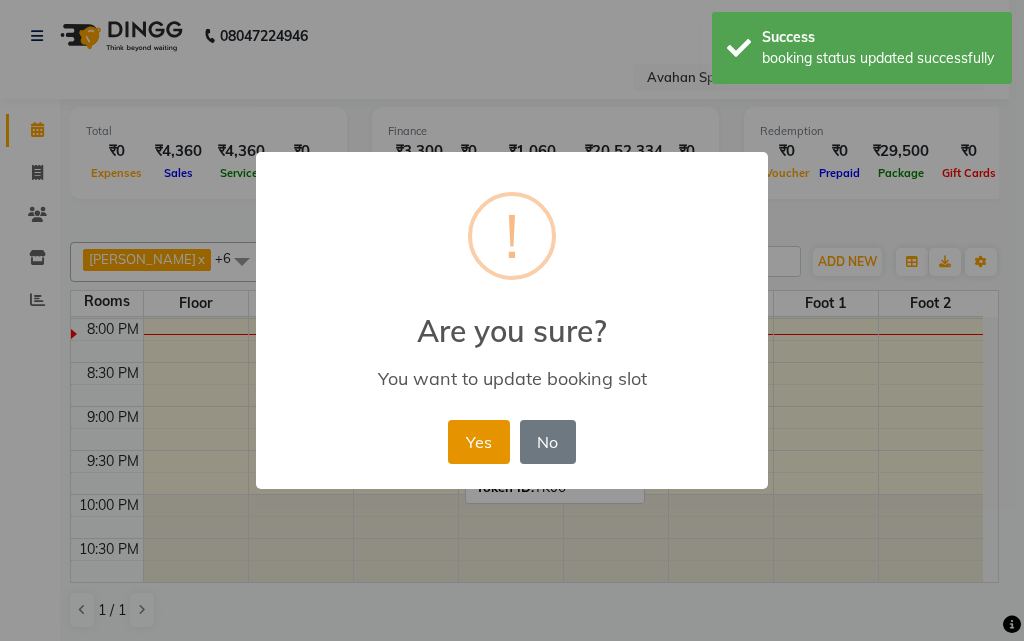 drag, startPoint x: 472, startPoint y: 432, endPoint x: 464, endPoint y: 419, distance: 15.264338 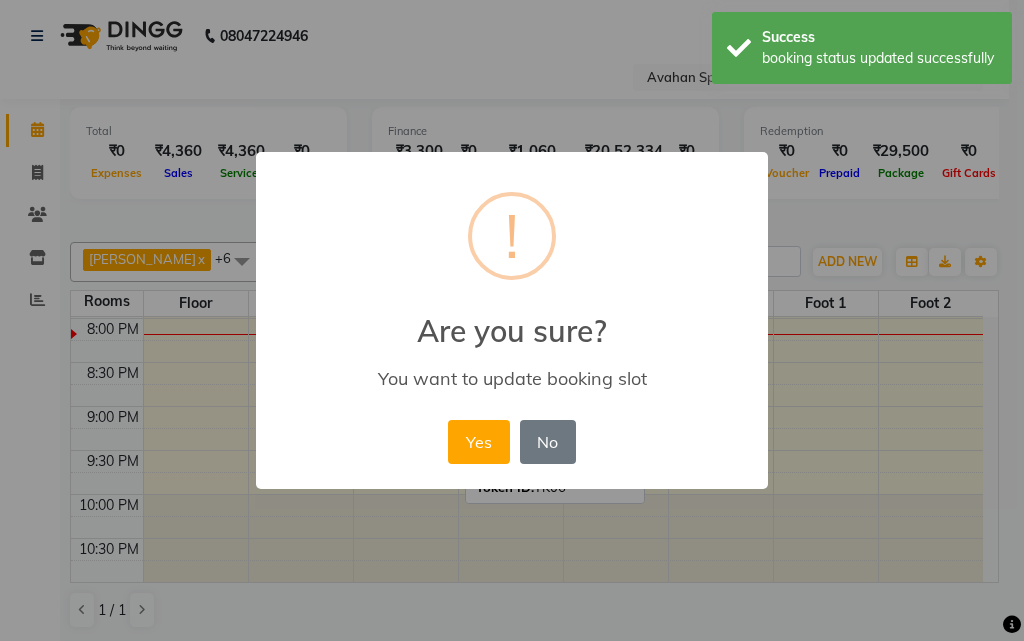 click on "Yes" at bounding box center [478, 442] 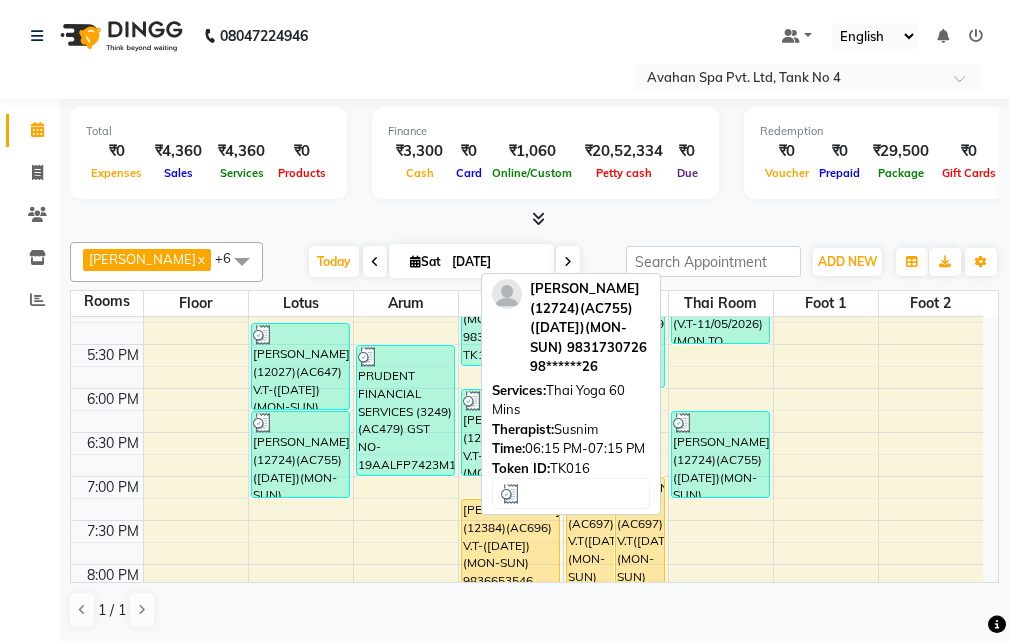 scroll, scrollTop: 678, scrollLeft: 0, axis: vertical 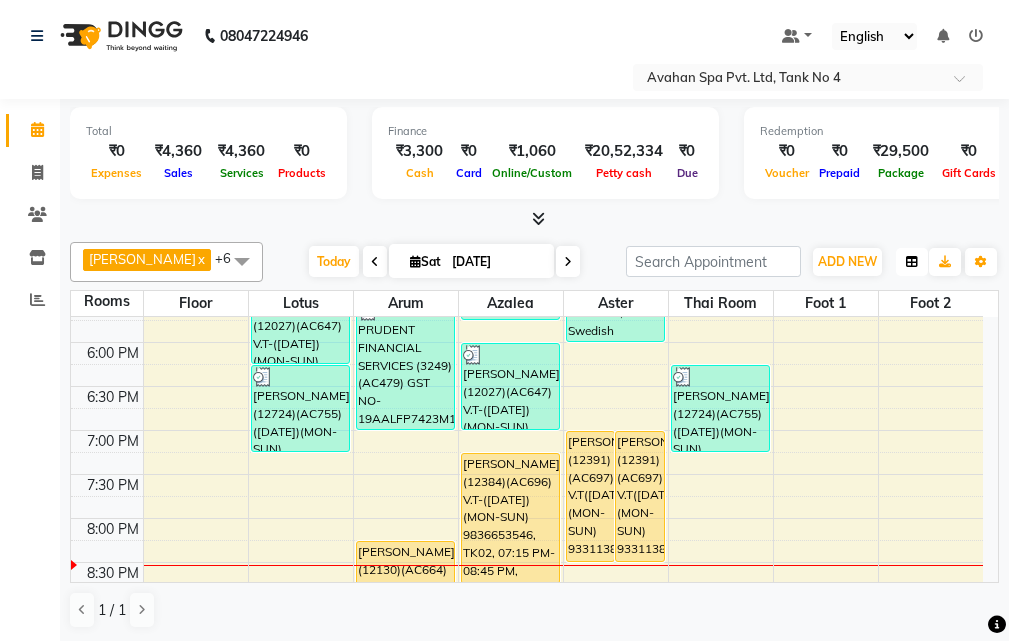 click at bounding box center (912, 262) 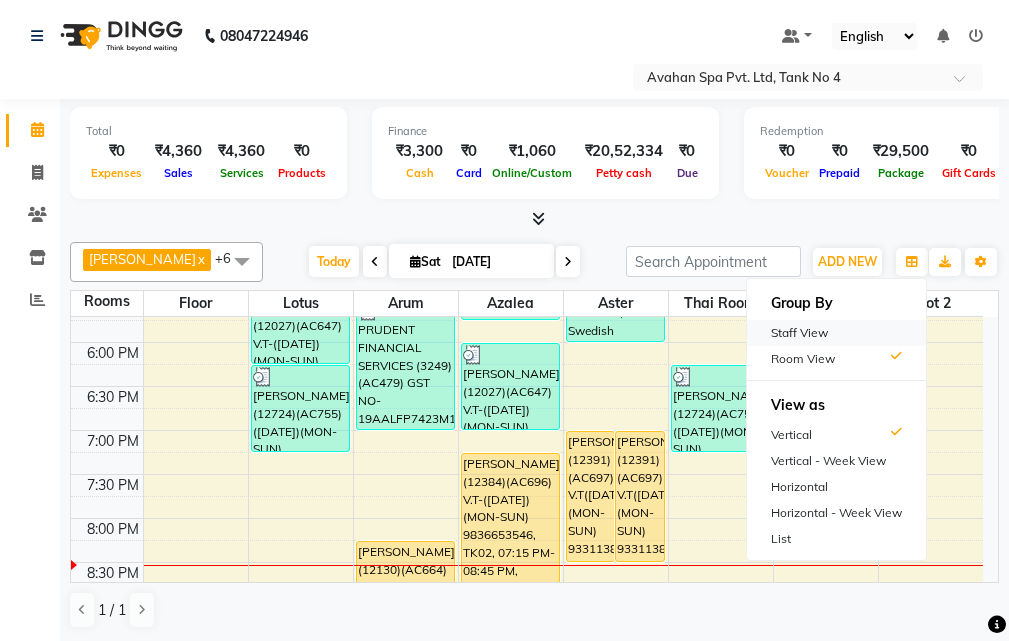 click on "Staff View" at bounding box center [836, 333] 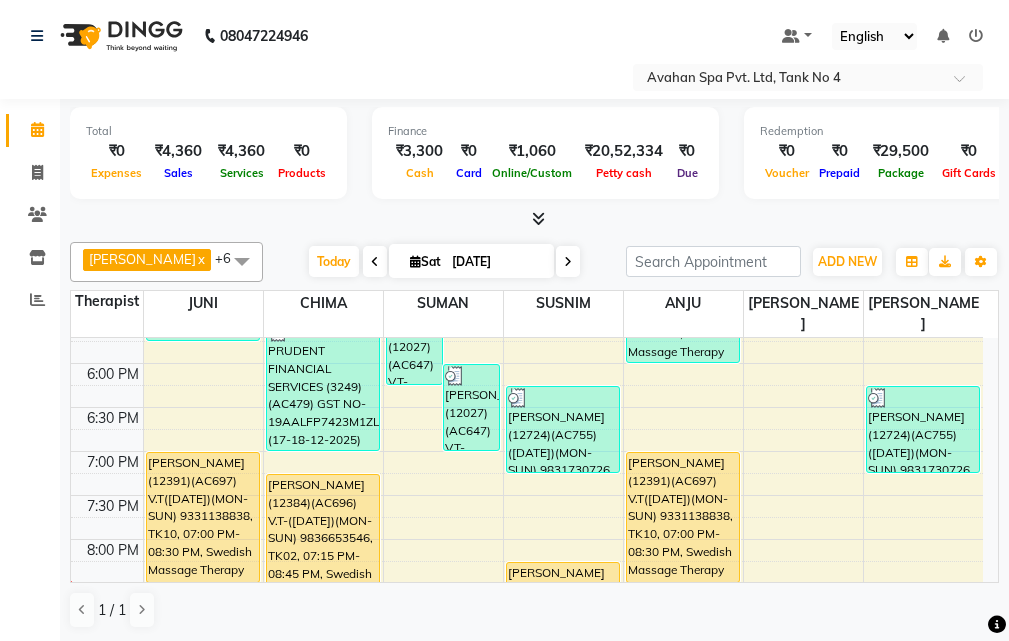 click at bounding box center (568, 261) 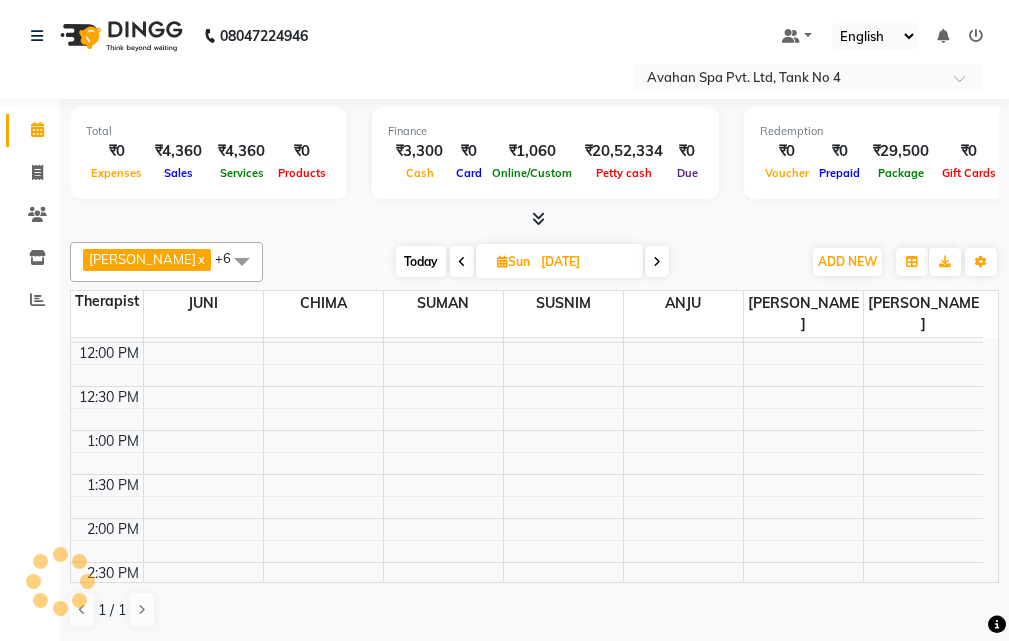 scroll, scrollTop: 0, scrollLeft: 0, axis: both 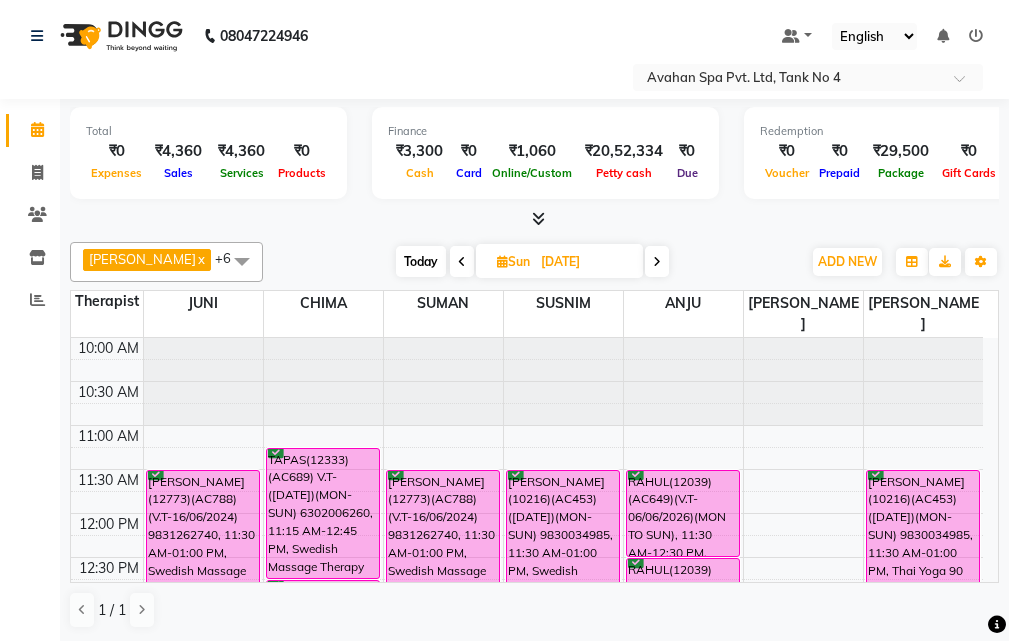 click on "Today" at bounding box center (421, 261) 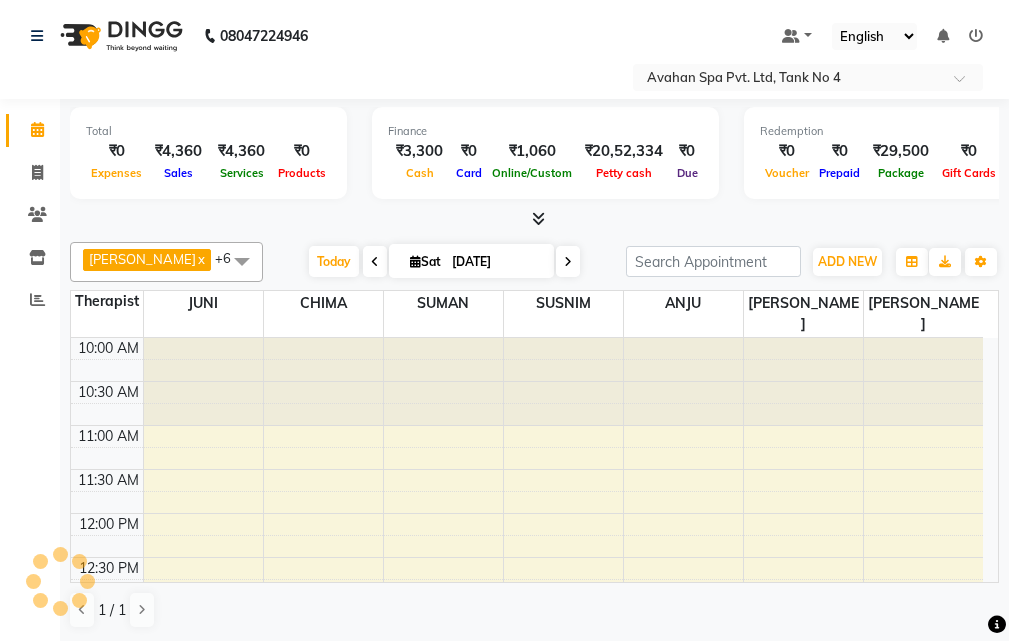 scroll, scrollTop: 878, scrollLeft: 0, axis: vertical 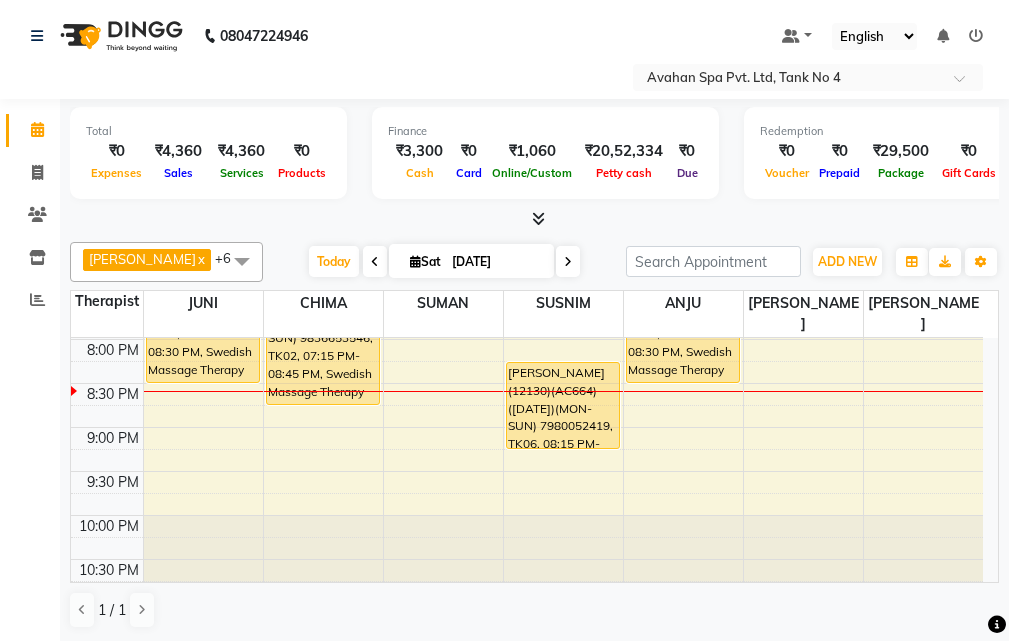 click on "Today  Sat 12-07-2025" at bounding box center (444, 262) 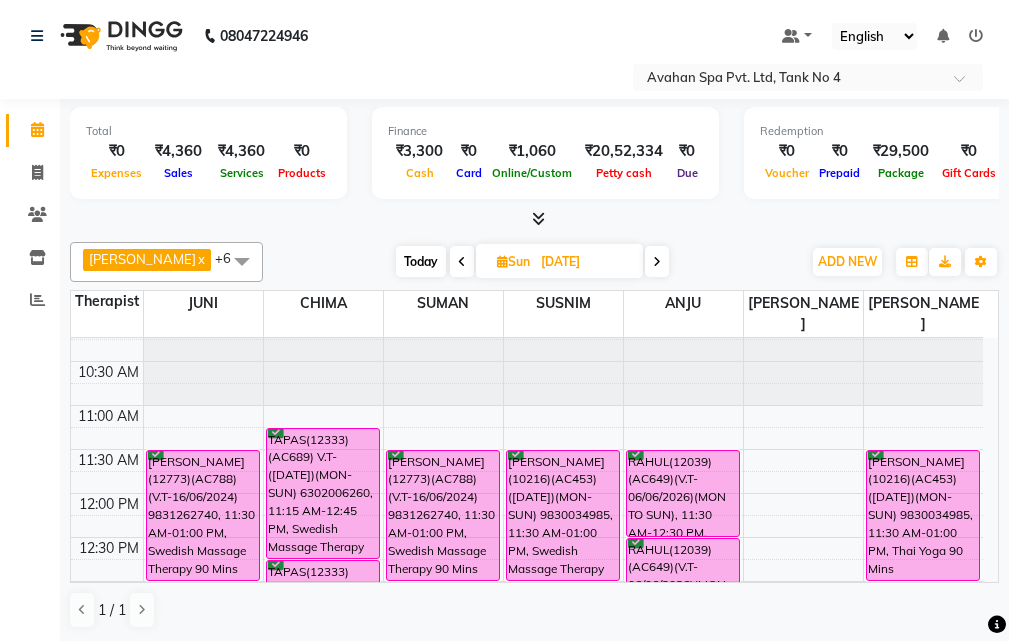 scroll, scrollTop: 0, scrollLeft: 0, axis: both 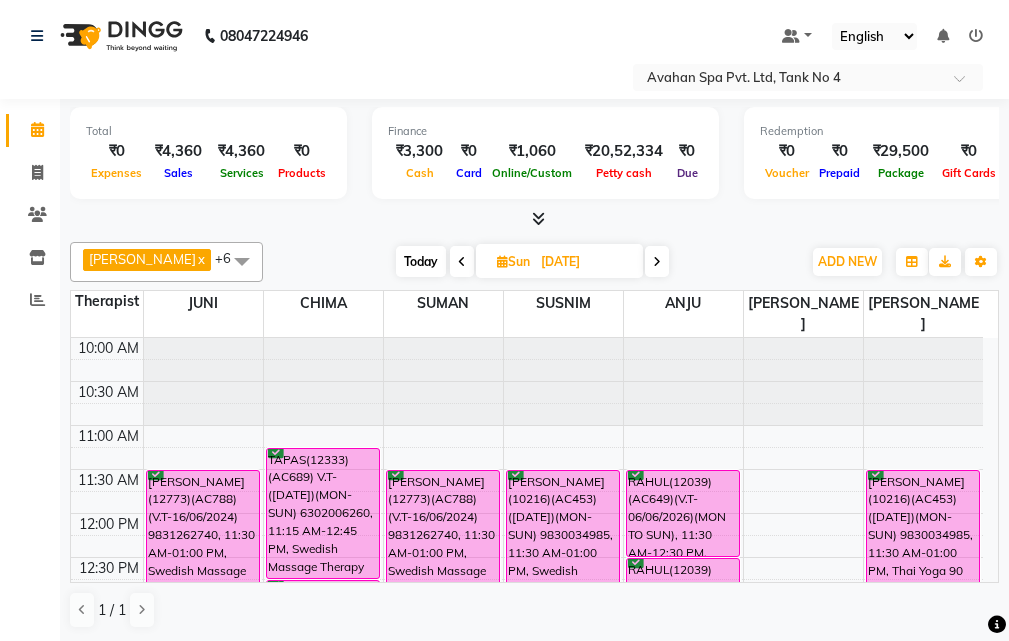 click on "Today" at bounding box center (421, 261) 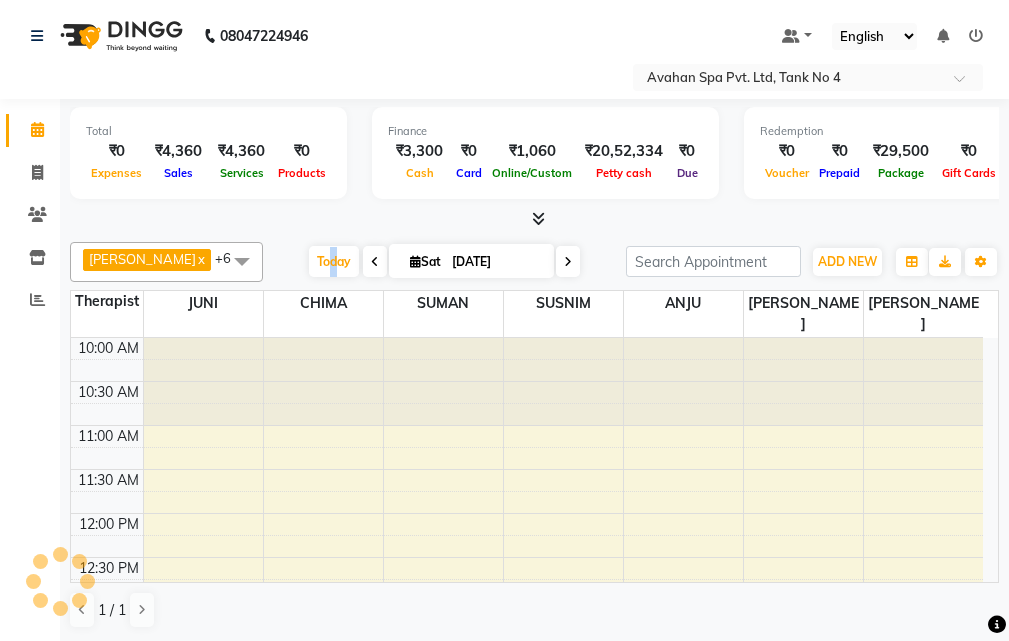 scroll, scrollTop: 878, scrollLeft: 0, axis: vertical 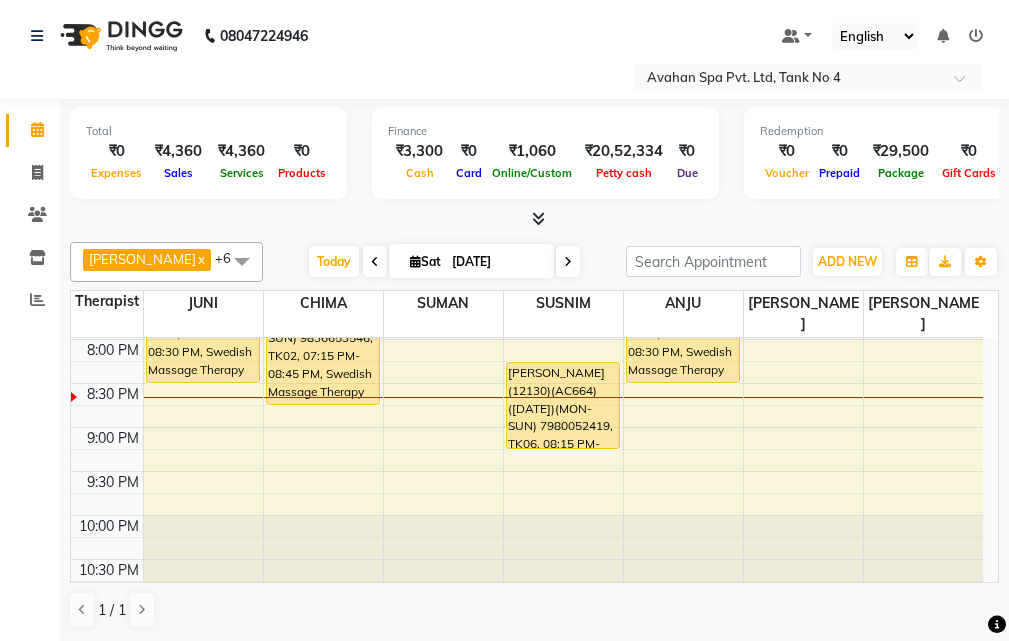 click at bounding box center [568, 262] 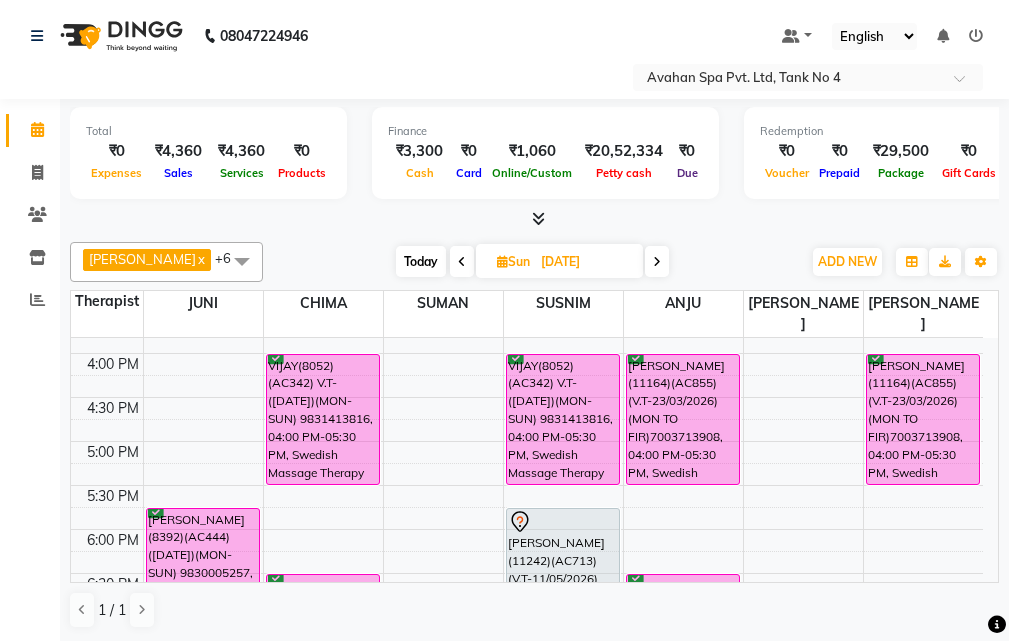 scroll, scrollTop: 378, scrollLeft: 0, axis: vertical 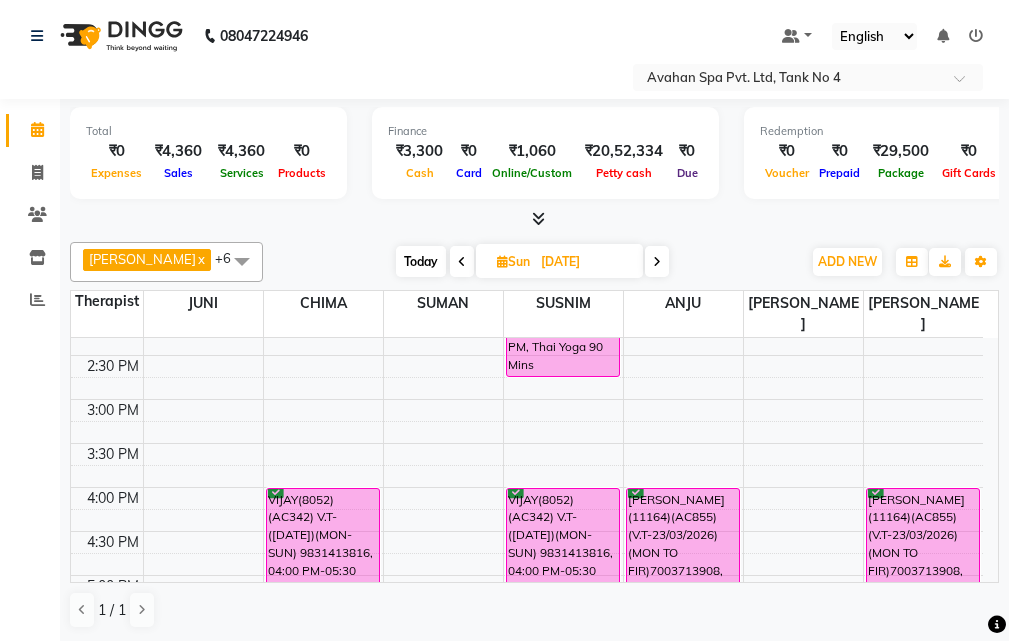 click on "Today" at bounding box center (421, 261) 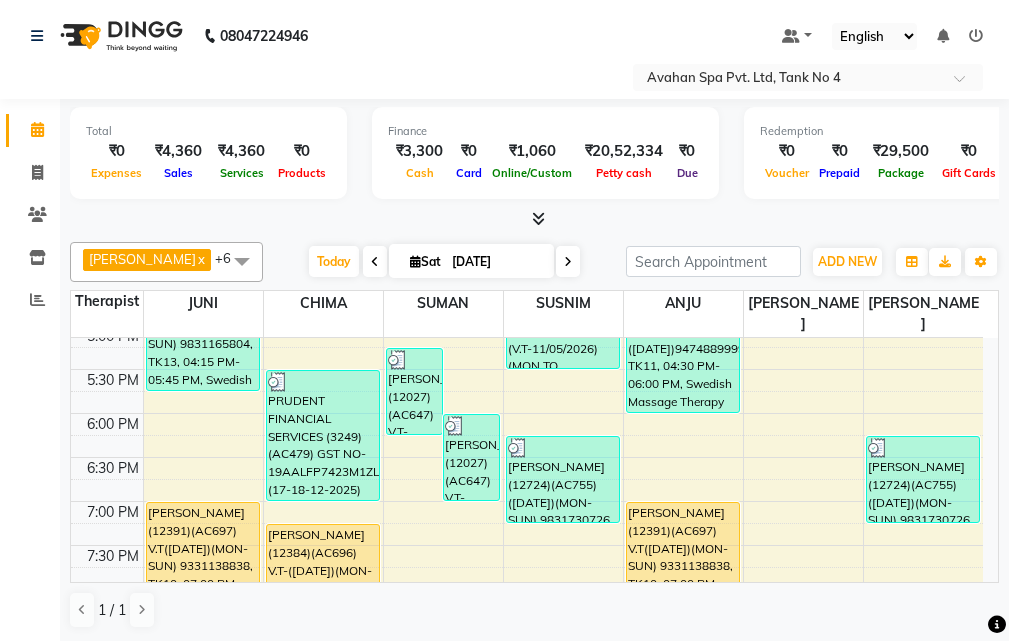 scroll, scrollTop: 700, scrollLeft: 0, axis: vertical 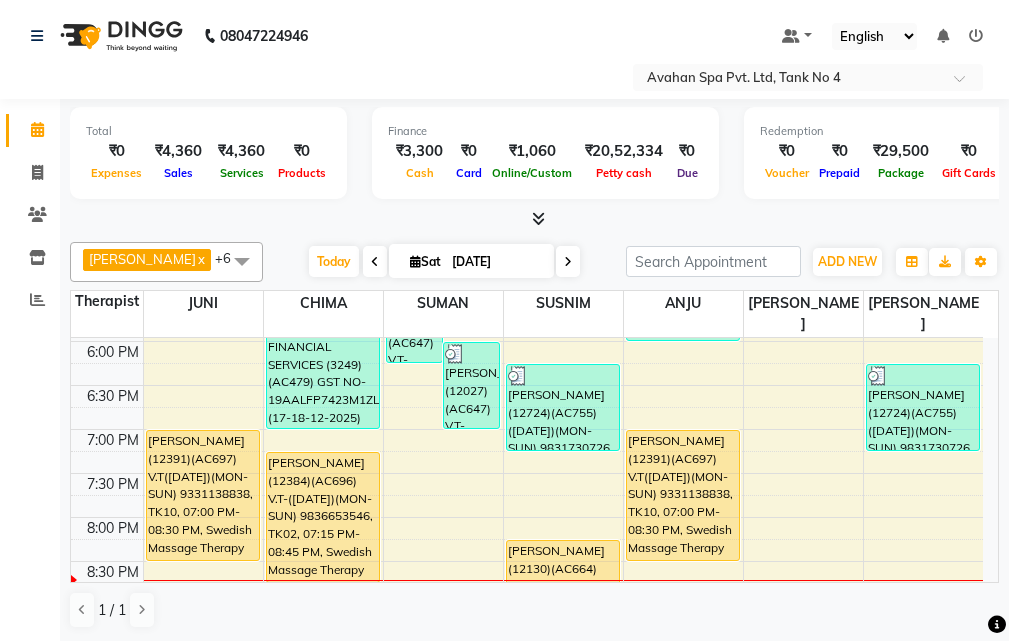 click at bounding box center (568, 261) 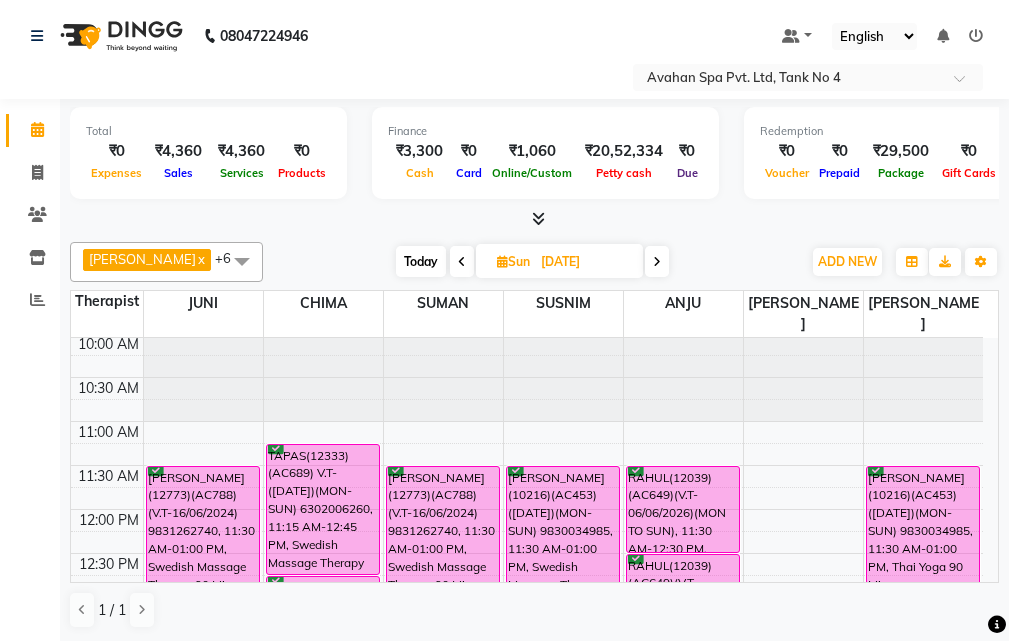 scroll, scrollTop: 0, scrollLeft: 0, axis: both 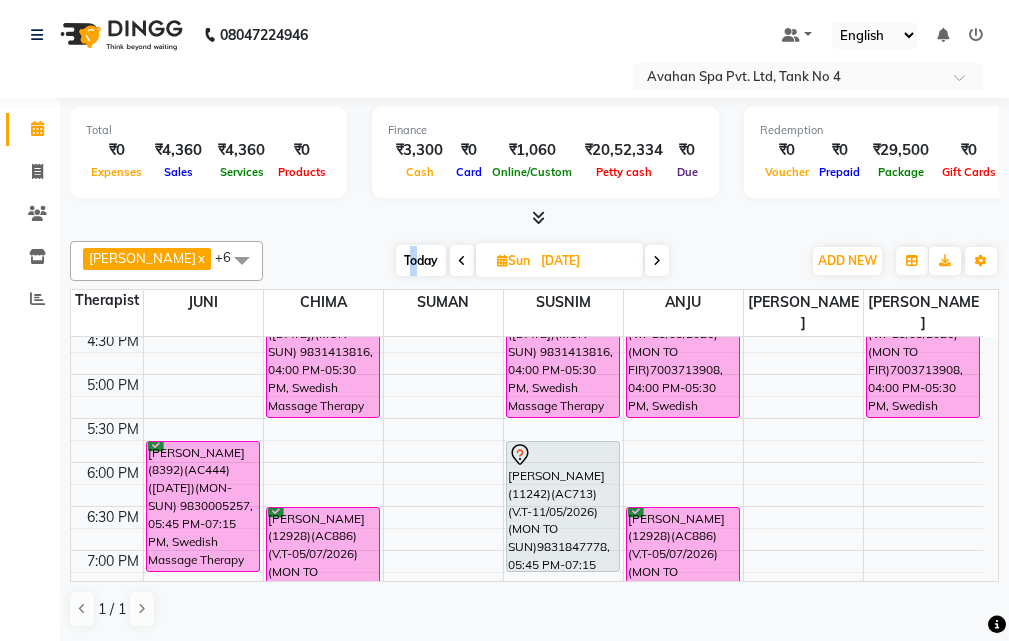 drag, startPoint x: 389, startPoint y: 258, endPoint x: 403, endPoint y: 271, distance: 19.104973 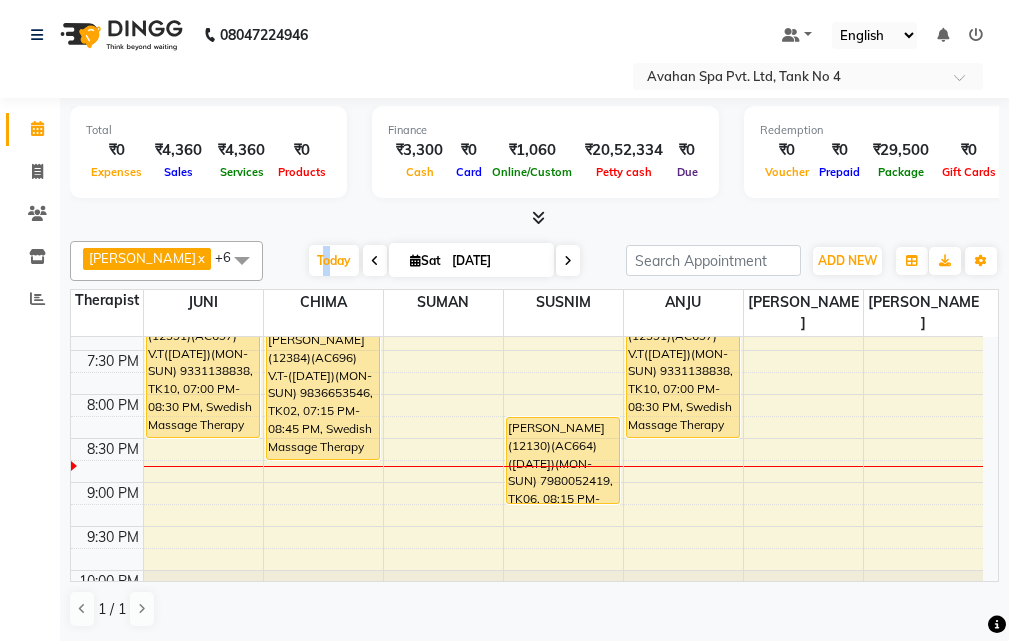 scroll, scrollTop: 778, scrollLeft: 0, axis: vertical 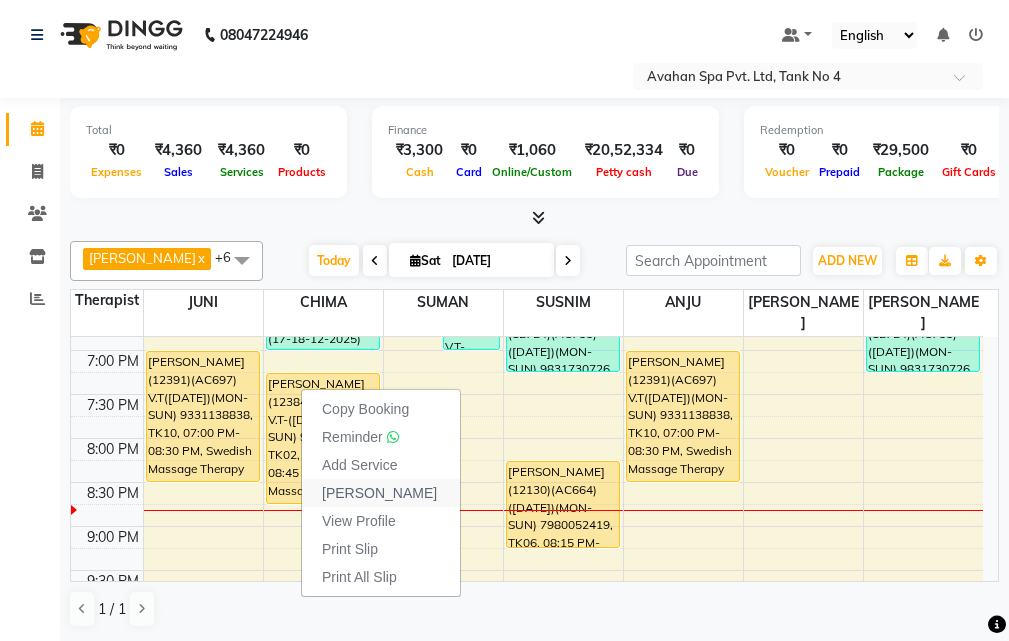 click on "[PERSON_NAME]" at bounding box center [379, 493] 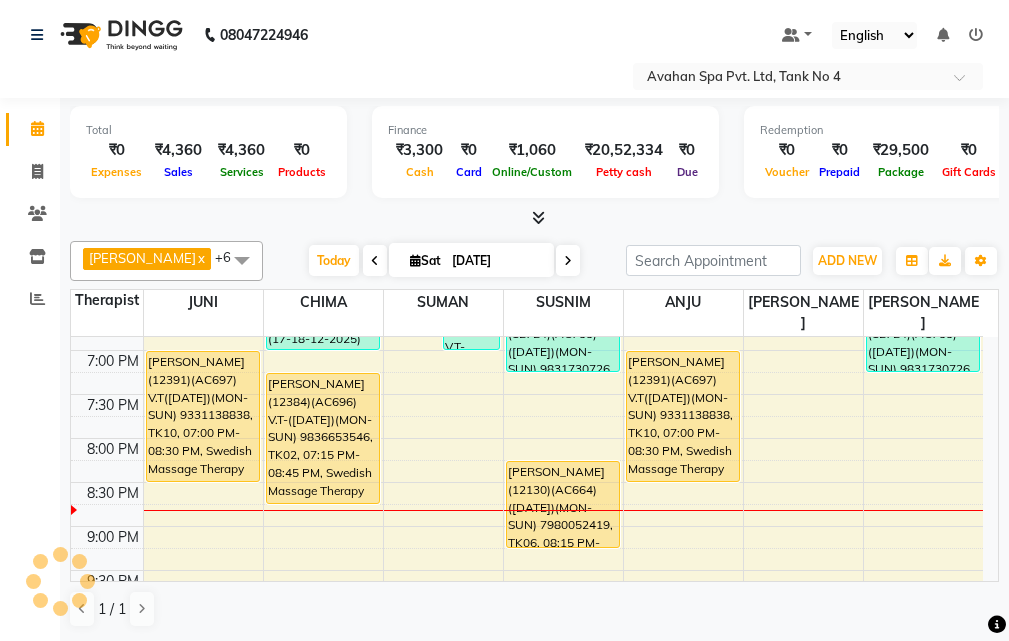 select on "4269" 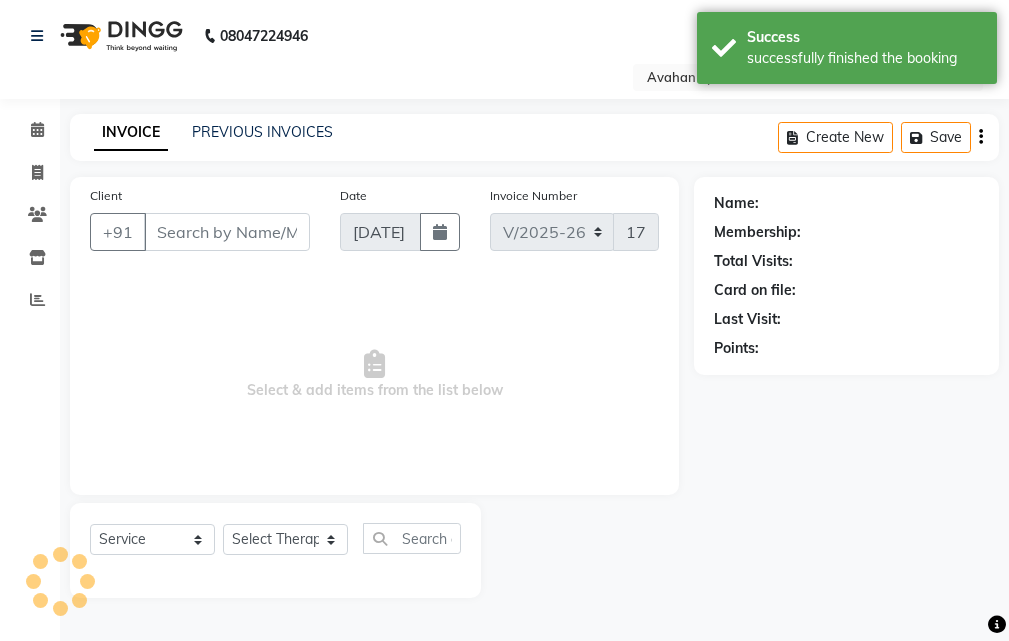 scroll, scrollTop: 0, scrollLeft: 0, axis: both 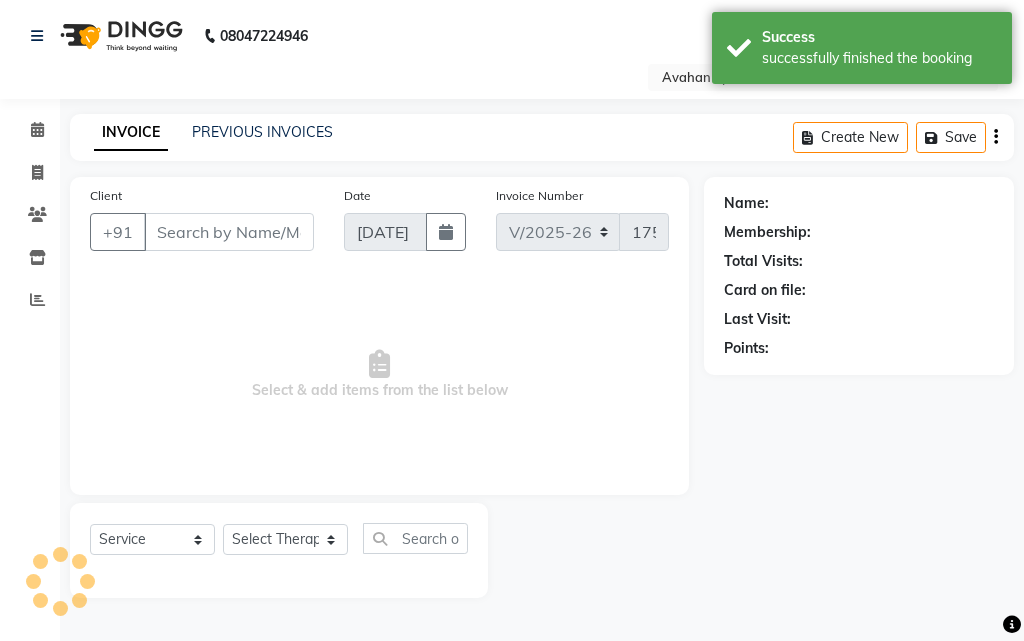type on "98******46" 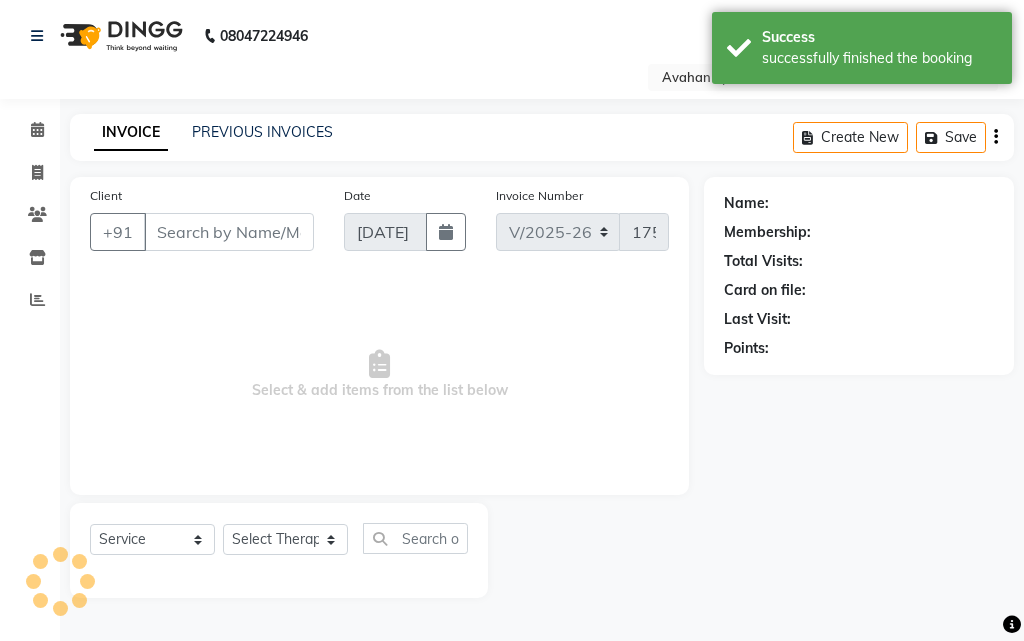 select on "23005" 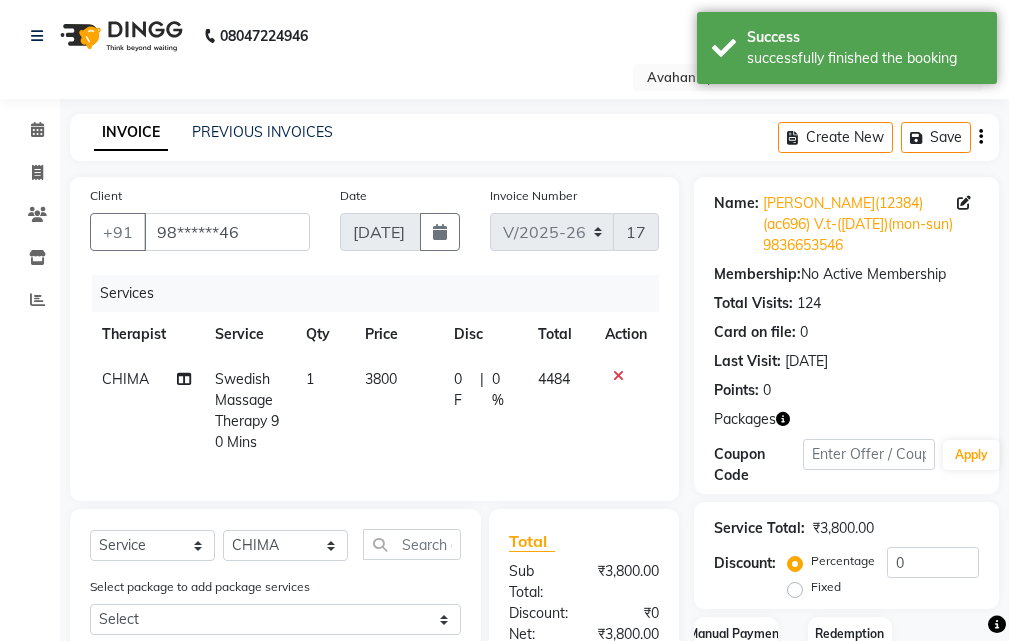 scroll, scrollTop: 200, scrollLeft: 0, axis: vertical 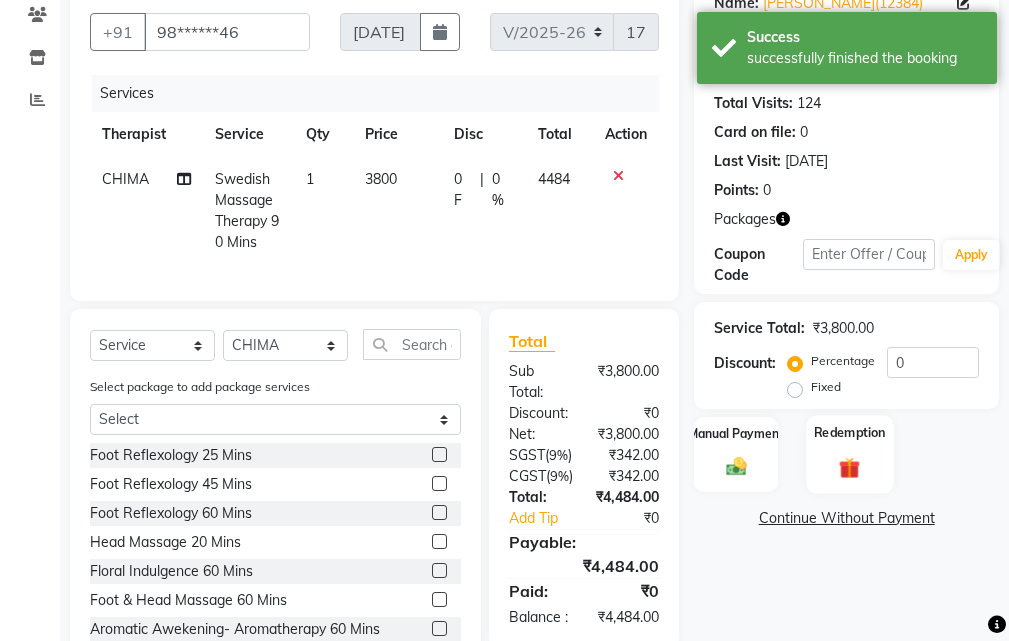 click on "Redemption" 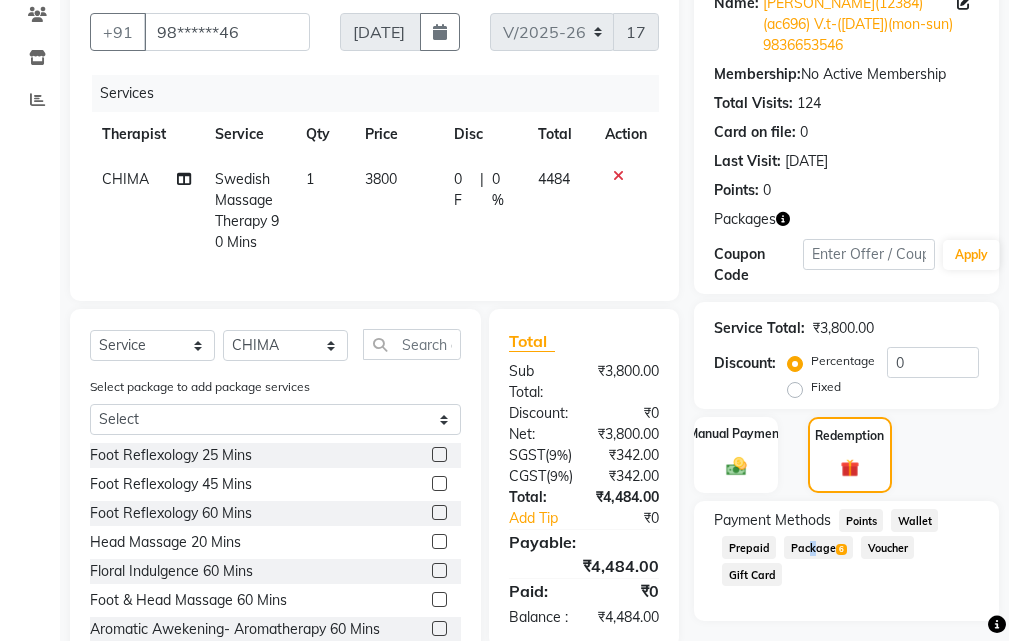 click on "Package  6" 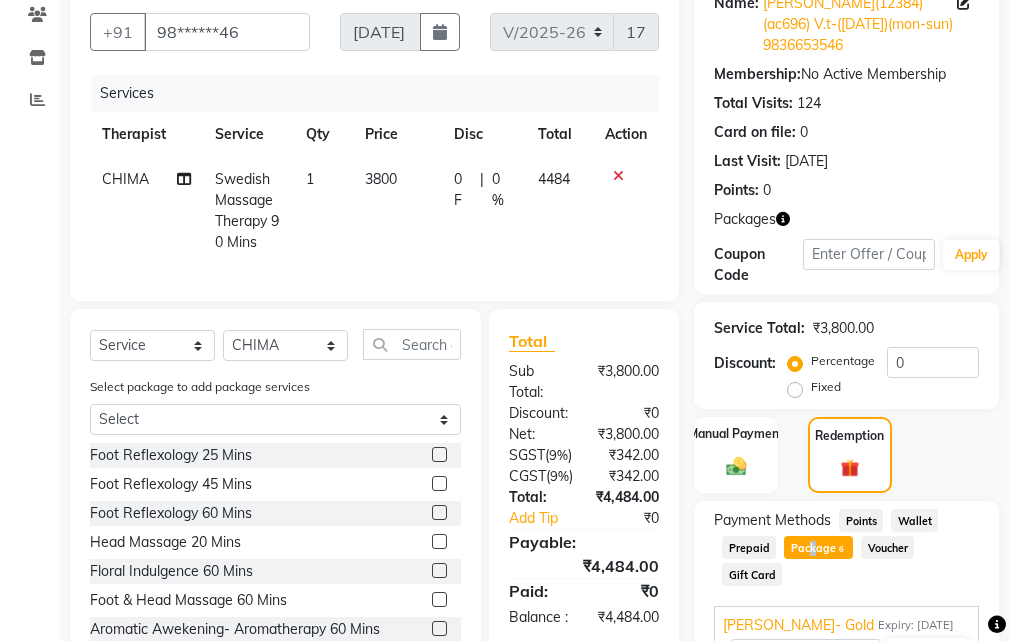 scroll, scrollTop: 300, scrollLeft: 0, axis: vertical 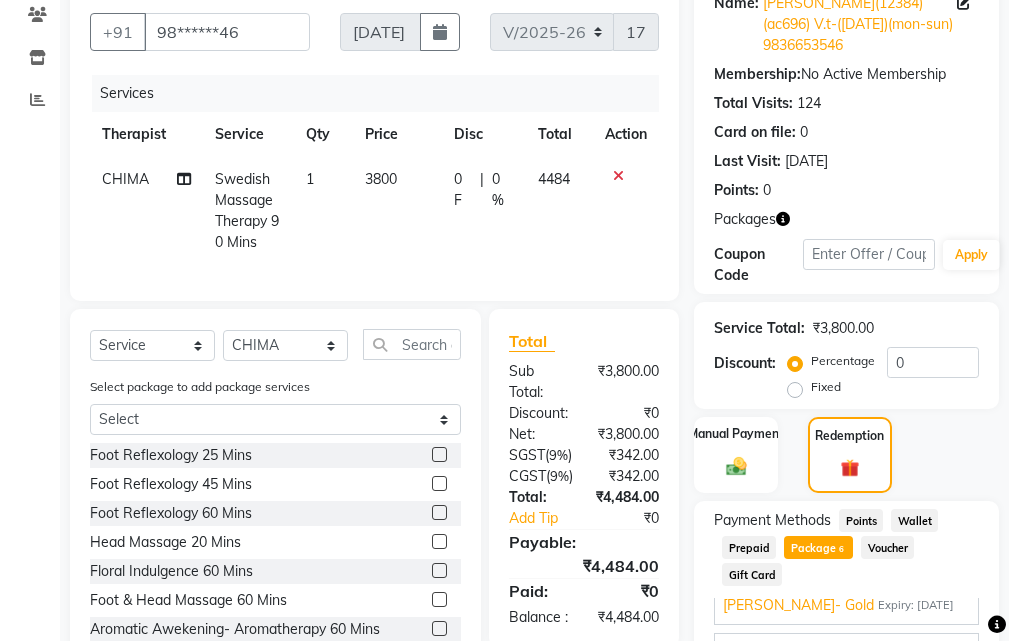 click on "[PERSON_NAME]- Gold" at bounding box center (798, 605) 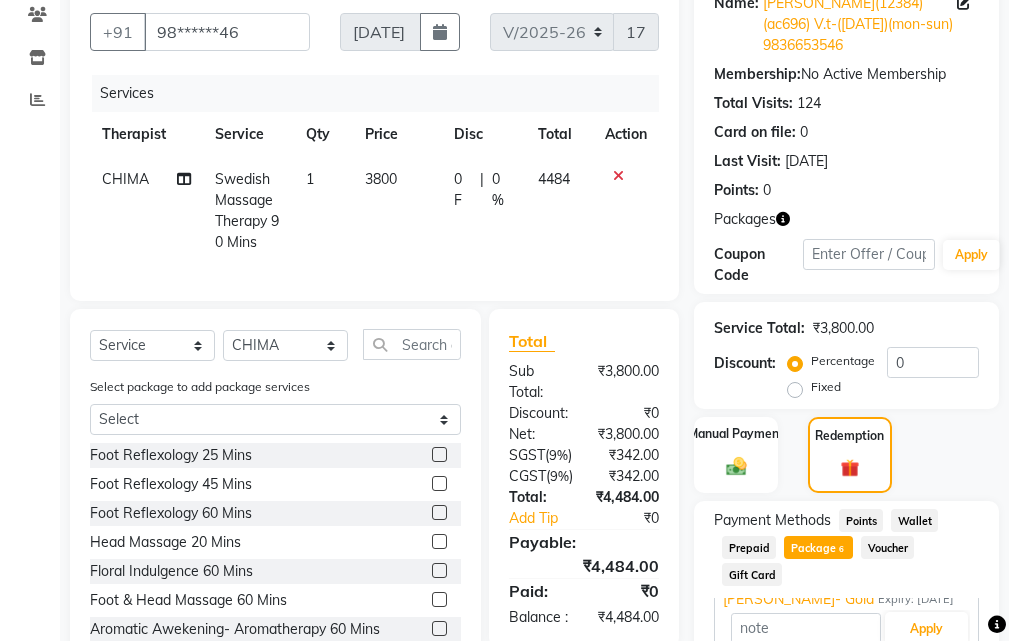 scroll, scrollTop: 136, scrollLeft: 0, axis: vertical 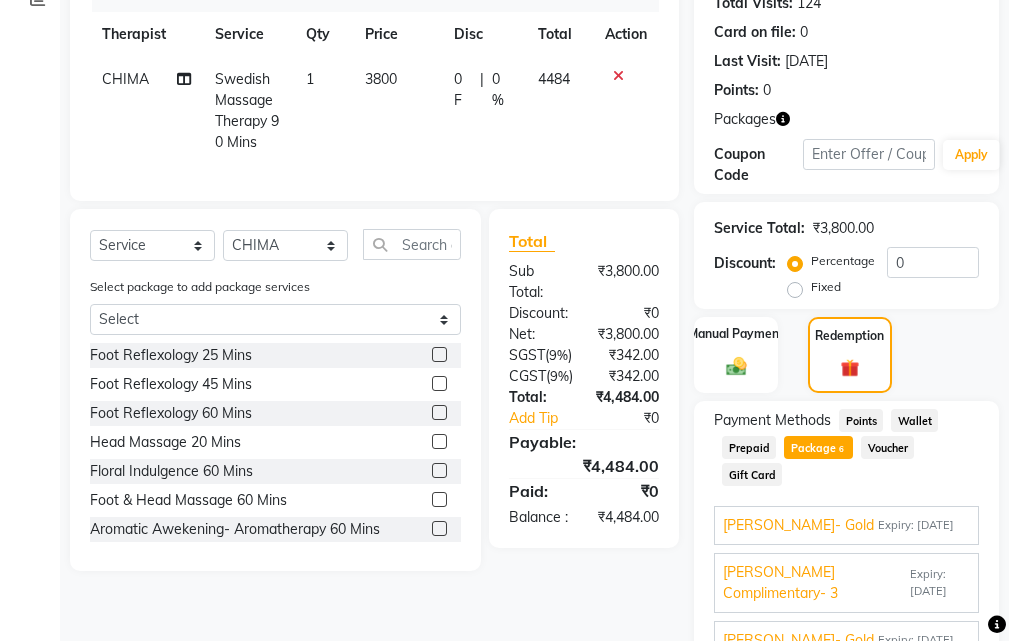 click on "[PERSON_NAME]- Gold" at bounding box center [798, 525] 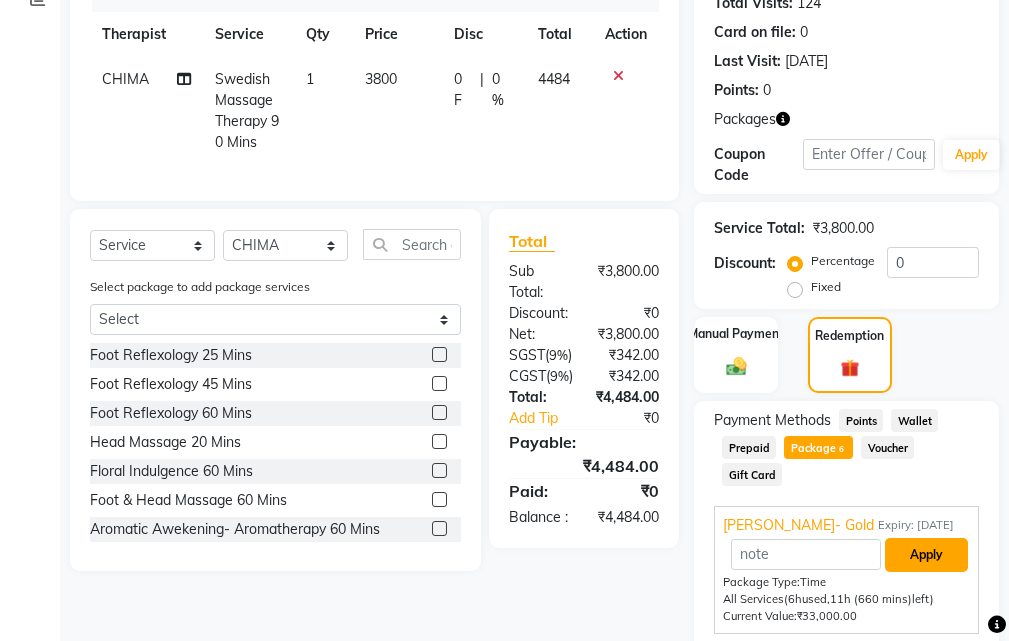 click on "Apply" at bounding box center (926, 555) 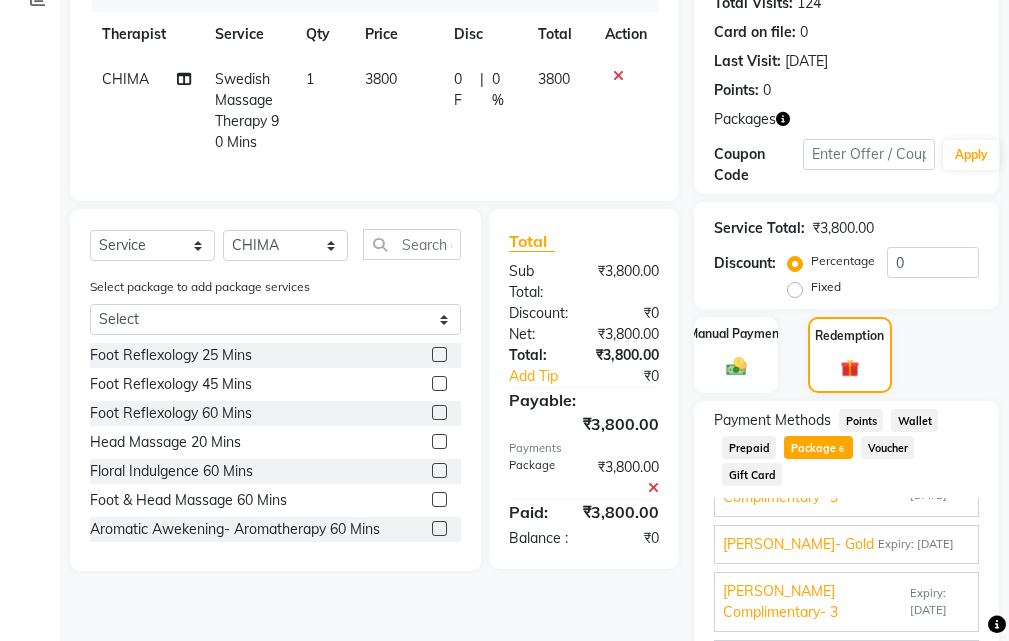 scroll, scrollTop: 207, scrollLeft: 0, axis: vertical 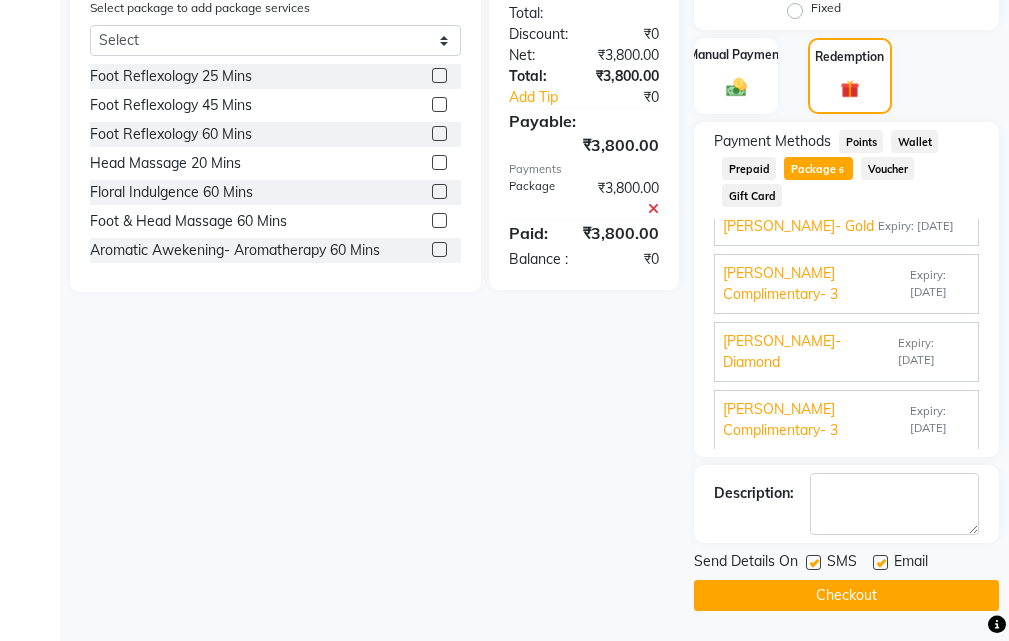click 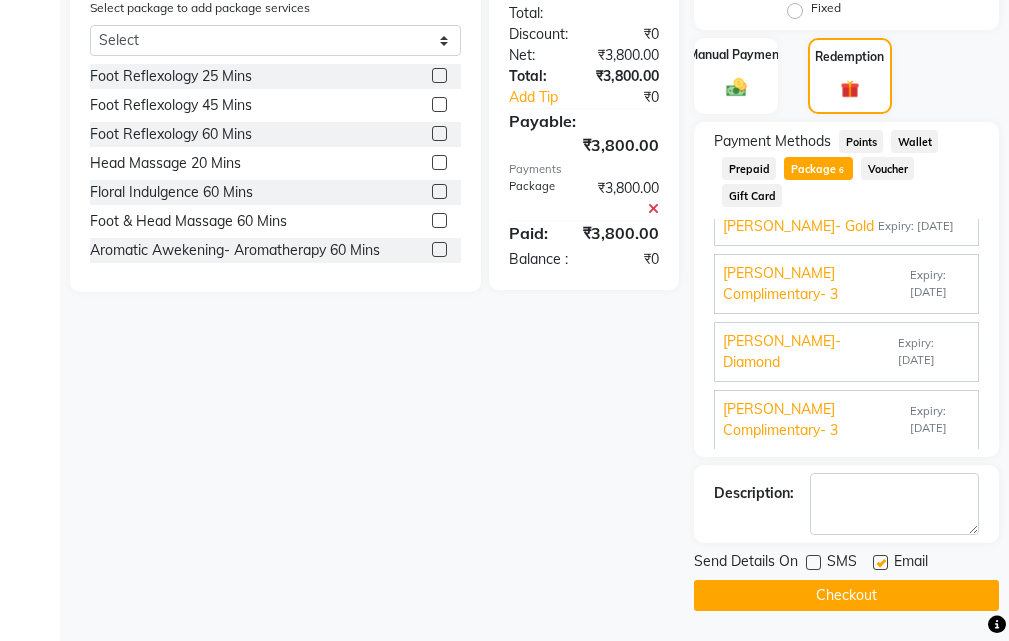 click on "Checkout" 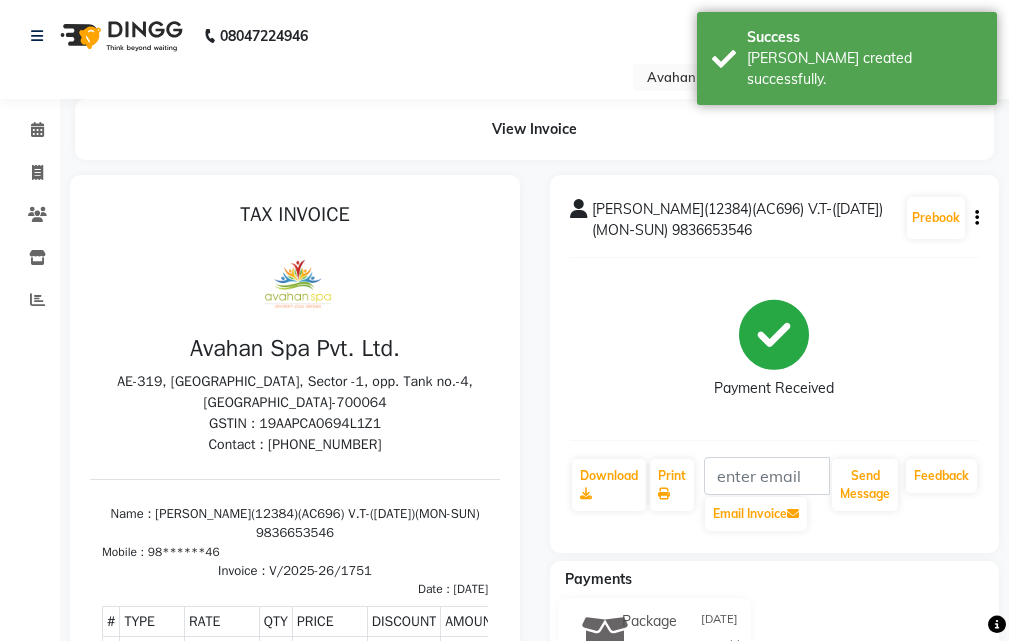scroll, scrollTop: 0, scrollLeft: 0, axis: both 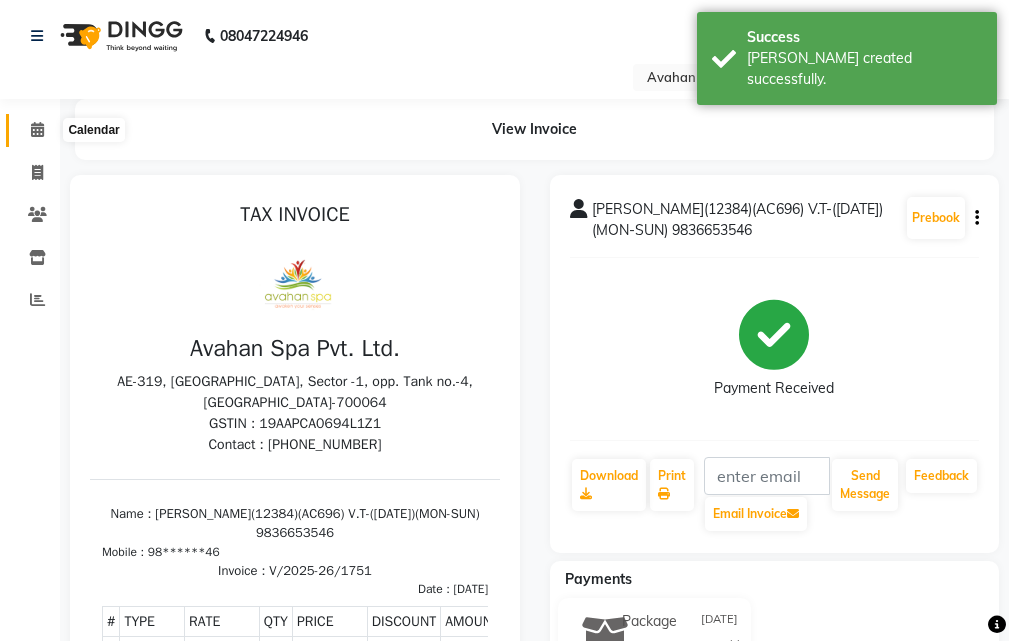 click 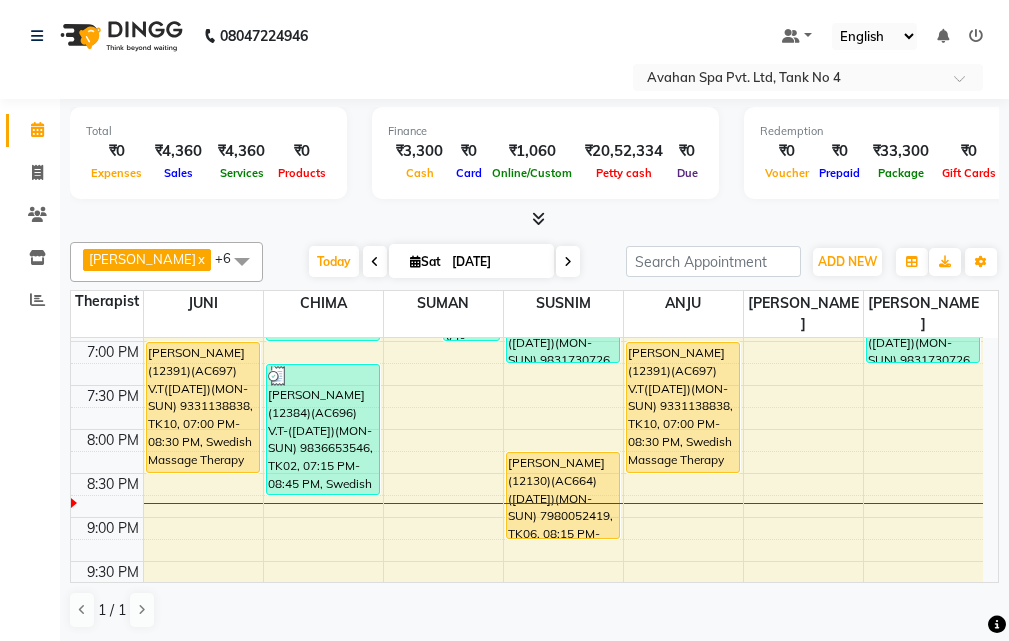 scroll, scrollTop: 740, scrollLeft: 0, axis: vertical 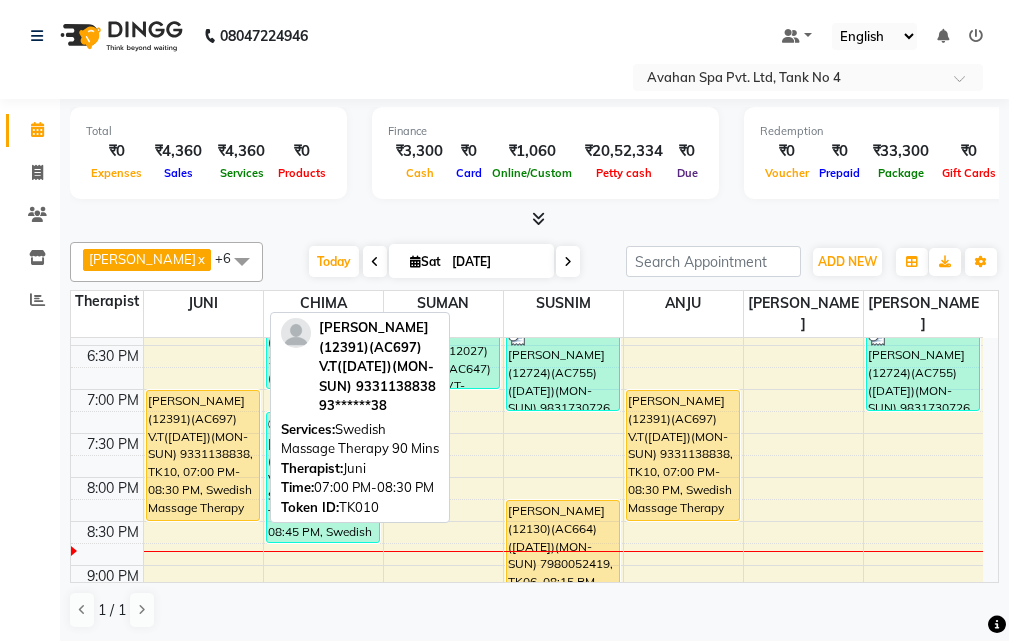 click on "VIVEK(12391)(AC697) V.T(30-03-2026)(MON-SUN) 9331138838, TK10, 07:00 PM-08:30 PM, Swedish Massage Therapy 90 Mins" at bounding box center (203, 455) 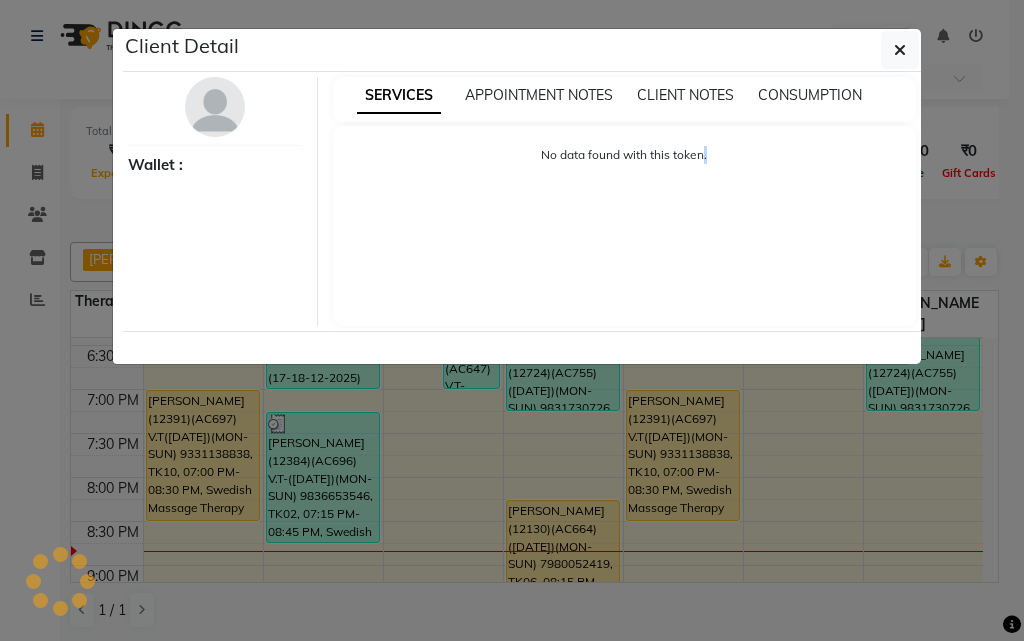 click on "Client Detail     Wallet : SERVICES APPOINTMENT NOTES CLIENT NOTES CONSUMPTION No data found with this token." 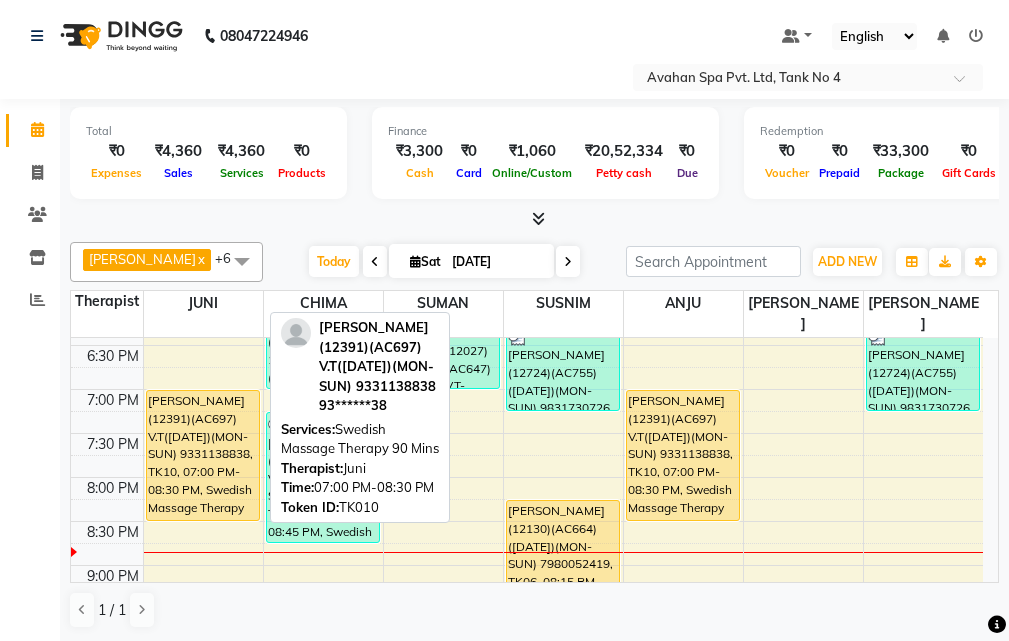 click on "VIVEK(12391)(AC697) V.T(30-03-2026)(MON-SUN) 9331138838, TK10, 07:00 PM-08:30 PM, Swedish Massage Therapy 90 Mins" at bounding box center (203, 455) 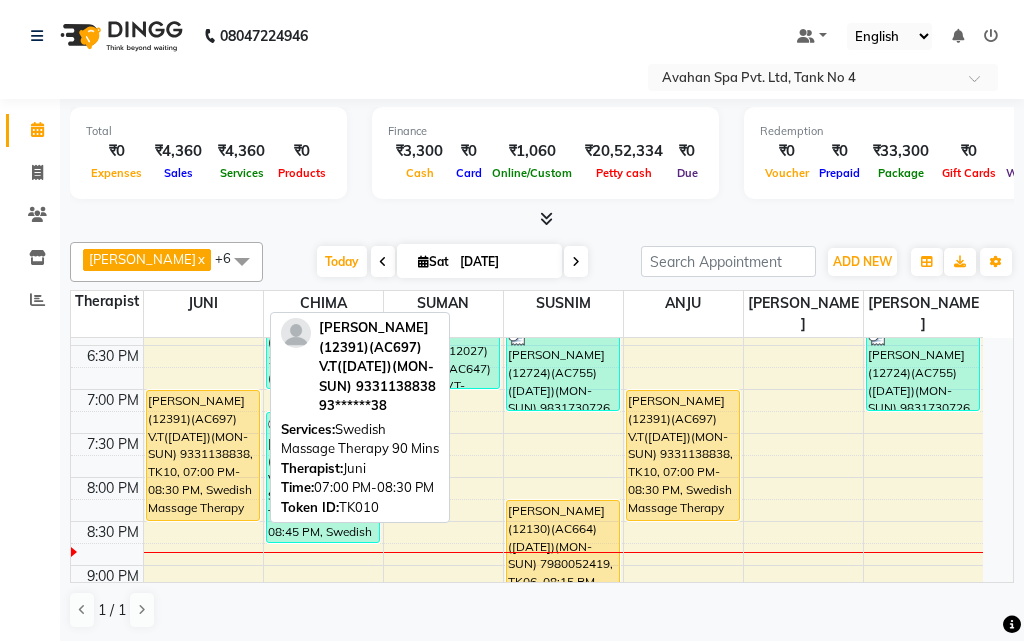 select on "1" 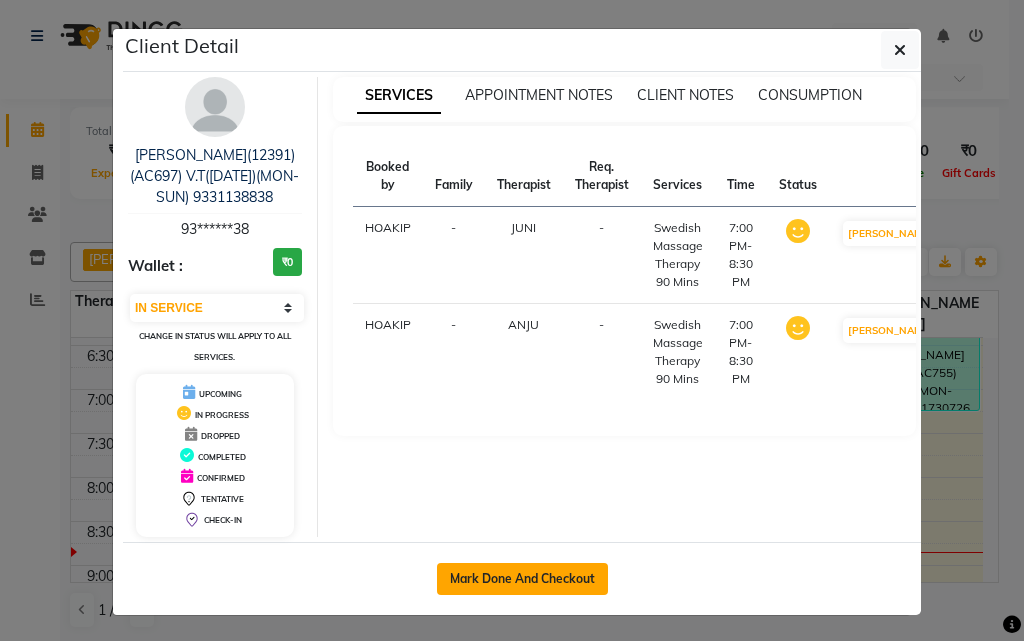 click on "Mark Done And Checkout" 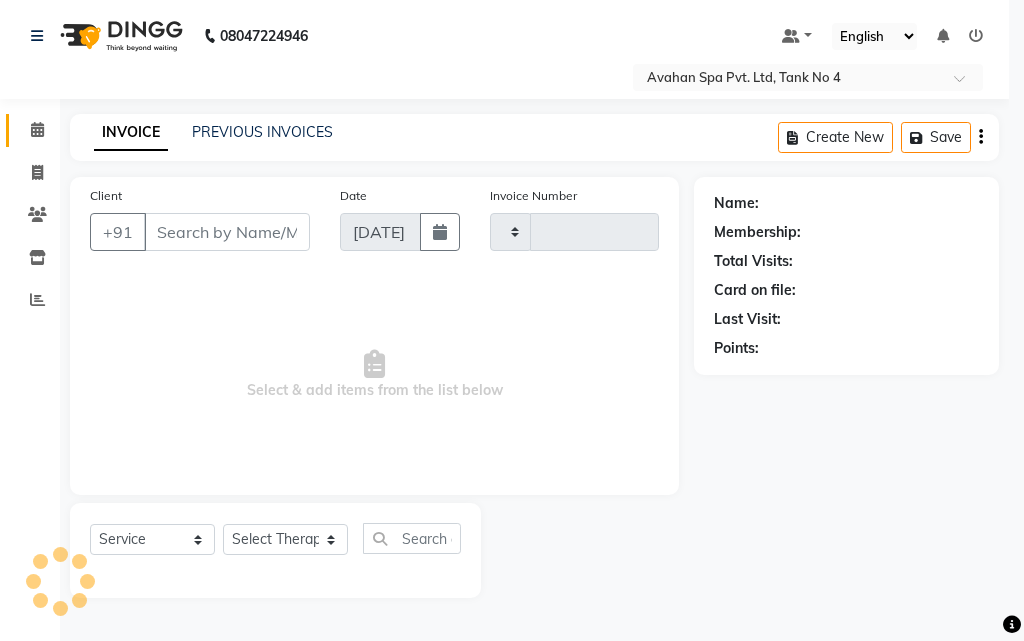 type on "1752" 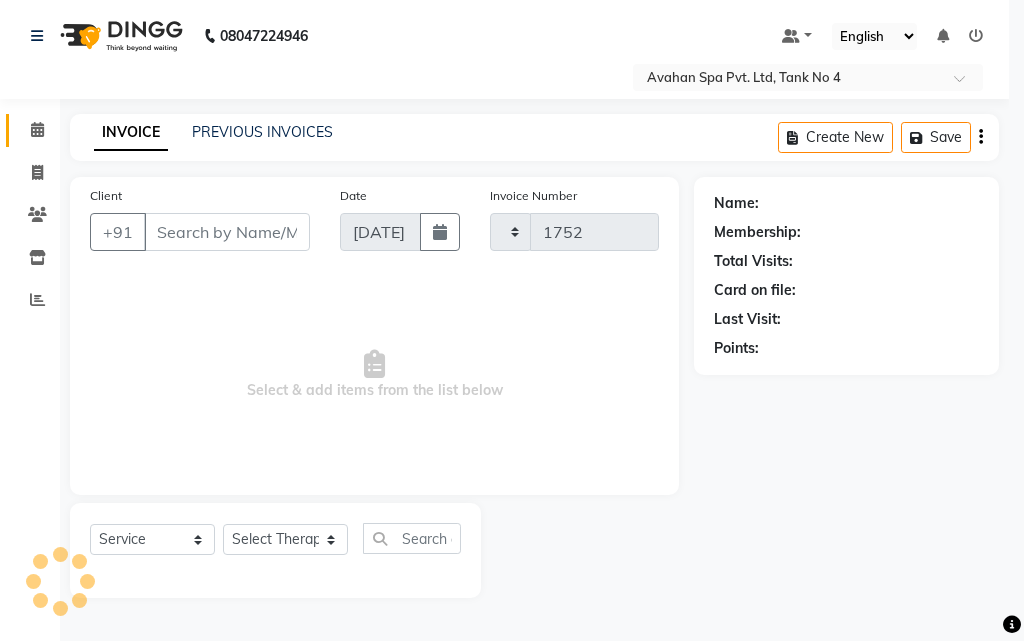 select on "4269" 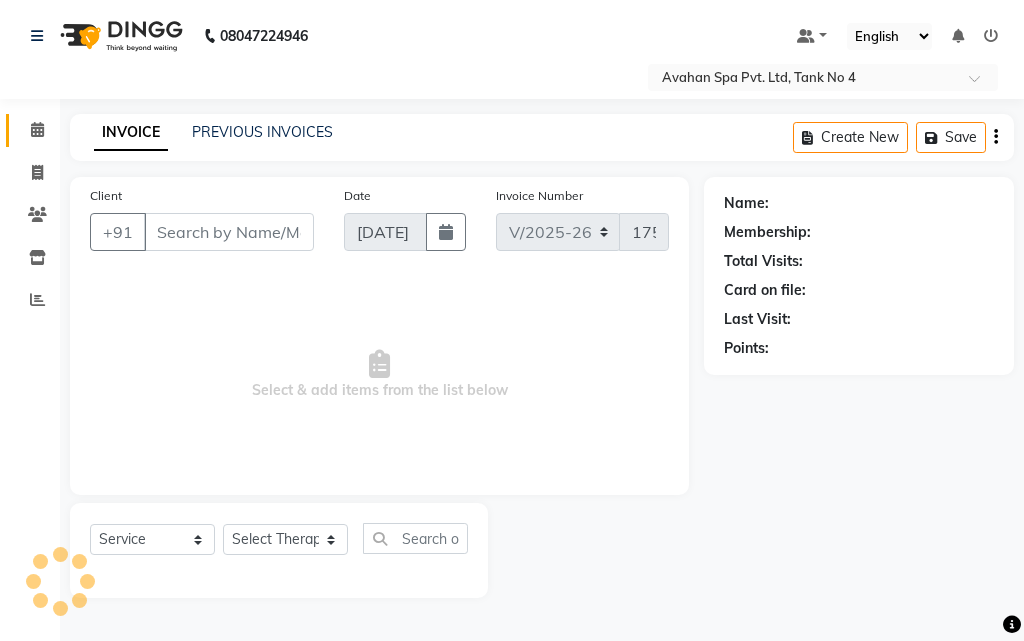 type on "93******38" 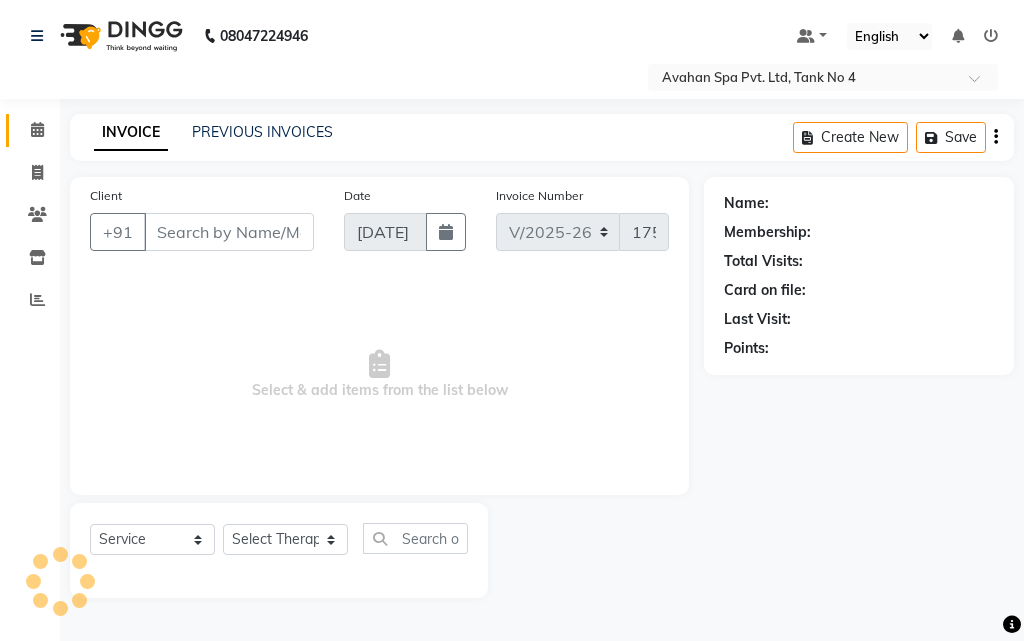 select on "23004" 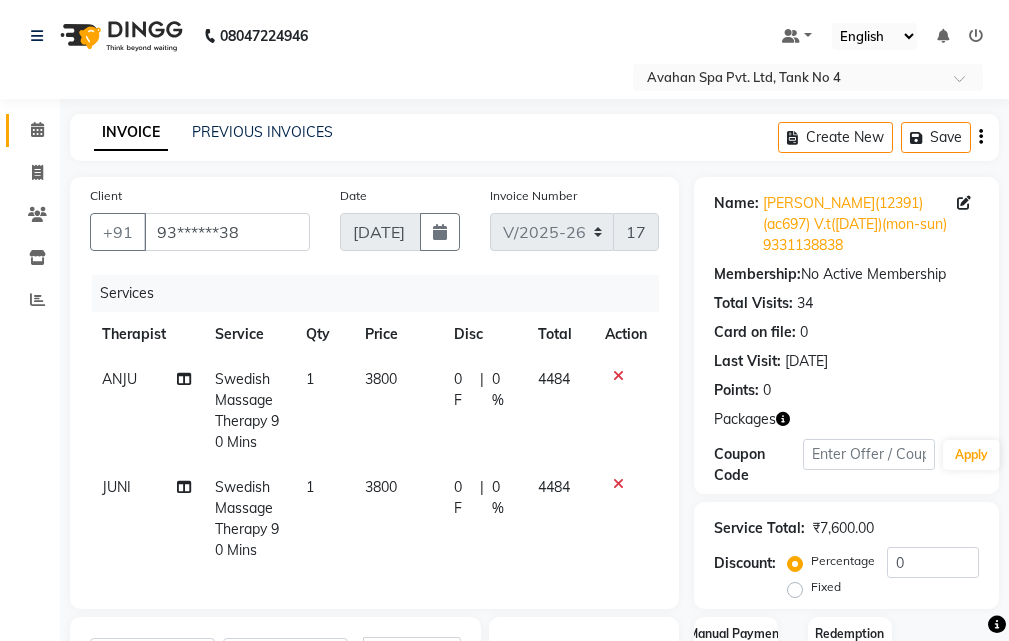 scroll, scrollTop: 200, scrollLeft: 0, axis: vertical 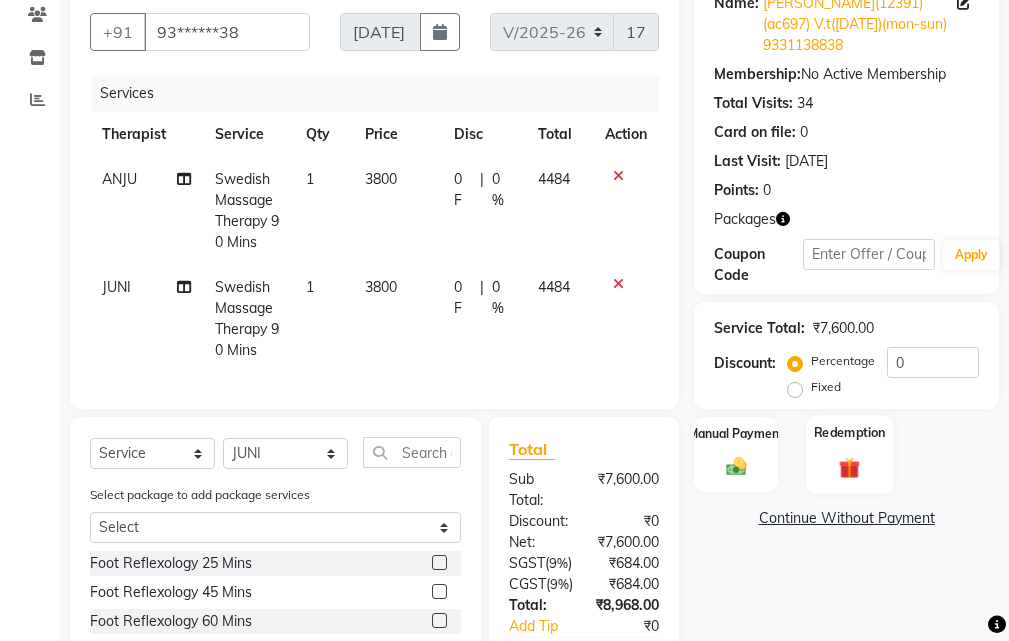 click on "Redemption" 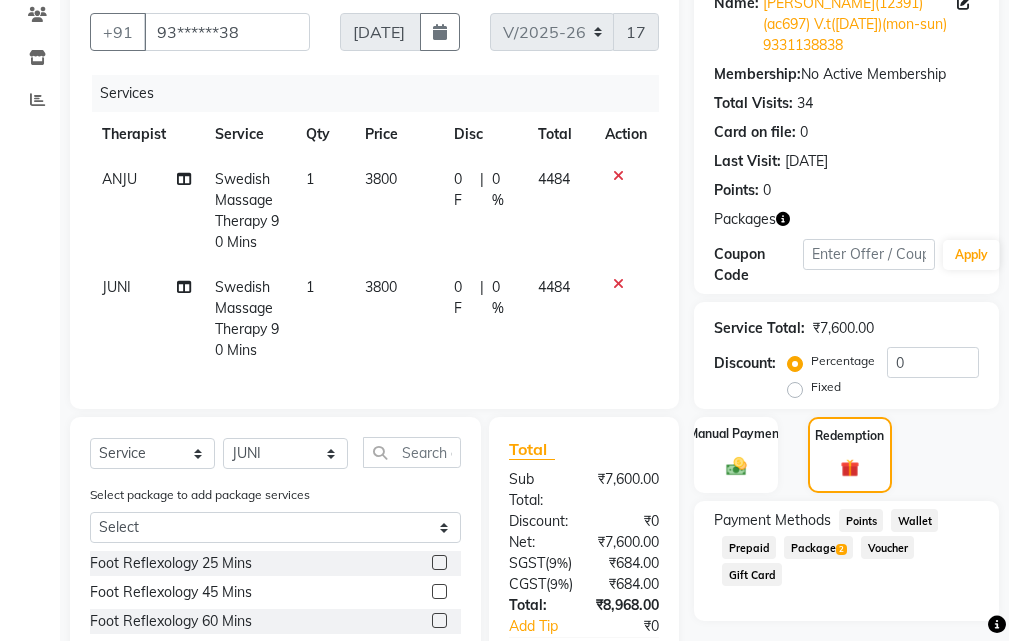 click on "Package  2" 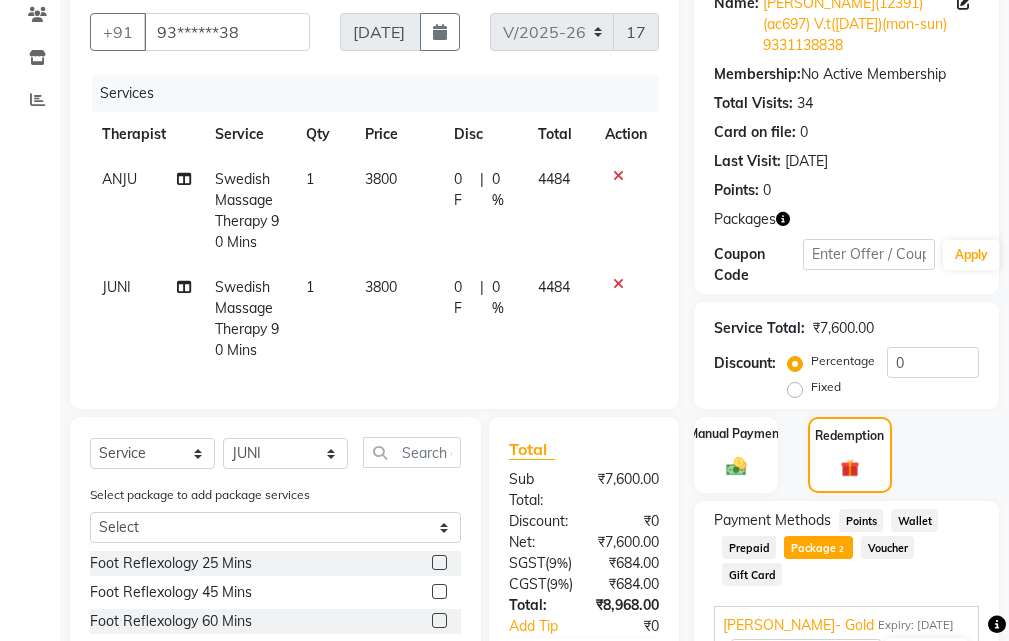scroll, scrollTop: 456, scrollLeft: 0, axis: vertical 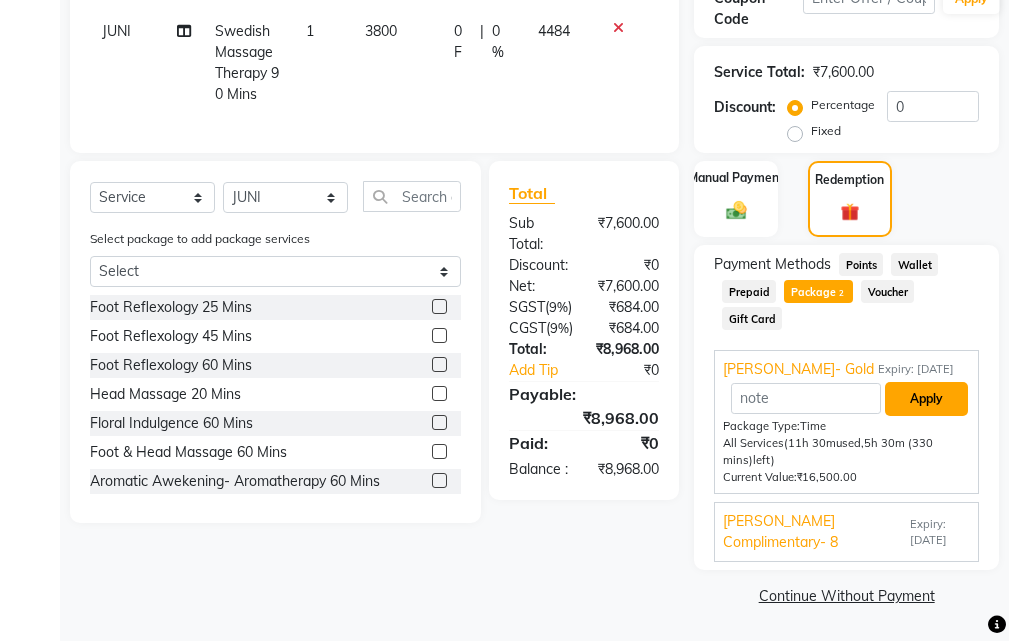 click on "Apply" at bounding box center [926, 399] 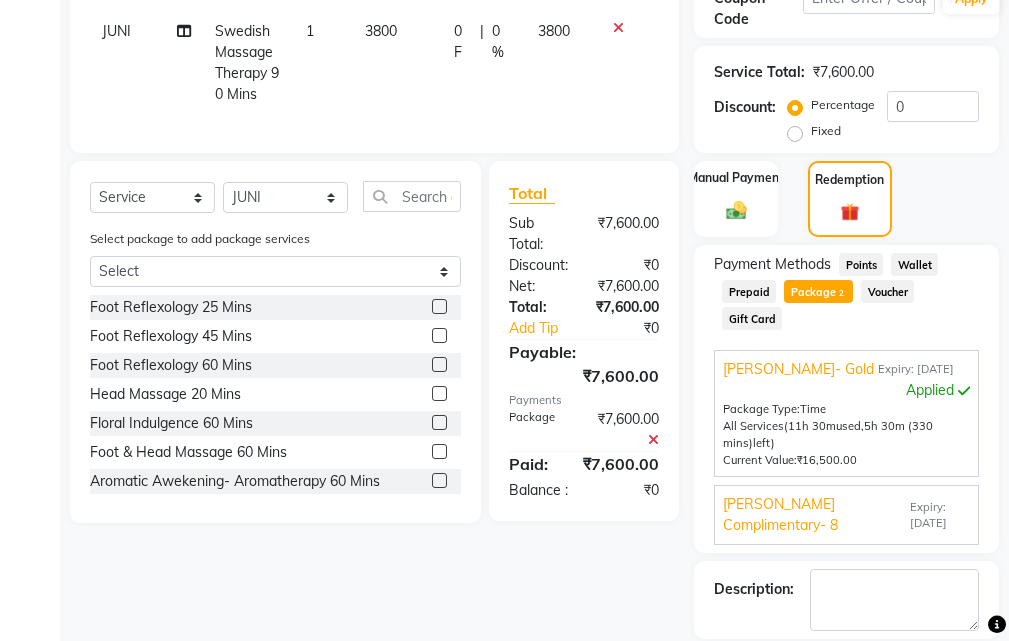scroll, scrollTop: 552, scrollLeft: 0, axis: vertical 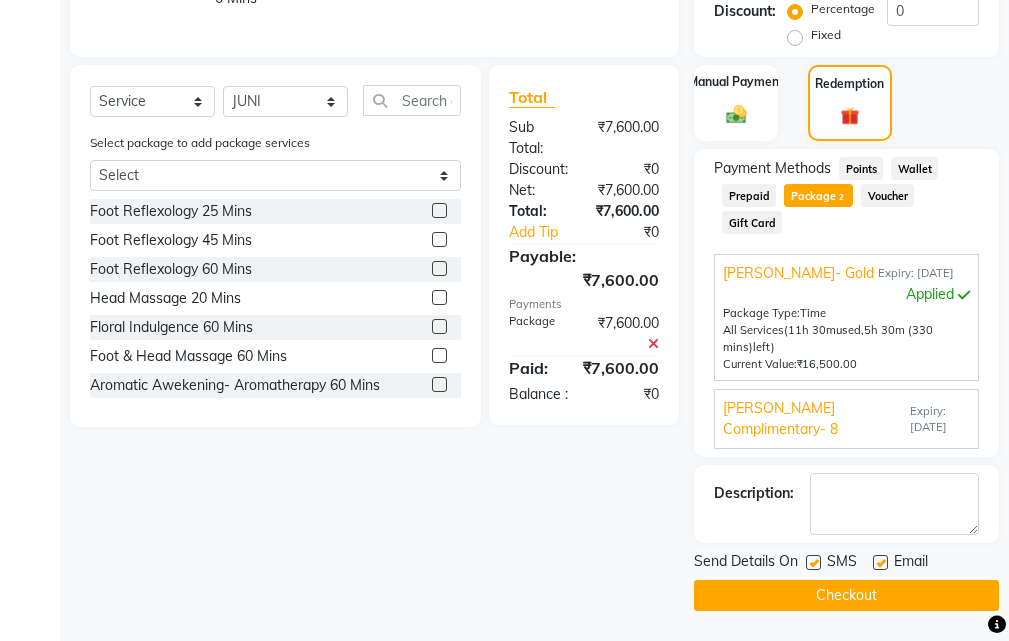 click 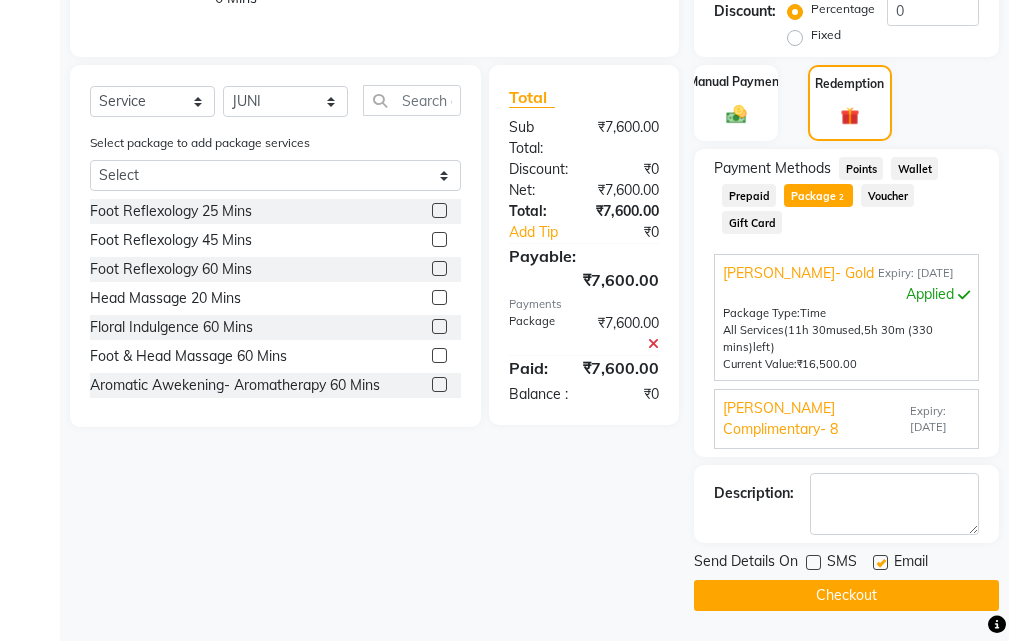 click on "Checkout" 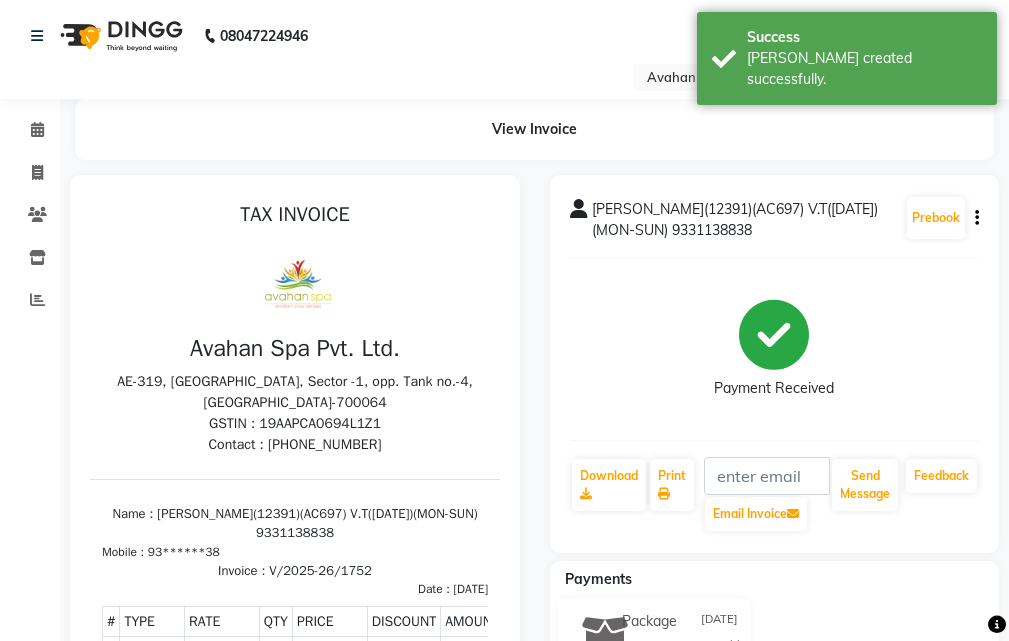 scroll, scrollTop: 0, scrollLeft: 0, axis: both 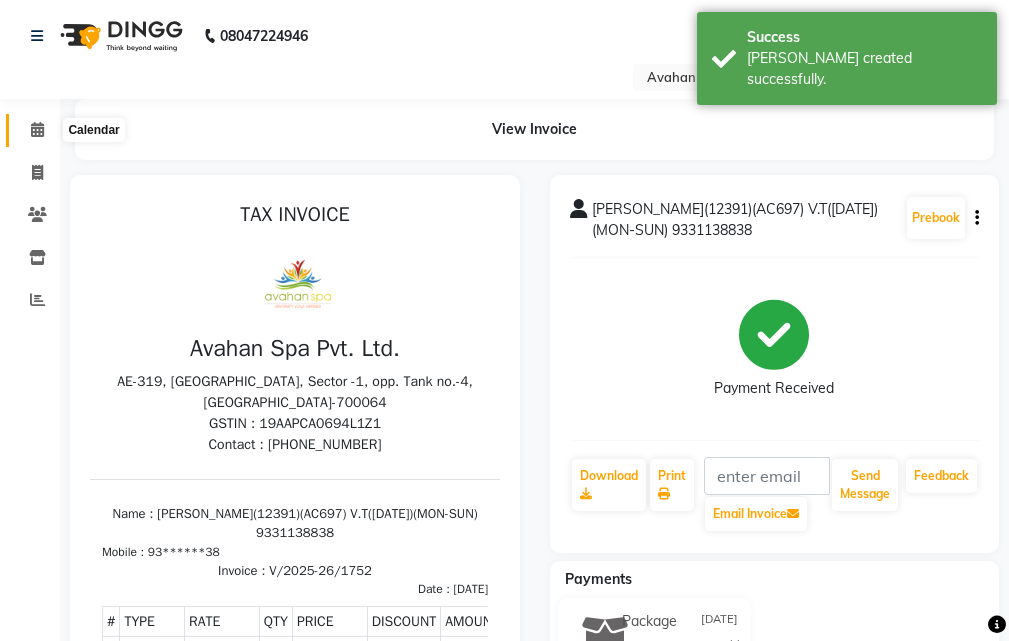 click 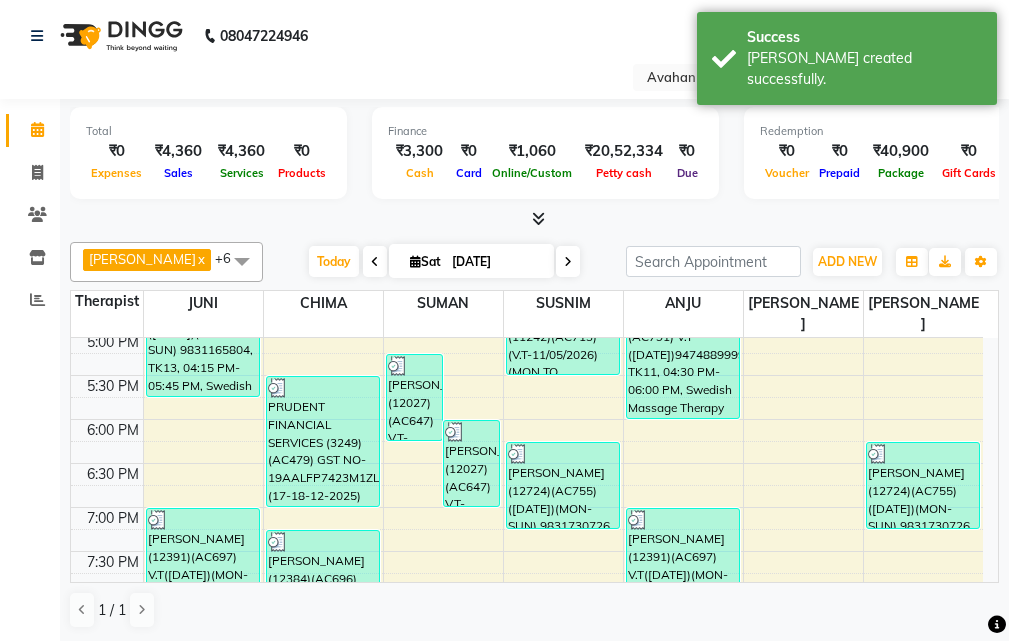 scroll, scrollTop: 878, scrollLeft: 0, axis: vertical 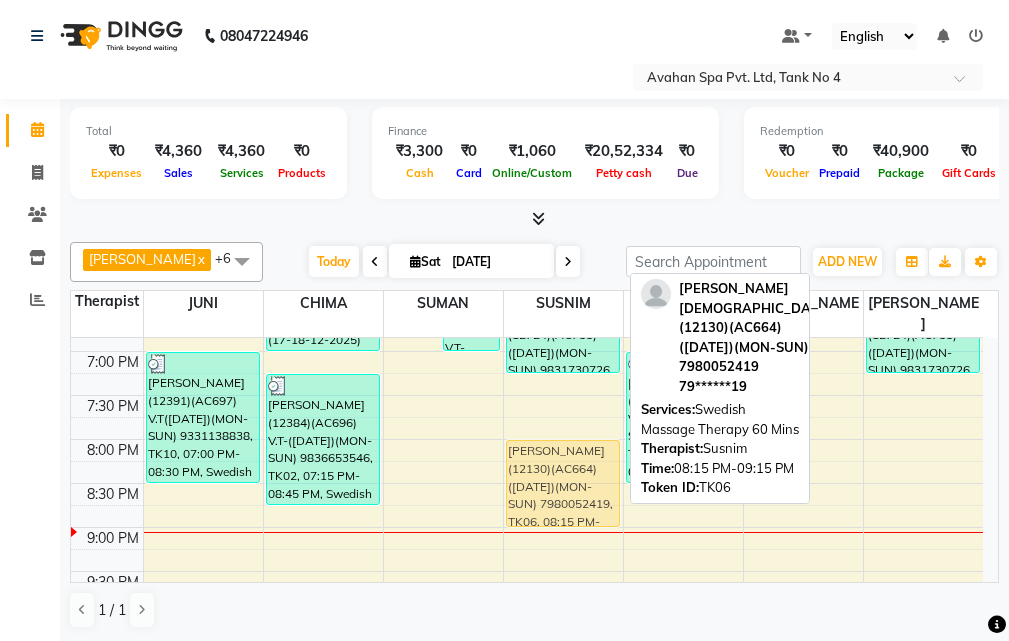 drag, startPoint x: 573, startPoint y: 457, endPoint x: 577, endPoint y: 441, distance: 16.492422 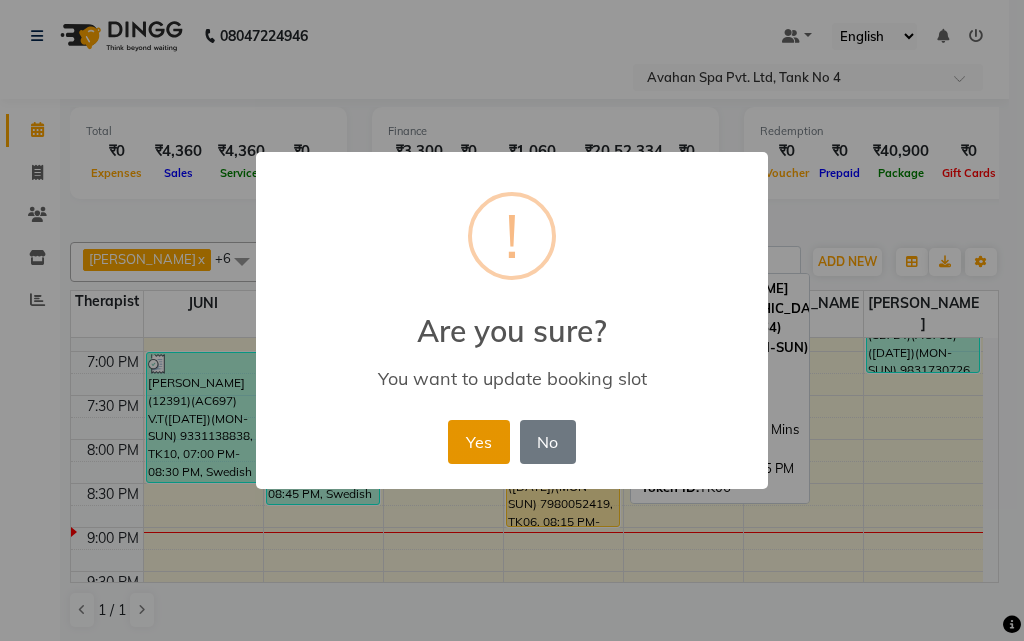 click on "Yes" at bounding box center (478, 442) 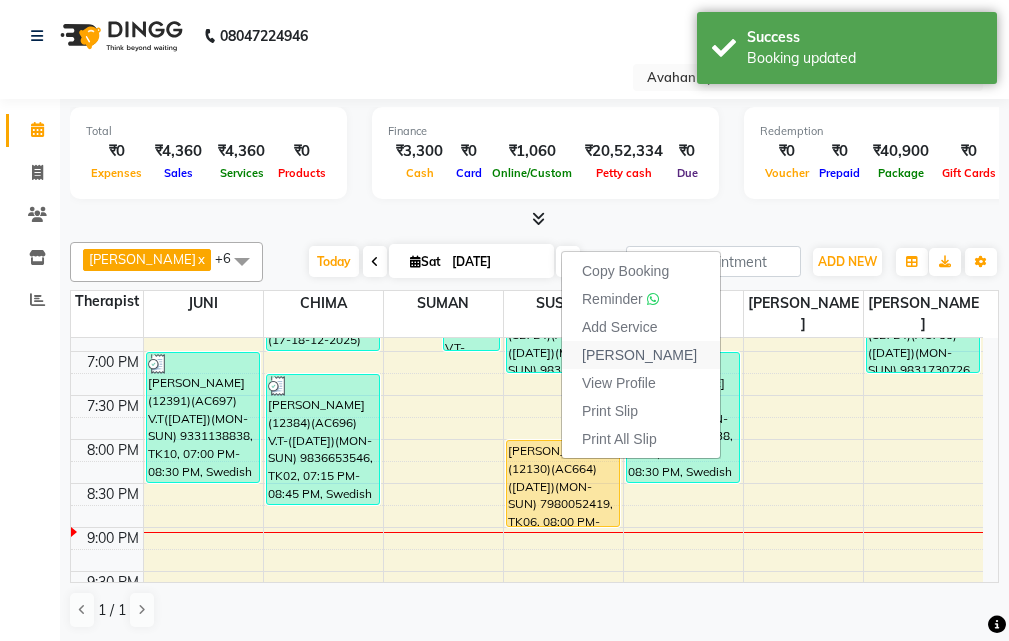 click on "[PERSON_NAME]" at bounding box center (639, 355) 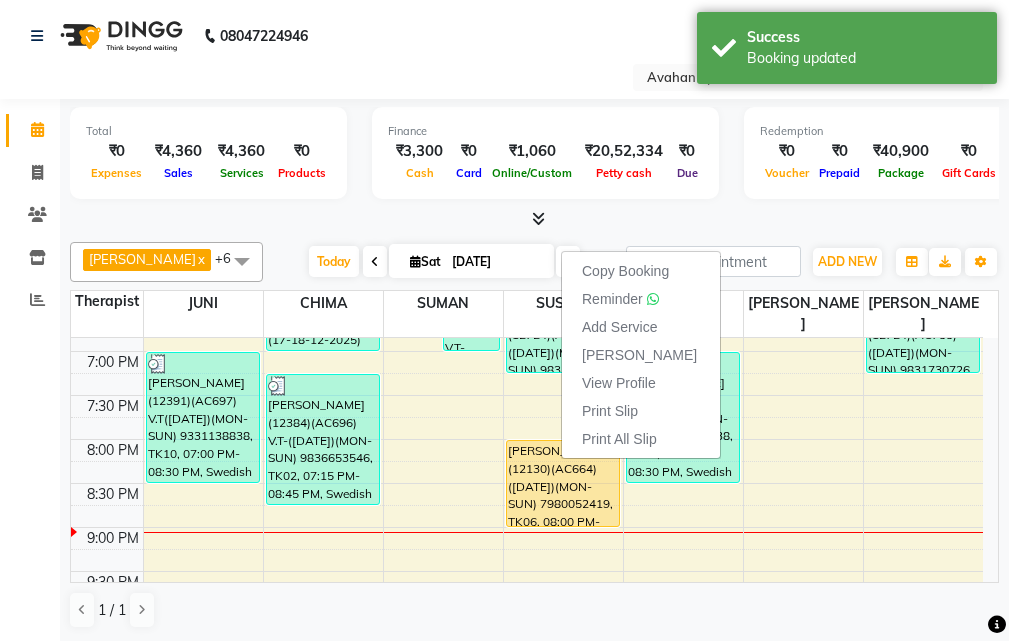 select on "service" 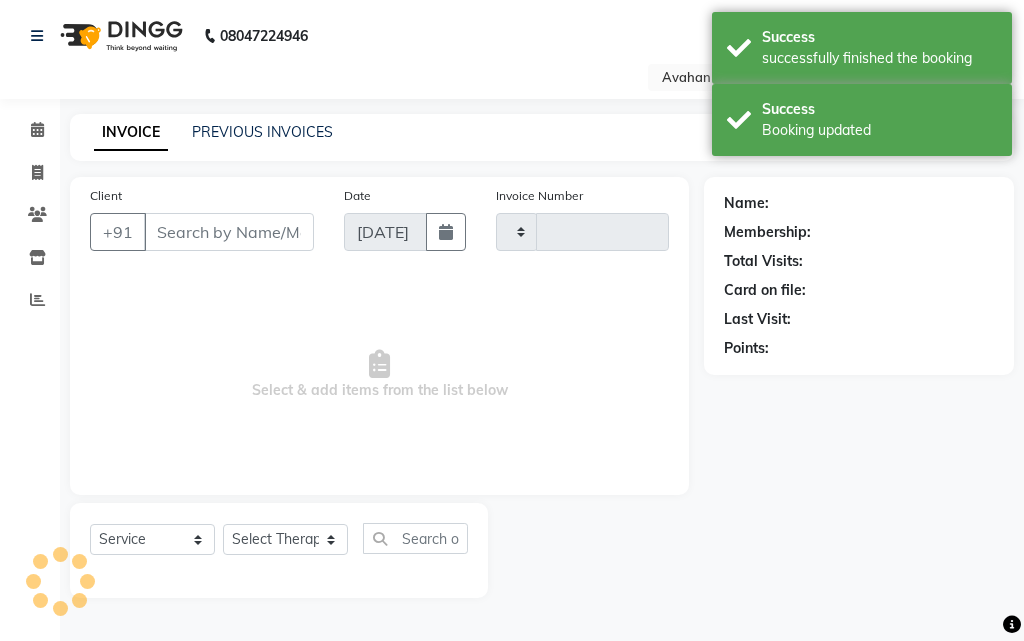 type on "1753" 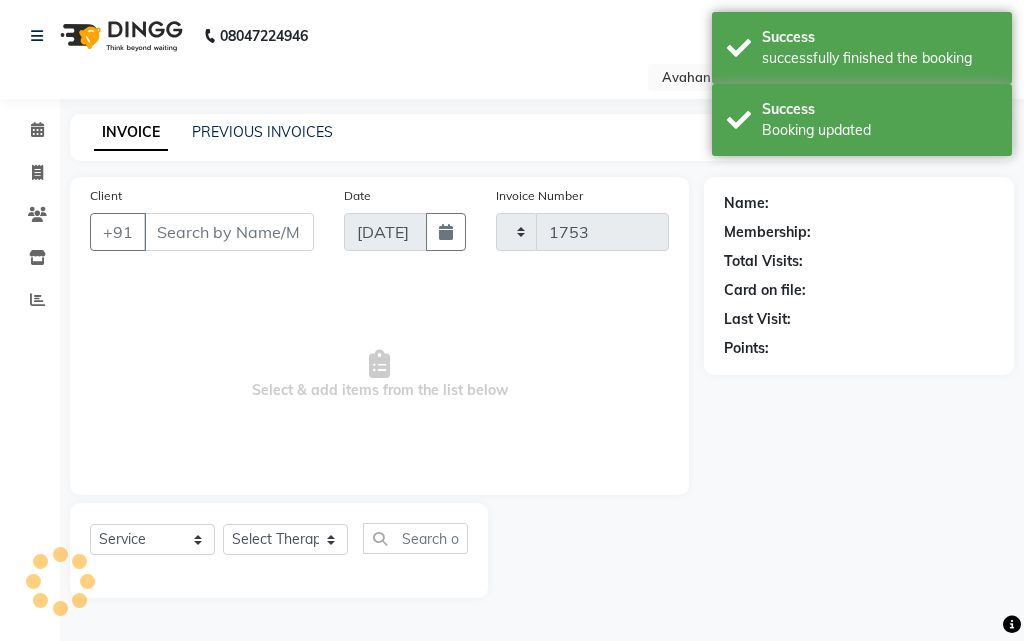 select on "4269" 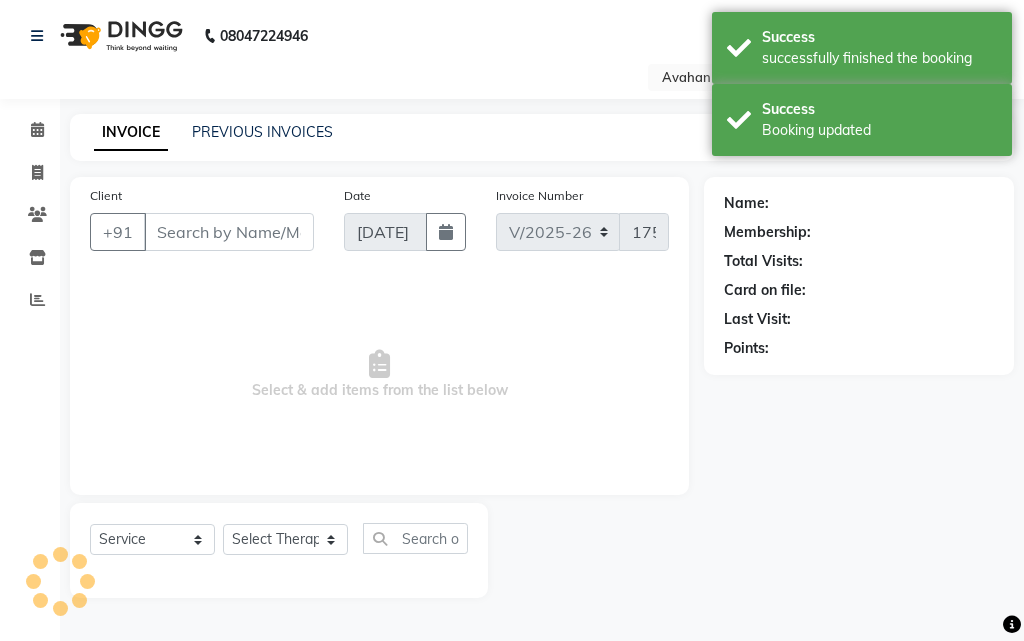 type on "79******19" 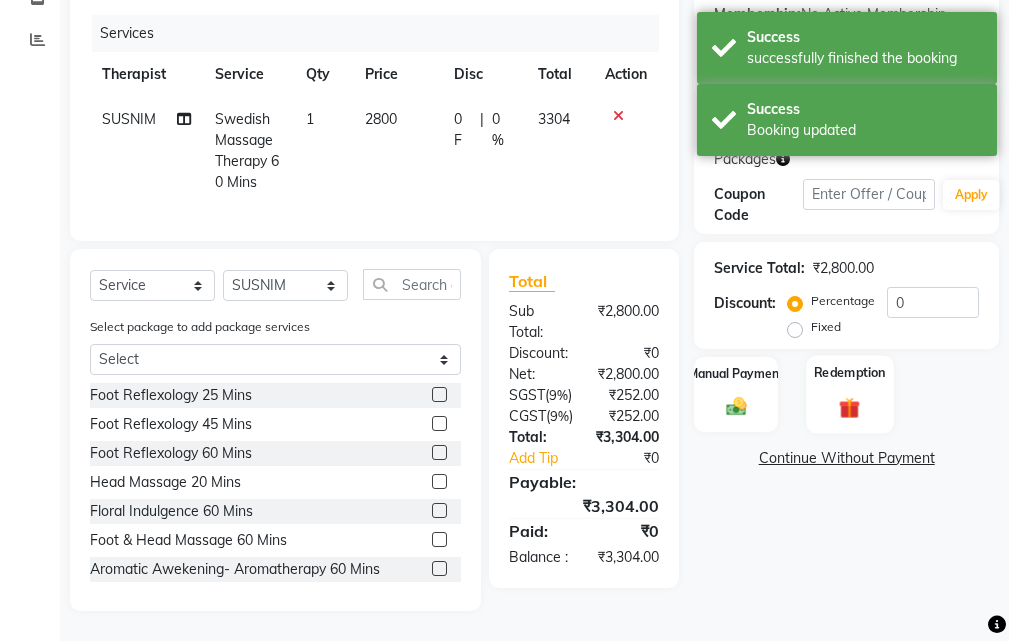 scroll, scrollTop: 315, scrollLeft: 0, axis: vertical 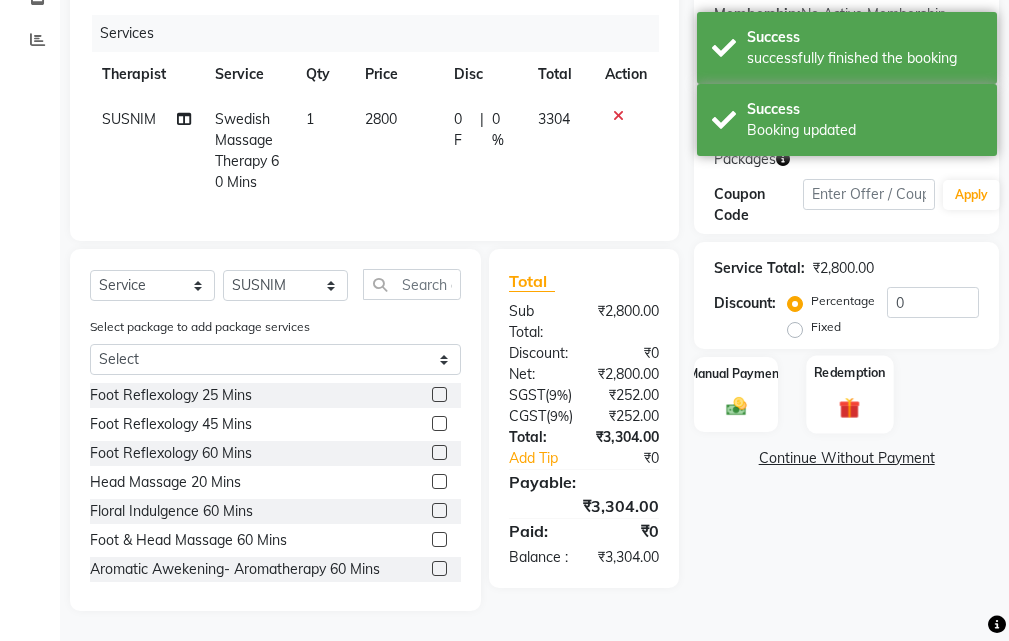 click on "Redemption" 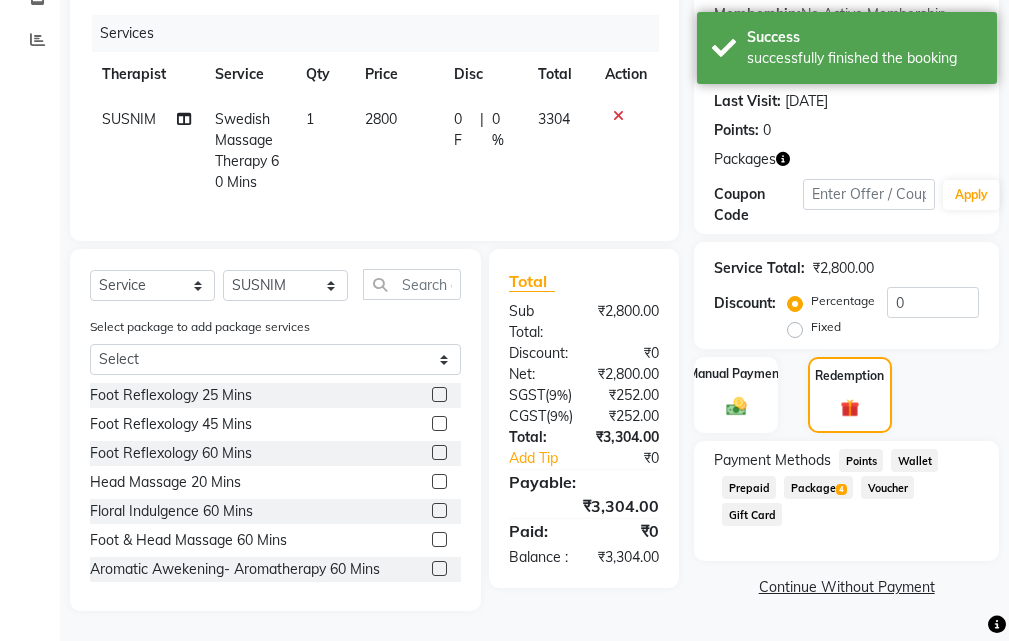 click on "Package  4" 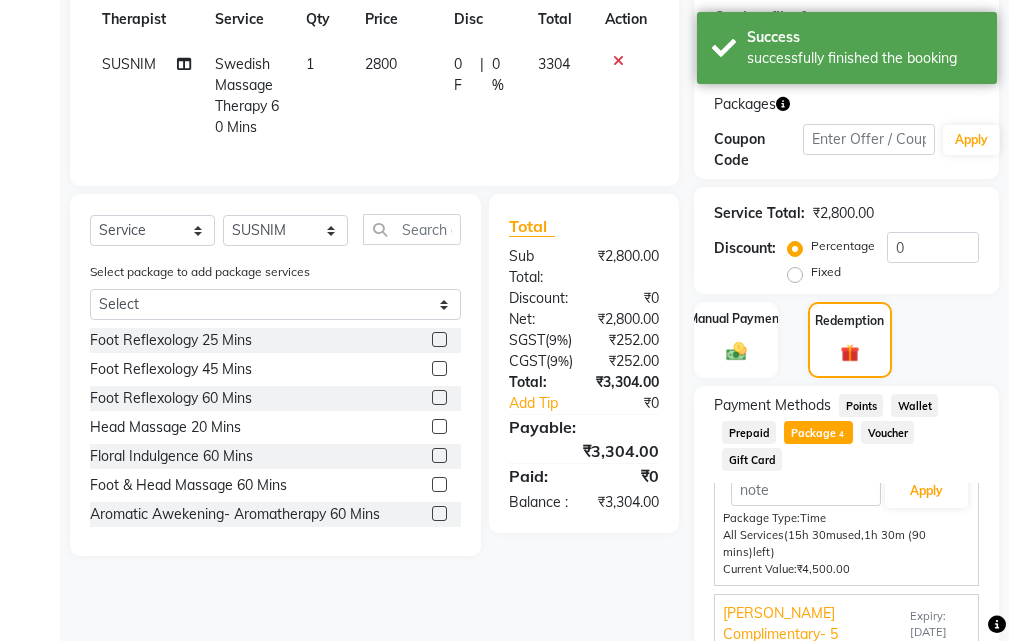 scroll, scrollTop: 5, scrollLeft: 0, axis: vertical 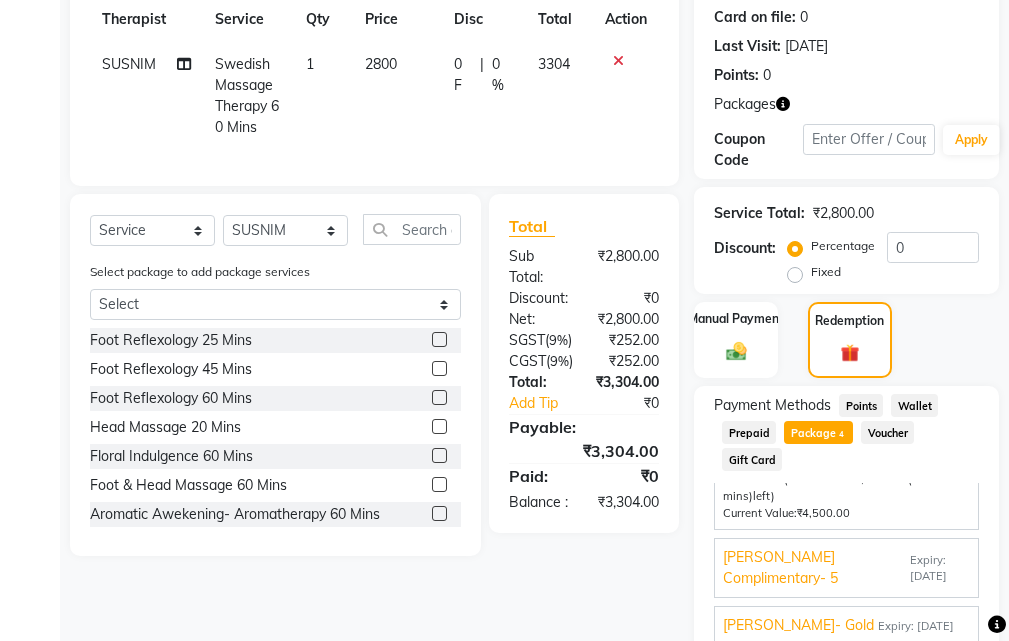 click on "[PERSON_NAME] Complimentary- 5" at bounding box center (814, 568) 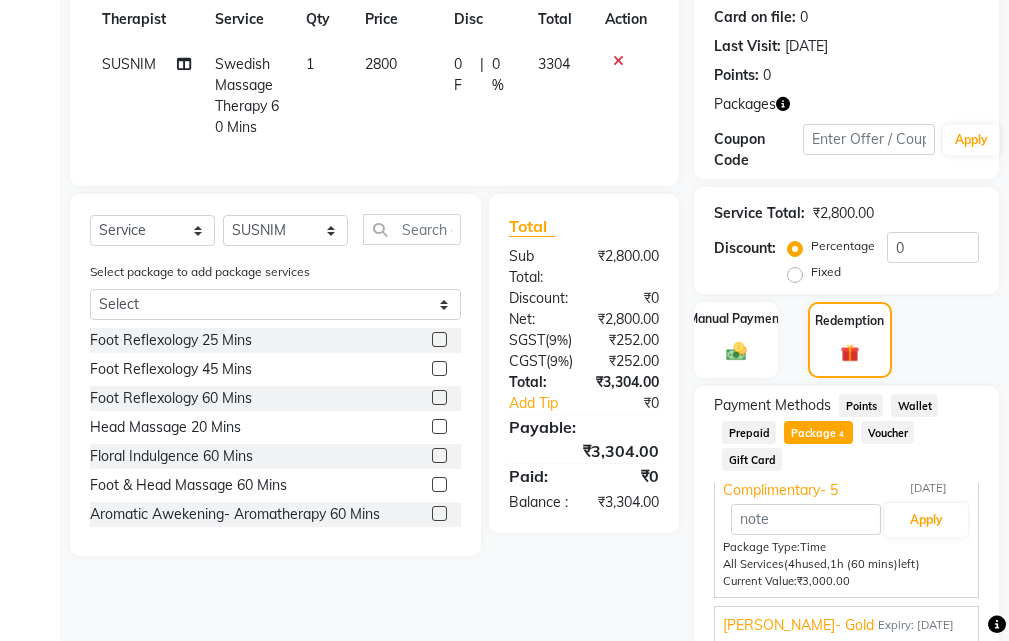 scroll, scrollTop: 88, scrollLeft: 0, axis: vertical 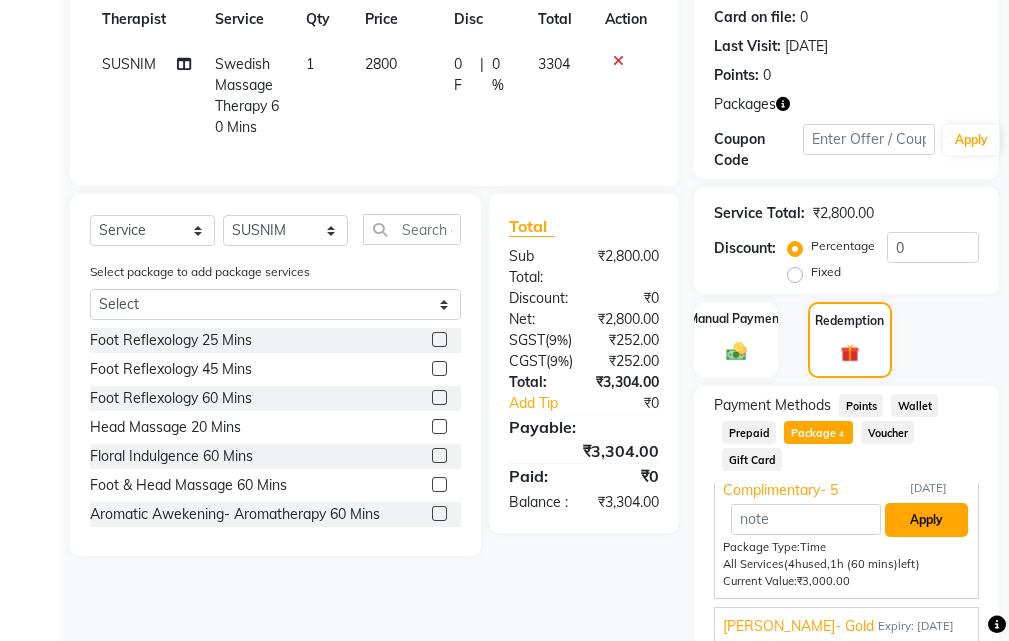 click on "Apply" at bounding box center [926, 520] 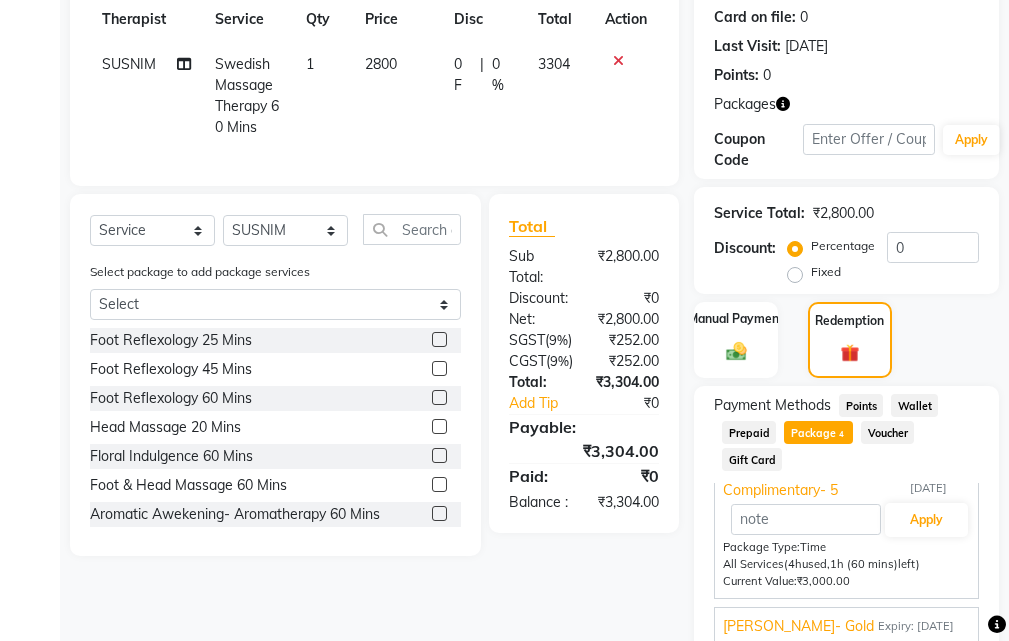 scroll, scrollTop: 71, scrollLeft: 0, axis: vertical 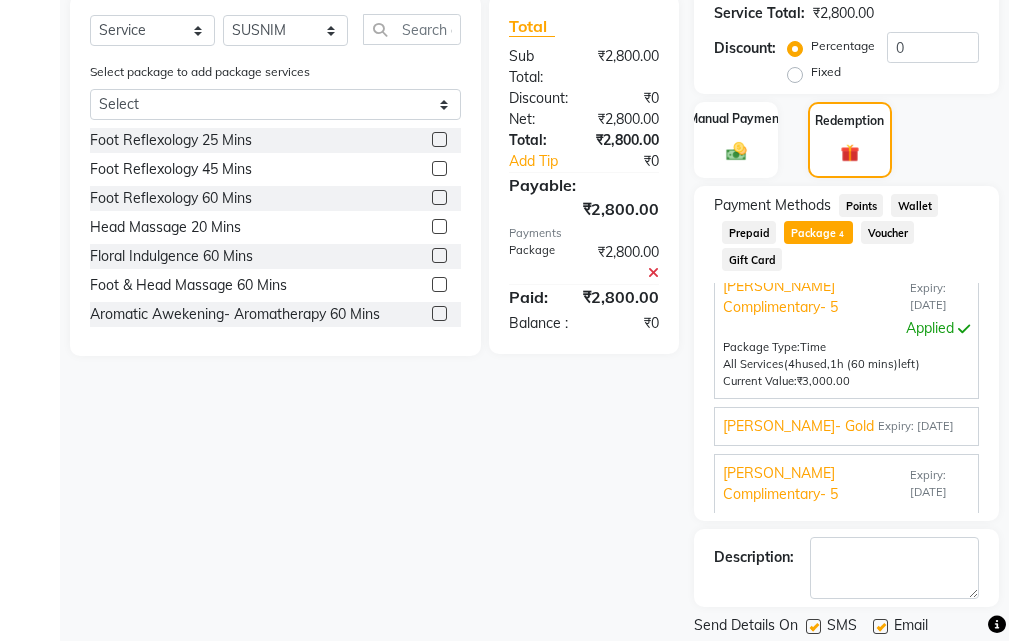click on "[PERSON_NAME]- Gold" at bounding box center (798, 426) 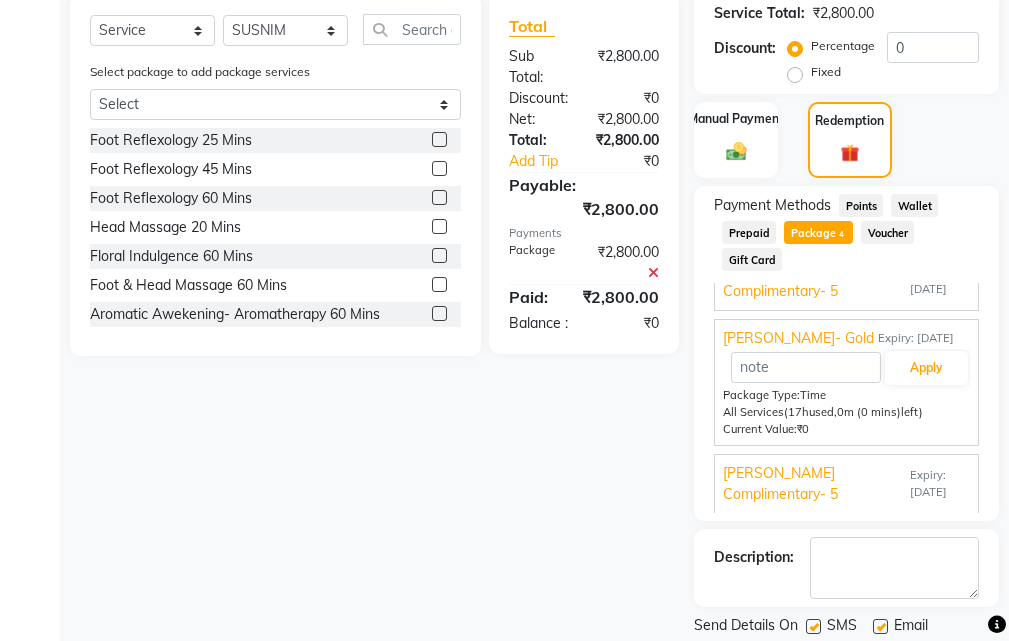 scroll, scrollTop: 88, scrollLeft: 0, axis: vertical 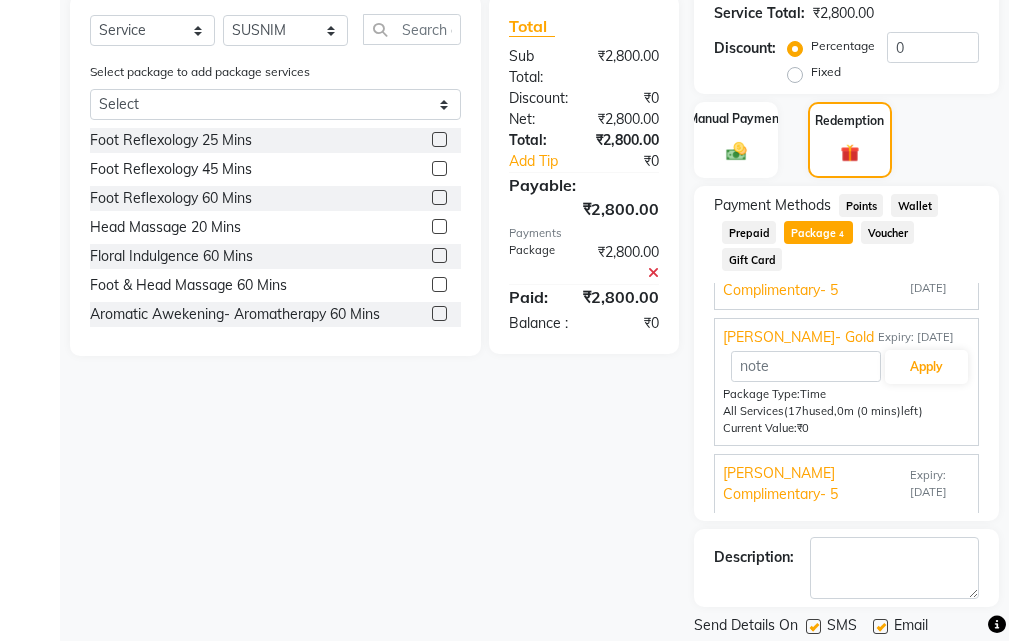 drag, startPoint x: 768, startPoint y: 483, endPoint x: 790, endPoint y: 483, distance: 22 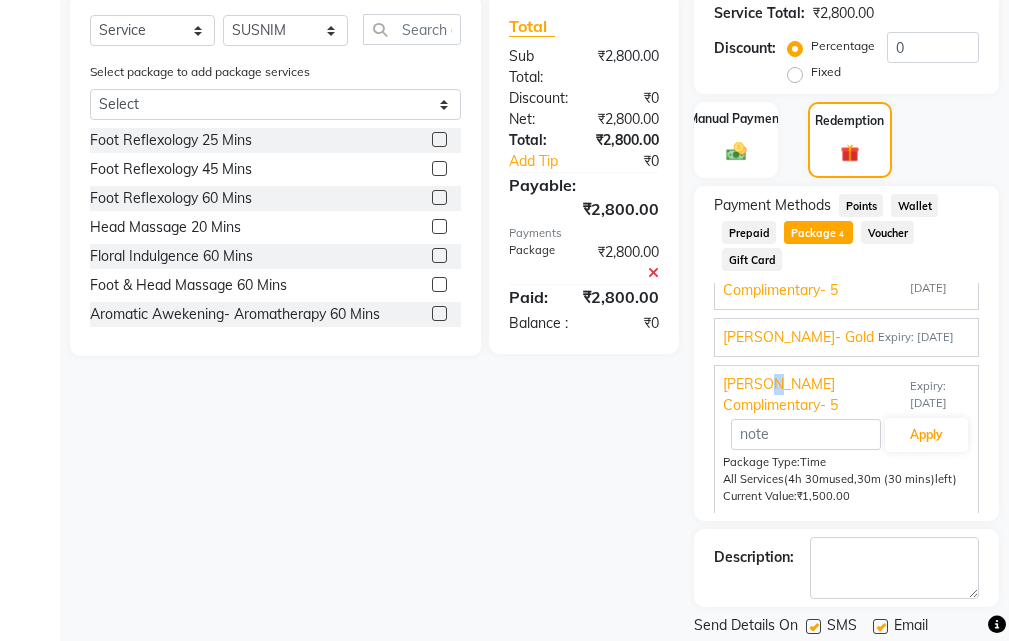 scroll, scrollTop: 105, scrollLeft: 0, axis: vertical 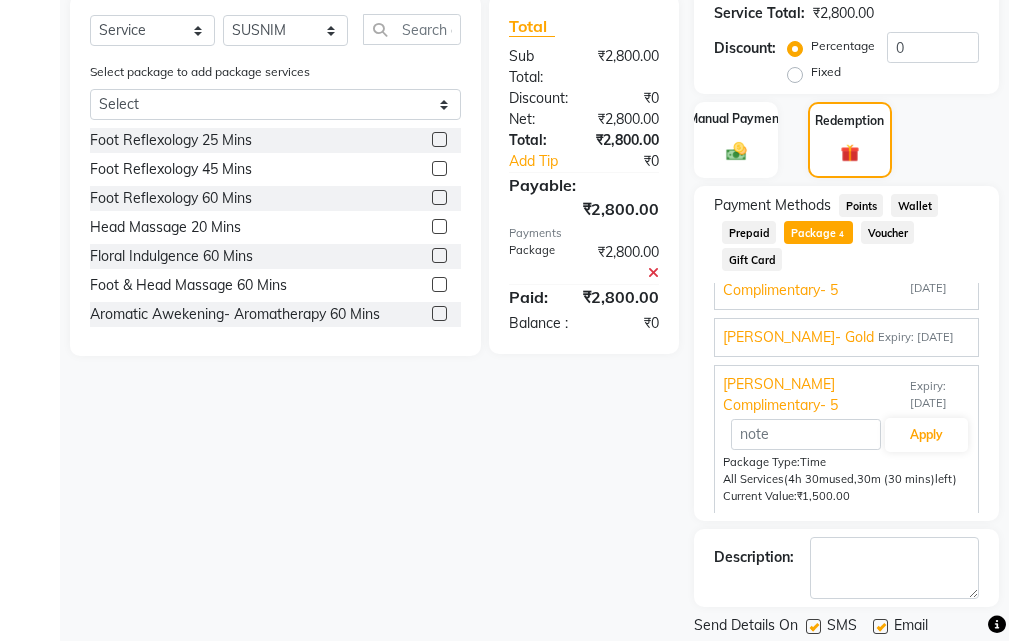 click 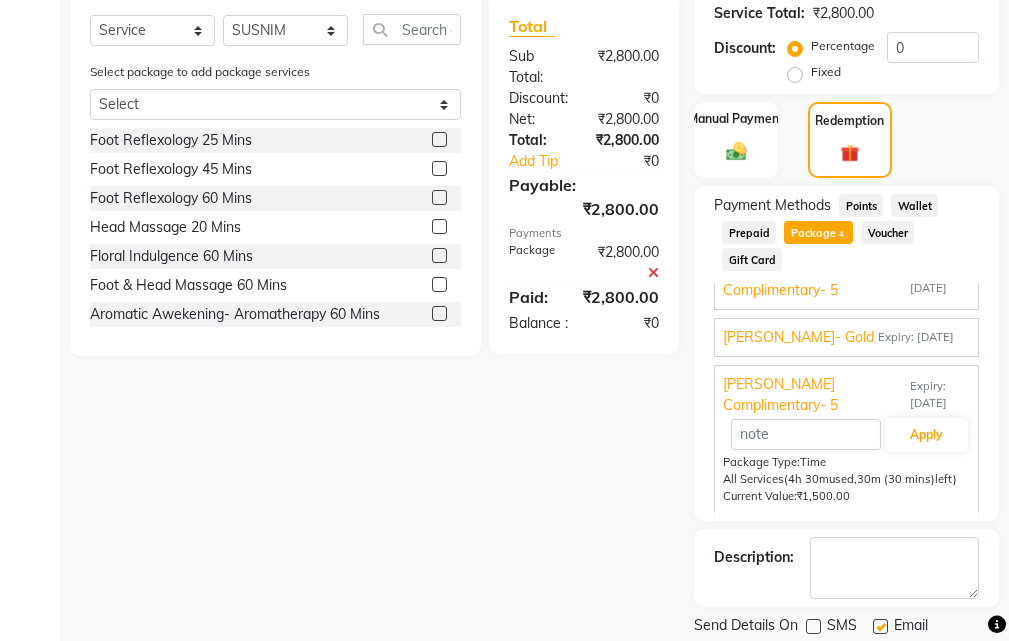 click 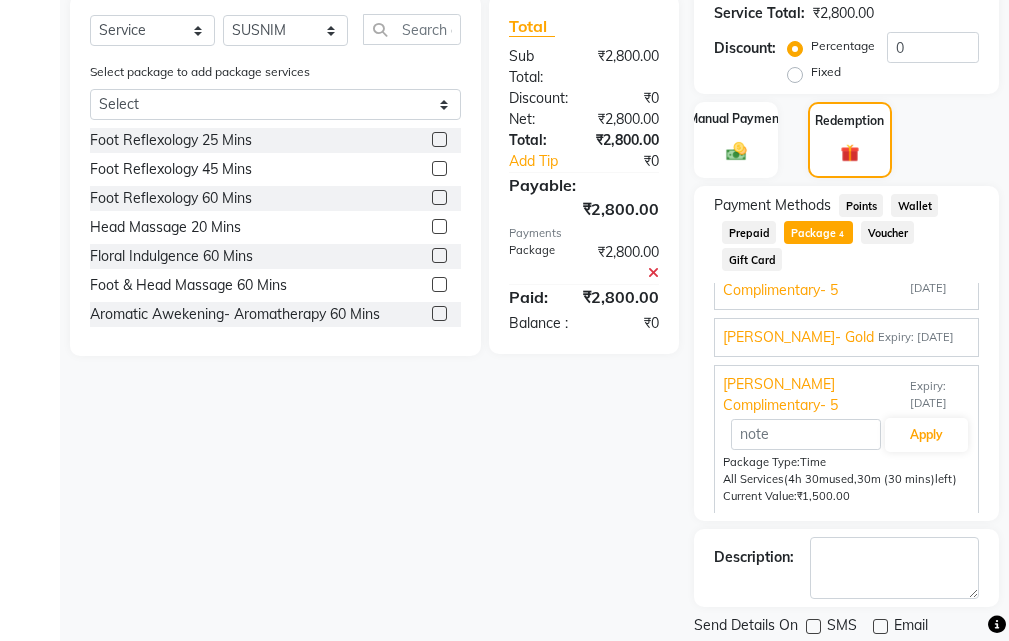 scroll, scrollTop: 579, scrollLeft: 0, axis: vertical 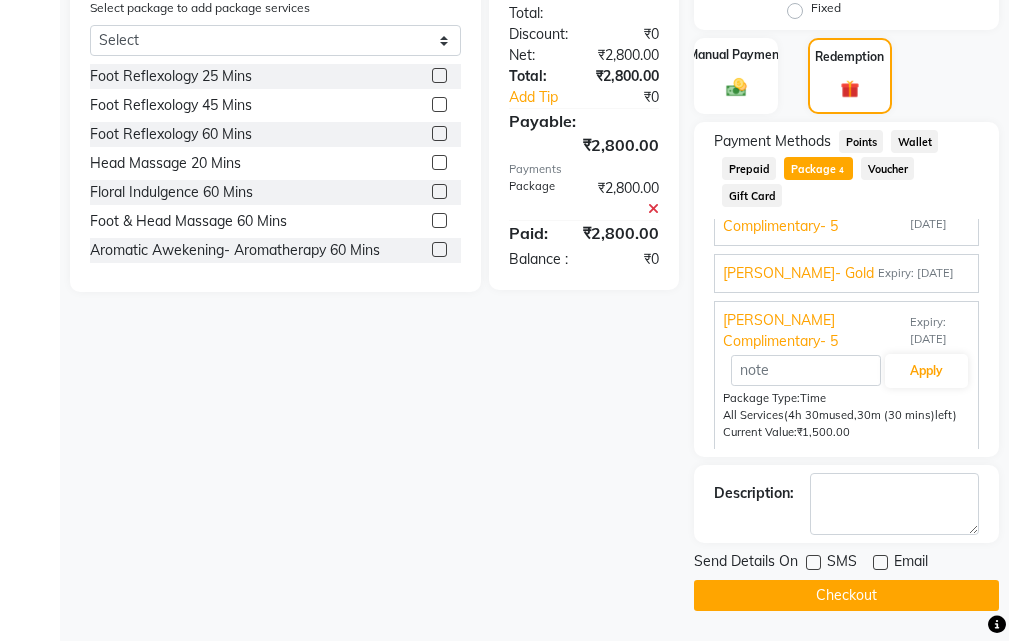 click on "Checkout" 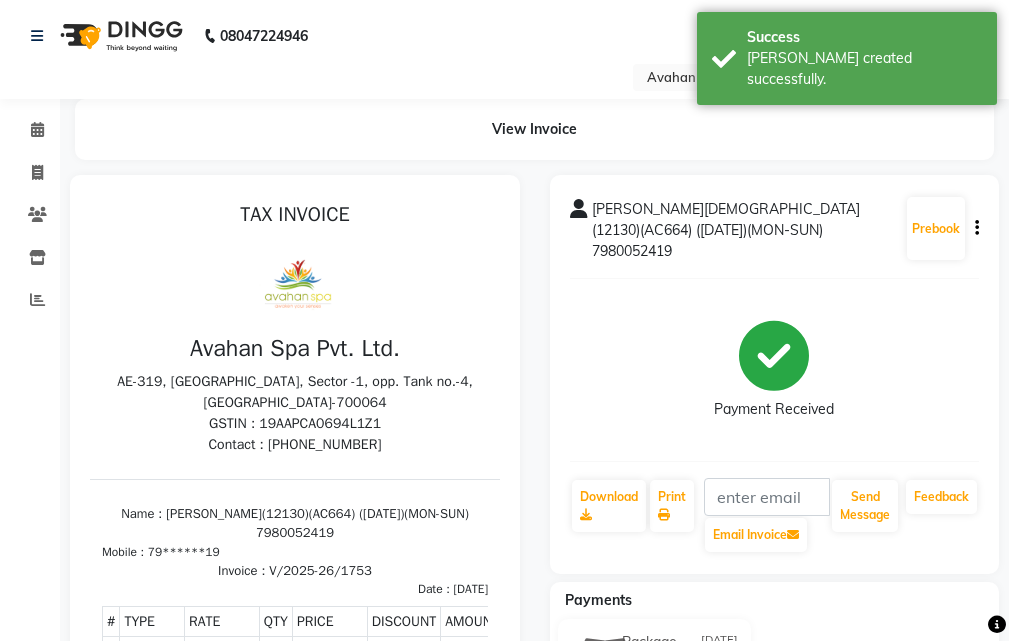 scroll, scrollTop: 0, scrollLeft: 0, axis: both 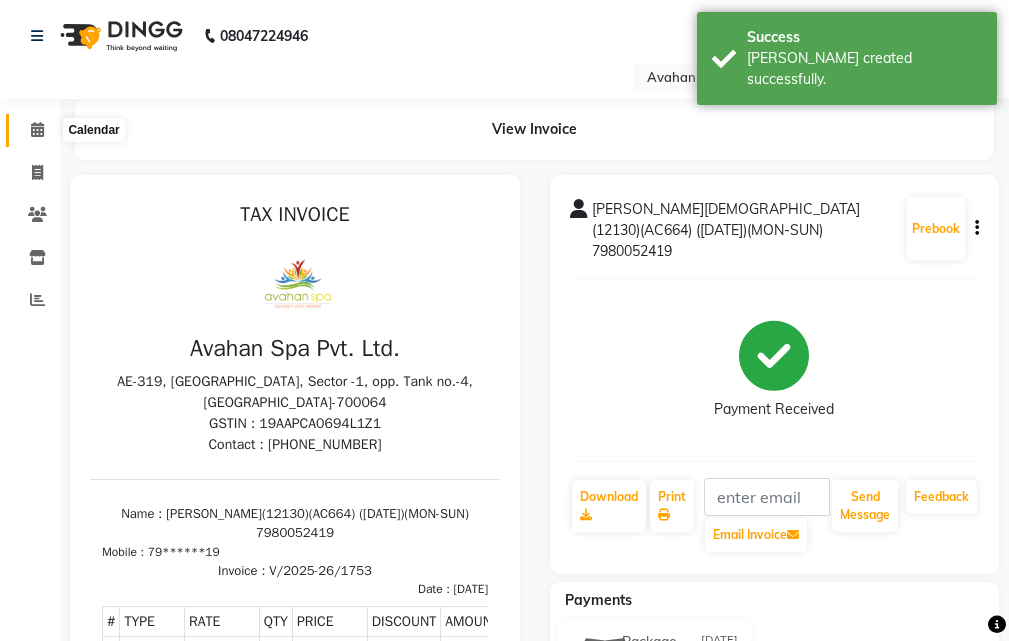 click 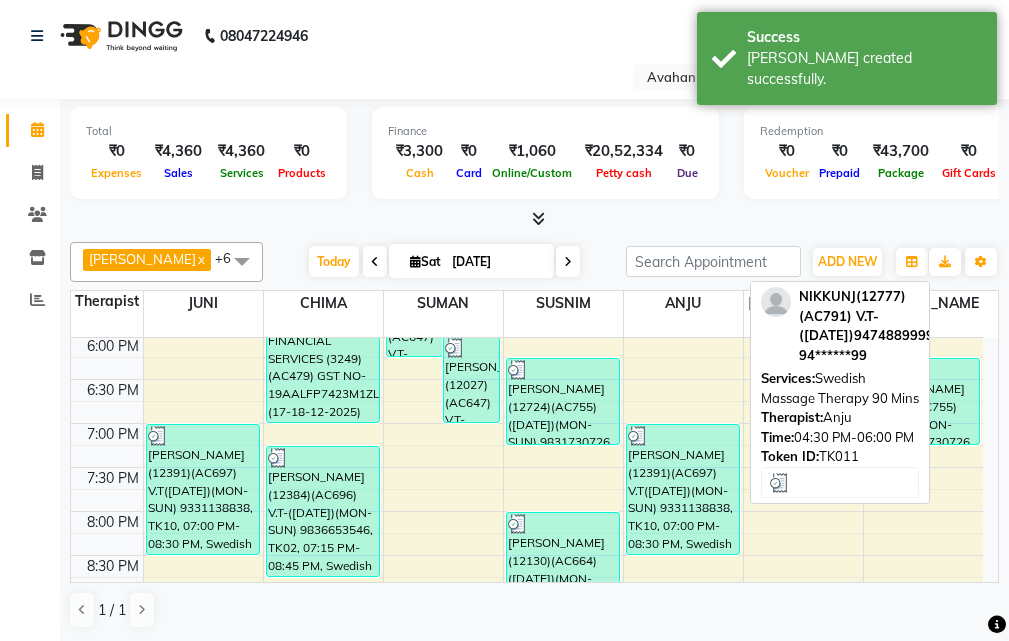 scroll, scrollTop: 878, scrollLeft: 0, axis: vertical 